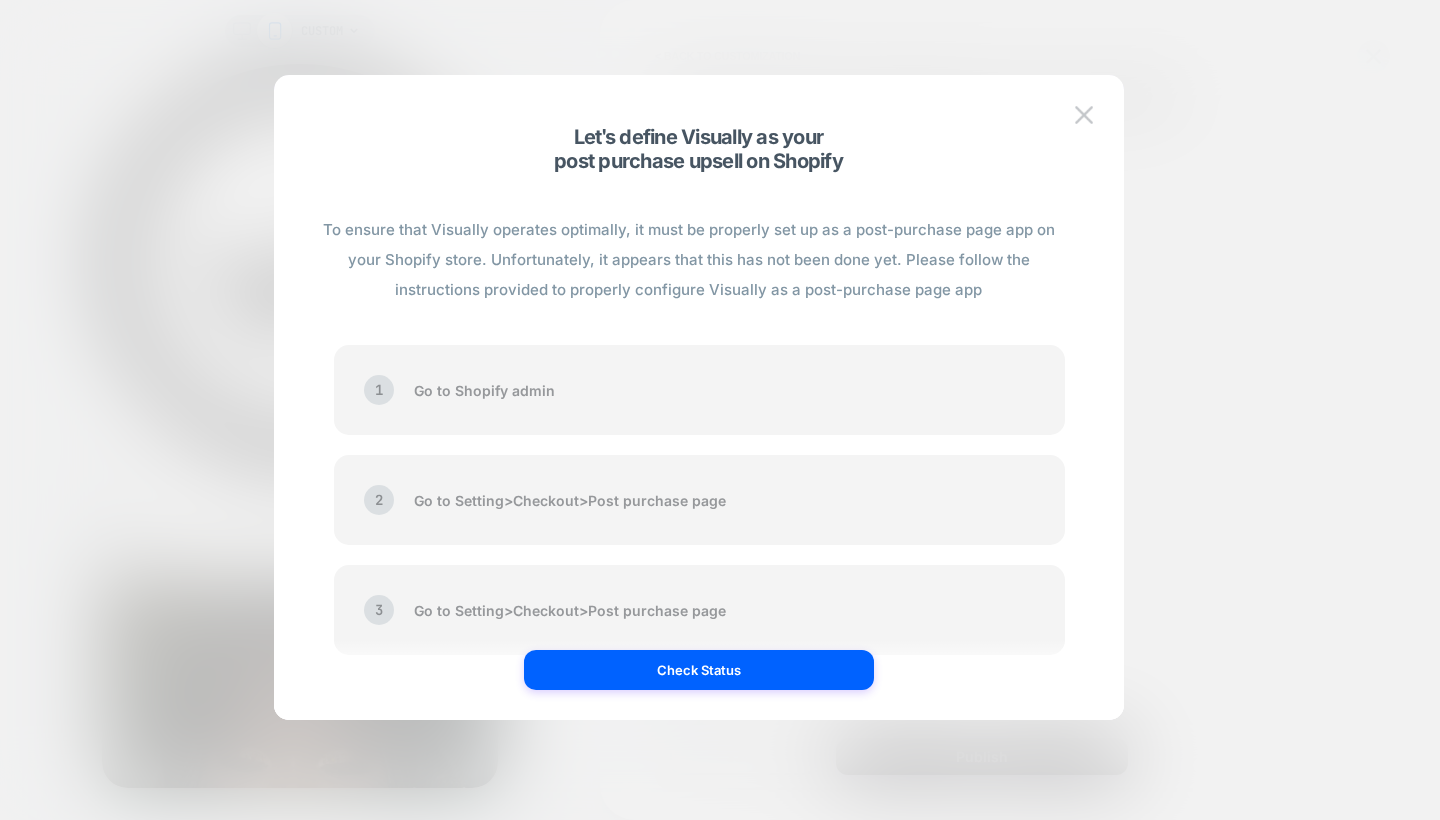 scroll, scrollTop: 24, scrollLeft: 5, axis: both 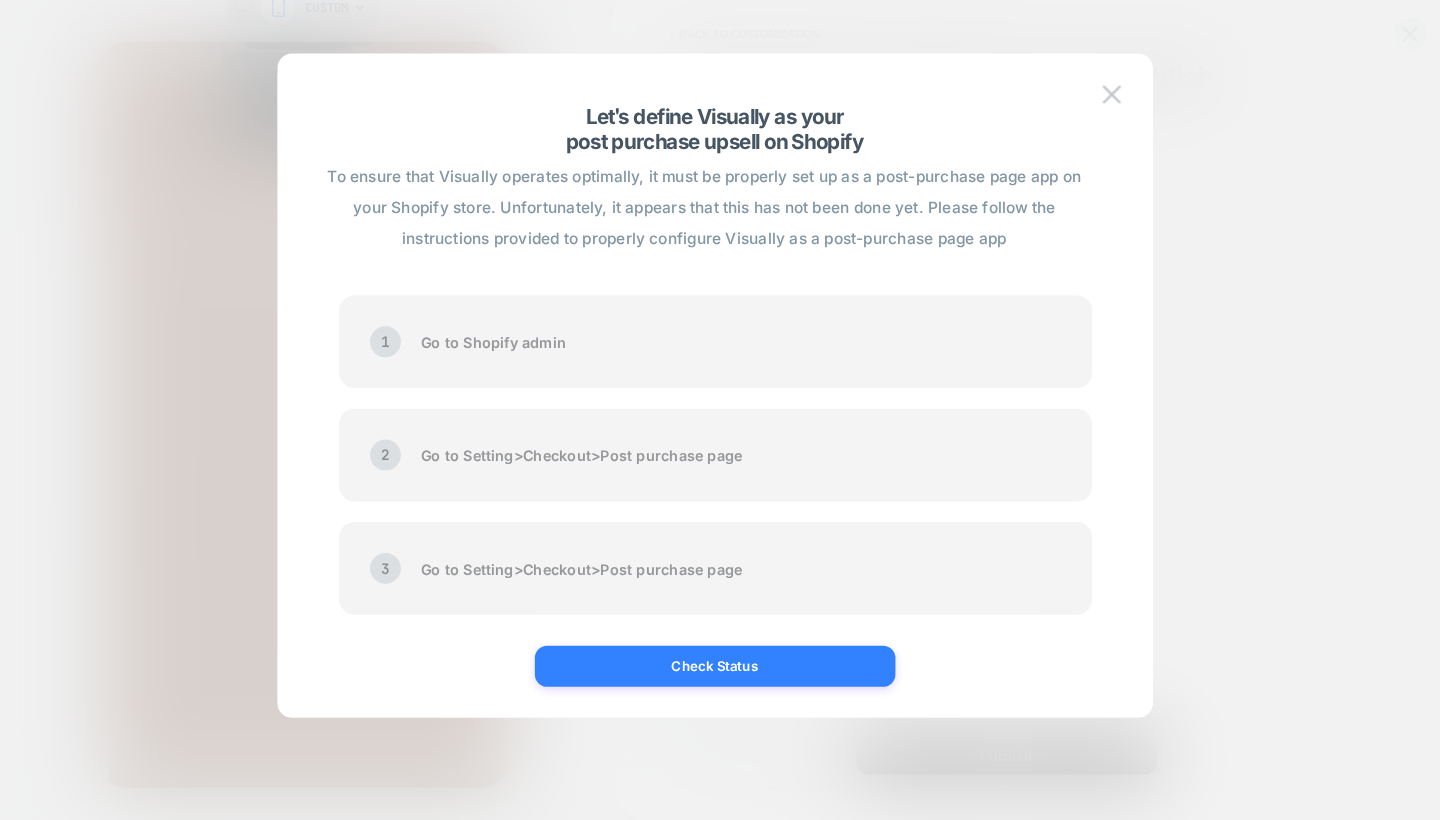 click on "Check Status" at bounding box center [699, 670] 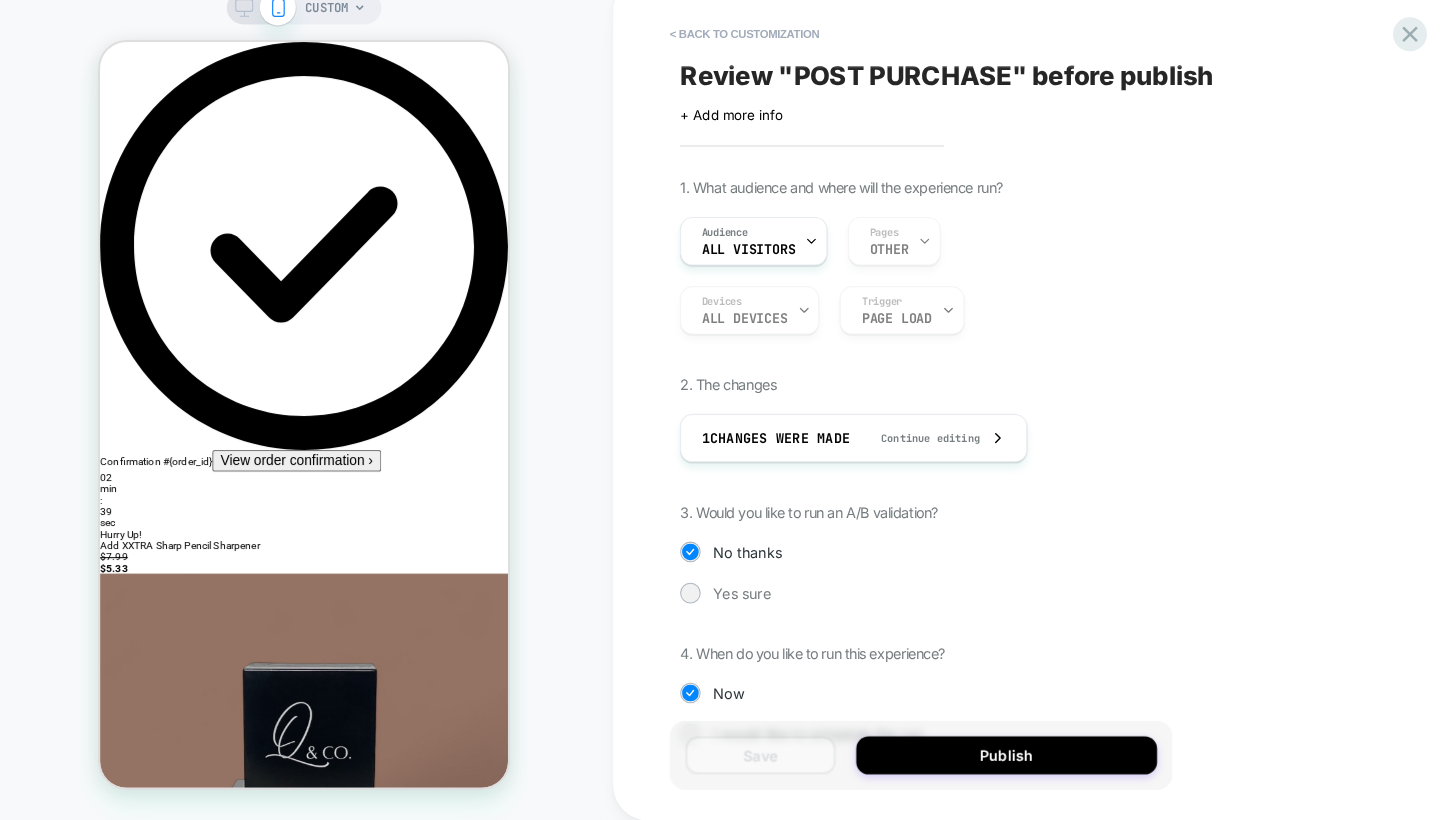 scroll, scrollTop: 1, scrollLeft: 0, axis: vertical 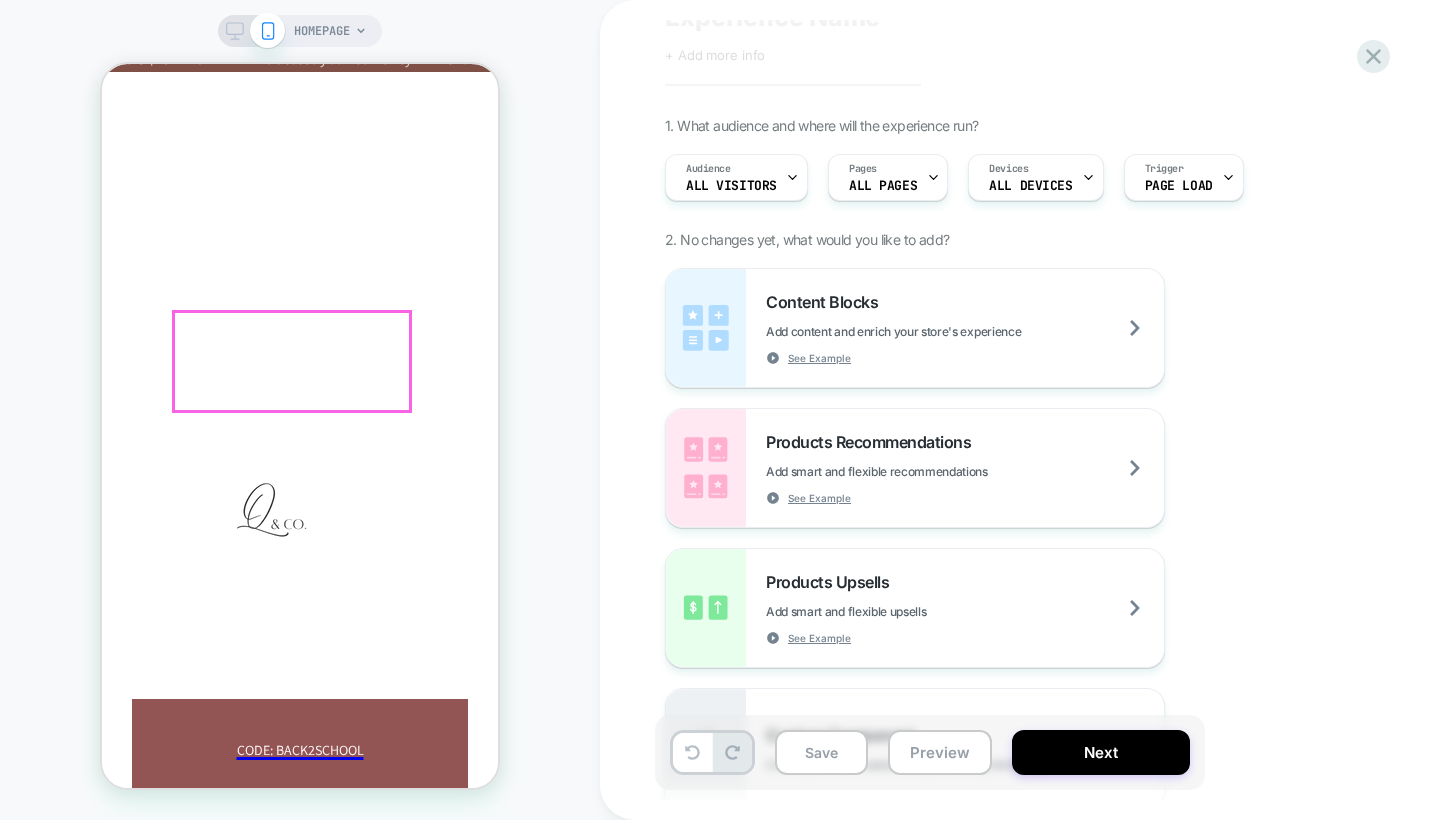 click on "42 Sec" at bounding box center [392, 811] 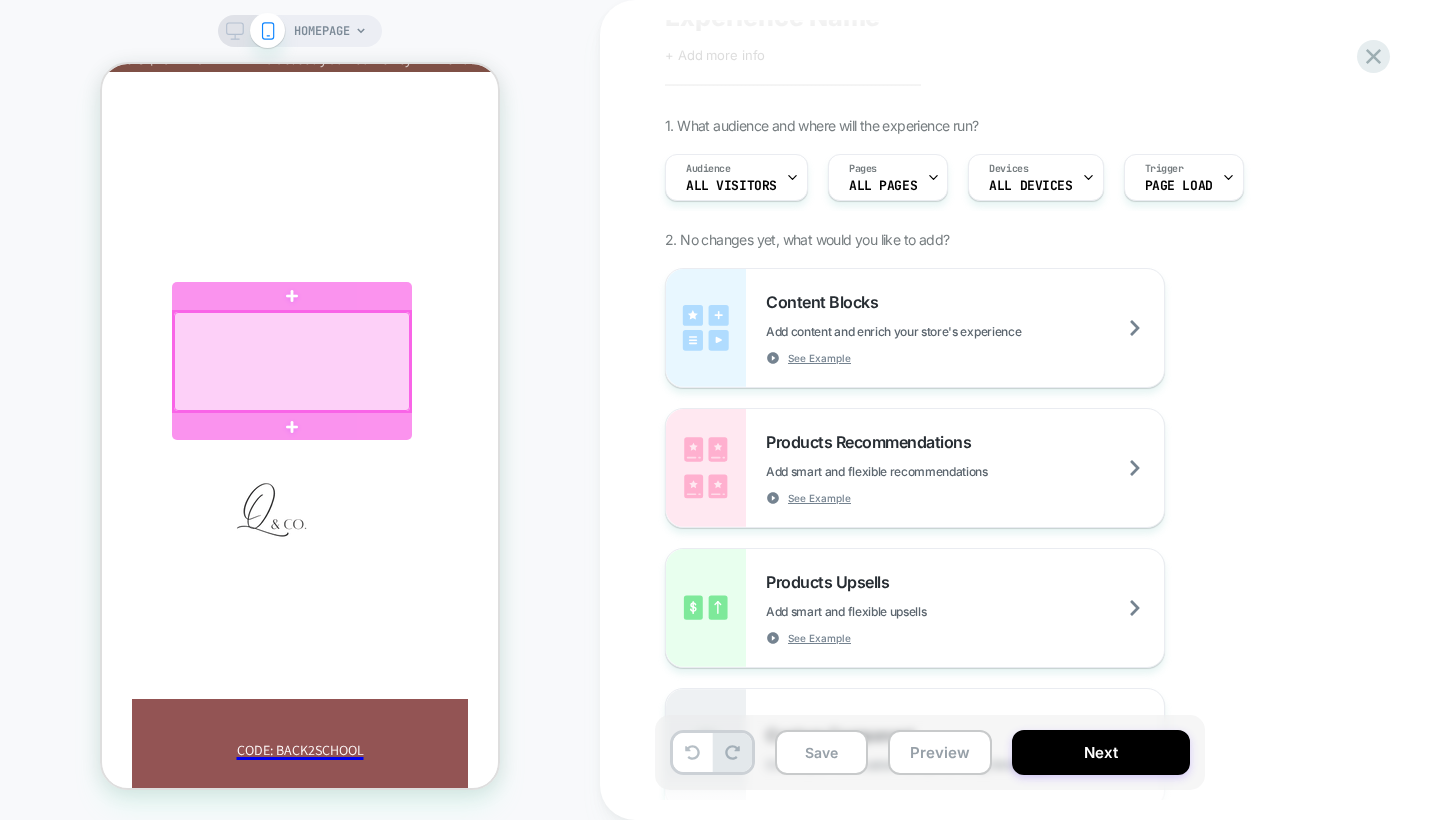 click at bounding box center [292, 362] 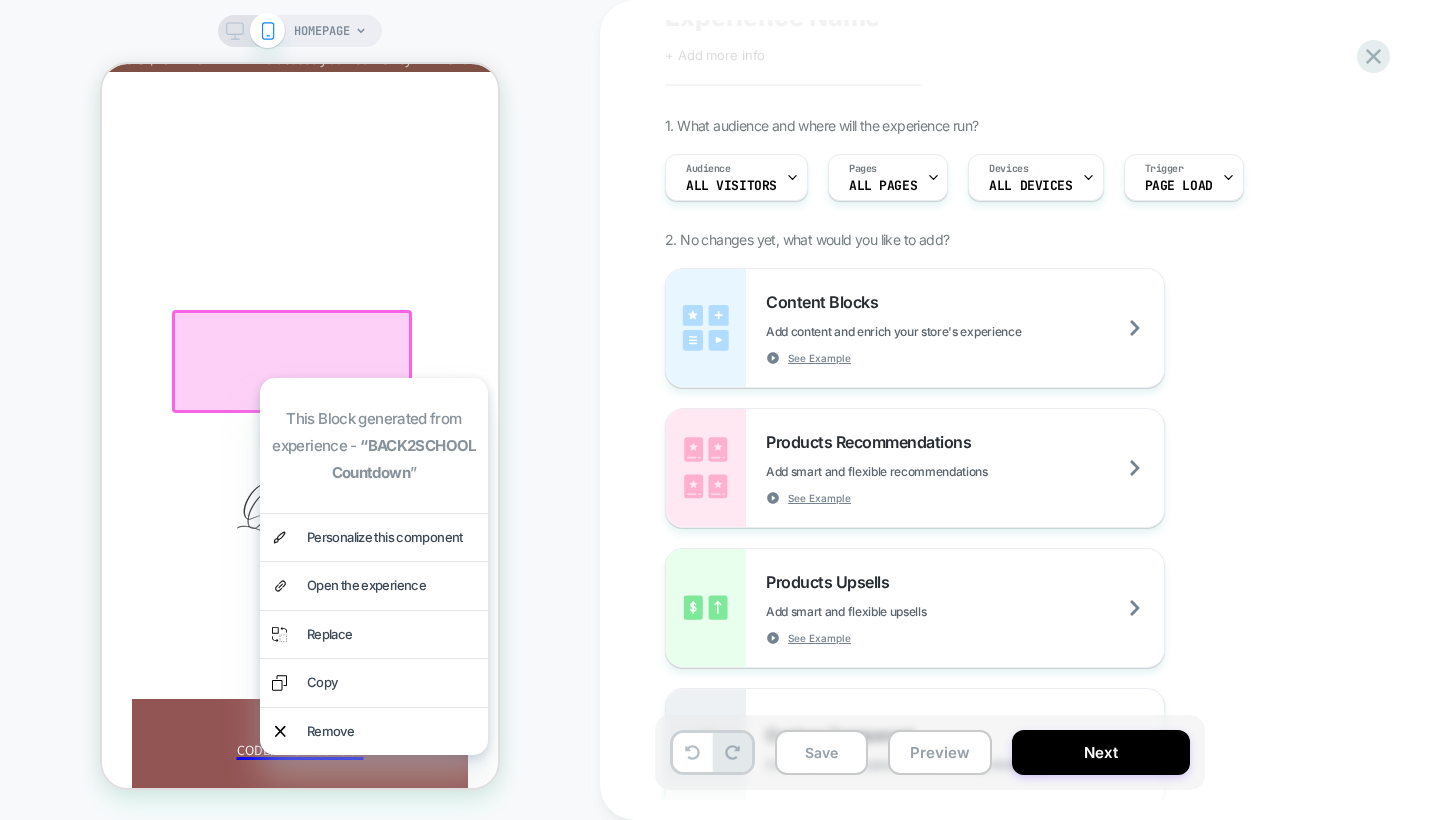 click at bounding box center (292, 362) 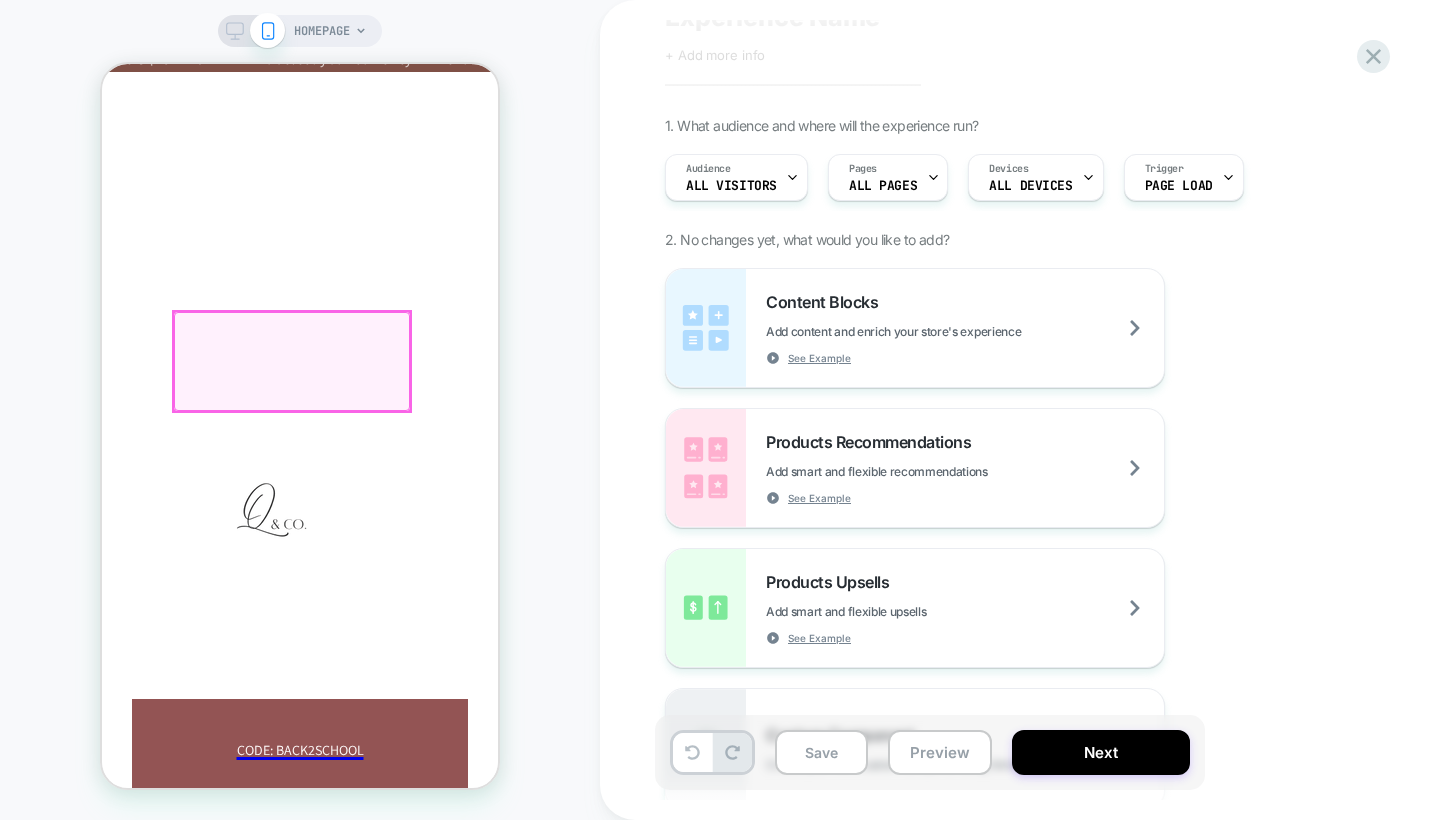 click at bounding box center (292, 362) 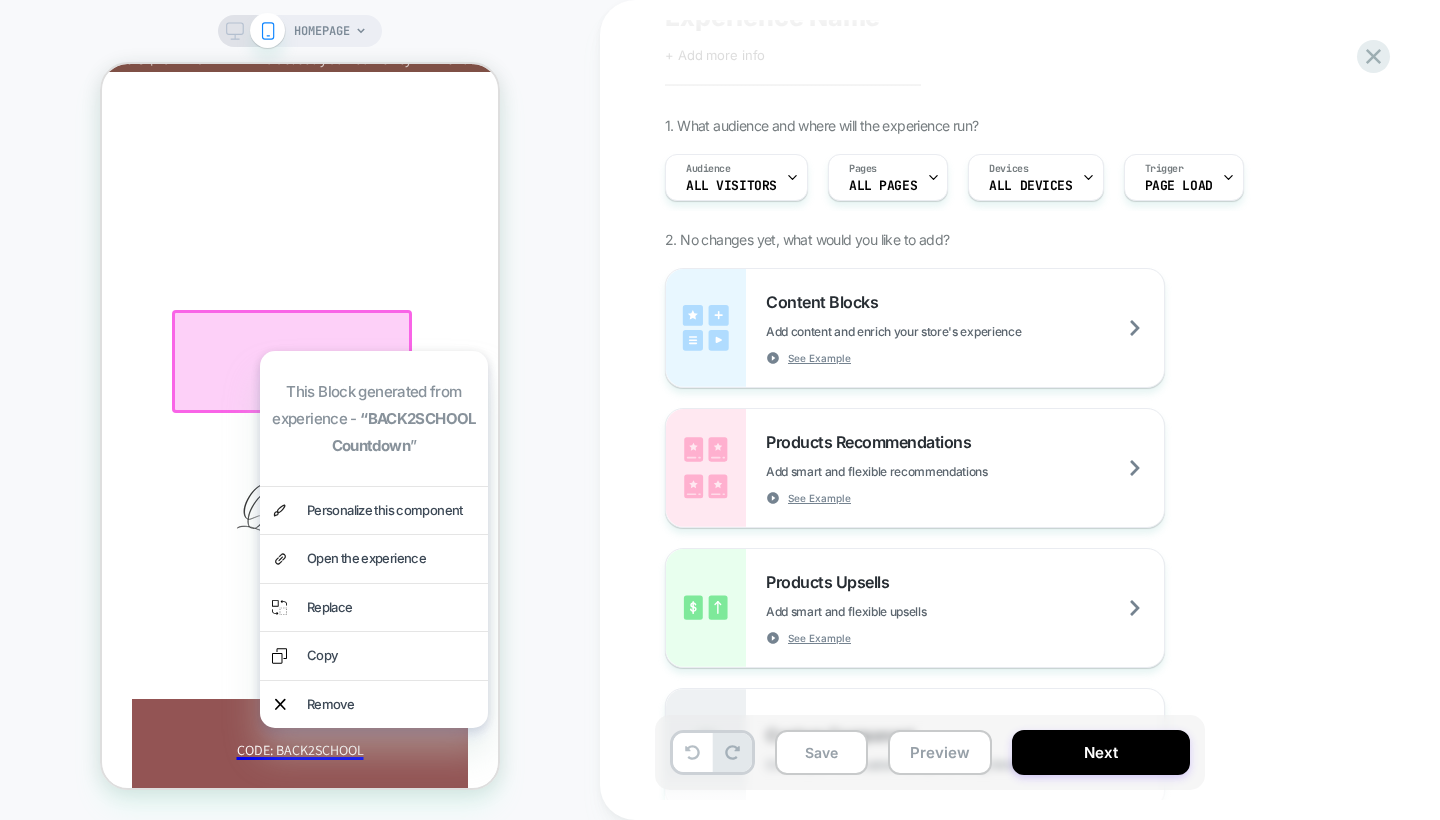 click at bounding box center [292, 362] 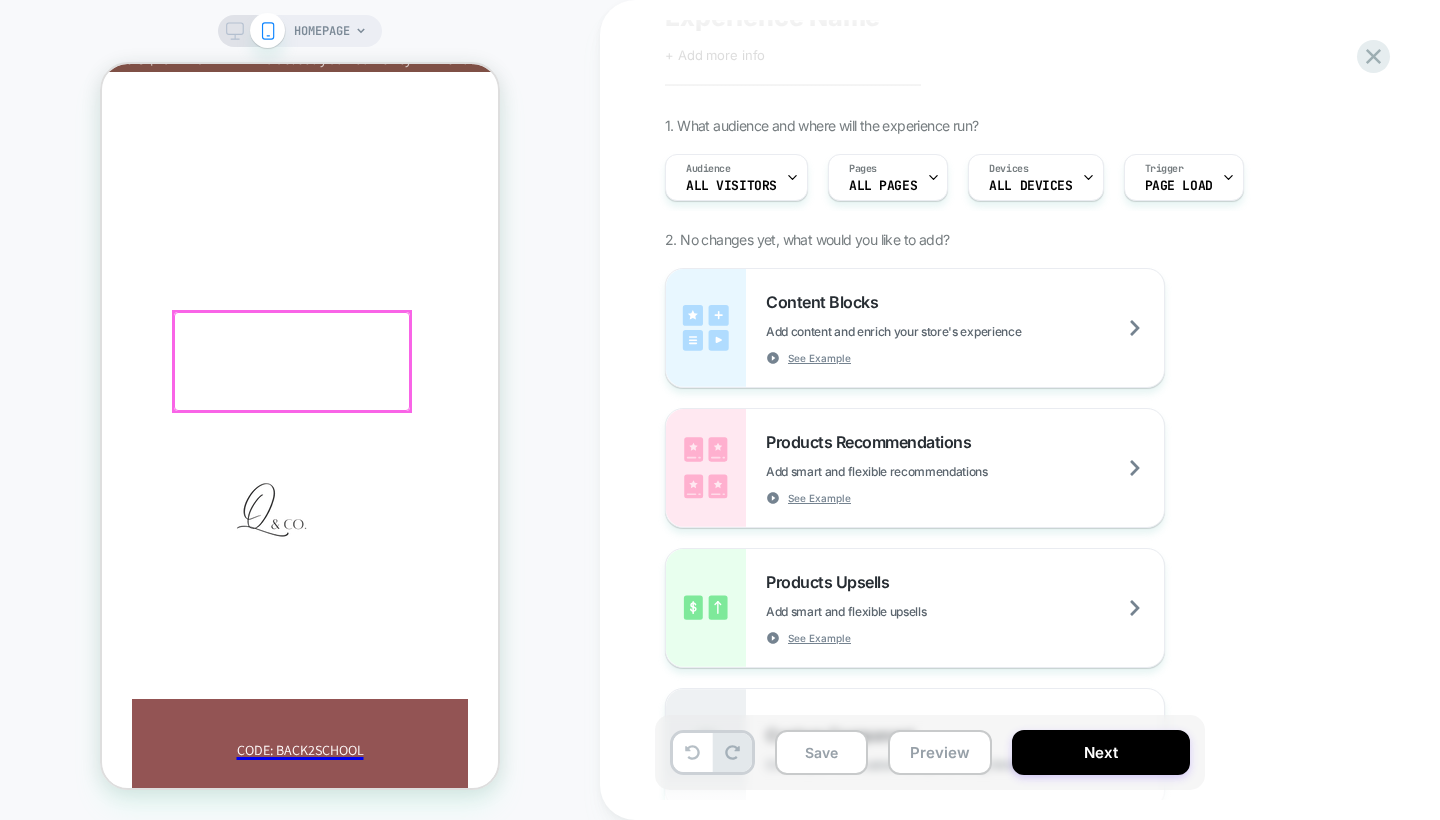 click at bounding box center (292, 362) 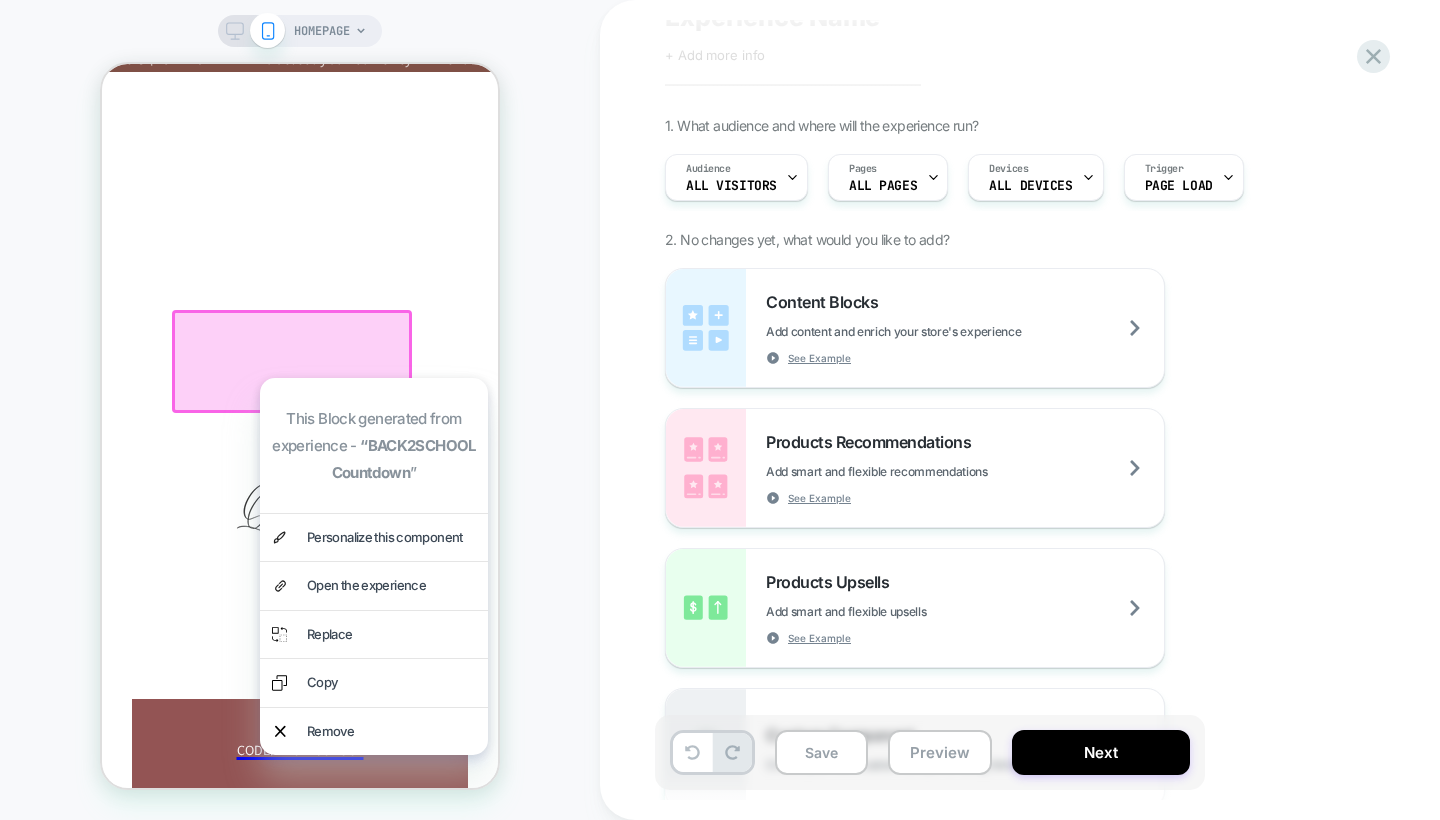 click on "Experience Name Click to edit experience details + Add more info 1. What audience and where will the experience run? Audience All Visitors Pages ALL PAGES Devices ALL DEVICES Trigger Page Load 2. No changes yet, what would you like to add? Content Blocks Add content and enrich your store's experience See Example Products Recommendations Add smart and flexible recommendations See Example Products Upsells Add smart and flexible upsells See Example Custom Component Create your own custom componet using html/css/js General Redirect Redirect users to different URLs, compare performance and optimize conversions Theme Test Test and optimize themes To run a price test, you need to start from an empty experience, have Shopify Plus membership and be on eligible Visually plan Price Test Request a pricing test by either manually selecting products or creating a matching rule to increase or decrease prices Fake Click Add powerful scenarios  by recording and automating your interactions See Example Global CSS New Pages" at bounding box center (1040, 410) 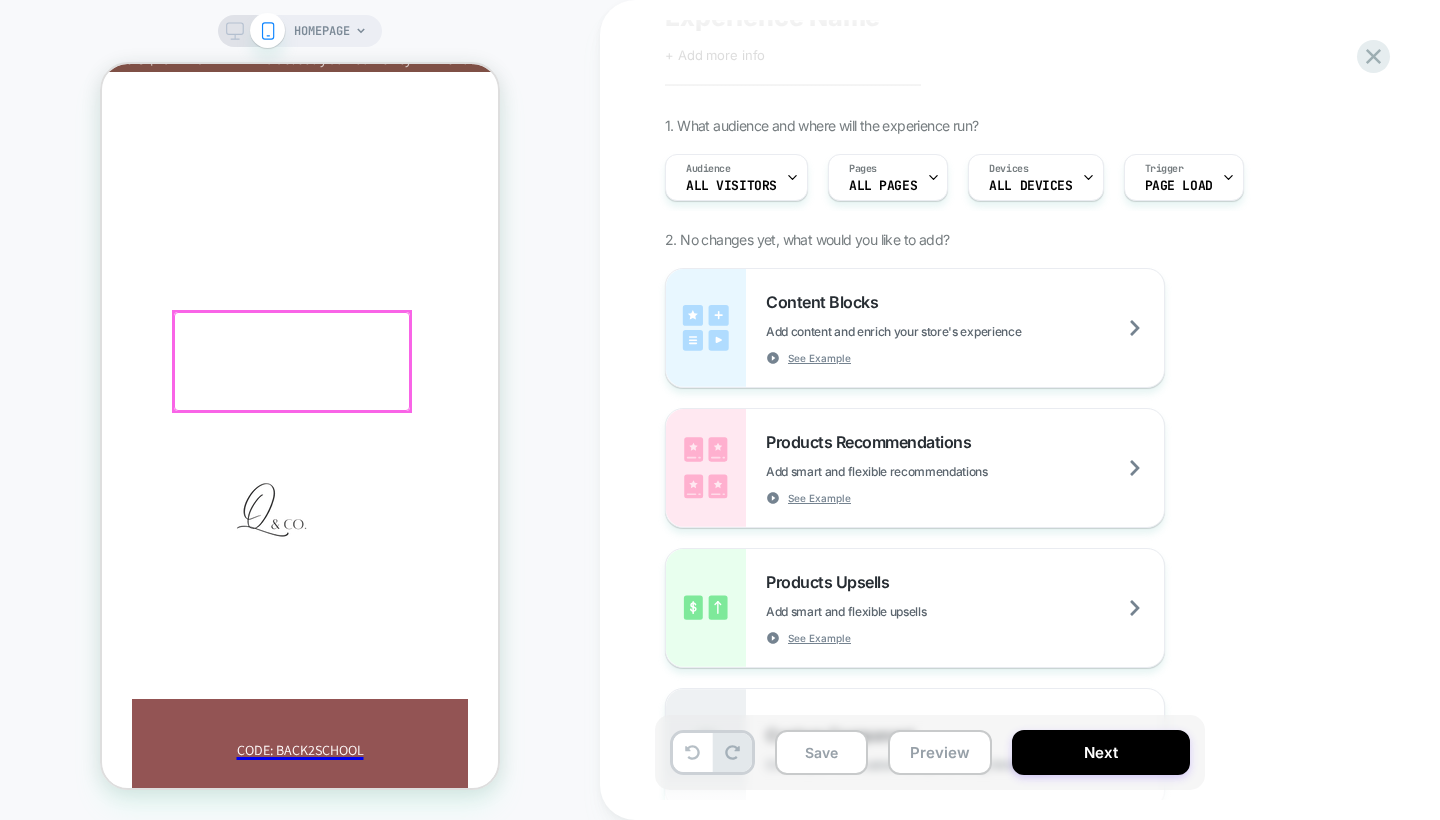 click at bounding box center (292, 362) 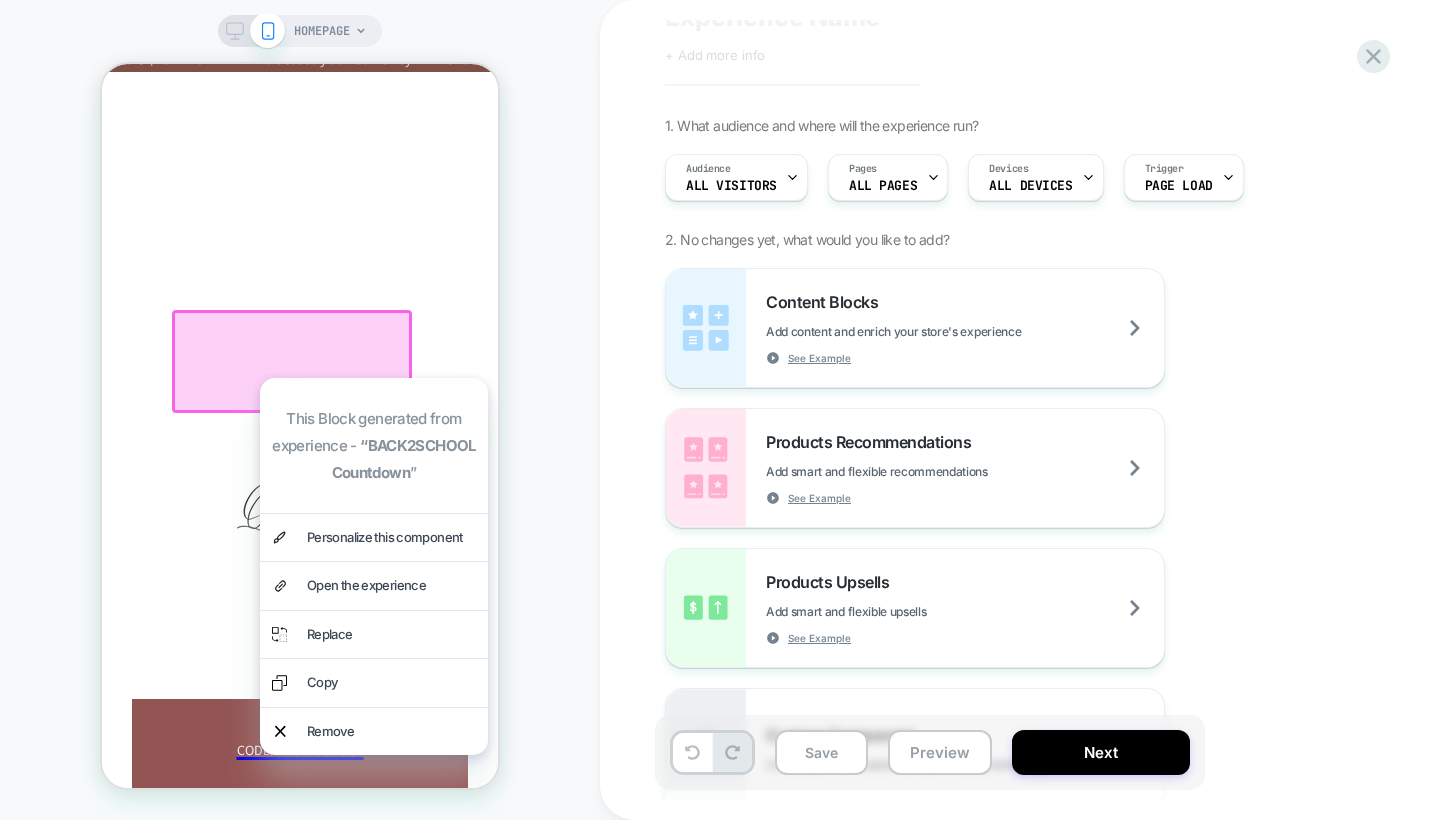 click on "HOMEPAGE" at bounding box center [300, 410] 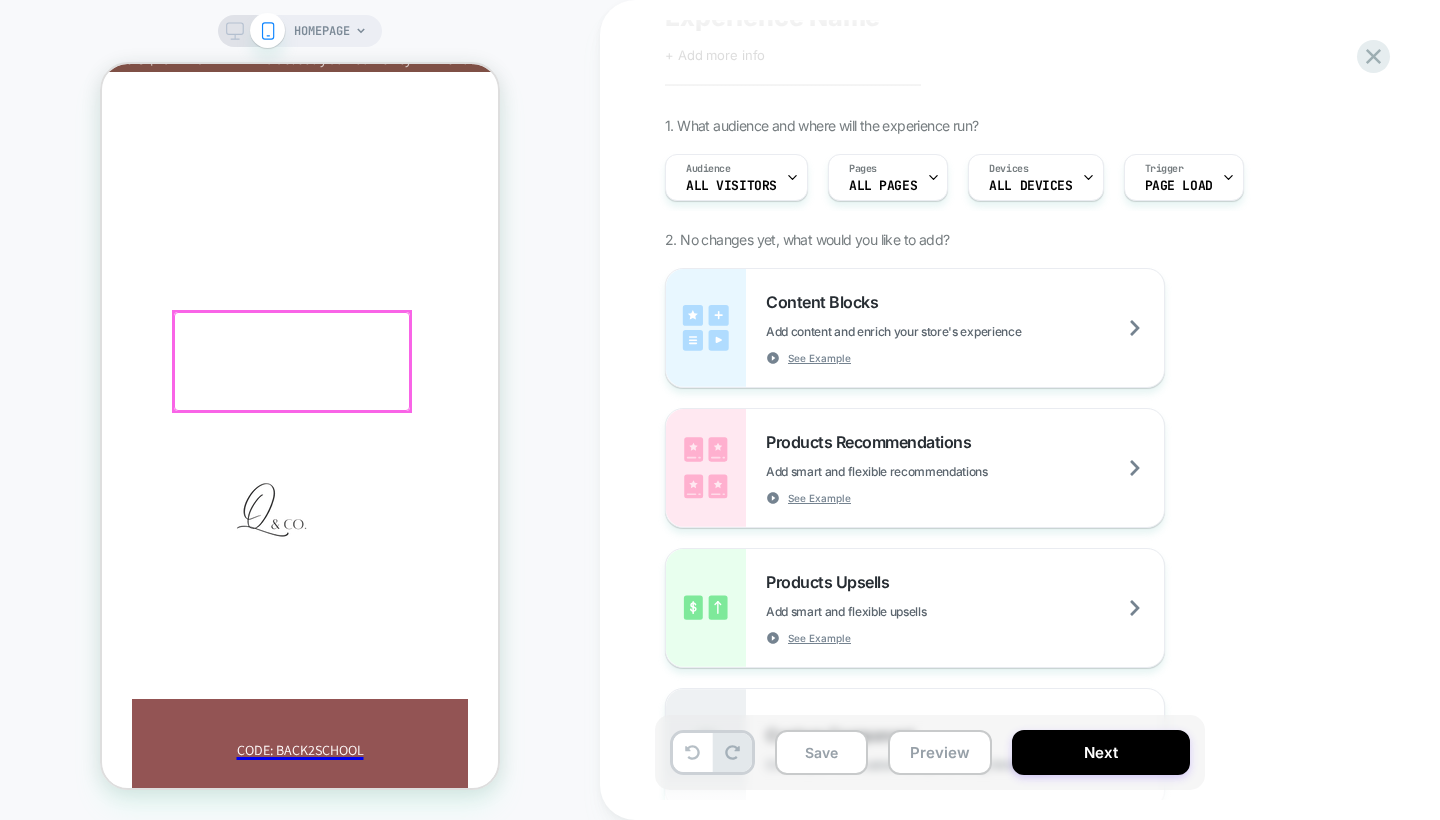 click at bounding box center (292, 362) 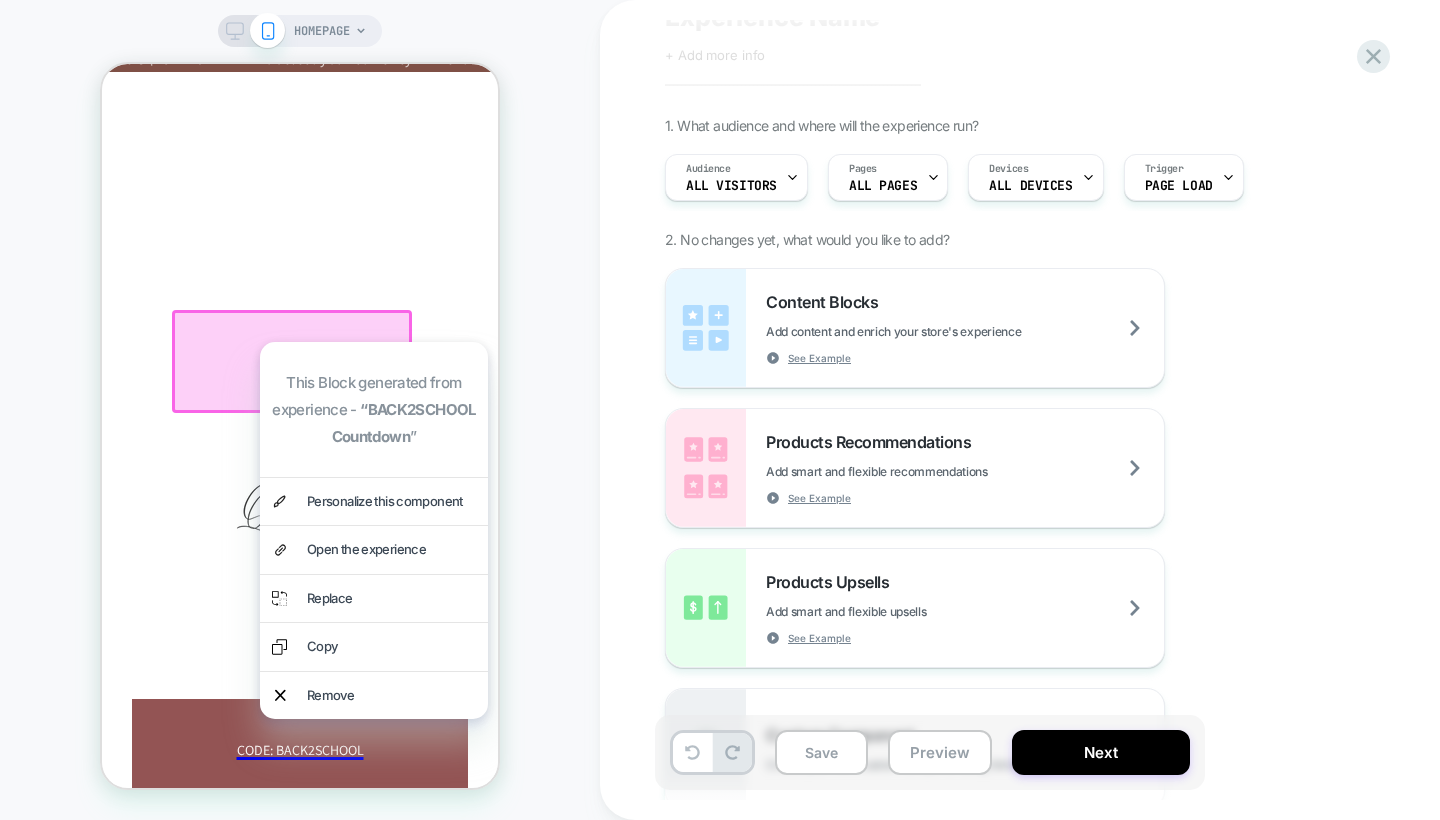 click on "Home
Lipgloss
Lipstick
Lipliner
Artist Essentials
Shade Finder
Country/region
USD
$ | United States
AFN
؋ |
Afghanistan
EUR
€ |
Åland Islands
ALL
L |
Albania
DZD
د.ج |
Algeria" at bounding box center [300, 1028] 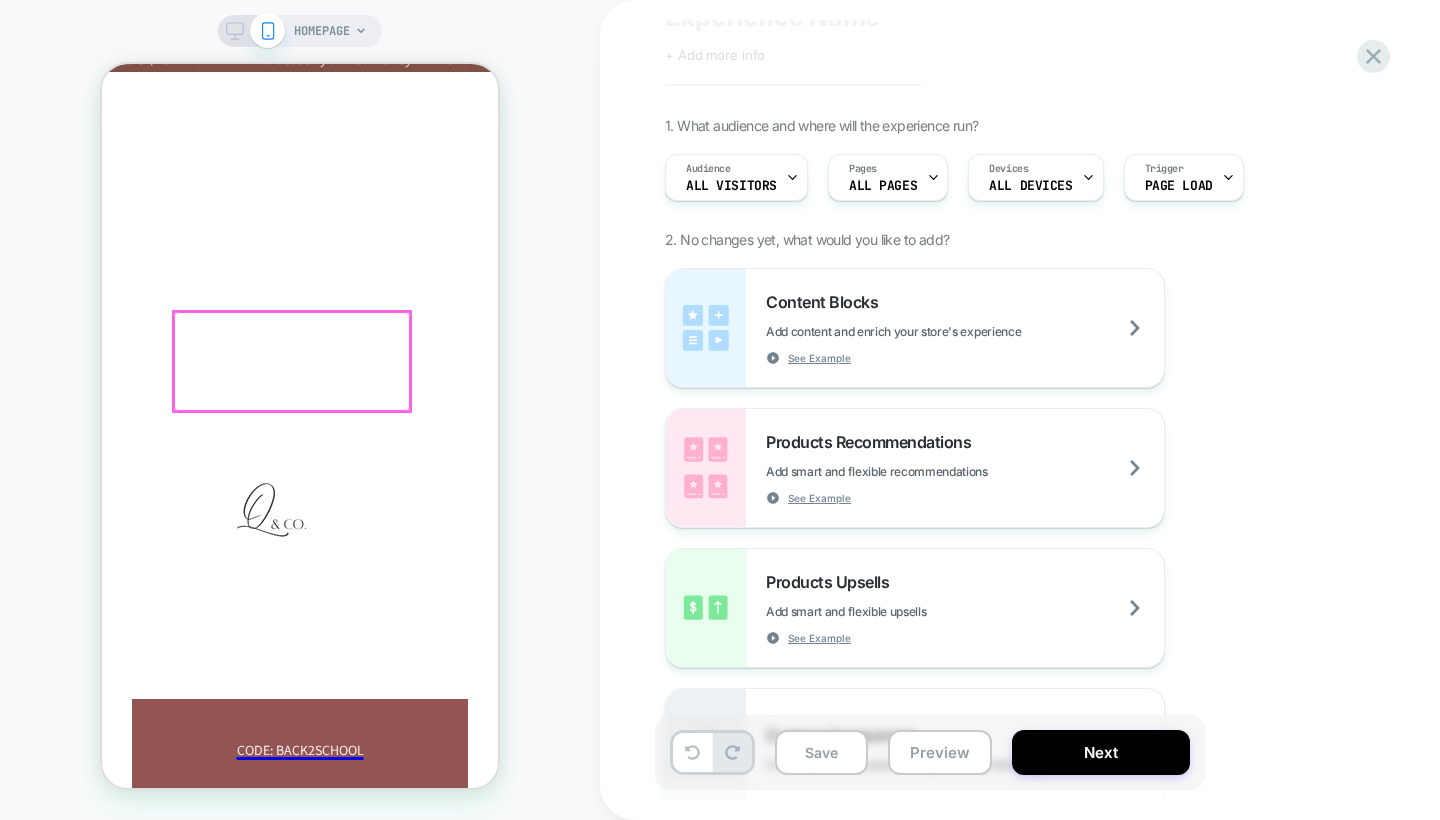 click at bounding box center [292, 362] 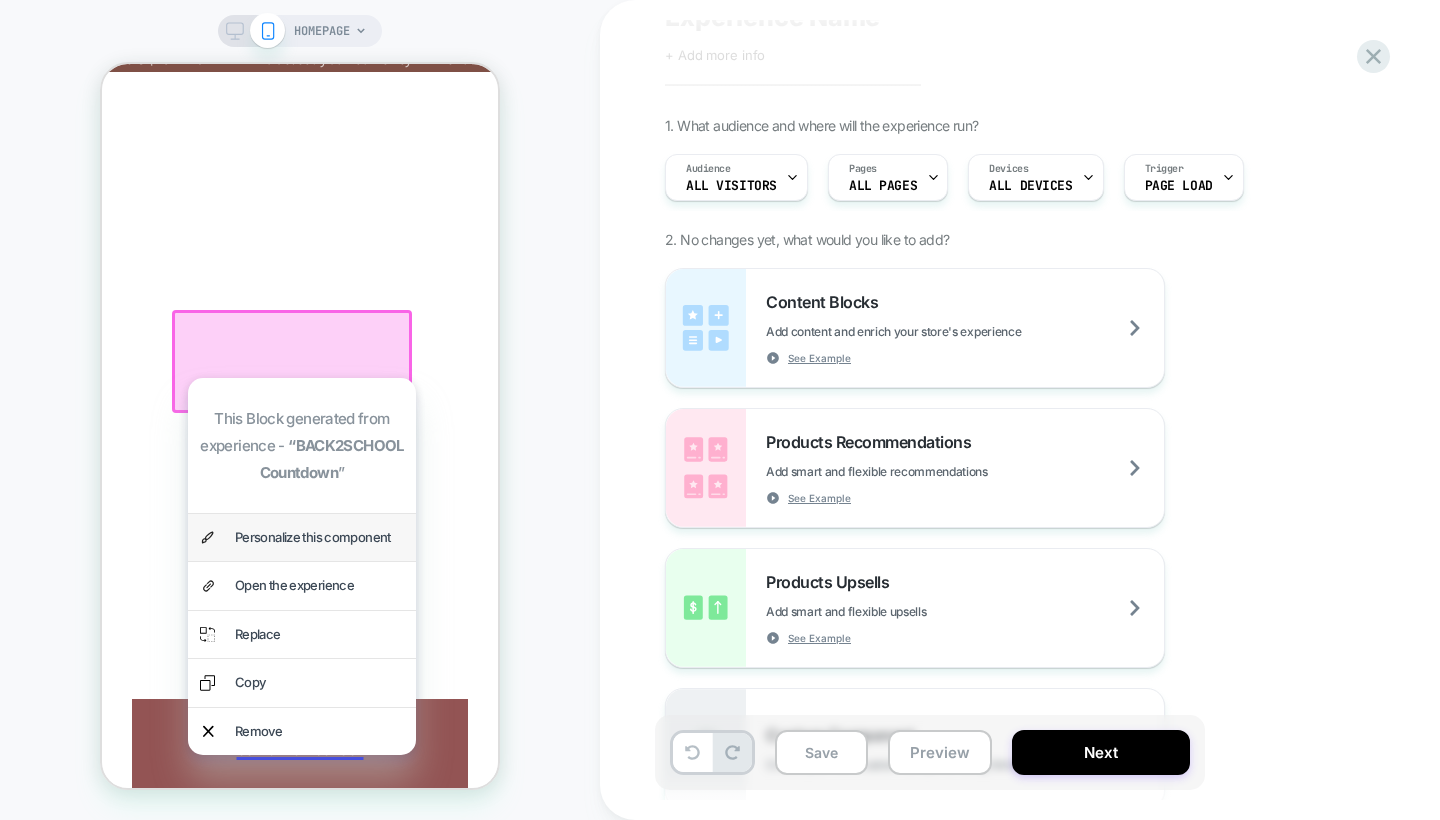 click on "Personalize this component" at bounding box center [319, 537] 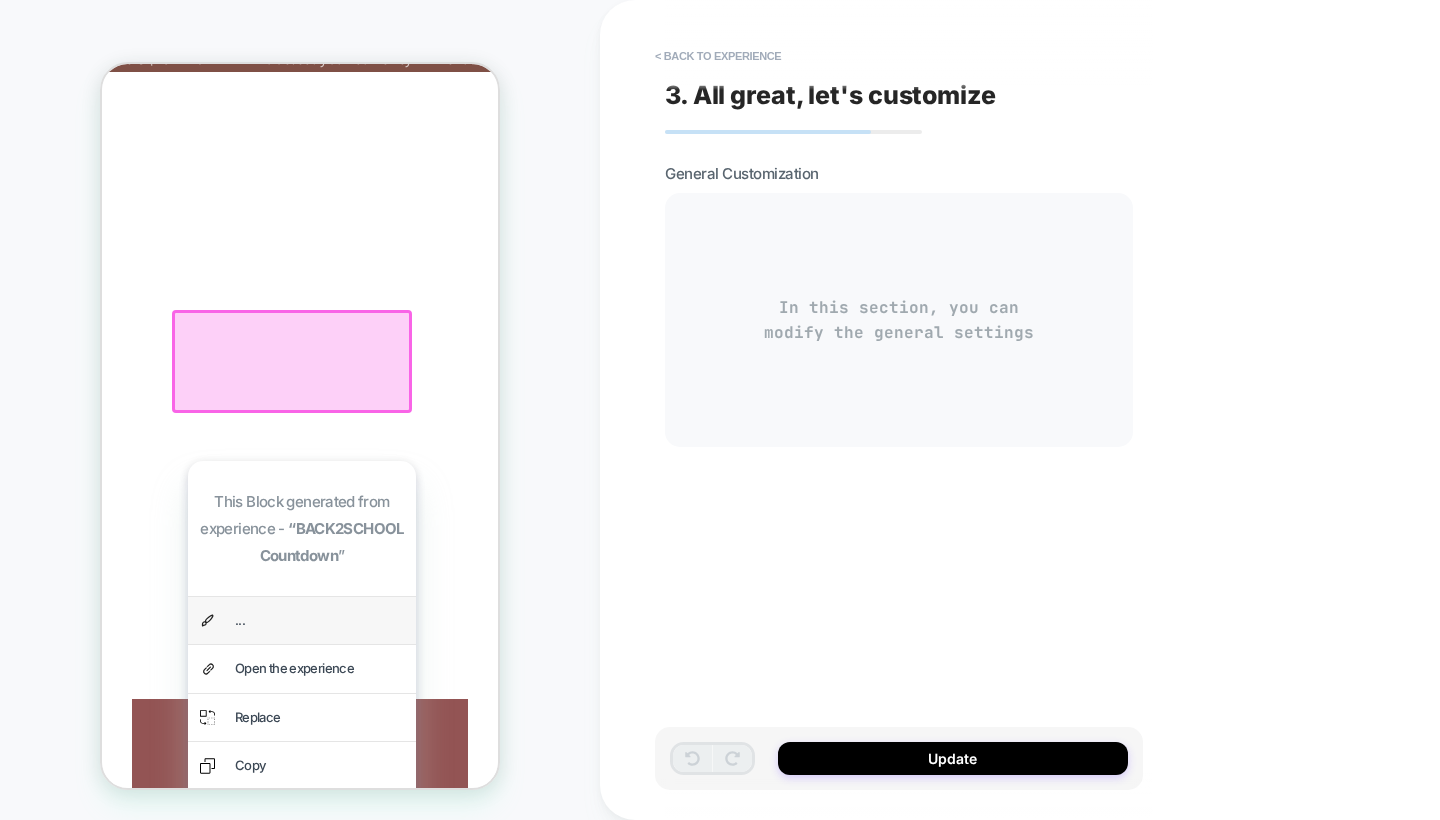 scroll, scrollTop: 0, scrollLeft: 0, axis: both 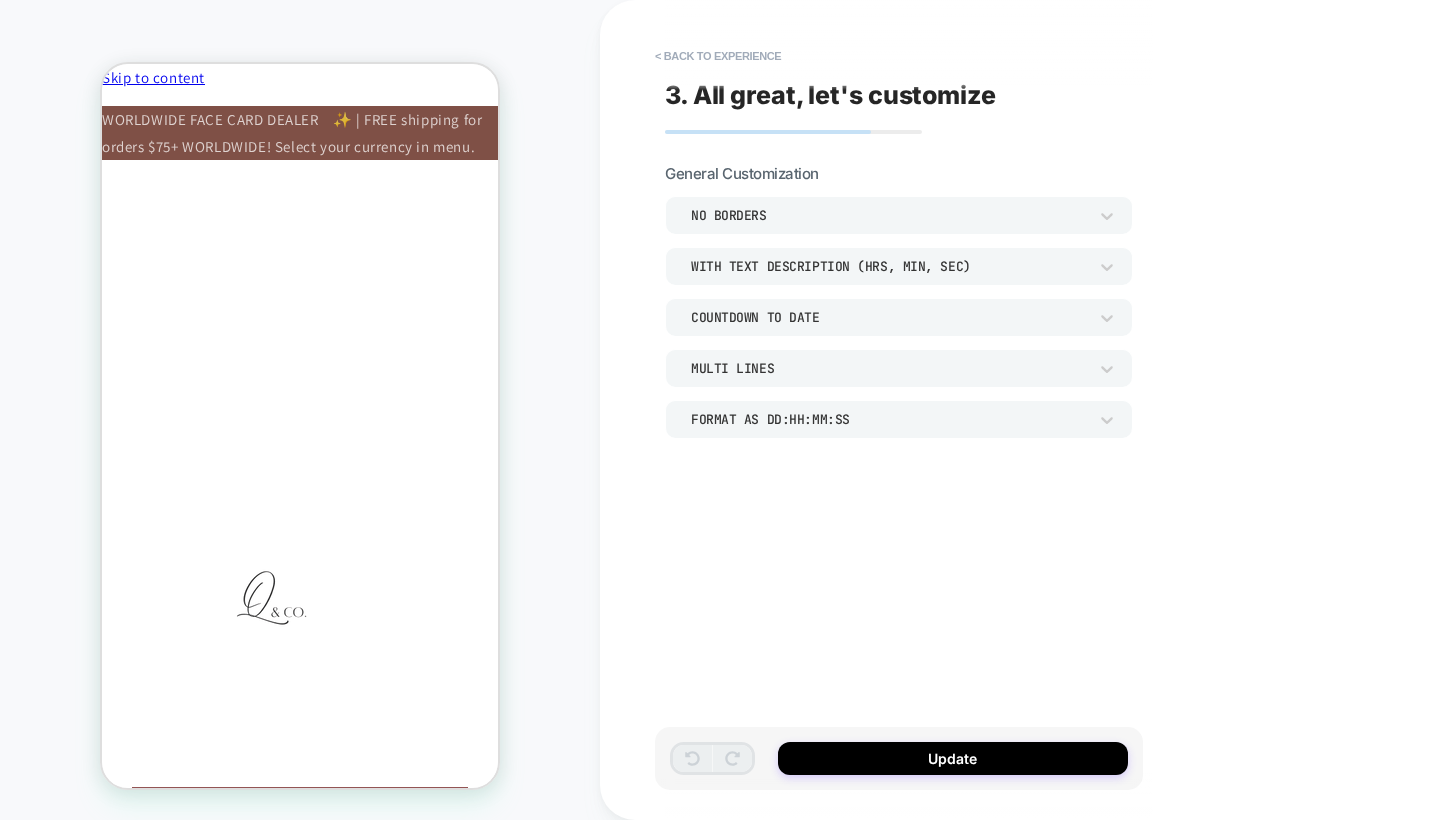click on "15" at bounding box center (270, 893) 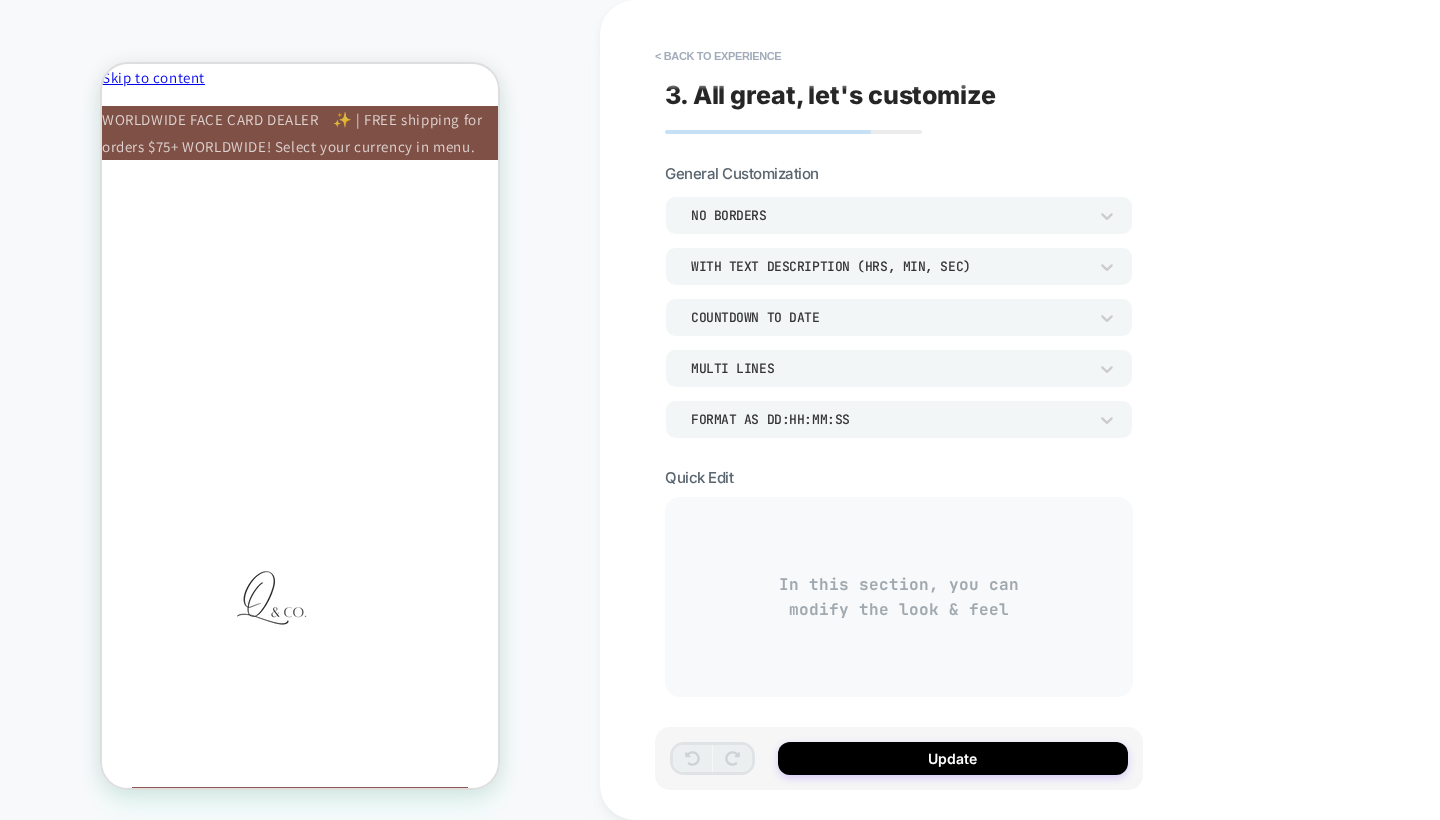 click on "Home
Lipgloss
Lipstick
Lipliner
Artist Essentials
Shade Finder
Country/region
USD
$ | United States
AFN
؋ |
Afghanistan
EUR
€ |
Åland Islands
ALL
L |
Albania
DZD
د.ج |
Algeria" at bounding box center [300, 1116] 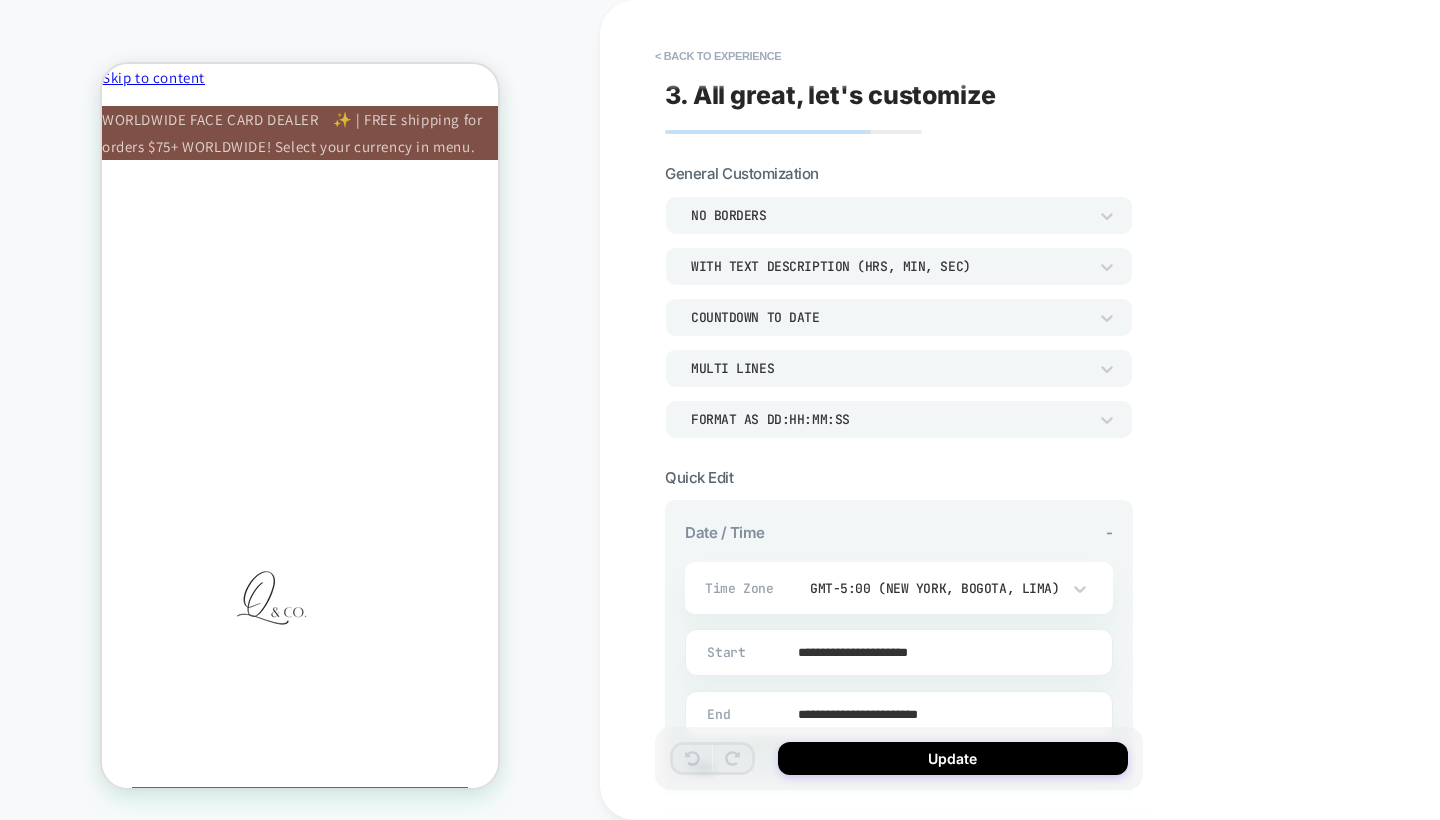 click on "HOMEPAGE" at bounding box center (300, 410) 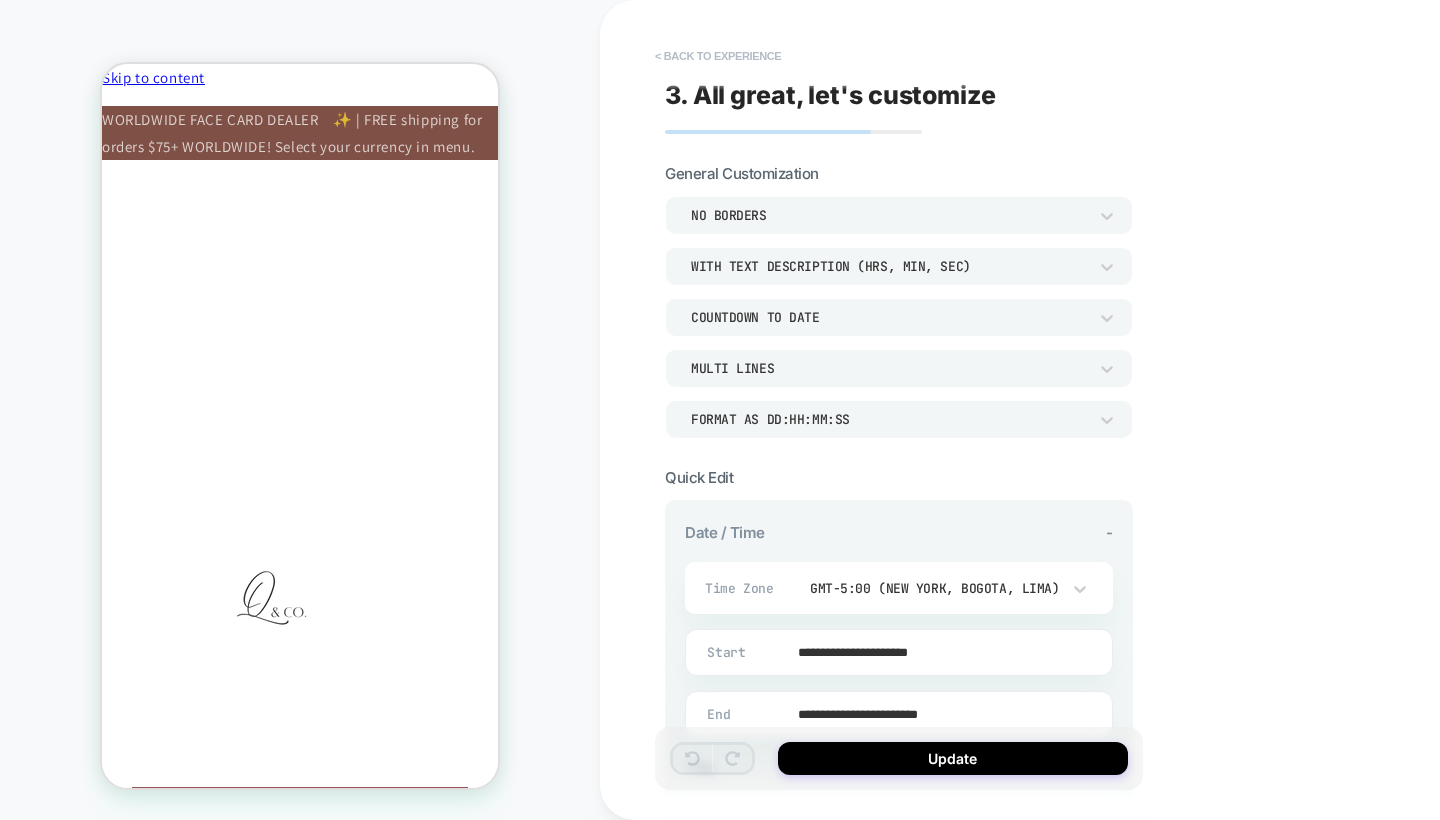 click on "< Back to experience" at bounding box center [718, 56] 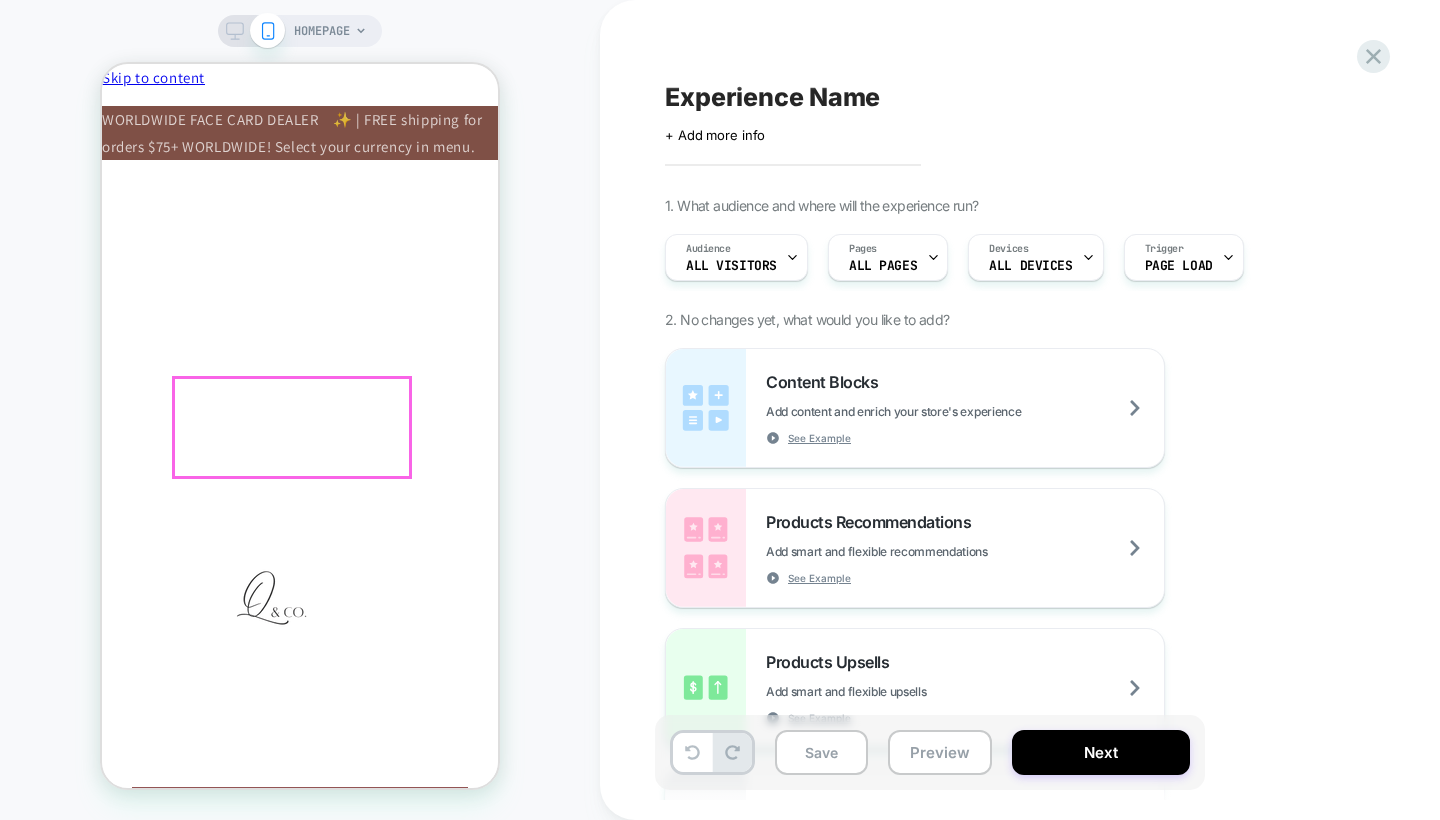 click on "Sec" at bounding box center (392, 908) 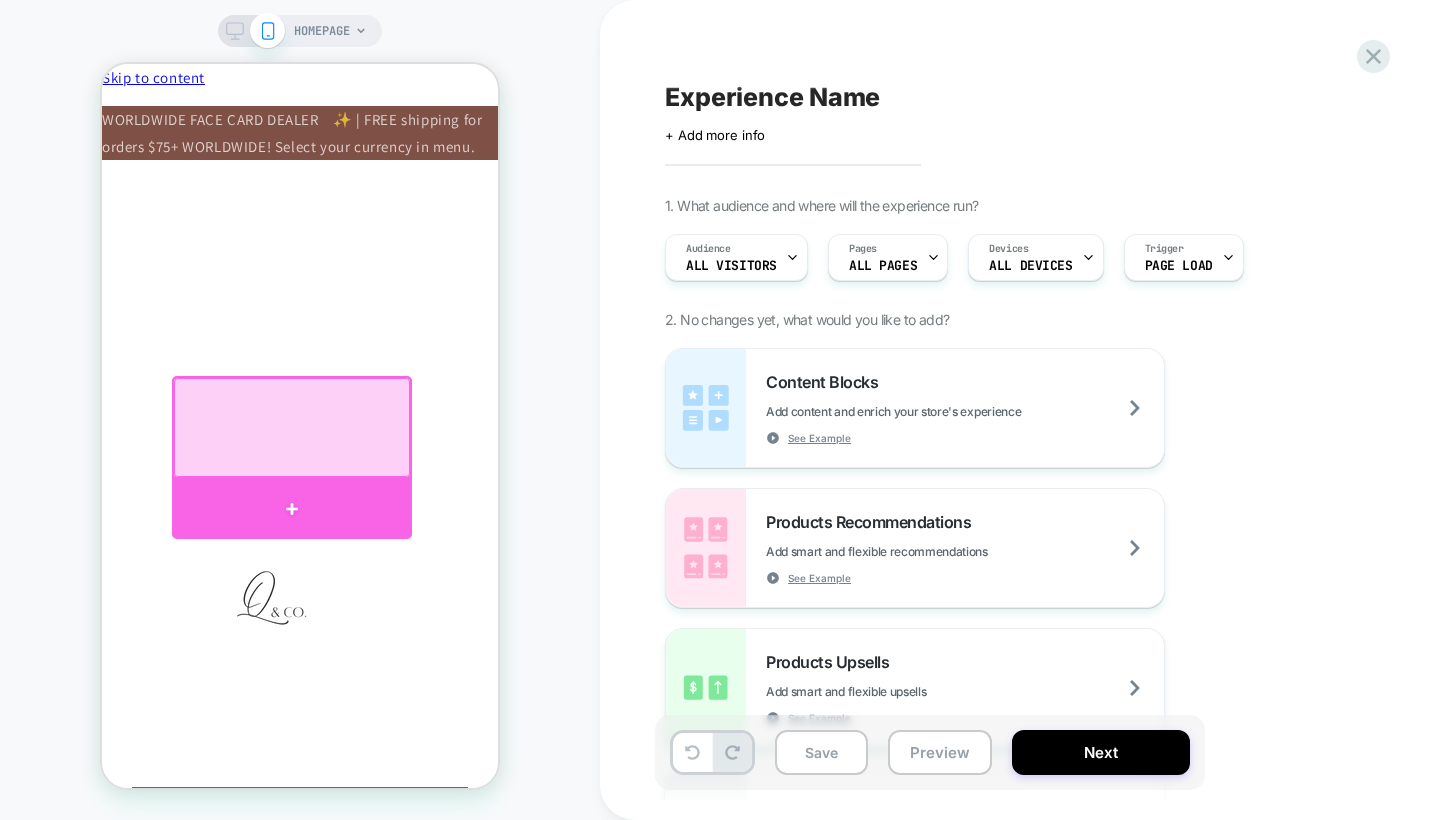 click at bounding box center (292, 509) 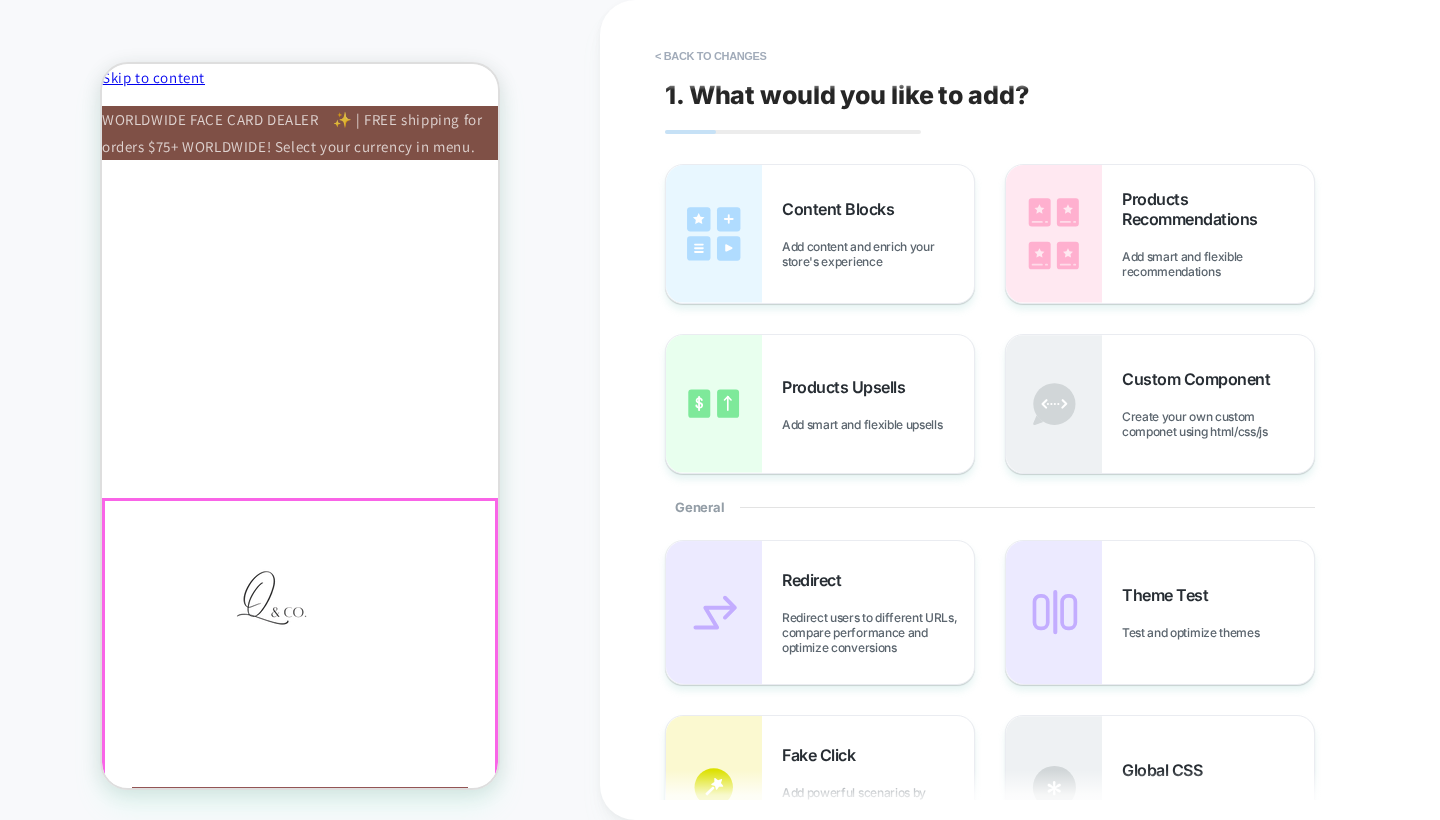 scroll, scrollTop: 76, scrollLeft: 0, axis: vertical 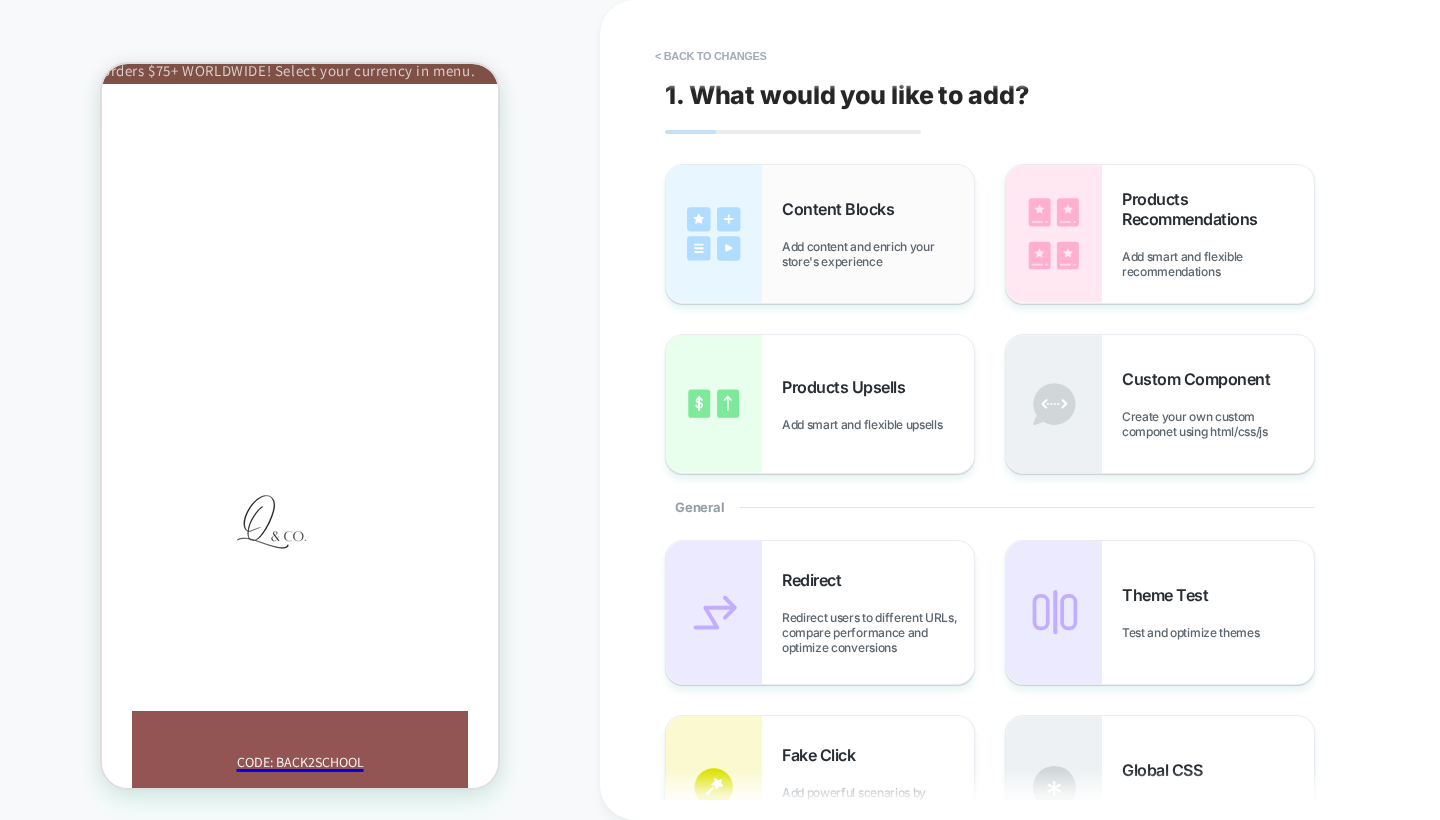 click at bounding box center (714, 234) 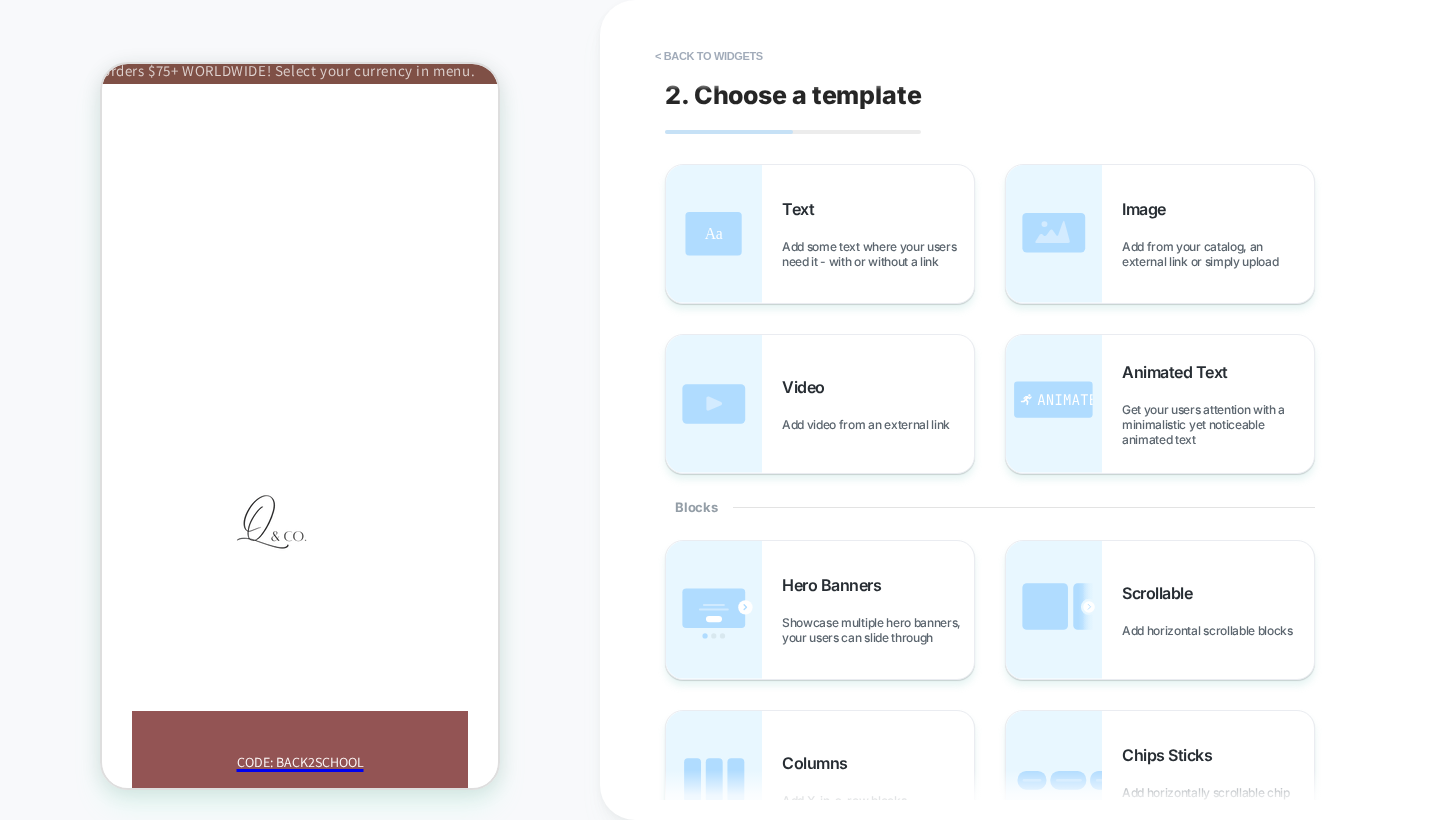 scroll, scrollTop: 138, scrollLeft: 0, axis: vertical 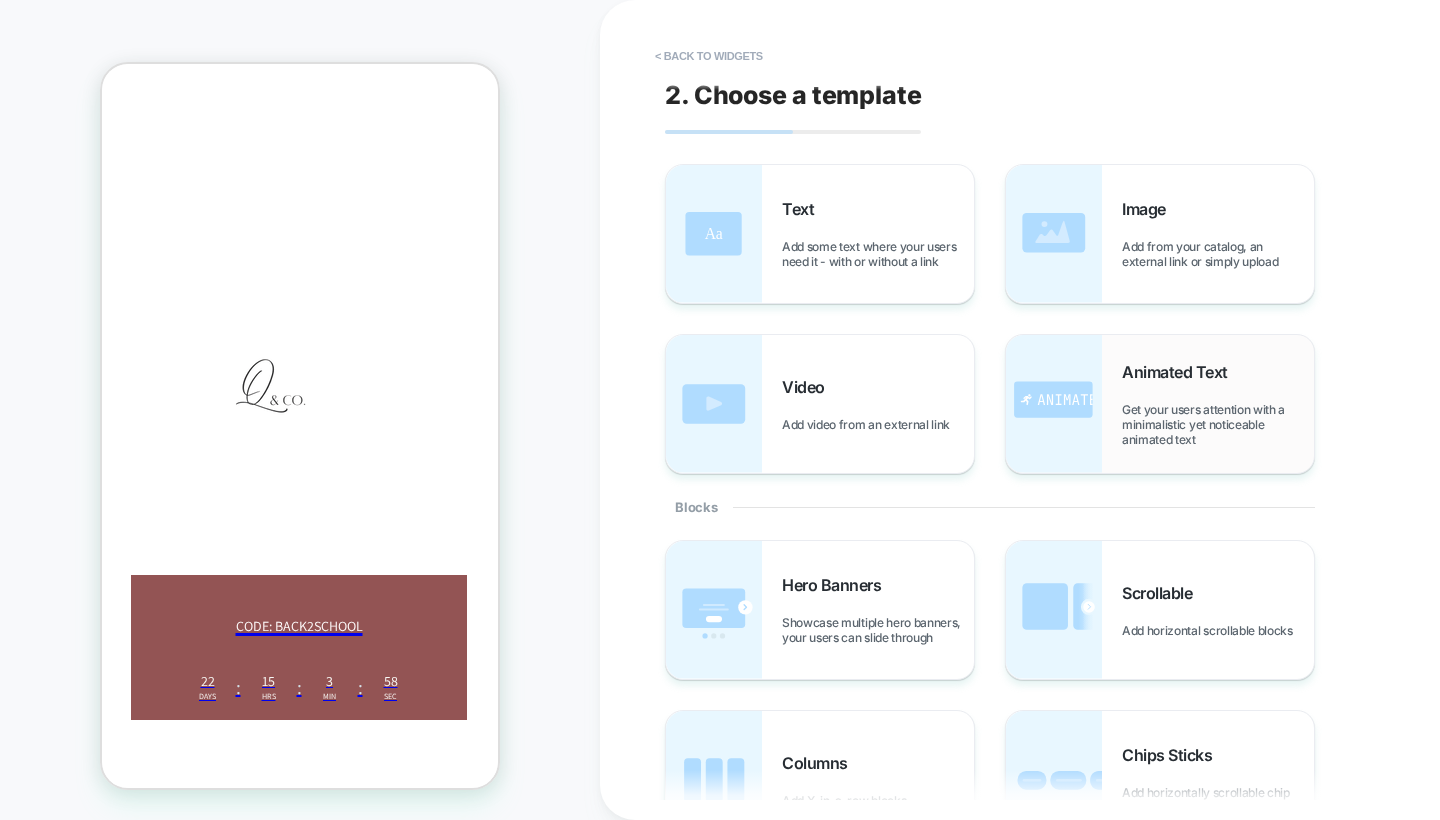 click at bounding box center [1054, 404] 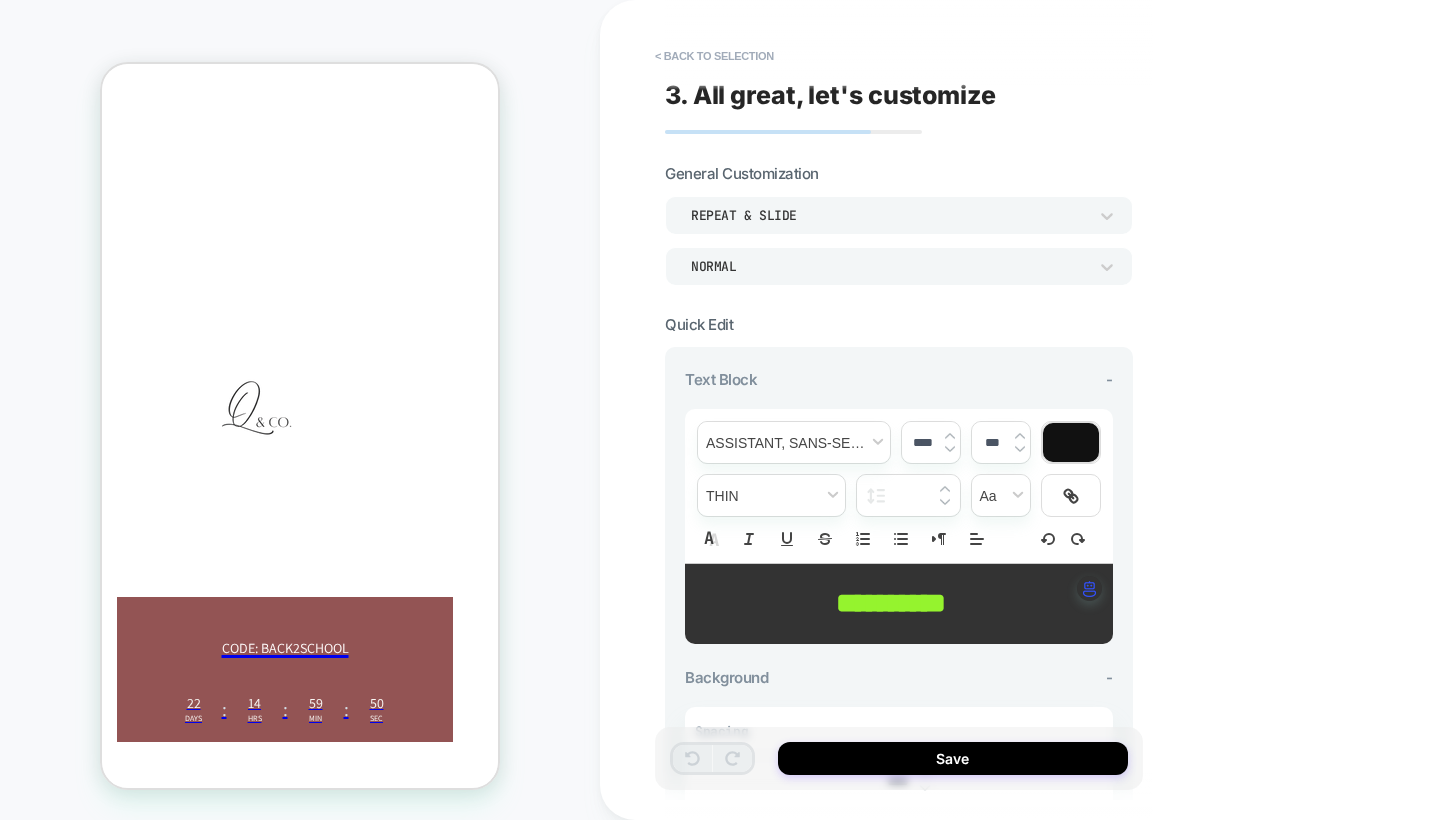 scroll, scrollTop: 167, scrollLeft: 15, axis: both 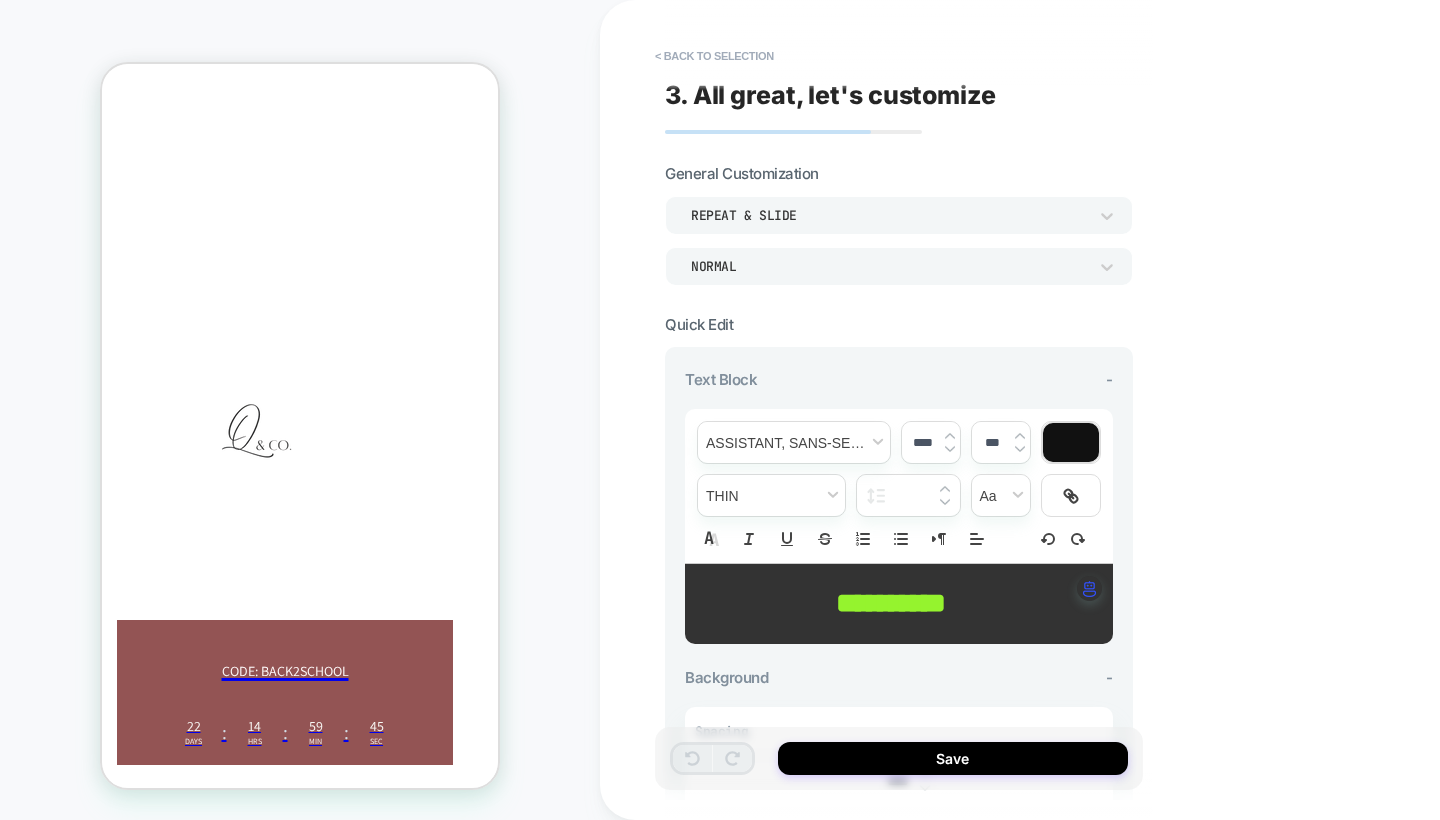click on "**********" at bounding box center (891, 603) 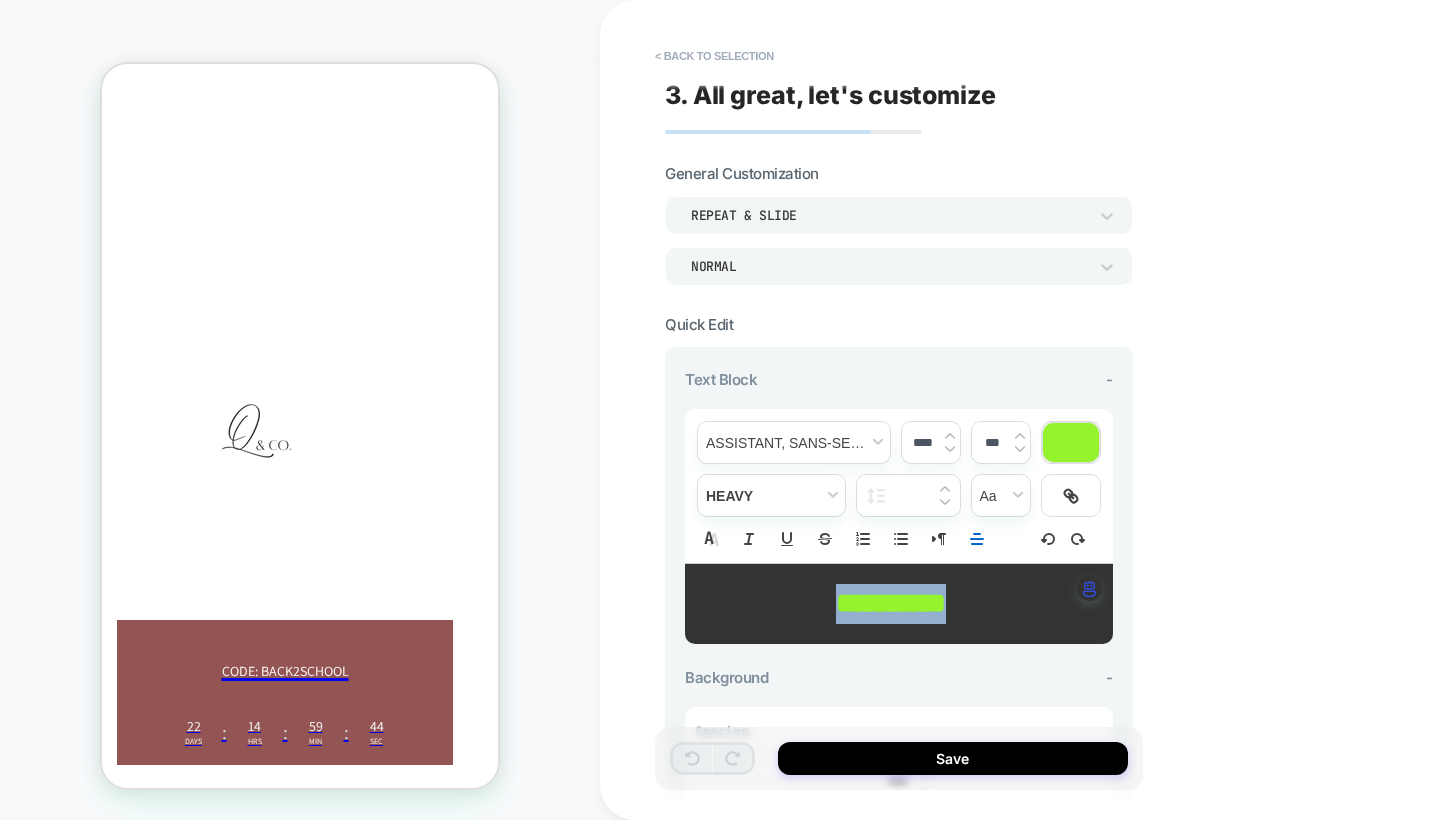 drag, startPoint x: 996, startPoint y: 598, endPoint x: 753, endPoint y: 599, distance: 243.00206 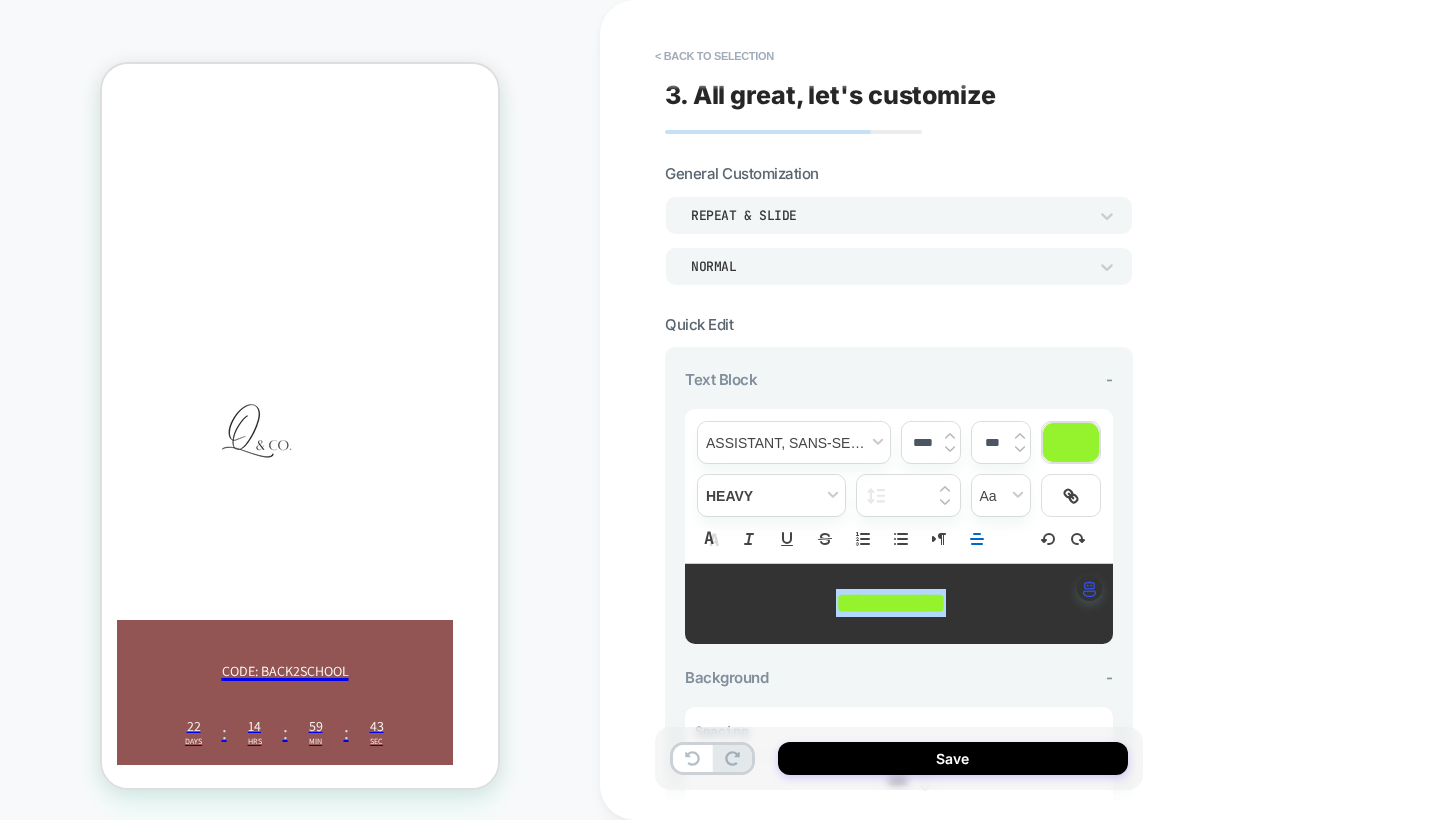 click at bounding box center [1071, 442] 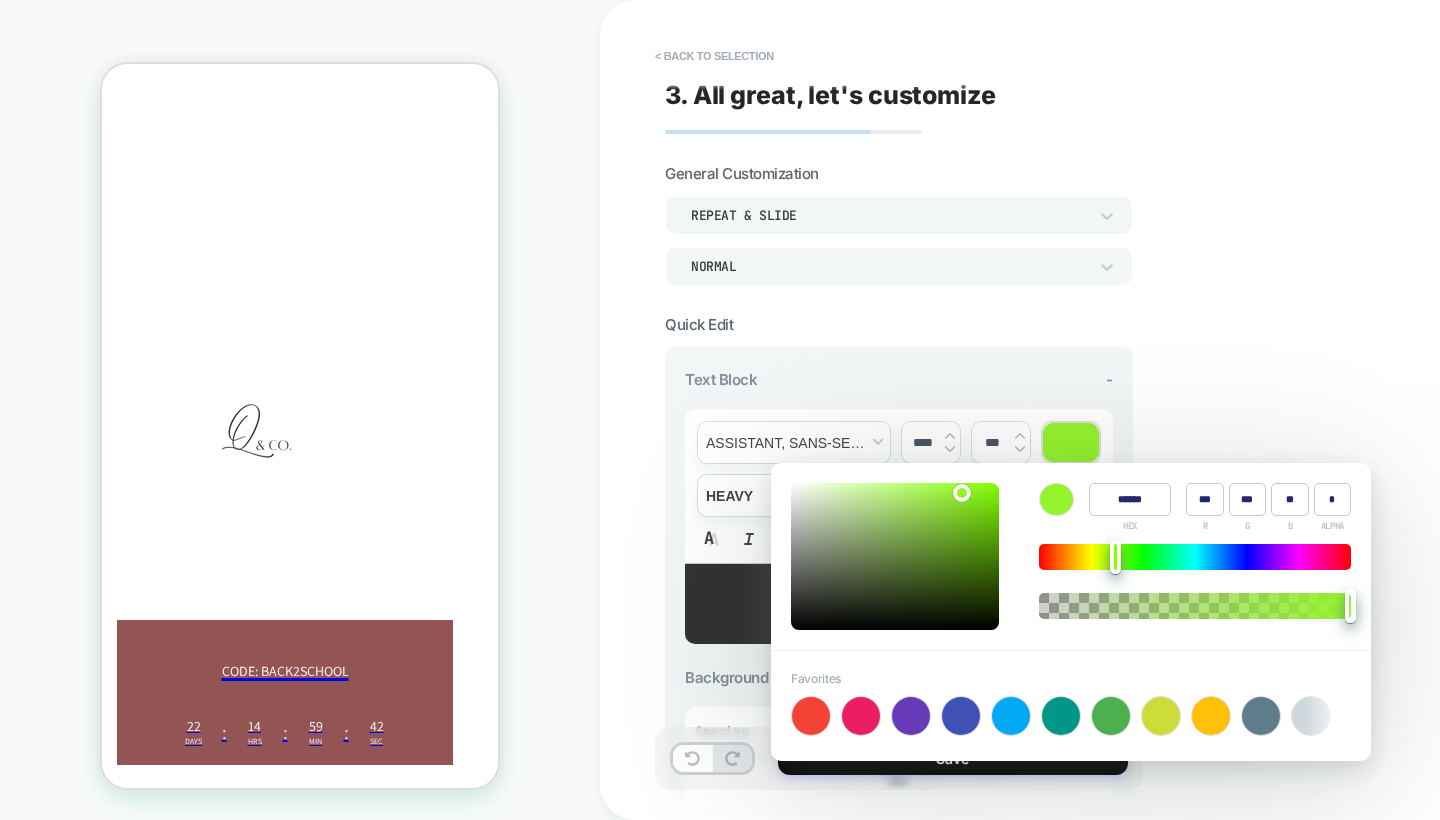 type on "******" 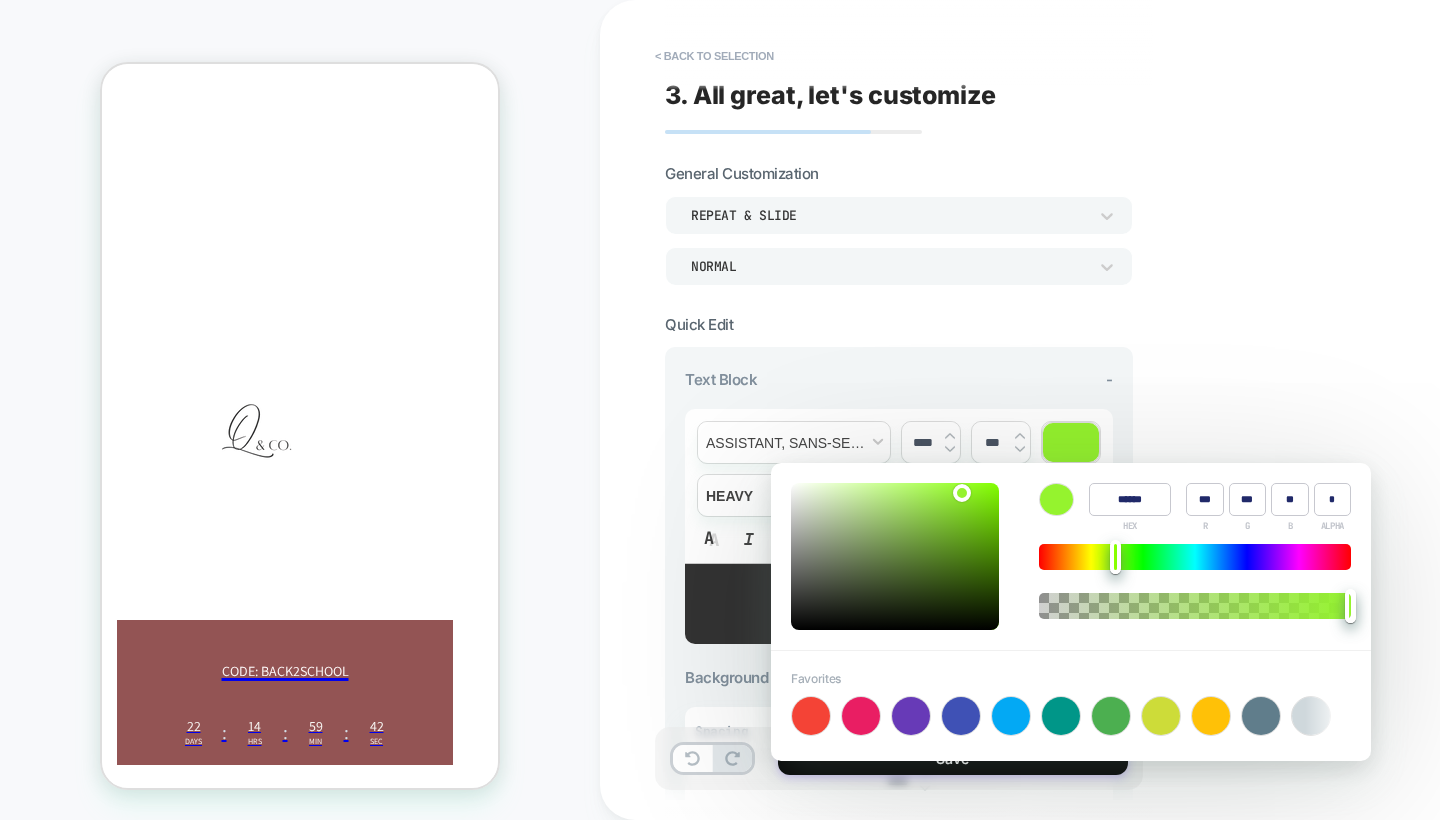 type on "**" 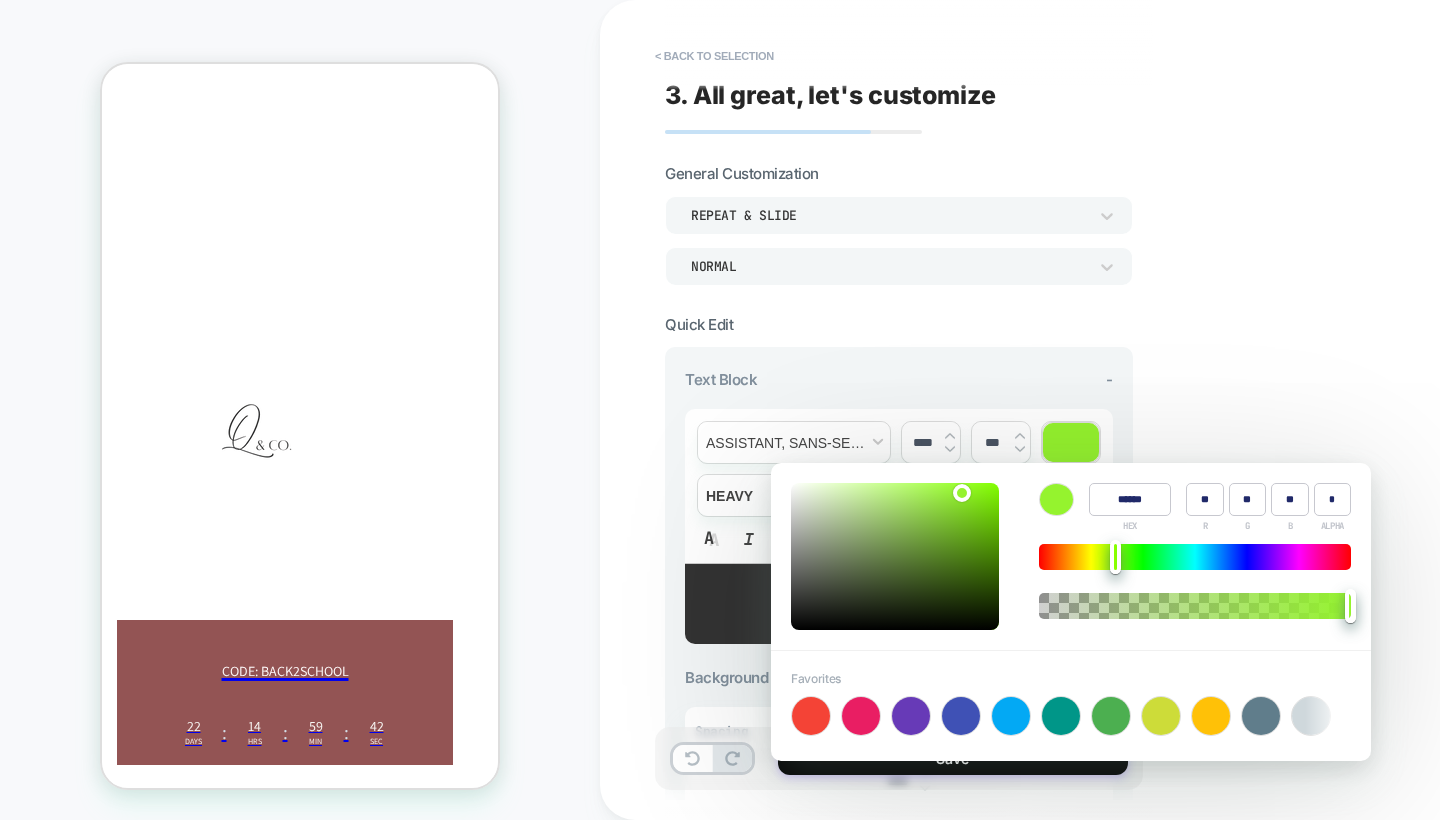type on "**" 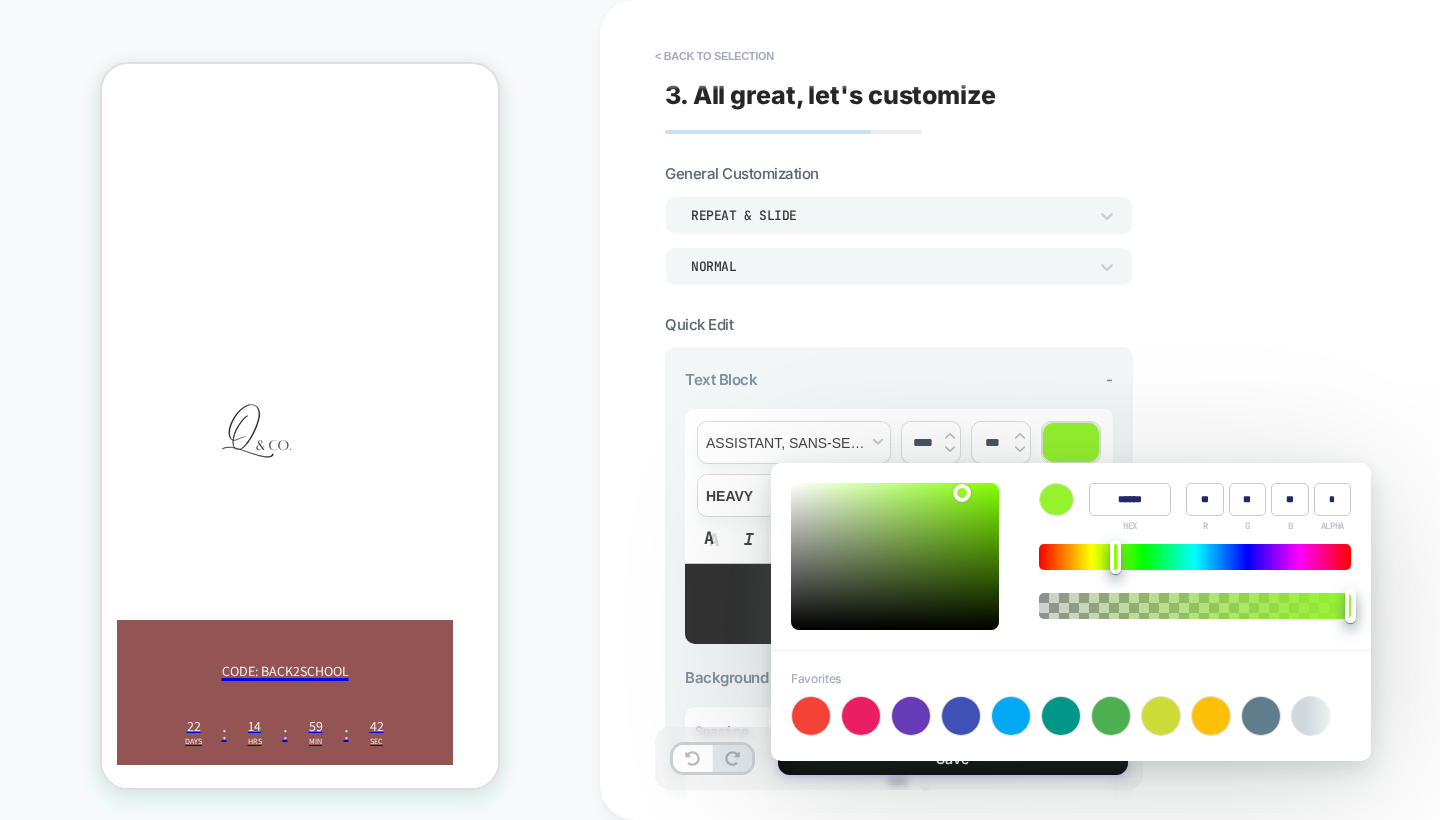 type on "**" 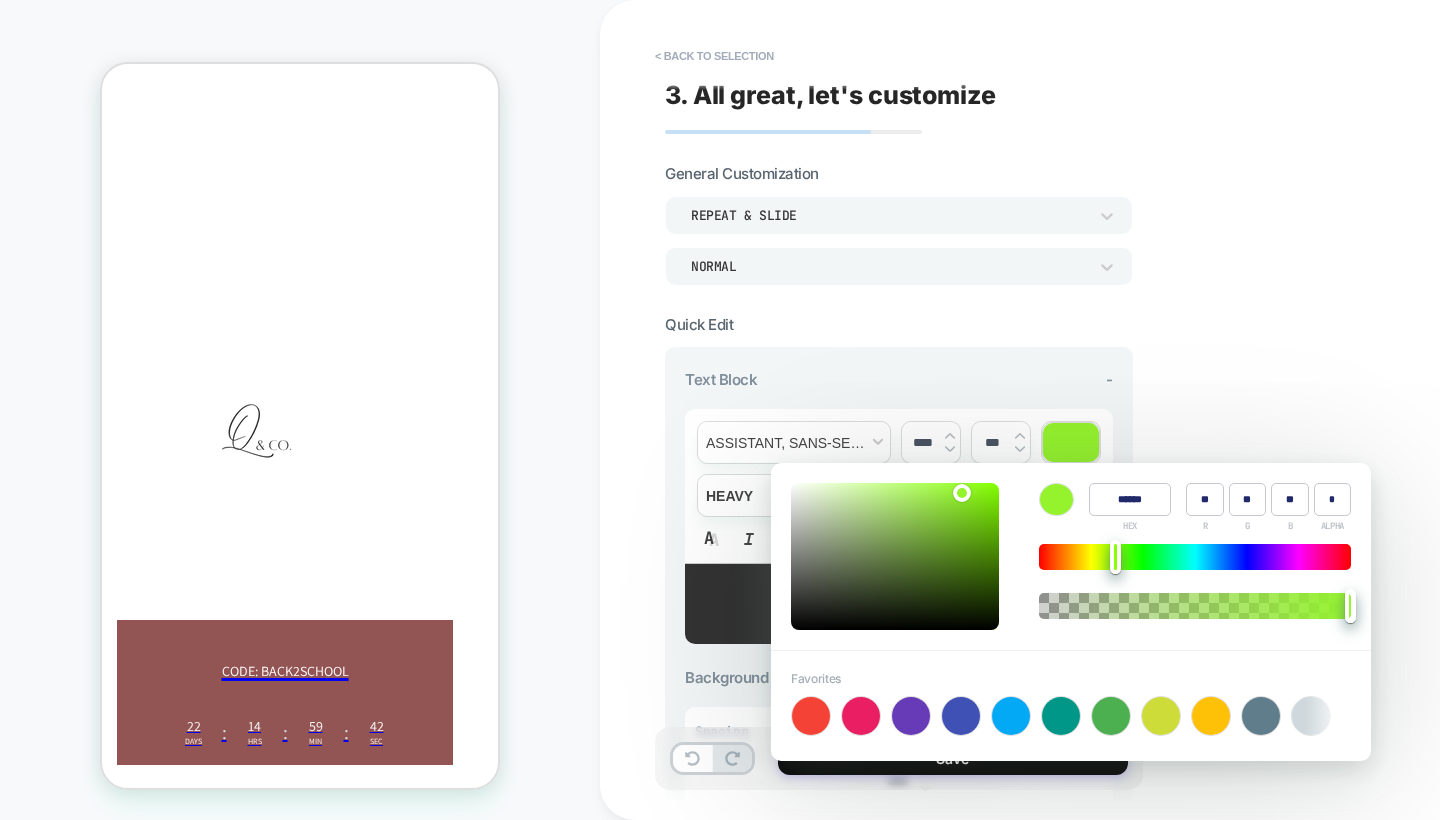 type on "******" 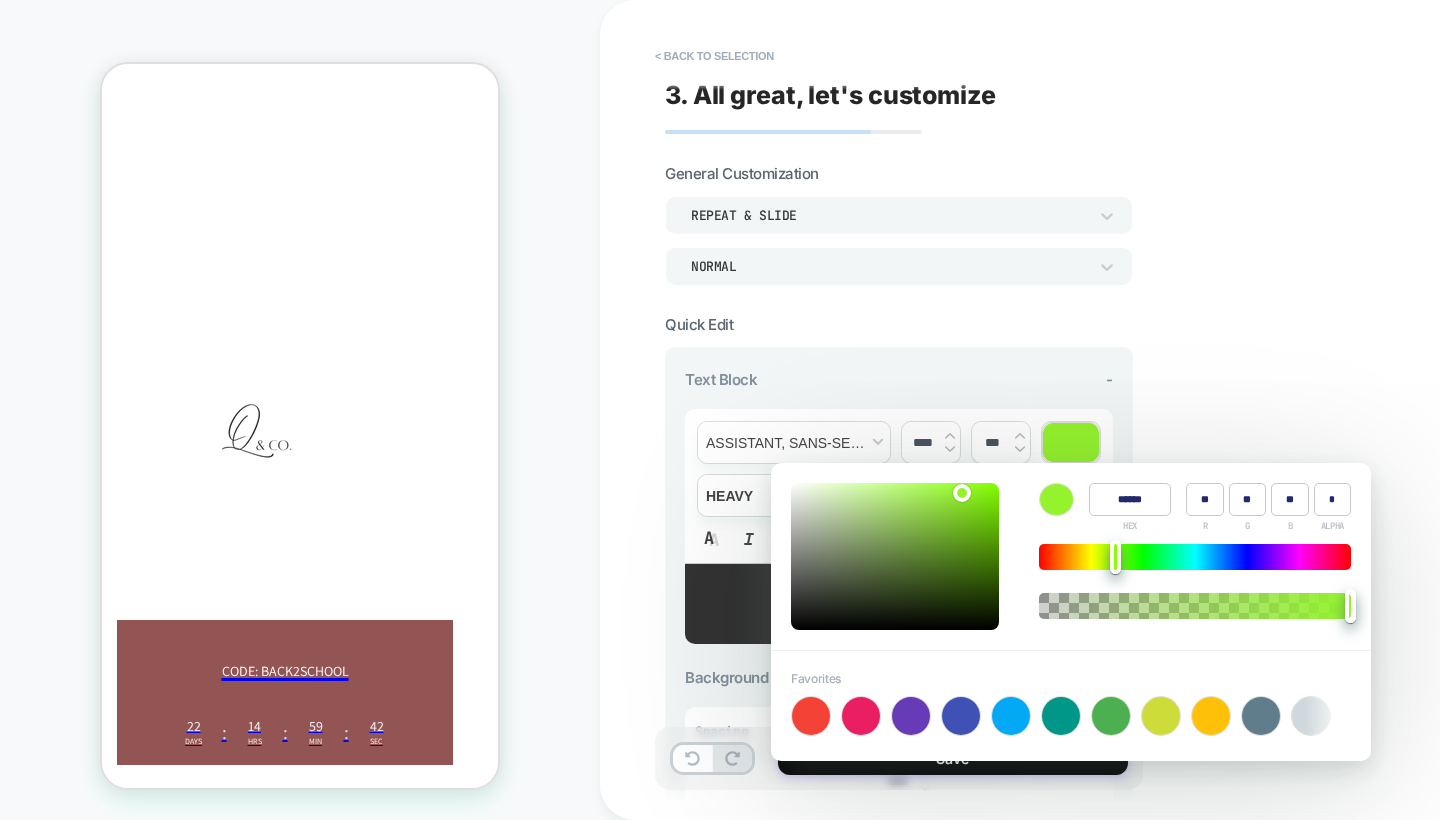 type on "**" 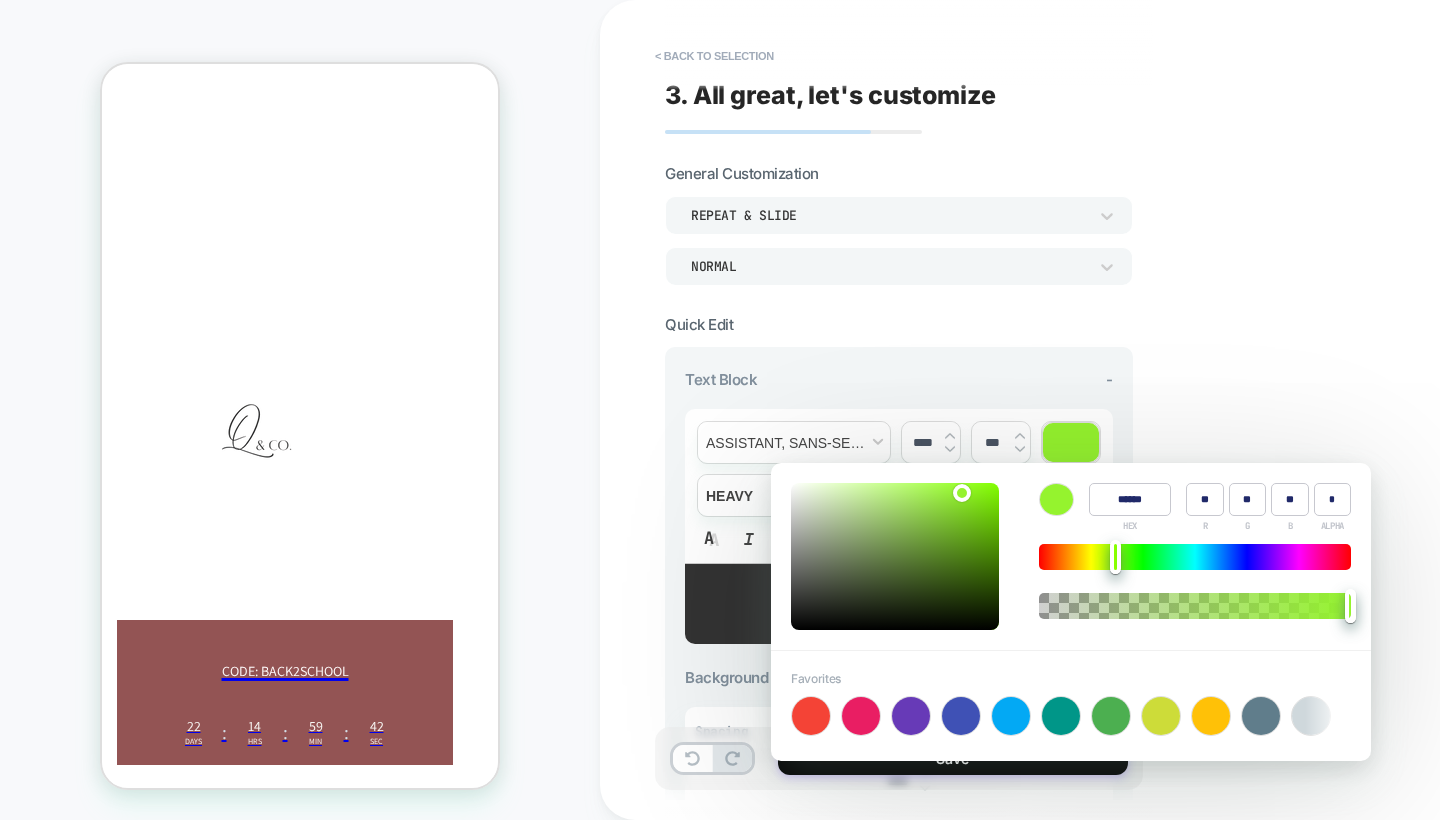 type on "**" 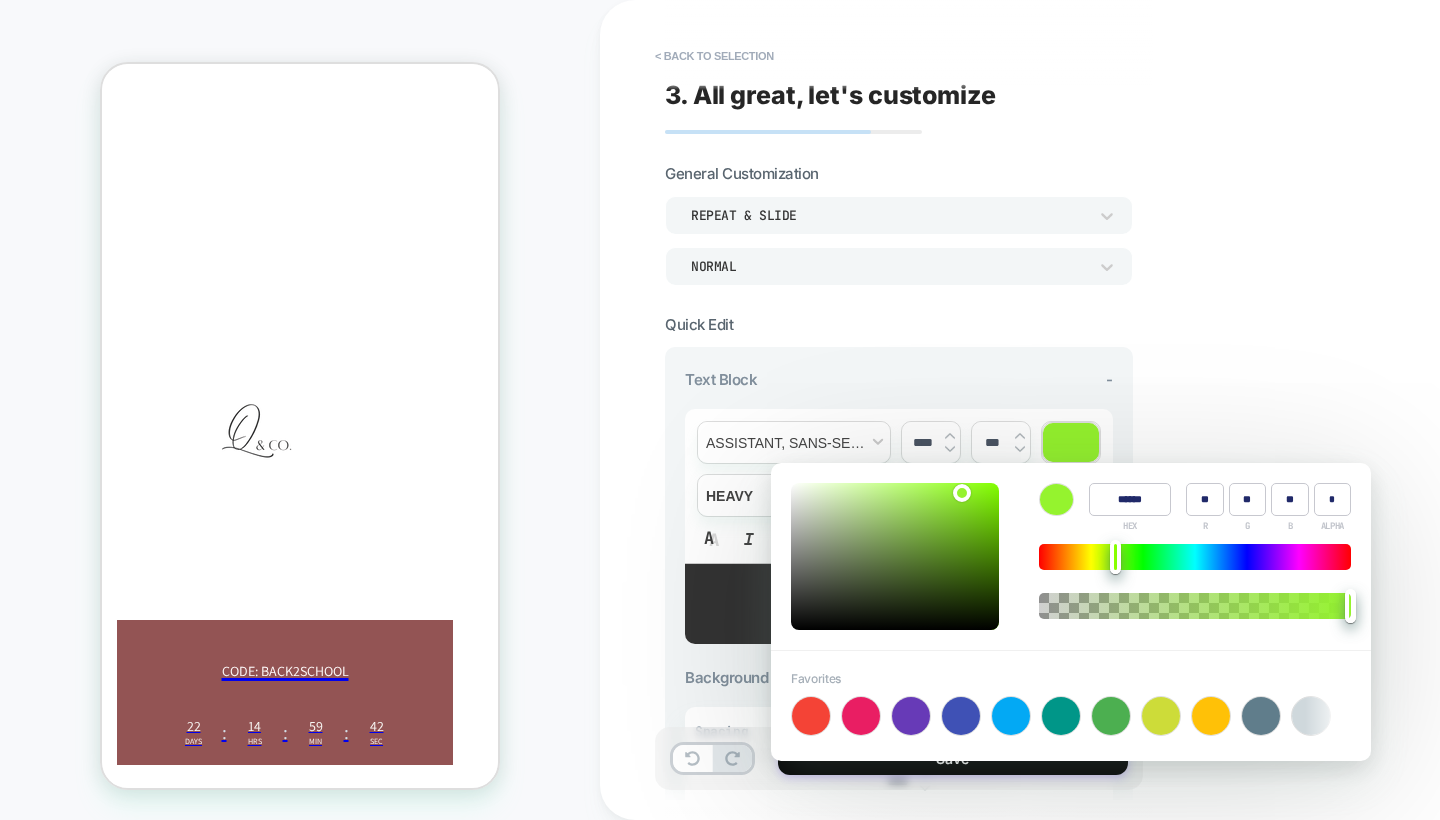 type on "******" 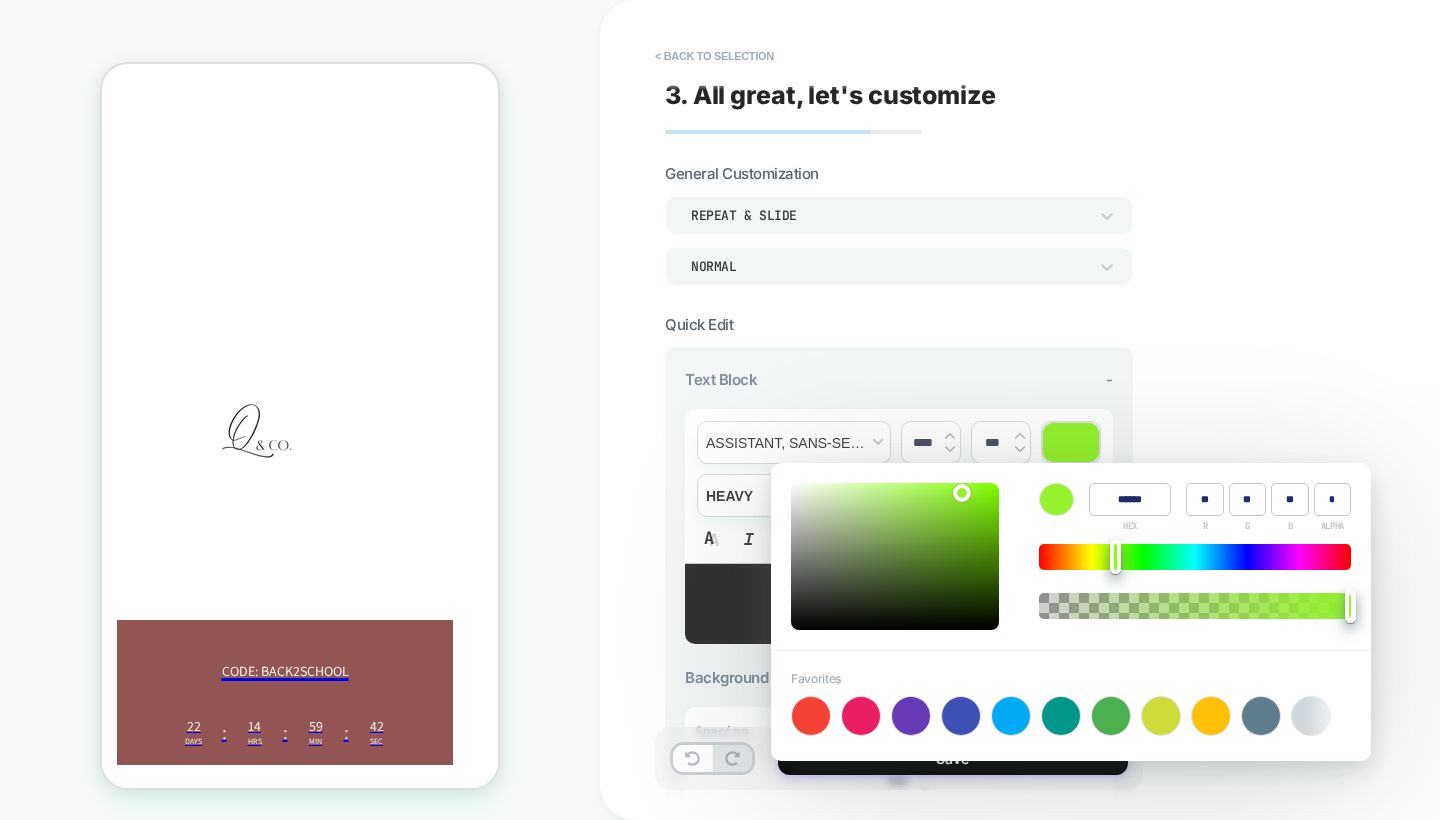 type on "**" 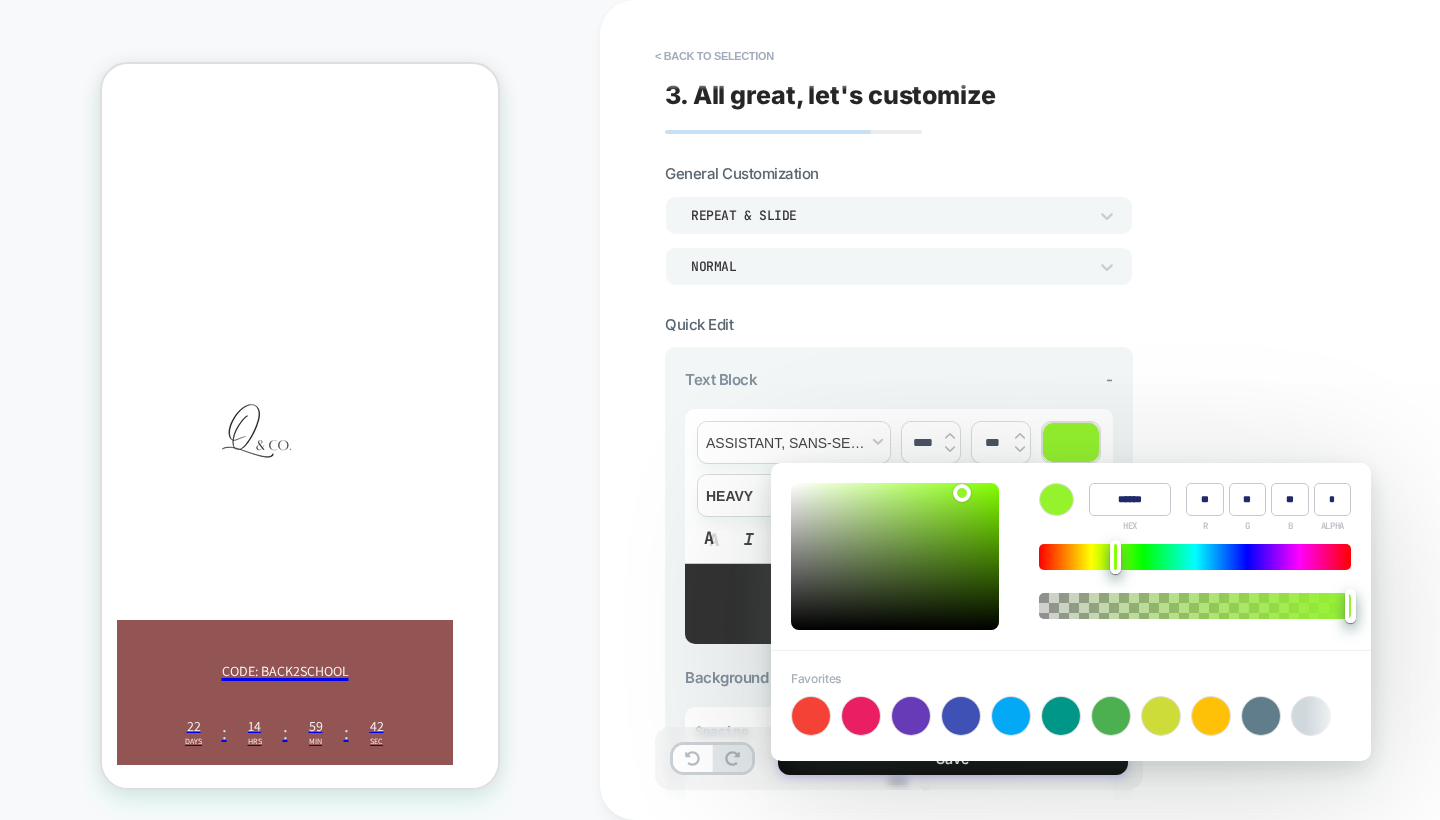 type on "**" 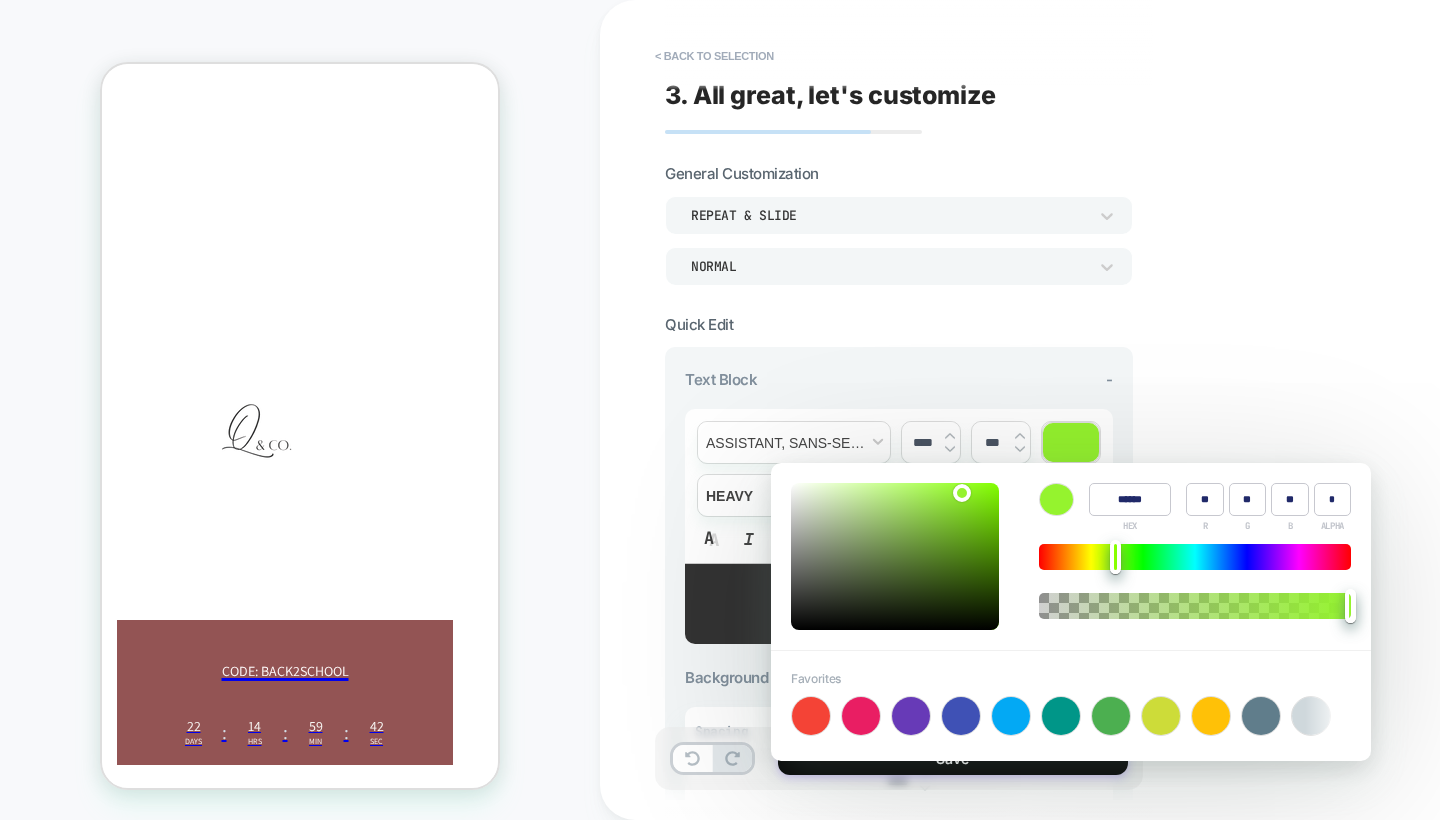 type on "**" 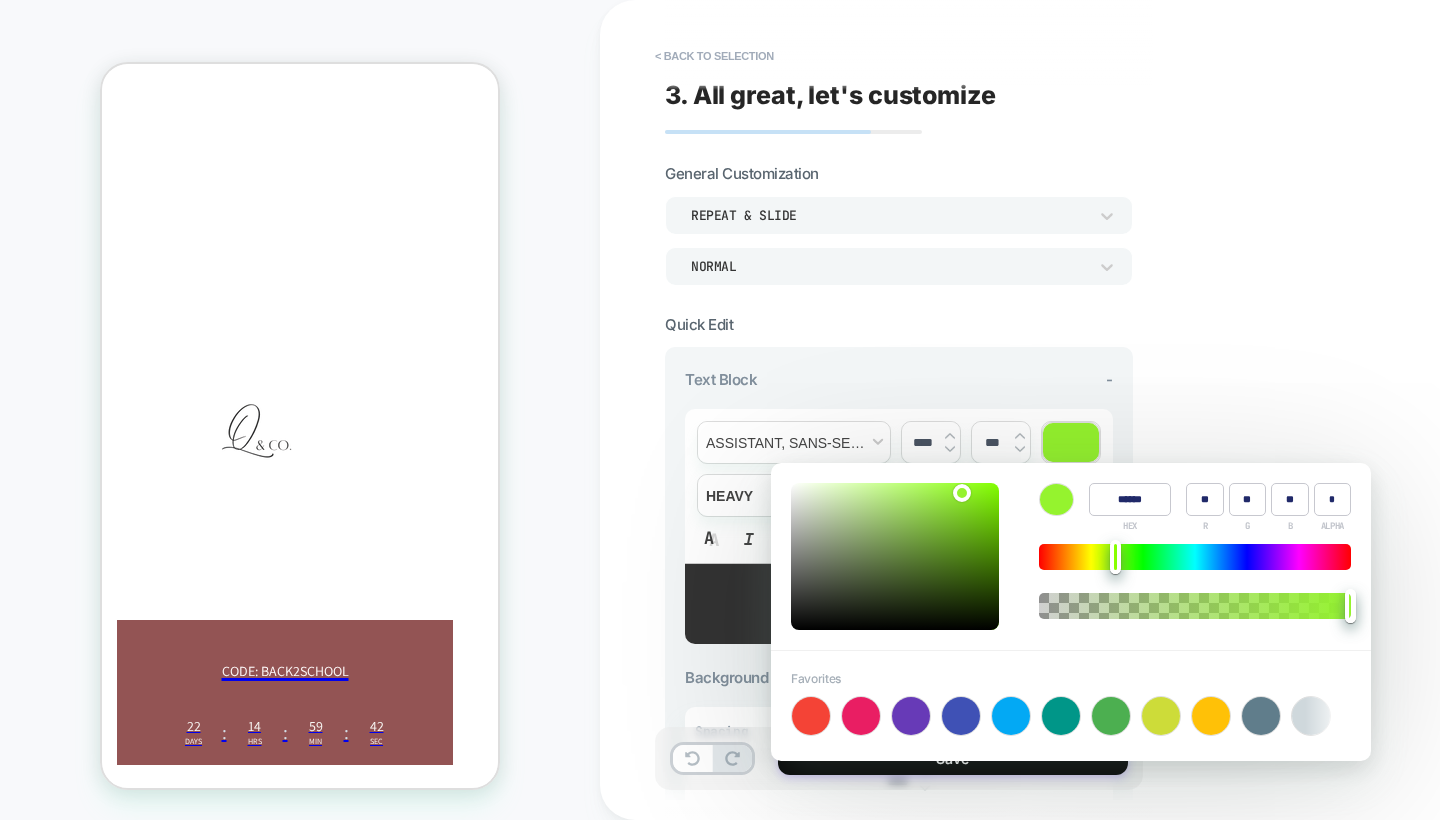 type on "******" 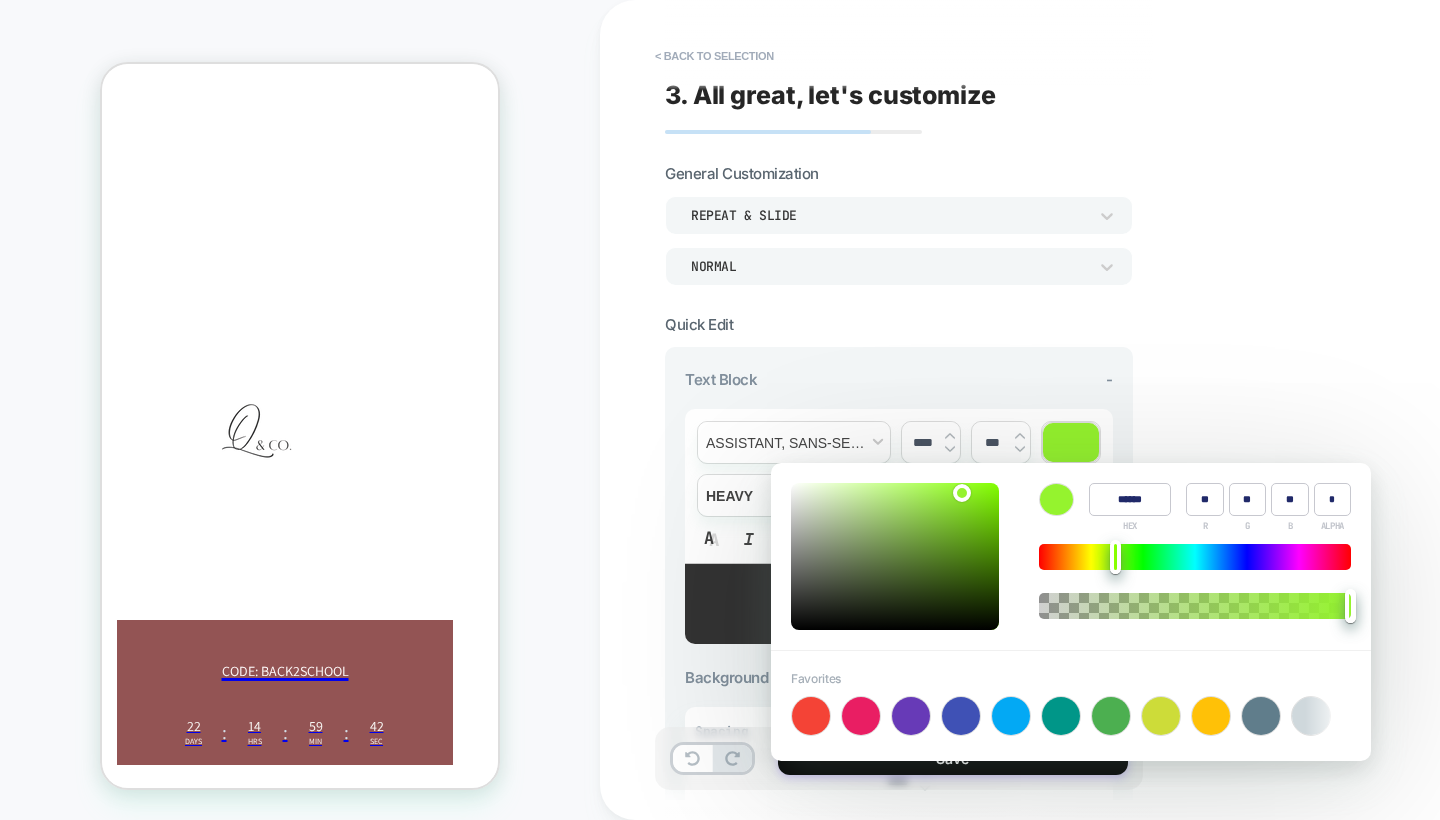 type on "**" 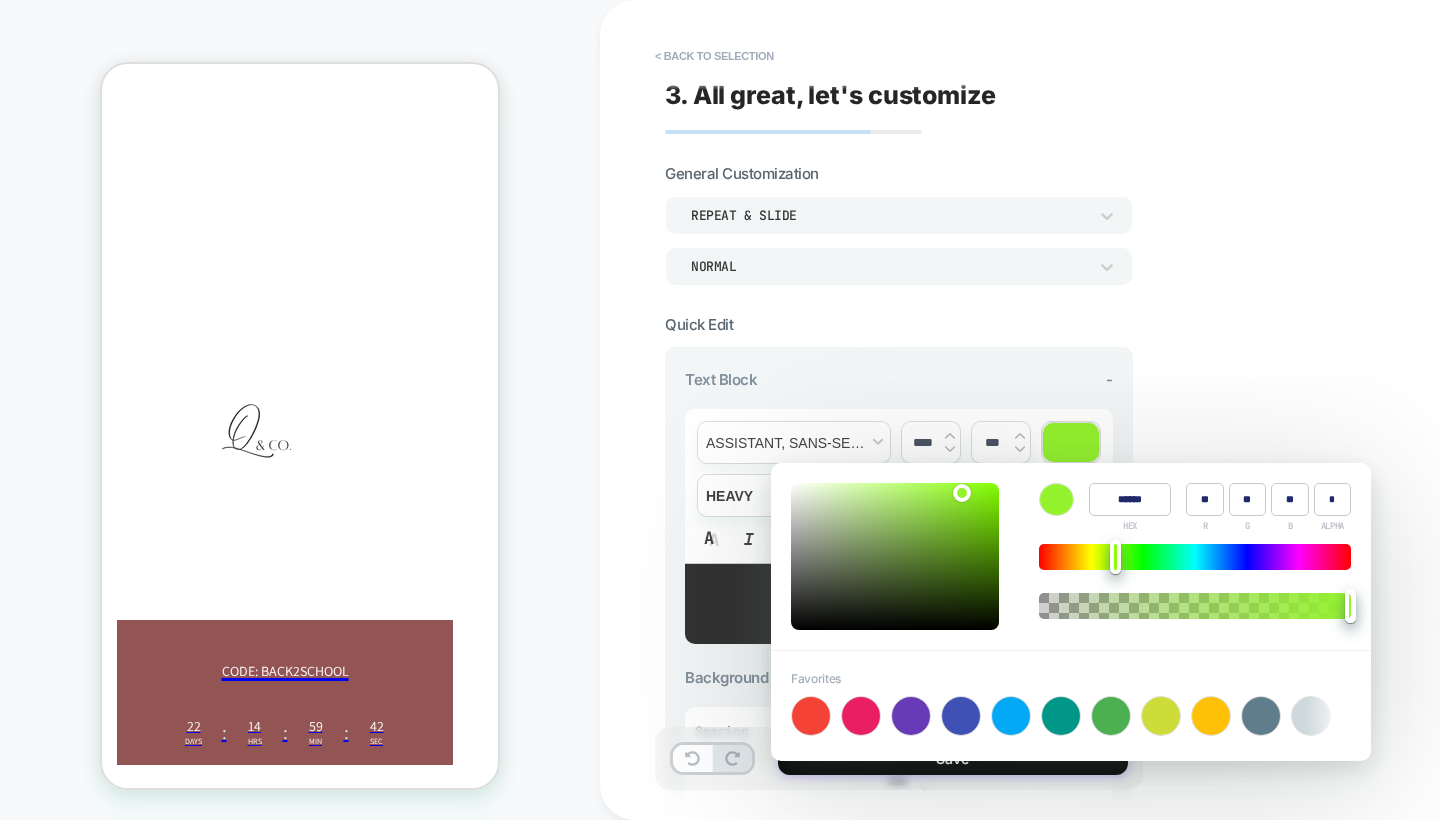 type on "**" 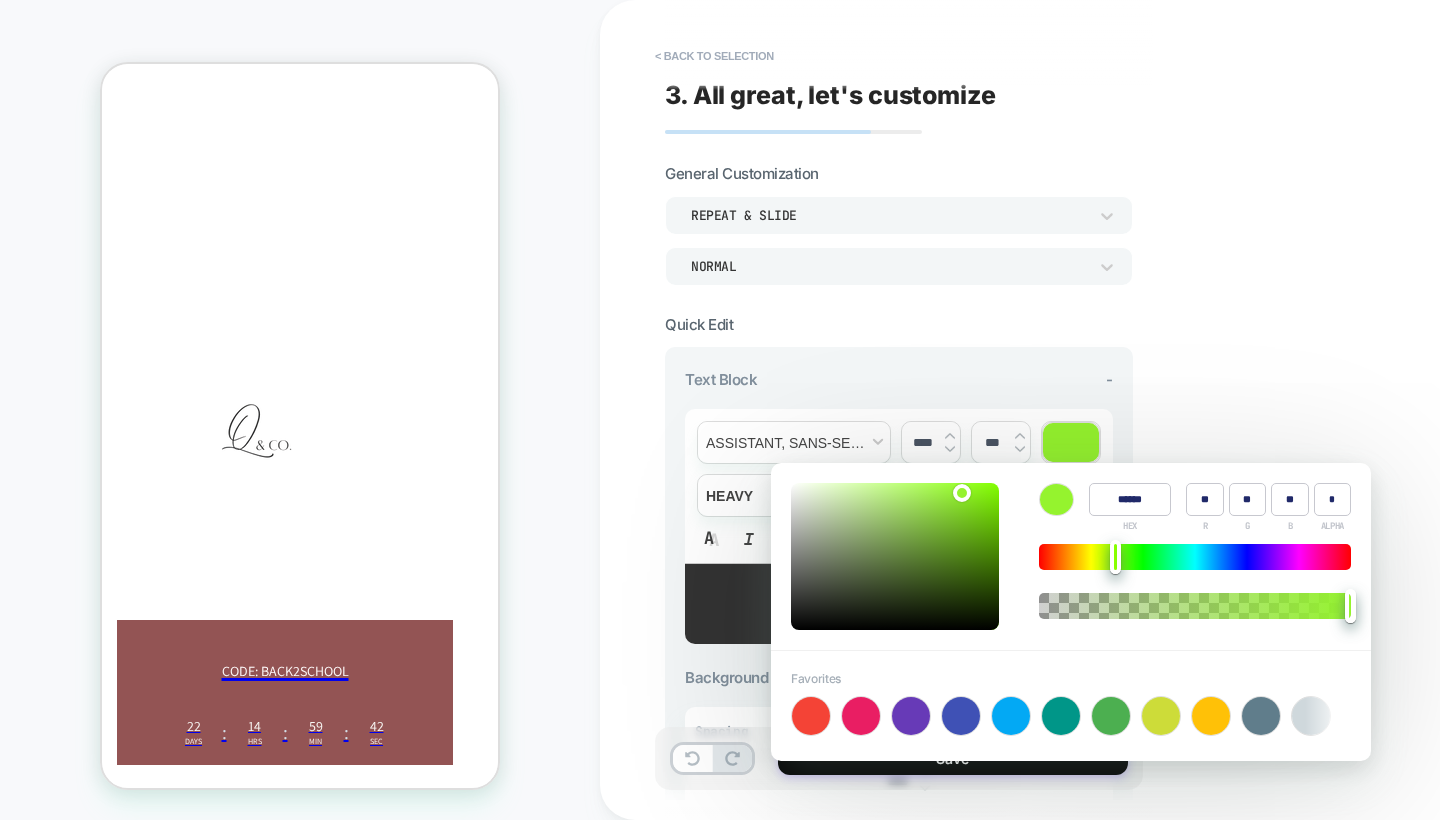 type on "**" 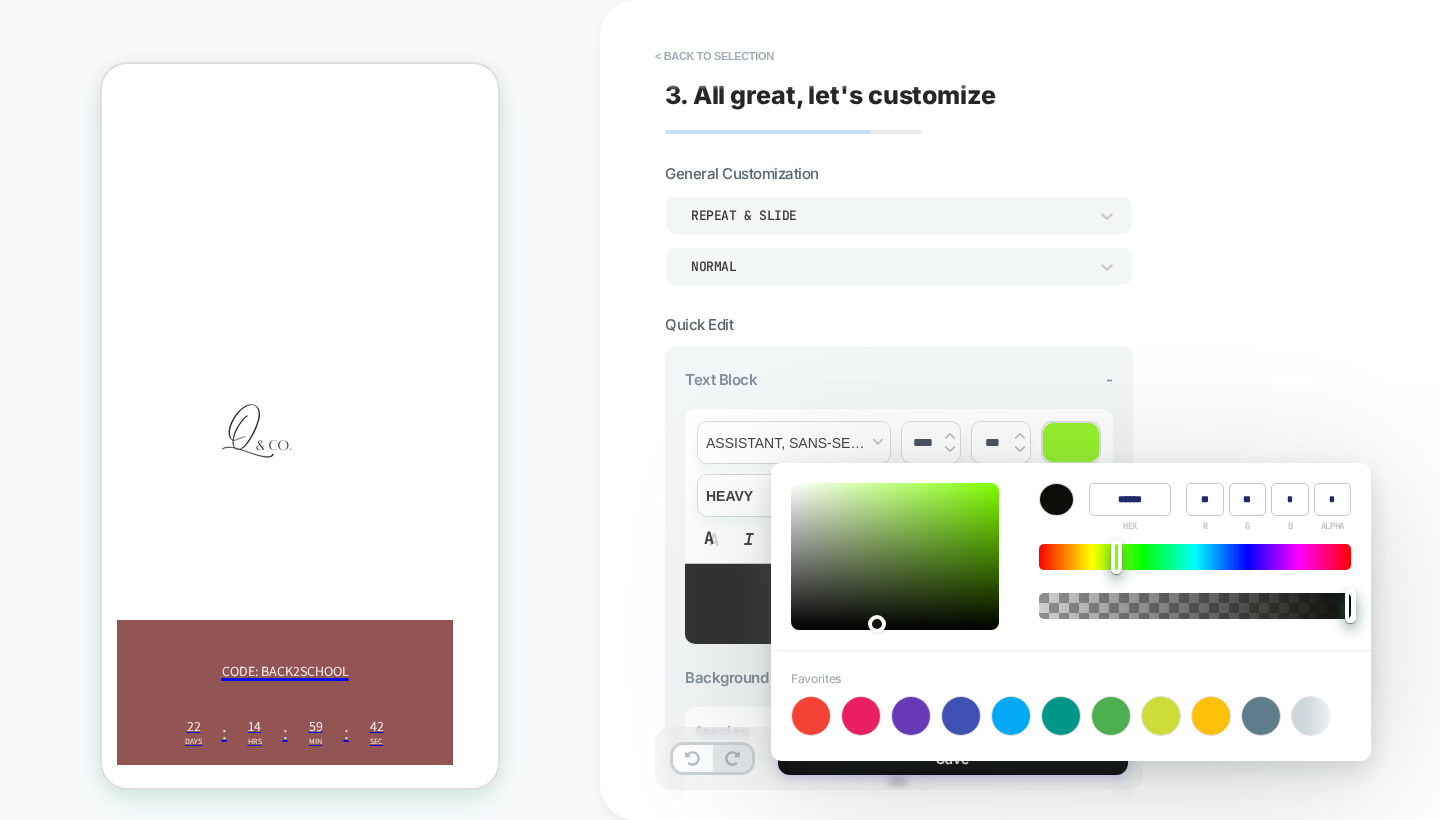 type on "******" 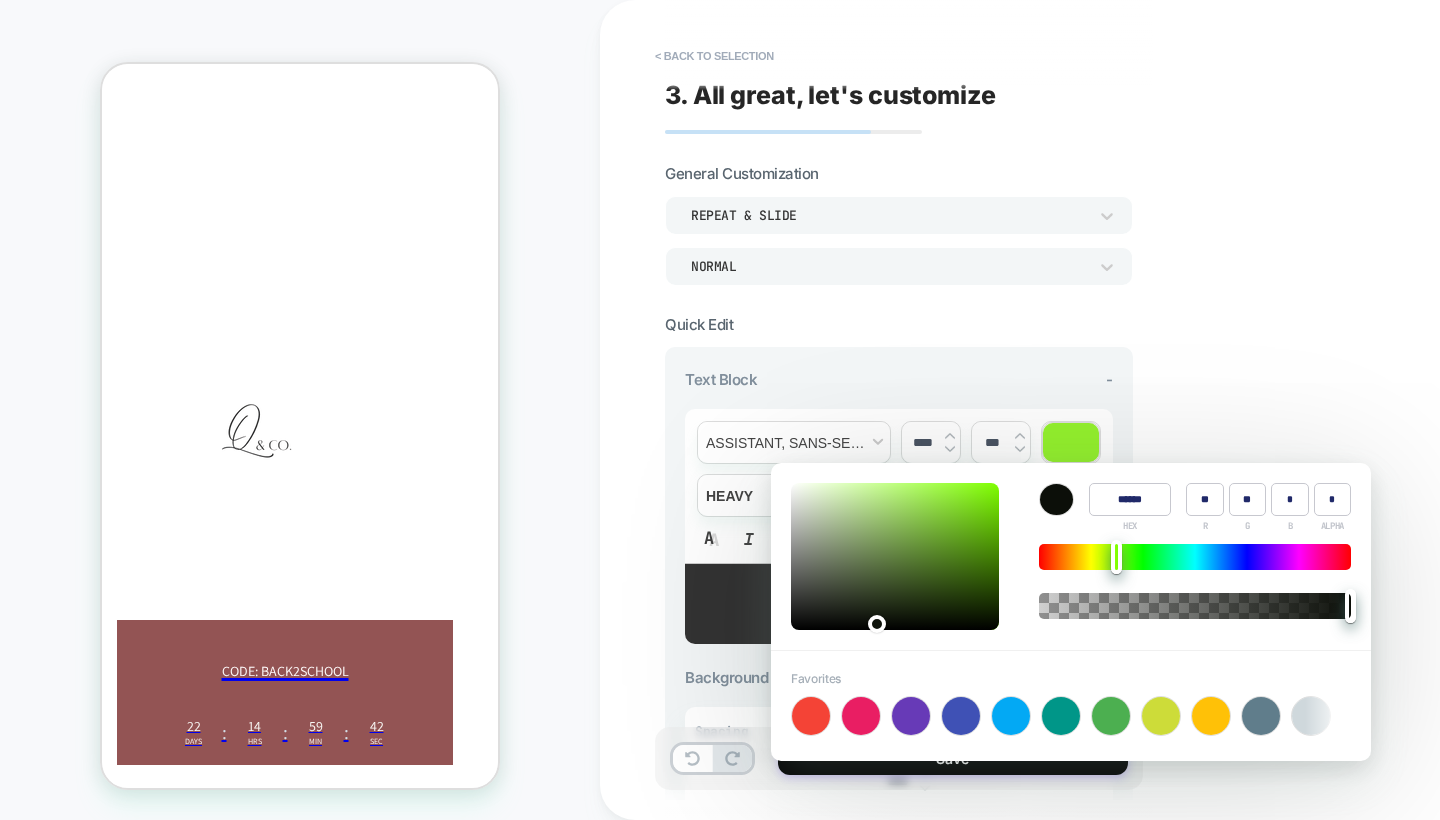 type on "*" 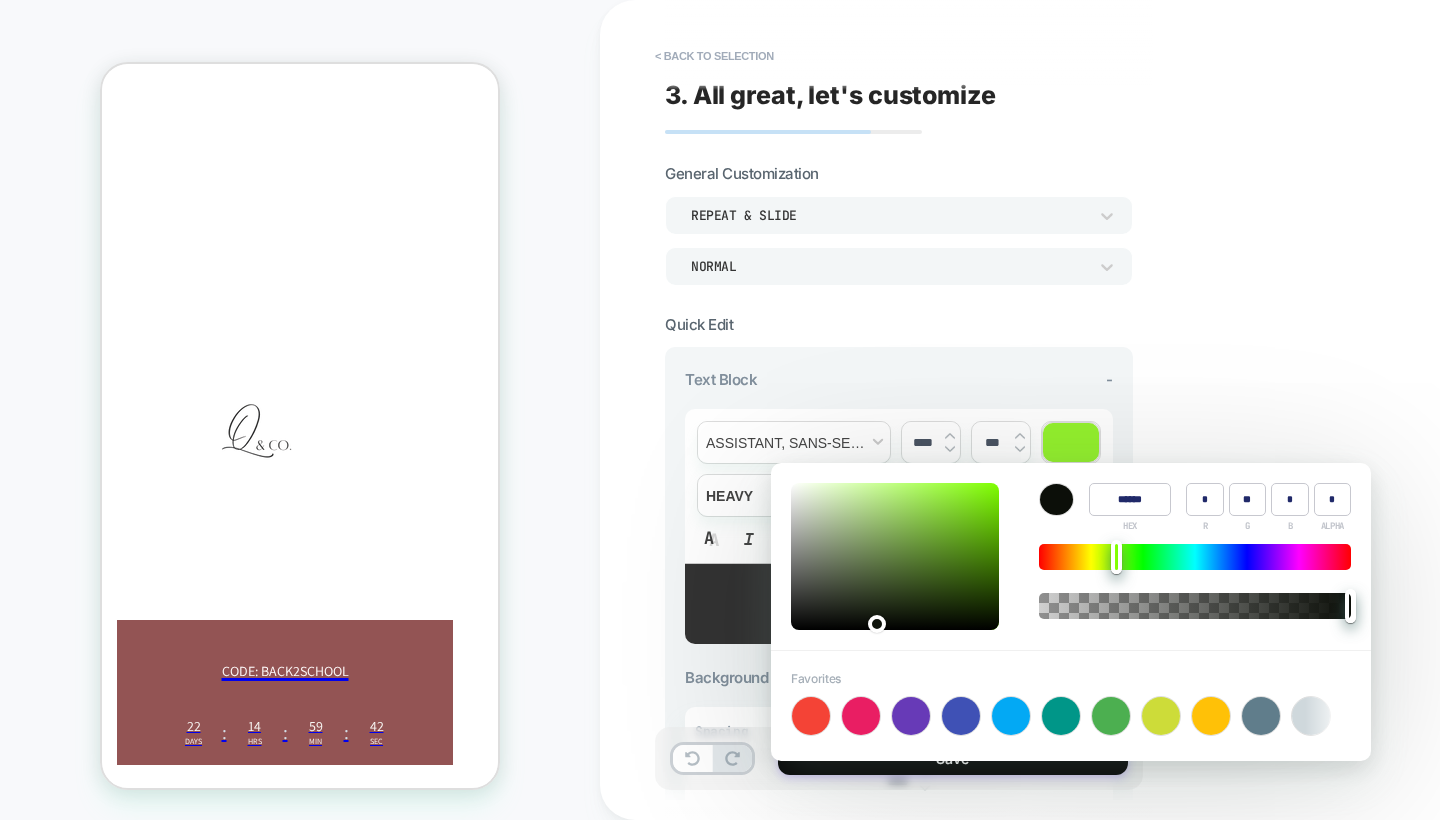 type on "*" 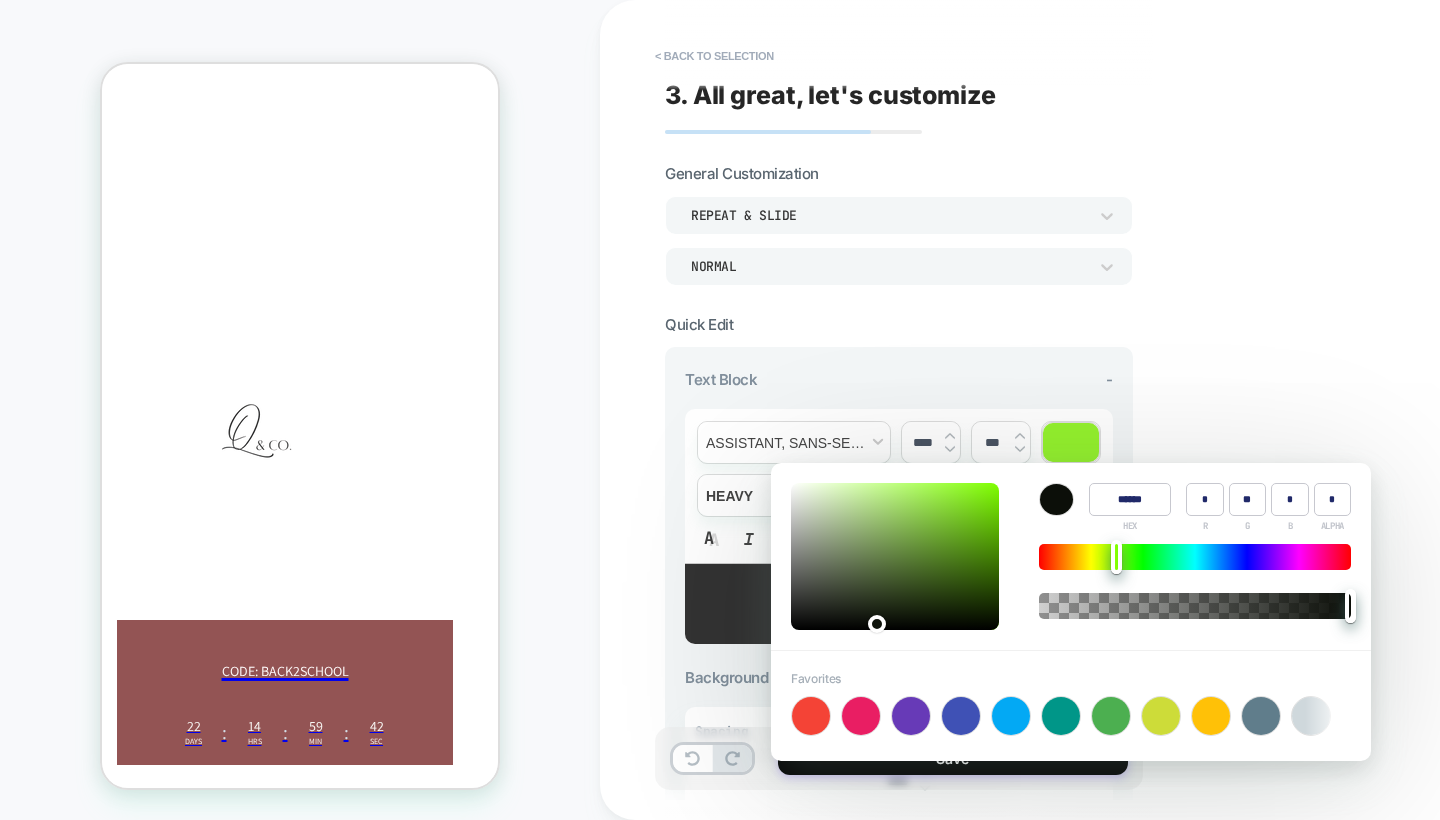 type on "*" 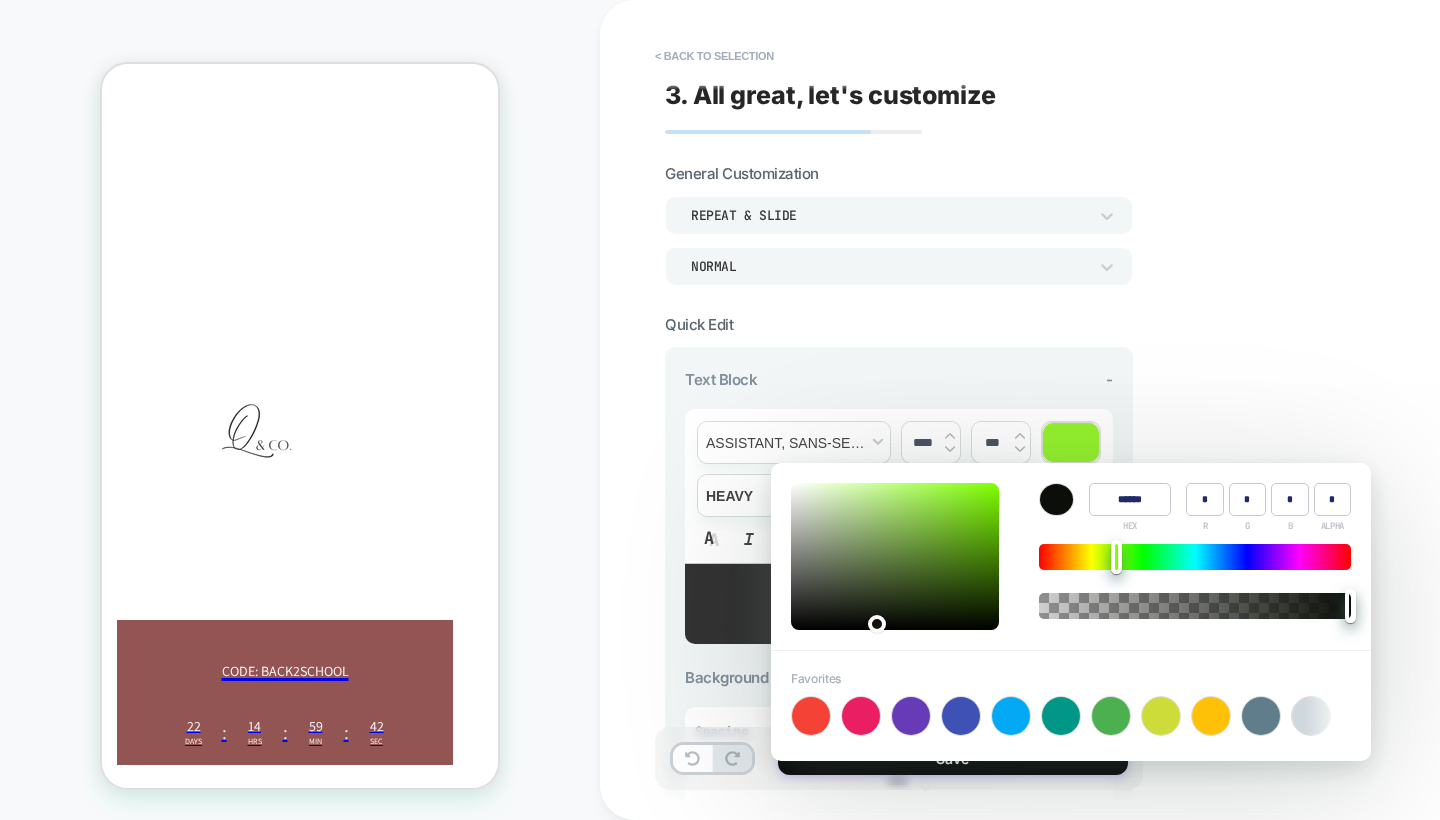 type on "******" 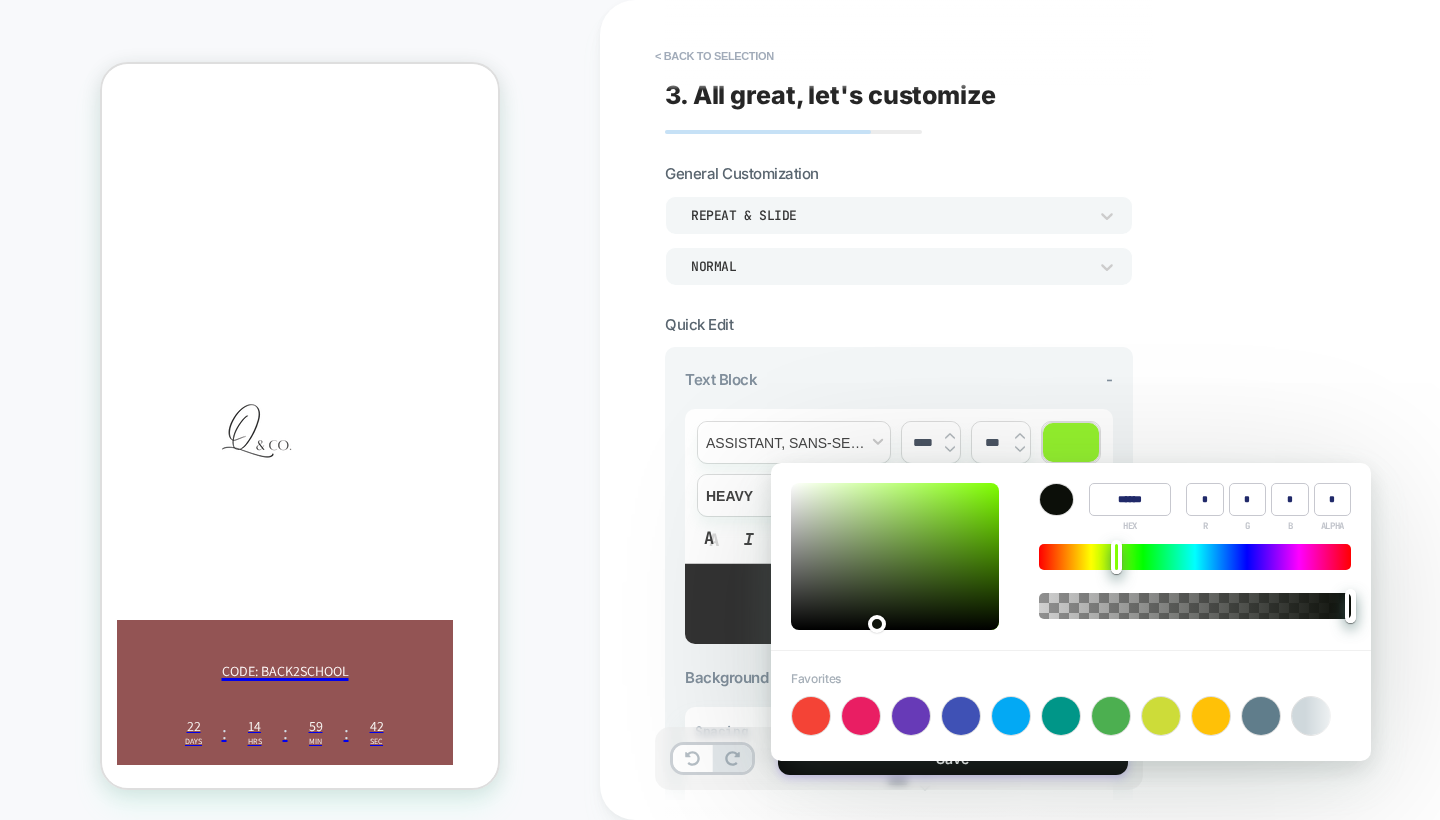 type on "*" 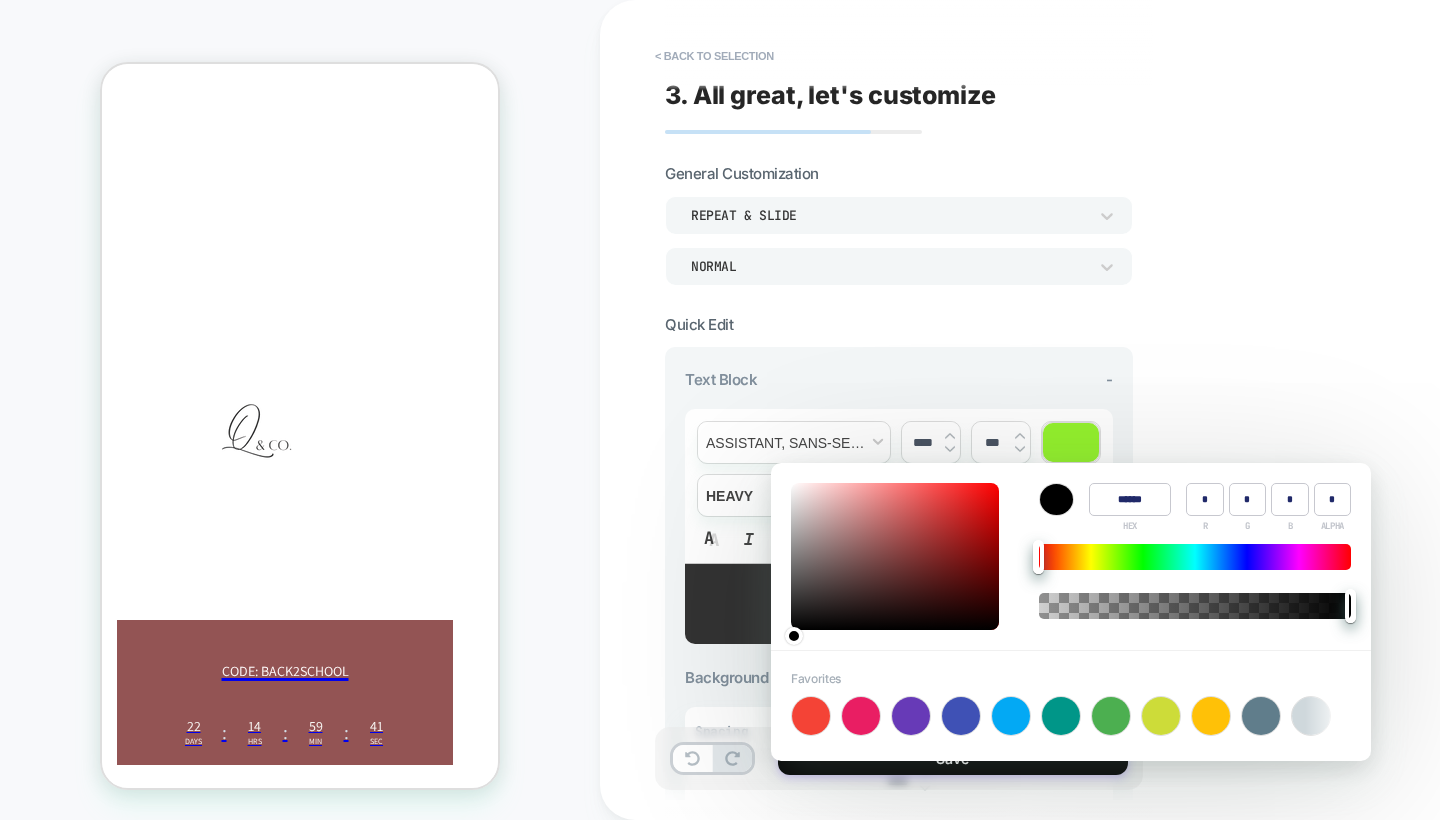 drag, startPoint x: 878, startPoint y: 611, endPoint x: 879, endPoint y: 654, distance: 43.011627 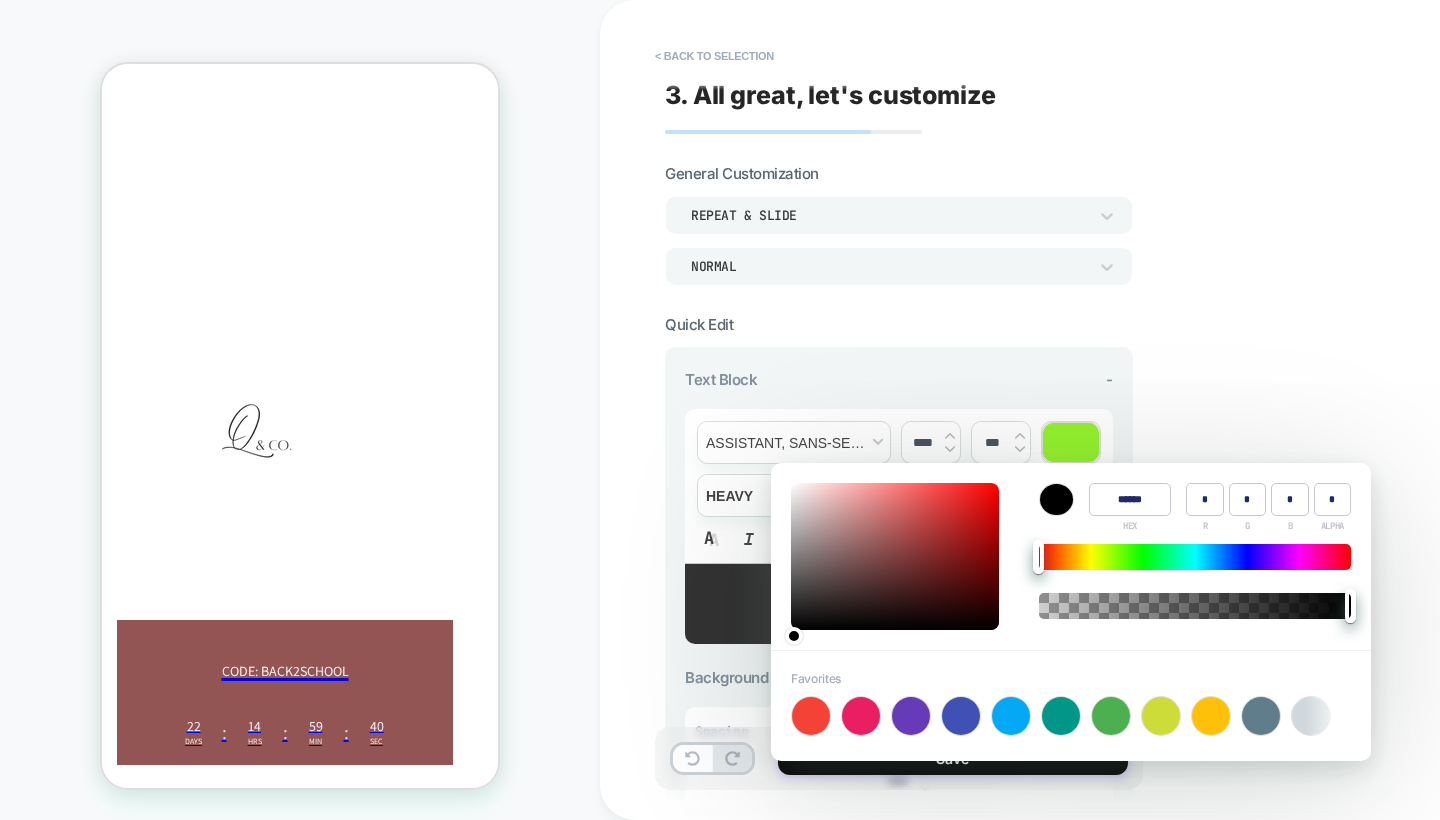 type on "******" 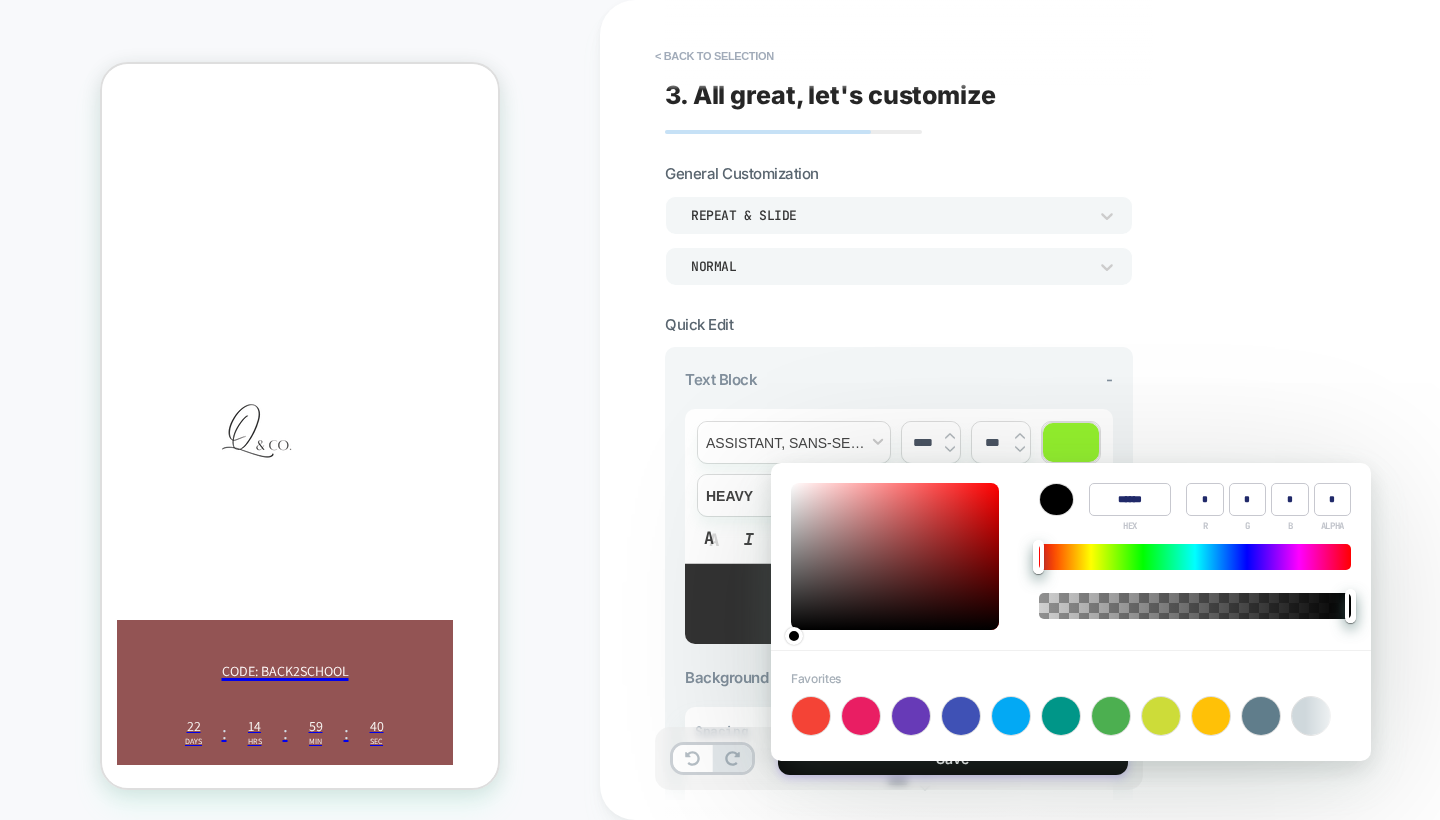 type on "**" 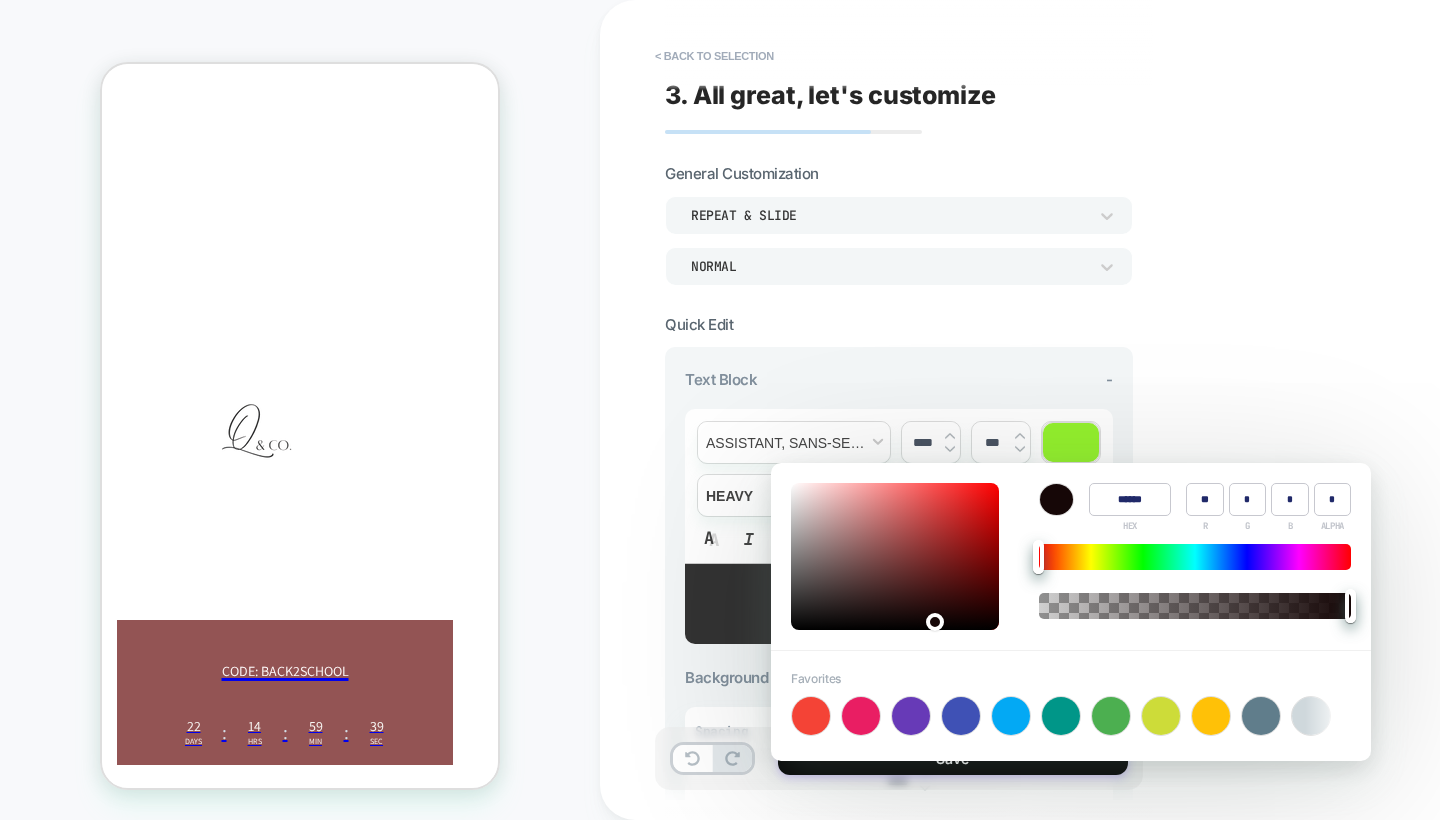 type on "*" 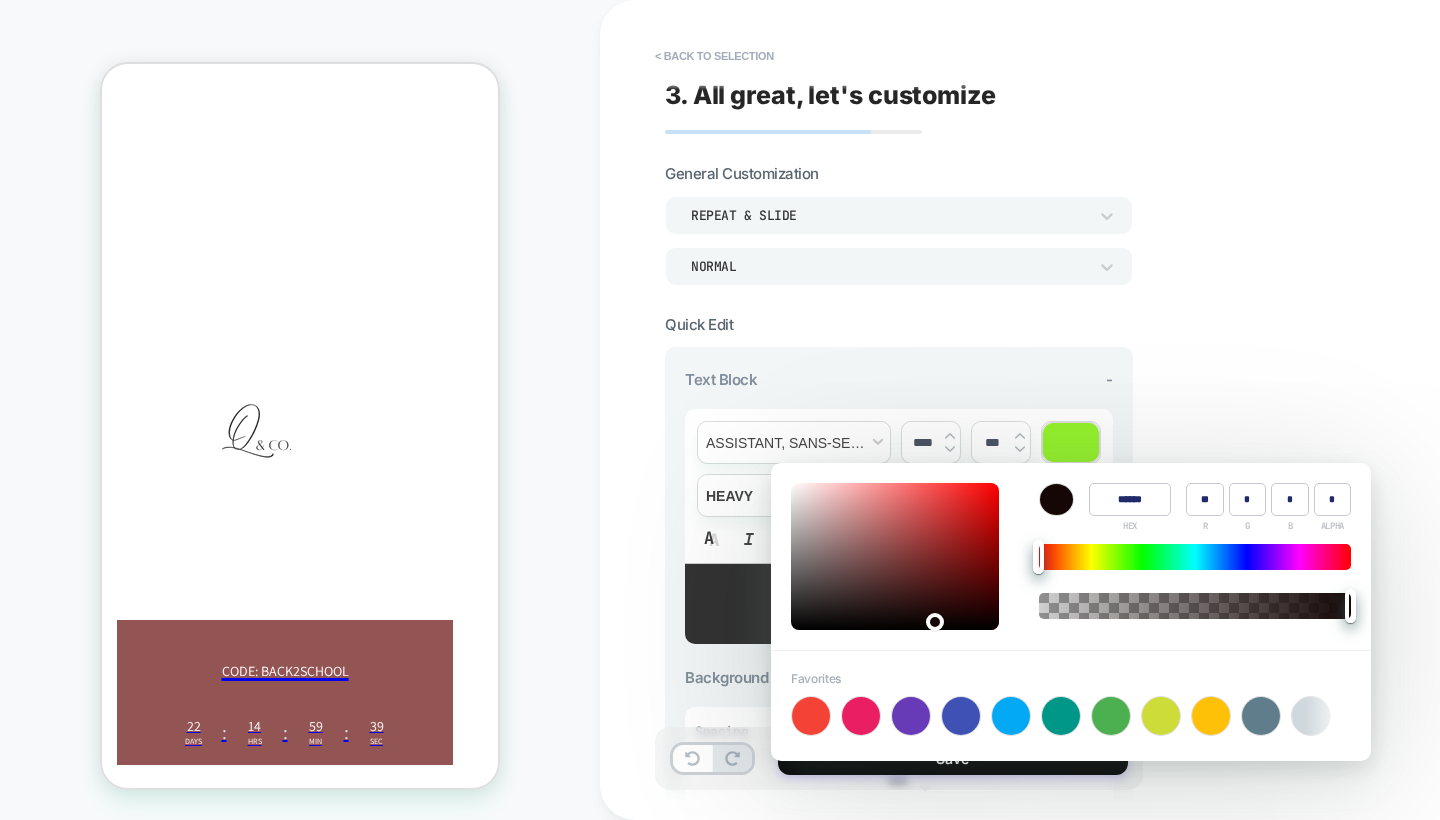 type on "*" 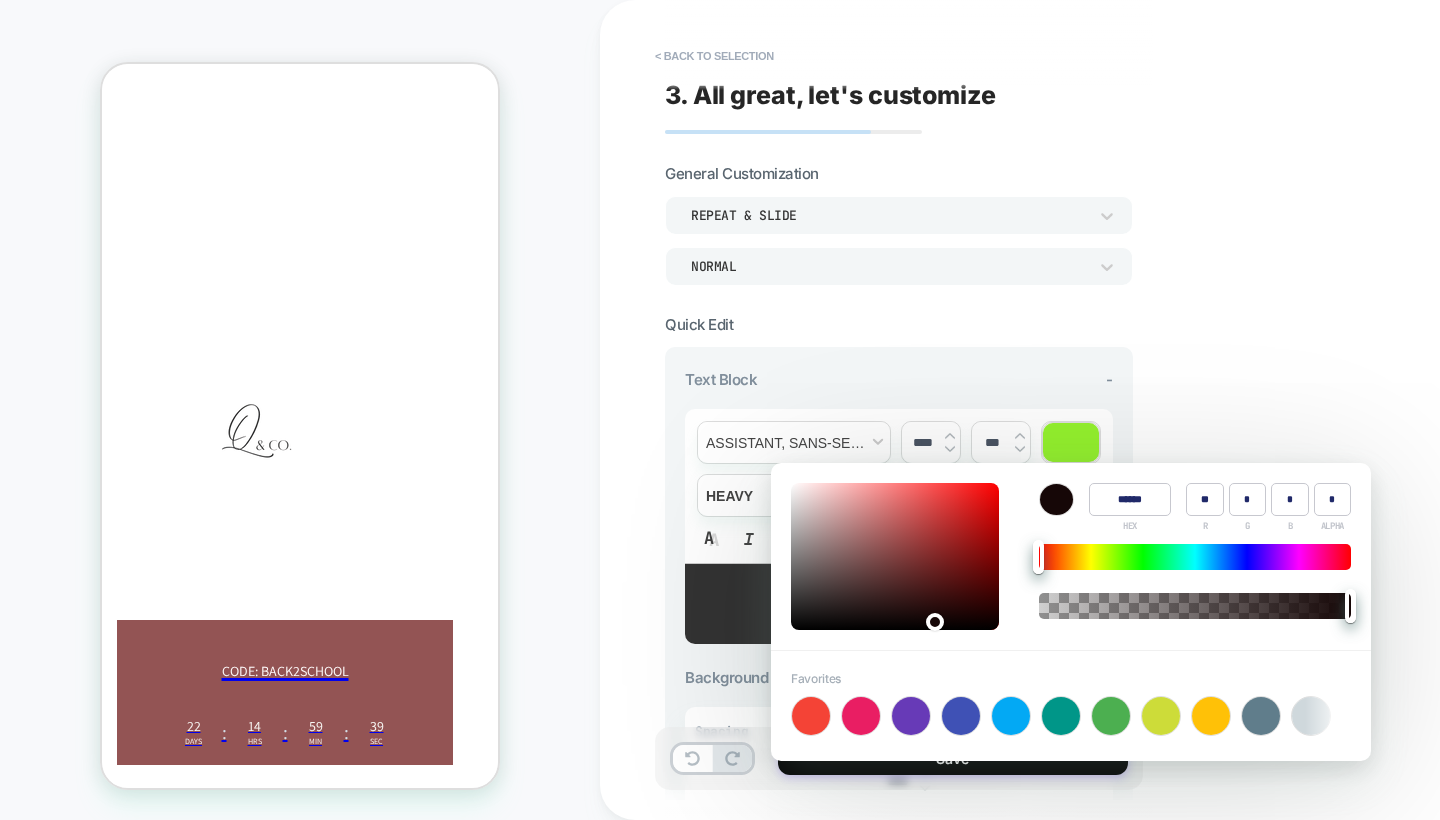 type on "******" 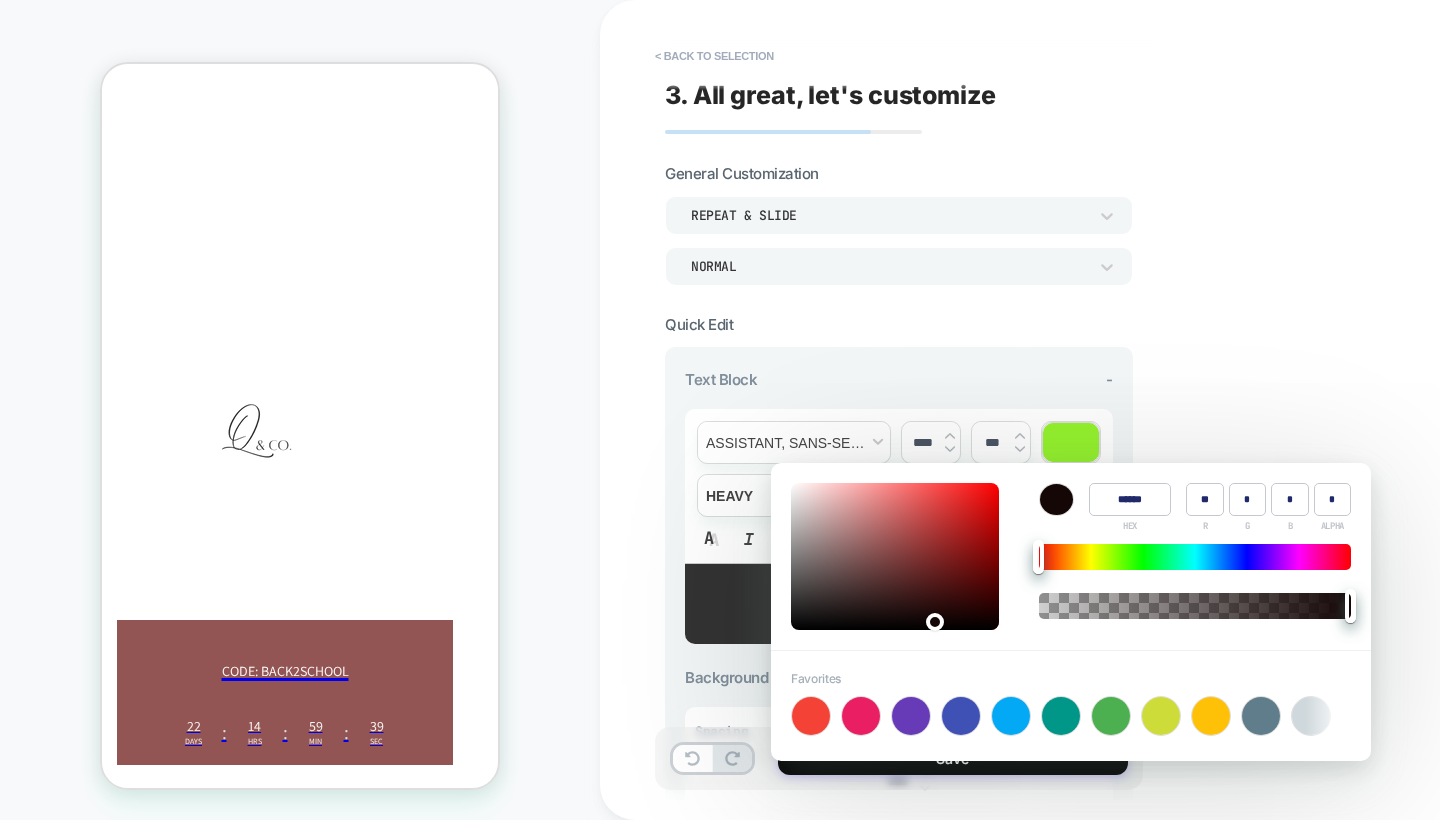 type on "*" 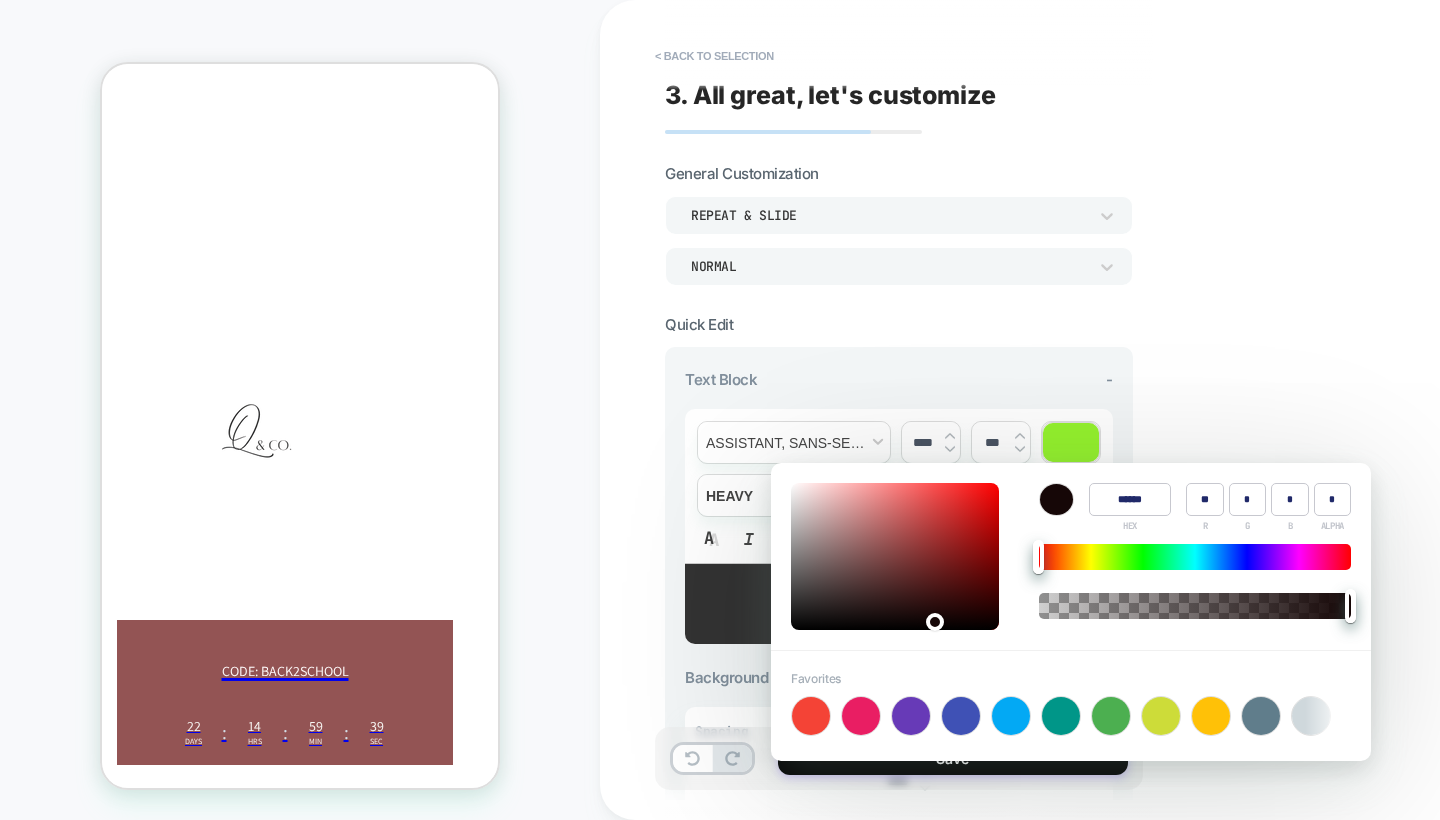 type on "******" 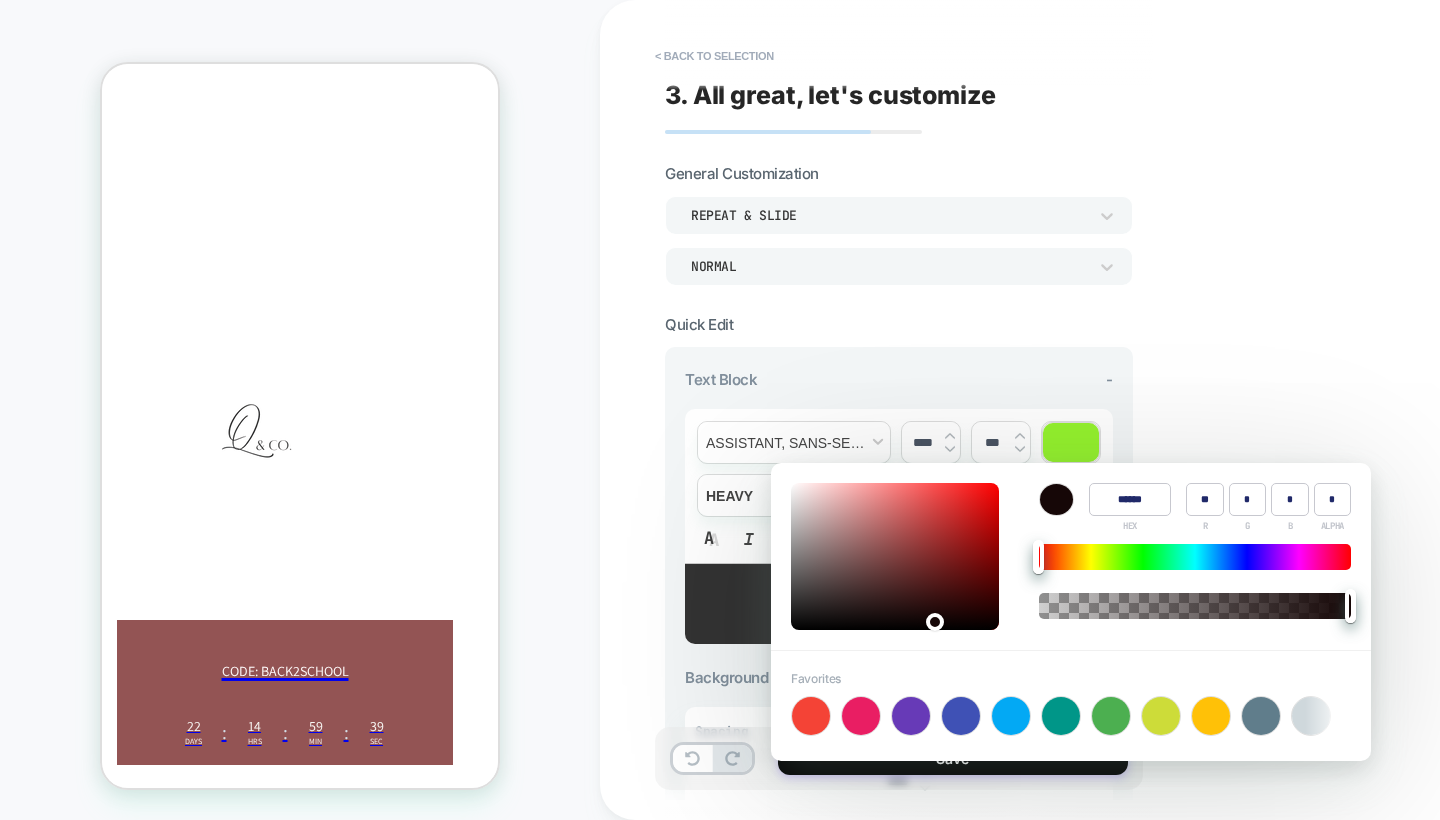 type on "*" 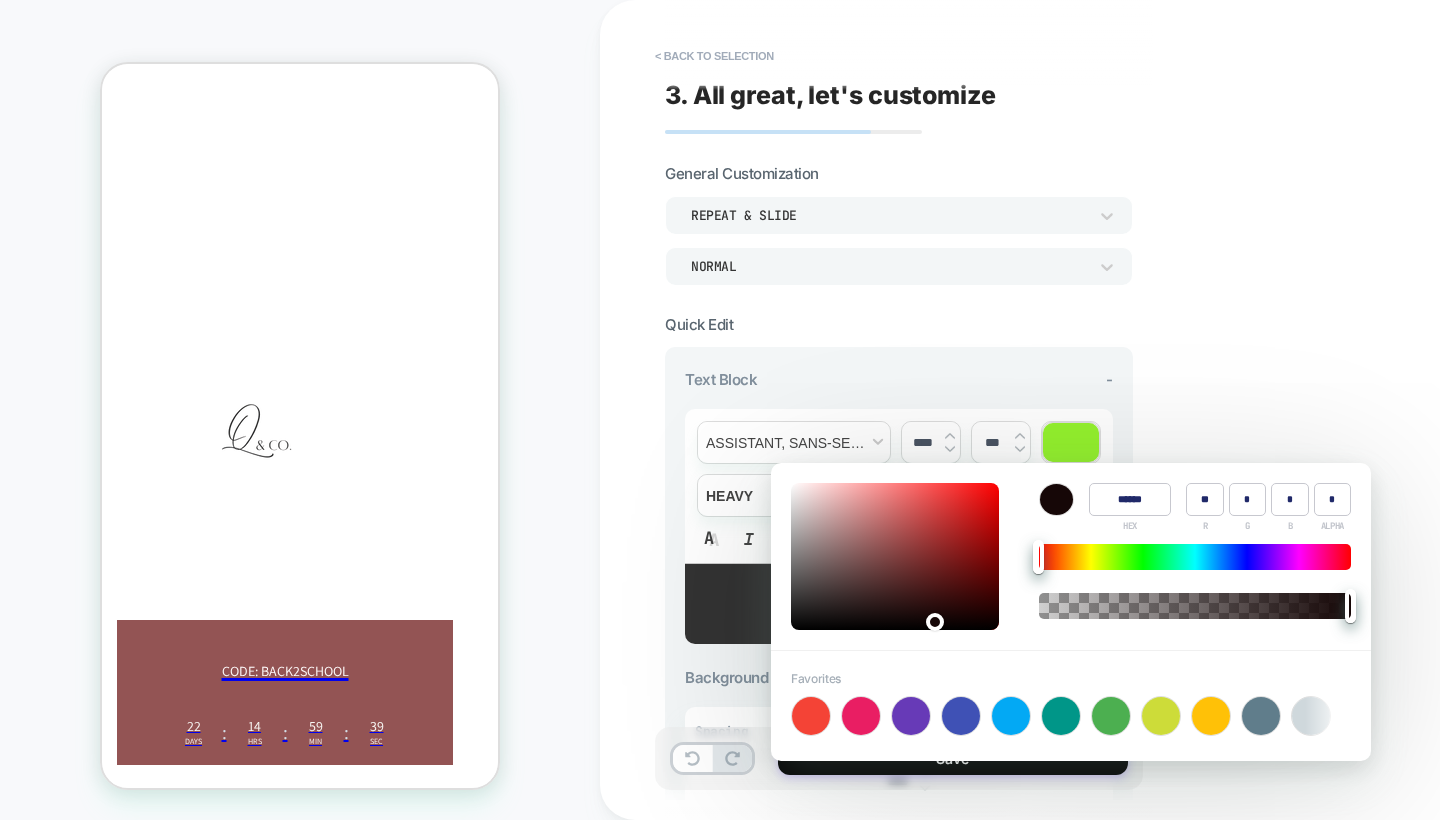 type on "*" 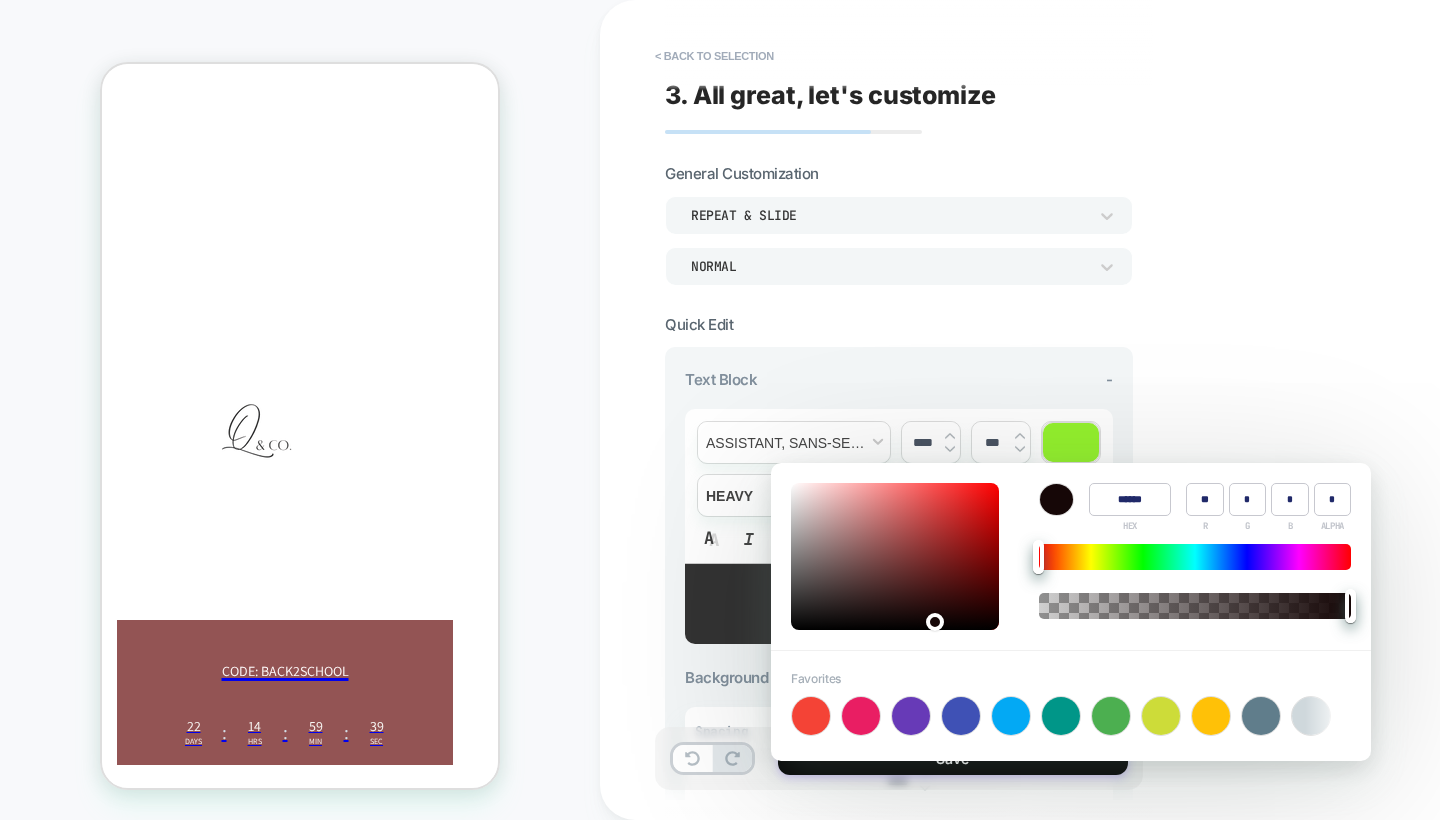 type on "*" 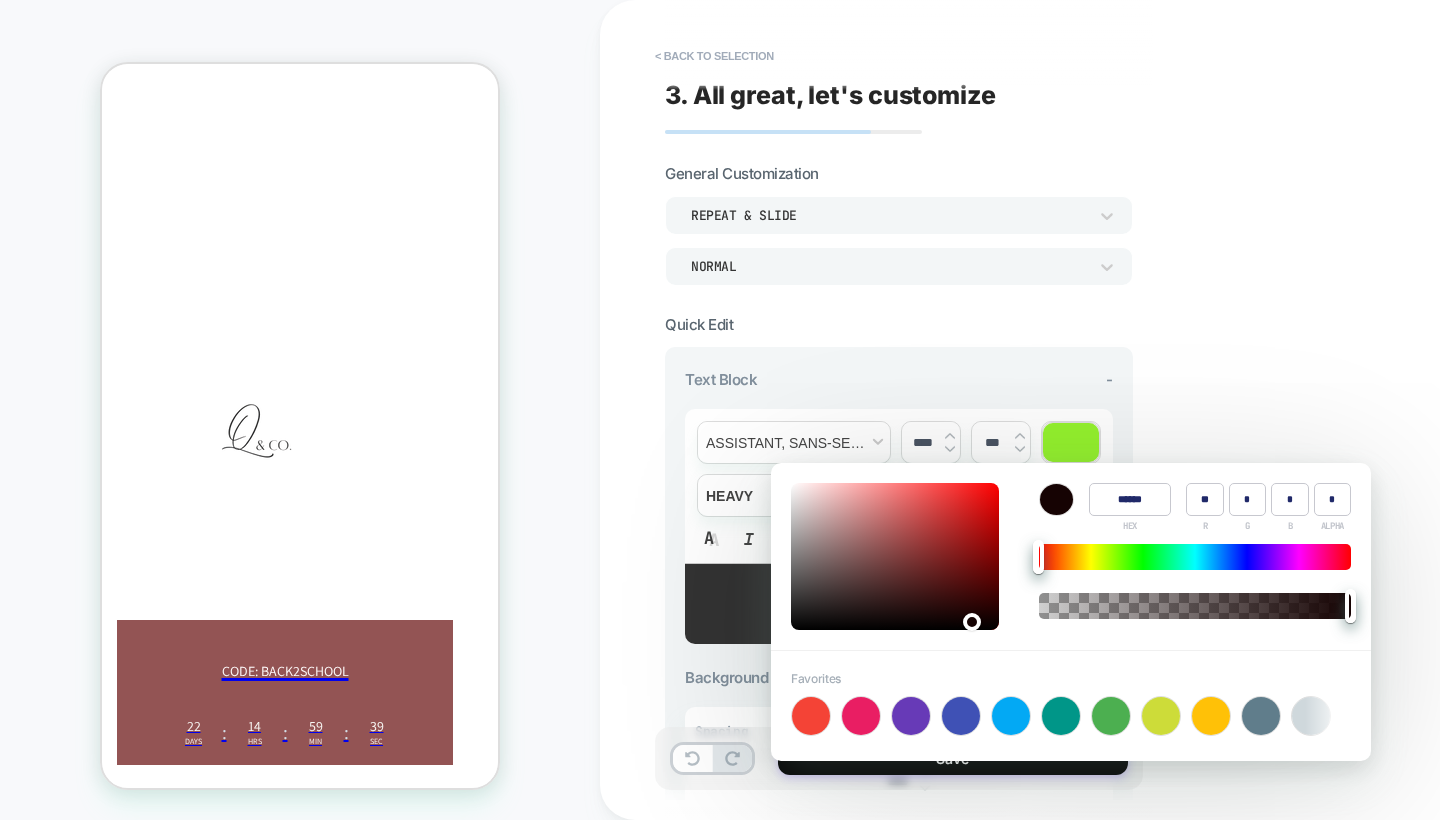 type on "******" 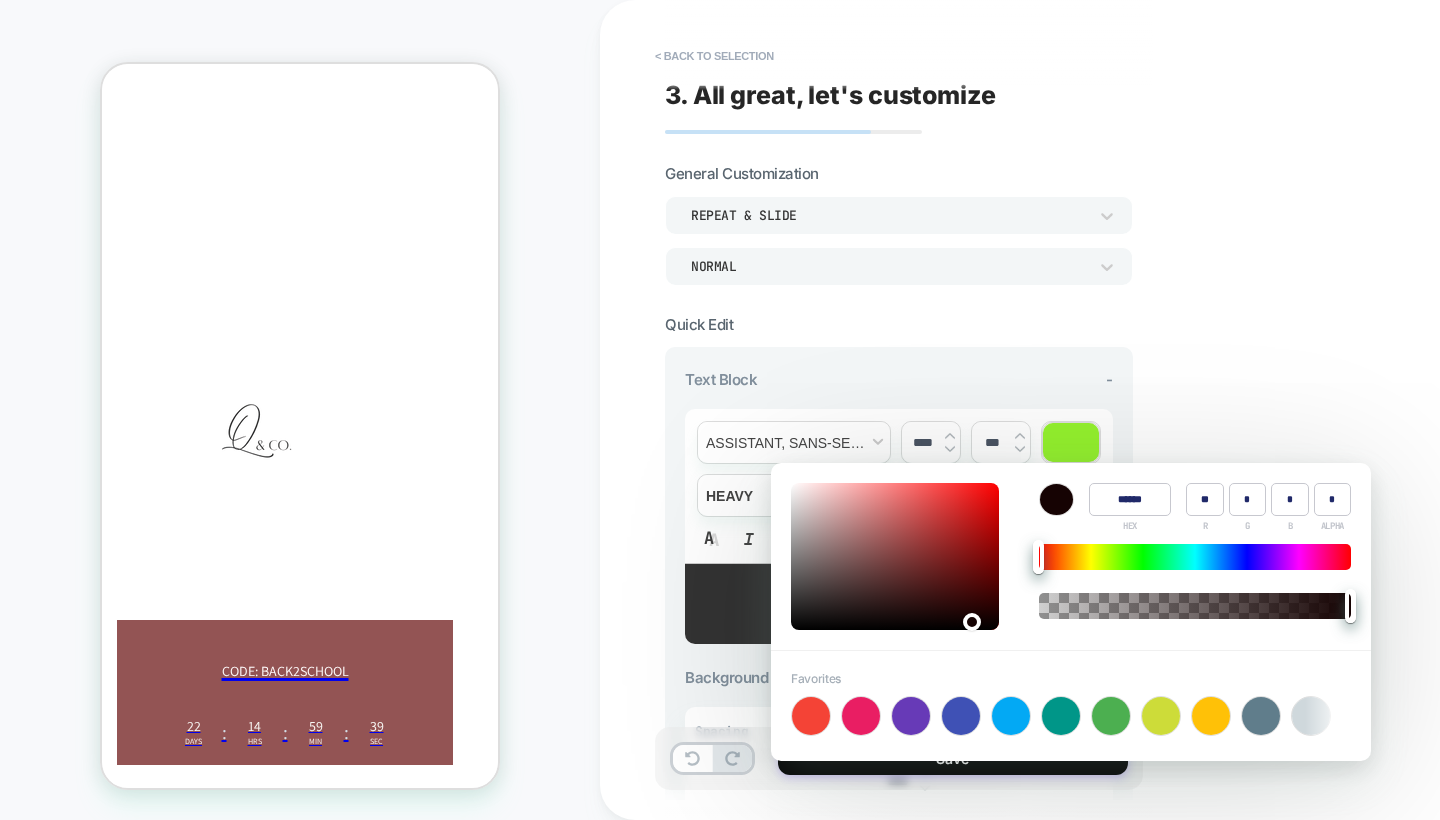 type on "**" 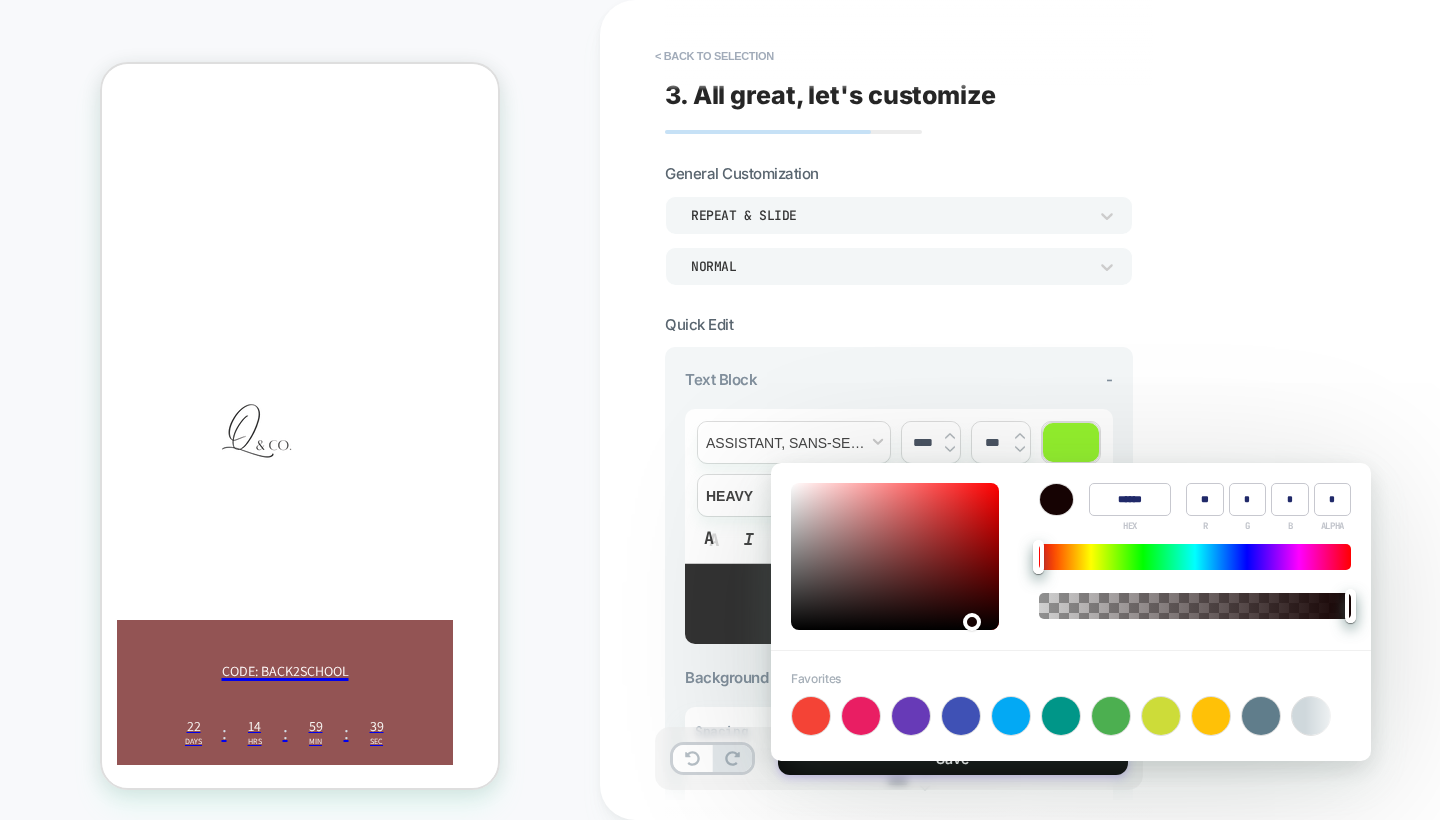 type on "*" 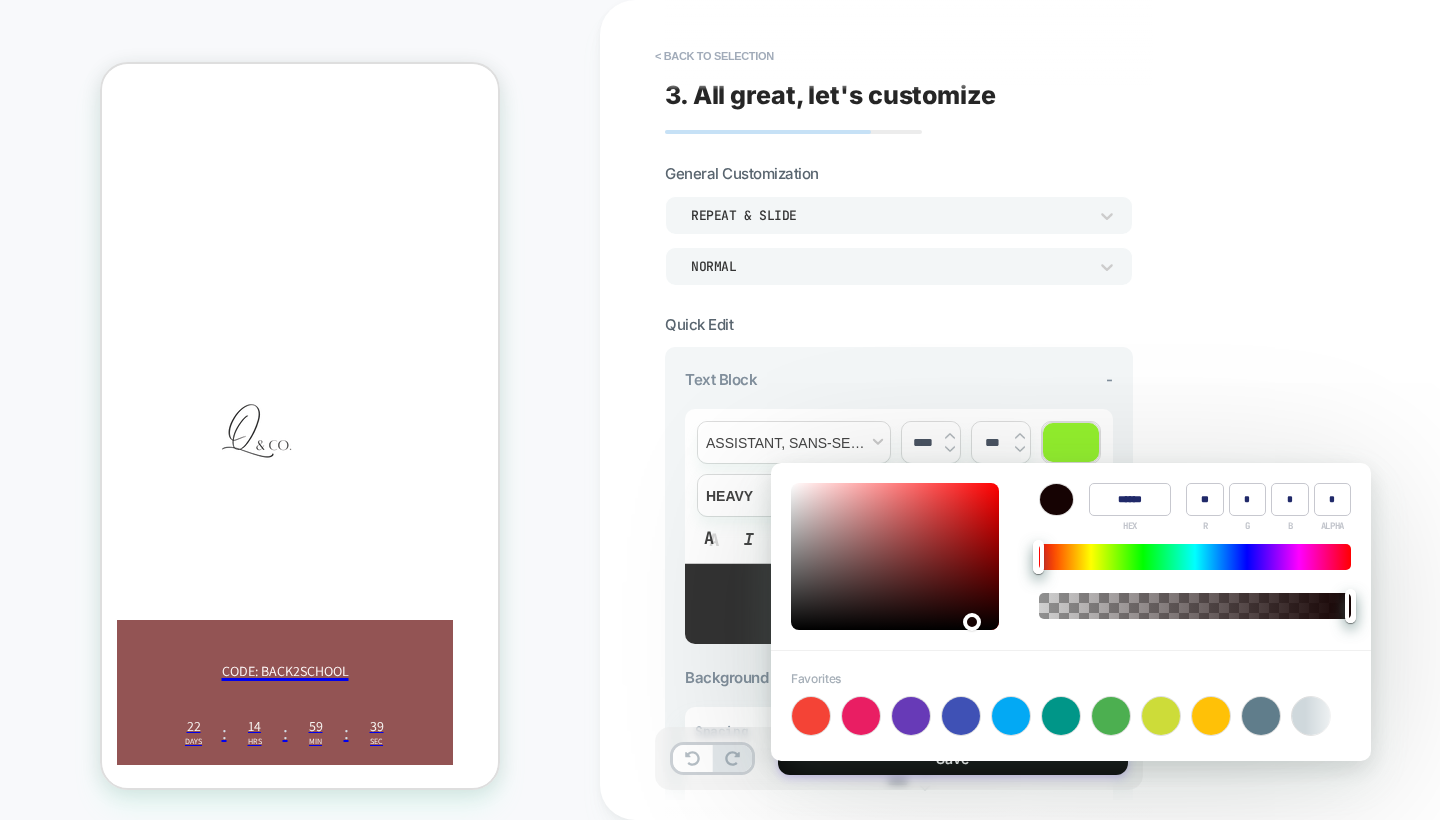type on "**" 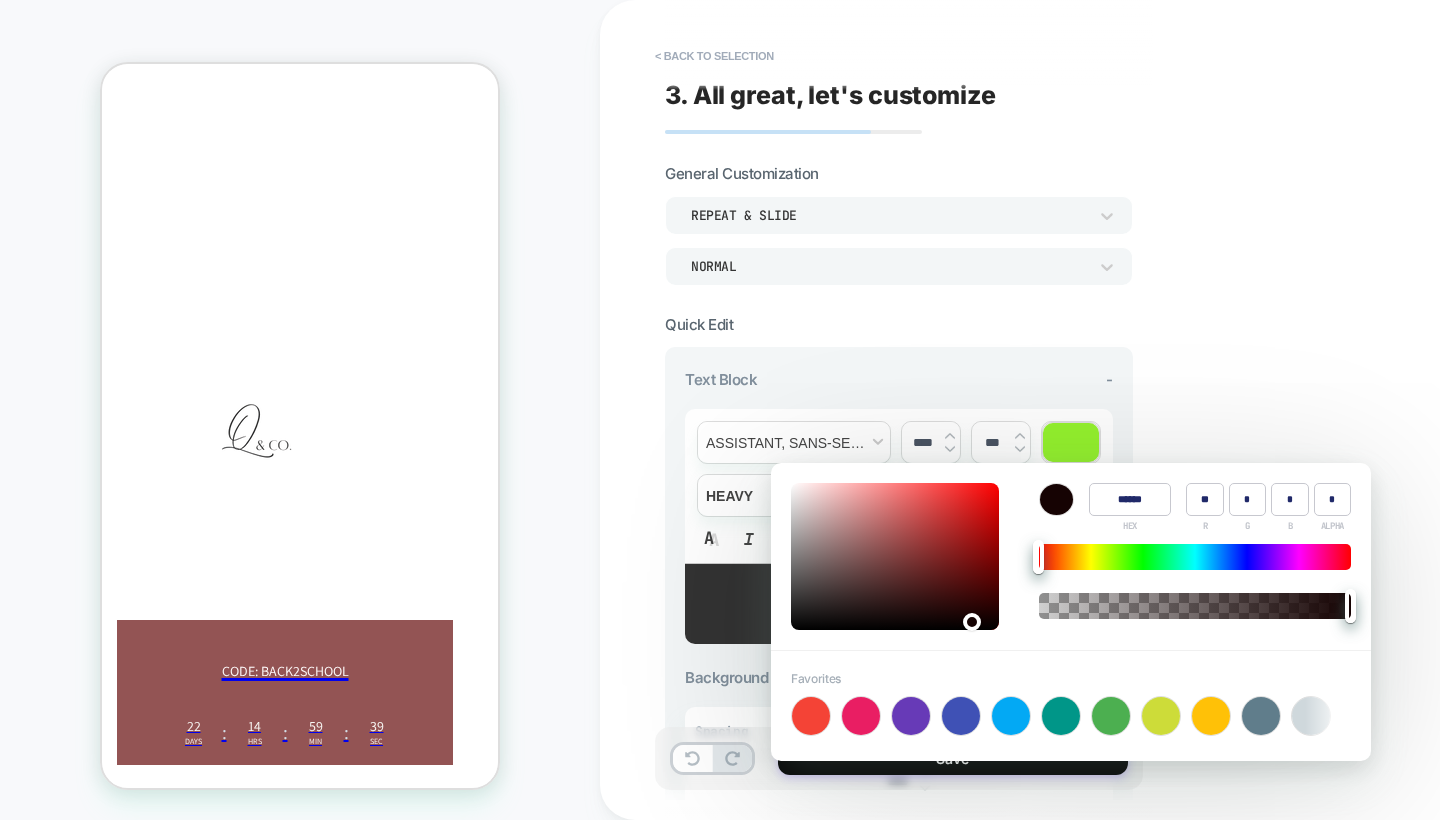 type on "******" 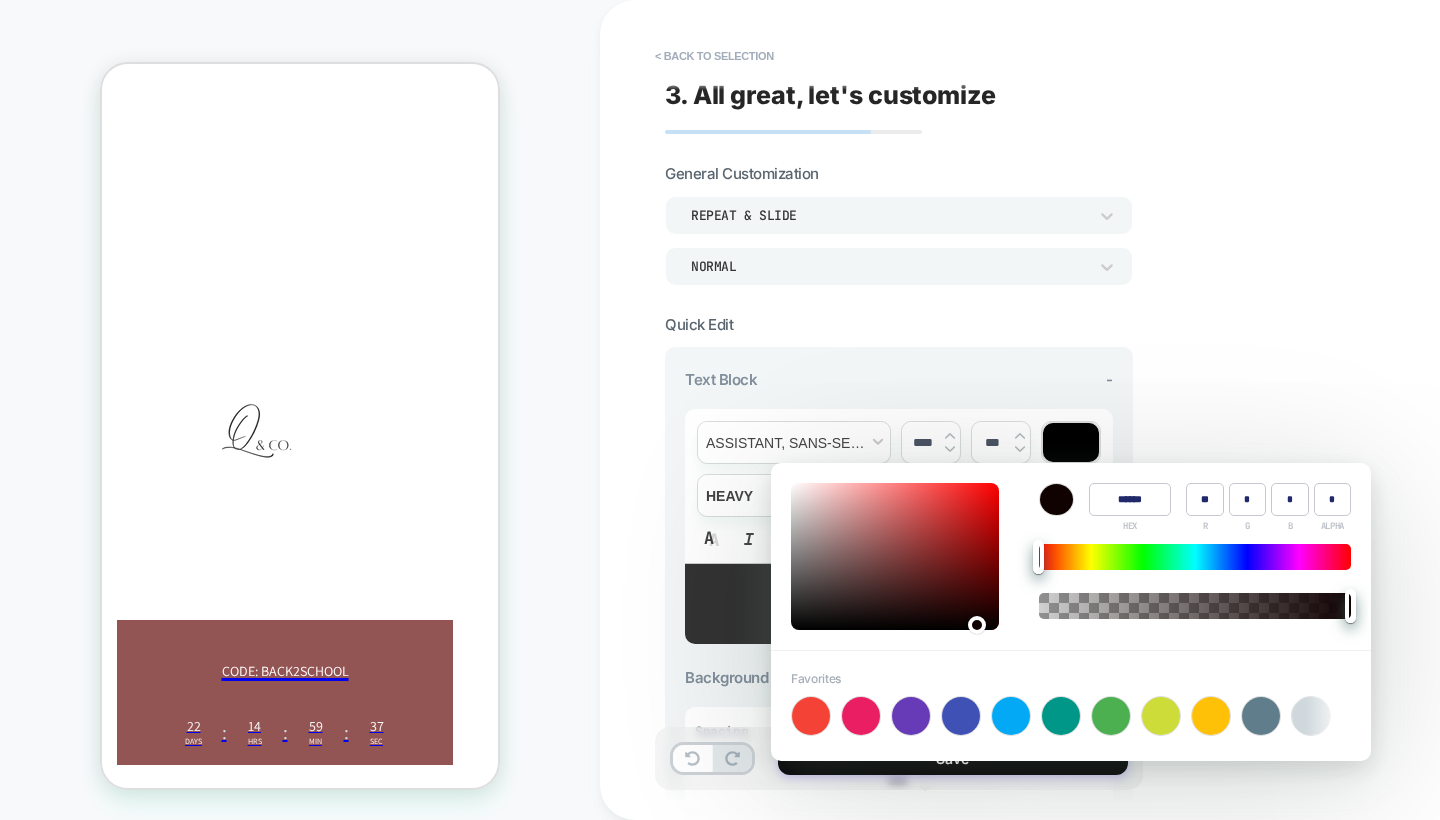 click on "**********" at bounding box center (909, 410) 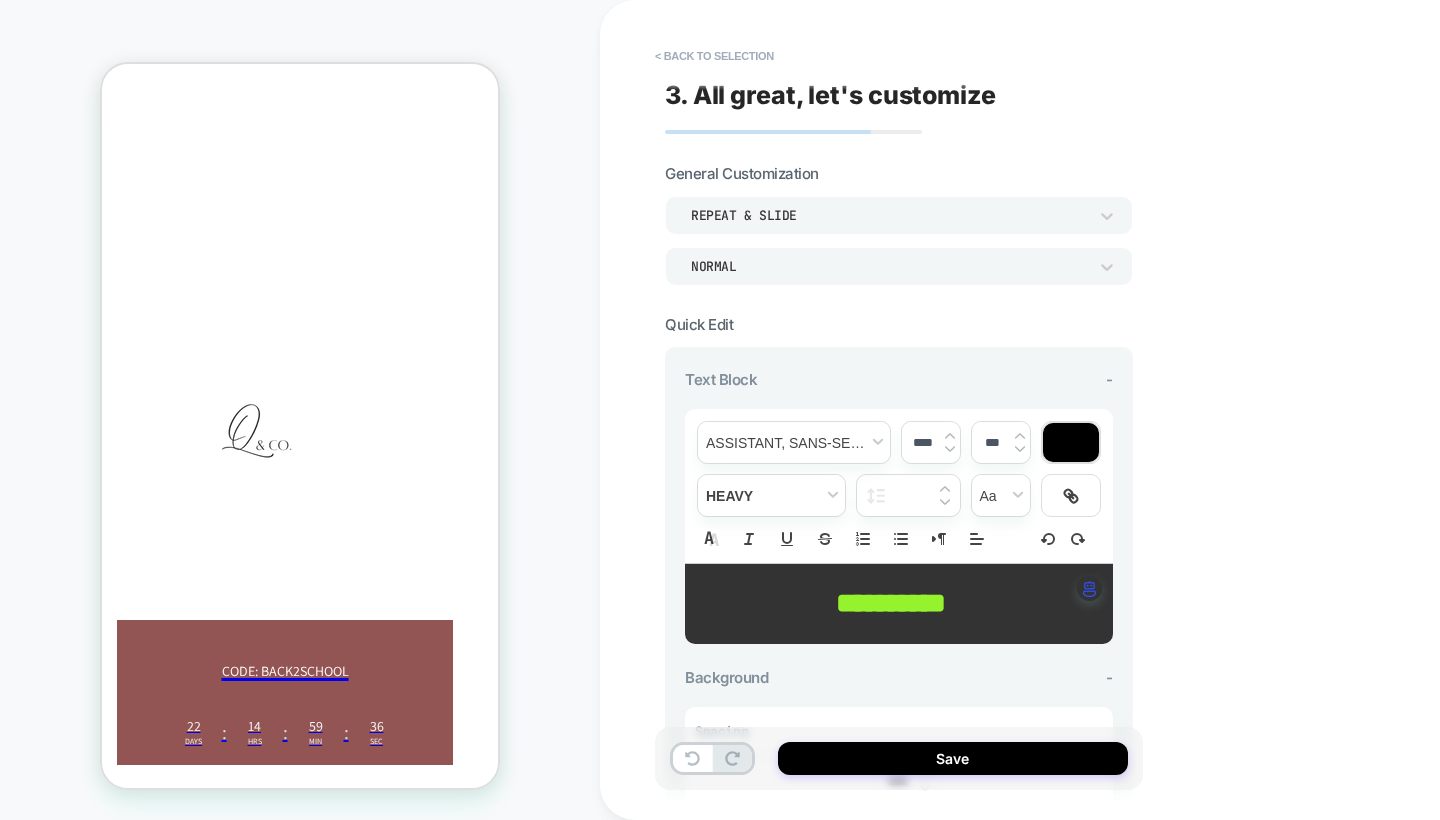 click on "**********" at bounding box center (891, 603) 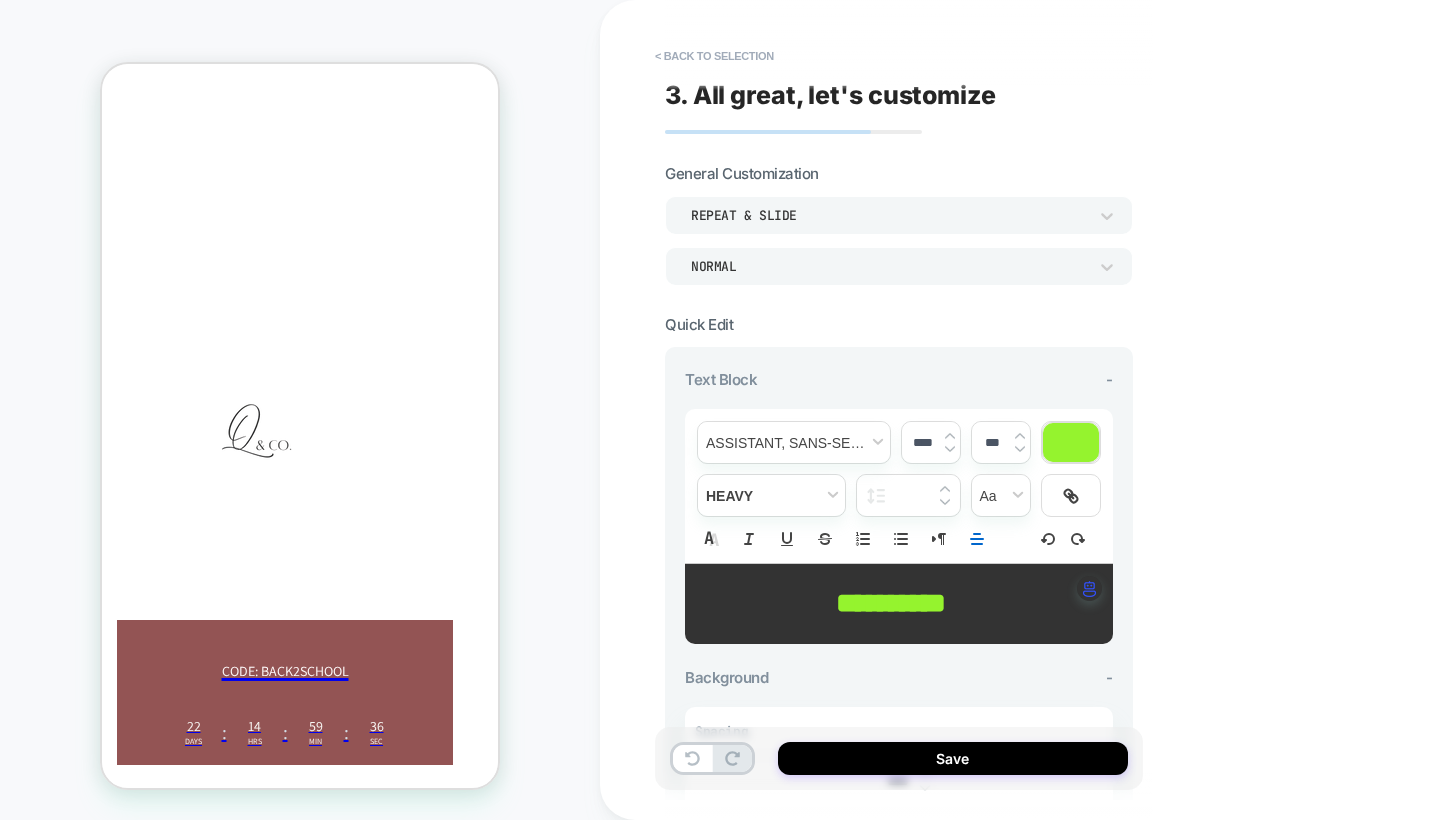 click on "**********" at bounding box center (891, 603) 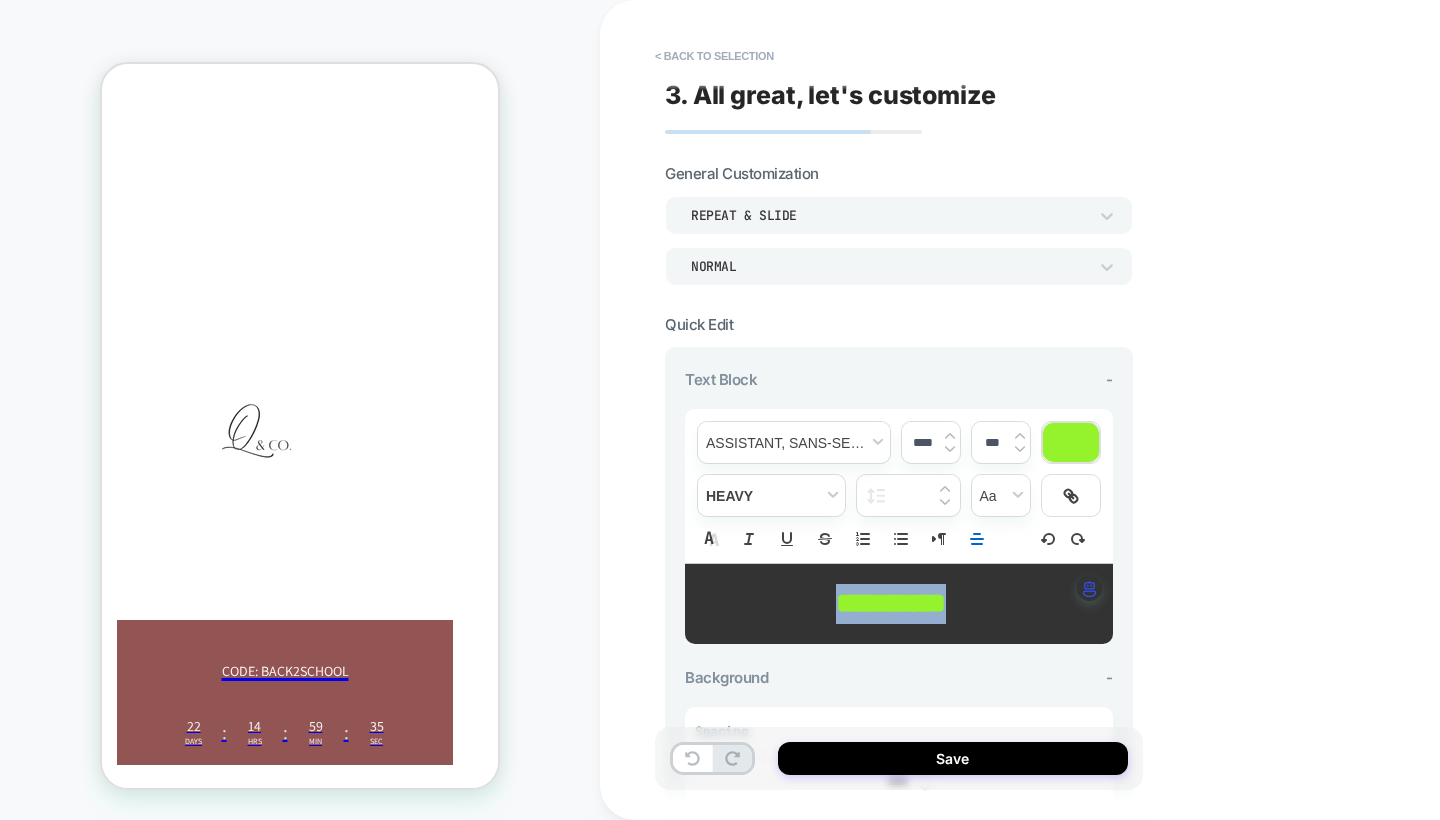 drag, startPoint x: 981, startPoint y: 607, endPoint x: 818, endPoint y: 611, distance: 163.04907 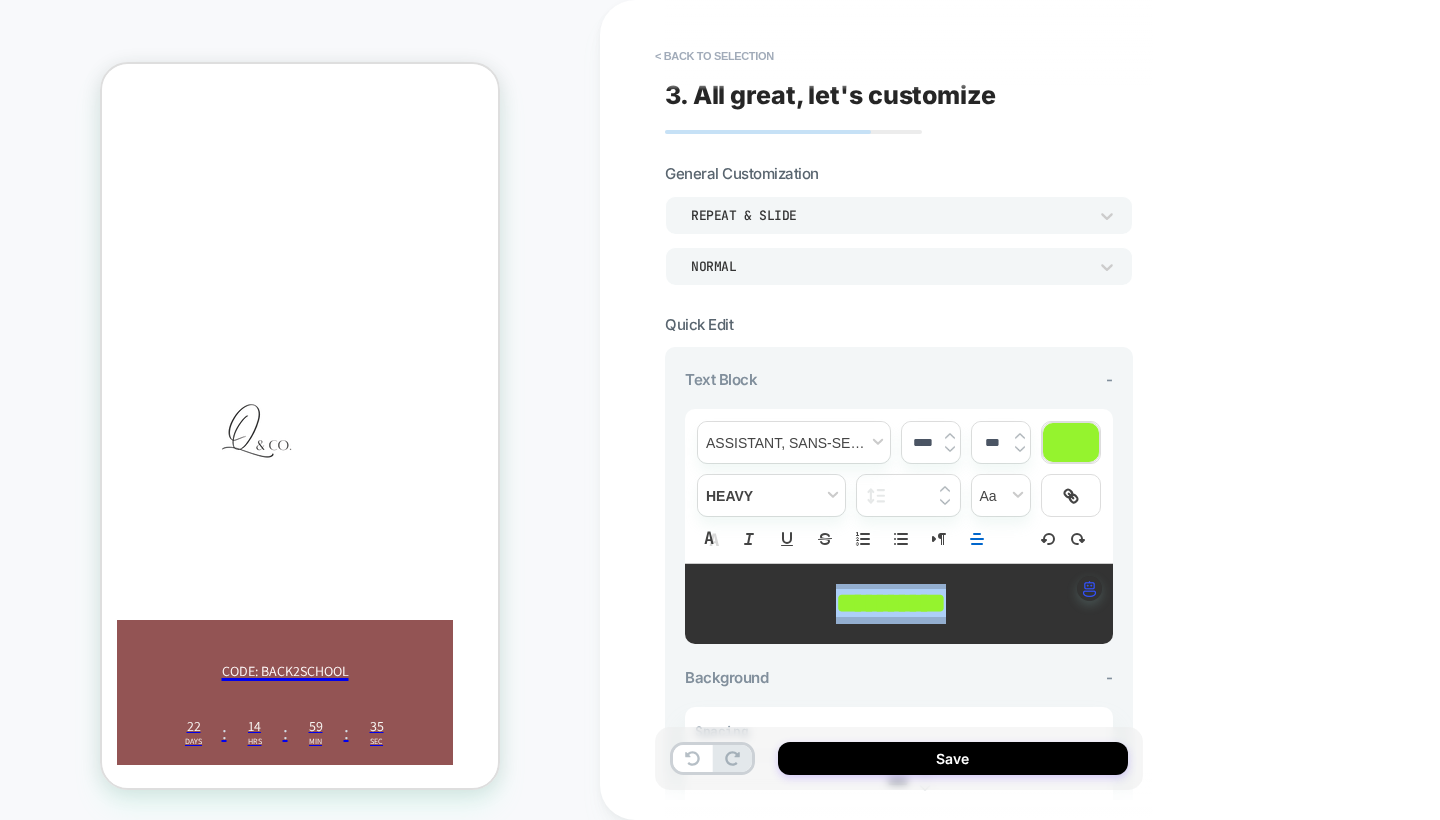 click at bounding box center (1071, 442) 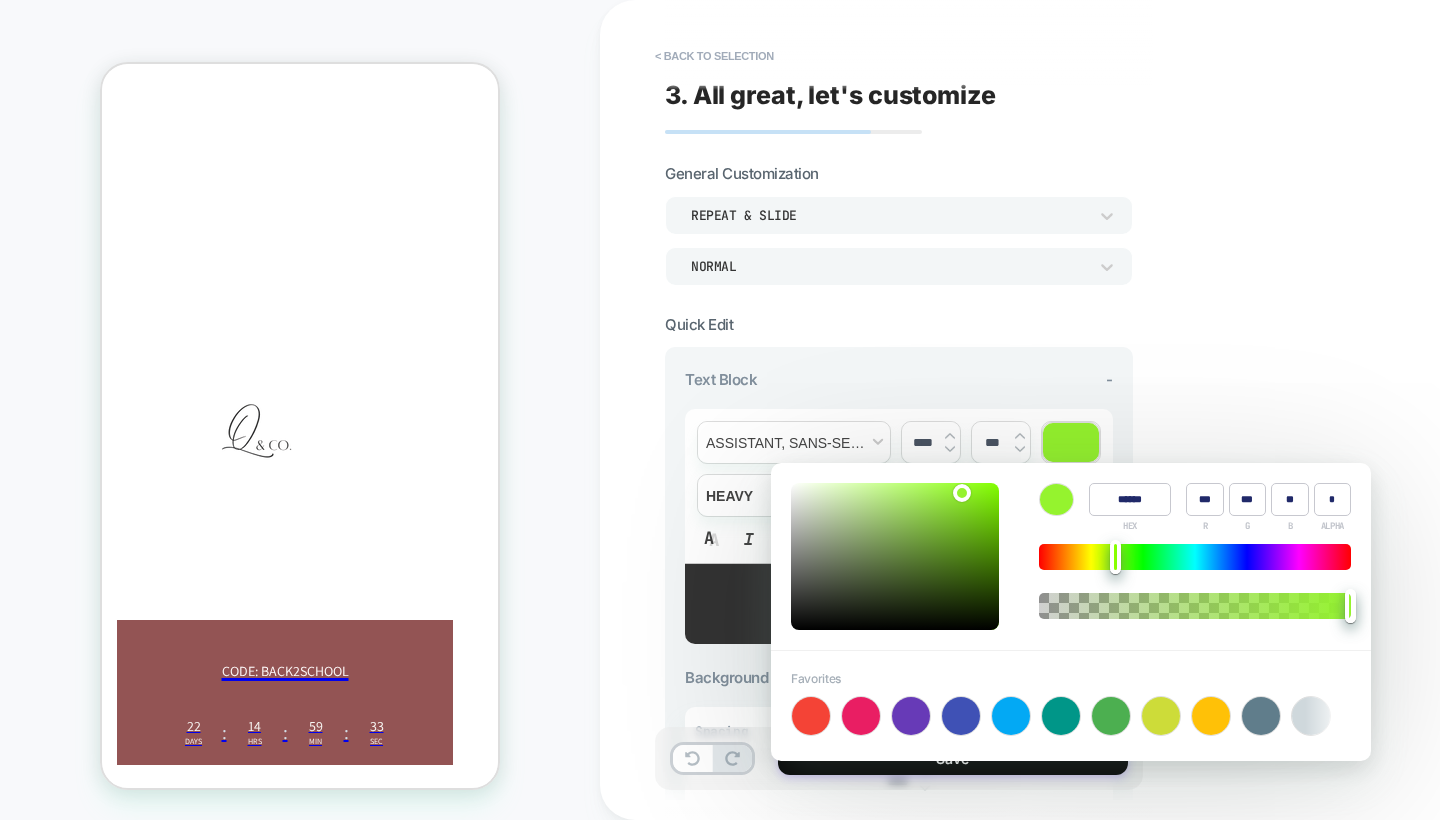 type on "******" 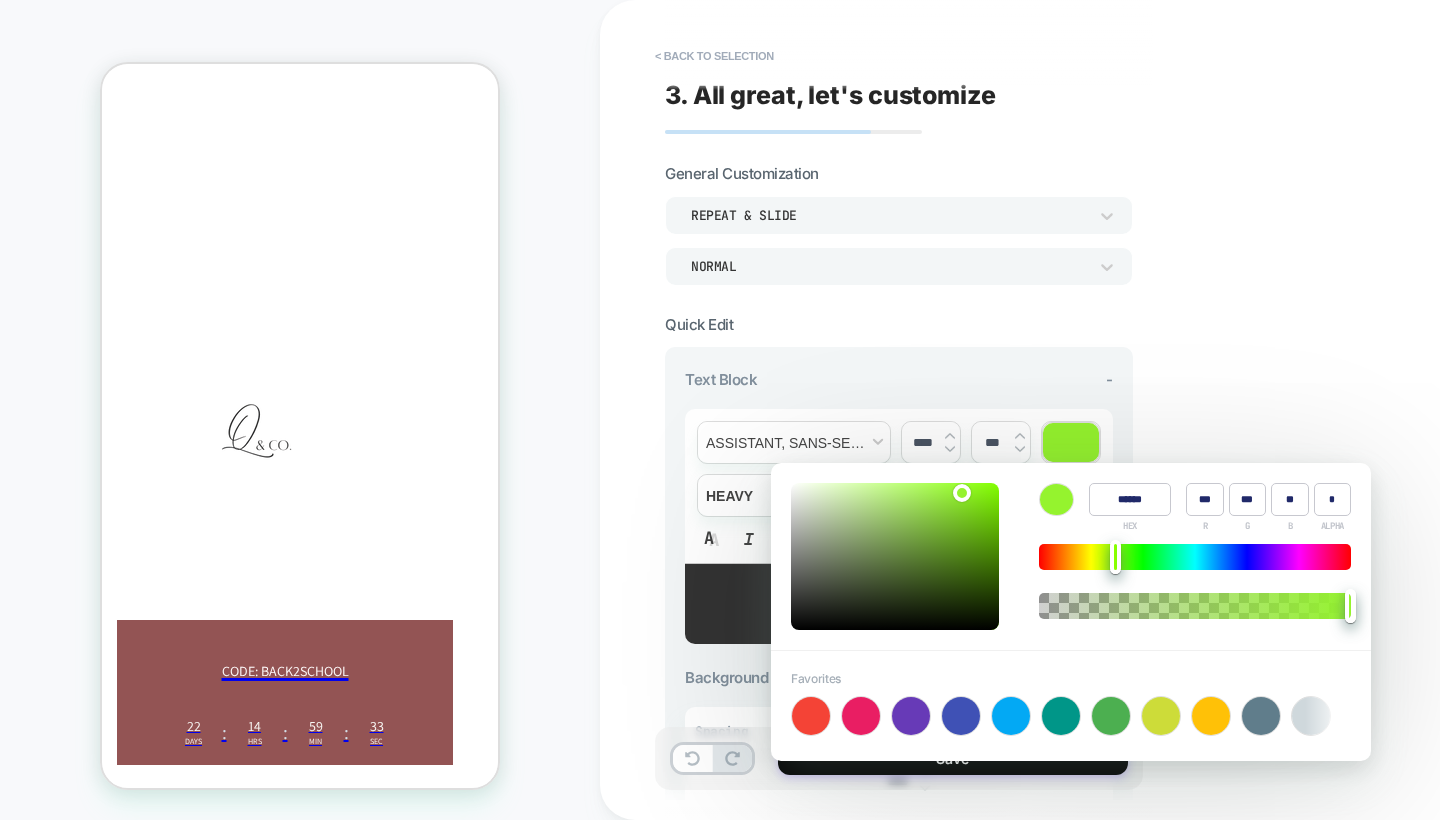 type on "**" 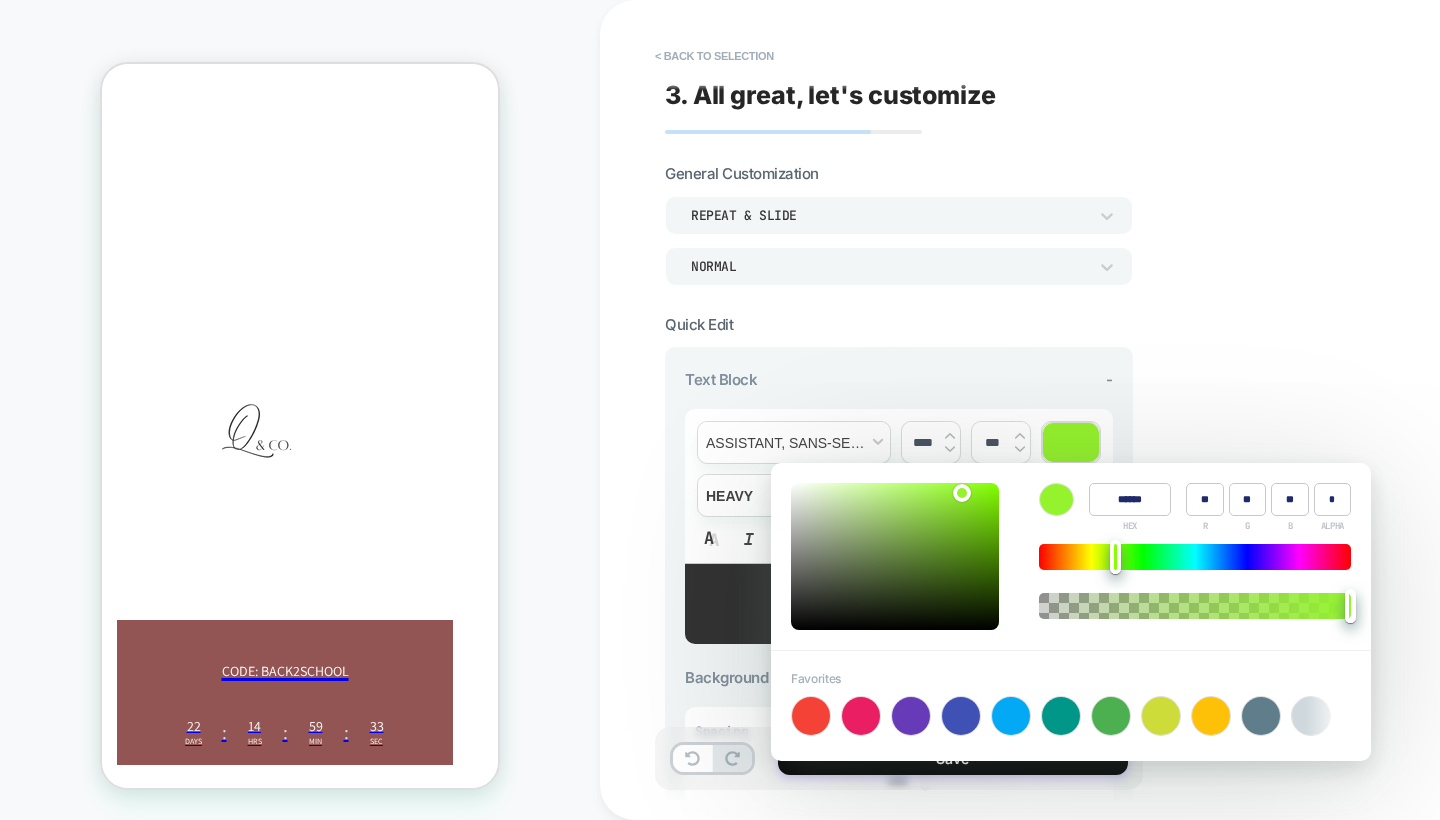 type on "**" 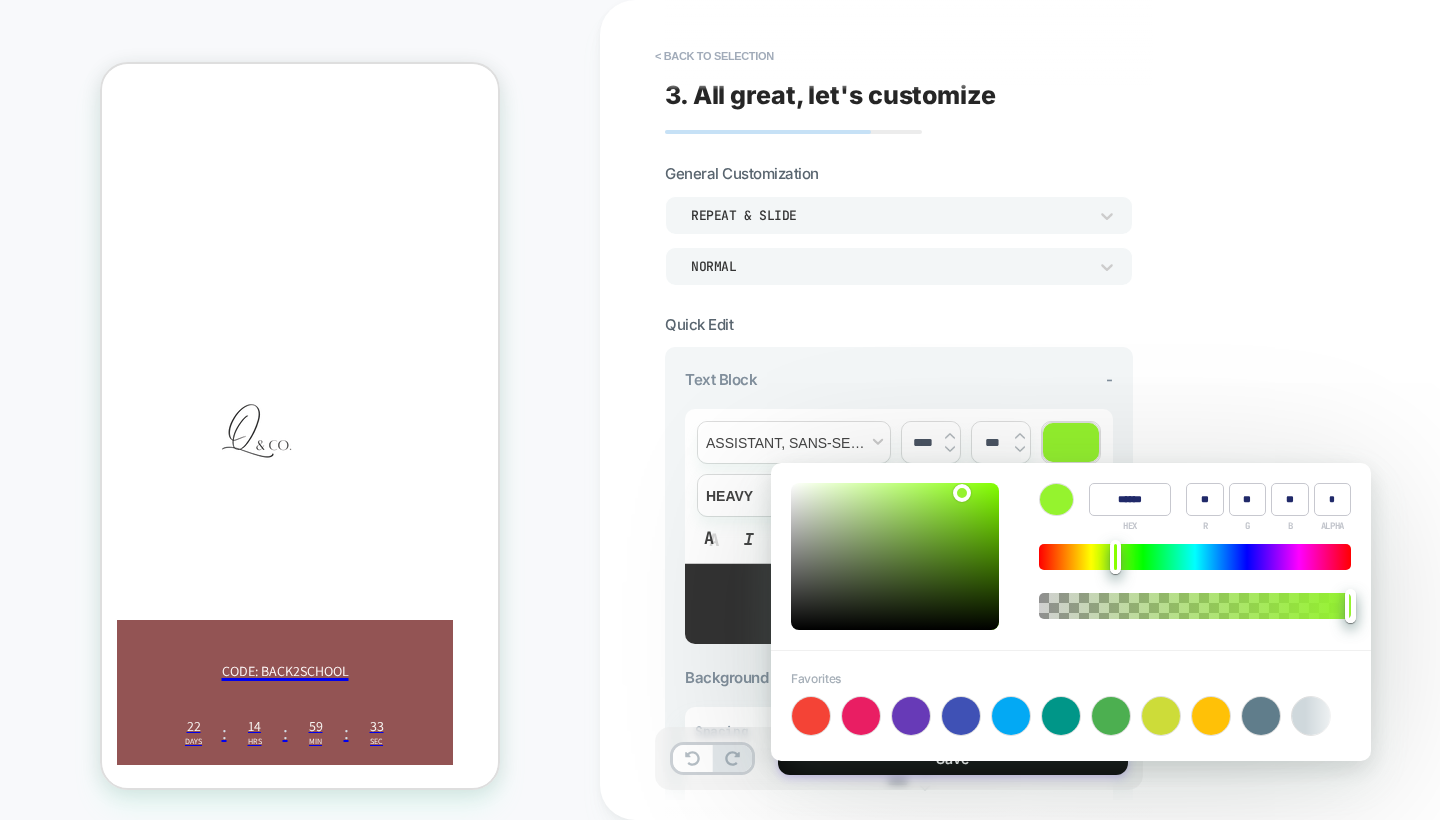 type on "**" 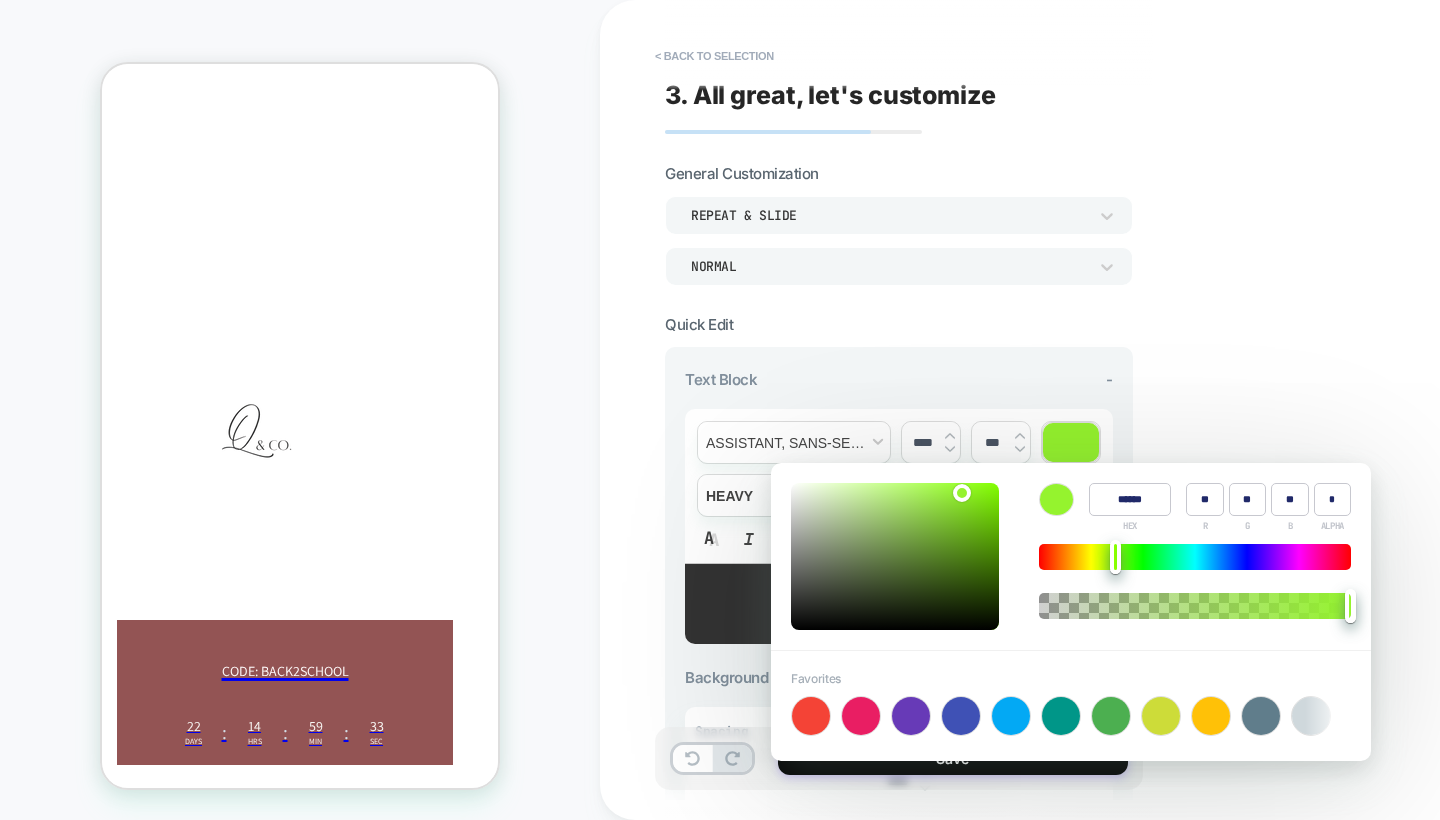 type on "******" 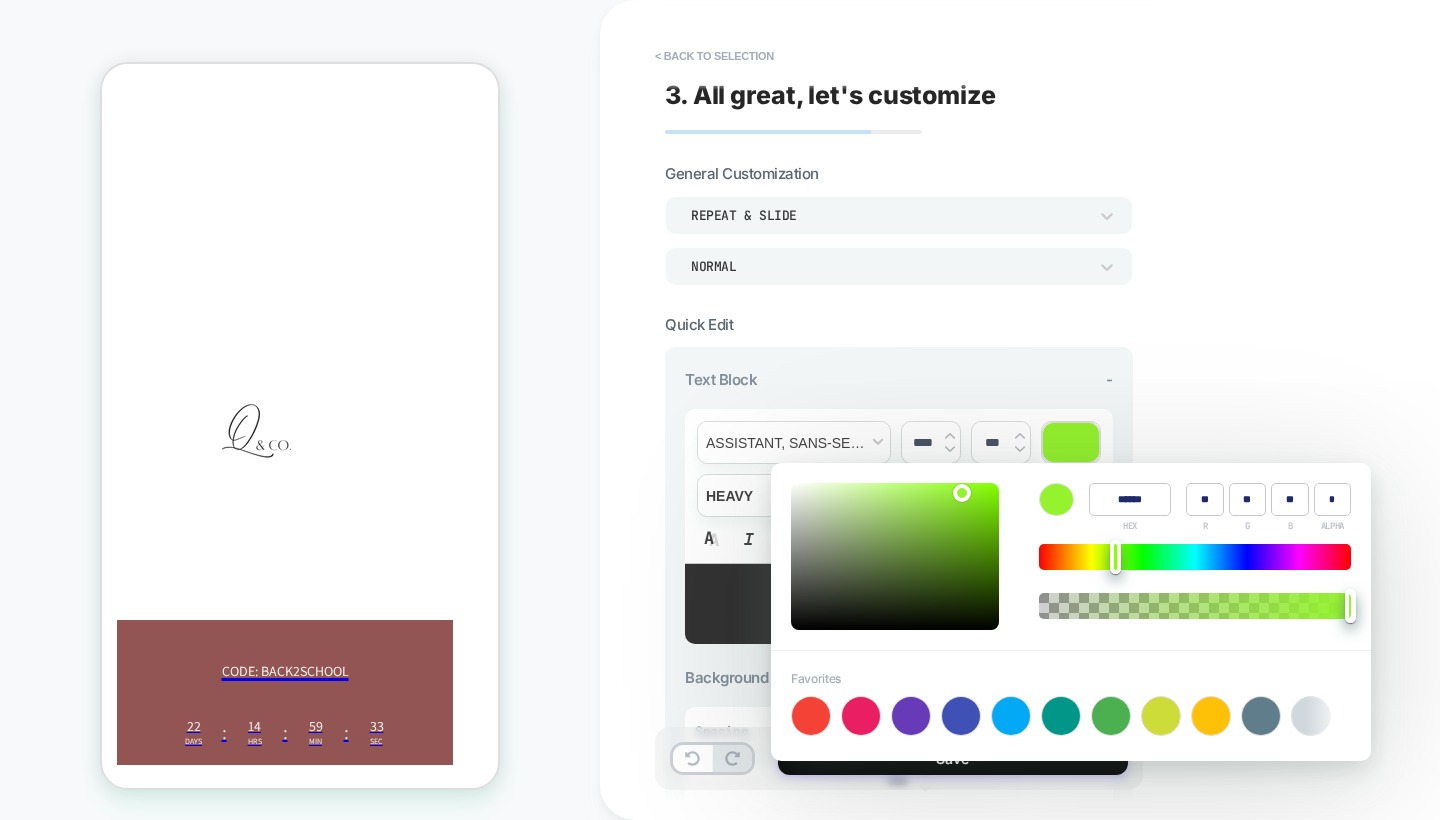type on "**" 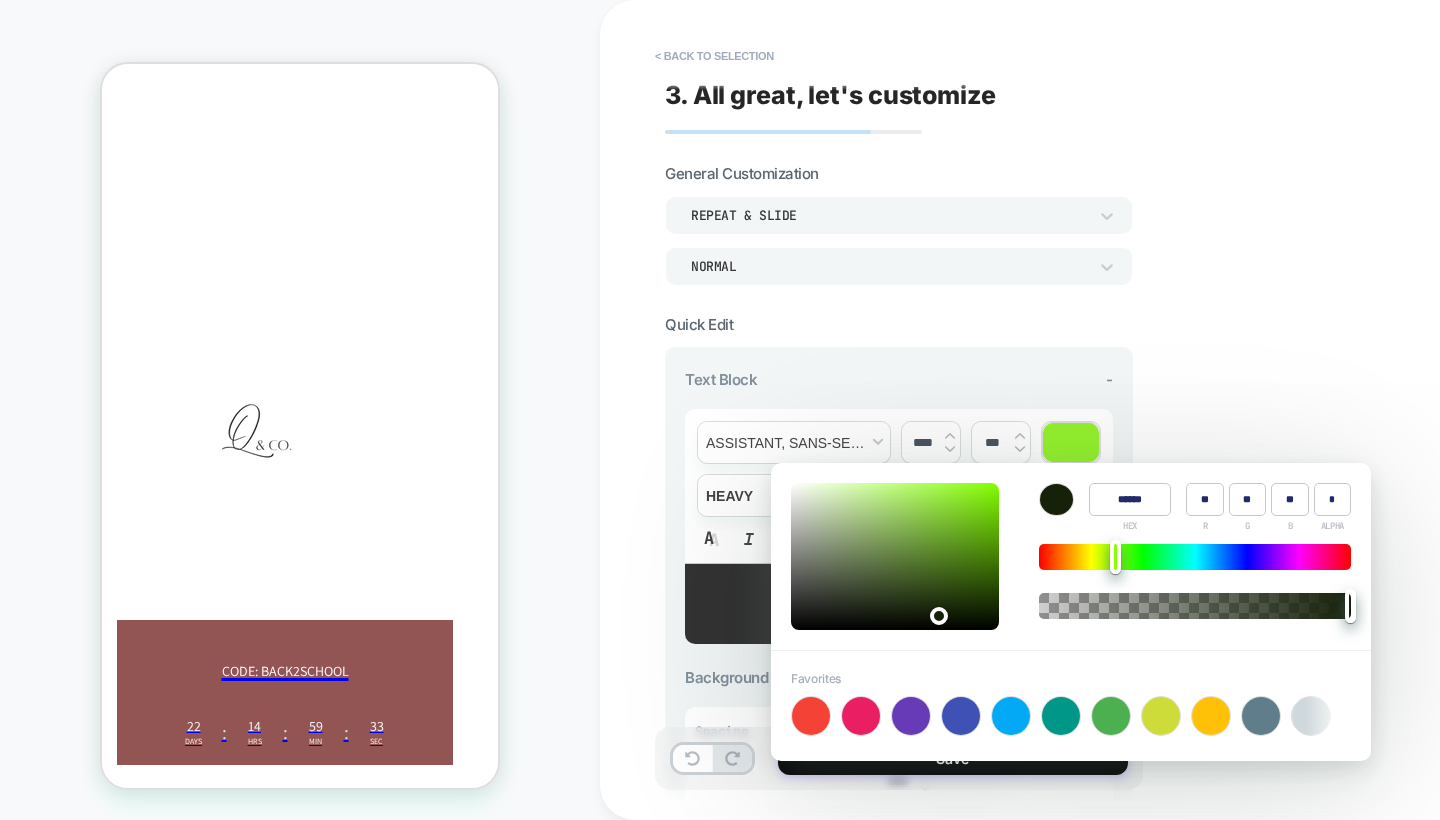 type on "**" 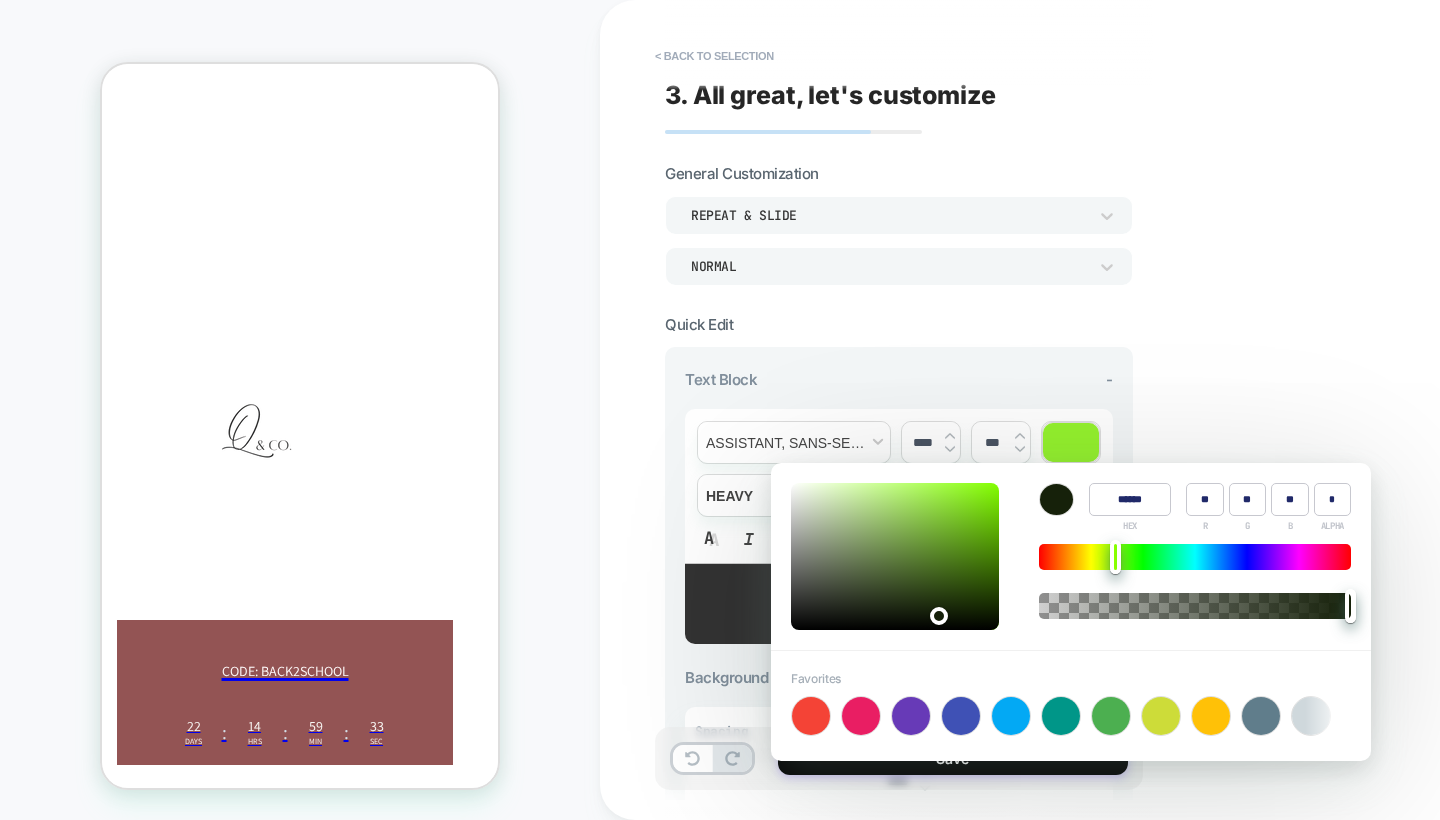 type on "**" 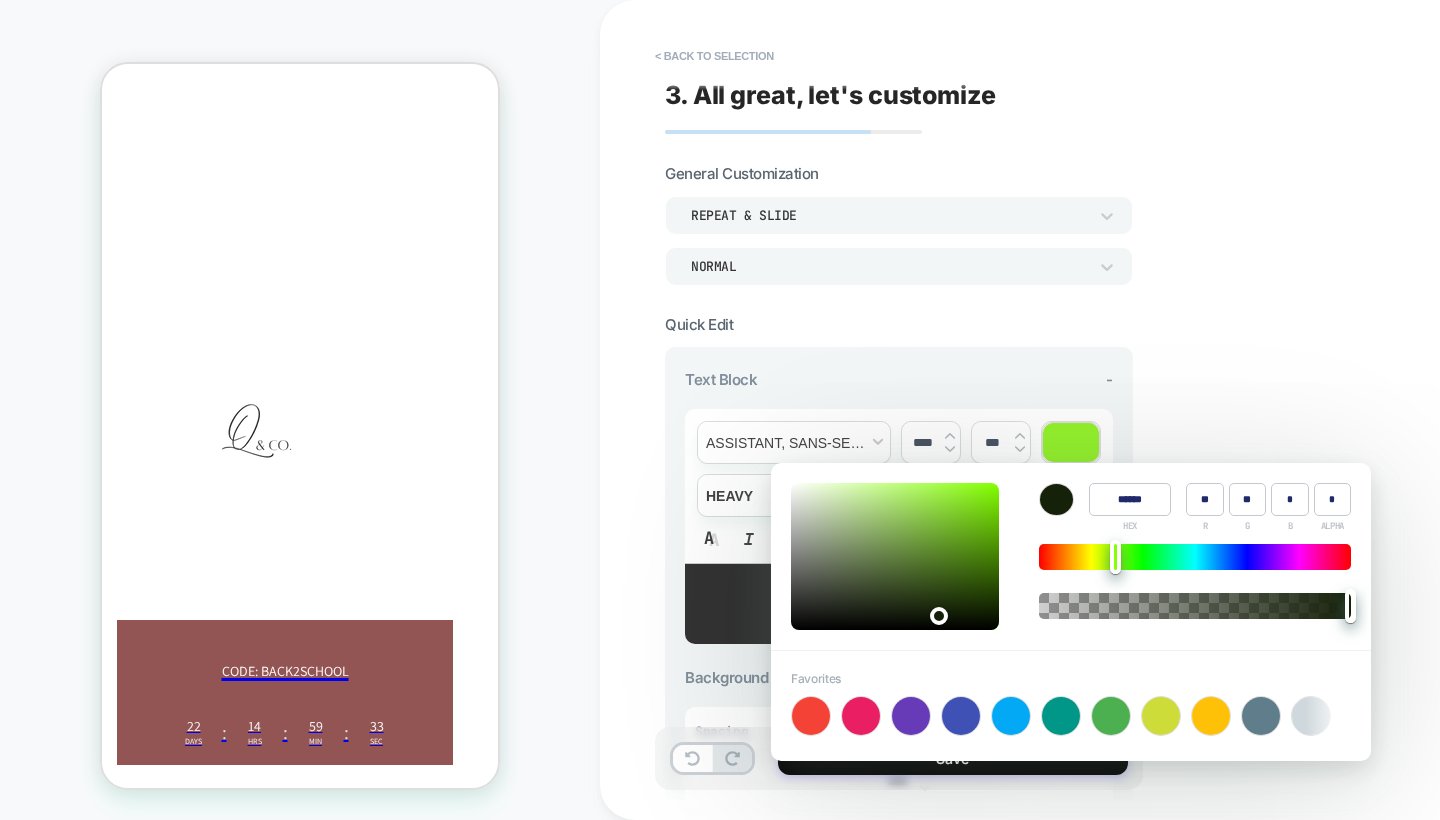 type on "******" 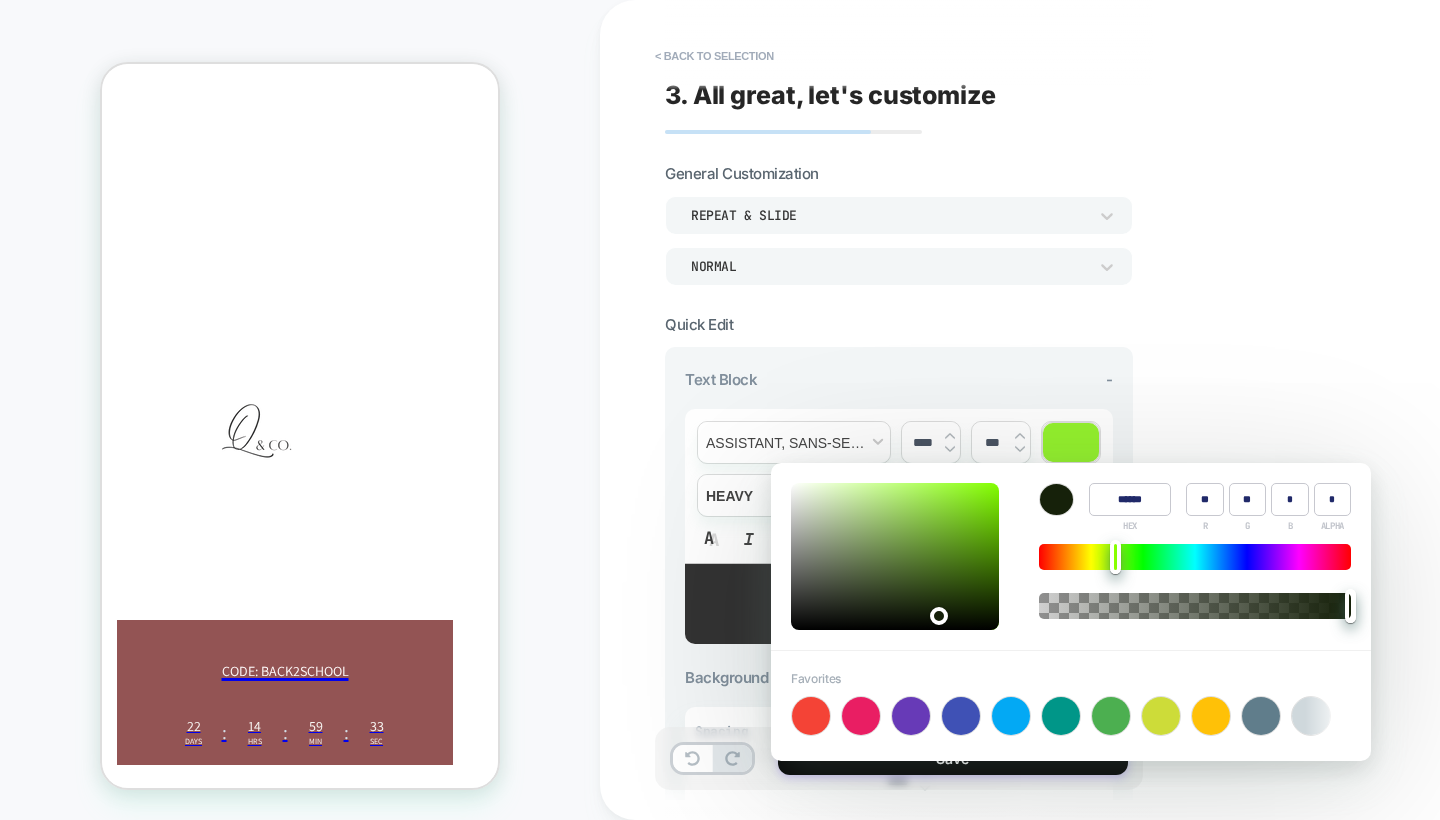 type on "**" 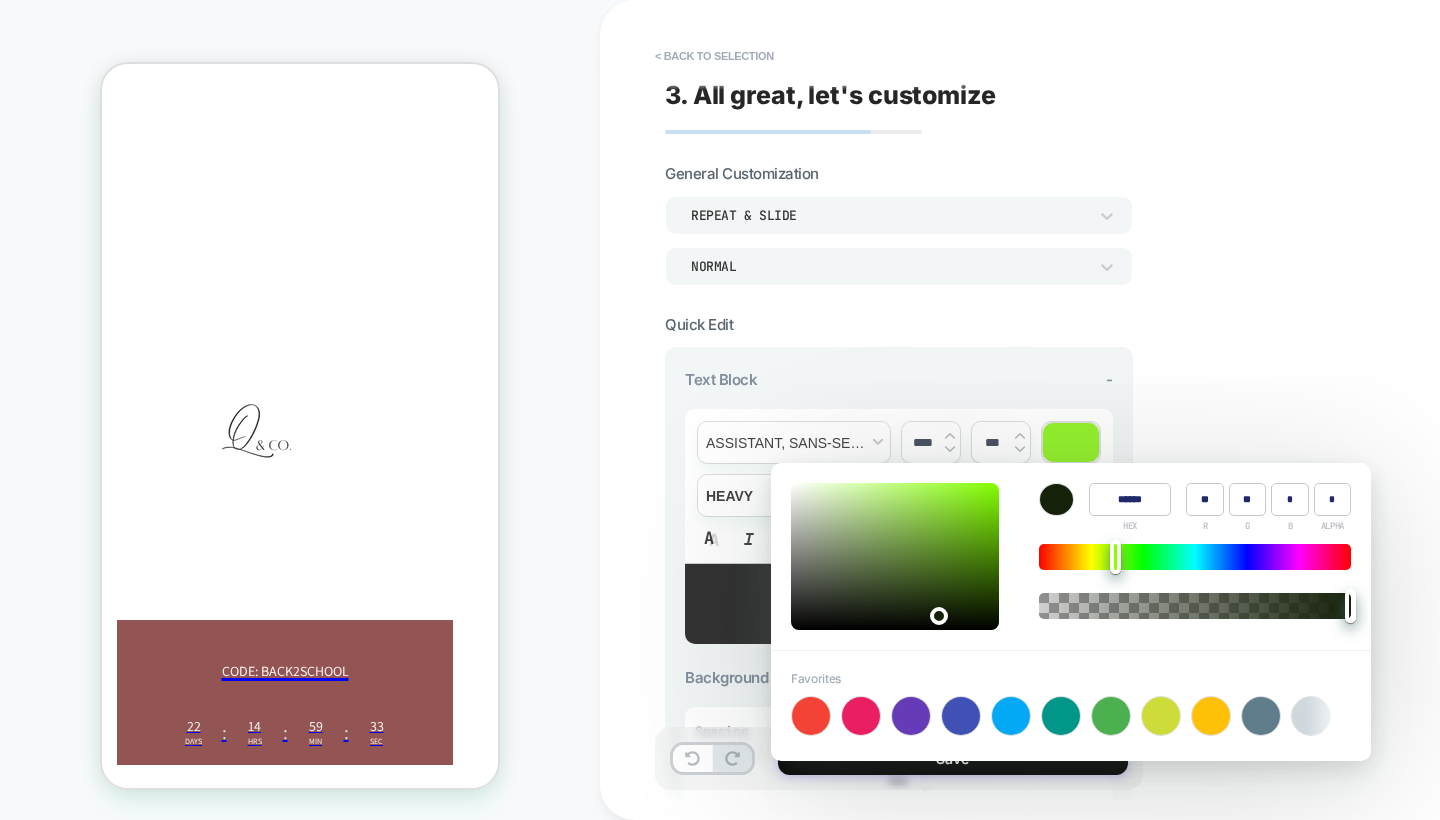 type on "**" 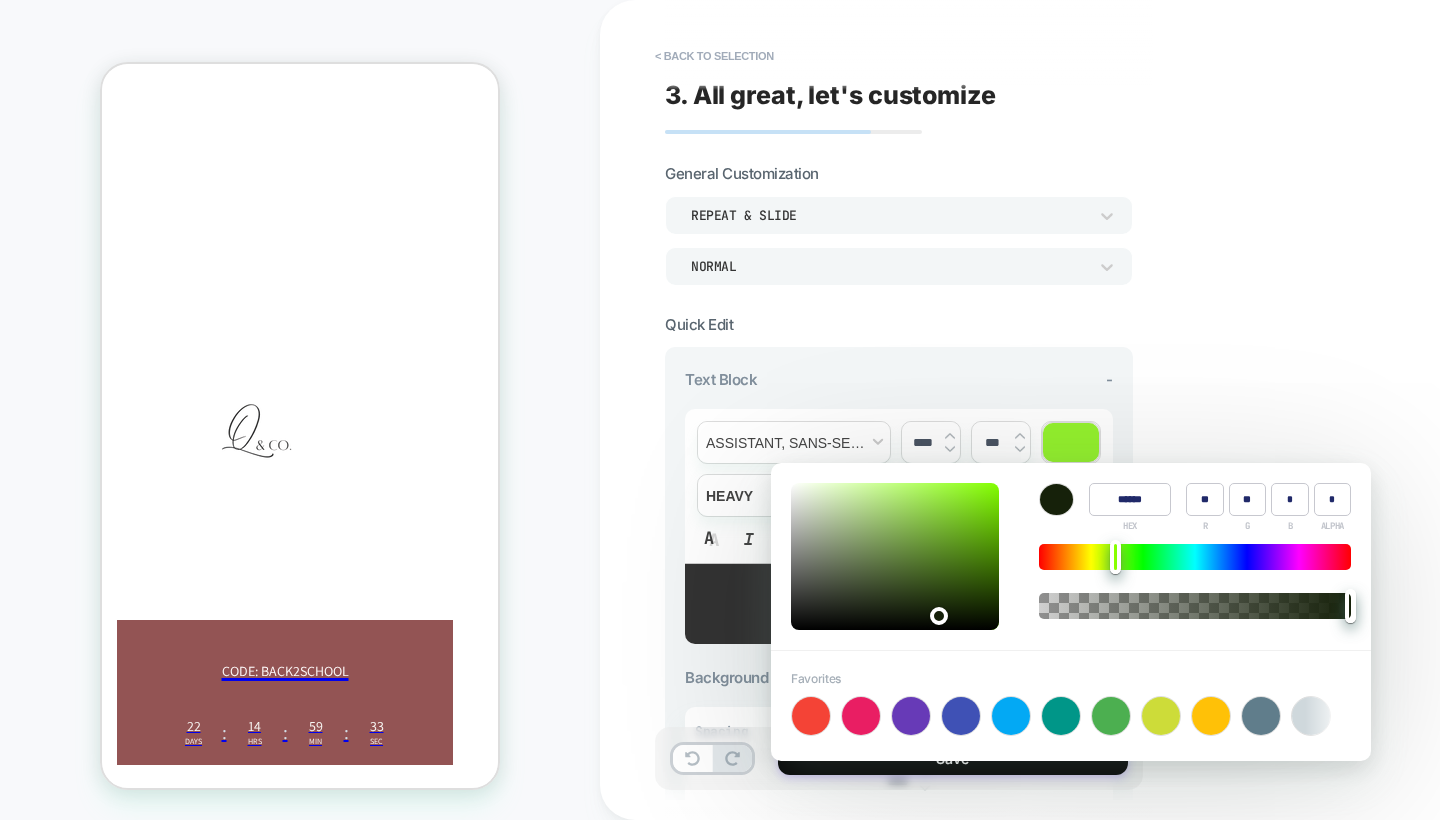 type on "**" 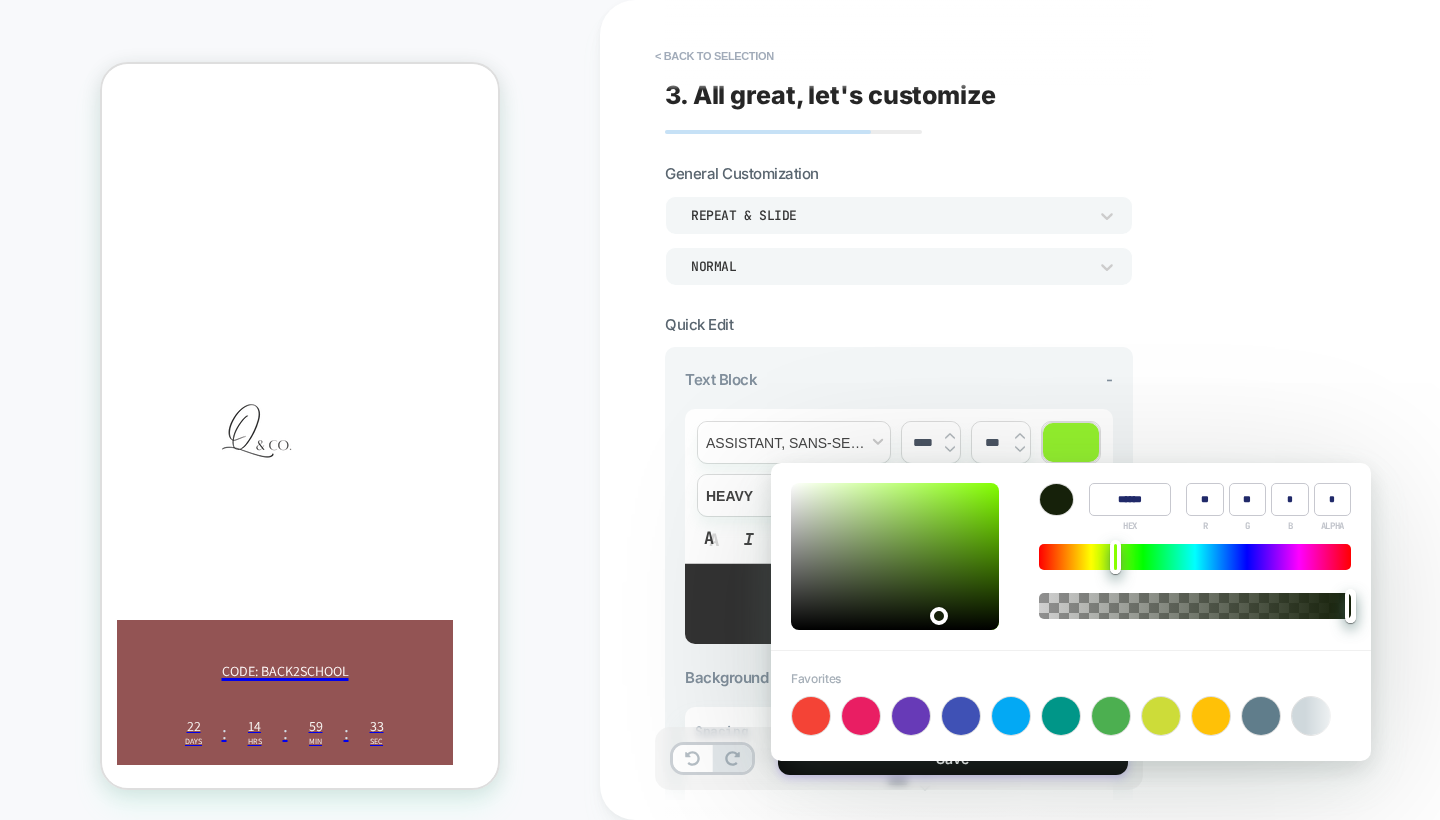 type on "**" 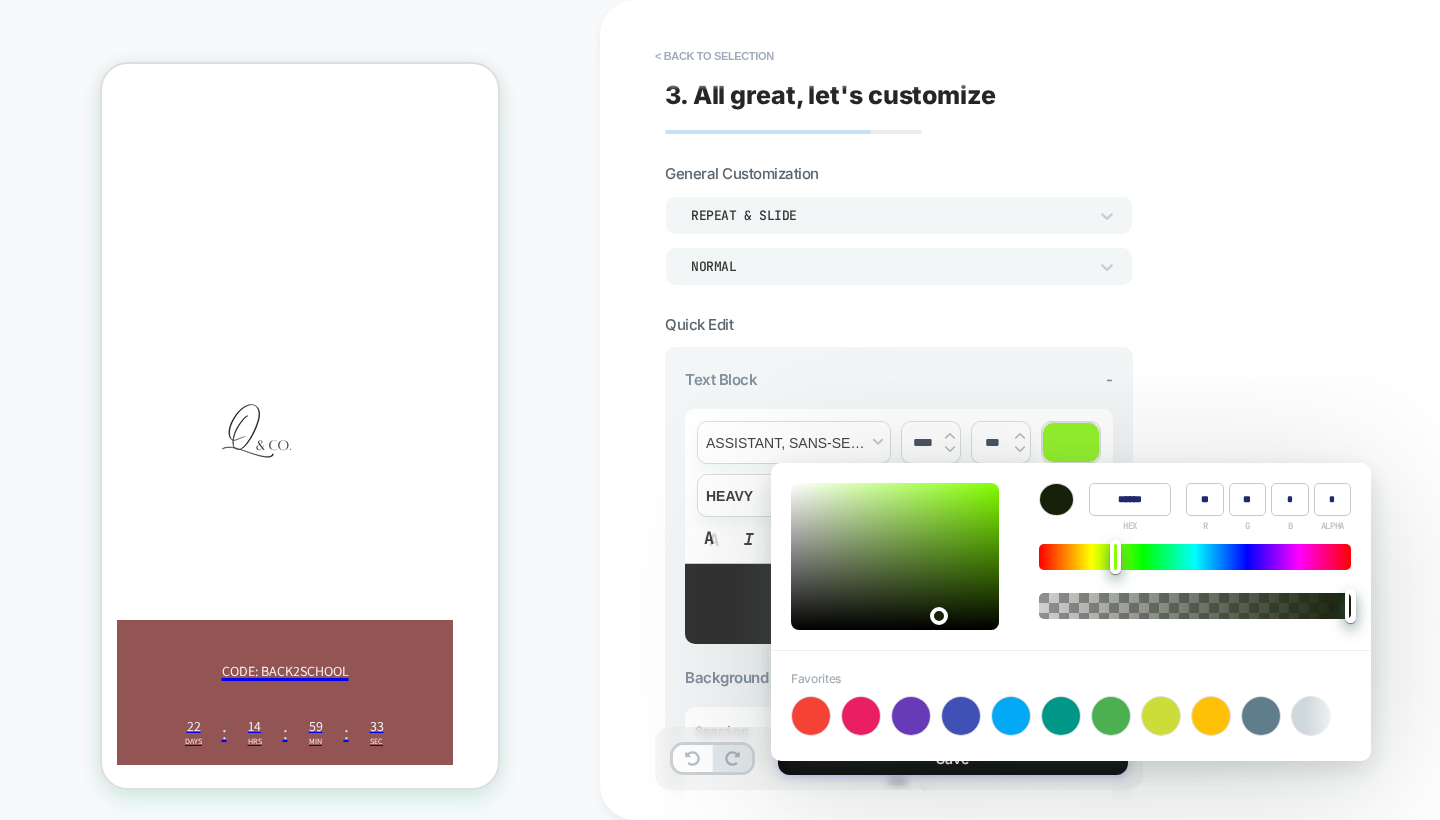 type on "*" 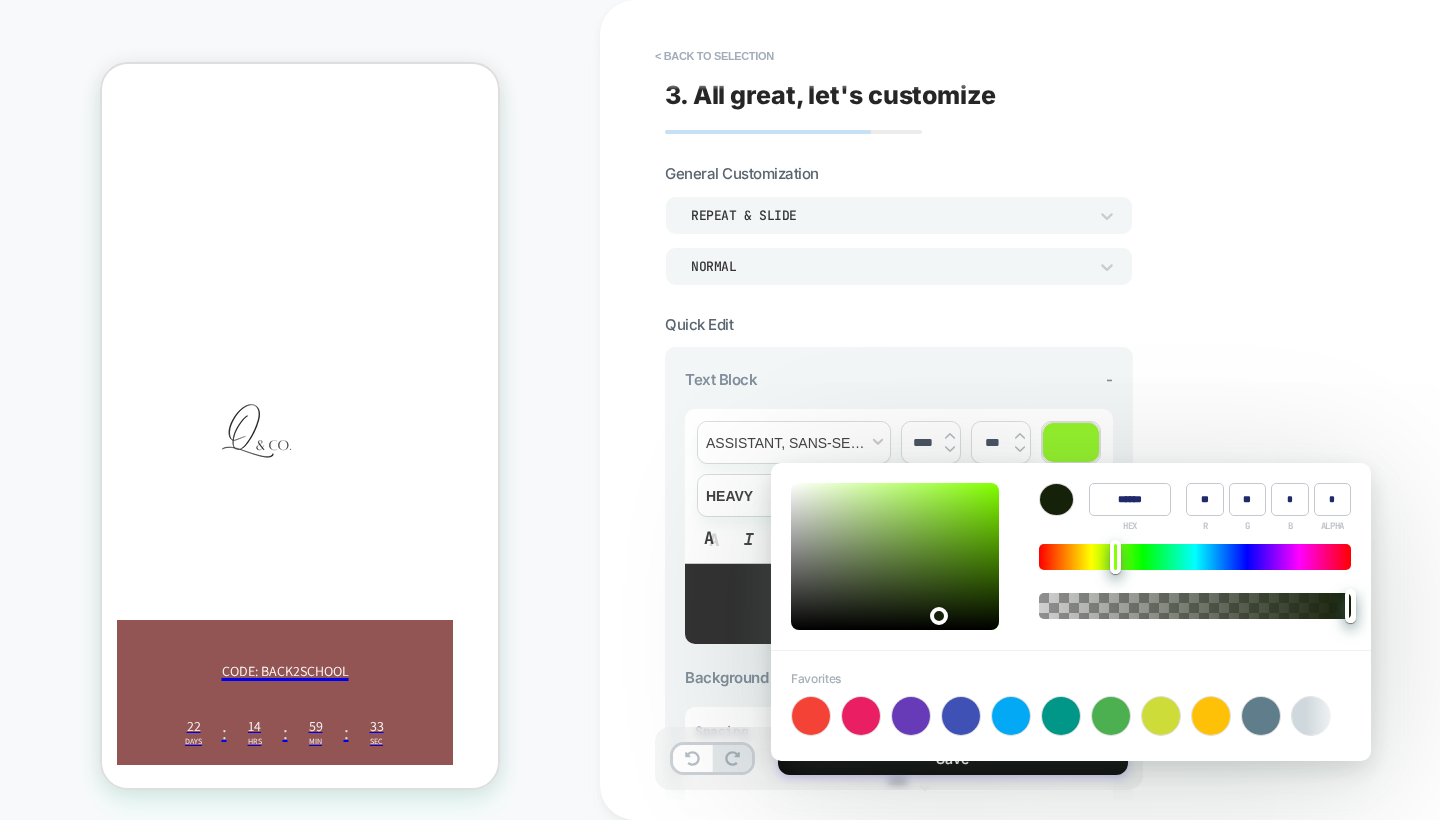 type on "******" 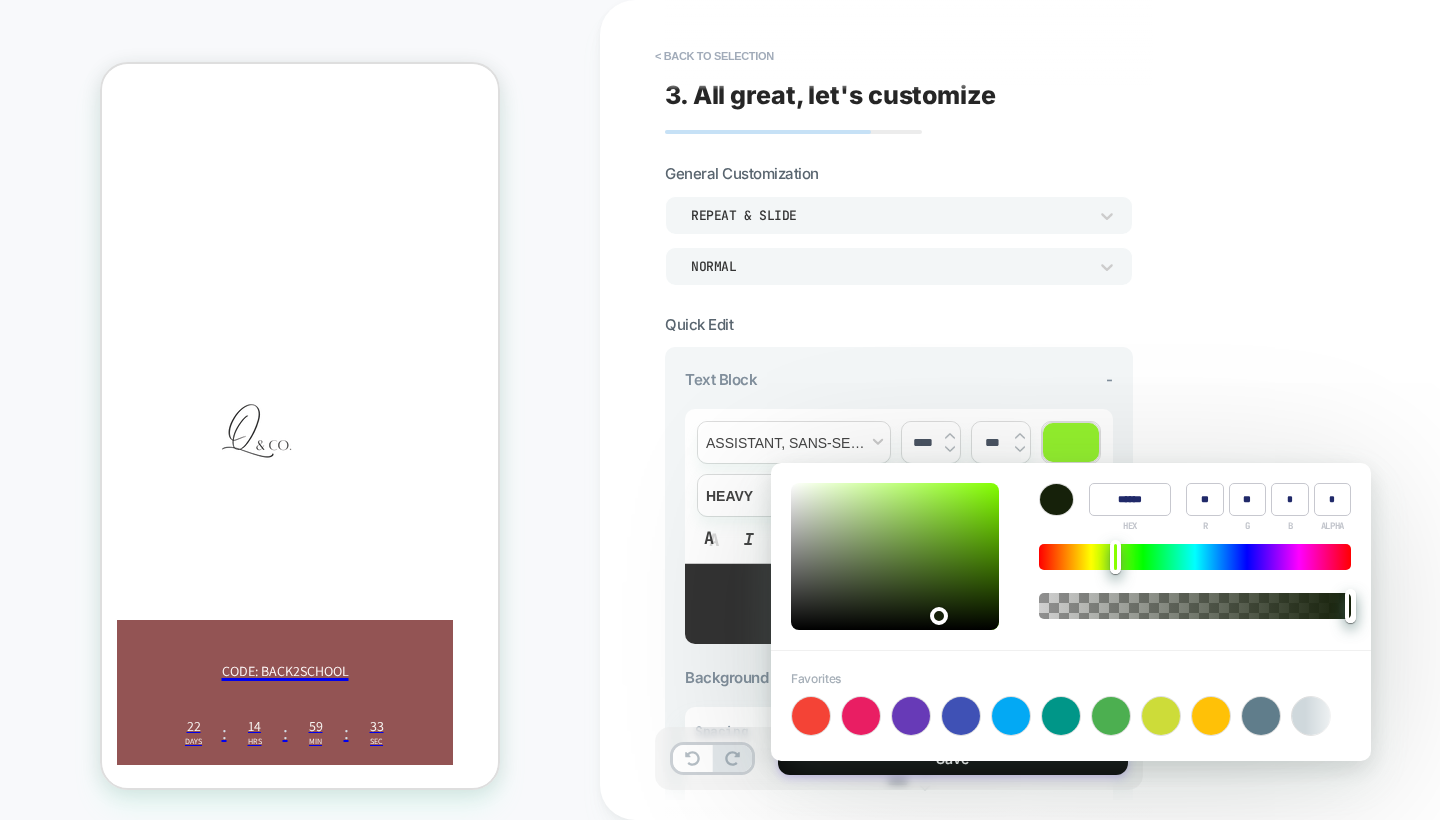 type on "*" 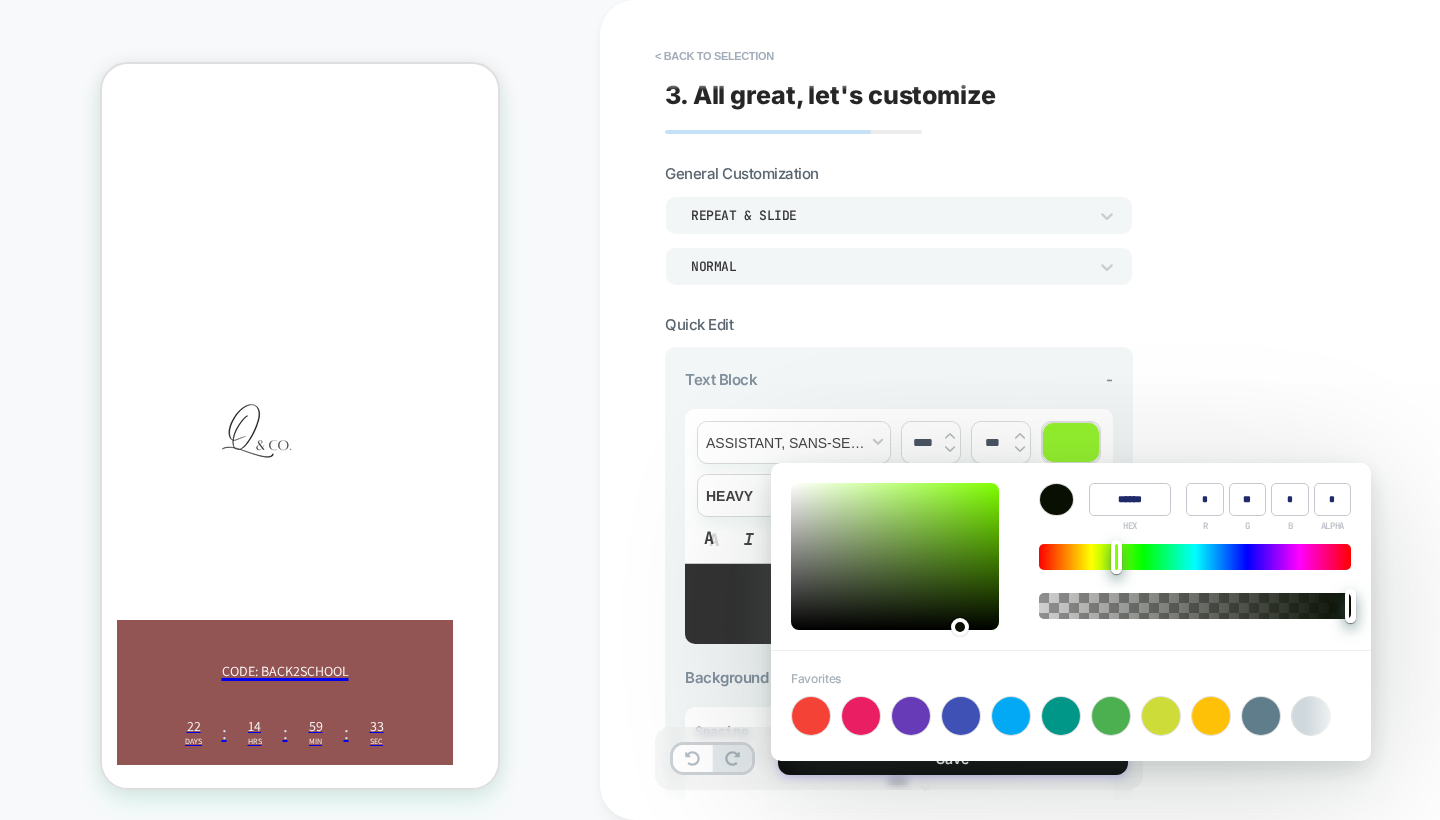 type on "*" 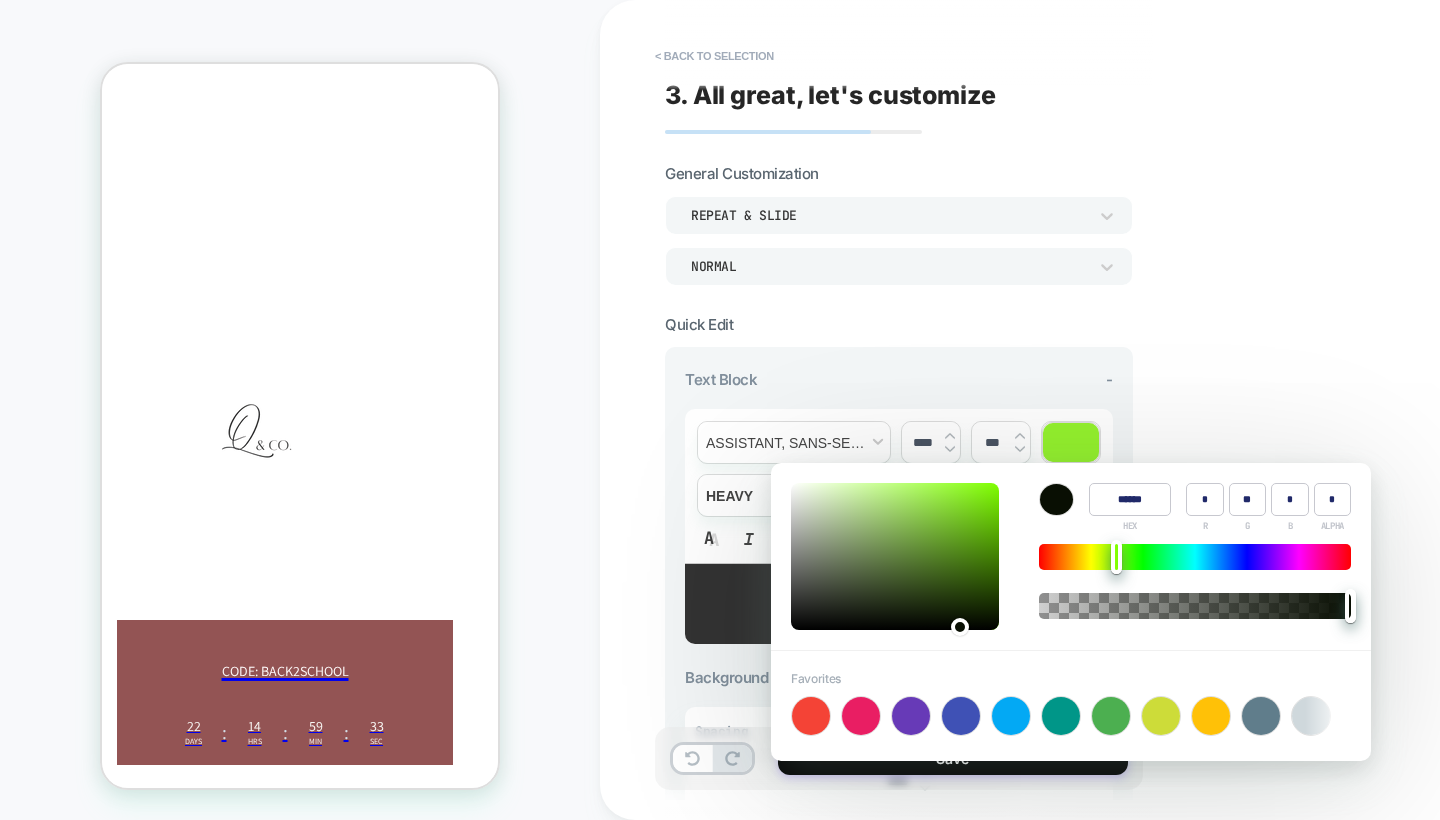 type on "******" 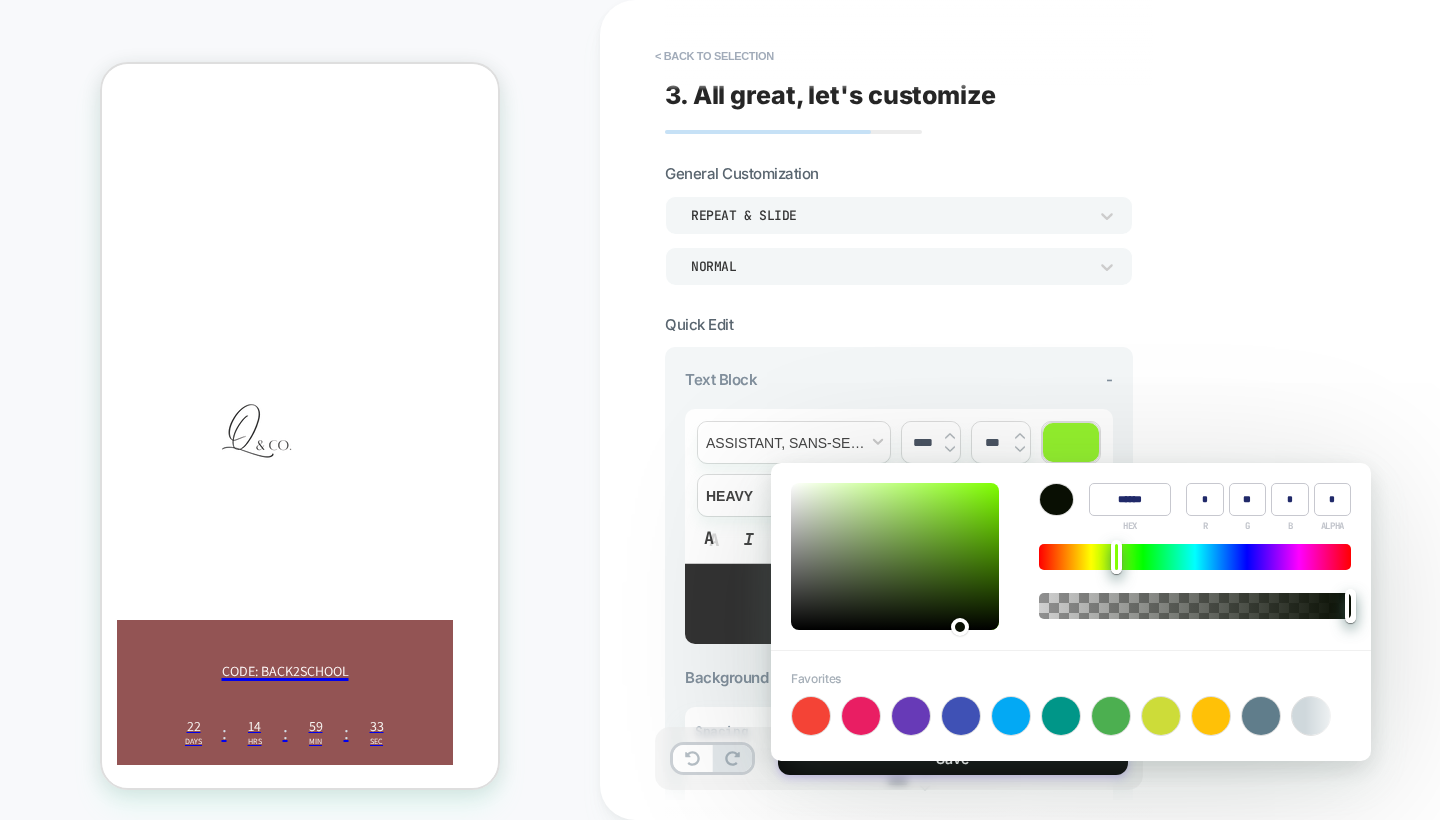 type on "*" 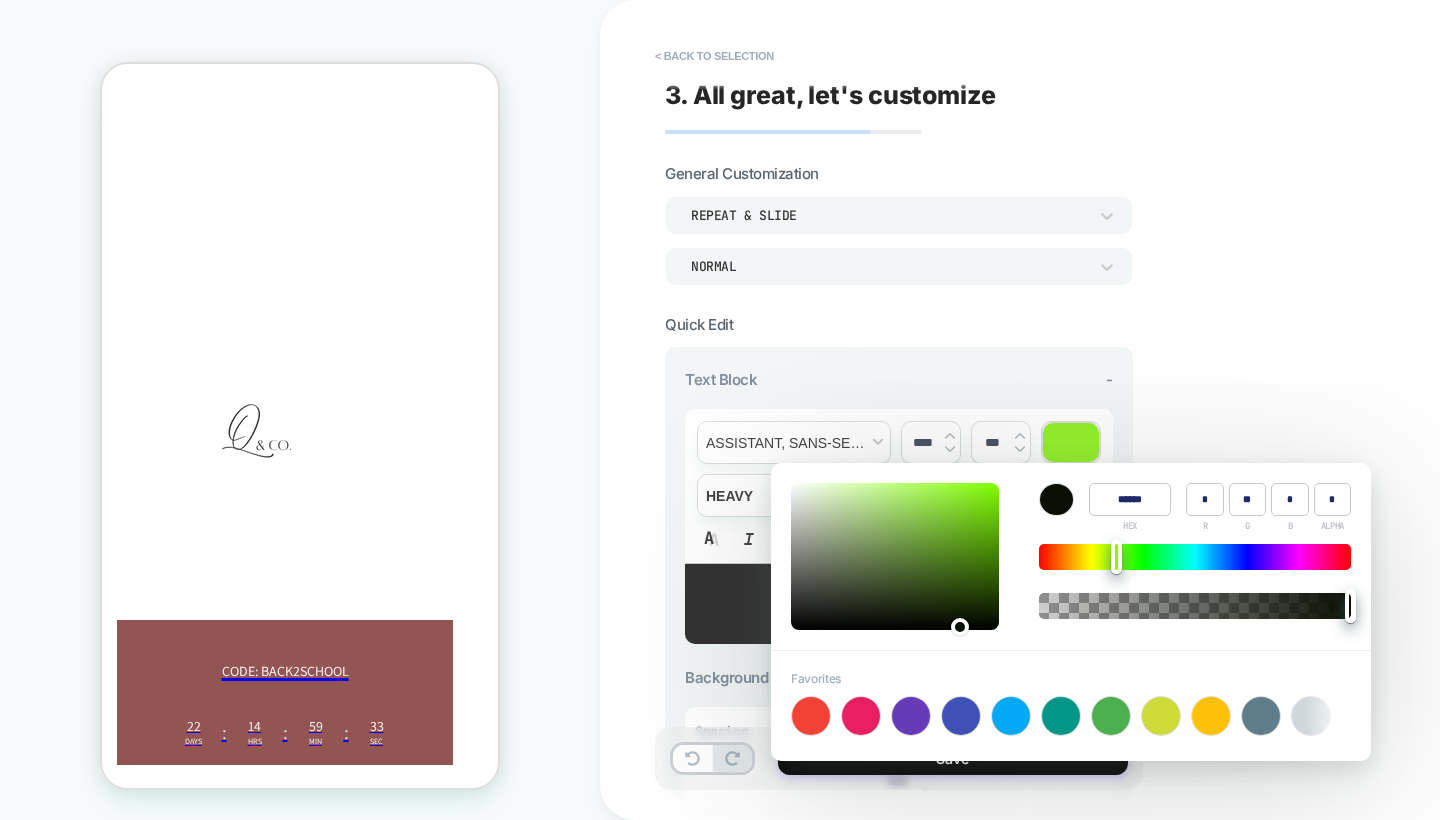 type on "*" 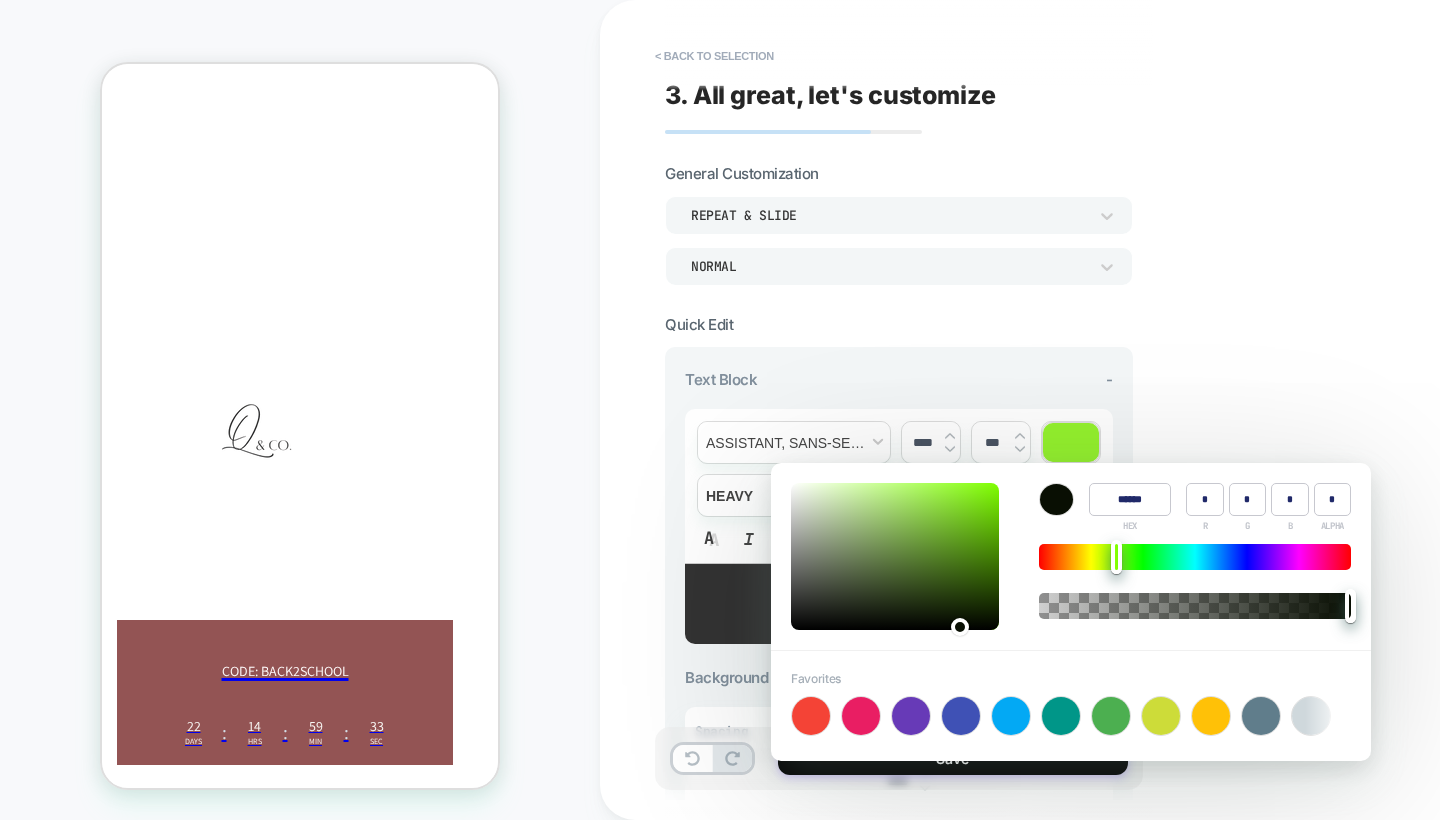type on "******" 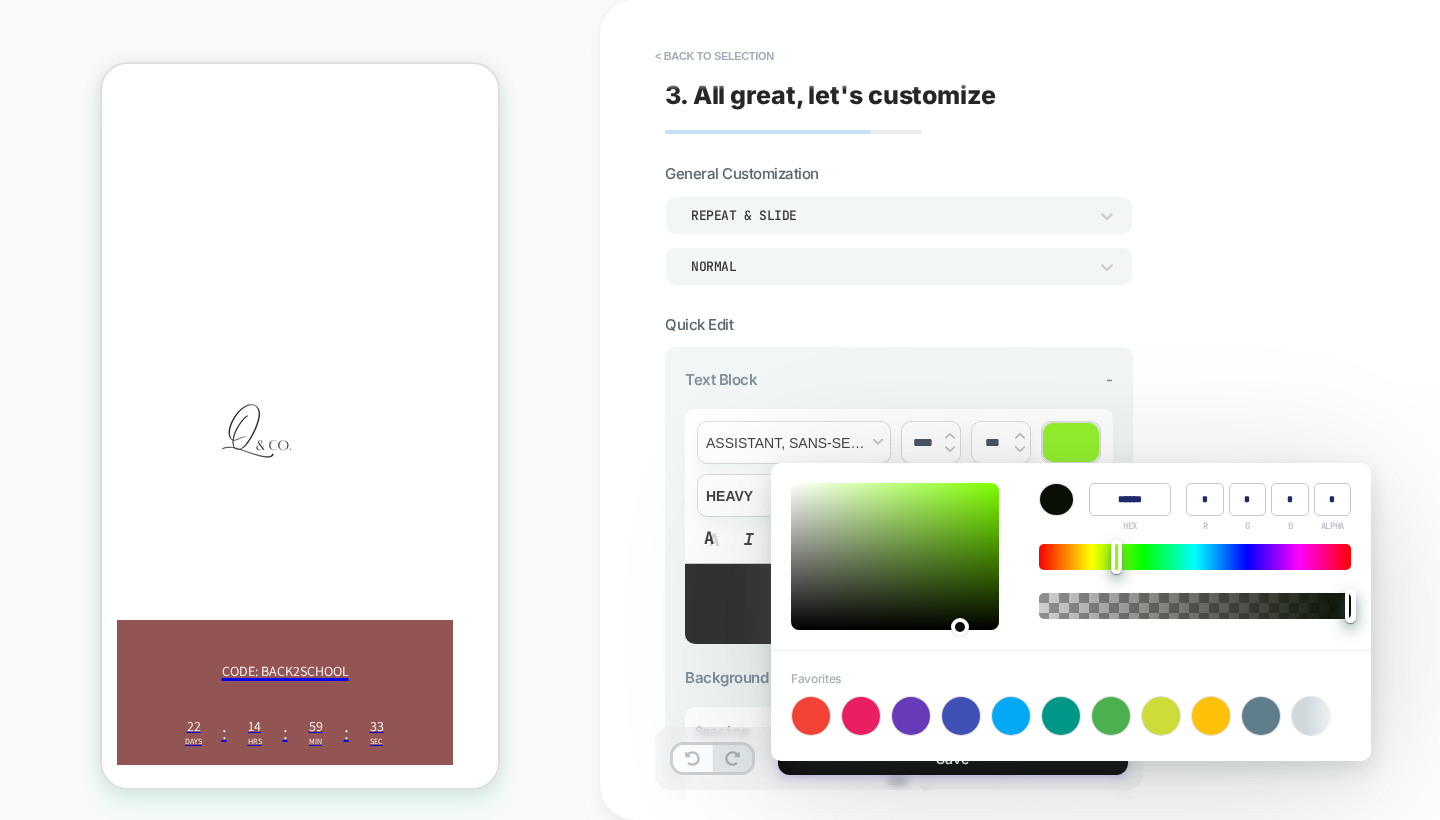type on "*" 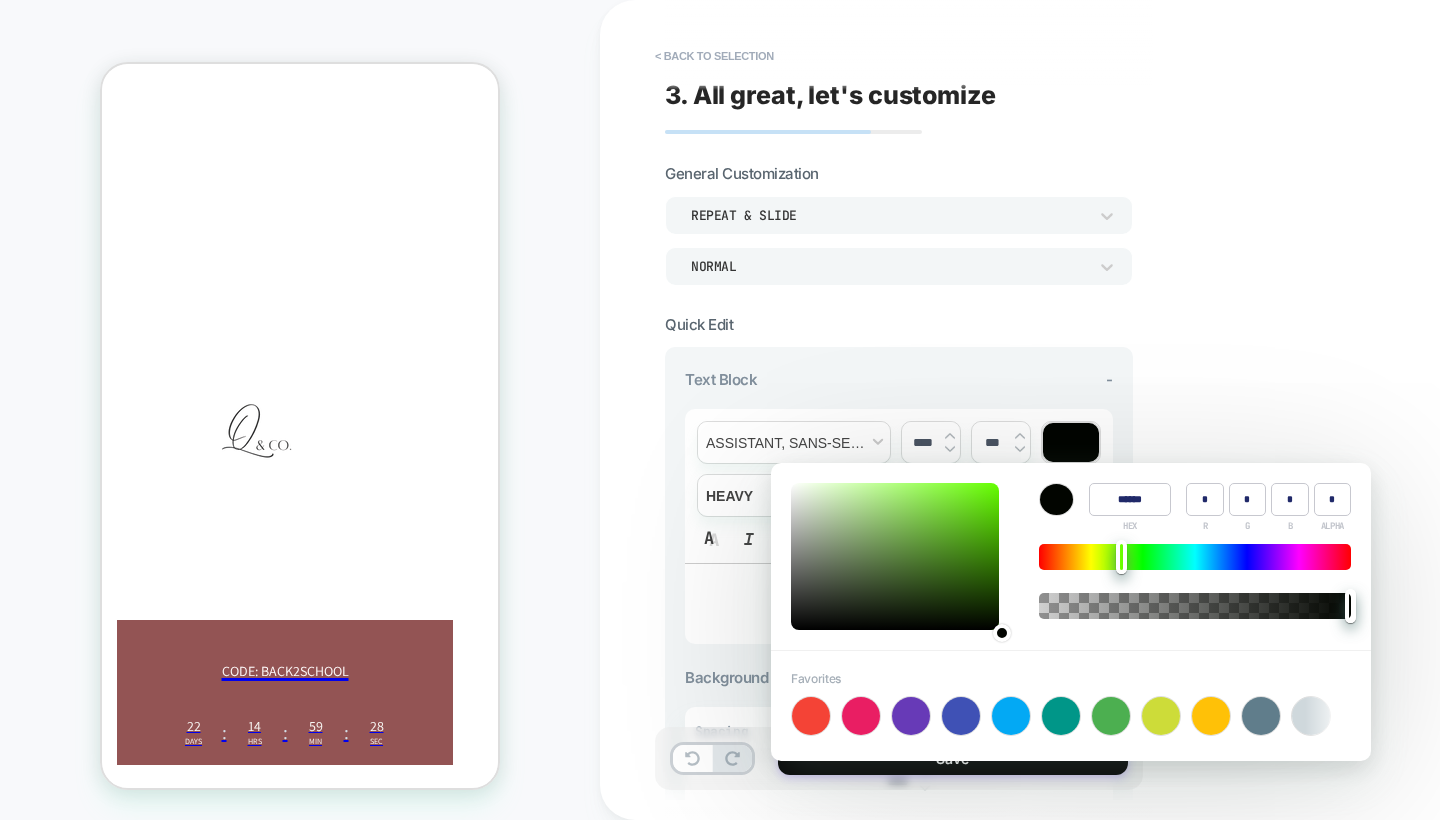 type on "******" 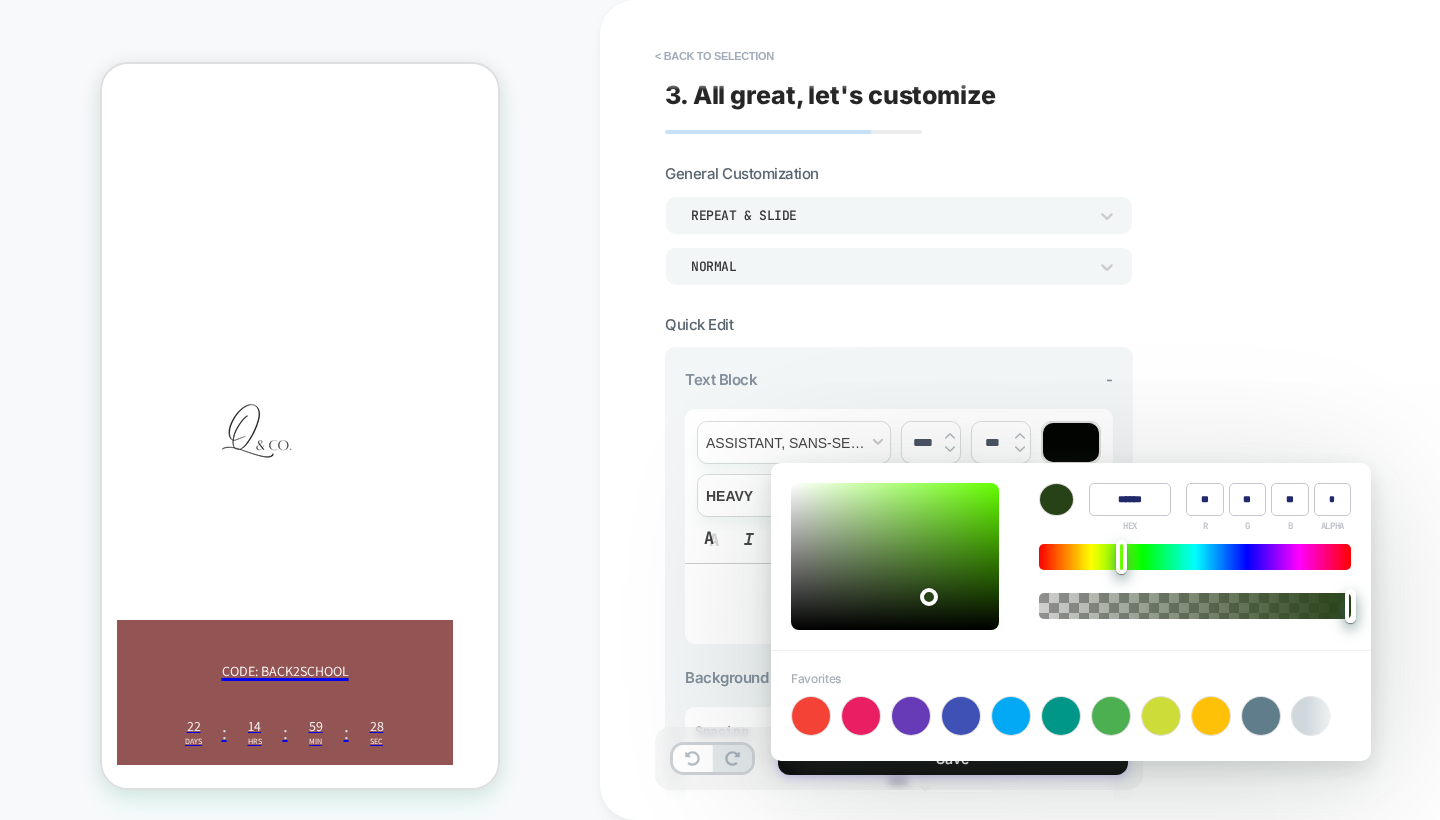 type on "**" 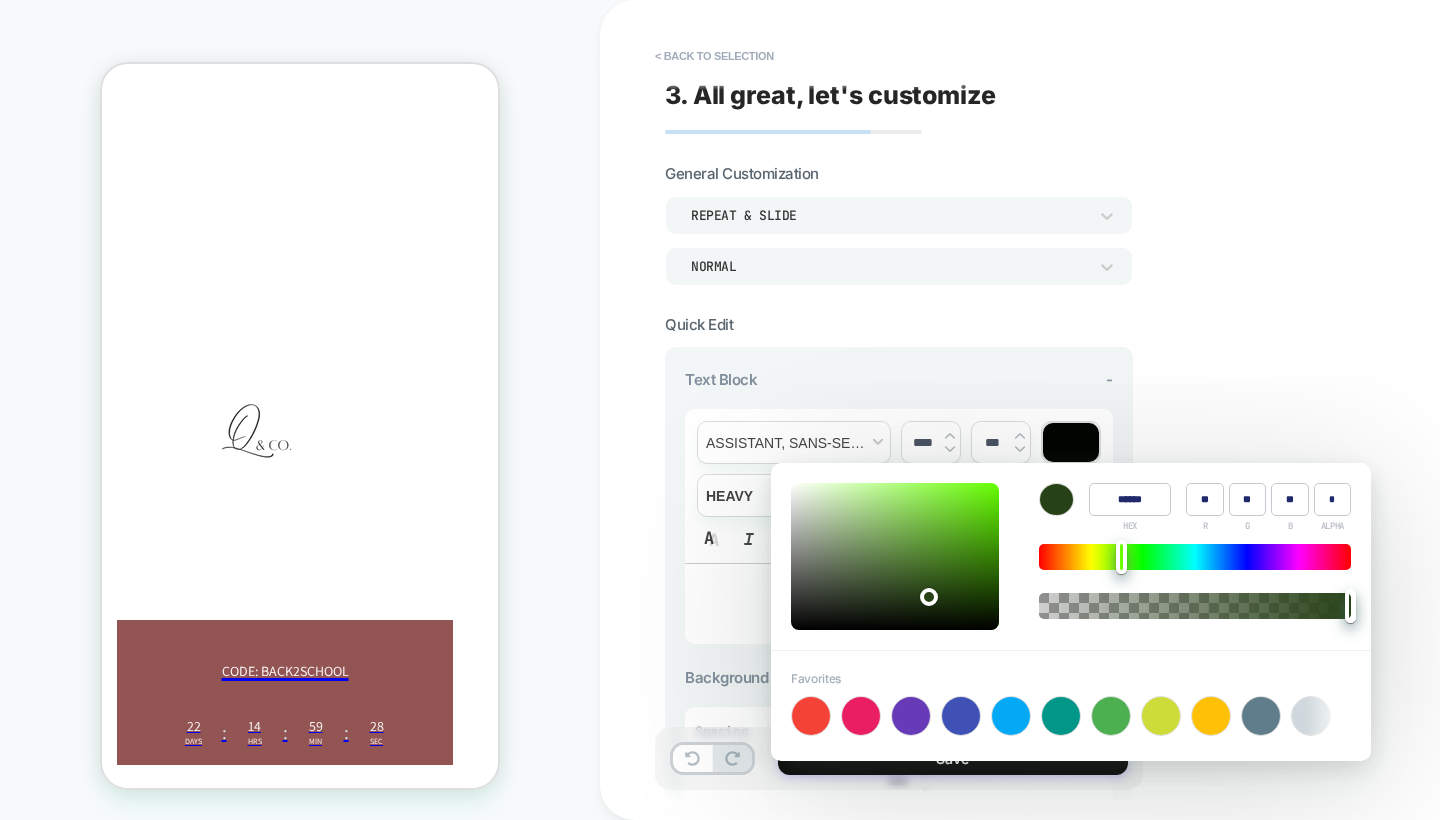 type on "**" 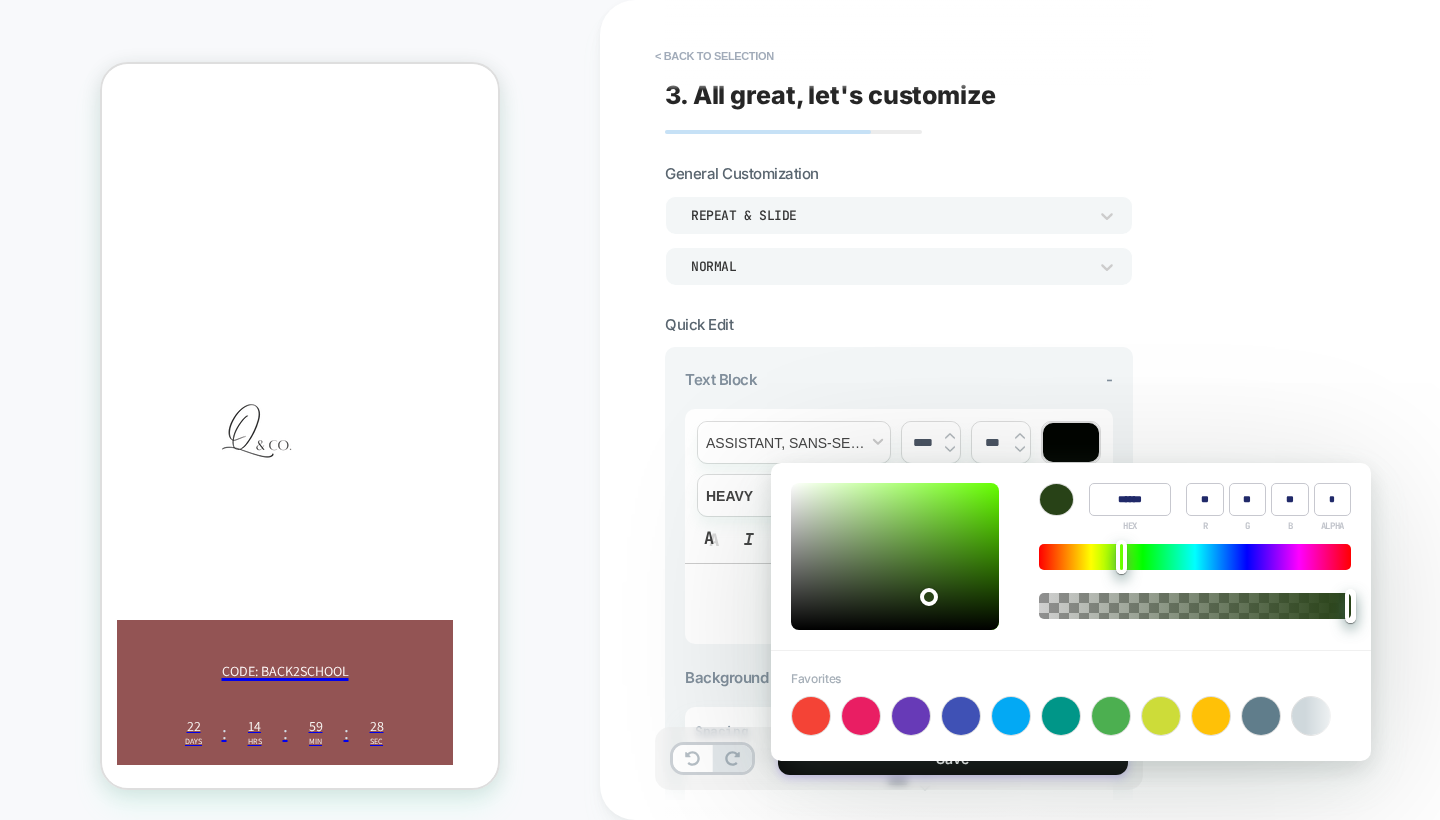 type on "******" 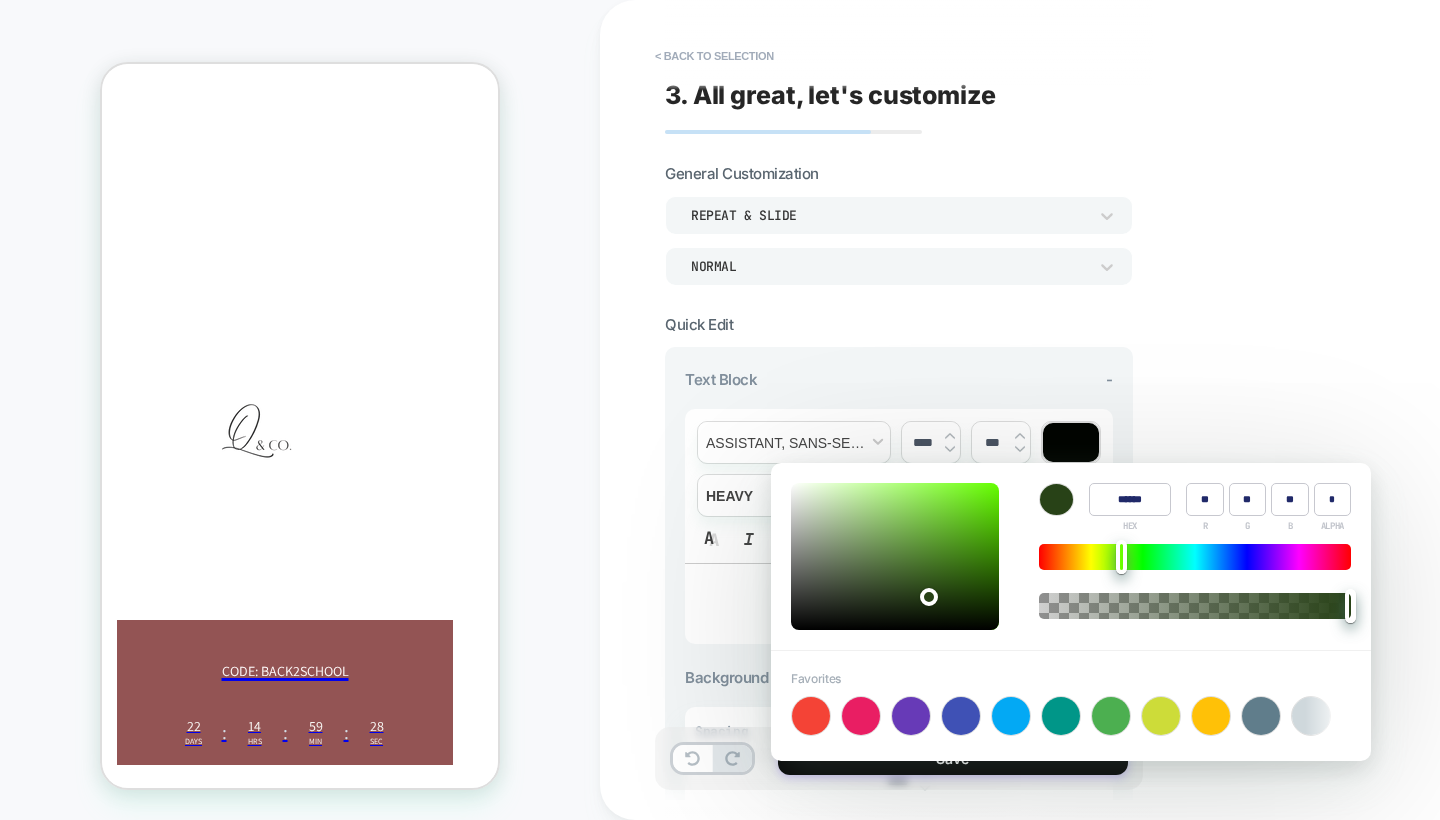 type on "**" 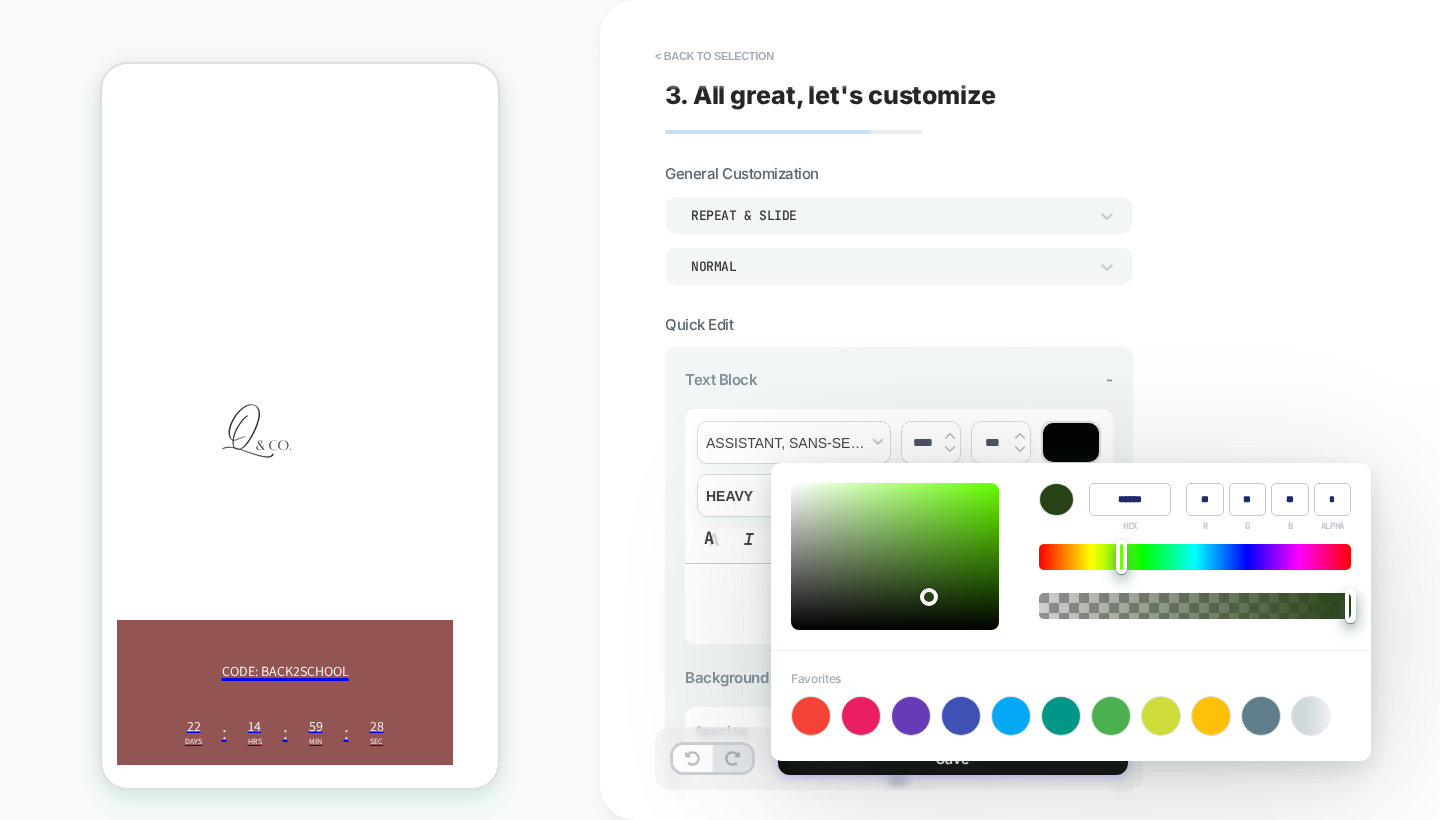 type on "**" 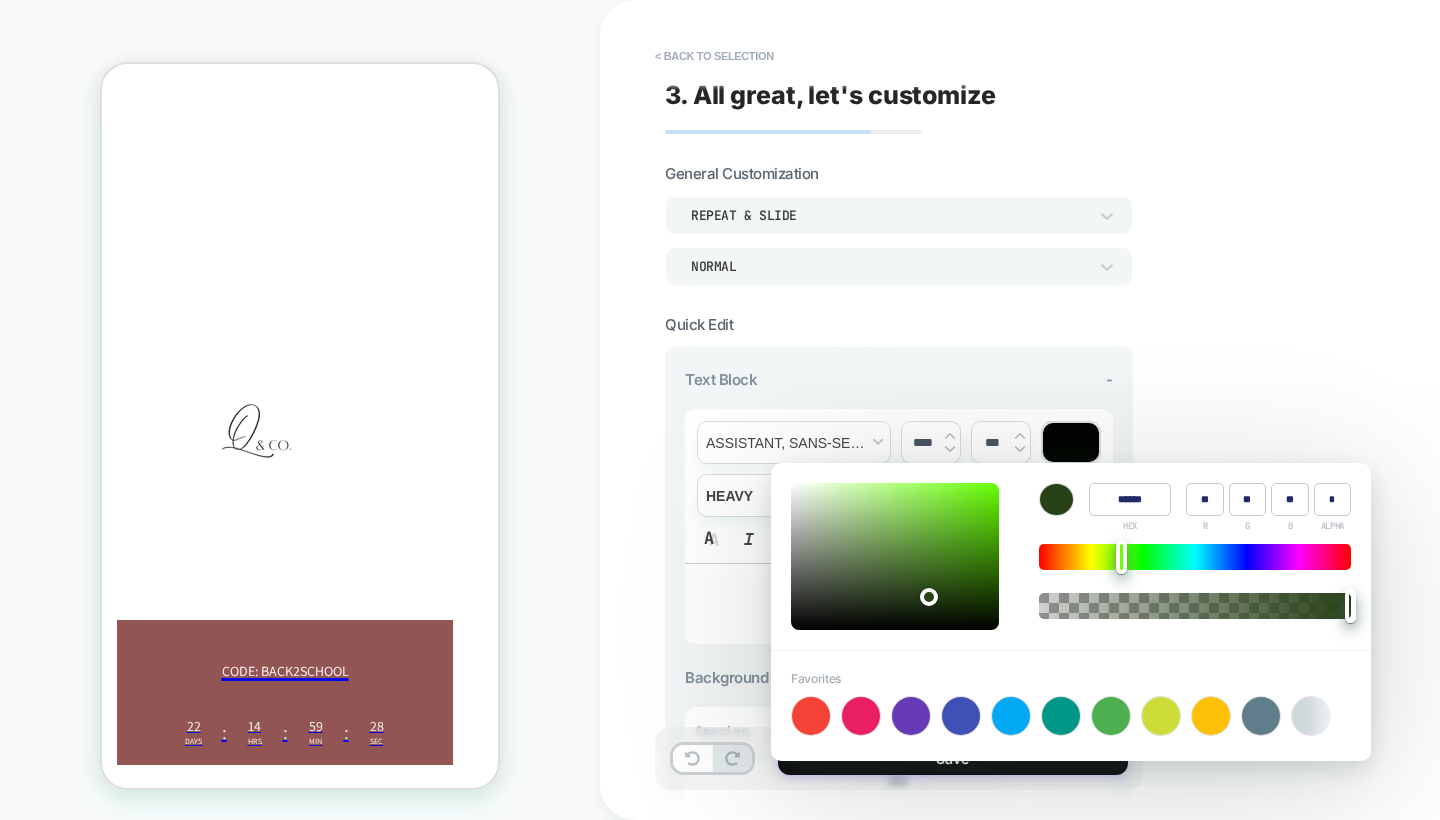 type on "******" 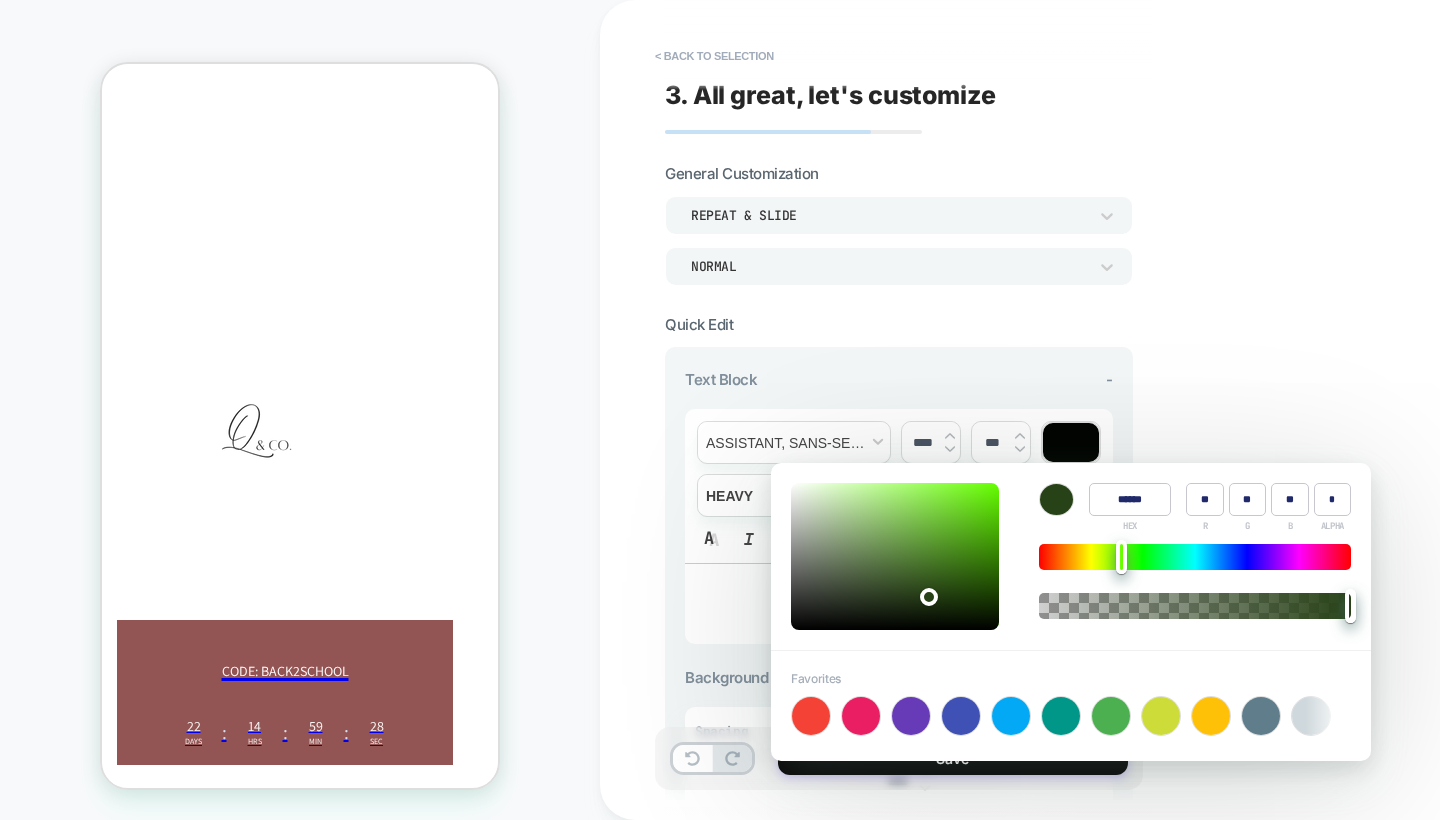 type on "**" 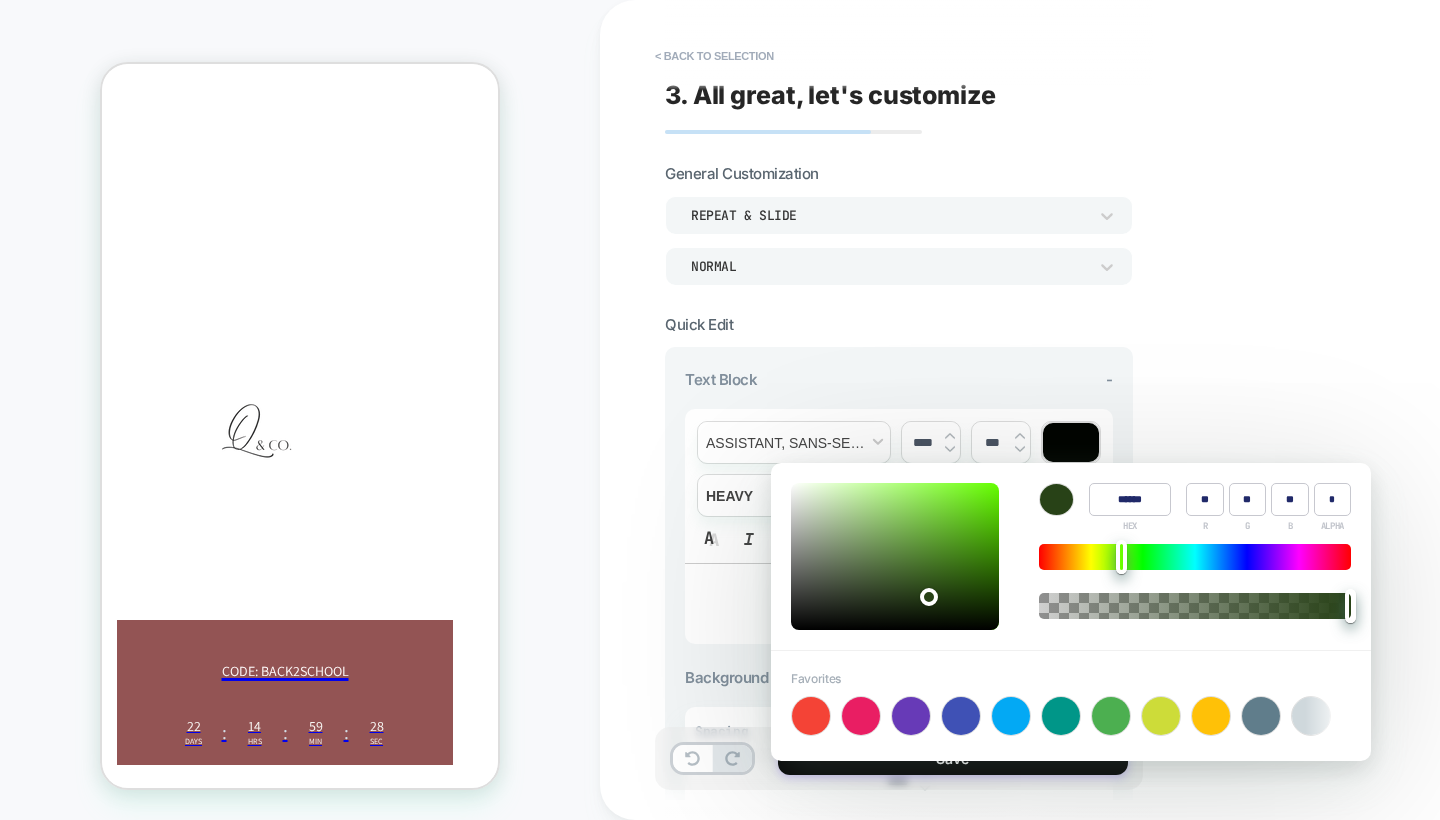type on "**" 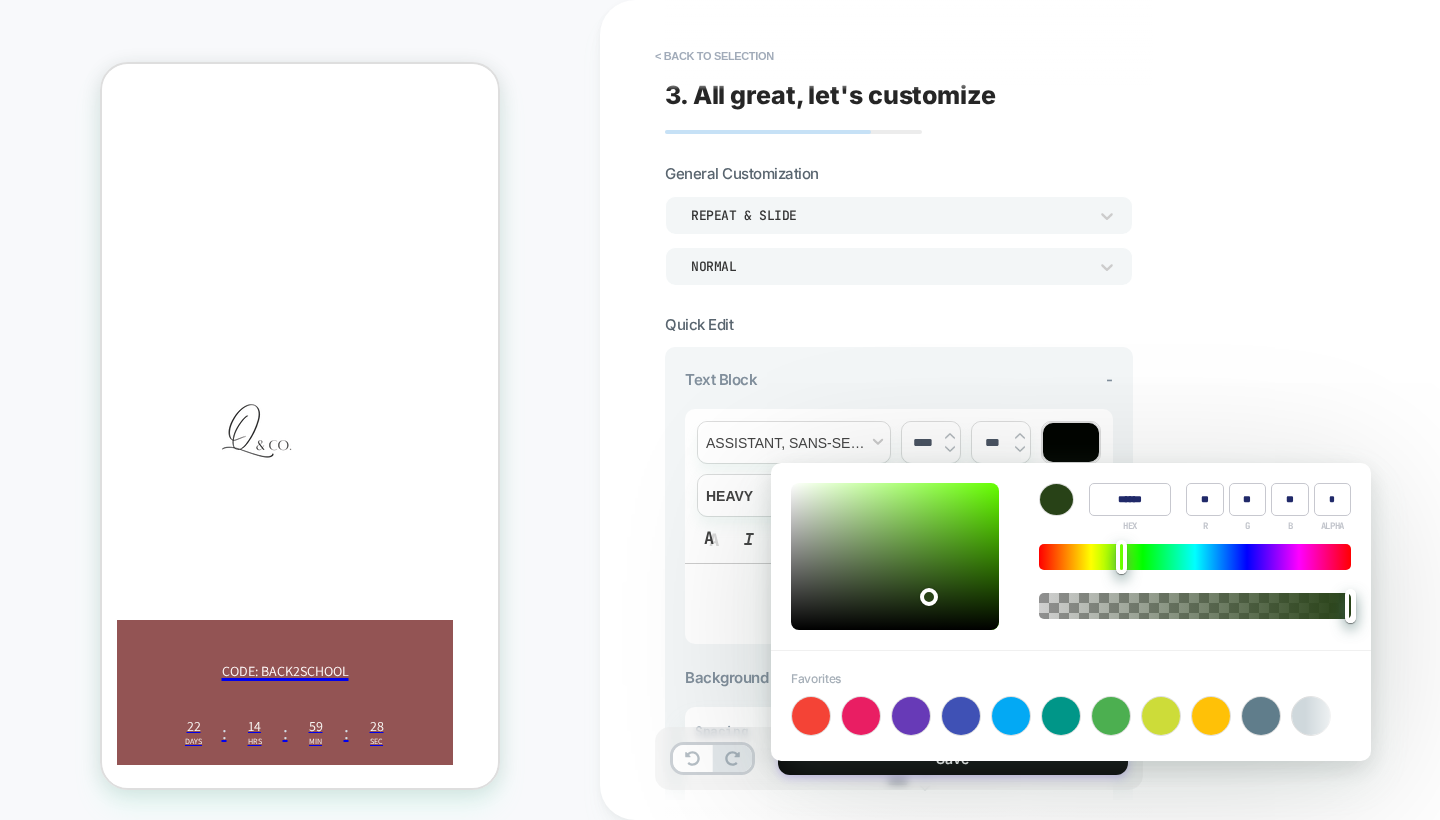 type on "******" 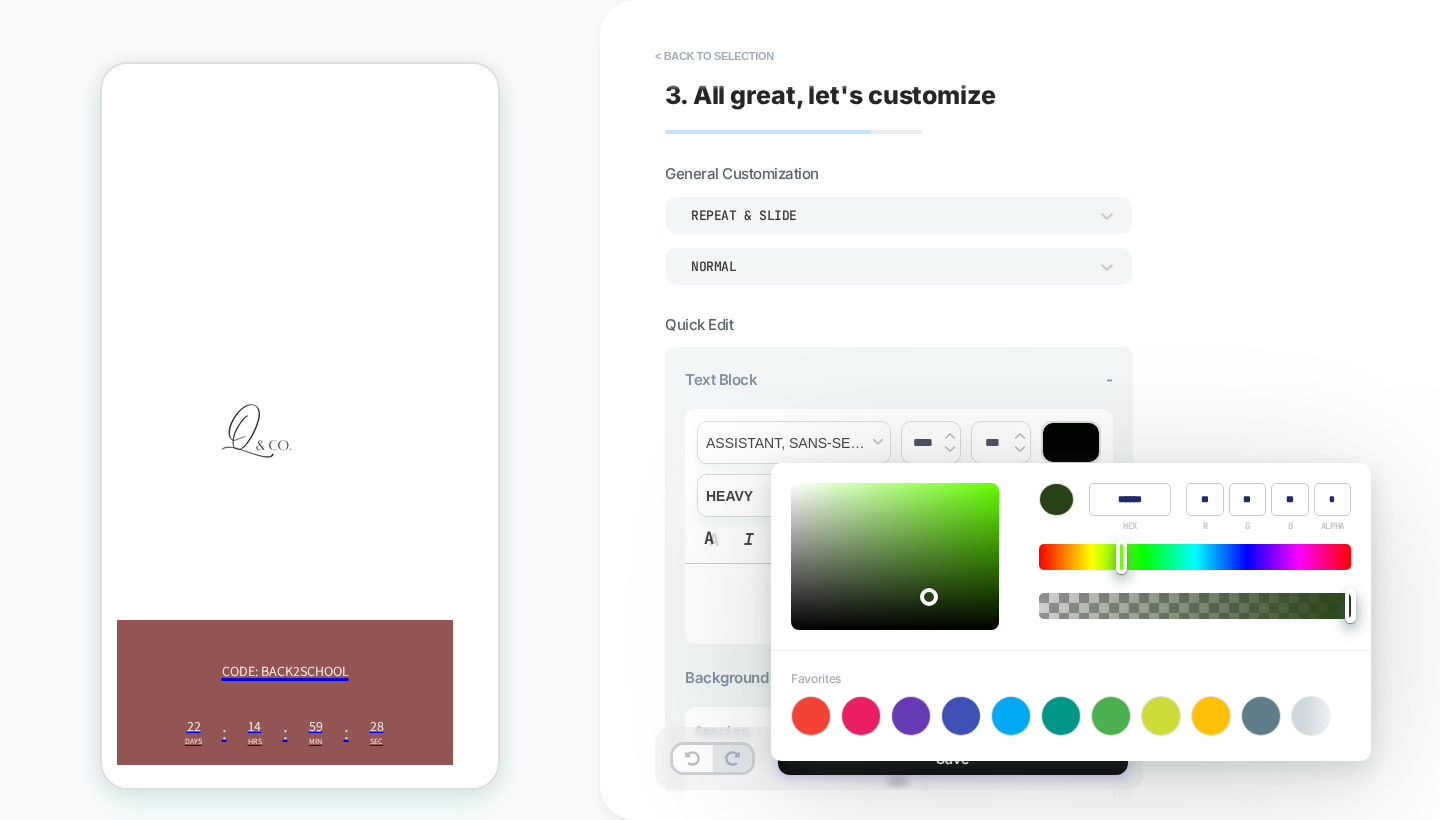 type on "**" 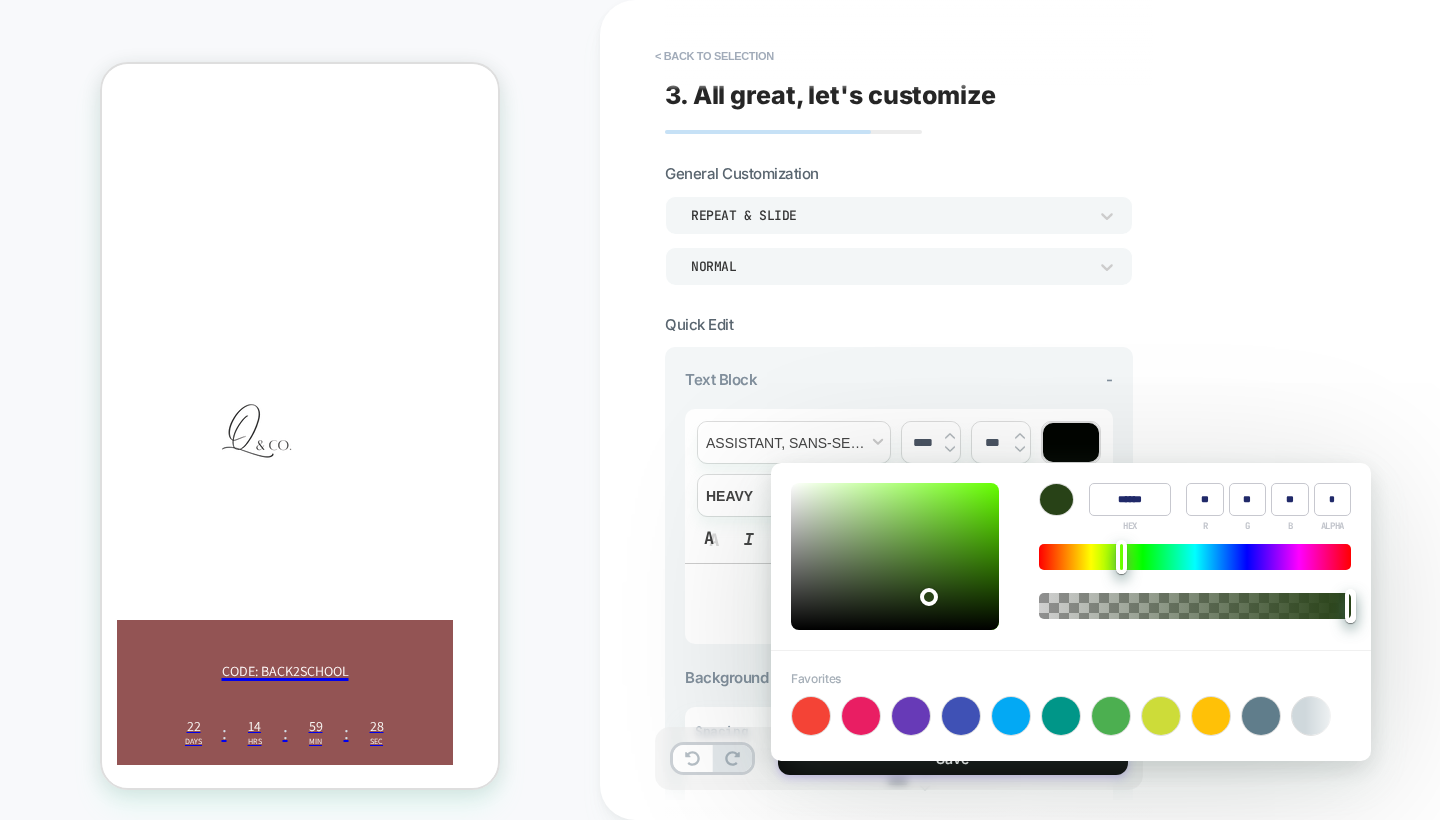 type on "**" 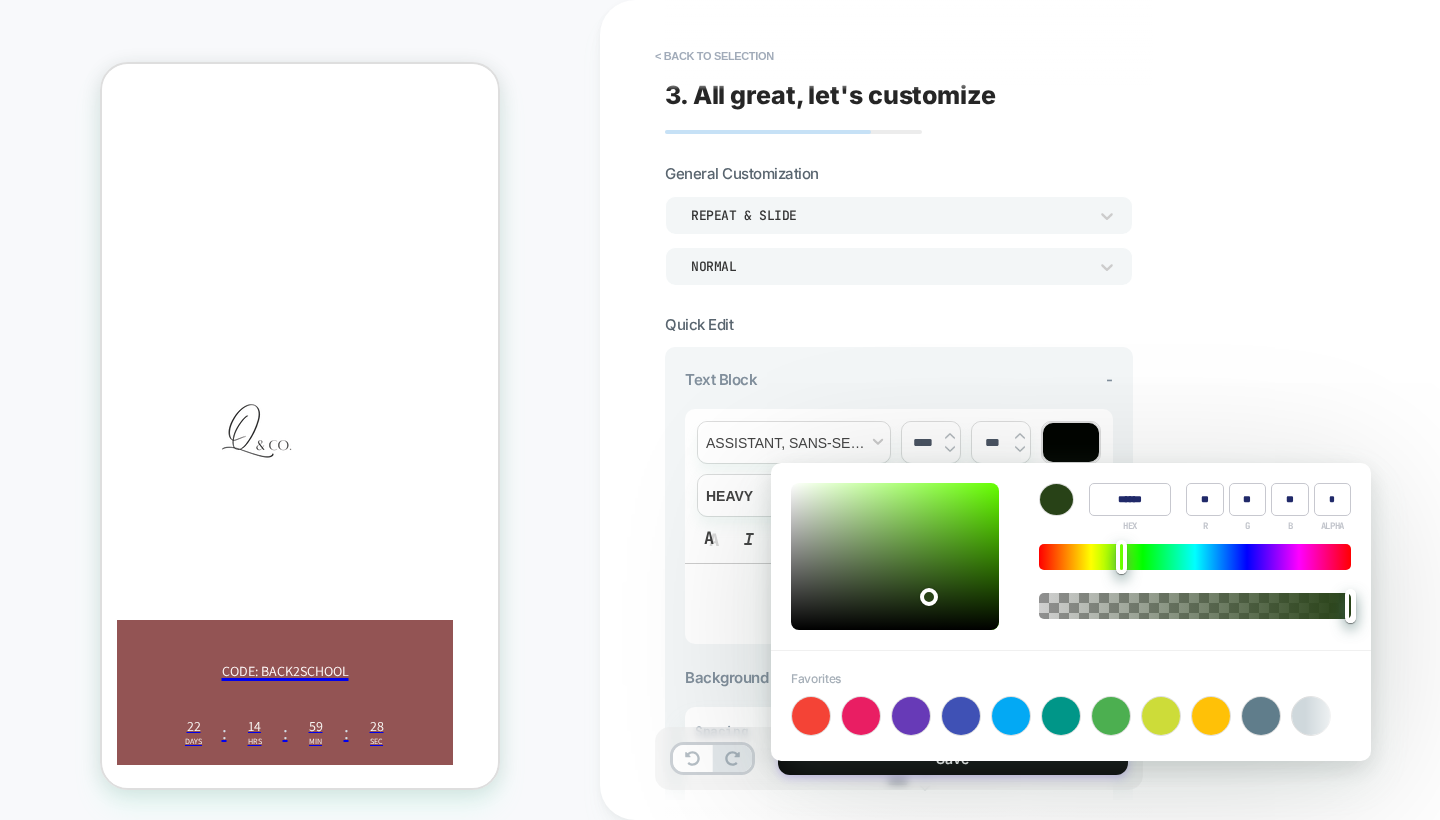 type on "******" 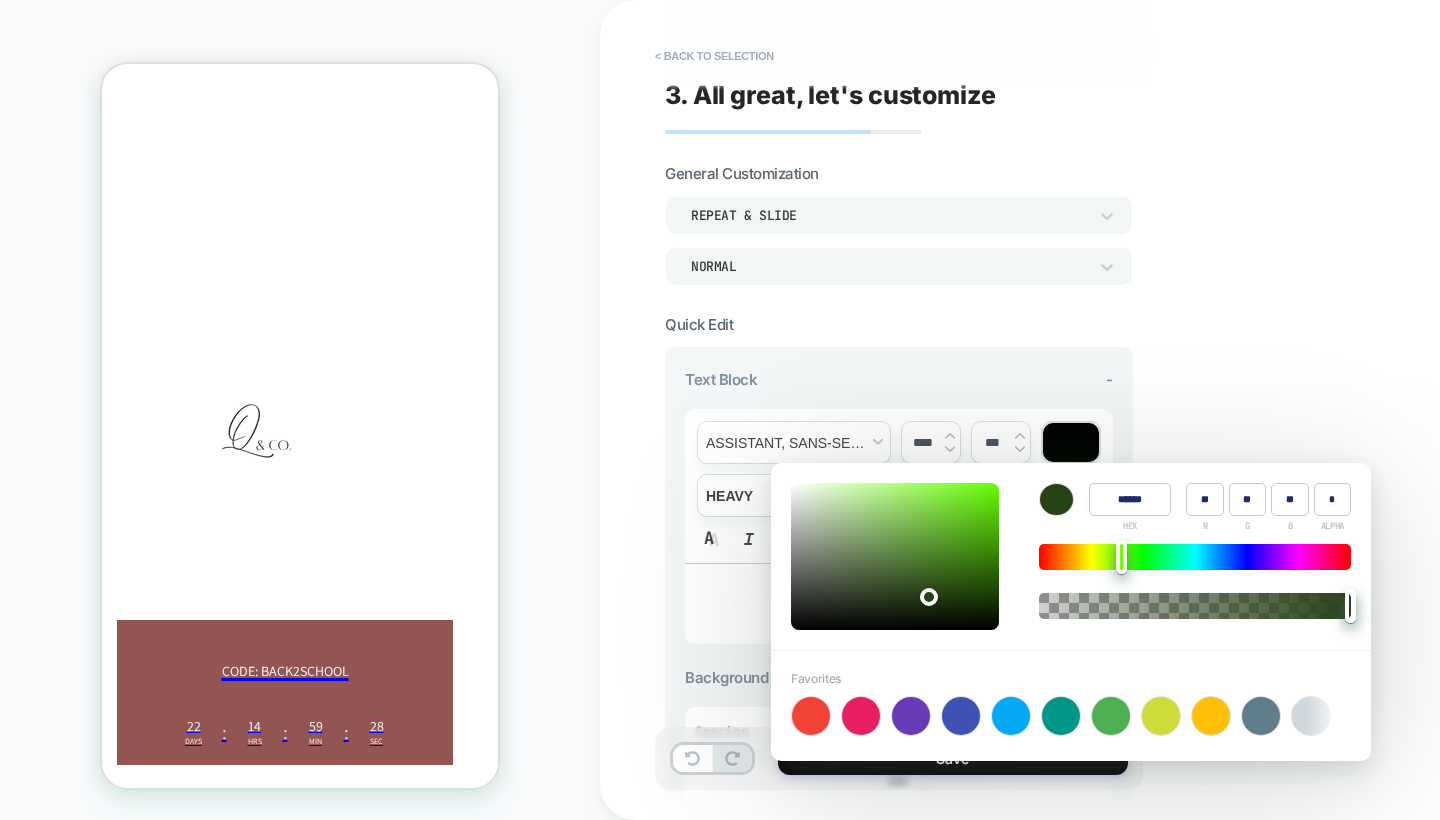 type on "**" 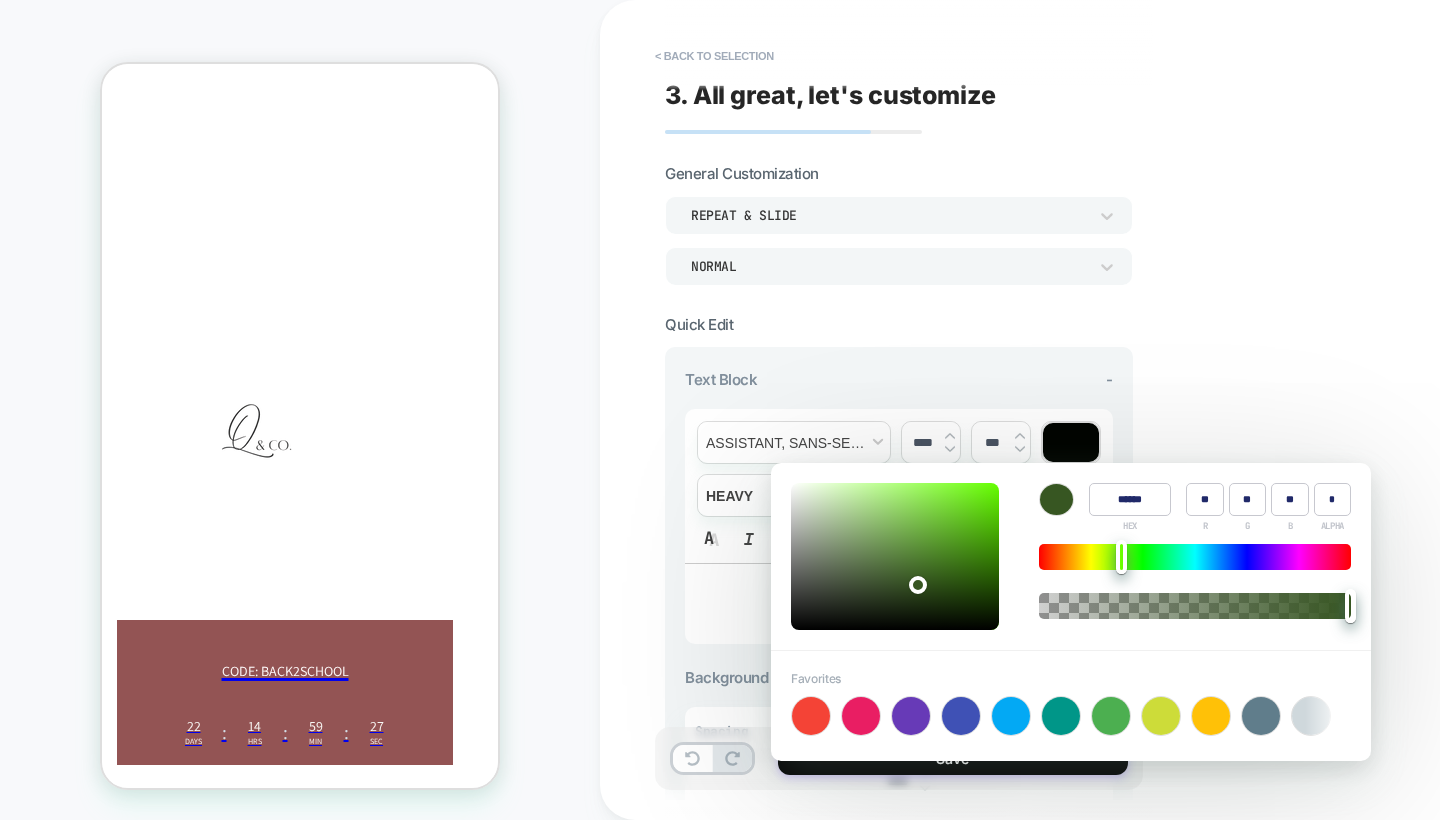 type on "**" 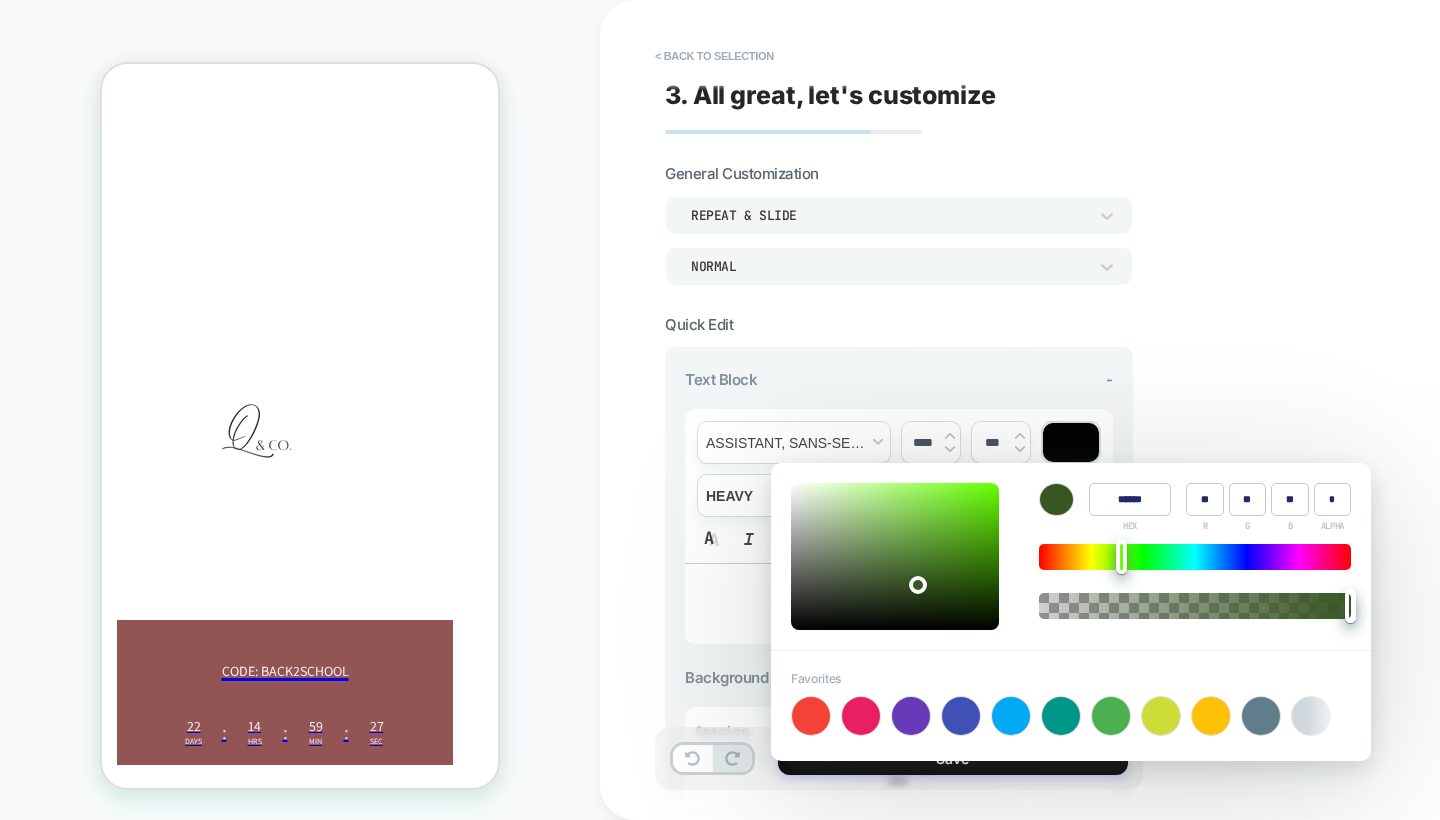 type on "**" 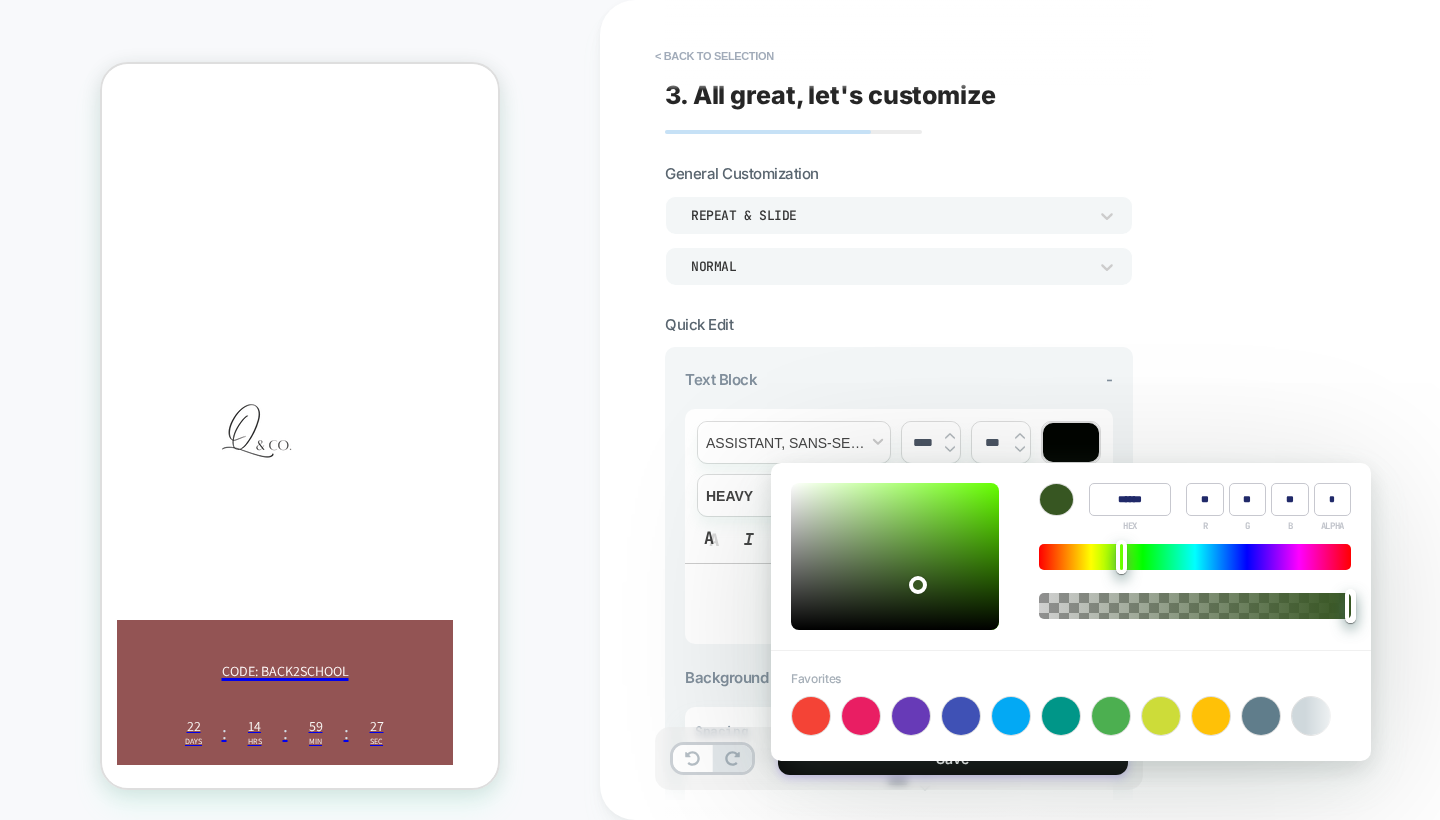 type on "**" 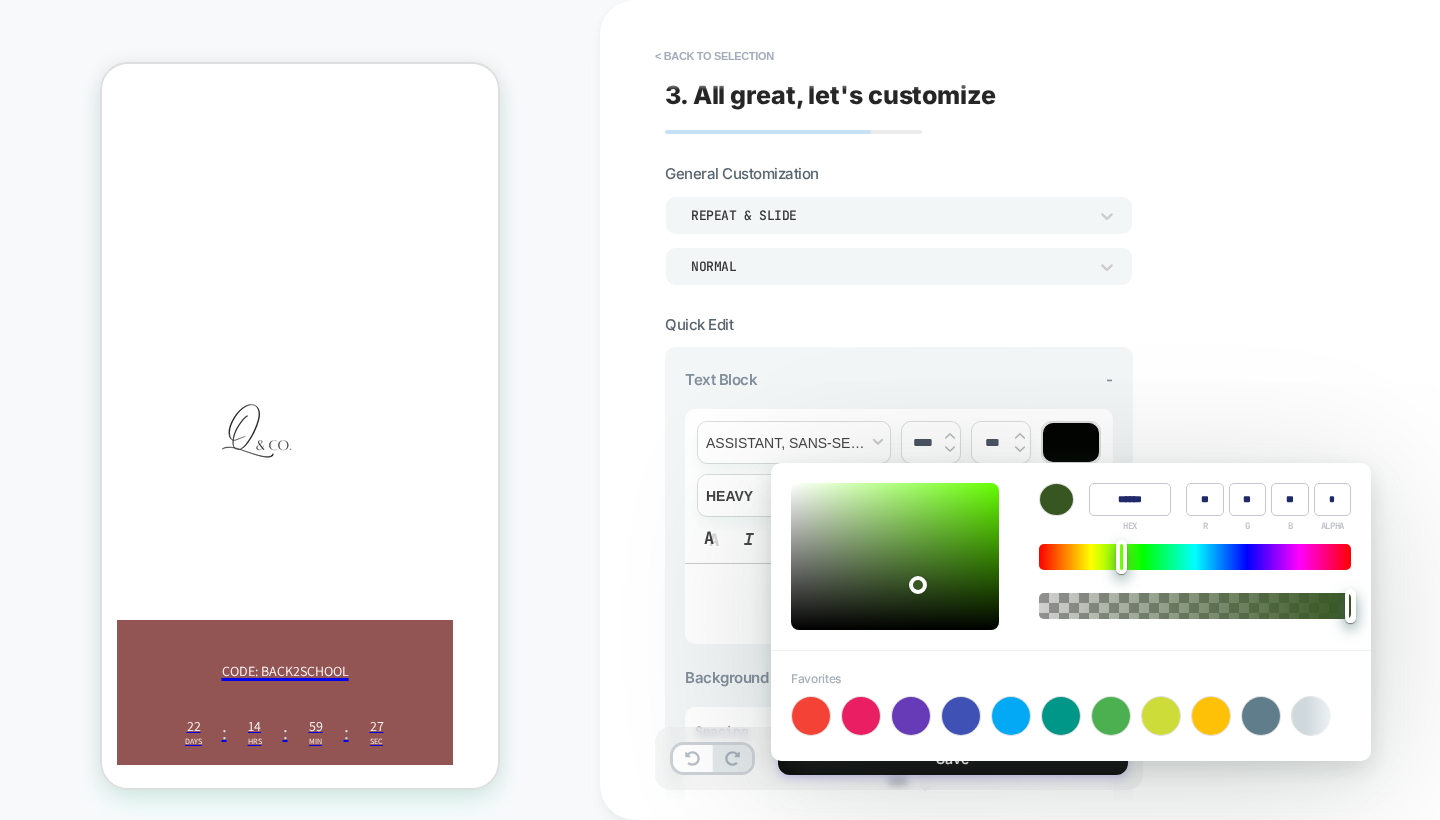 type on "******" 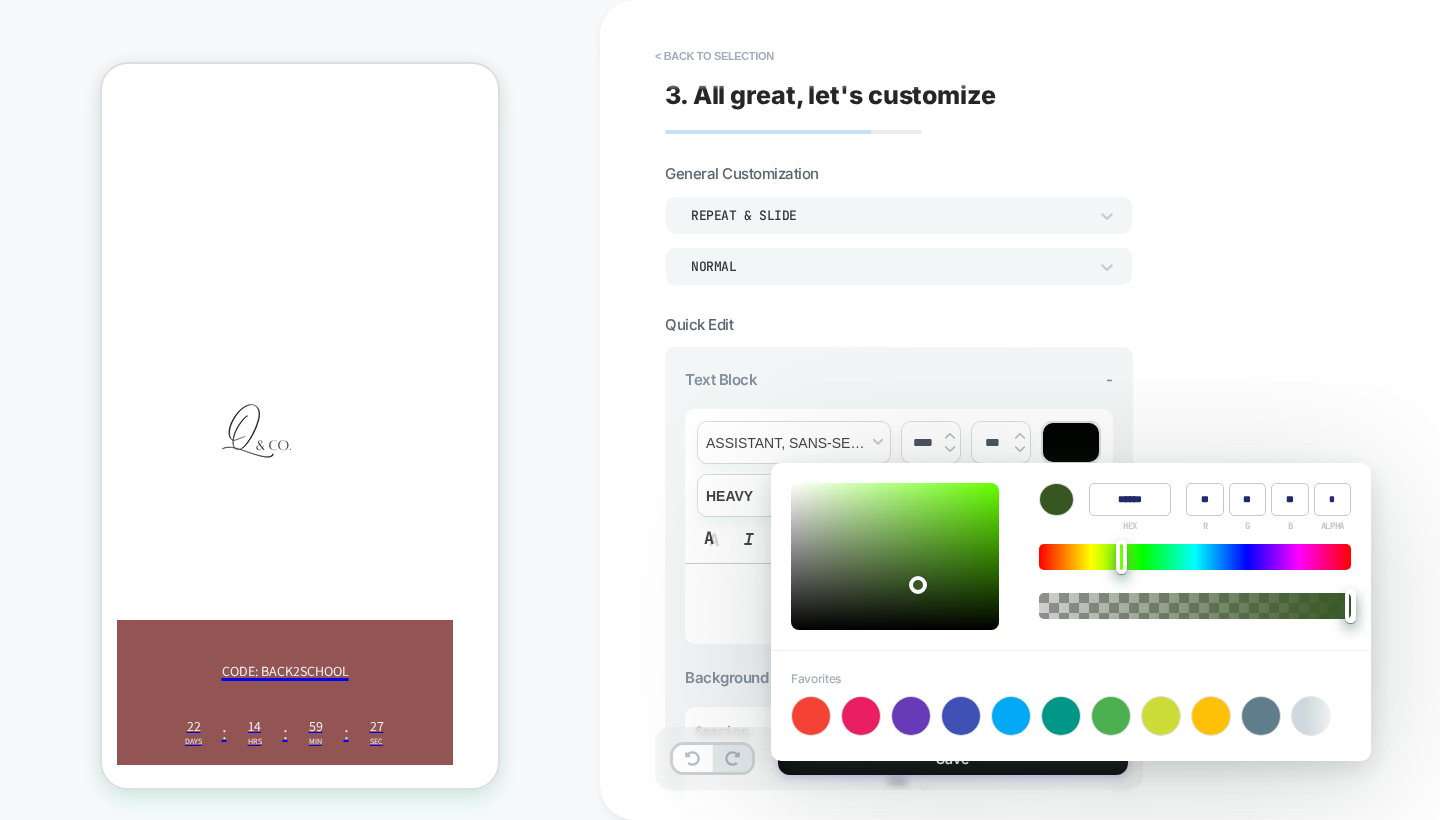 type on "**" 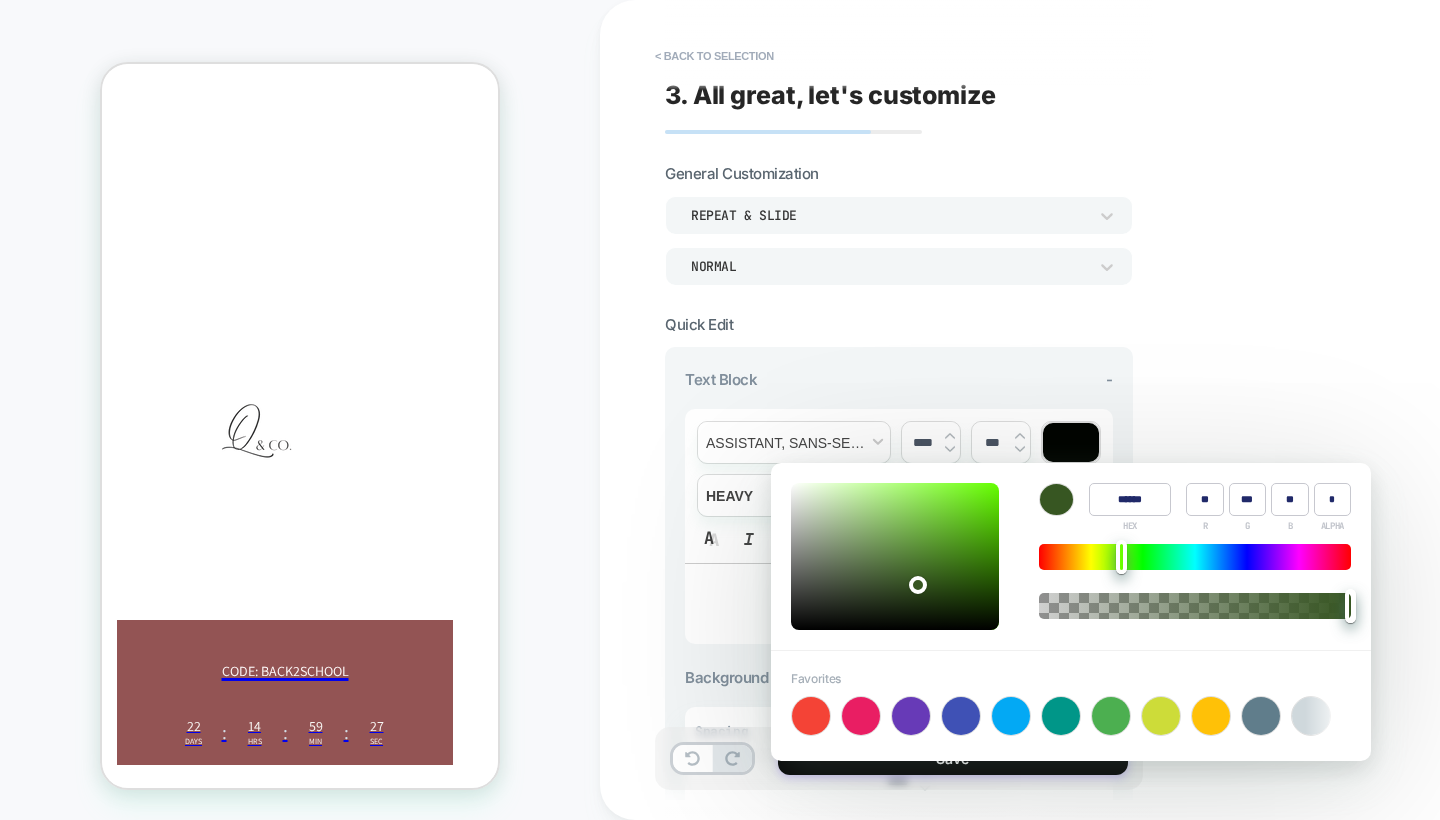 type on "***" 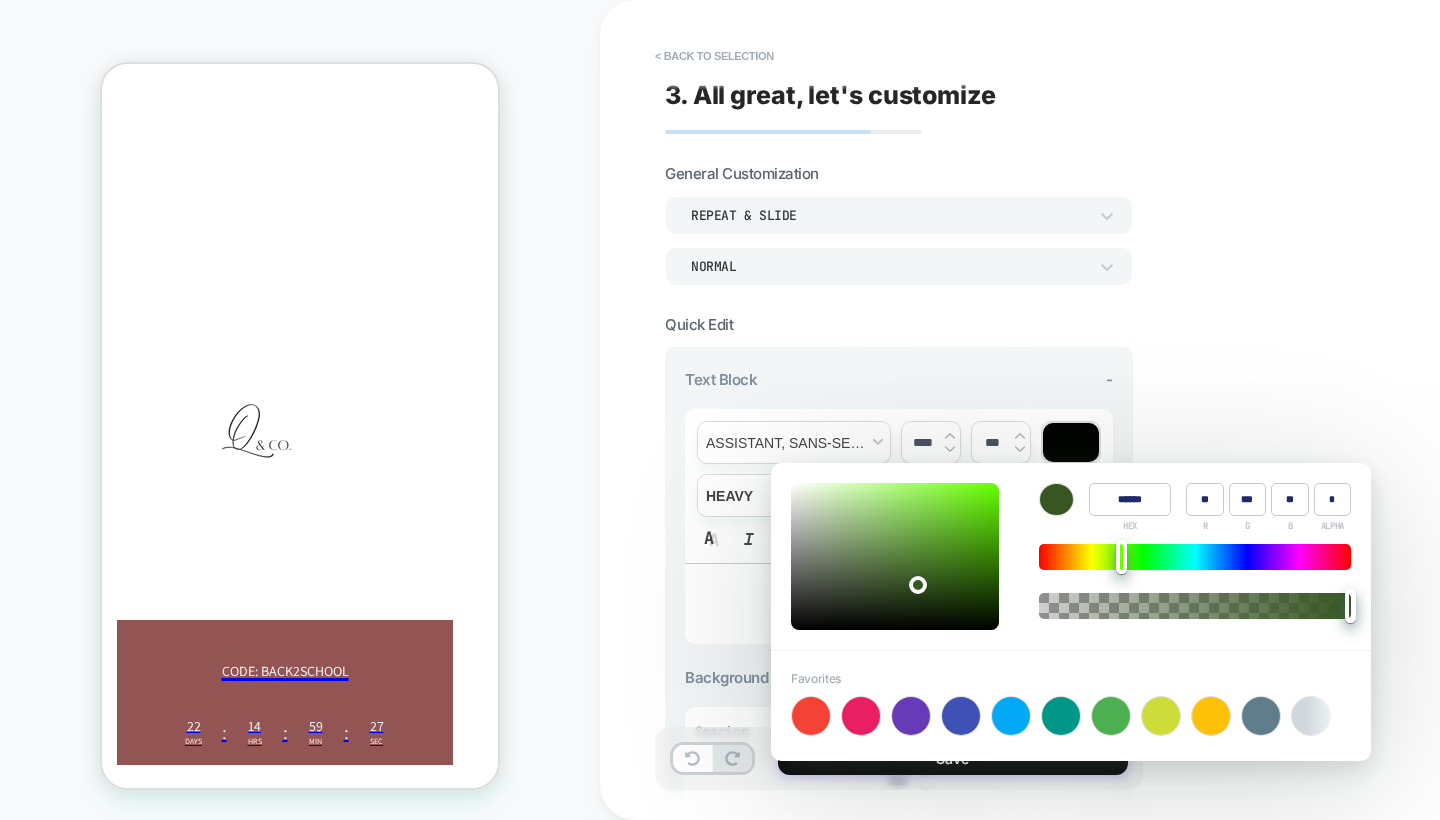 type on "***" 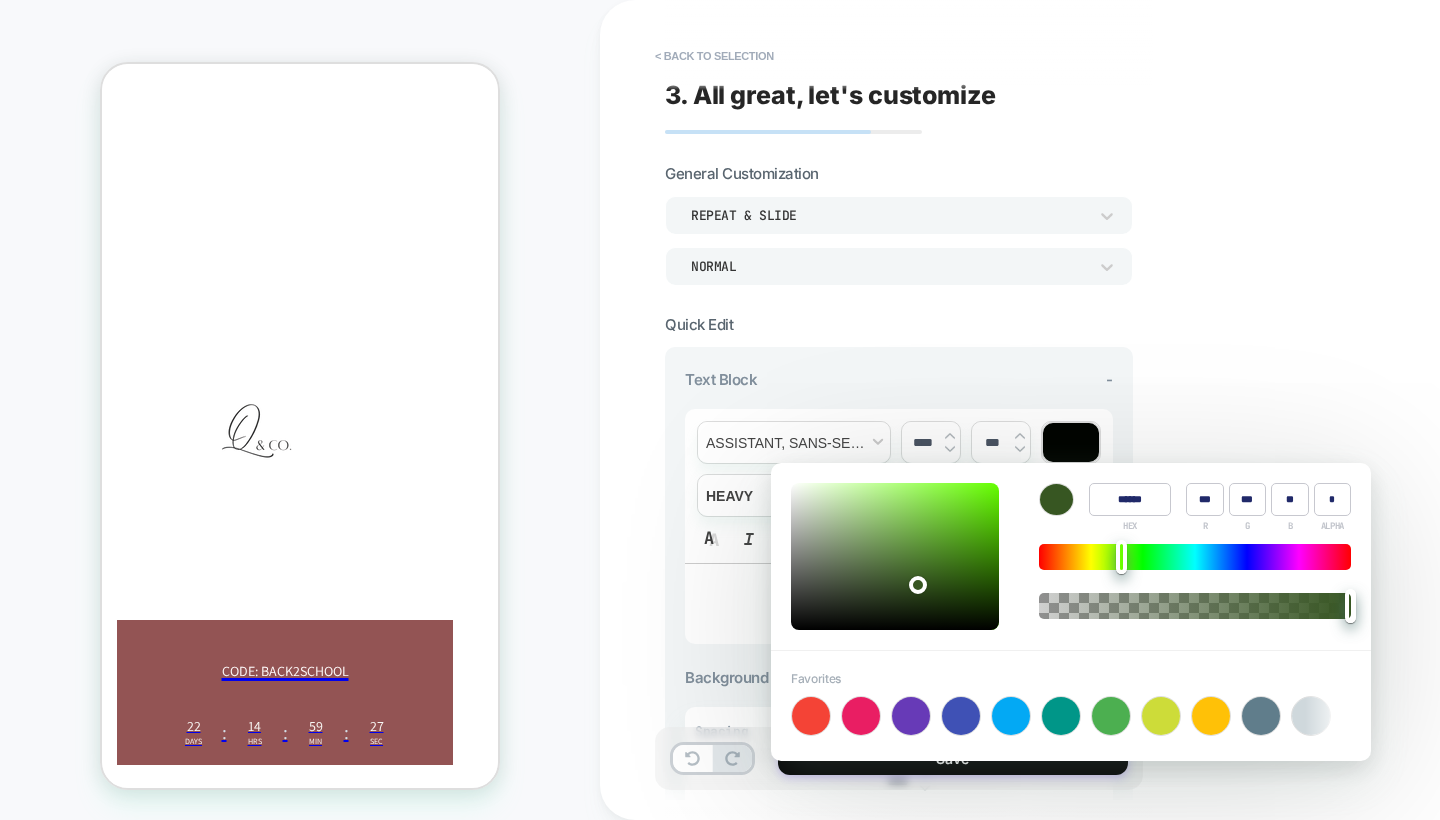 type on "******" 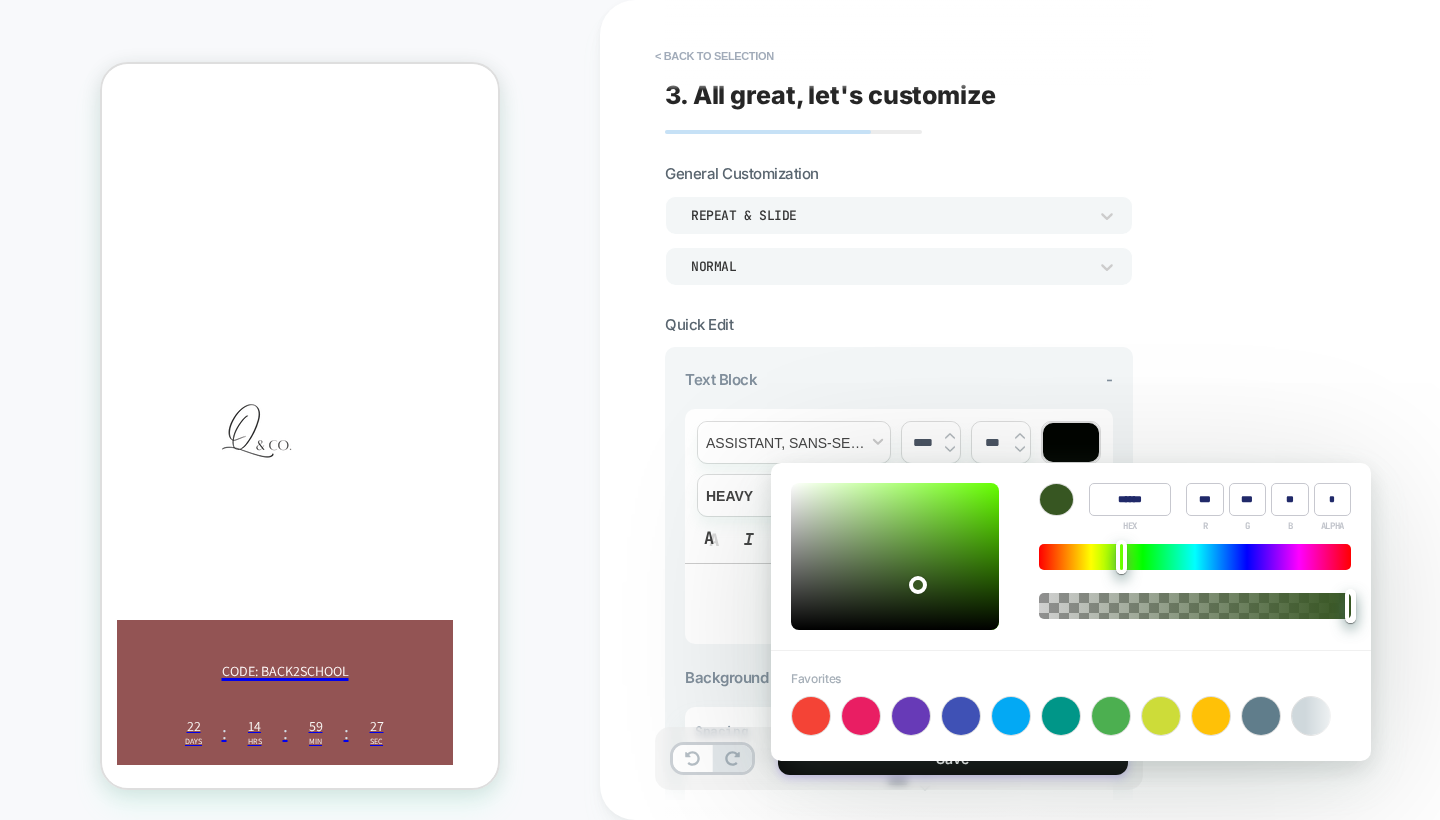 type on "***" 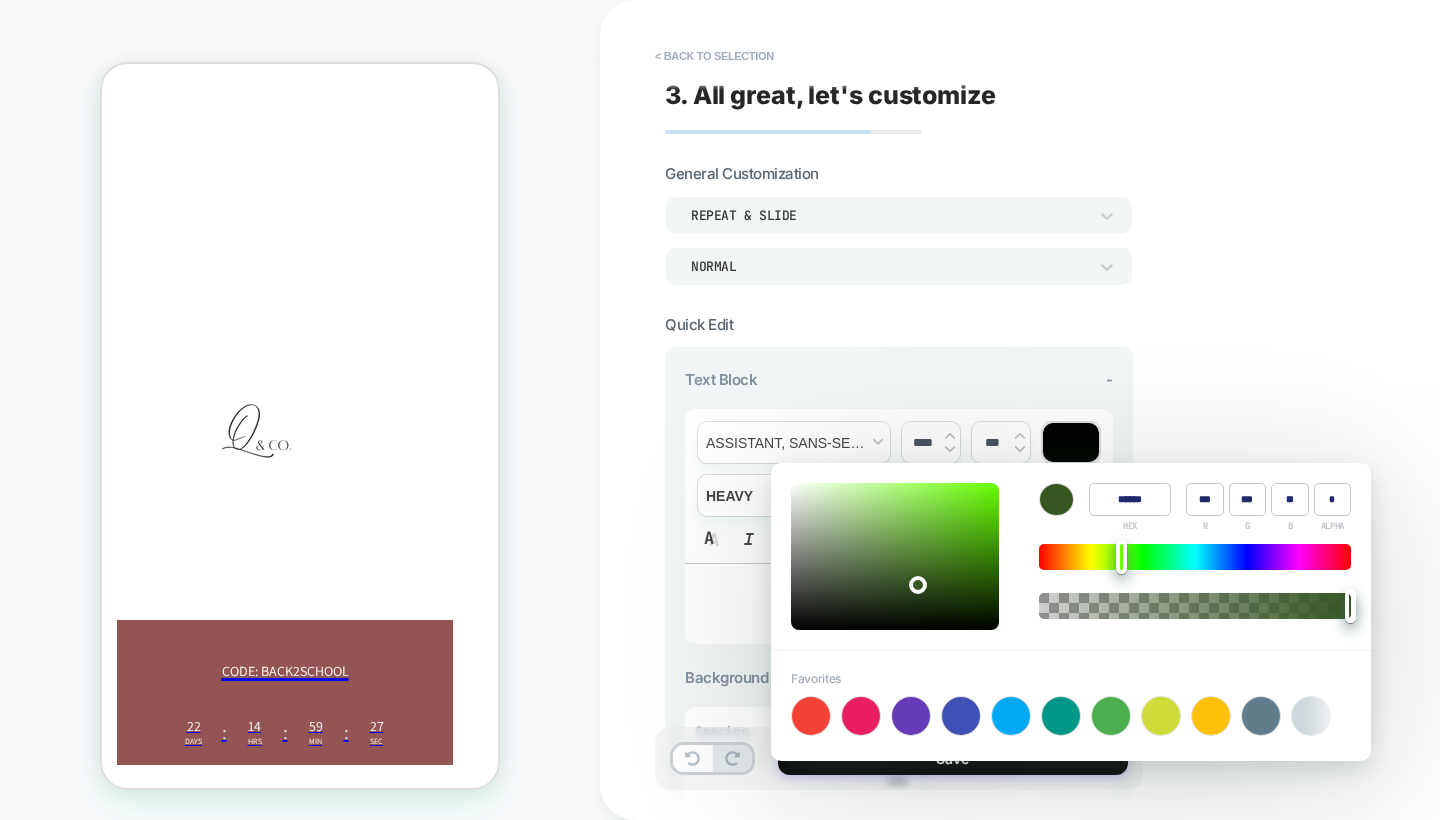 type on "***" 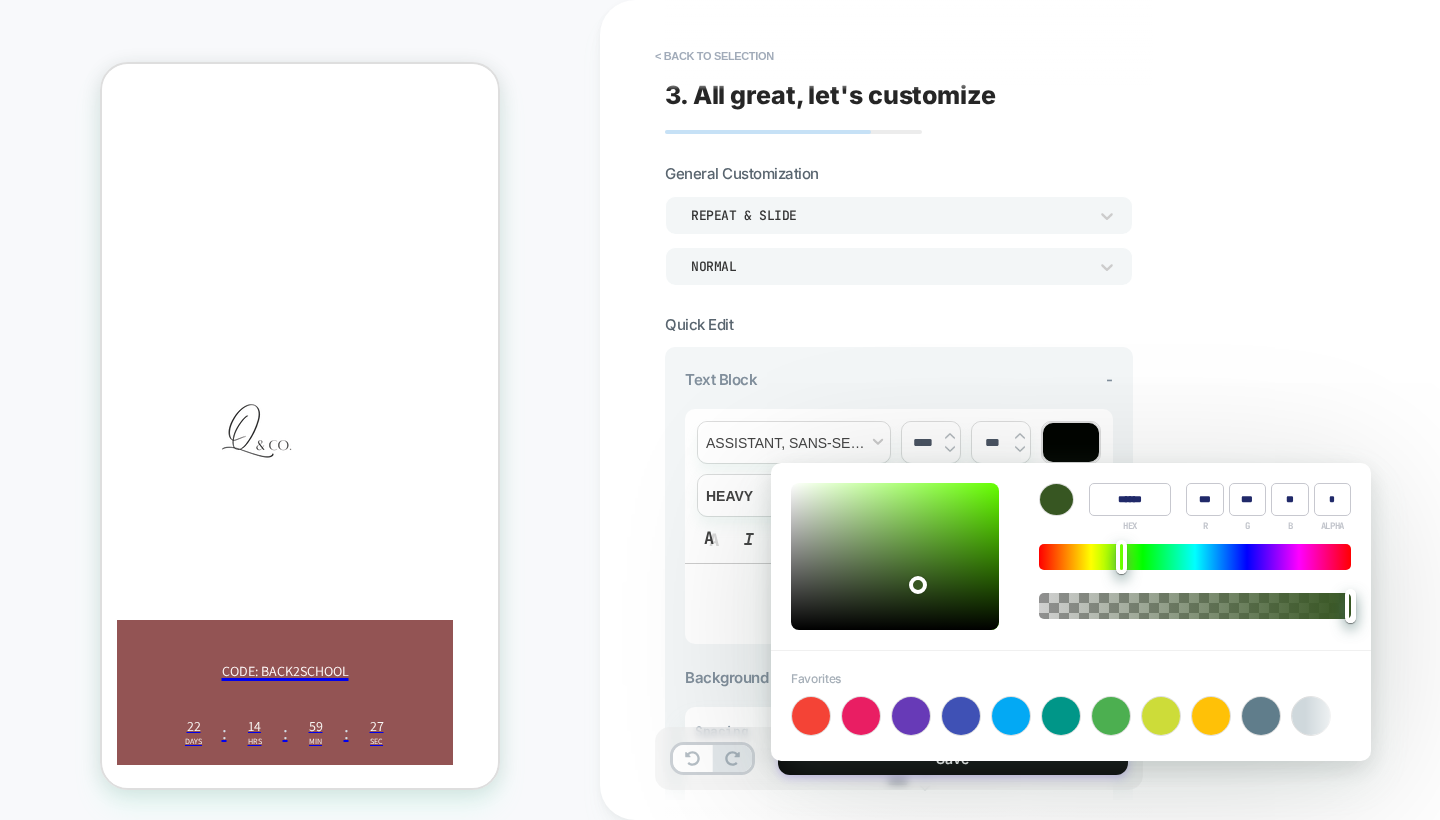 type on "***" 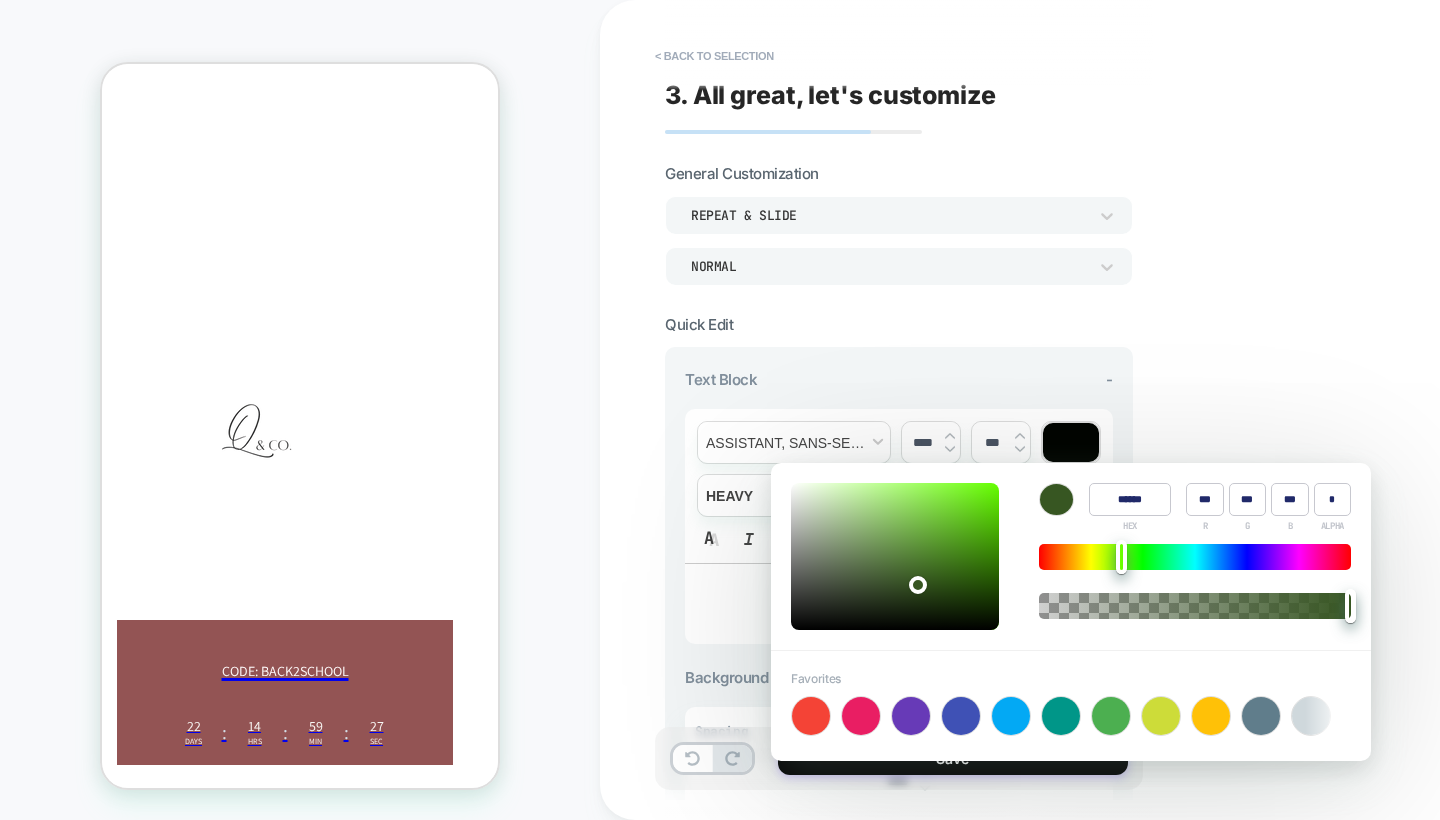 type on "******" 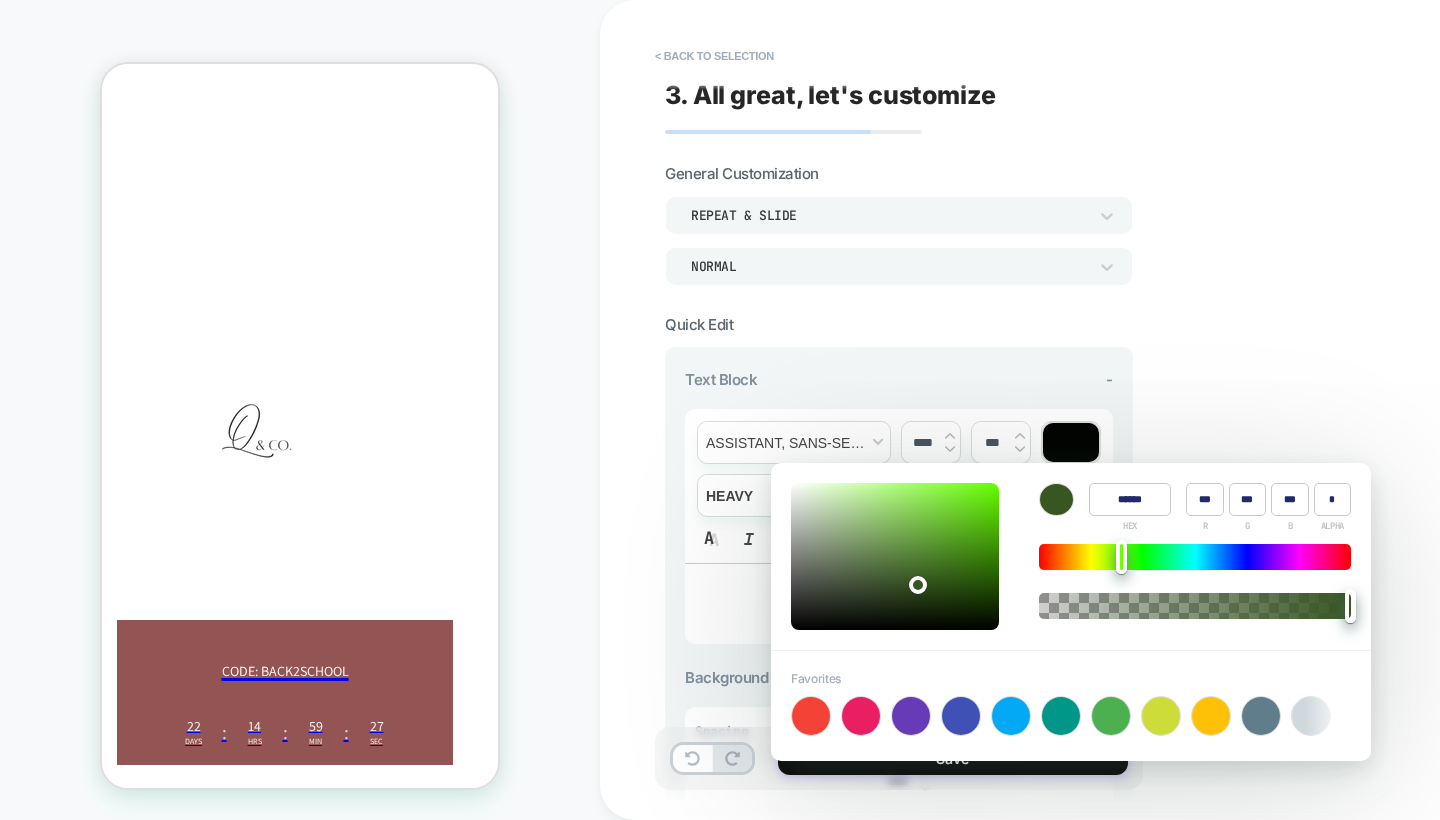 type on "***" 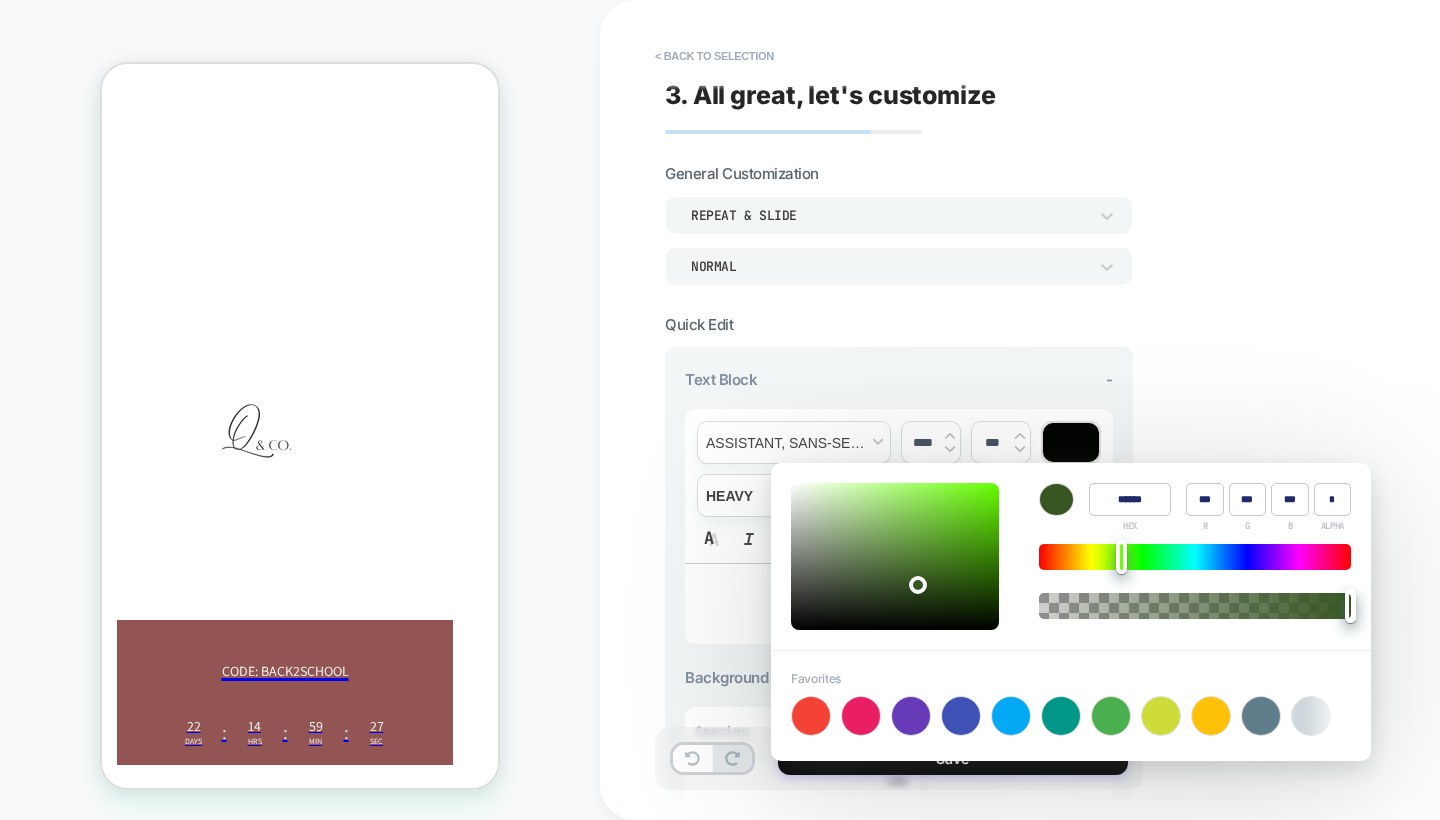 type on "***" 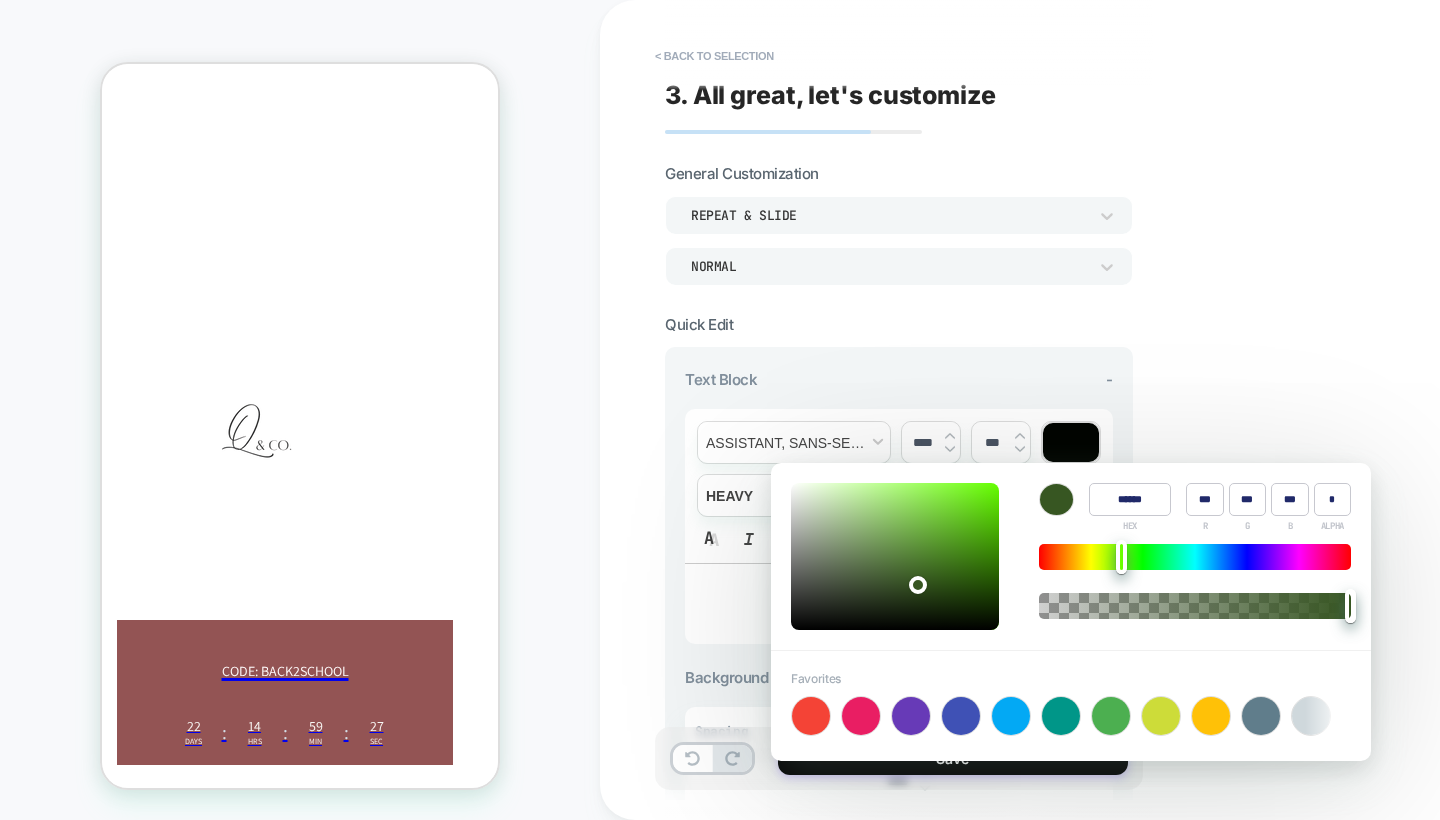 type on "***" 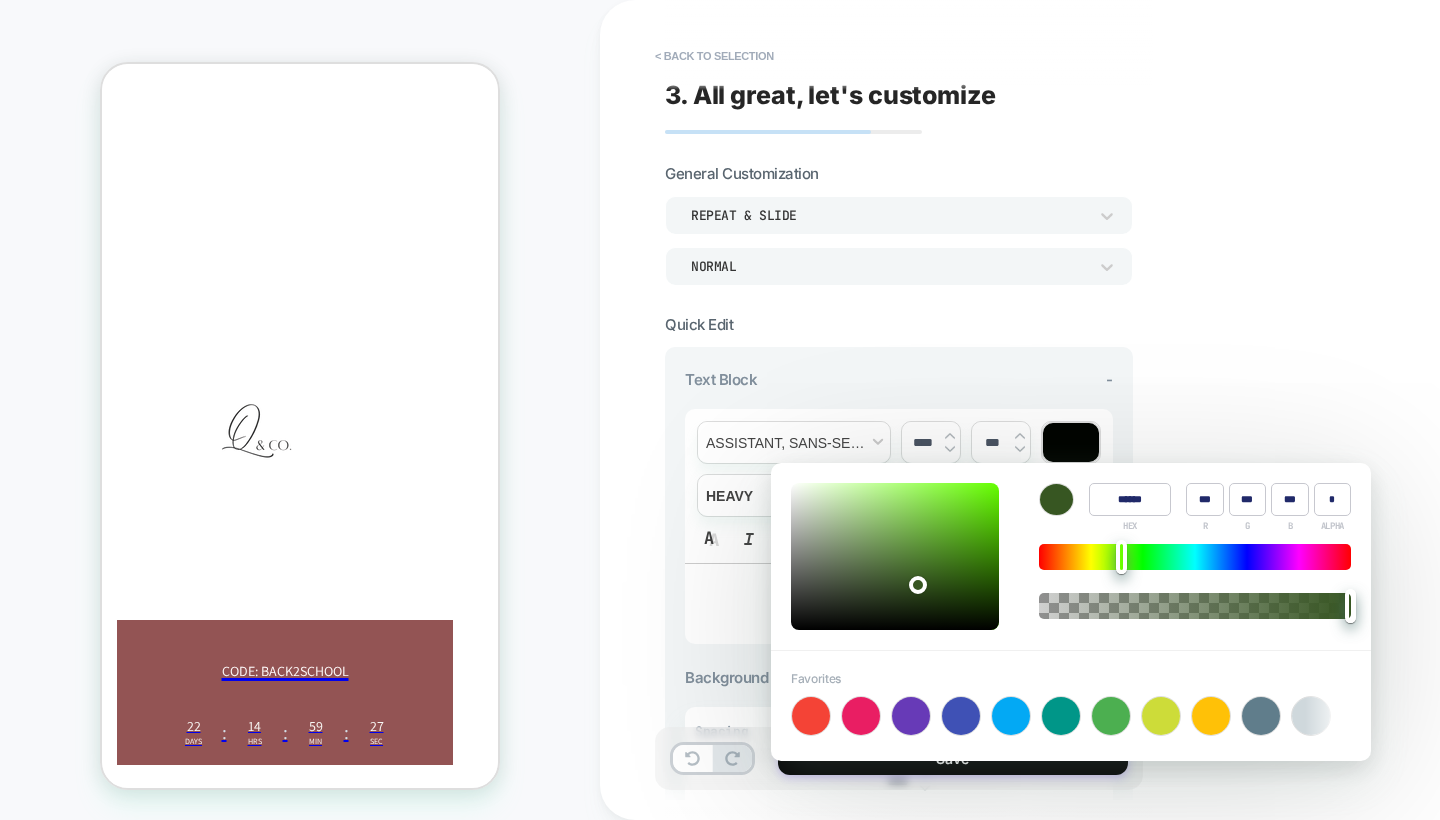 type on "***" 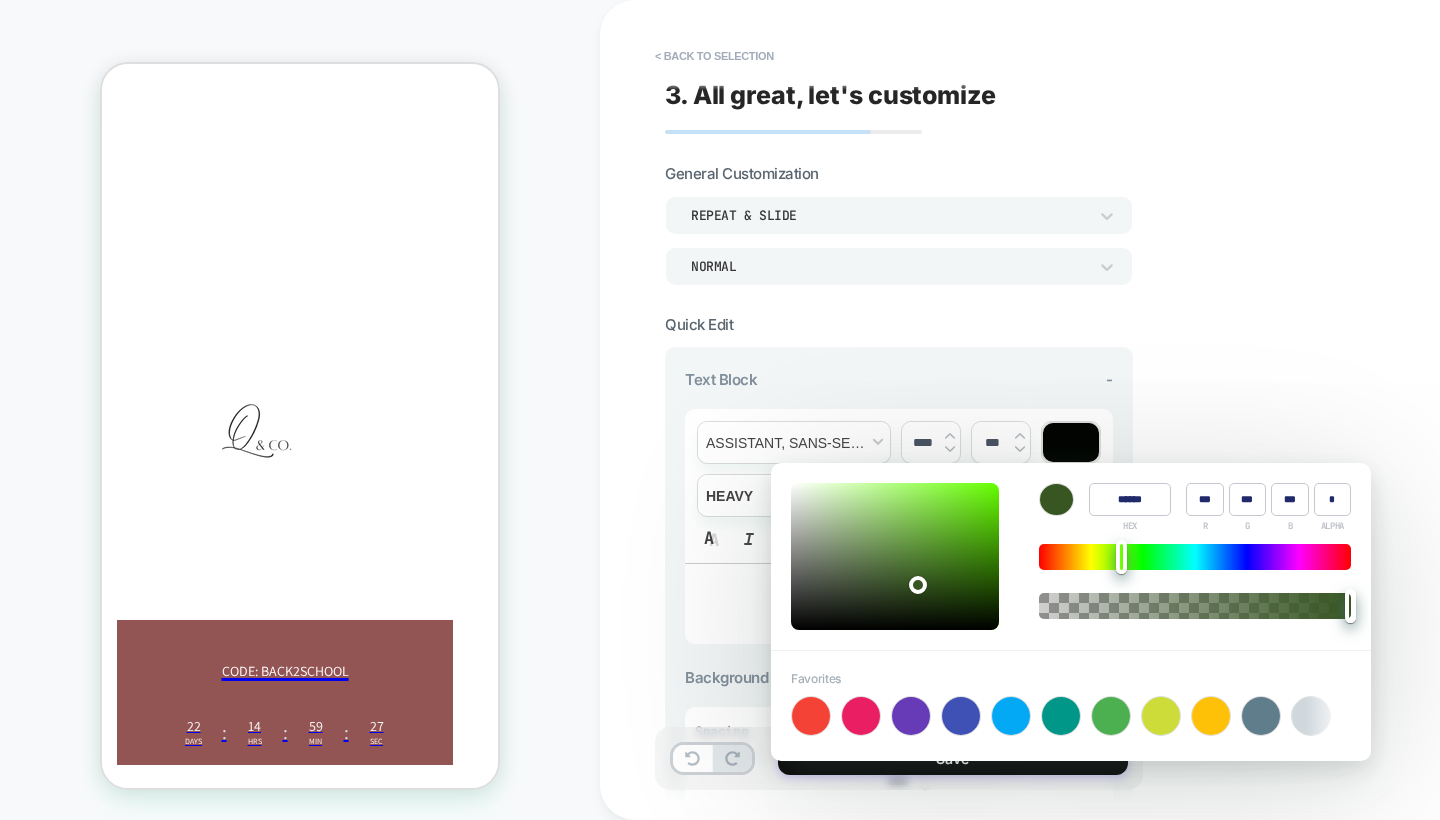 type on "******" 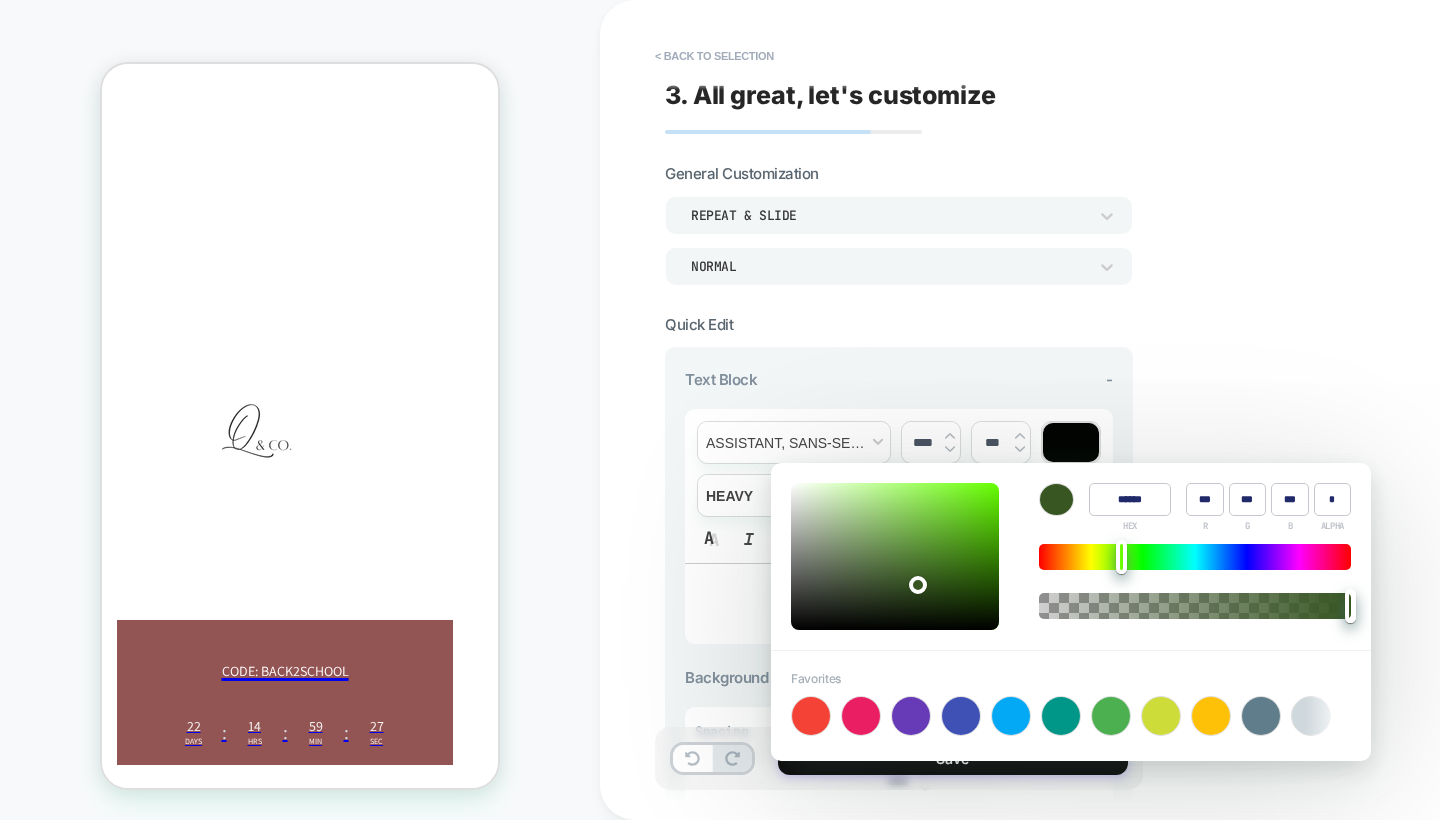 type on "***" 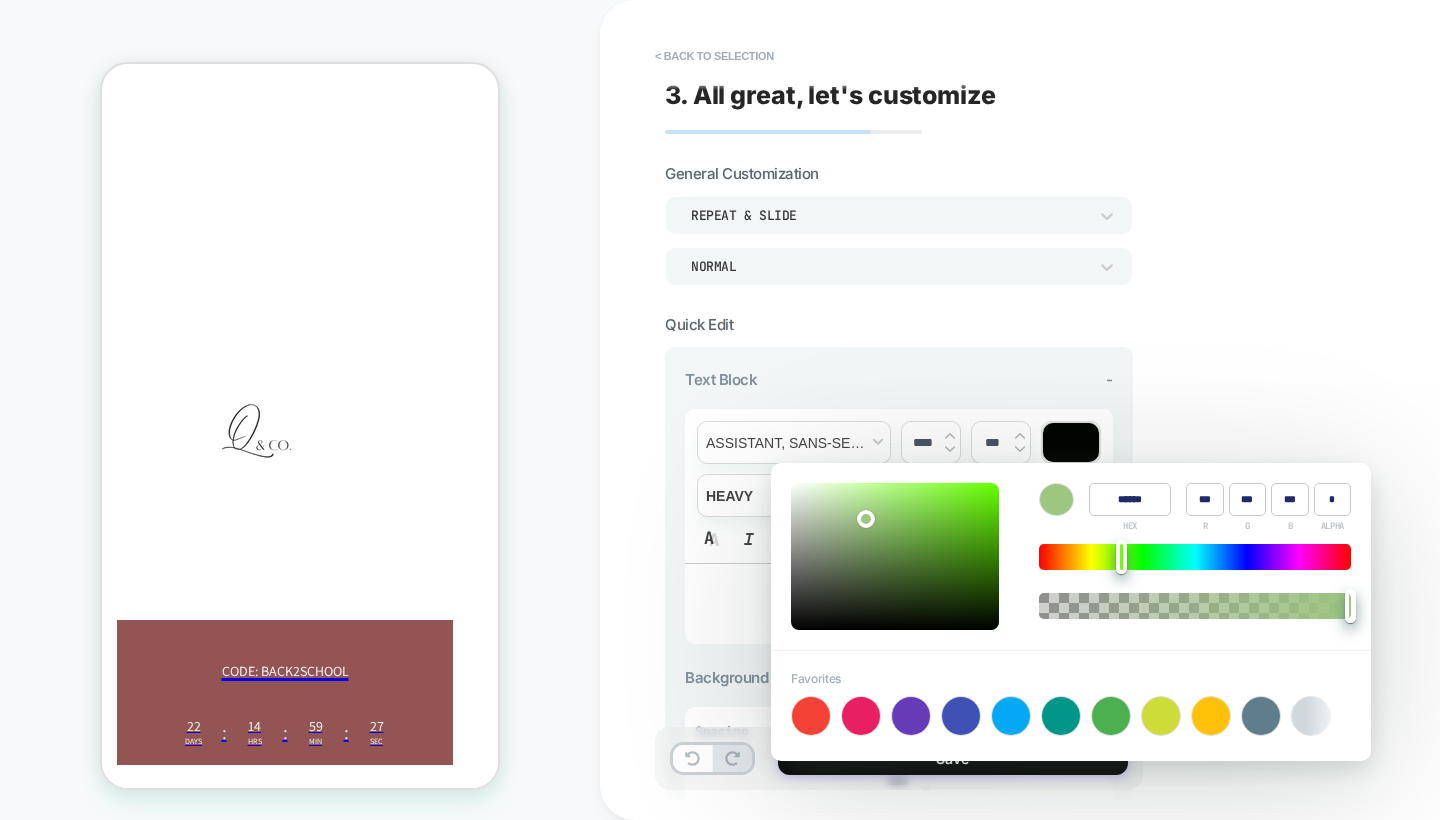 type on "***" 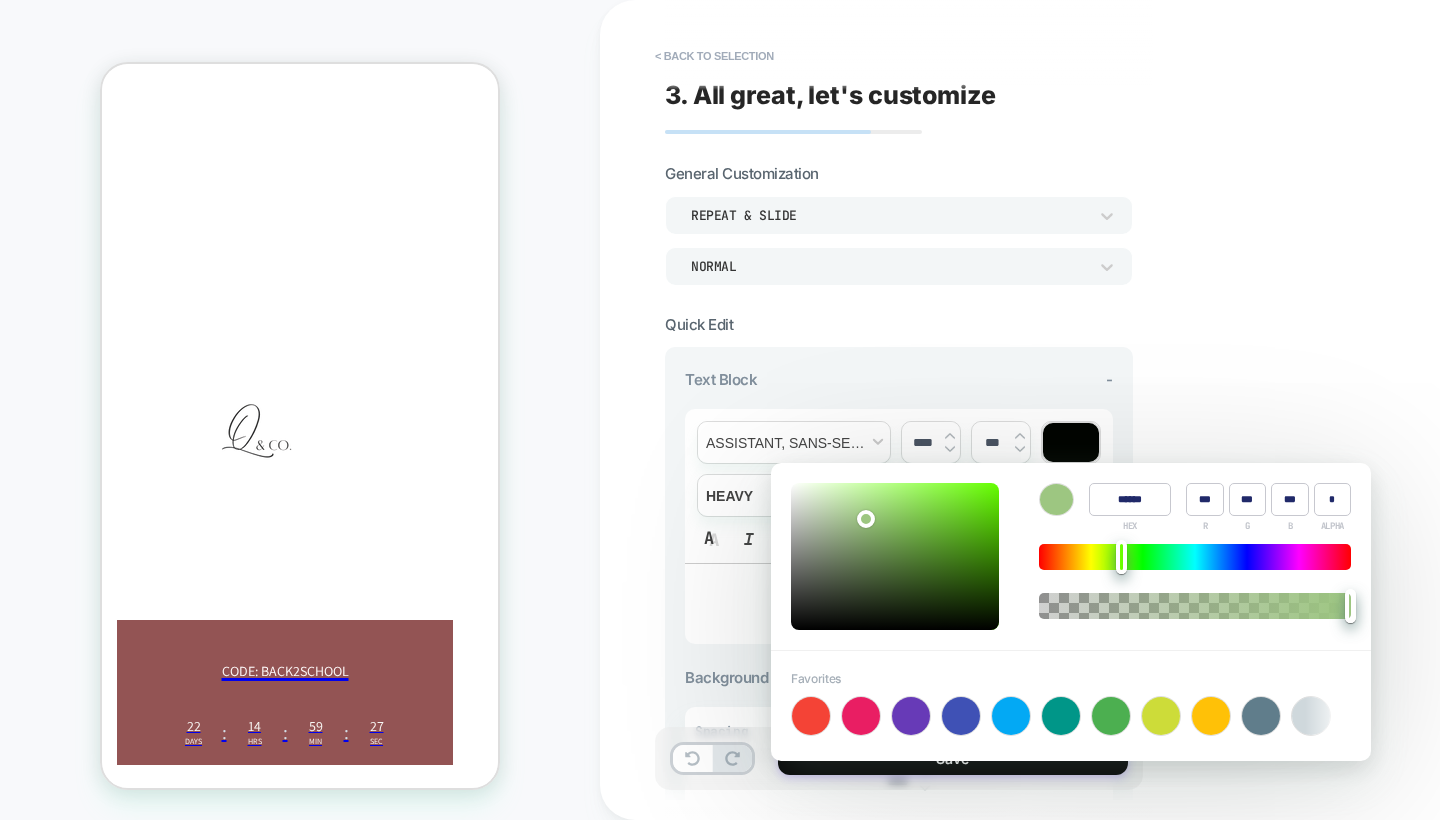 type on "***" 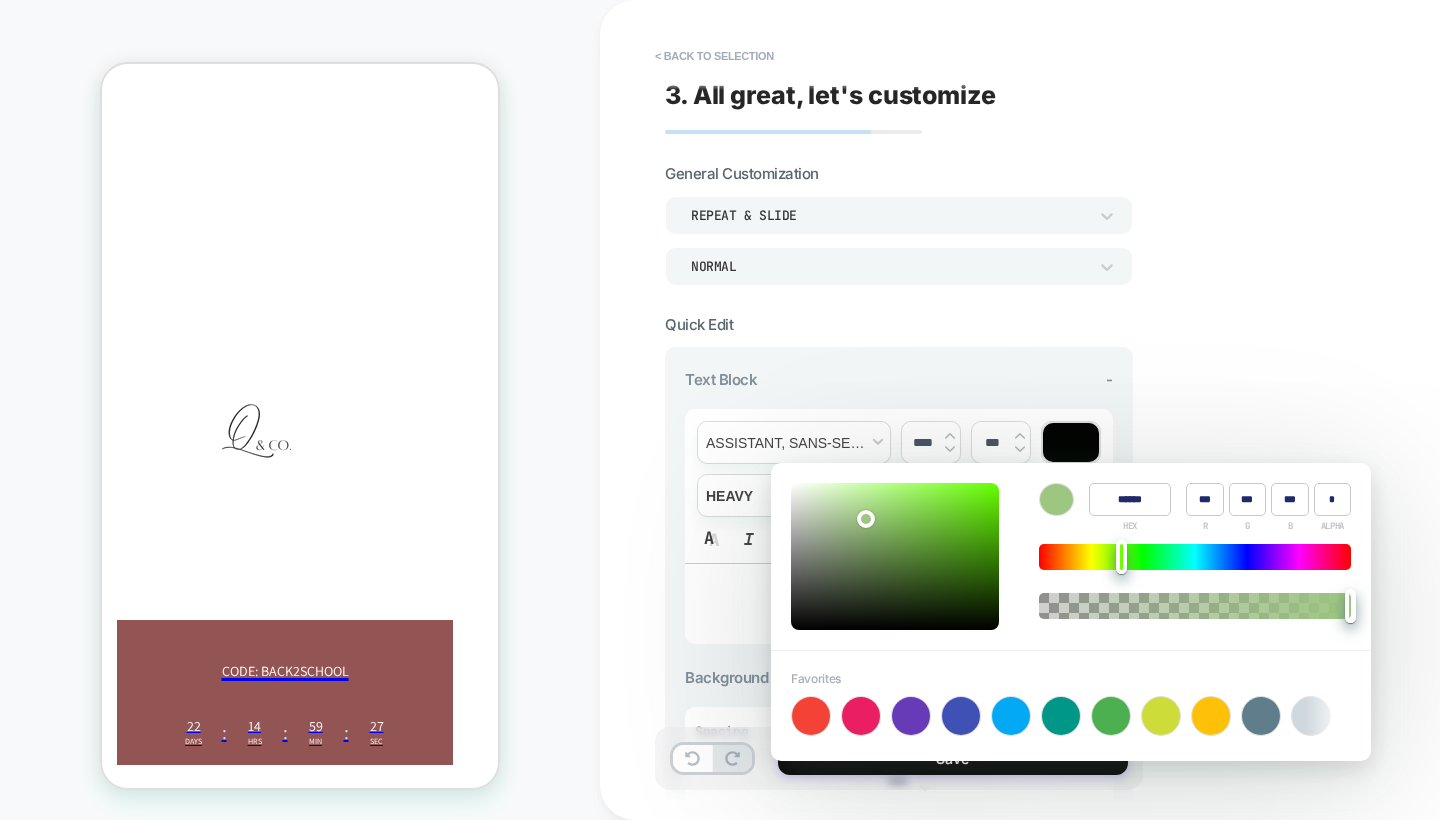 type on "******" 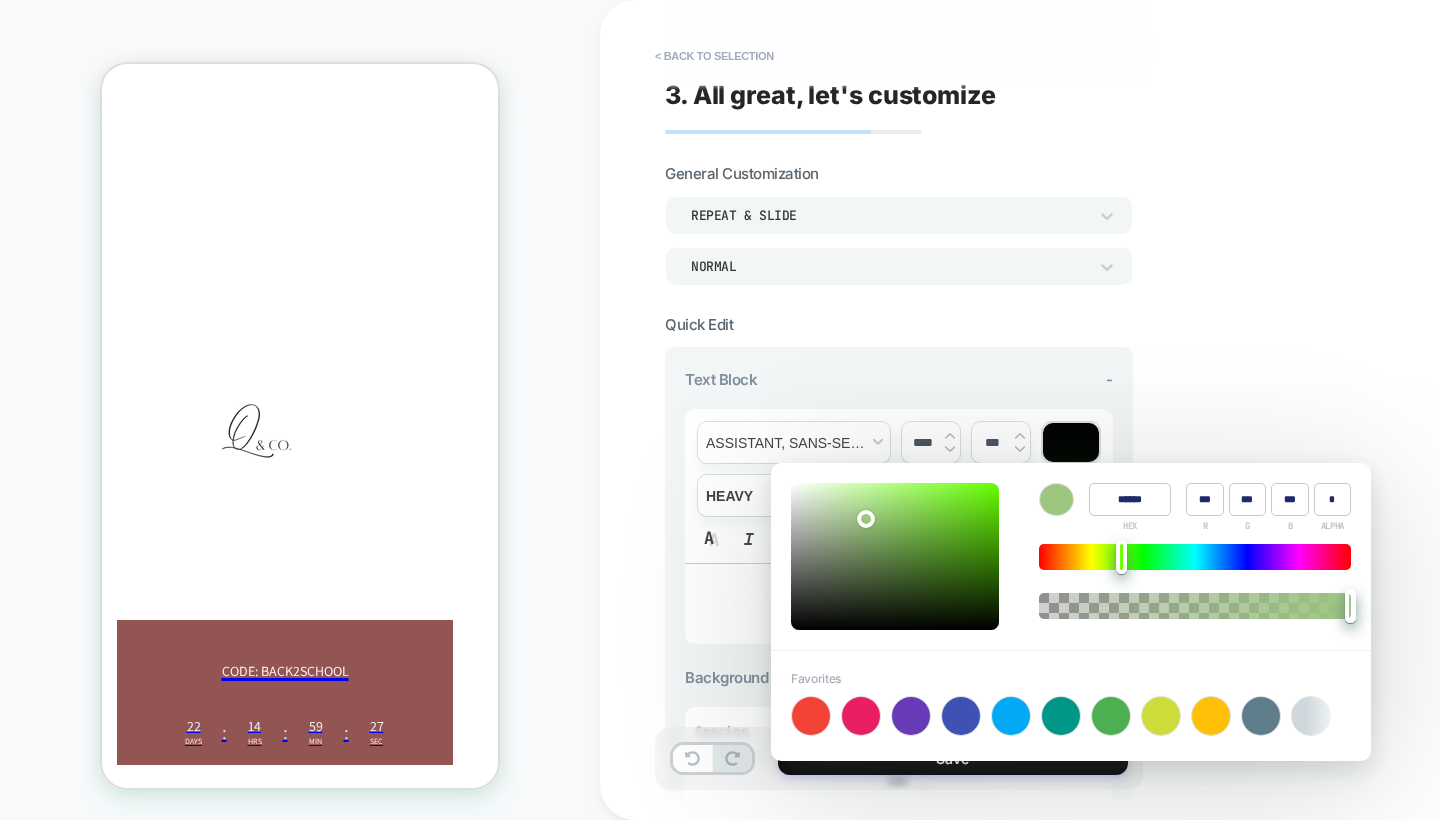 type on "***" 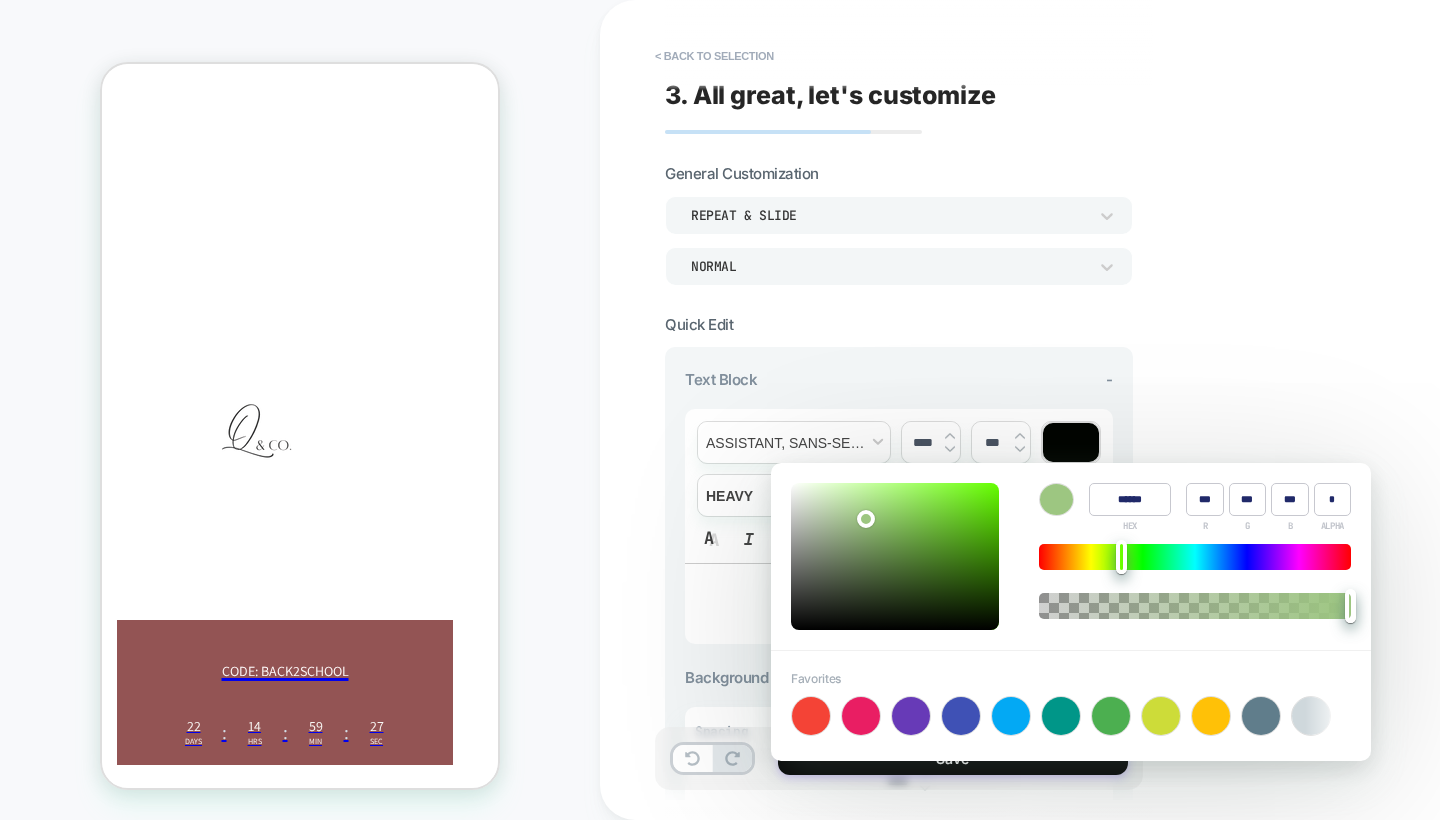 type on "***" 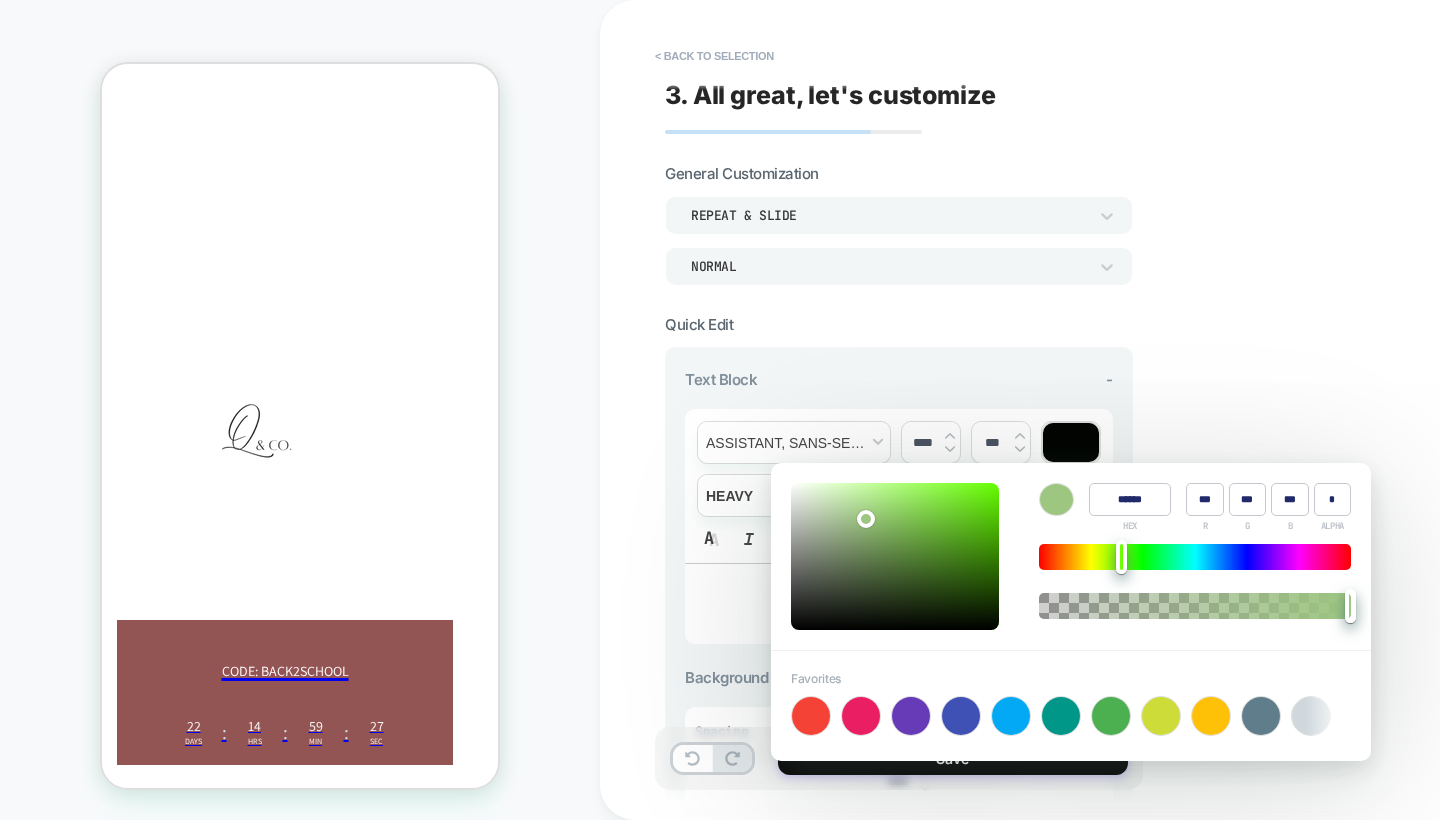type on "***" 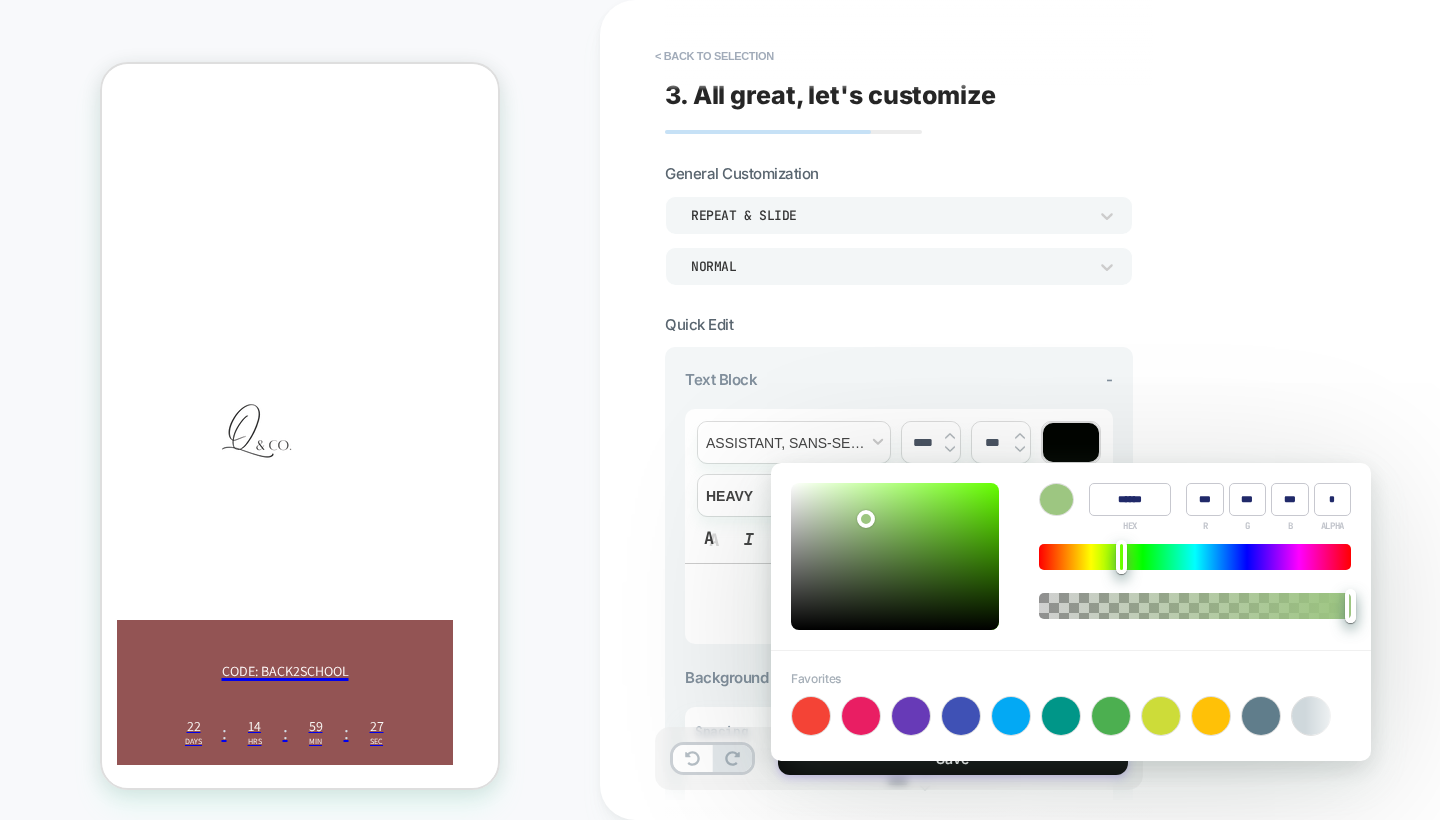 type on "******" 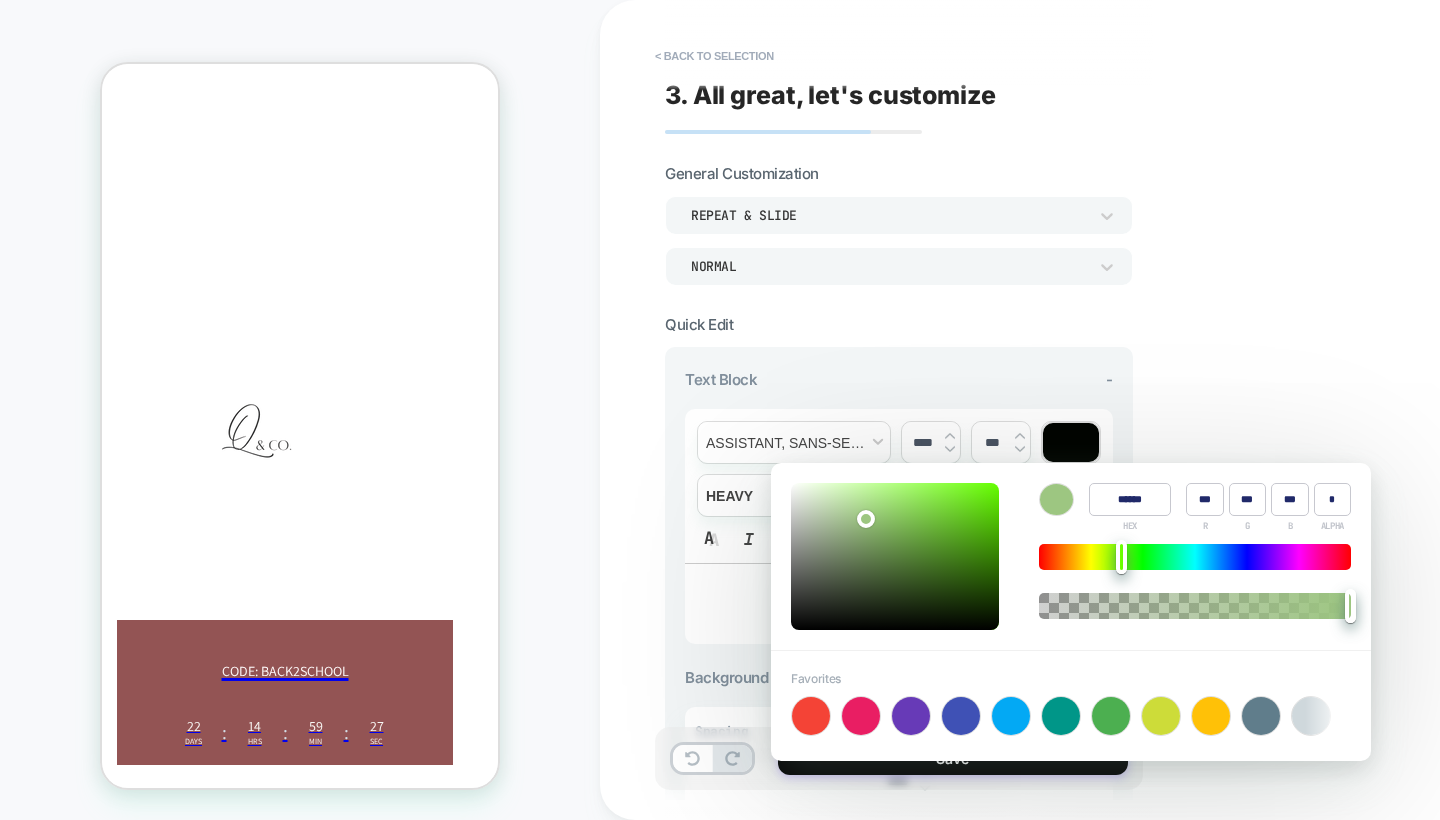 type on "***" 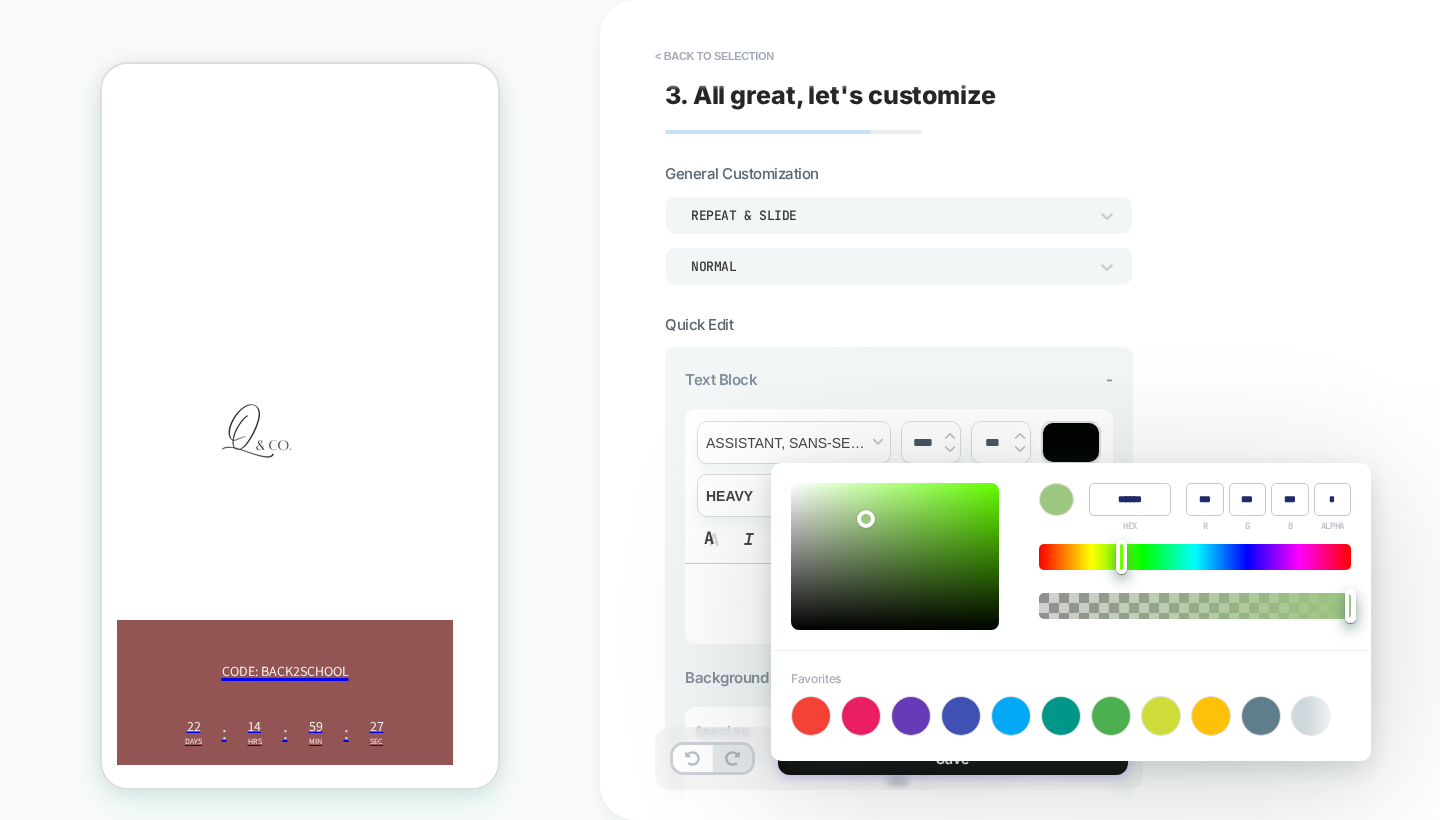 type on "***" 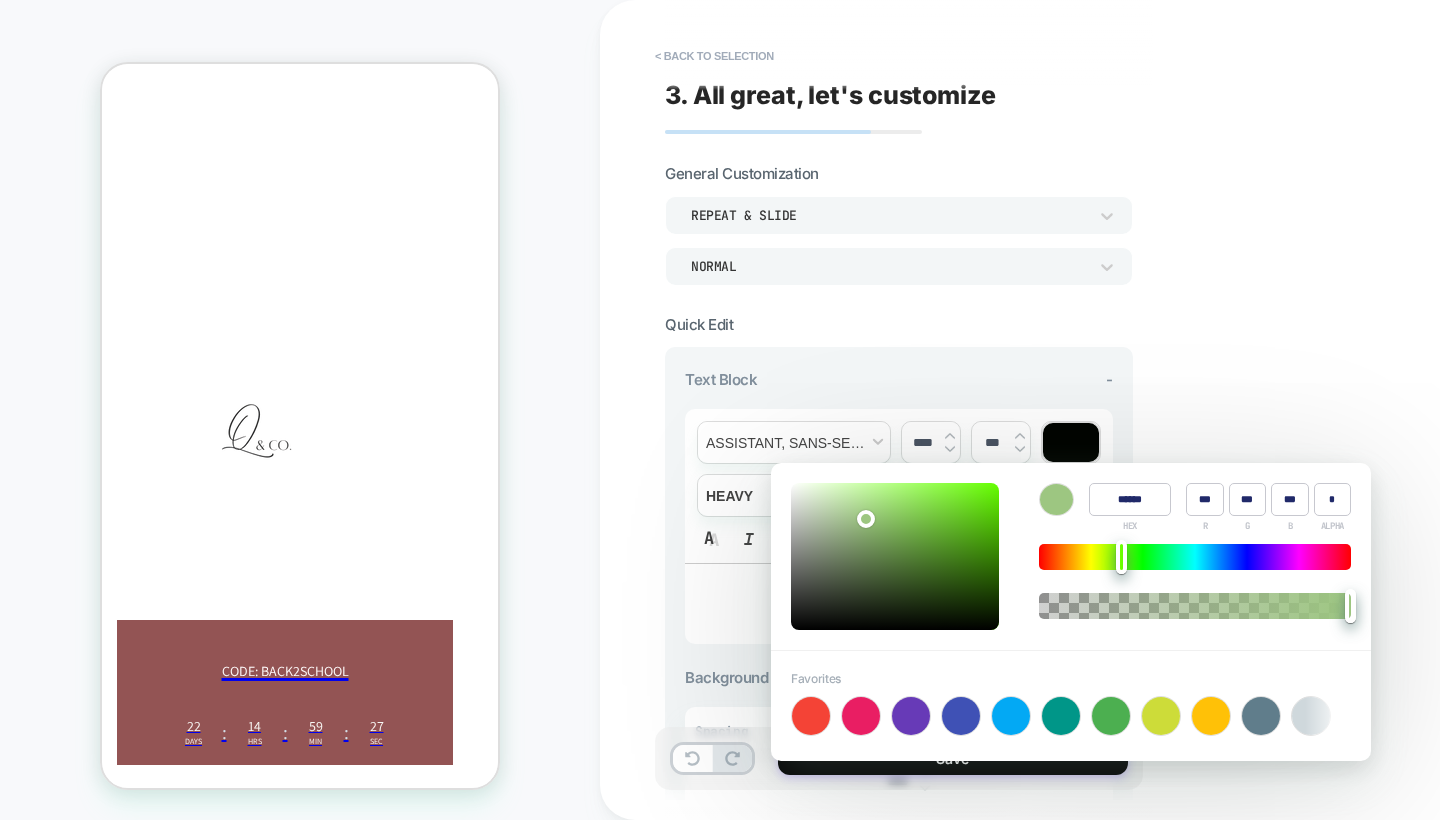 type on "***" 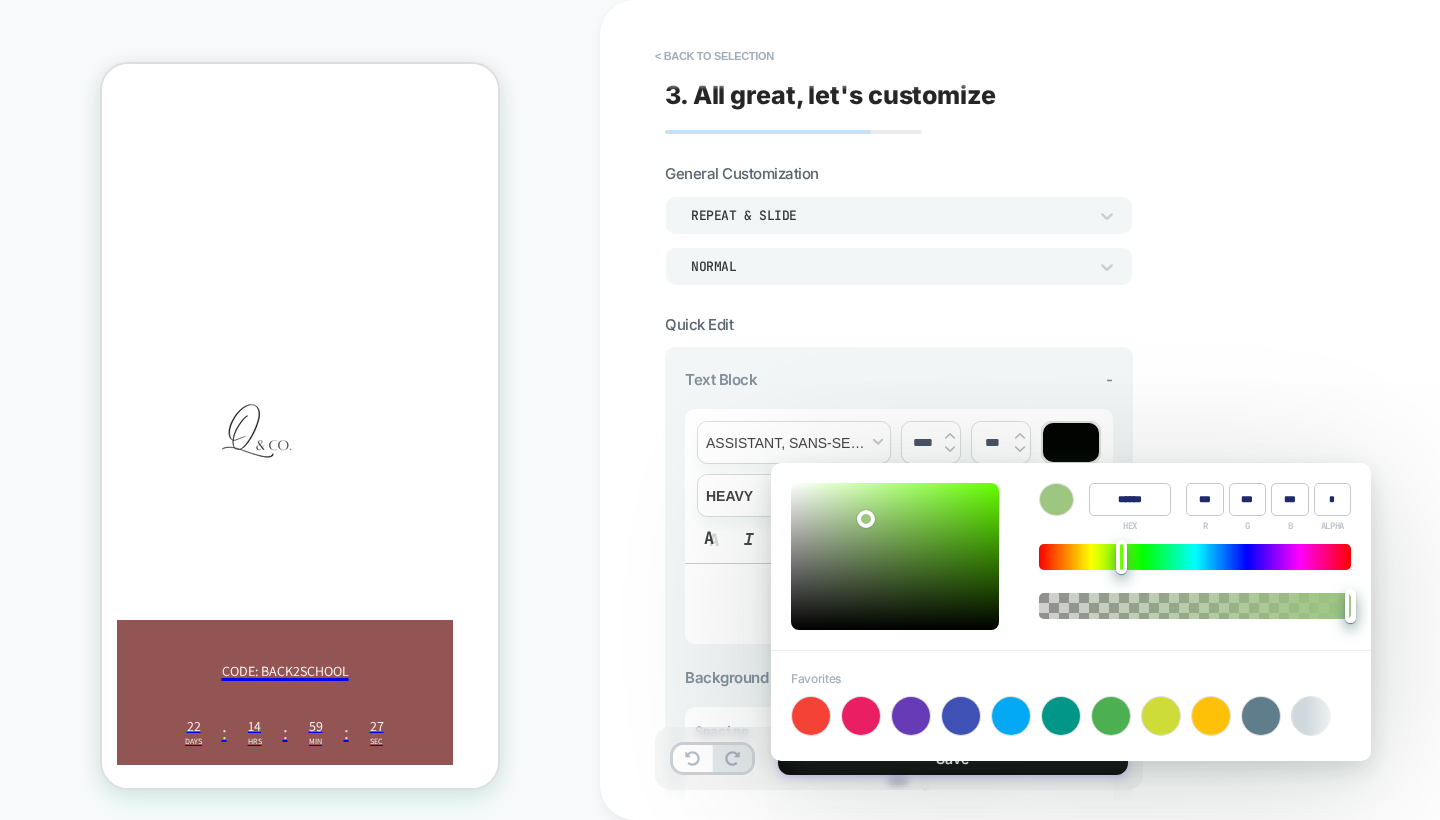 type on "******" 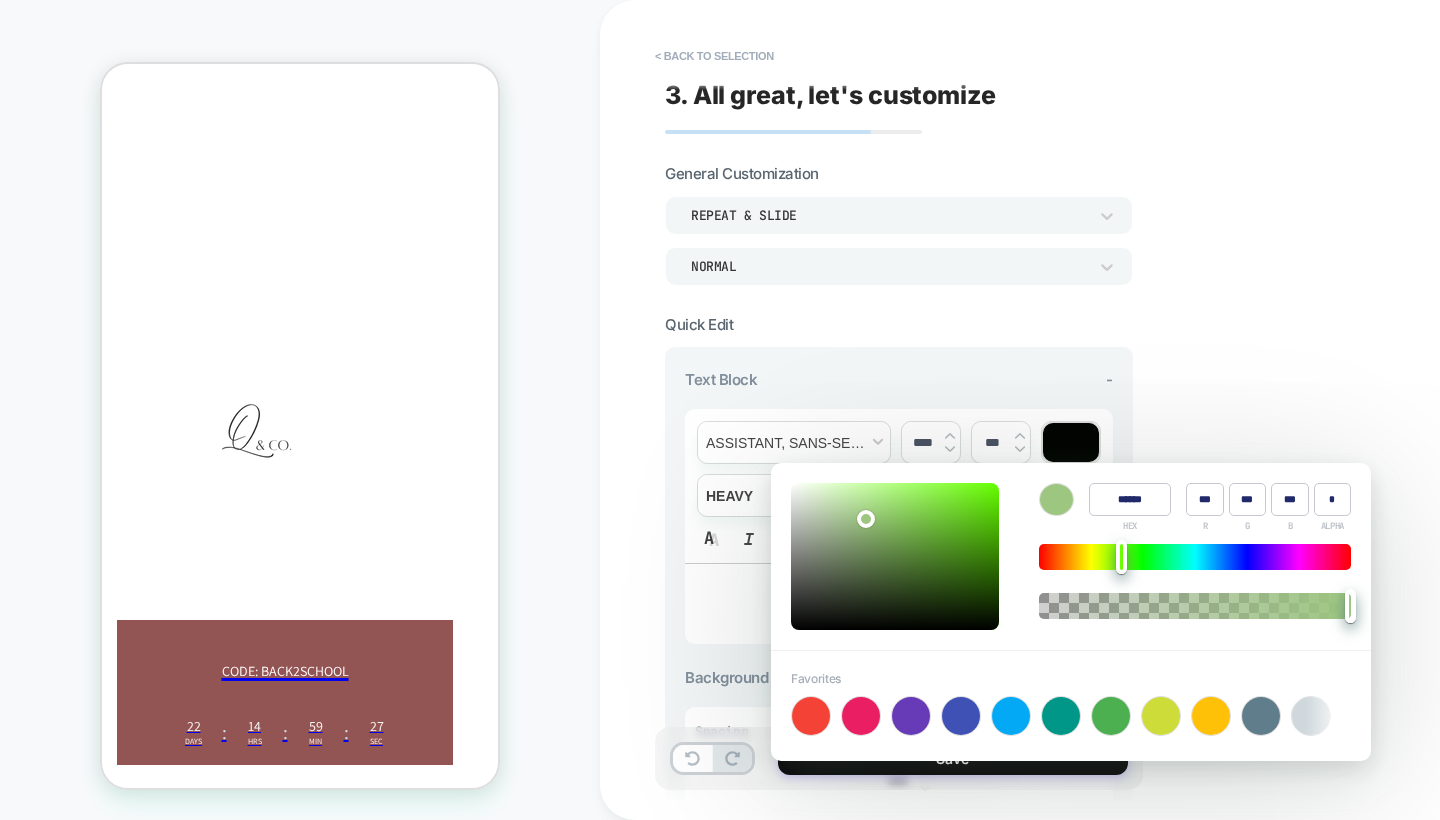 type on "***" 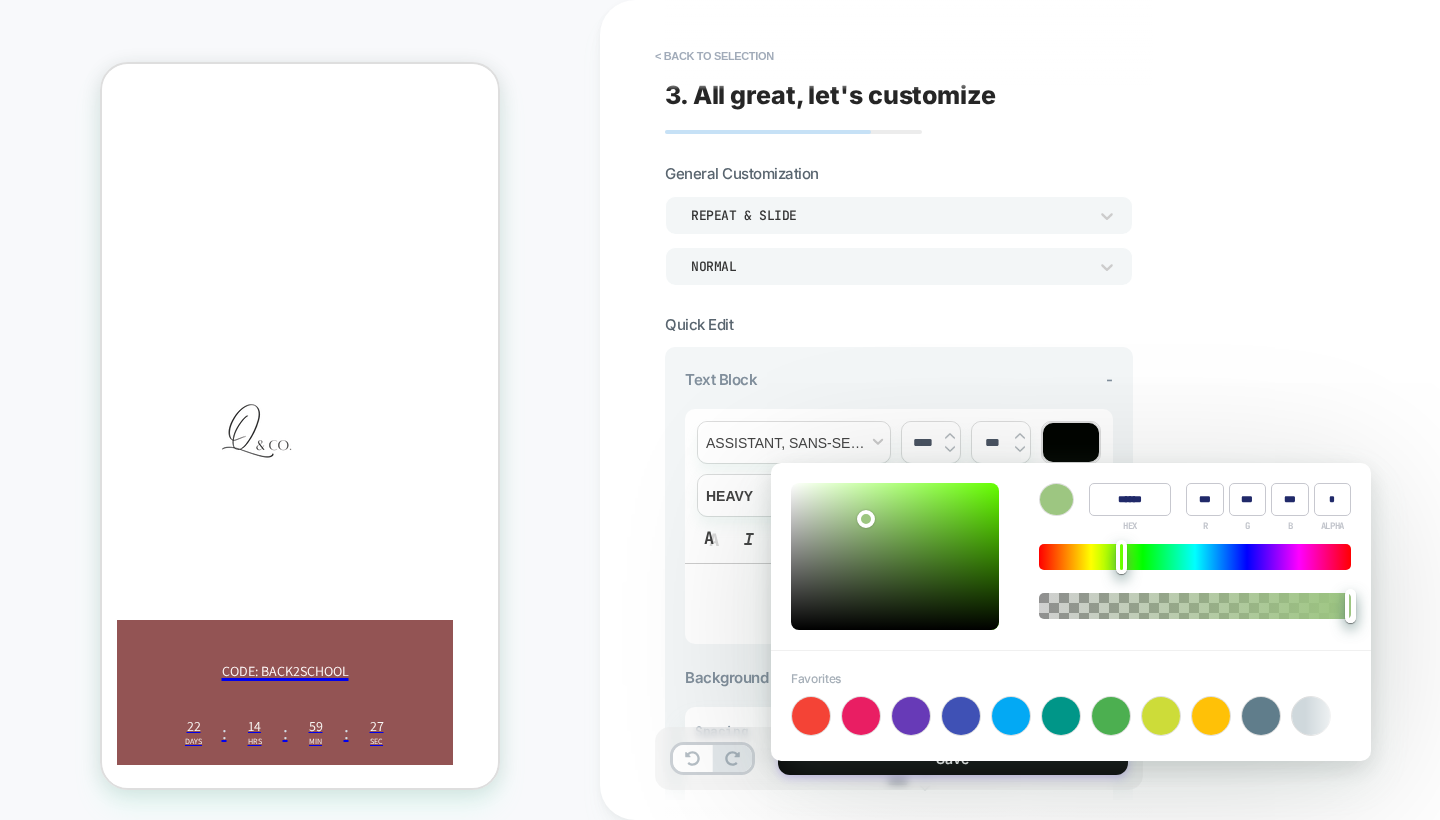 type on "***" 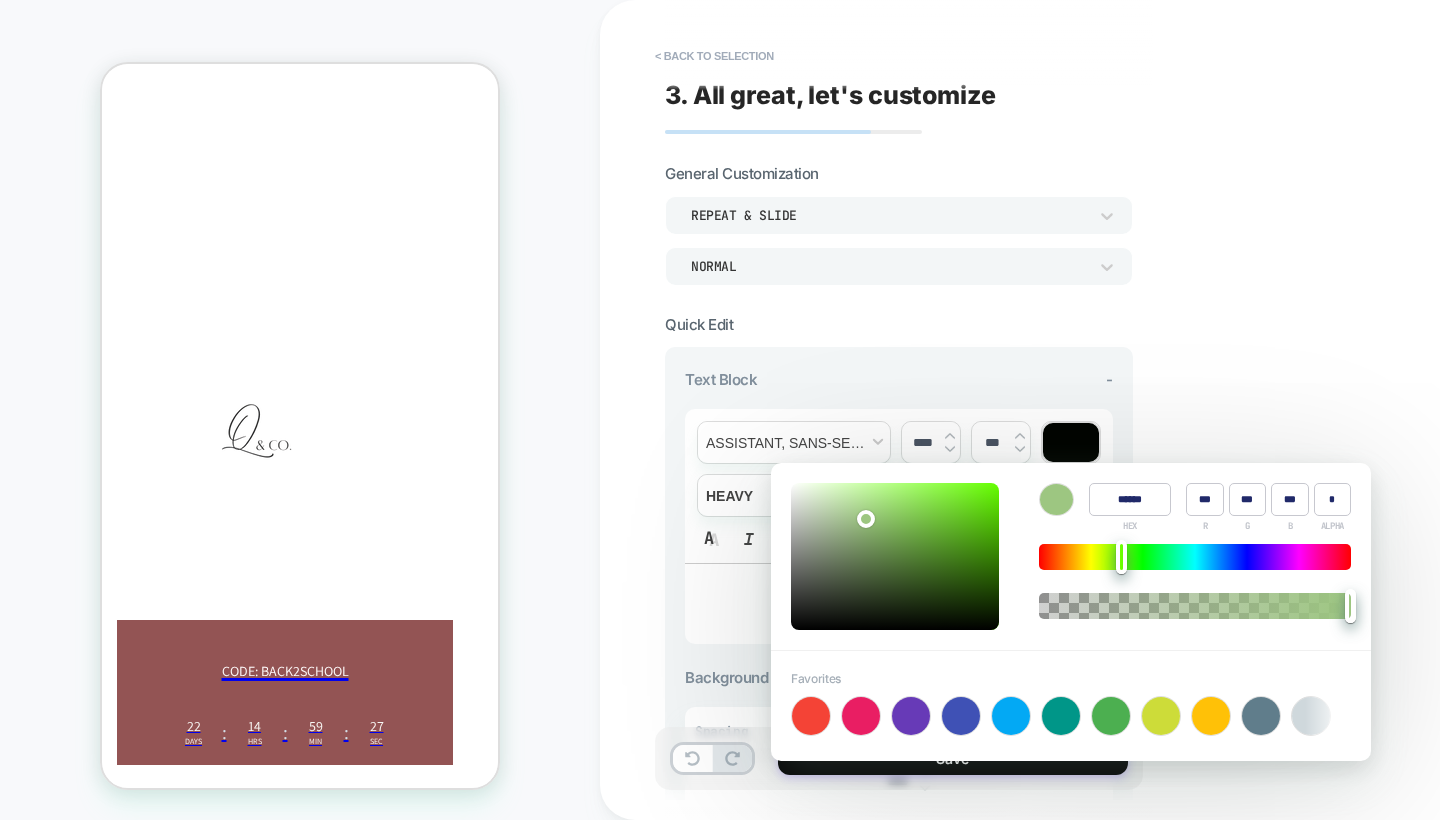 type on "***" 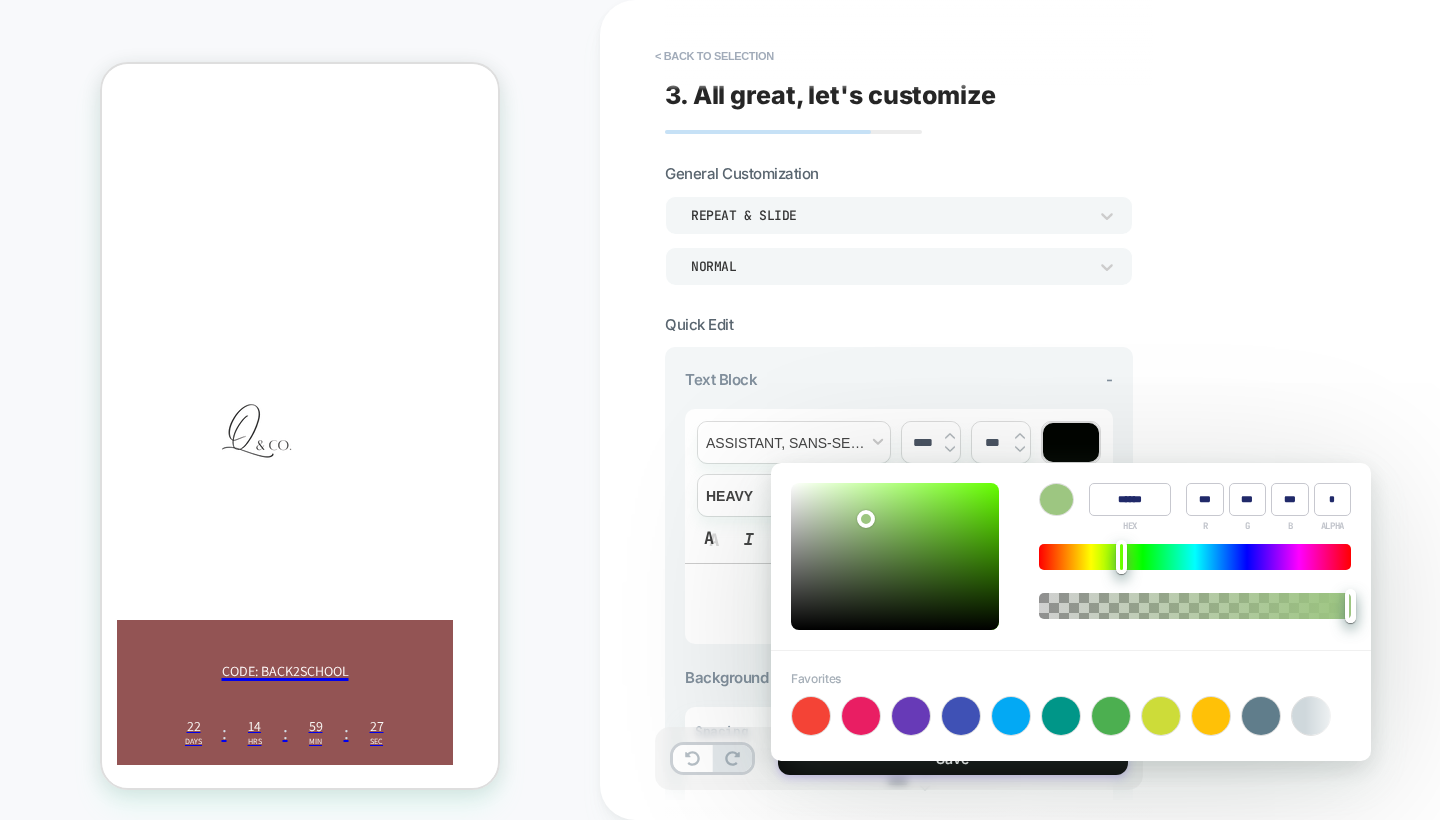 type on "***" 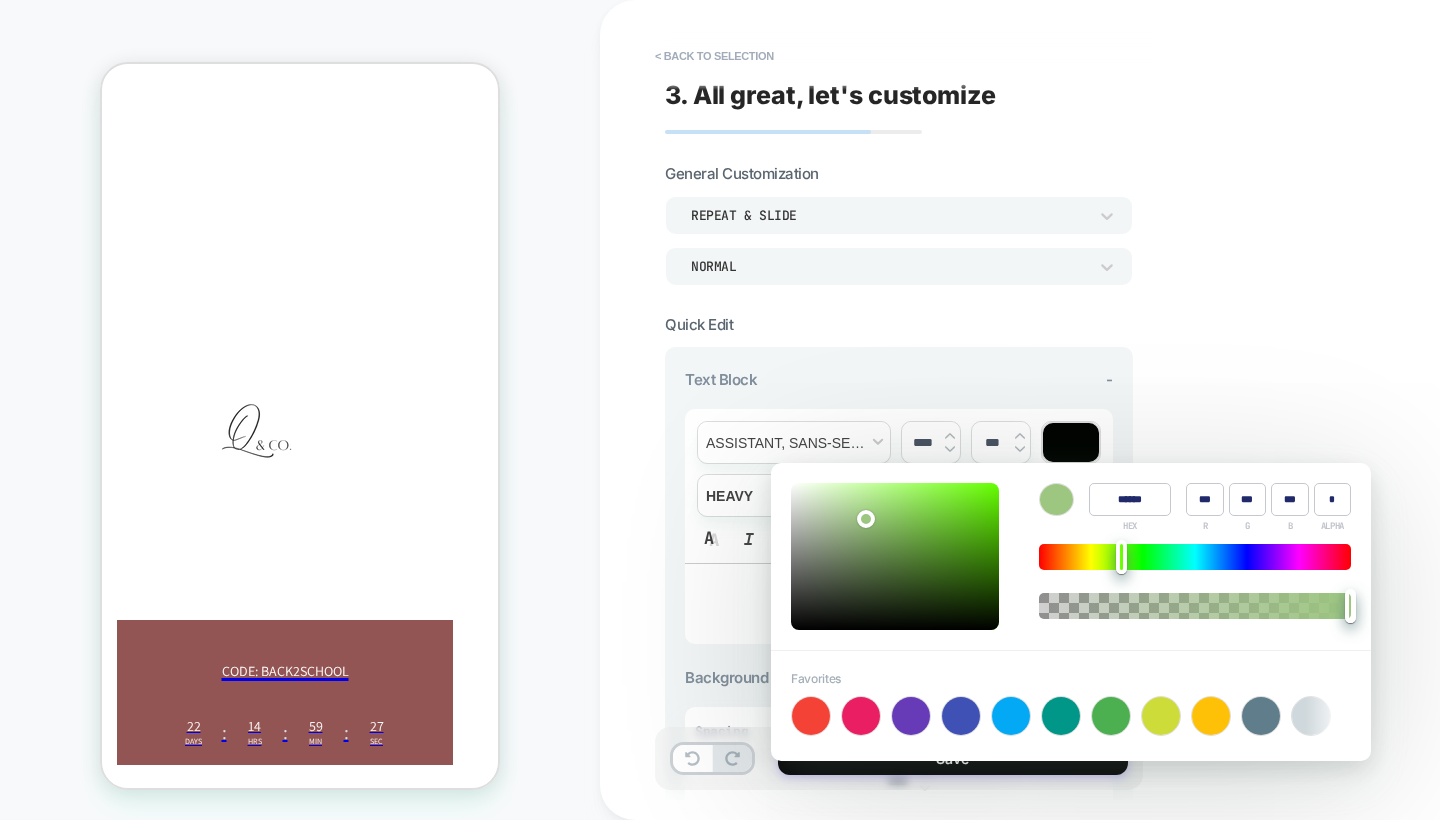 type on "***" 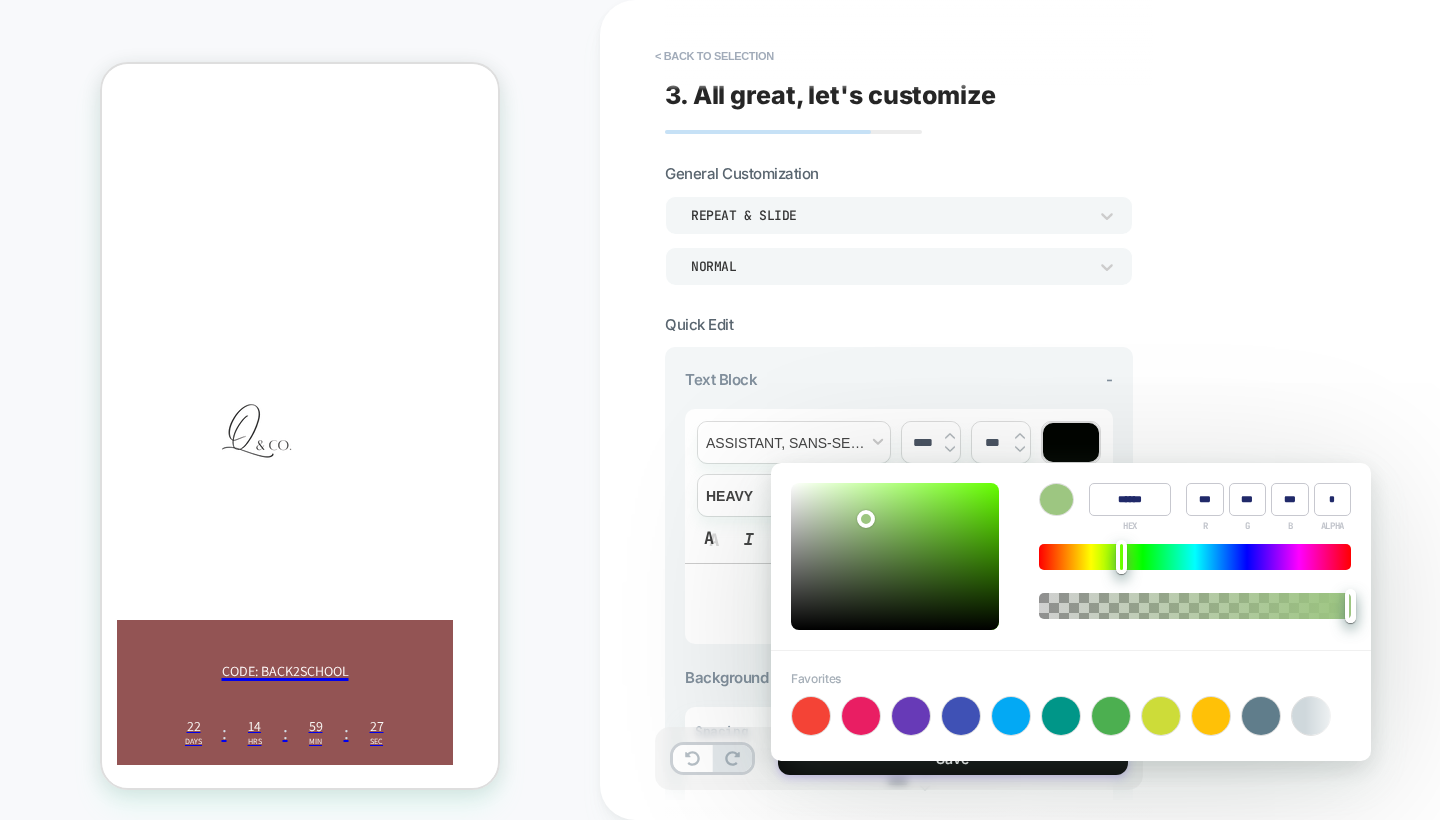 type on "***" 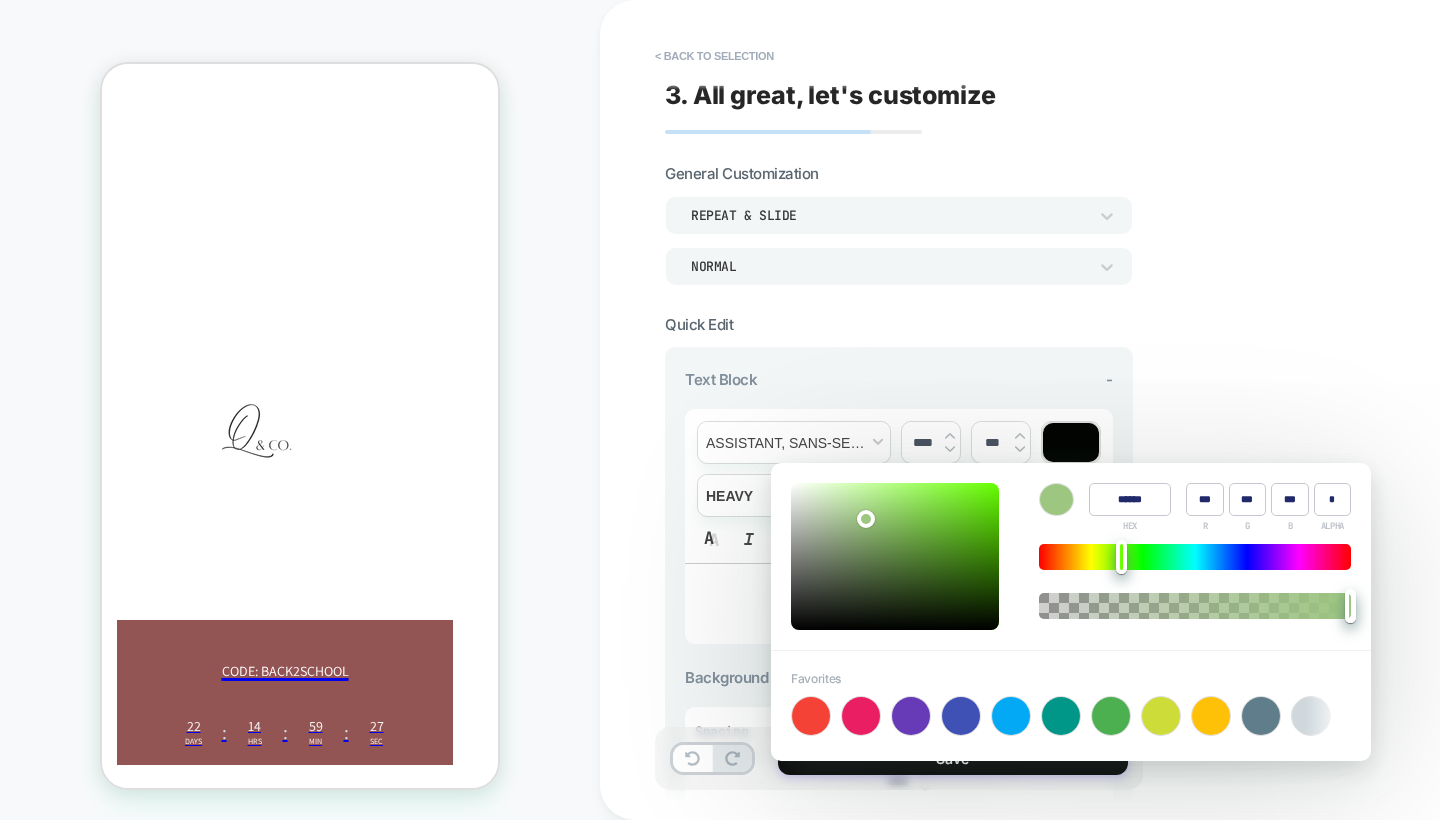 type on "******" 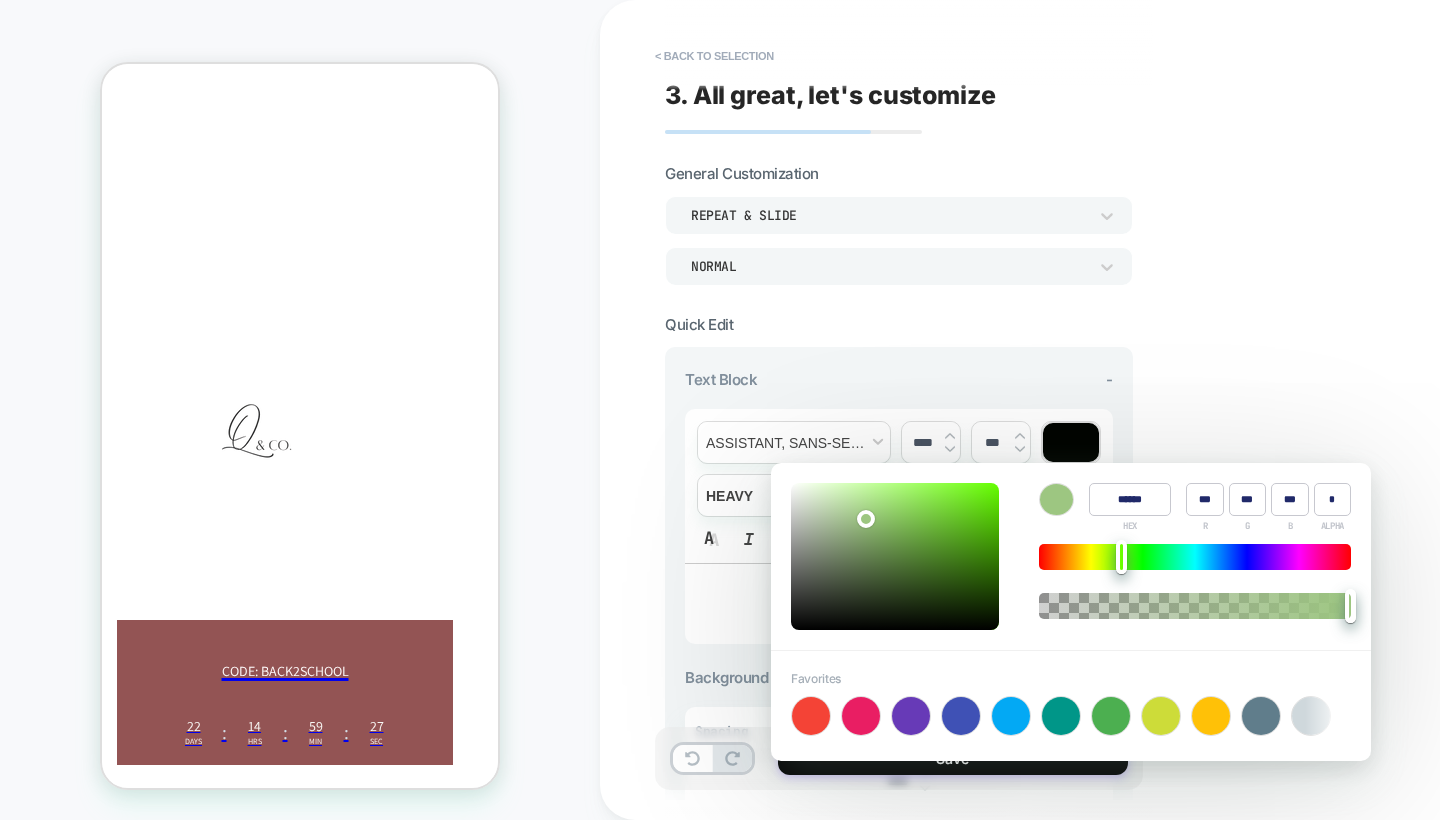 type on "***" 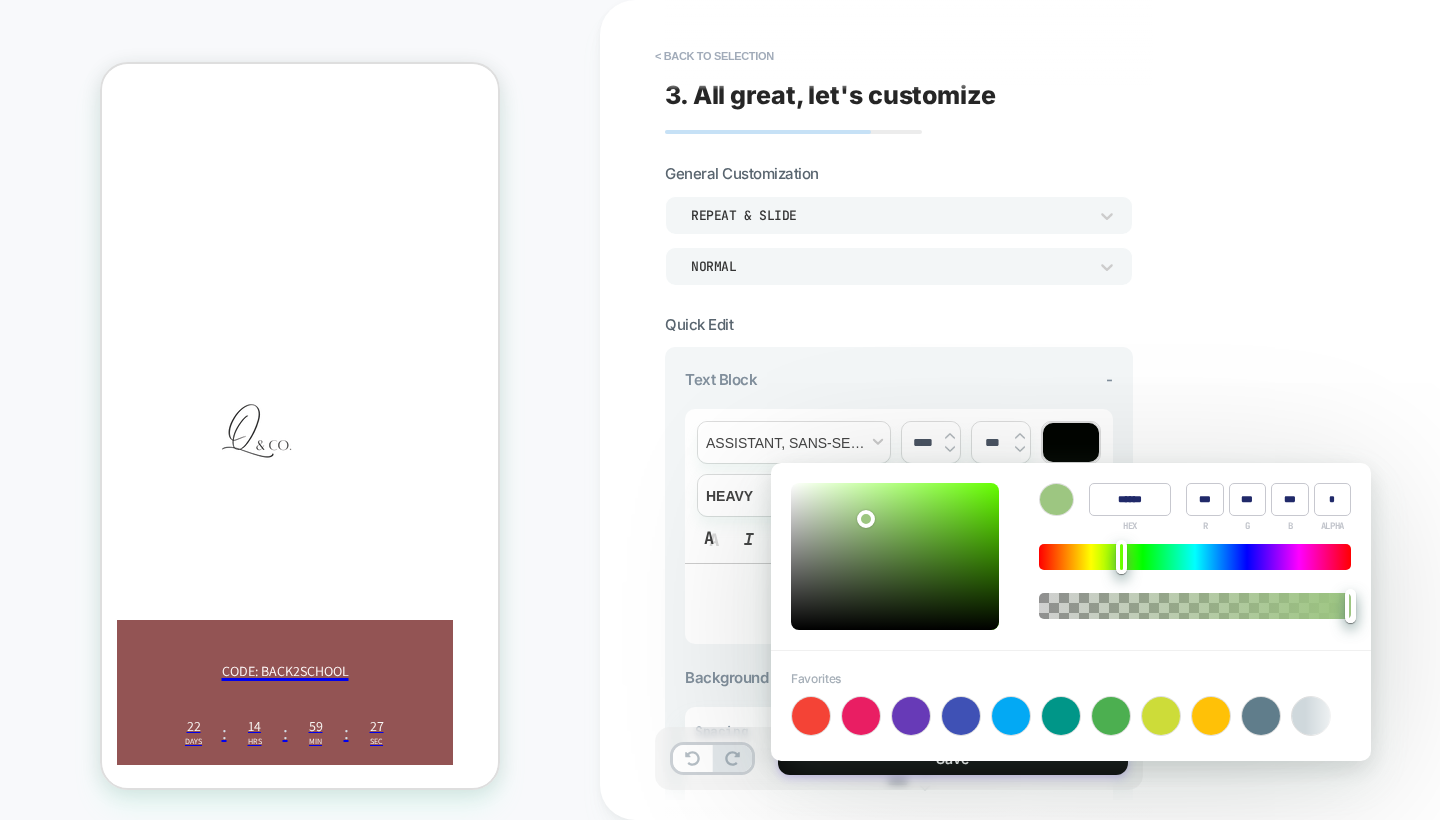 type on "***" 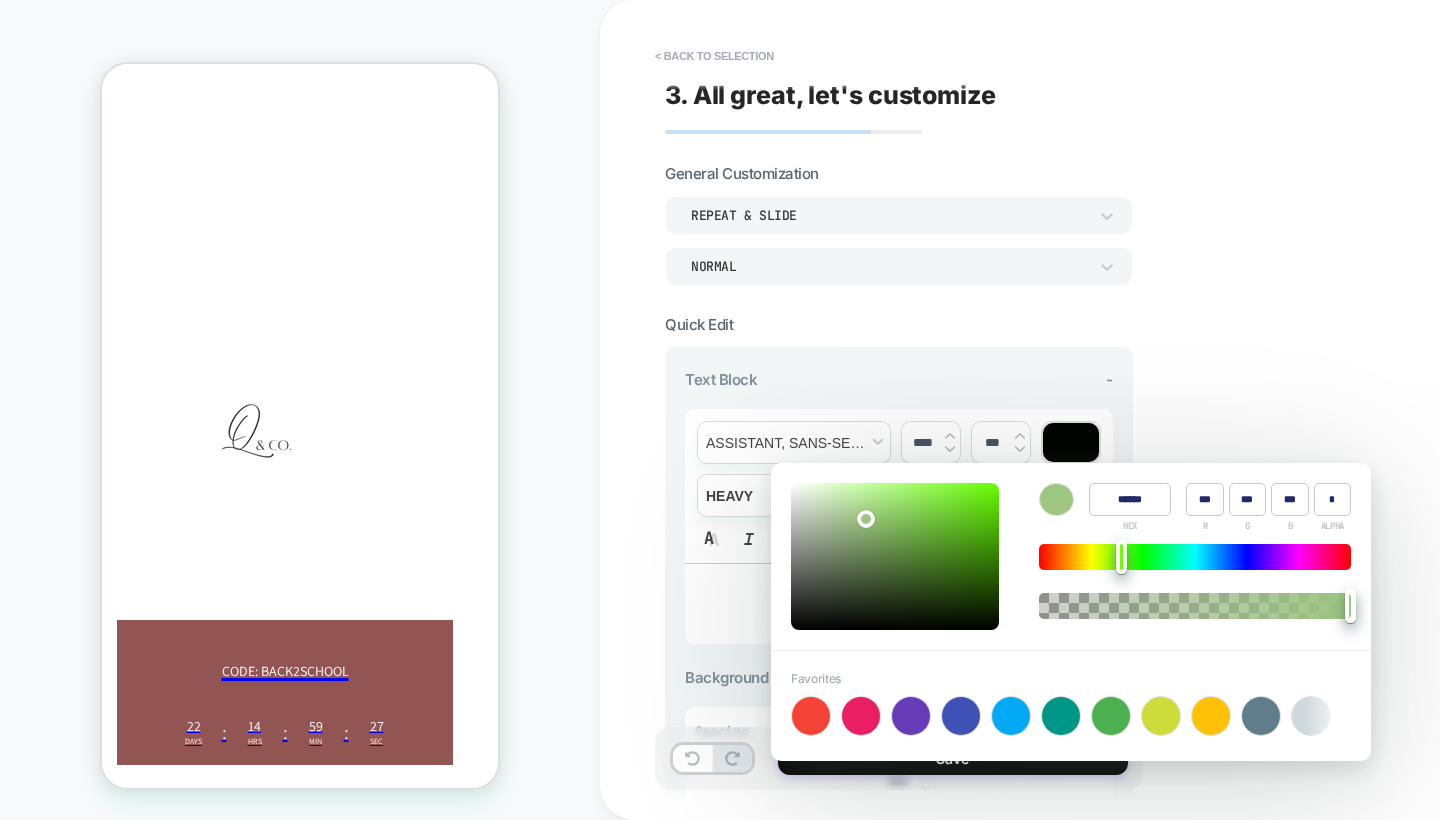type on "******" 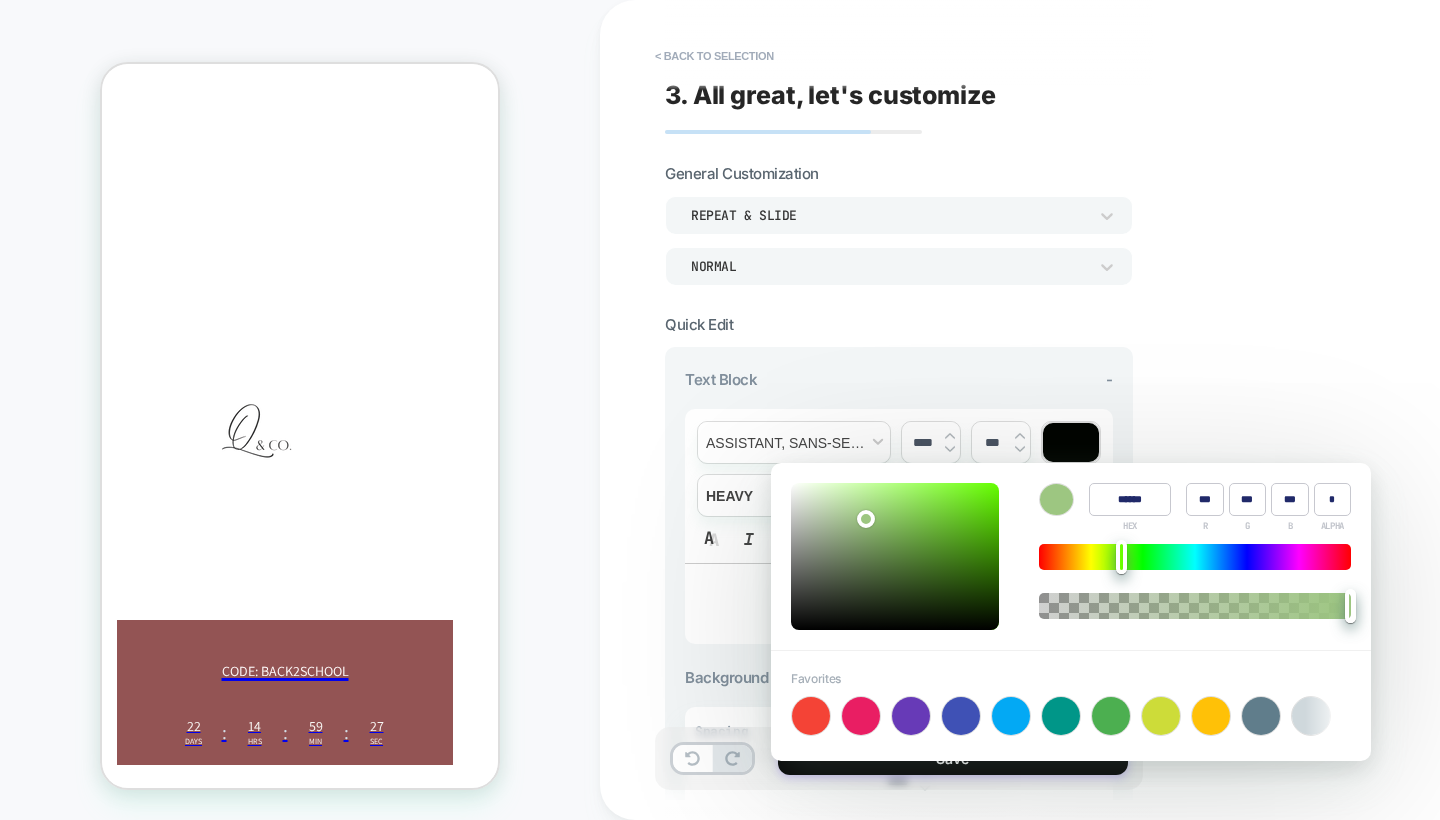 type on "***" 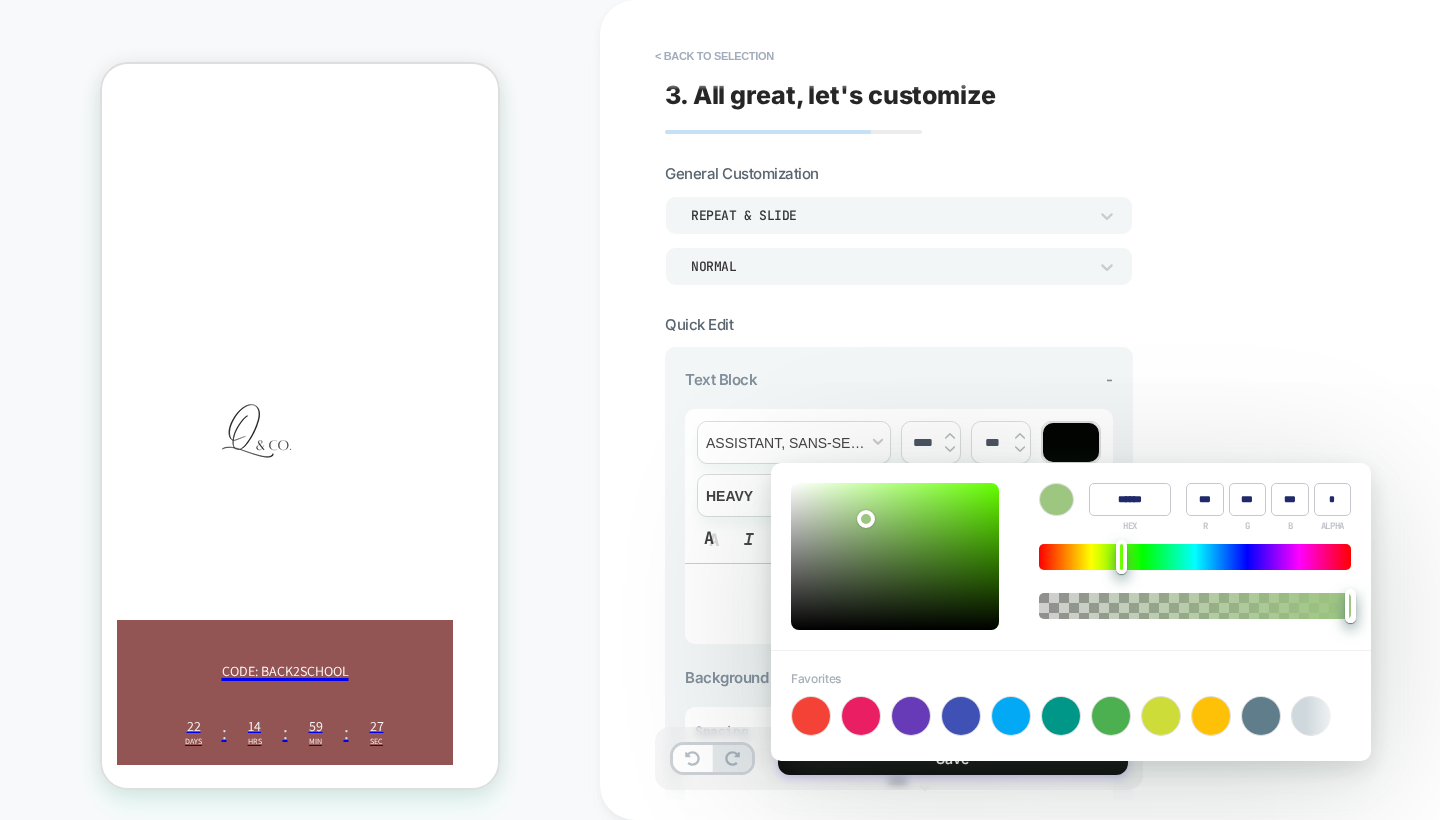 type on "***" 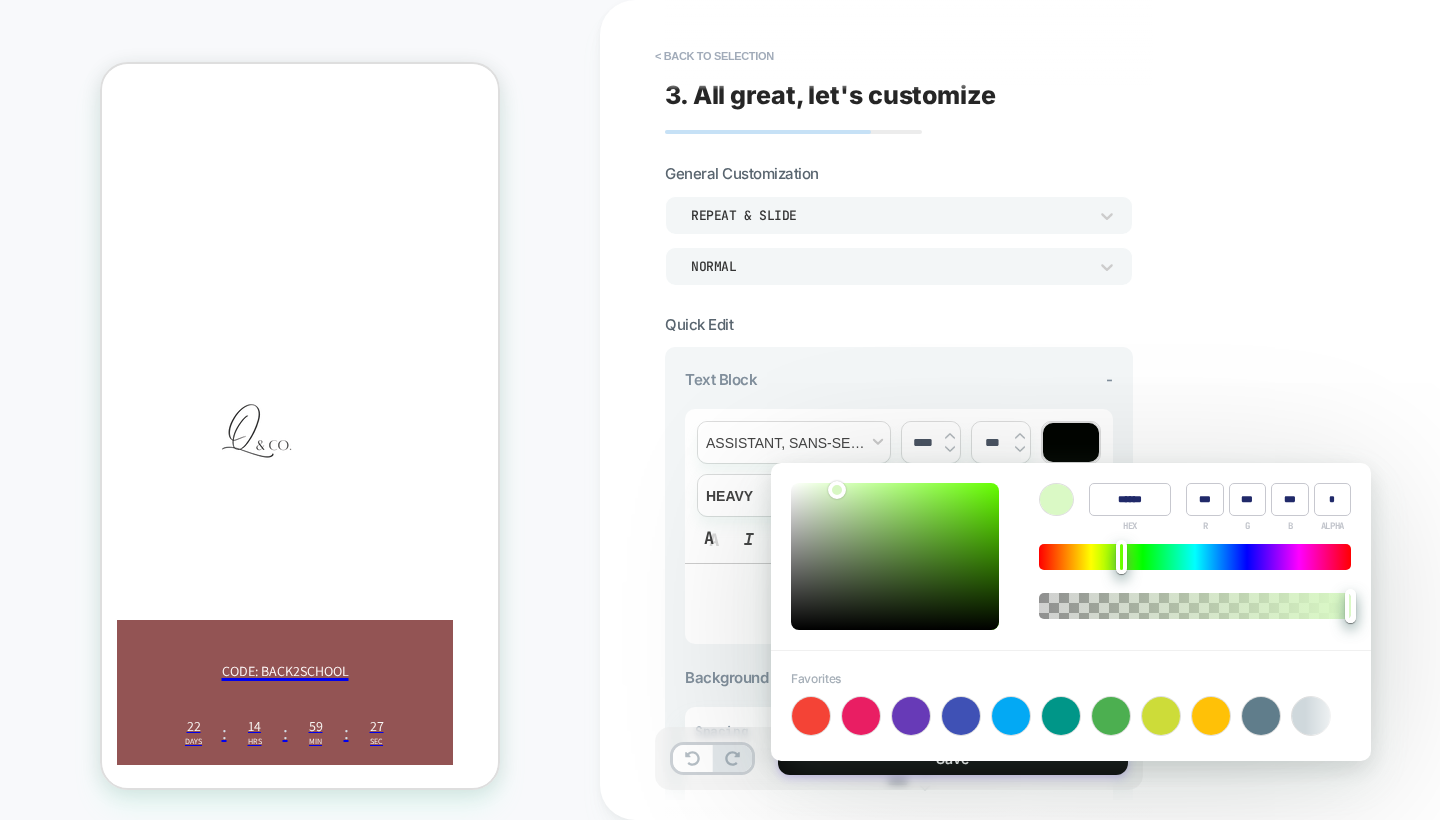type on "******" 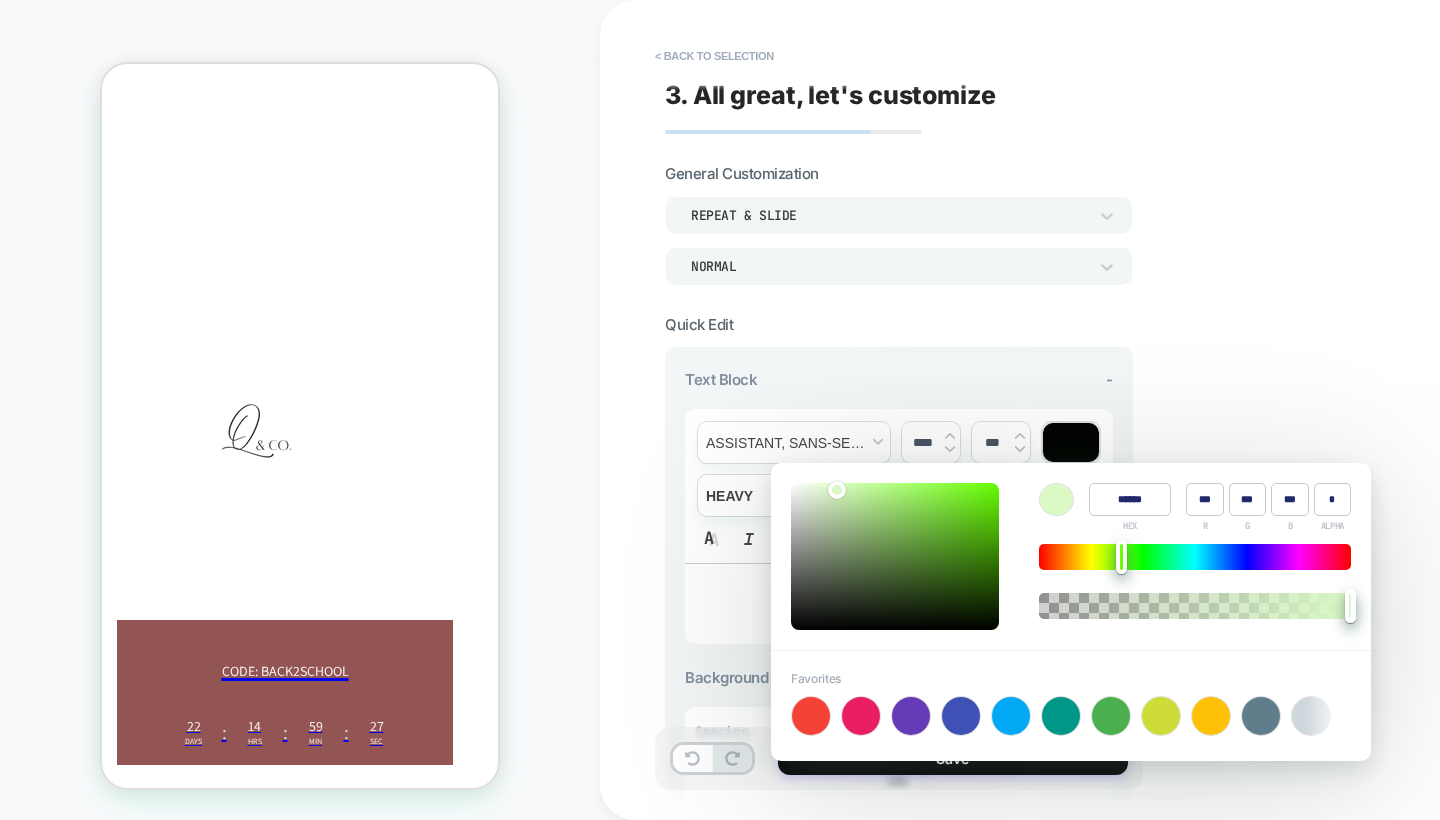 type on "***" 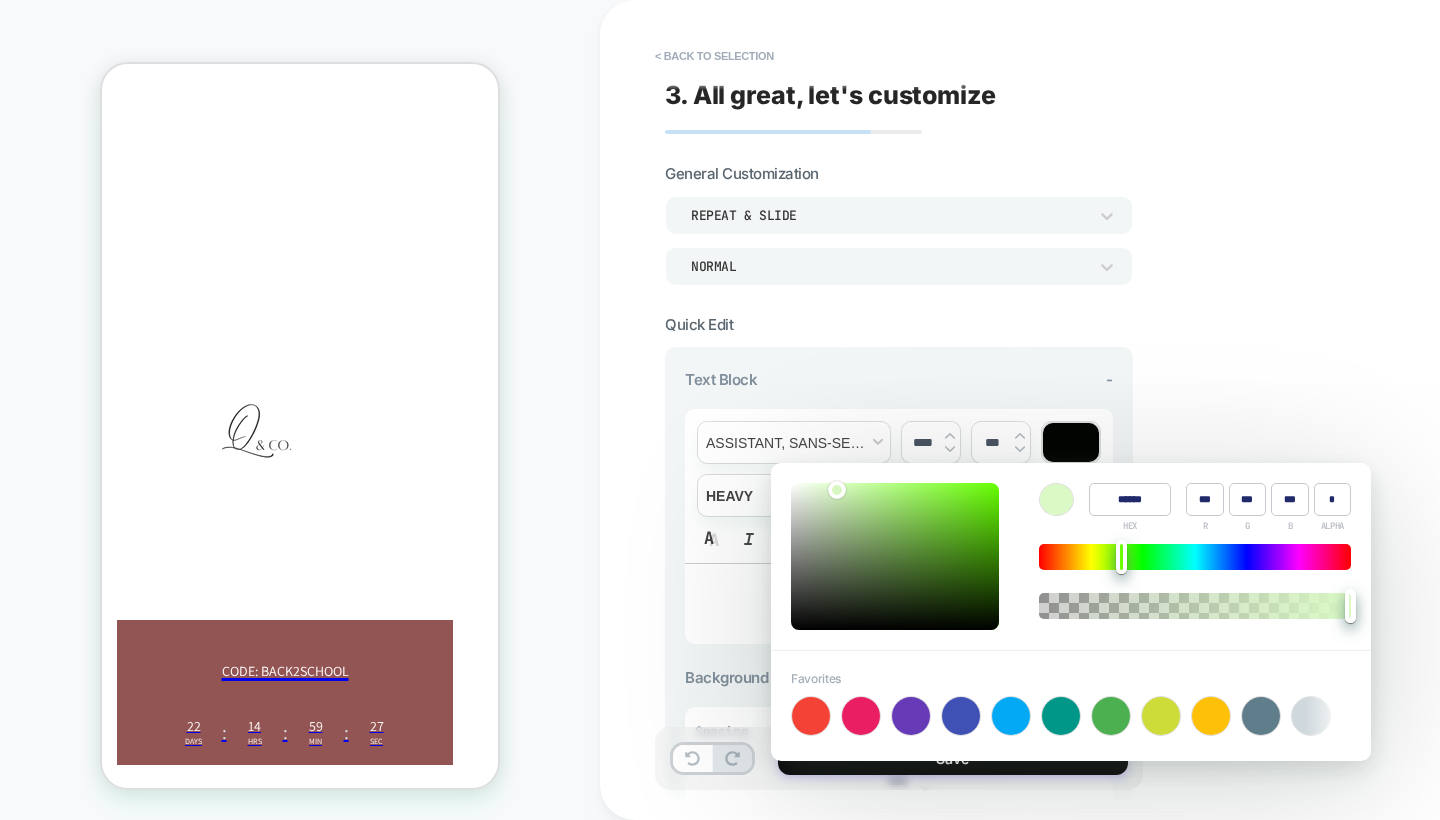 type on "***" 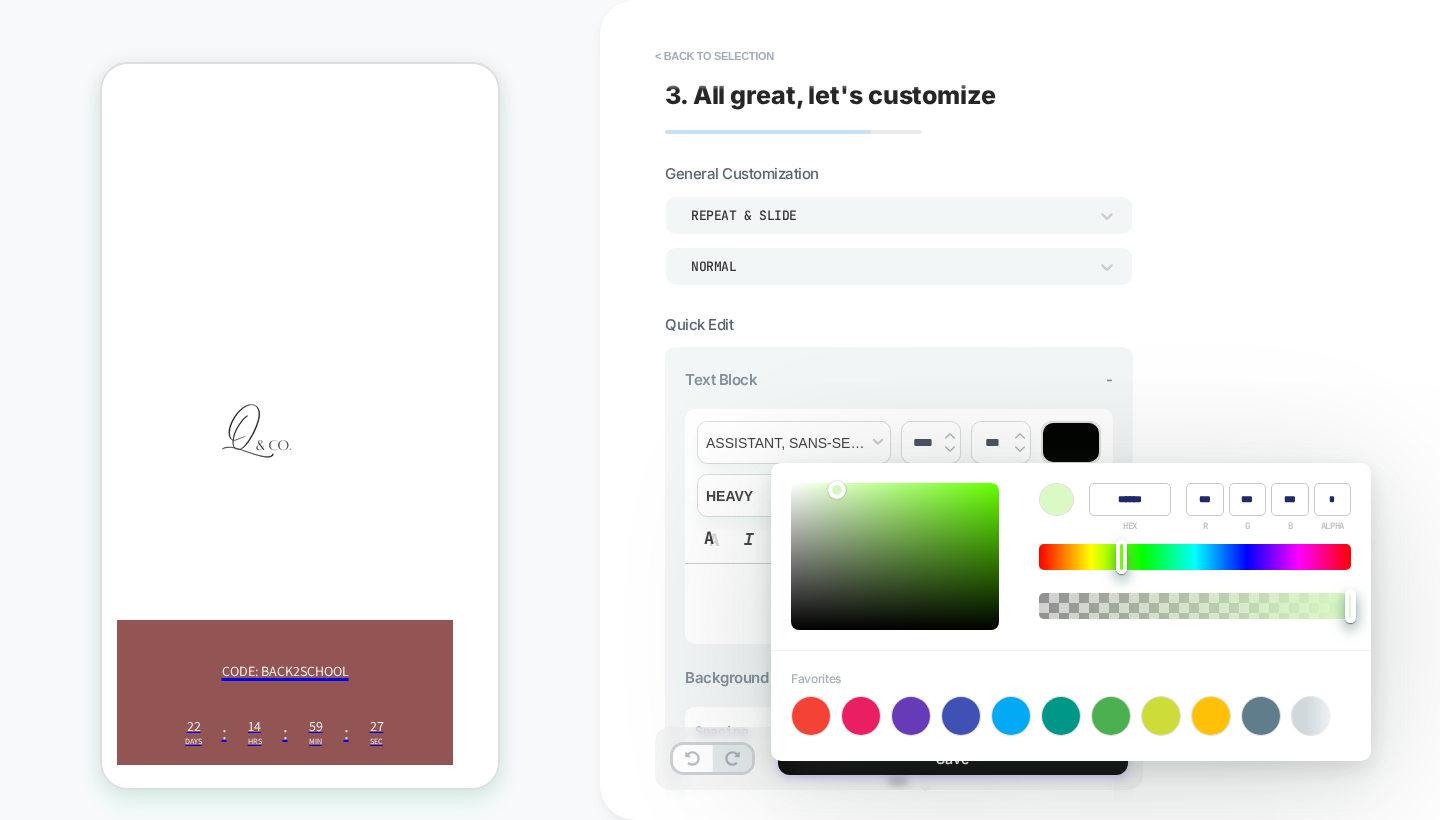 type on "******" 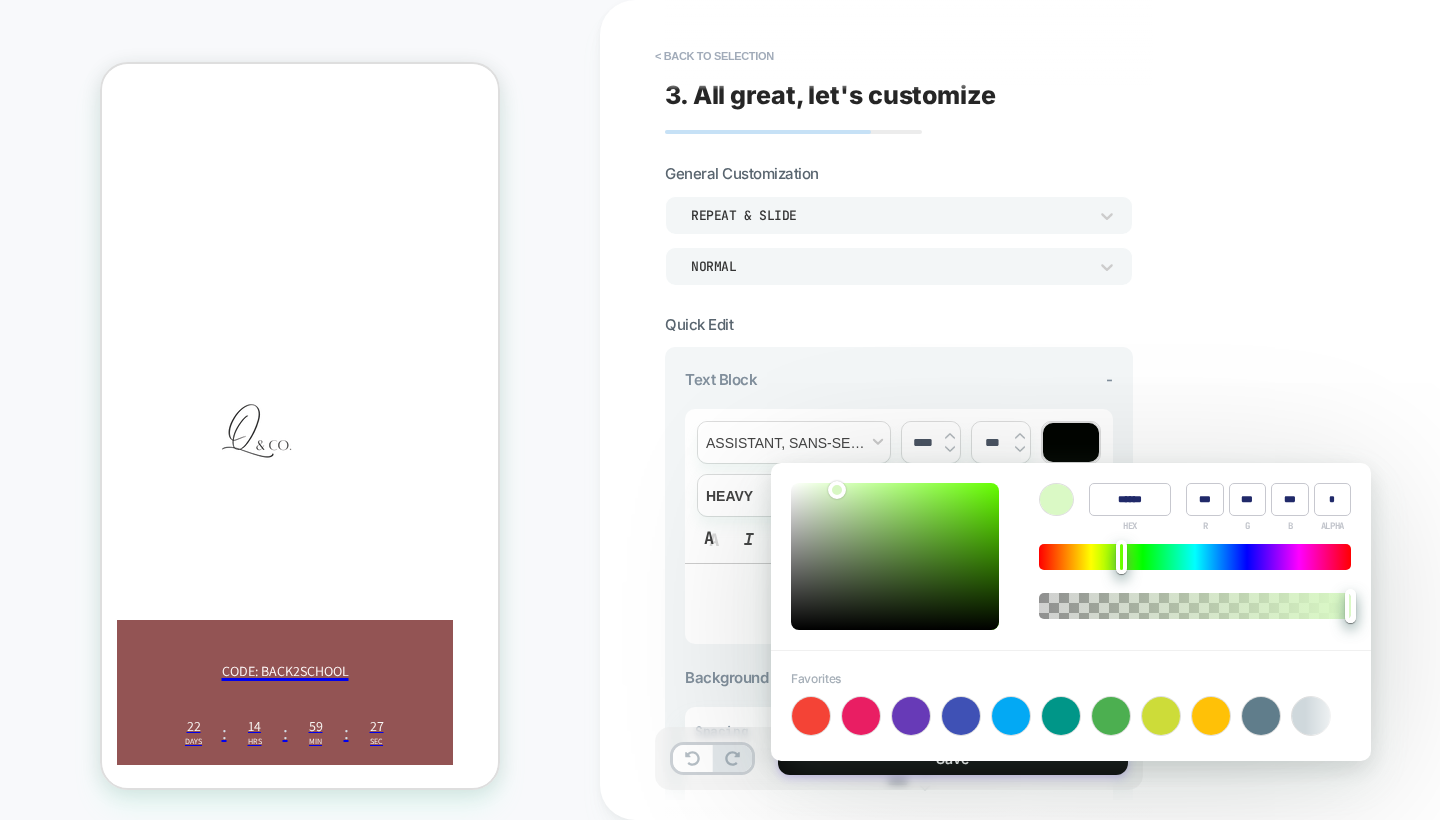 type on "***" 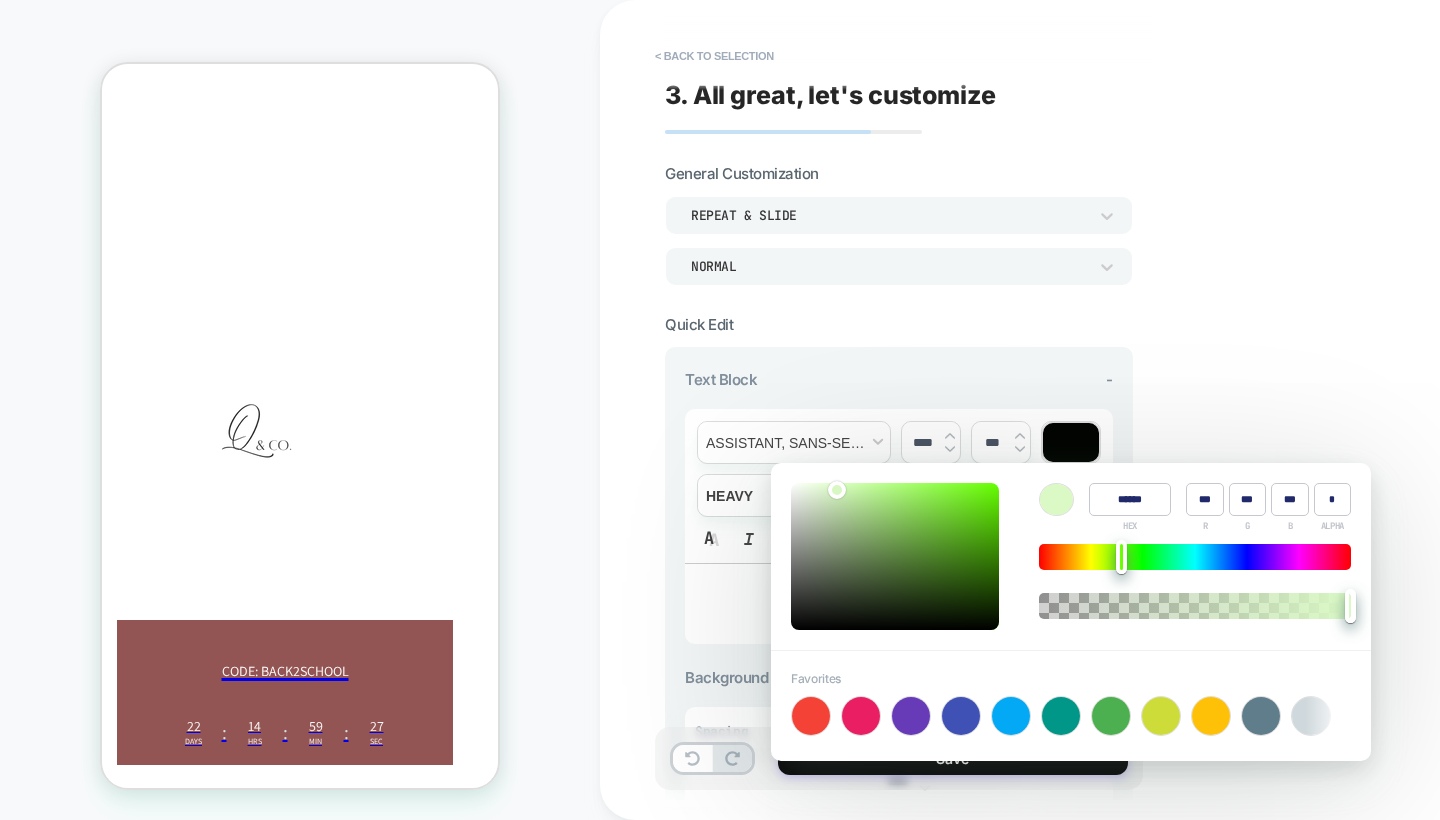 type on "***" 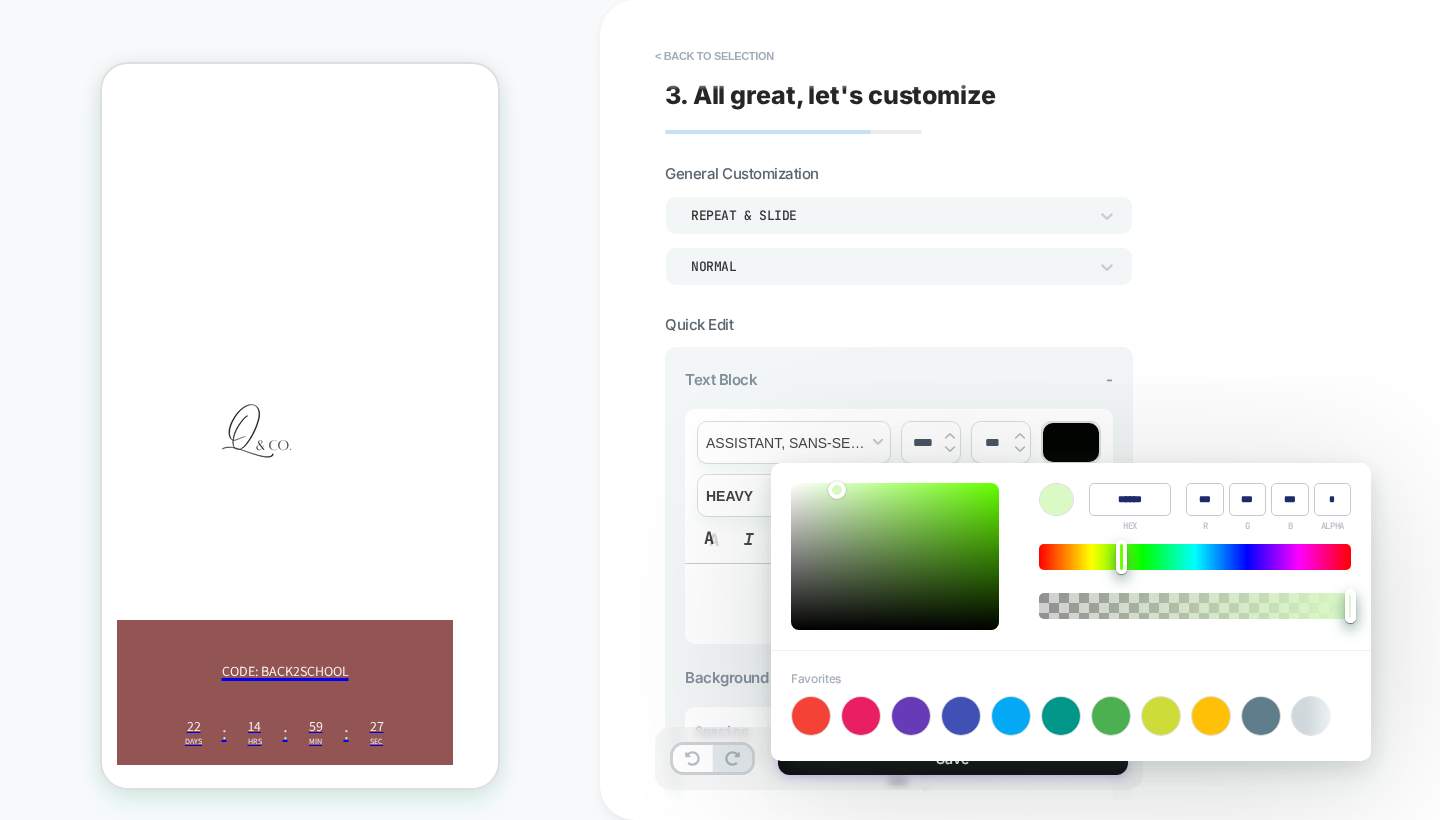 type on "******" 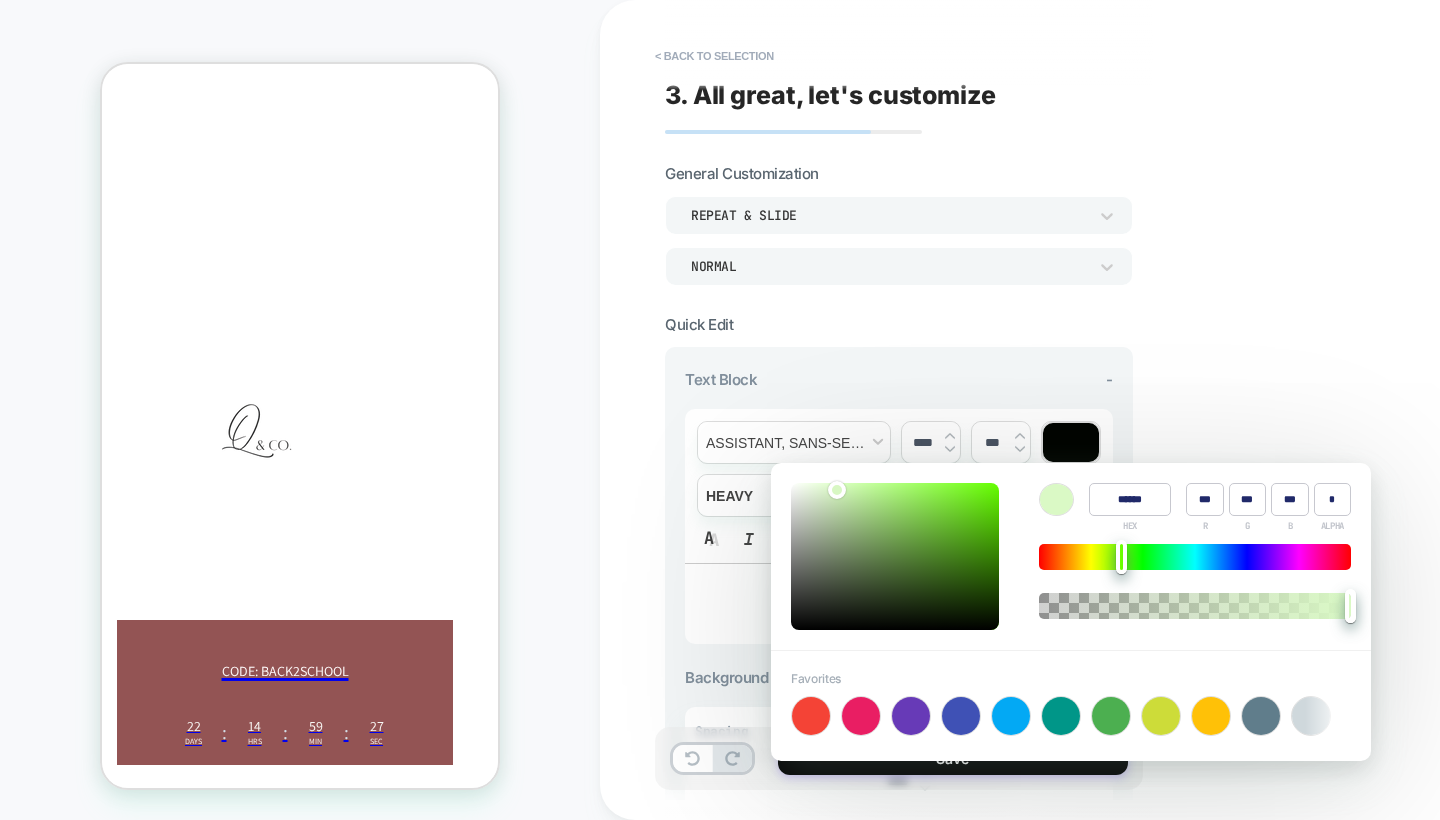 type on "***" 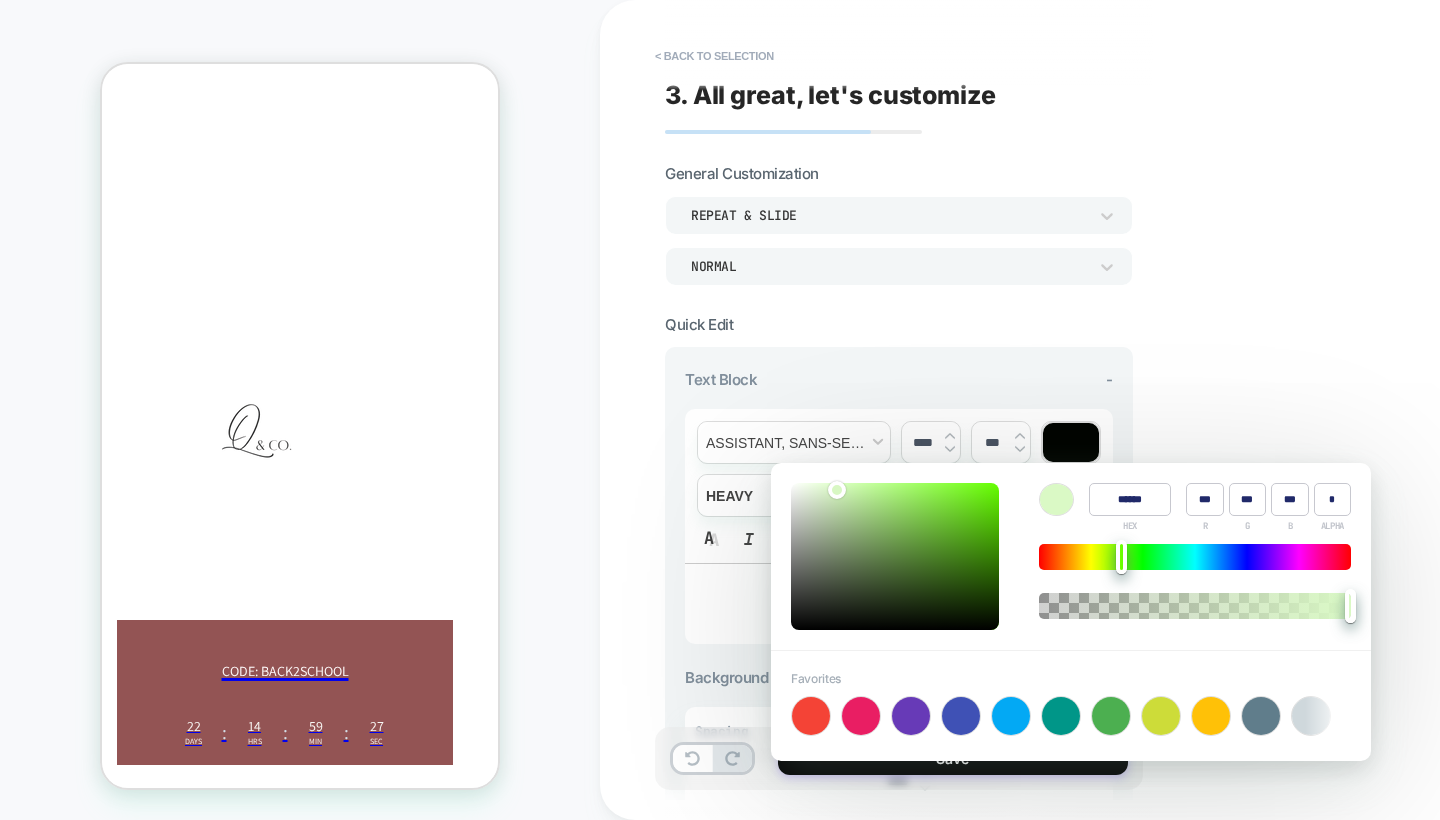 type on "***" 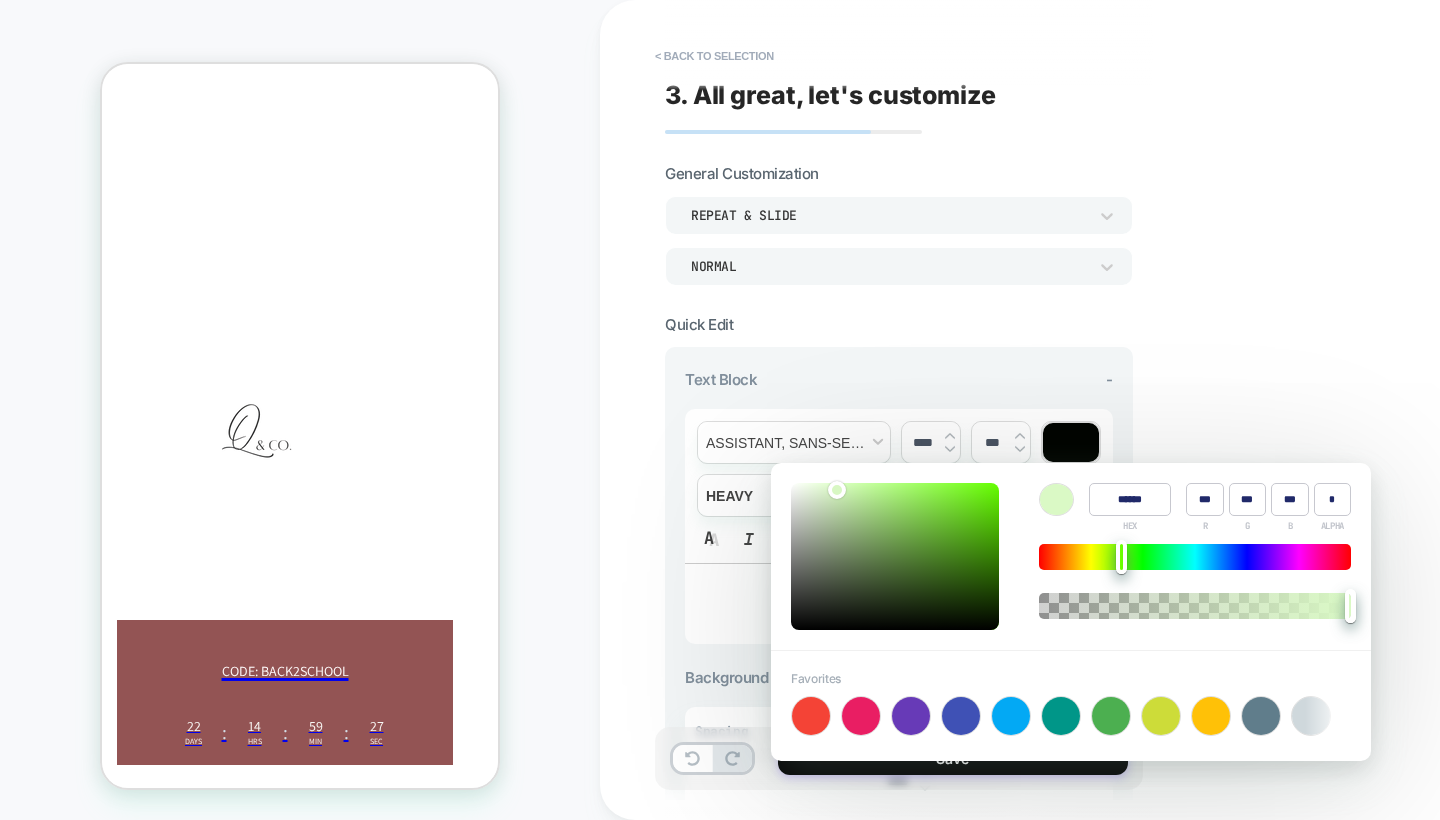 type on "***" 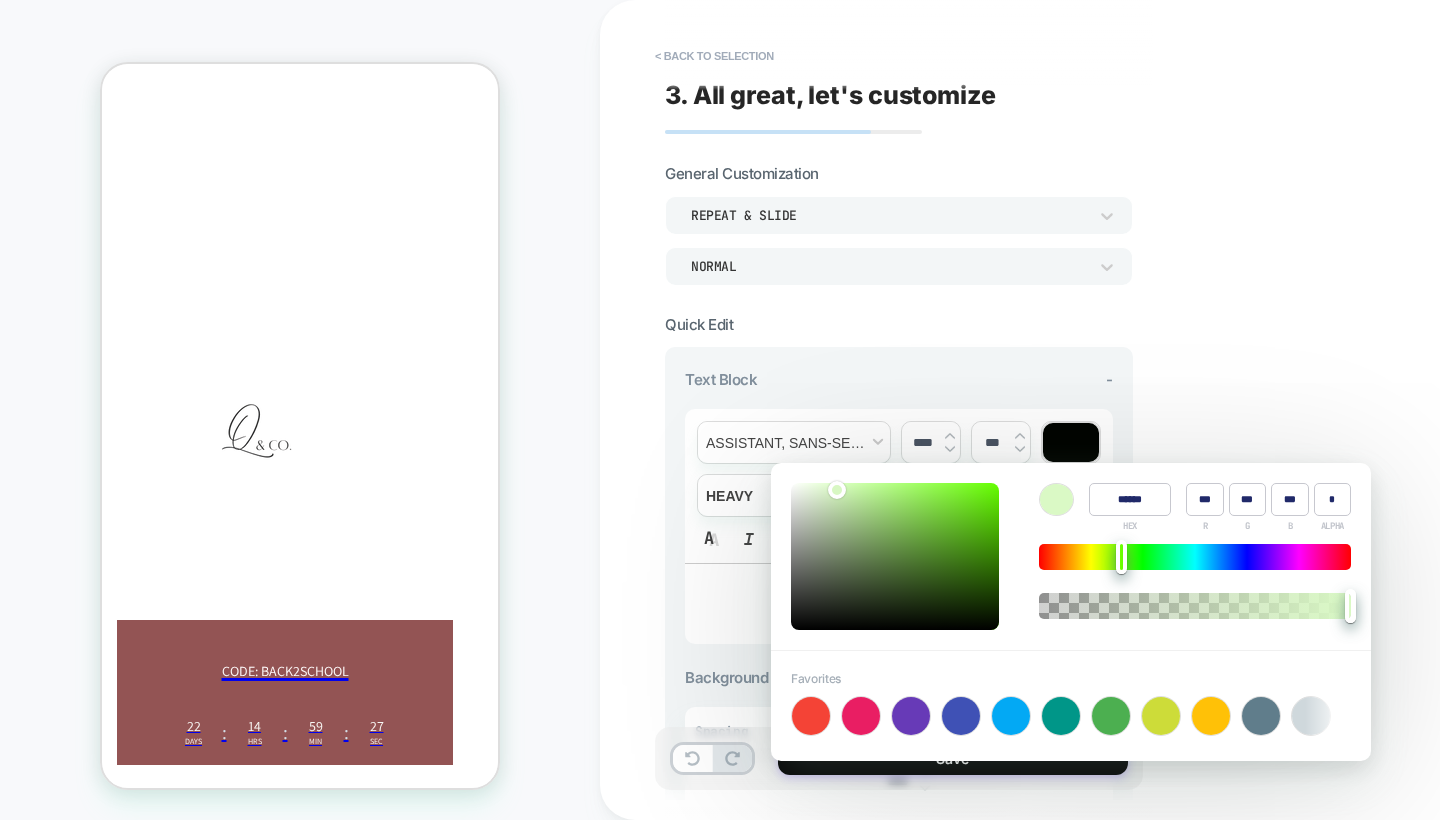 type on "***" 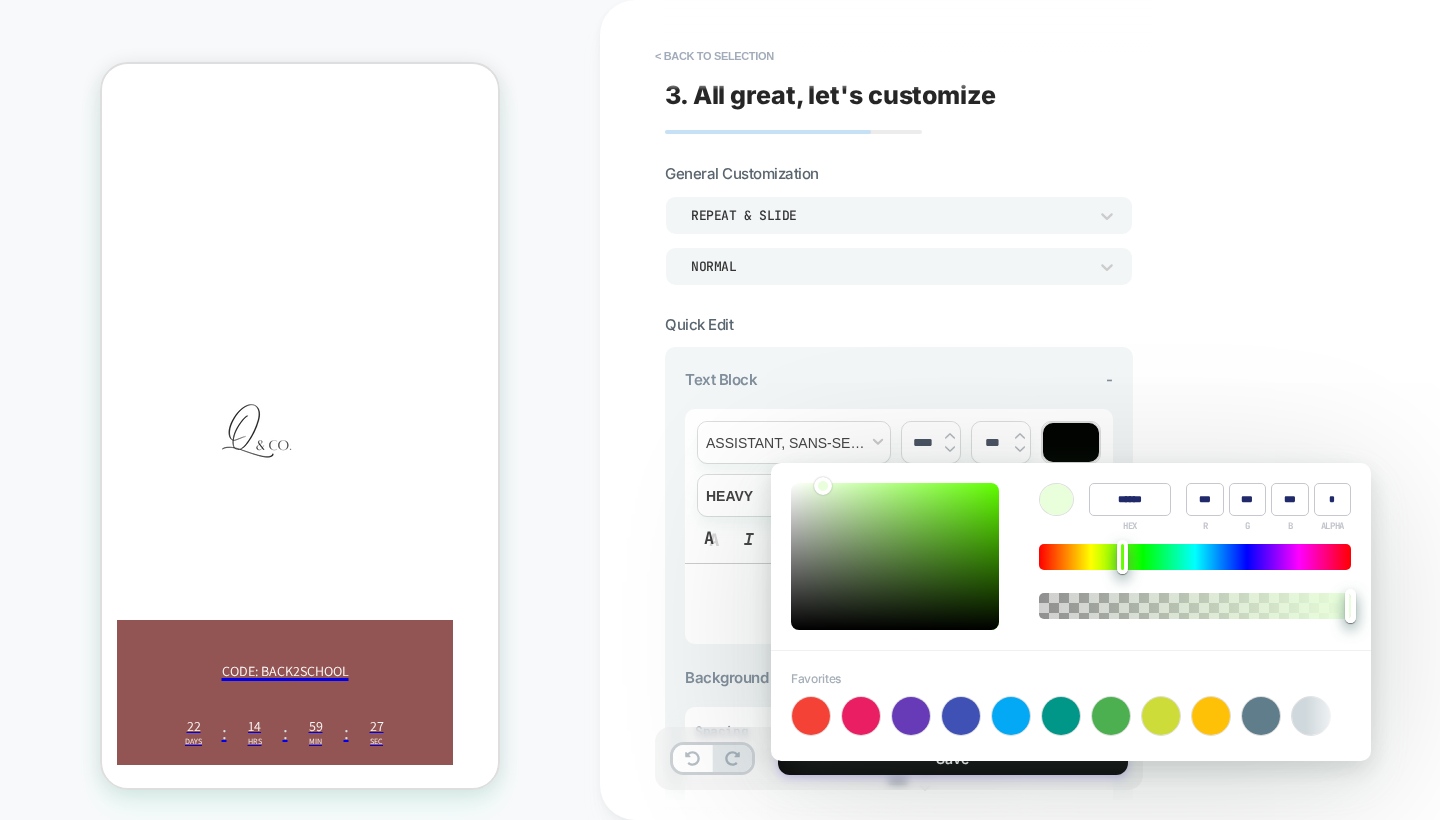 type on "***" 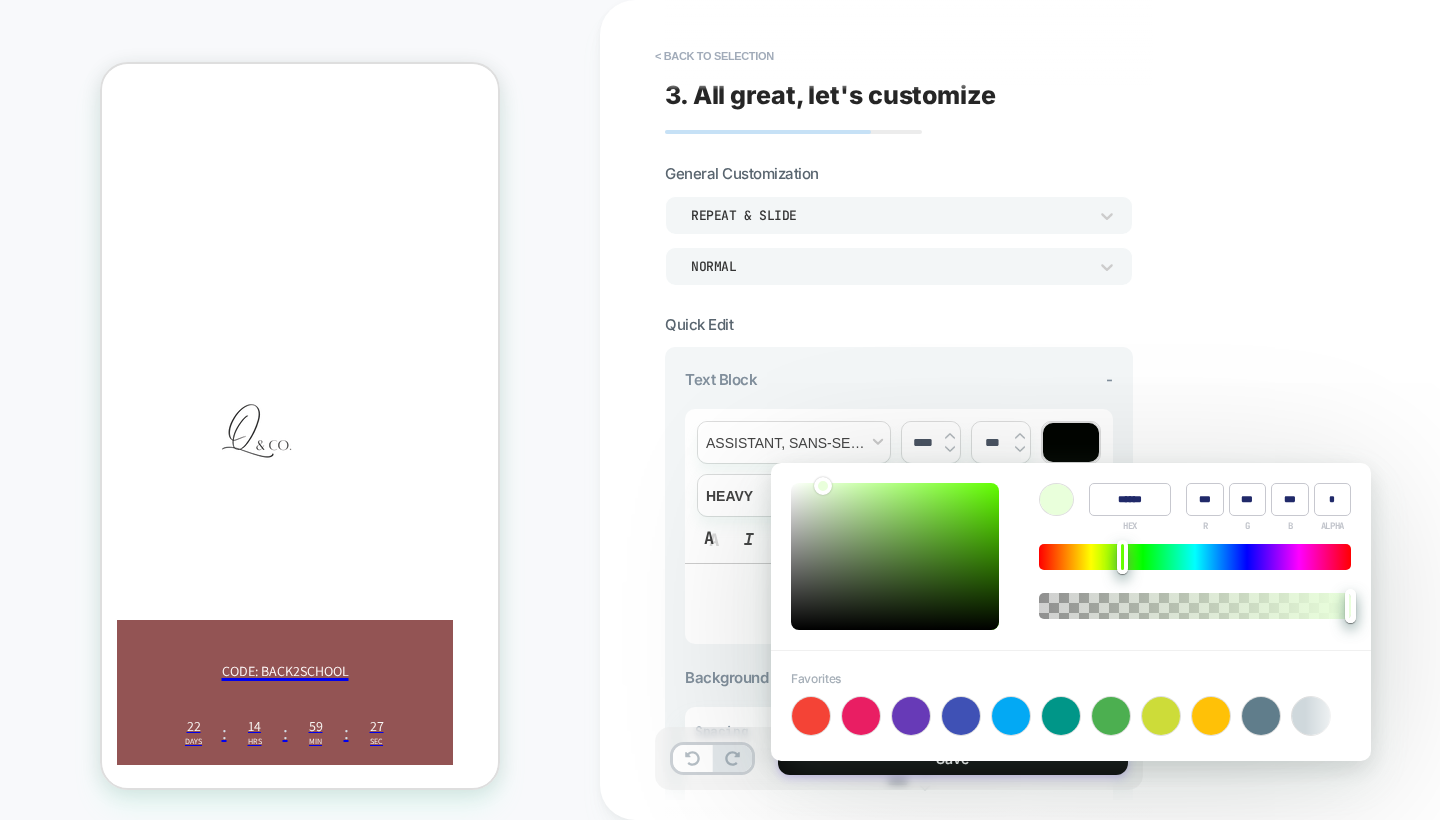 type on "***" 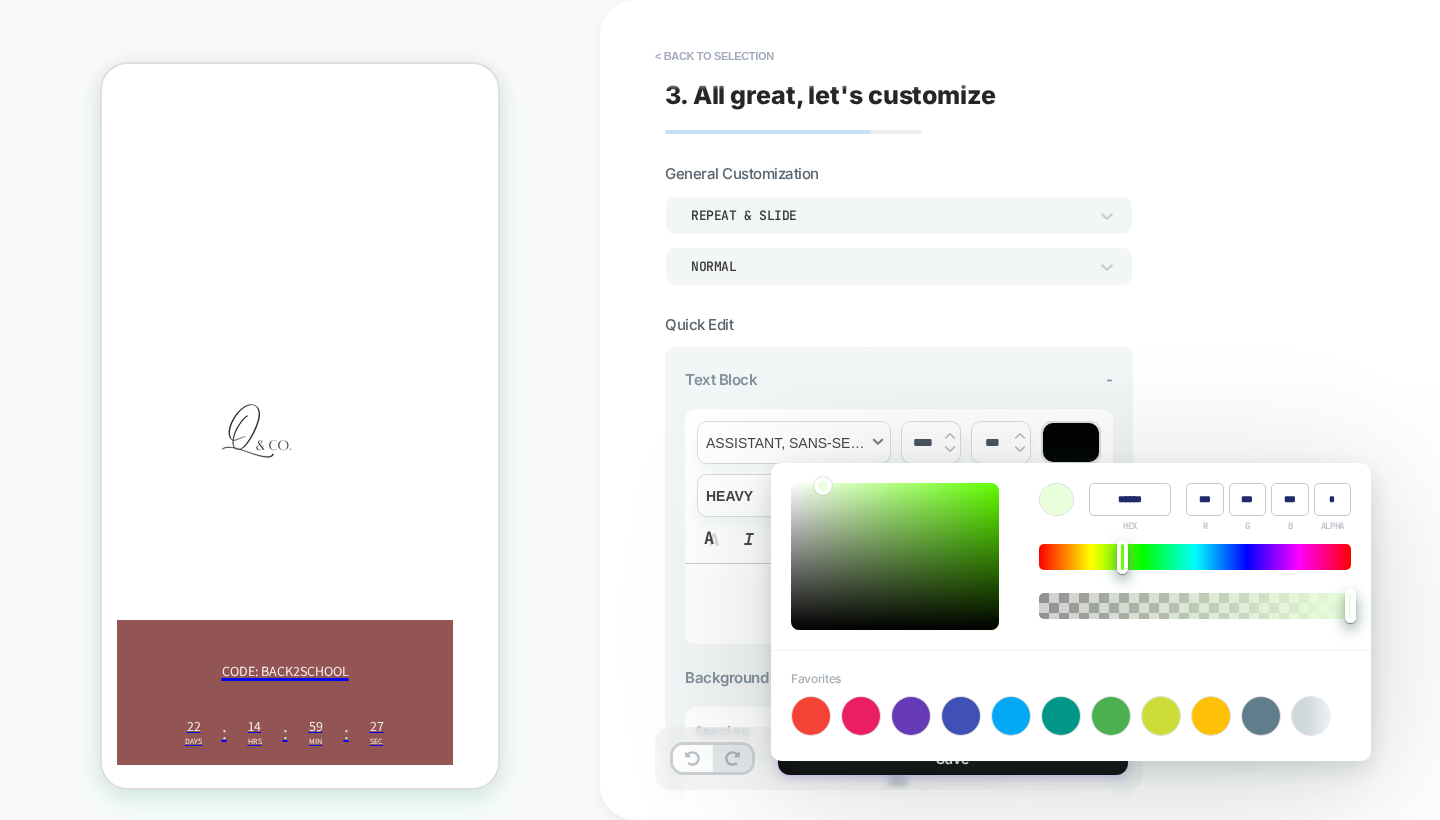 type on "******" 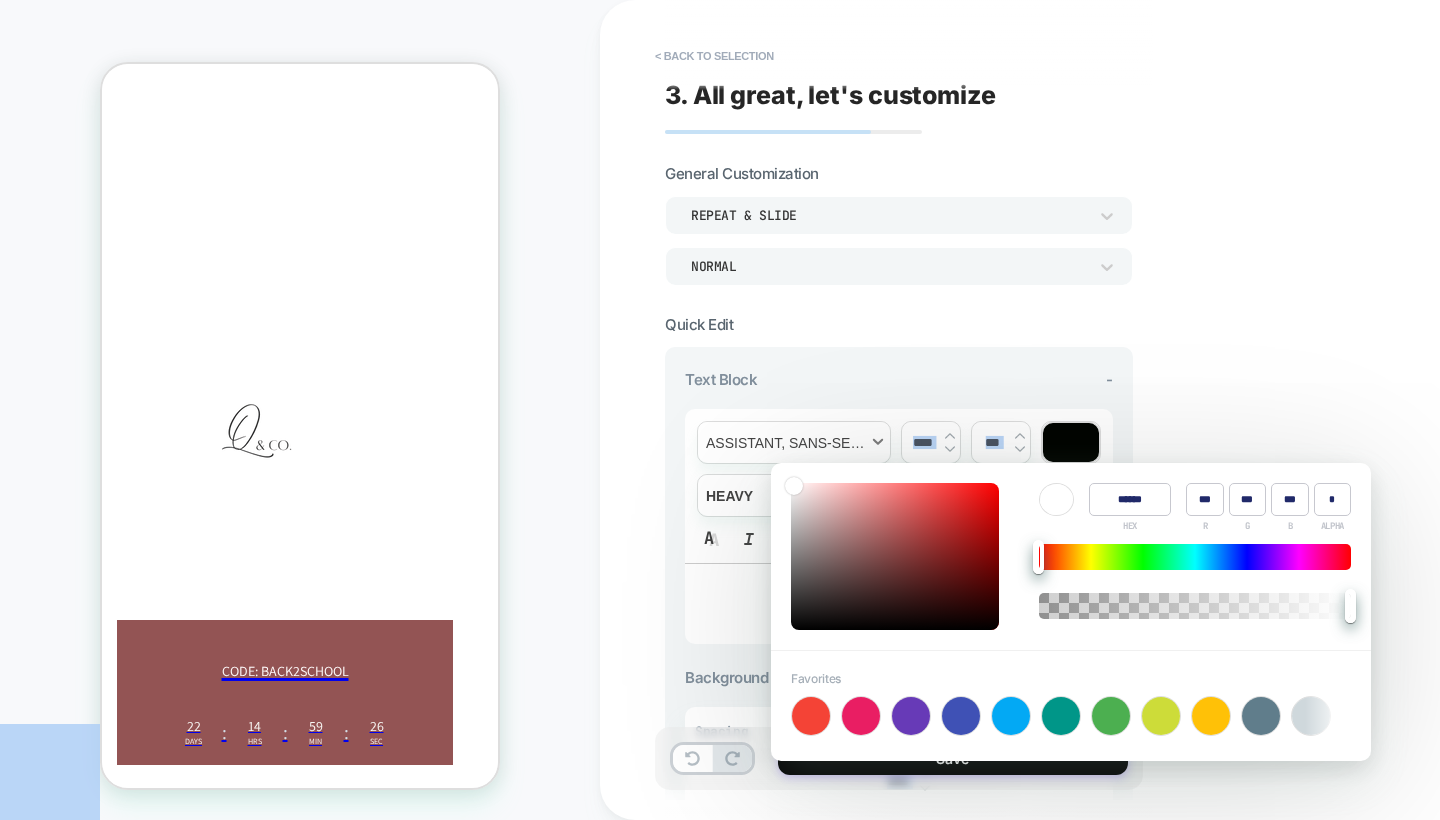 drag, startPoint x: 925, startPoint y: 593, endPoint x: 766, endPoint y: 440, distance: 220.65811 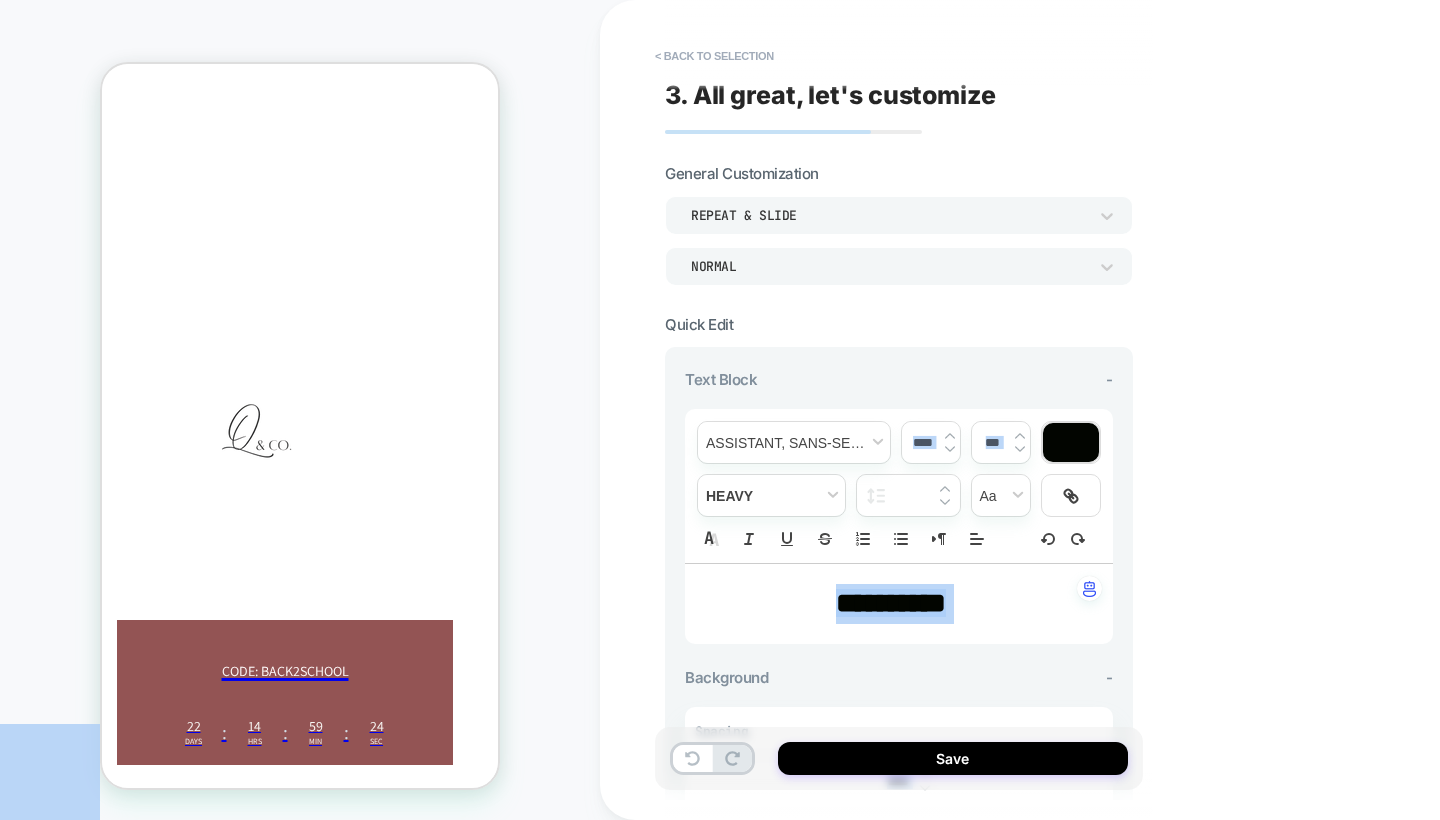 click on "**********" at bounding box center (891, 603) 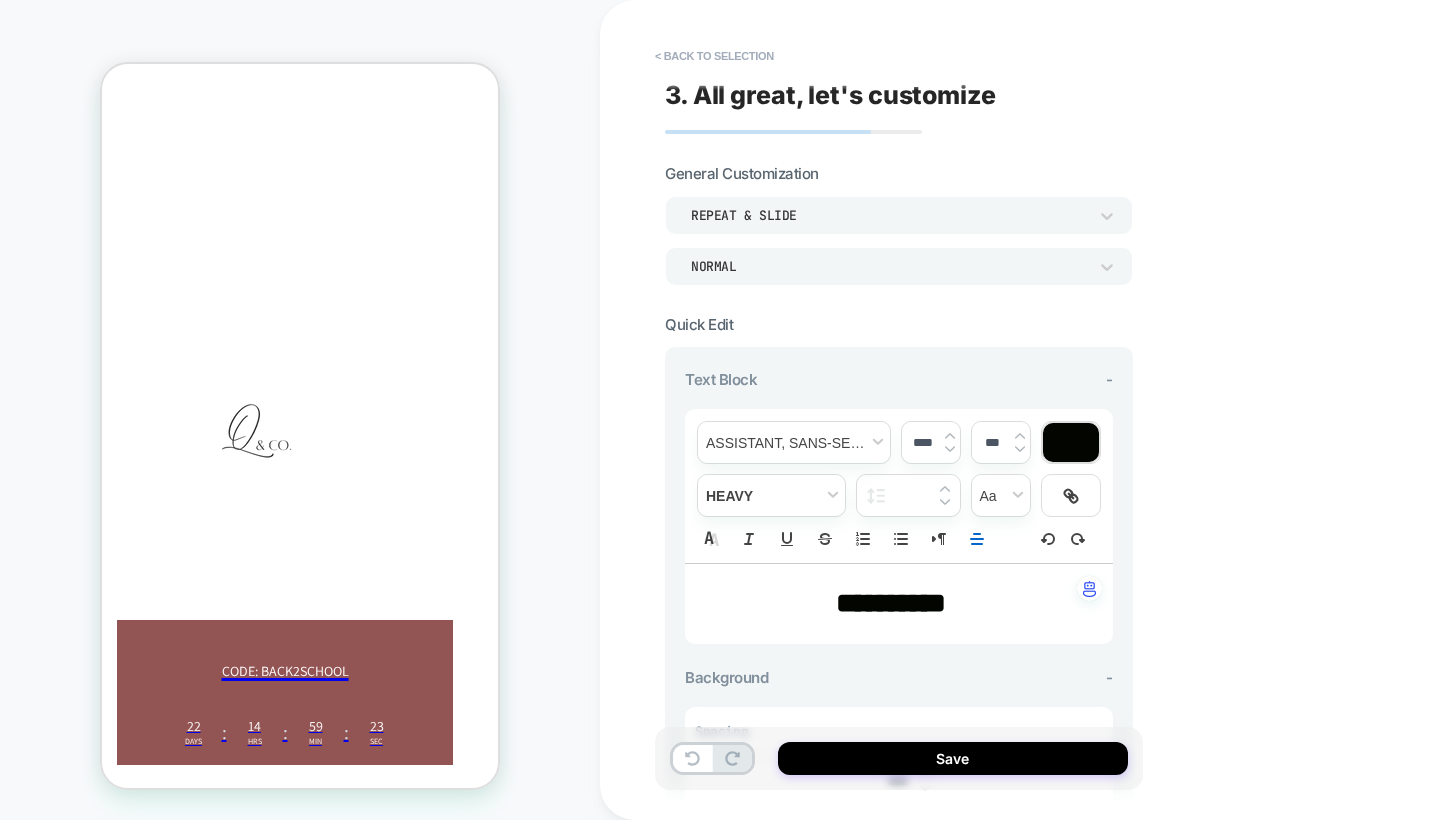 click on "**********" at bounding box center (891, 603) 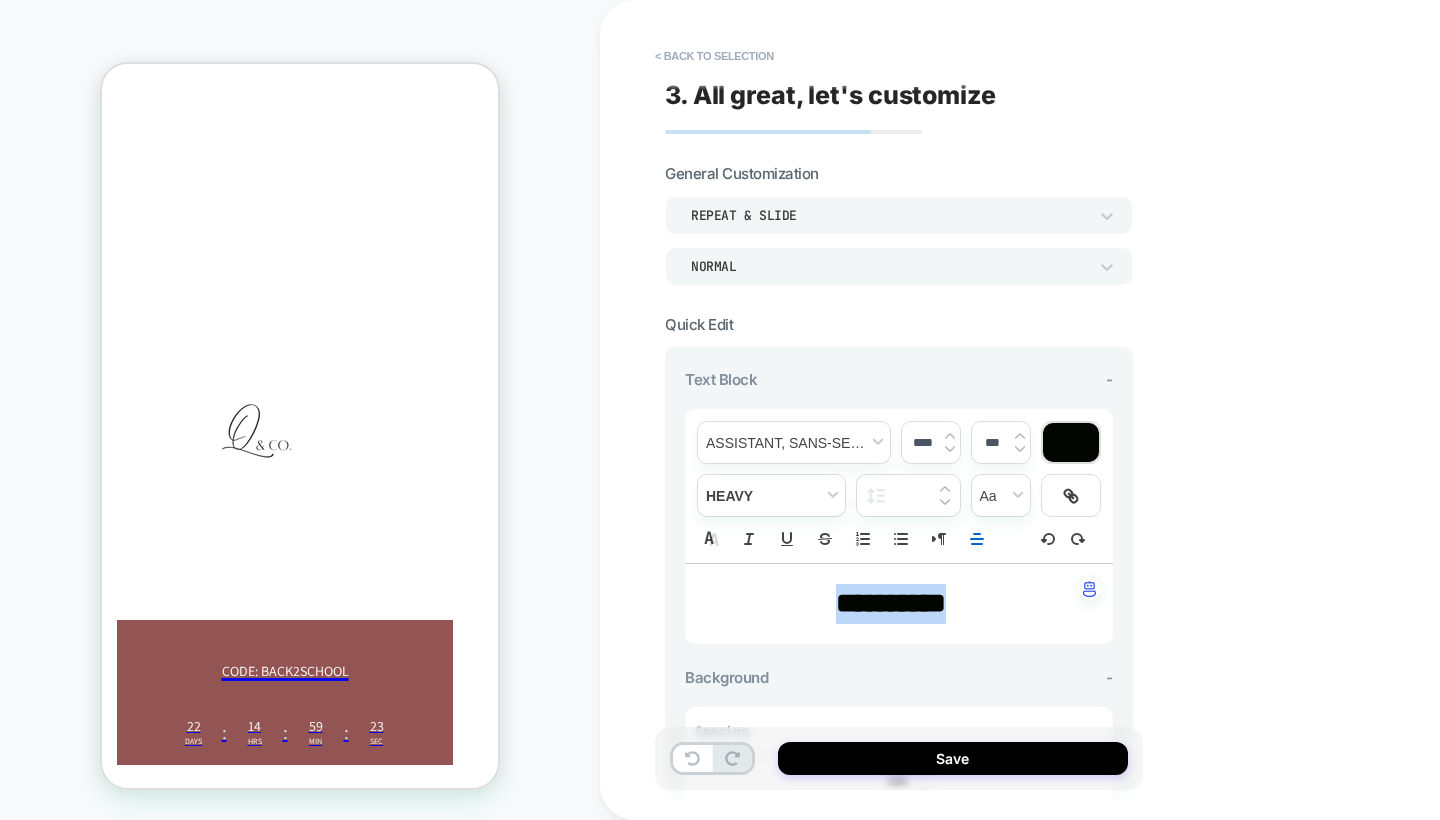 click on "**********" at bounding box center [891, 603] 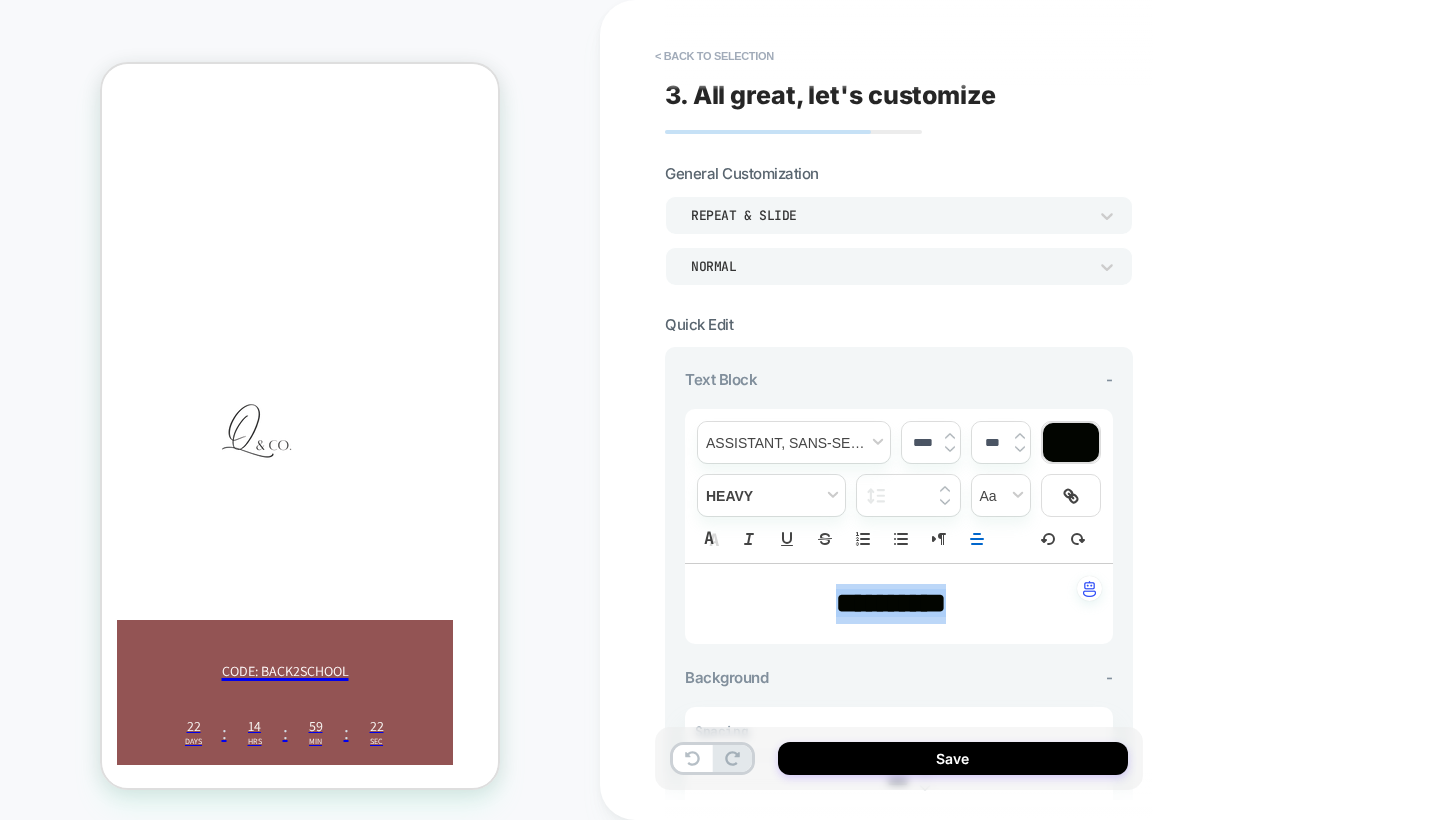 click at bounding box center [1071, 442] 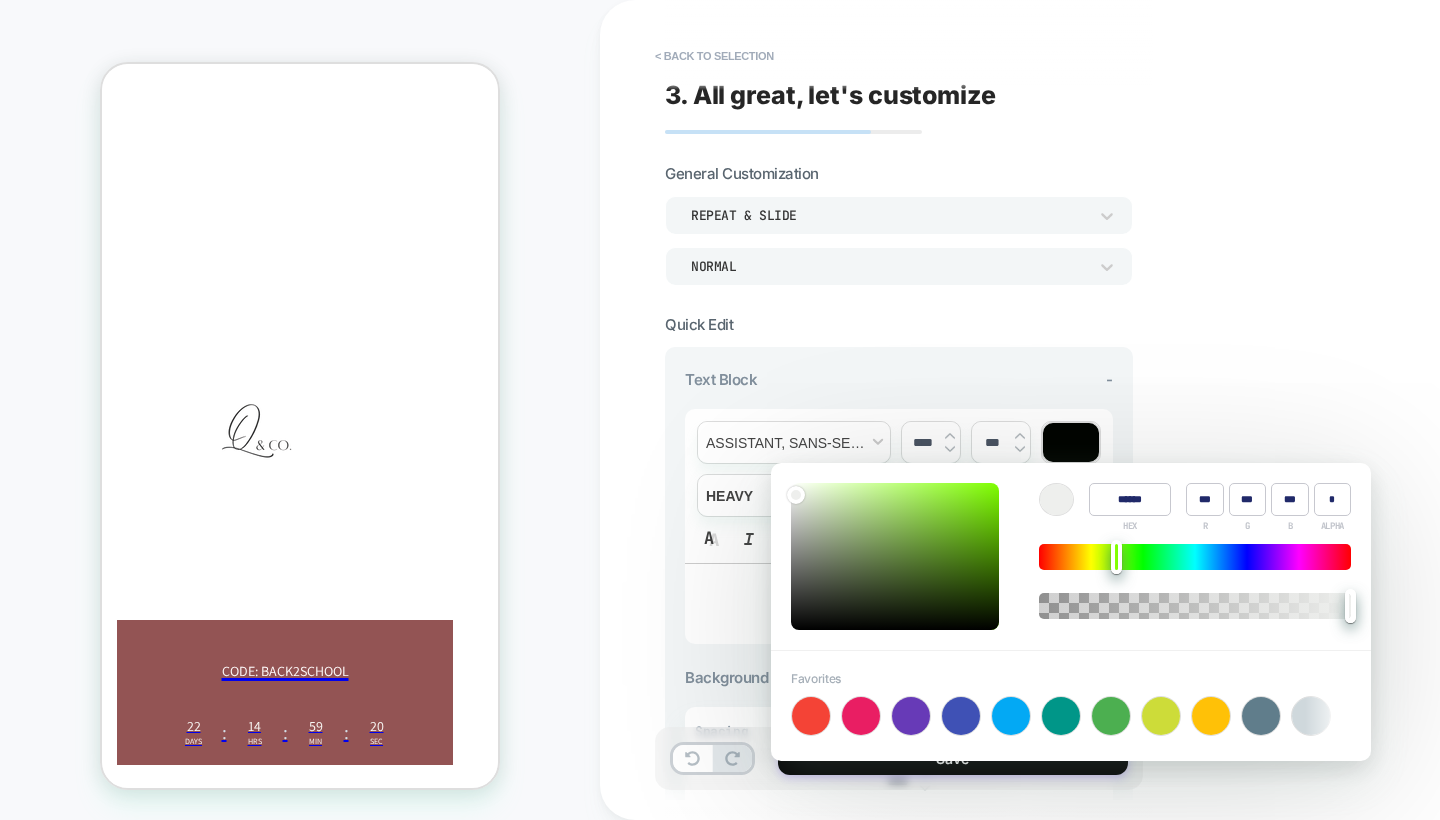 click at bounding box center [895, 556] 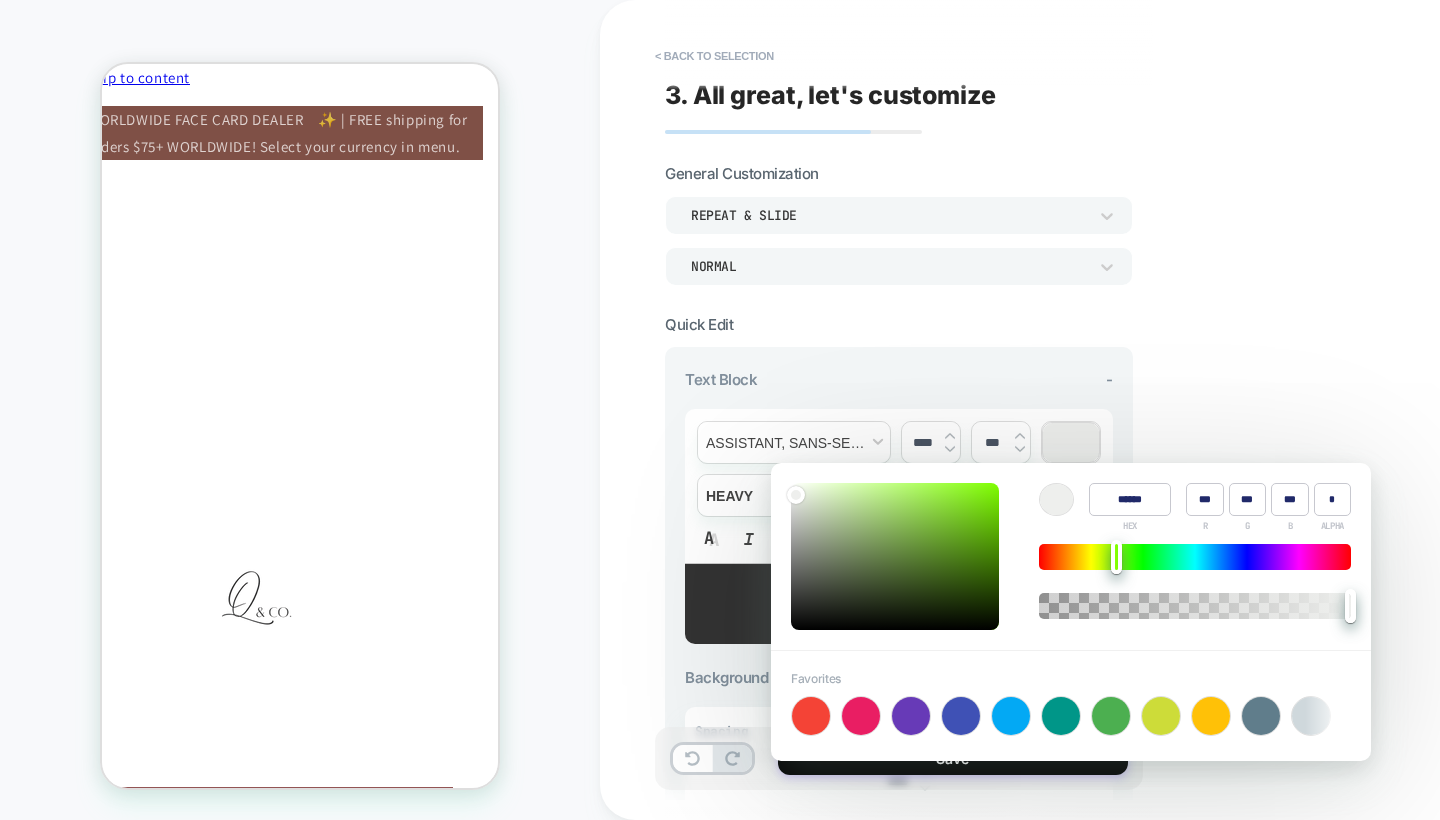 scroll, scrollTop: 0, scrollLeft: 15, axis: horizontal 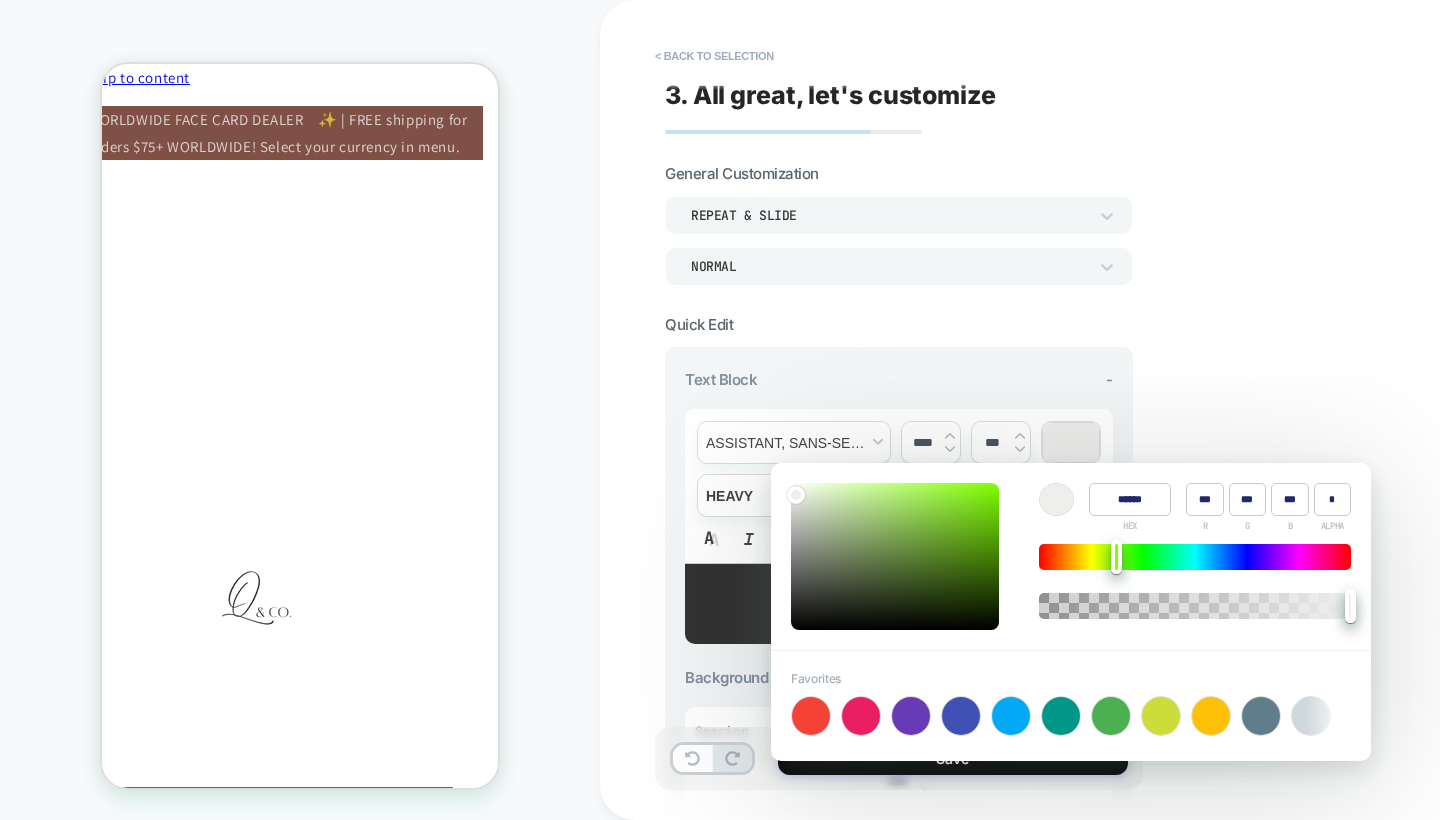 click on "**********" at bounding box center (1040, 410) 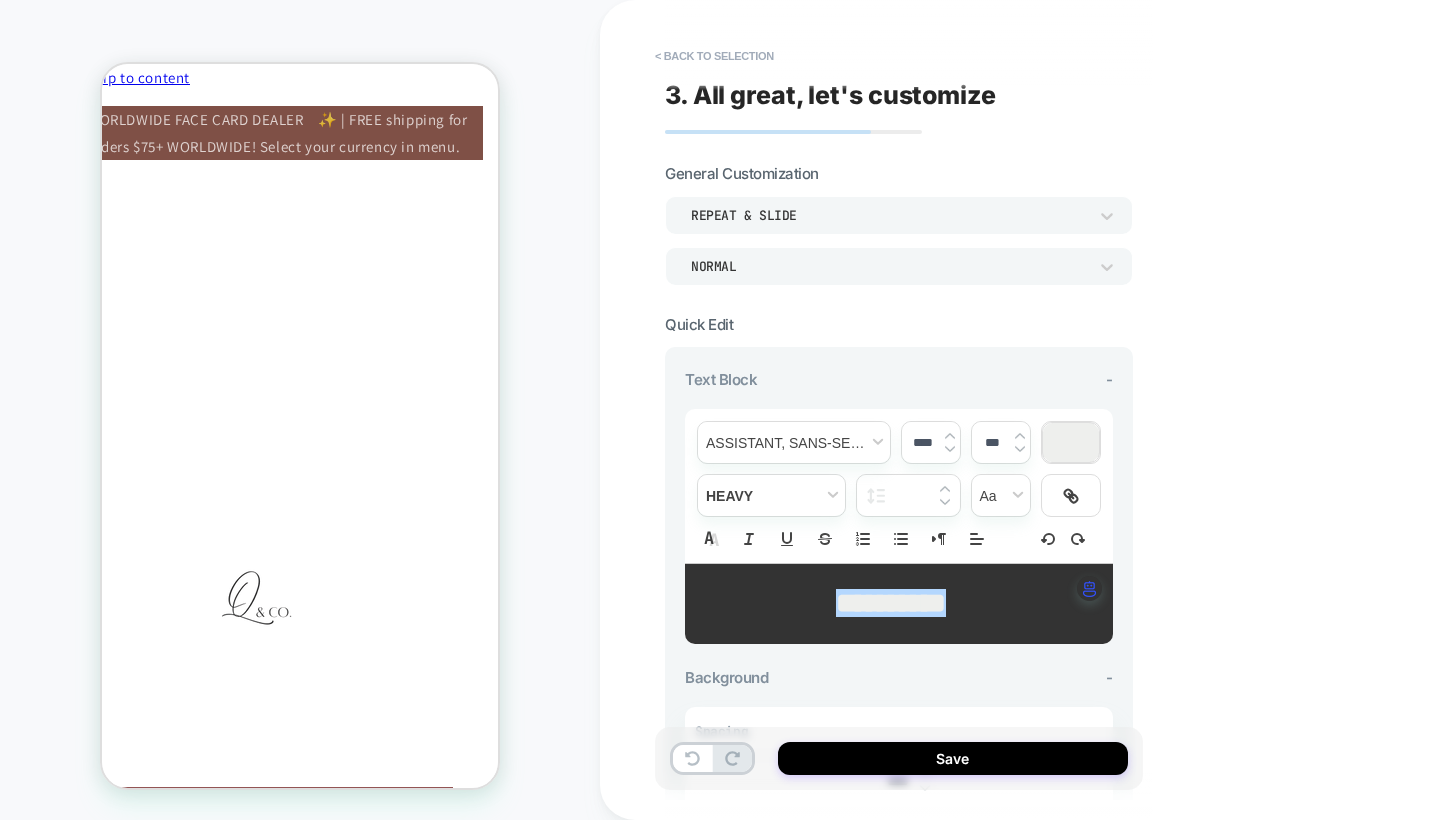 scroll, scrollTop: 12, scrollLeft: 0, axis: vertical 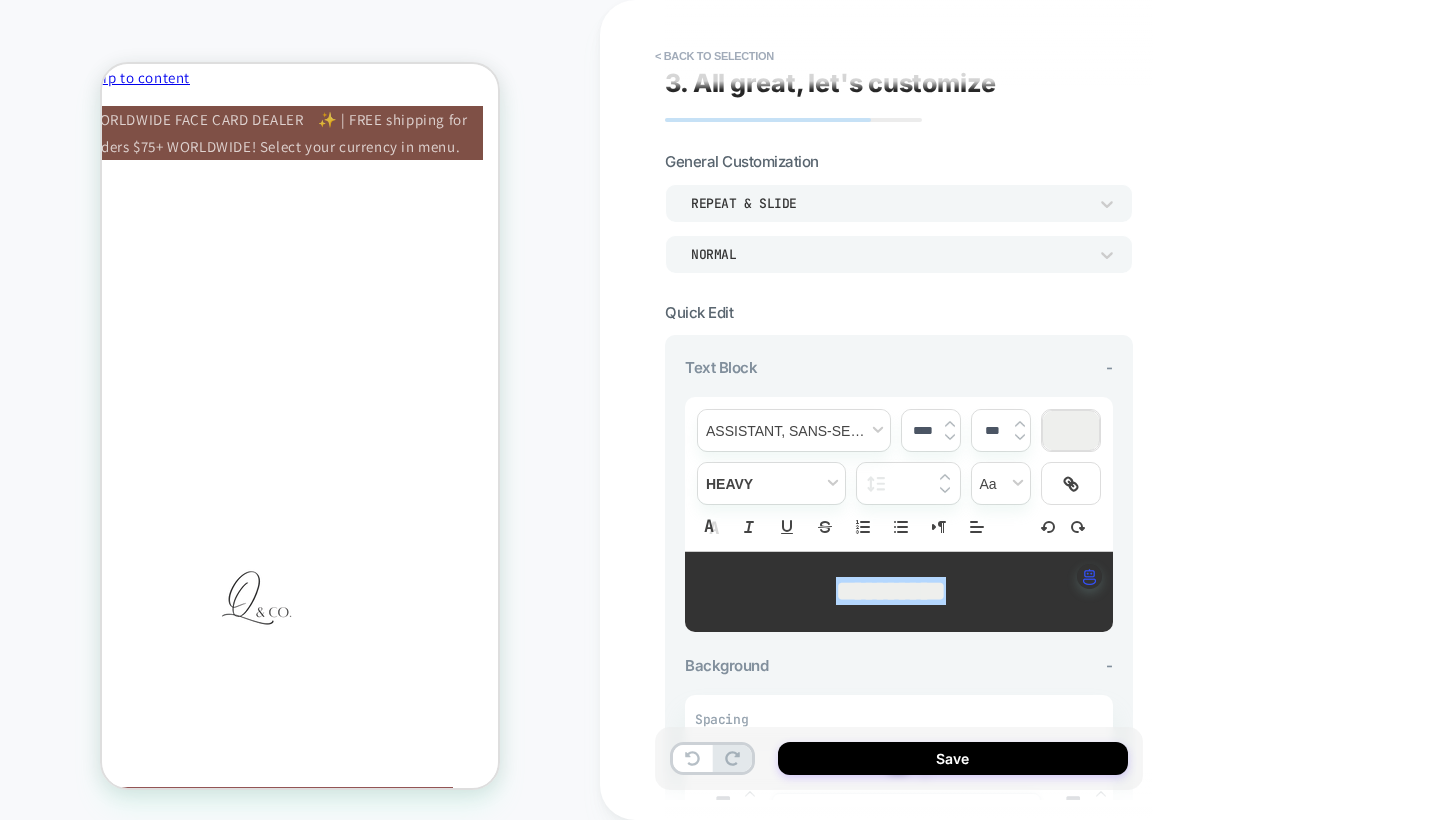click on "**********" at bounding box center [891, 591] 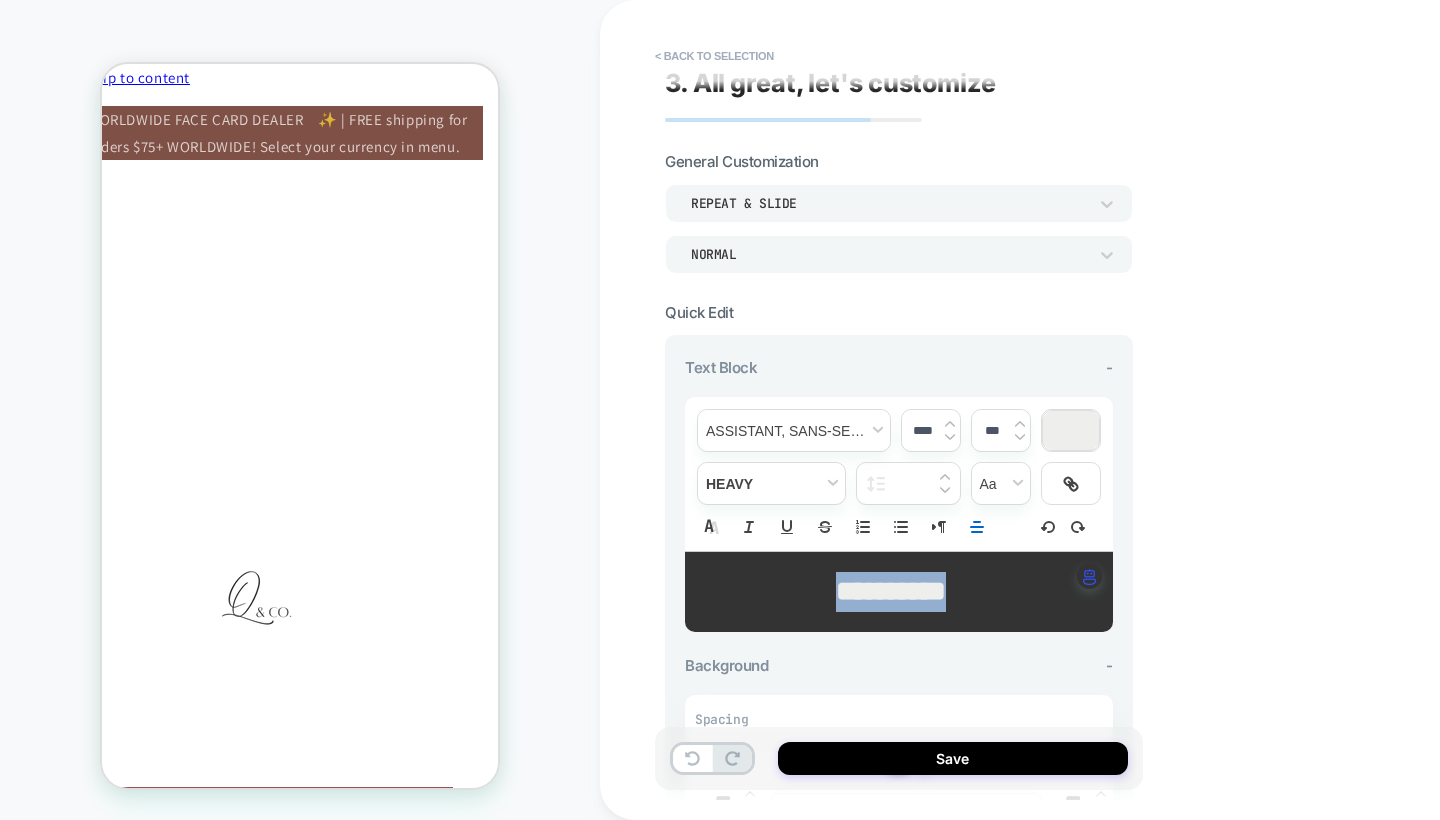 drag, startPoint x: 981, startPoint y: 588, endPoint x: 739, endPoint y: 584, distance: 242.03305 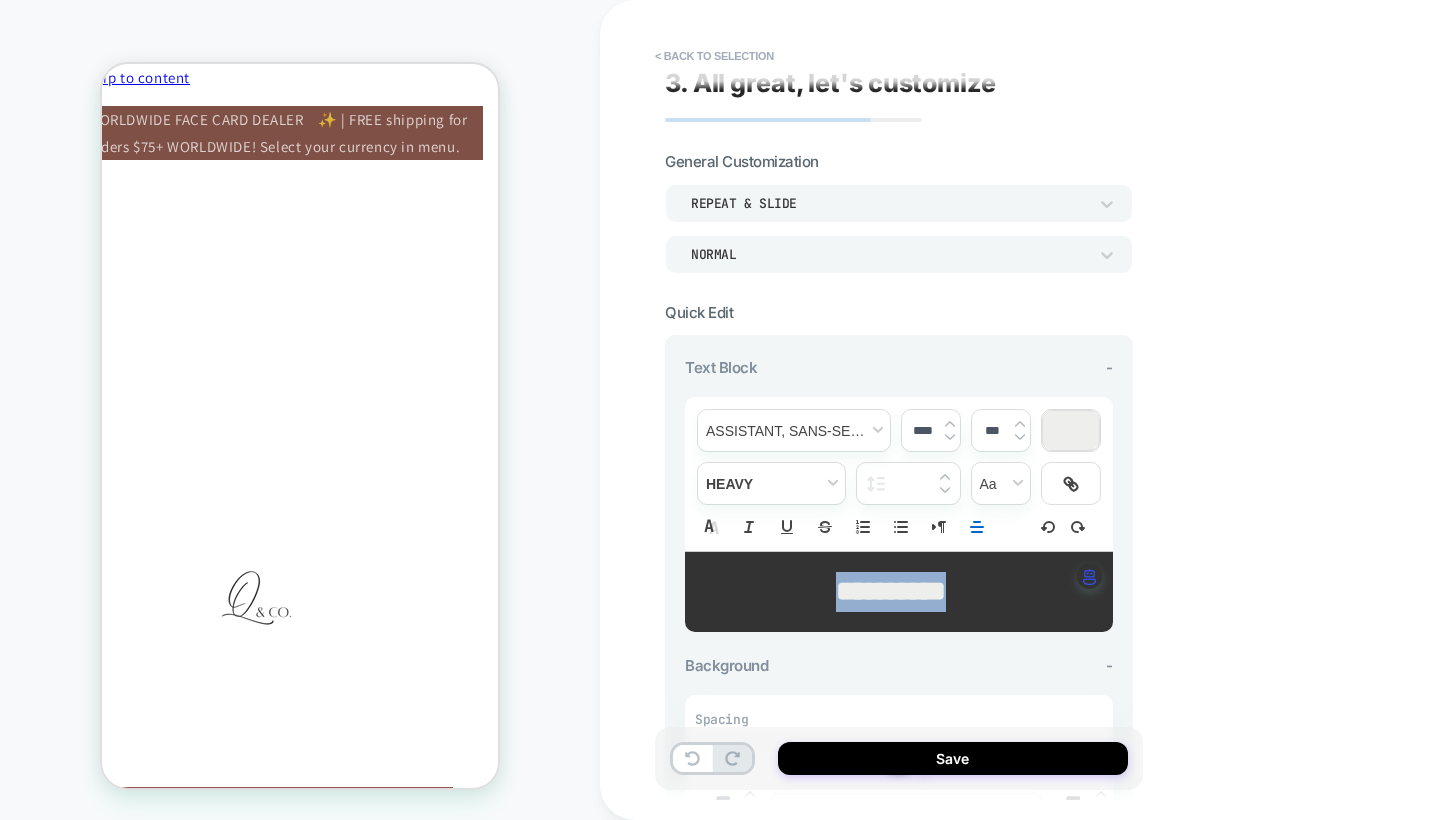 click on "**********" at bounding box center [891, 592] 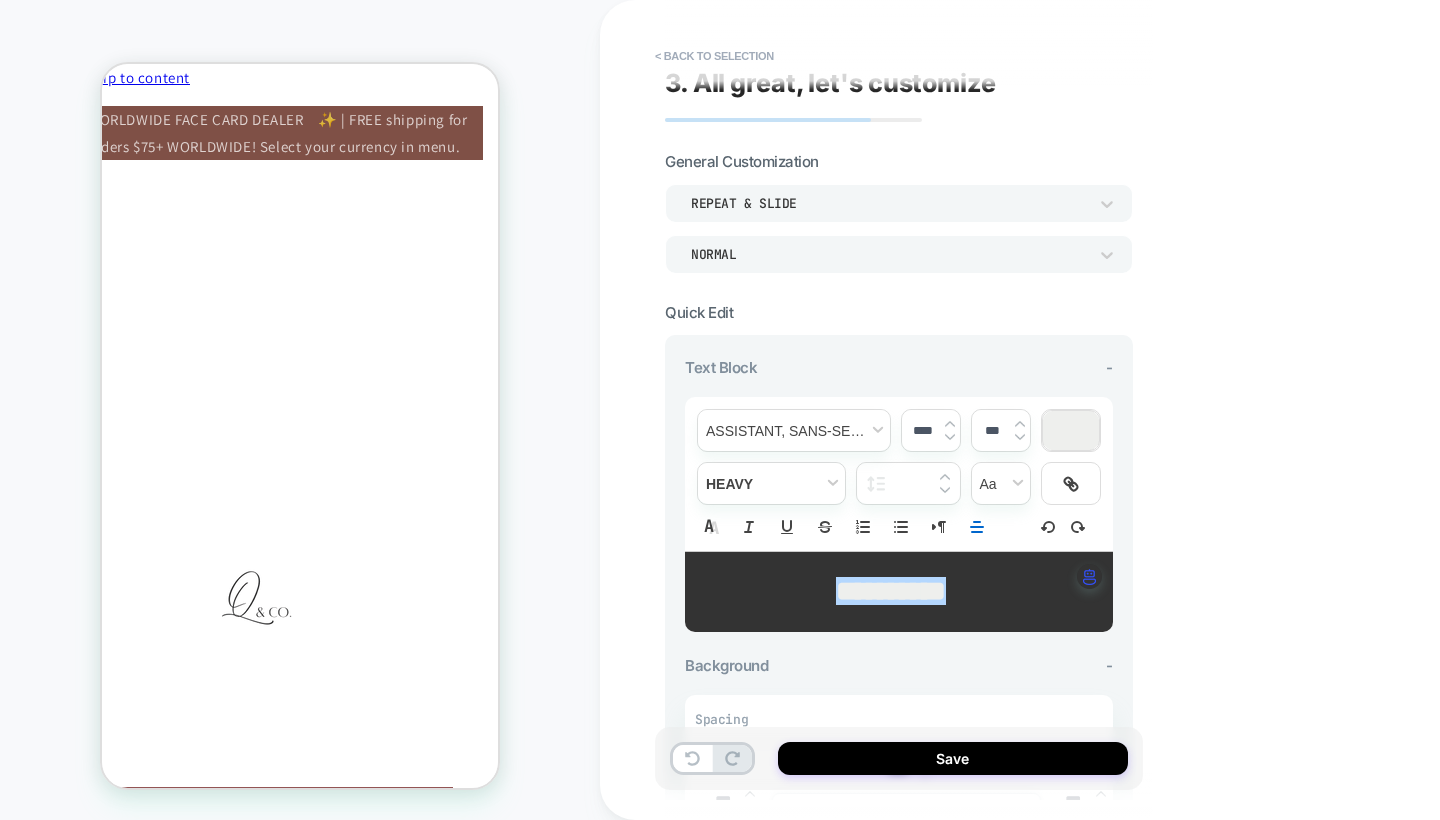 scroll, scrollTop: 0, scrollLeft: 10, axis: horizontal 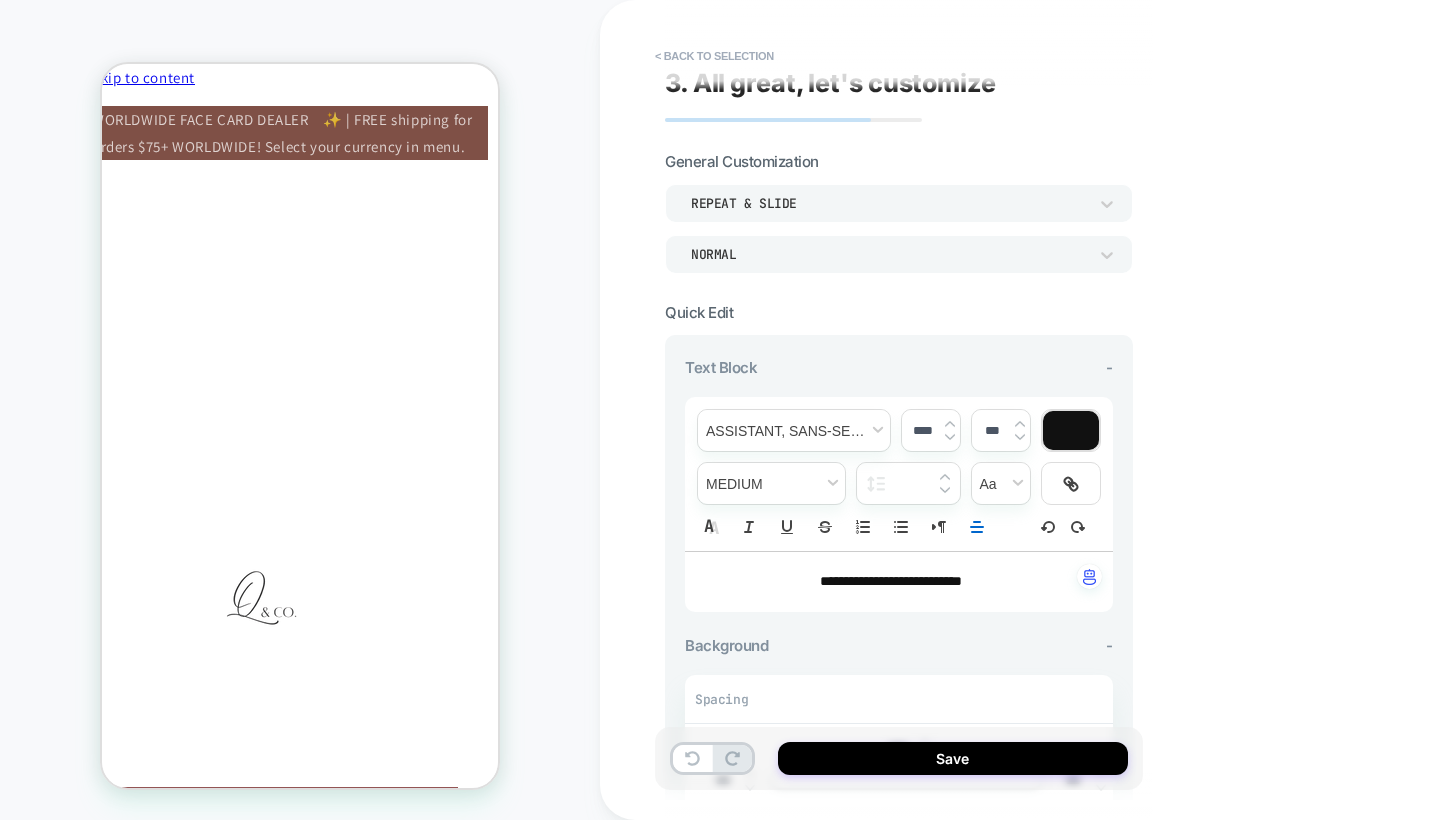 click on "**********" at bounding box center (891, 581) 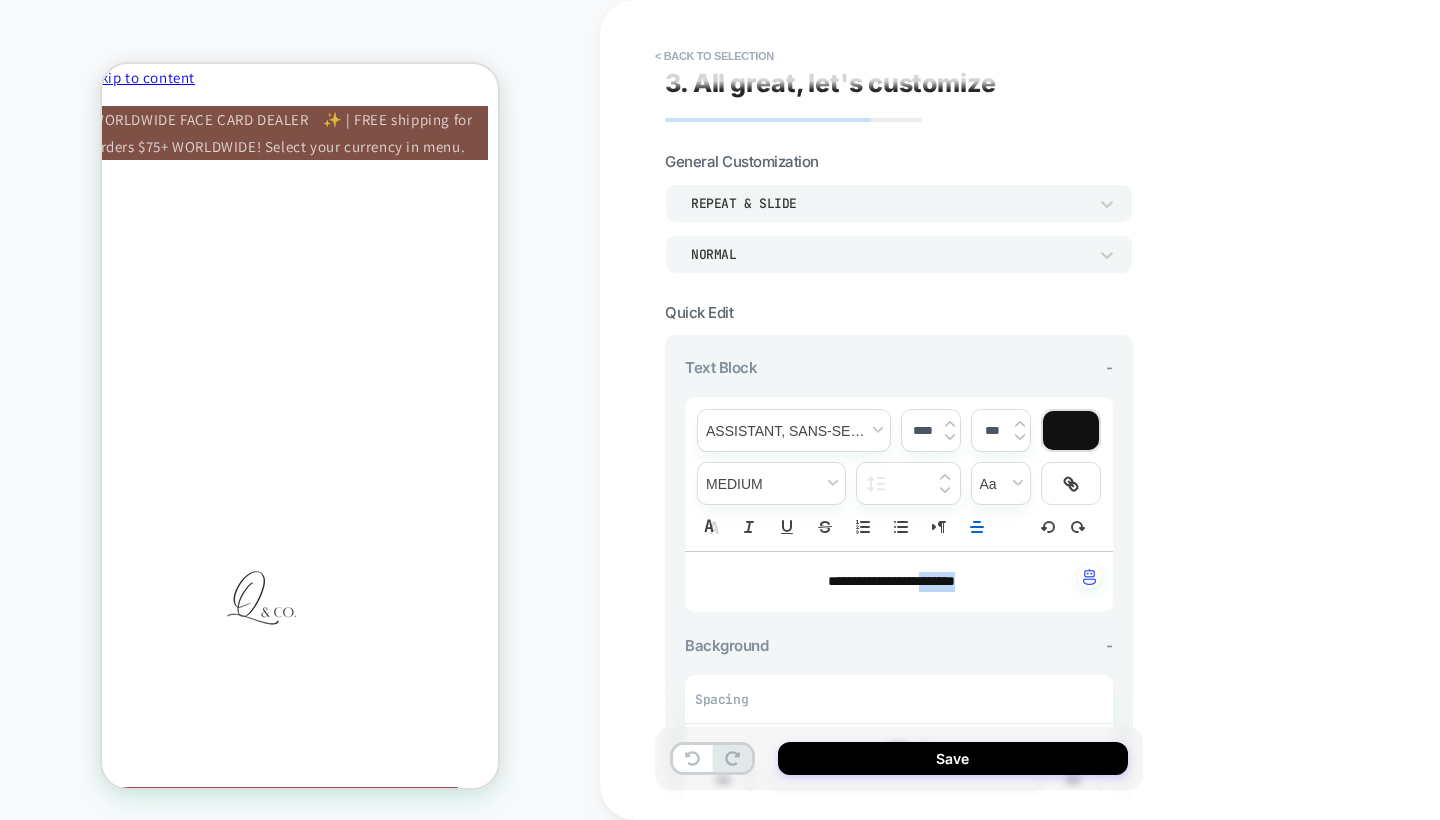 drag, startPoint x: 928, startPoint y: 580, endPoint x: 1018, endPoint y: 583, distance: 90.04999 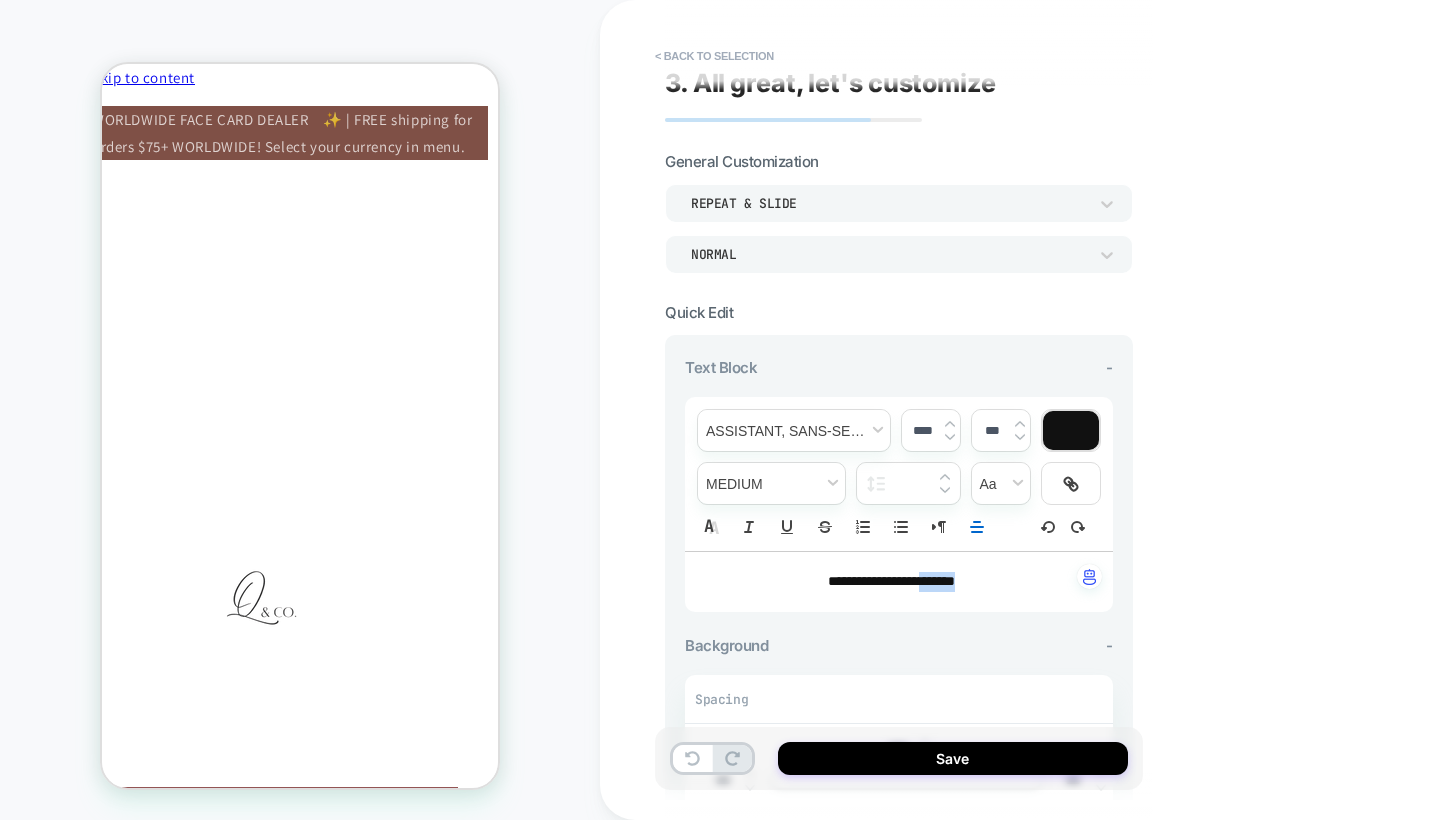 click on "**********" at bounding box center (891, 582) 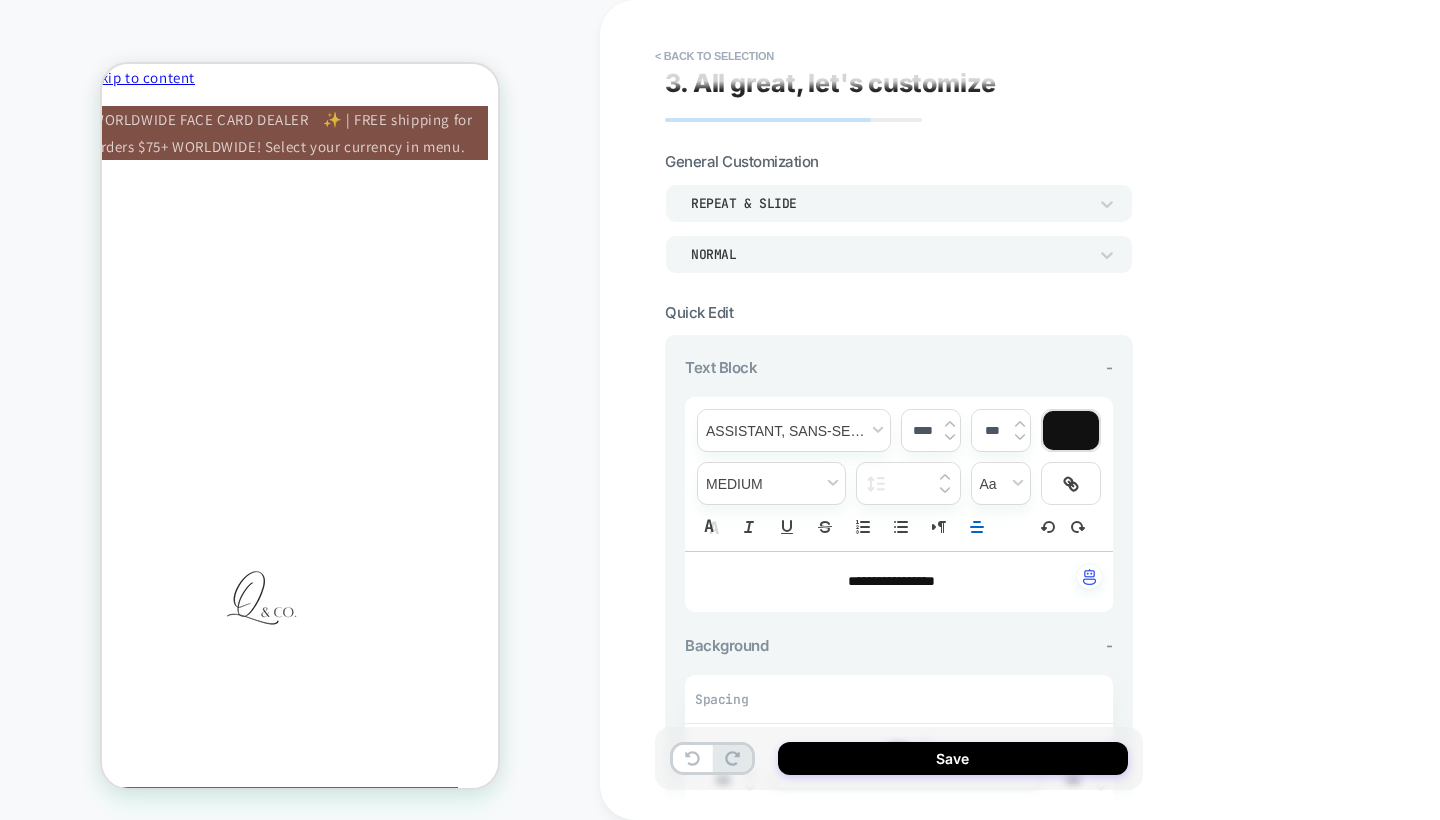 click on "**********" at bounding box center (891, 582) 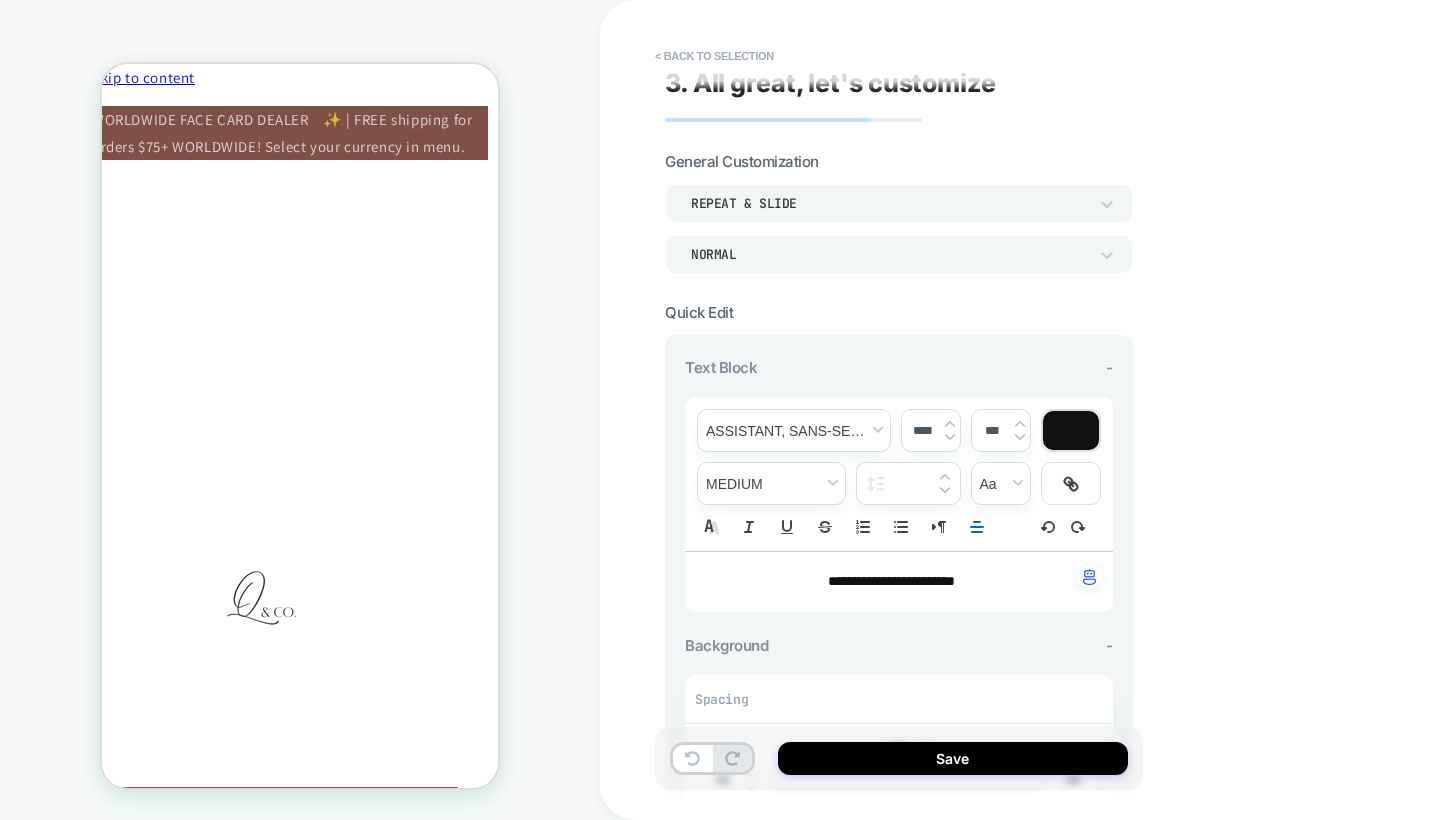 click on "**********" at bounding box center (891, 582) 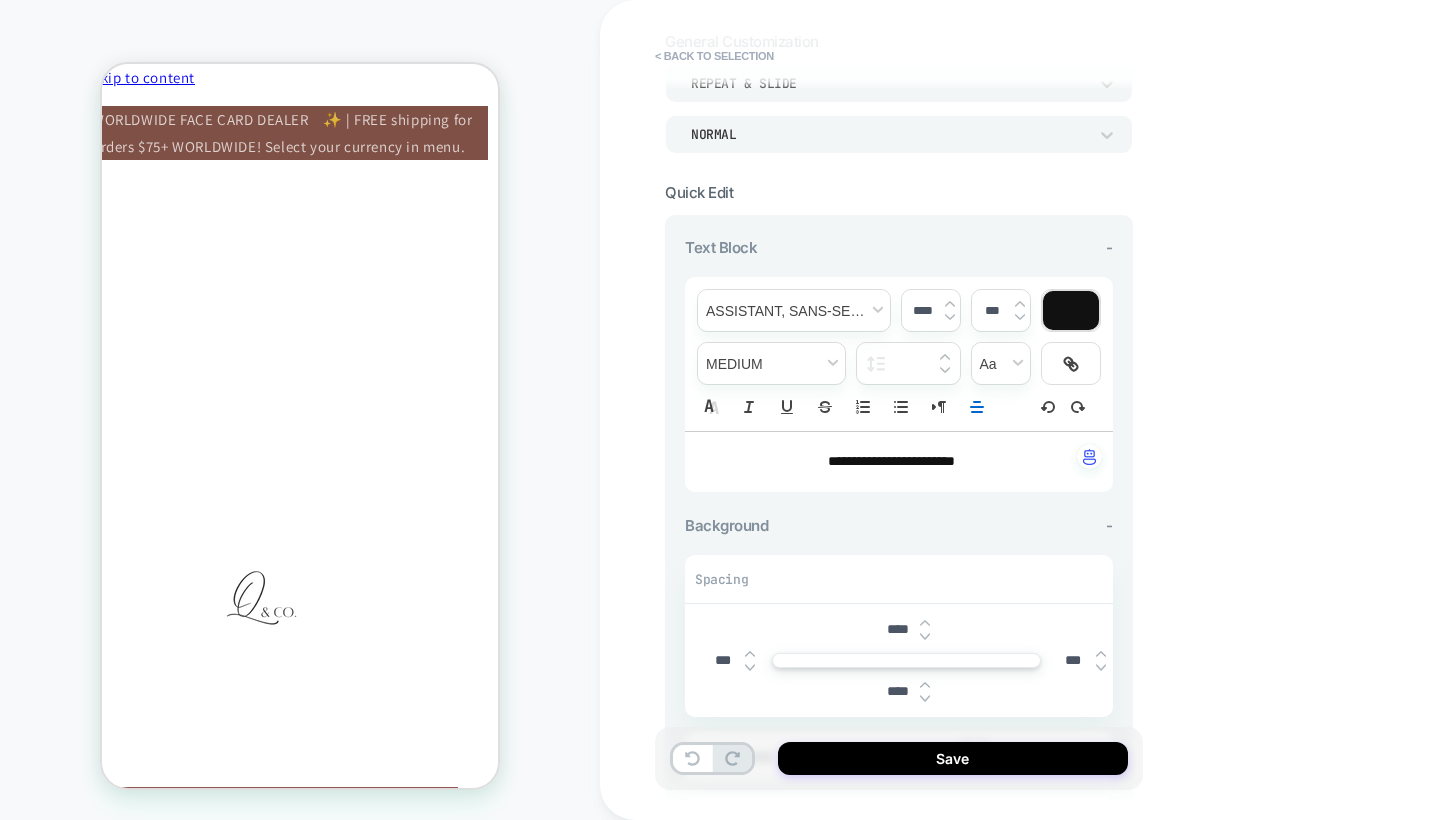 scroll, scrollTop: 160, scrollLeft: 0, axis: vertical 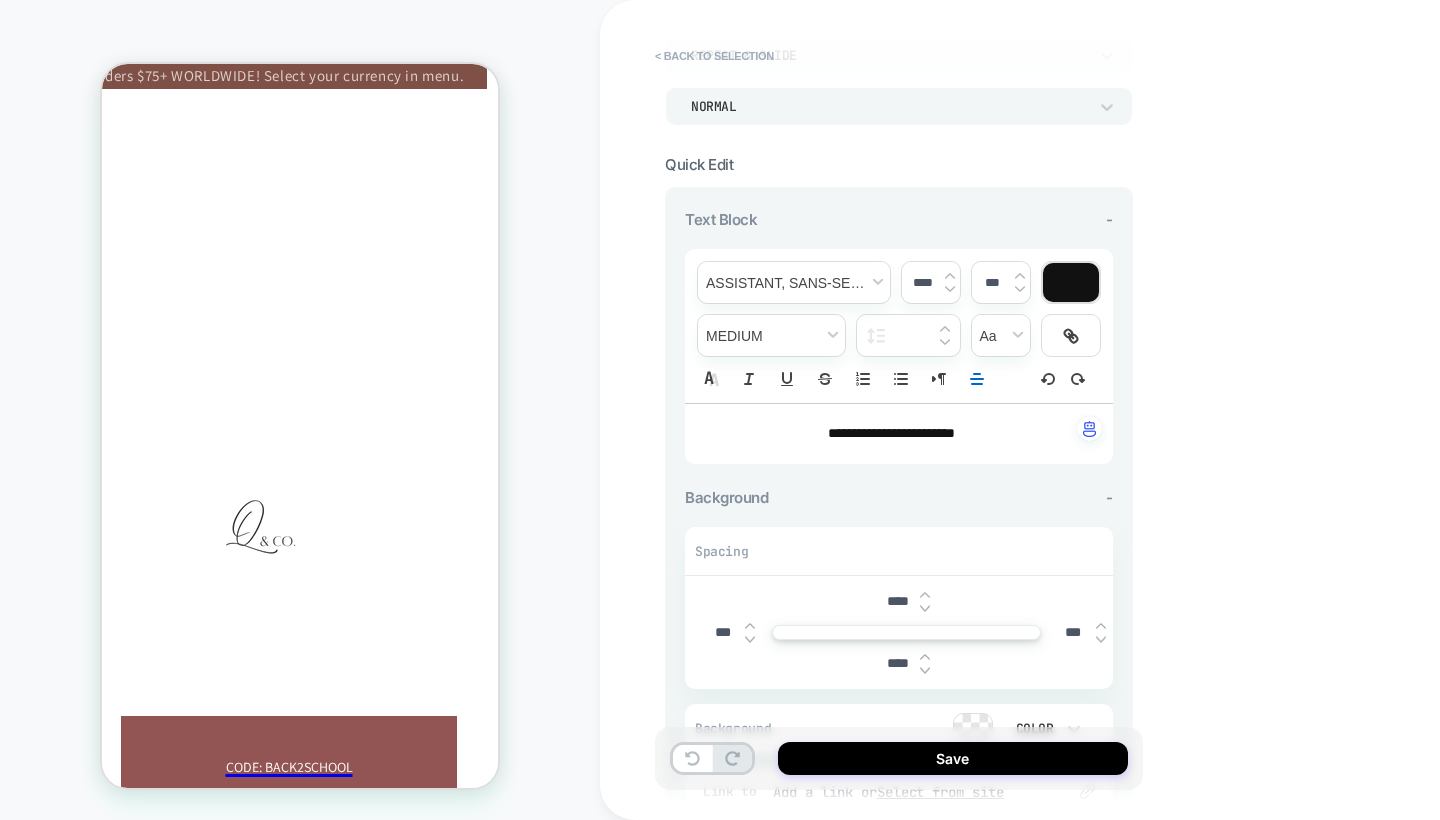 click on "18" at bounding box center [381, 822] 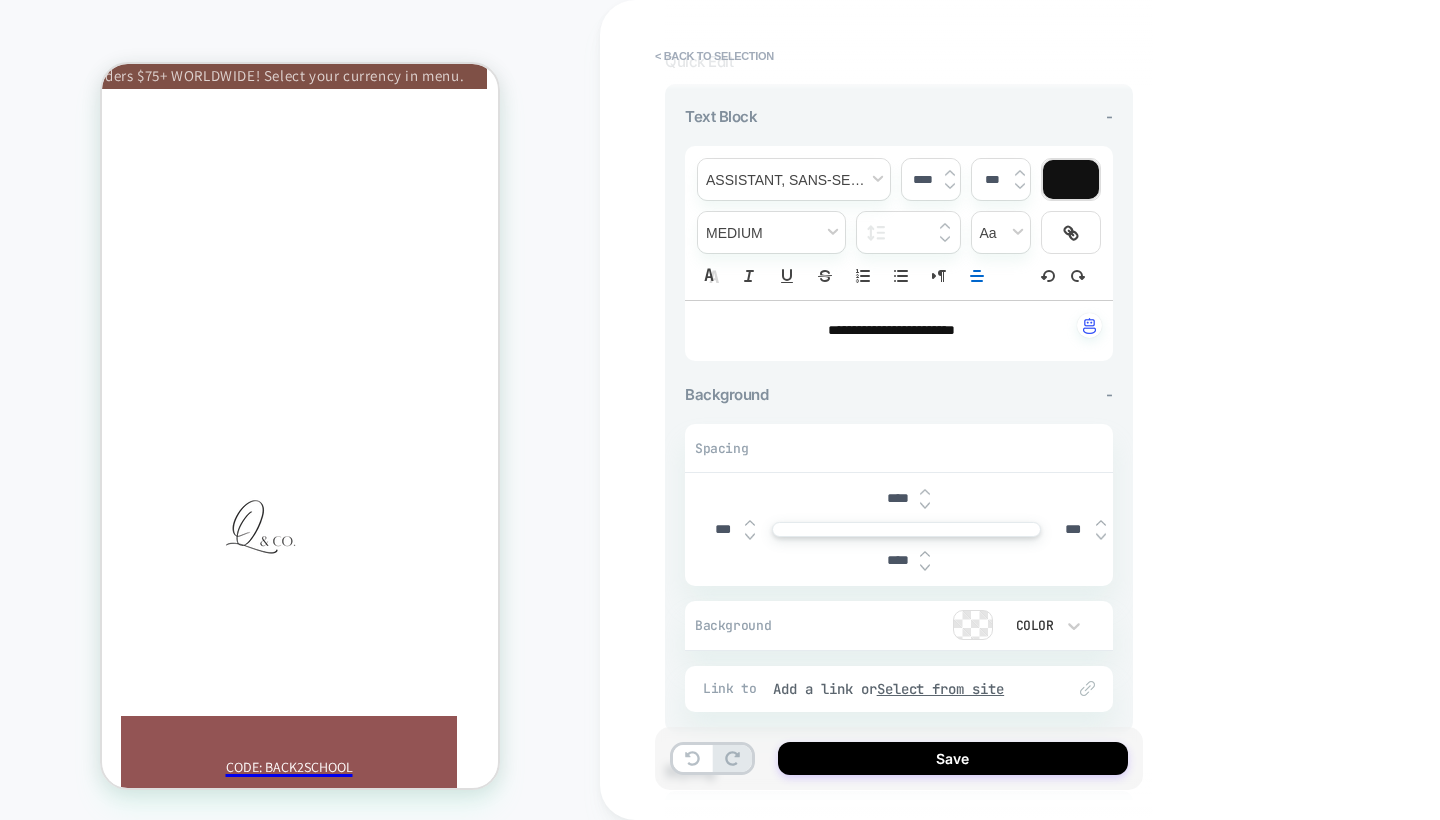 scroll, scrollTop: 262, scrollLeft: 0, axis: vertical 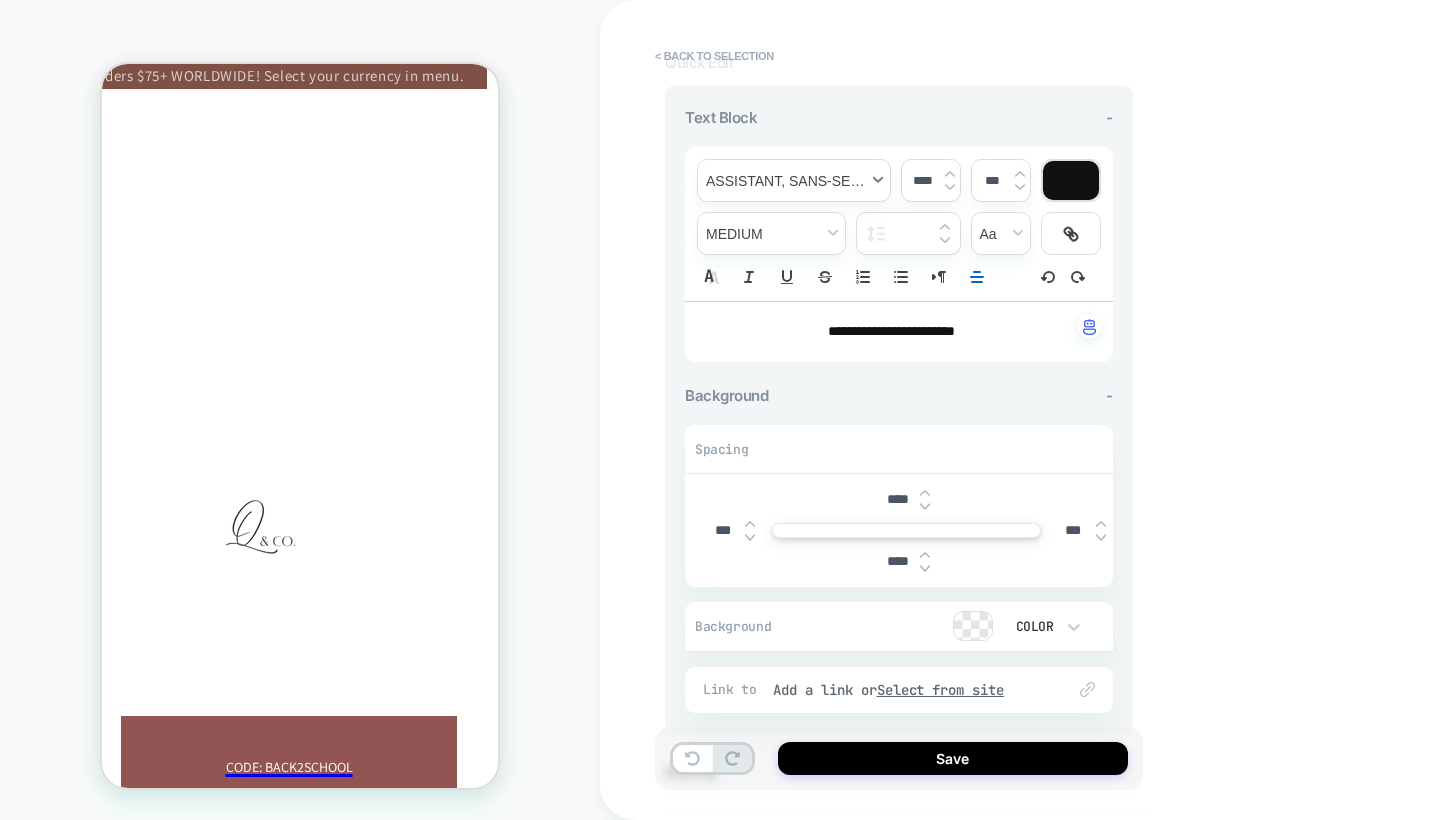 click at bounding box center (794, 180) 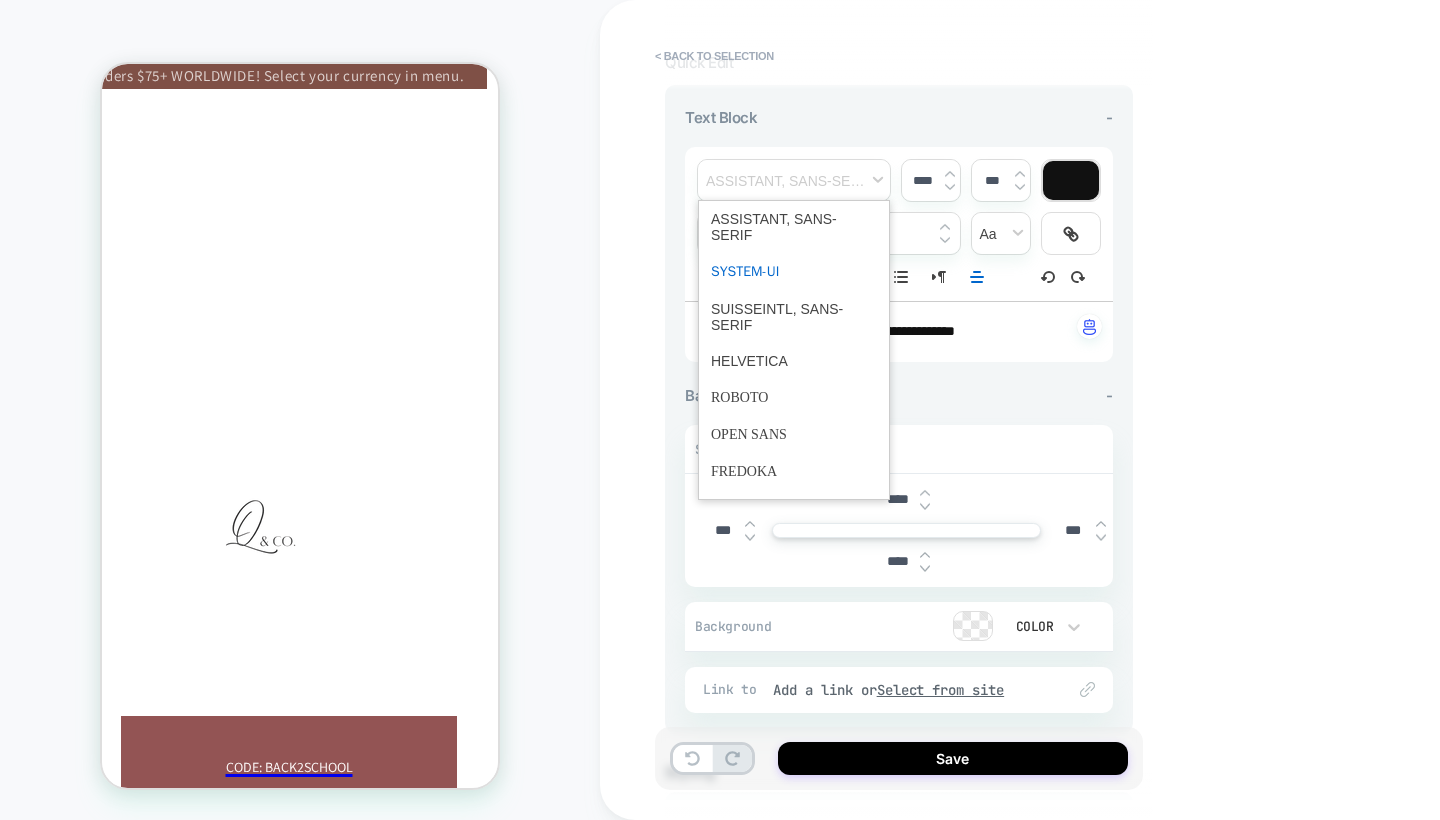 click at bounding box center (794, 272) 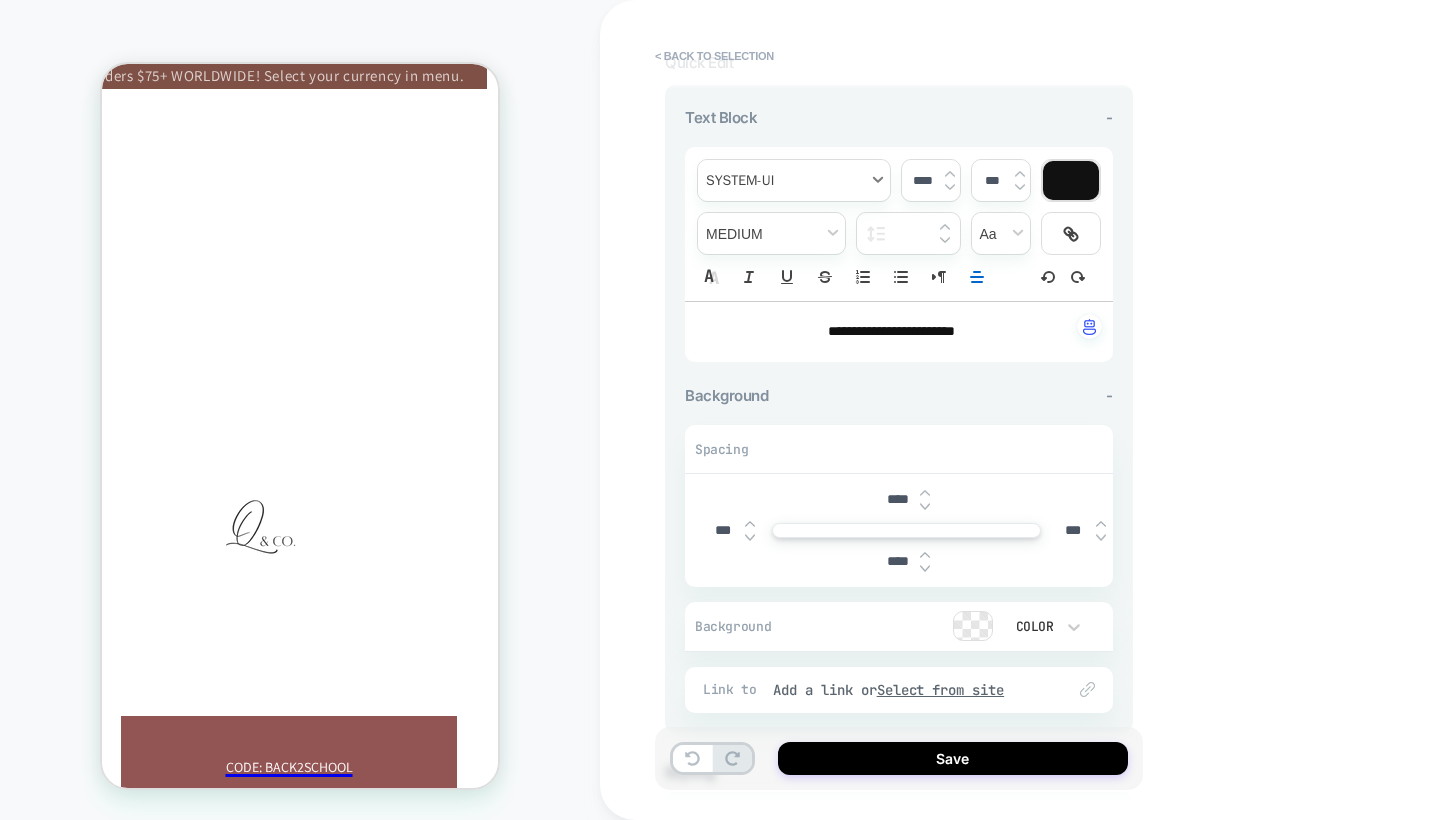 click at bounding box center [794, 180] 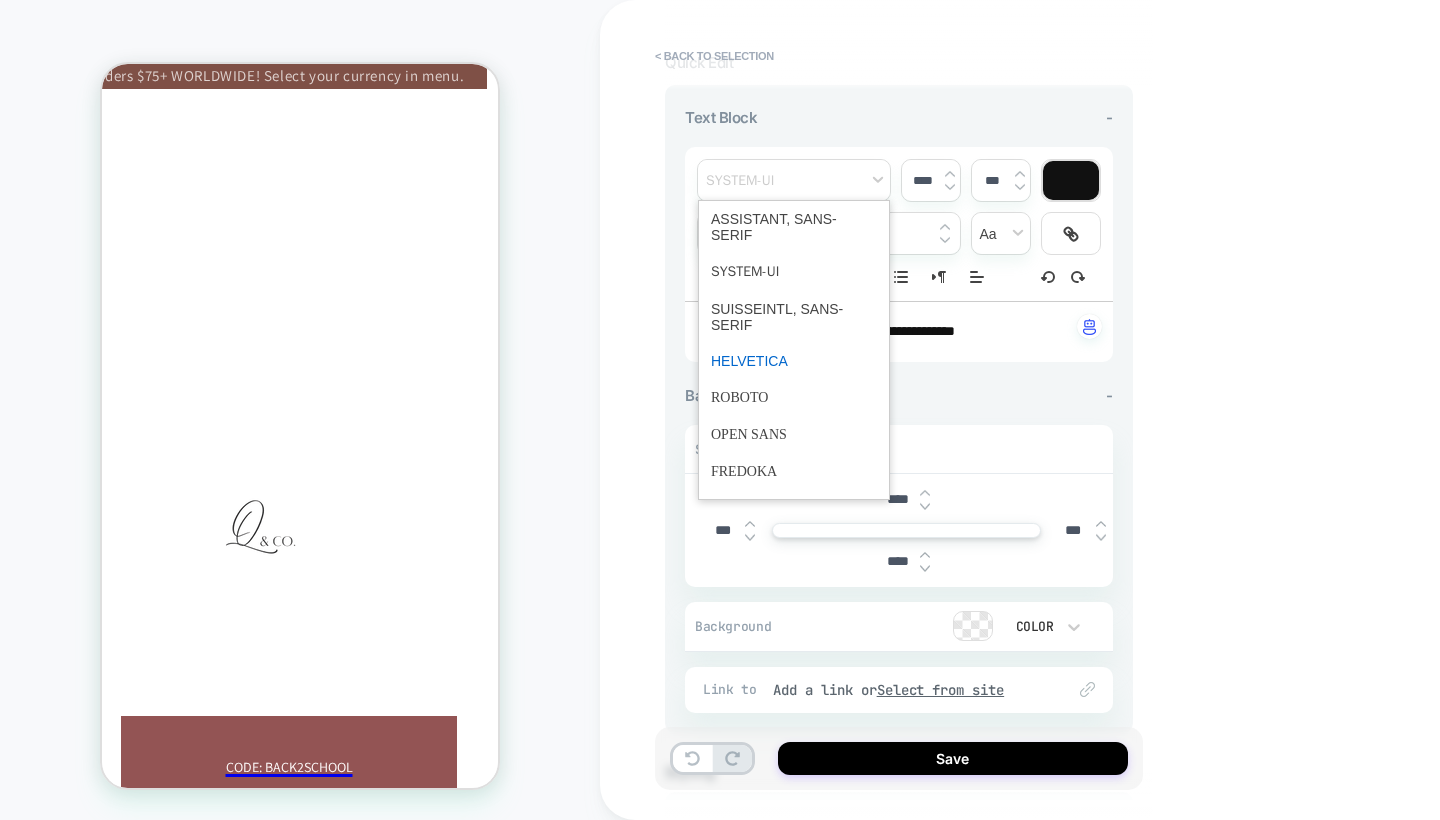 click at bounding box center [794, 361] 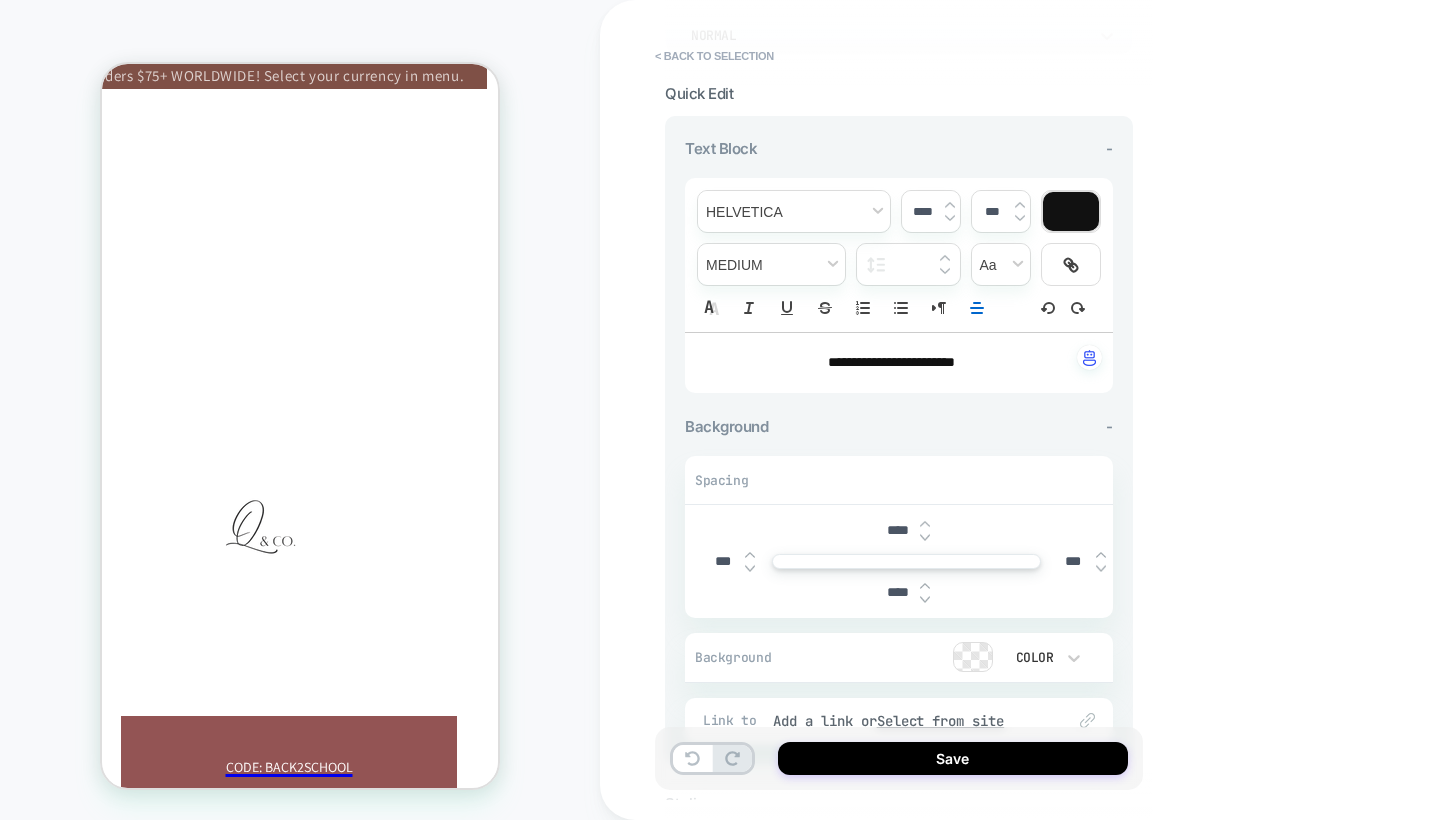 scroll, scrollTop: 233, scrollLeft: 0, axis: vertical 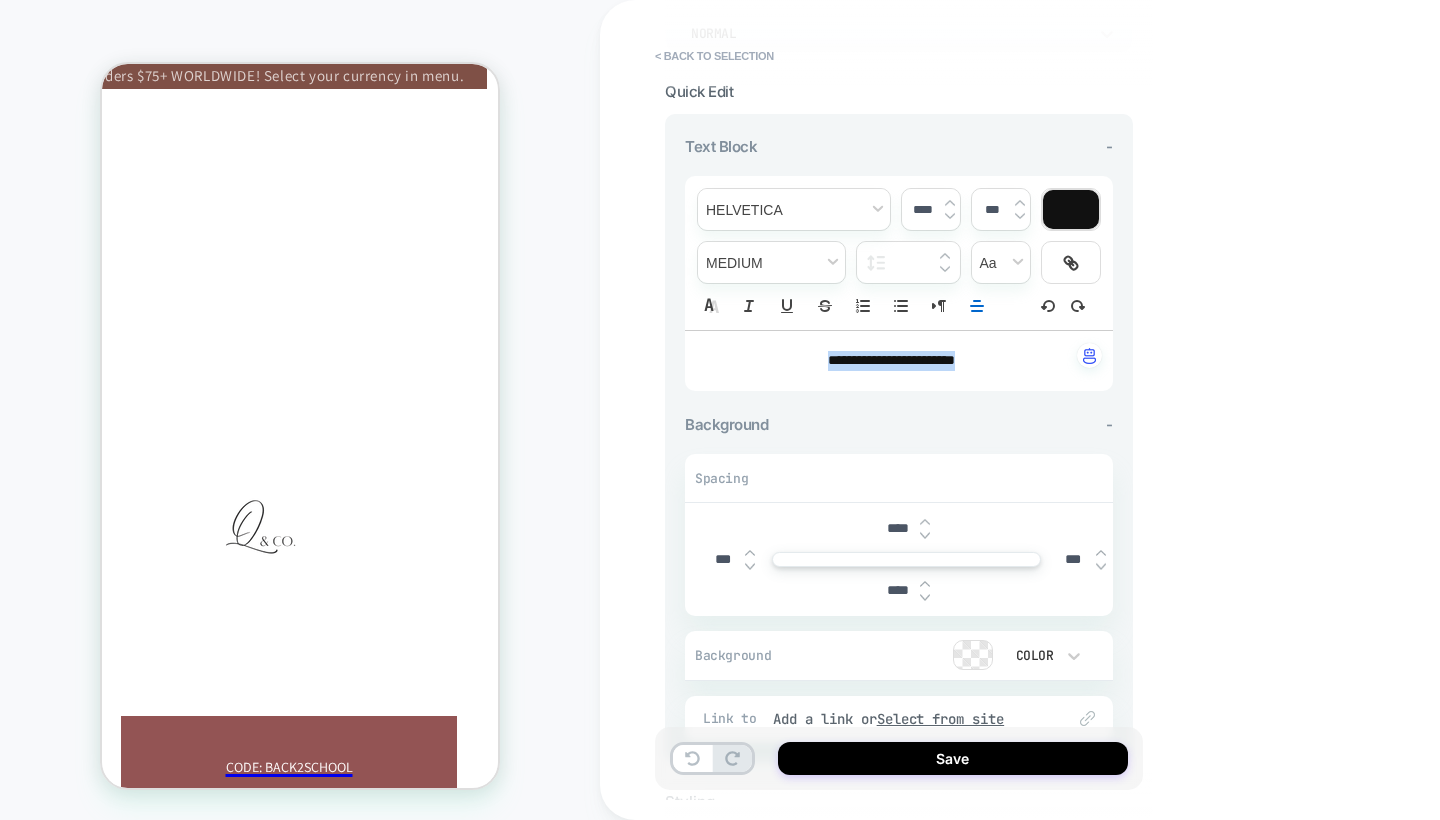 drag, startPoint x: 1009, startPoint y: 375, endPoint x: 781, endPoint y: 360, distance: 228.49289 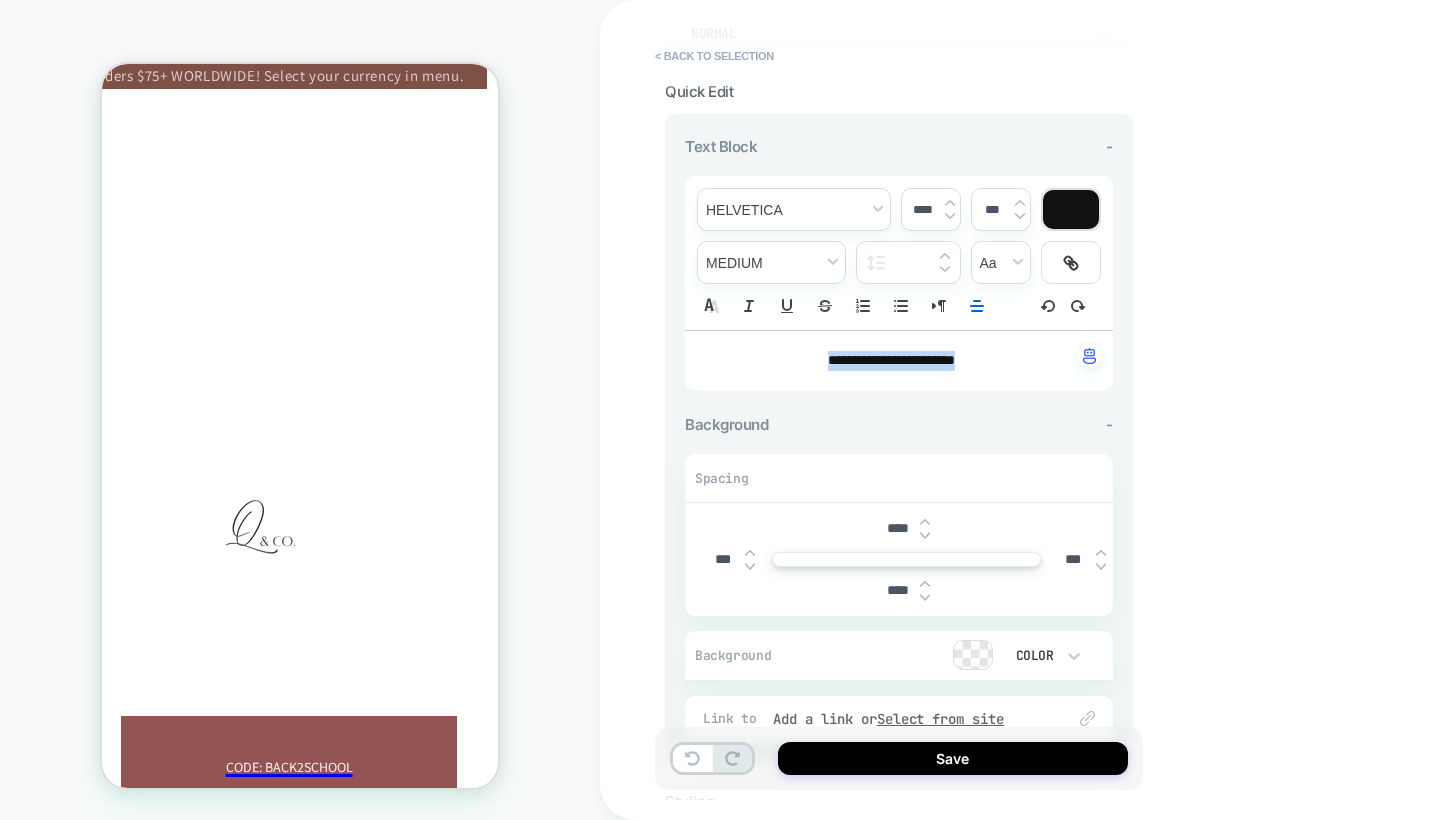 click on "**********" at bounding box center [899, 361] 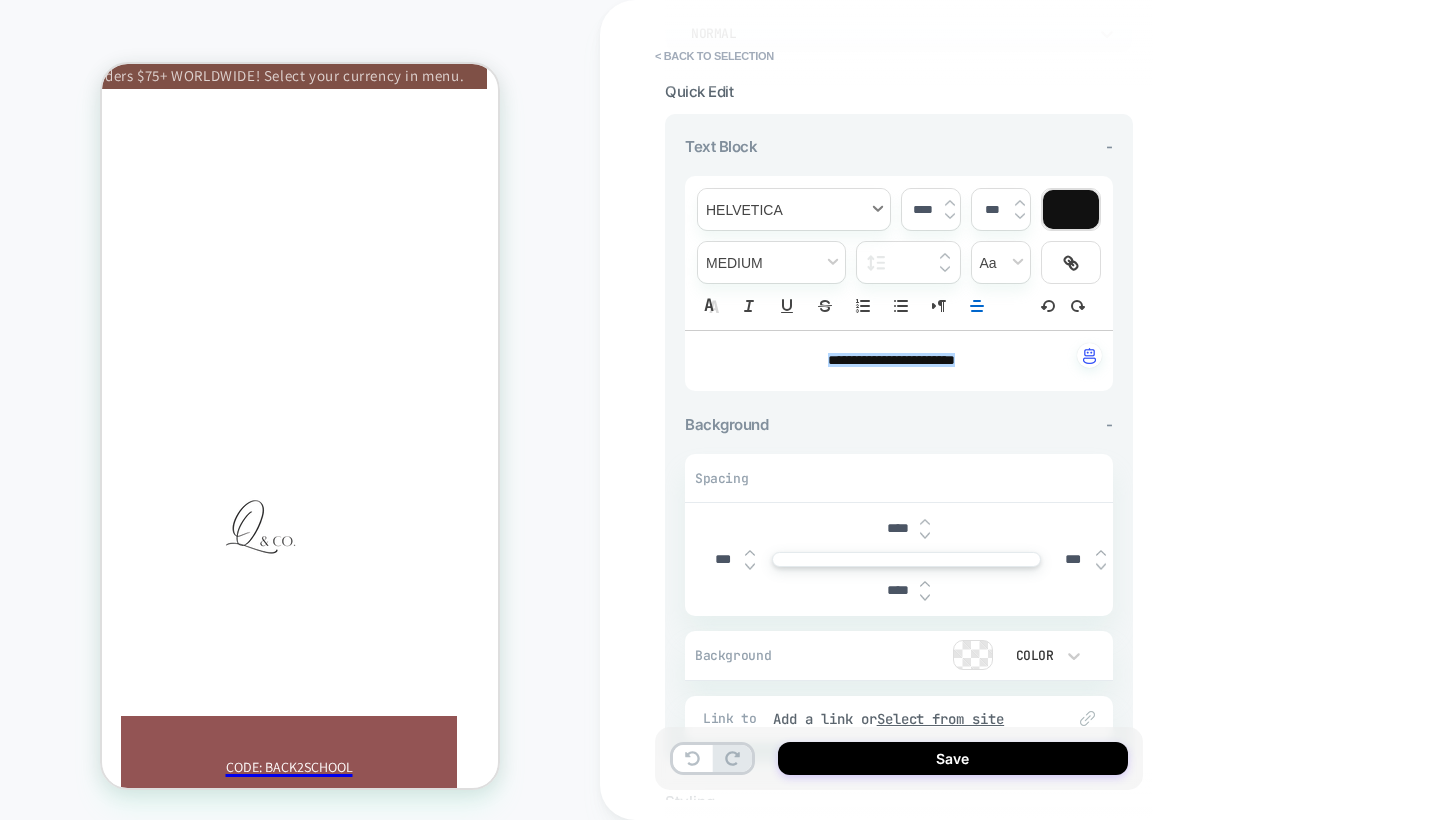 click at bounding box center [794, 209] 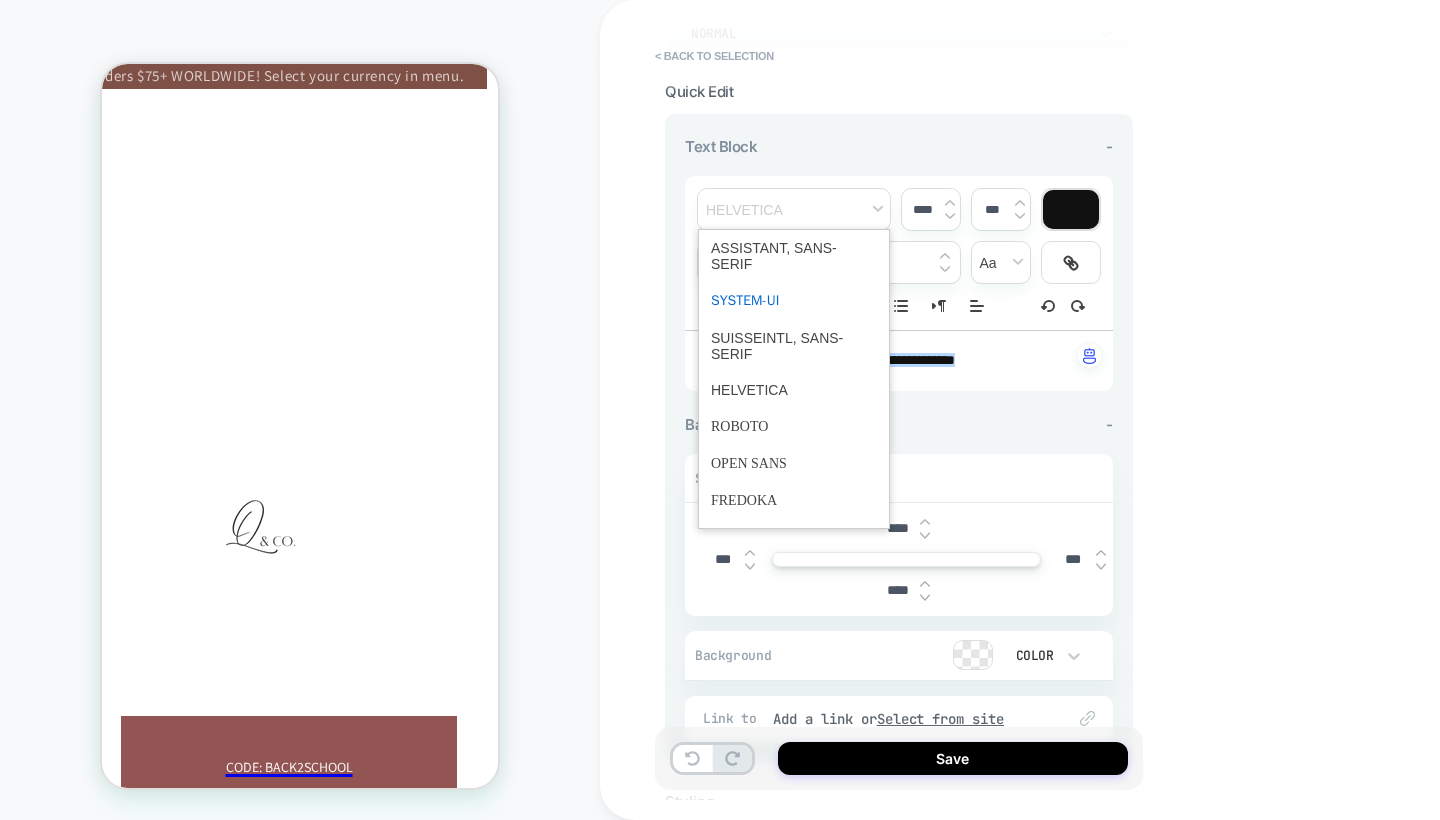 click at bounding box center (794, 301) 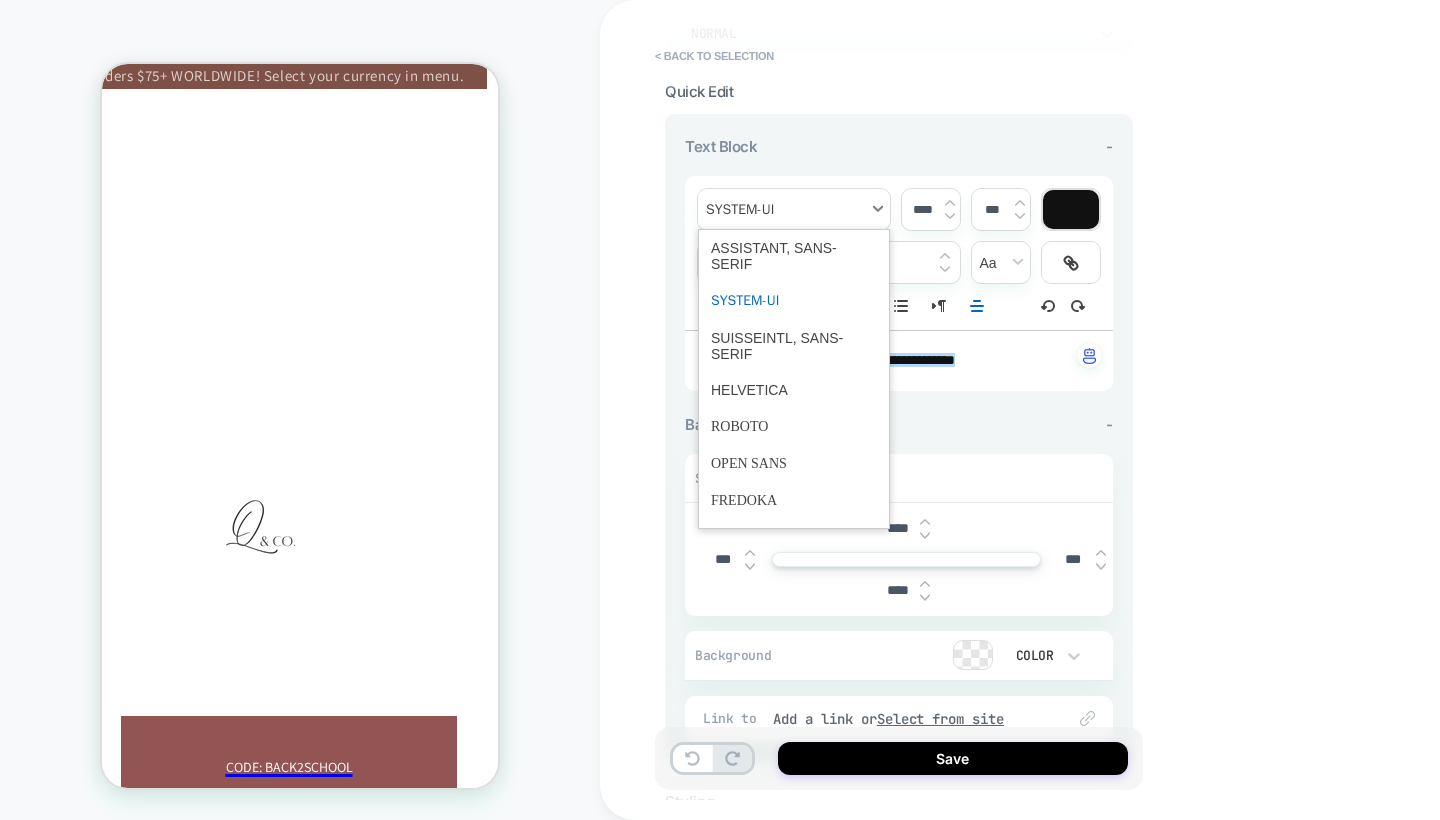 click at bounding box center [794, 209] 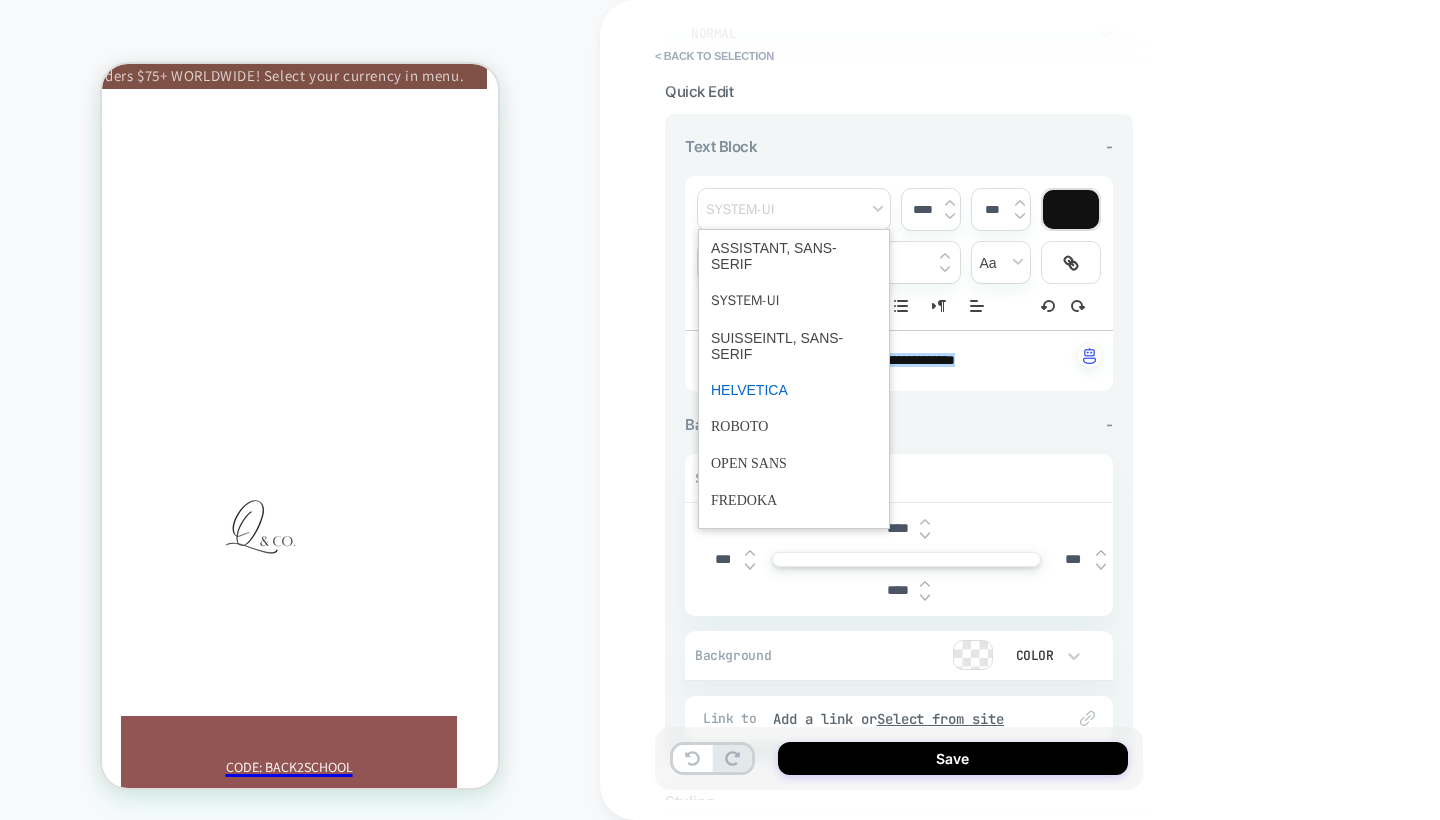 click at bounding box center (794, 390) 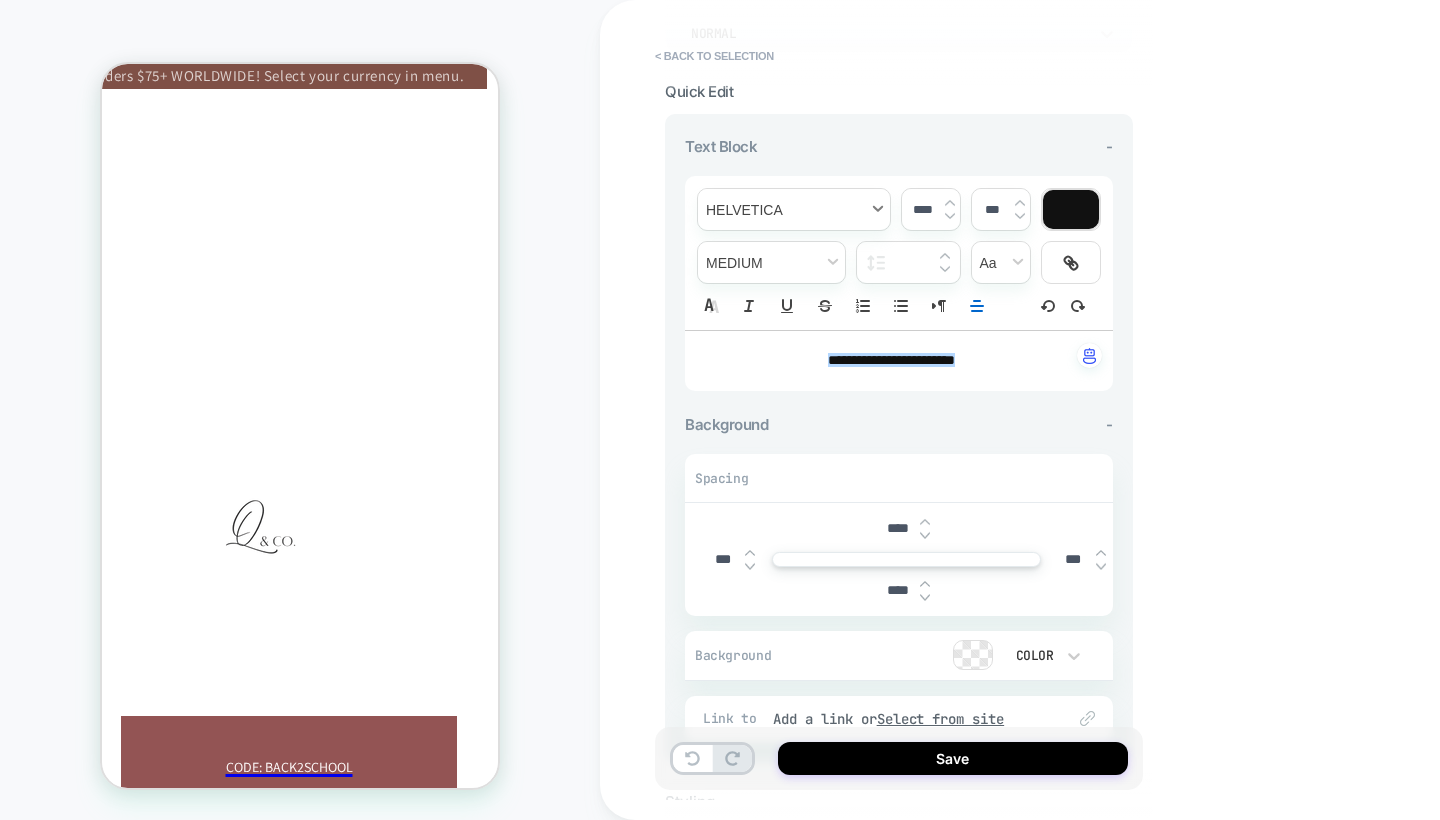 click at bounding box center [794, 209] 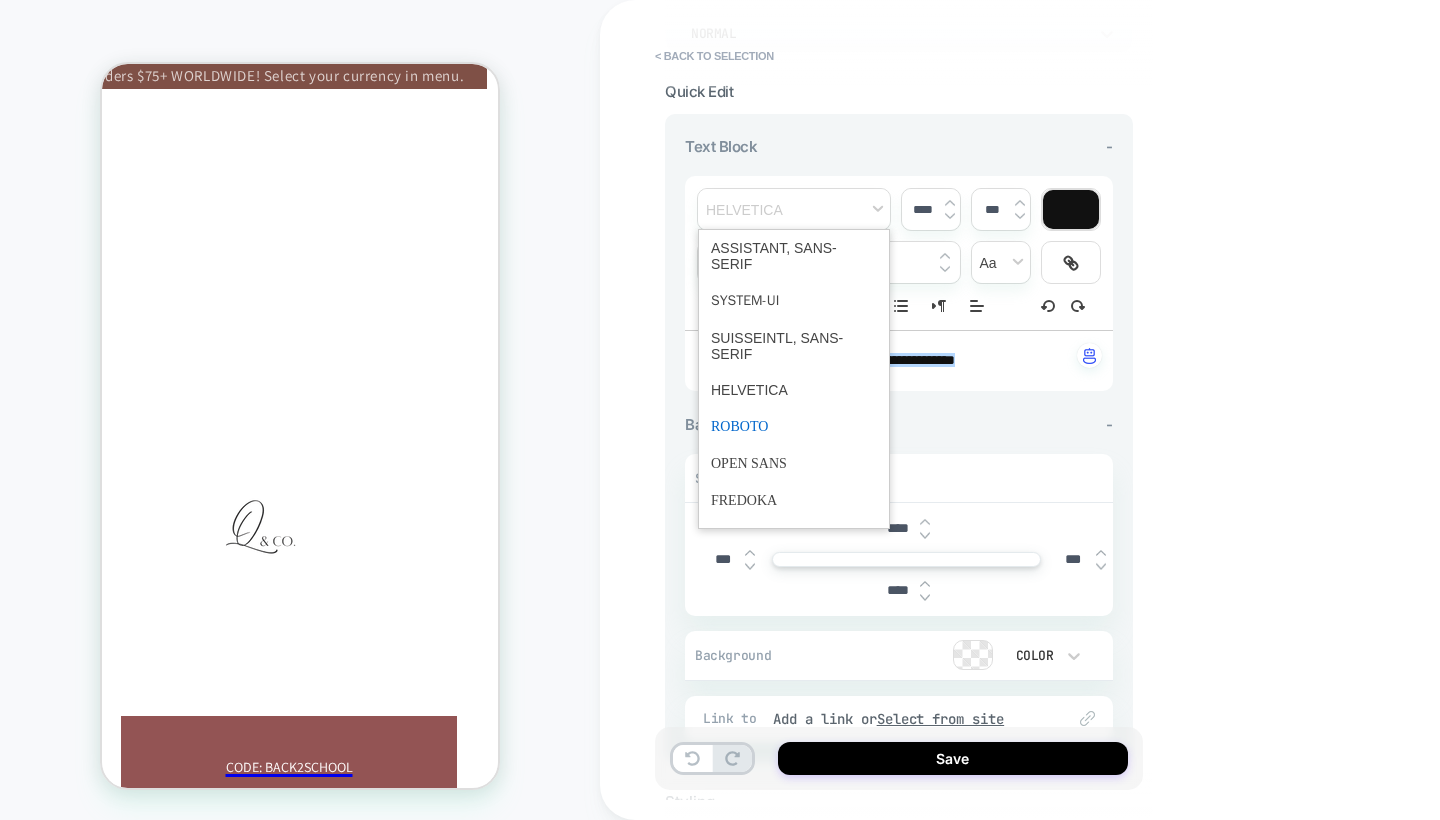 click at bounding box center (794, 426) 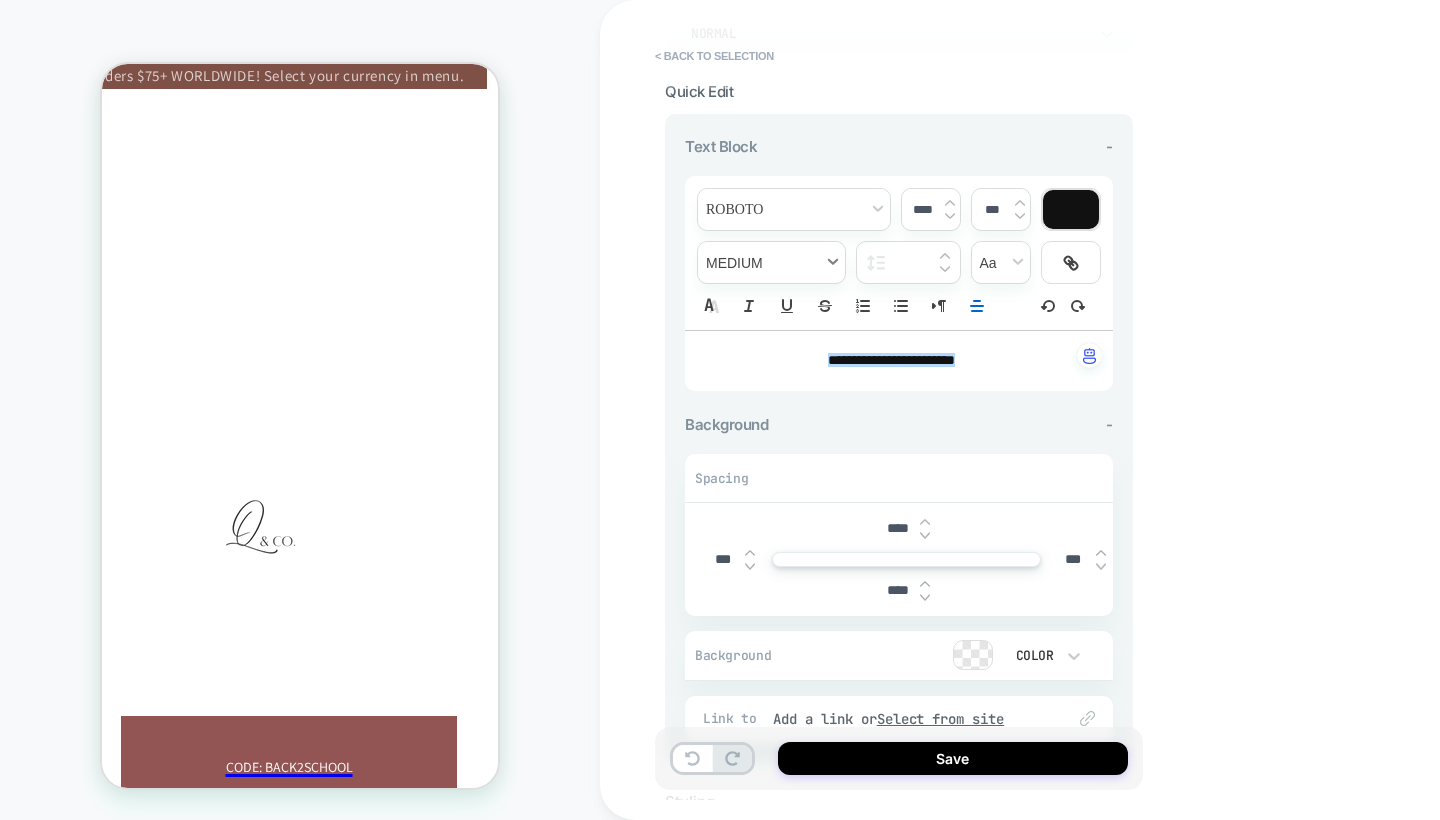 click at bounding box center (771, 262) 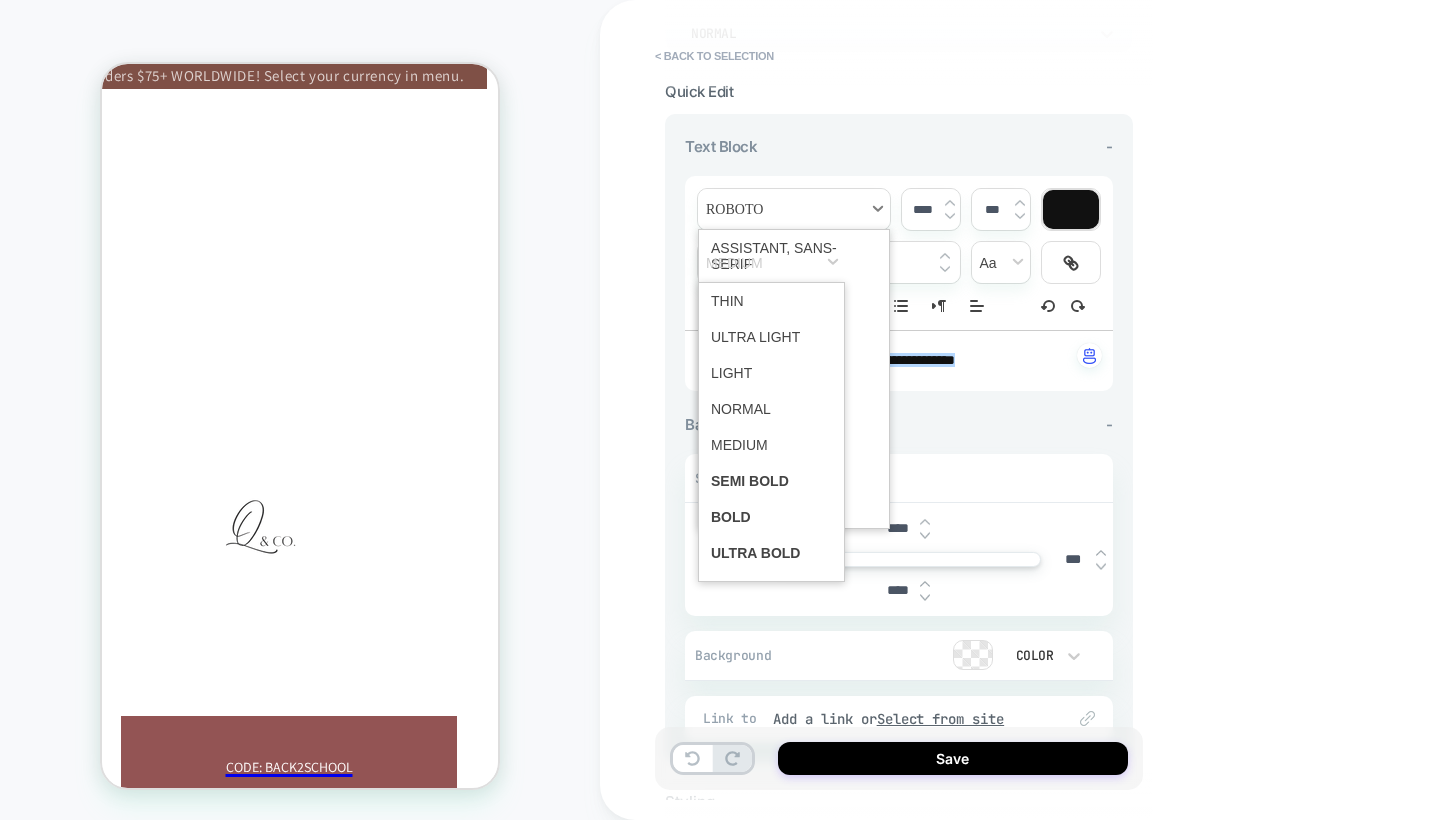 click at bounding box center (794, 209) 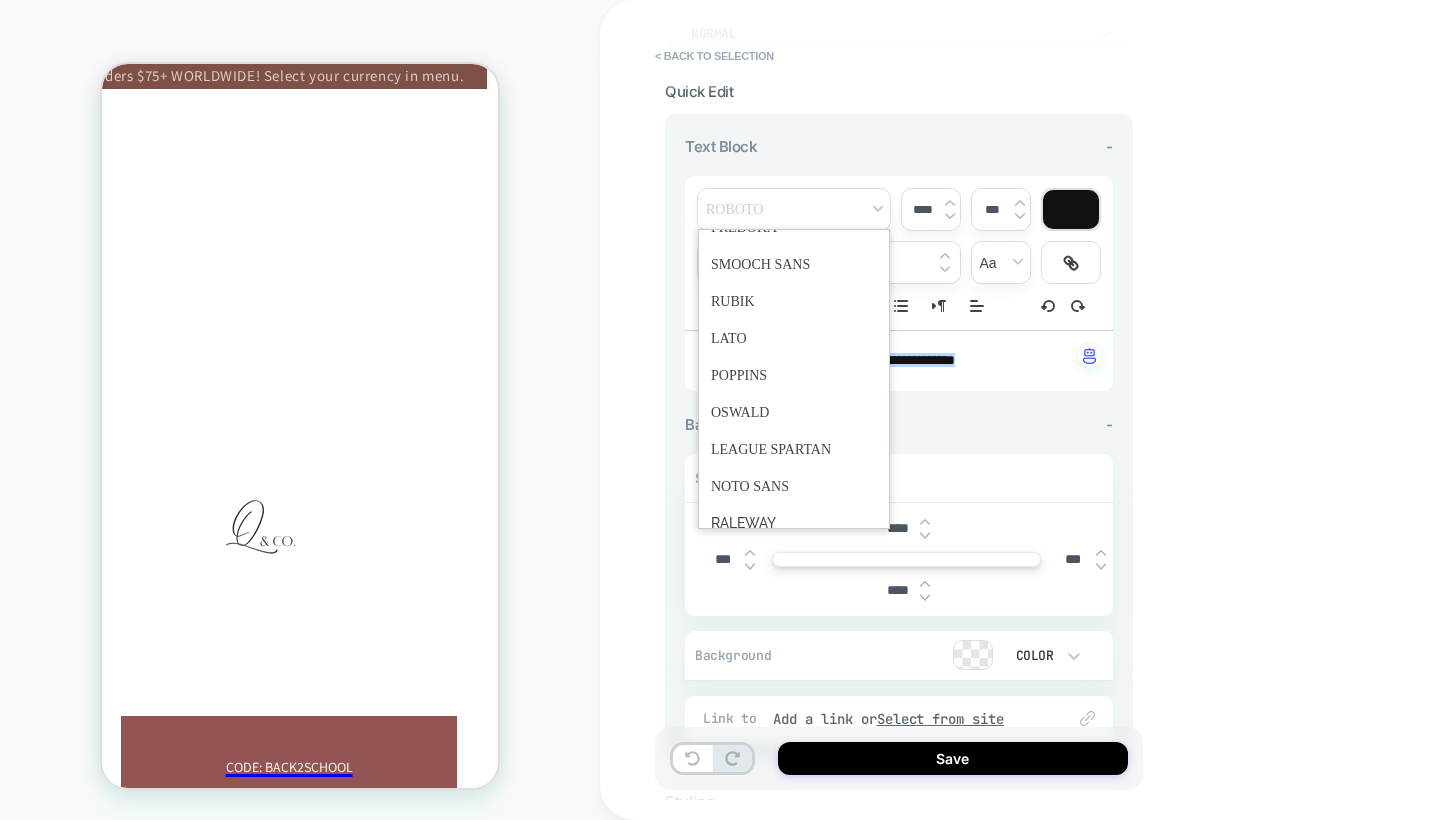 scroll, scrollTop: 275, scrollLeft: 0, axis: vertical 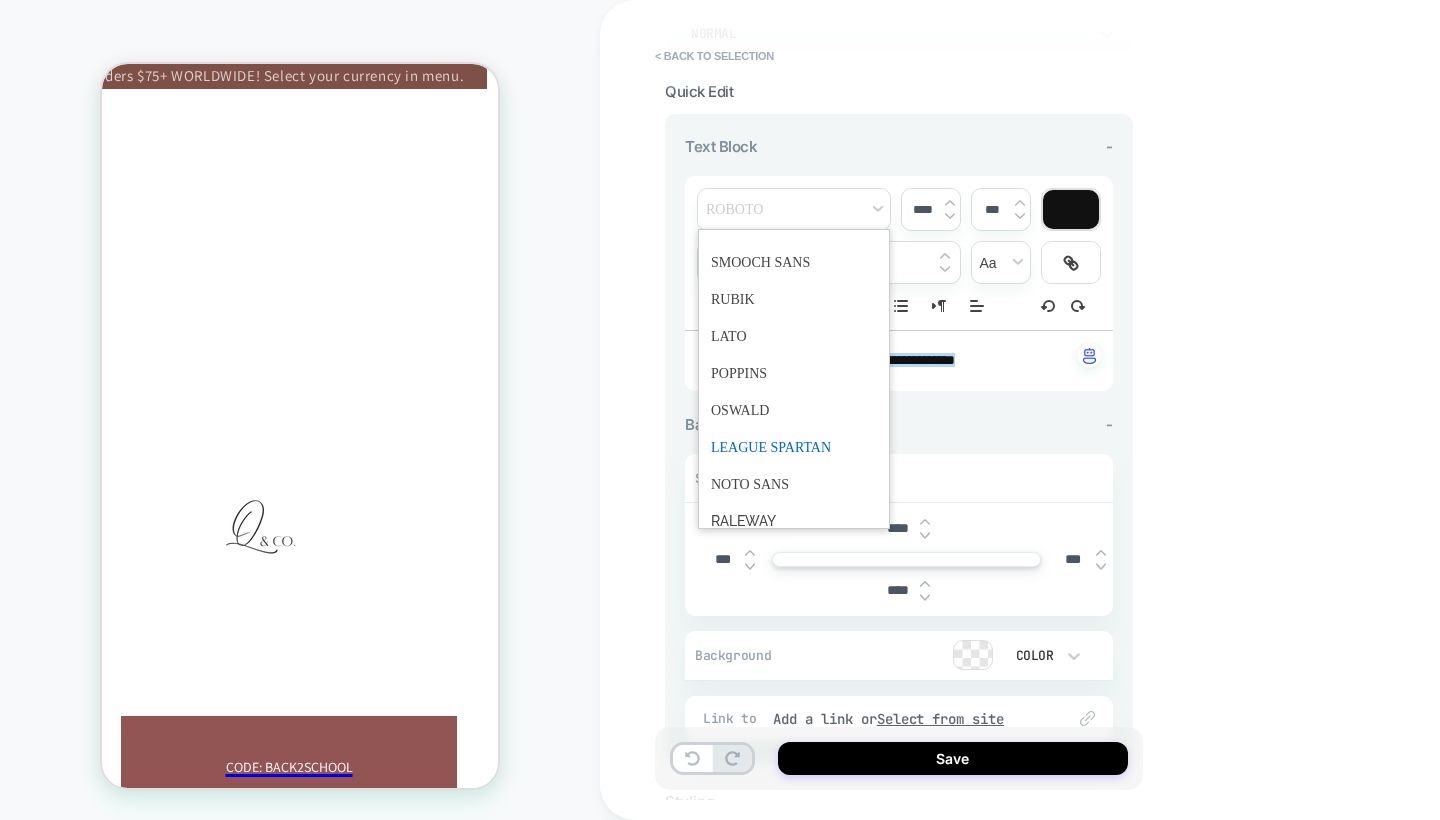 click at bounding box center (794, 447) 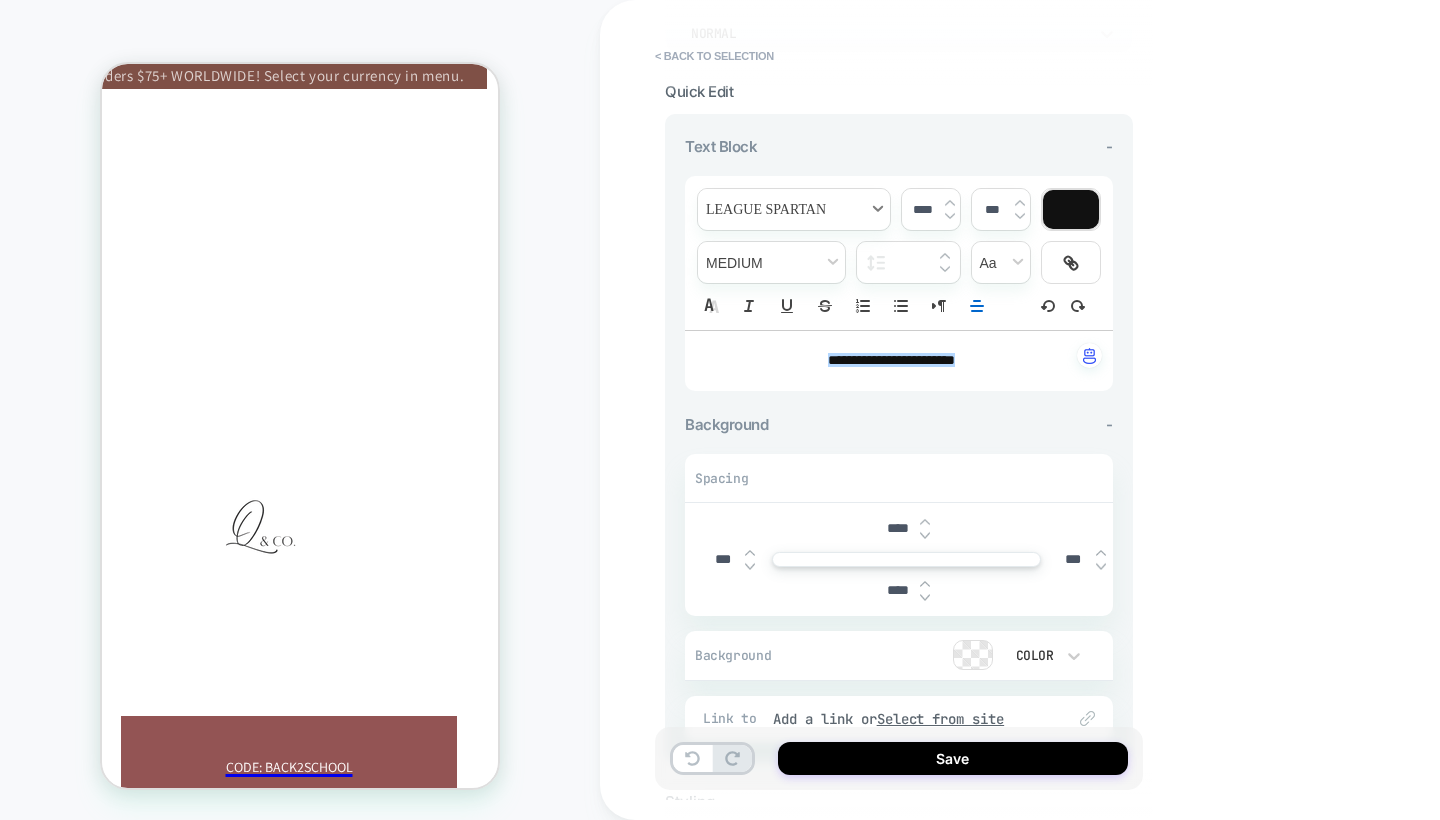 click at bounding box center [794, 209] 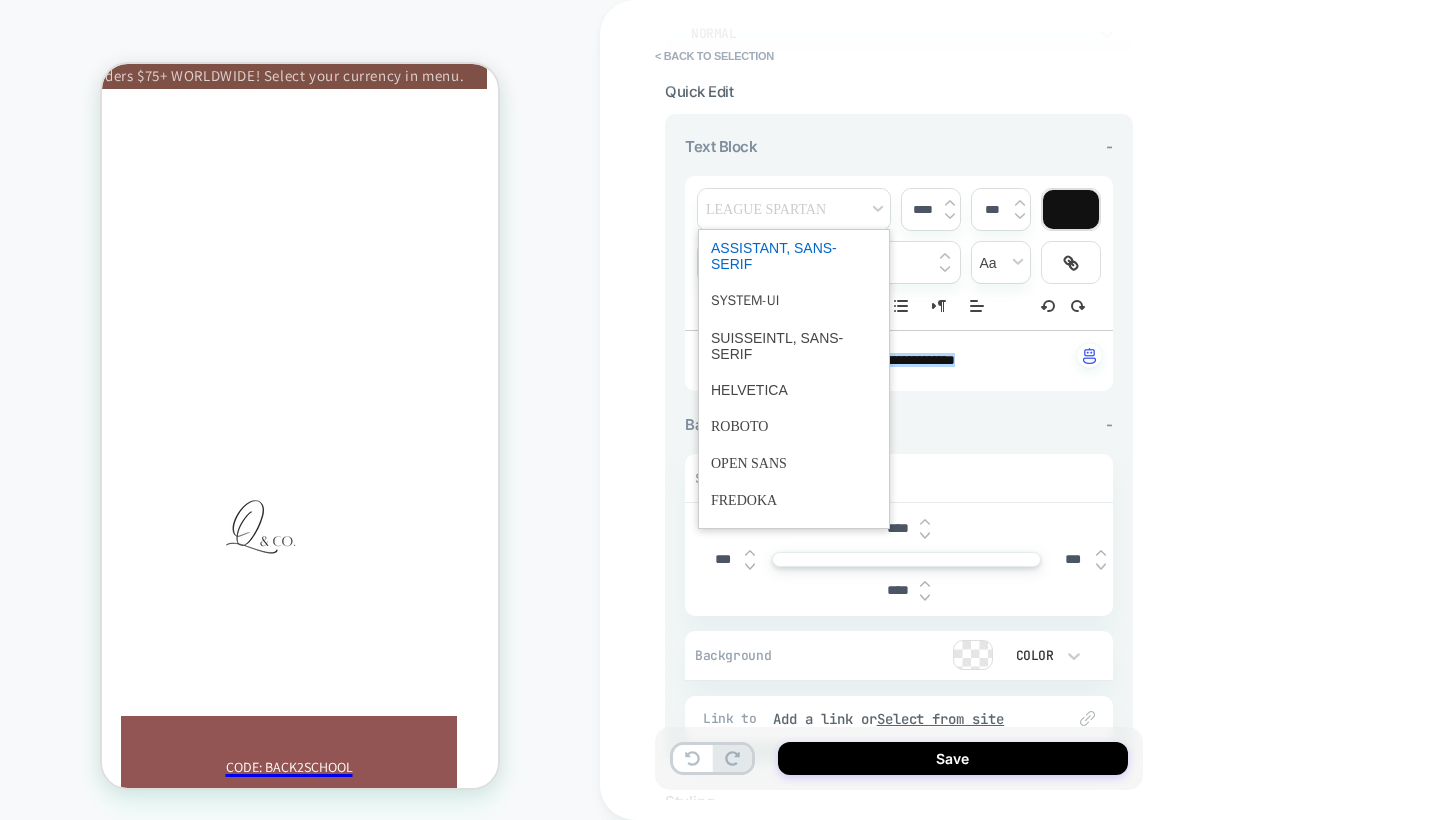 scroll, scrollTop: -2, scrollLeft: 0, axis: vertical 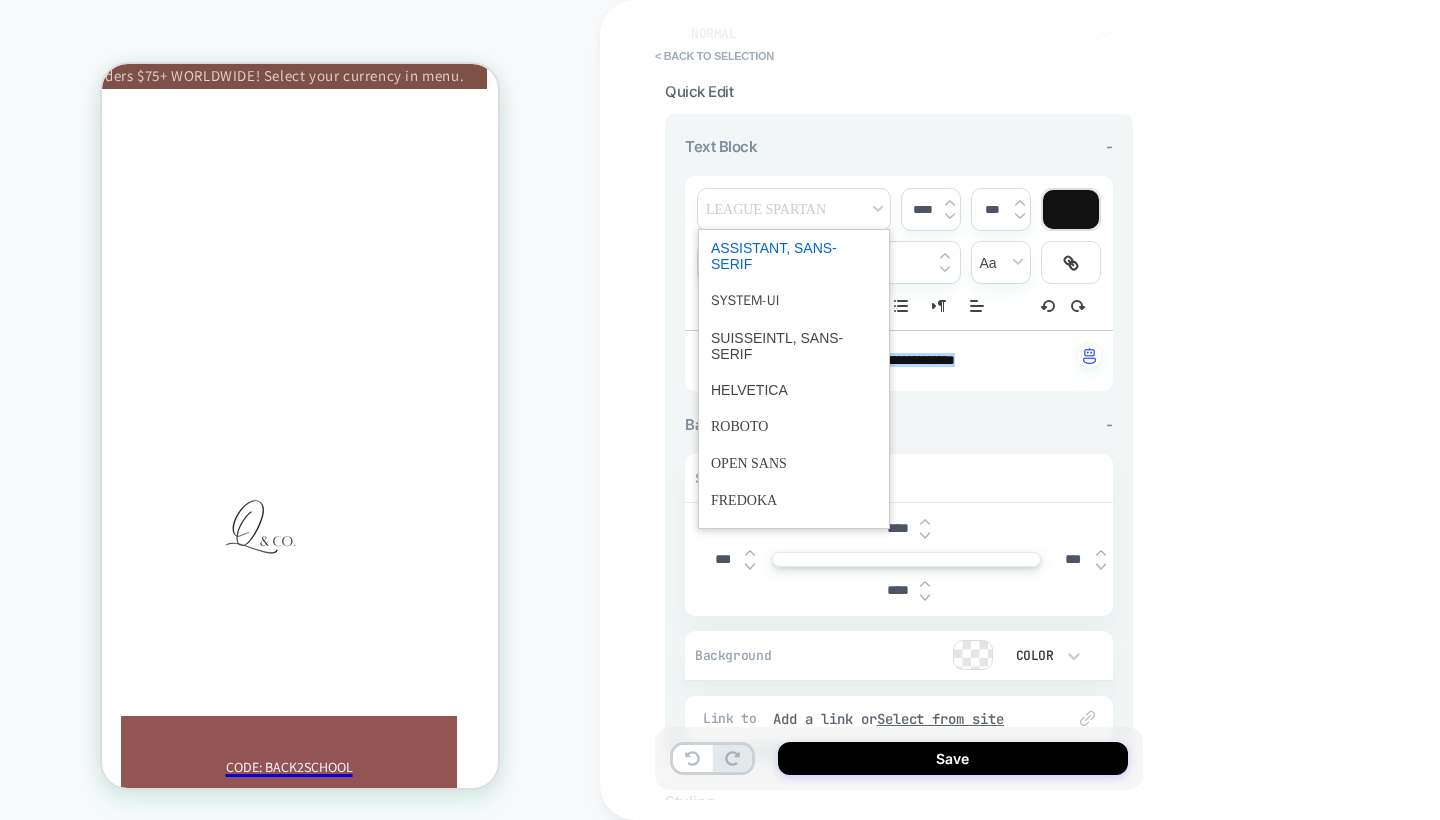 click at bounding box center (794, 256) 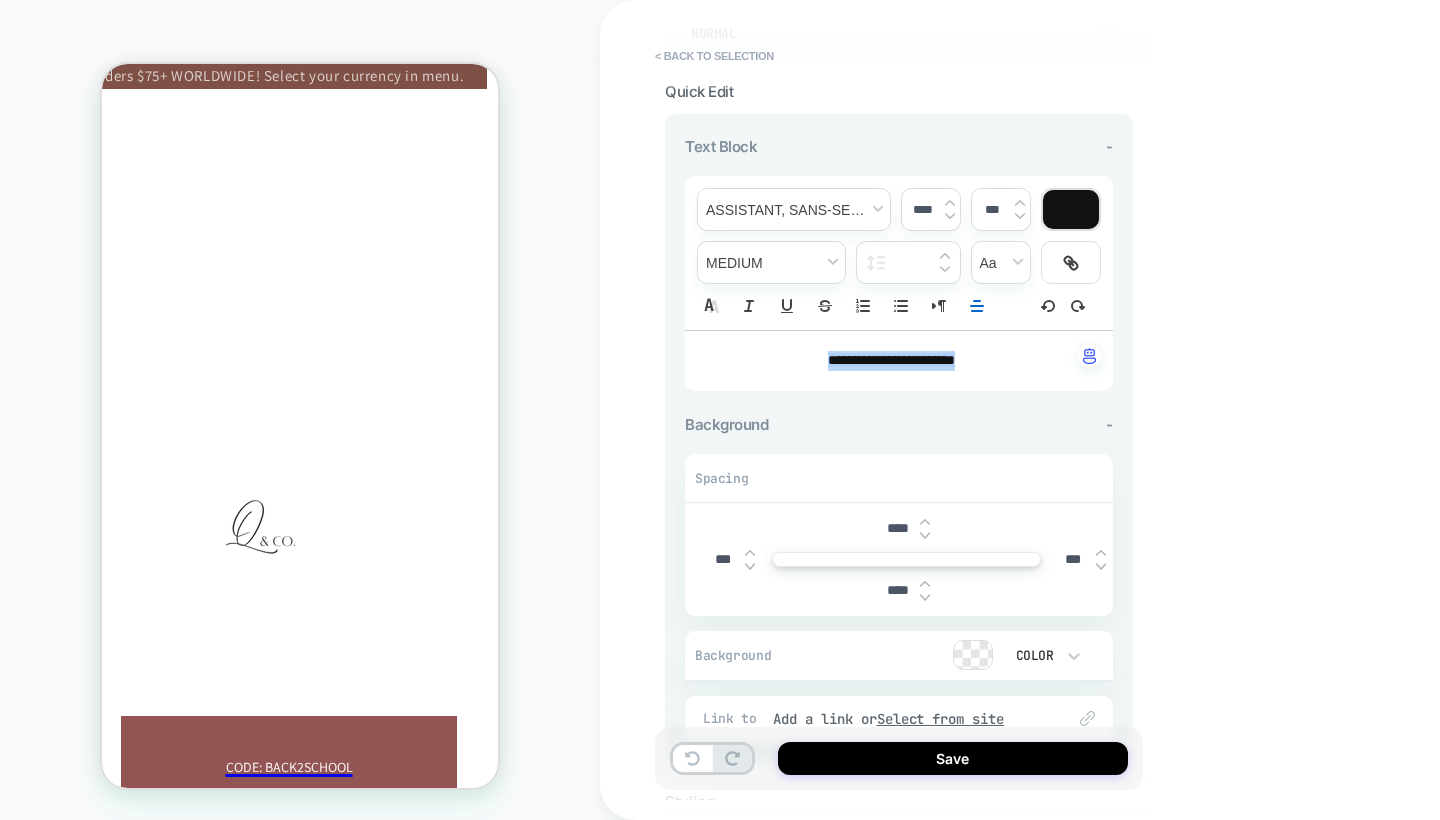 click at bounding box center [950, 203] 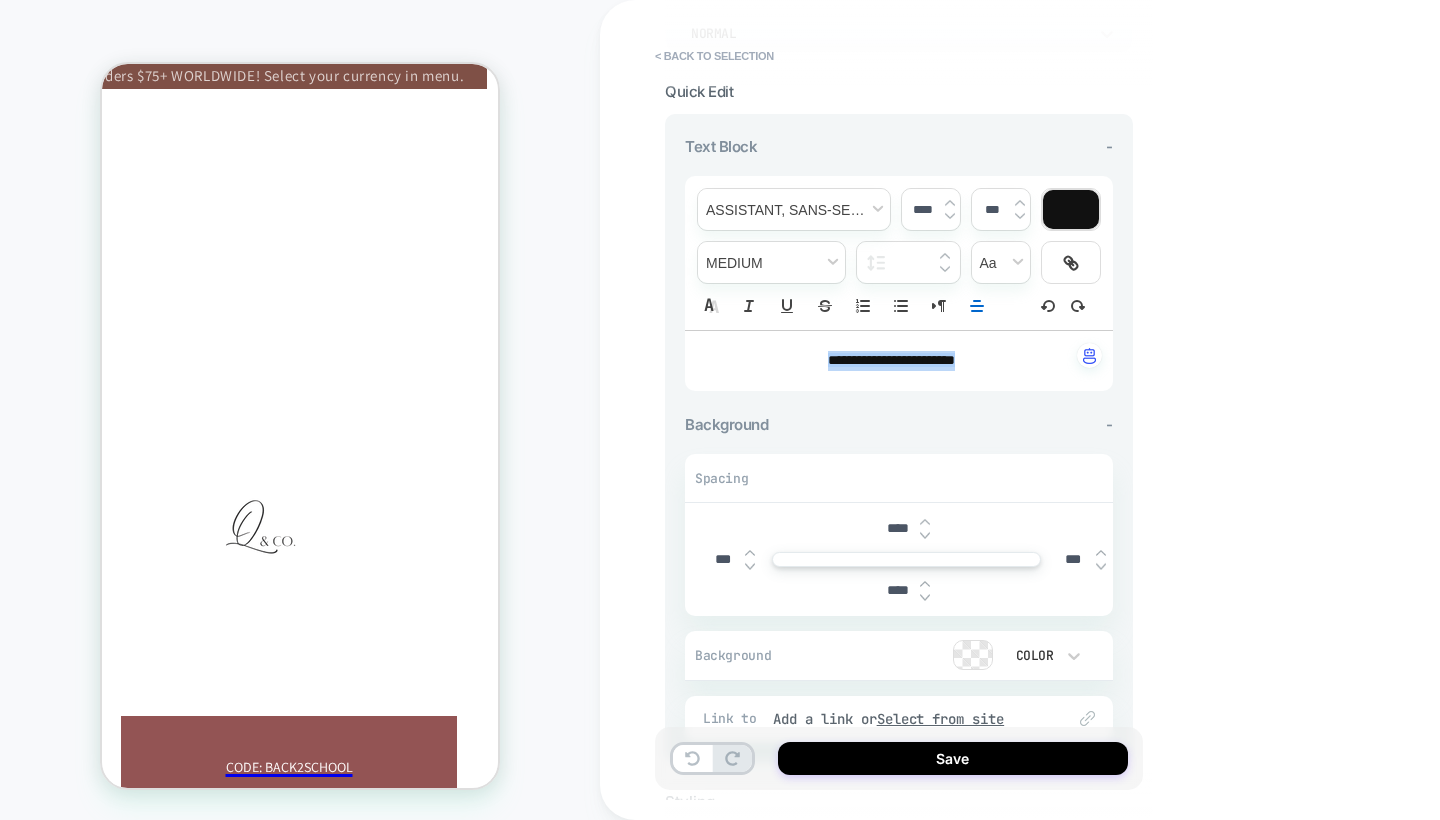 click at bounding box center (950, 203) 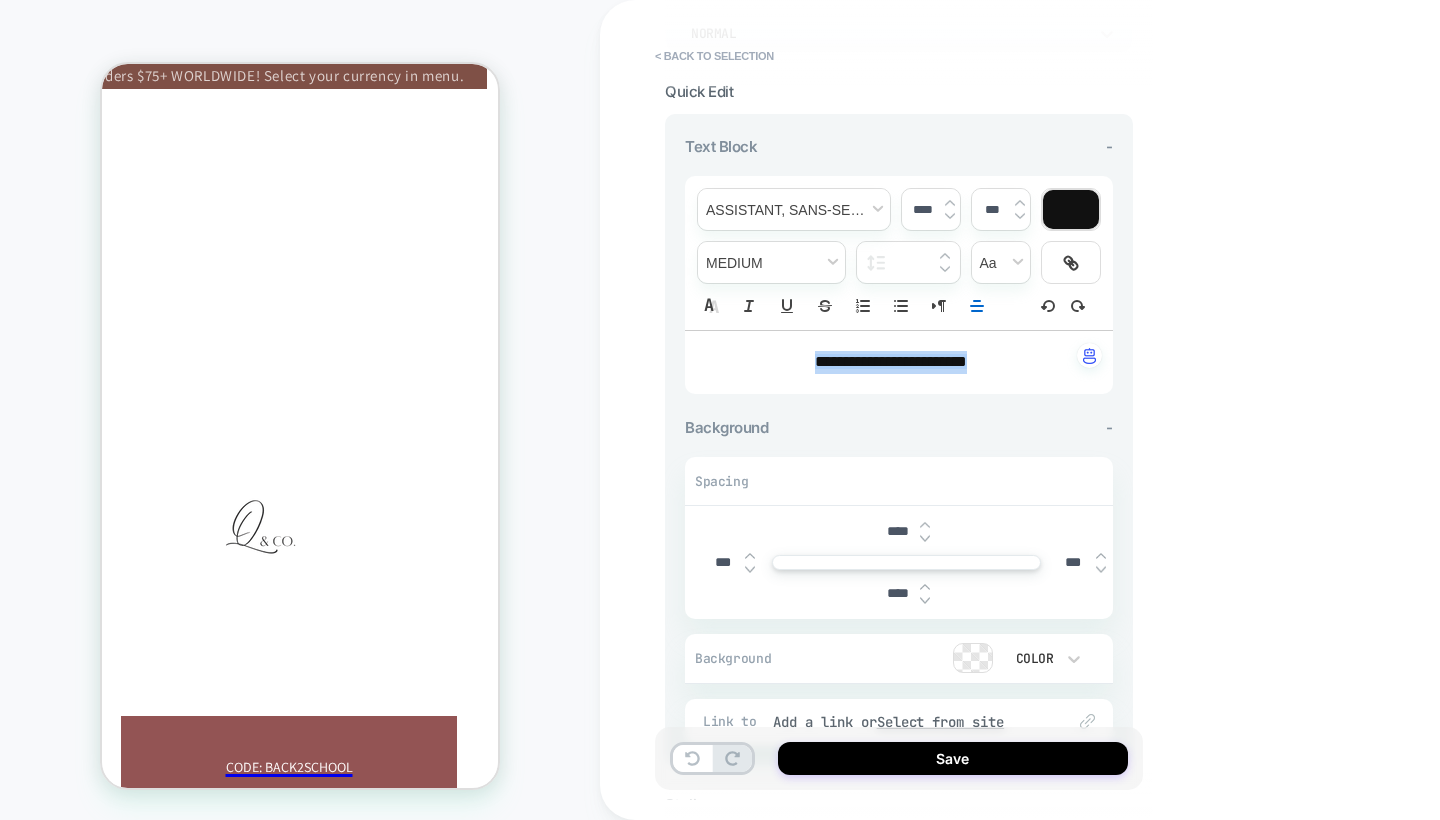 click at bounding box center (950, 203) 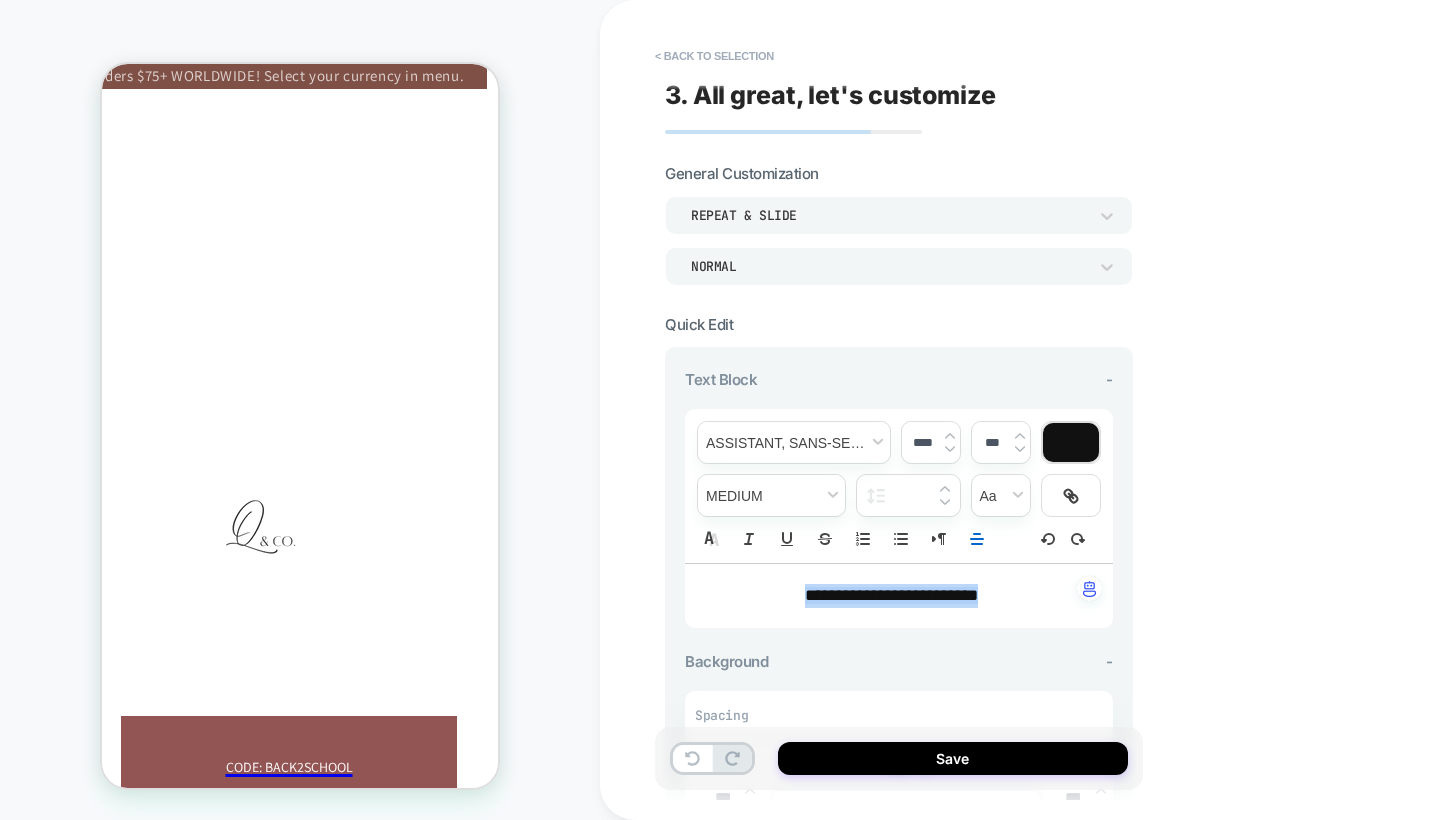 scroll, scrollTop: 0, scrollLeft: 0, axis: both 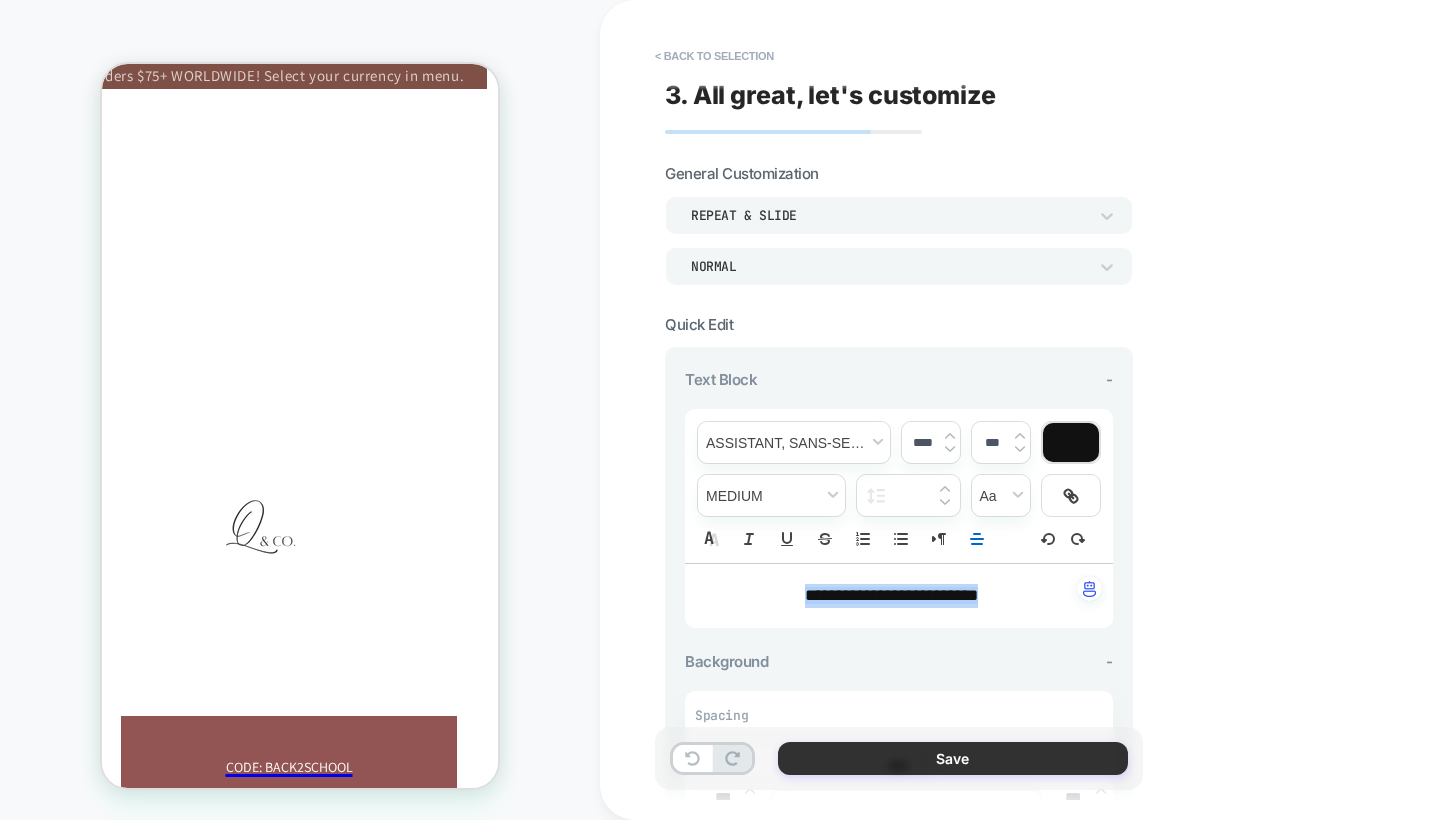 click on "Save" at bounding box center [953, 758] 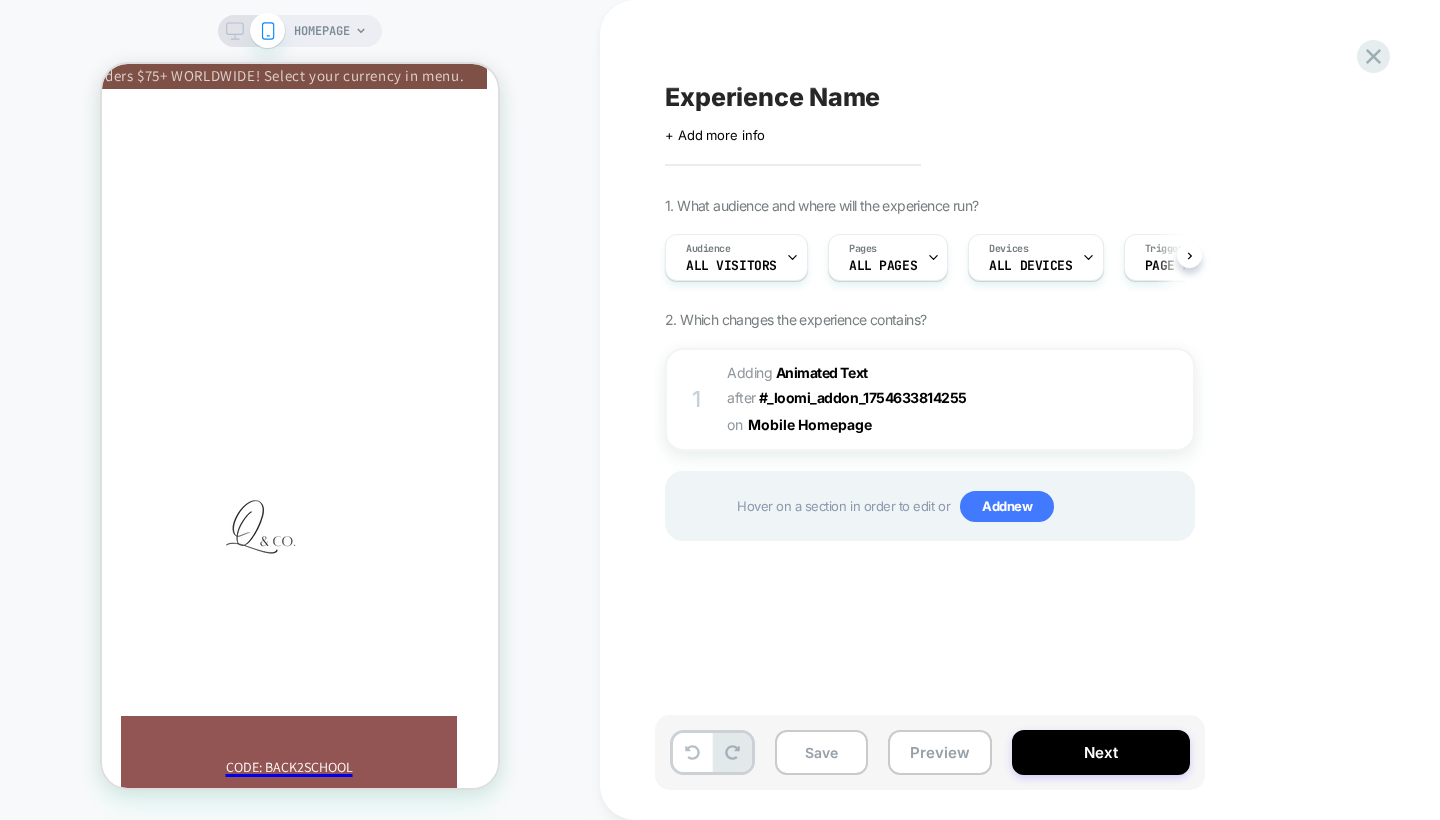 scroll, scrollTop: 71, scrollLeft: 10, axis: both 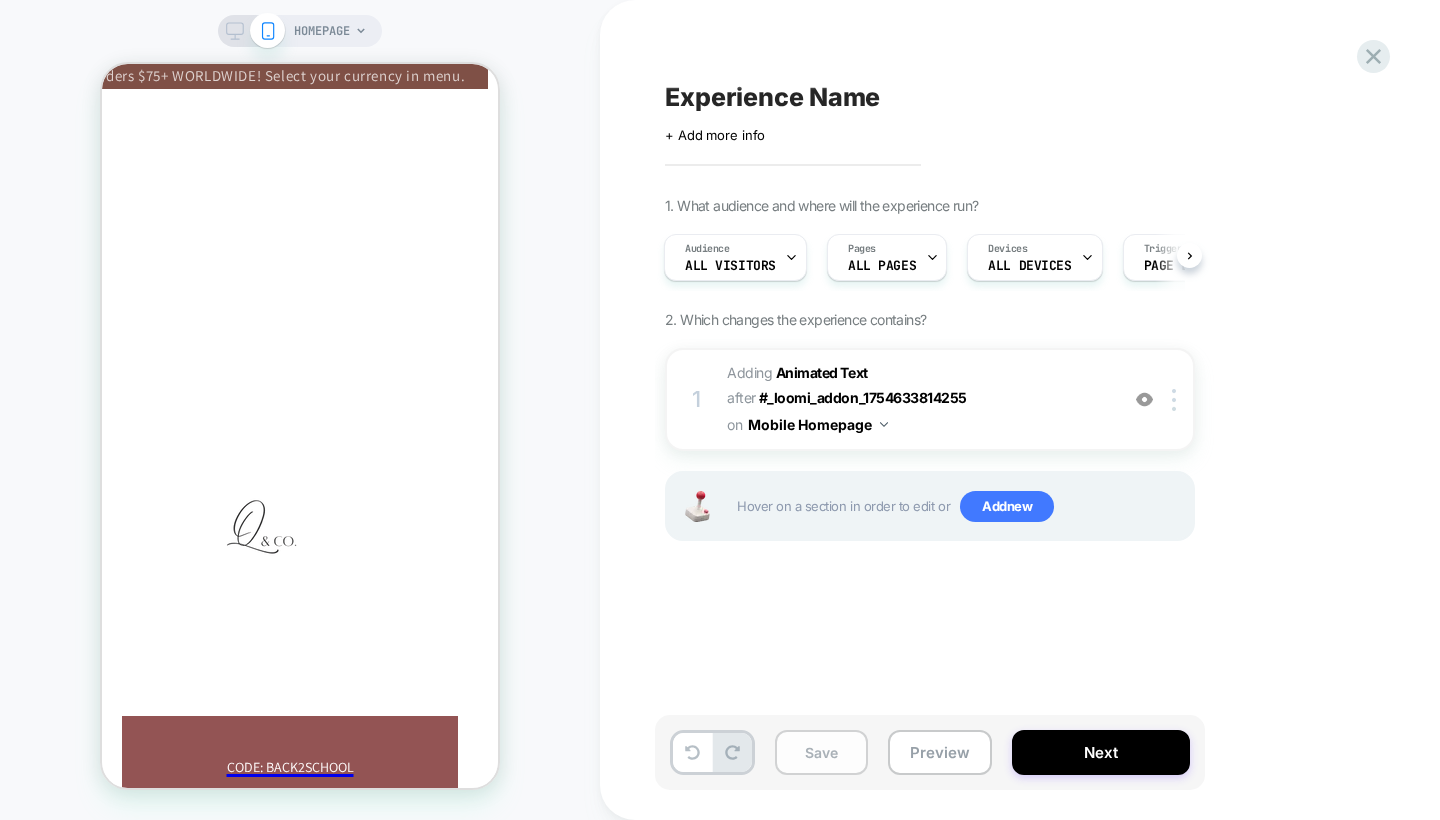 click on "Save" at bounding box center [821, 752] 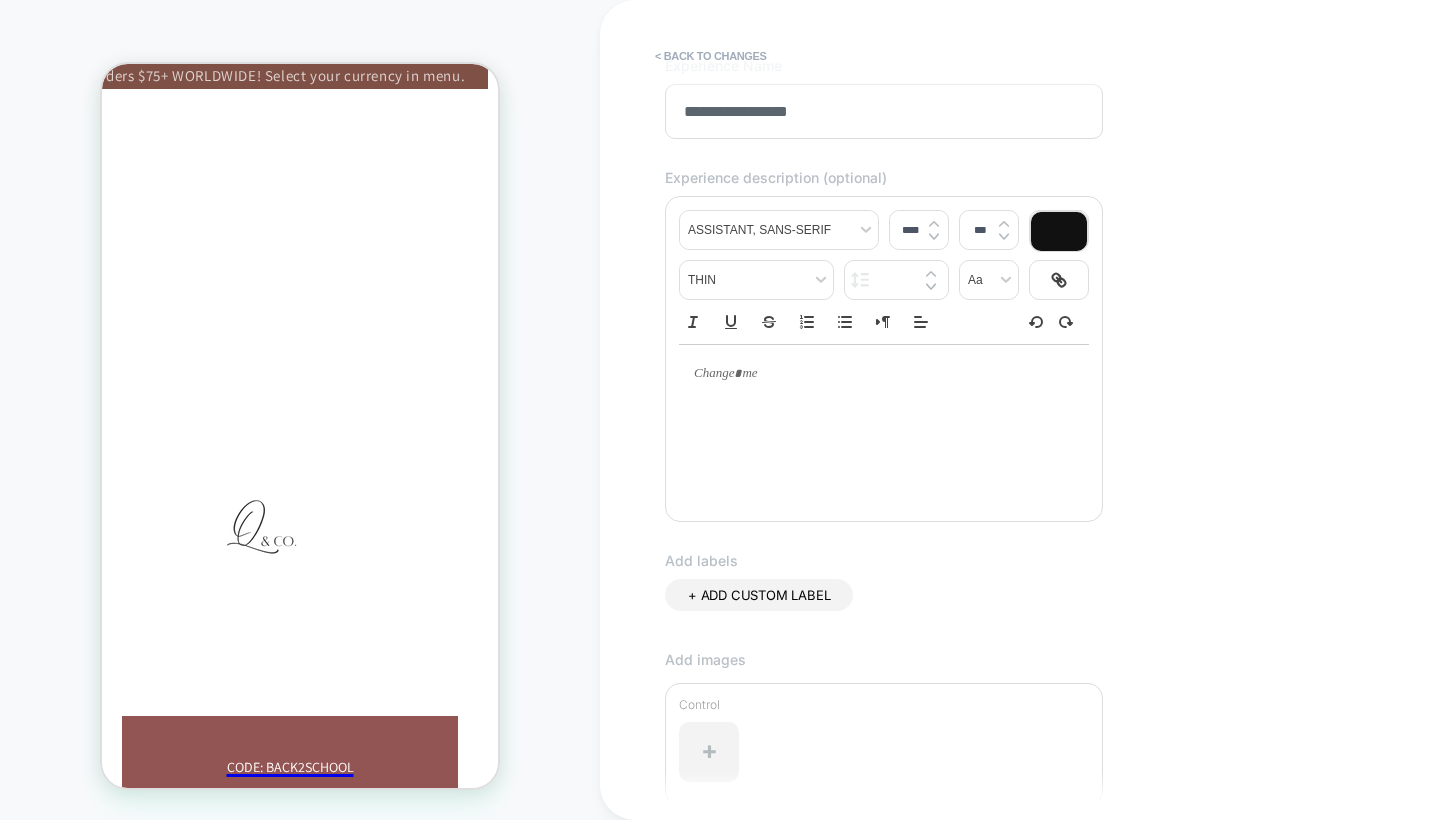 scroll, scrollTop: 141, scrollLeft: 0, axis: vertical 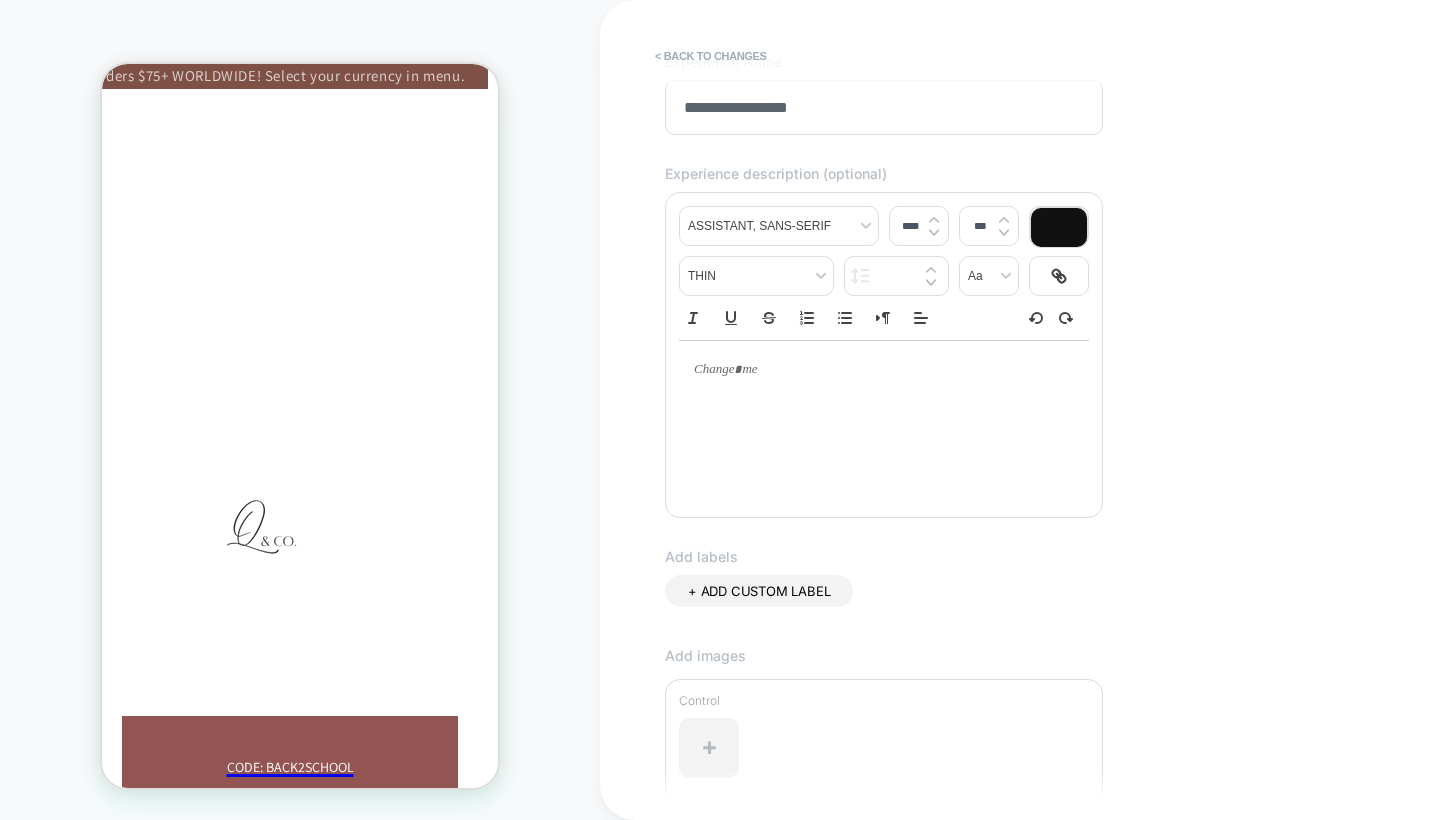 drag, startPoint x: 758, startPoint y: 406, endPoint x: 700, endPoint y: 364, distance: 71.610054 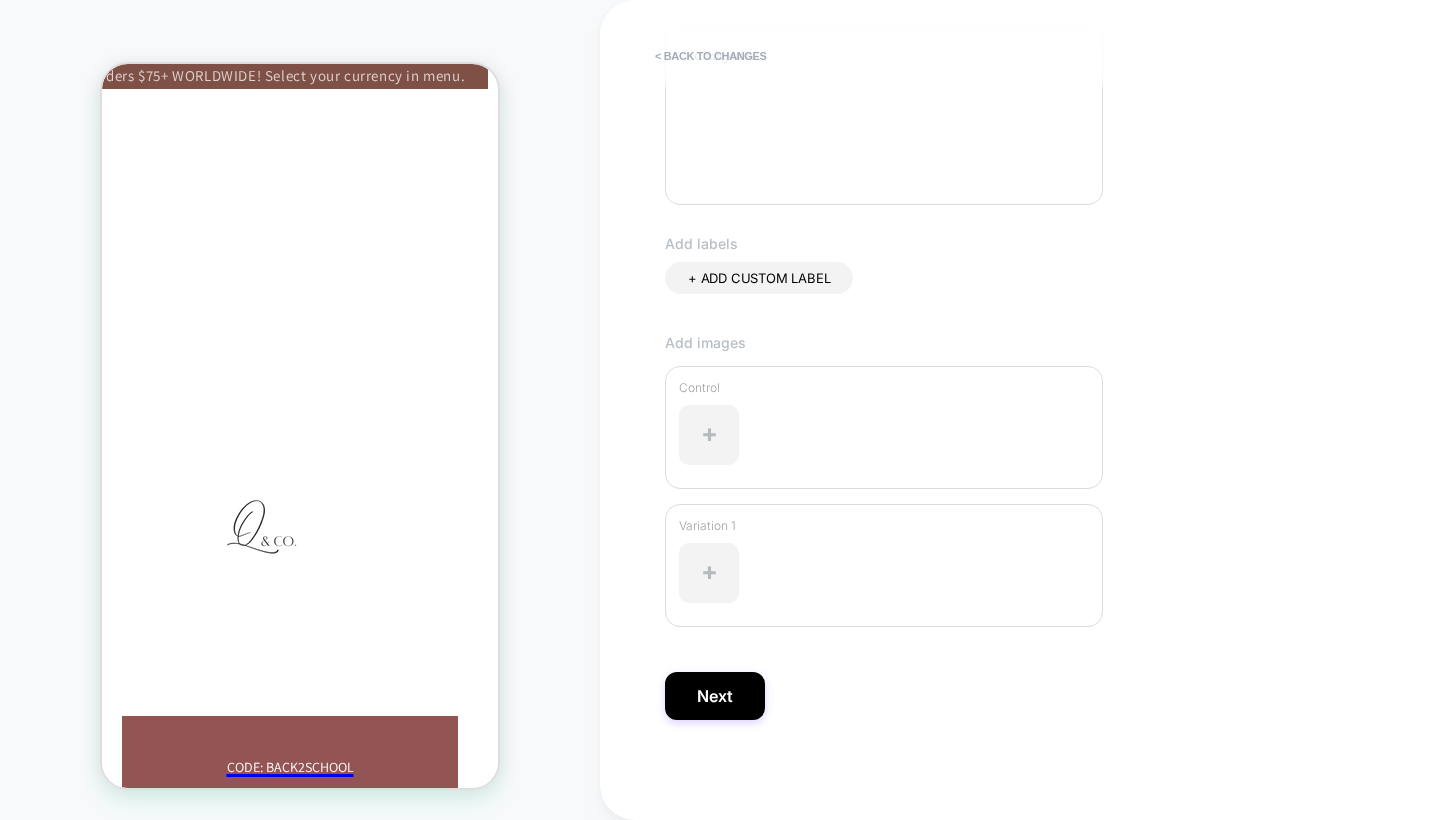scroll, scrollTop: 457, scrollLeft: 0, axis: vertical 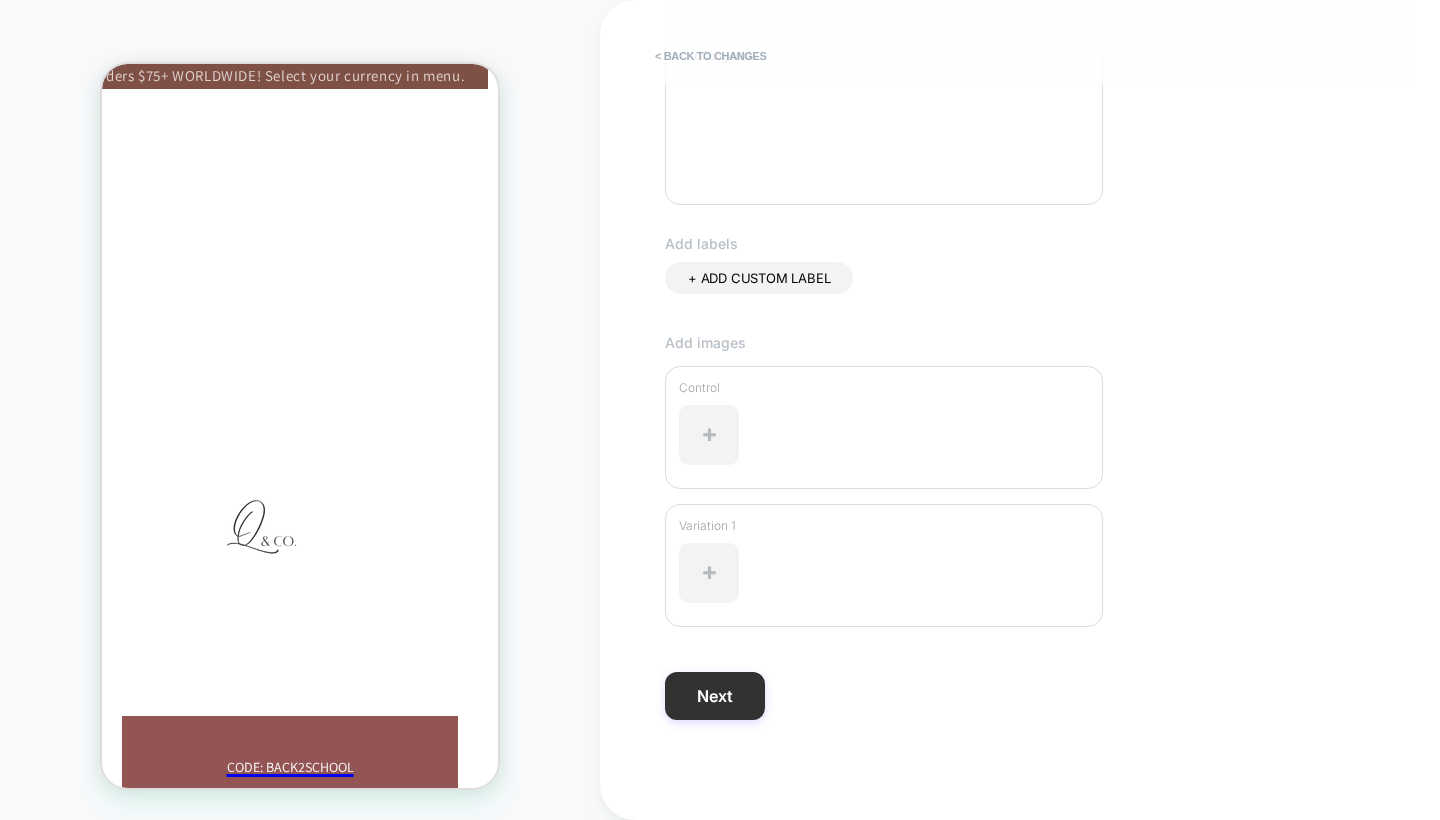 click on "Next" at bounding box center [715, 696] 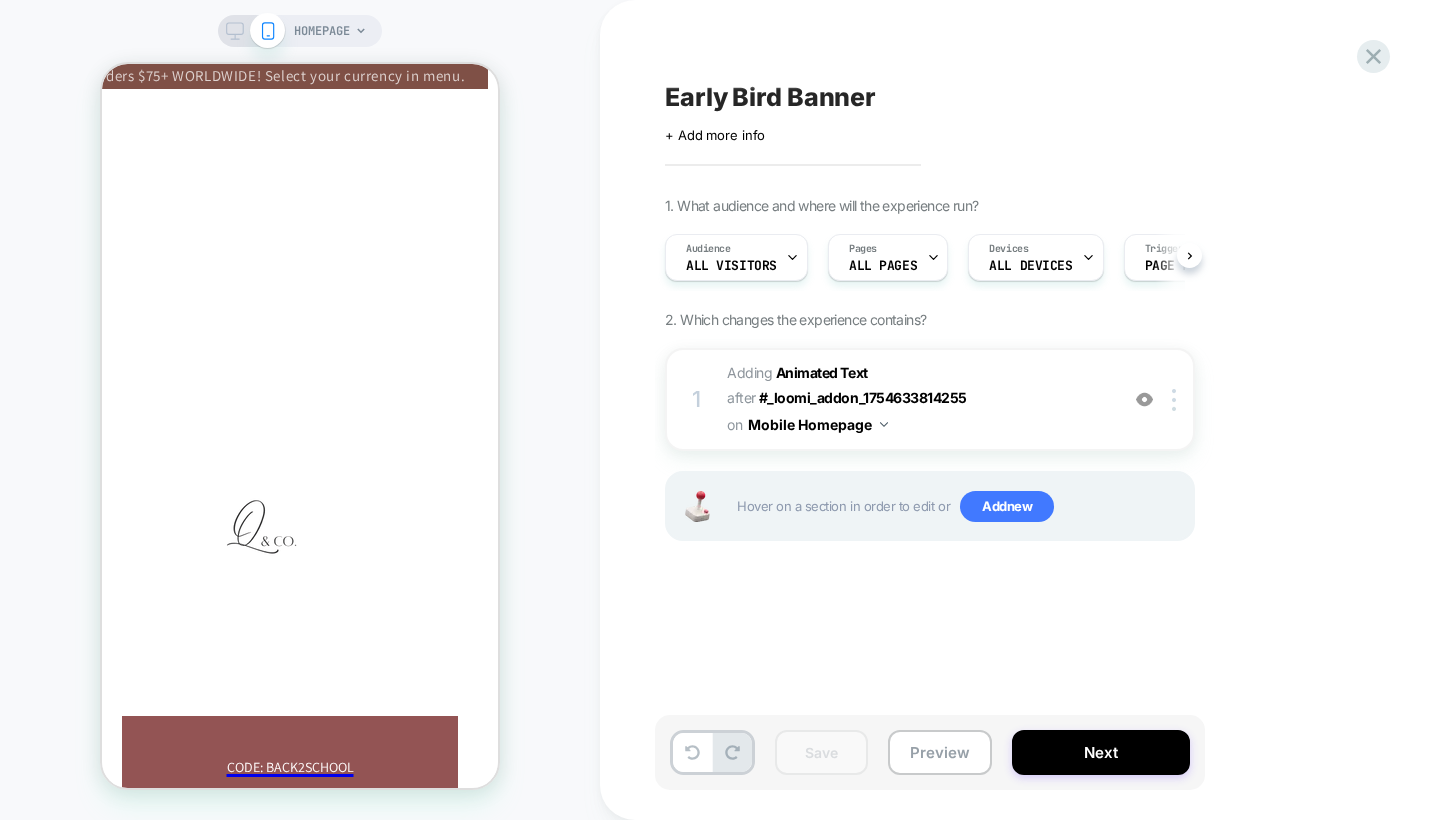 scroll, scrollTop: 0, scrollLeft: 1, axis: horizontal 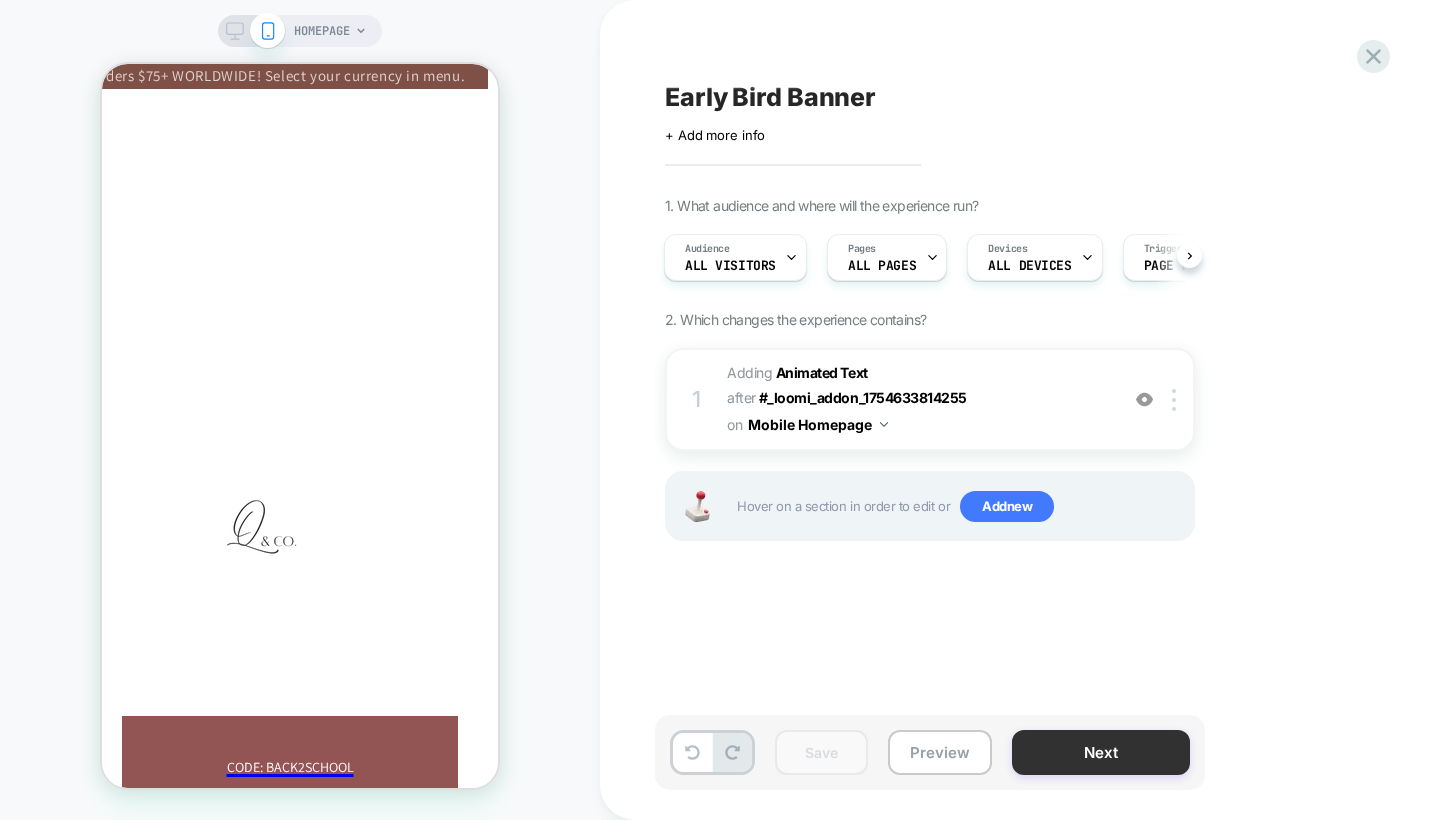 click on "Next" at bounding box center [1101, 752] 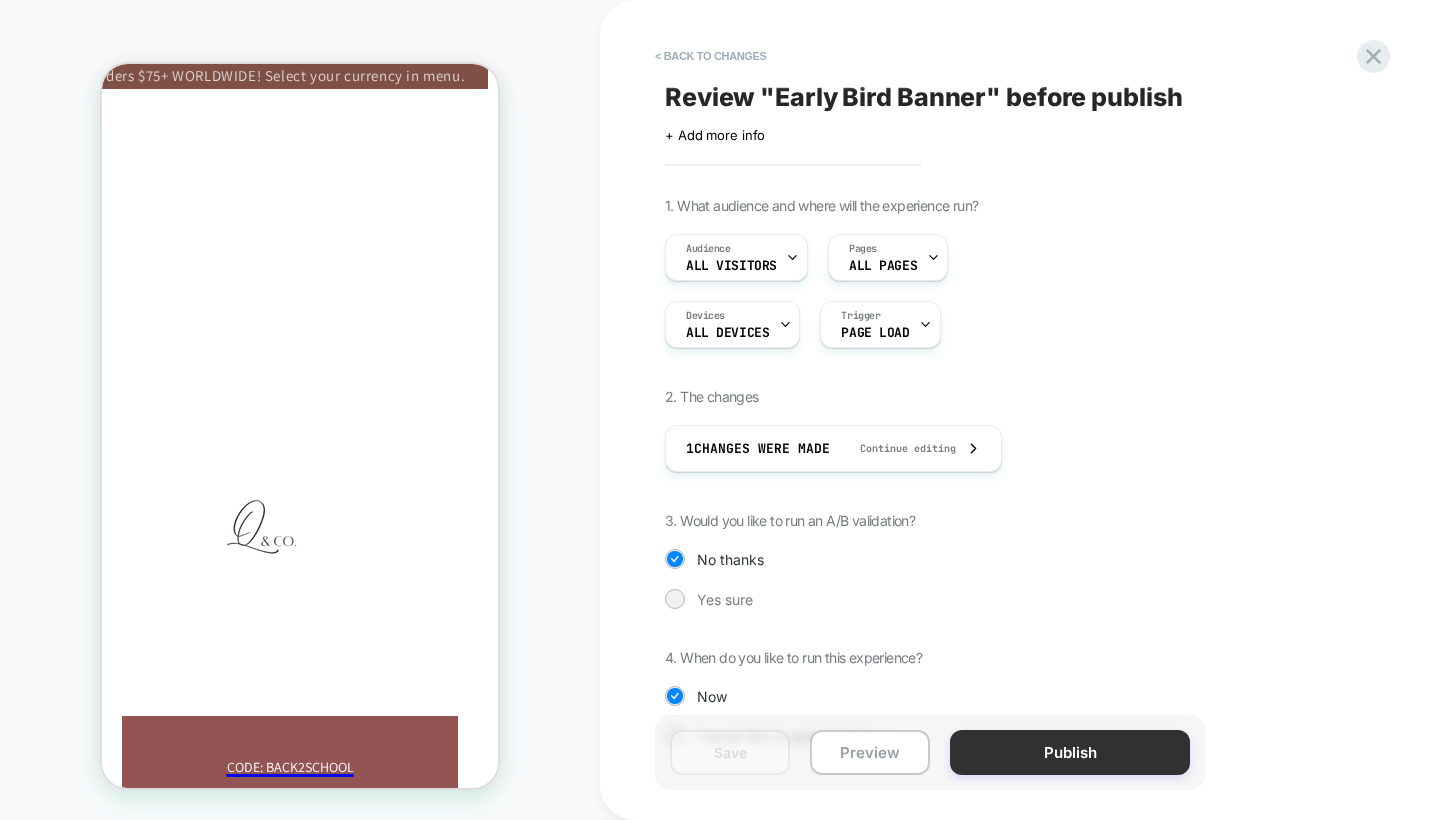 click on "Publish" at bounding box center (1070, 752) 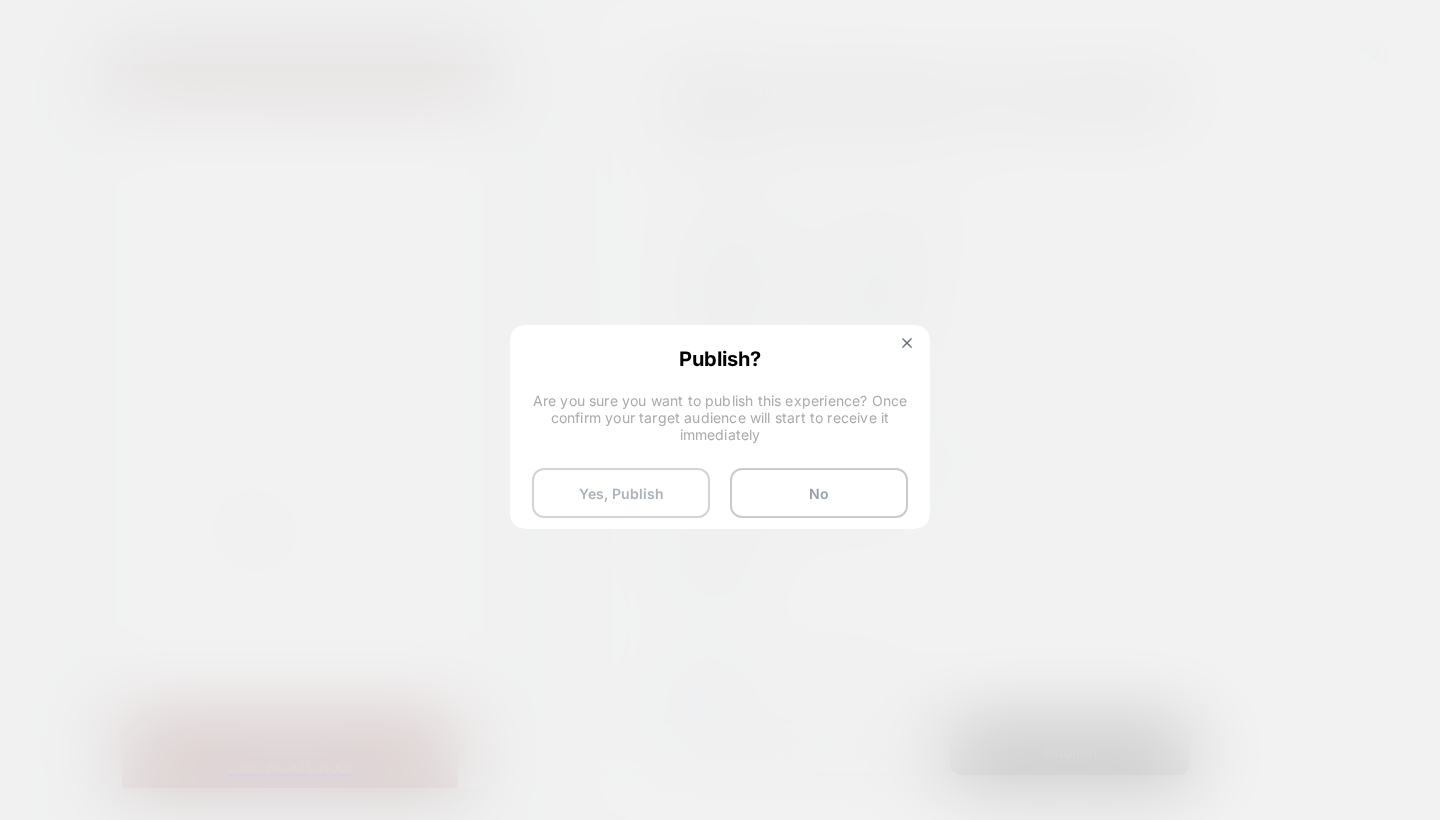 click on "Yes, Publish" at bounding box center (621, 493) 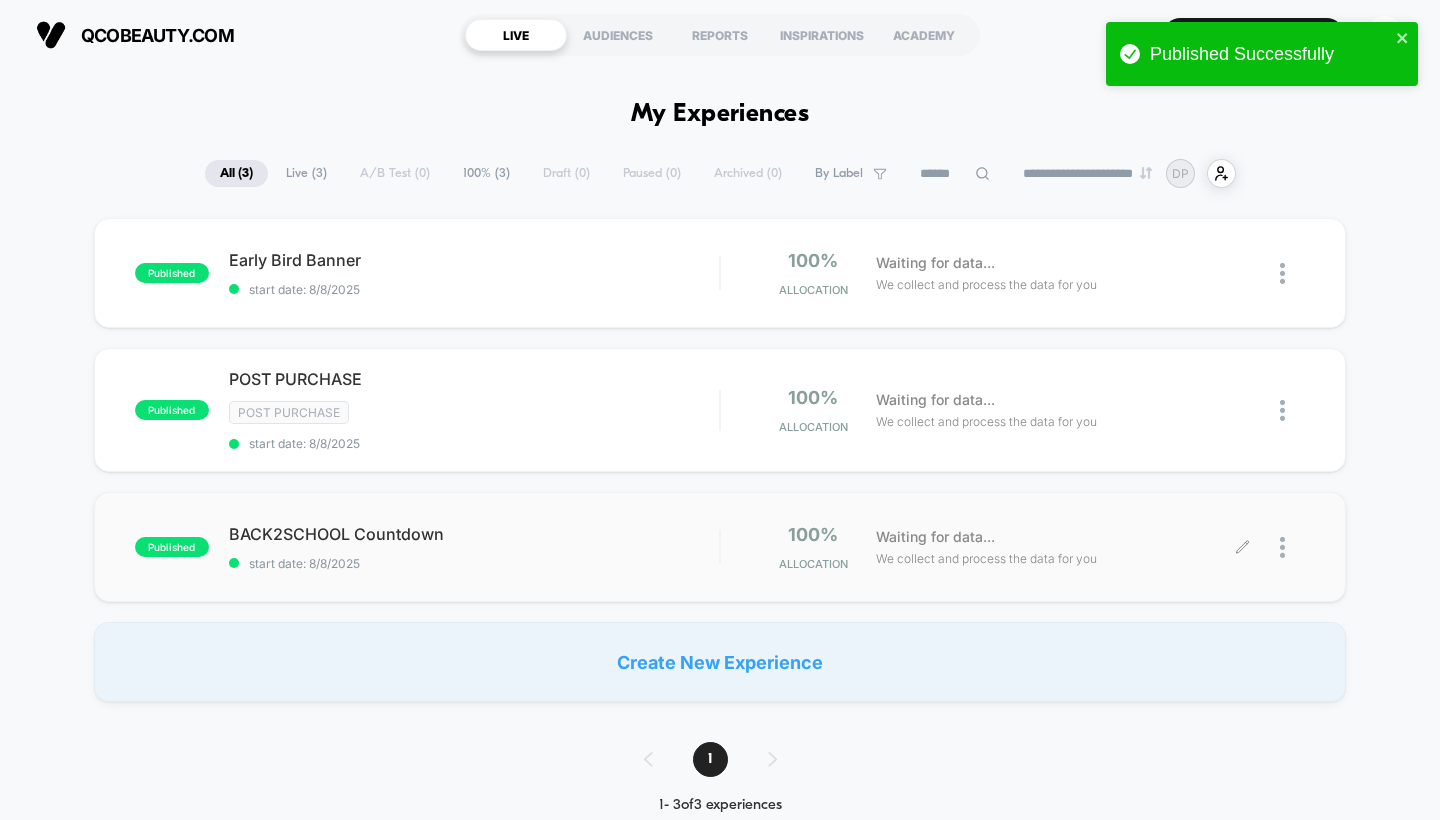 click at bounding box center (1292, 547) 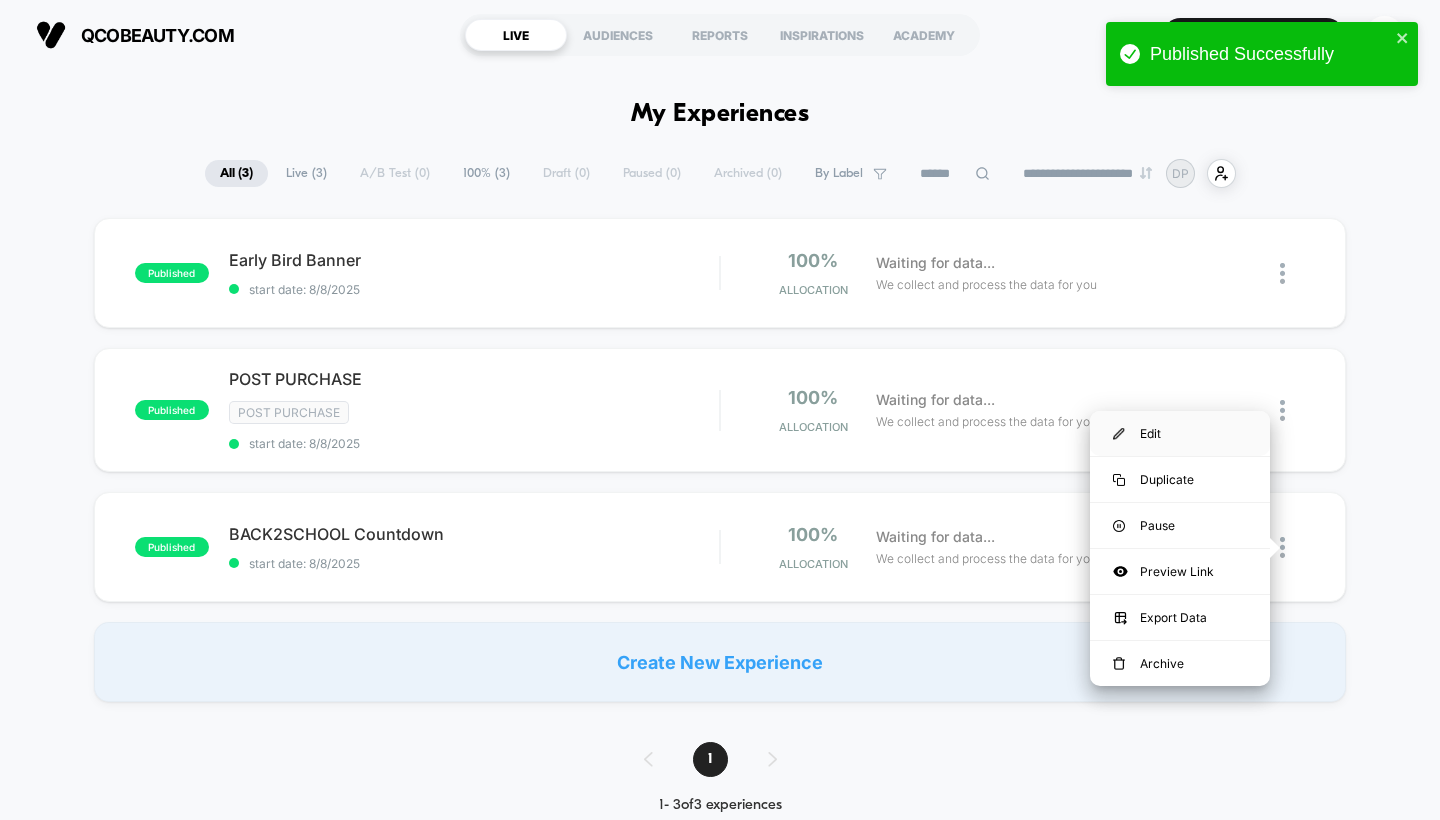click on "Edit" at bounding box center [1180, 433] 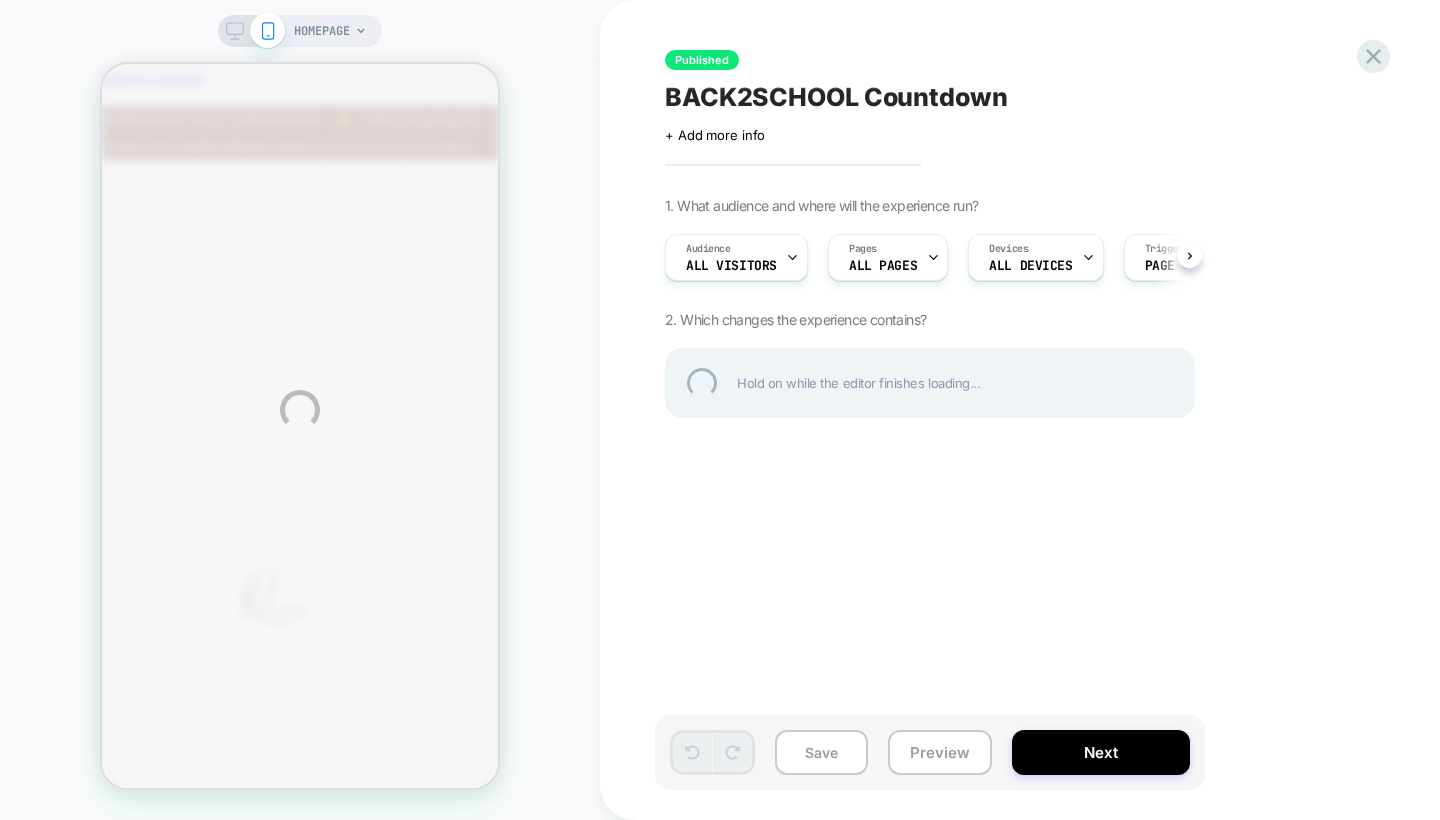 scroll, scrollTop: 0, scrollLeft: 0, axis: both 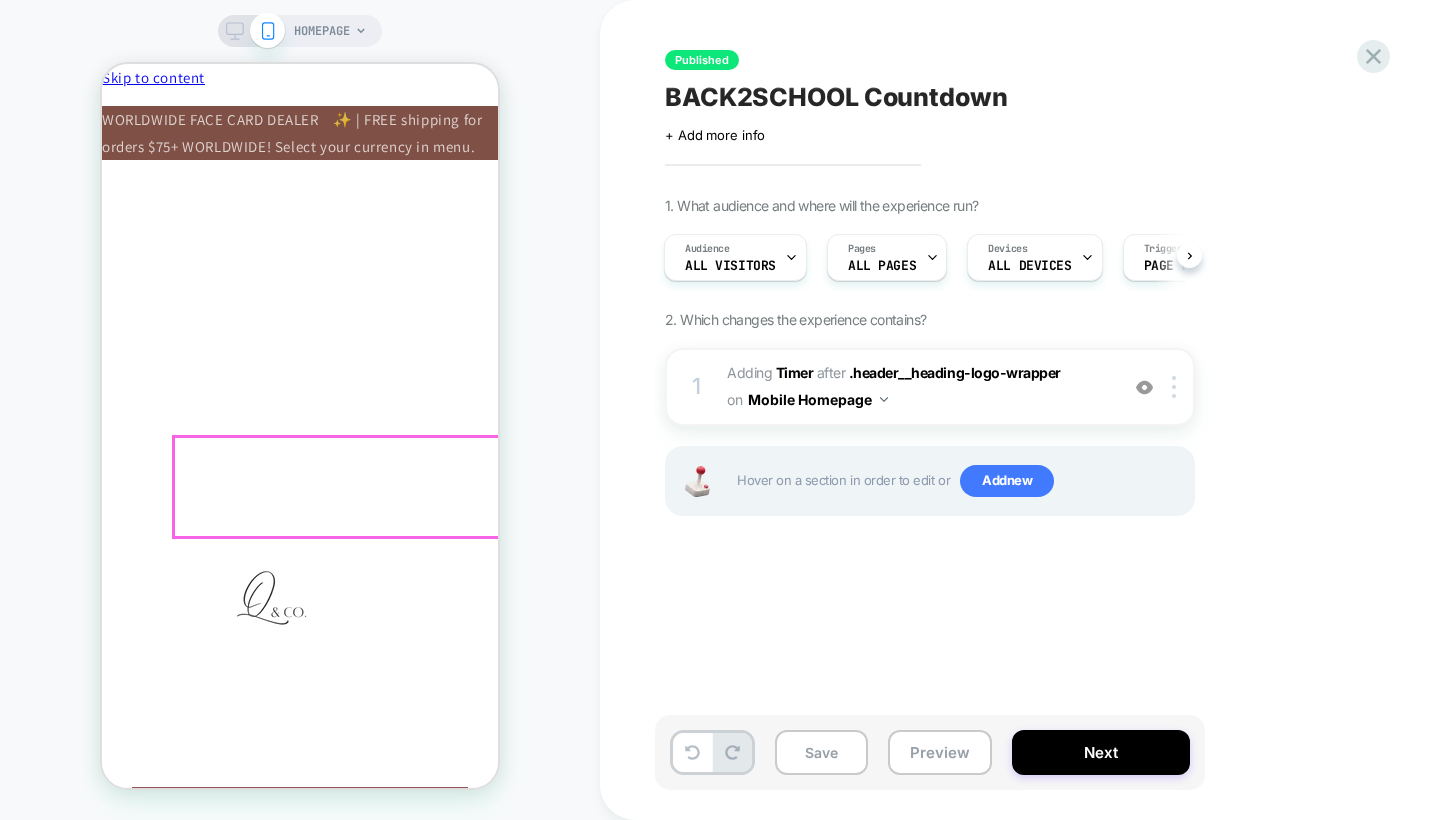 click on "code: Back2SCHOOL" at bounding box center (300, 838) 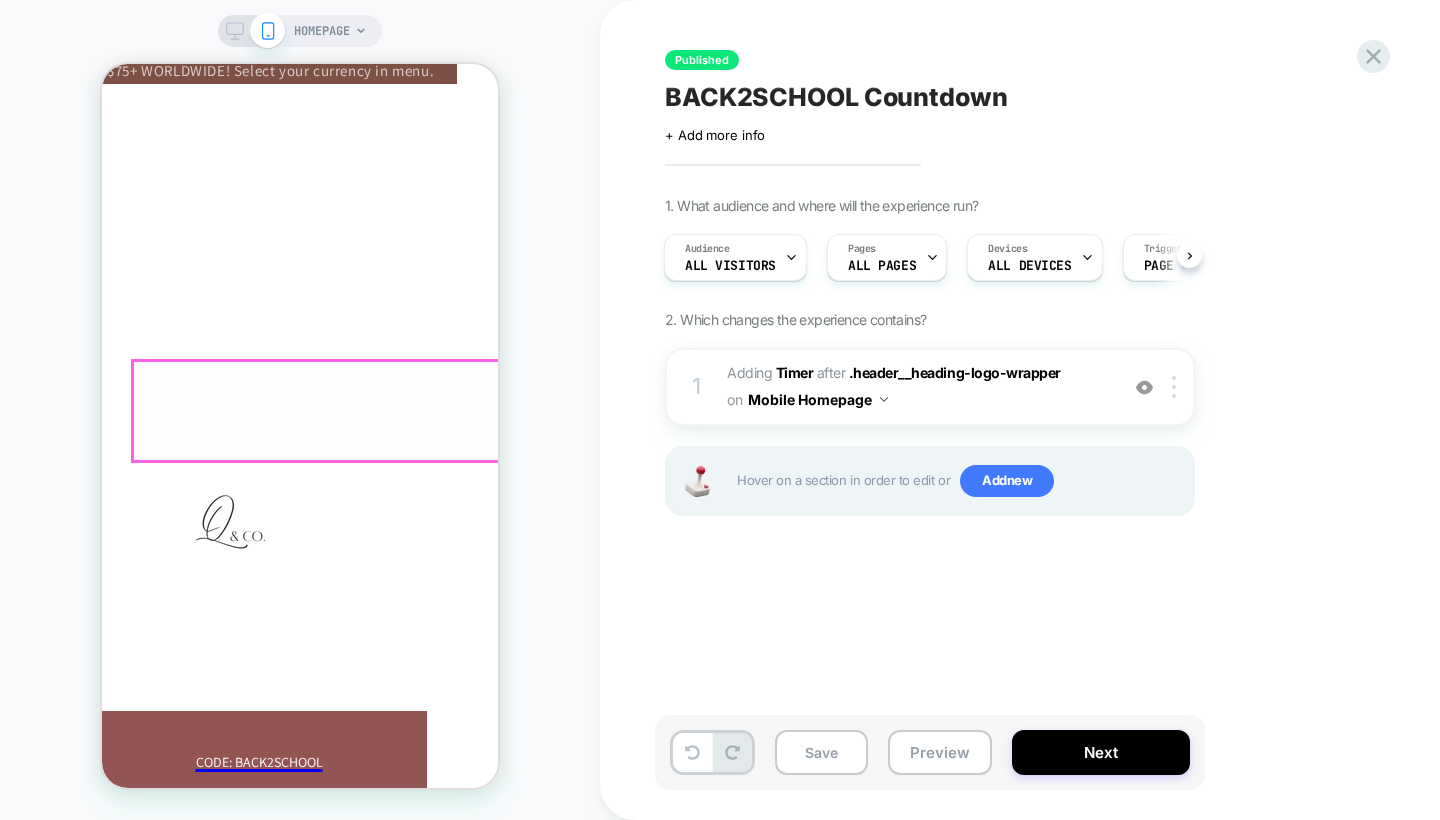 scroll, scrollTop: 83, scrollLeft: 41, axis: both 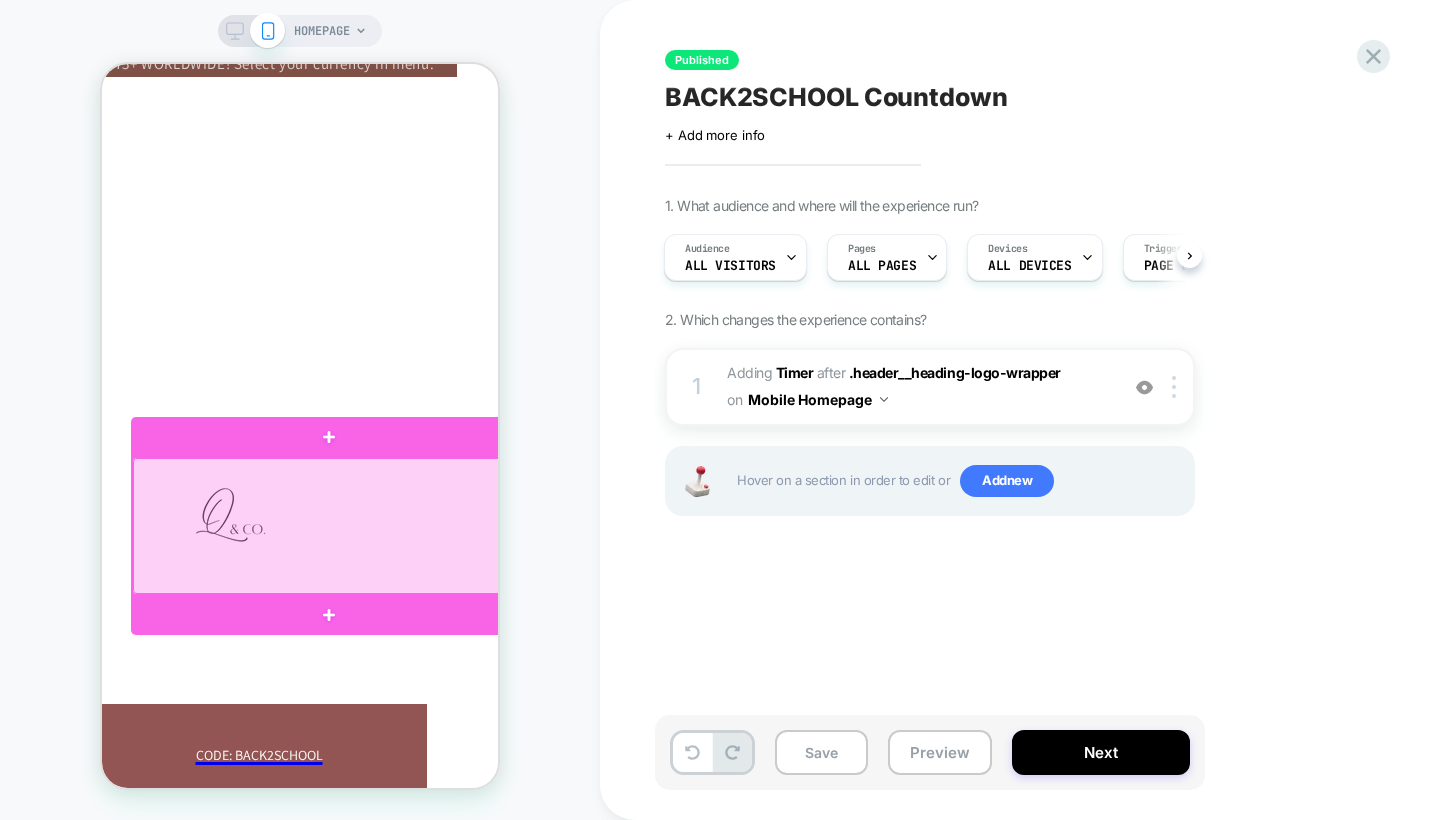 click at bounding box center [329, 526] 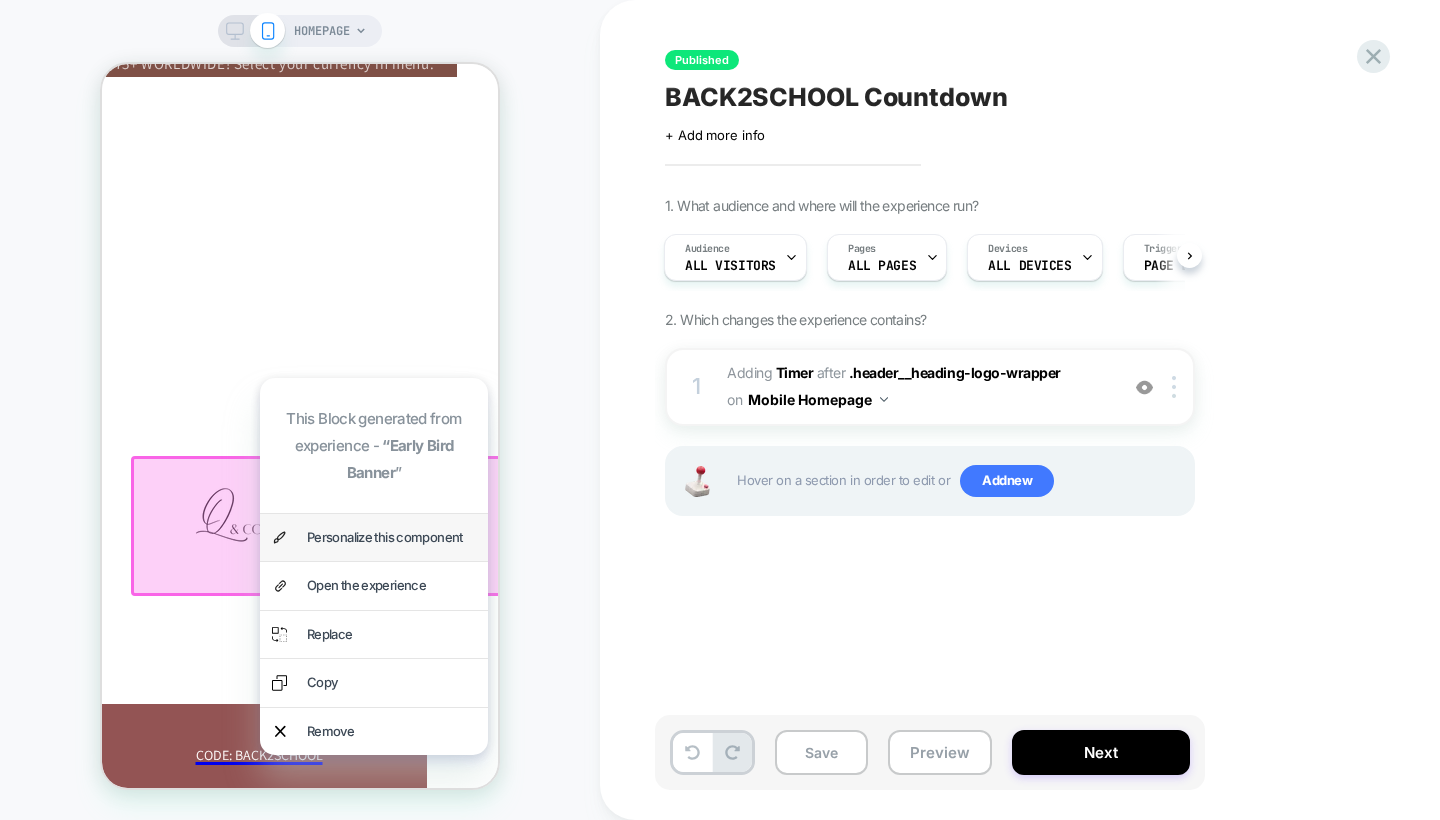 click on "Personalize this component" at bounding box center (391, 537) 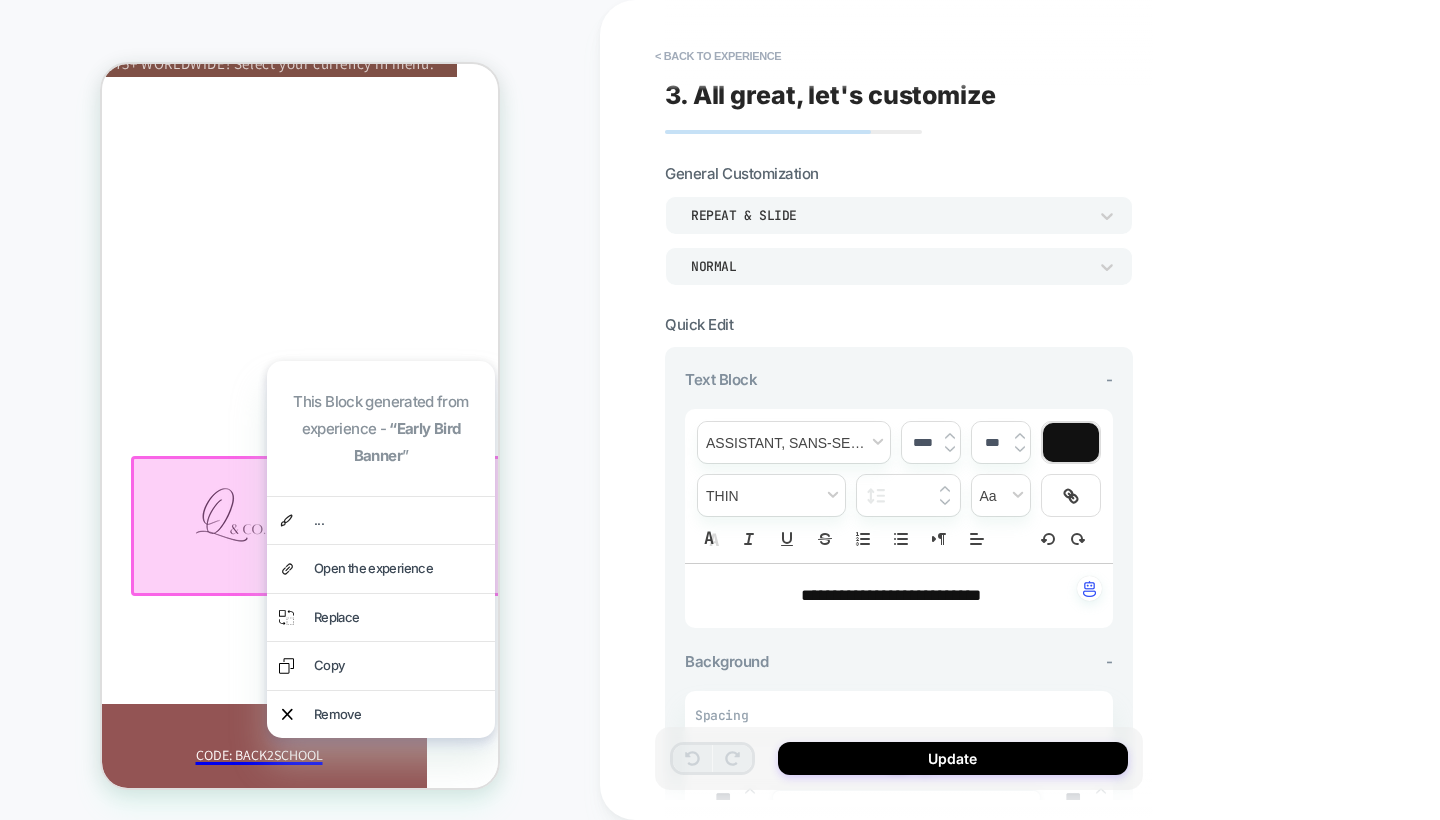 scroll, scrollTop: 133, scrollLeft: 21, axis: both 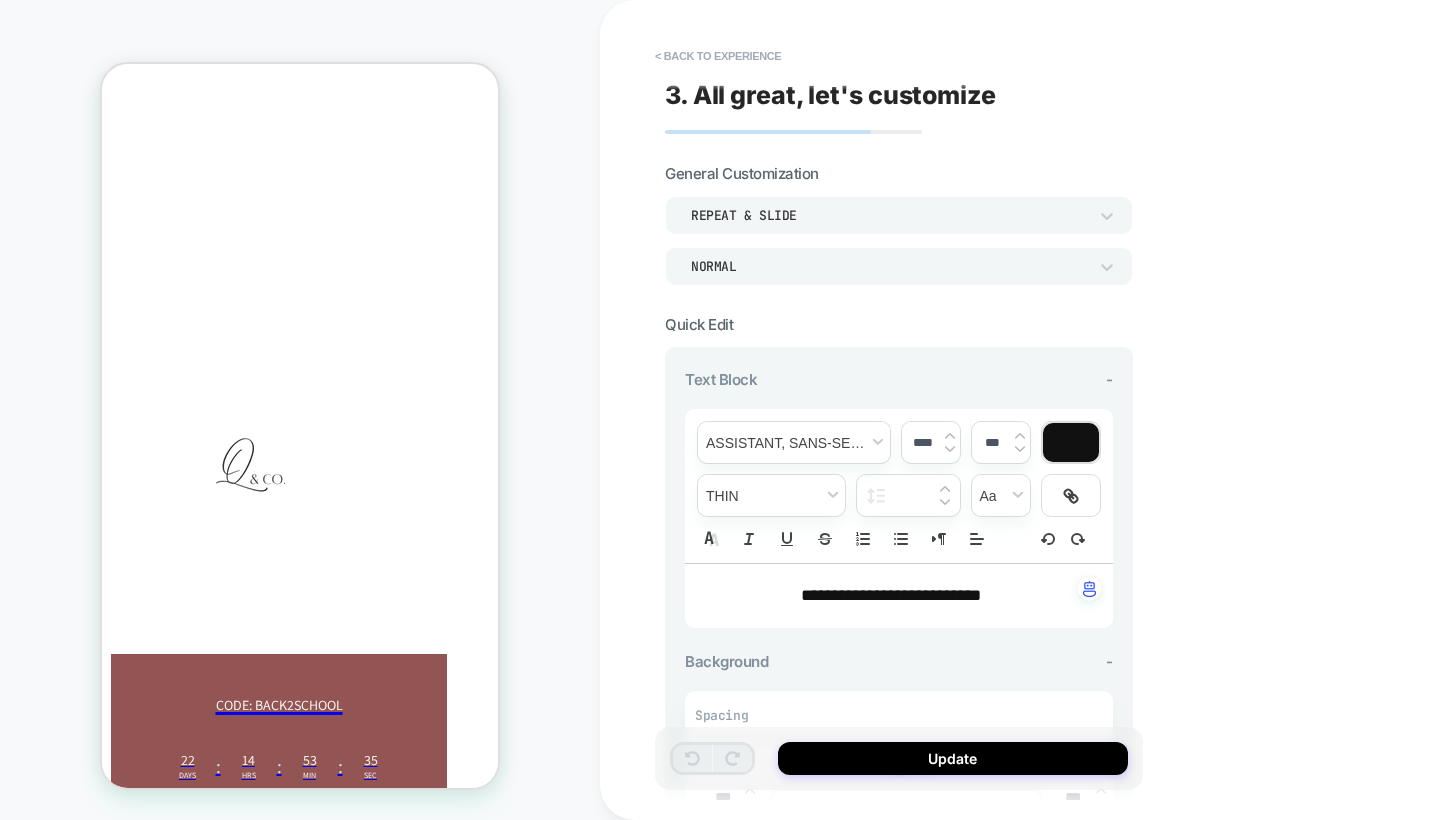 click on "code: Back2SCHOOL" at bounding box center (279, 705) 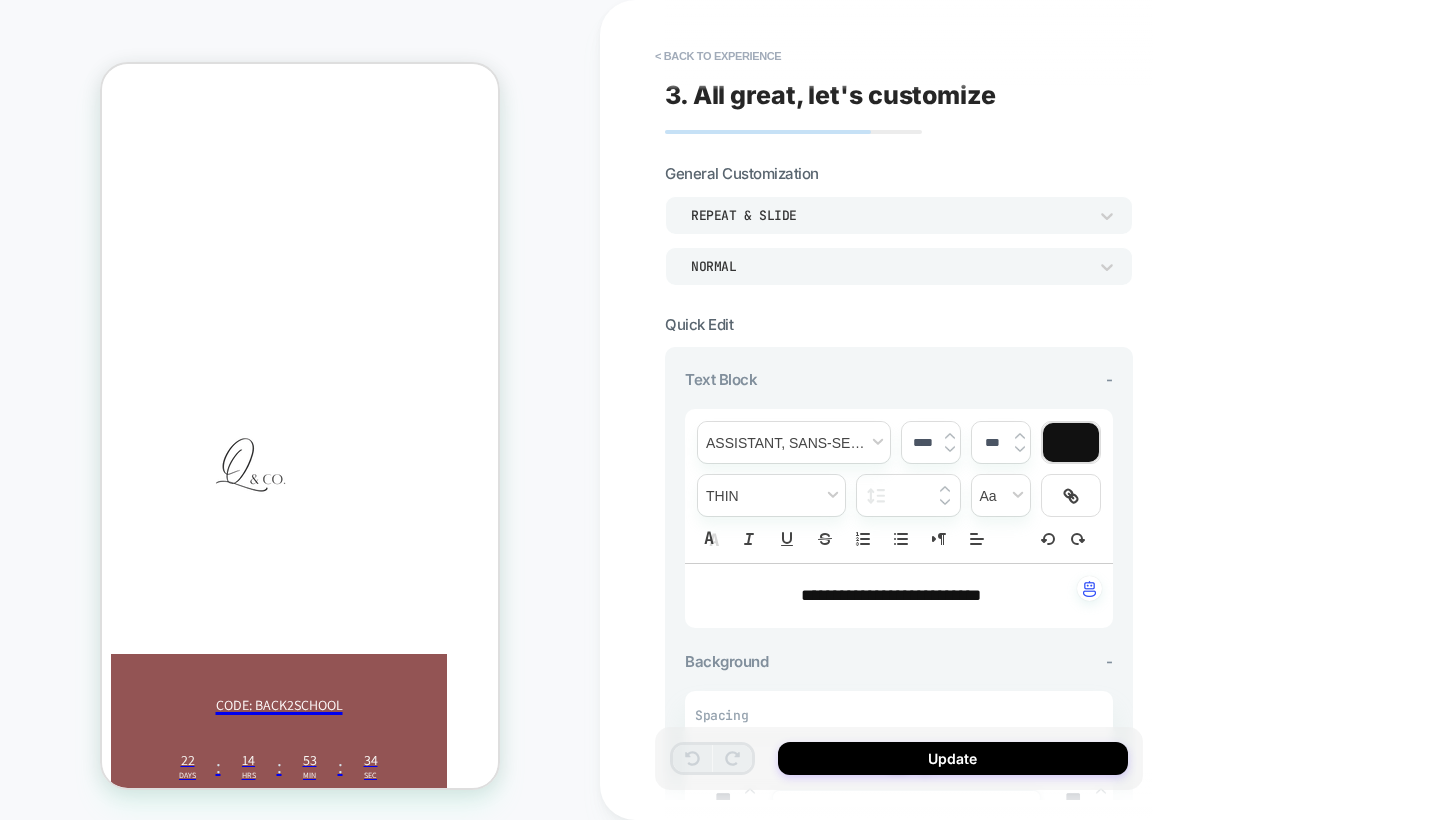 click on "53 Min" at bounding box center (310, 766) 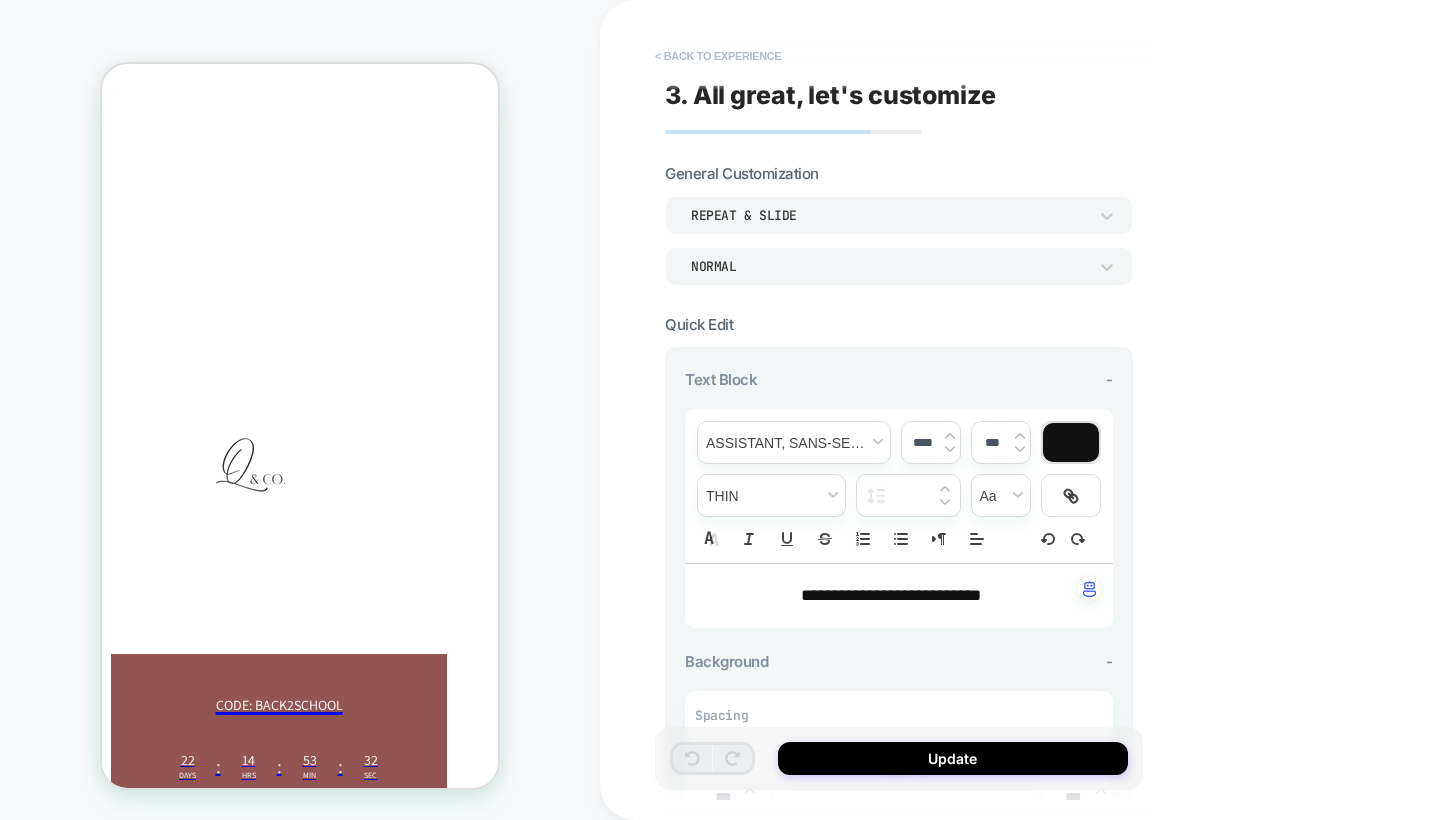 click on "< Back to experience" at bounding box center (718, 56) 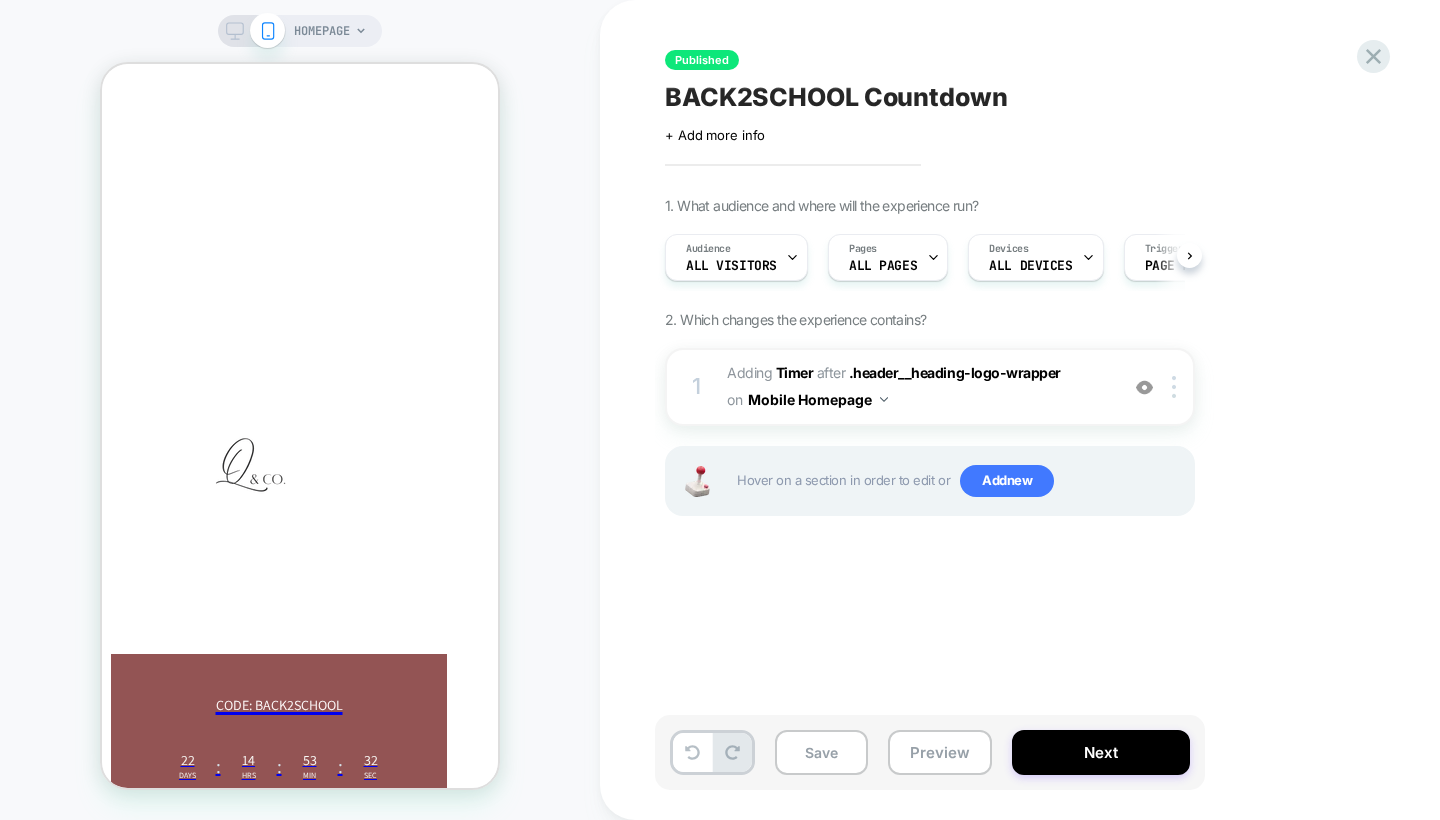 scroll, scrollTop: 0, scrollLeft: 1, axis: horizontal 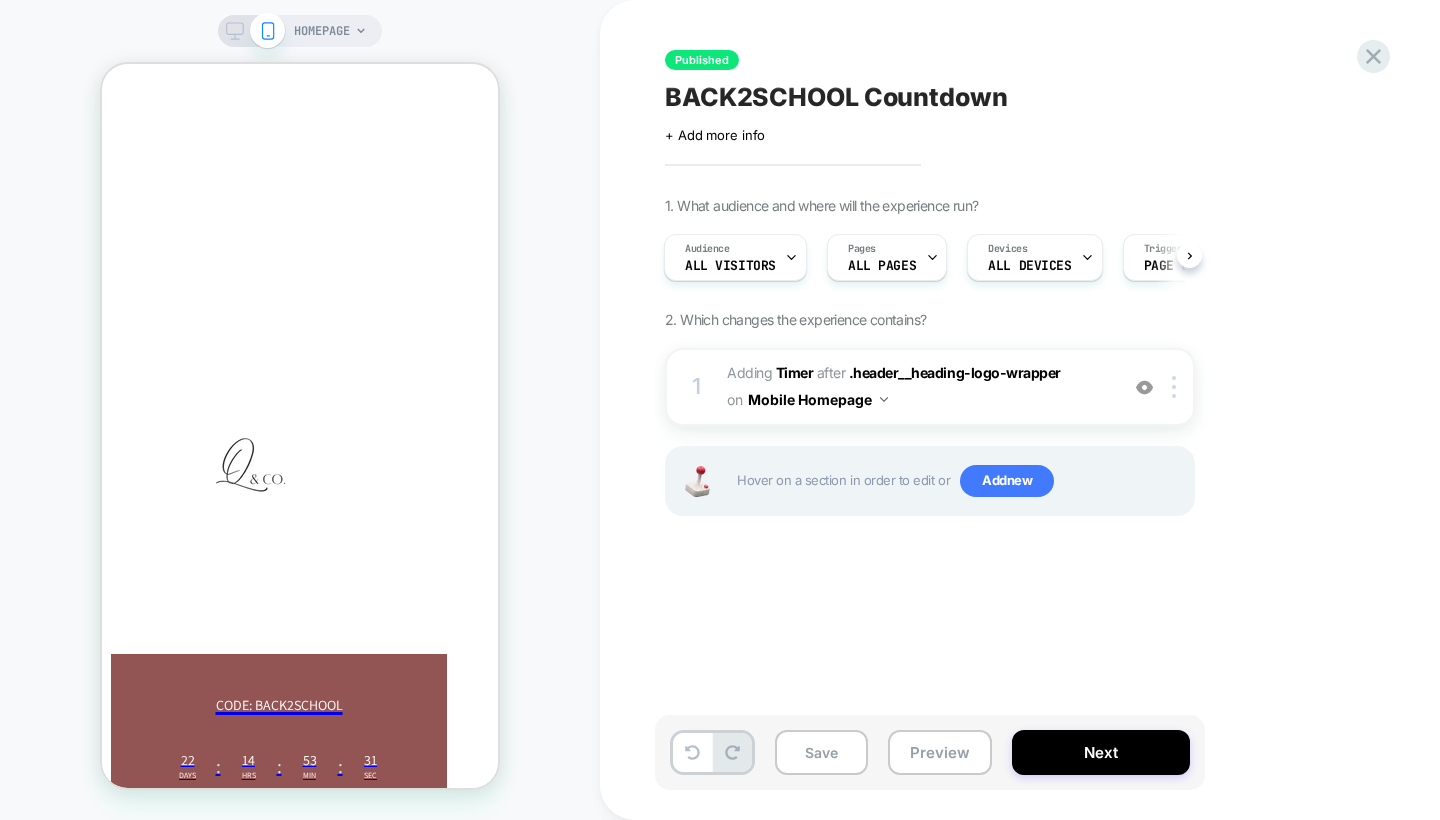 click on "Published" at bounding box center [702, 60] 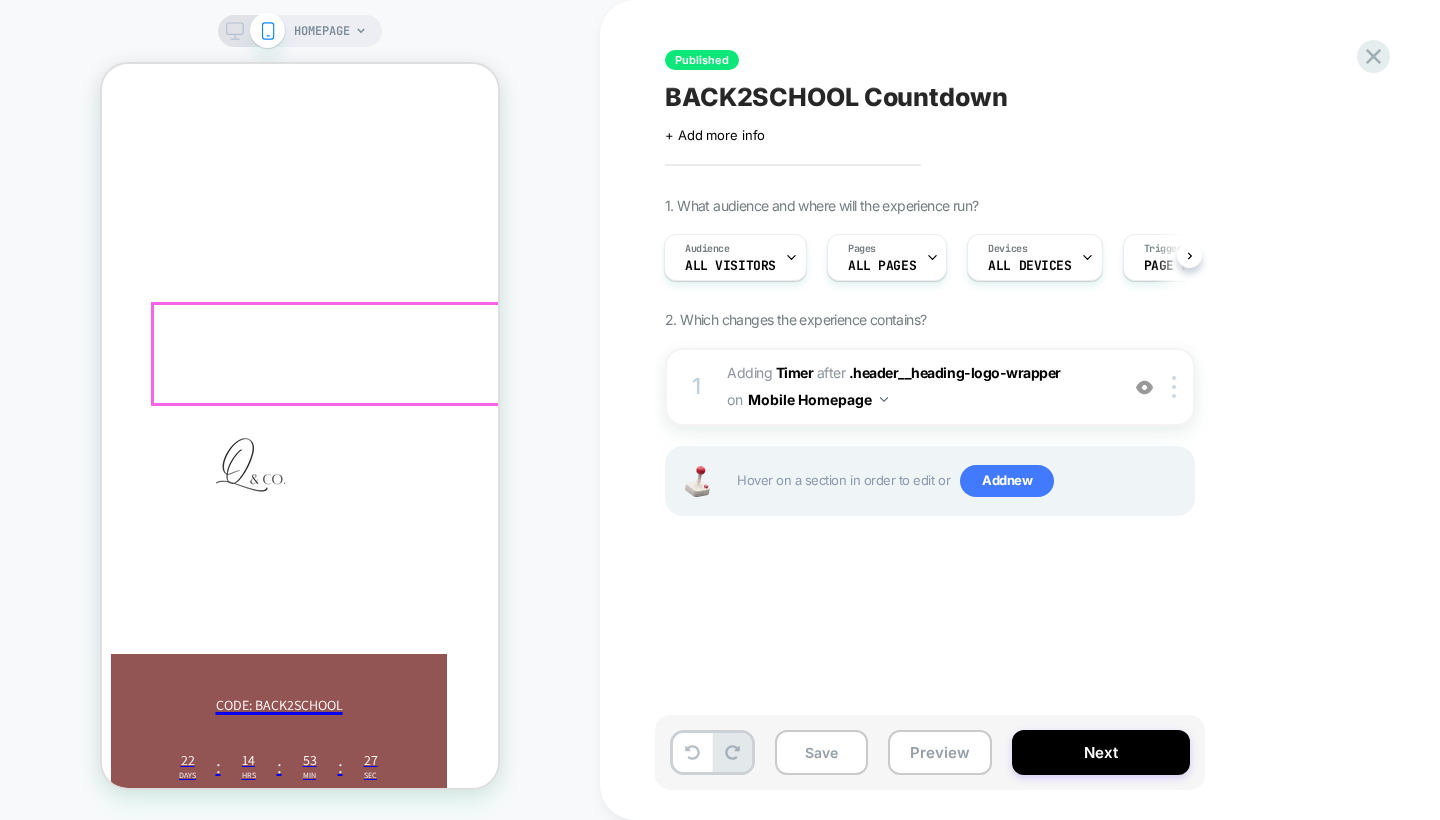 click on "22 Days : 14 Hrs : 53 Min : 27 Sec" at bounding box center (279, 766) 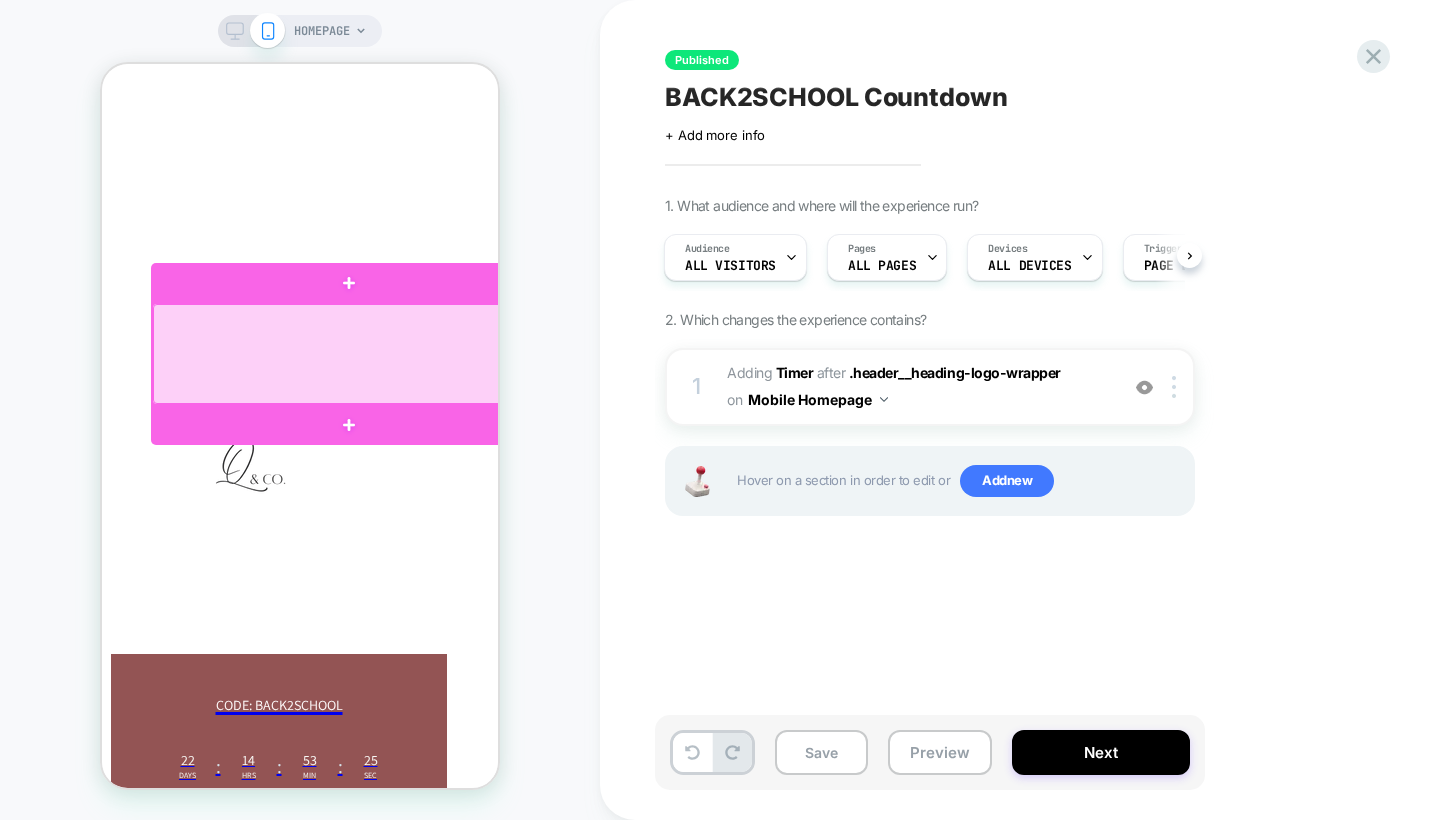 click at bounding box center [349, 354] 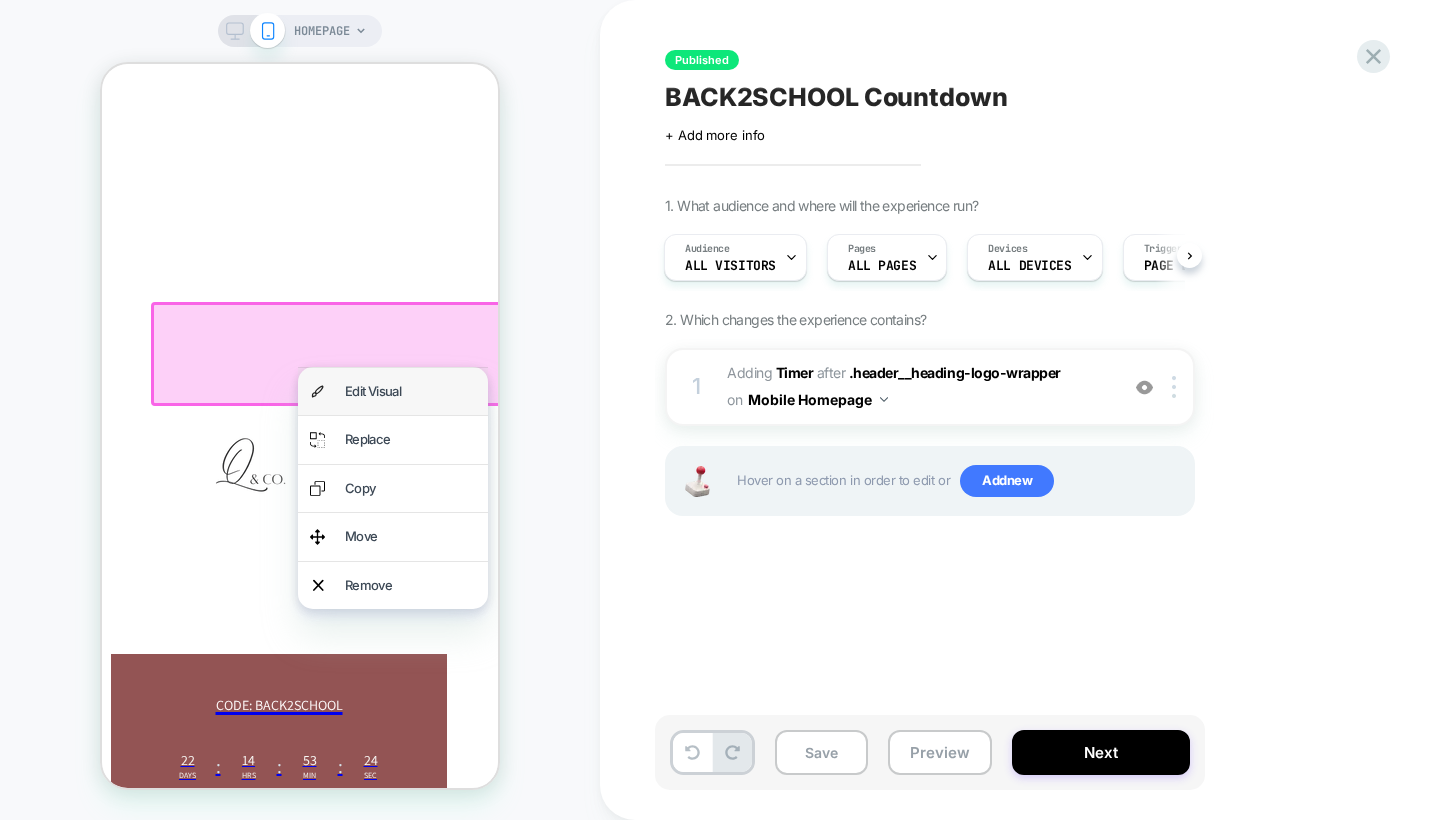click on "Edit Visual" at bounding box center [410, 391] 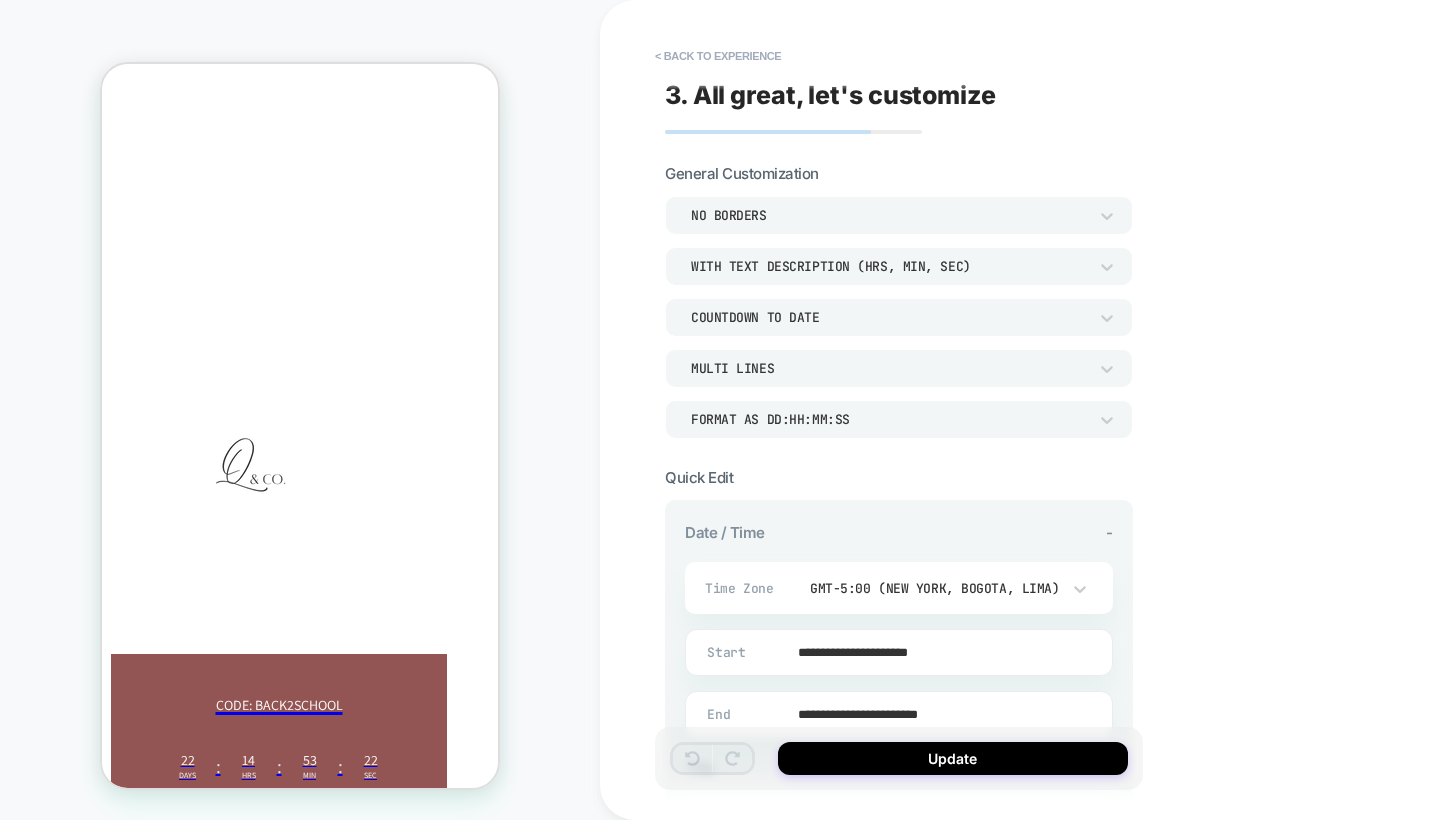 scroll, scrollTop: 22, scrollLeft: 70, axis: both 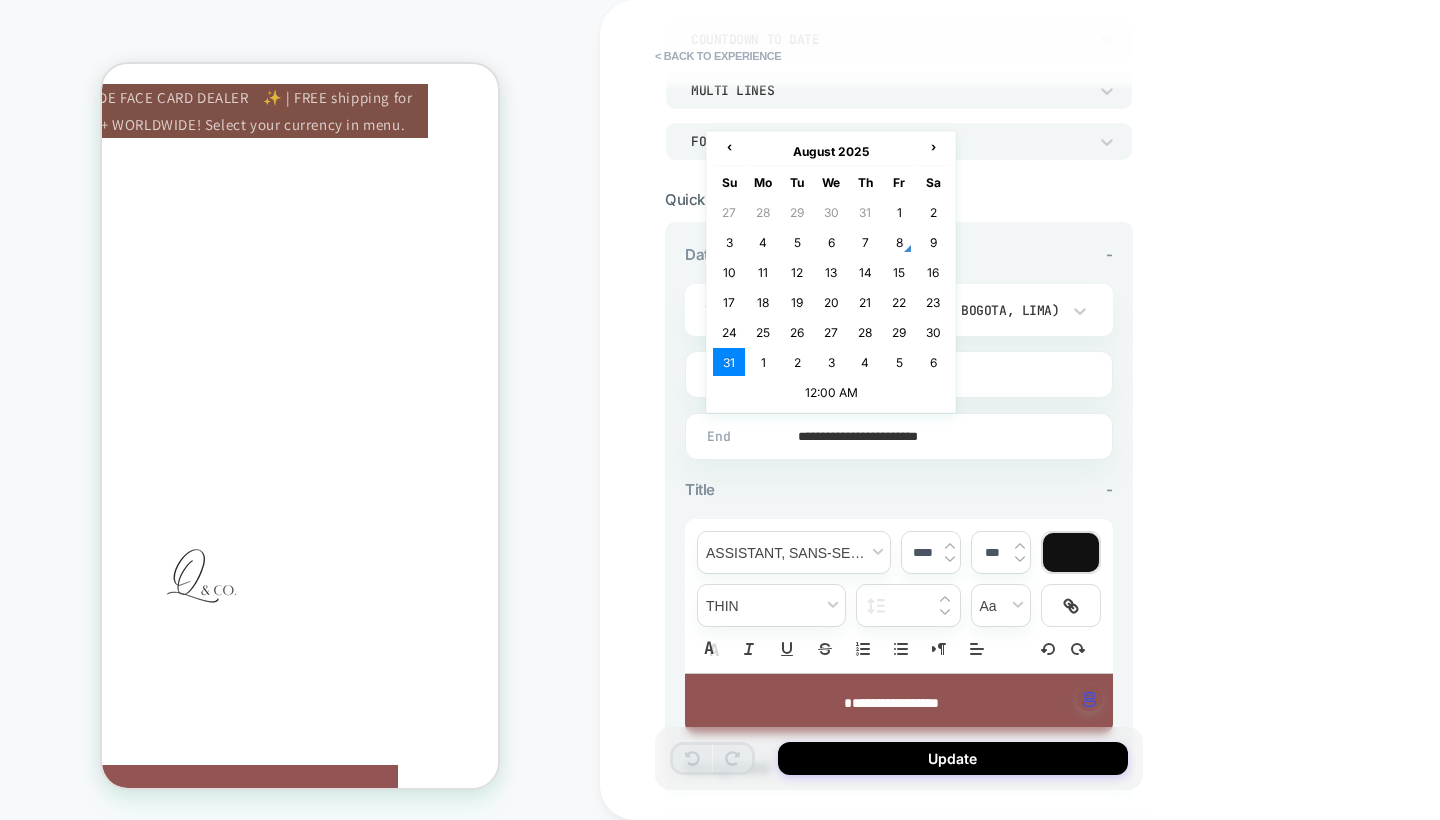 click on "**********" at bounding box center (895, 436) 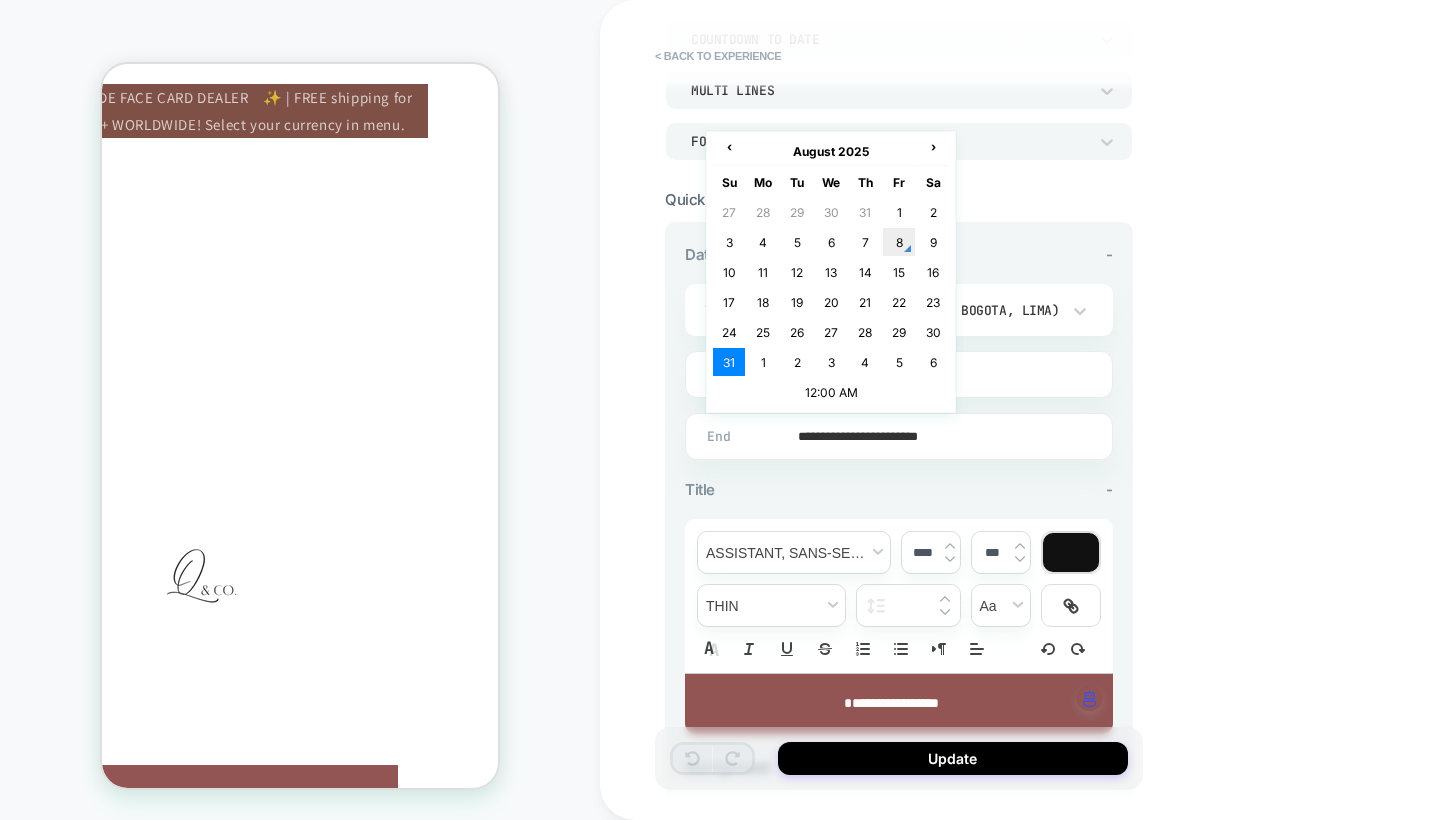 click on "8" at bounding box center (899, 242) 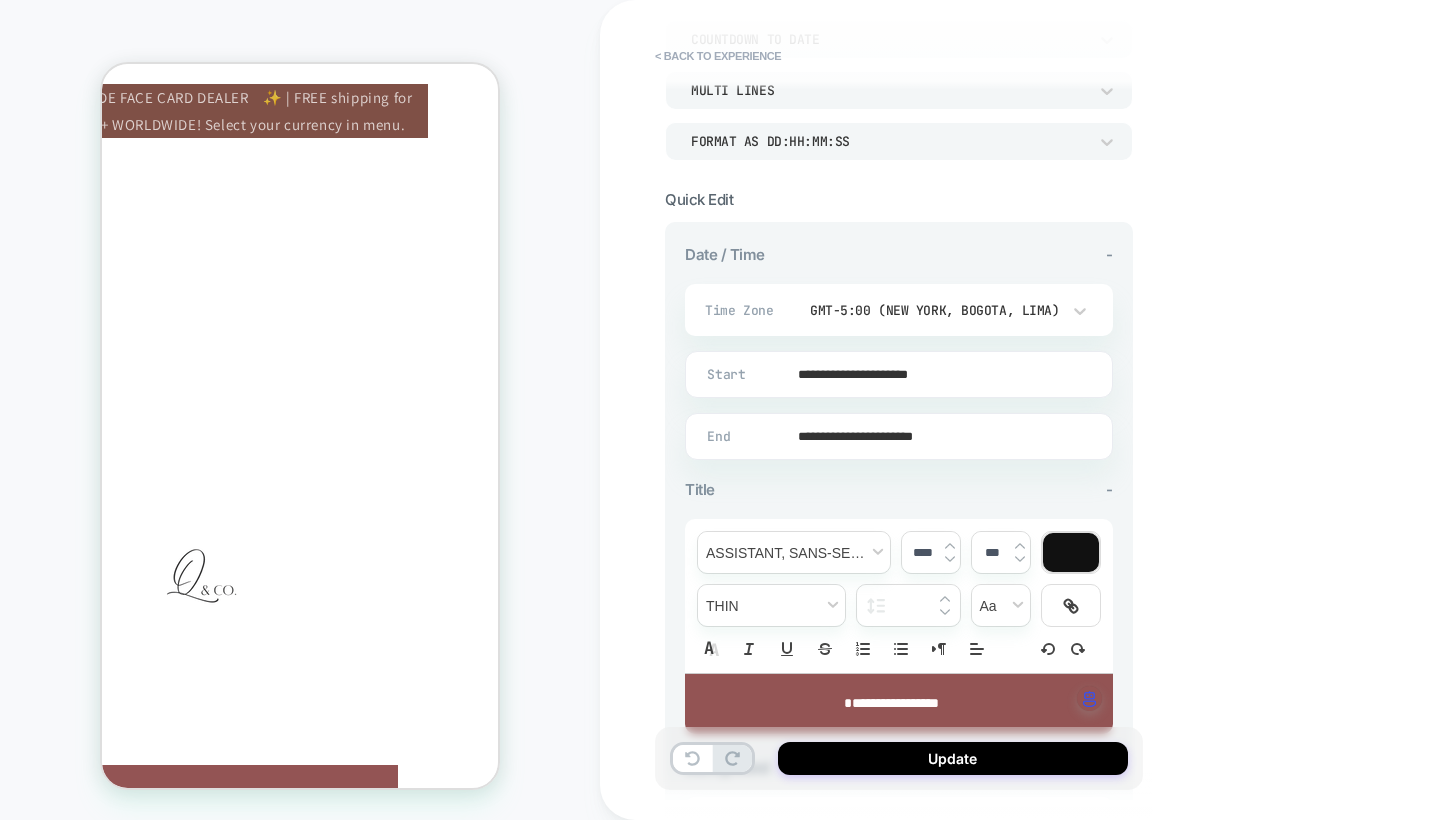 click on "**********" at bounding box center (895, 436) 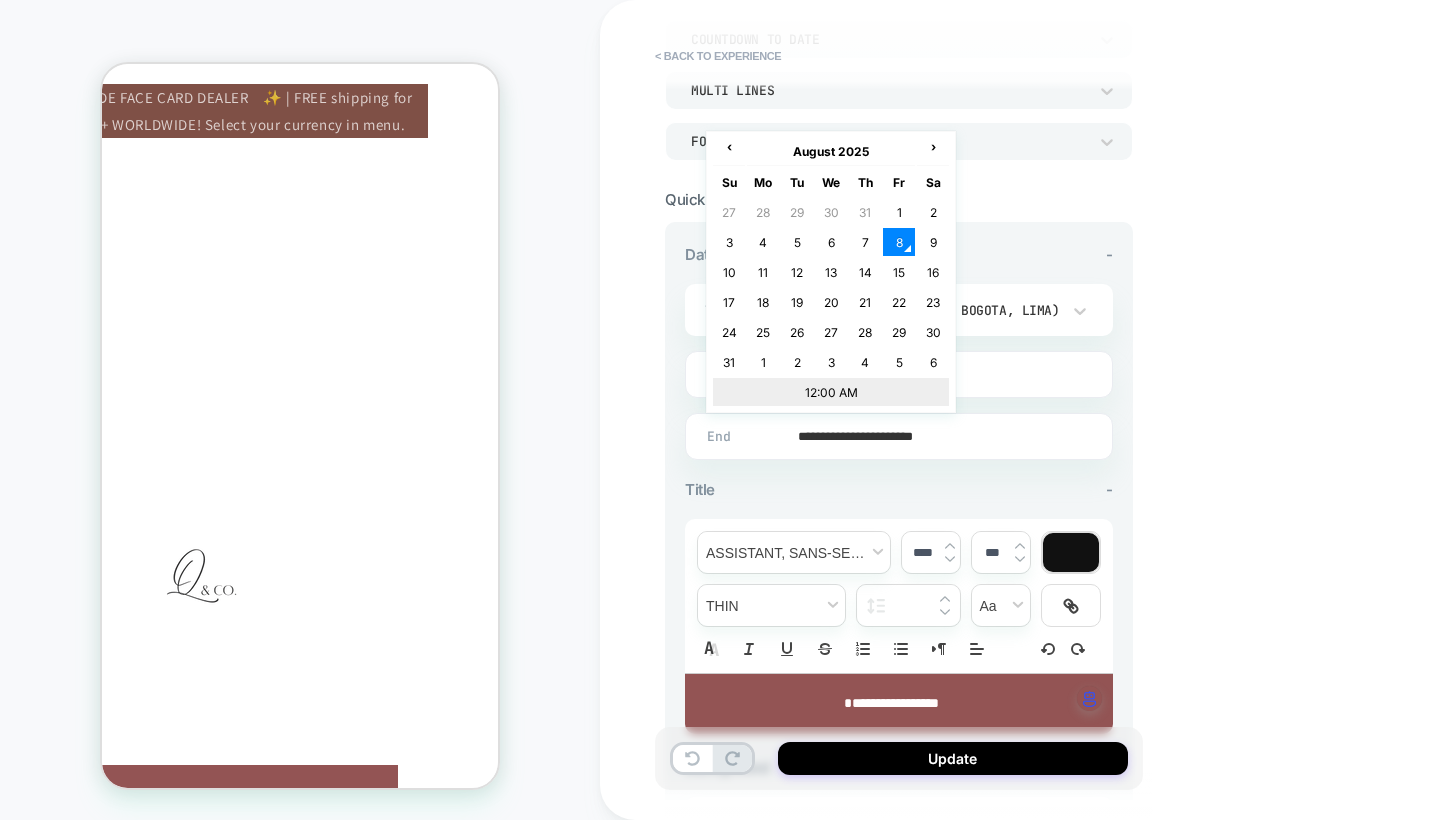 click on "12:00 AM" at bounding box center (831, 392) 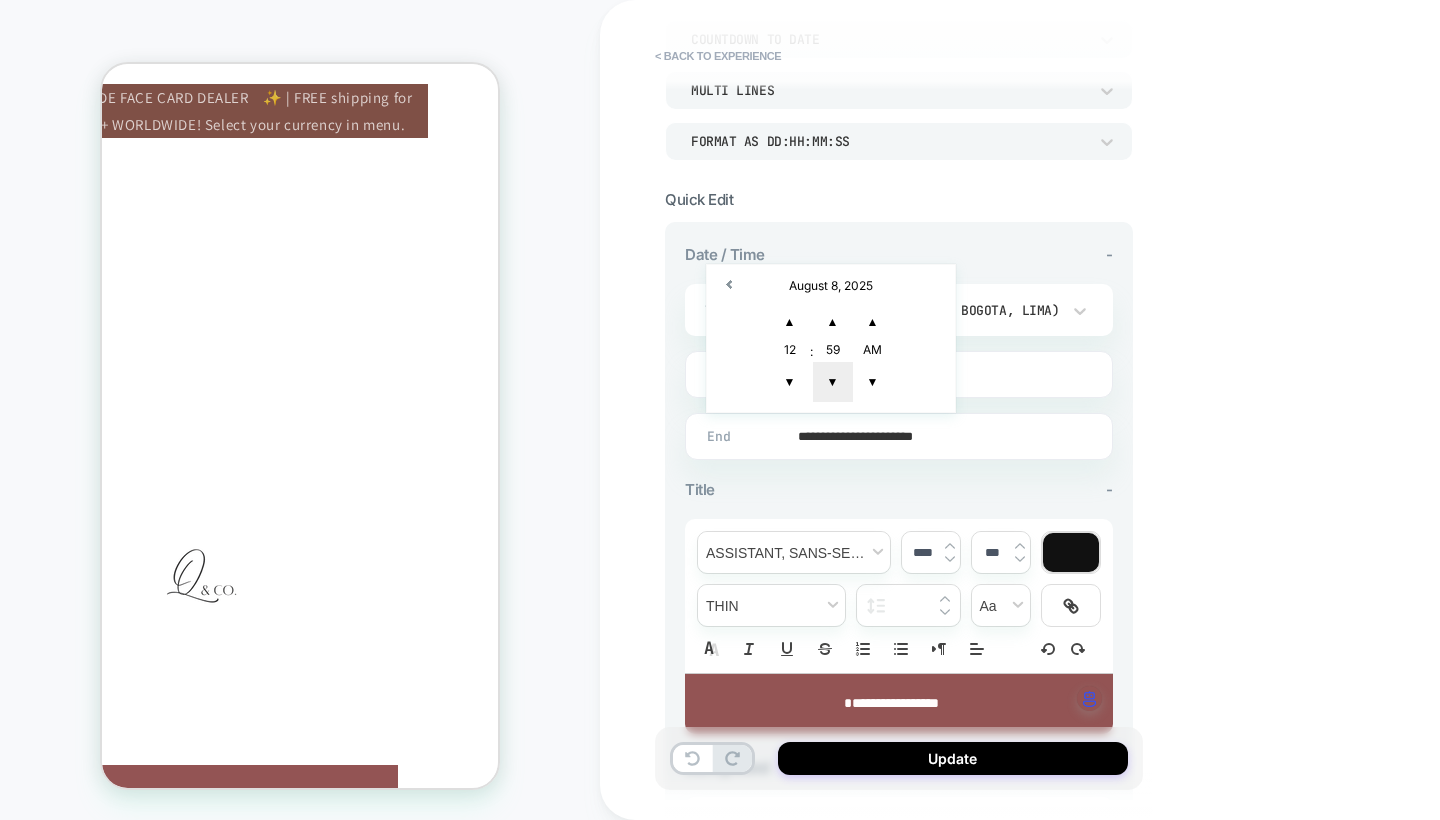 click on "▼" at bounding box center [833, 382] 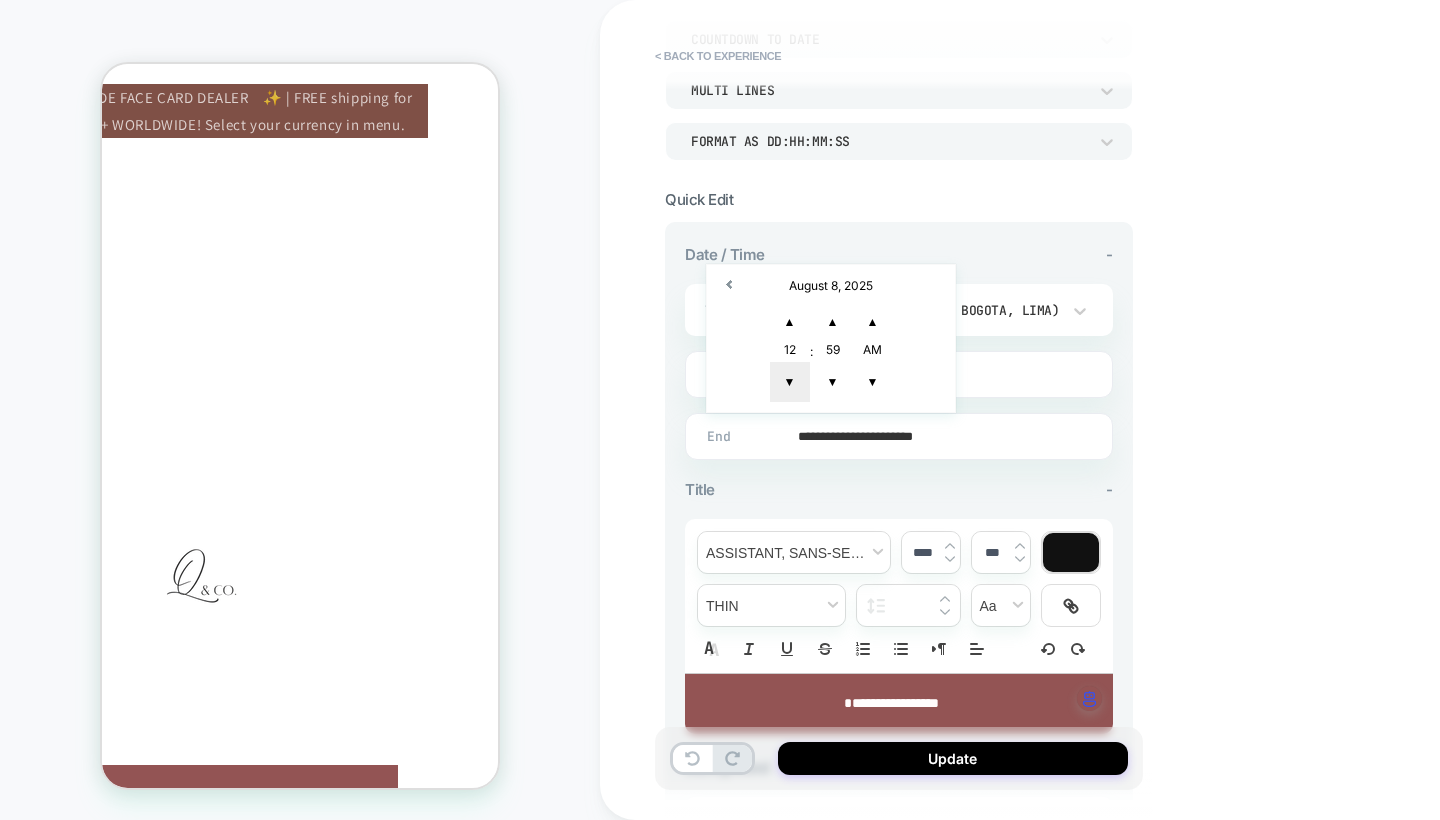 click on "▼" at bounding box center [790, 382] 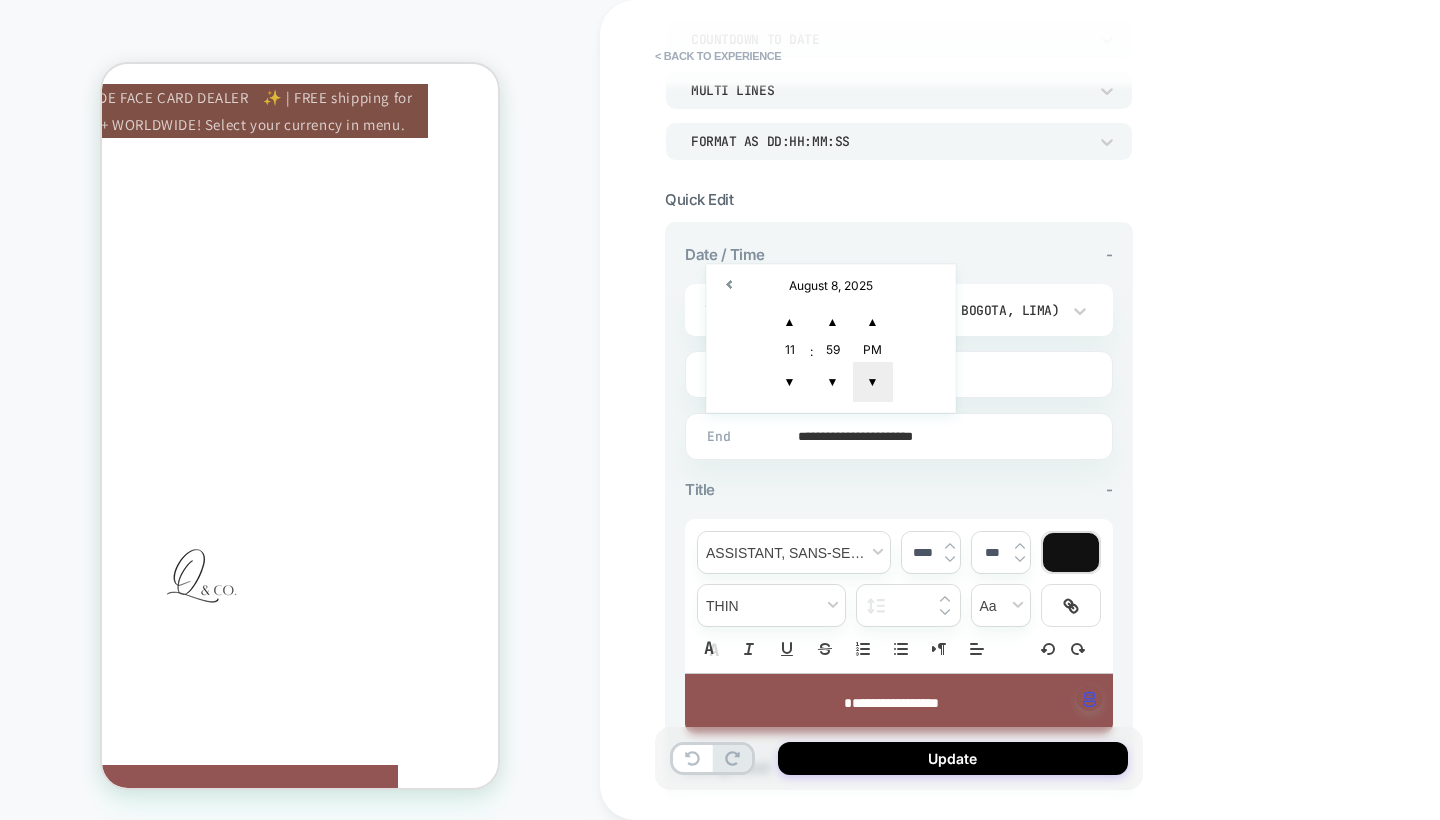 click on "▼" at bounding box center (873, 382) 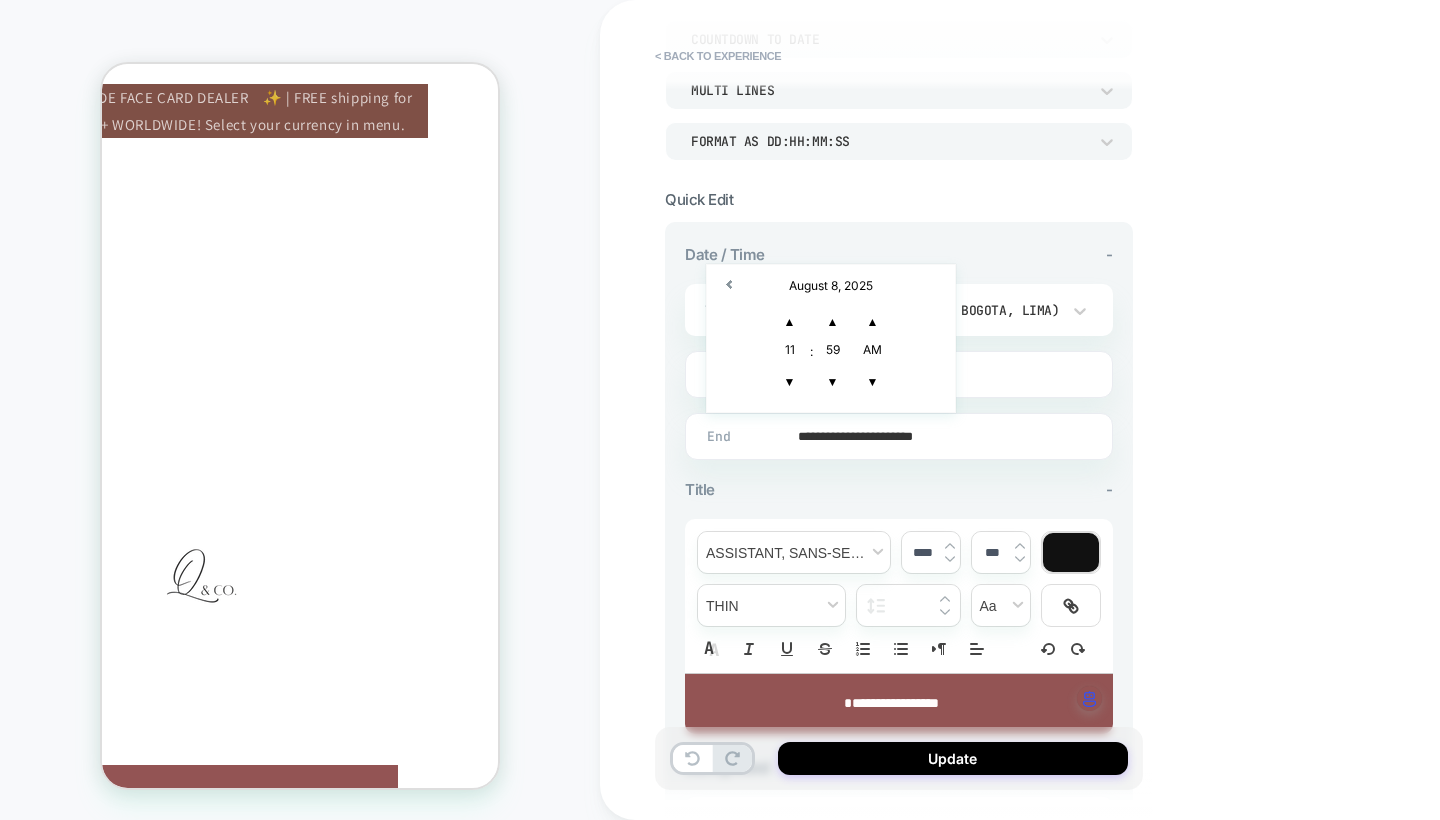 click on "**********" at bounding box center [1040, 410] 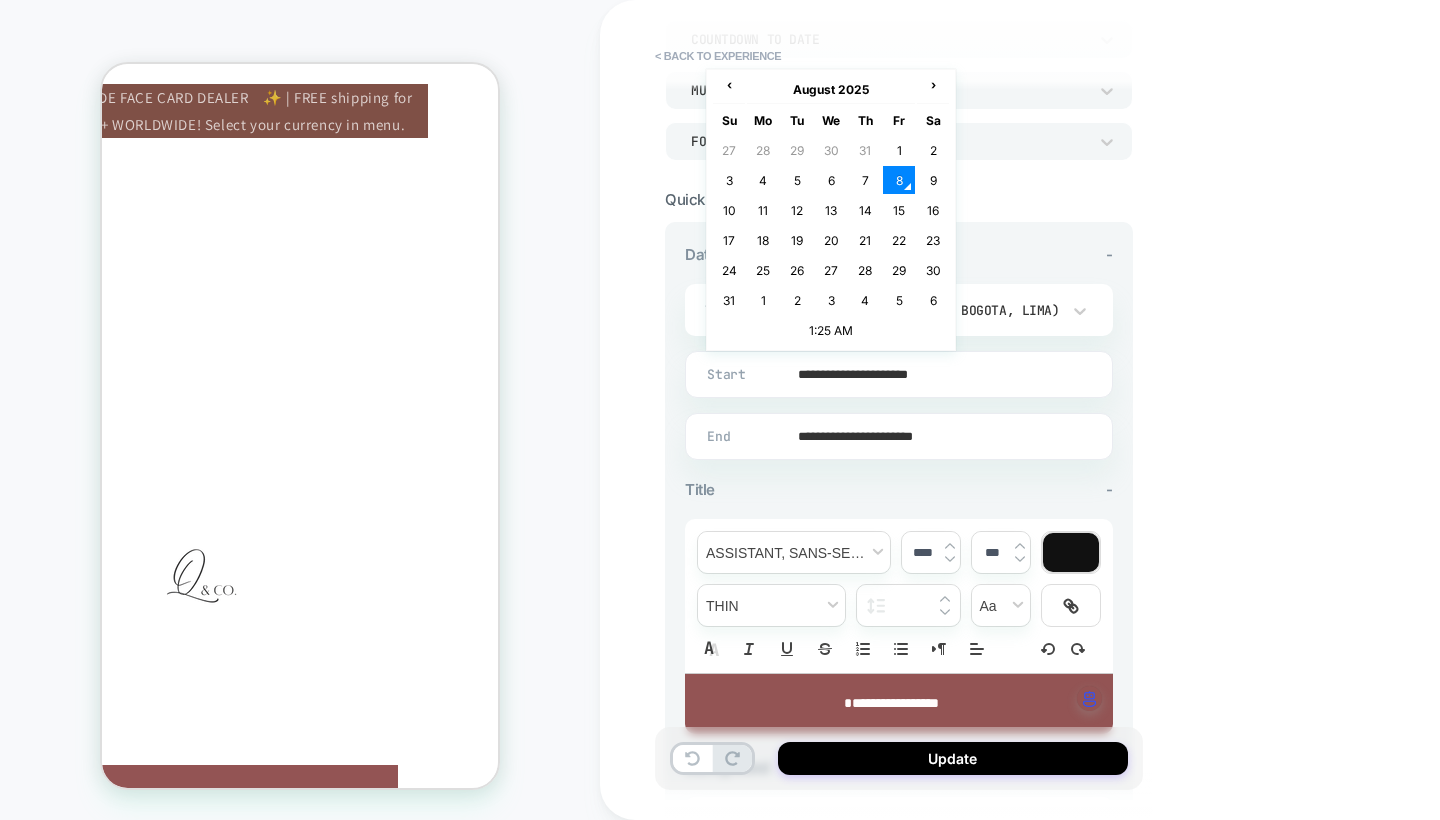 click on "**********" at bounding box center (895, 374) 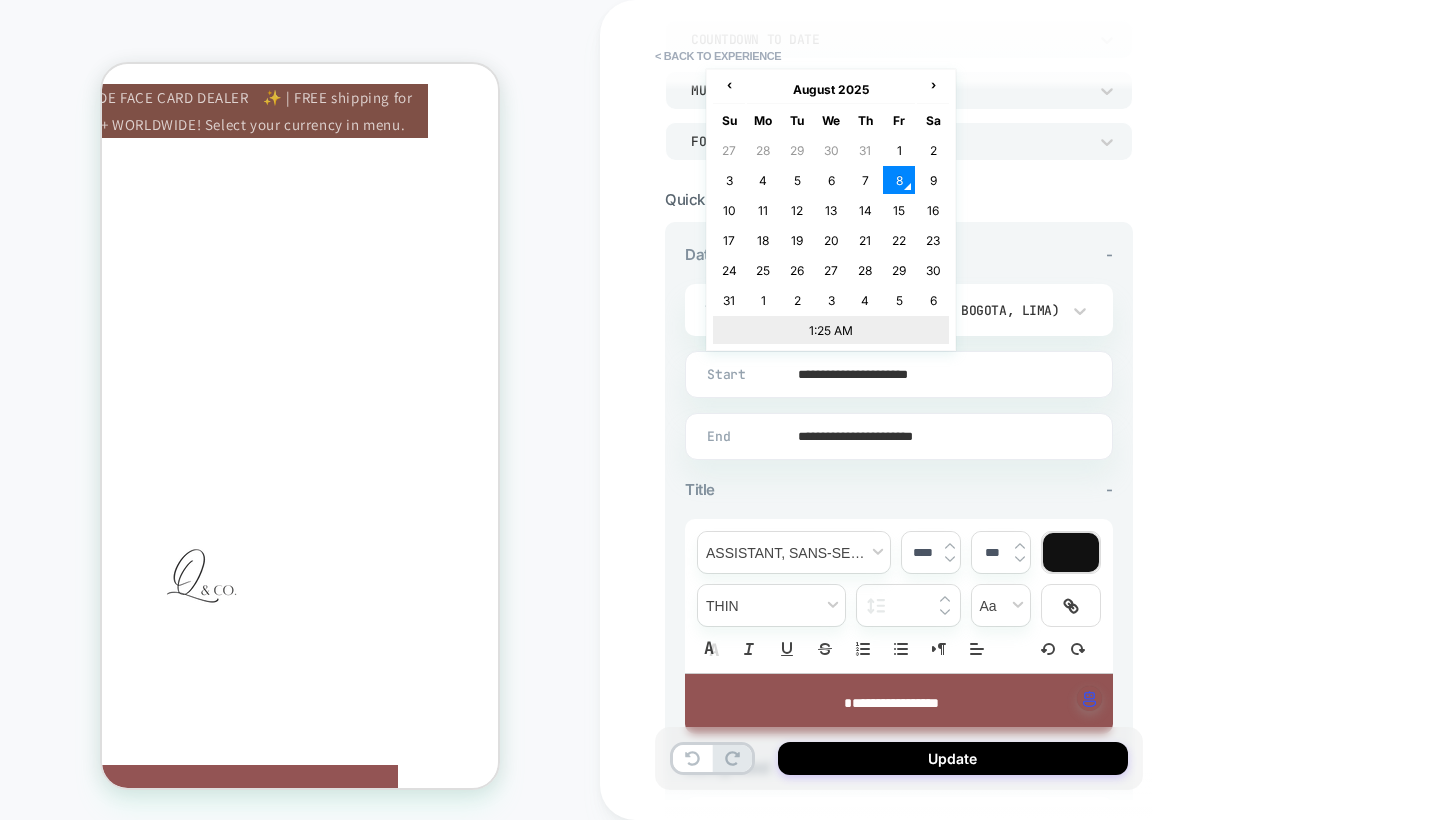 click on "1:25 AM" at bounding box center [831, 330] 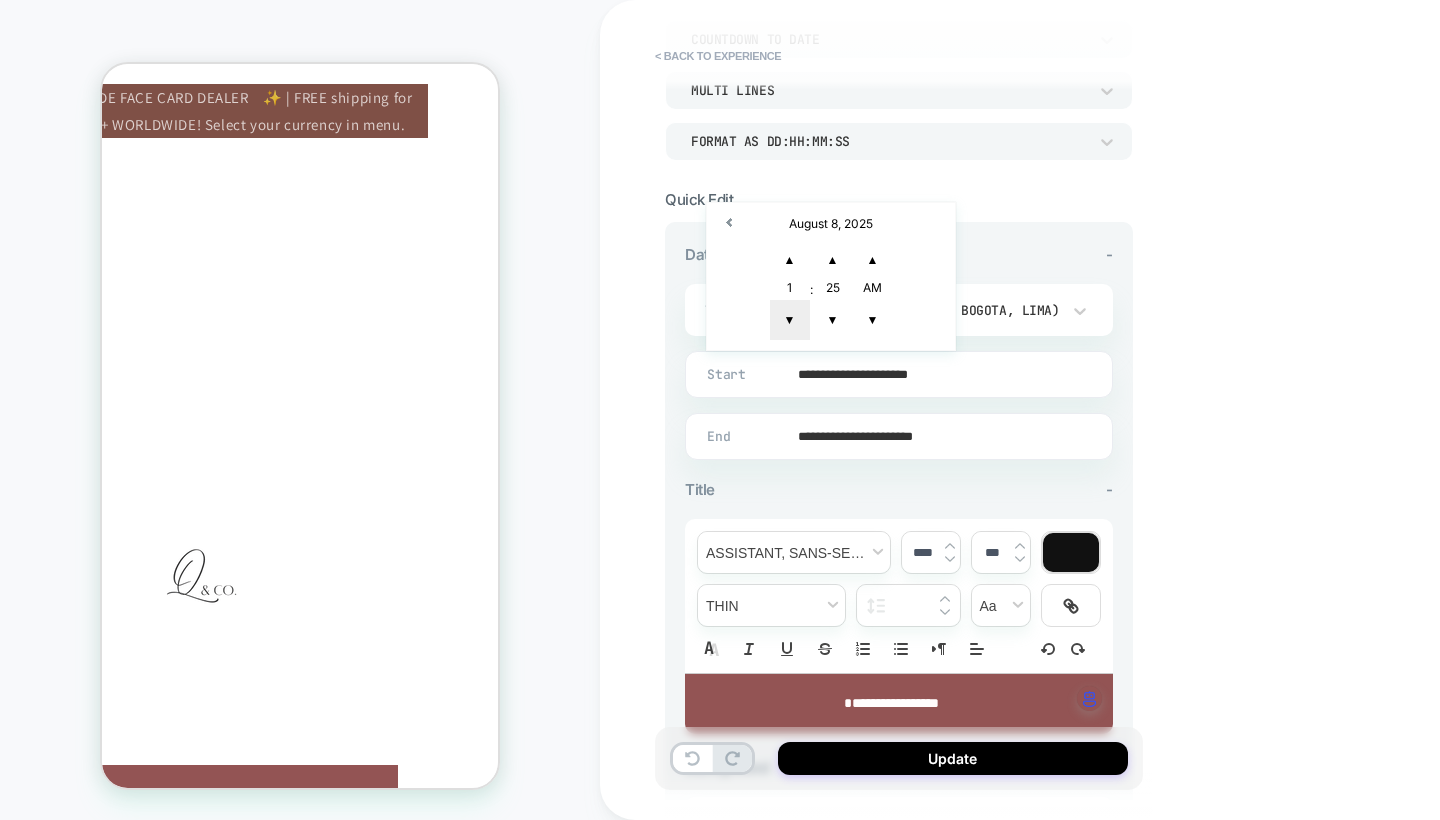 click on "▼" at bounding box center (790, 320) 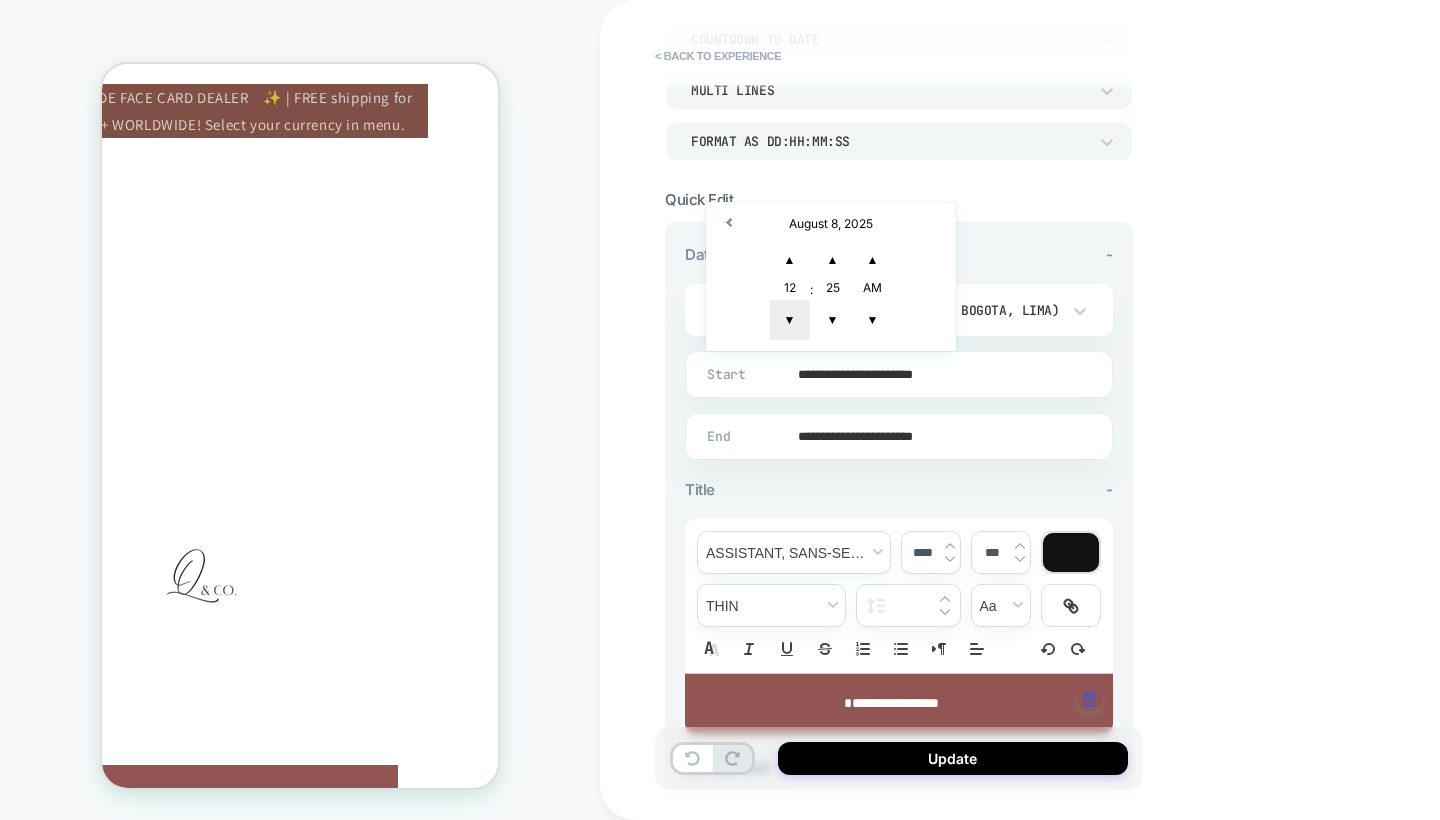 click on "▼" at bounding box center [790, 320] 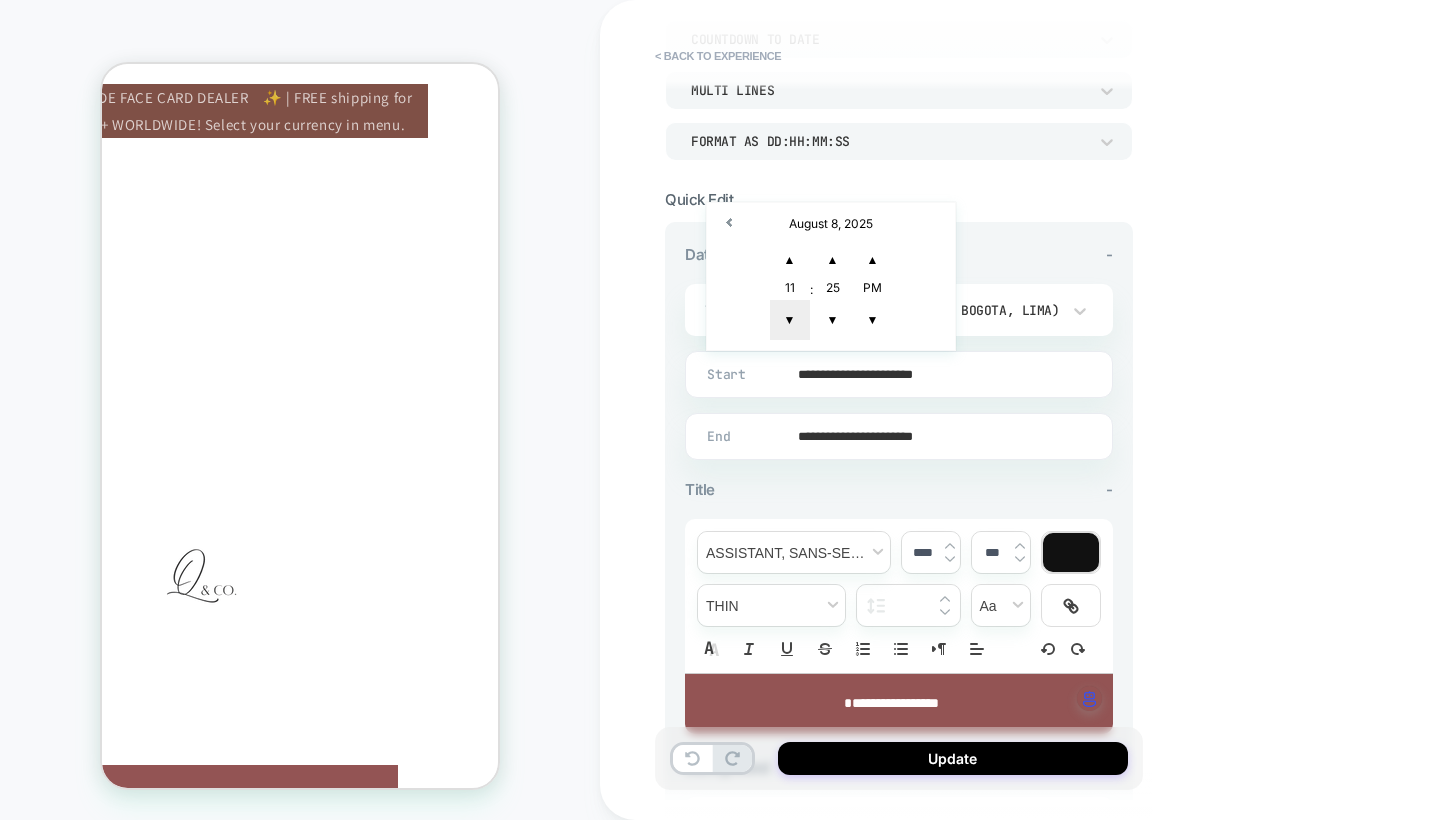 click on "▼" at bounding box center [790, 320] 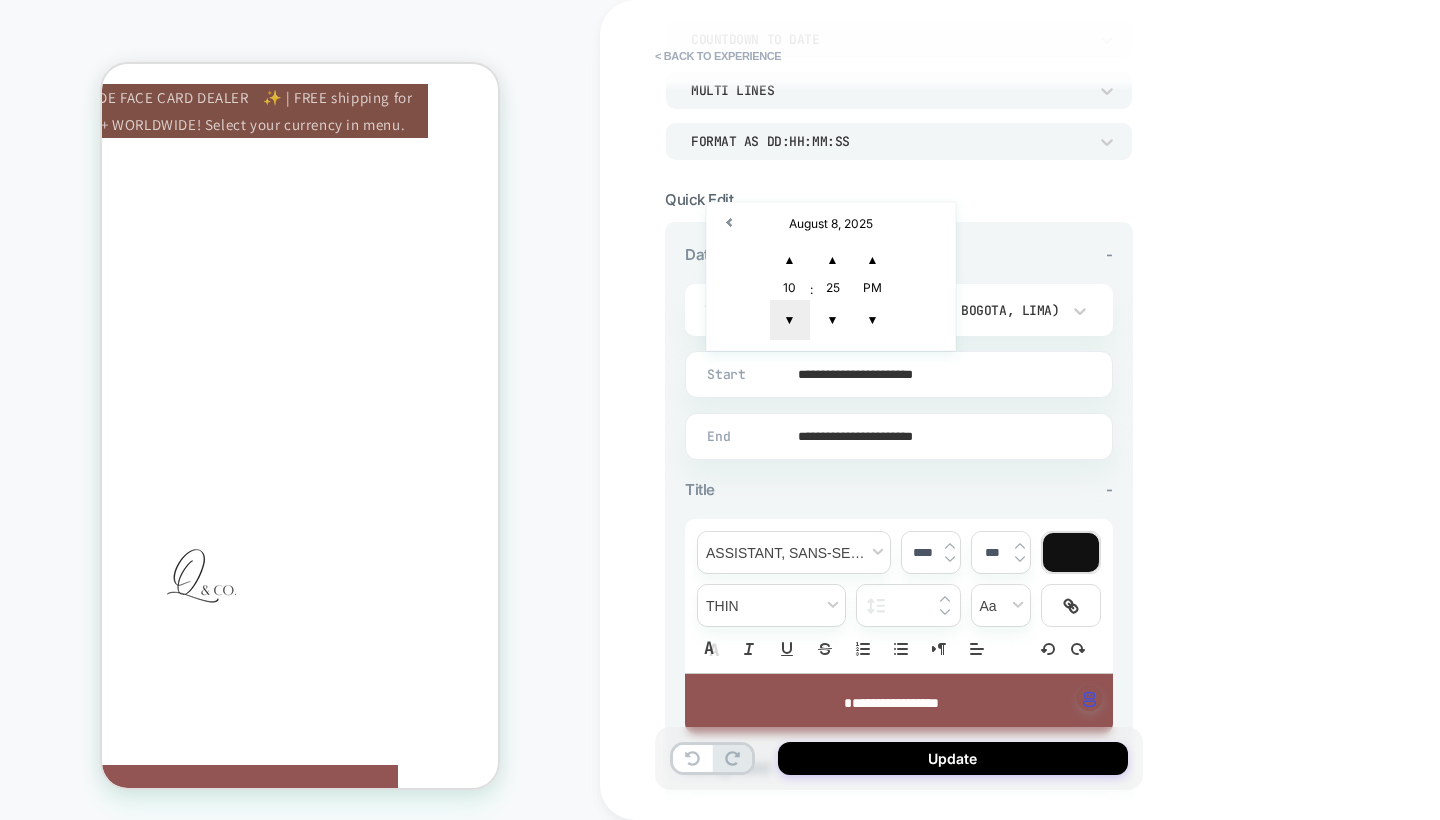 click on "▼" at bounding box center [790, 320] 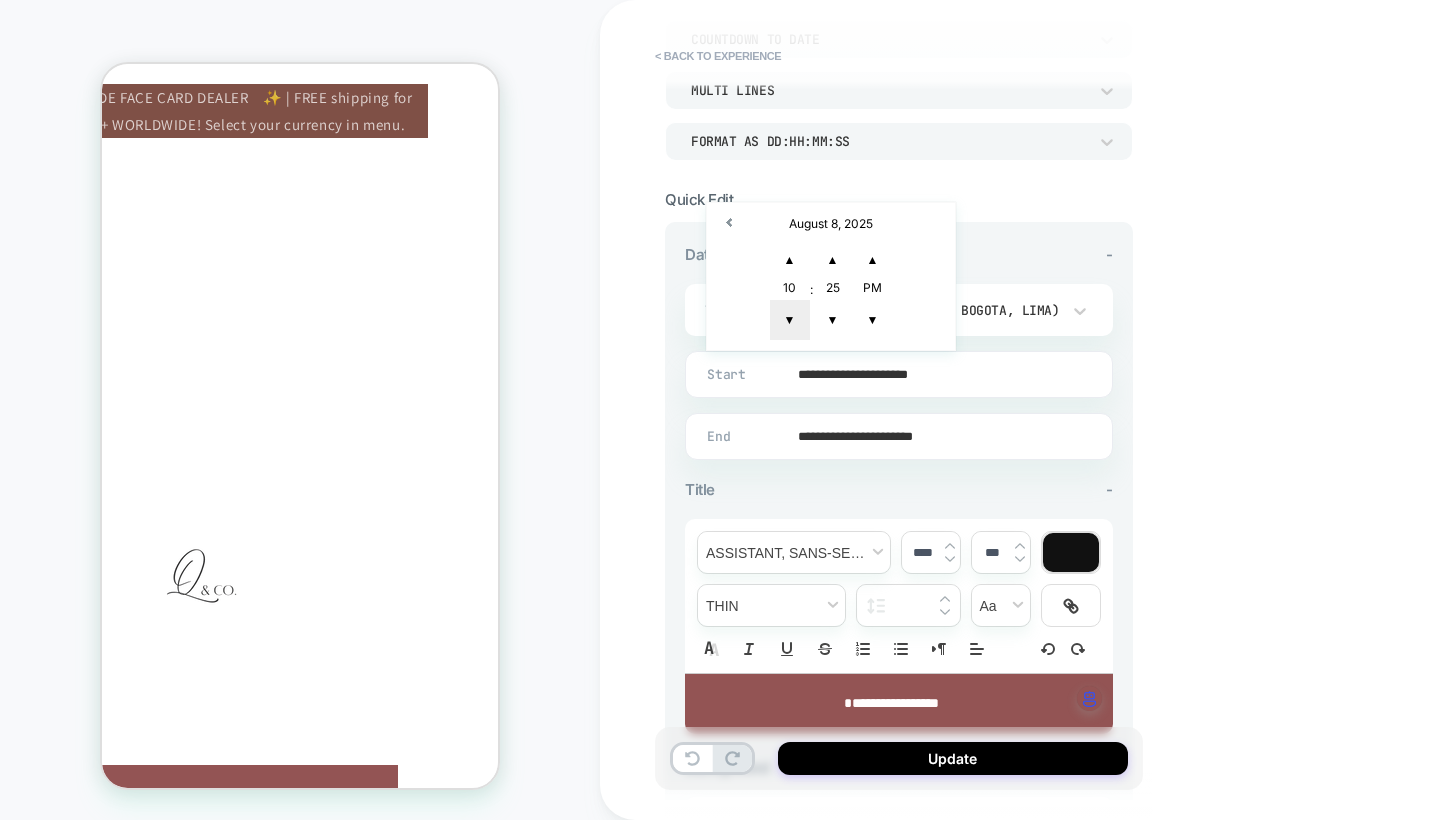 click on "▼" at bounding box center (790, 320) 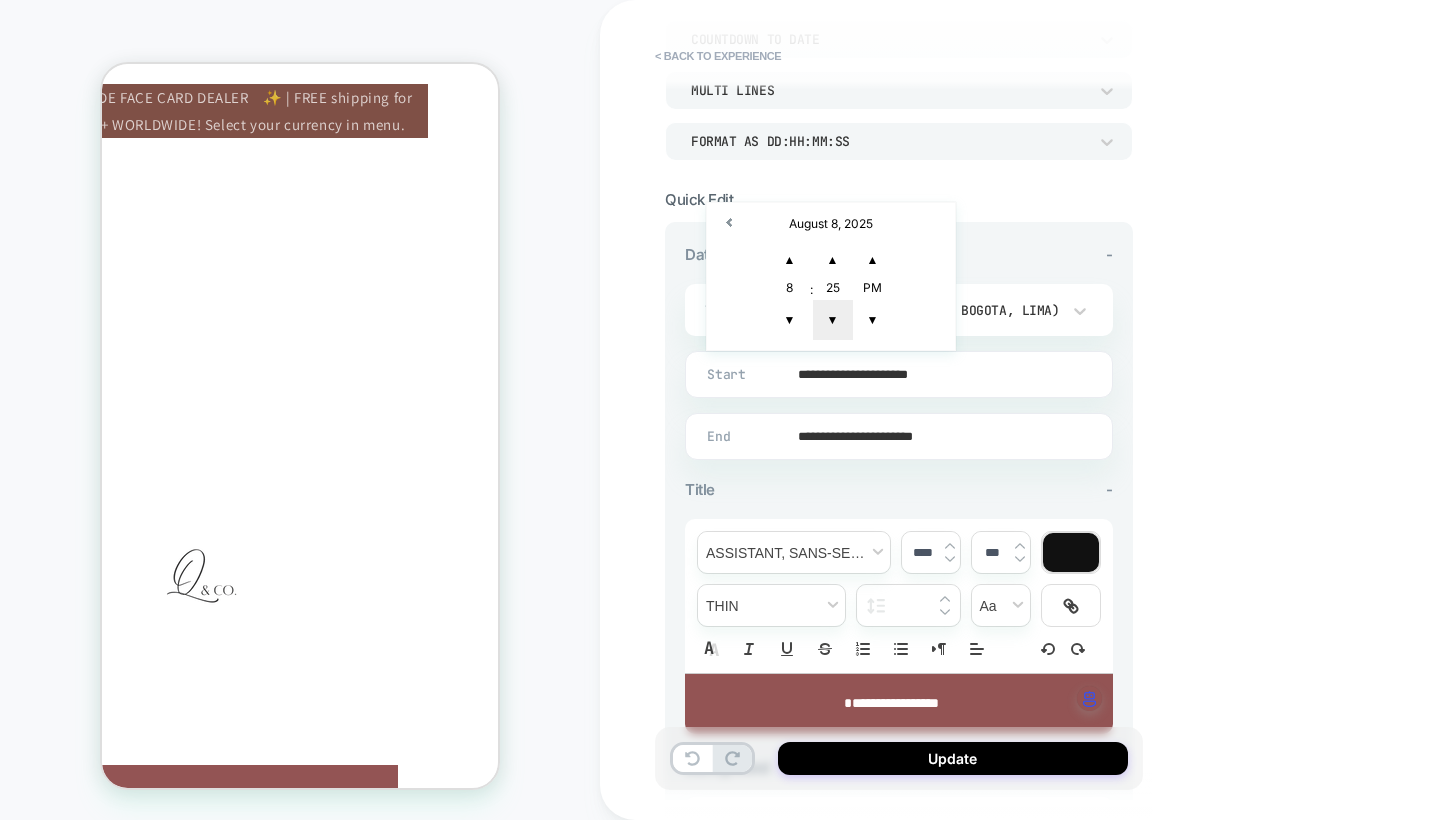 click on "▼" at bounding box center (833, 320) 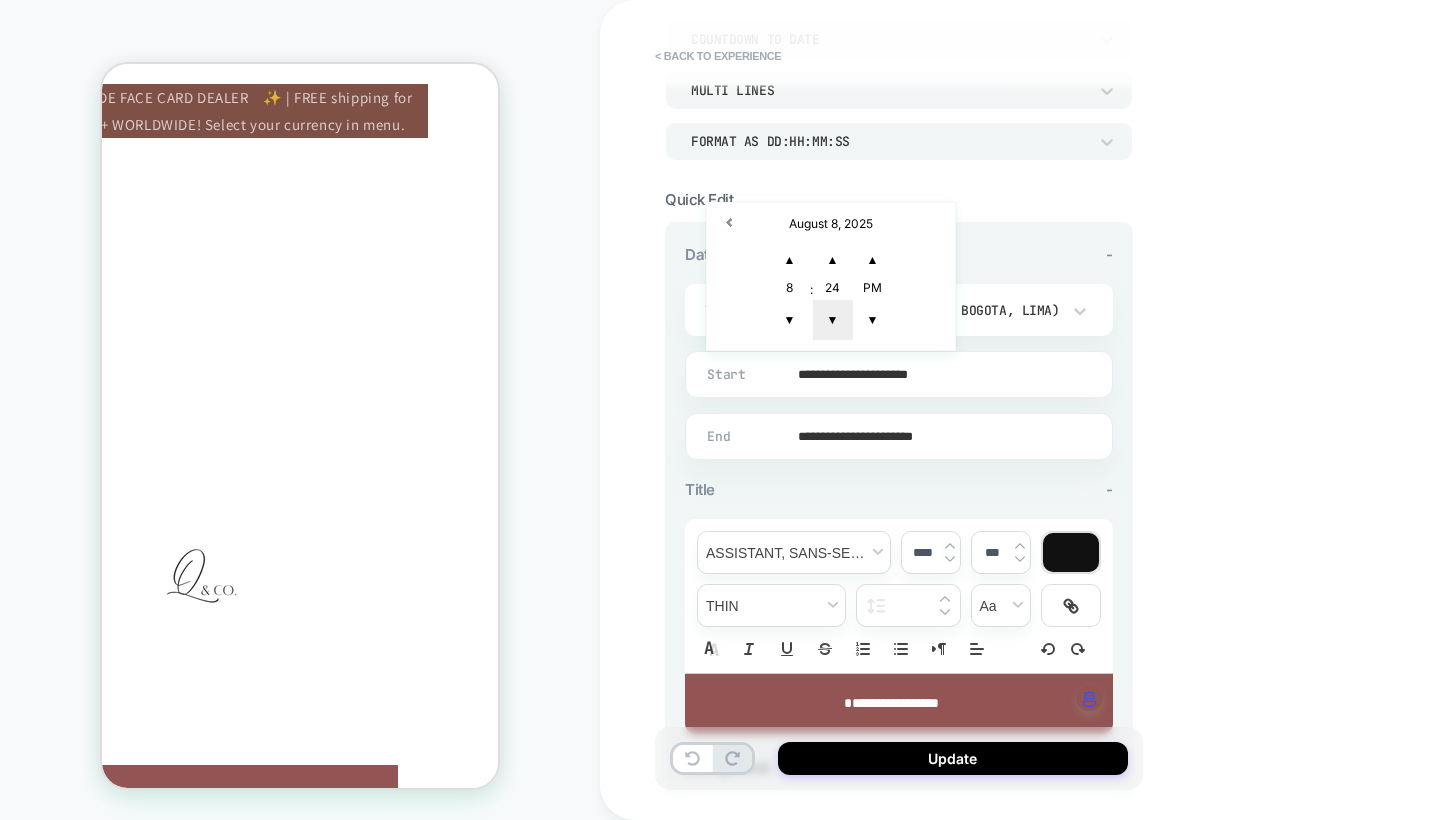 click on "▼" at bounding box center [833, 320] 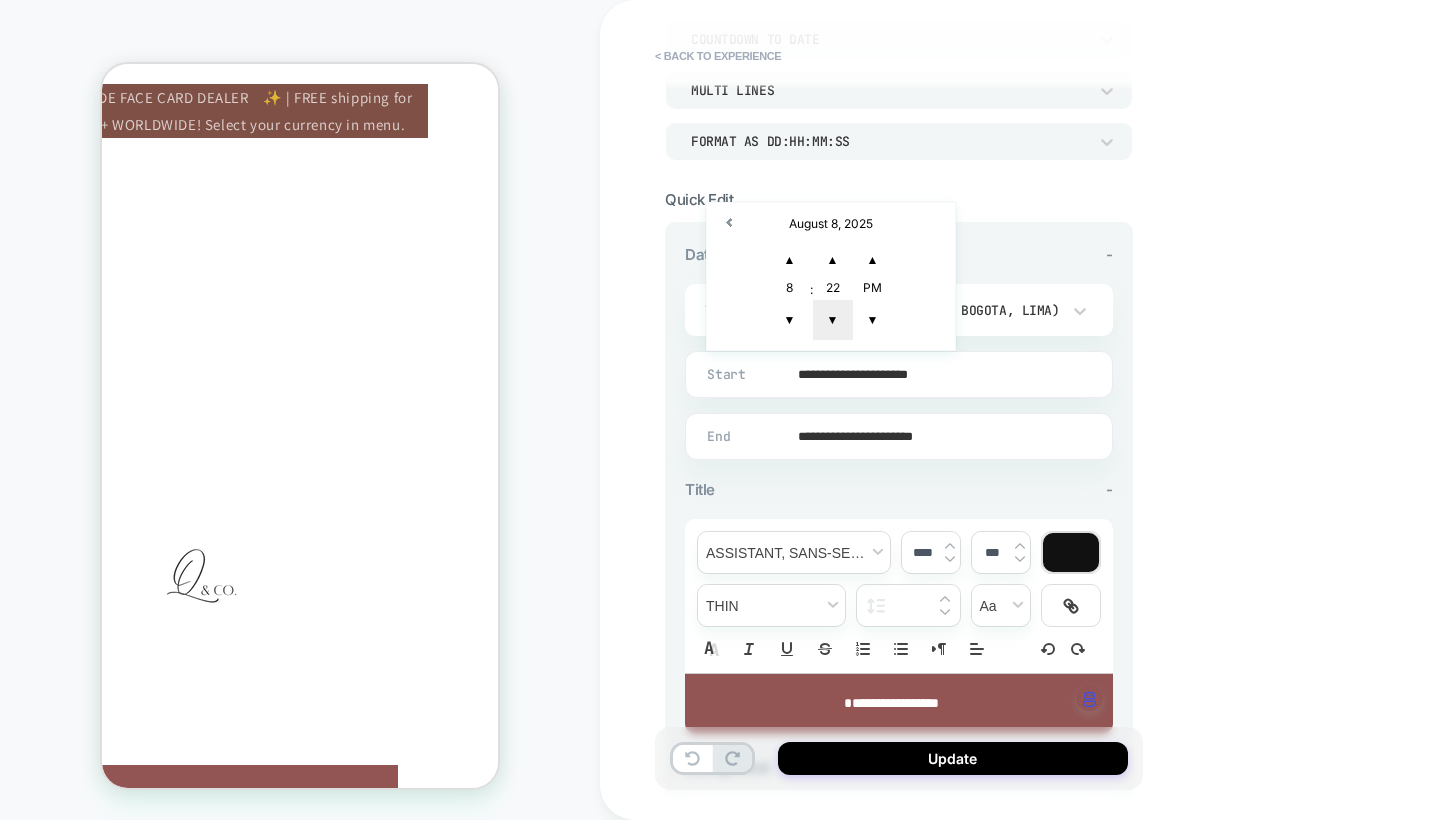 click on "▼" at bounding box center [833, 320] 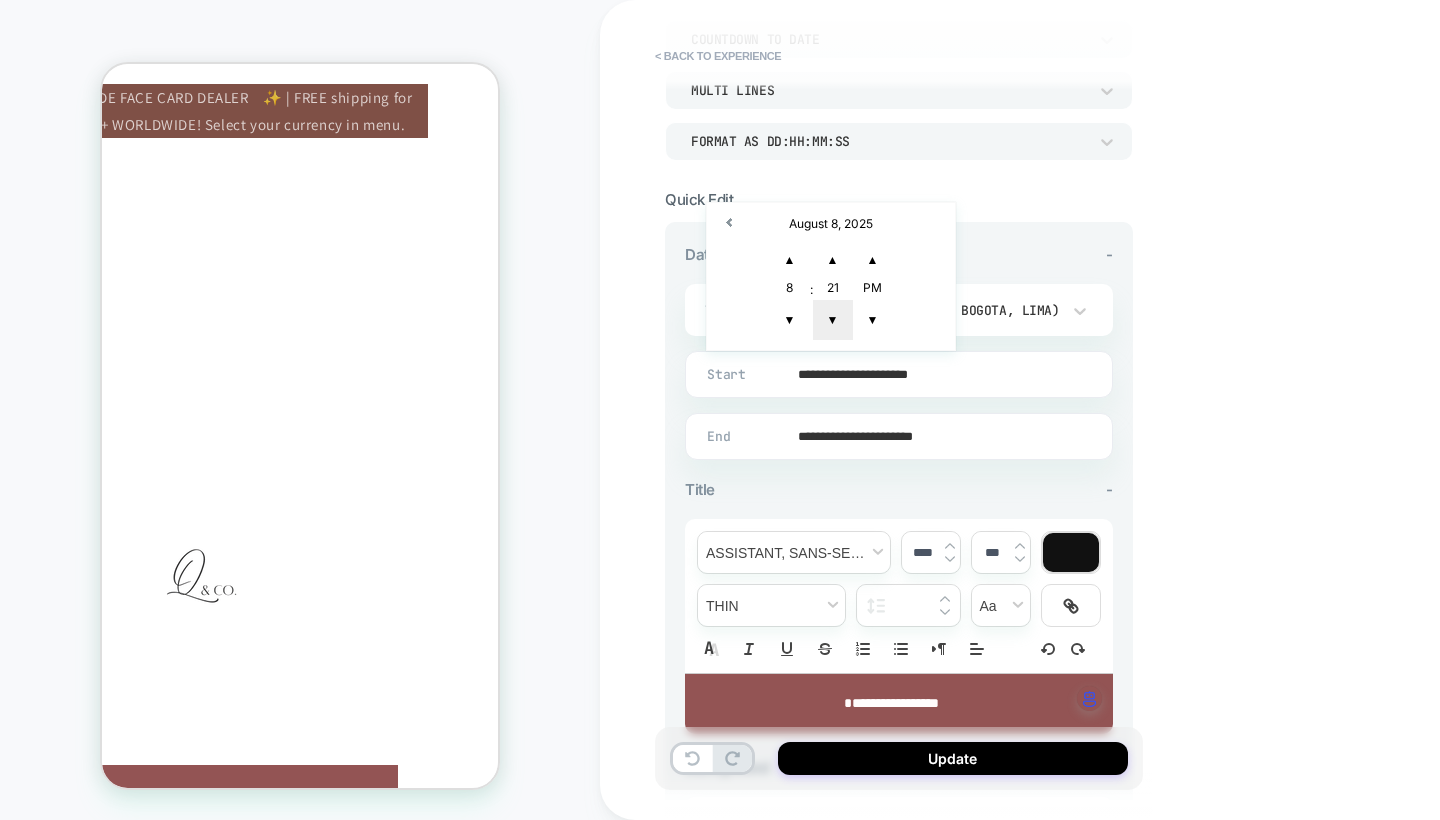 click on "▼" at bounding box center (833, 320) 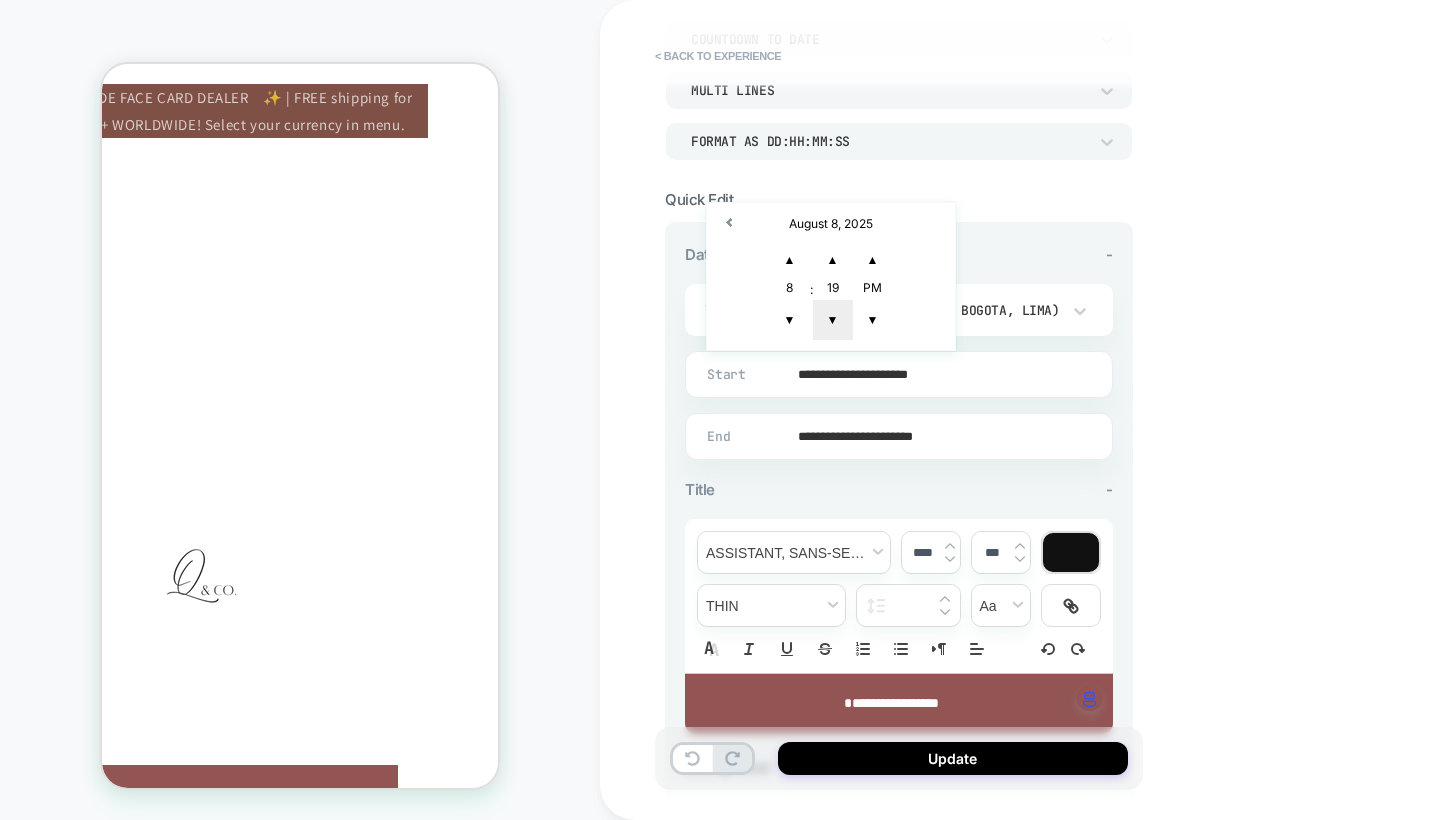 click on "▼" at bounding box center (833, 320) 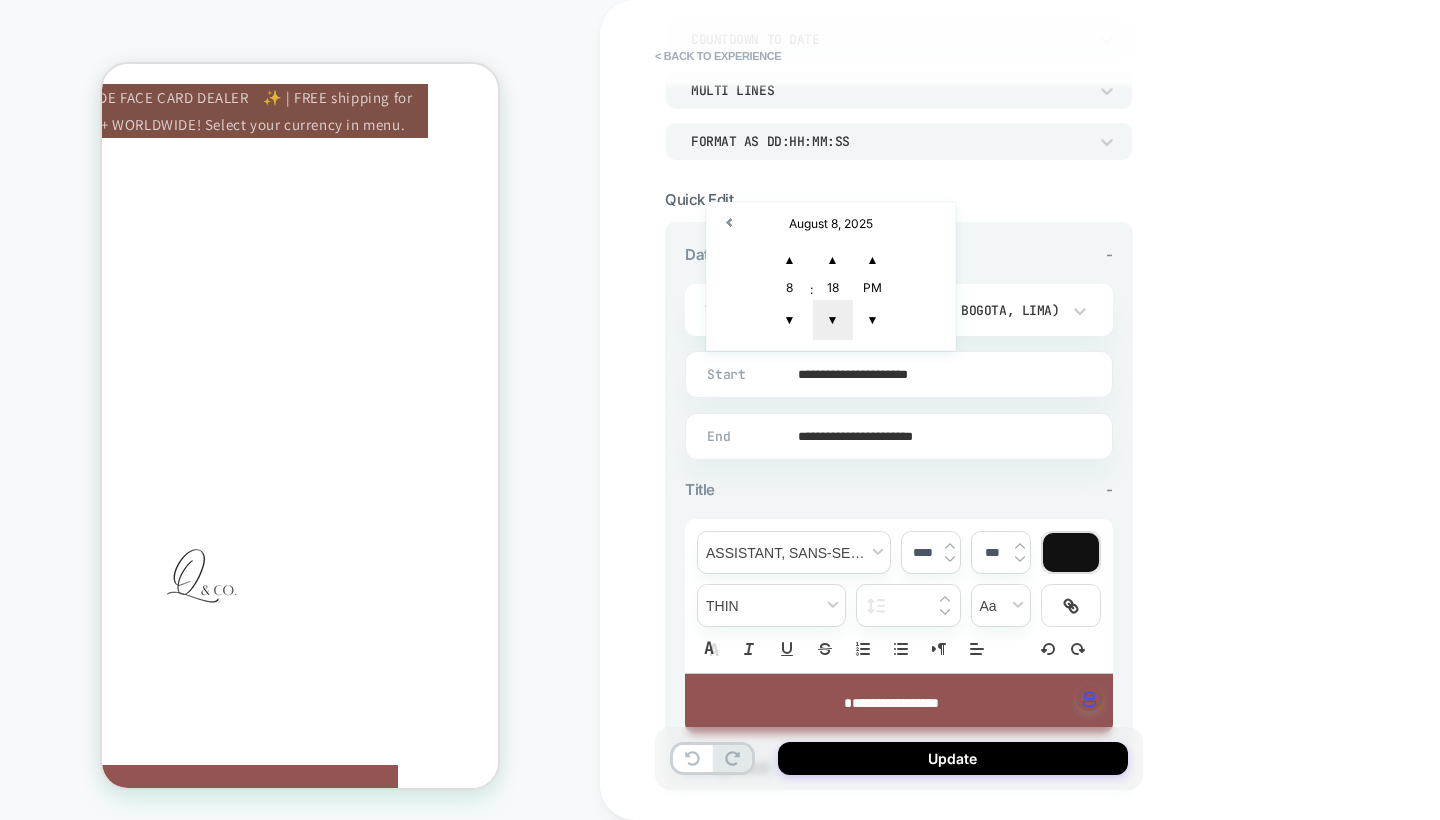 click on "▼" at bounding box center (833, 320) 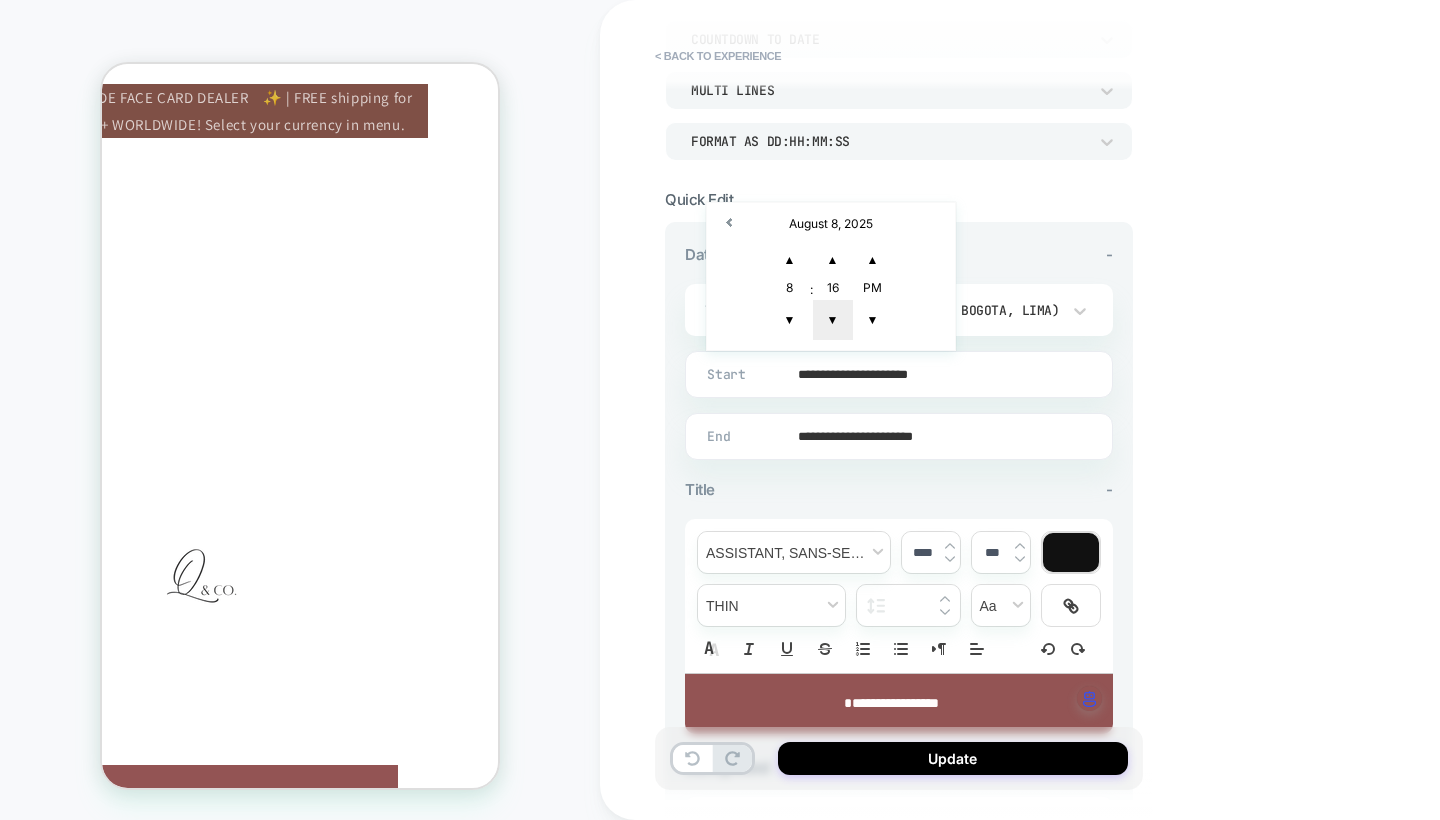 click on "▼" at bounding box center (833, 320) 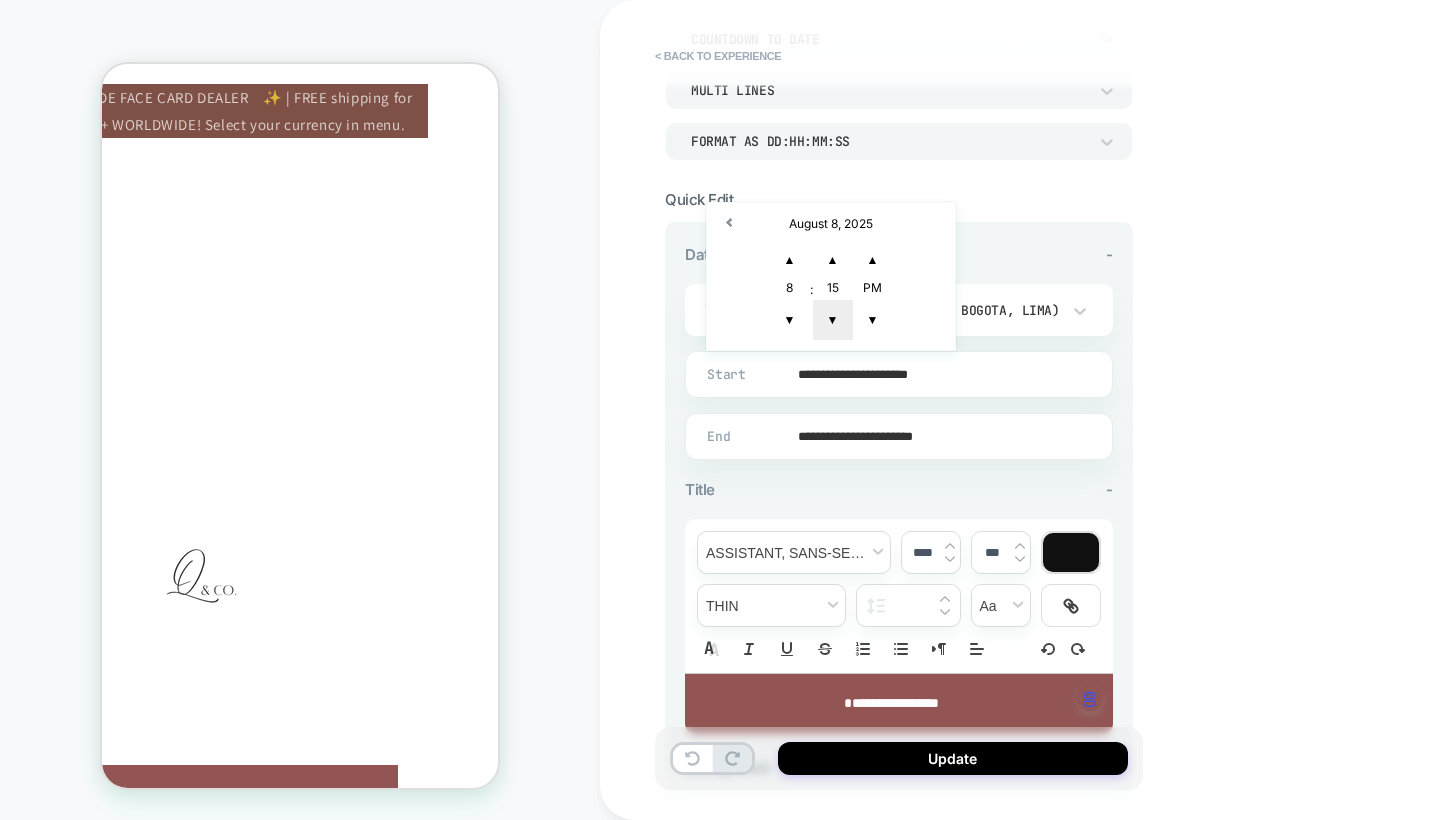 click on "▼" at bounding box center (833, 320) 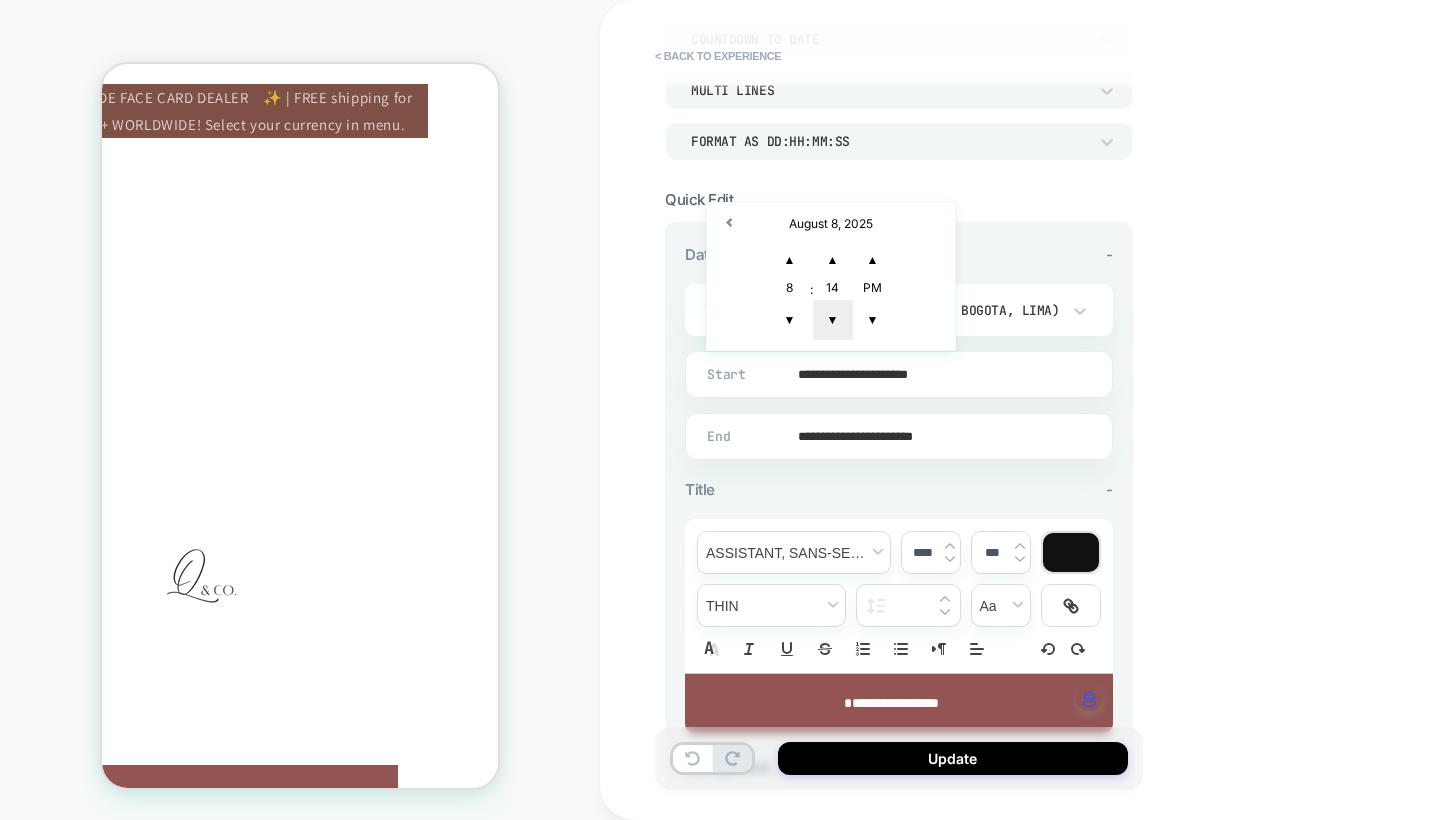 click on "▼" at bounding box center [833, 320] 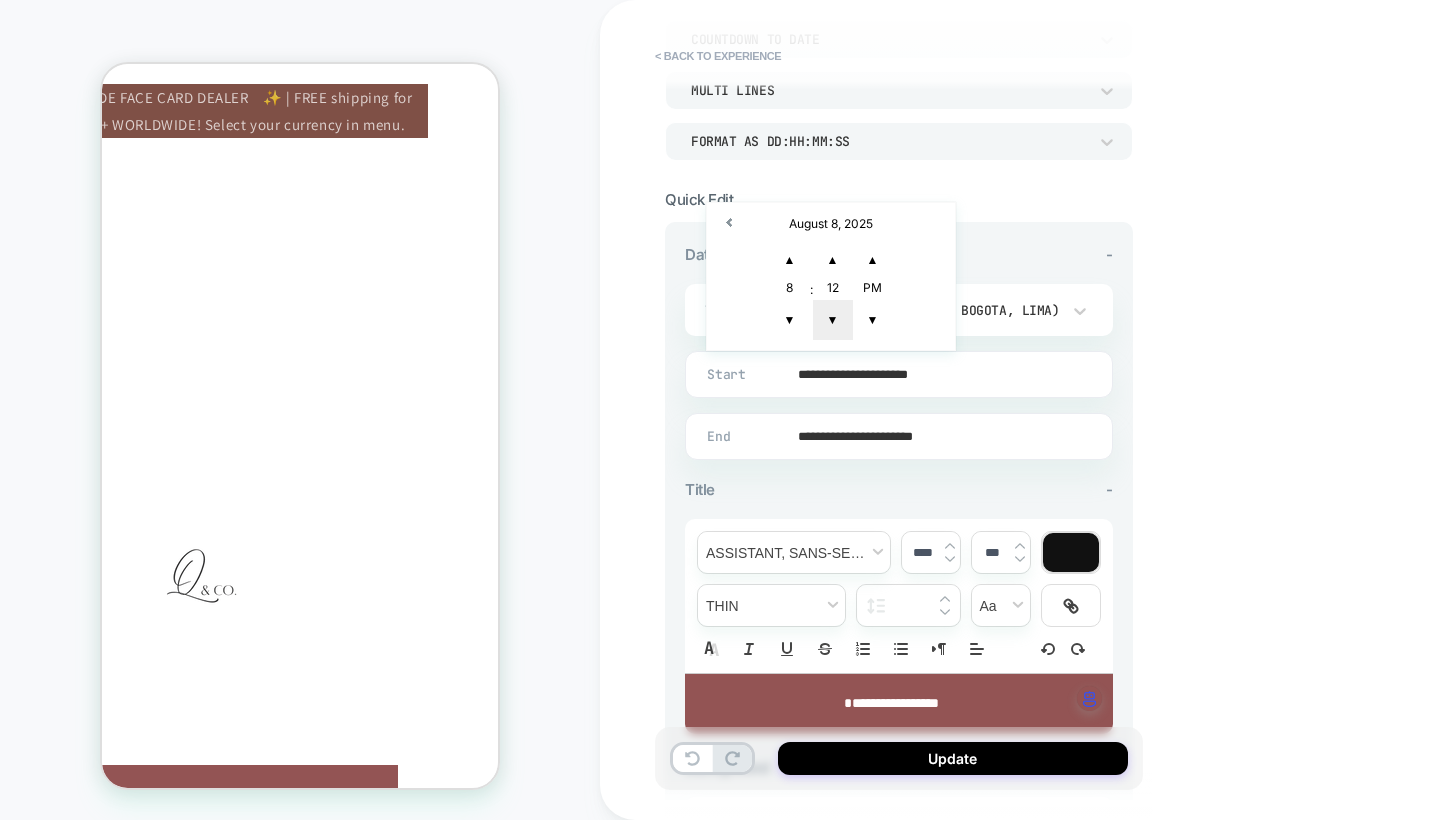 click on "▼" at bounding box center [833, 320] 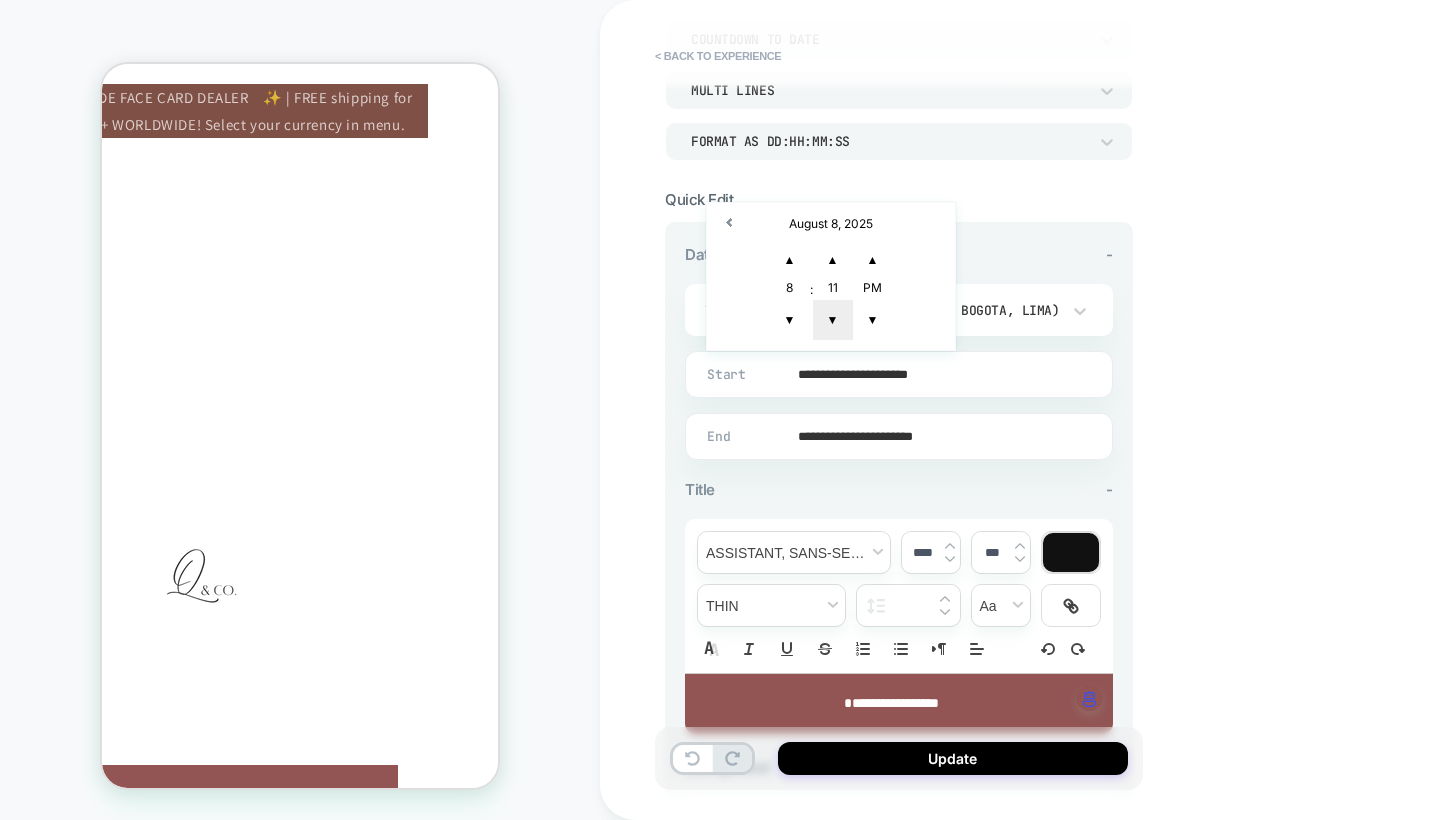 click on "▼" at bounding box center [833, 320] 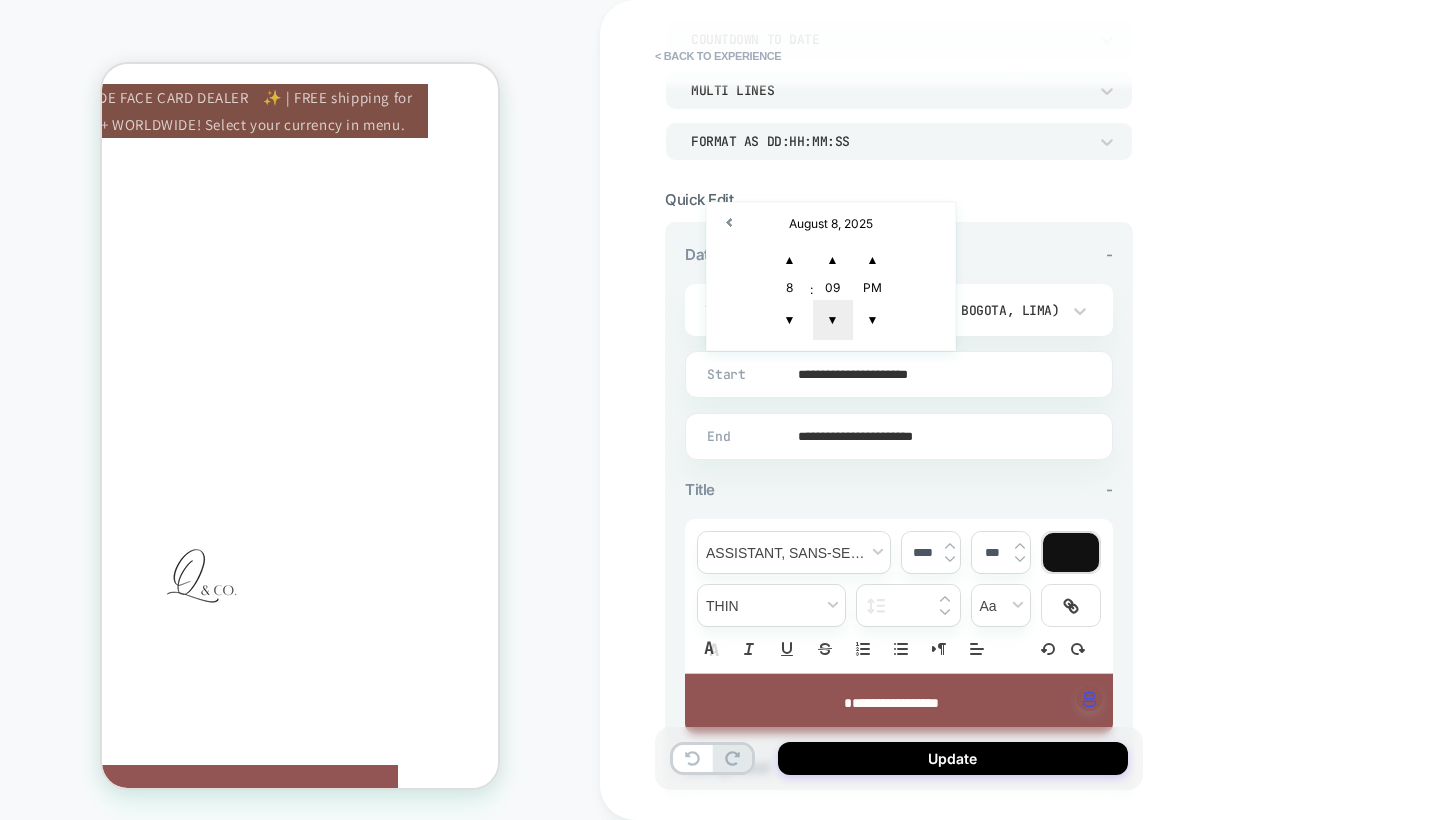 click on "▼" at bounding box center [833, 320] 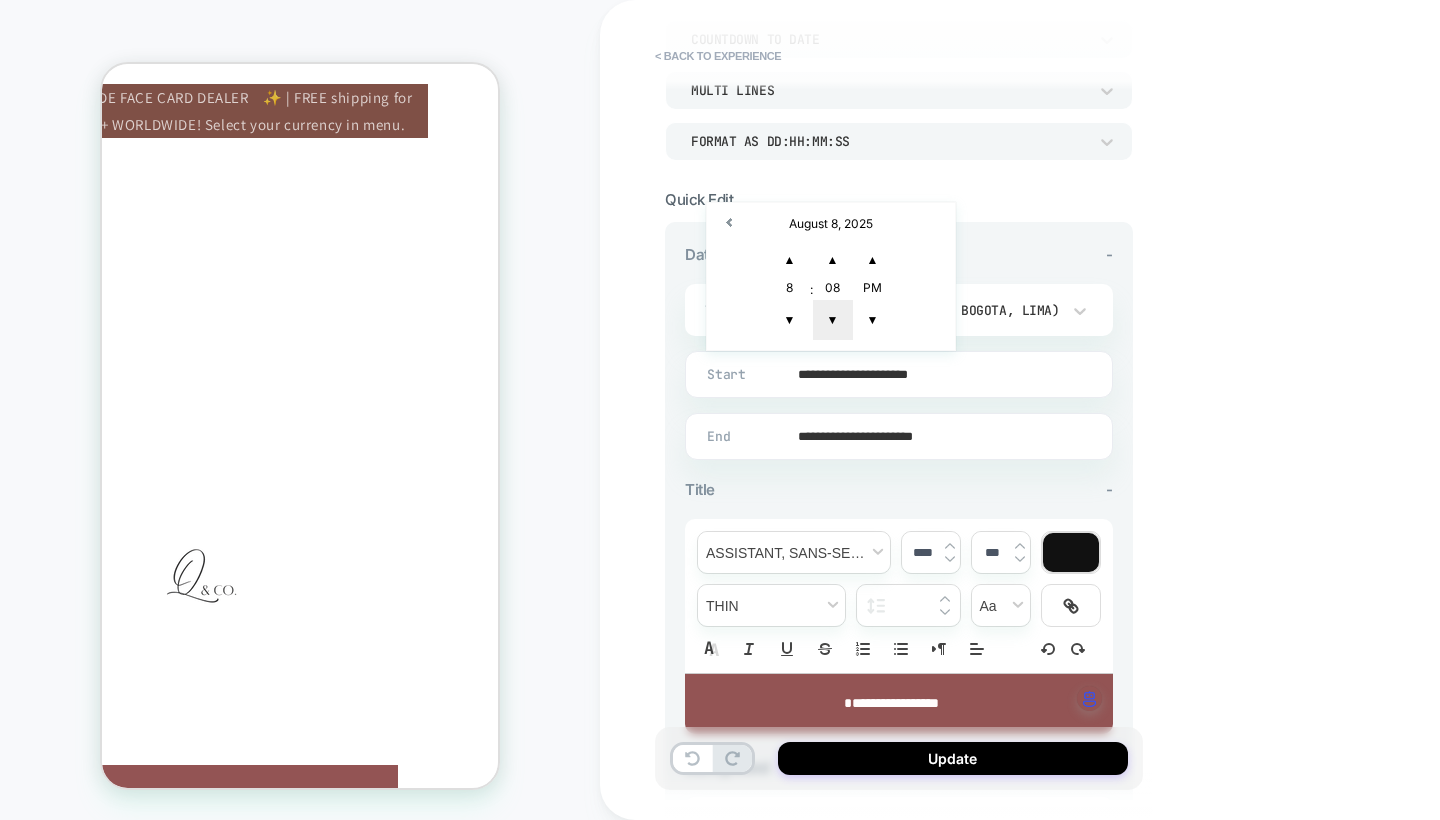 click on "▼" at bounding box center [833, 320] 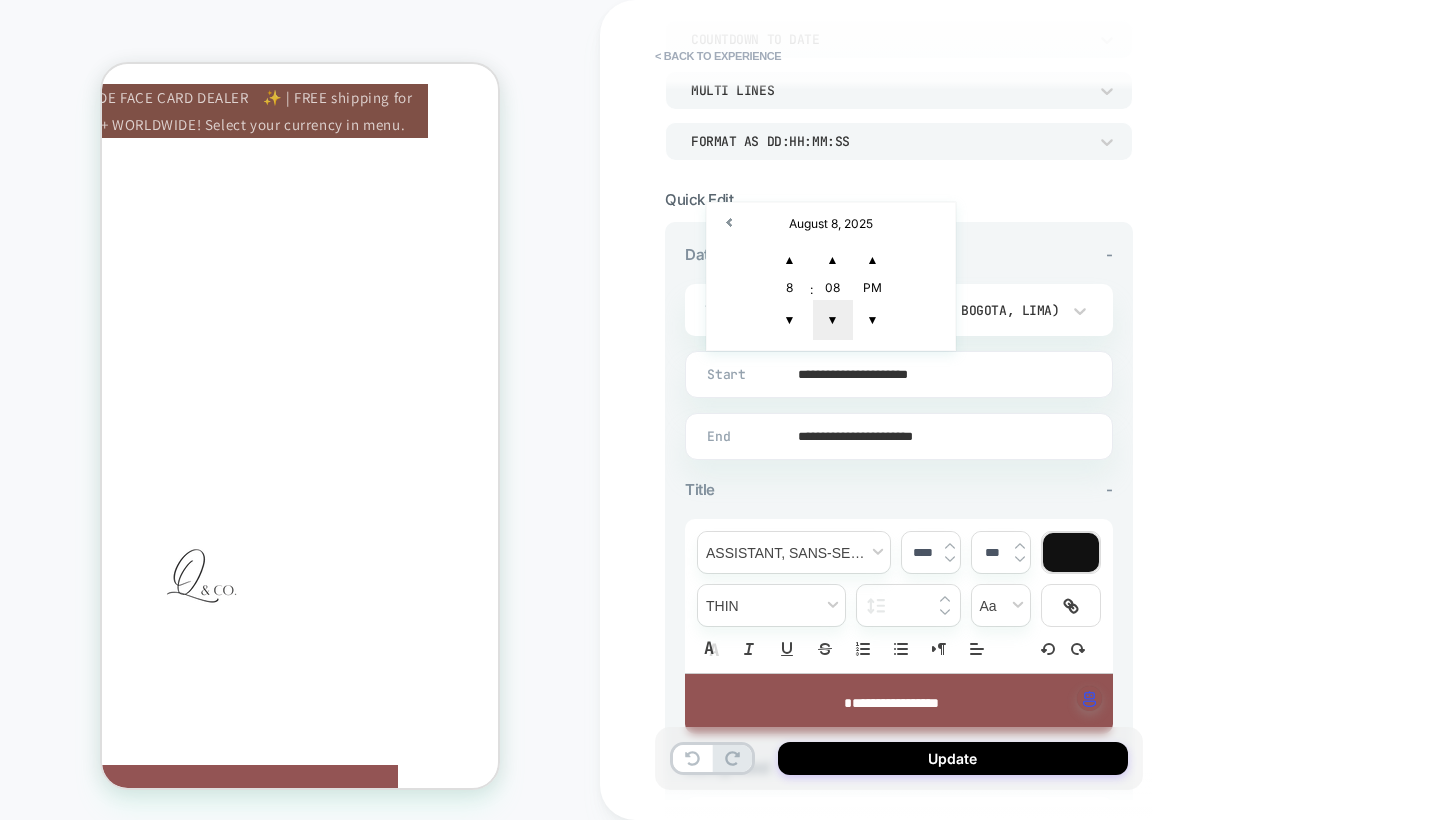 click on "▼" at bounding box center [833, 320] 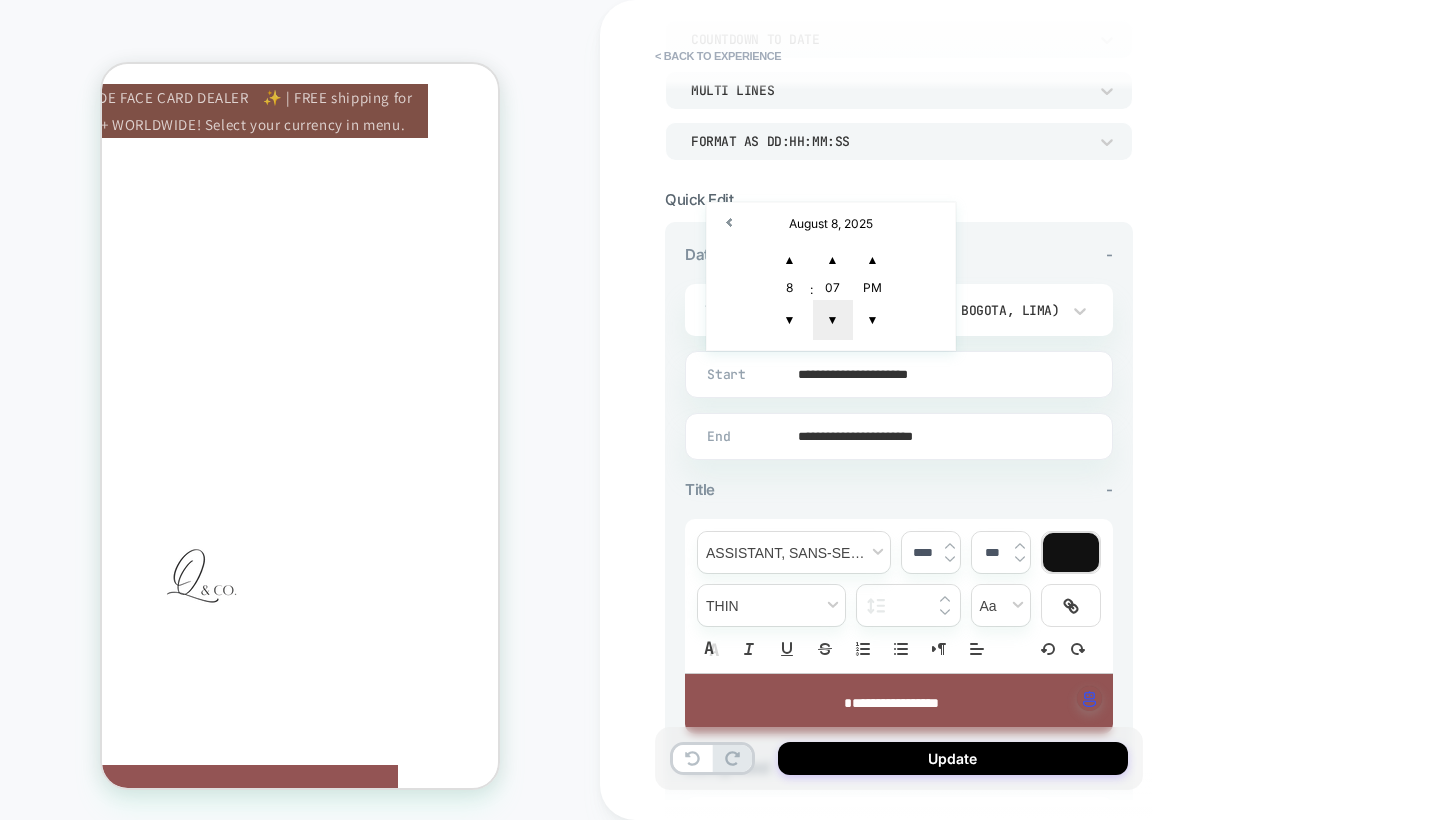 click on "▼" at bounding box center (833, 320) 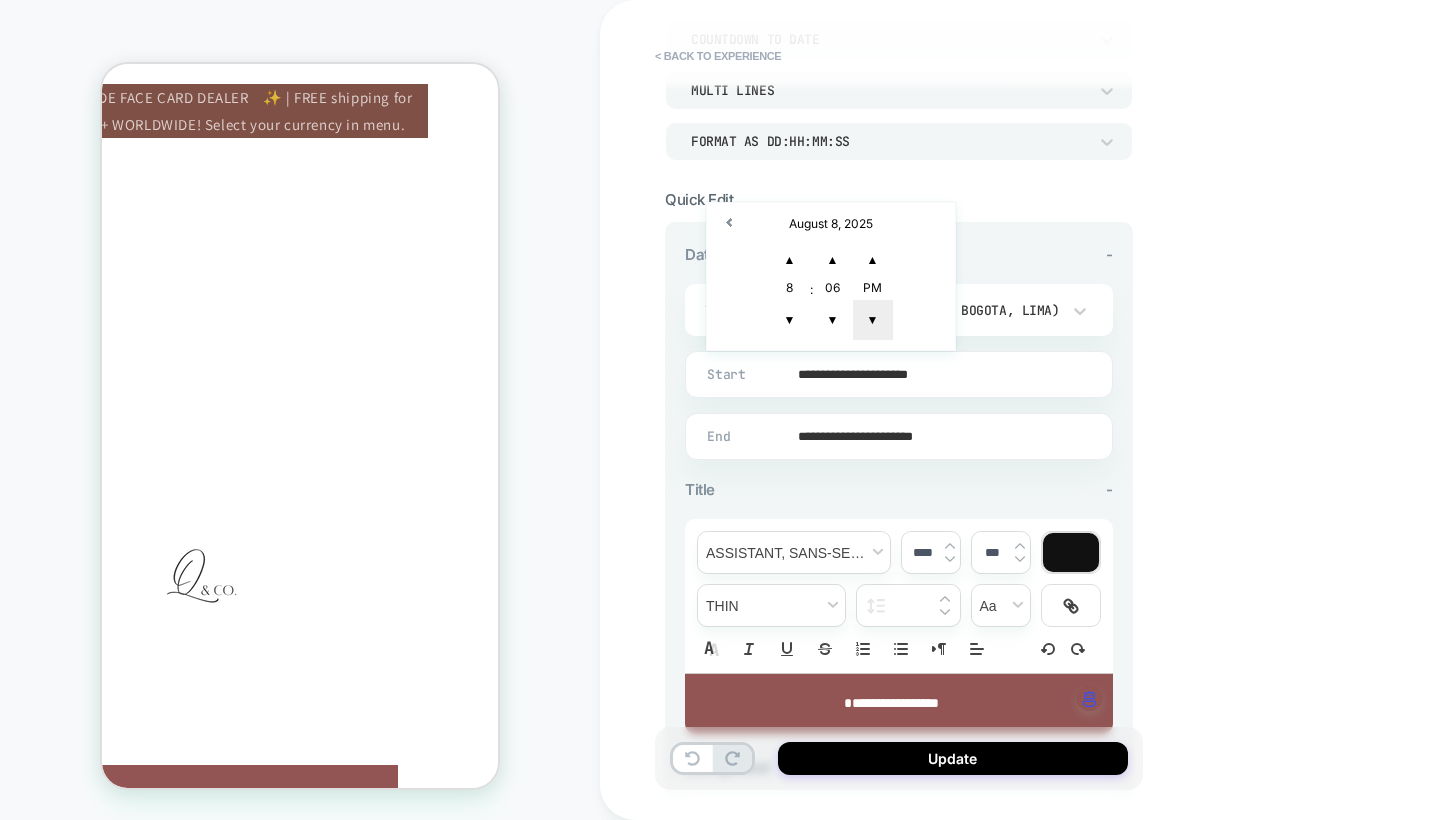 click on "▼" at bounding box center (873, 320) 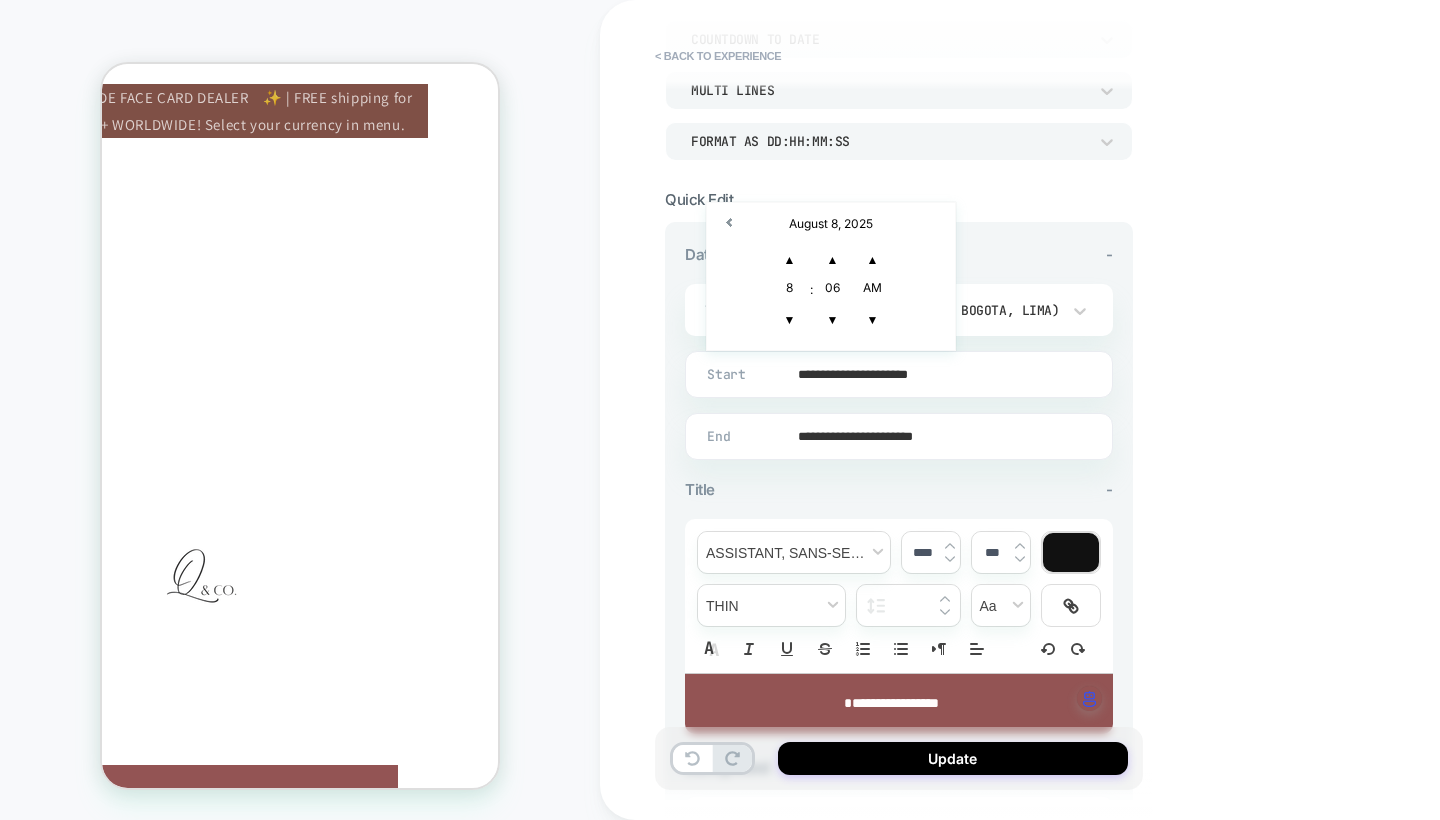 click on "**********" at bounding box center [1040, 410] 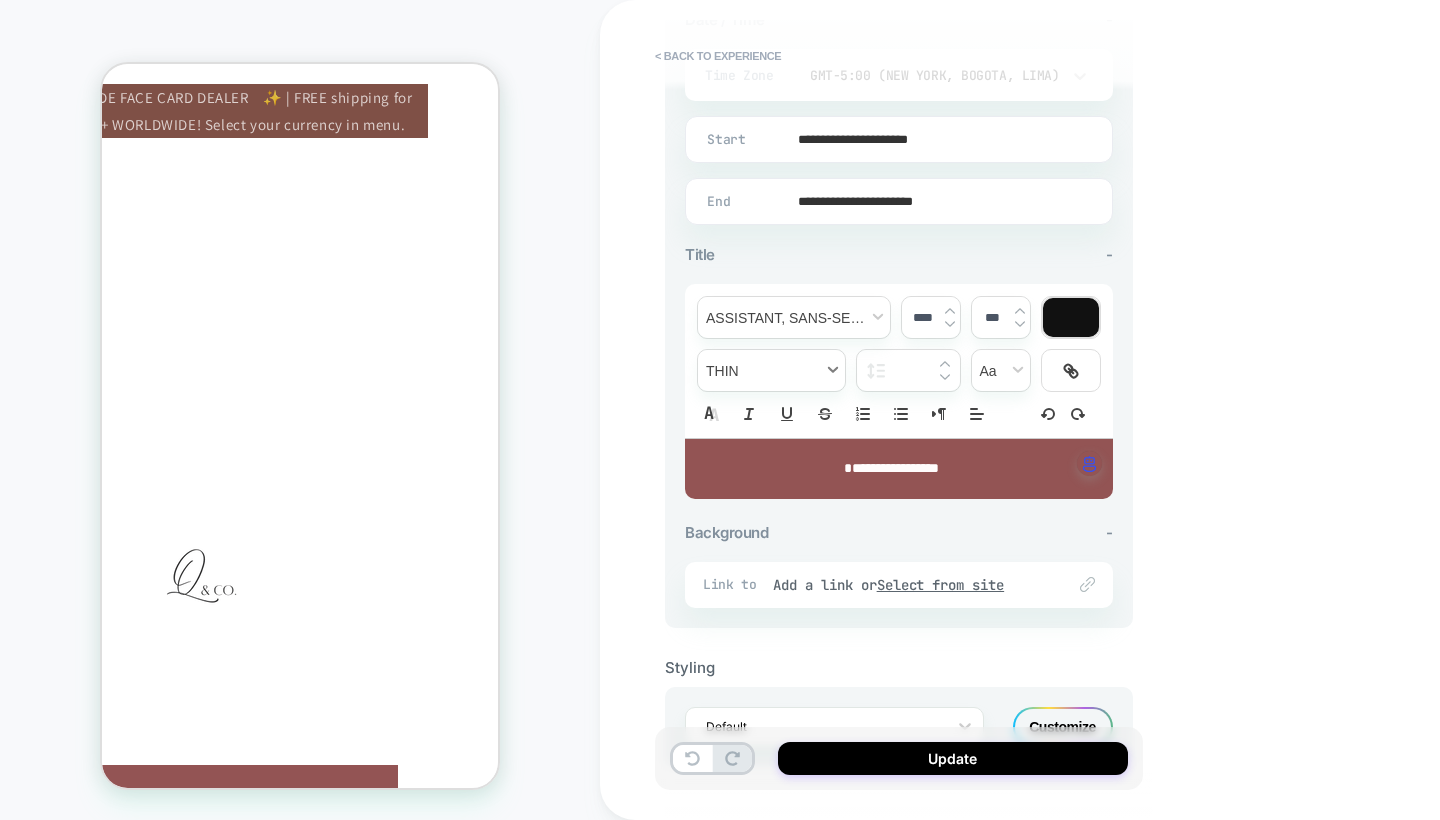 scroll, scrollTop: 535, scrollLeft: 0, axis: vertical 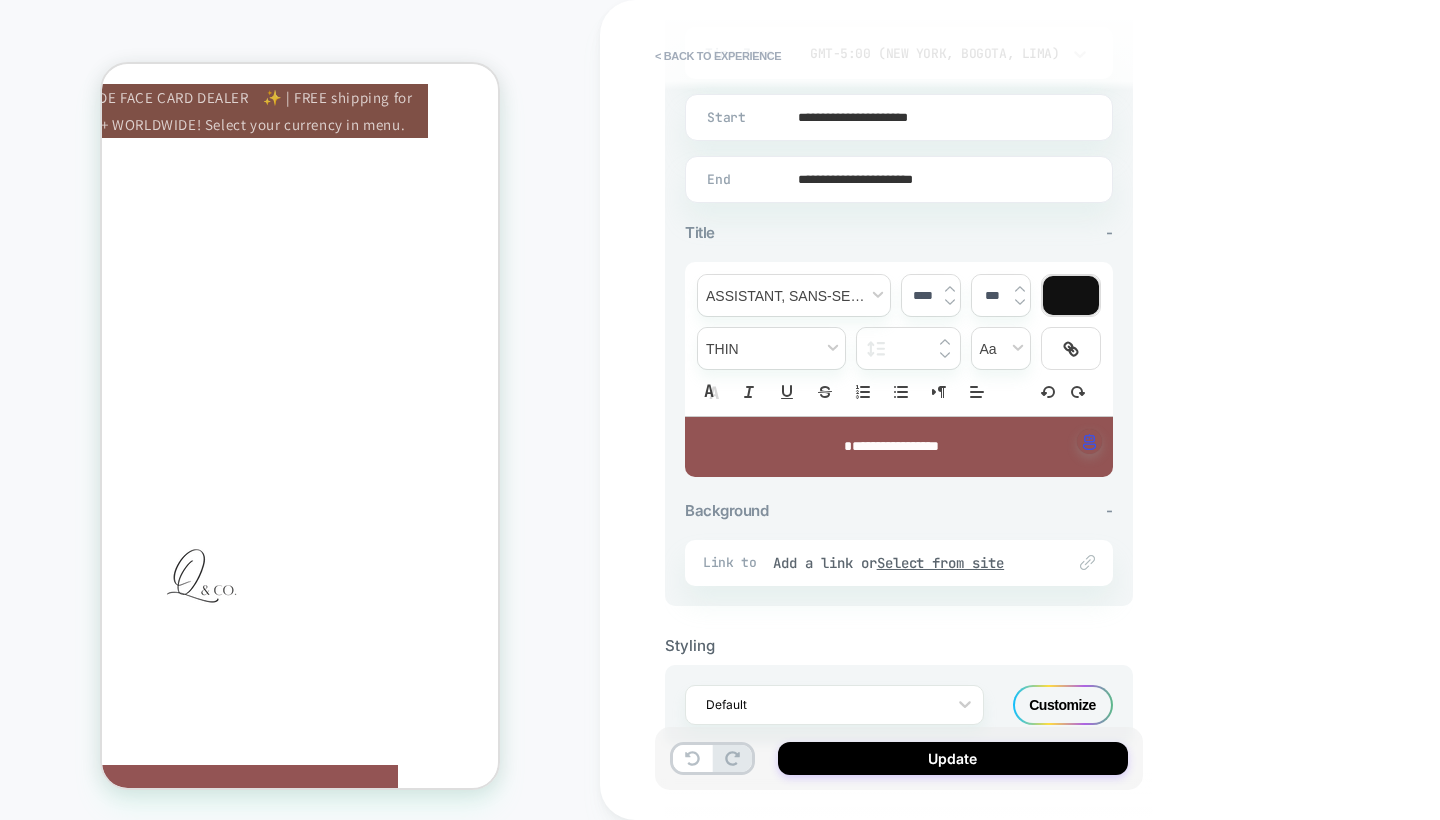 click on "**********" at bounding box center [891, 447] 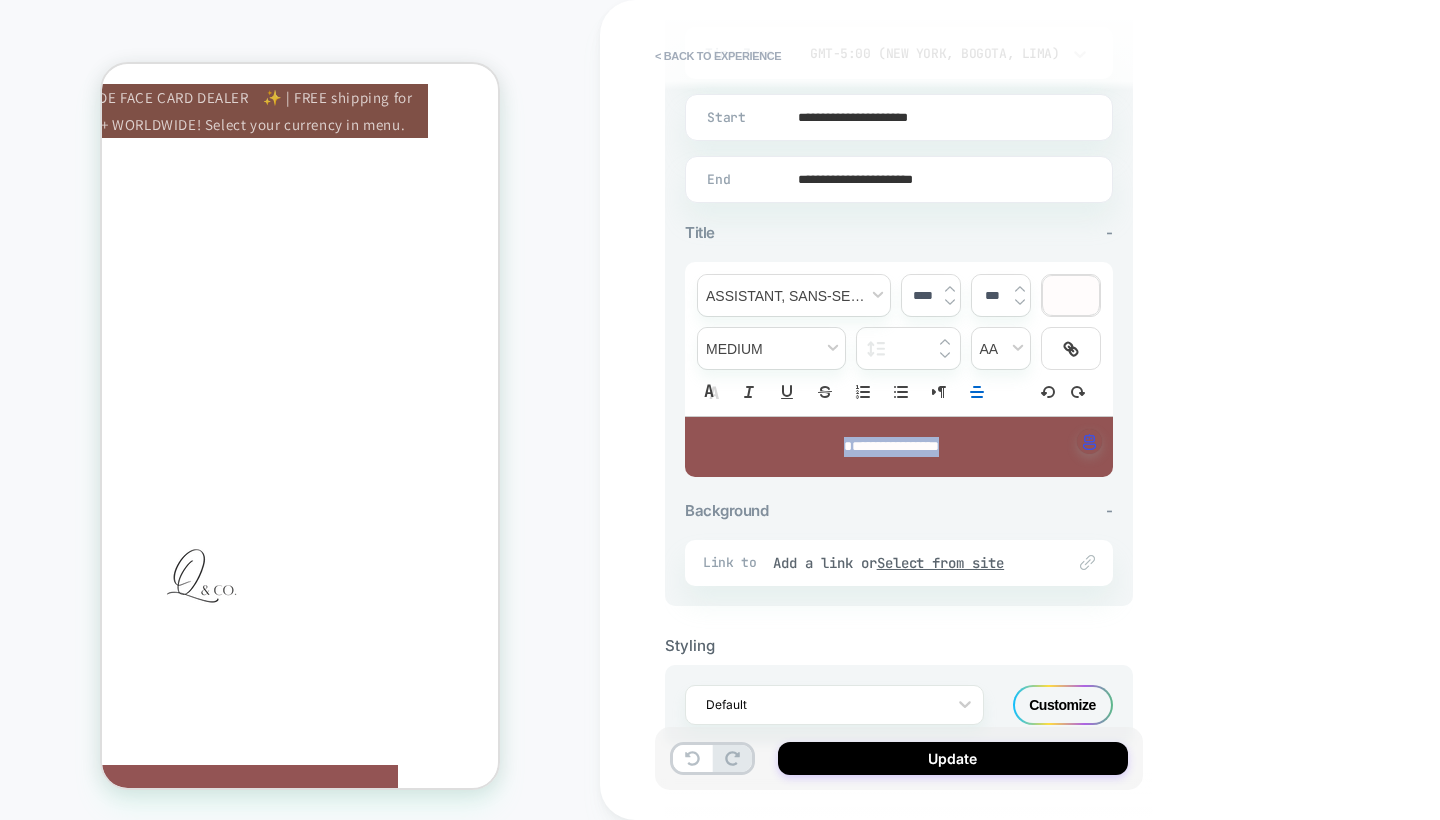 drag, startPoint x: 983, startPoint y: 454, endPoint x: 799, endPoint y: 440, distance: 184.53185 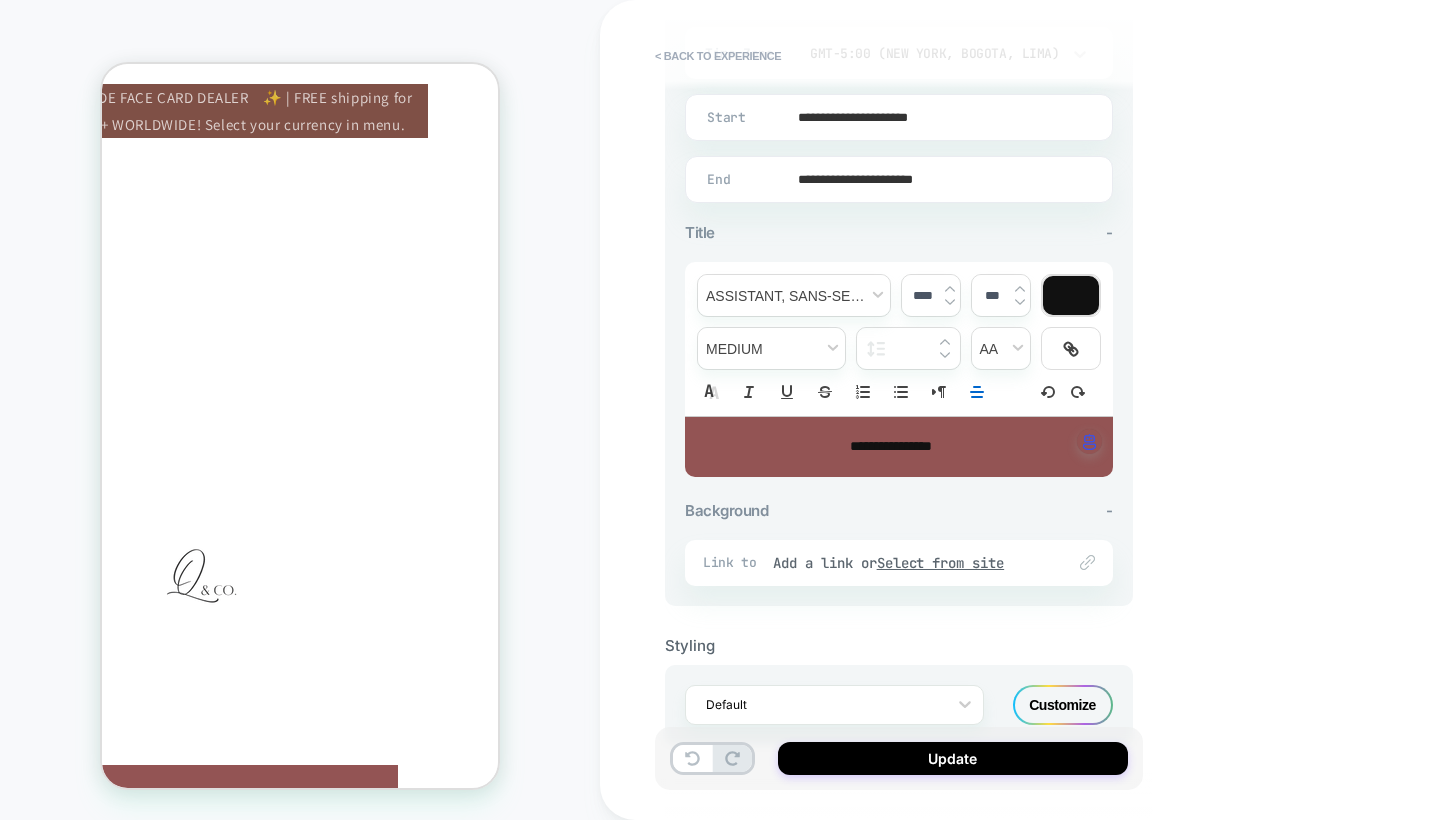 click on "**********" at bounding box center [1040, 410] 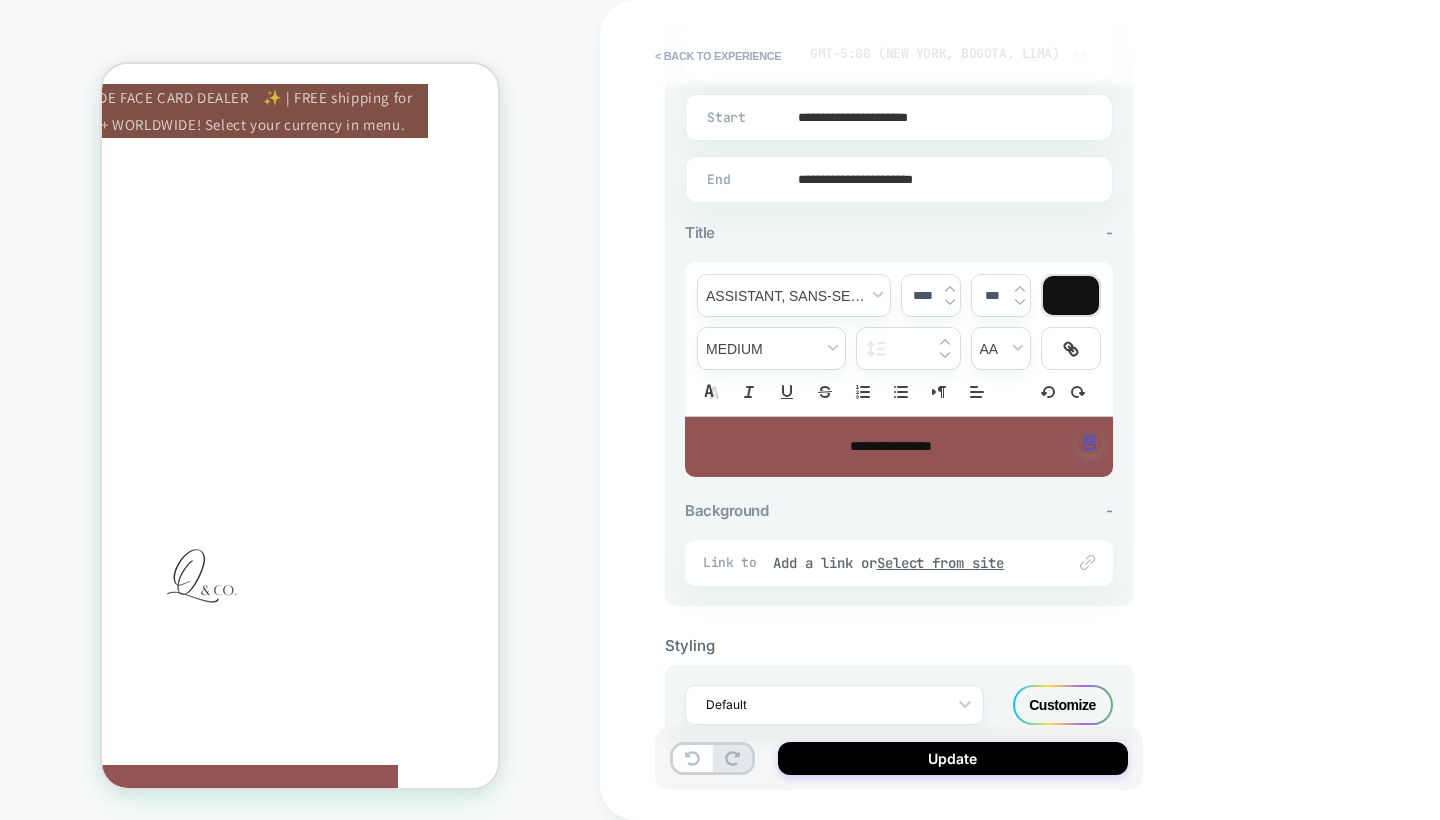 scroll, scrollTop: 541, scrollLeft: 0, axis: vertical 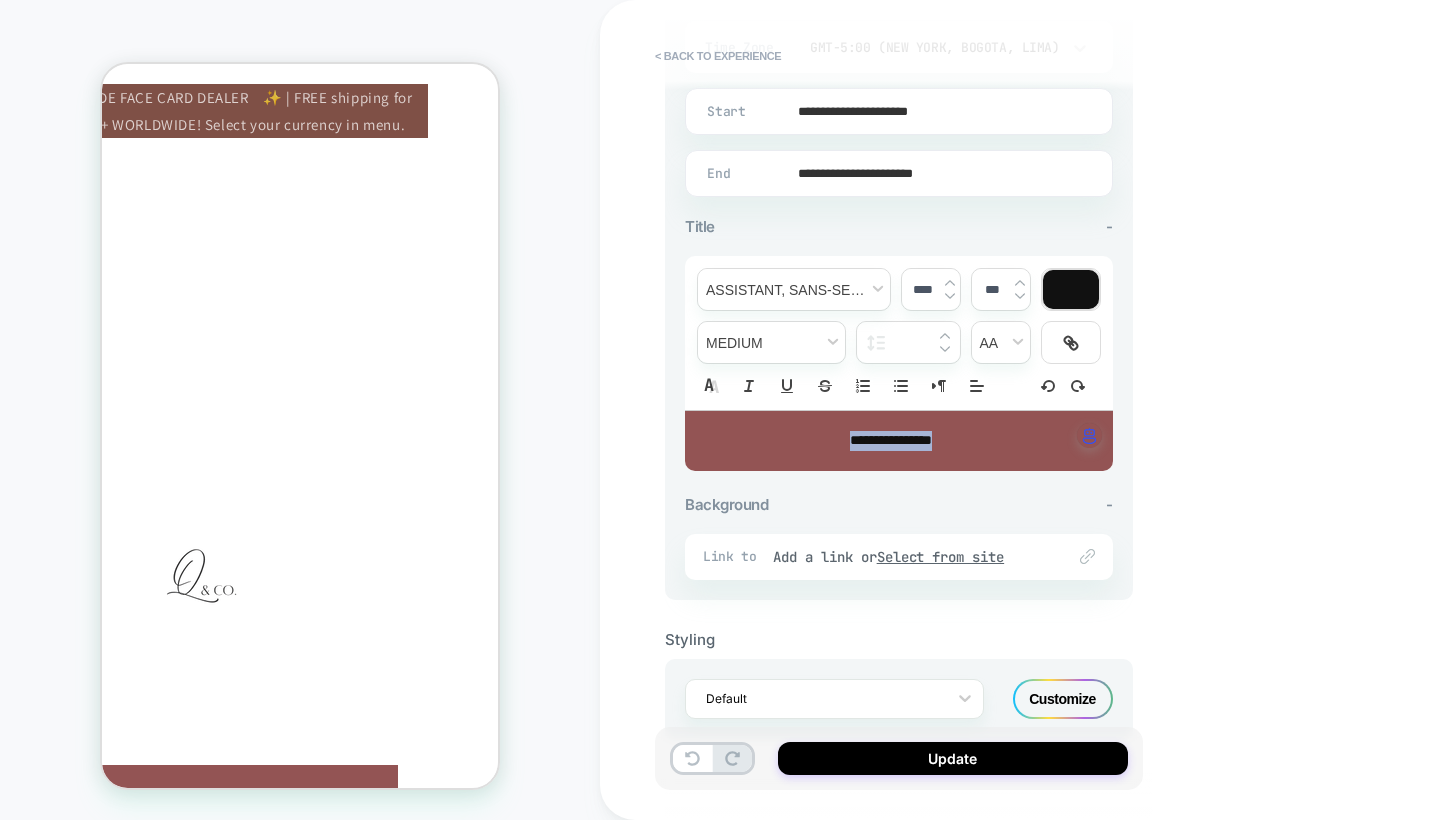 drag, startPoint x: 969, startPoint y: 439, endPoint x: 806, endPoint y: 442, distance: 163.0276 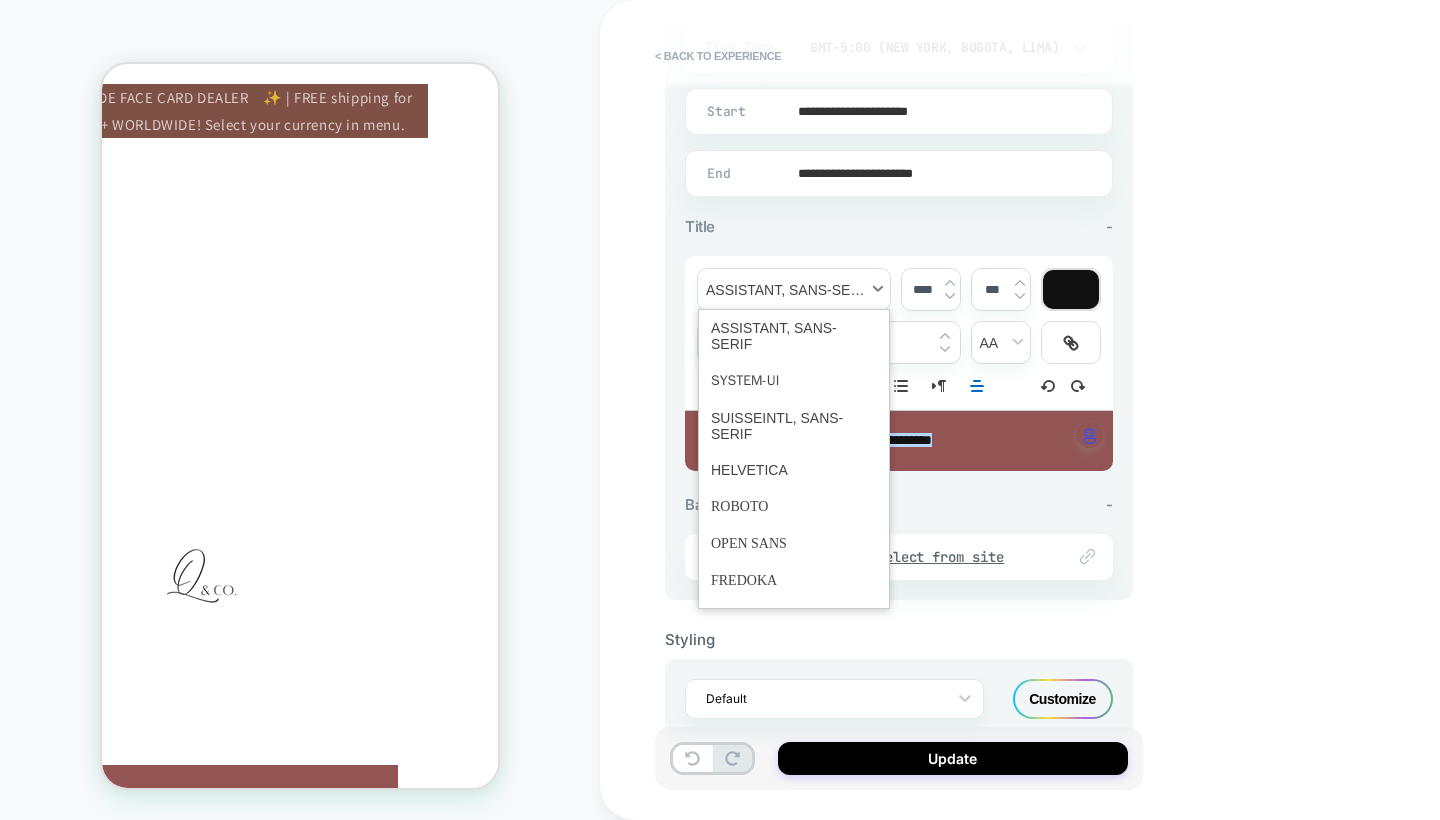 click at bounding box center [794, 289] 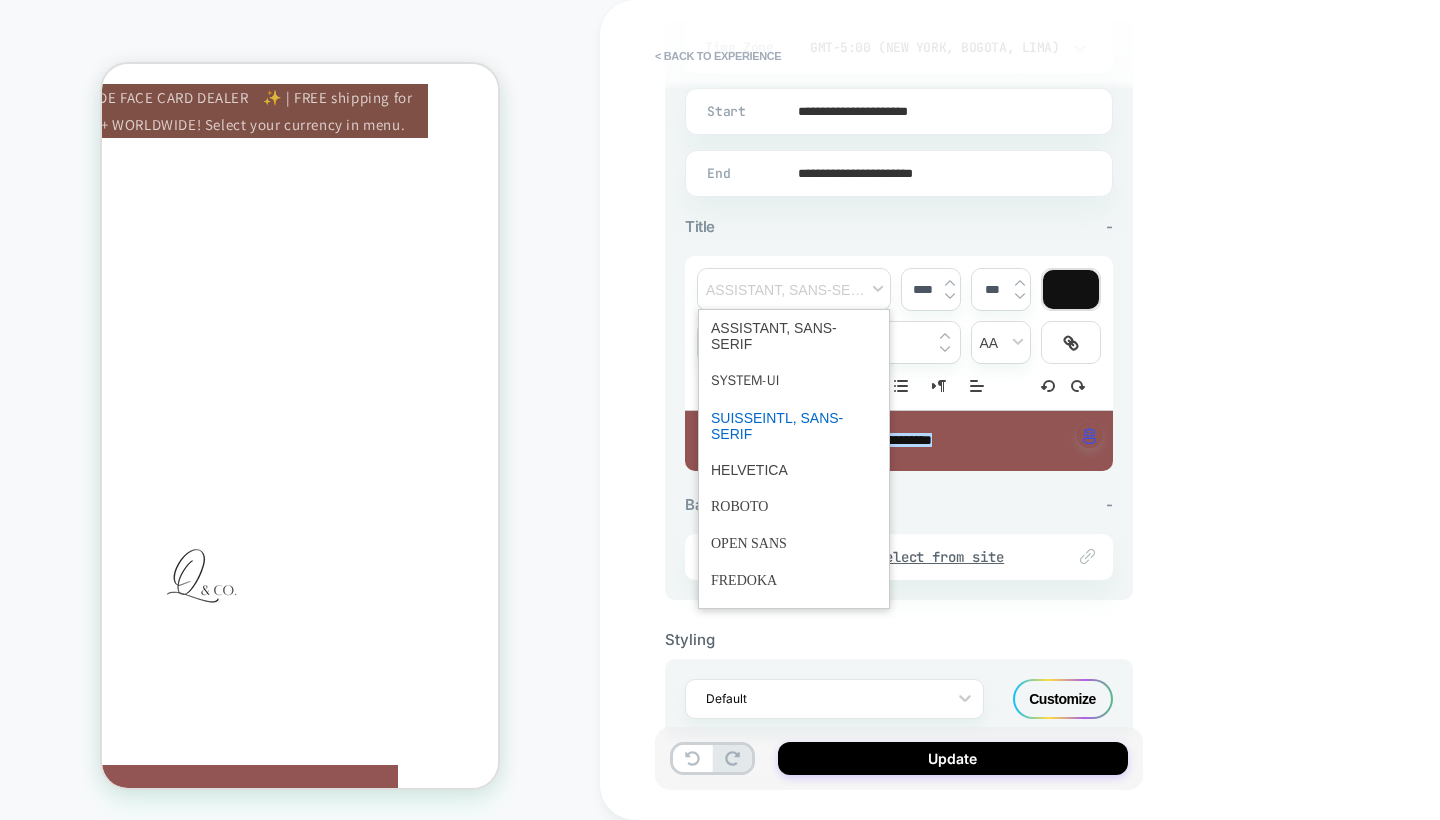 click at bounding box center [794, 426] 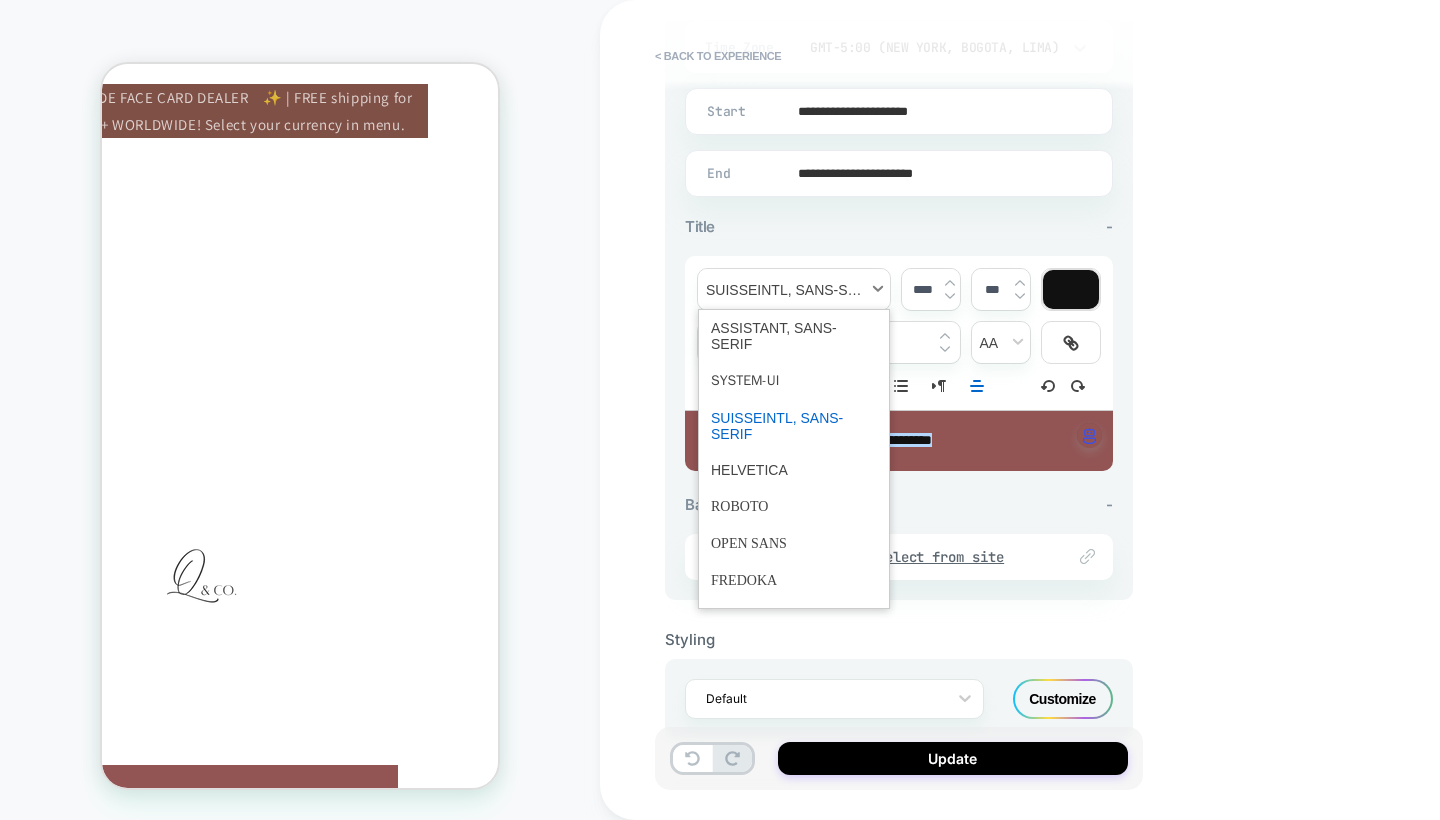 click at bounding box center (794, 289) 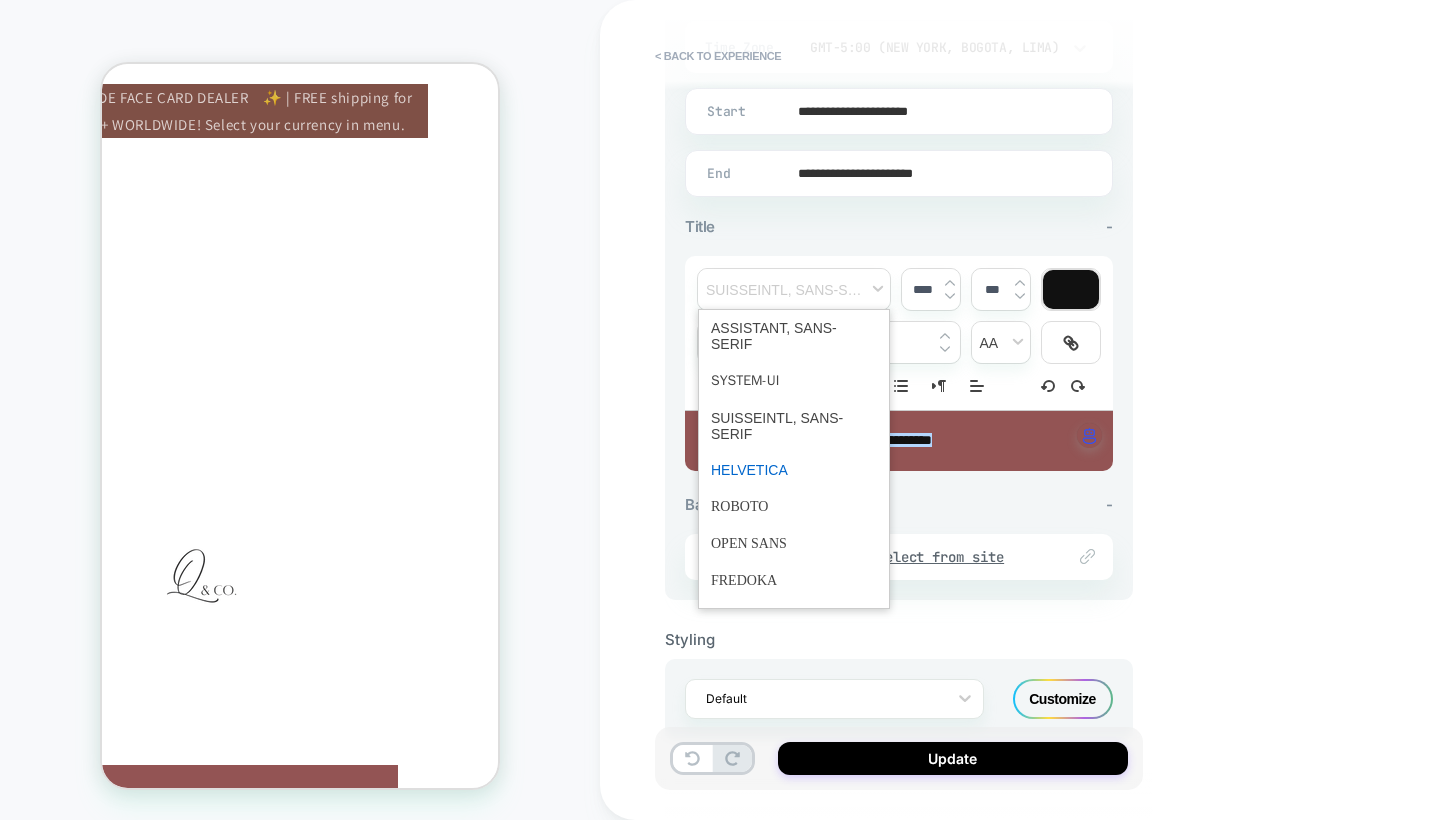 click at bounding box center (794, 470) 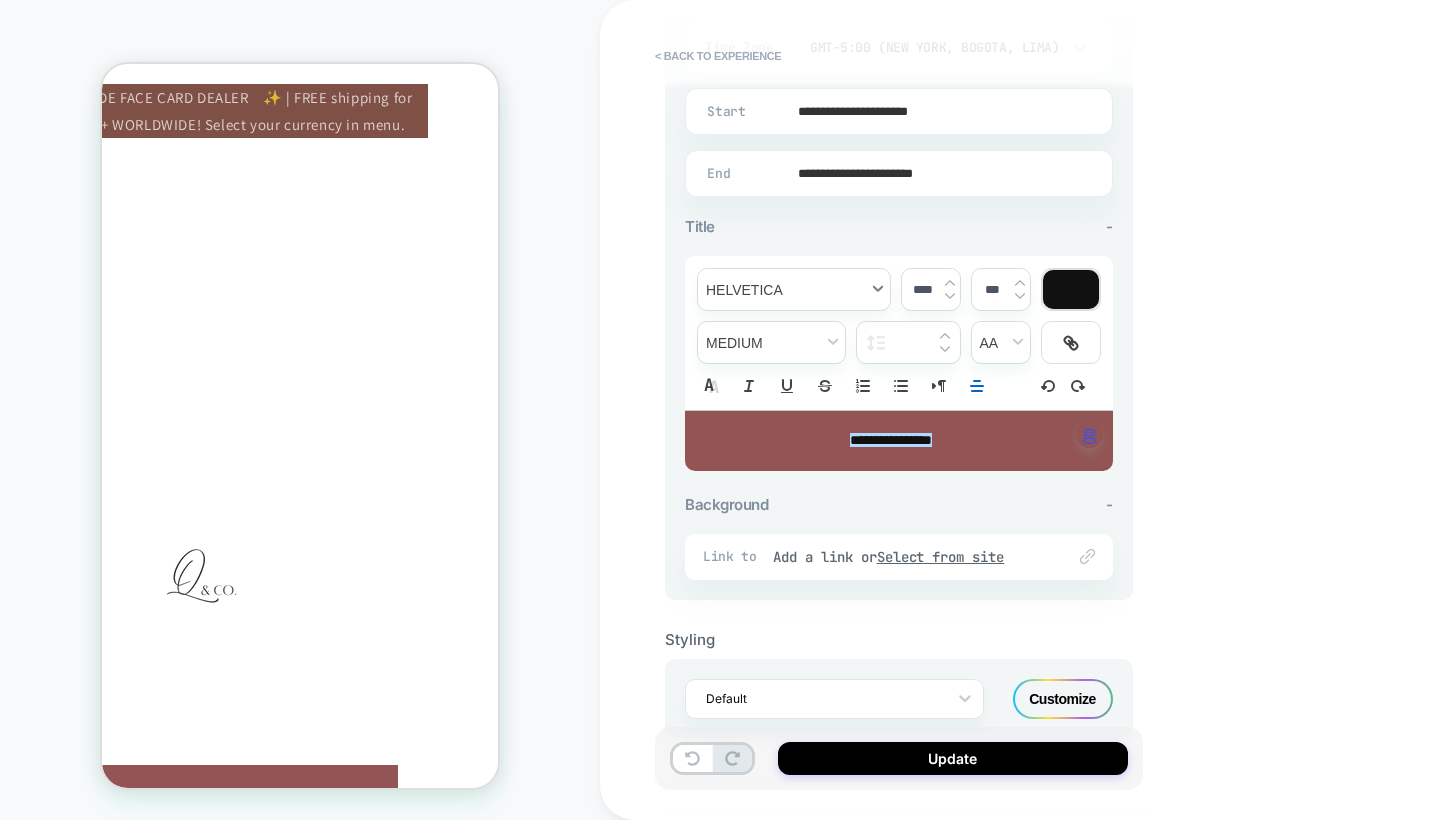 click at bounding box center (794, 289) 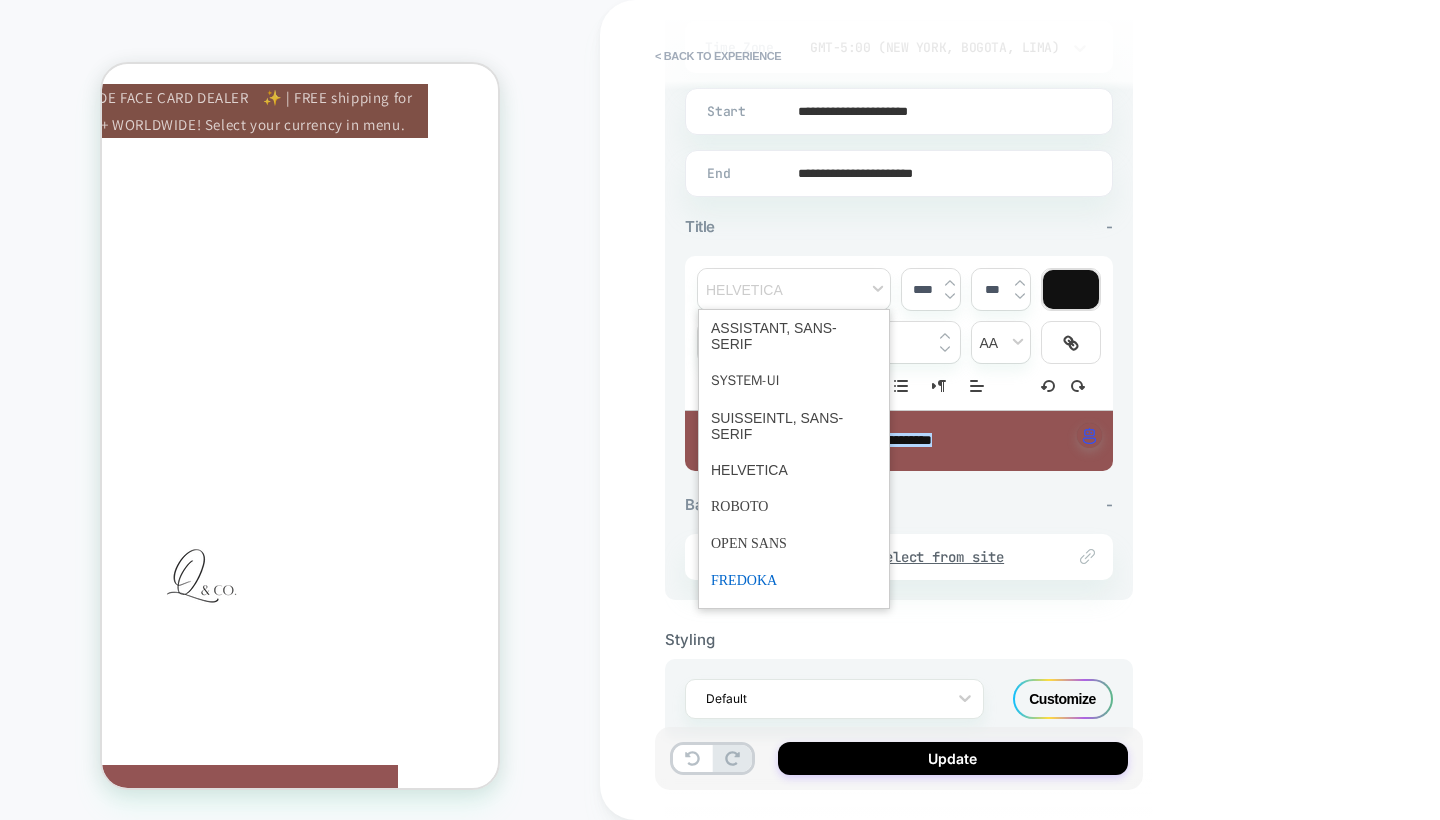 click at bounding box center [794, 580] 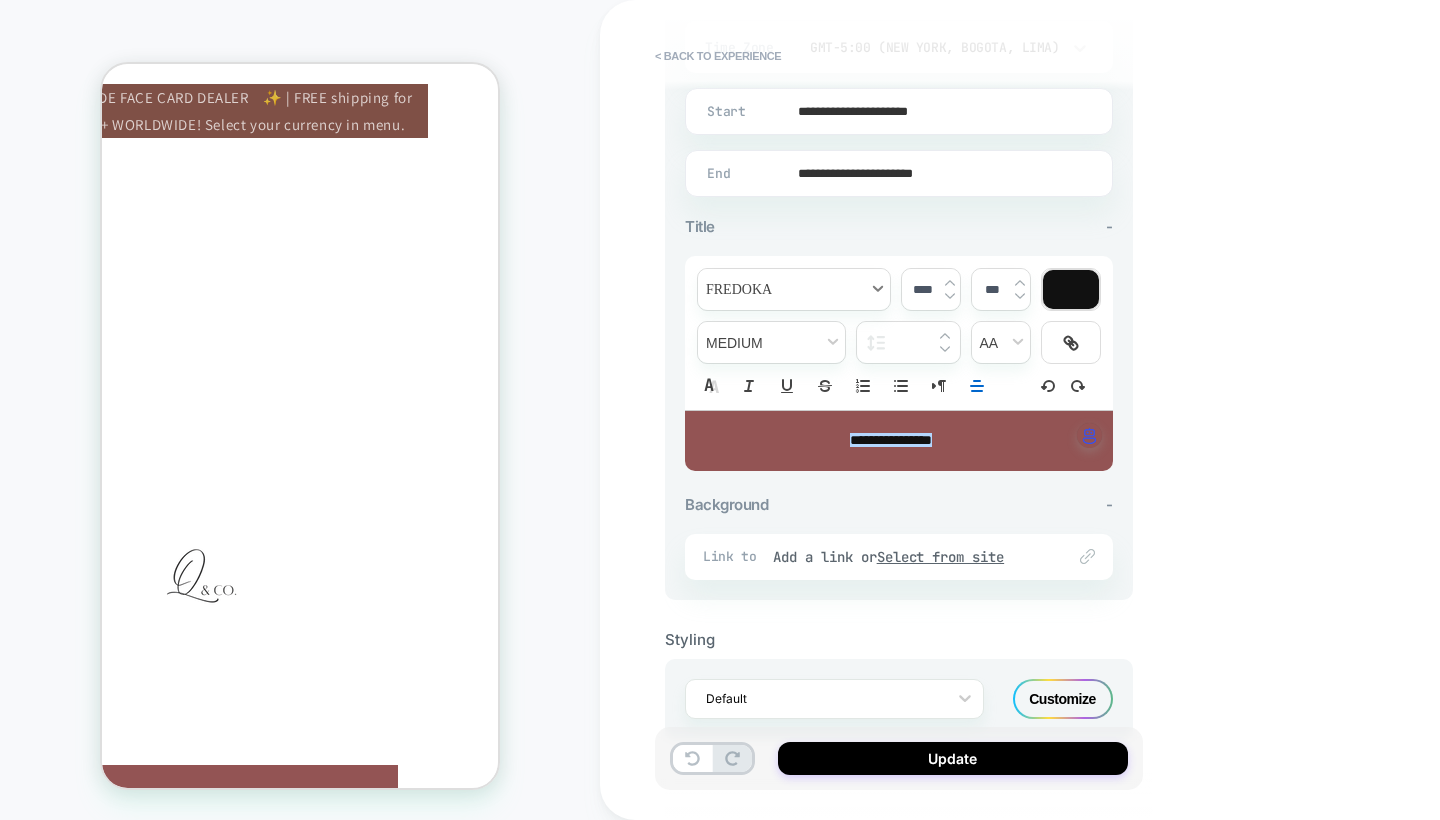 click at bounding box center (794, 289) 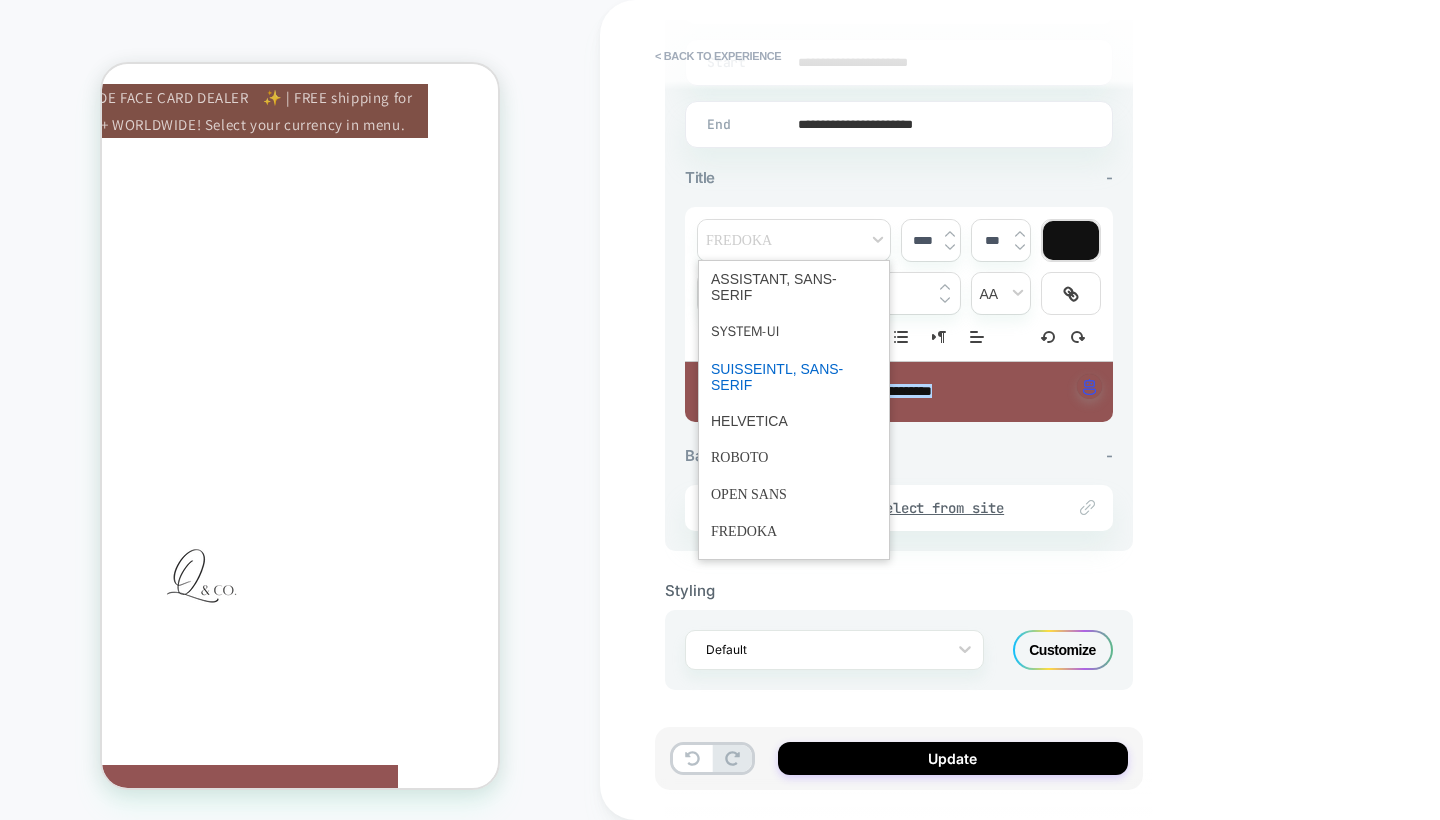 scroll, scrollTop: 589, scrollLeft: 0, axis: vertical 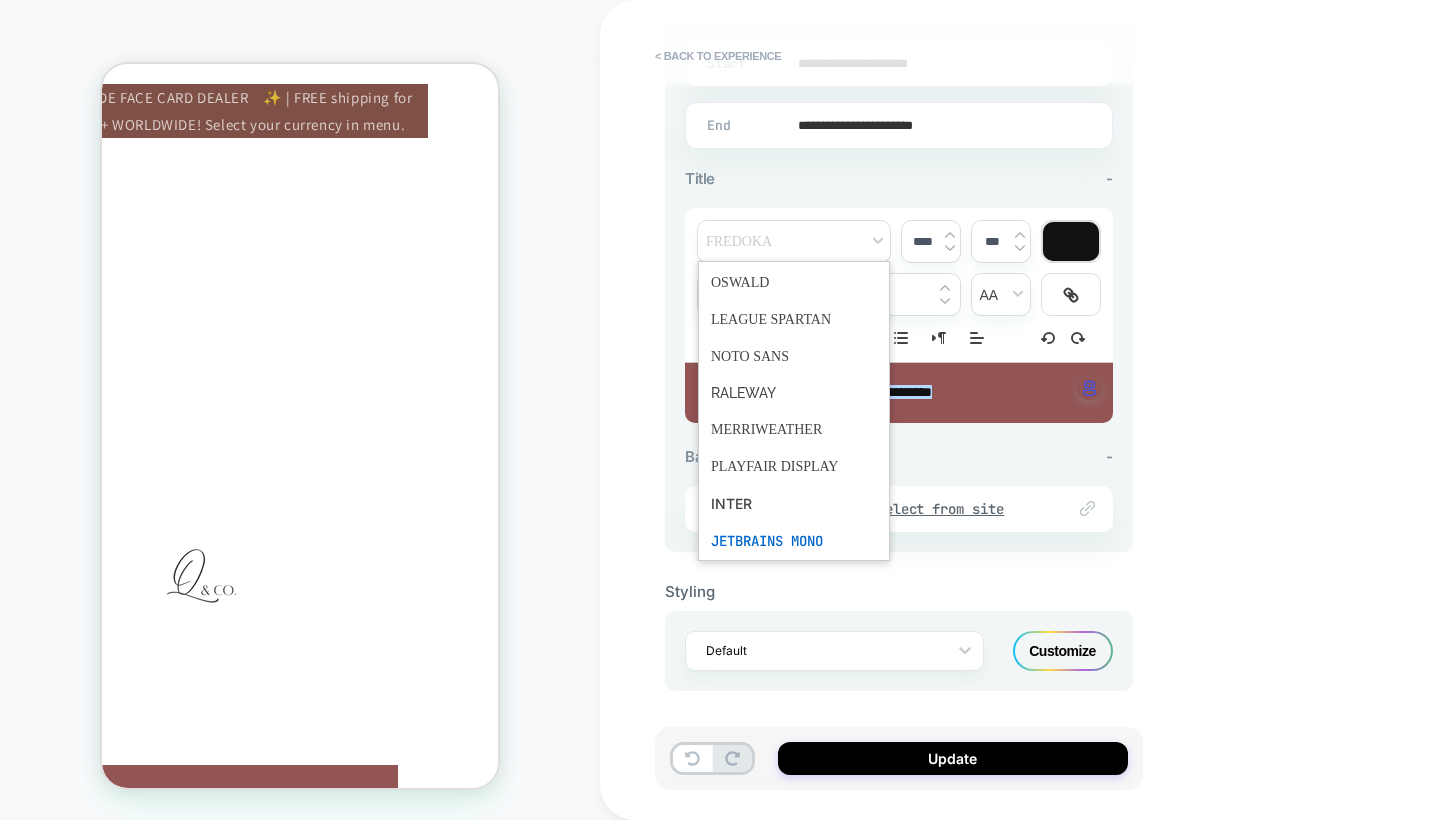click at bounding box center (794, 541) 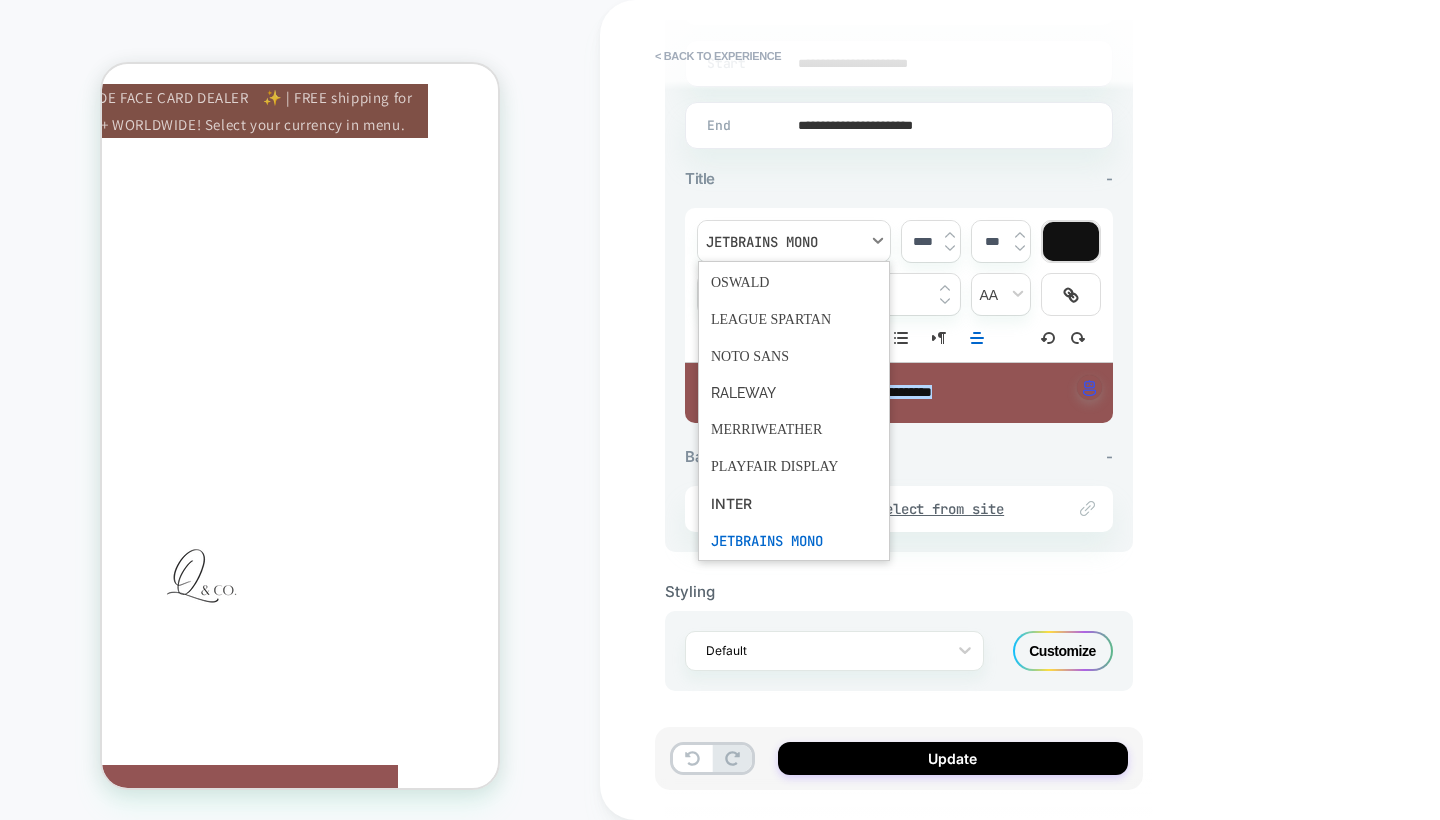 click at bounding box center (794, 241) 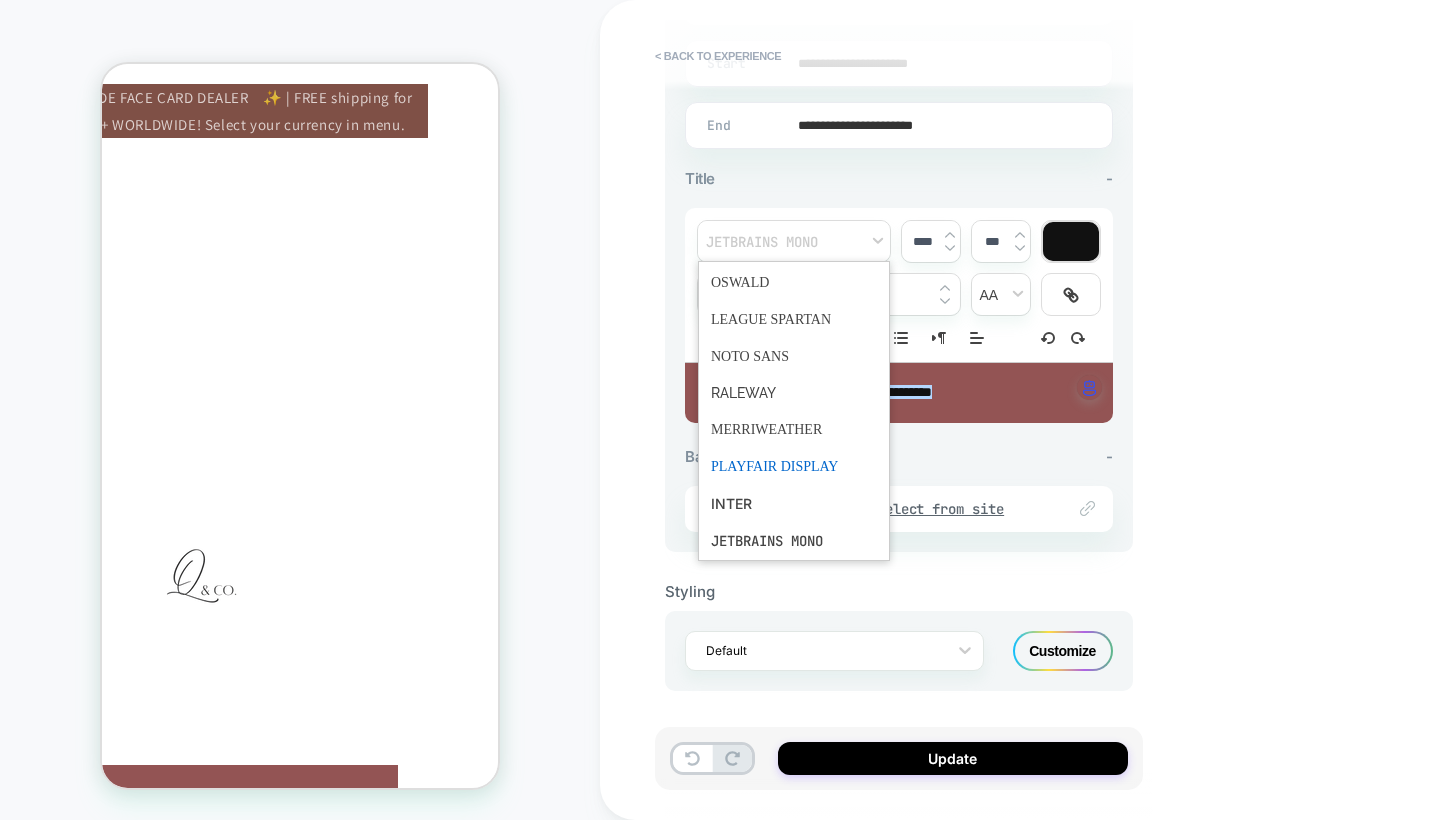 click at bounding box center (794, 466) 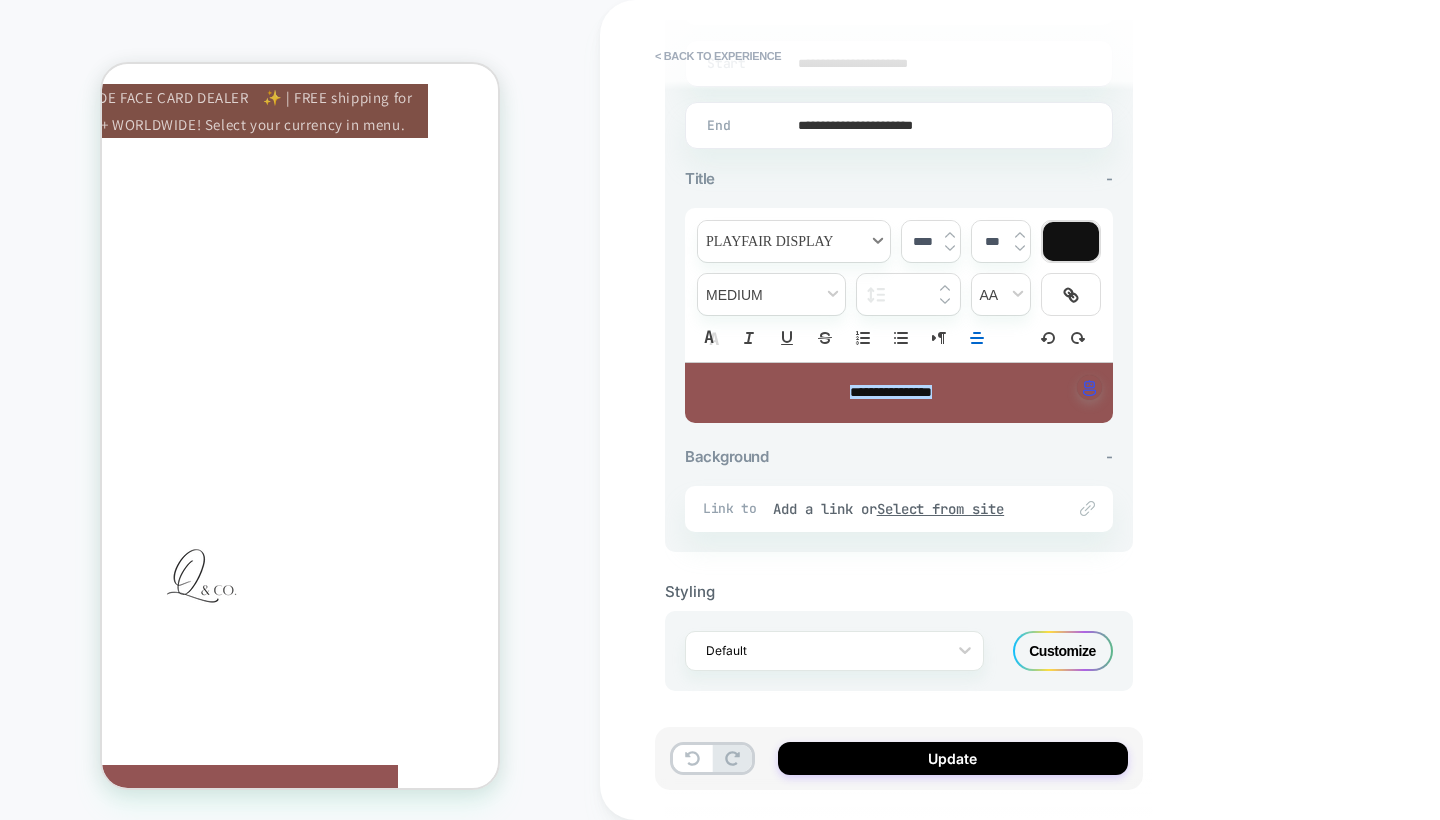 click at bounding box center (794, 241) 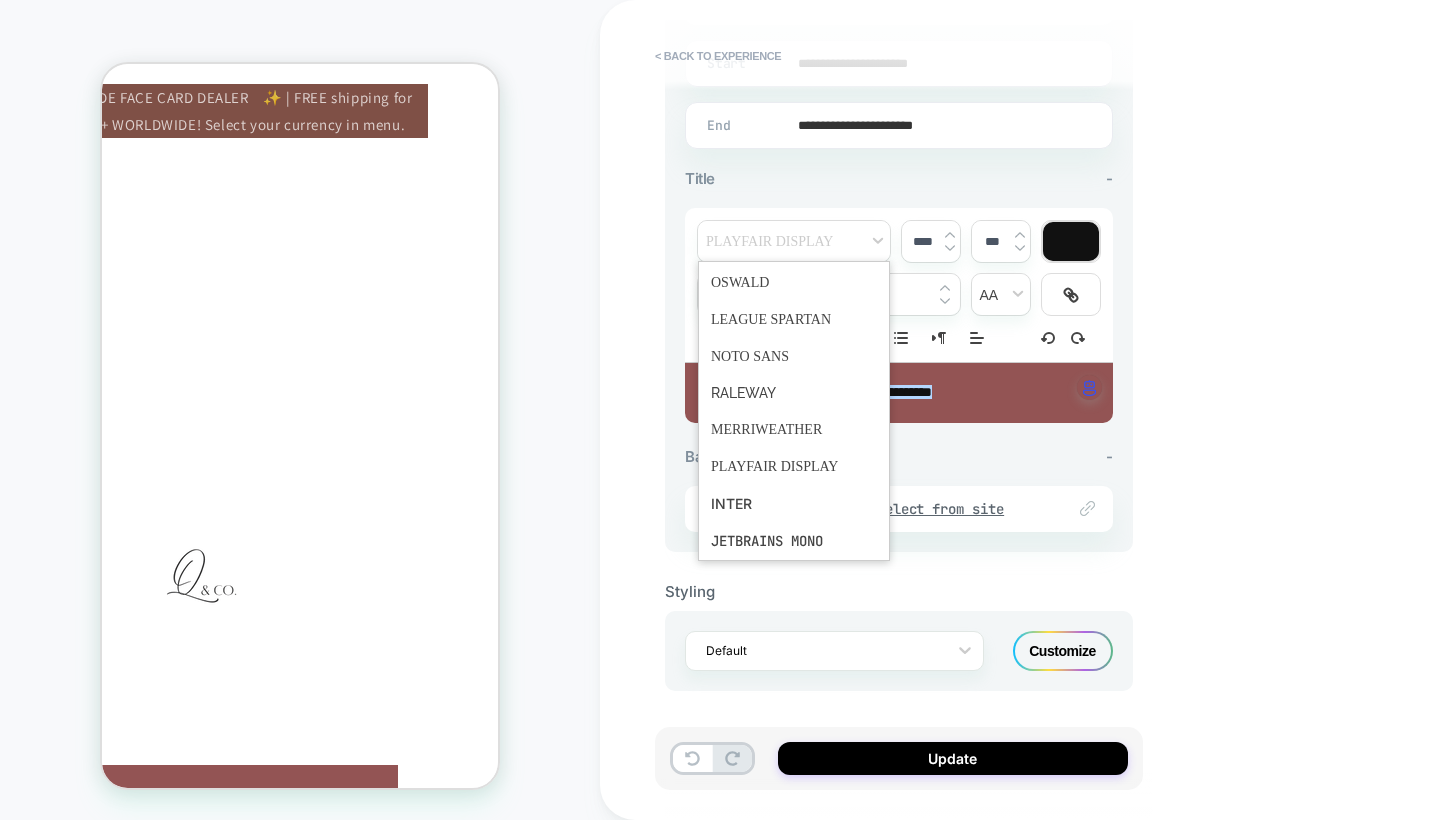 click at bounding box center (794, 429) 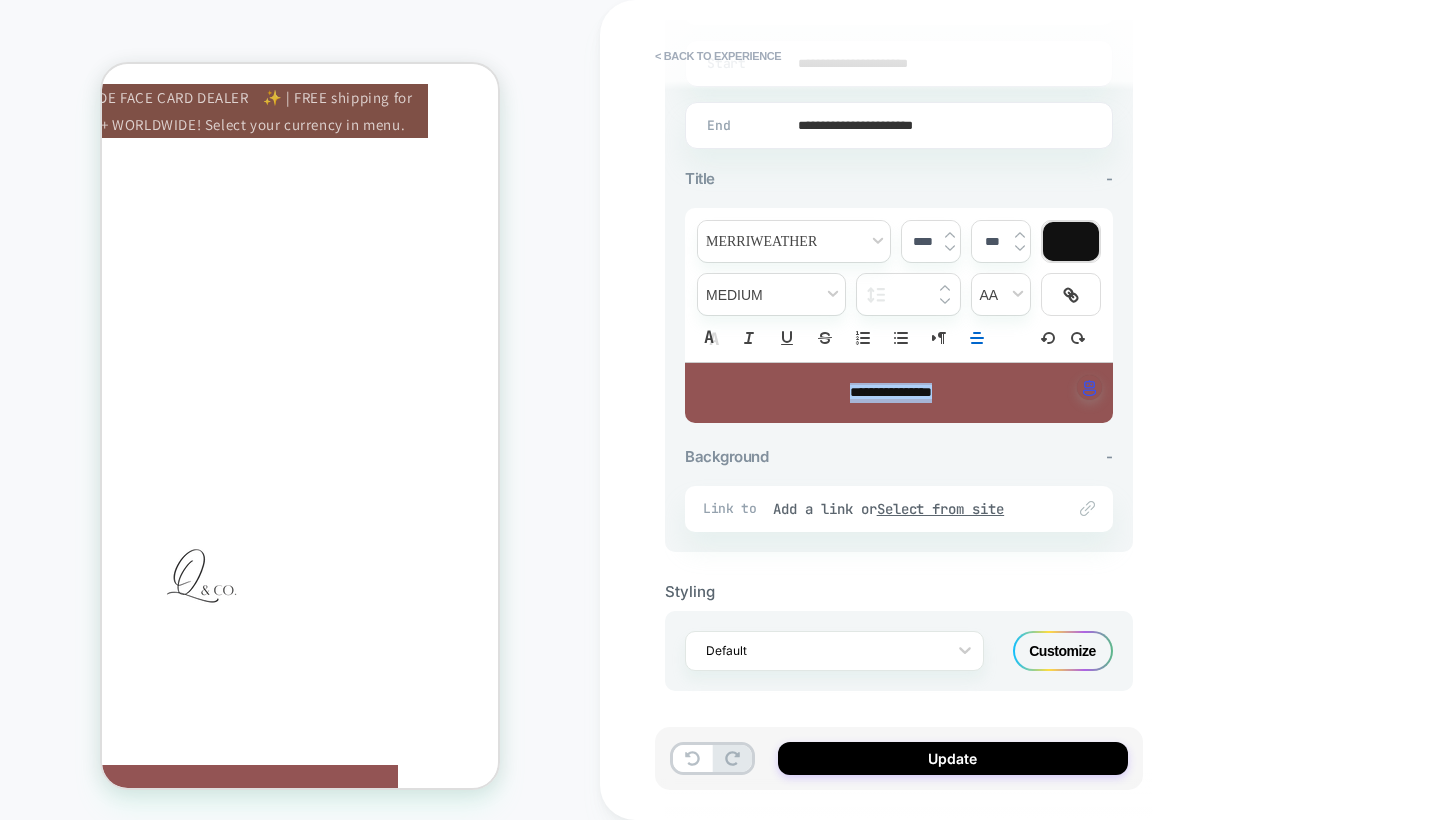 click at bounding box center [950, 235] 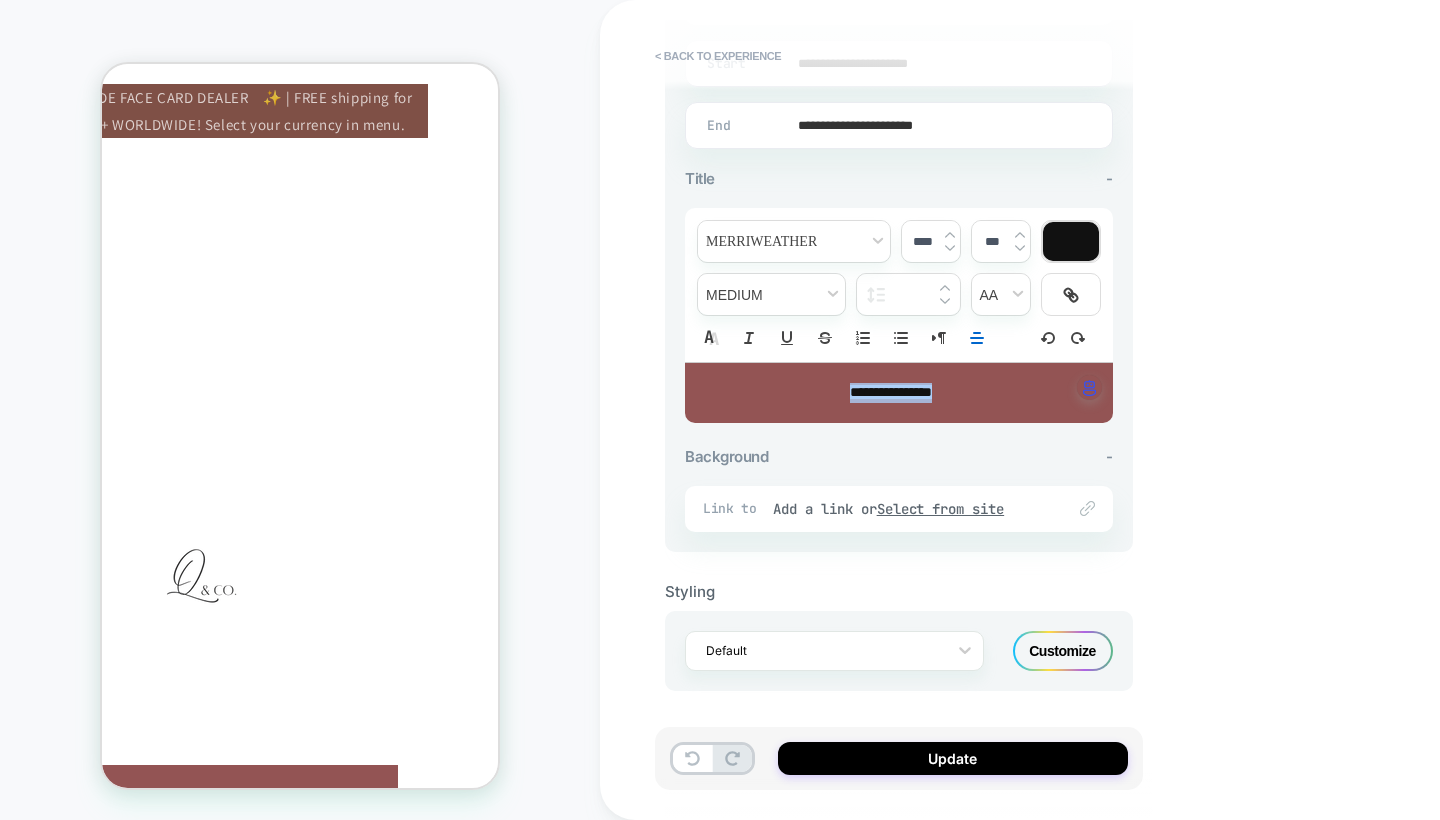 click at bounding box center (950, 235) 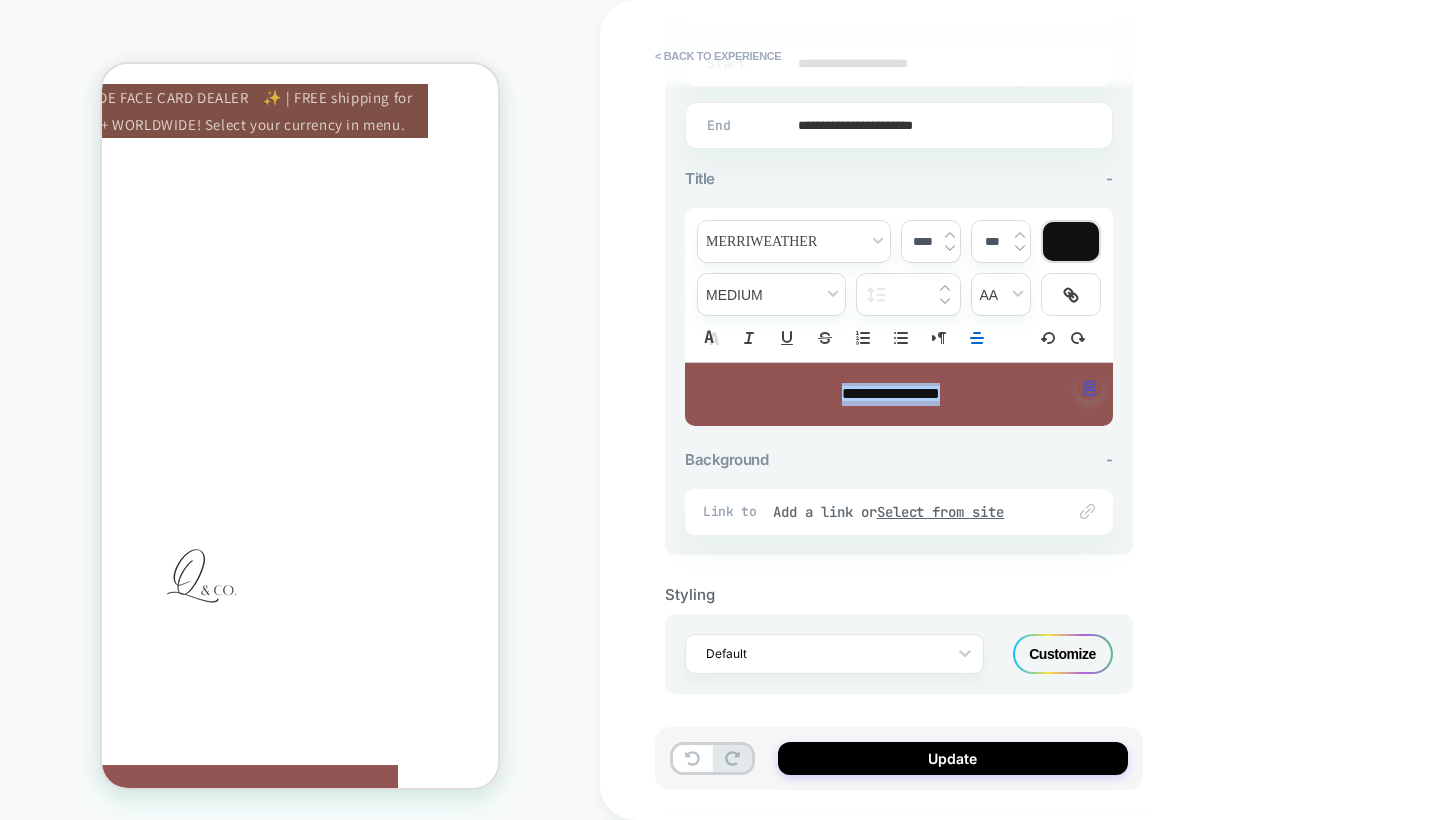 click at bounding box center [950, 235] 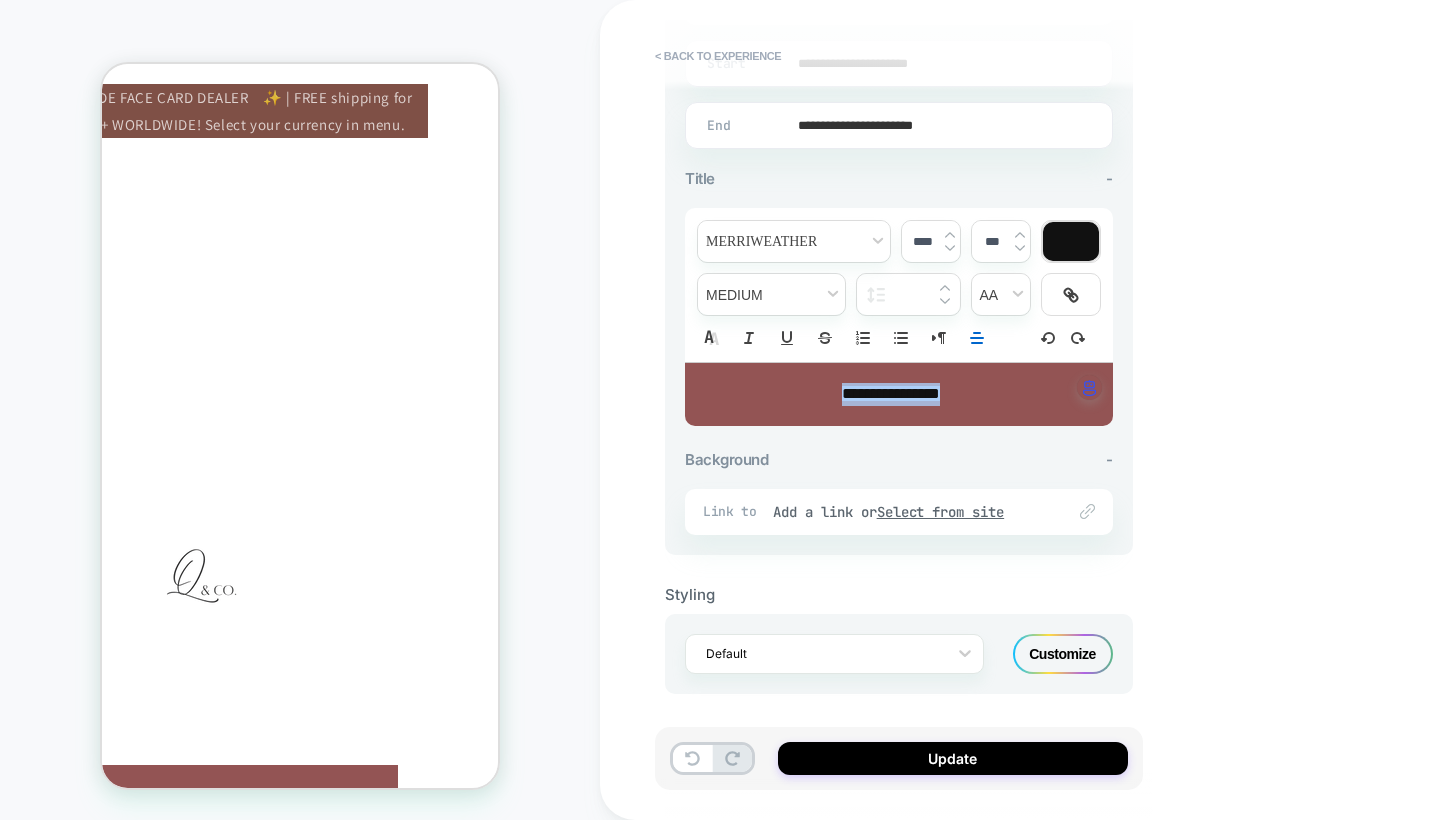 click at bounding box center [950, 235] 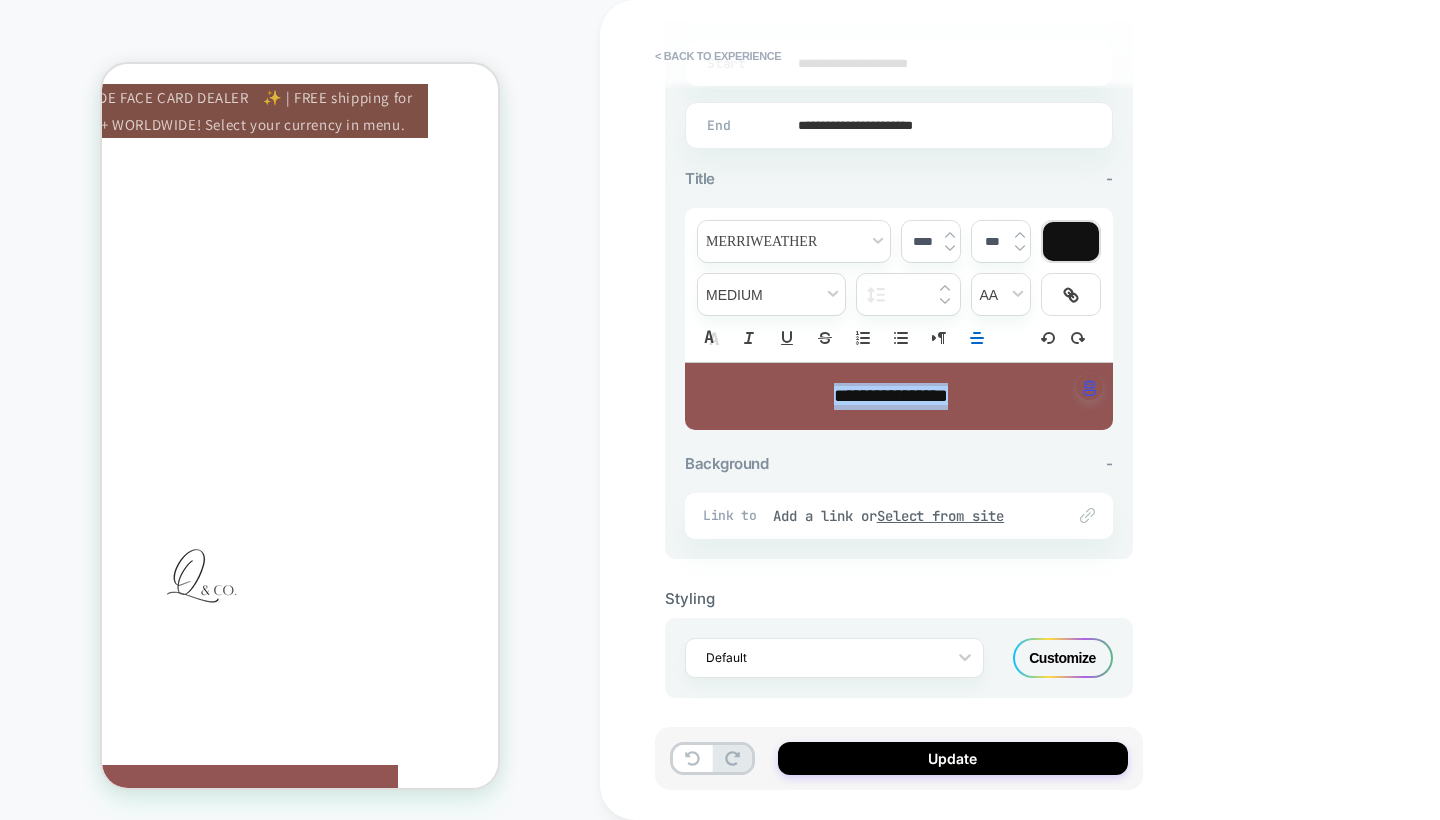 click at bounding box center [950, 248] 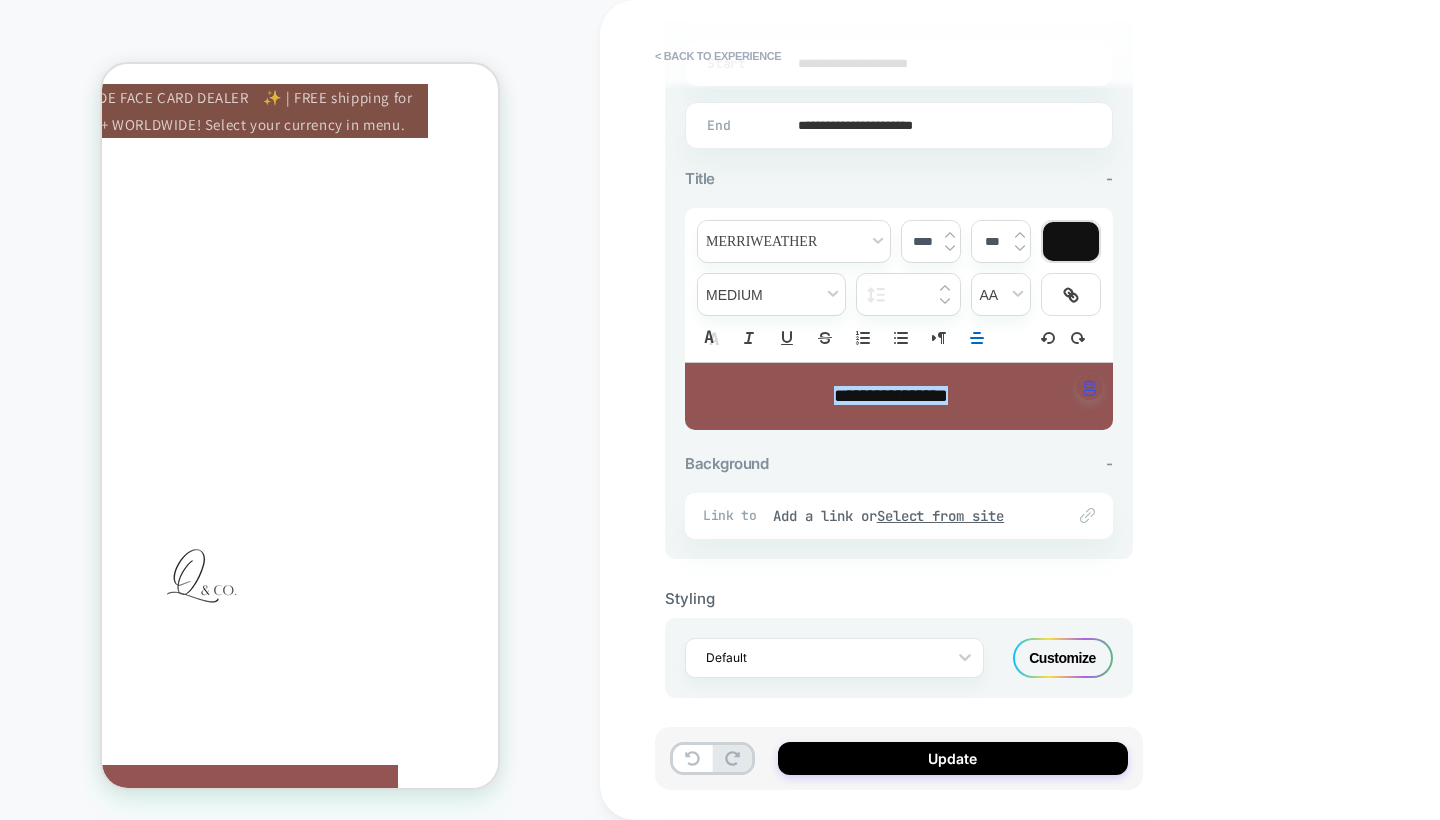 click on "**********" at bounding box center [1040, 410] 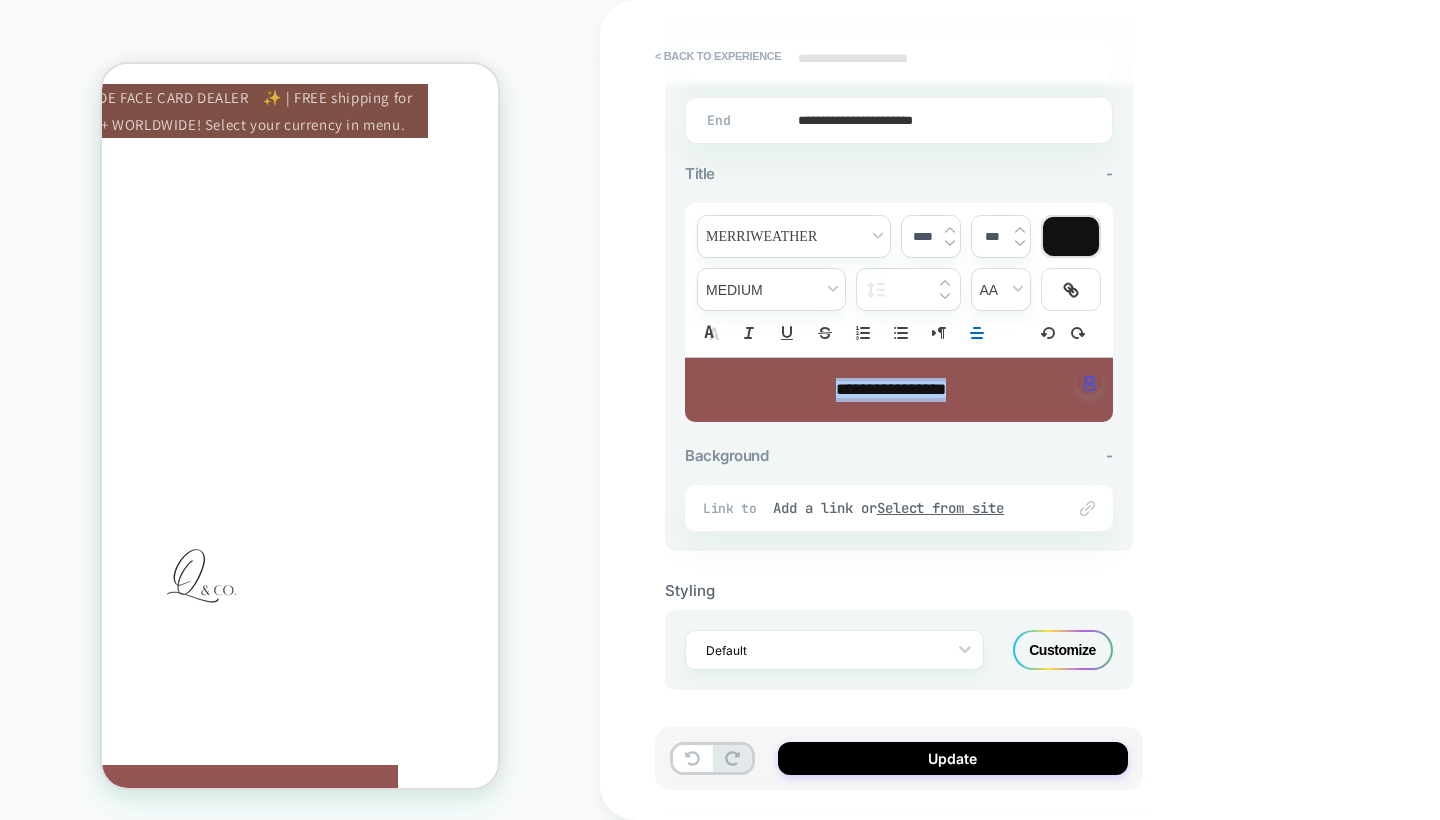scroll, scrollTop: 594, scrollLeft: 0, axis: vertical 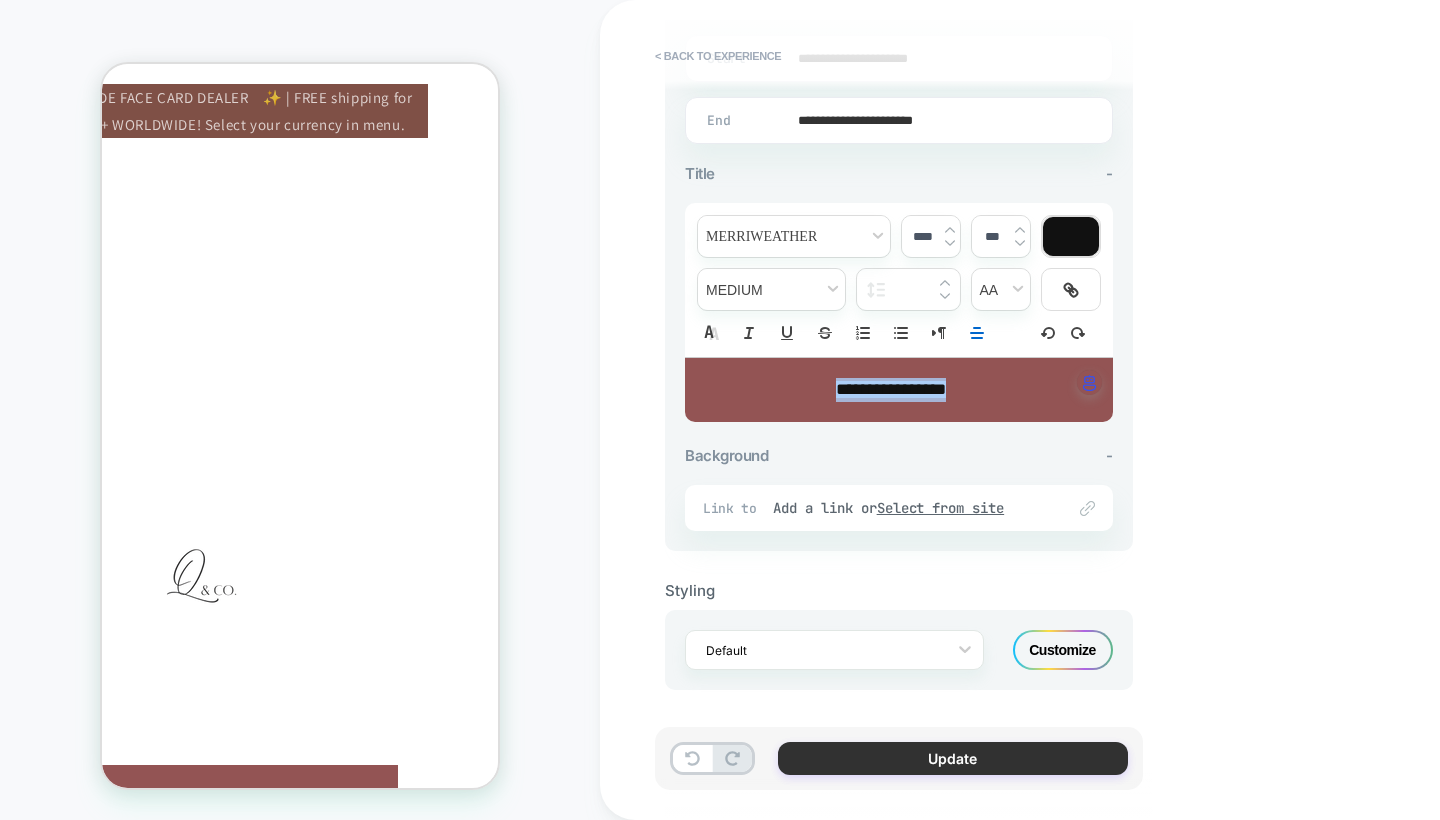 click on "Update" at bounding box center (953, 758) 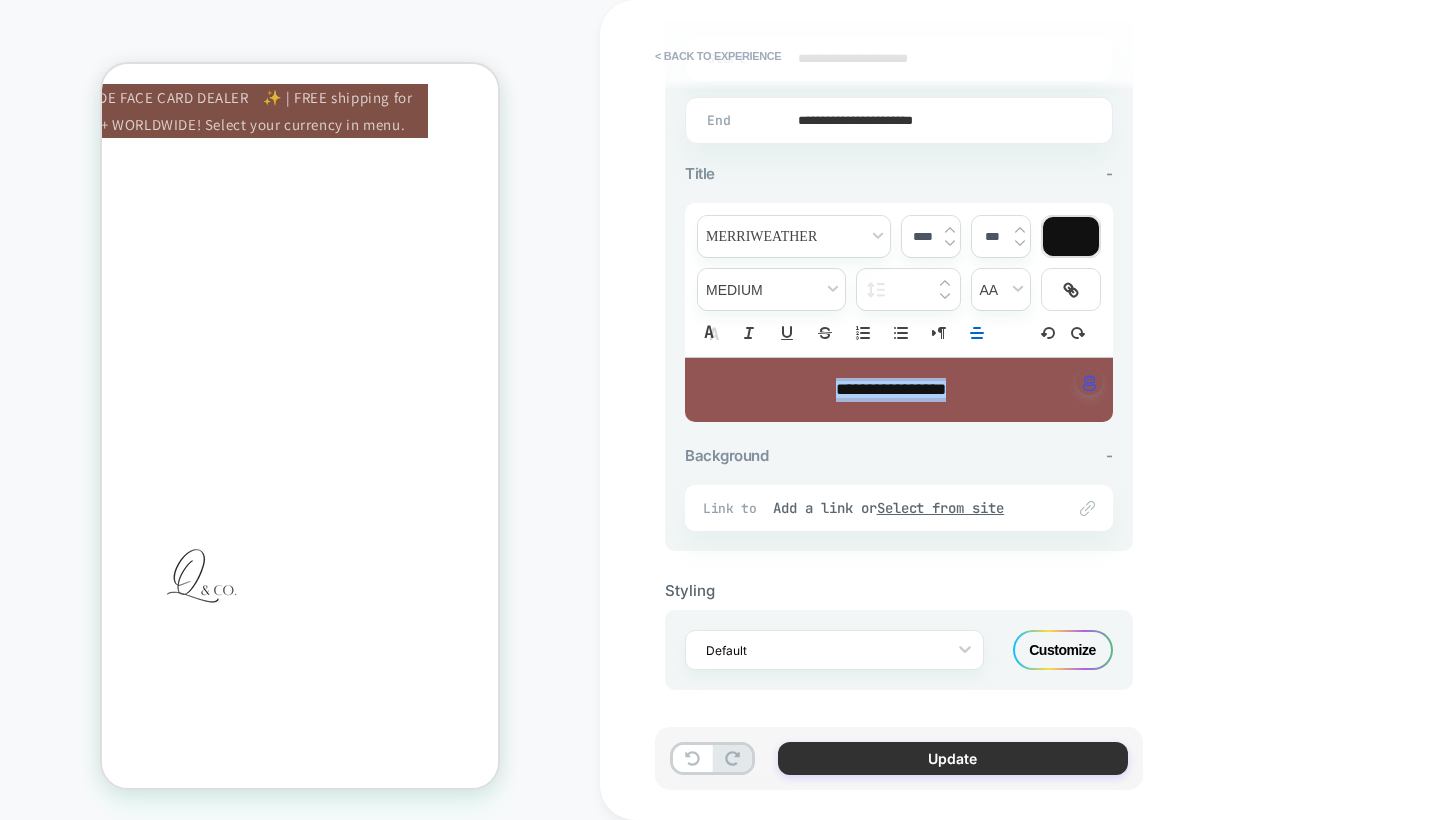 scroll, scrollTop: 22, scrollLeft: 10, axis: both 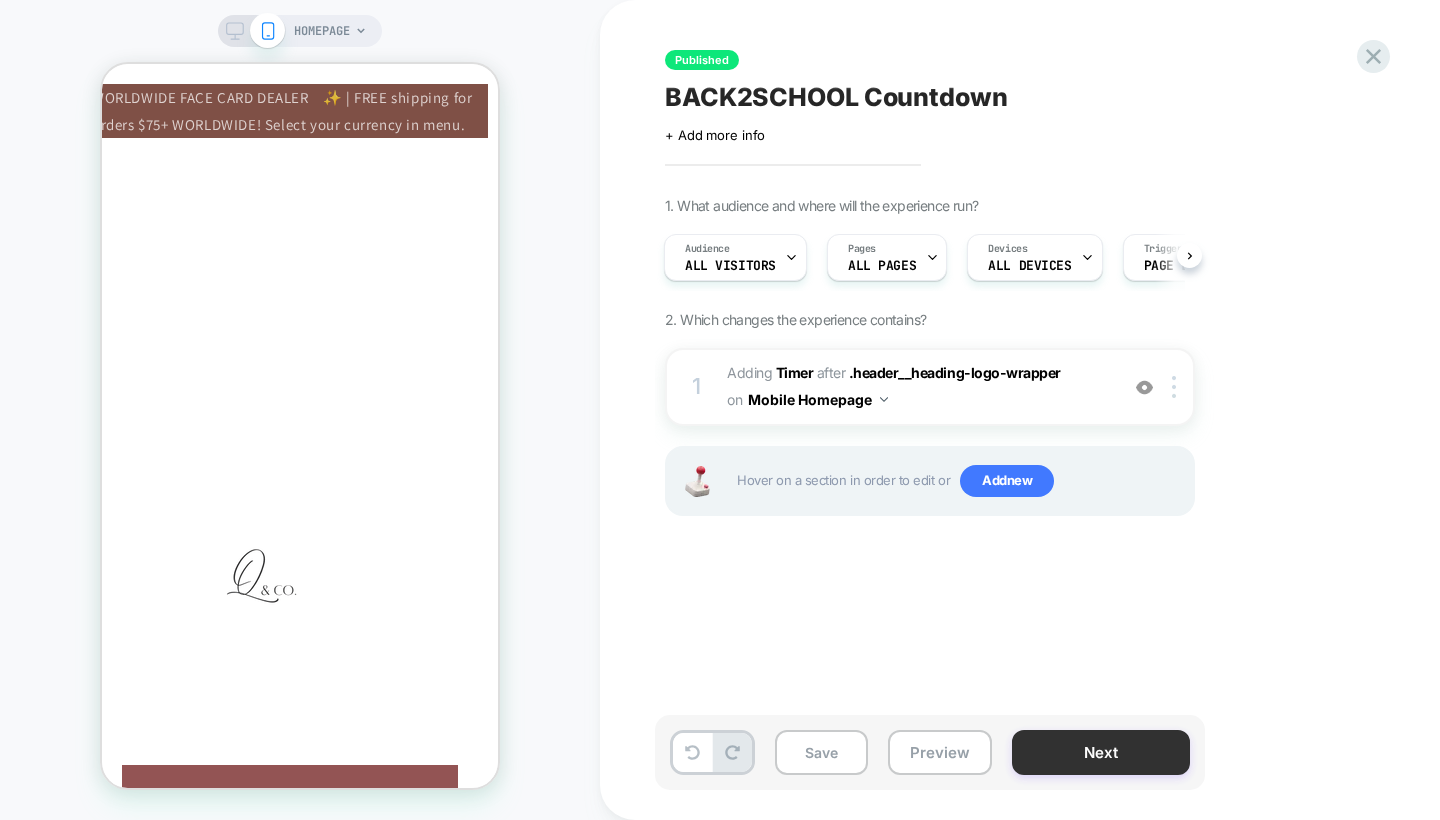 click on "Next" at bounding box center [1101, 752] 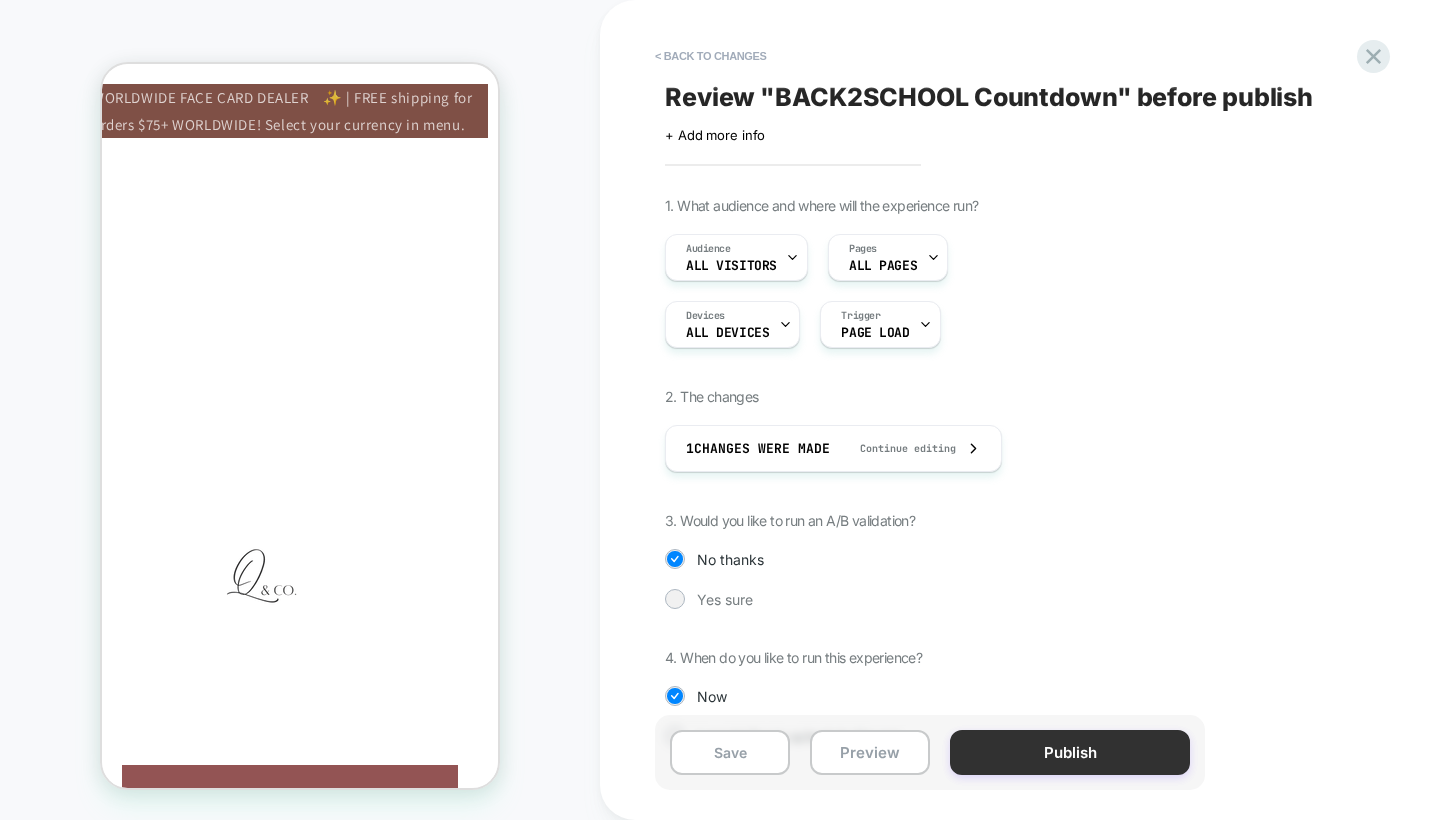click on "Publish" at bounding box center (1070, 752) 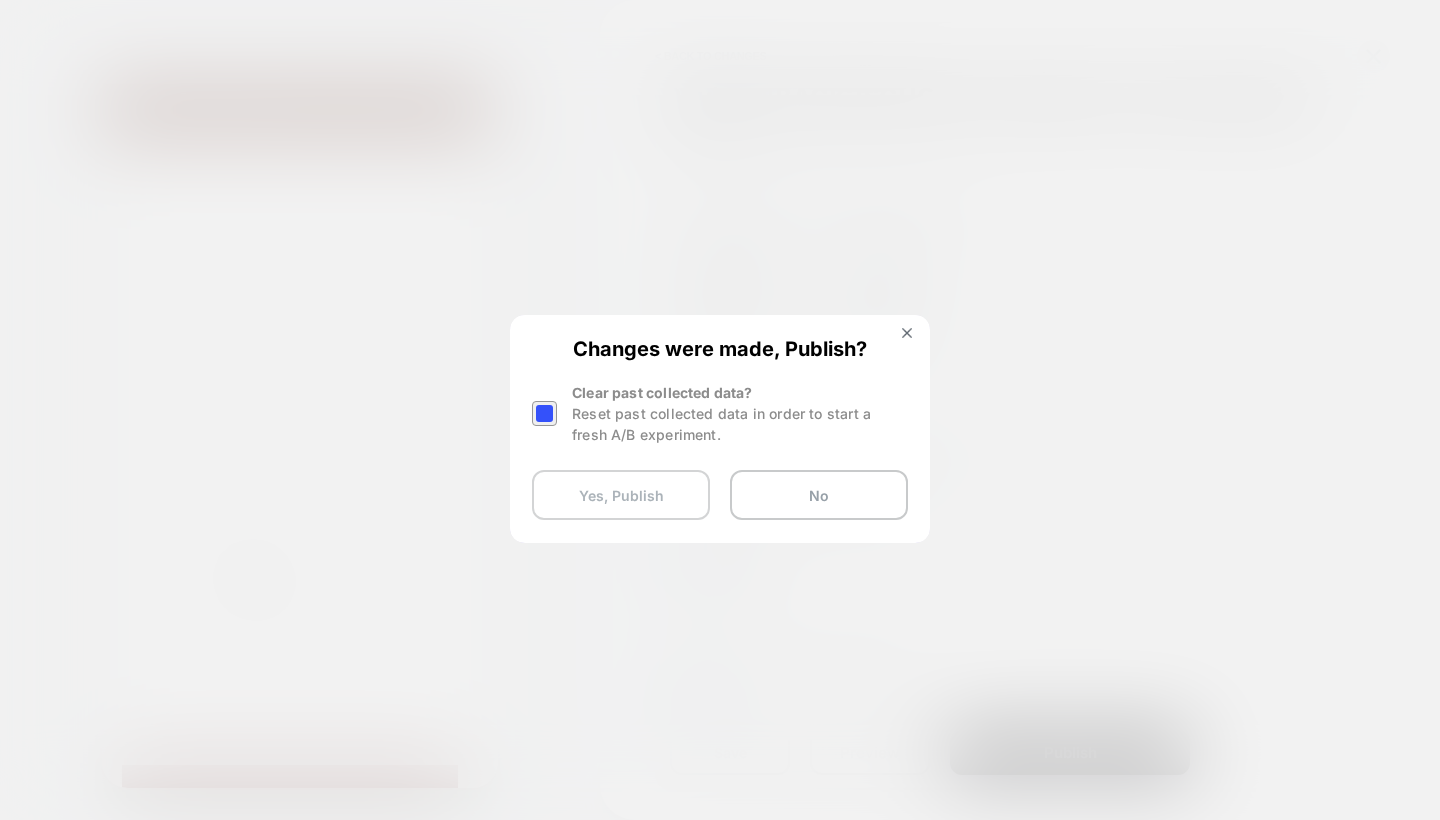 click on "Yes, Publish" at bounding box center [621, 495] 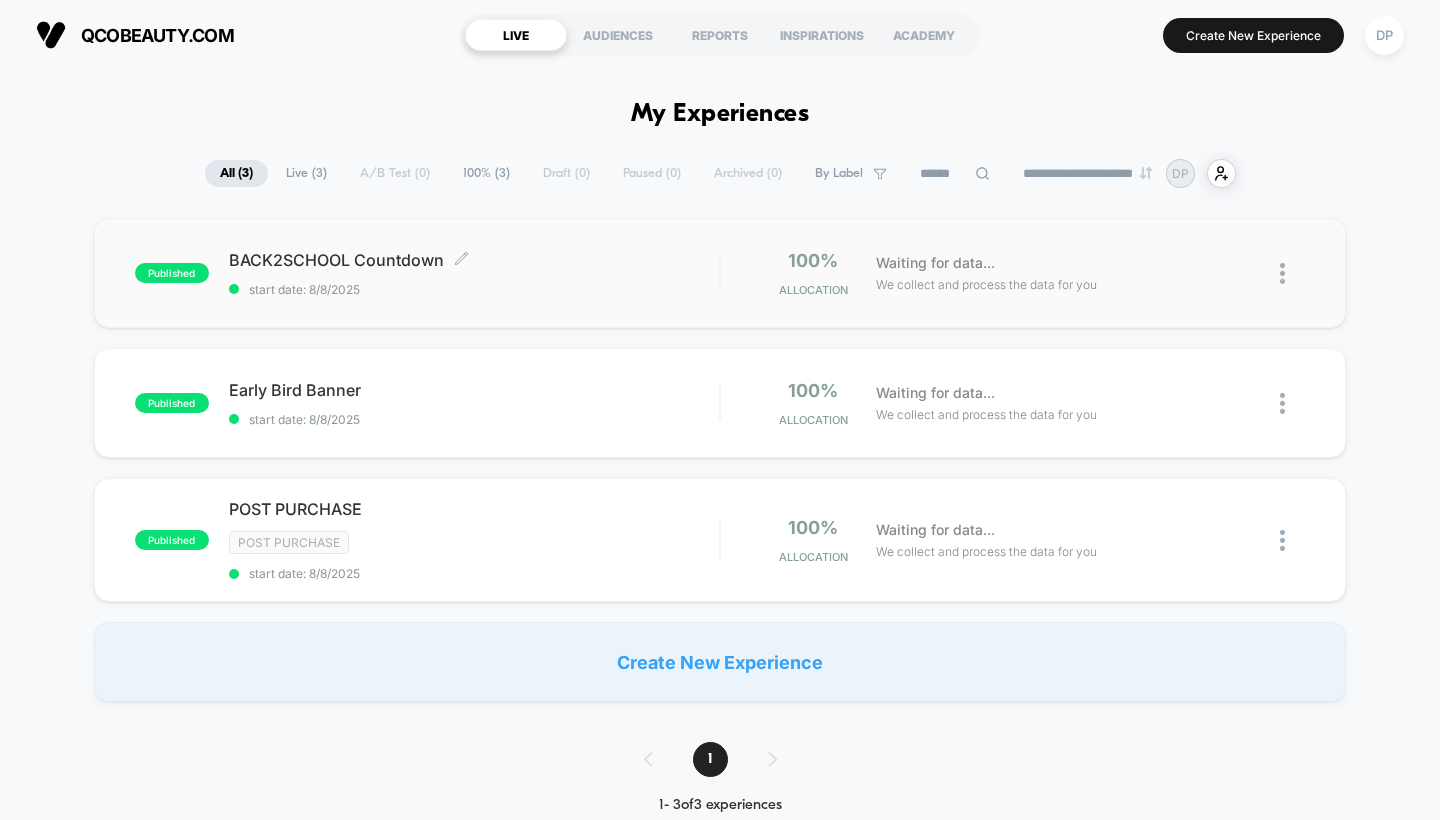 click on "BACK2SCHOOL Countdown Click to edit experience details" at bounding box center (474, 260) 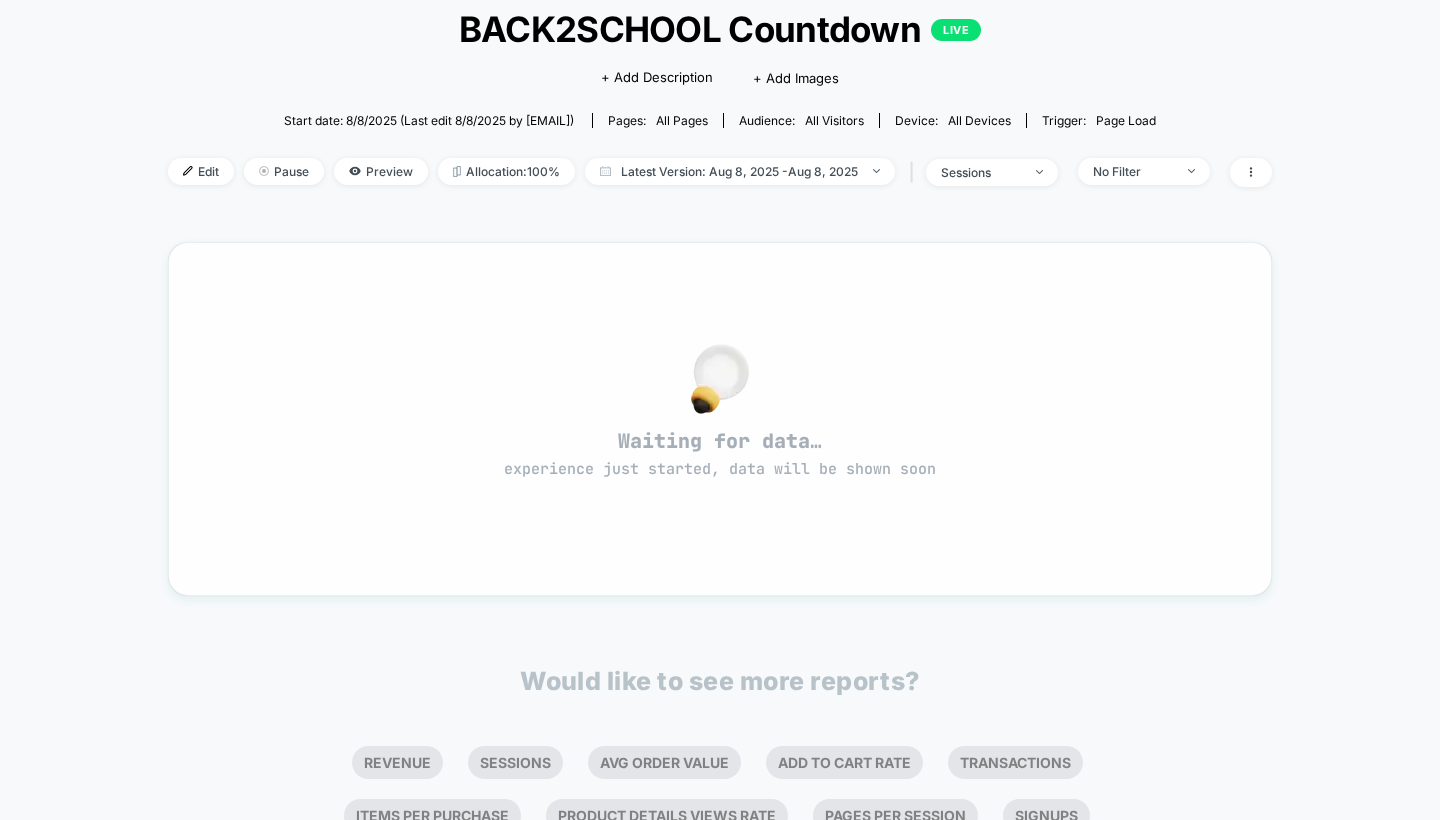 scroll, scrollTop: 167, scrollLeft: 0, axis: vertical 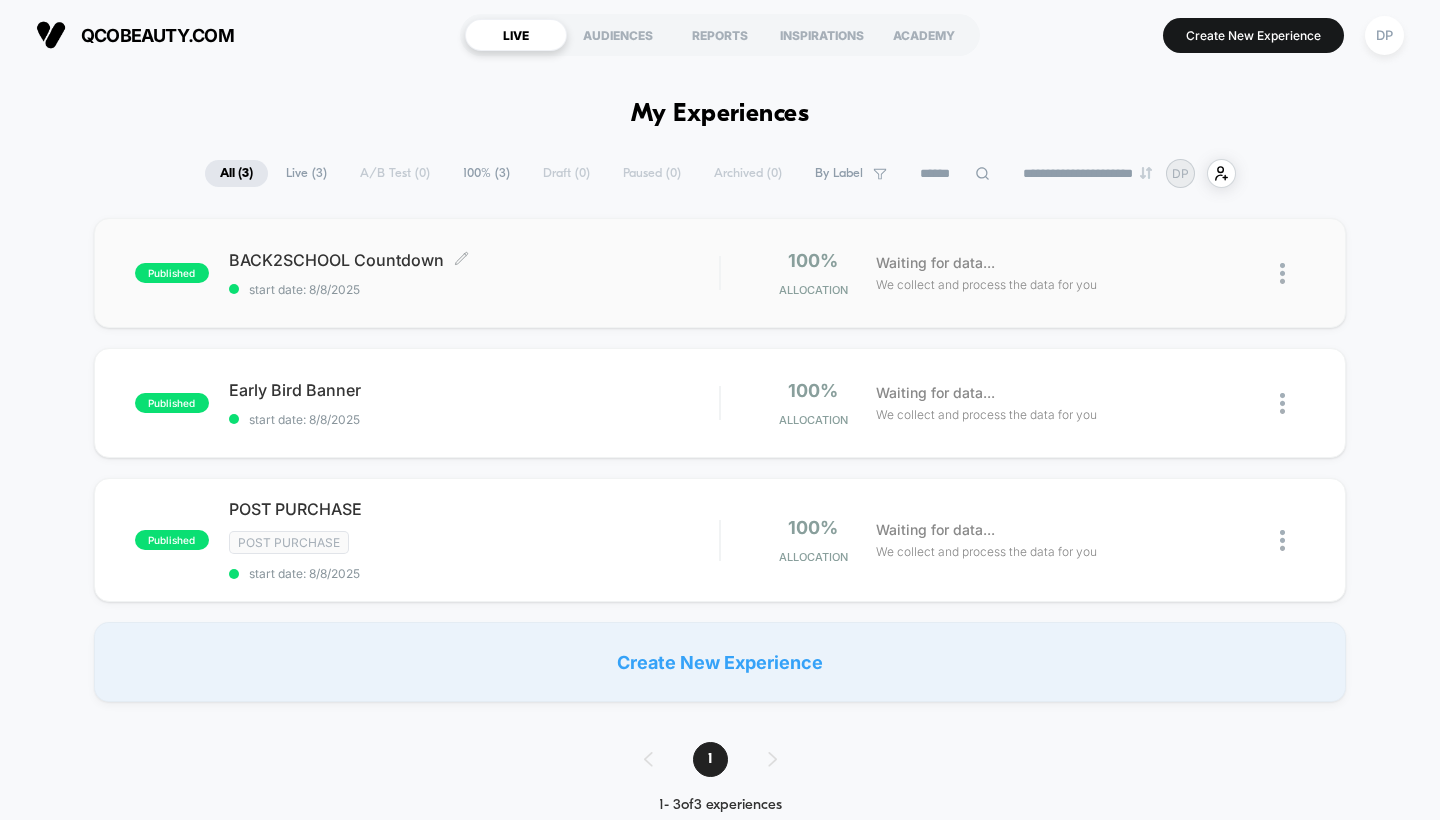 click on "BACK2SCHOOL Countdown Click to edit experience details" at bounding box center [474, 260] 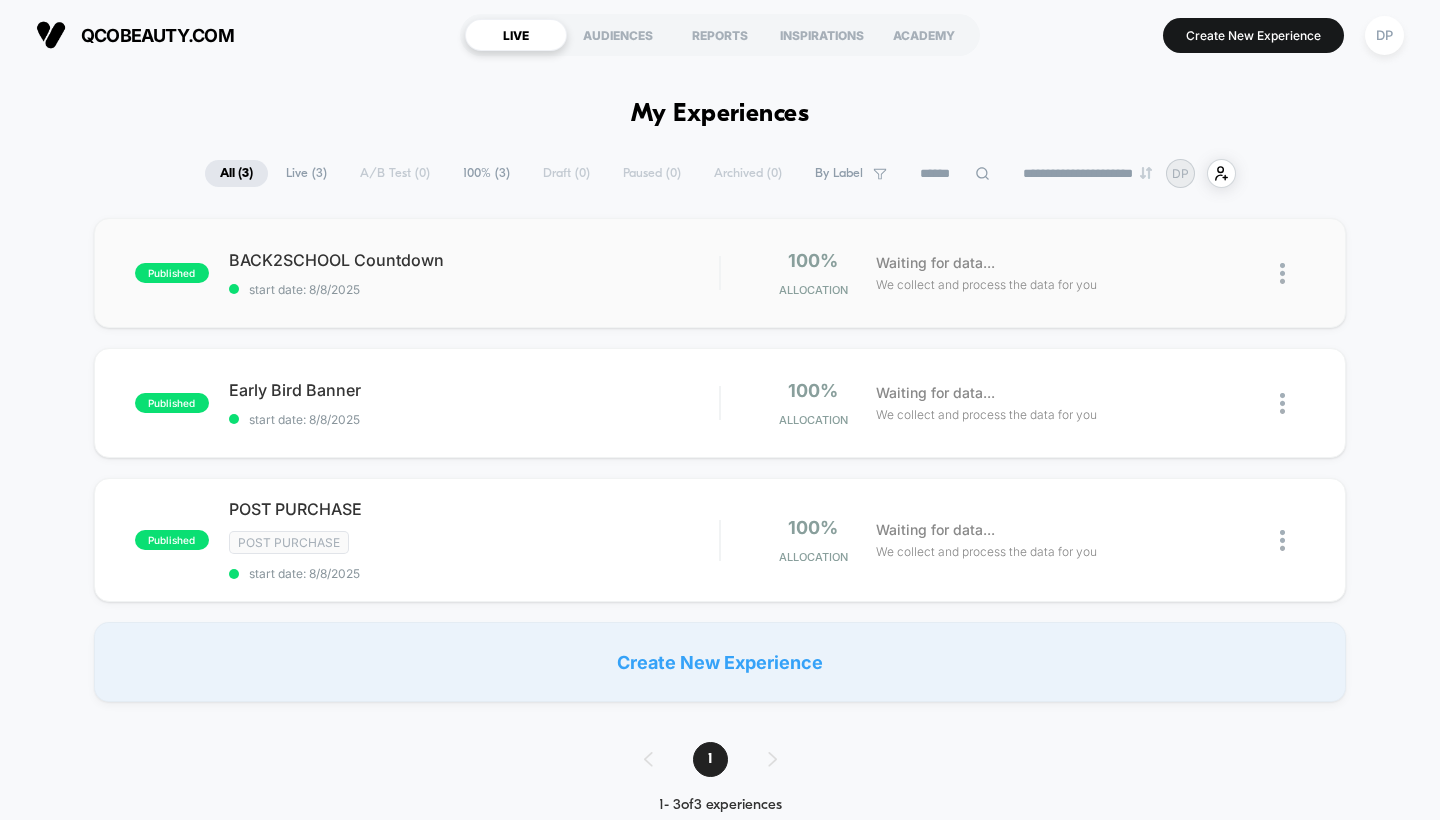 click at bounding box center (1282, 273) 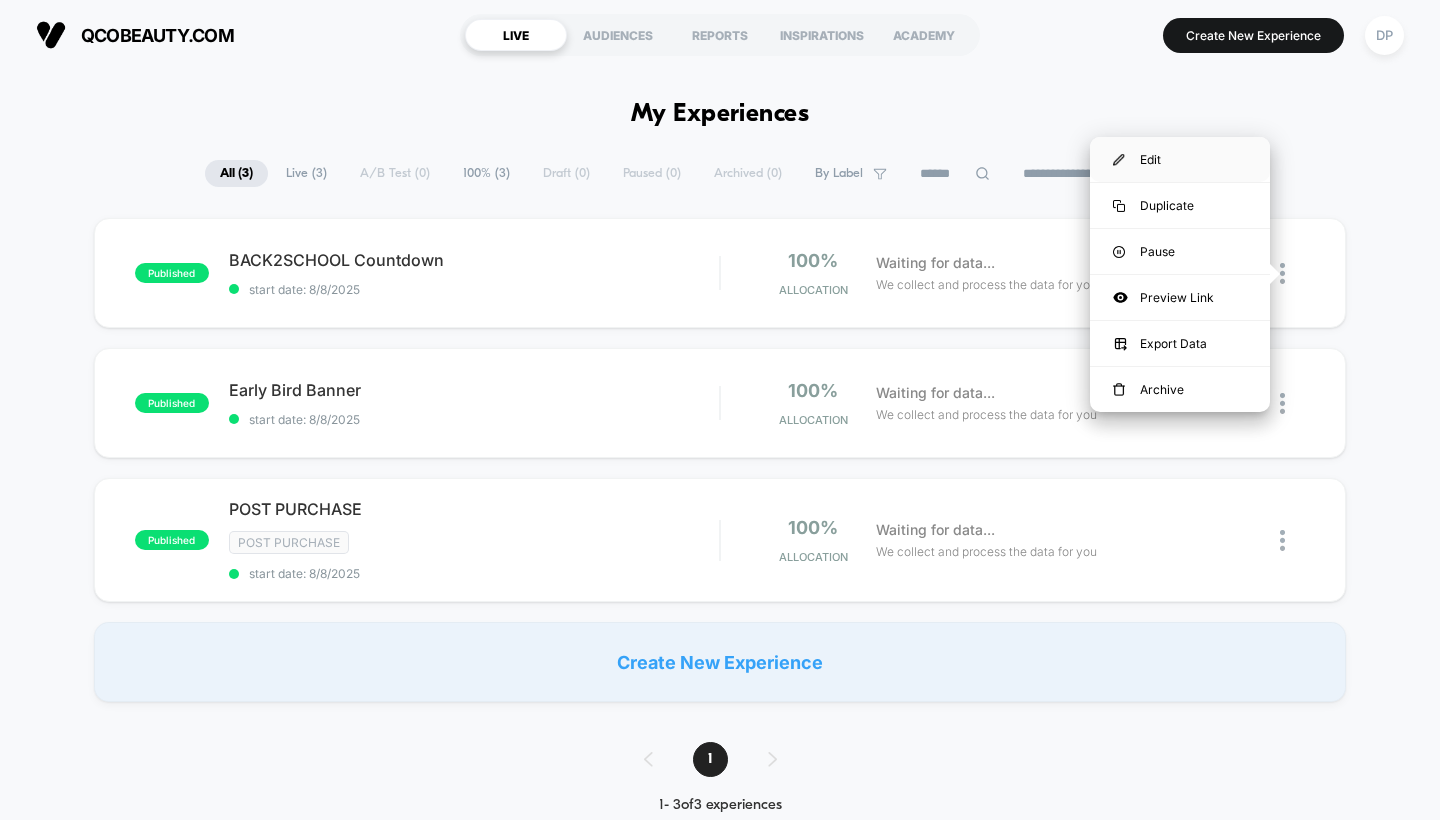 click at bounding box center [1119, 160] 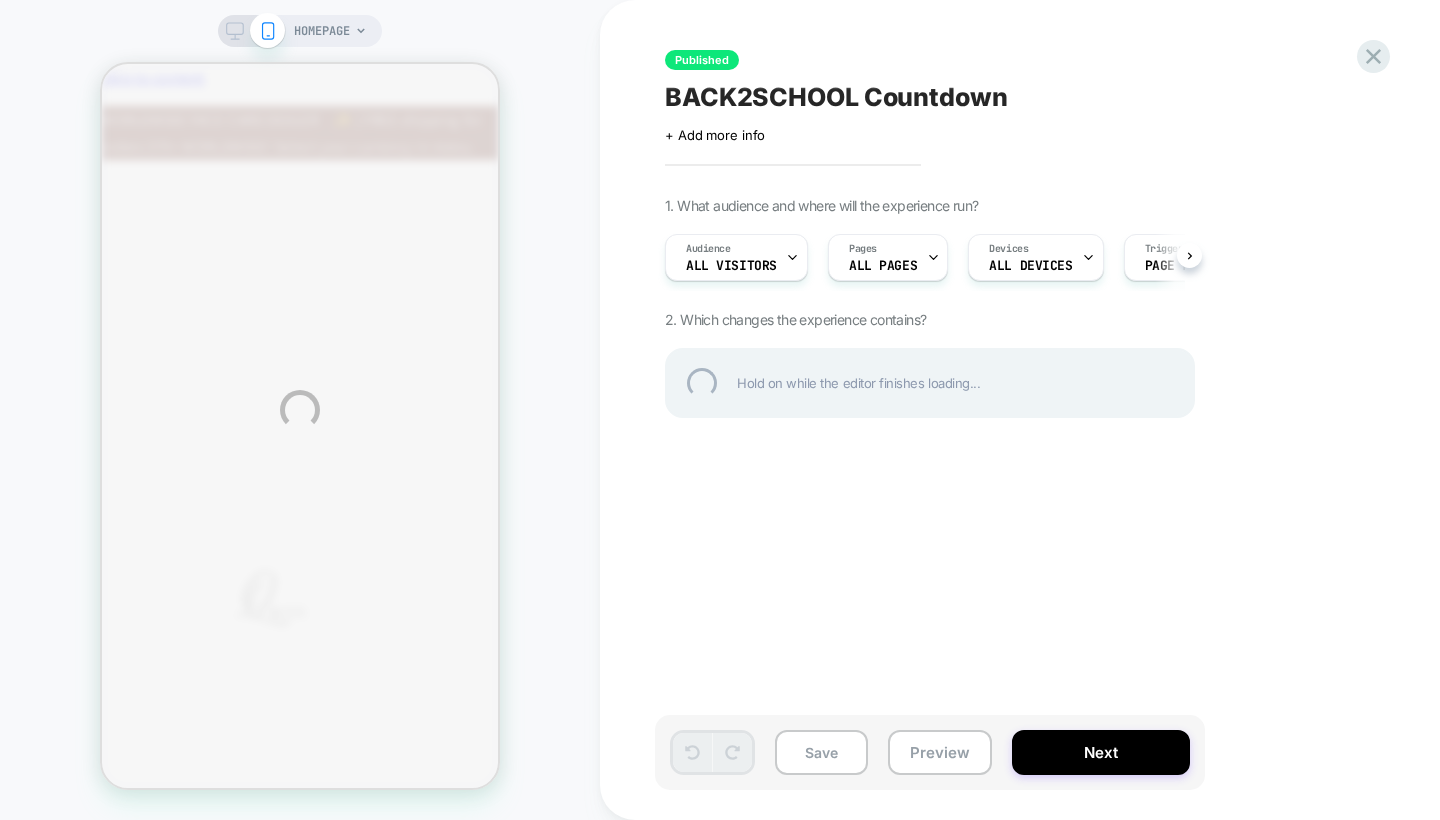 scroll, scrollTop: 0, scrollLeft: 0, axis: both 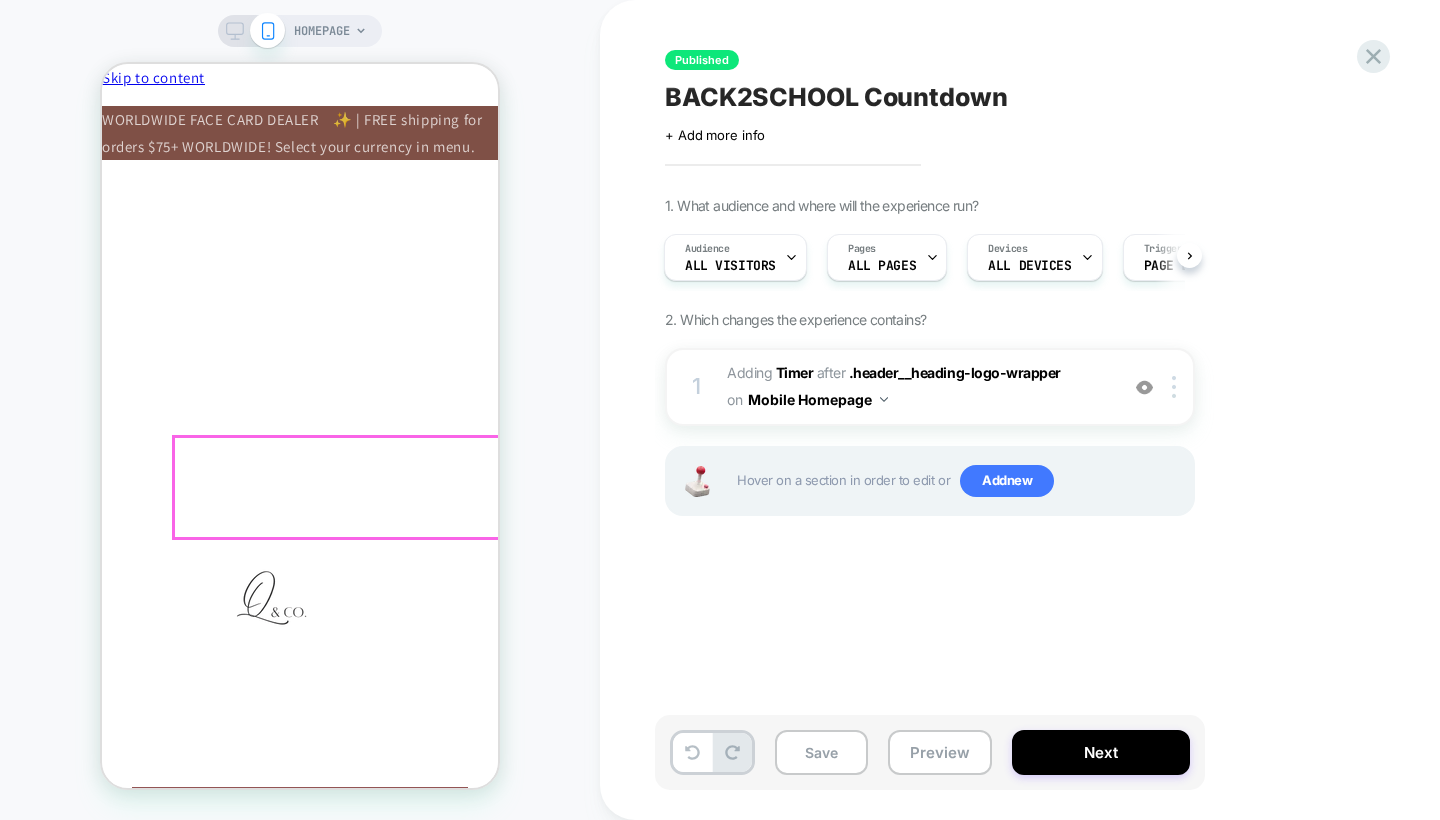 click on "CODE: EARLYBIRD﻿" at bounding box center (300, 837) 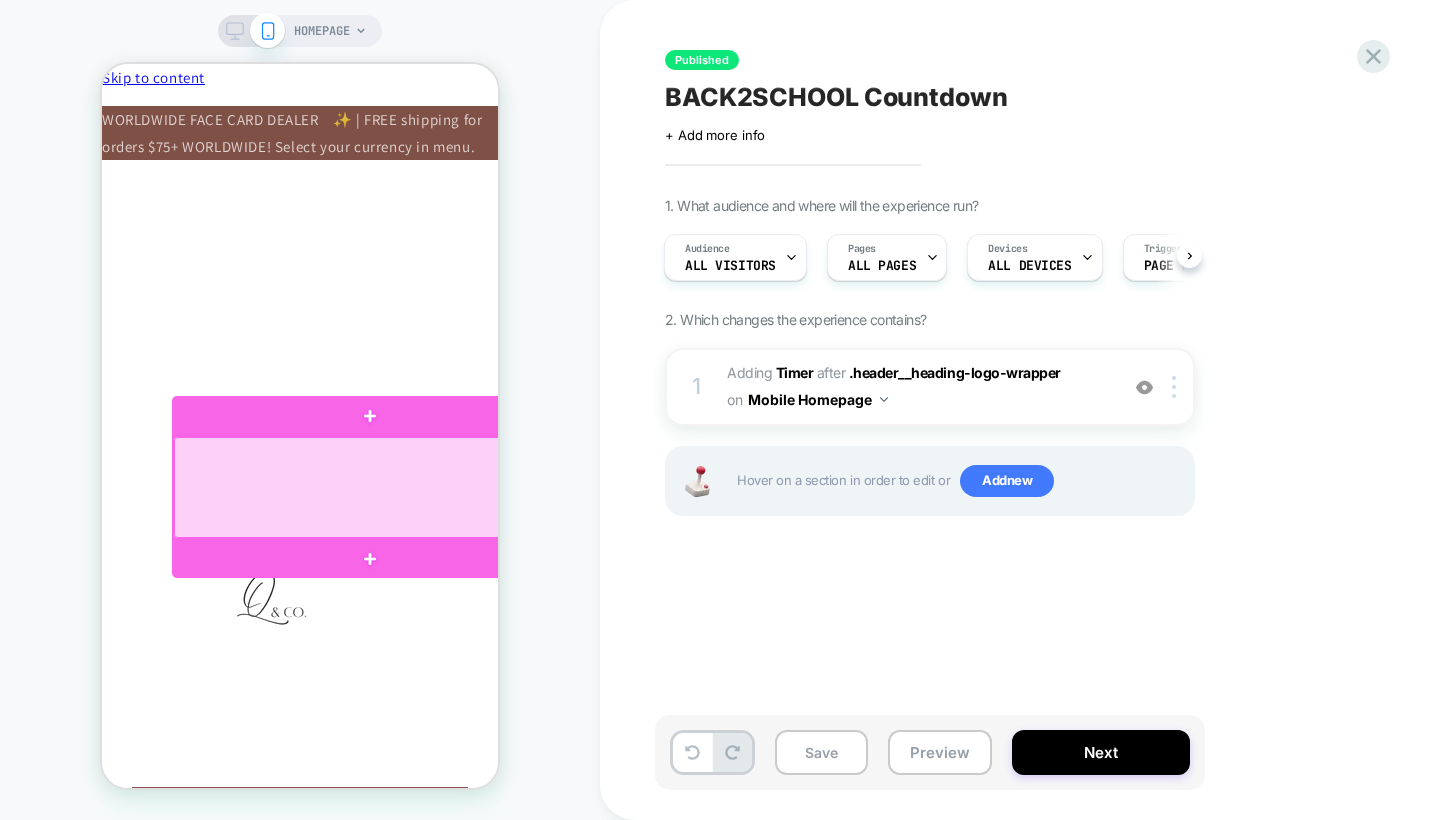 drag, startPoint x: 426, startPoint y: 482, endPoint x: 386, endPoint y: 483, distance: 40.012497 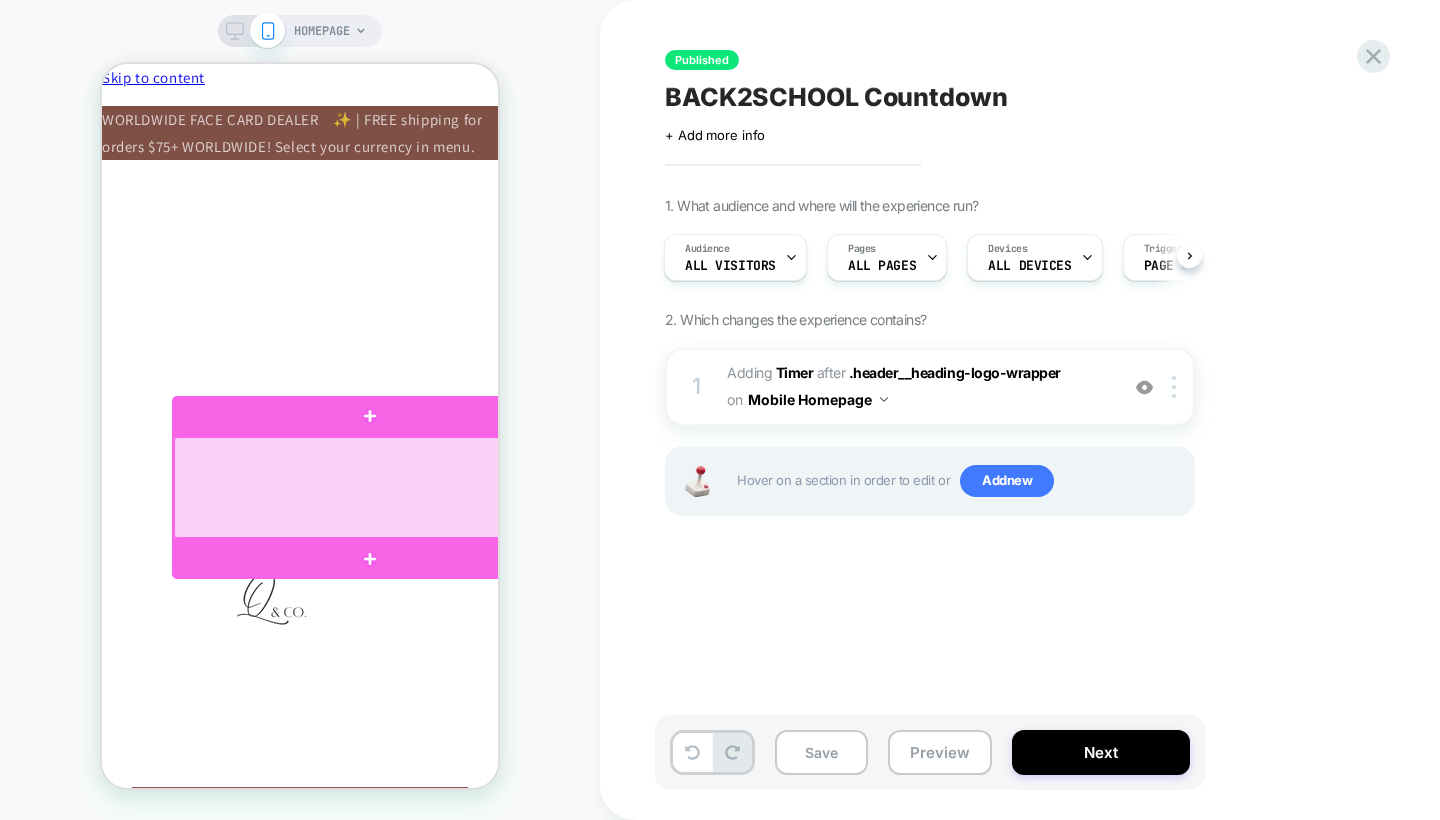 click at bounding box center (370, 487) 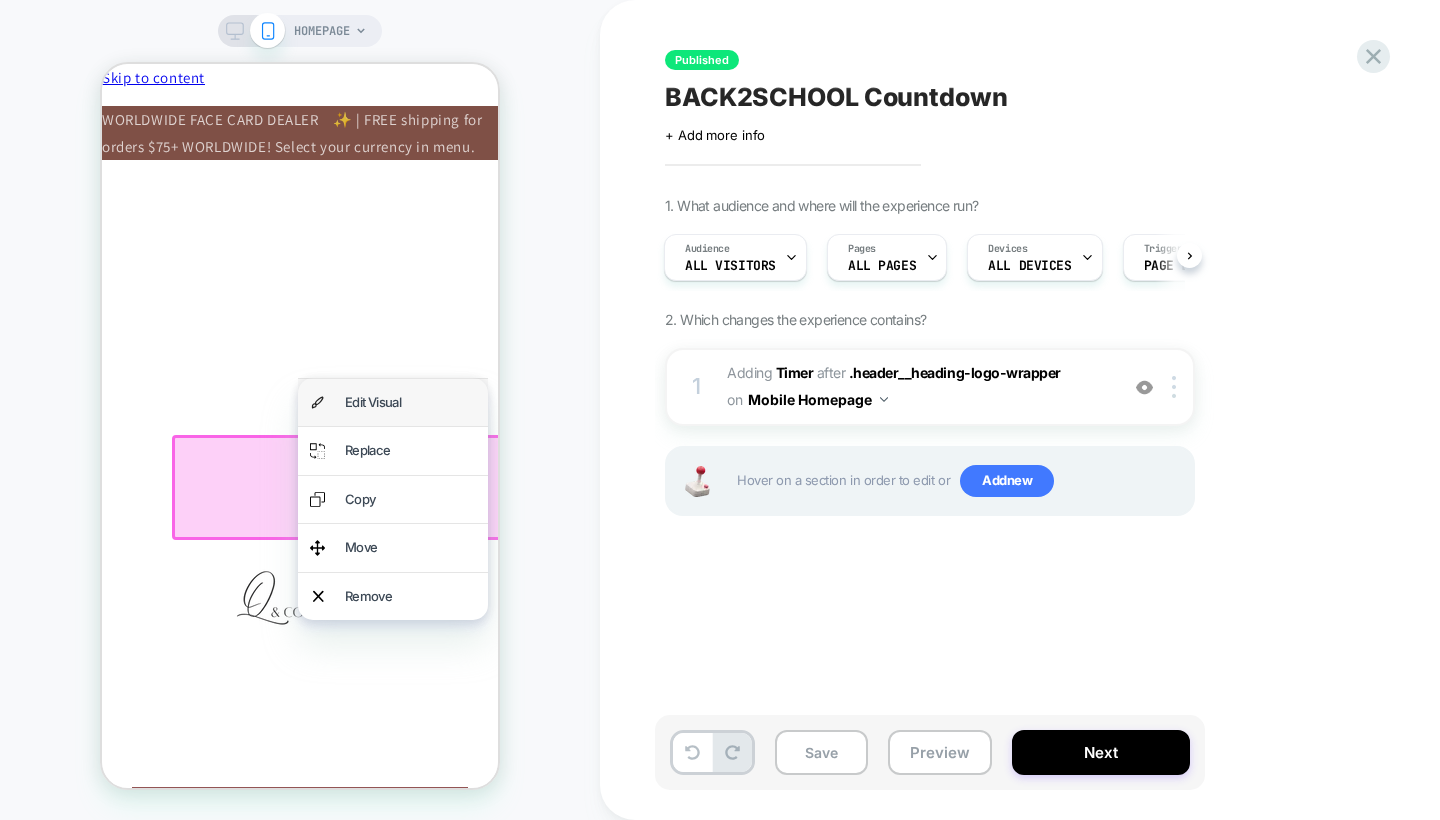 click on "Edit Visual" at bounding box center [410, 402] 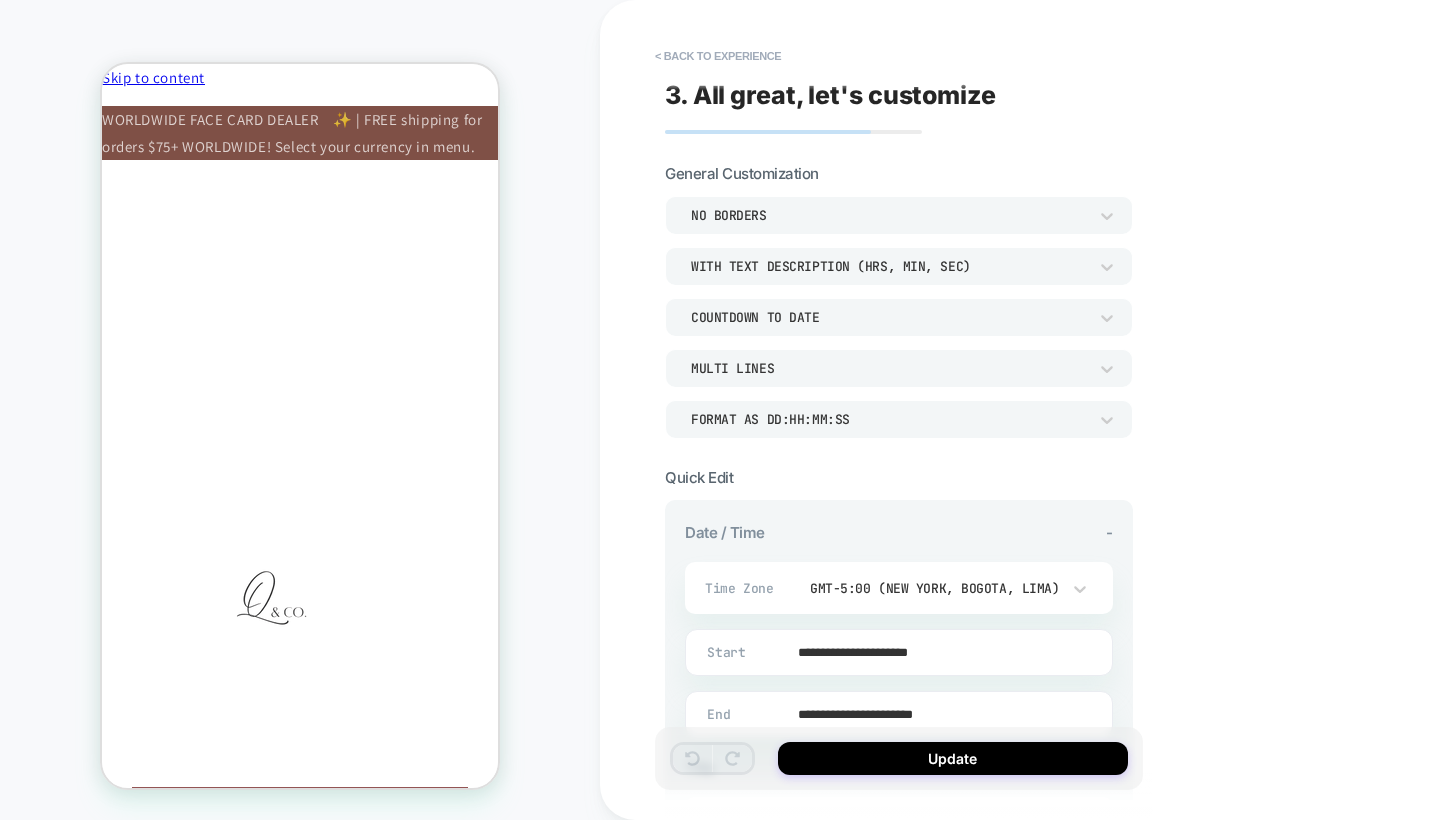 scroll, scrollTop: 22, scrollLeft: 70, axis: both 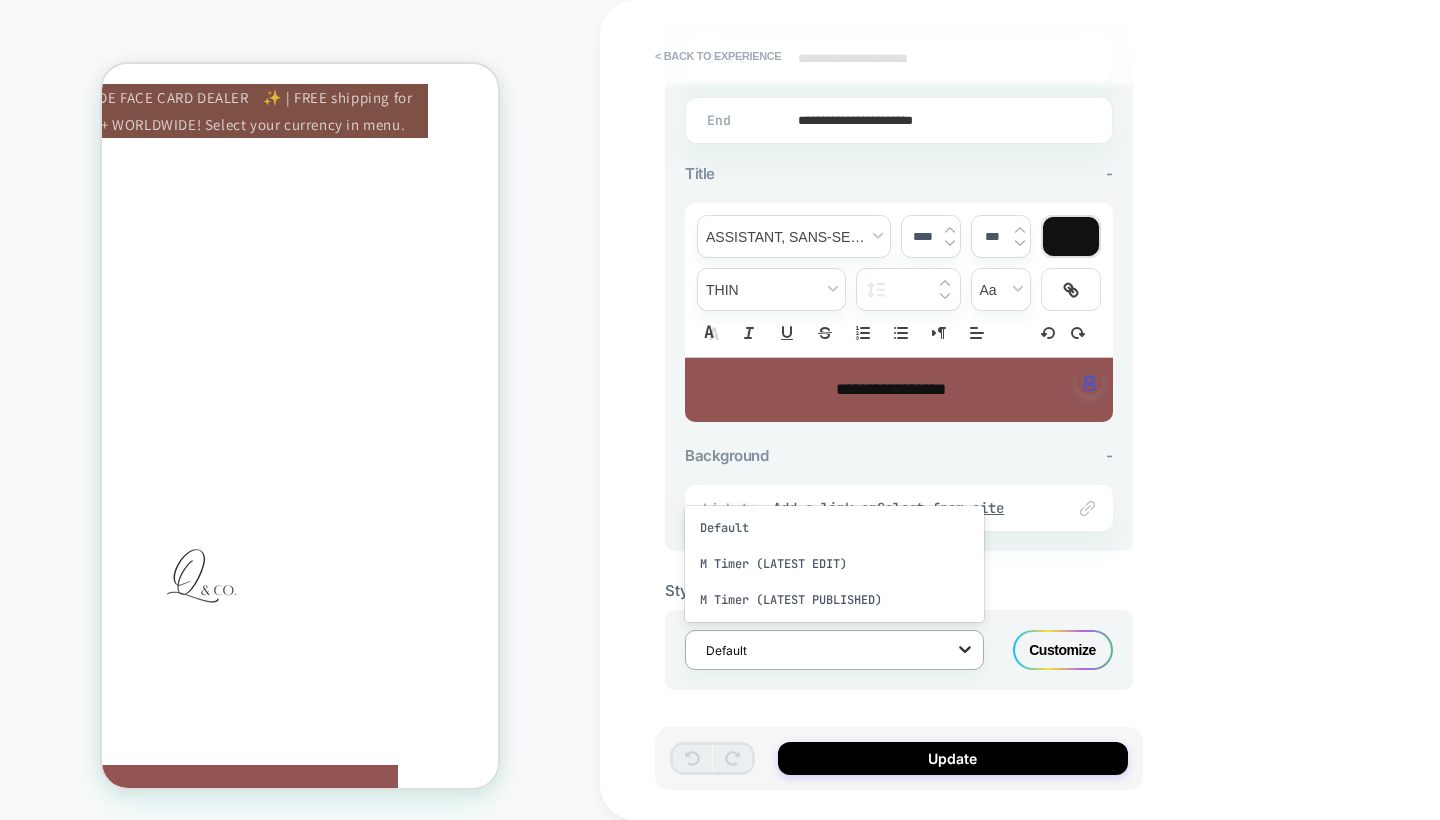 click 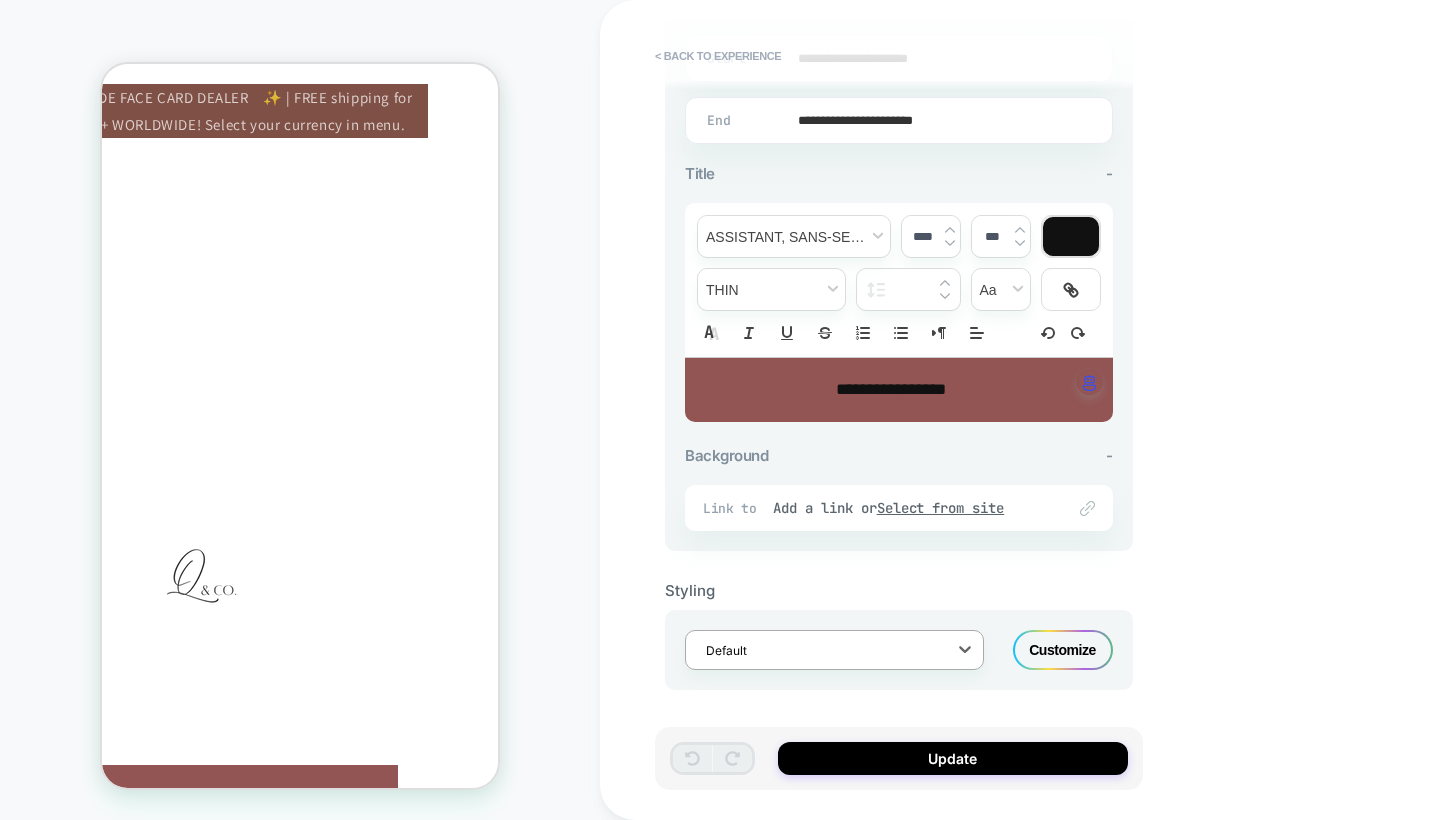 click on "Customize" at bounding box center [1063, 650] 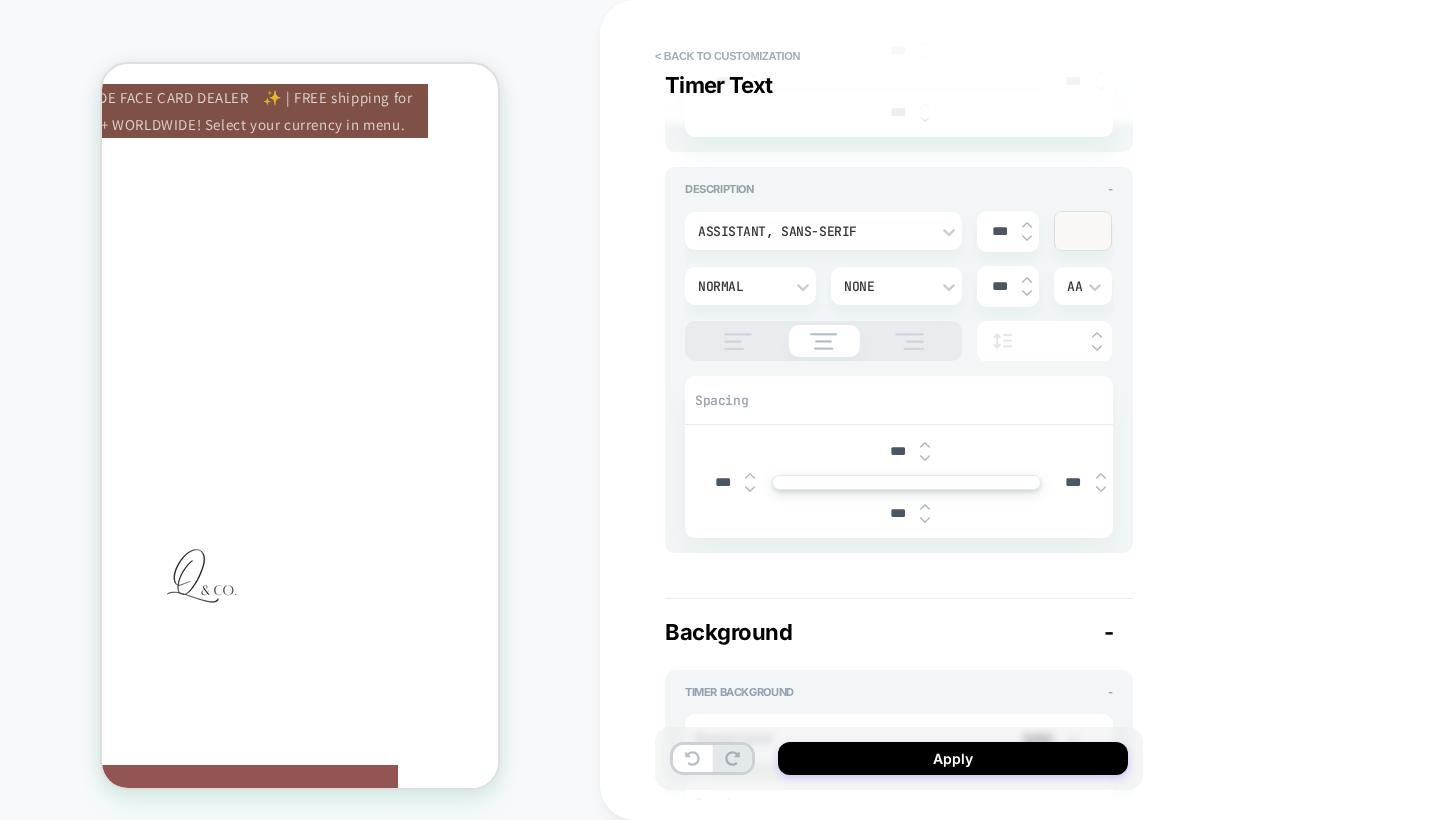 scroll, scrollTop: 1598, scrollLeft: 0, axis: vertical 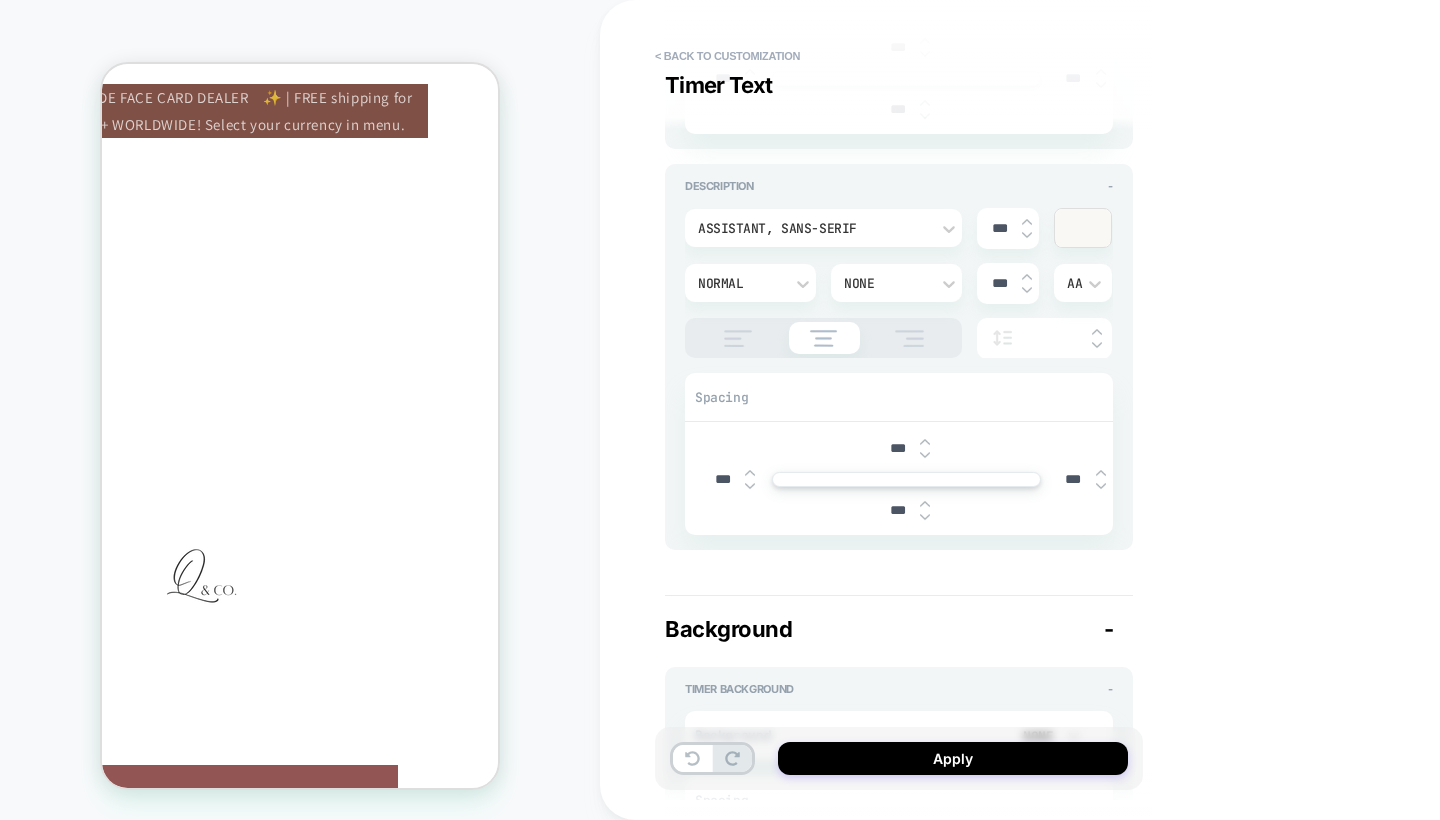 click at bounding box center (925, 454) 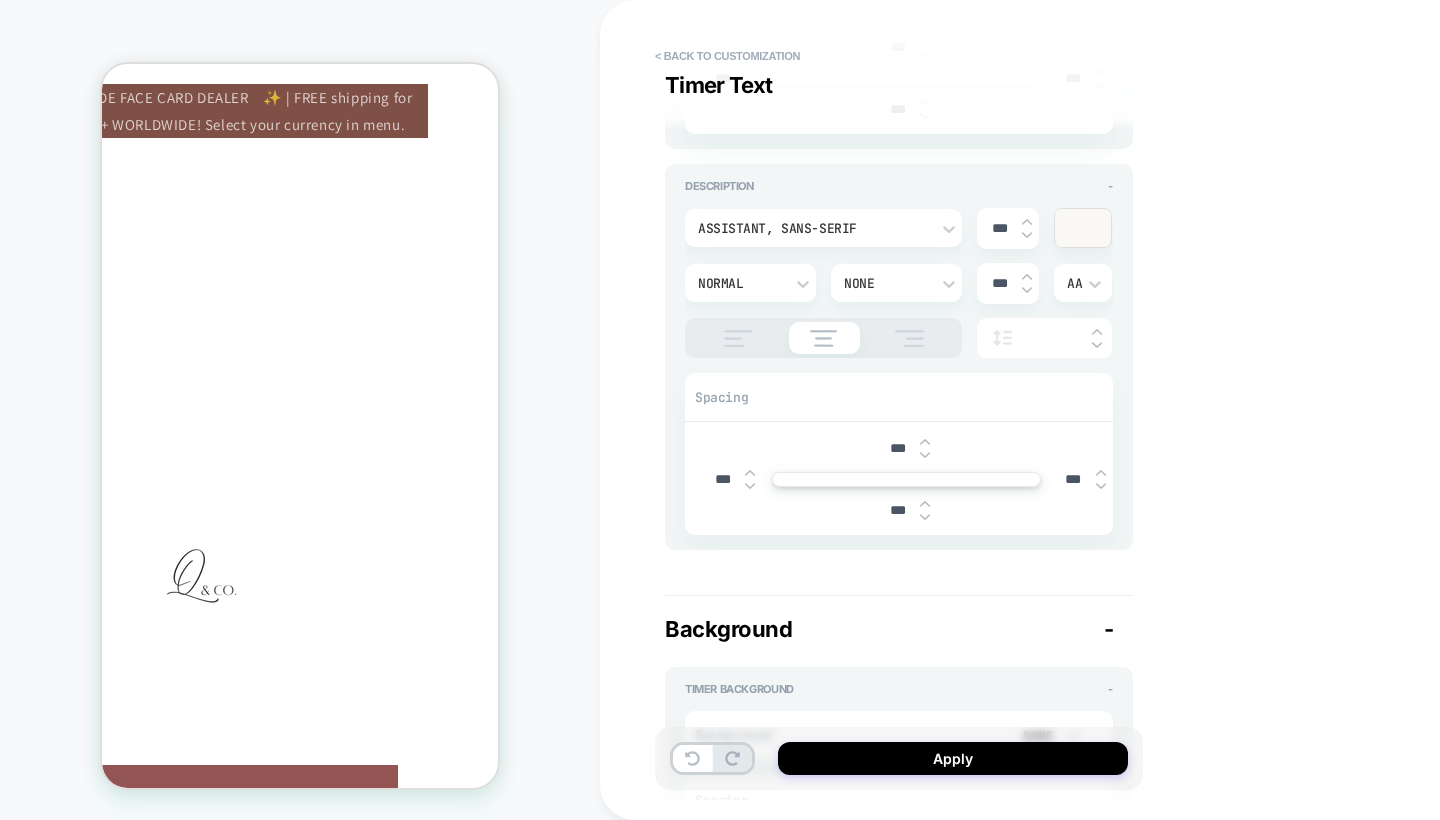 click at bounding box center [925, 454] 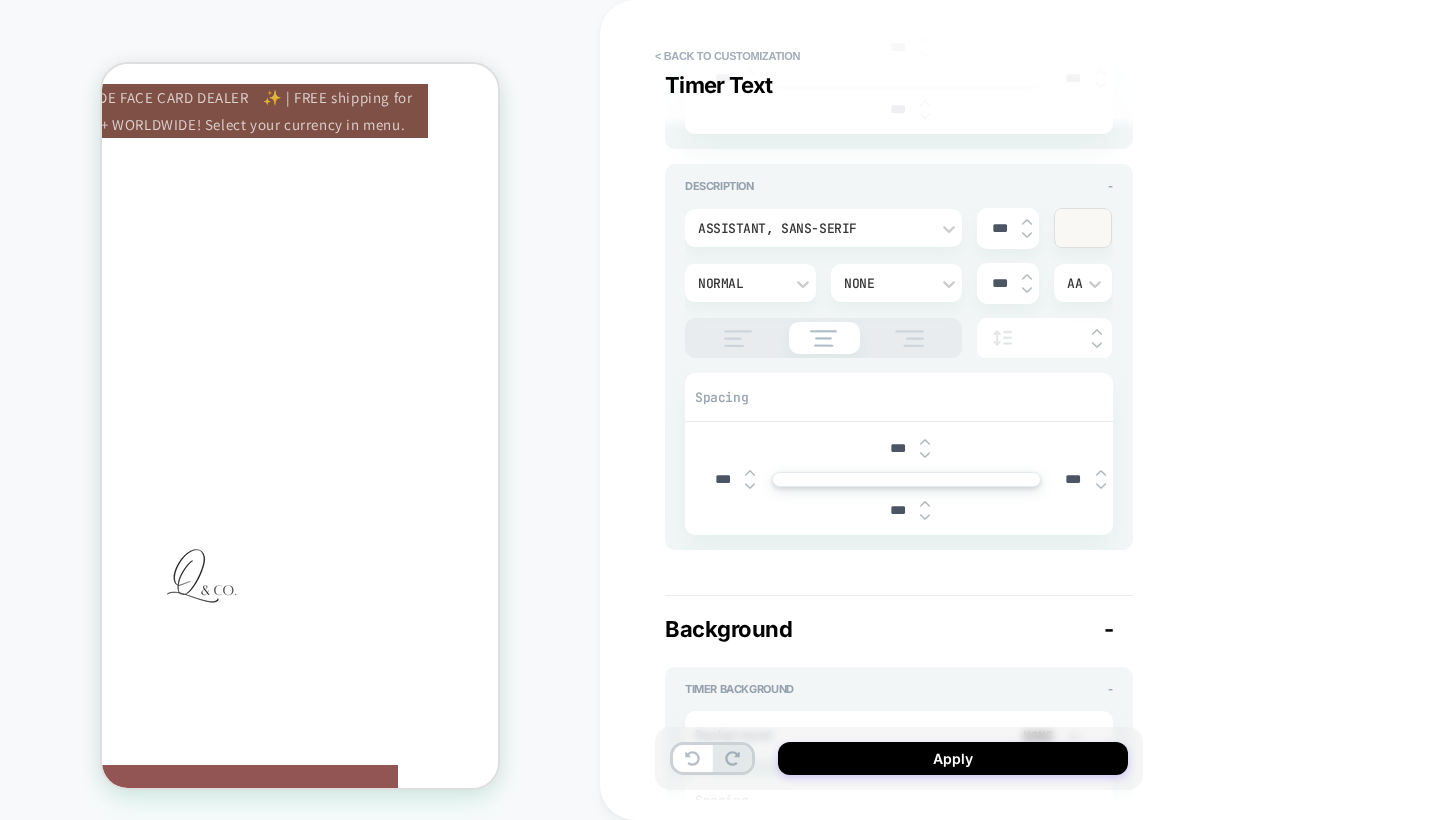 click at bounding box center [925, 454] 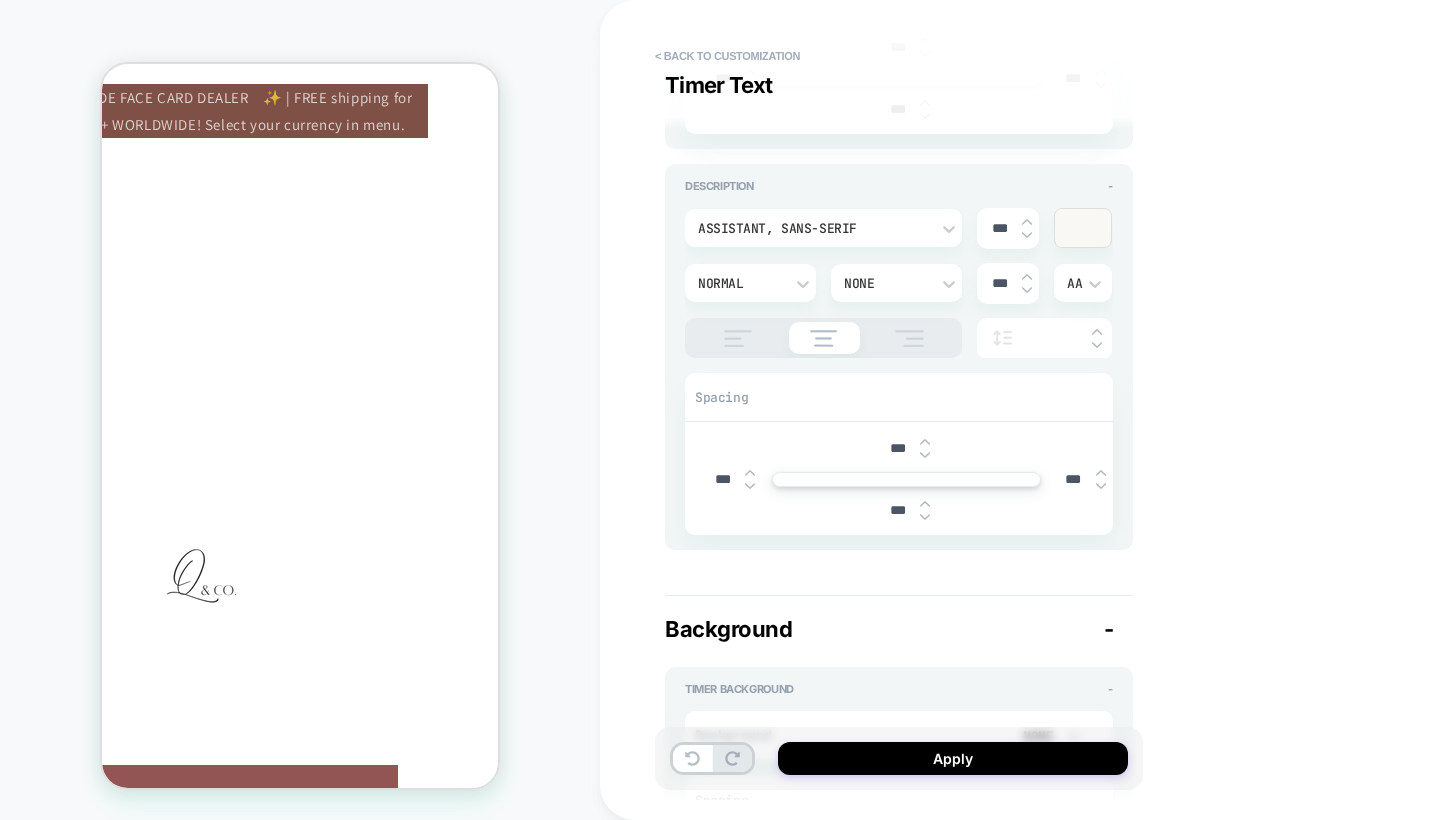 click at bounding box center (925, 454) 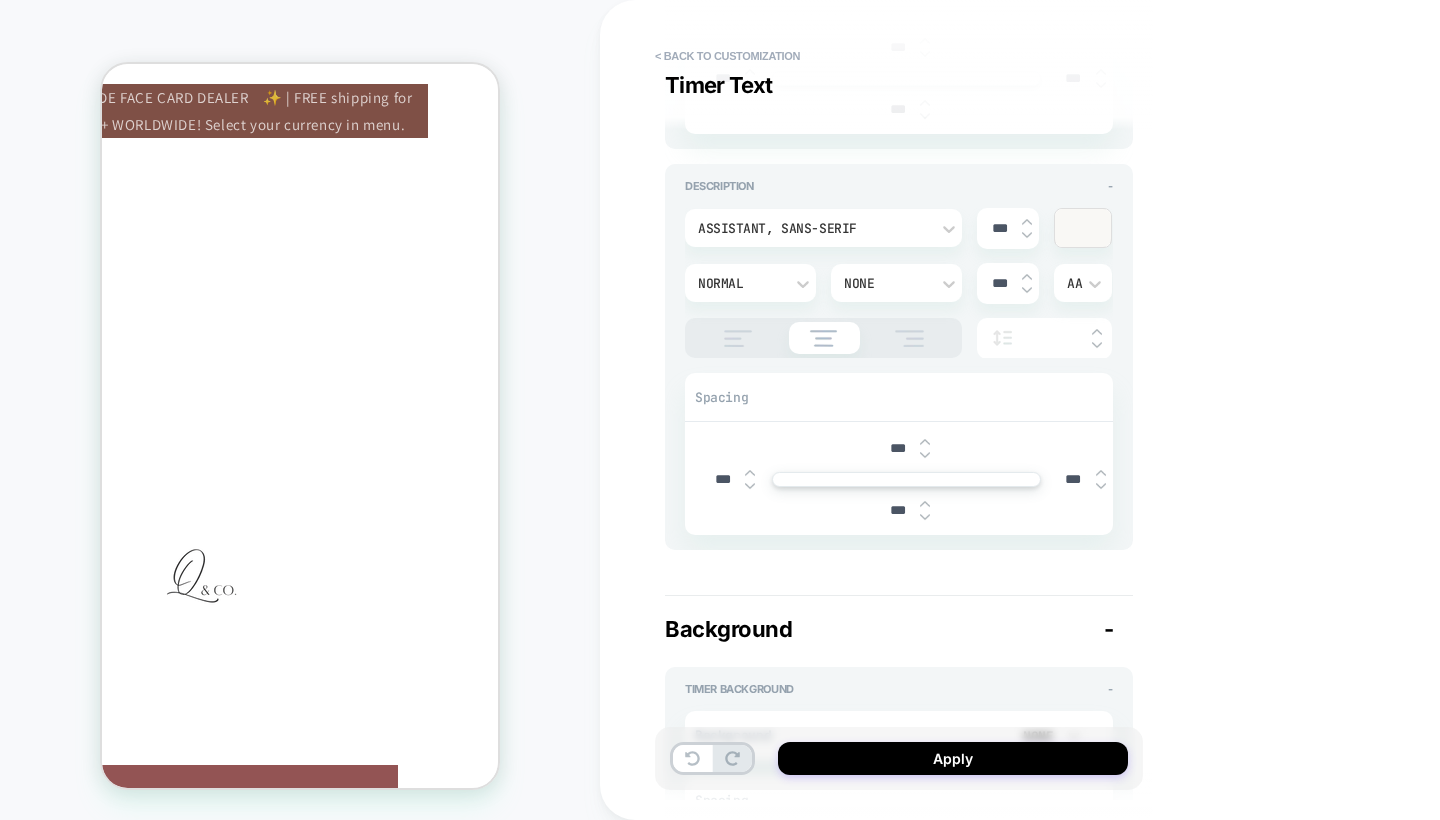 click at bounding box center (925, 455) 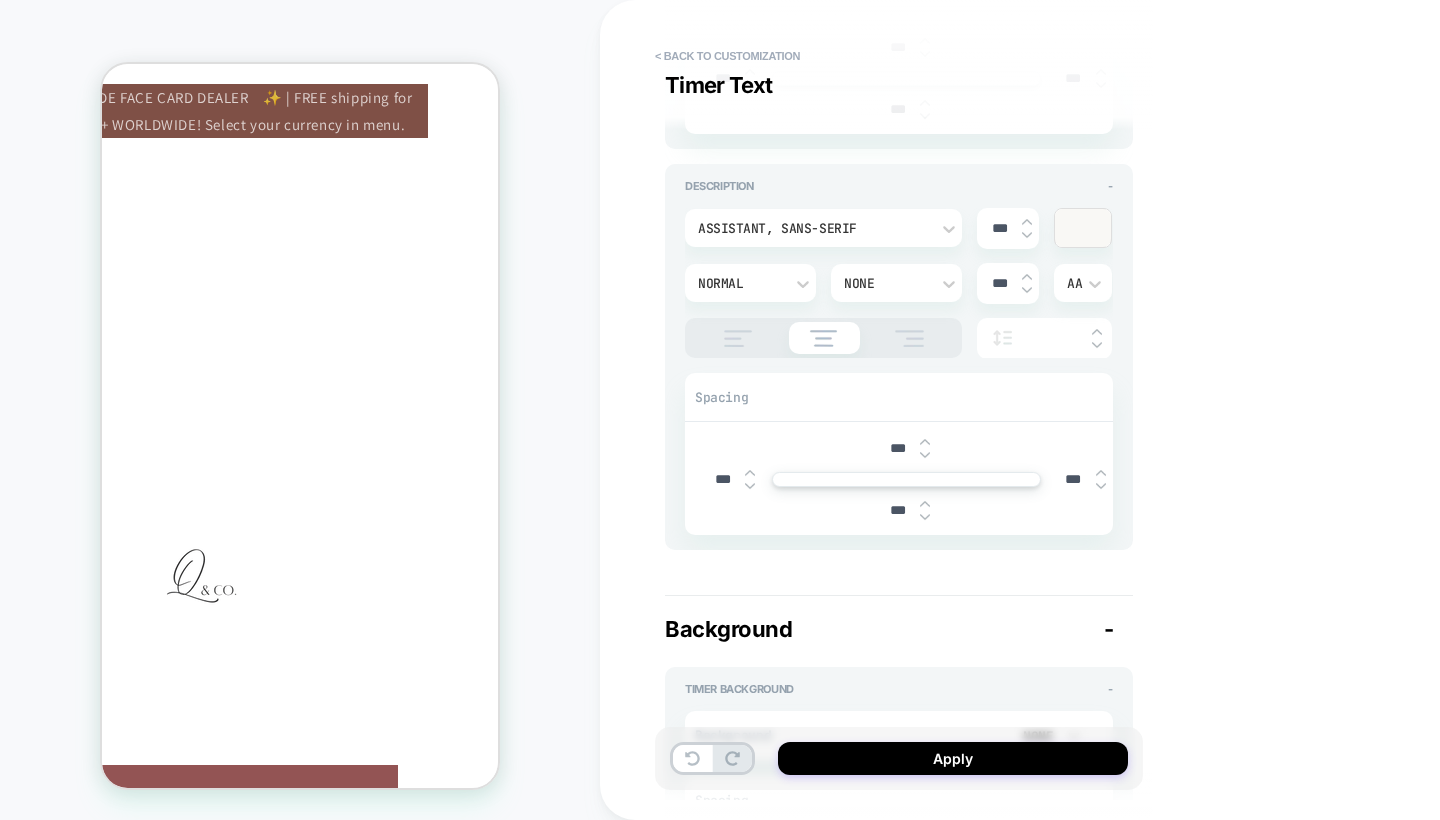 click at bounding box center [925, 455] 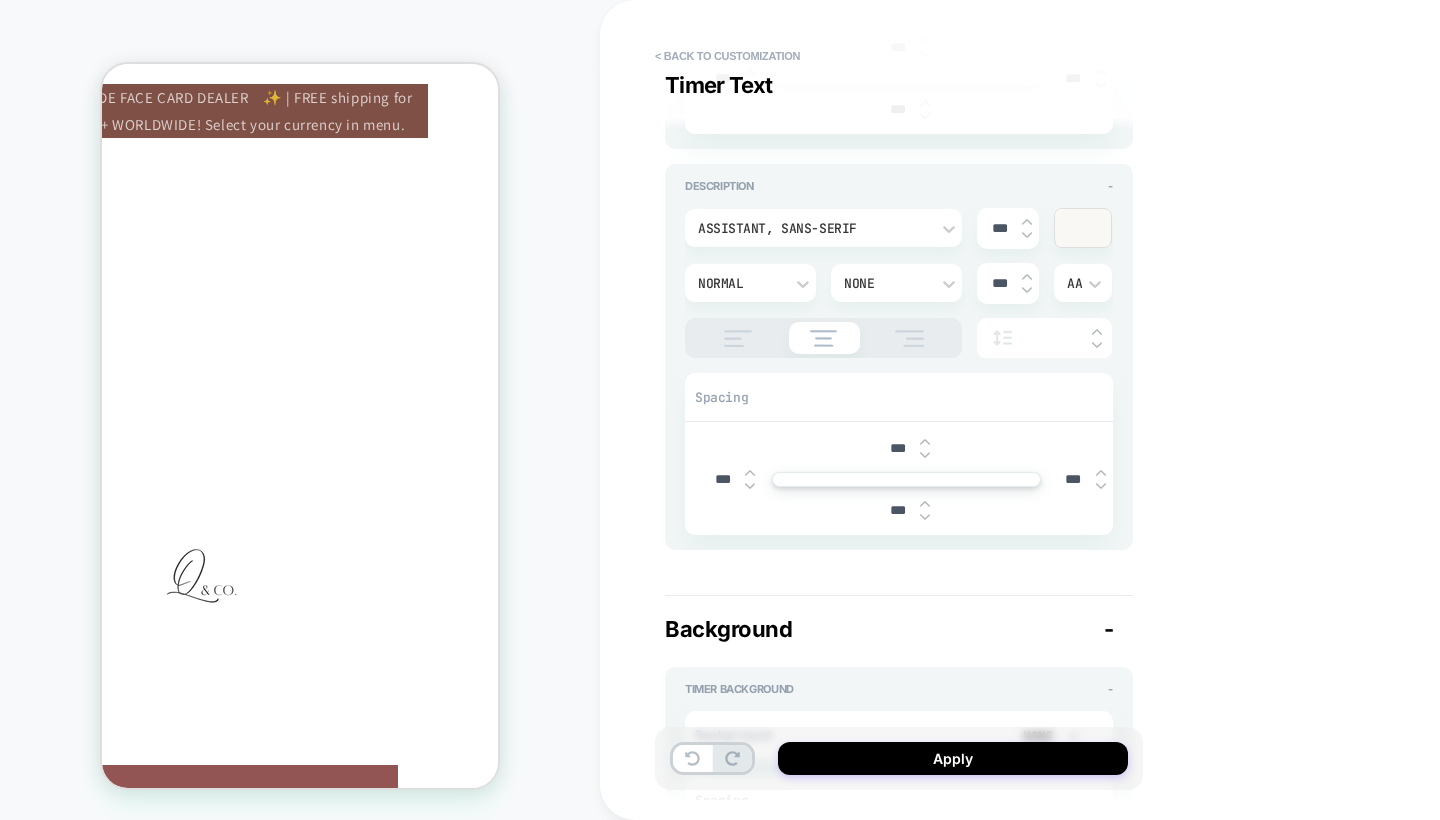 click at bounding box center (925, 455) 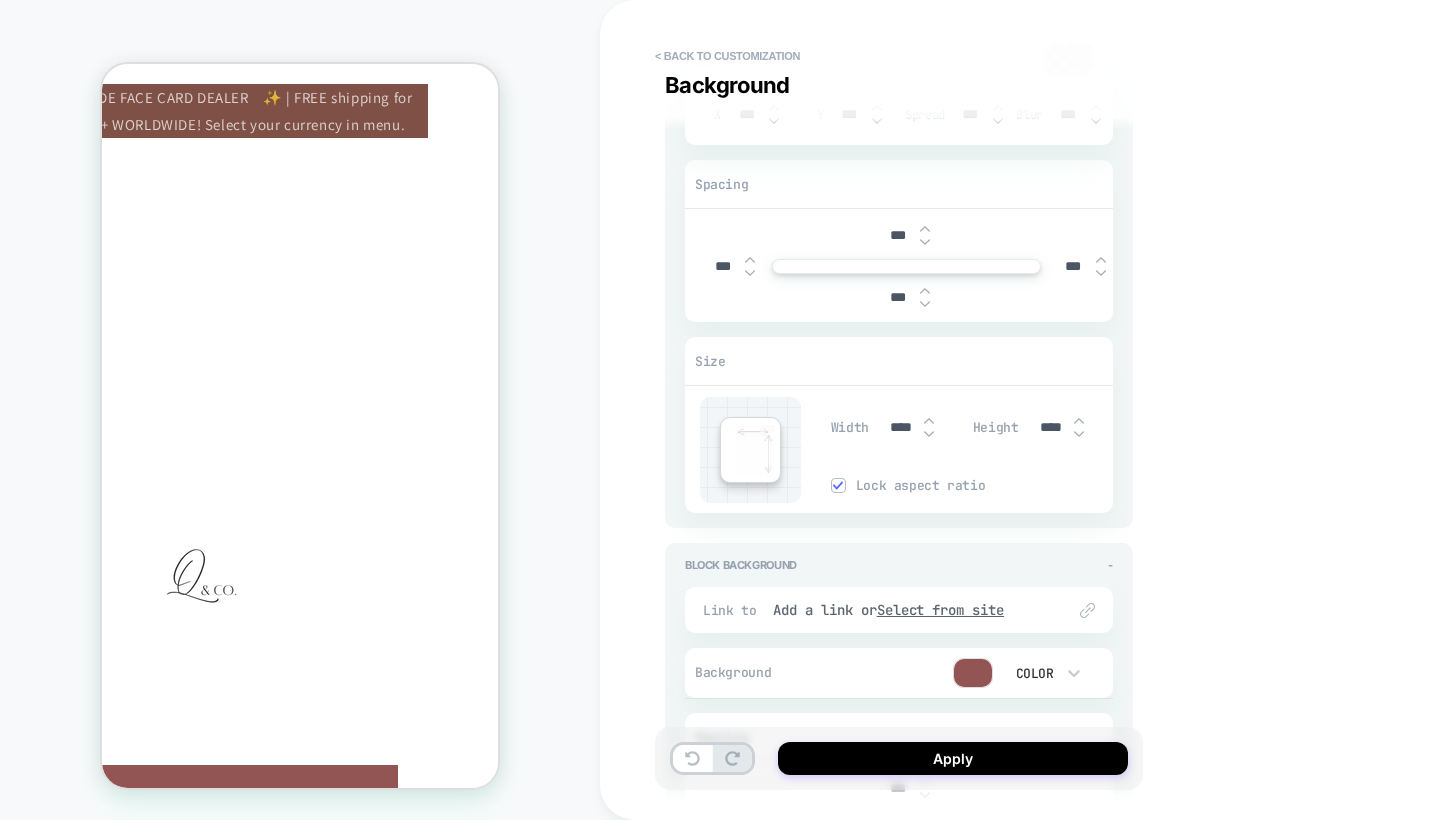 scroll, scrollTop: 2713, scrollLeft: 0, axis: vertical 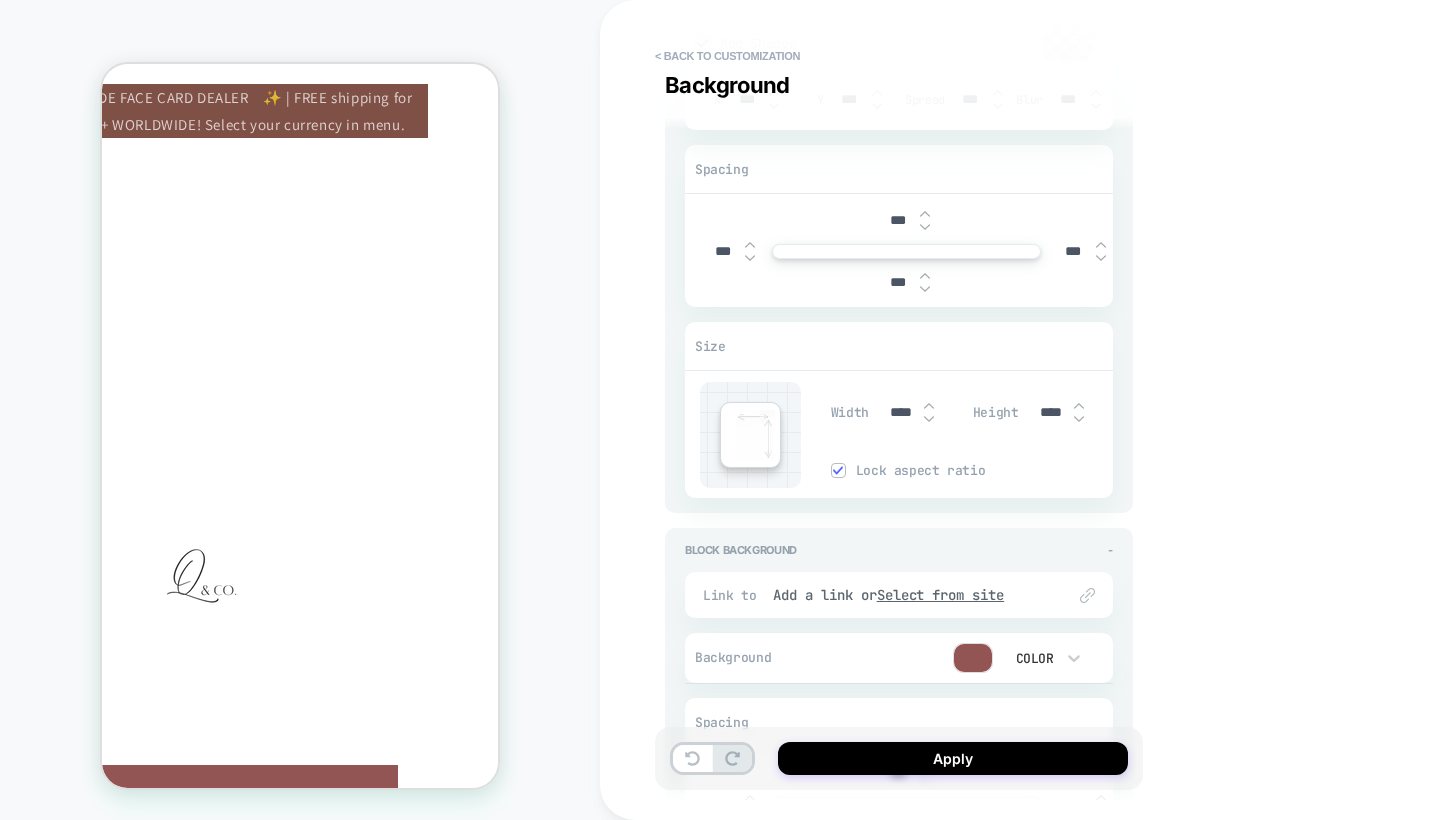 click at bounding box center [750, 258] 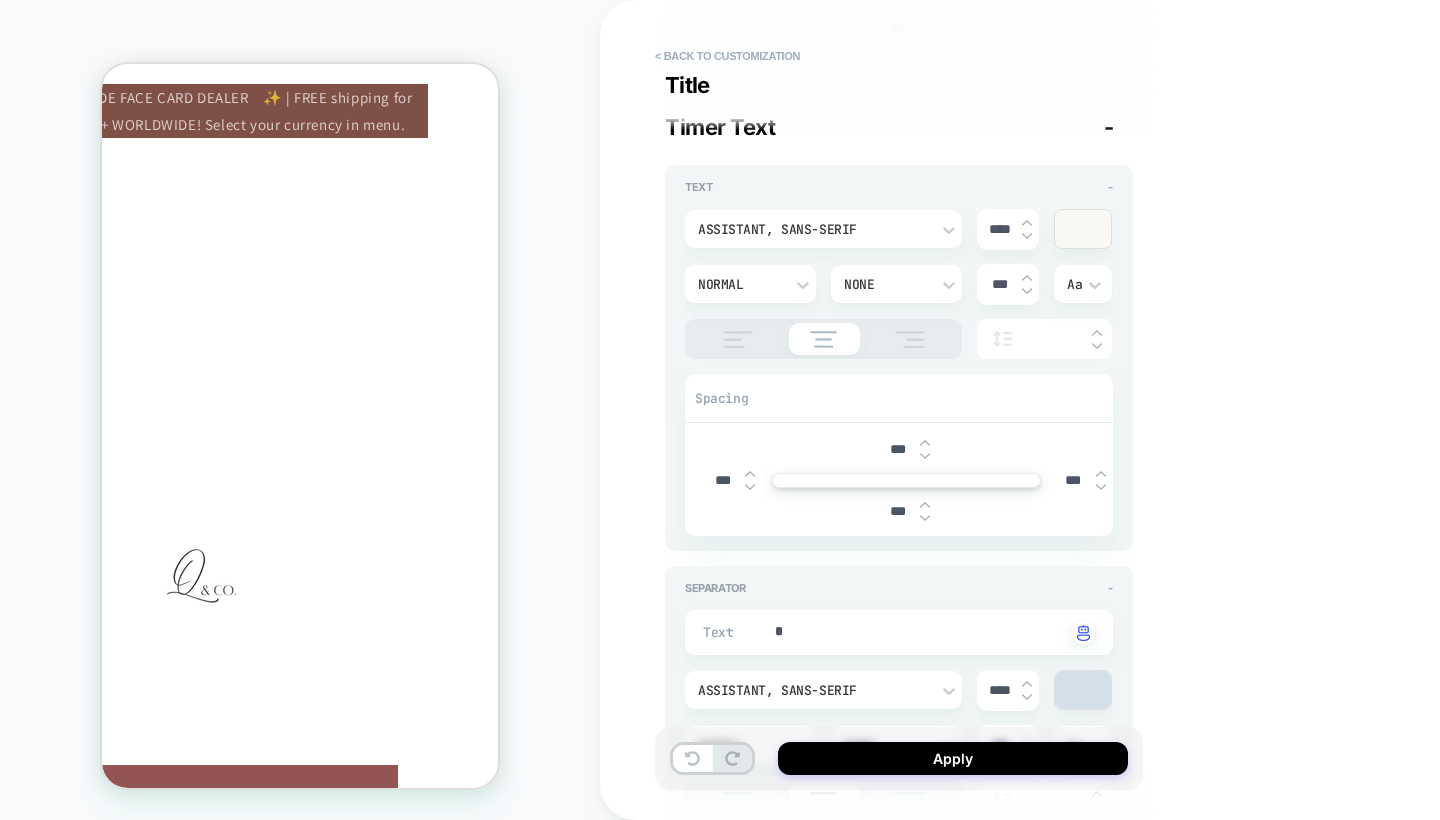scroll, scrollTop: 742, scrollLeft: 0, axis: vertical 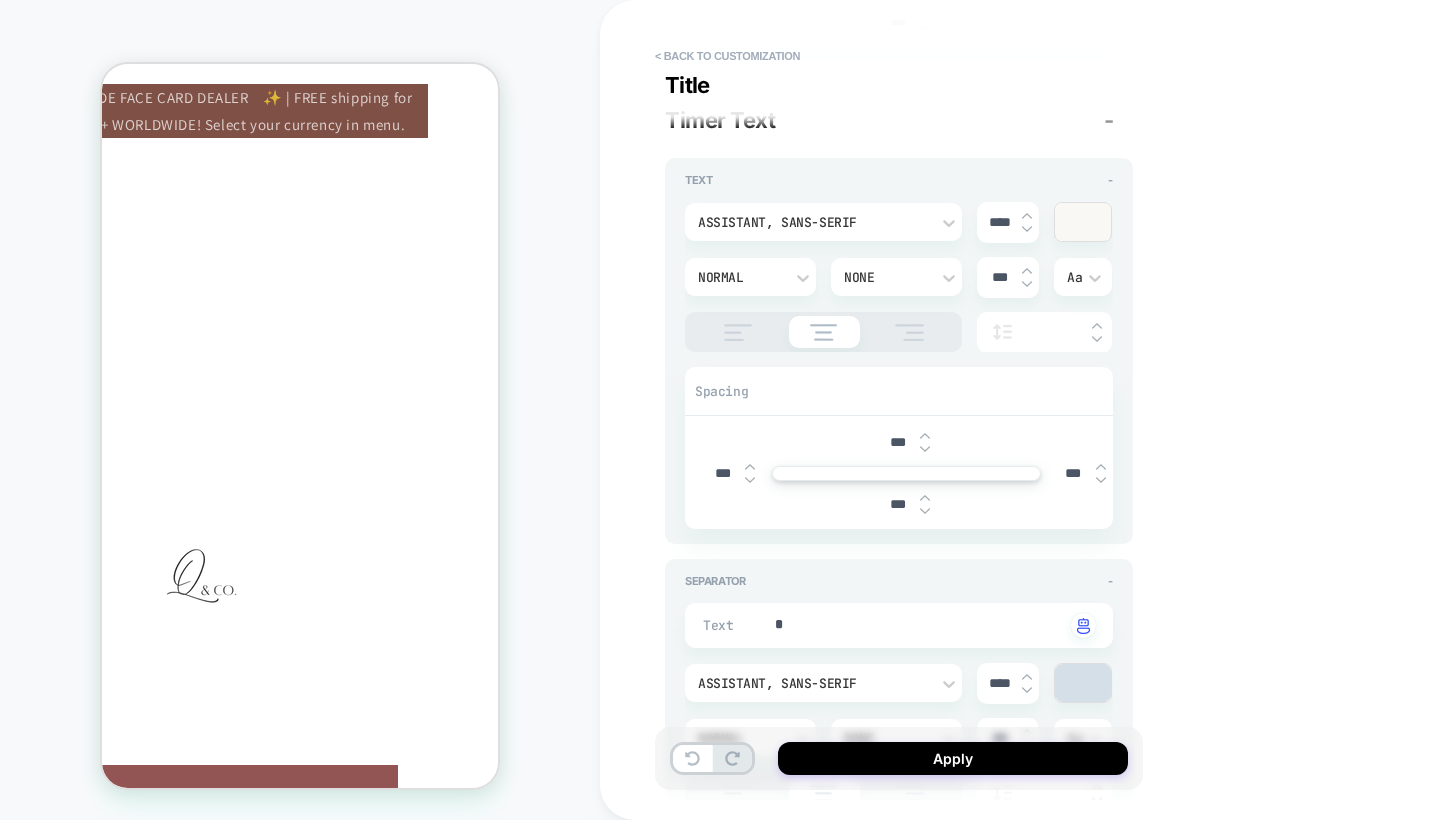 click on "0" at bounding box center [145, 873] 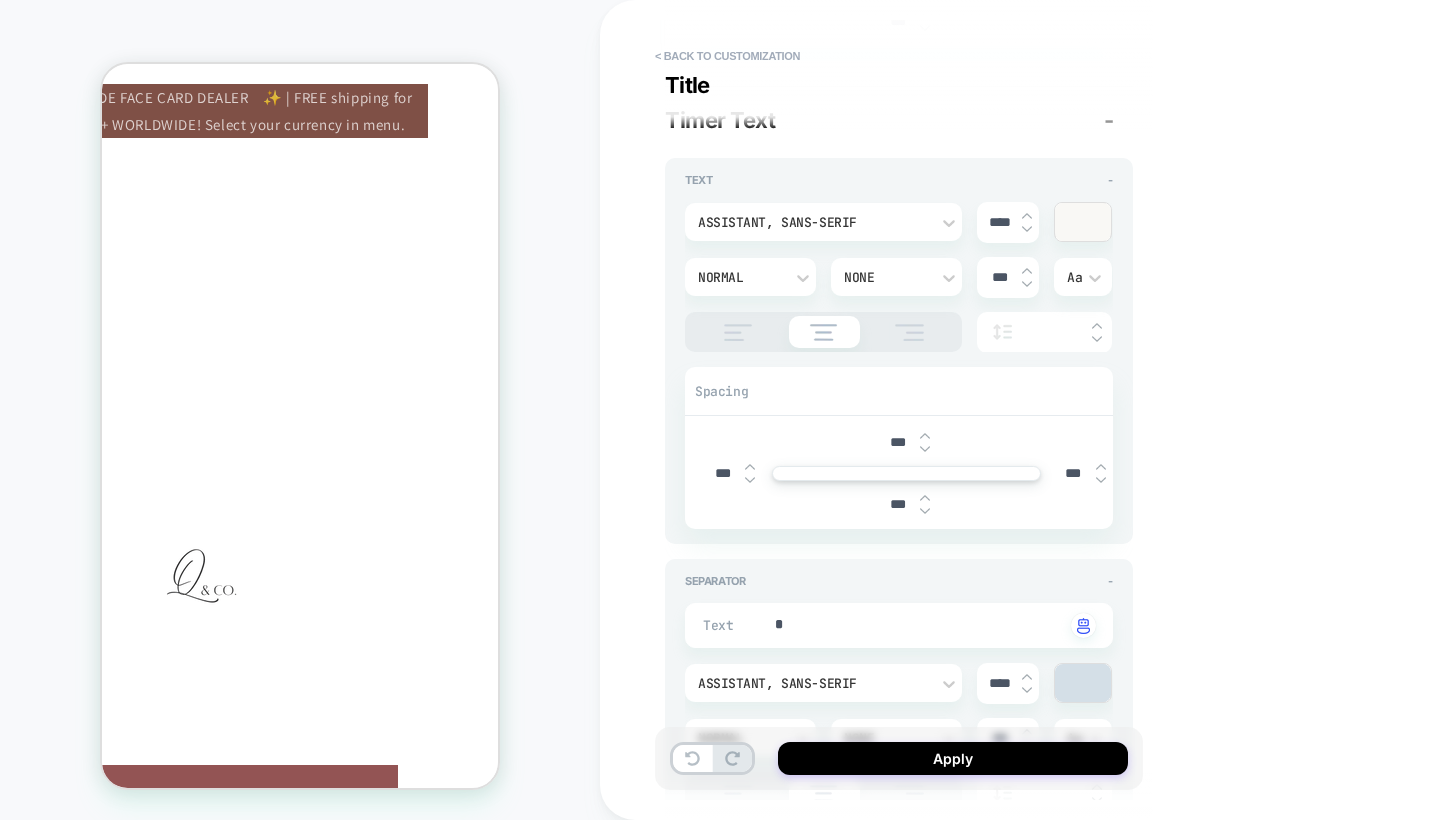 click on "0 Days : 2 Hrs : 48 Min : 22 Sec" at bounding box center (230, 877) 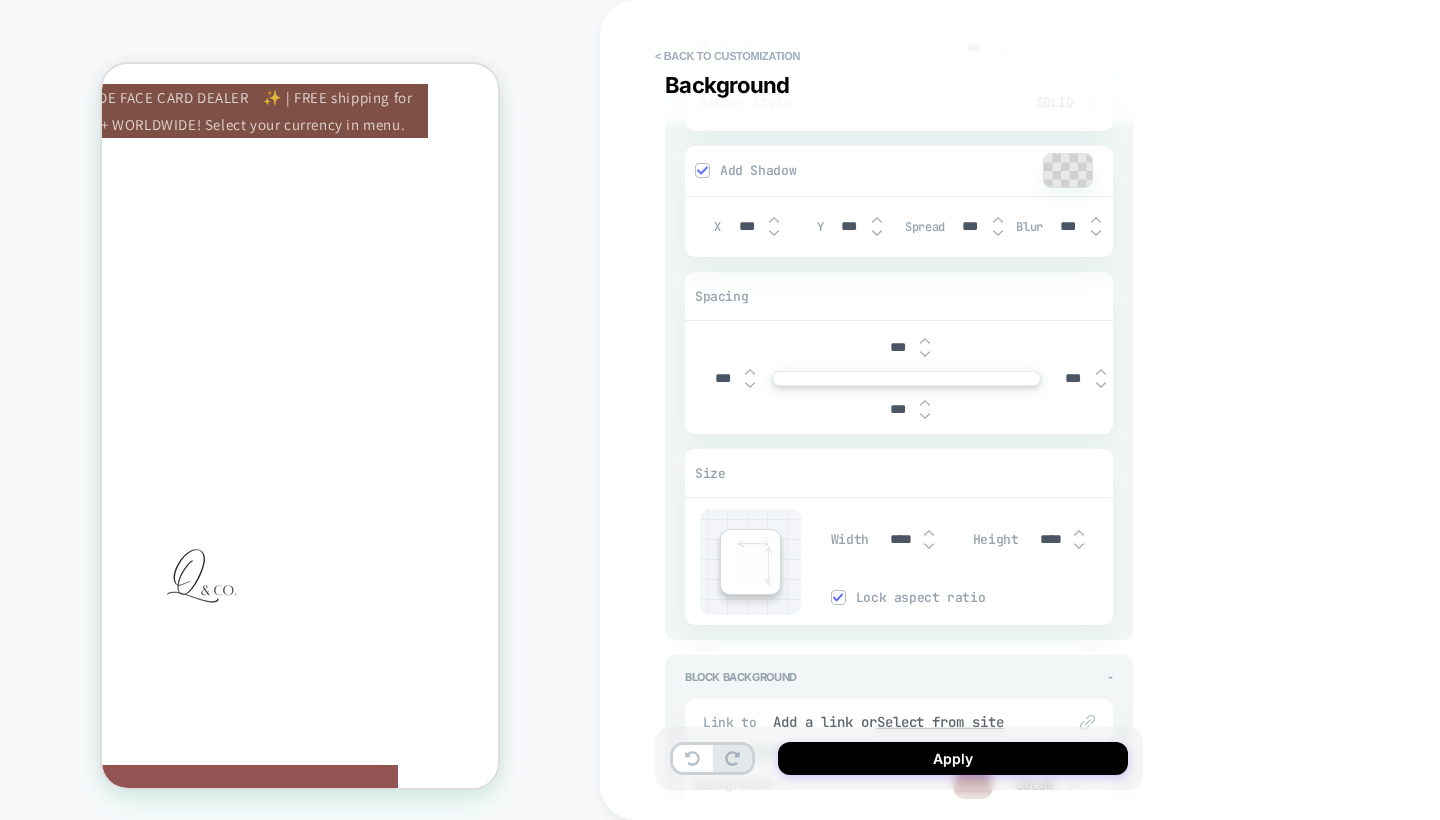 scroll, scrollTop: 2586, scrollLeft: 0, axis: vertical 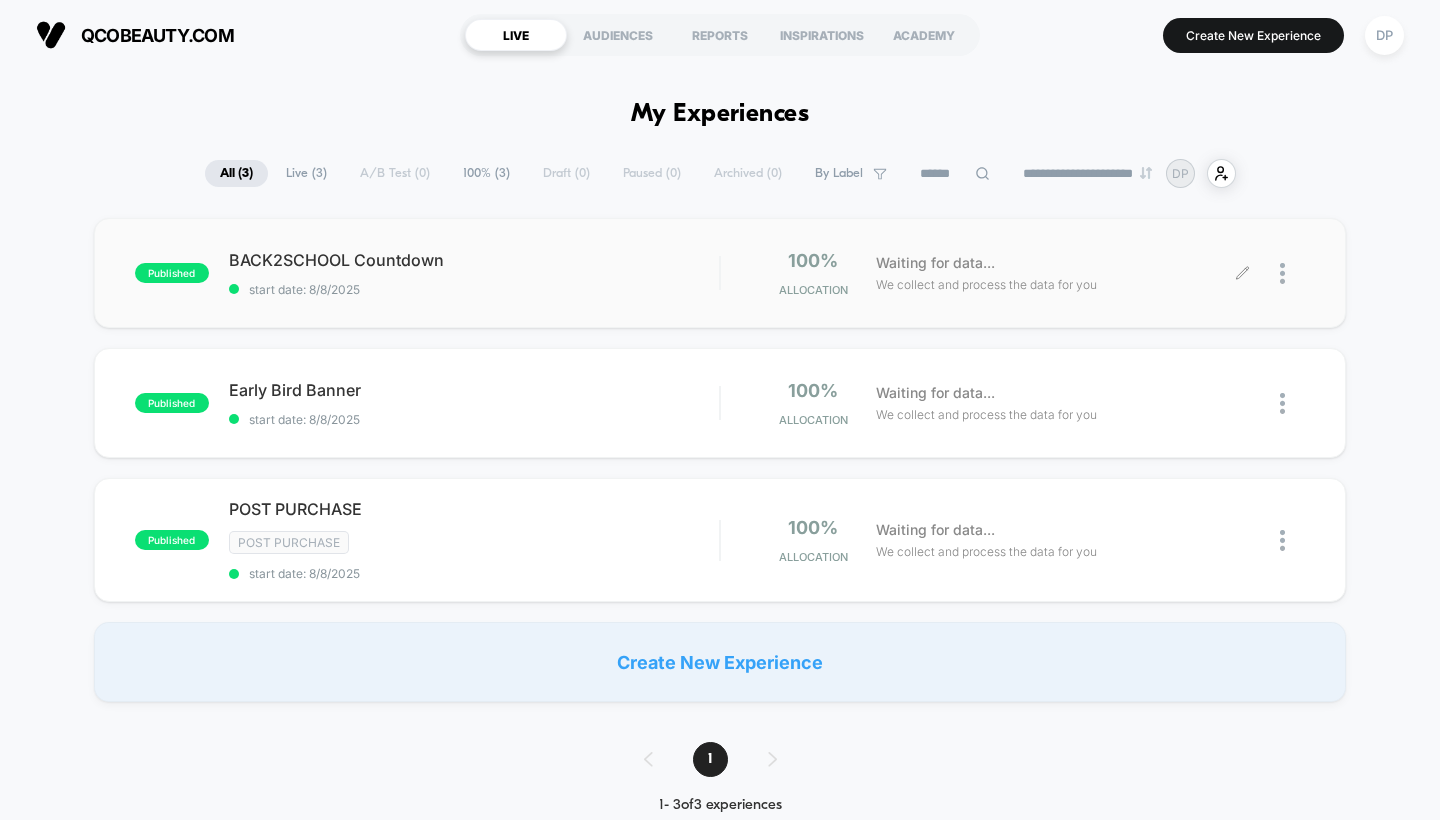 click at bounding box center [1274, 273] 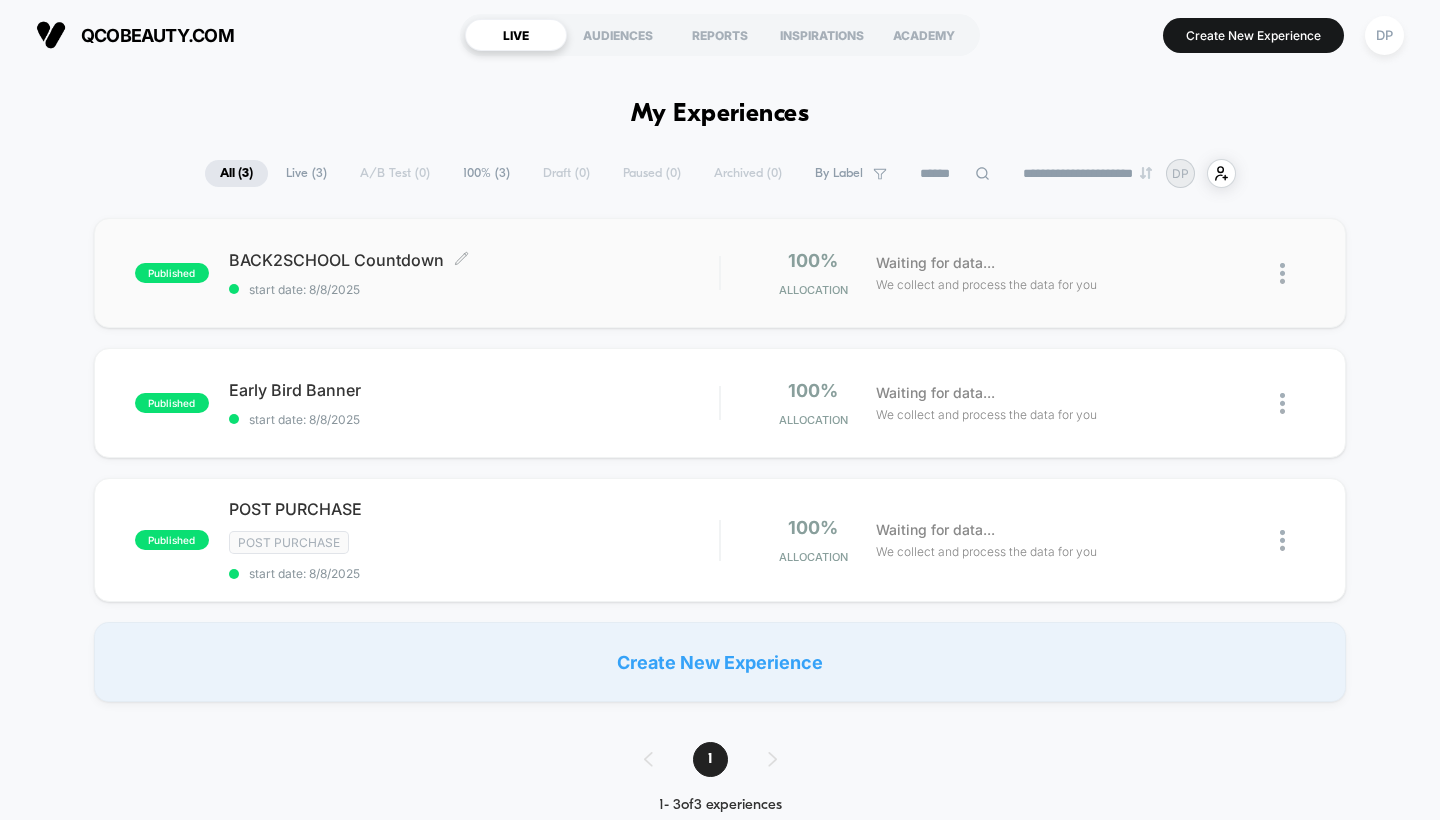 click on "start date: 8/8/2025" at bounding box center (474, 289) 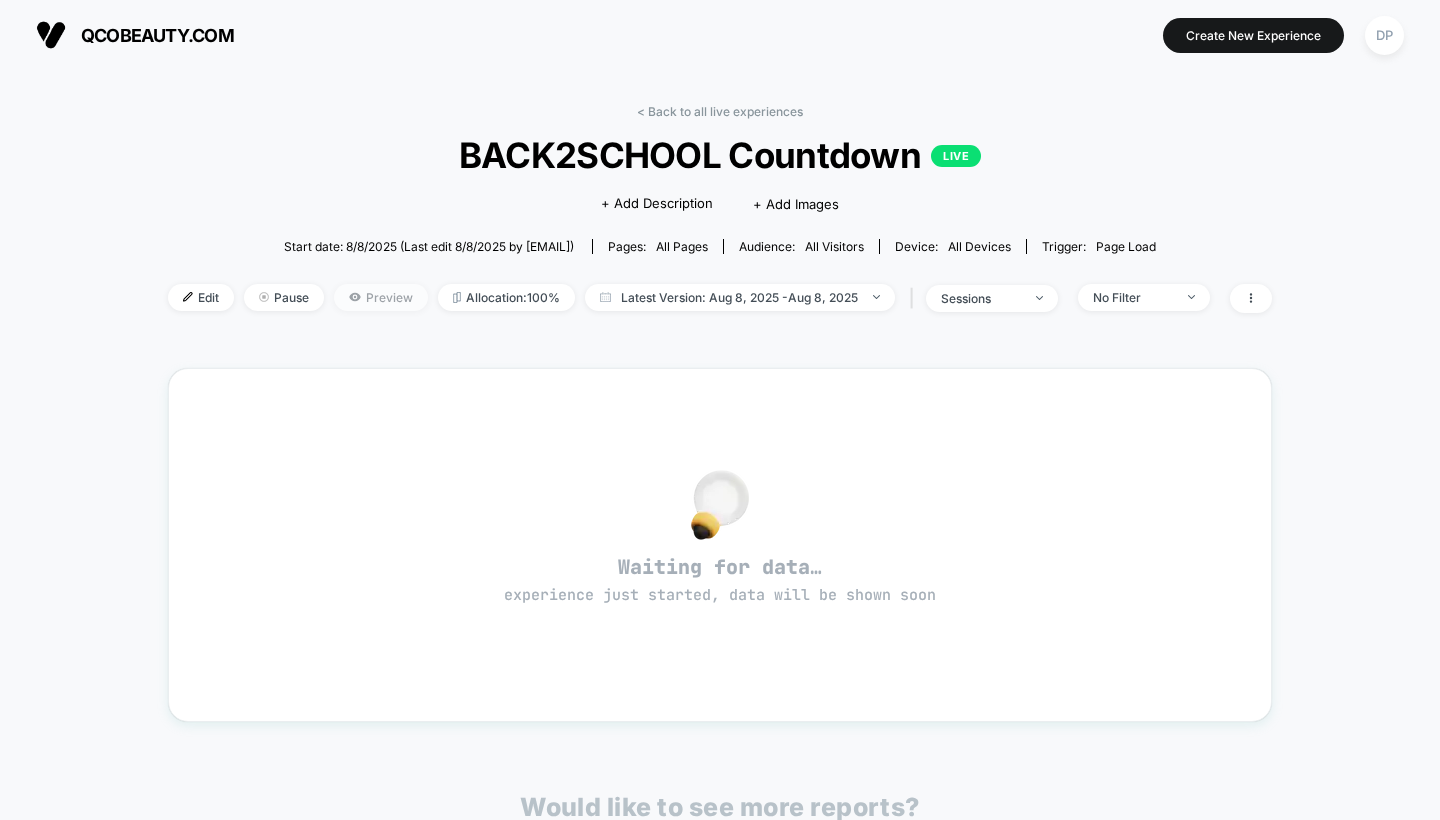 click on "Preview" at bounding box center [381, 297] 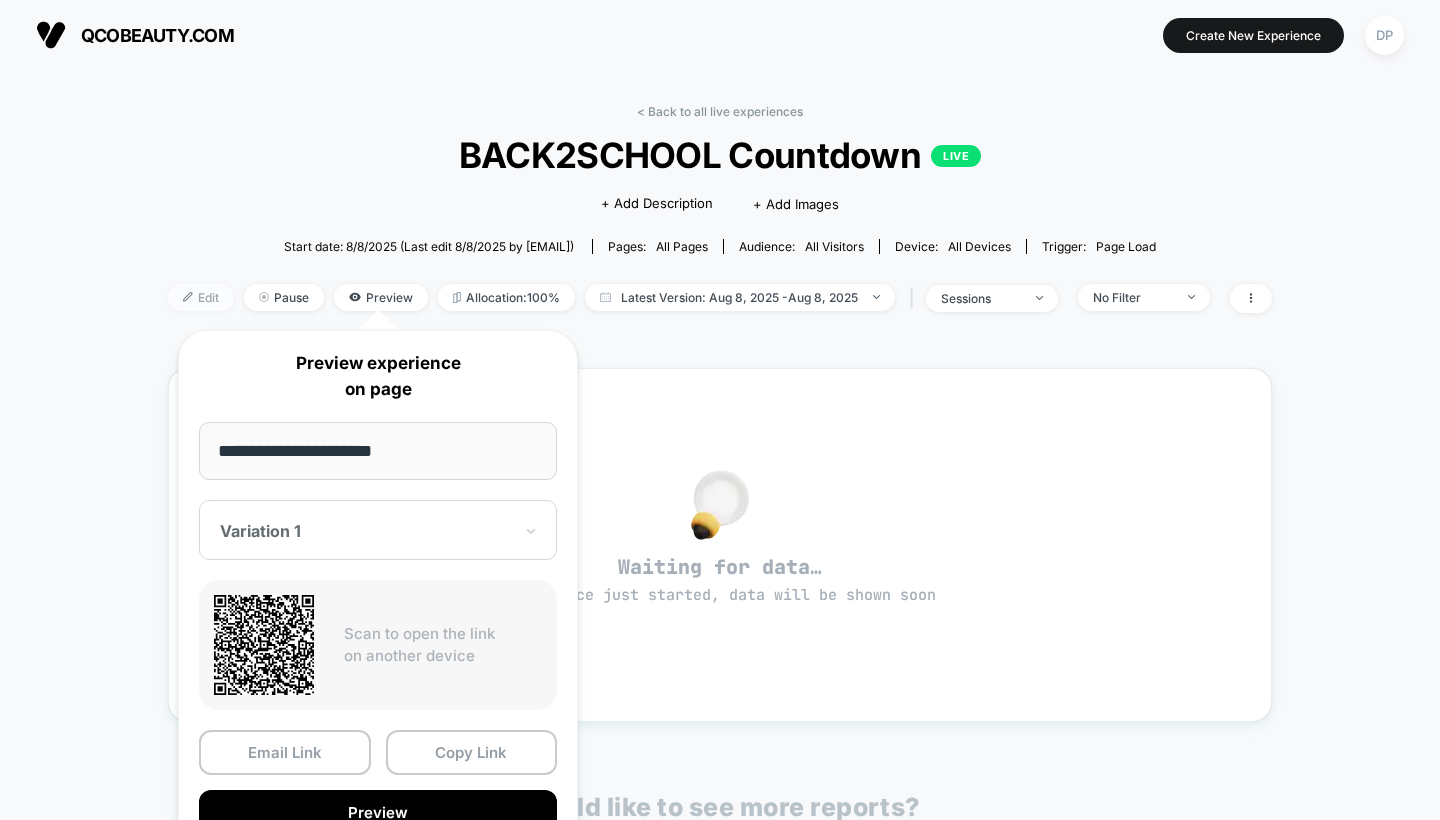 click at bounding box center (188, 297) 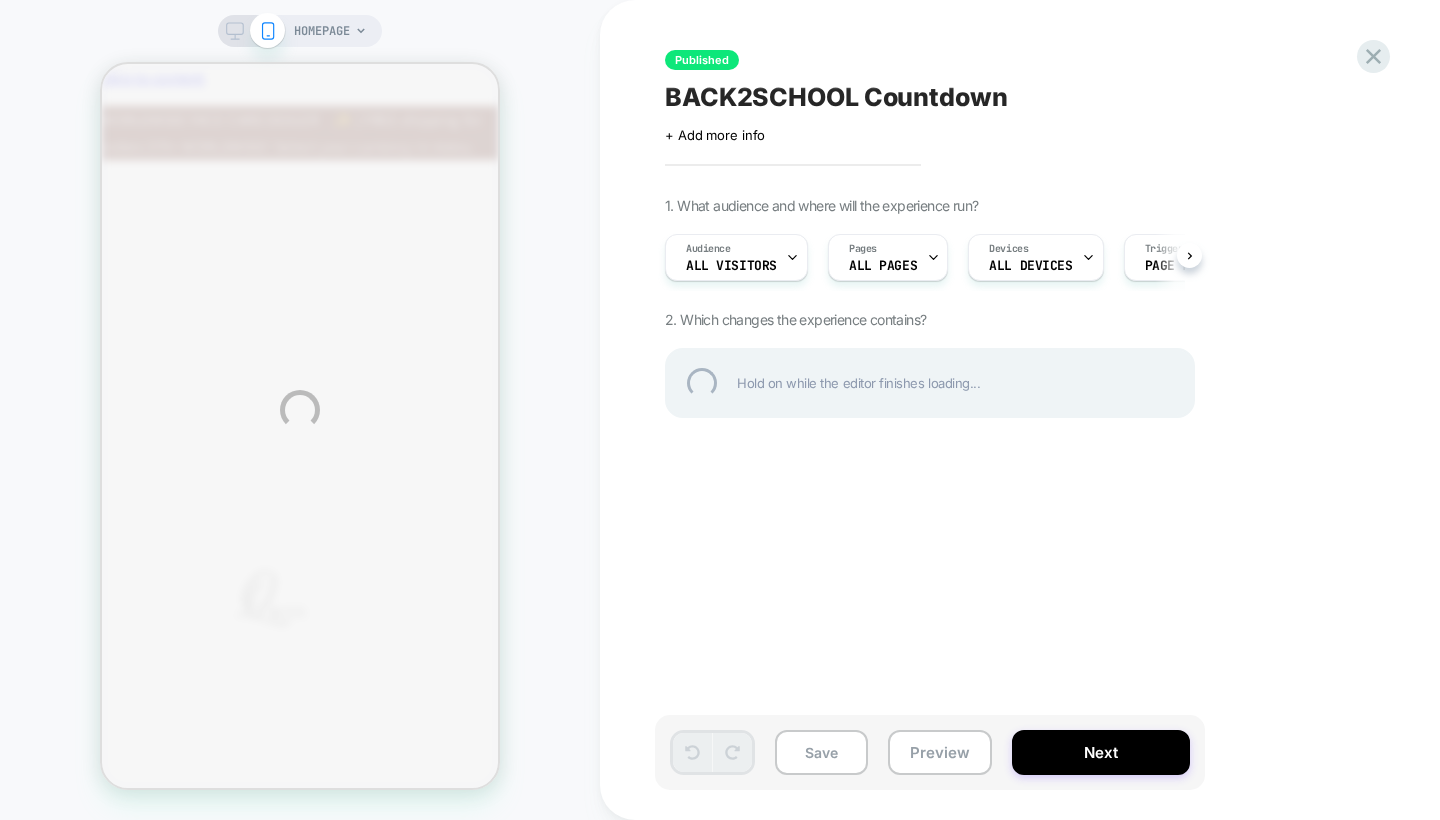 scroll, scrollTop: 0, scrollLeft: 0, axis: both 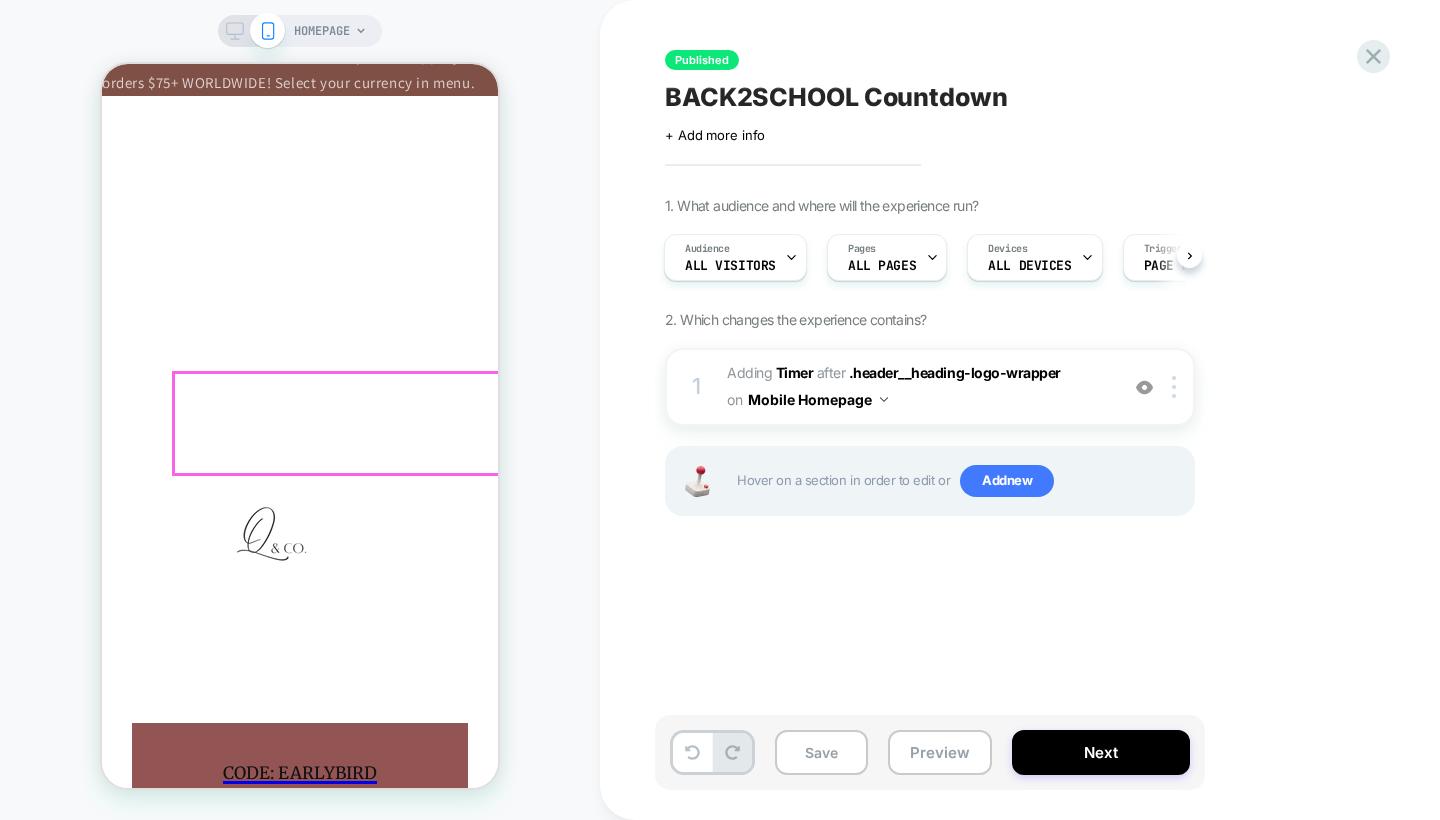 click on "CODE: EARLYBIRD﻿" at bounding box center (300, 773) 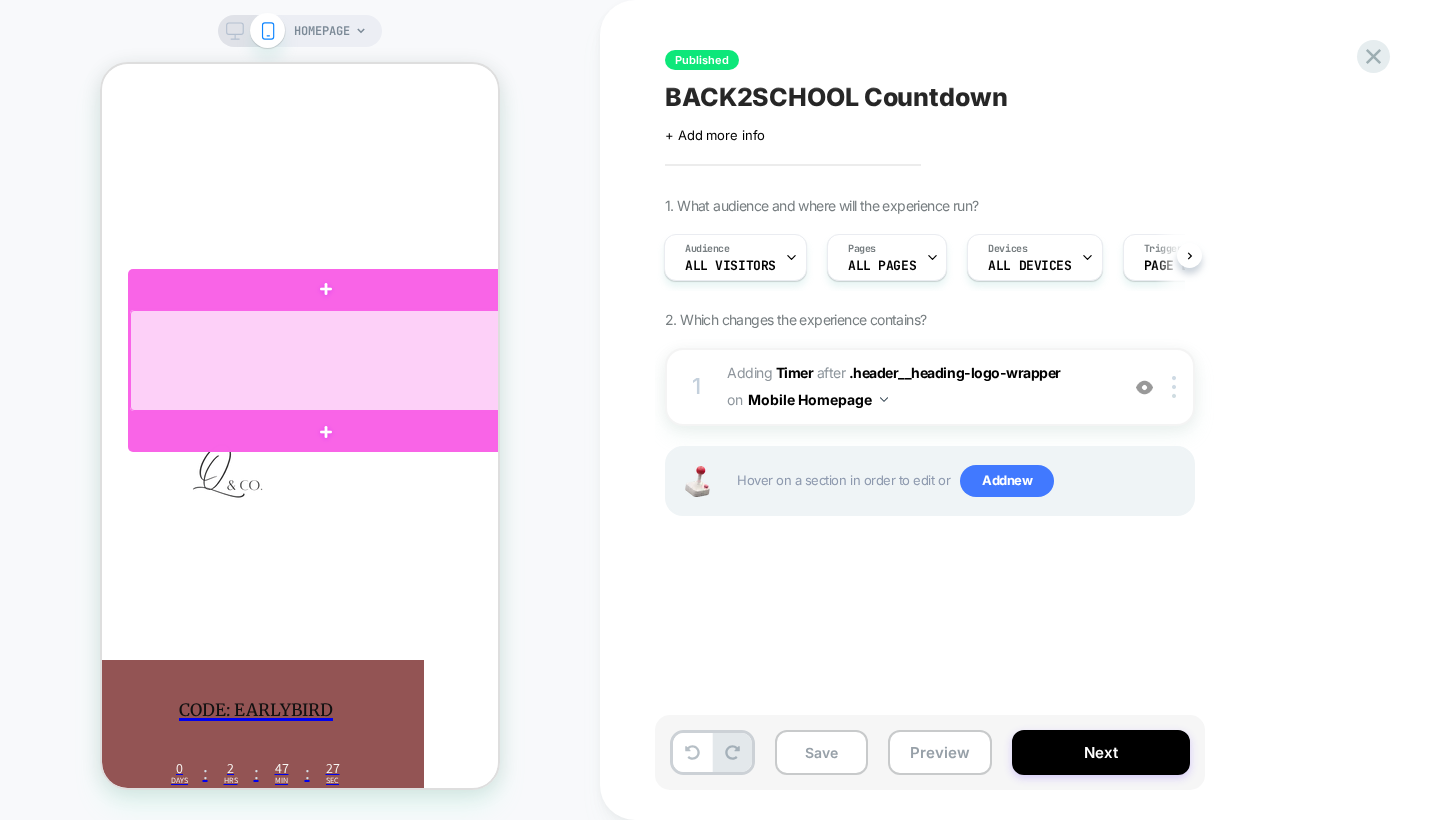 scroll, scrollTop: 130, scrollLeft: 45, axis: both 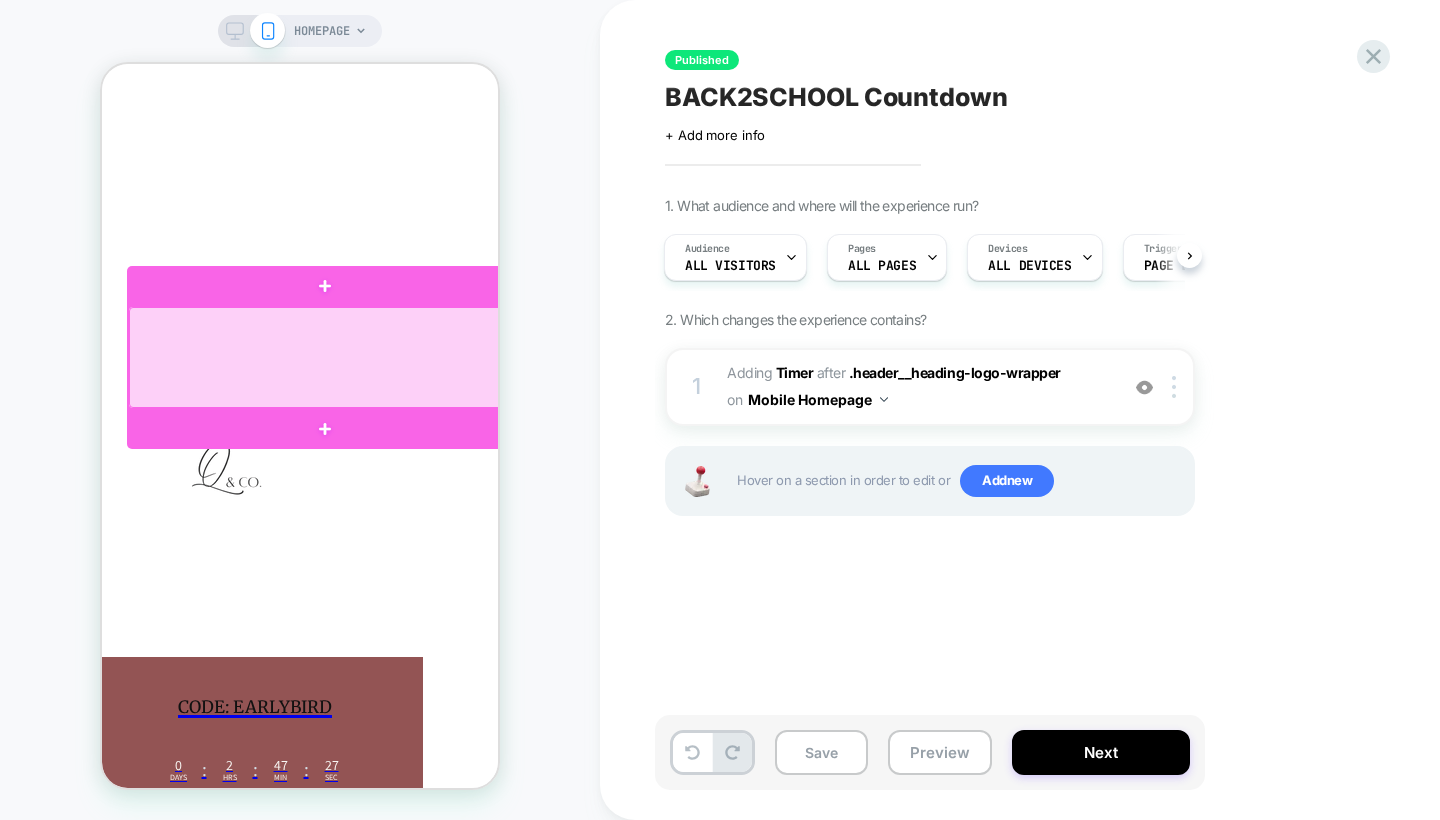 click at bounding box center [325, 357] 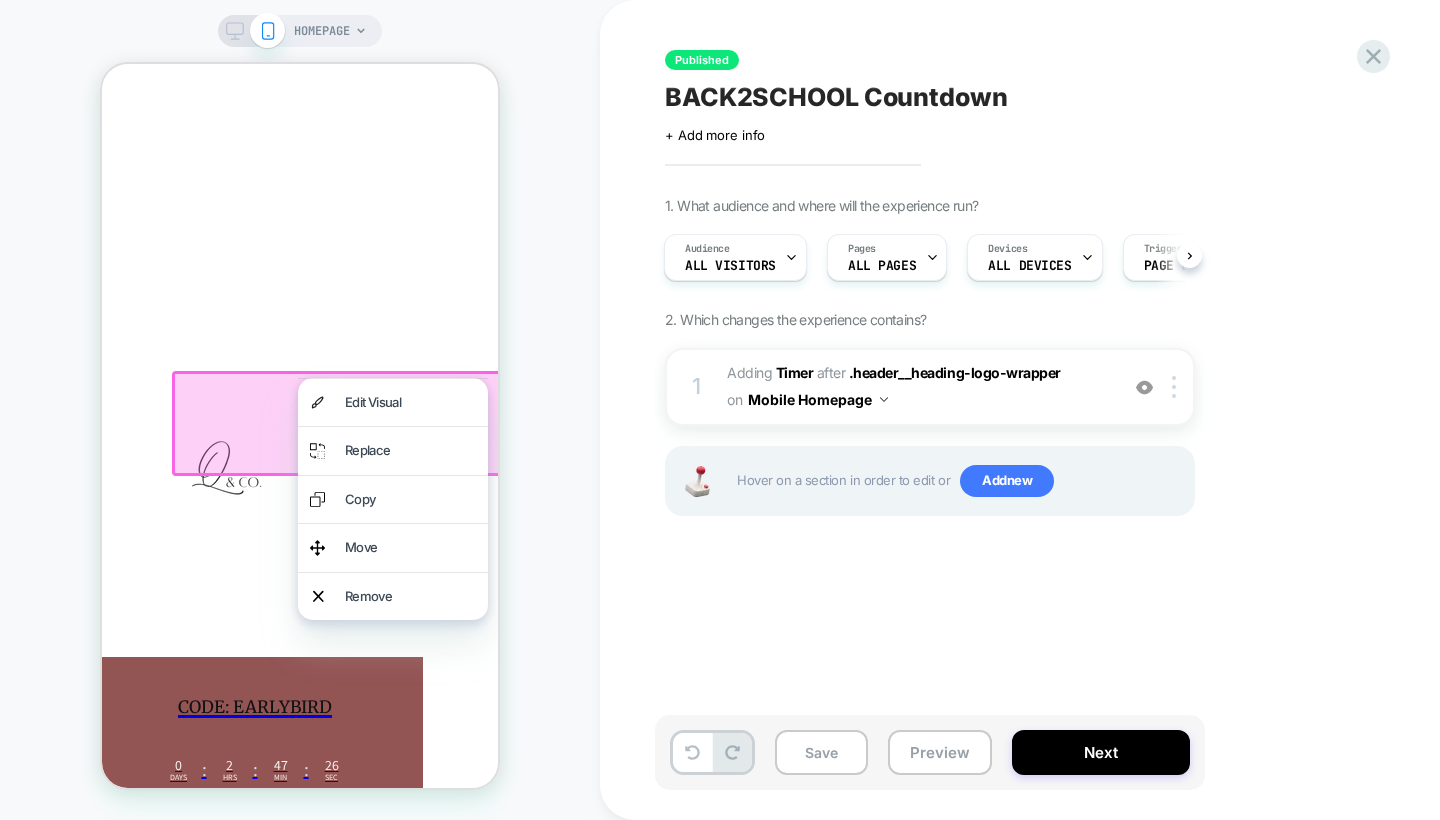click at bounding box center (237, 491) 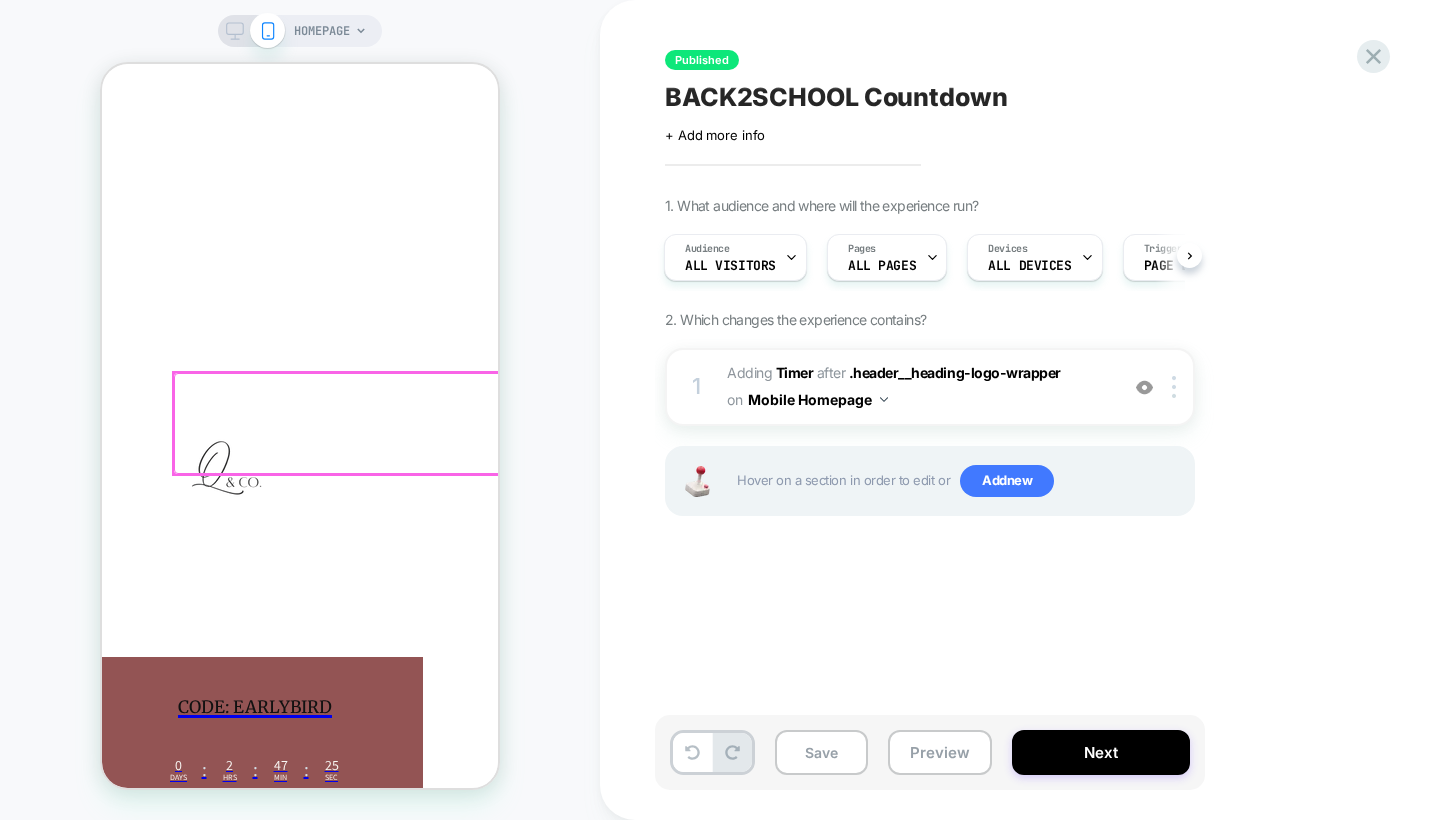click at bounding box center (237, 491) 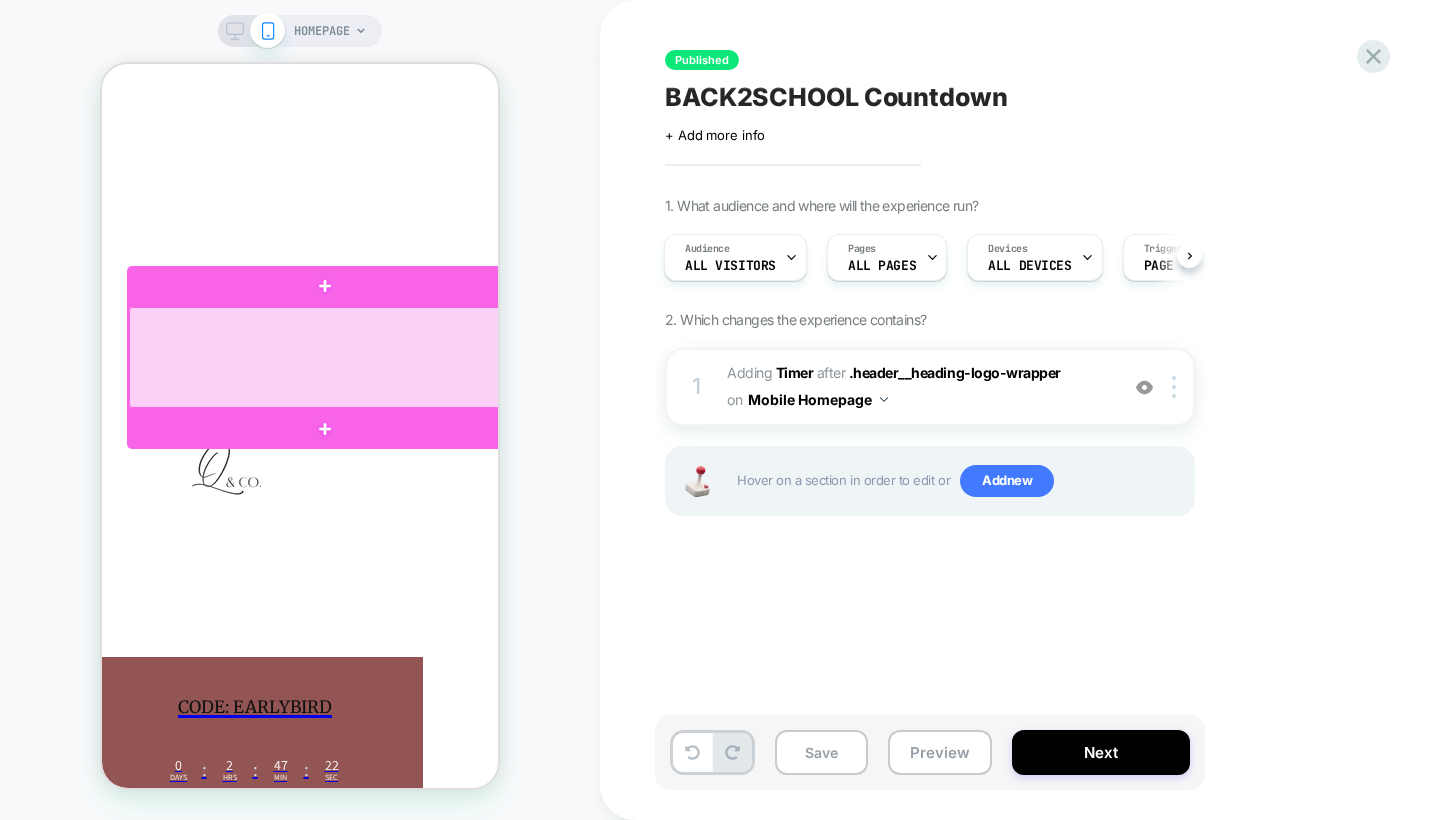 click at bounding box center (325, 357) 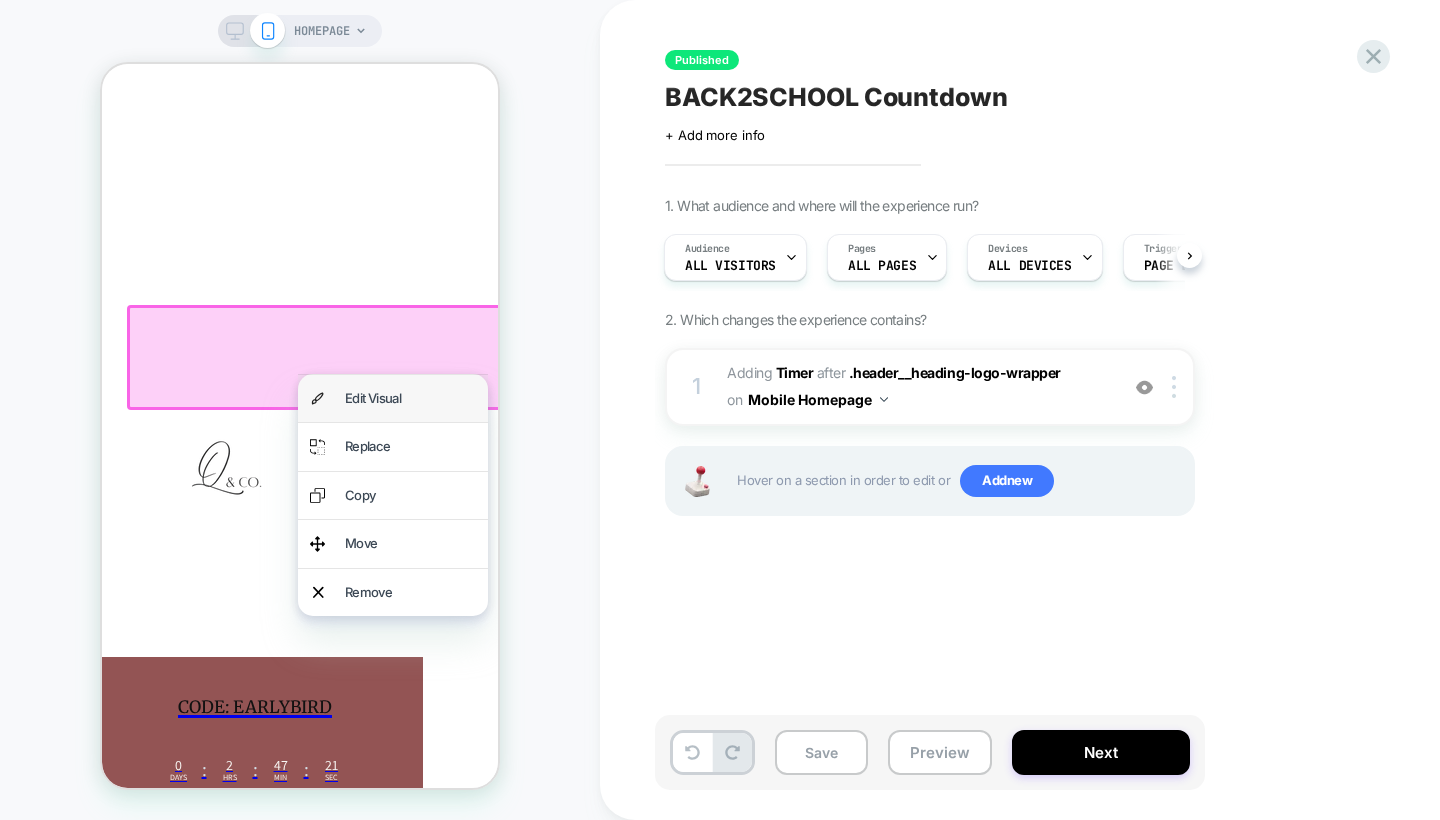 click on "Edit Visual" at bounding box center (410, 398) 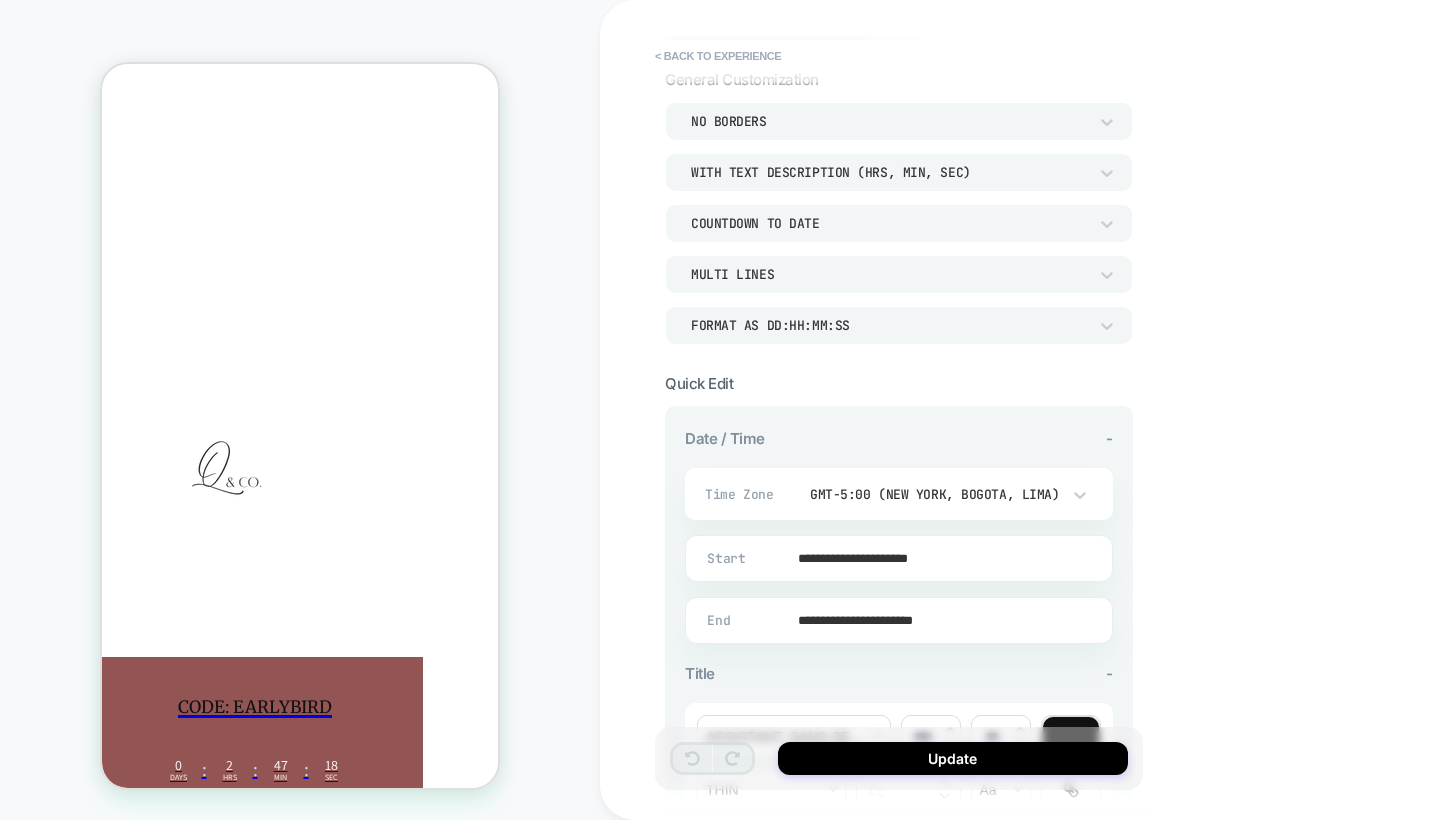 scroll, scrollTop: 22, scrollLeft: 70, axis: both 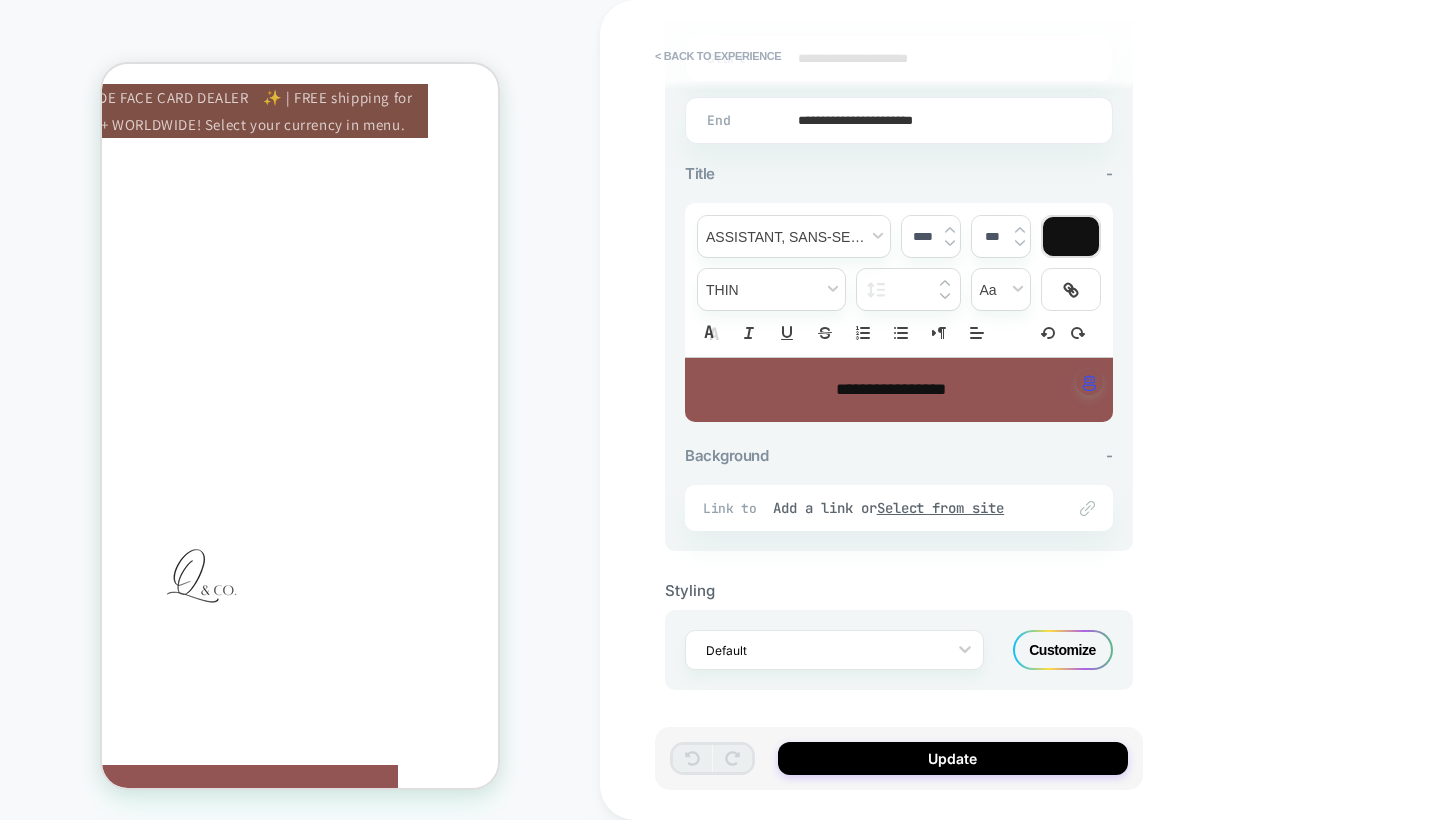 click on "Customize" at bounding box center (1063, 650) 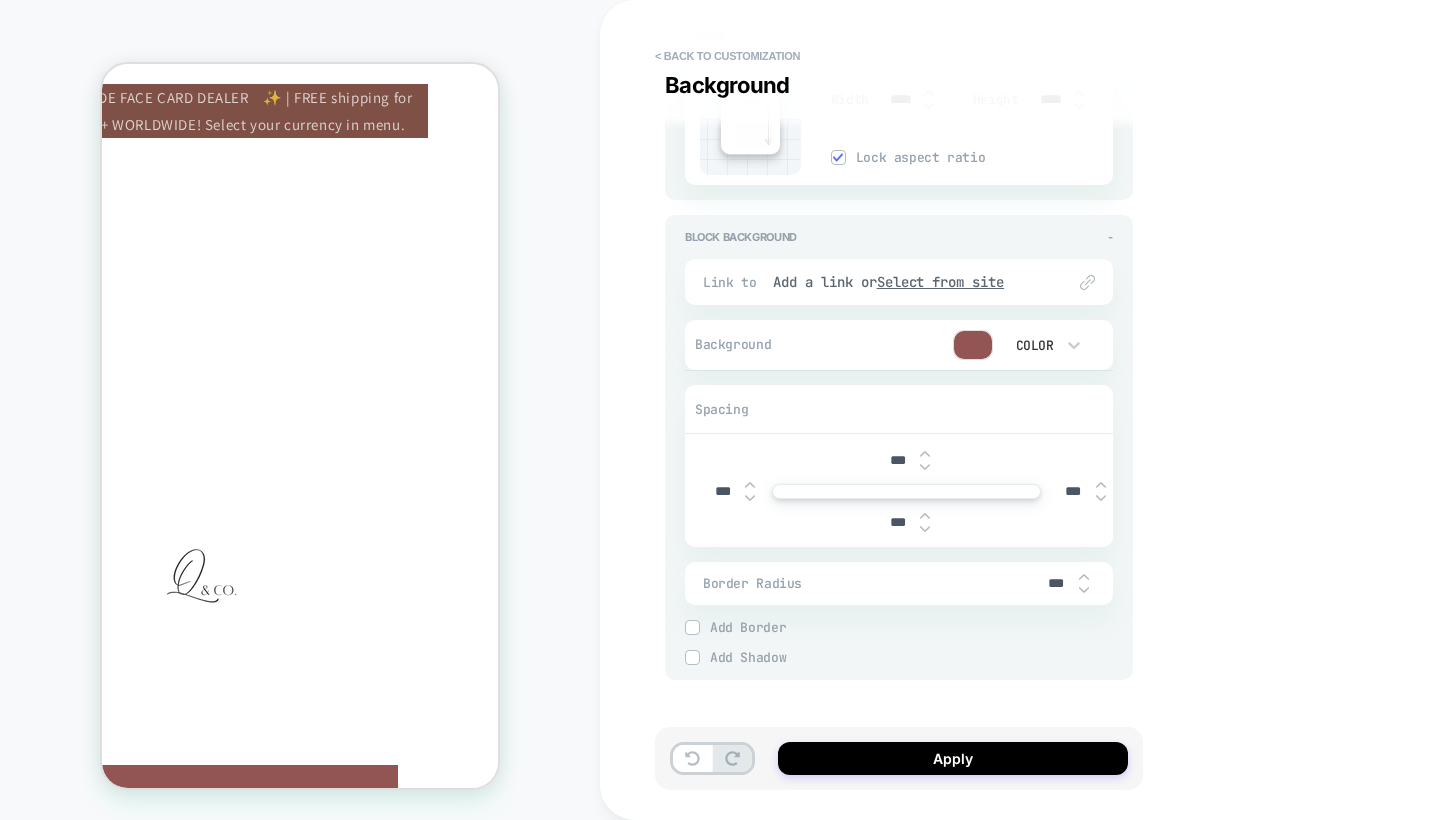 scroll, scrollTop: 3013, scrollLeft: 0, axis: vertical 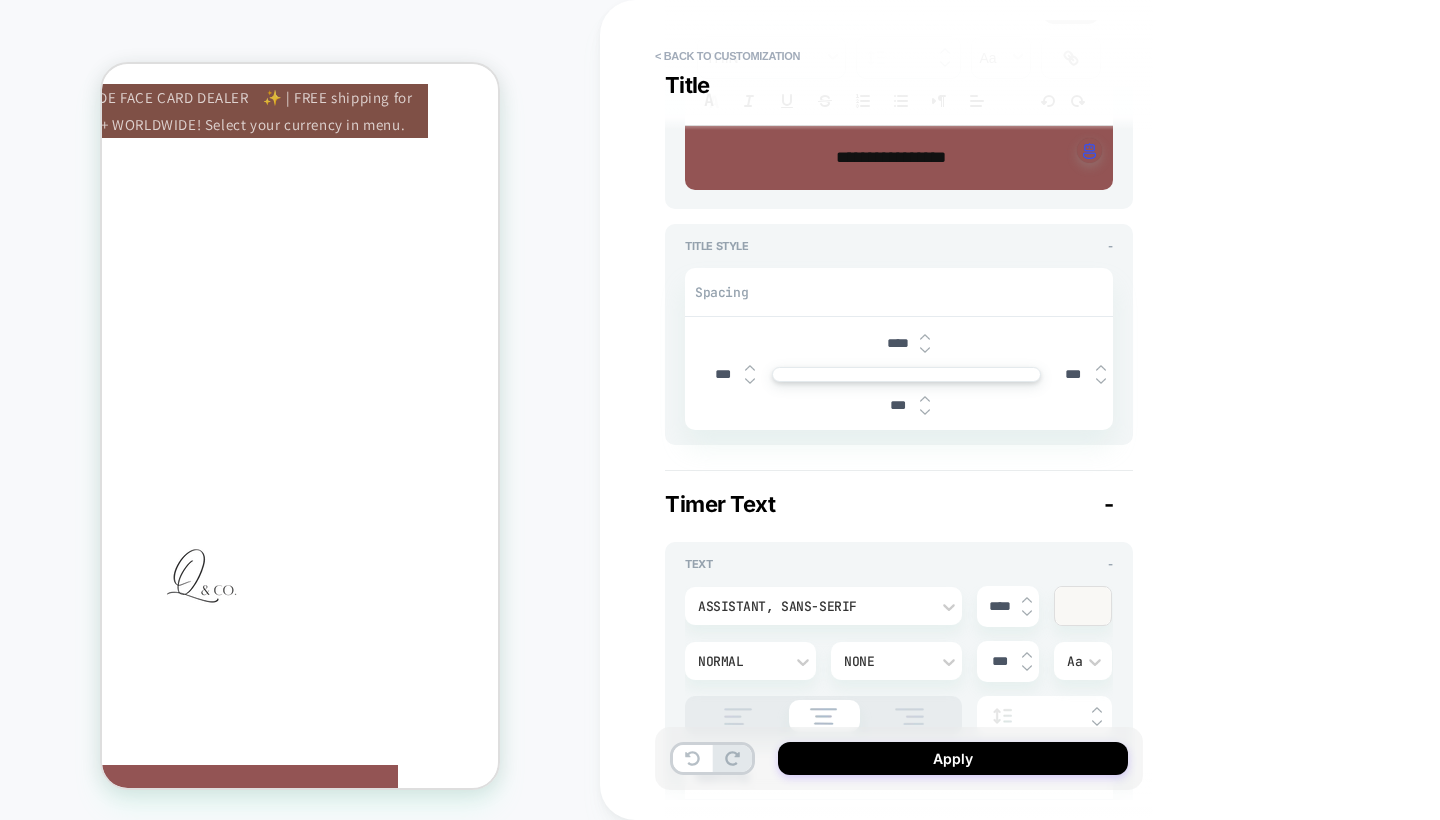 type on "*" 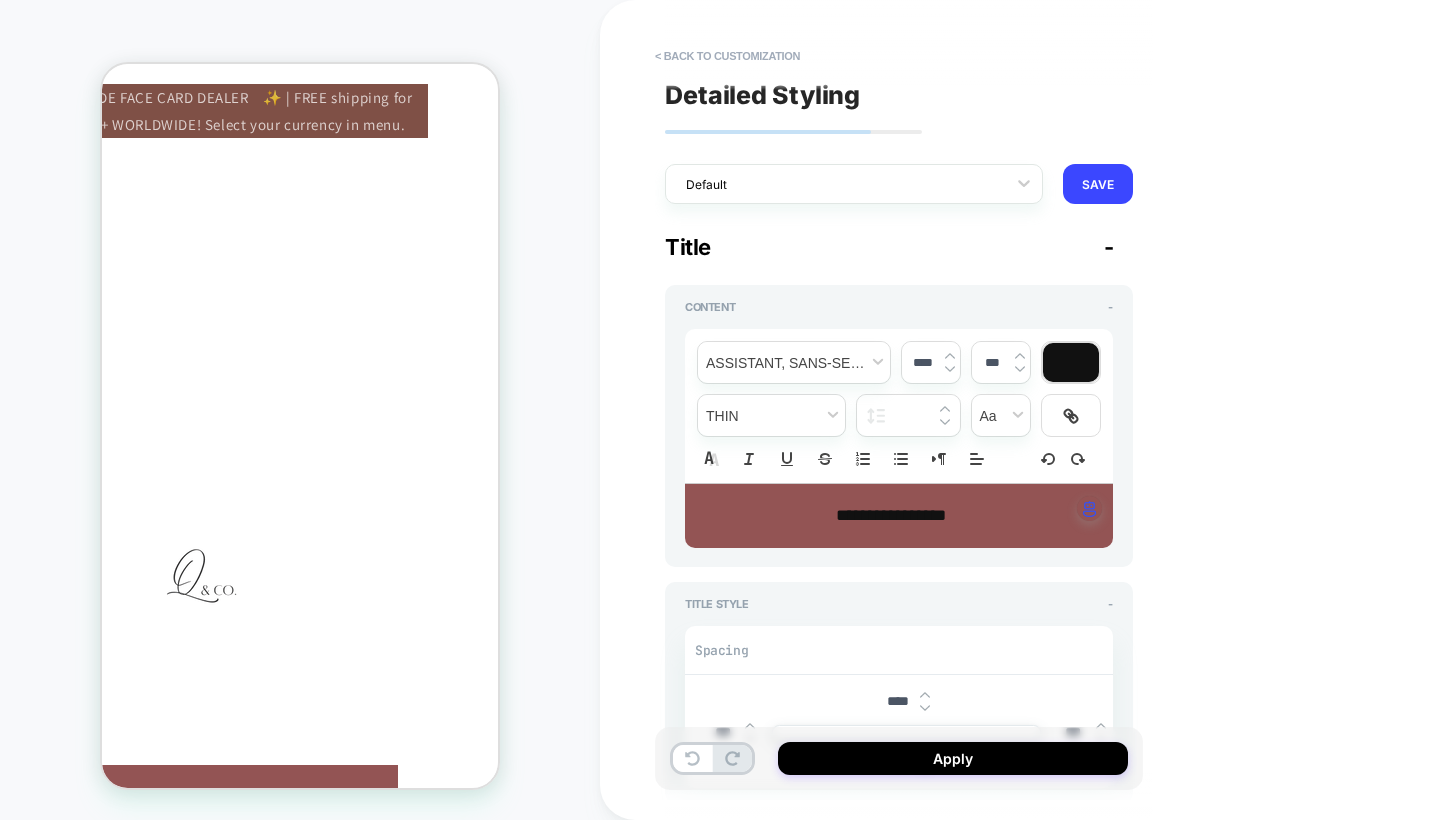 scroll, scrollTop: 0, scrollLeft: 0, axis: both 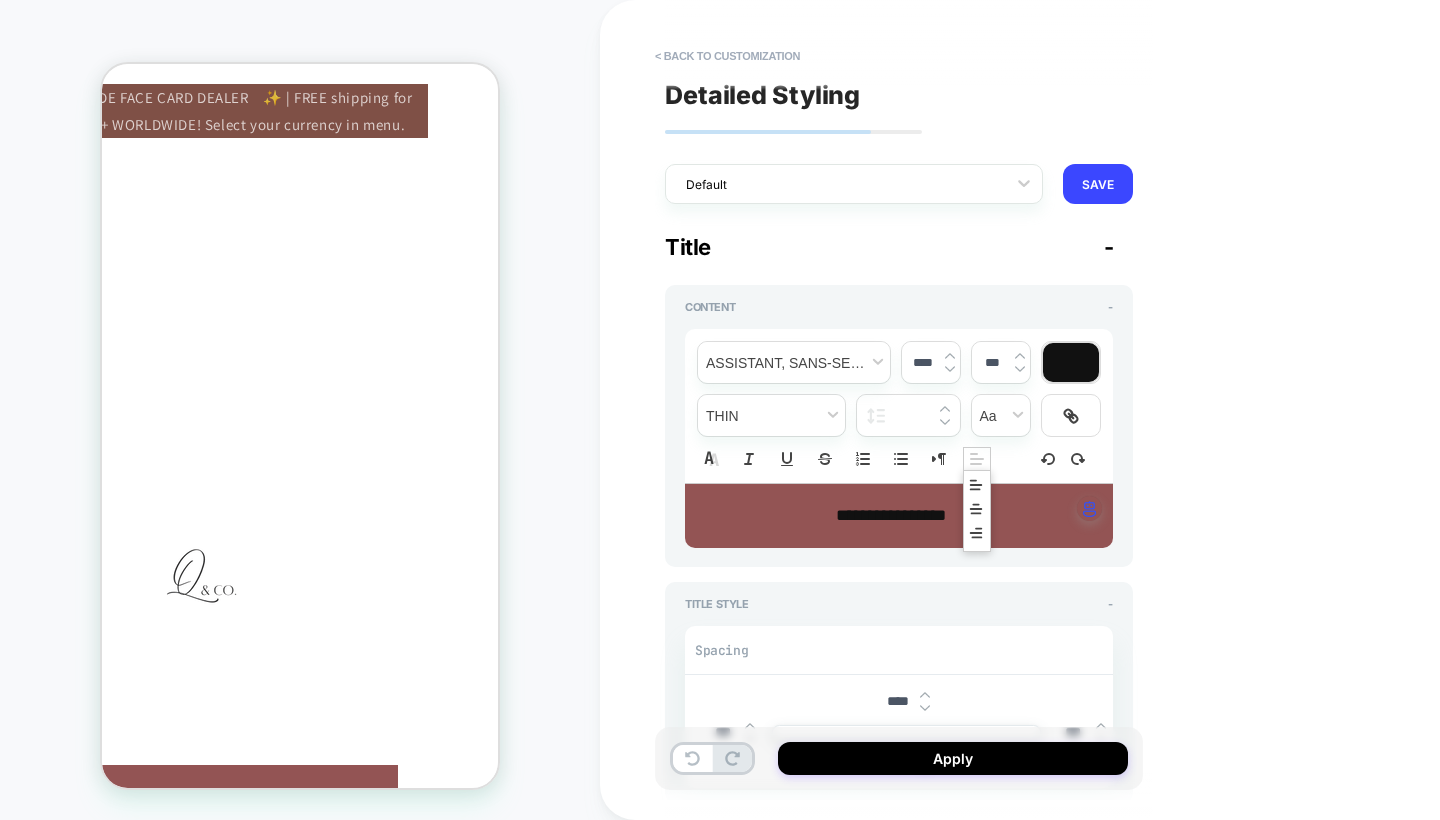 click 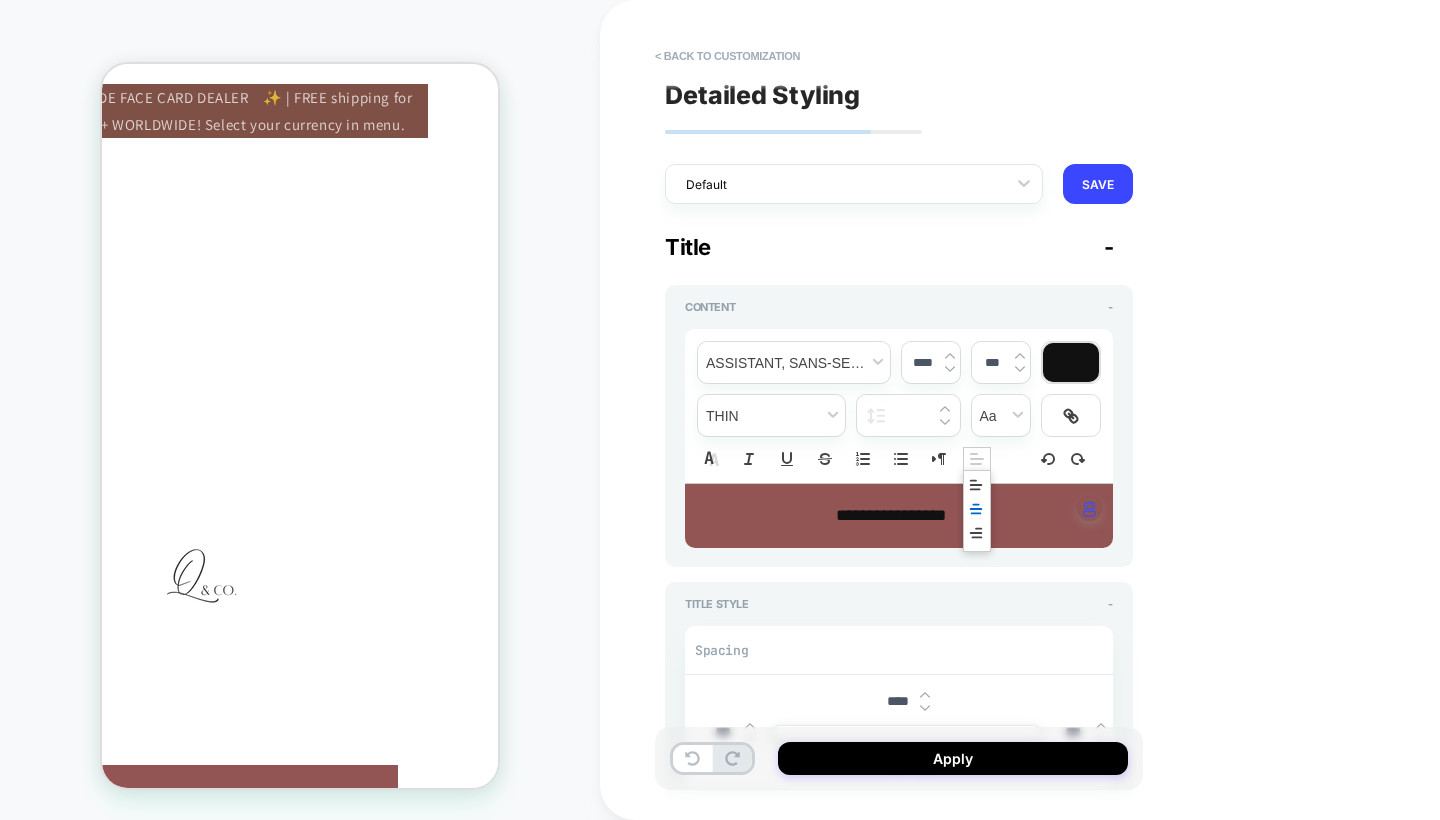 click 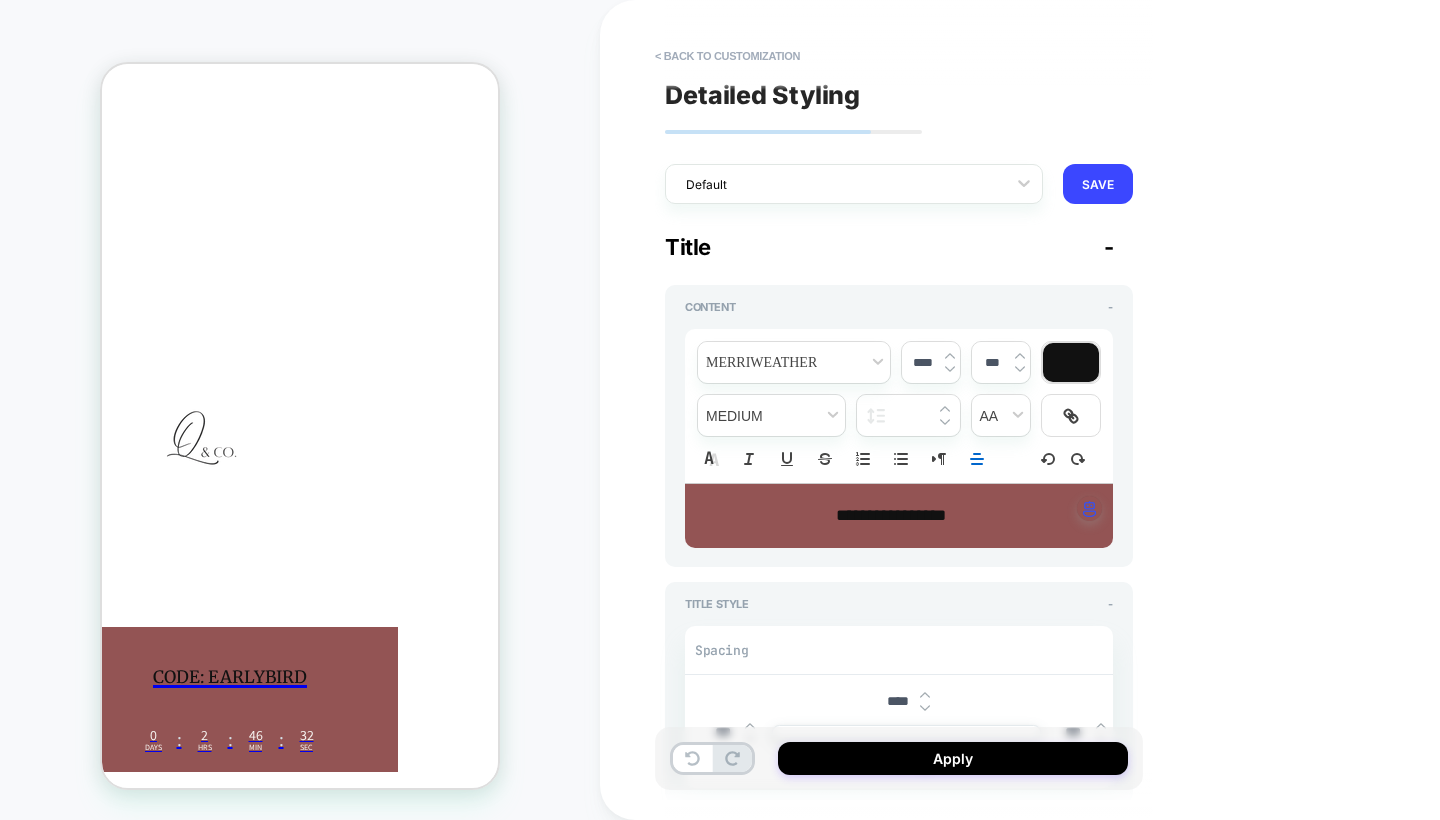 scroll, scrollTop: 196, scrollLeft: 69, axis: both 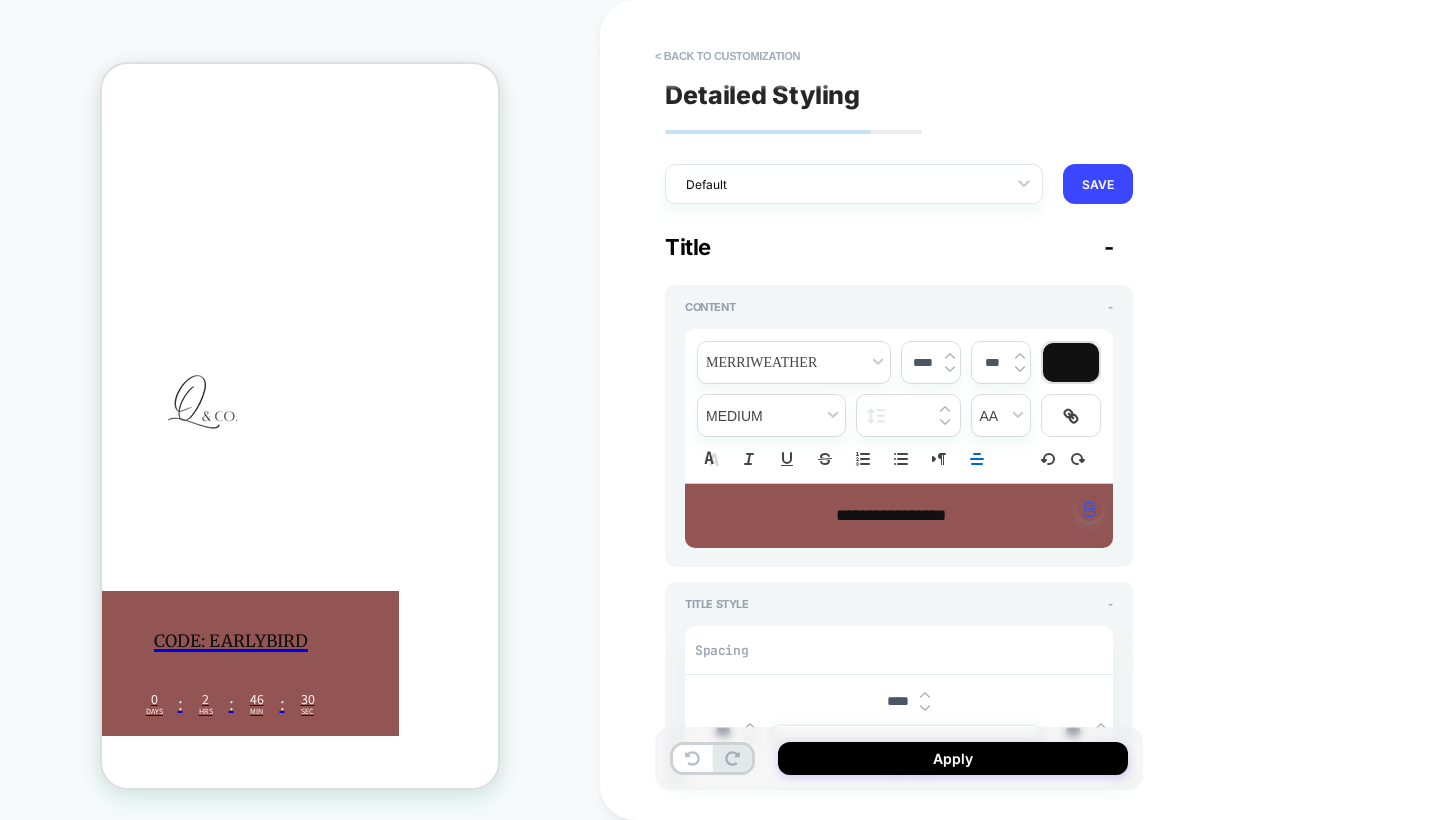 click on "**********" at bounding box center [899, 516] 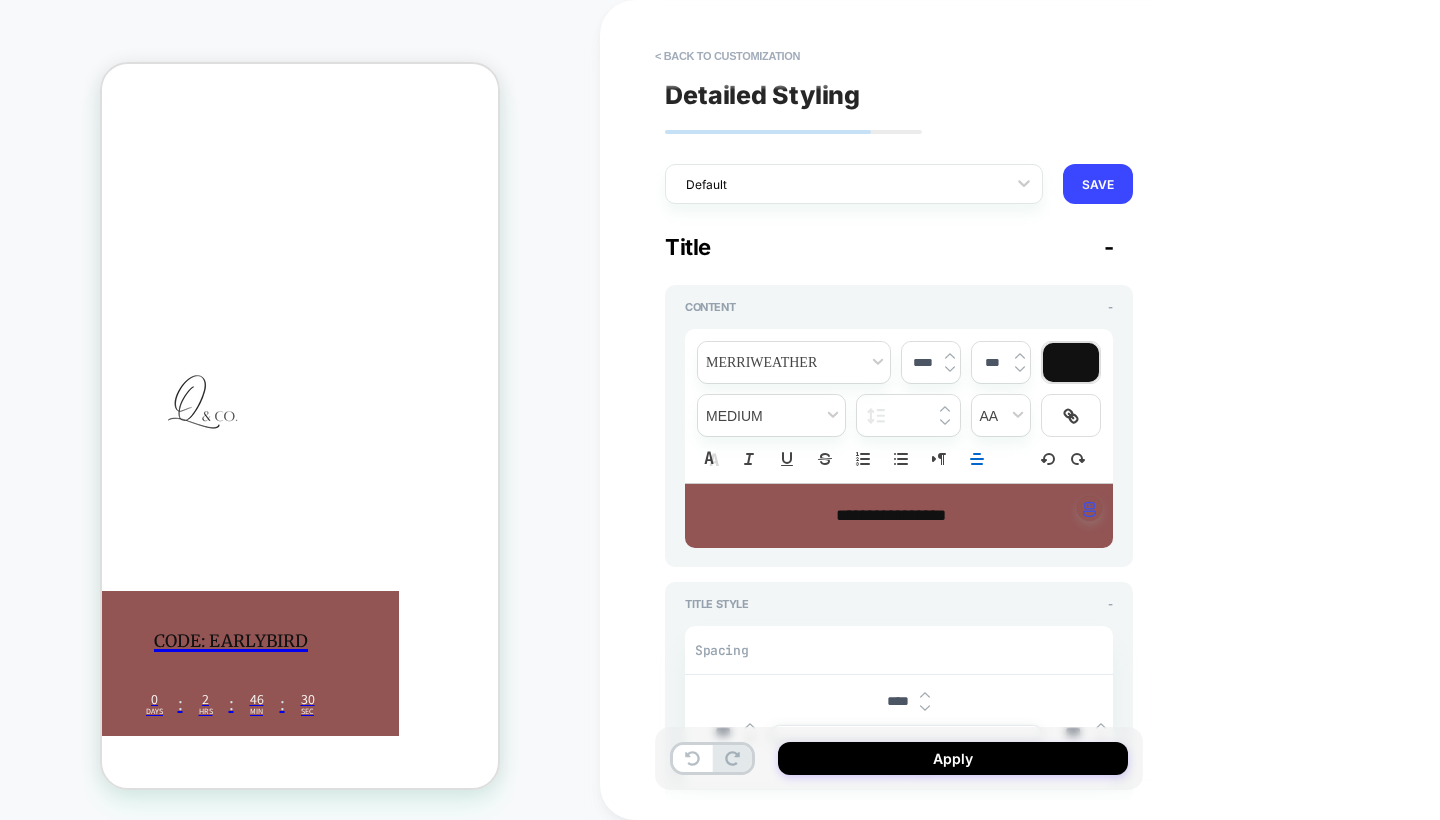 click on "**********" at bounding box center (891, 516) 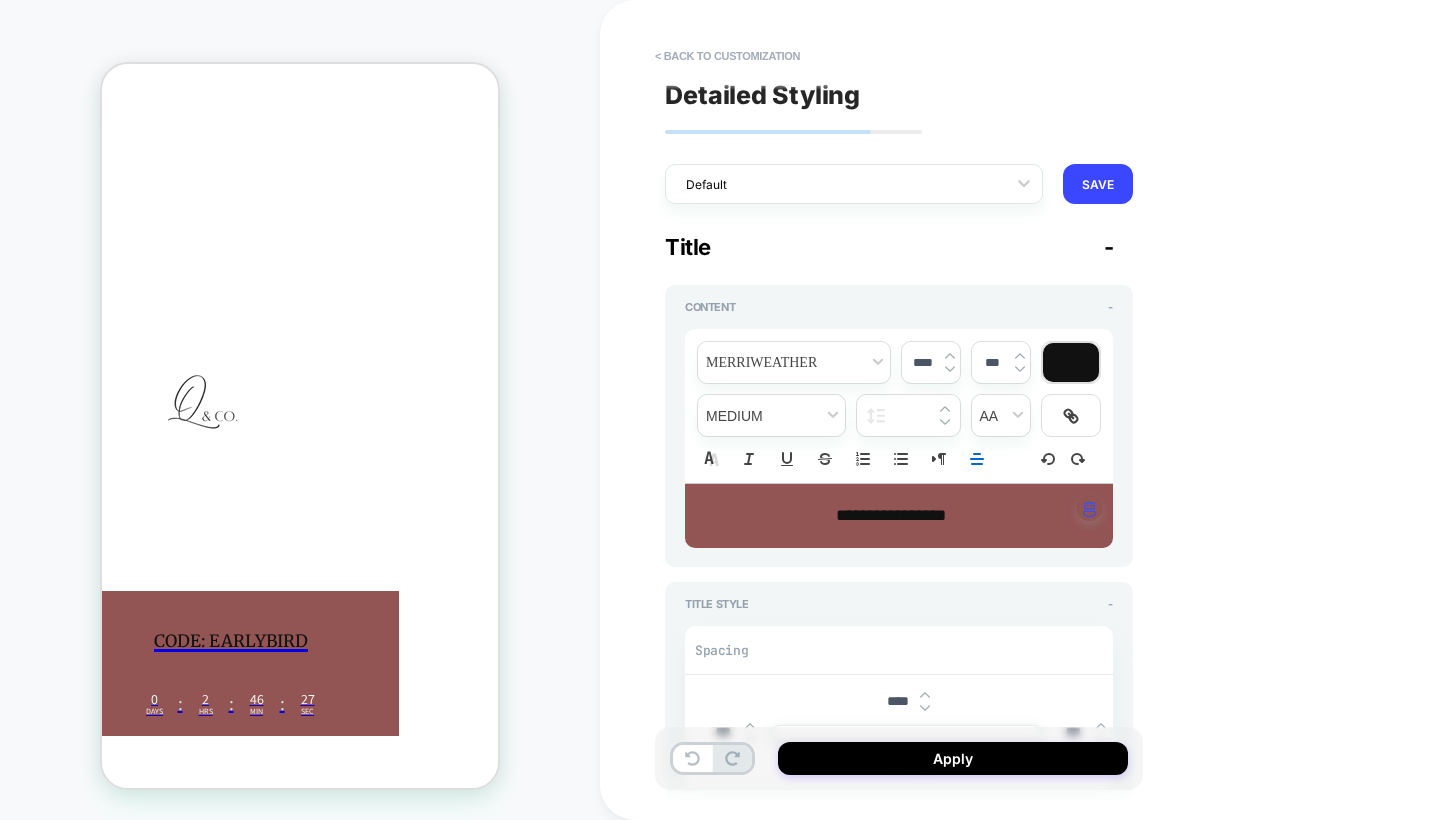 click on "**********" at bounding box center (891, 515) 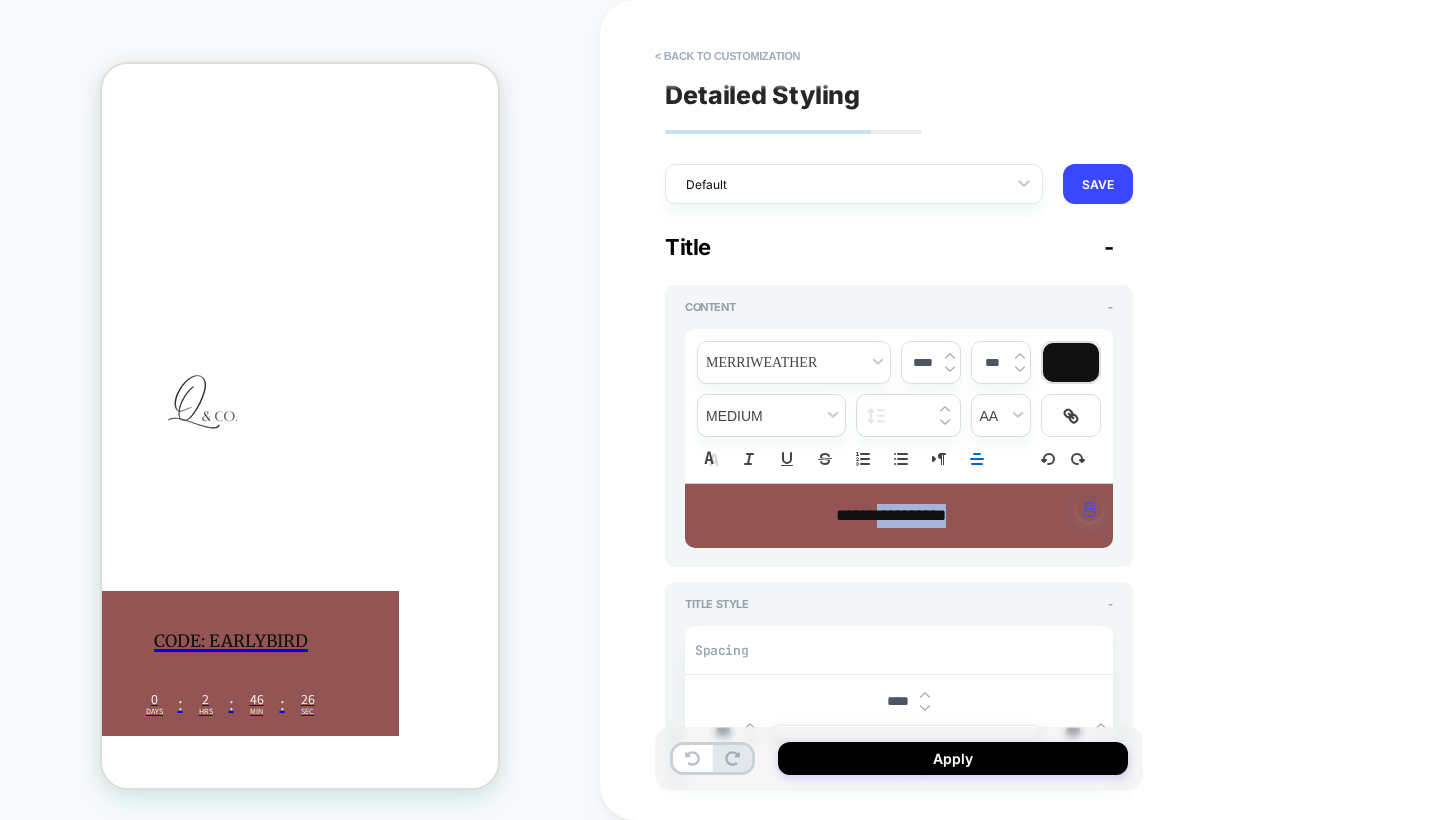 click on "**********" at bounding box center [891, 515] 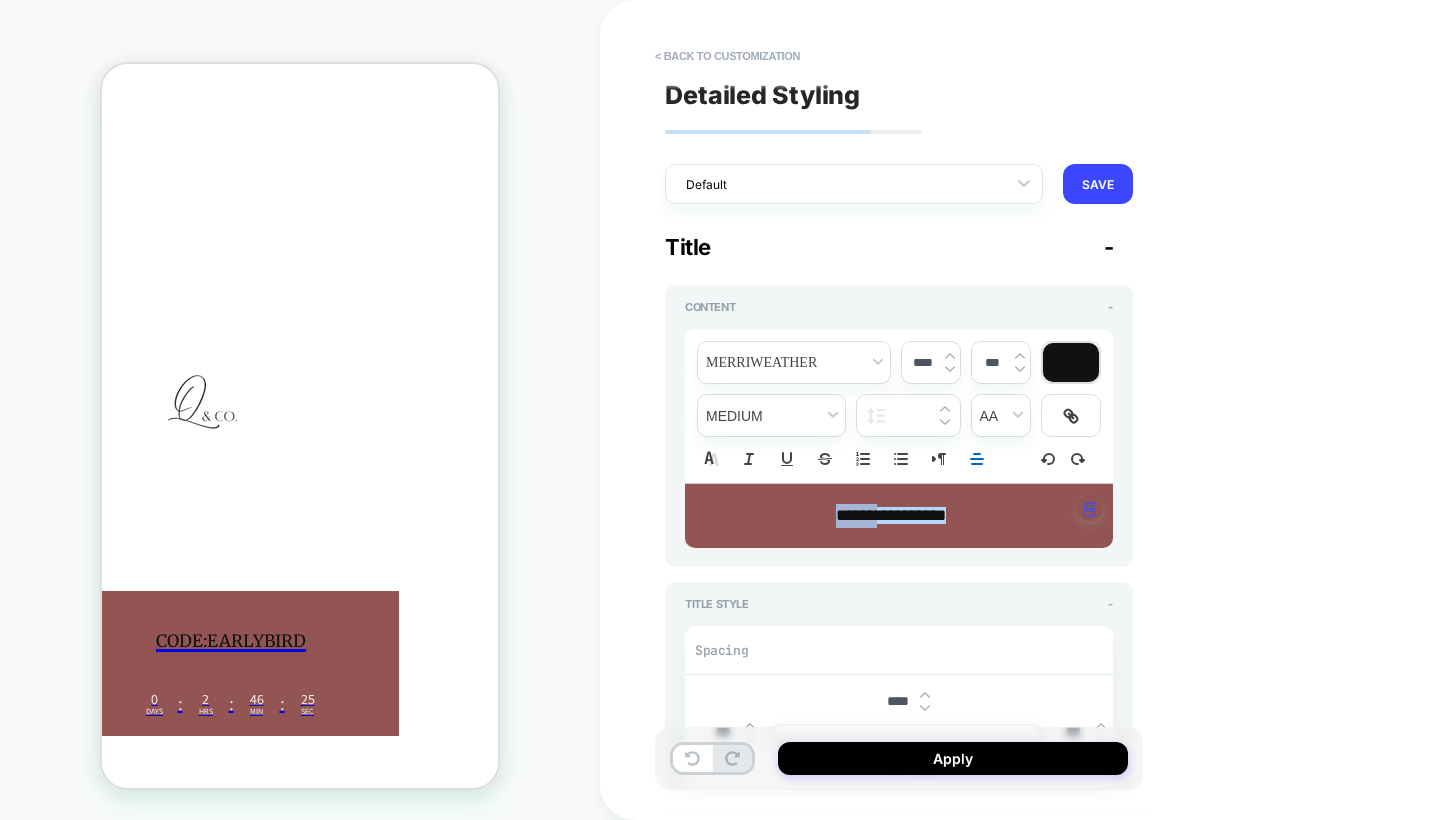 click on "***** *********" at bounding box center [899, 516] 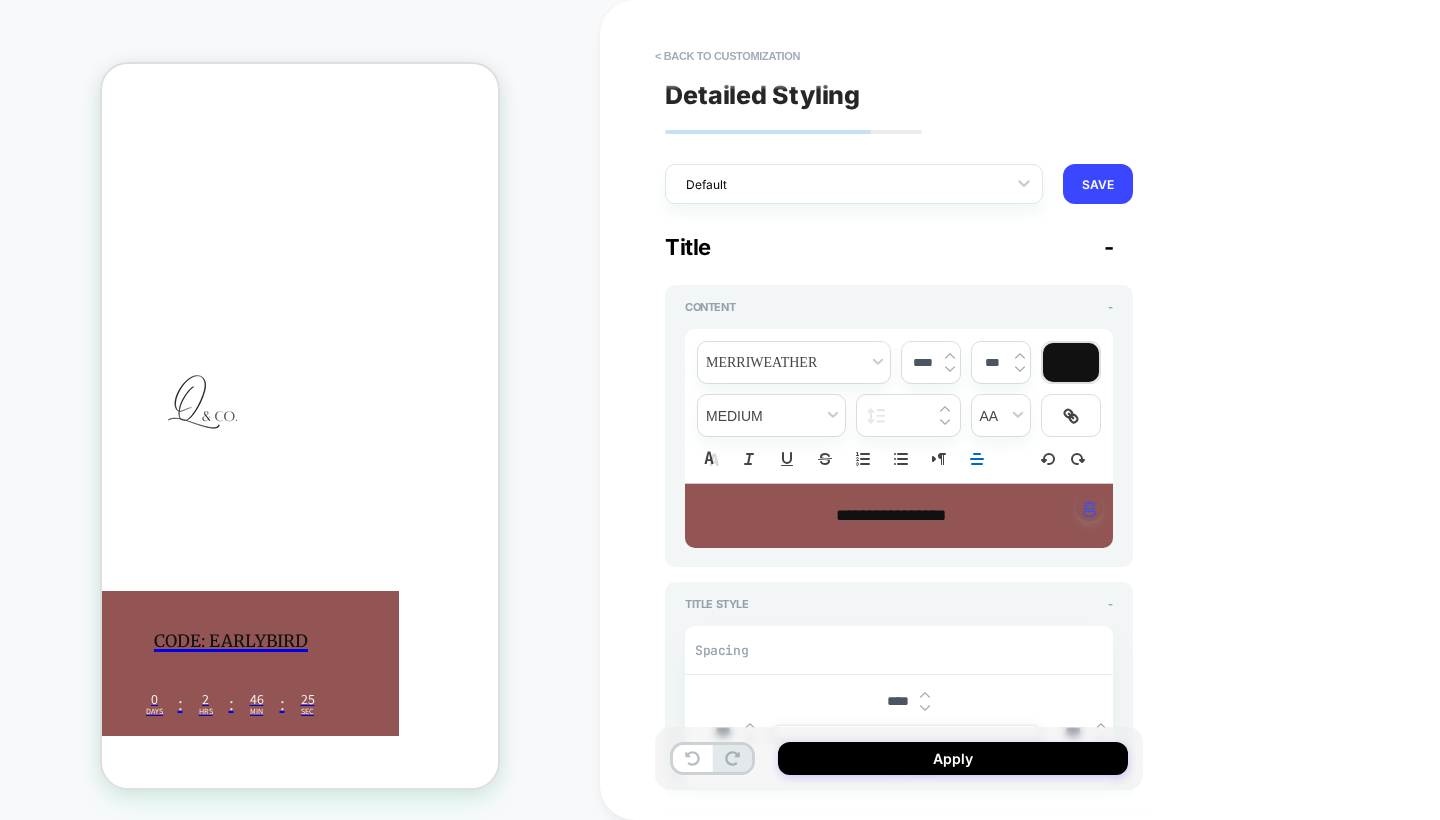 click on "**********" at bounding box center [899, 516] 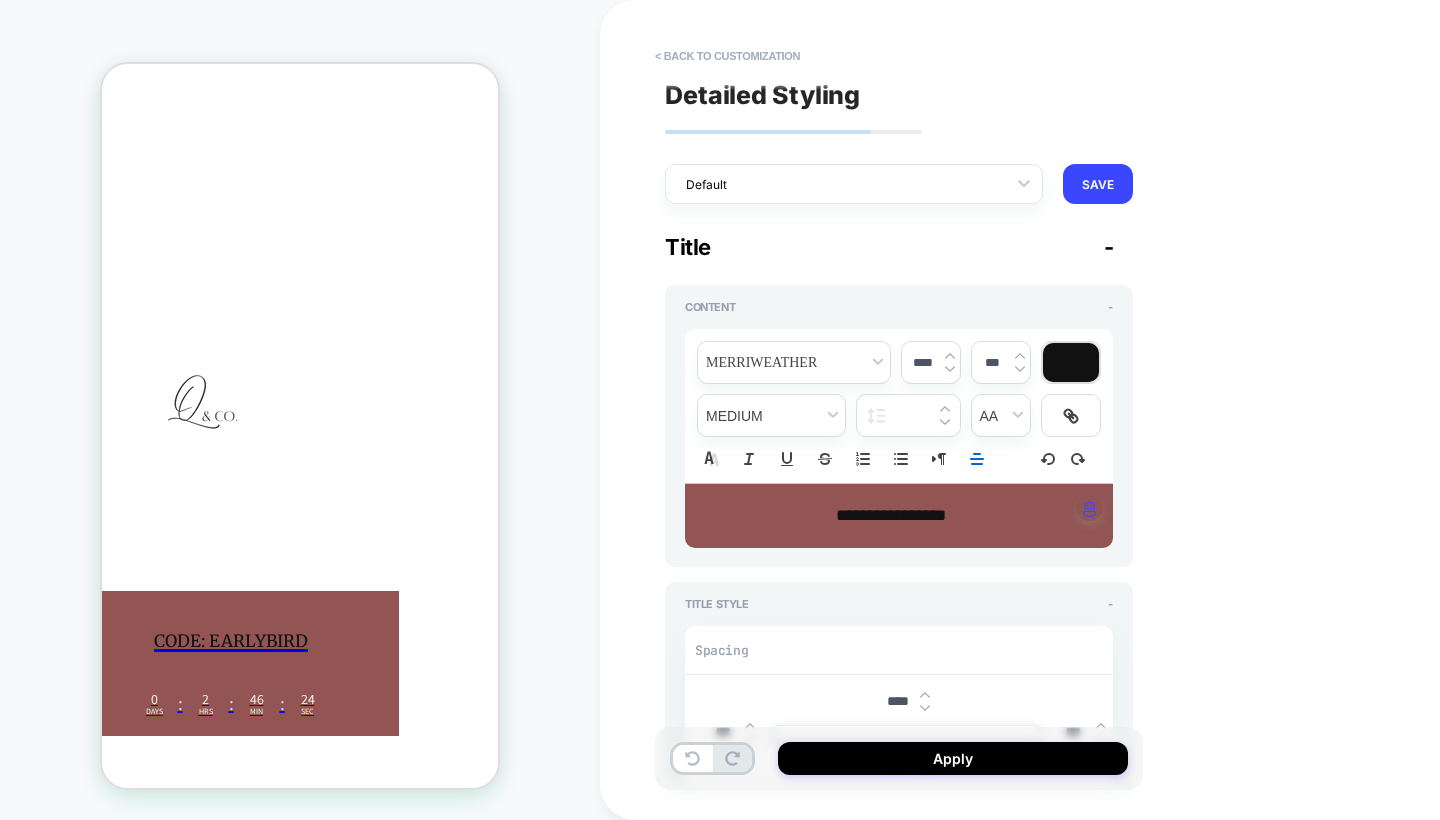 click on "**********" at bounding box center (899, 516) 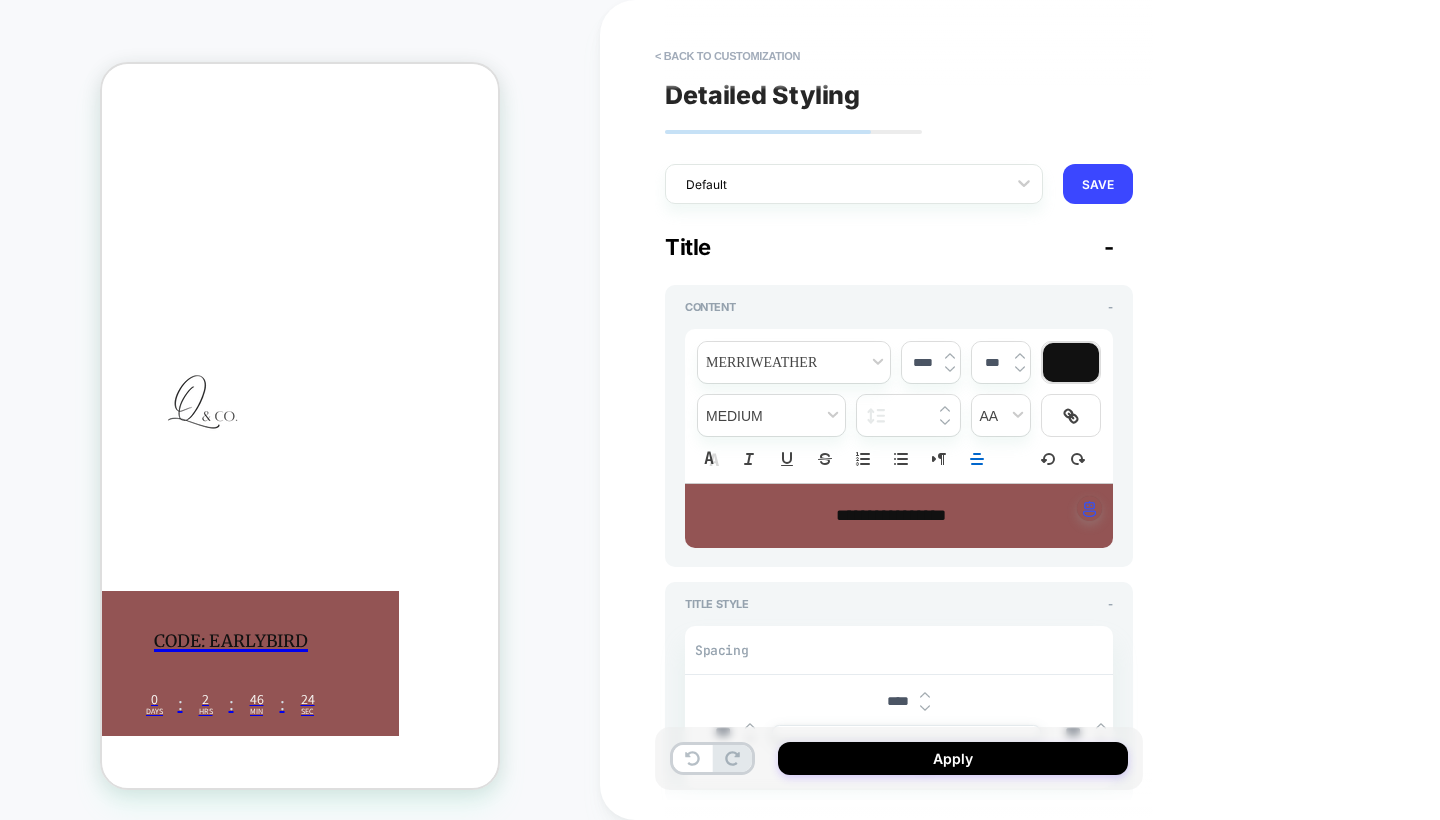 click on "**********" at bounding box center (891, 515) 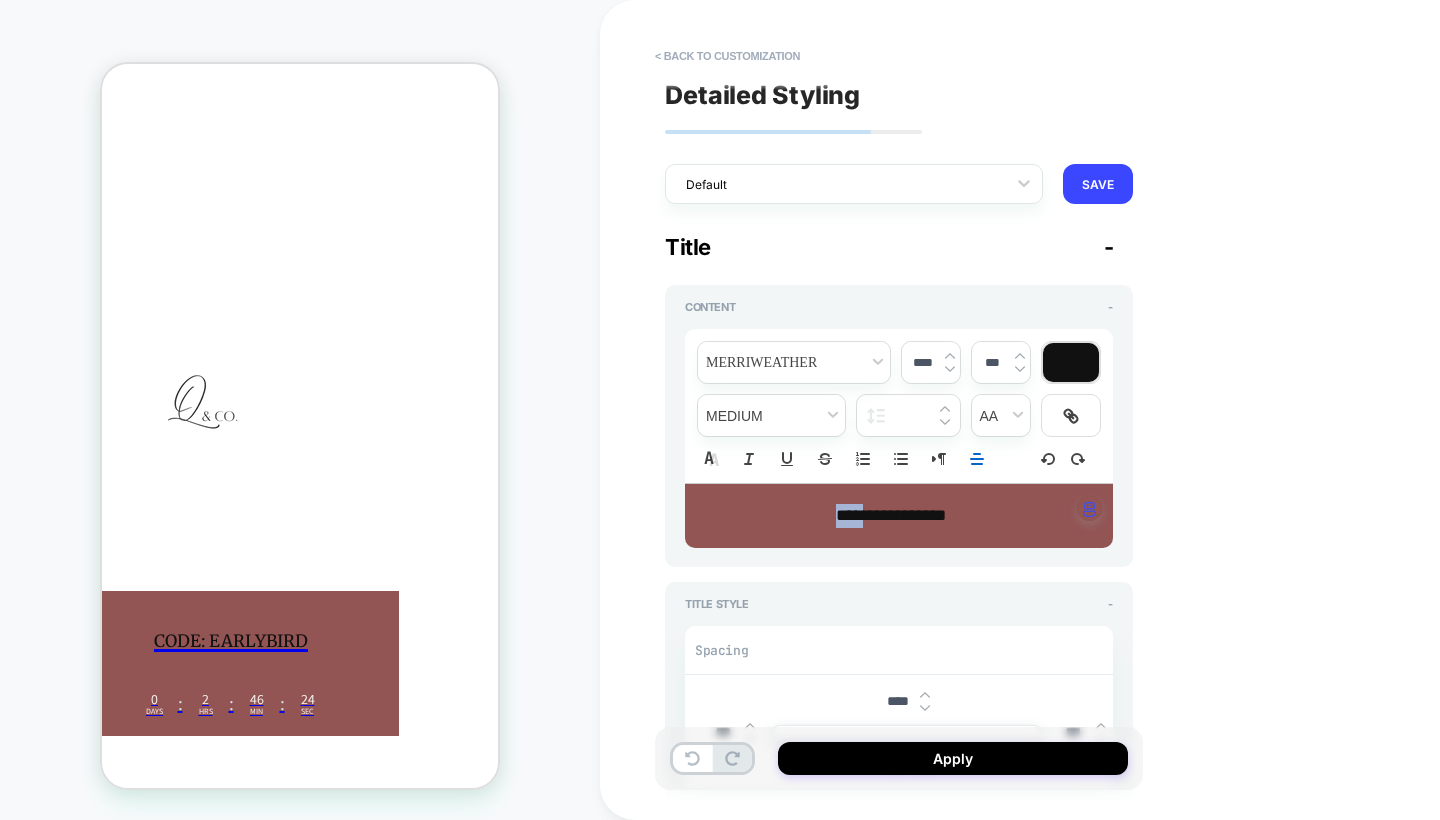 click on "**********" at bounding box center [891, 515] 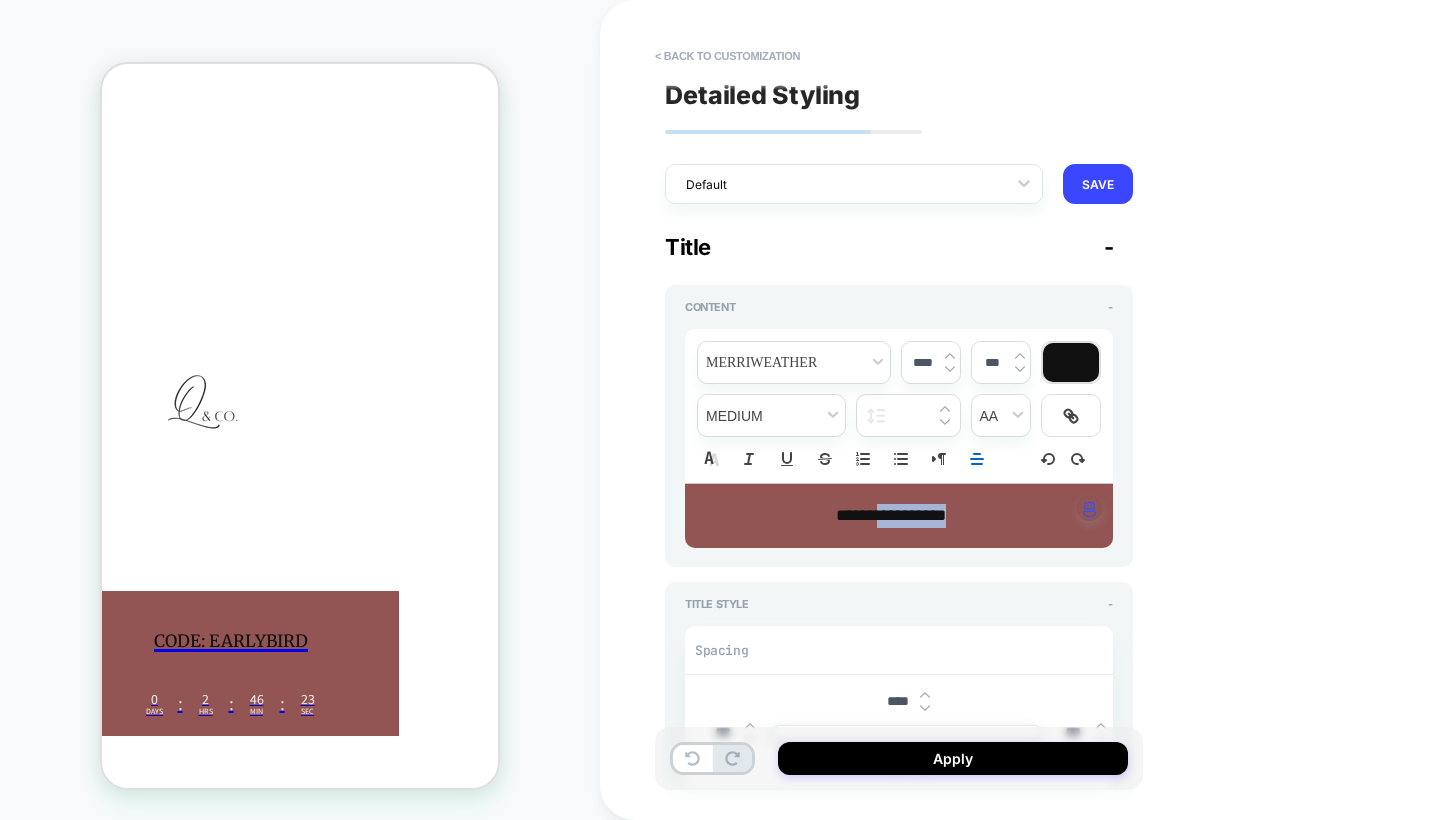 click on "**********" at bounding box center [891, 515] 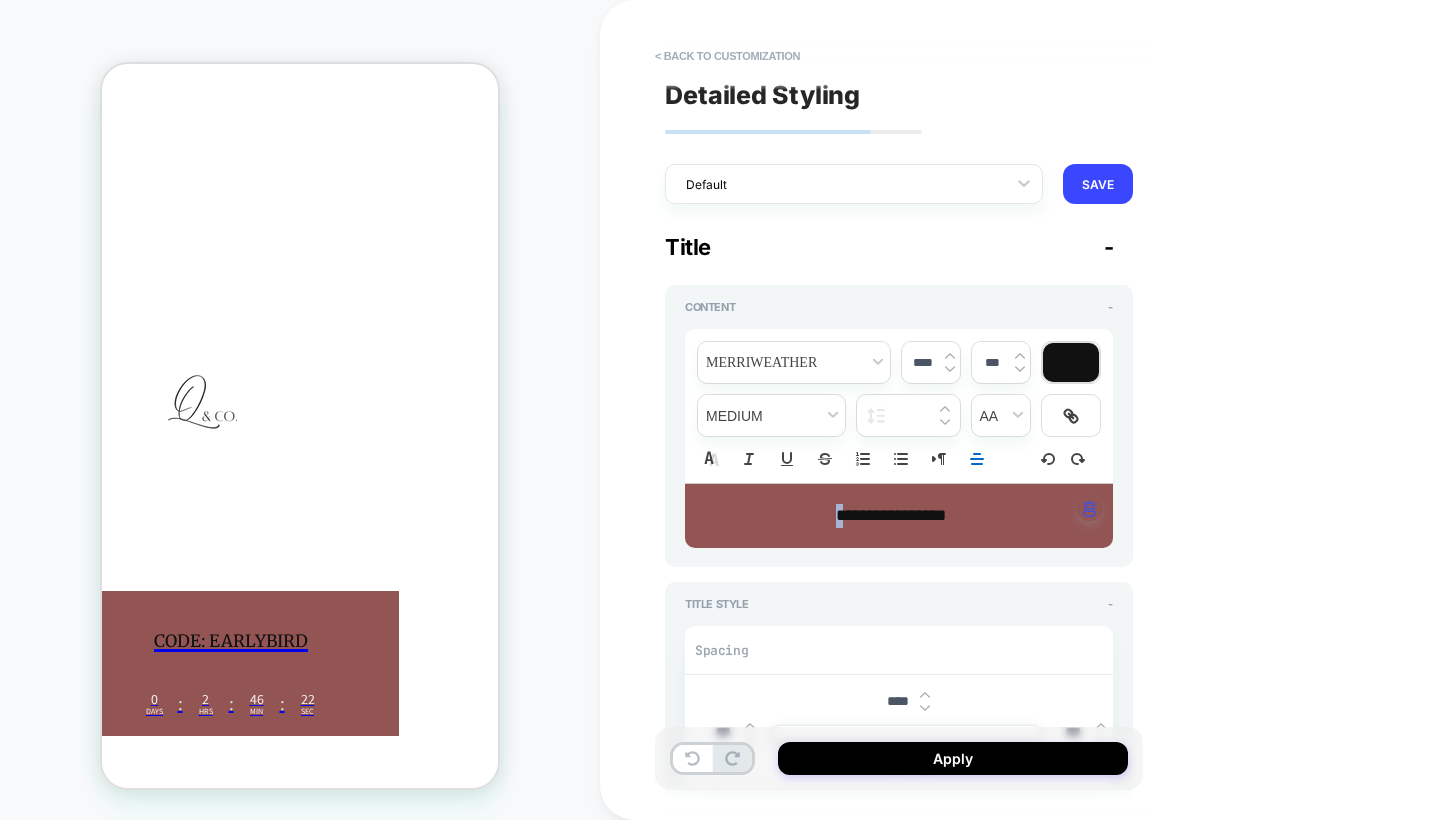 drag, startPoint x: 833, startPoint y: 517, endPoint x: 807, endPoint y: 517, distance: 26 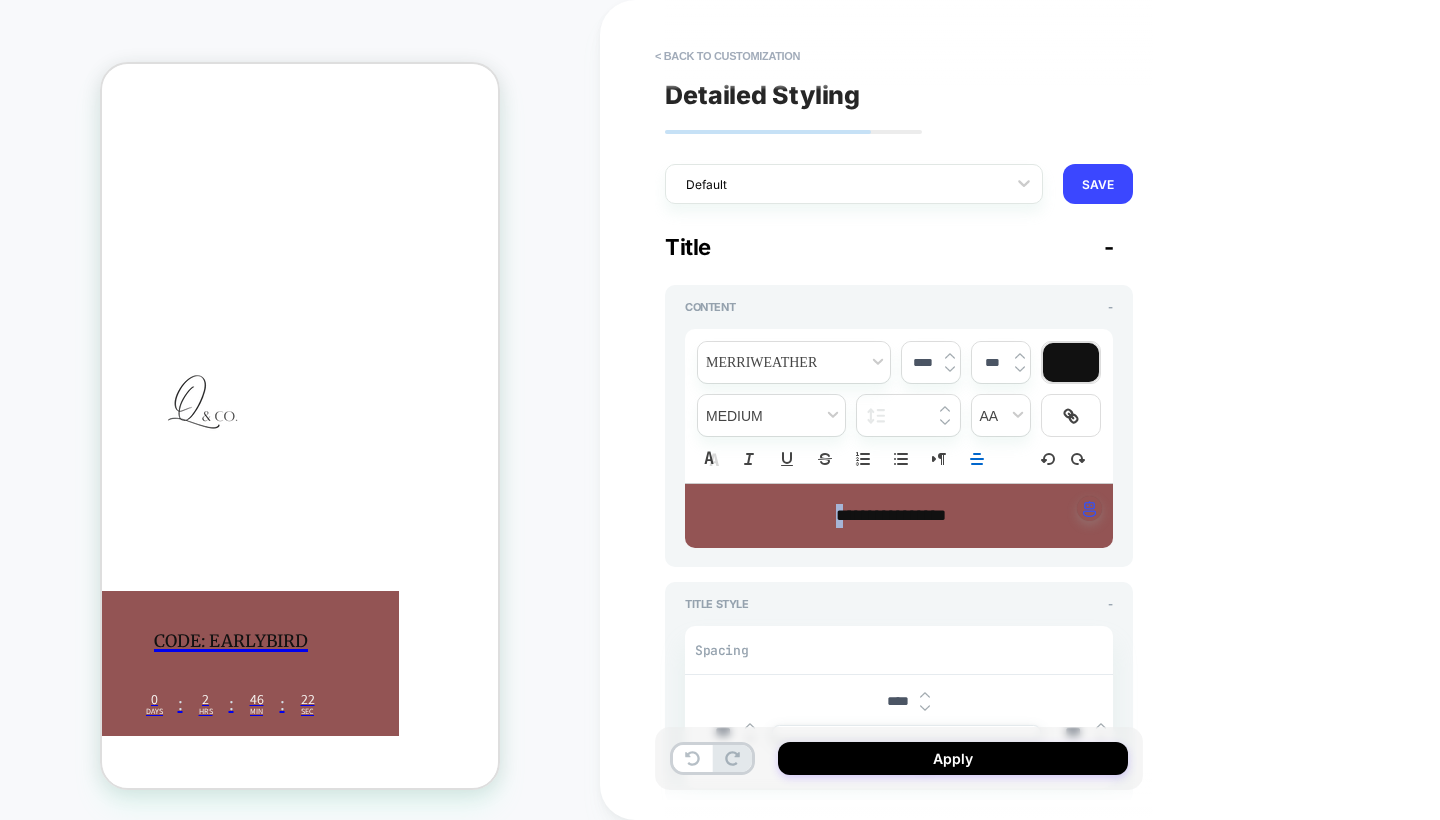click on "**********" at bounding box center (891, 516) 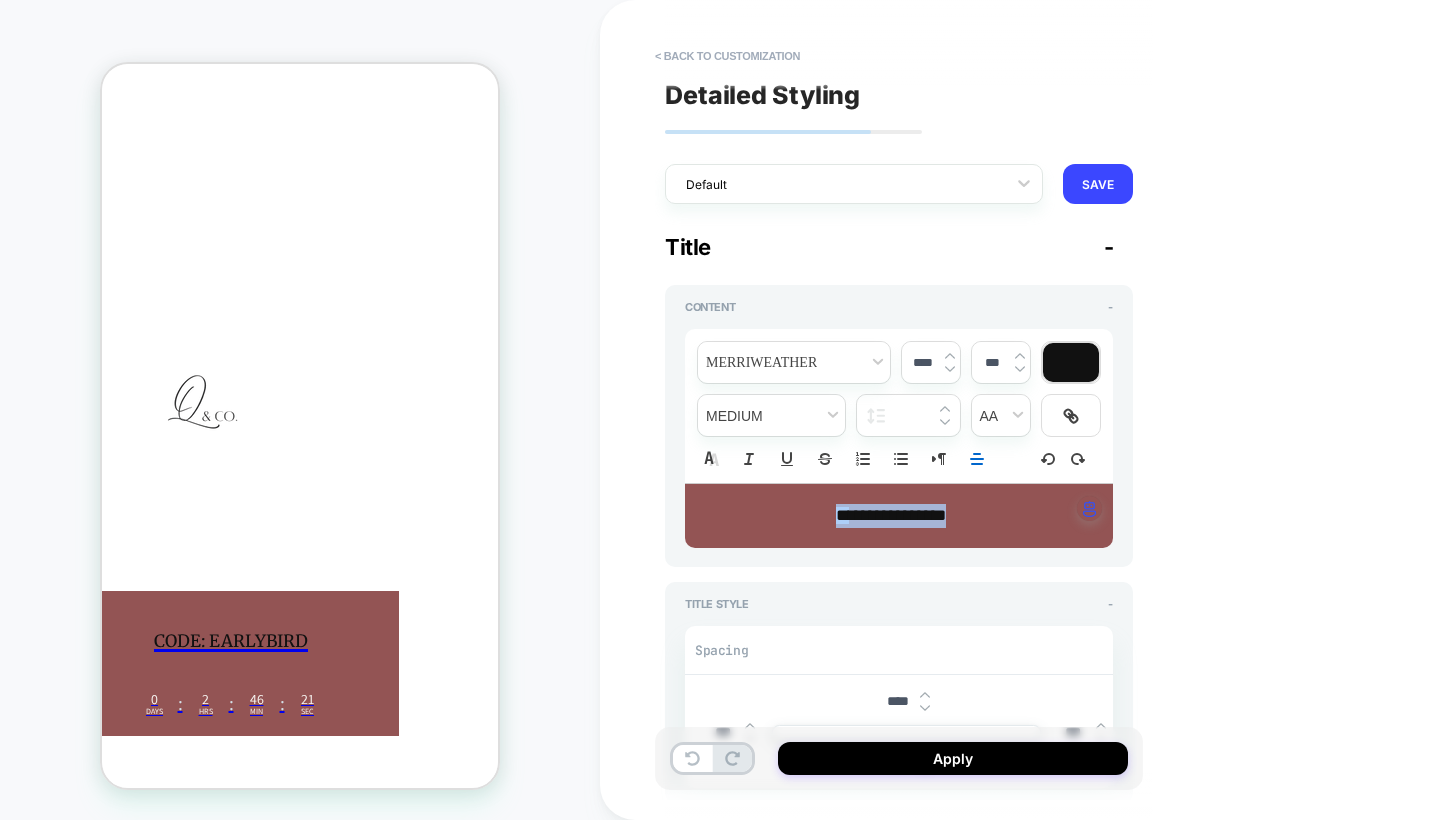 drag, startPoint x: 807, startPoint y: 517, endPoint x: 992, endPoint y: 530, distance: 185.45619 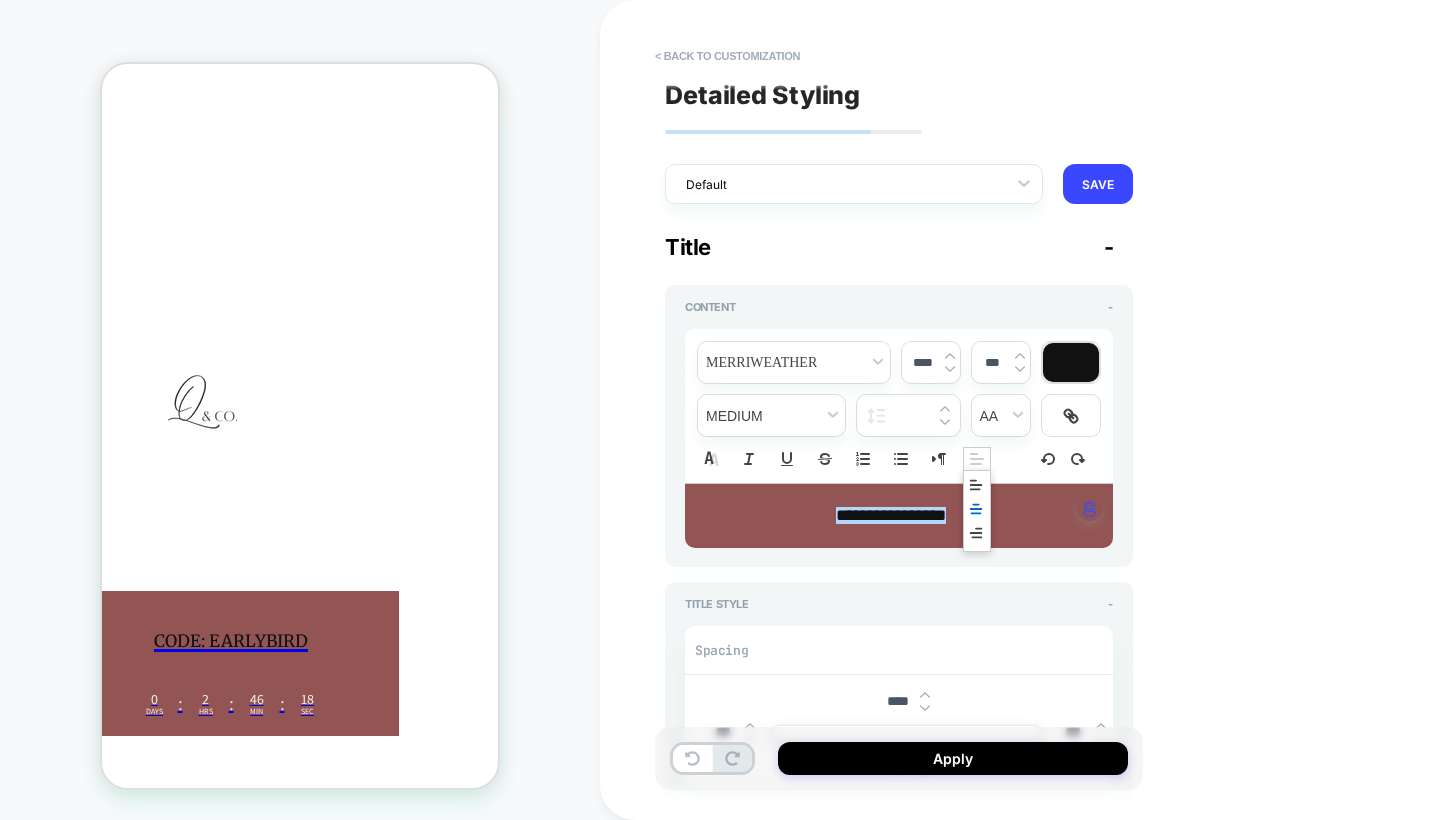 click 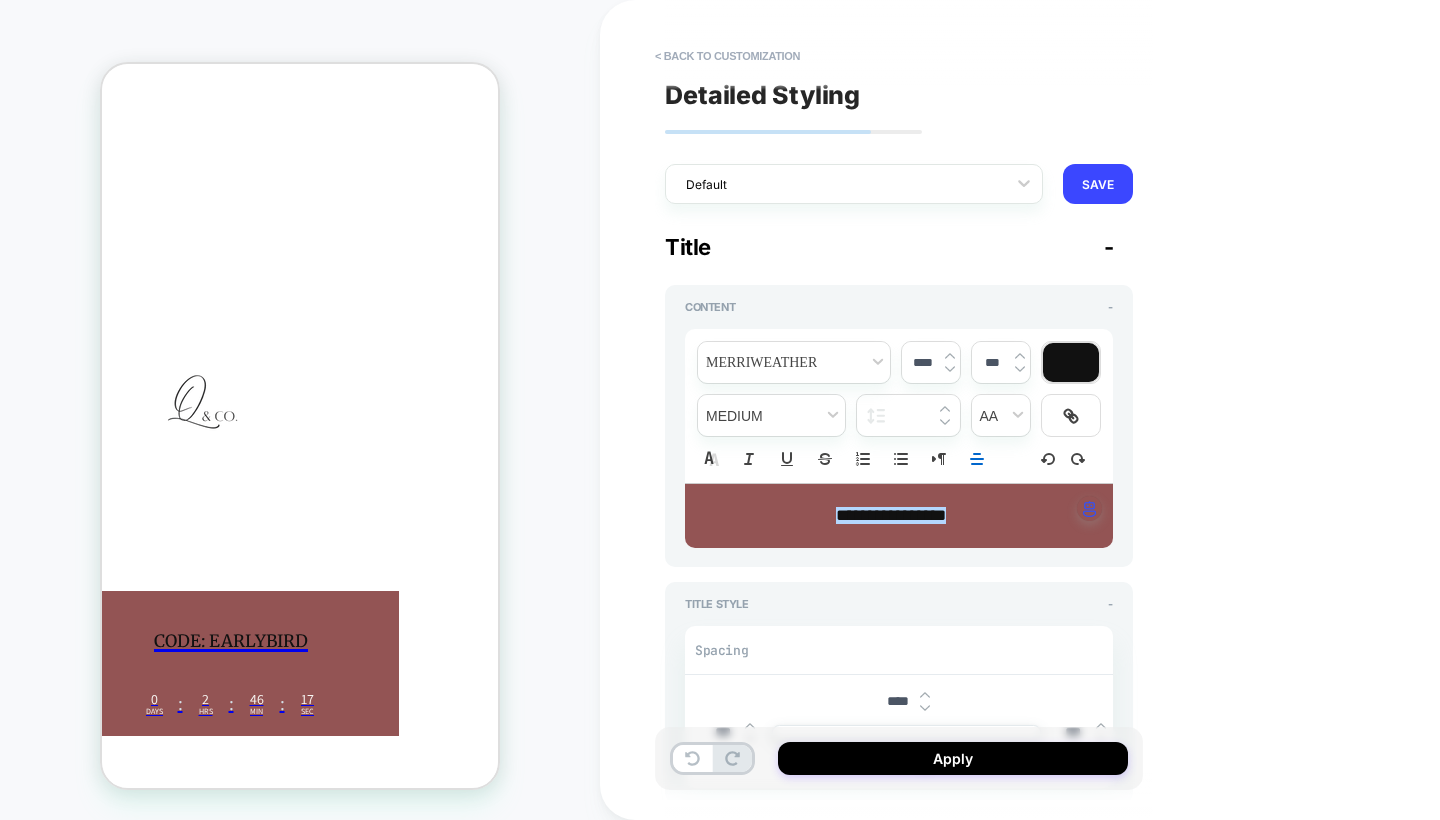 click on "**********" at bounding box center (1040, 410) 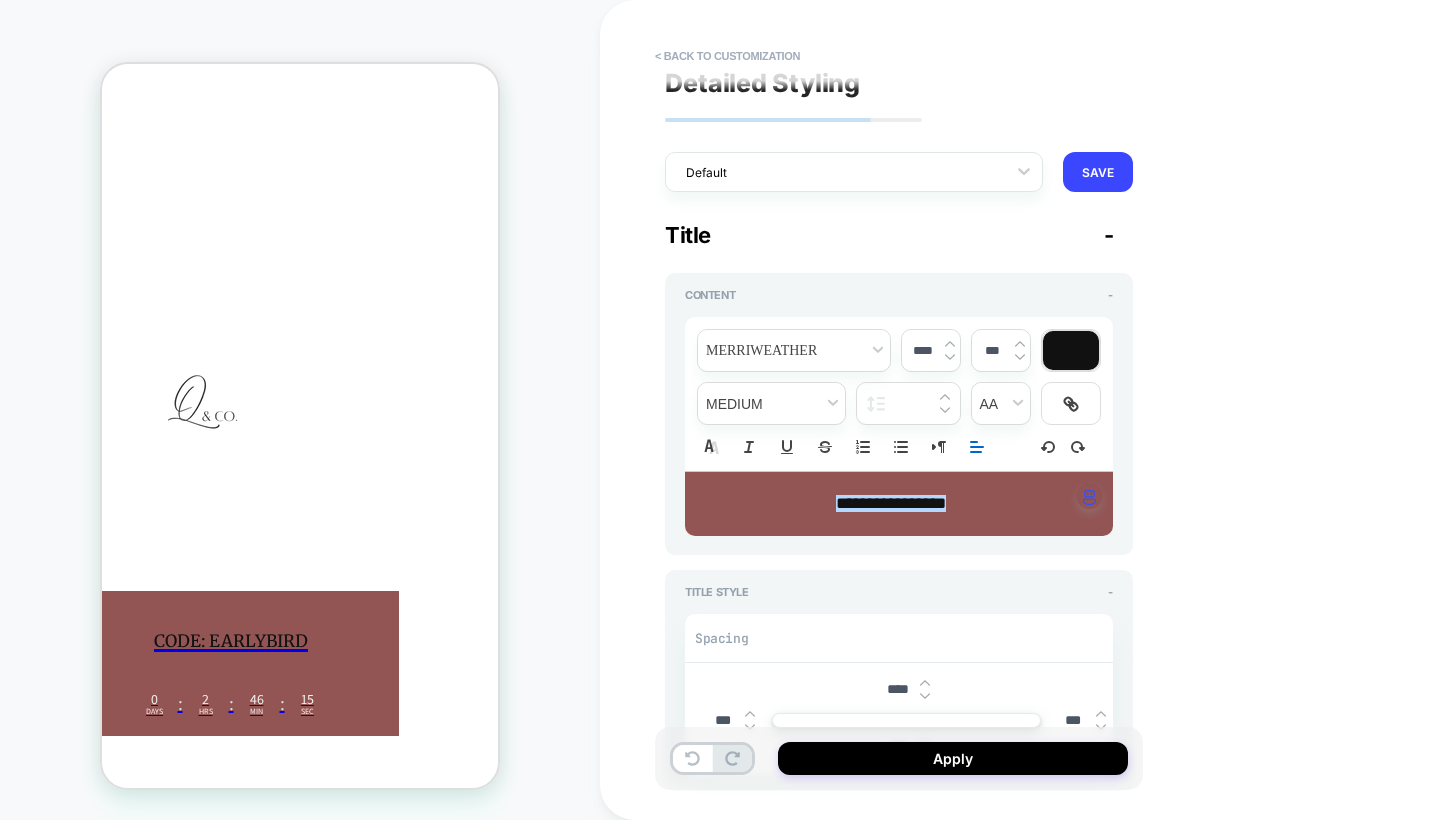 scroll, scrollTop: 13, scrollLeft: 0, axis: vertical 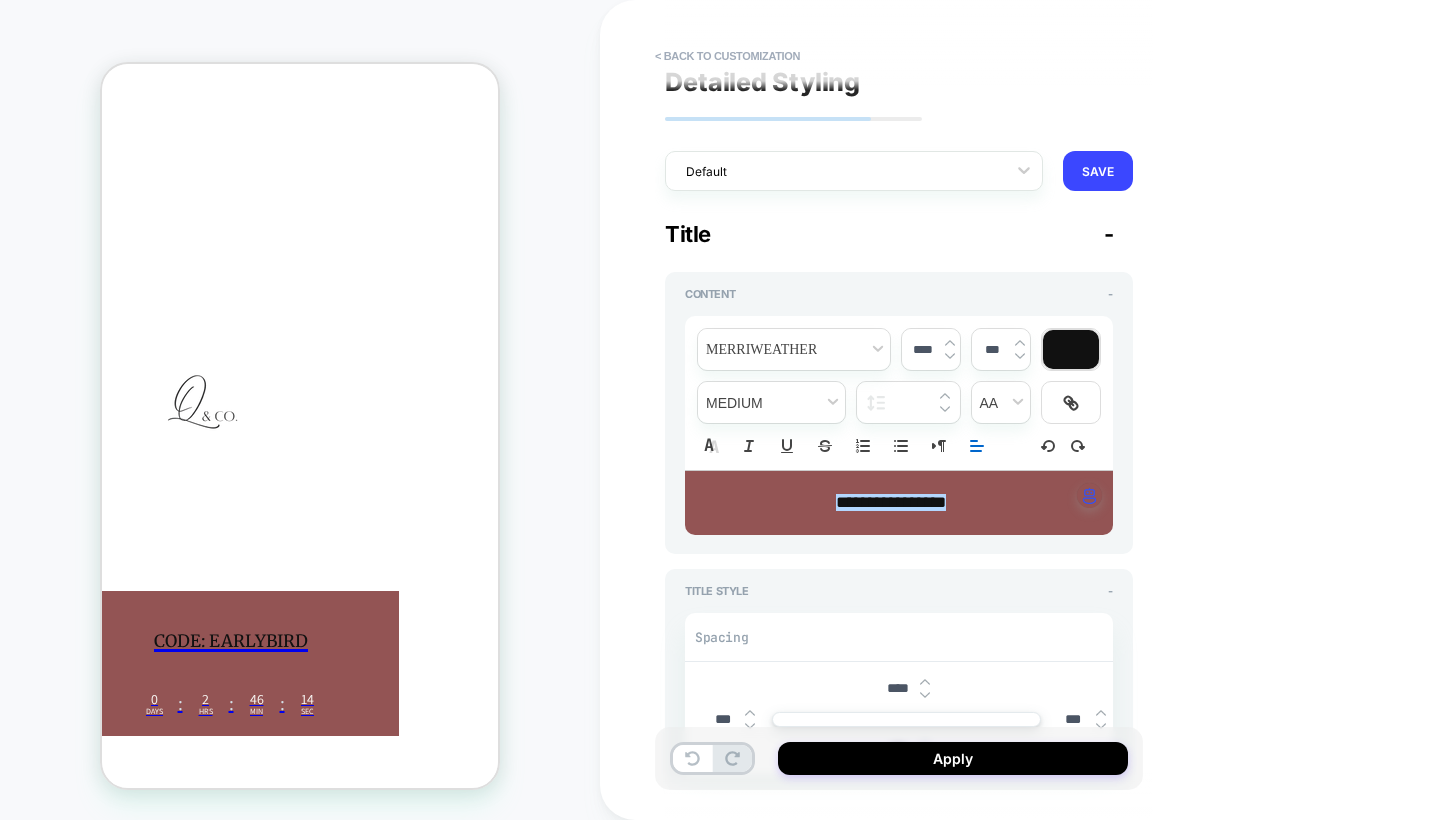 click at bounding box center (950, 356) 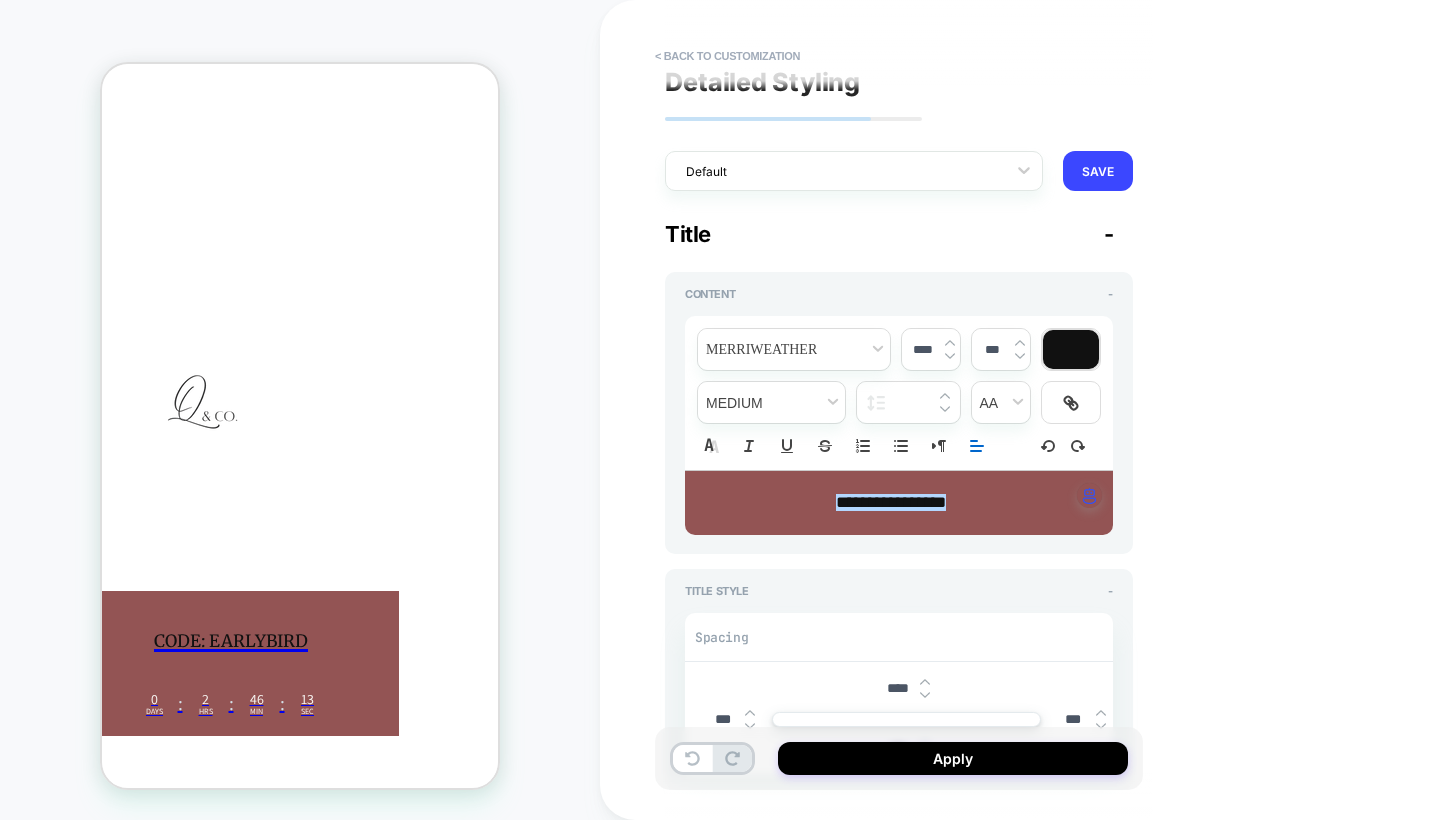 click at bounding box center (950, 356) 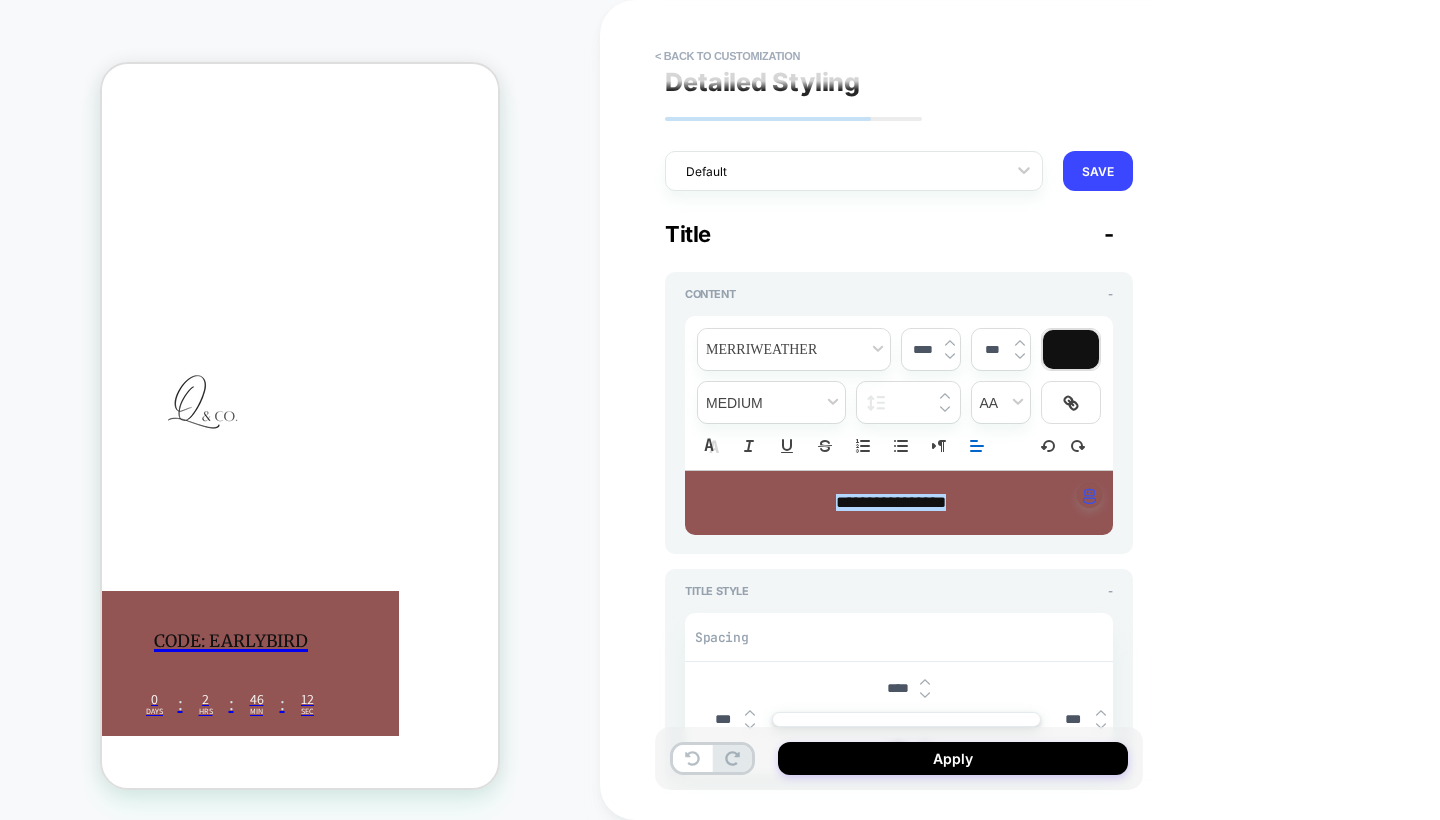 type on "*" 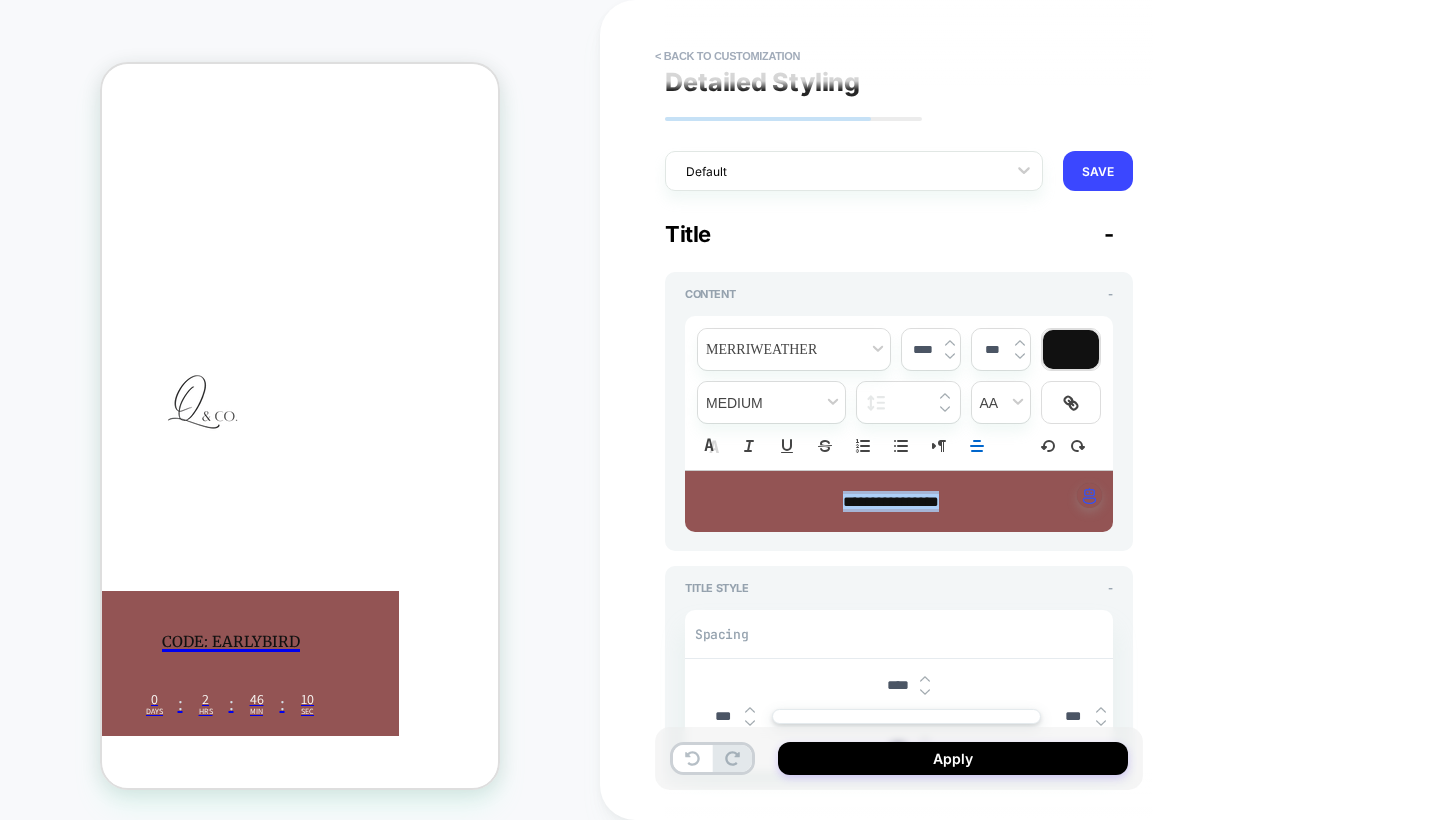 click at bounding box center (950, 343) 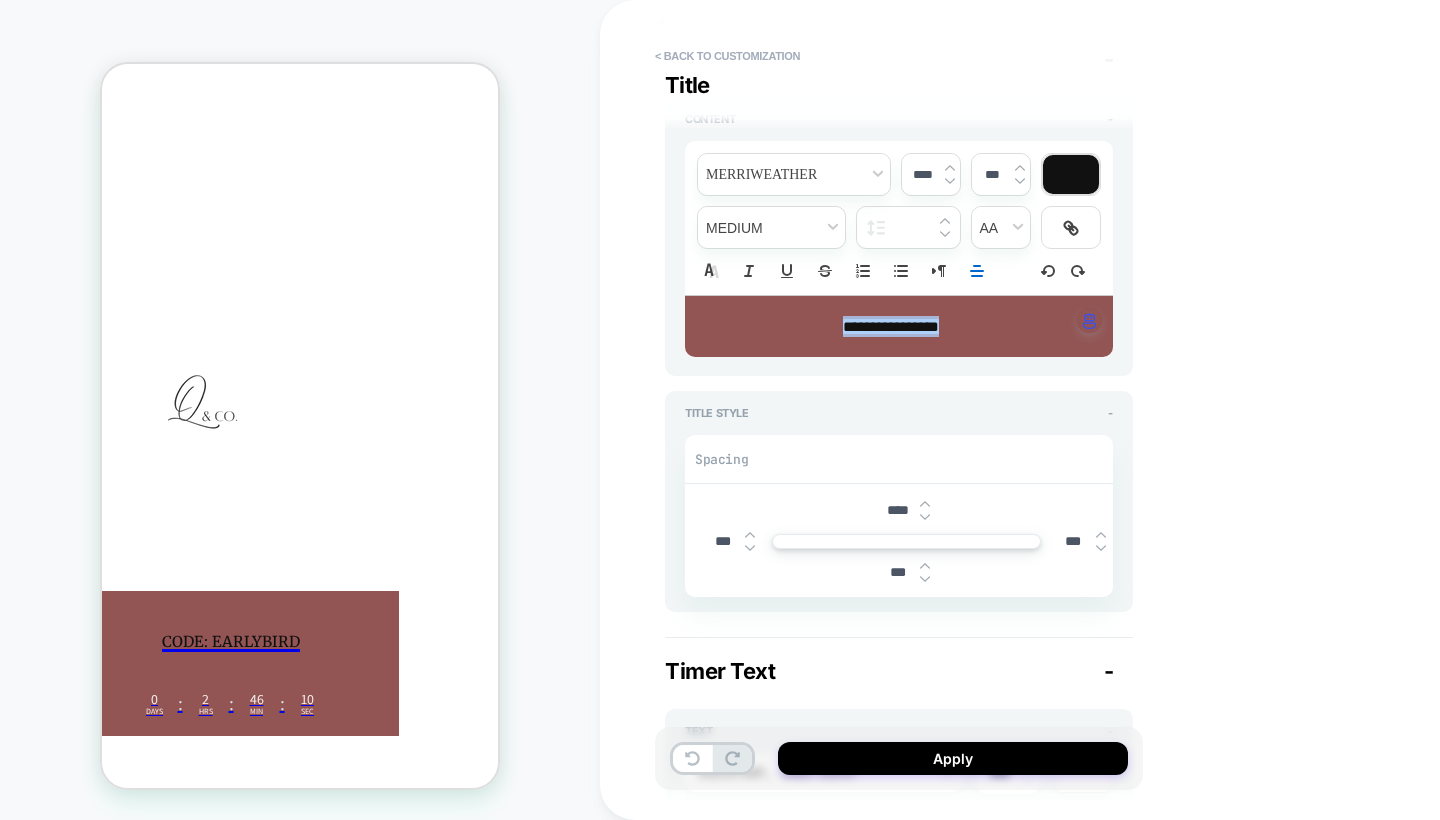 scroll, scrollTop: 191, scrollLeft: 0, axis: vertical 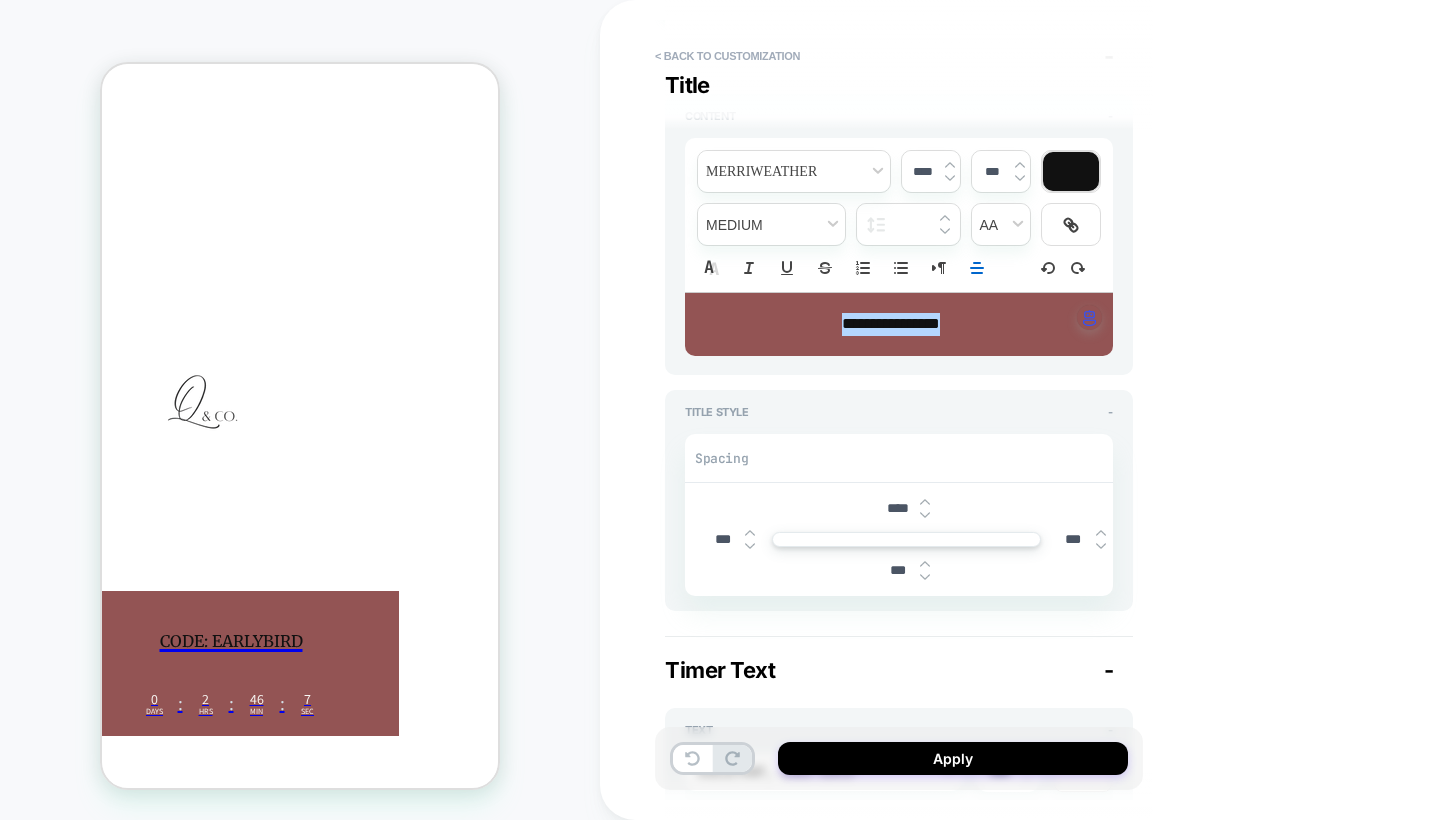 drag, startPoint x: 333, startPoint y: 357, endPoint x: 373, endPoint y: 360, distance: 40.112343 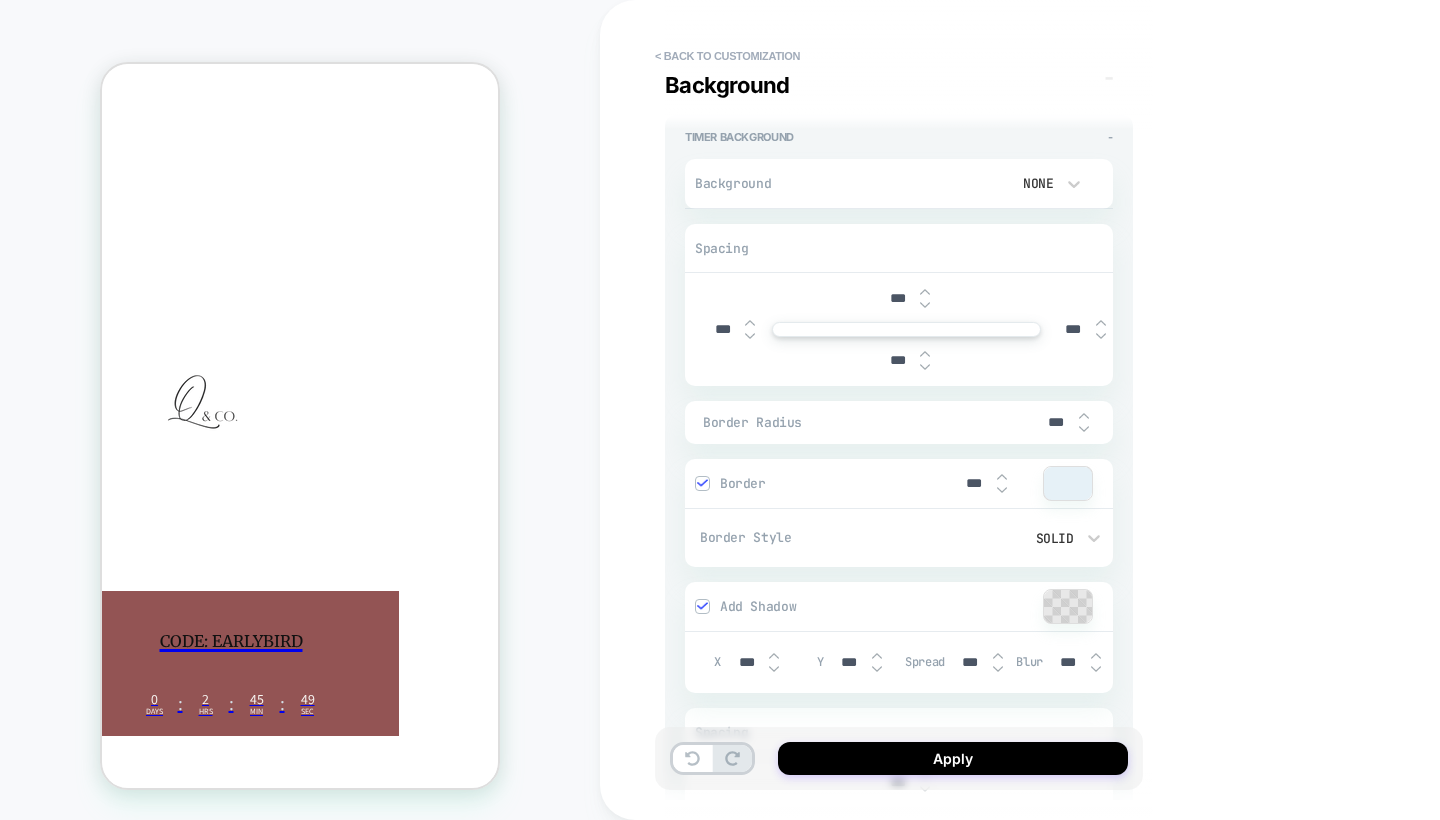 scroll, scrollTop: 2150, scrollLeft: 0, axis: vertical 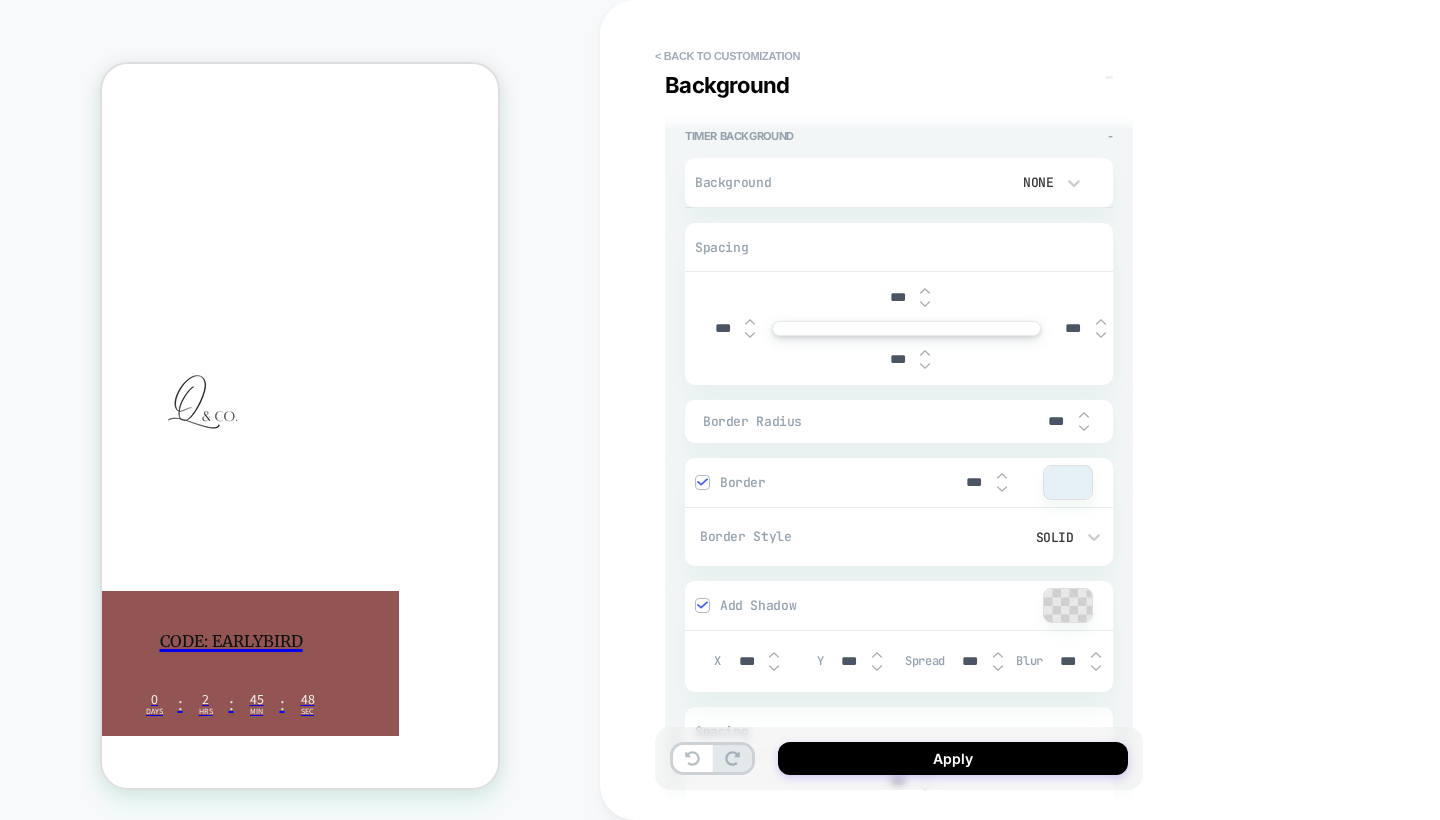 click at bounding box center [702, 482] 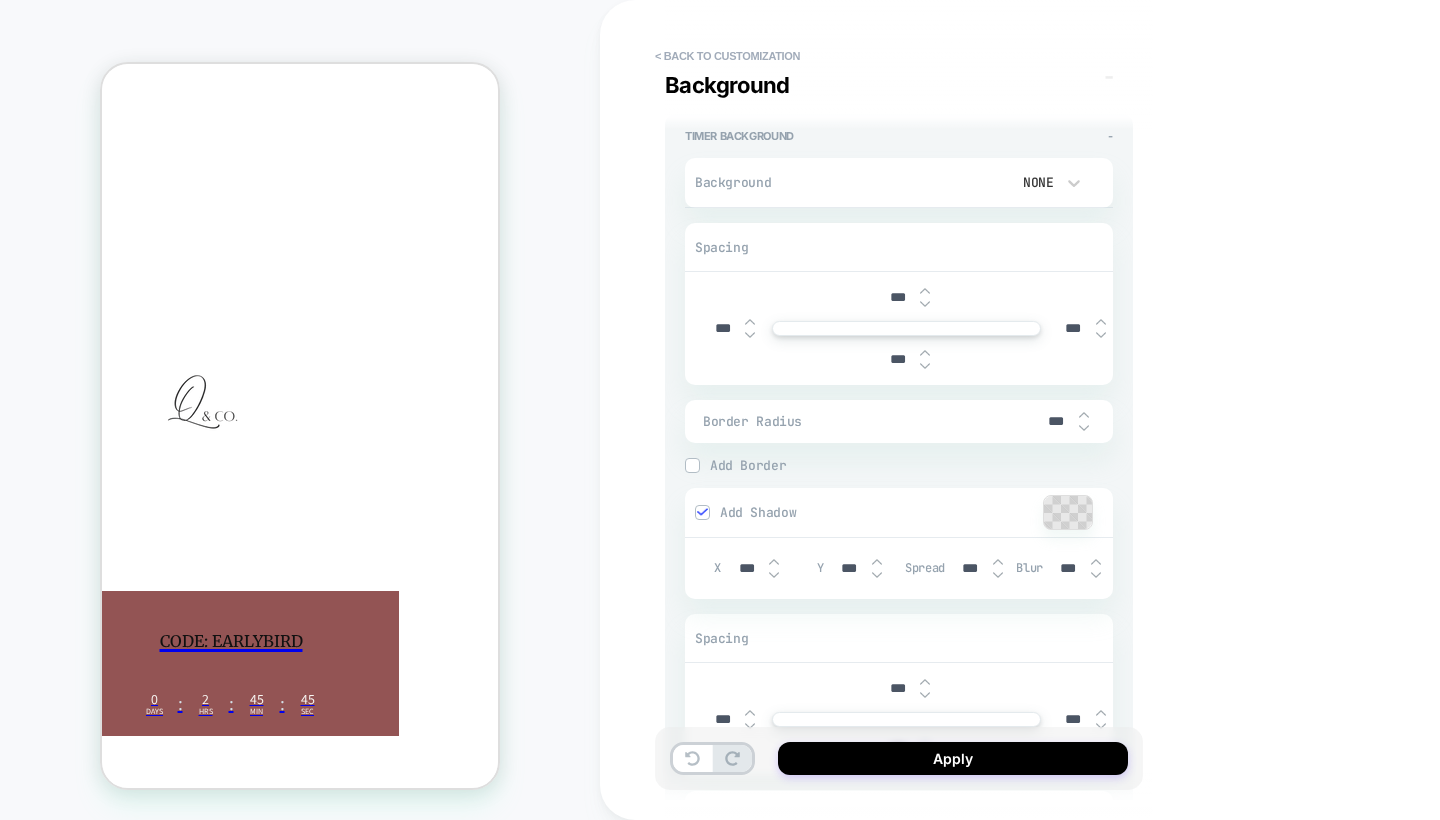 click at bounding box center (692, 465) 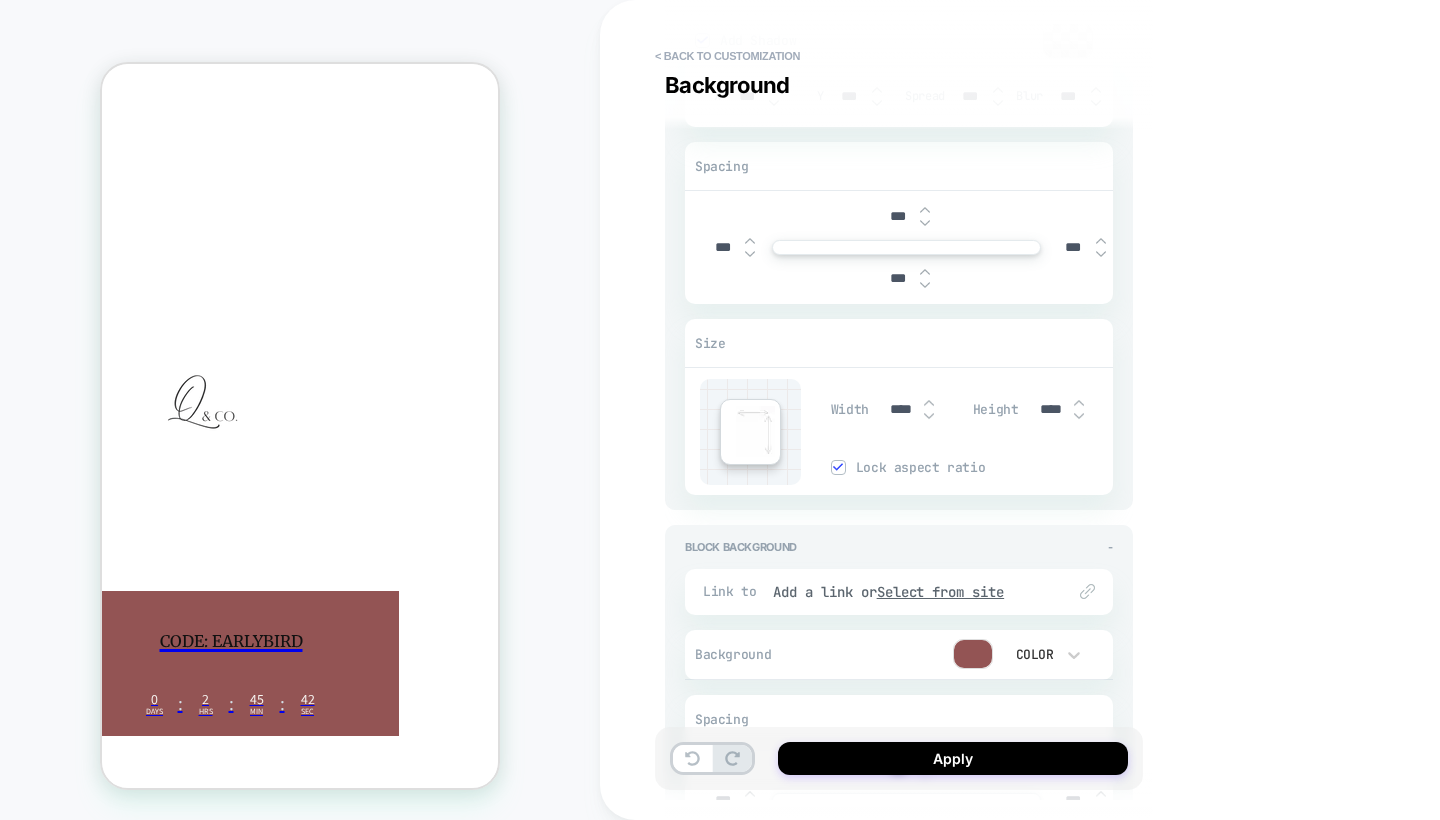 scroll, scrollTop: 2718, scrollLeft: 0, axis: vertical 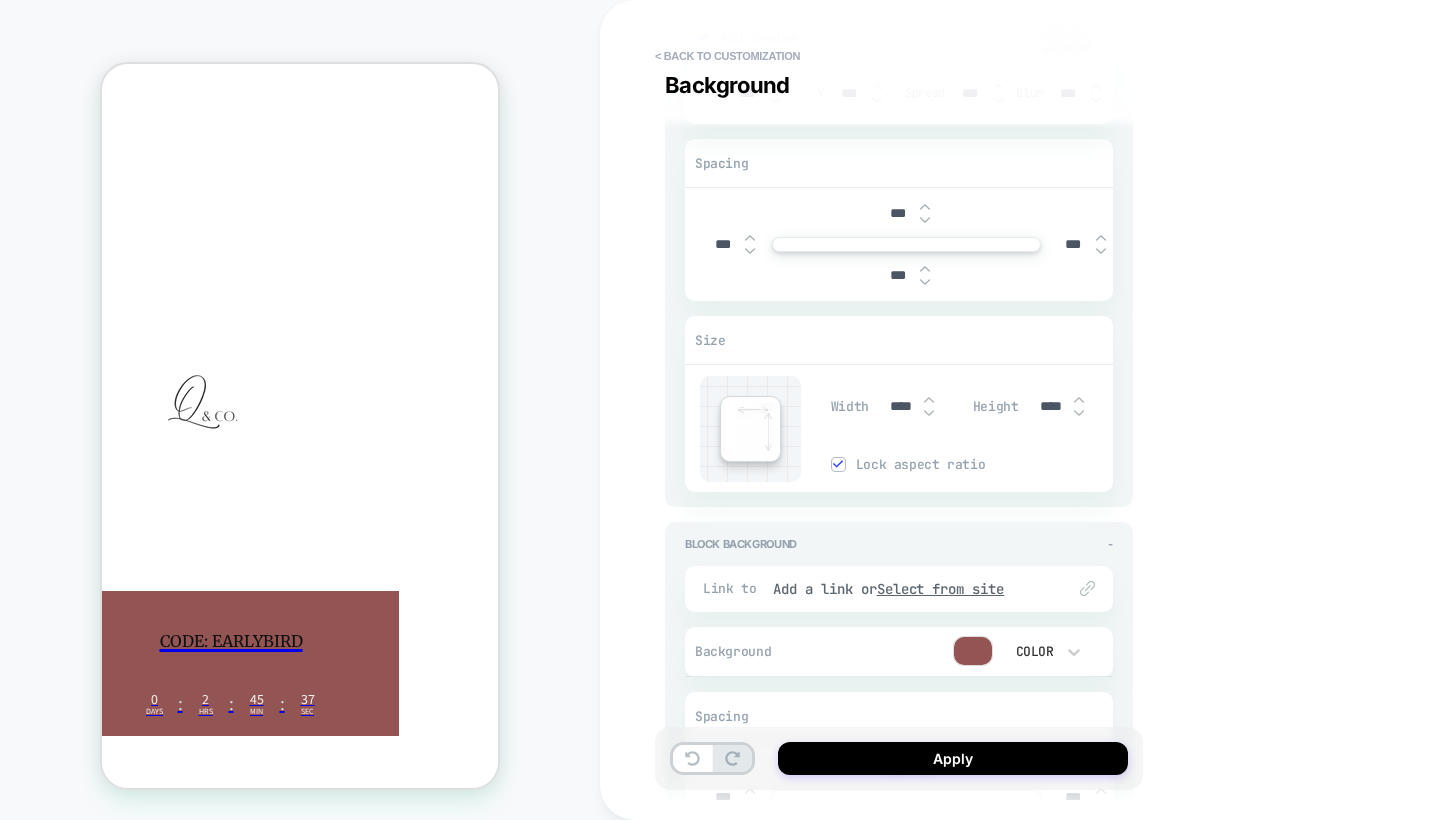 click at bounding box center (929, 406) 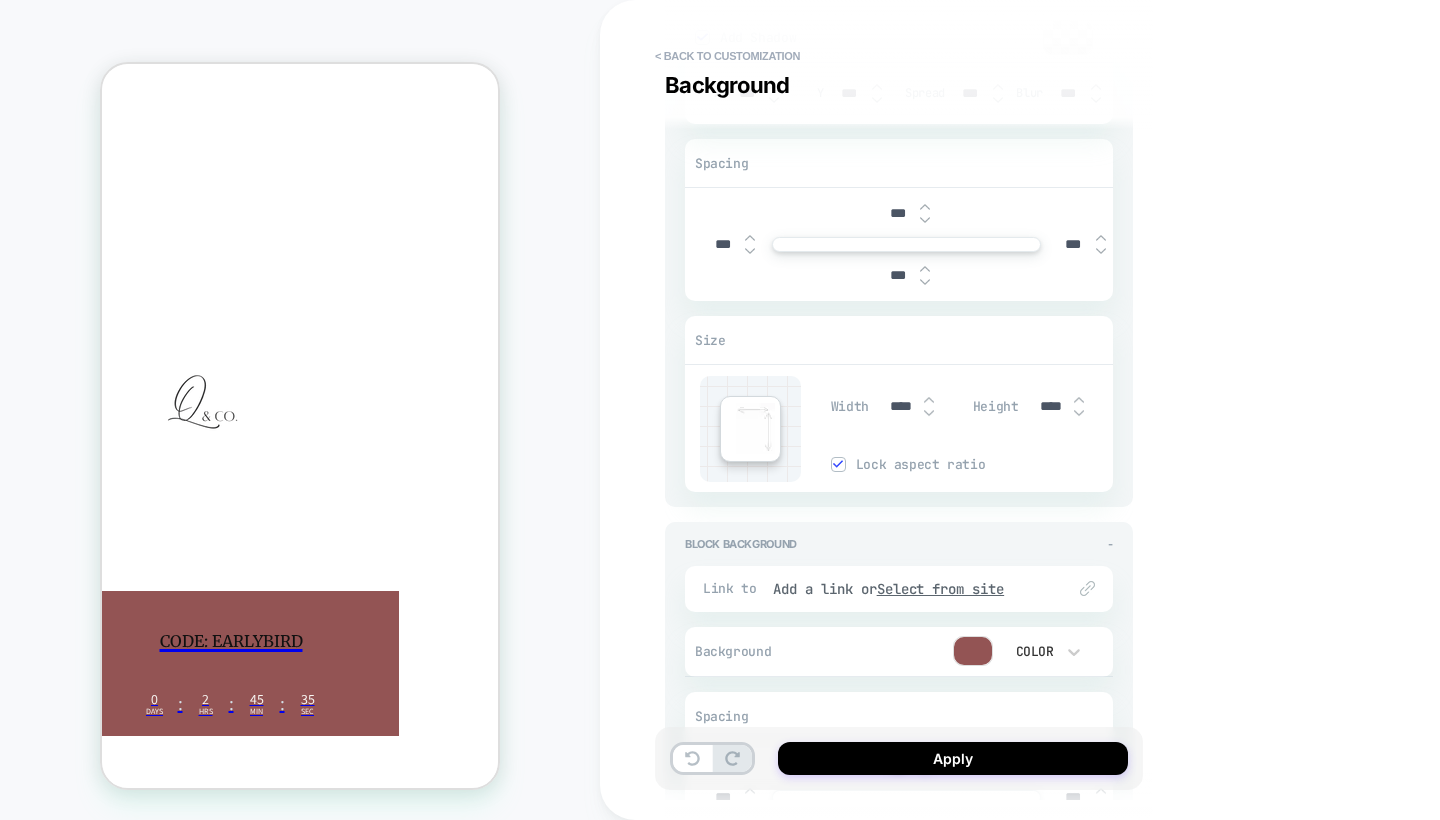 click at bounding box center (929, 406) 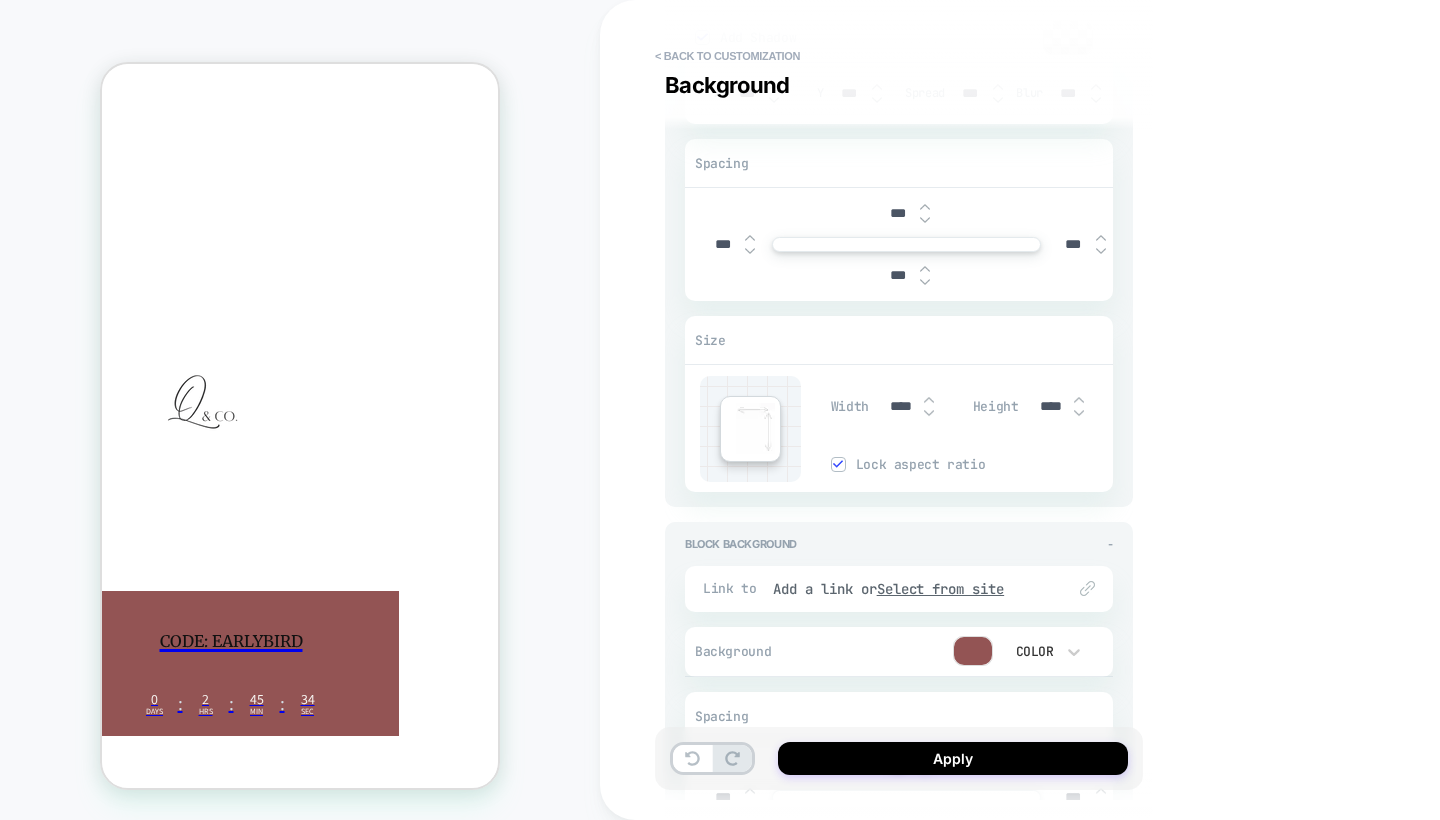 click at bounding box center [929, 406] 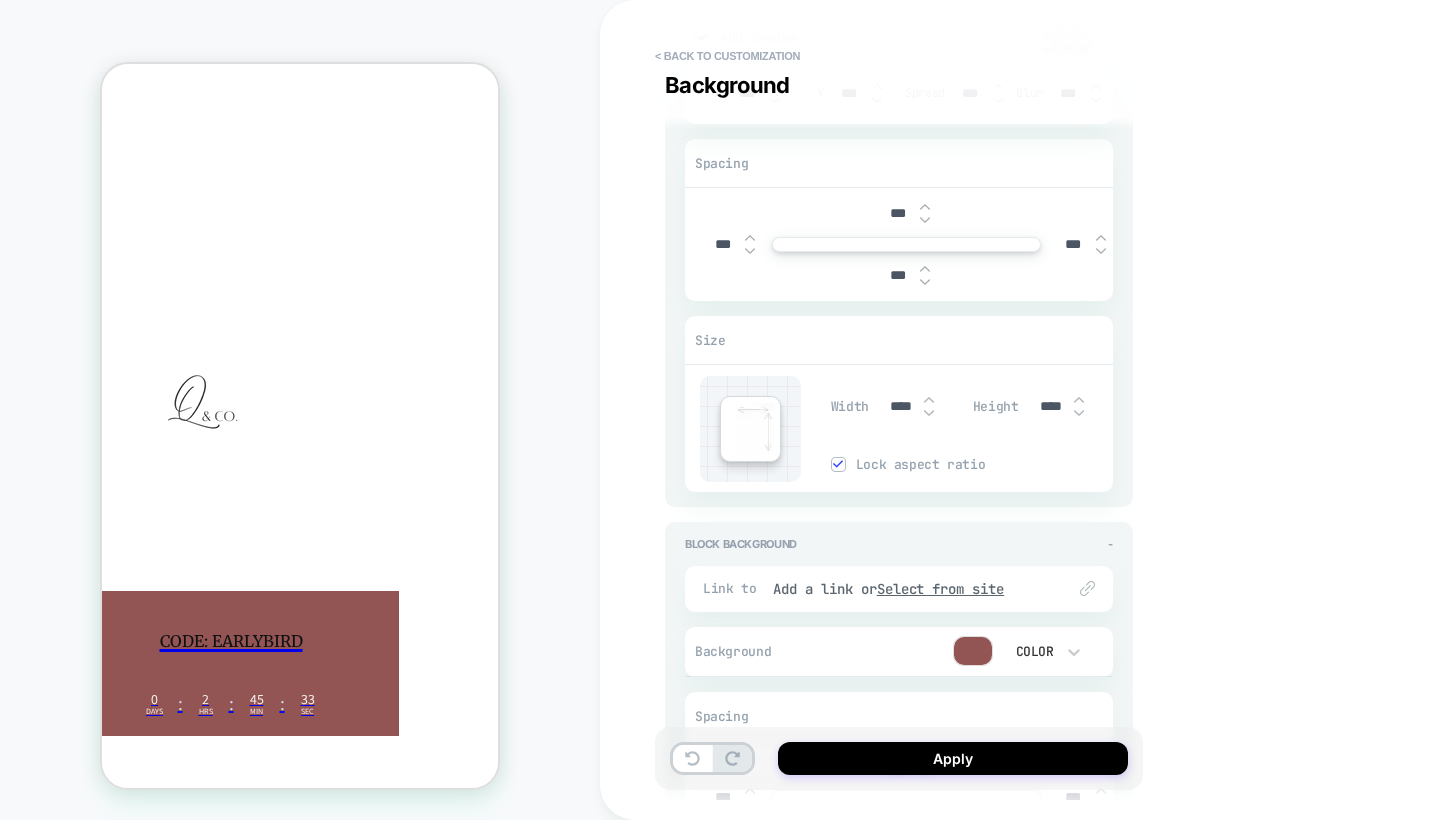 click at bounding box center [929, 406] 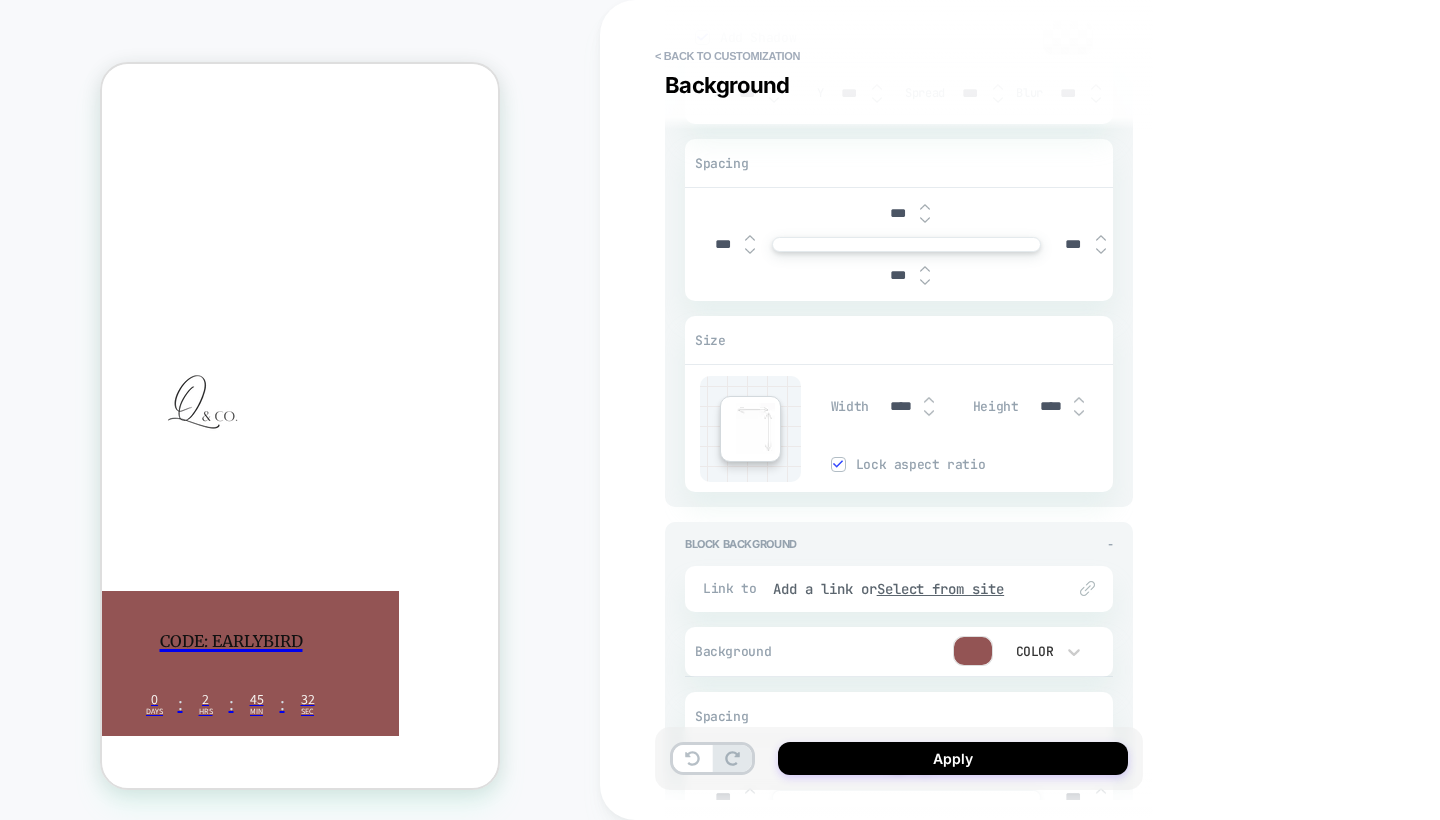 click at bounding box center [929, 406] 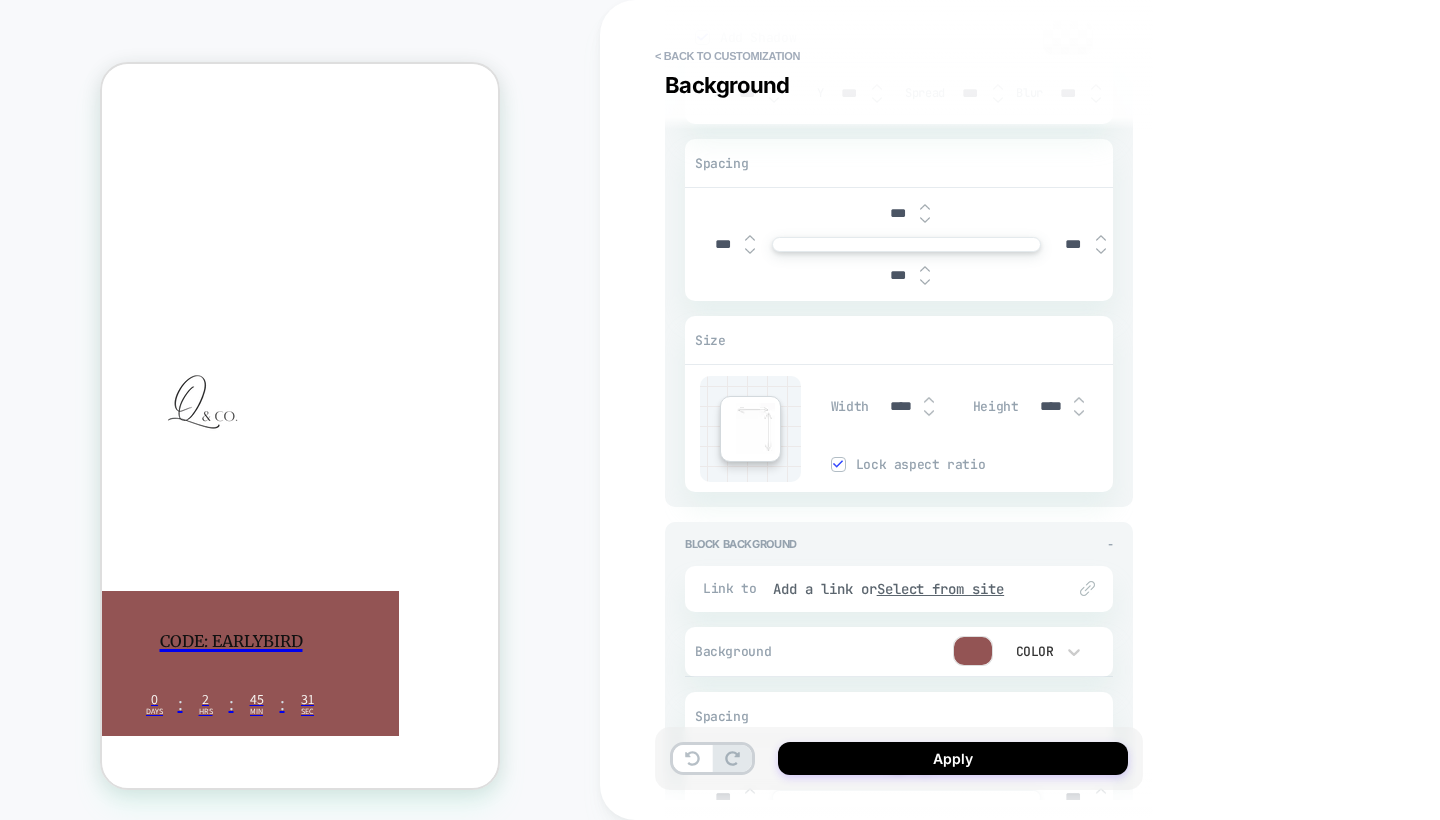 click at bounding box center [929, 406] 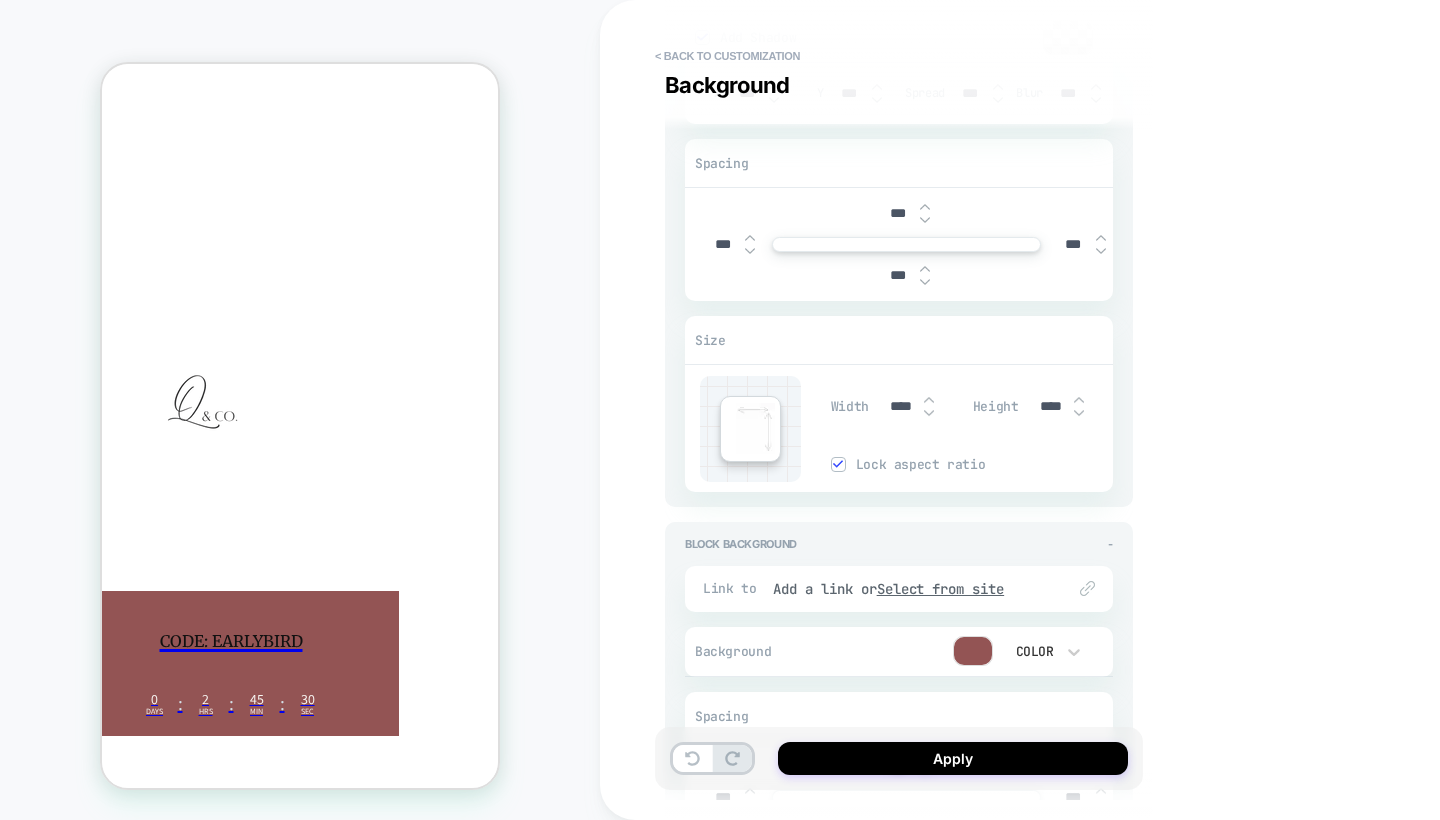 click at bounding box center [929, 406] 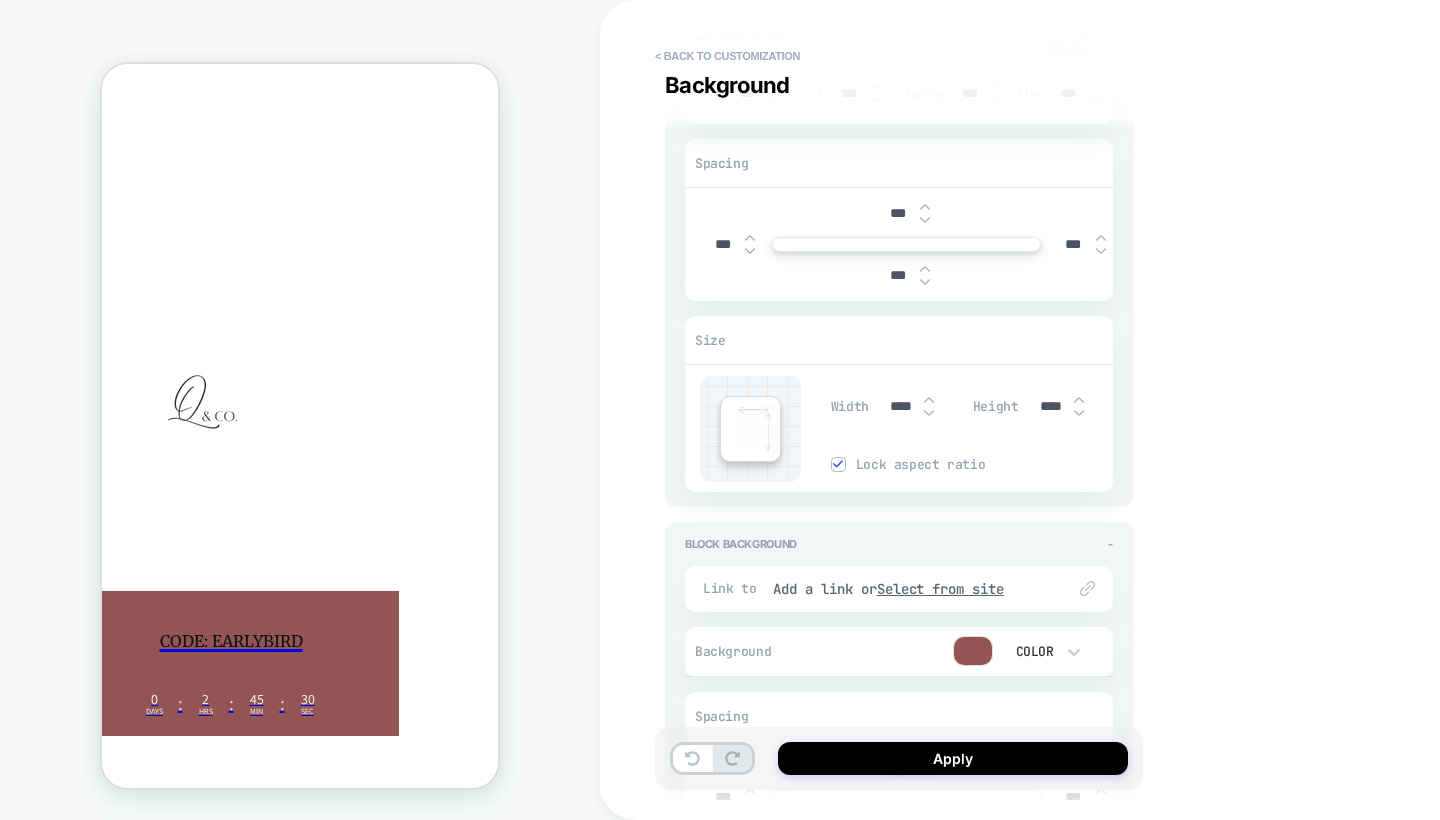 type on "*" 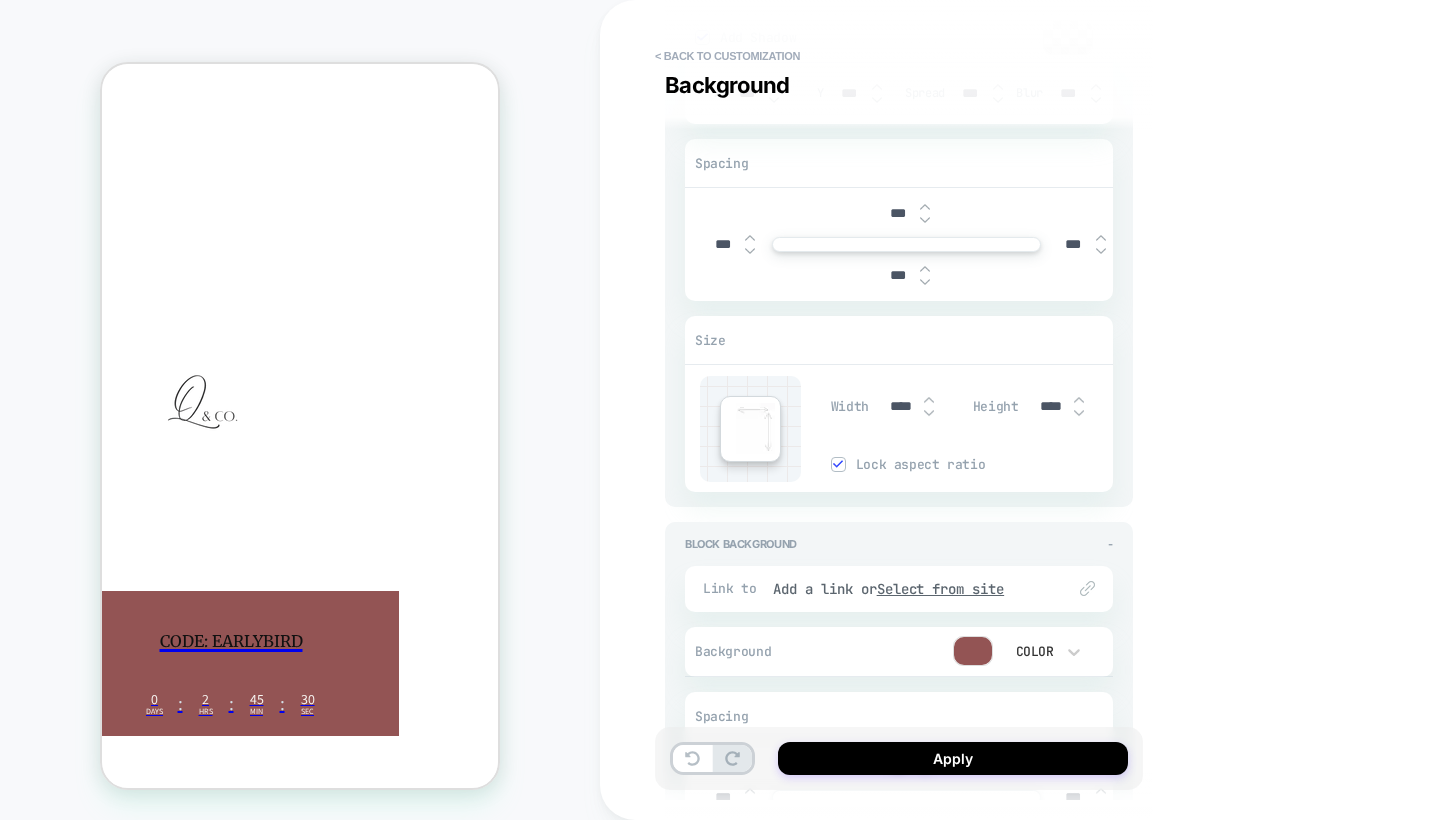 type on "****" 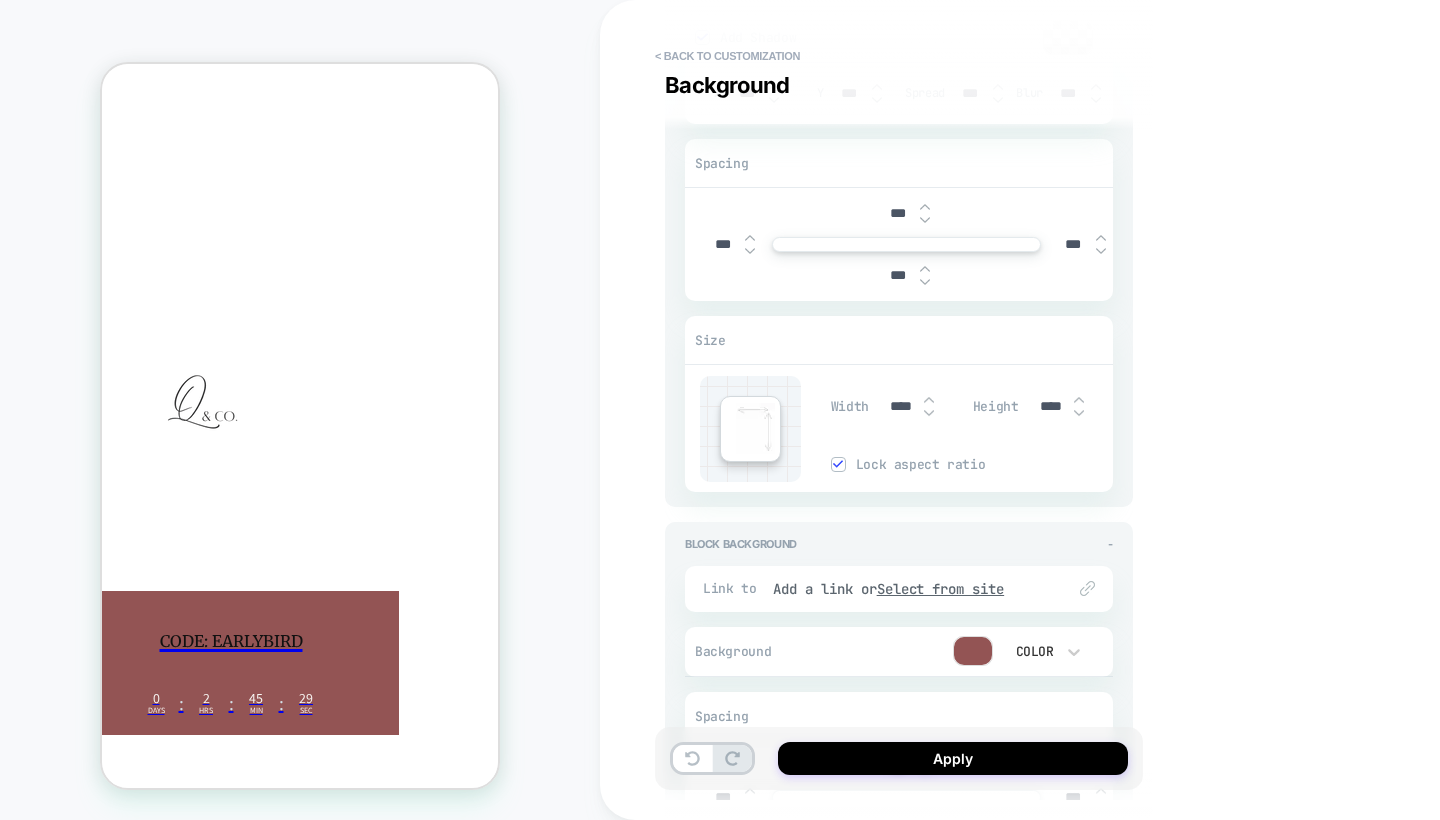 type on "*" 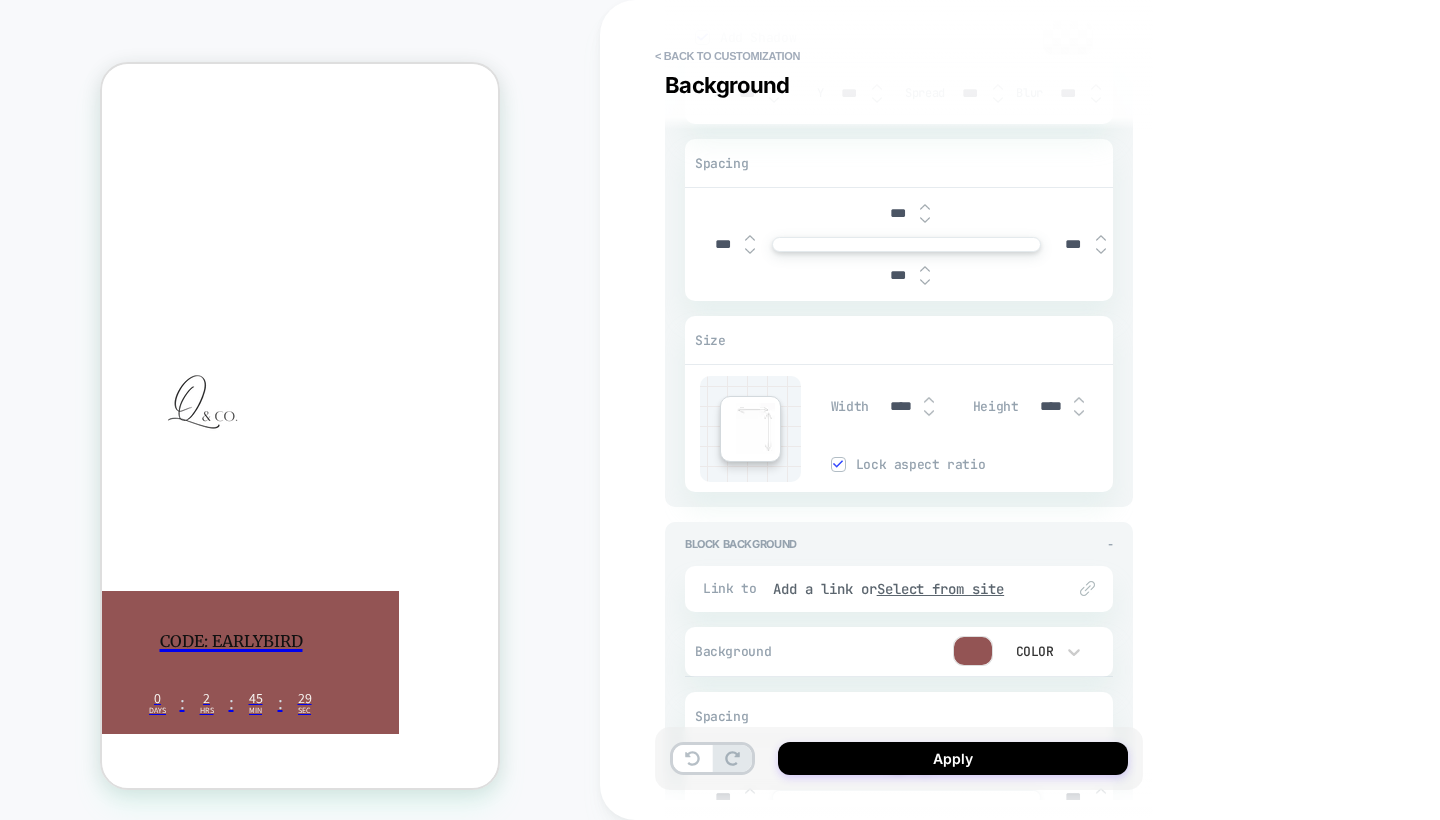 click at bounding box center [929, 413] 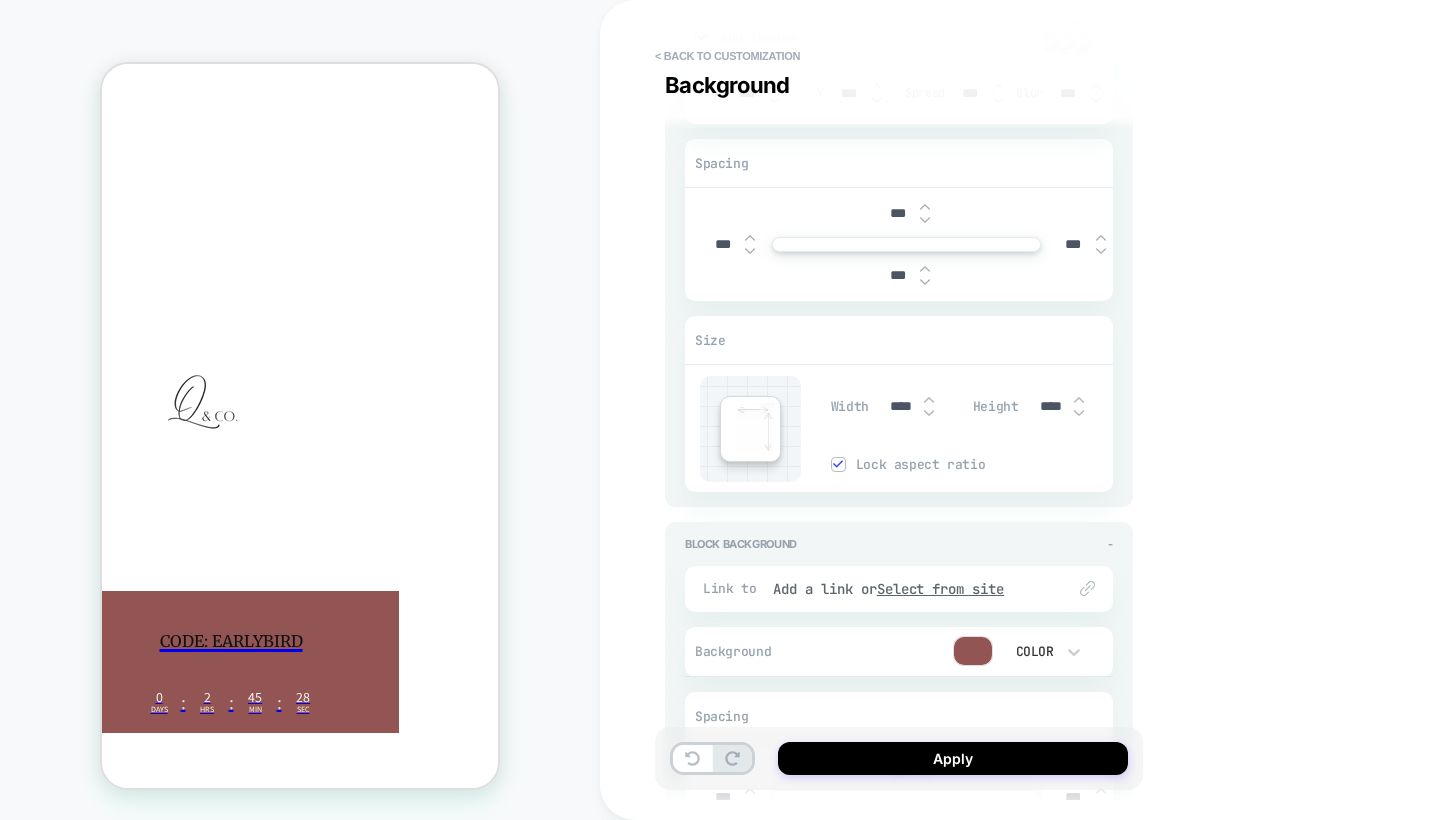 click at bounding box center (929, 413) 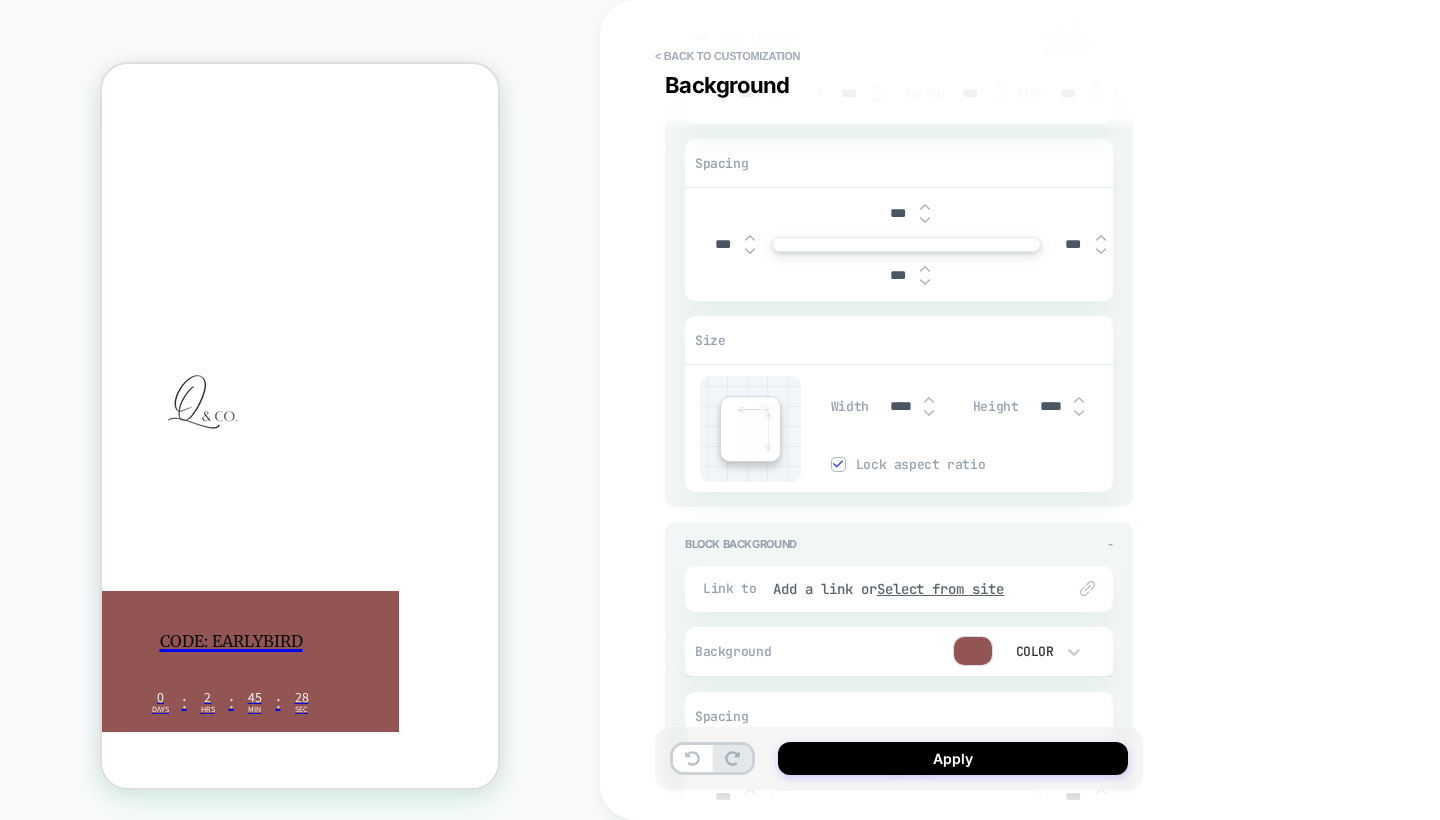 type on "*" 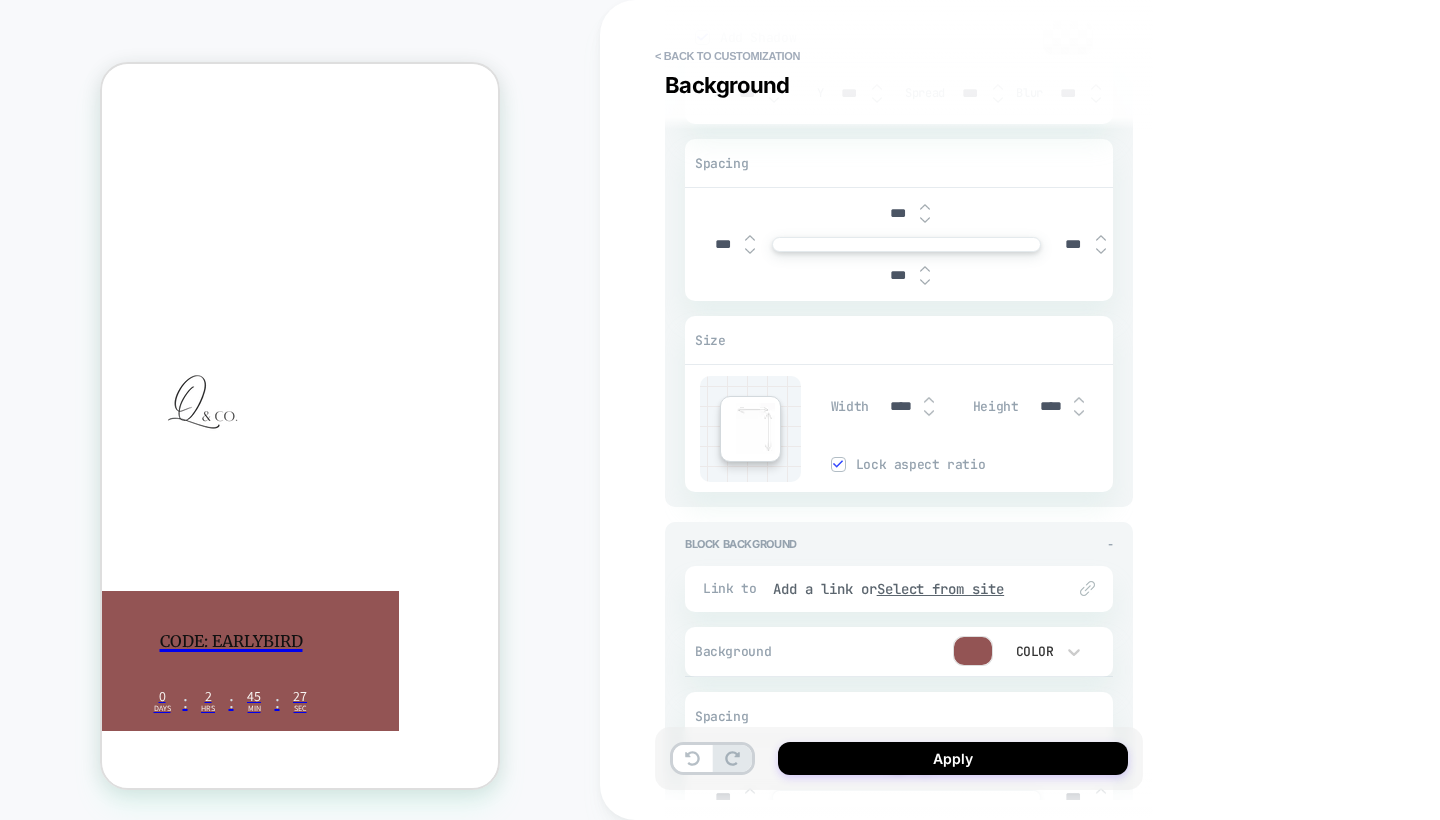 click at bounding box center [929, 400] 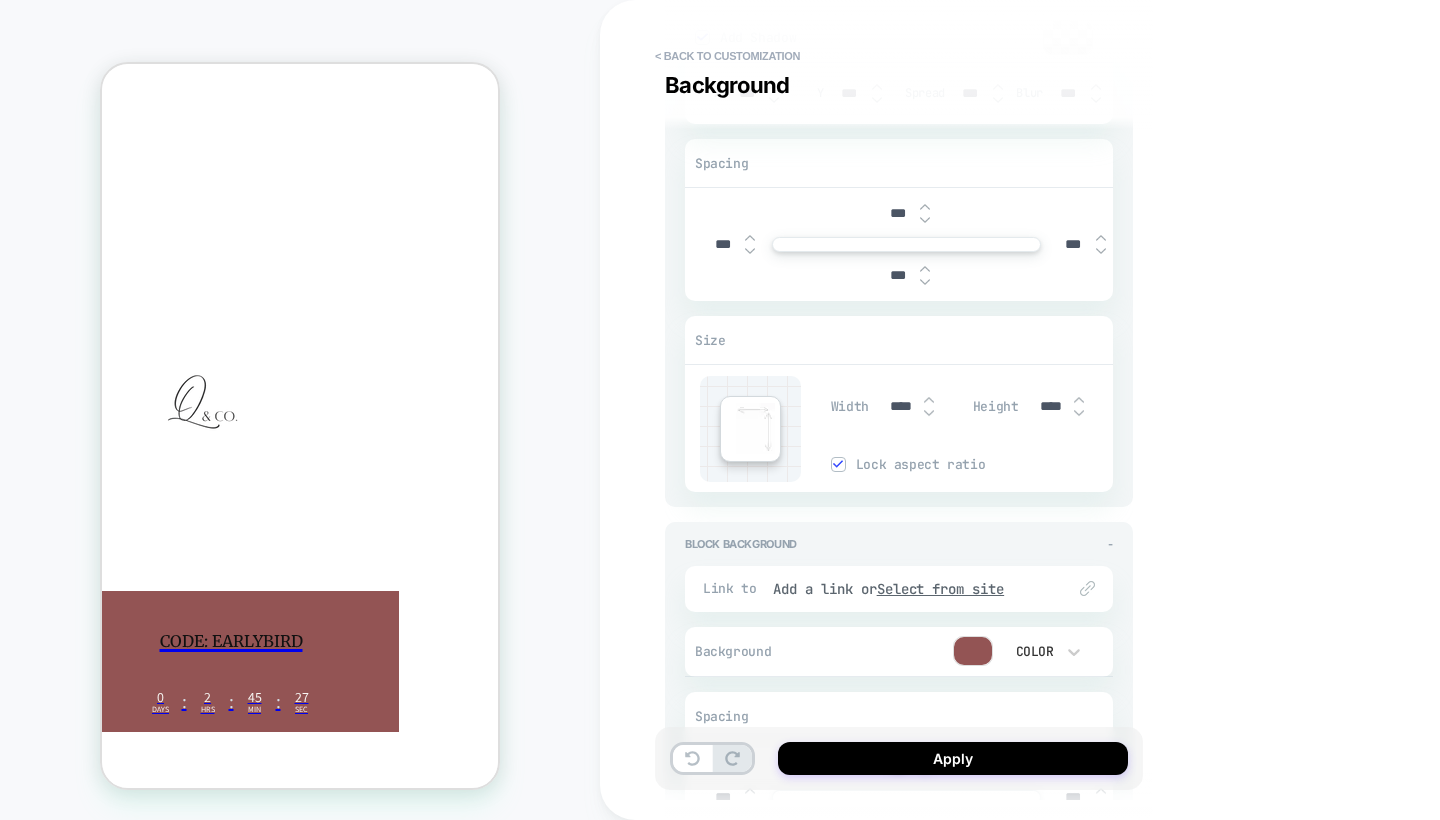 click at bounding box center [929, 400] 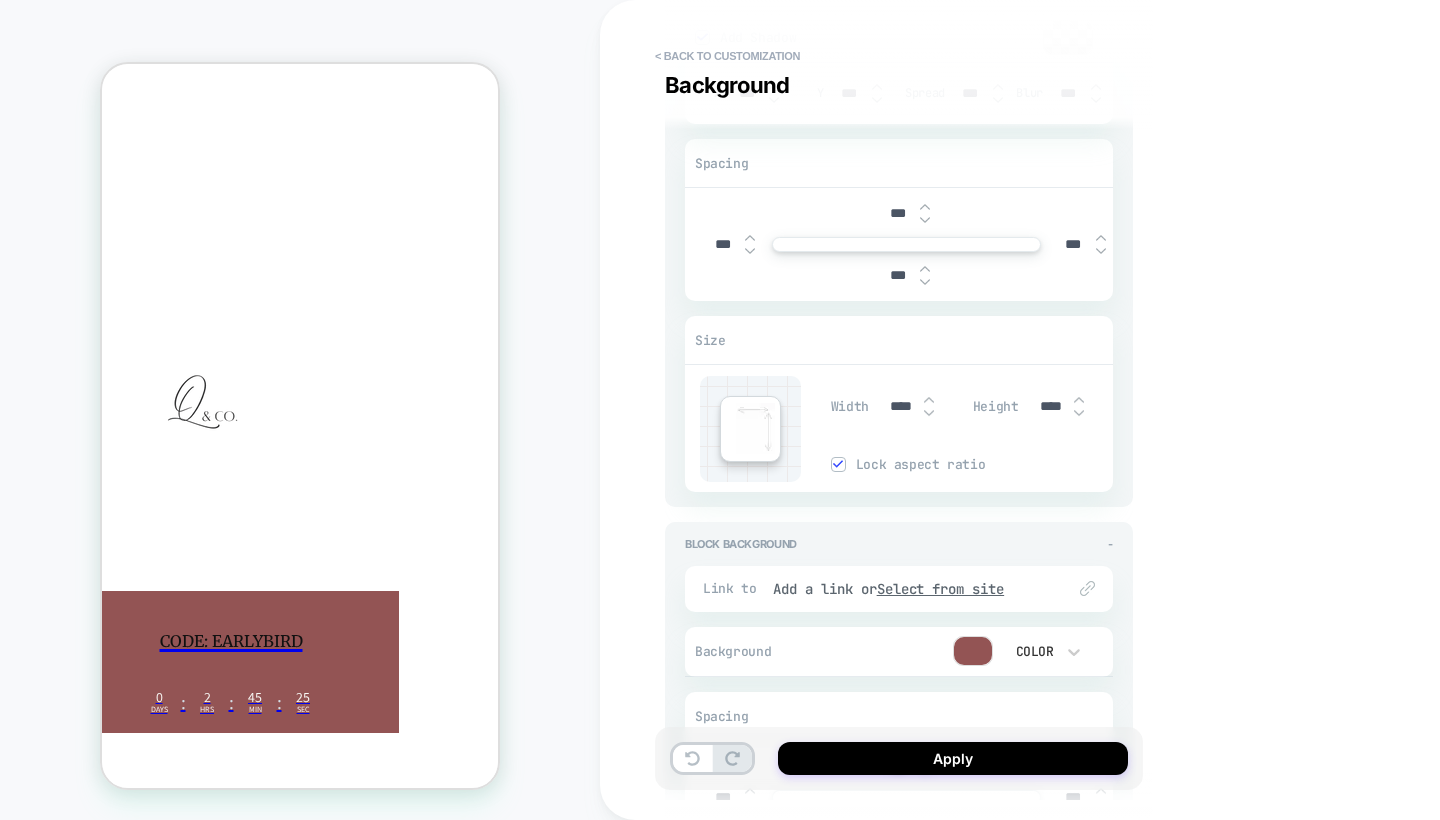 click at bounding box center (838, 464) 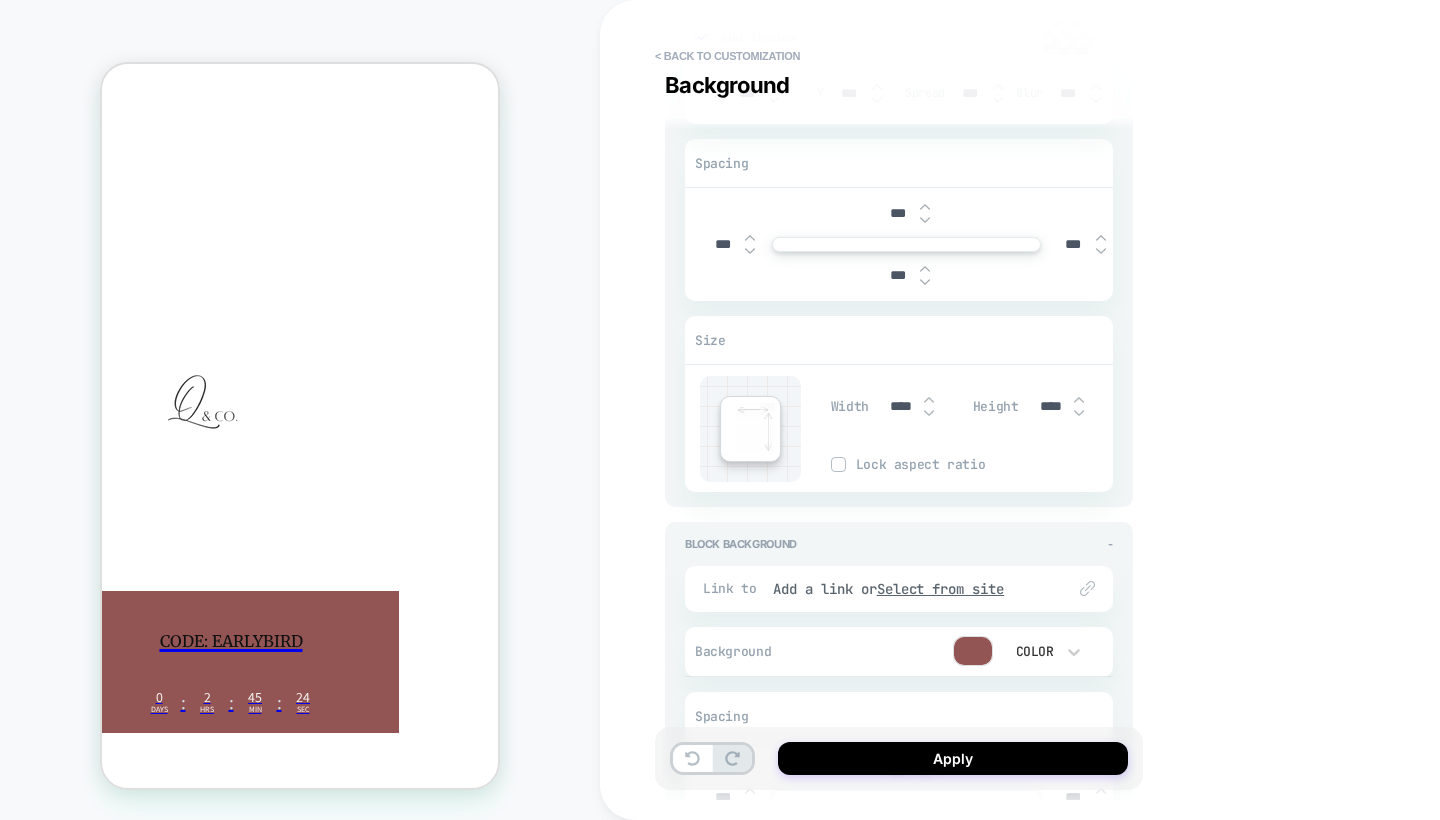 click at bounding box center [838, 464] 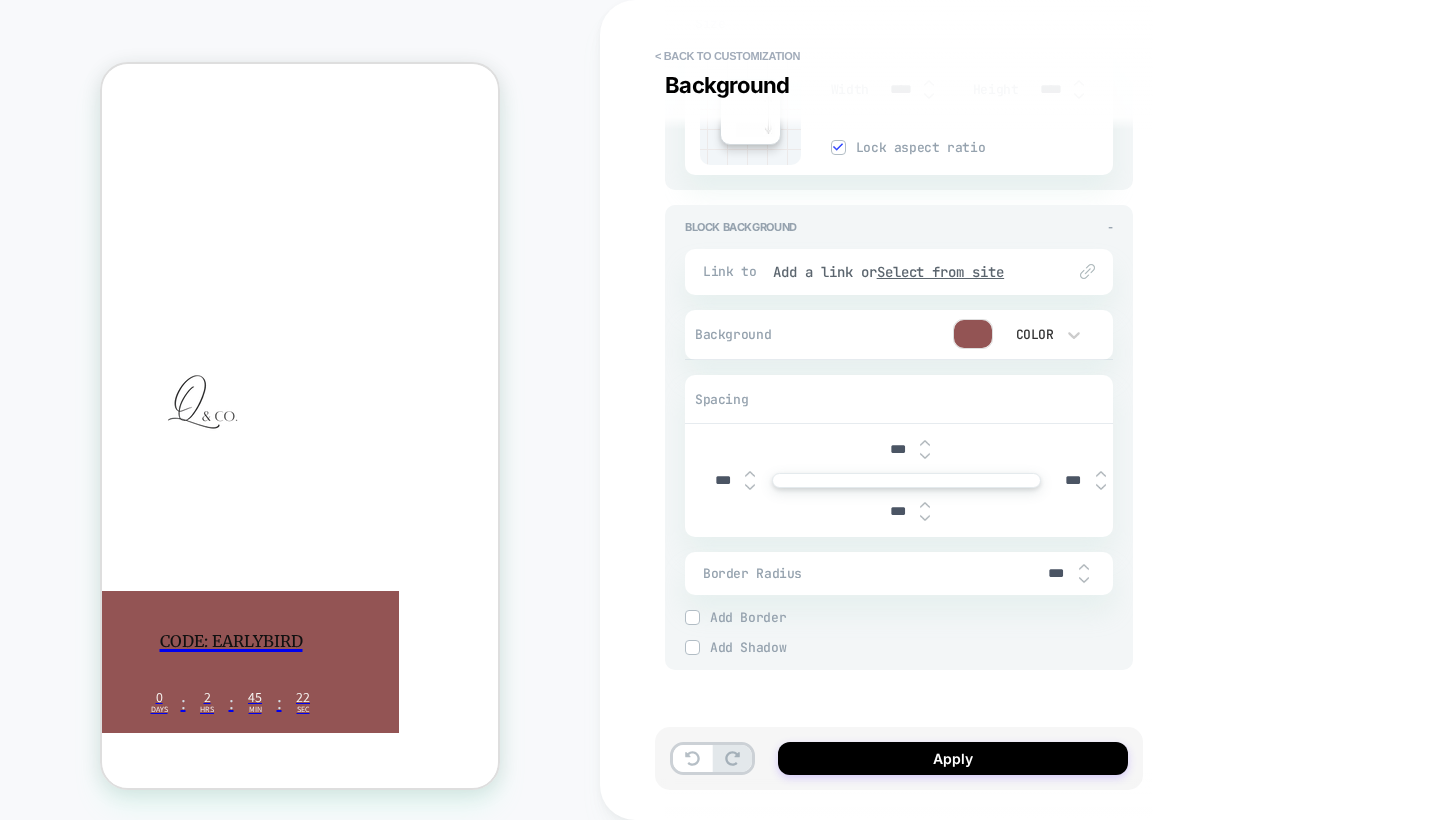 scroll, scrollTop: 3037, scrollLeft: 0, axis: vertical 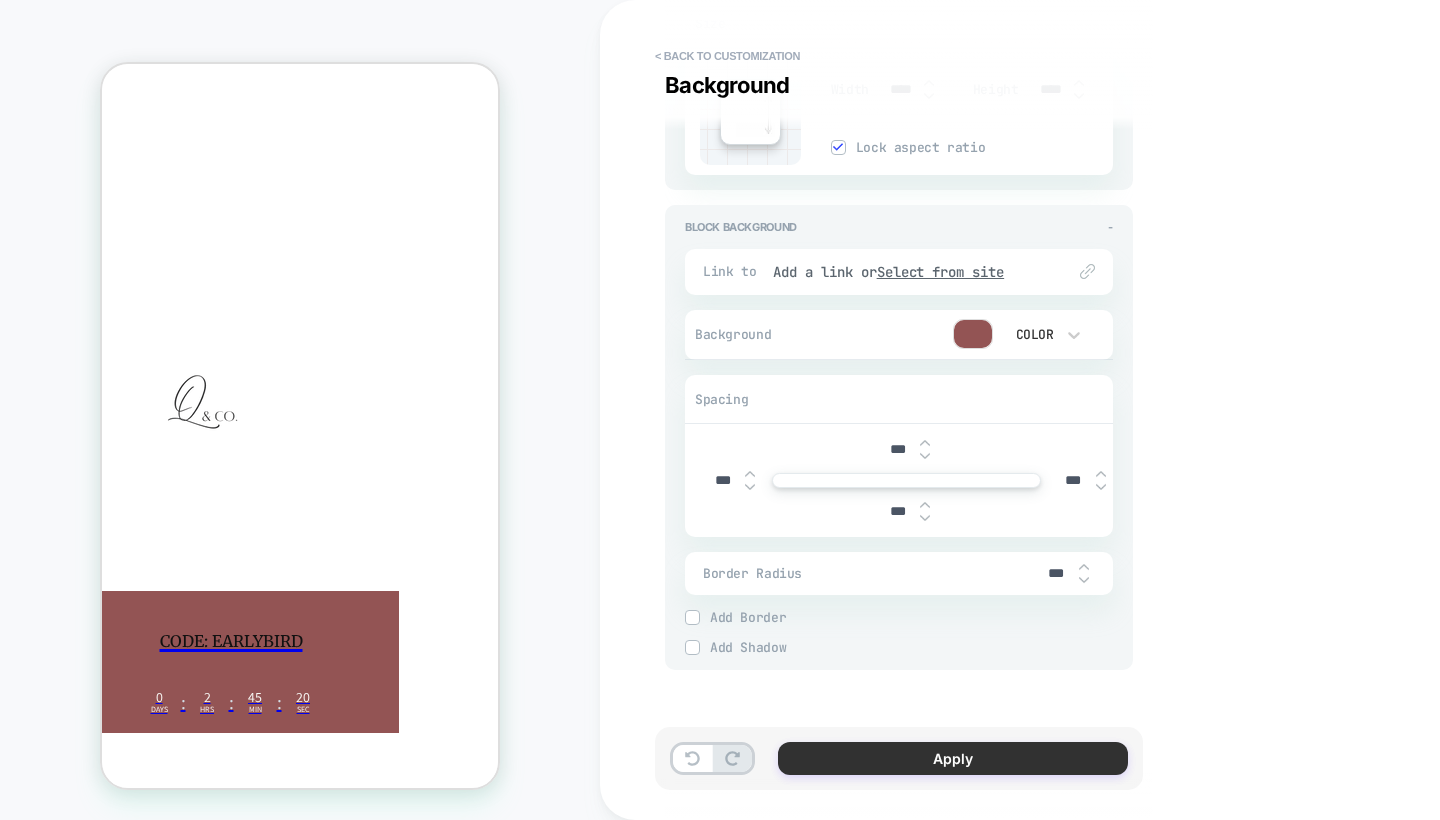 click on "Apply" at bounding box center [953, 758] 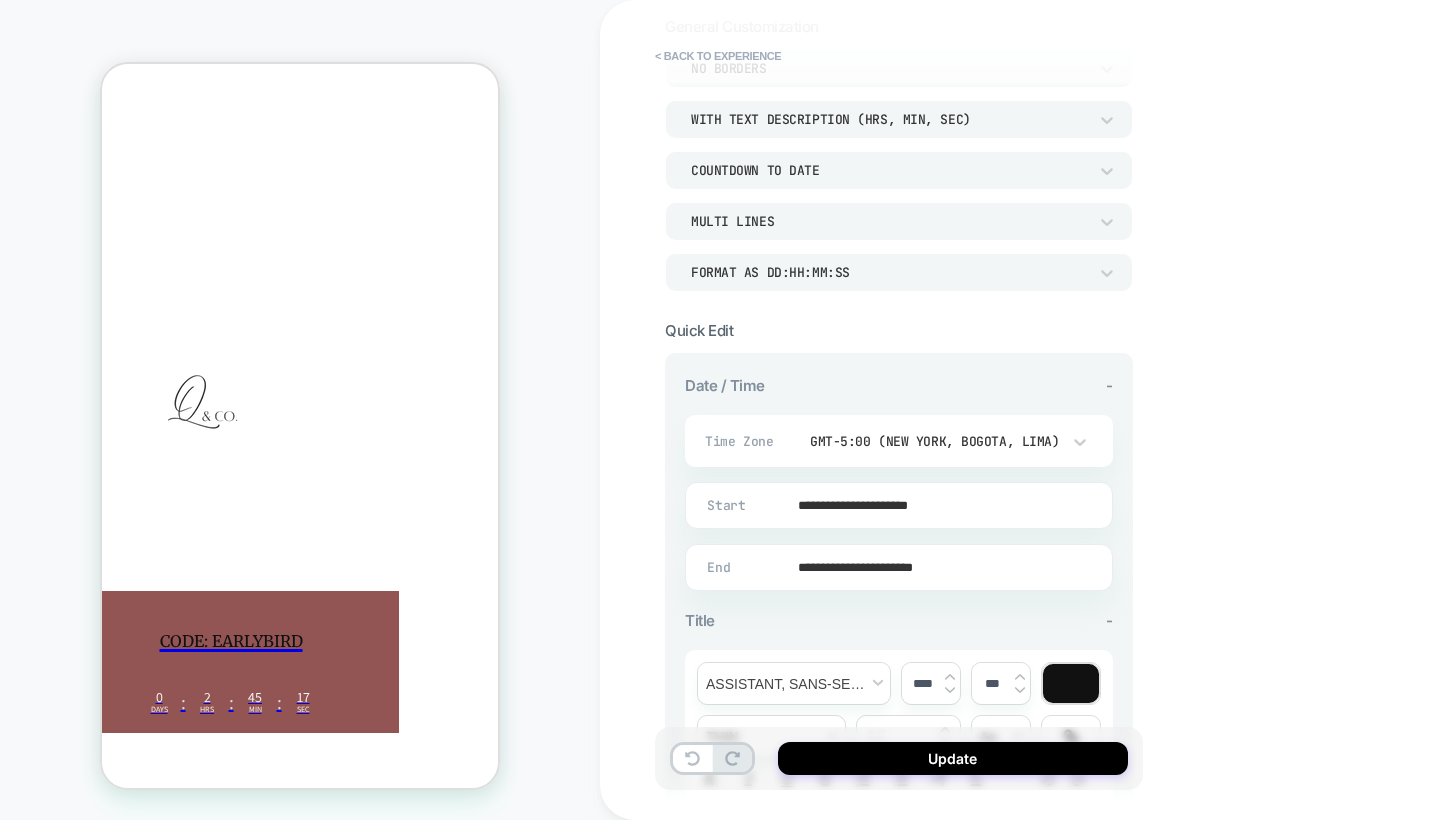 scroll, scrollTop: 178, scrollLeft: 0, axis: vertical 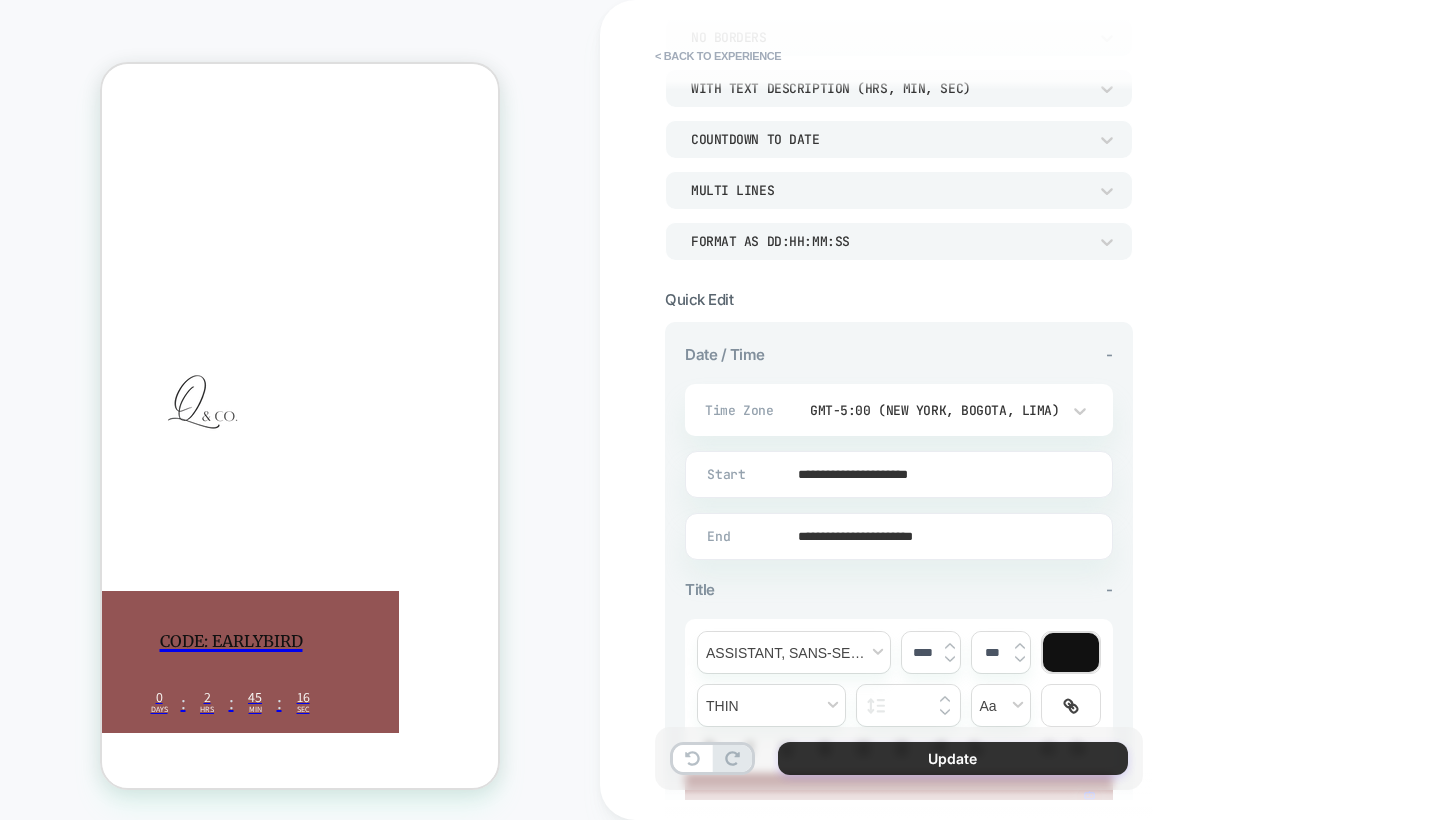 click on "Update" at bounding box center (953, 758) 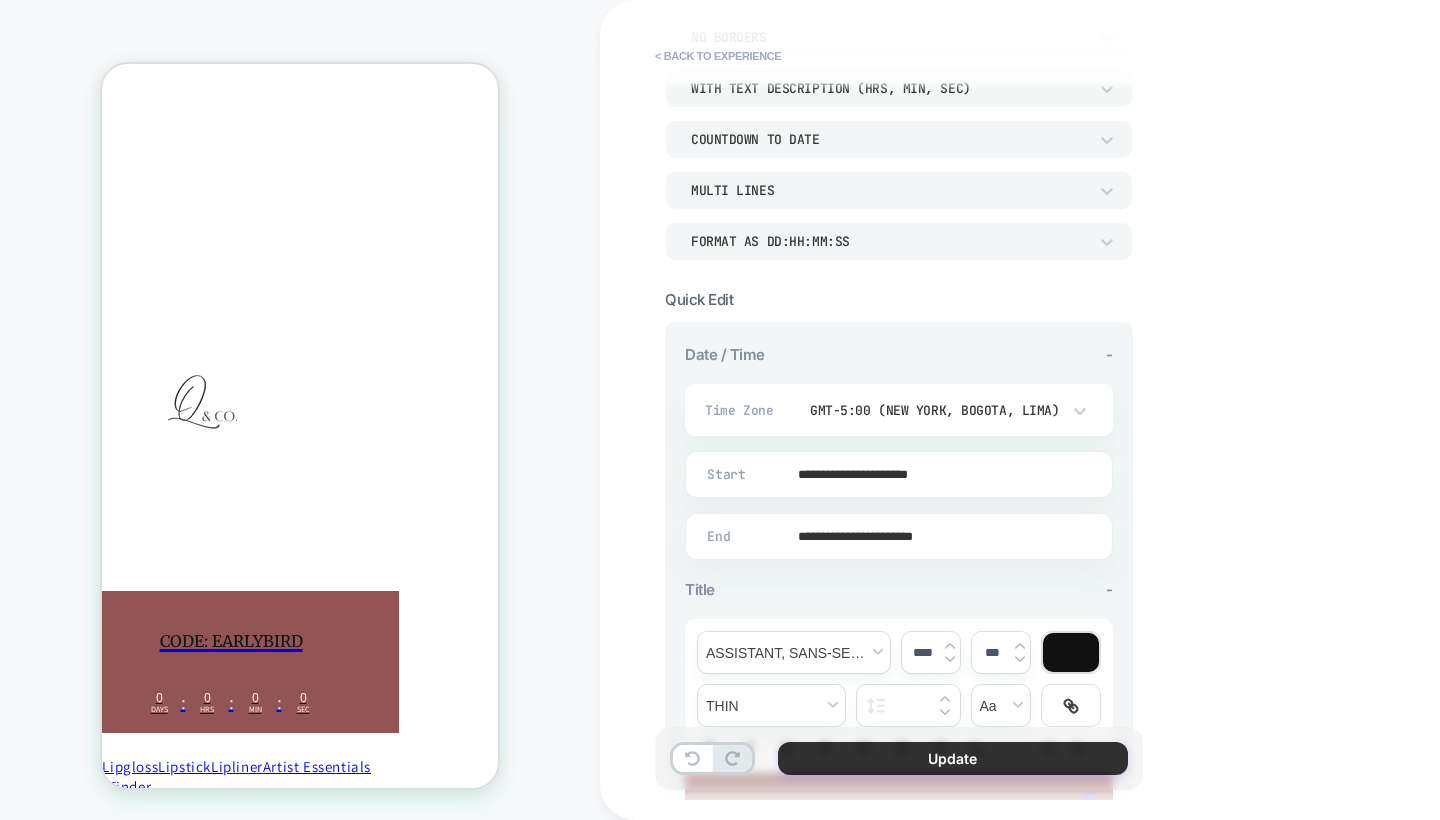 scroll, scrollTop: 196, scrollLeft: 0, axis: vertical 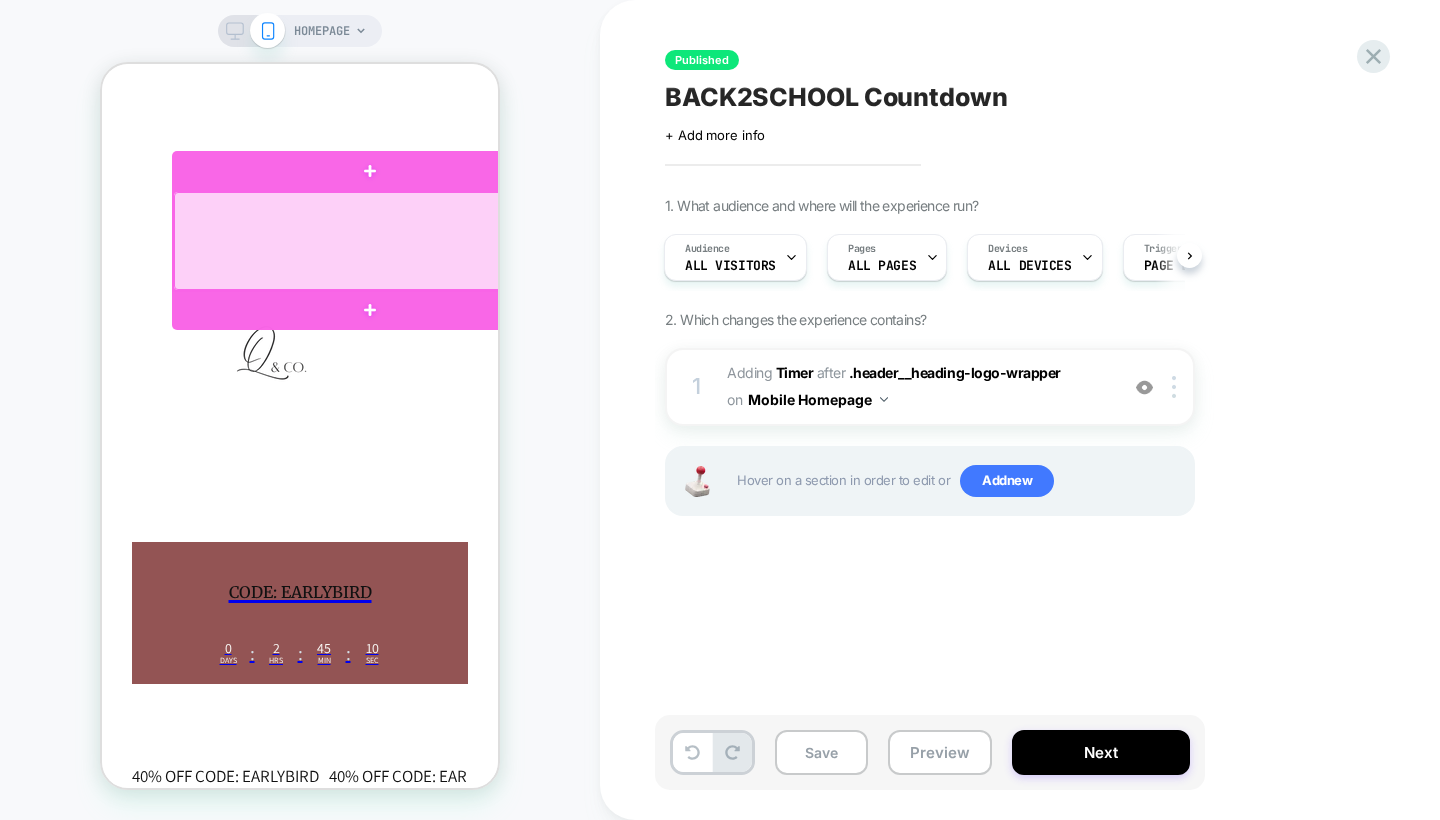 drag, startPoint x: 249, startPoint y: 255, endPoint x: 208, endPoint y: 267, distance: 42.72002 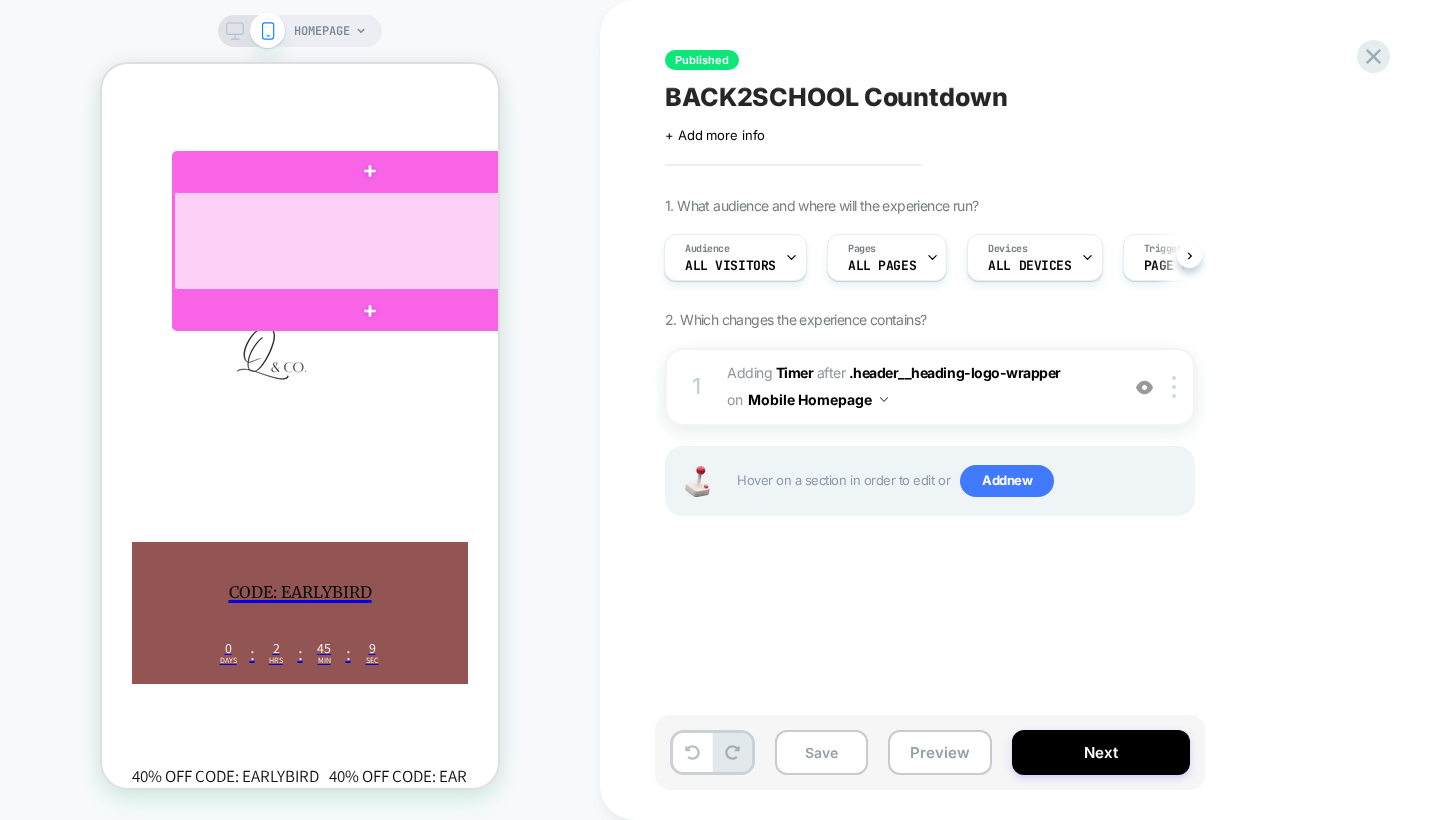 click at bounding box center [370, 241] 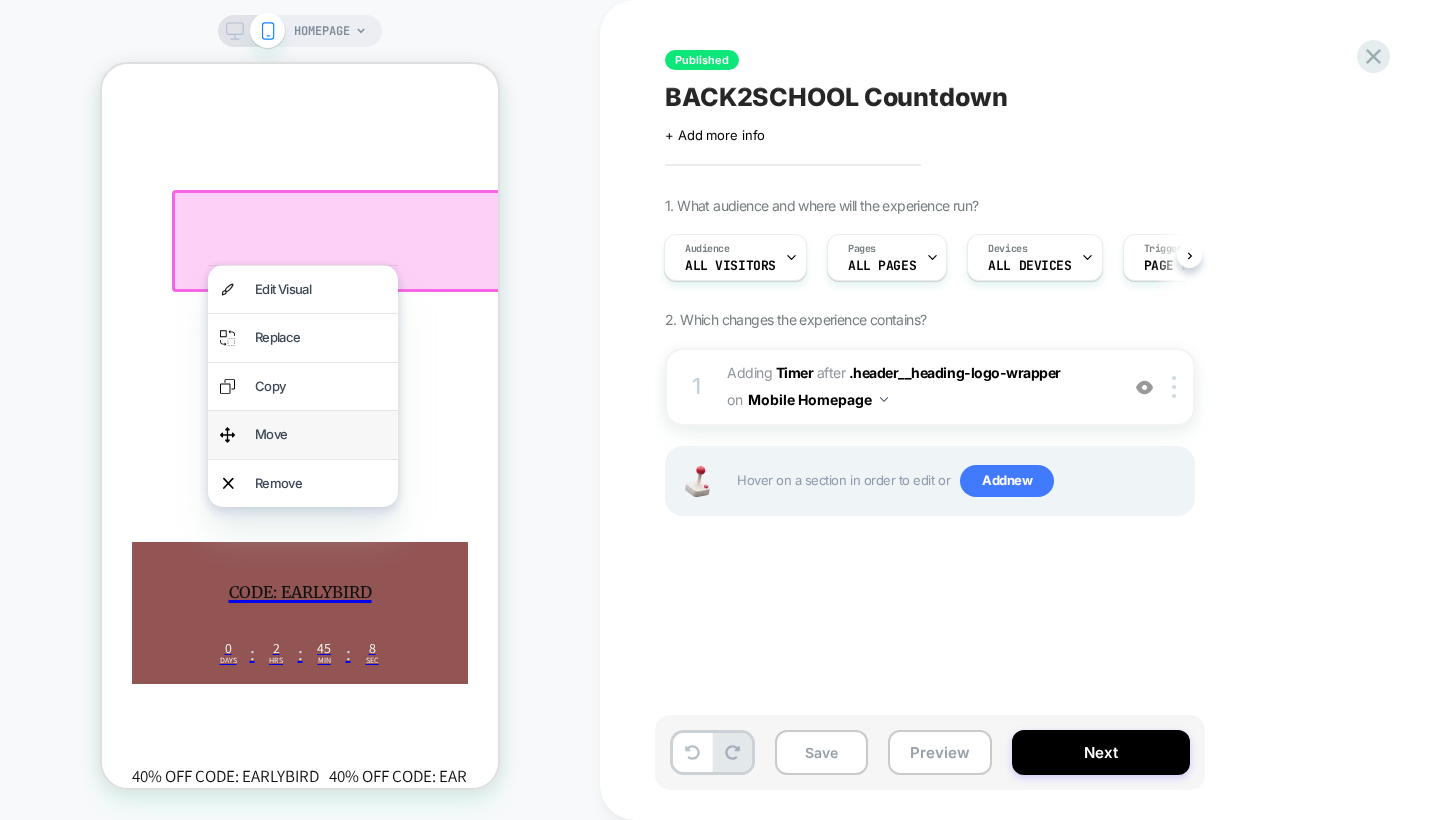 click on "Move" at bounding box center [320, 434] 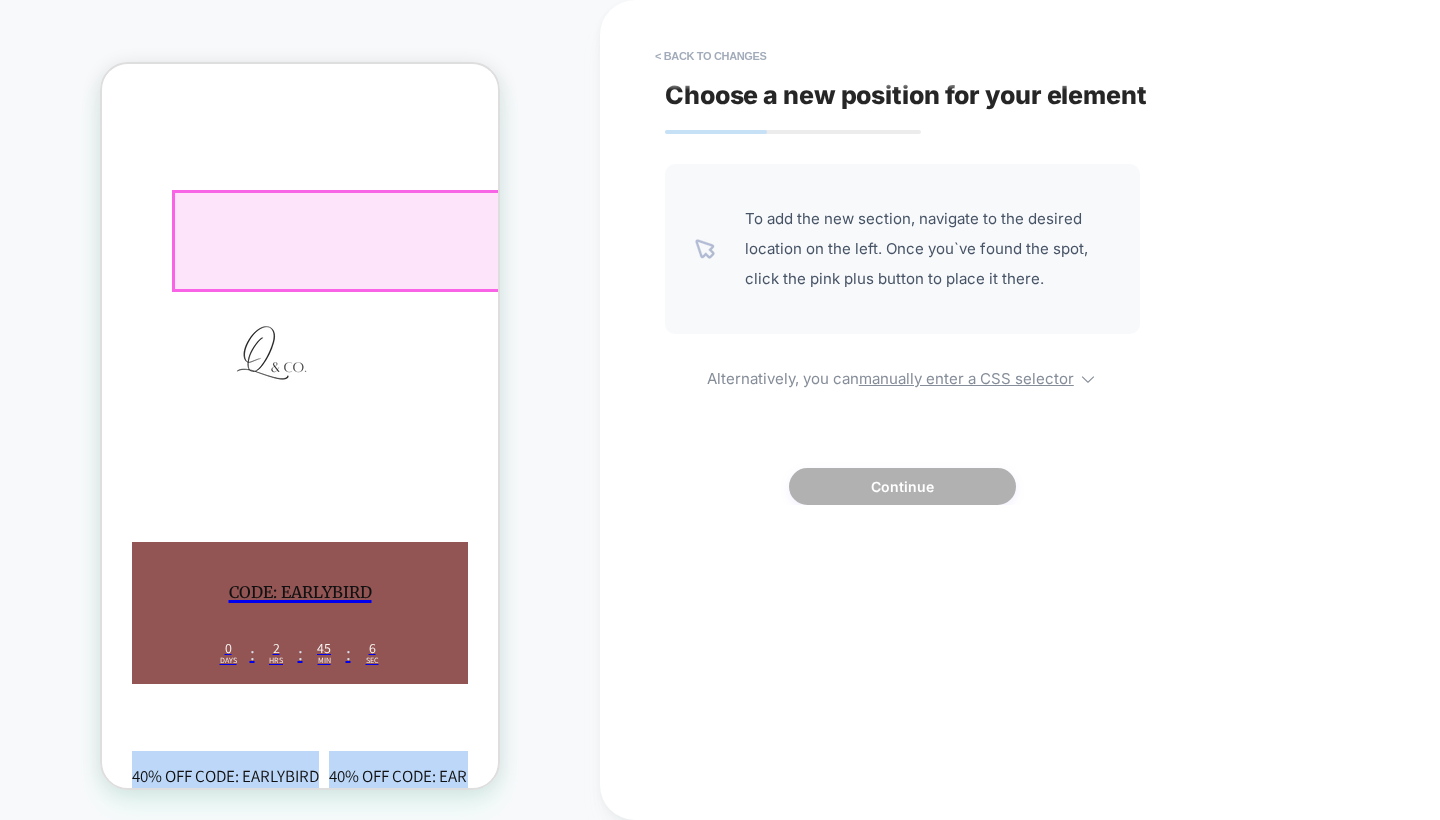 drag, startPoint x: 235, startPoint y: 263, endPoint x: 171, endPoint y: 295, distance: 71.55418 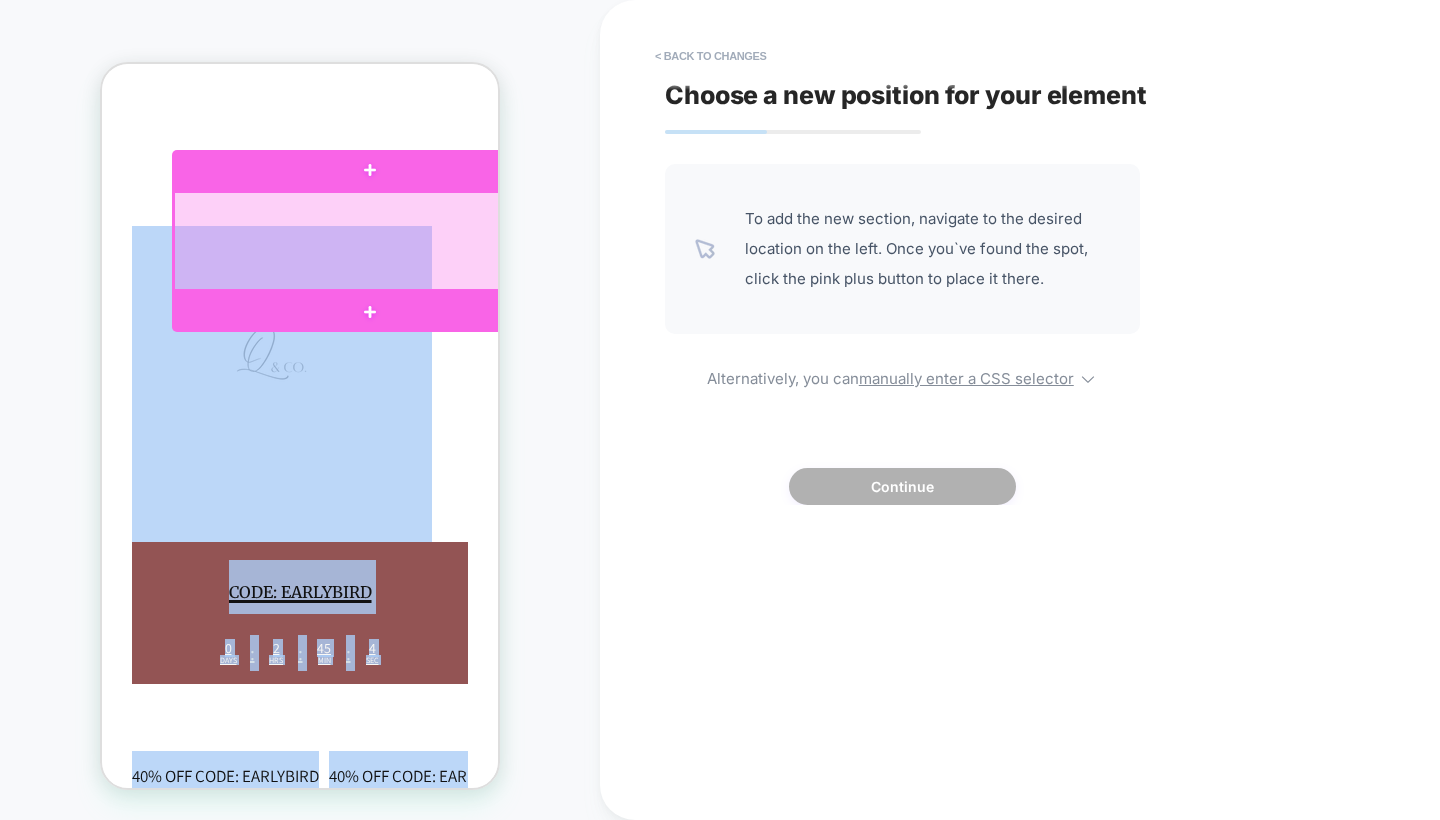drag, startPoint x: 219, startPoint y: 275, endPoint x: 159, endPoint y: 287, distance: 61.188232 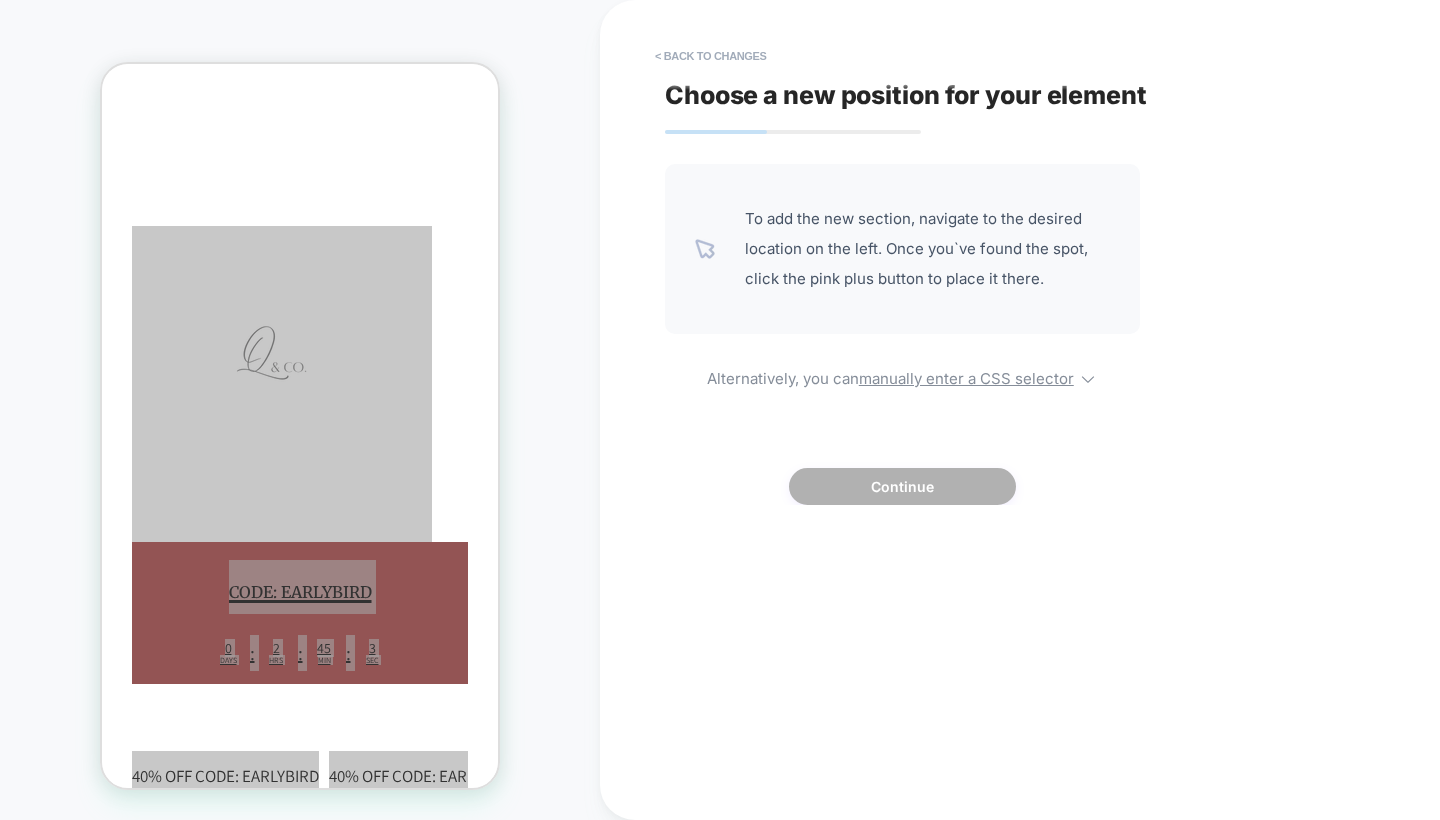 click on "< Back to changes Choose a new position for your element To add the new section, navigate to the desired location on the
left. Once you`ve found the spot, click the pink plus button to
place it there. Alternatively, you can  manually enter a CSS selector   Continue" at bounding box center (1040, 410) 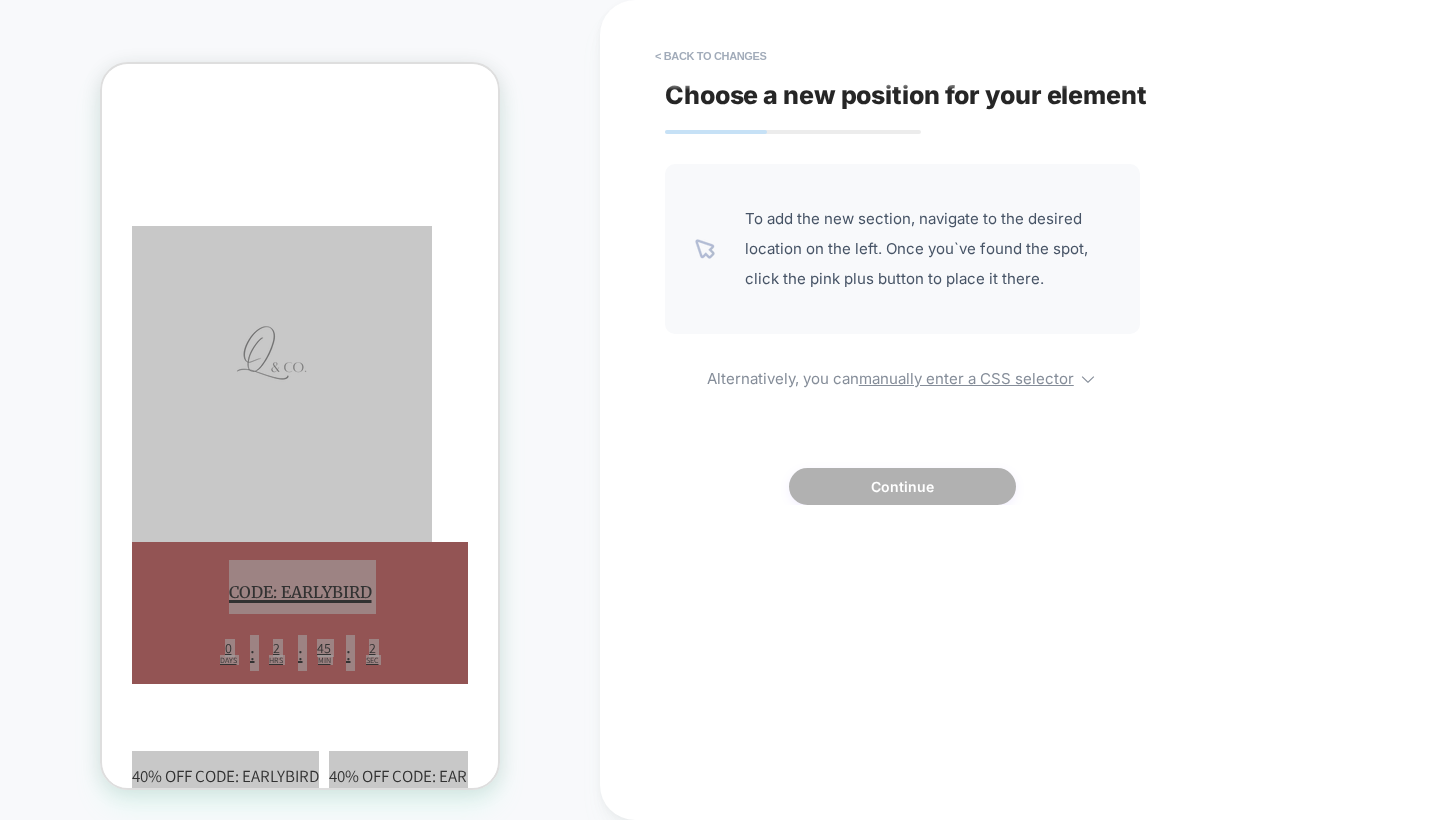 click on "HOMEPAGE" at bounding box center (300, 410) 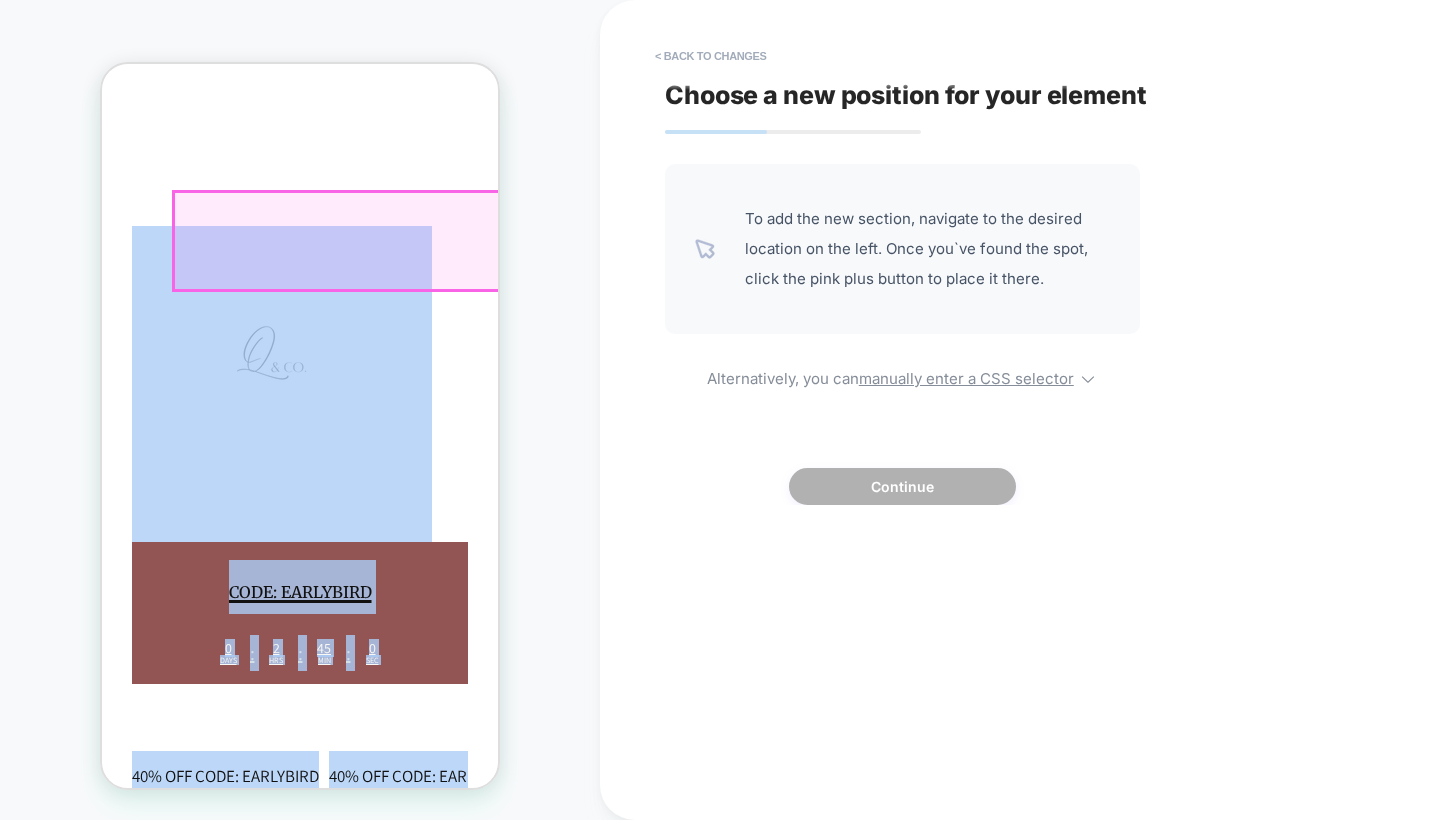 click on "0 Days : 2 Hrs : 45 Min : 0 Sec" at bounding box center [300, 652] 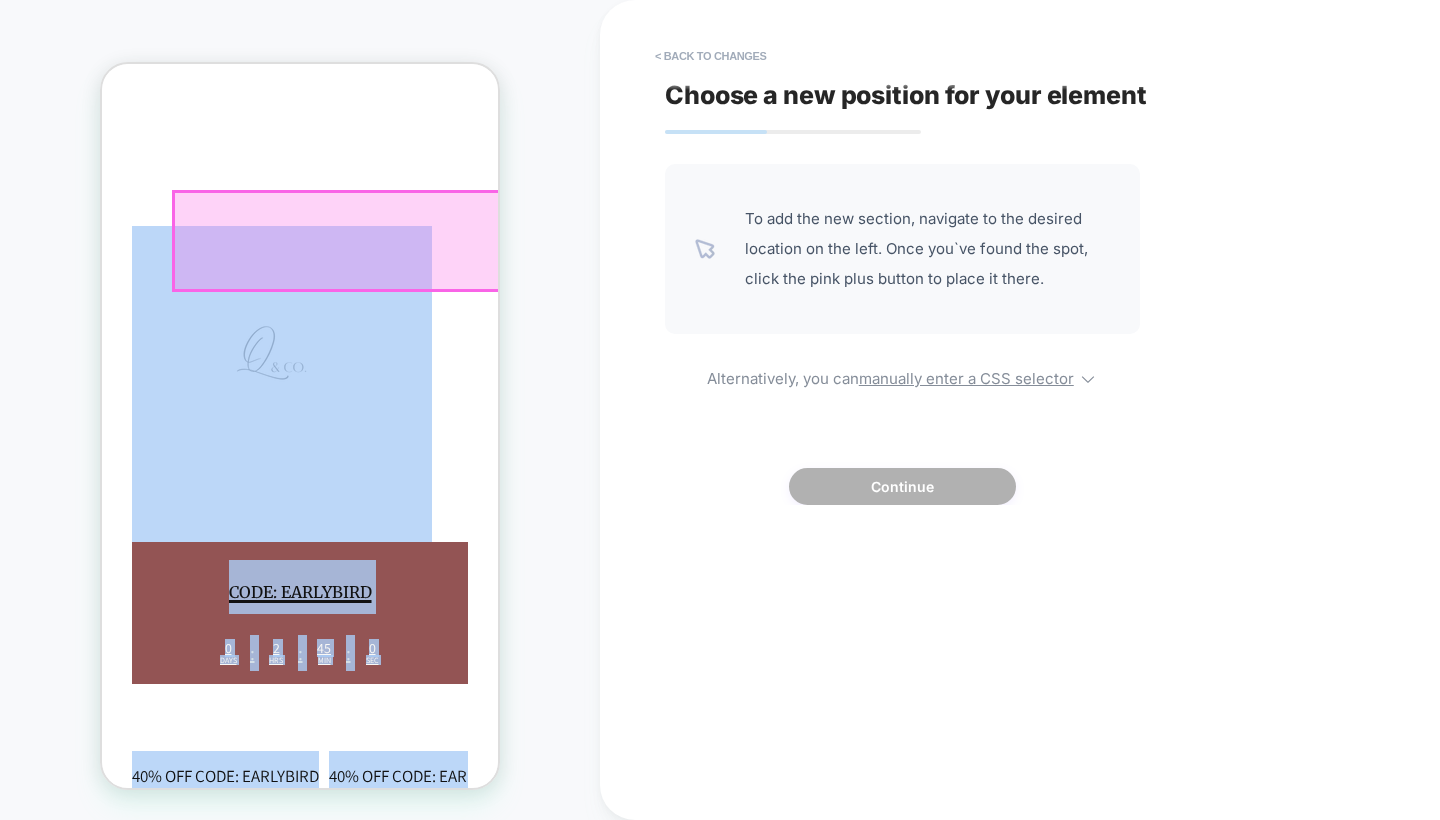 click on "Skip to content
WORLDWIDE FACE CARD DEALER 🪪✨ | FREE shipping for orders $75+ WORLDWIDE! Select your currency in menu.
Home
Lipgloss
Lipstick
Lipliner
Artist Essentials
Shade Finder
Country/region
USD
$ | United States
AFN
؋ |
Afghanistan" at bounding box center (300, 18861) 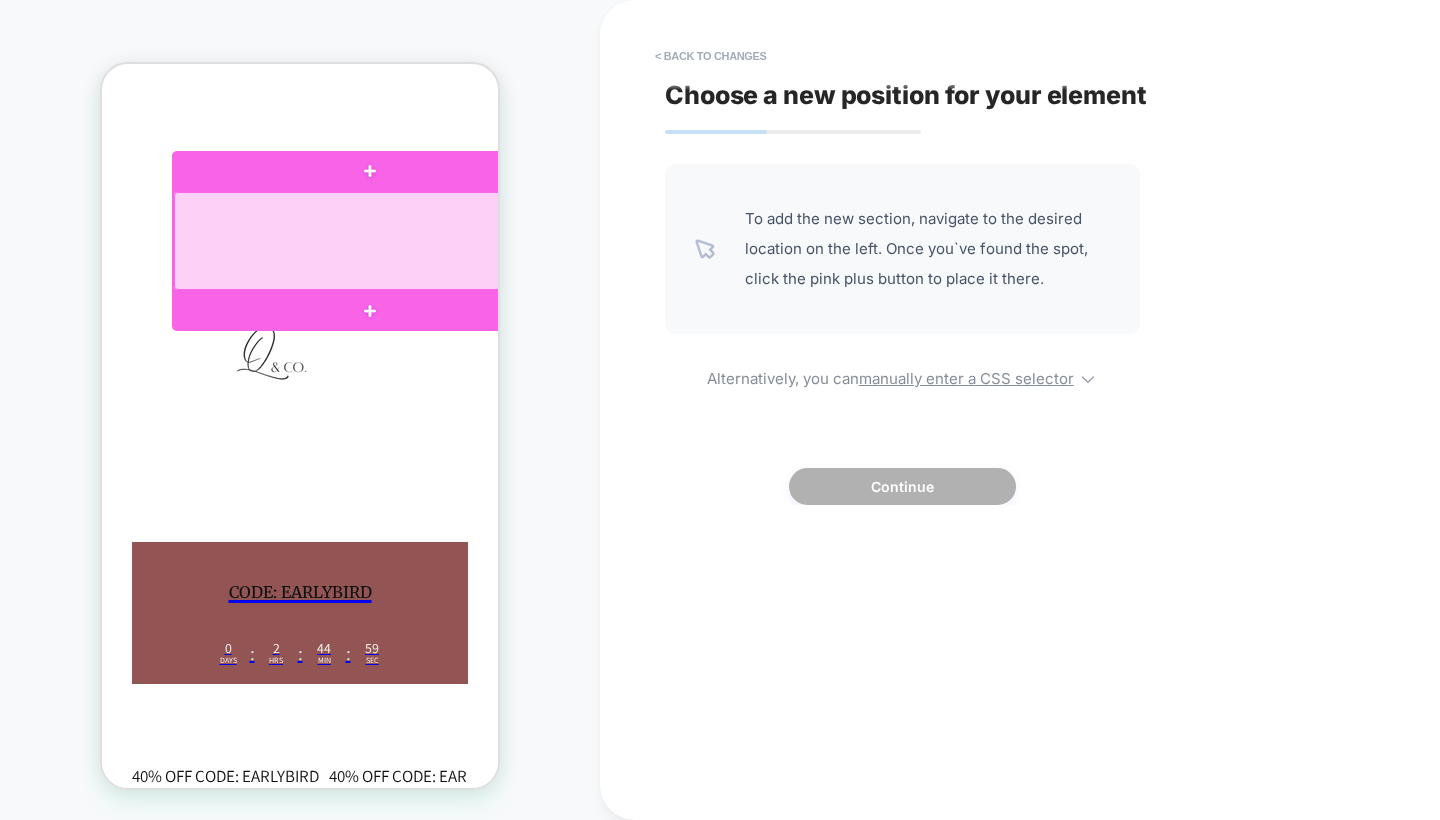 drag, startPoint x: 455, startPoint y: 230, endPoint x: 366, endPoint y: 270, distance: 97.575615 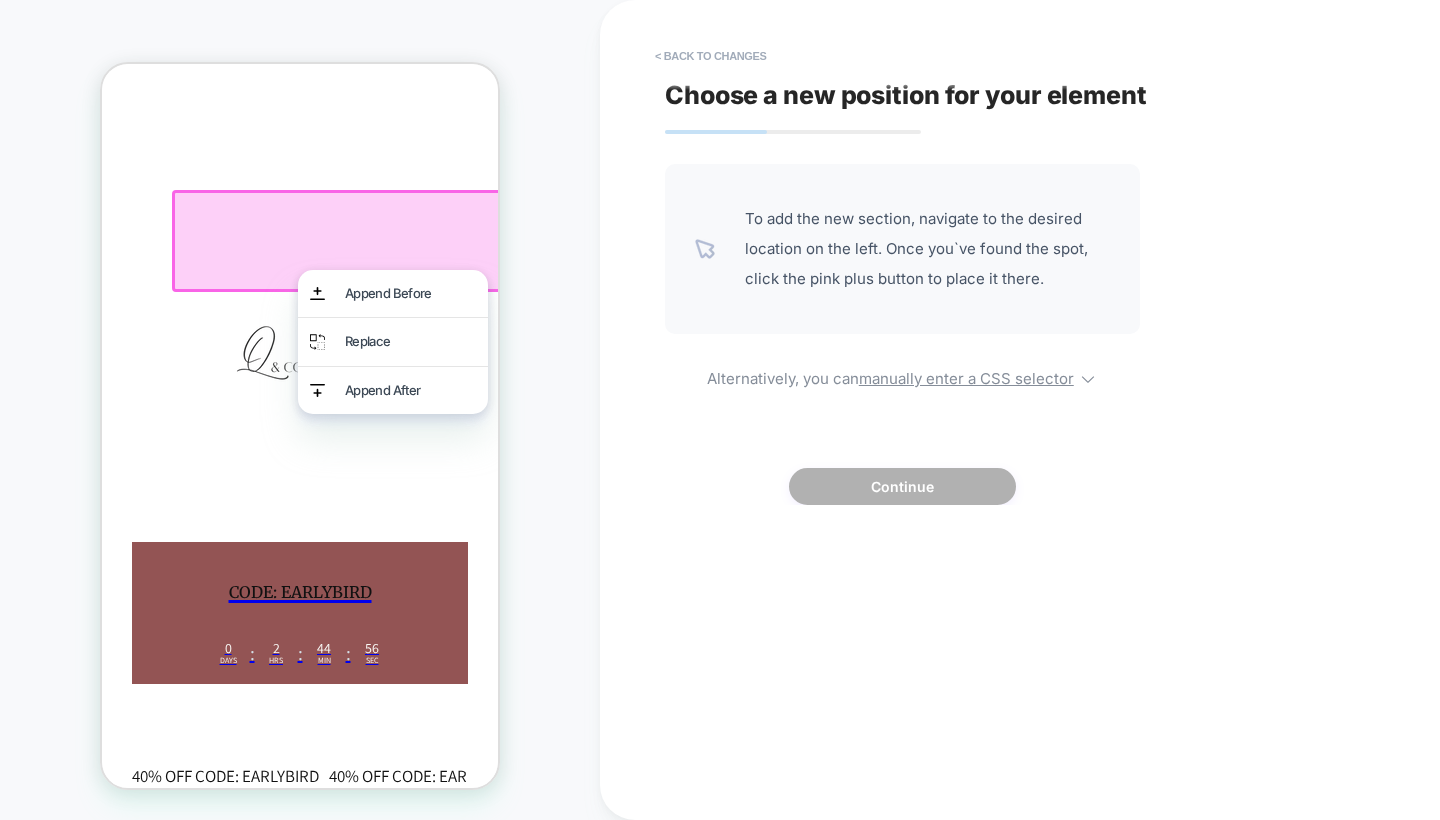 click at bounding box center [370, 241] 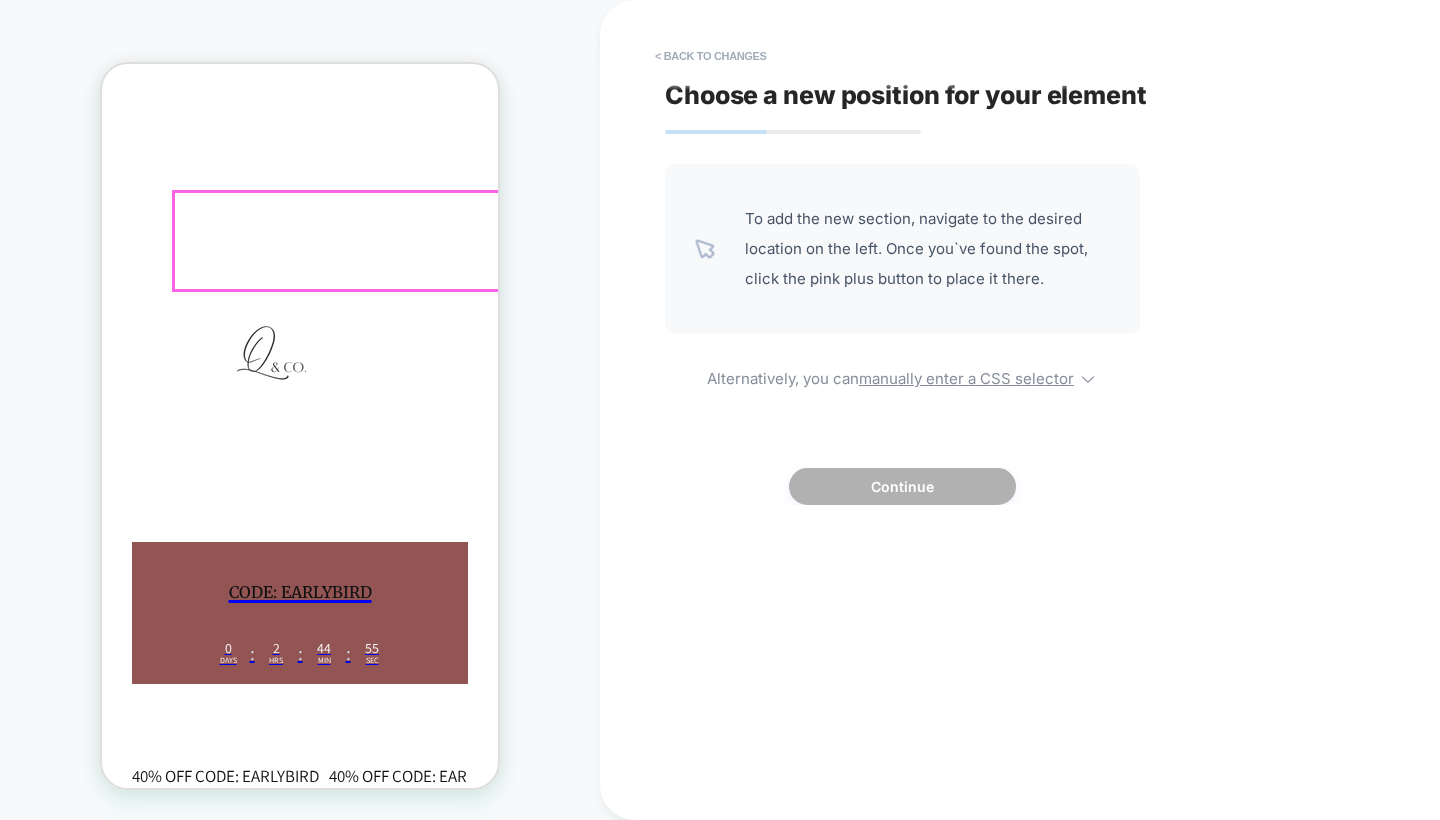 click on "CODE: EARLYBIRD﻿ 0 Days : 2 Hrs : 44 Min : 55 Sec" at bounding box center (300, 613) 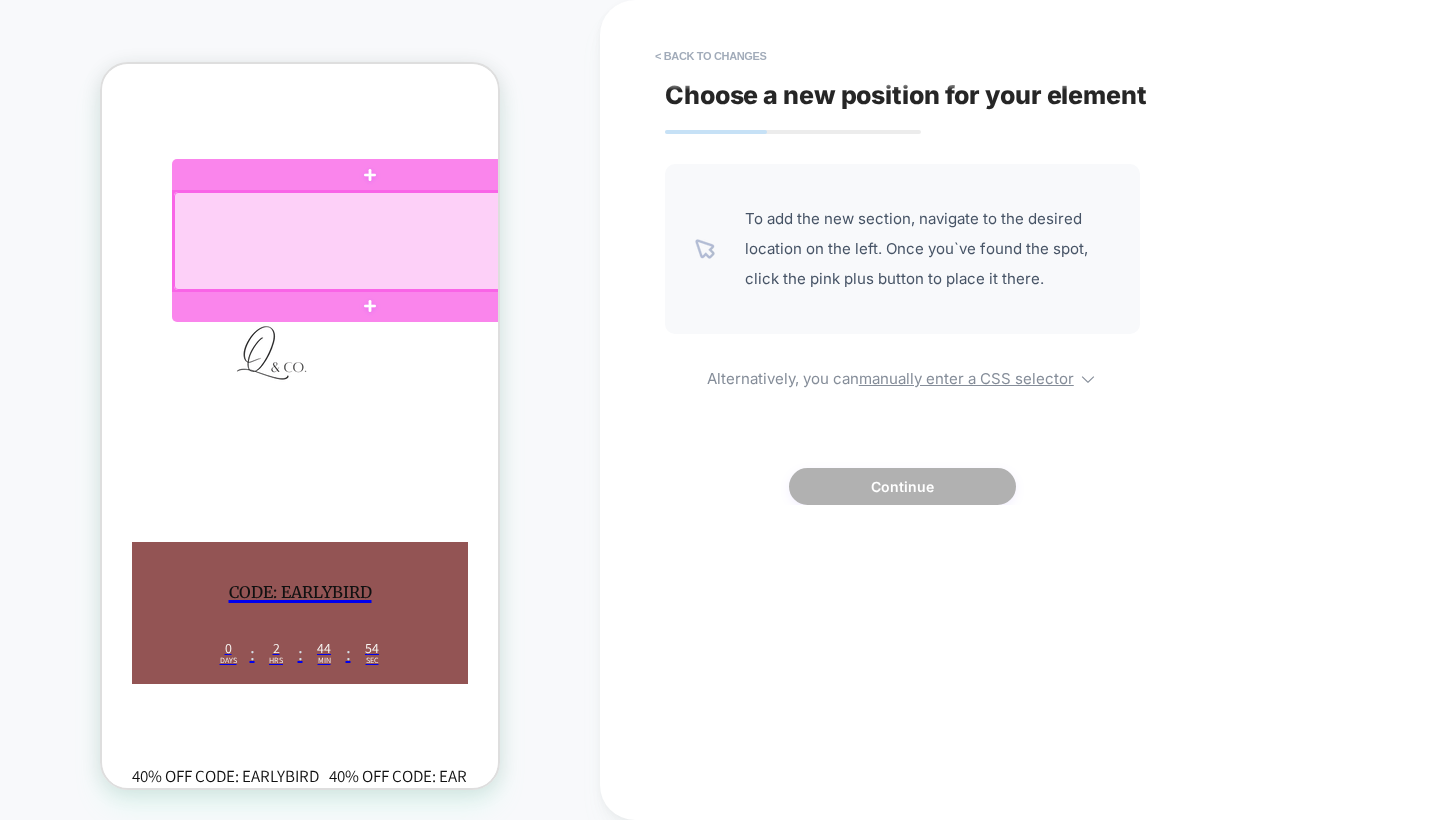click at bounding box center [370, 241] 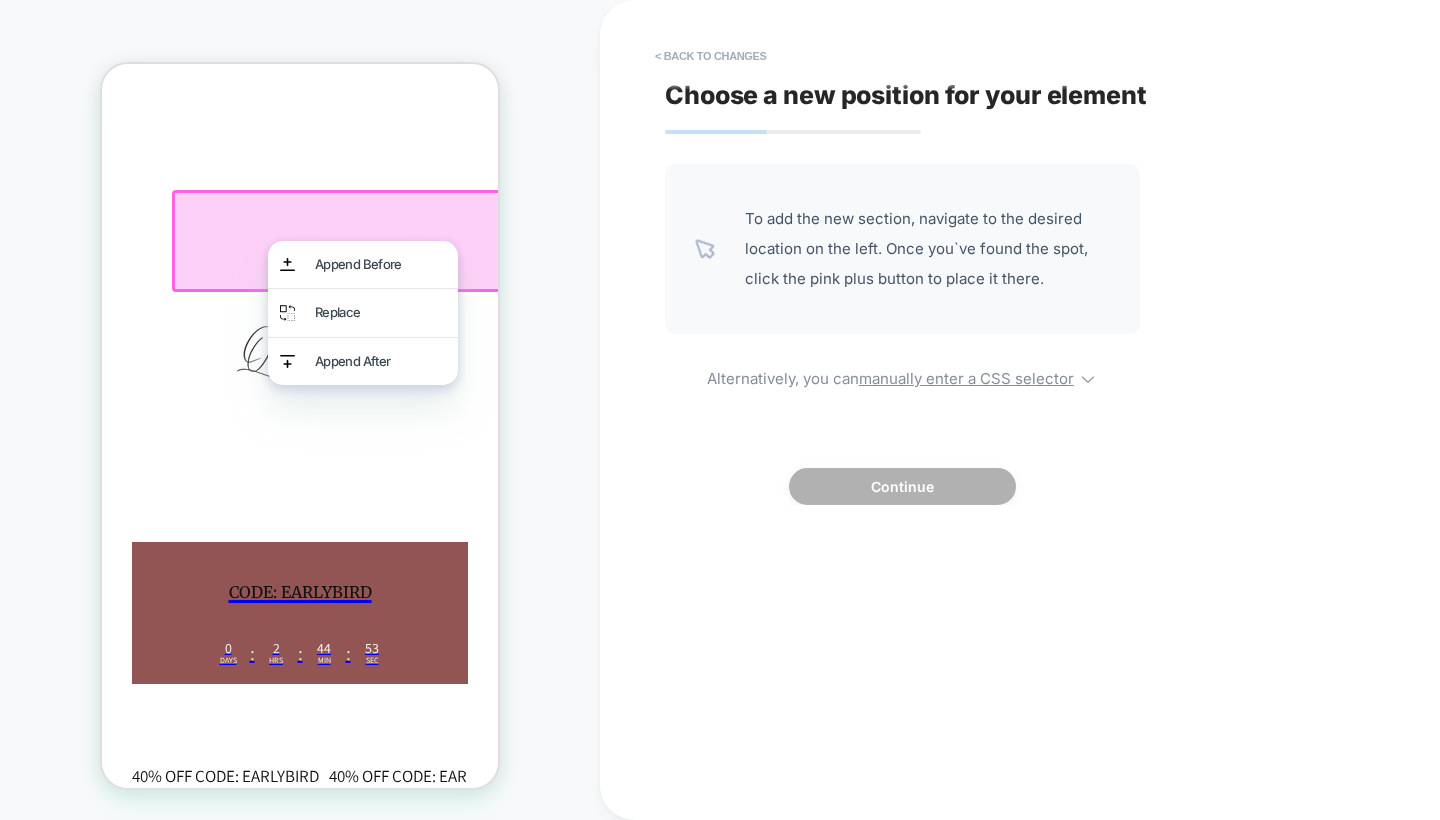 click on "Append Before" at bounding box center [363, 264] 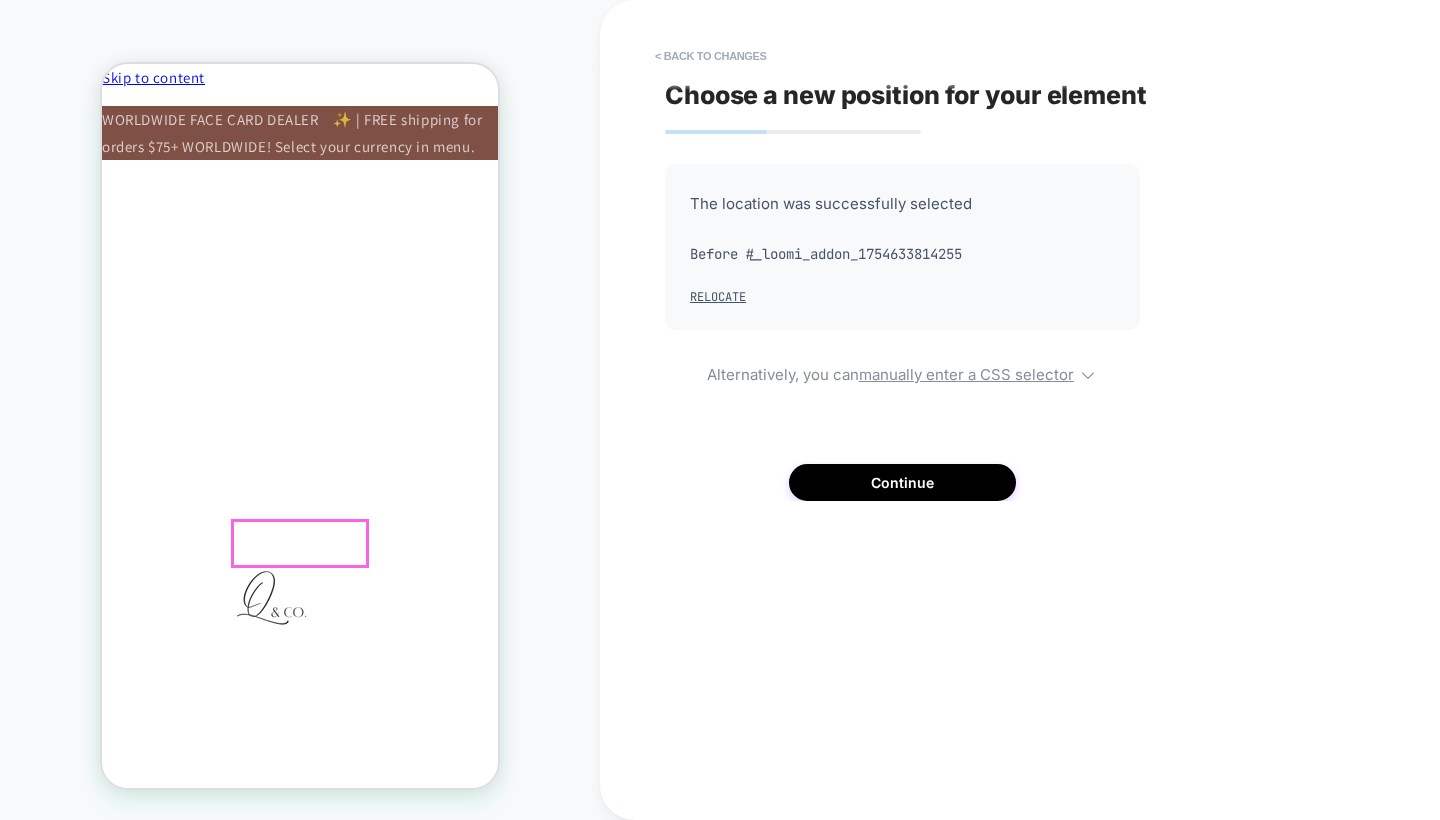 scroll, scrollTop: 0, scrollLeft: 0, axis: both 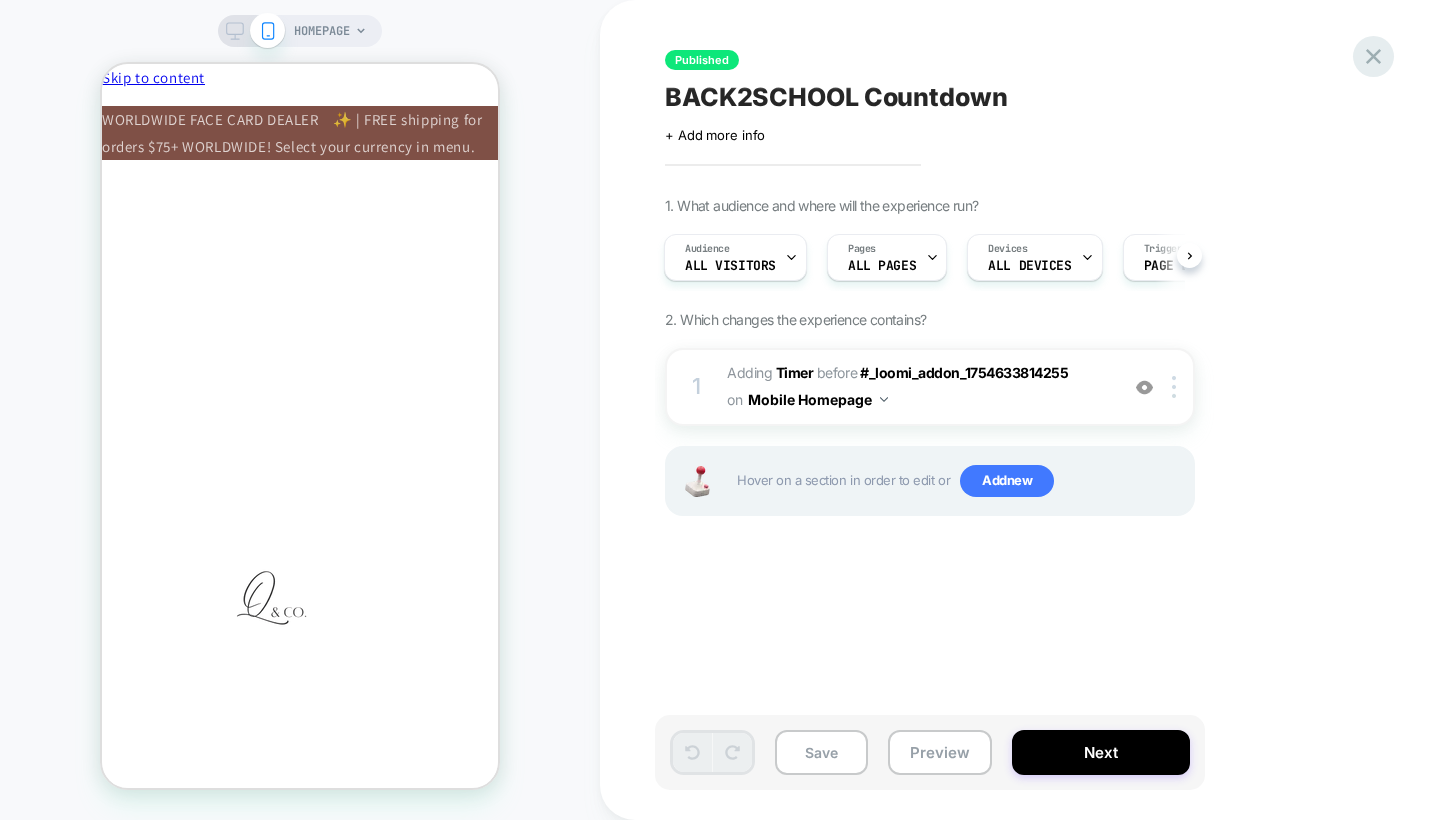 click 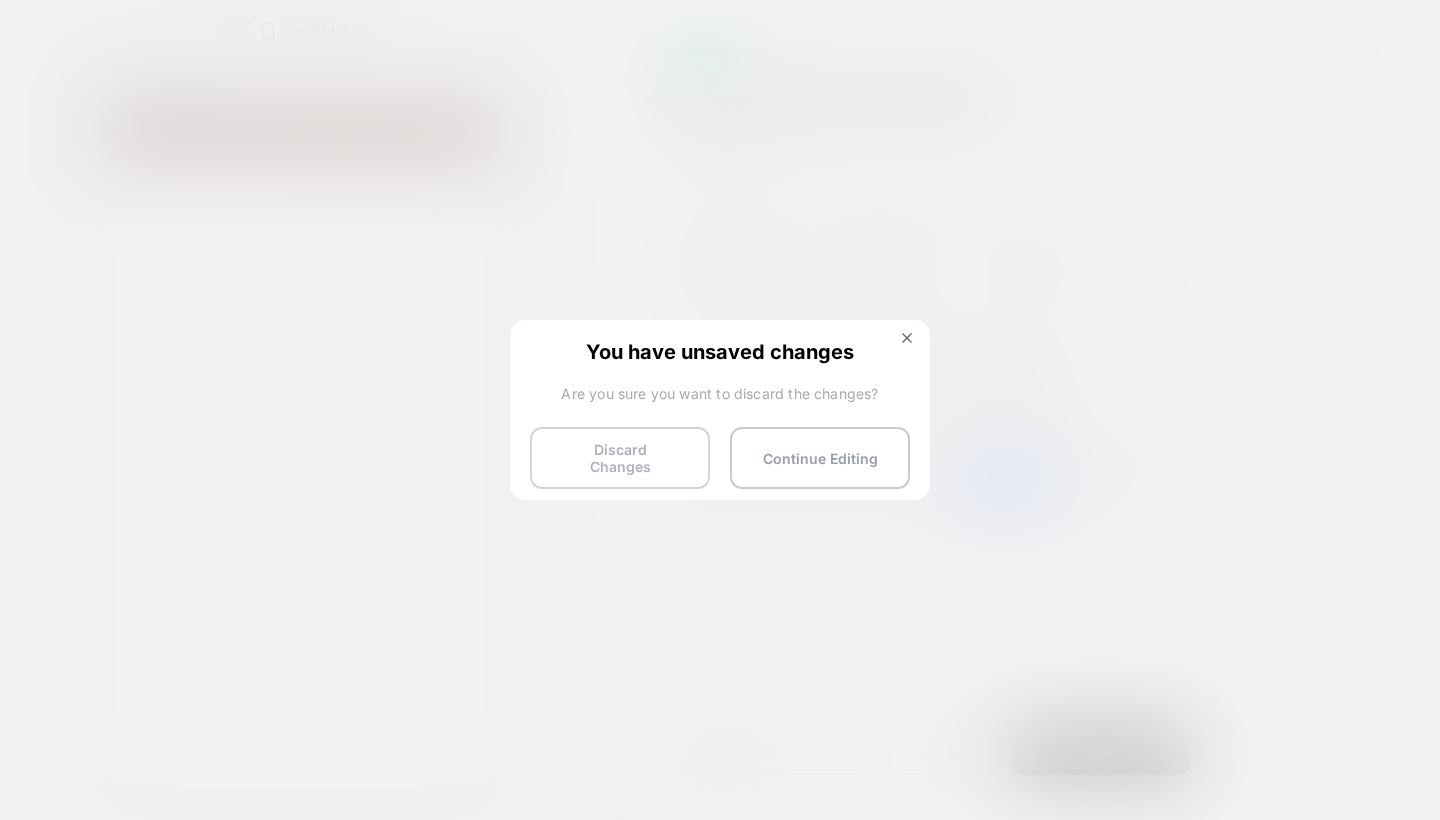click on "Discard Changes" at bounding box center [620, 458] 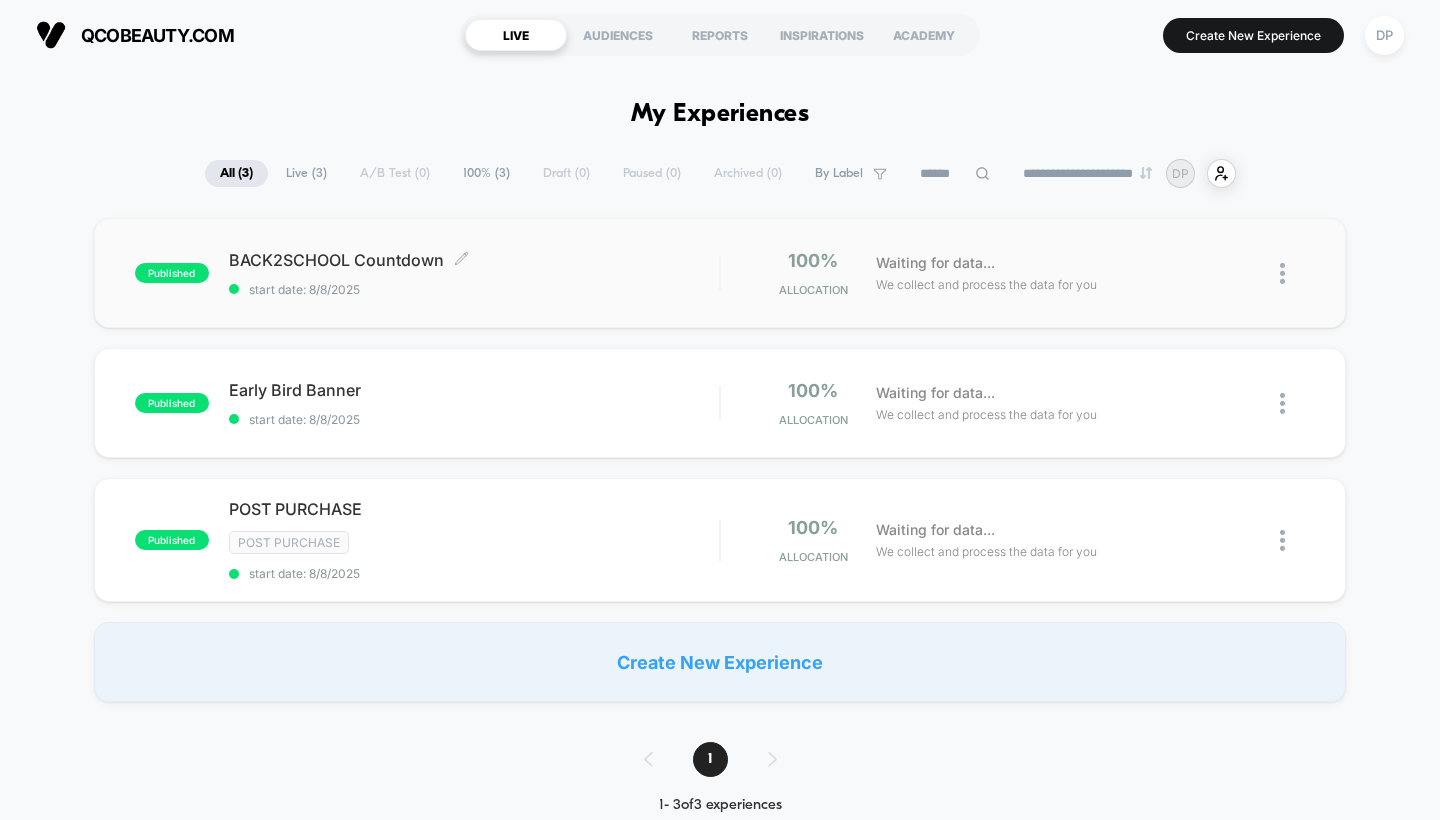 click on "BACK2SCHOOL Countdown Click to edit experience details Click to edit experience details start date: 8/8/2025" at bounding box center (474, 273) 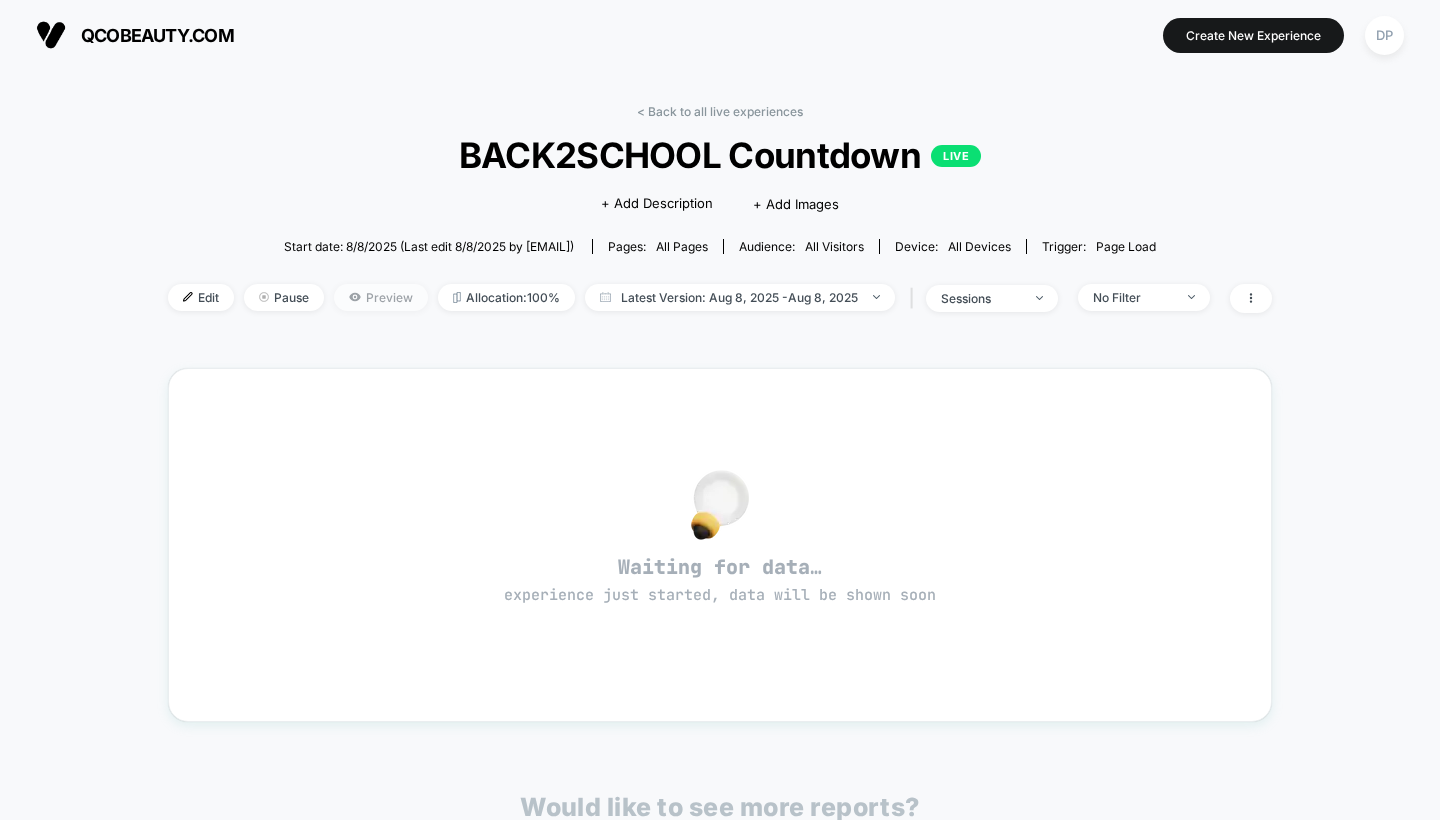 click on "Preview" at bounding box center [381, 297] 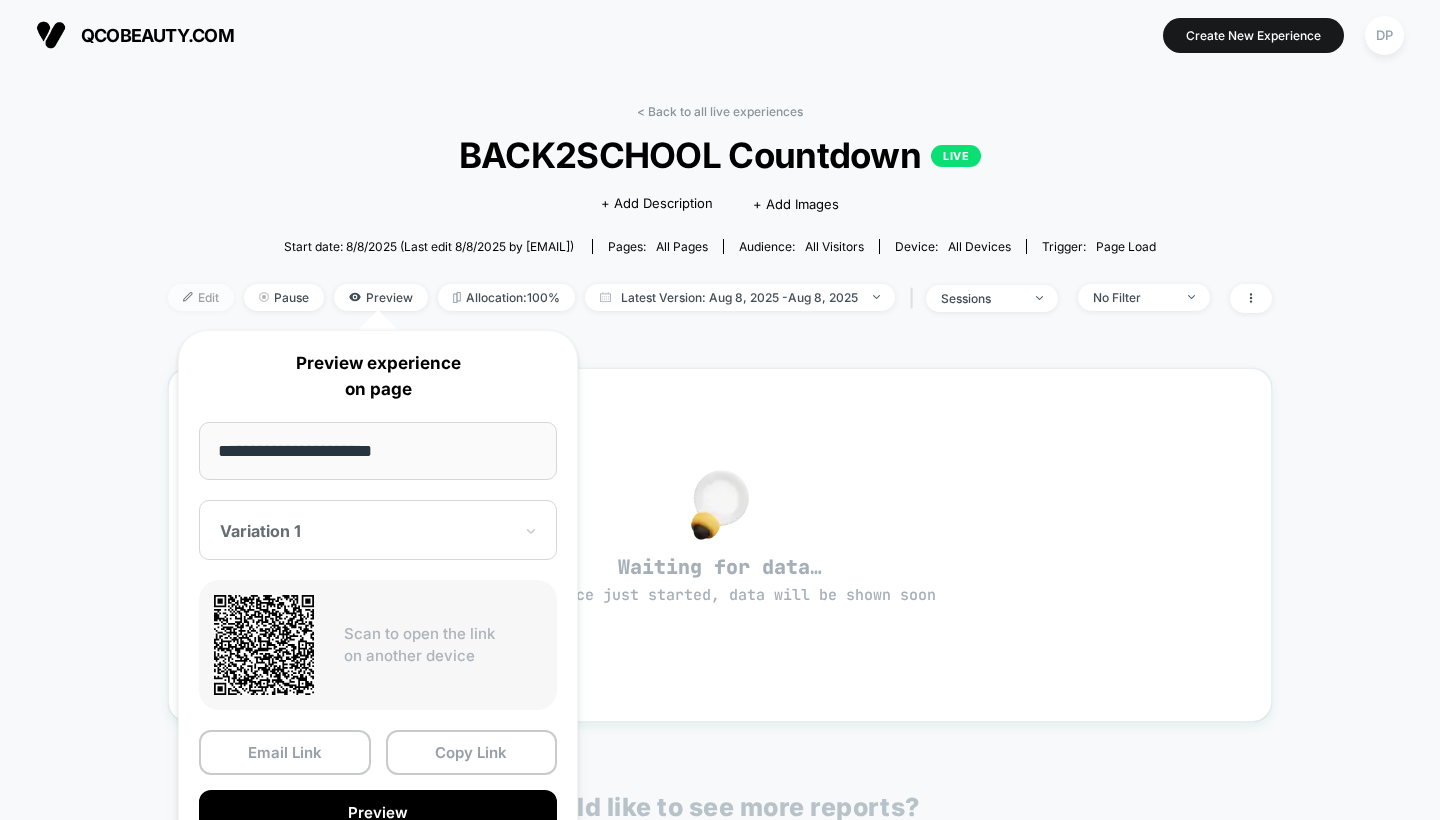click on "Edit" at bounding box center (201, 297) 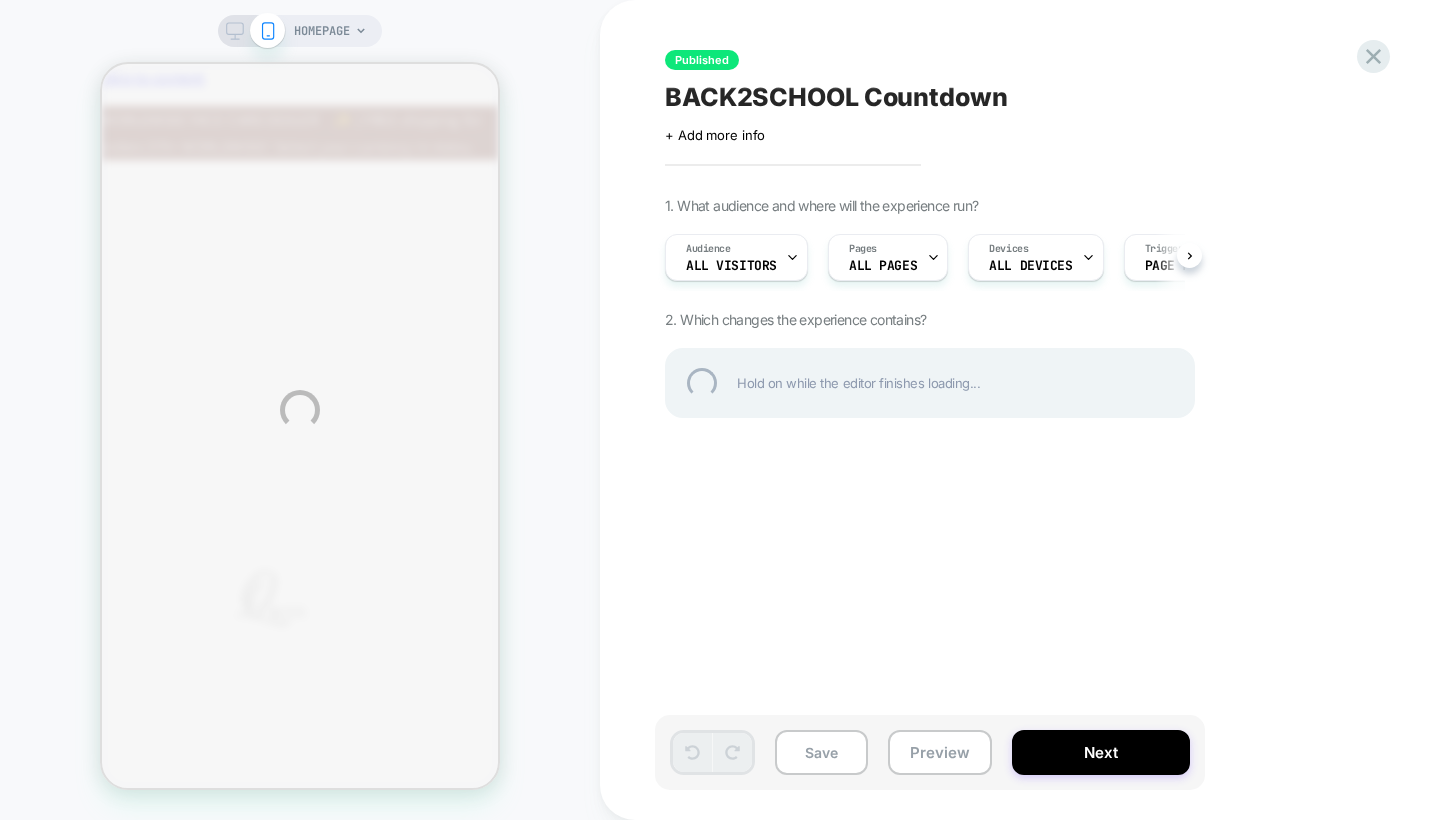 scroll, scrollTop: 0, scrollLeft: 0, axis: both 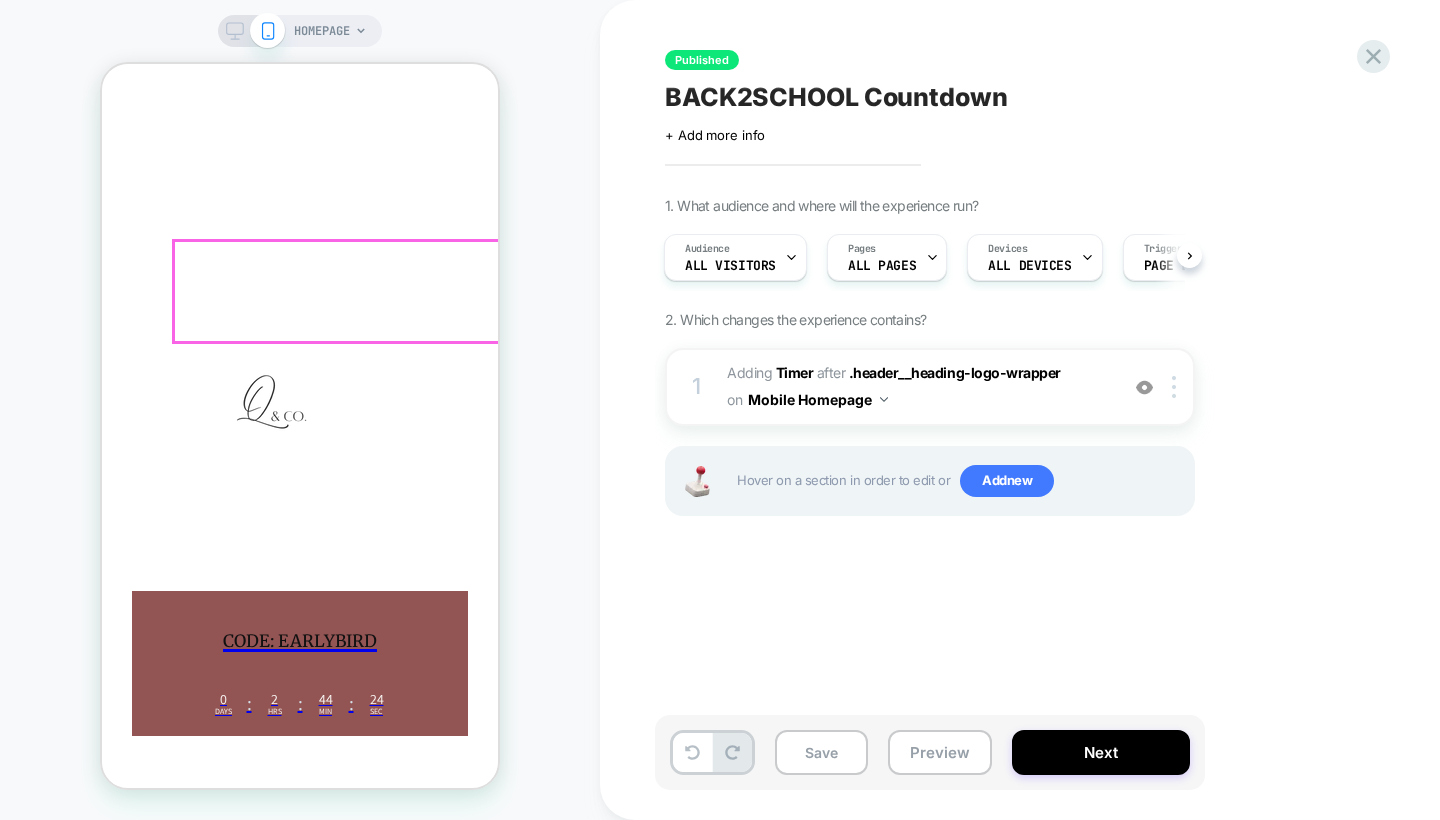 click on "0 Days : 2 Hrs : 44 Min : 24 Sec" at bounding box center (300, 703) 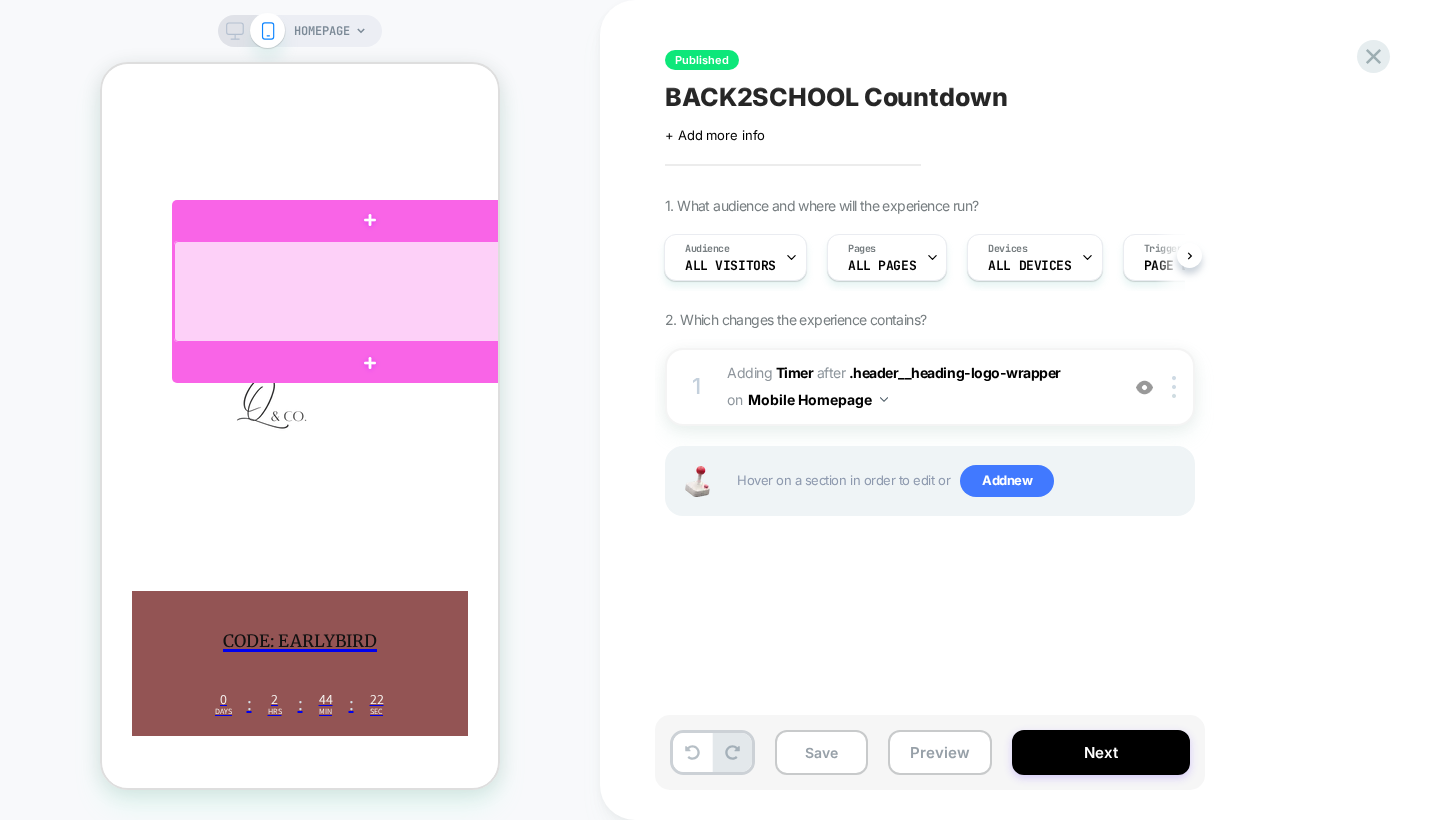 click at bounding box center (370, 291) 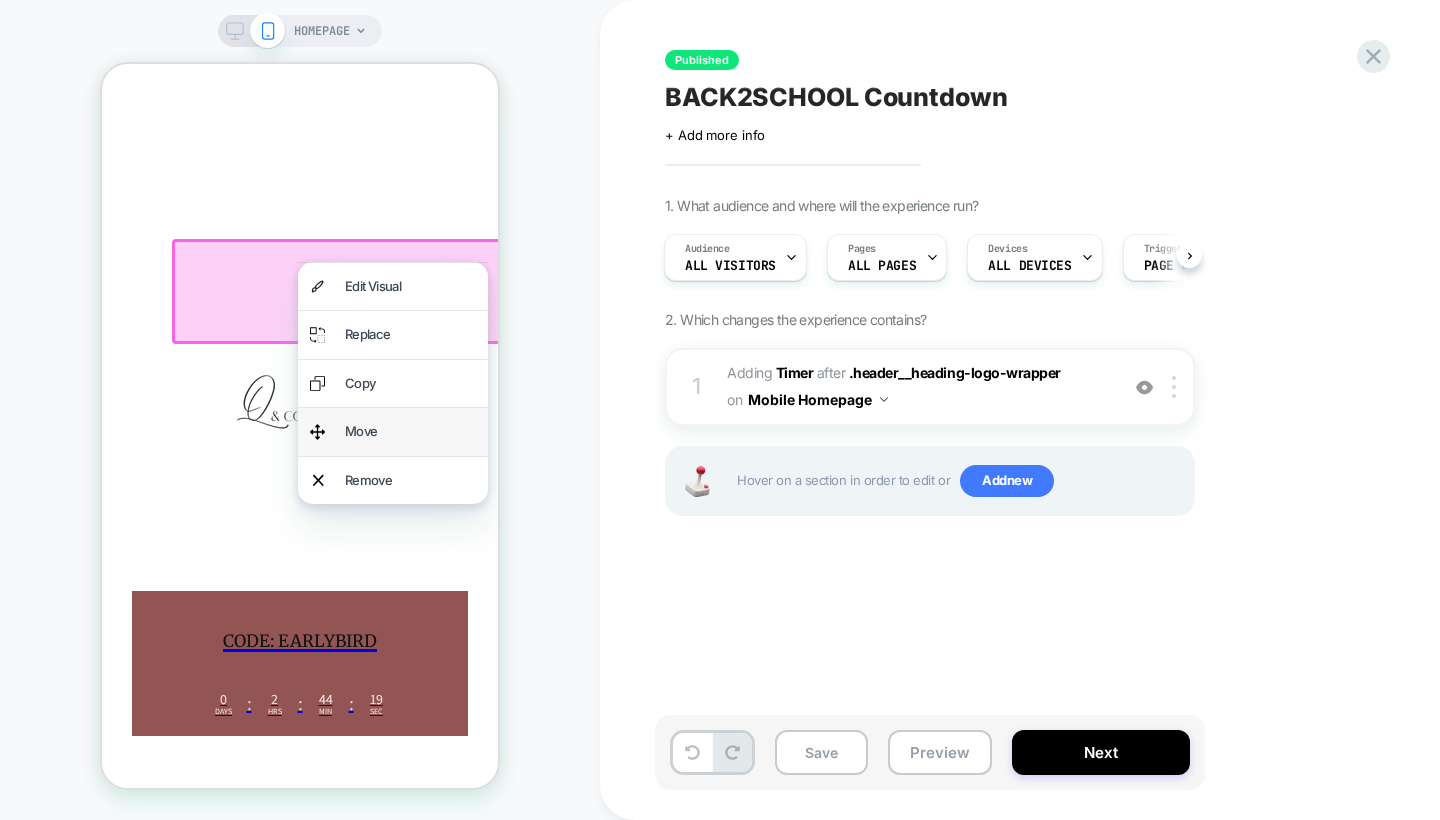 click on "Move" at bounding box center [410, 431] 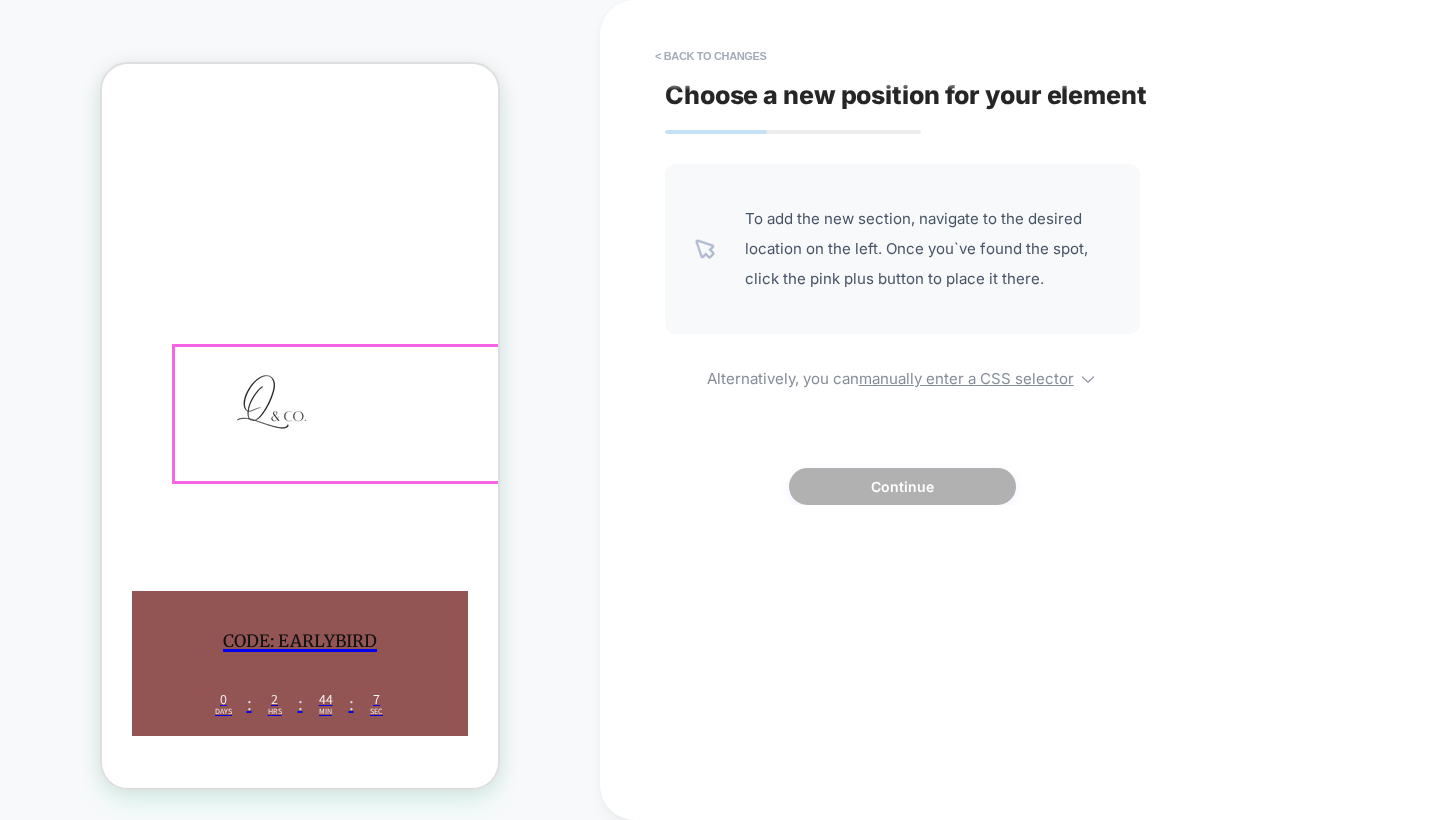 click on "Home
Lipgloss
Lipstick
Lipliner
Artist Essentials
Shade Finder
Country/region
USD
$ | United States
AFN
؋ |
Afghanistan
EUR
€ |
Åland Islands
ALL
L |
Albania
DZD
د.ج |
Algeria" at bounding box center [300, 999] 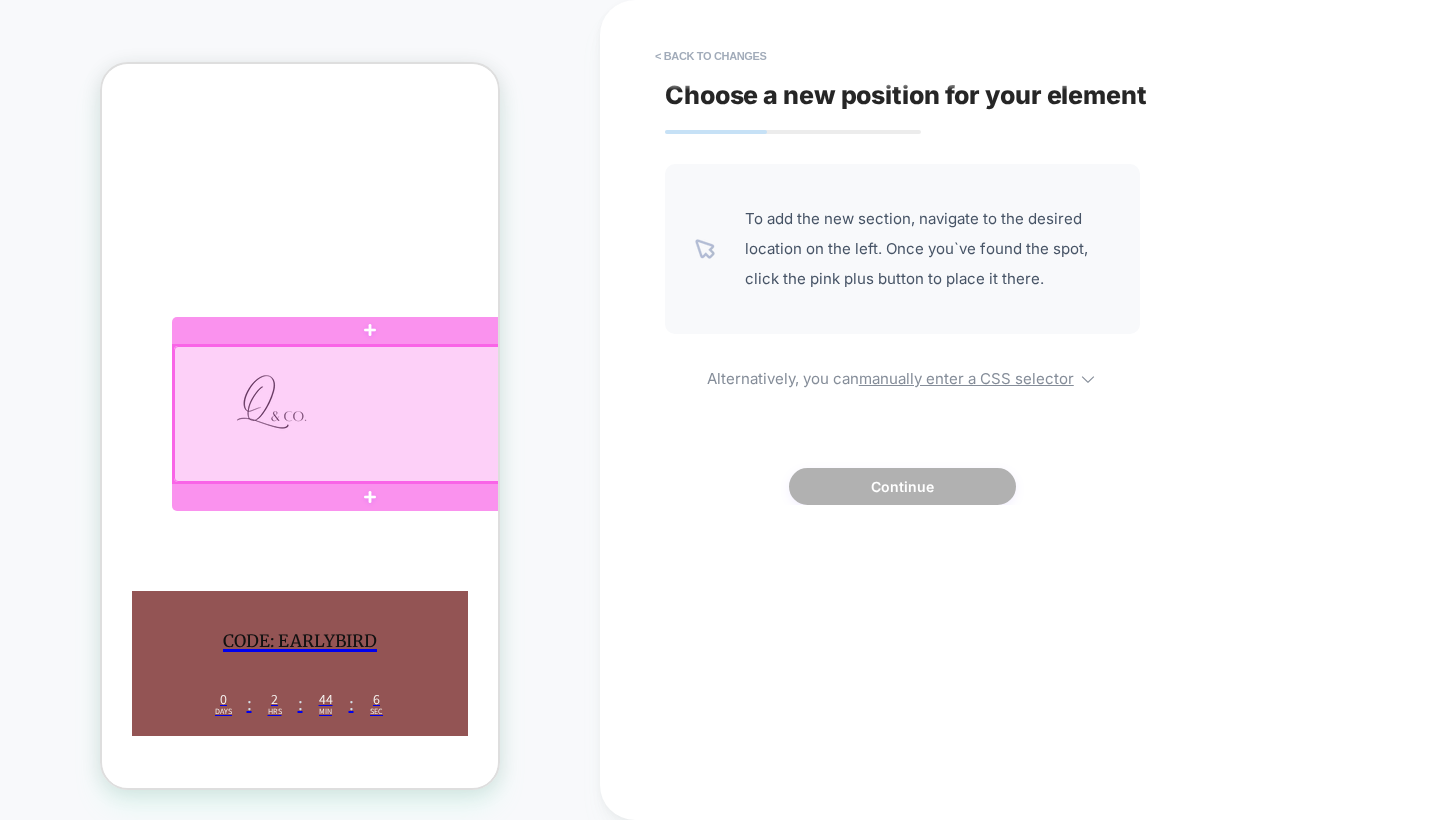 click on "Home
Lipgloss
Lipstick
Lipliner
Artist Essentials
Shade Finder
Country/region
USD
$ | United States
AFN
؋ |
Afghanistan
EUR
€ |
Åland Islands
ALL
L |
Albania
DZD
د.ج |
Algeria" at bounding box center (300, 999) 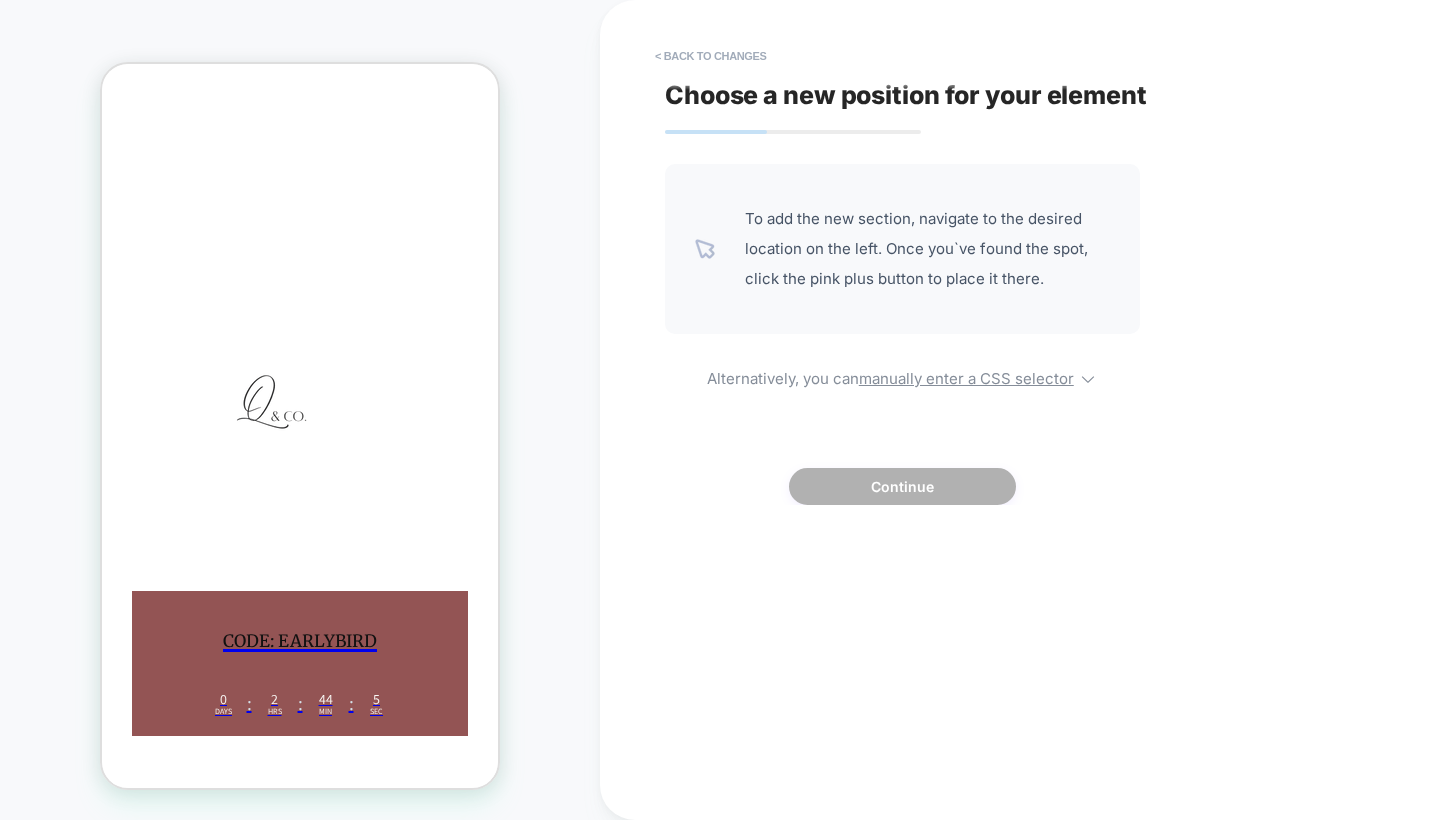 click on "HOMEPAGE" at bounding box center [300, 410] 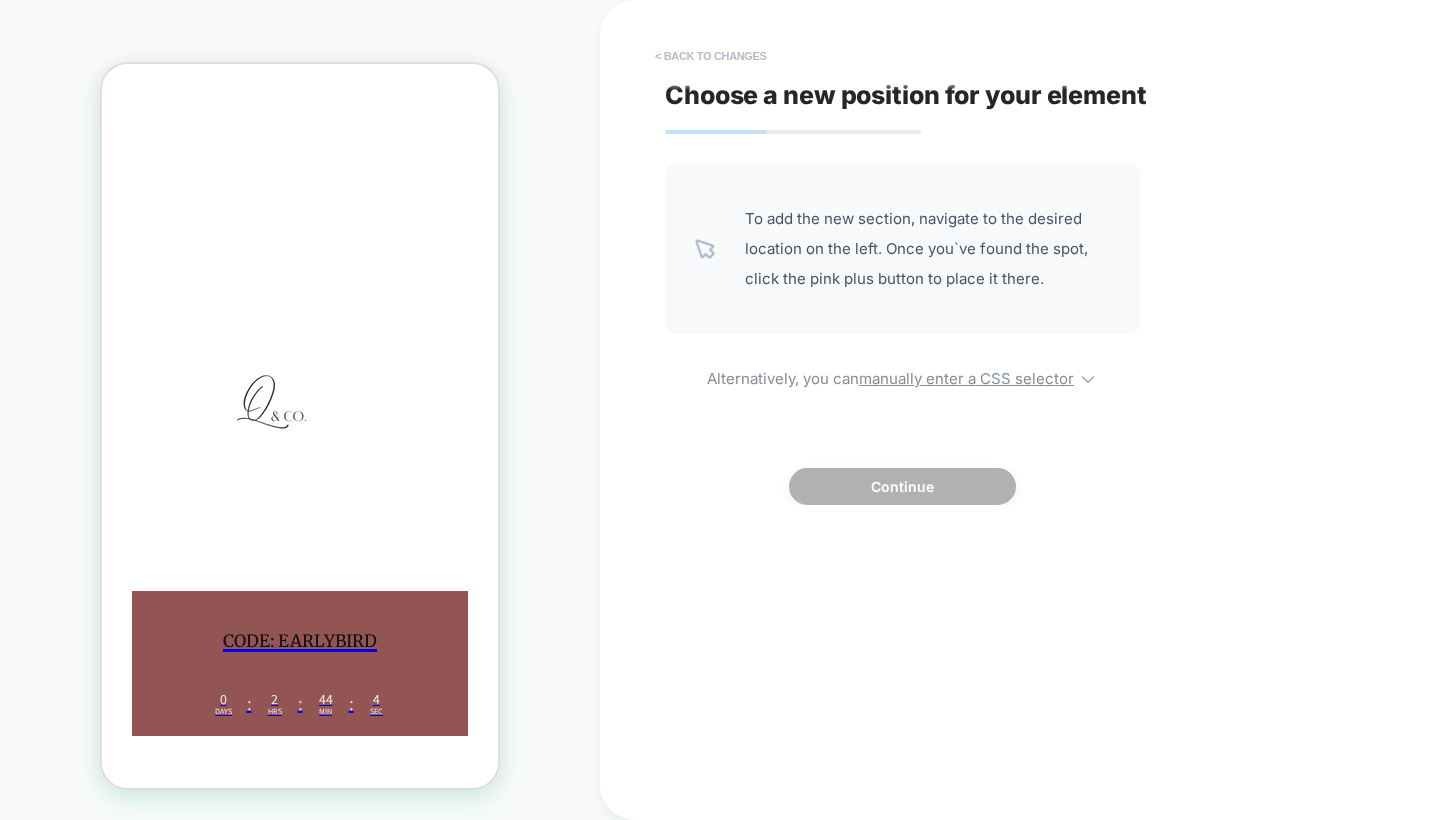 click on "< Back to changes" at bounding box center (711, 56) 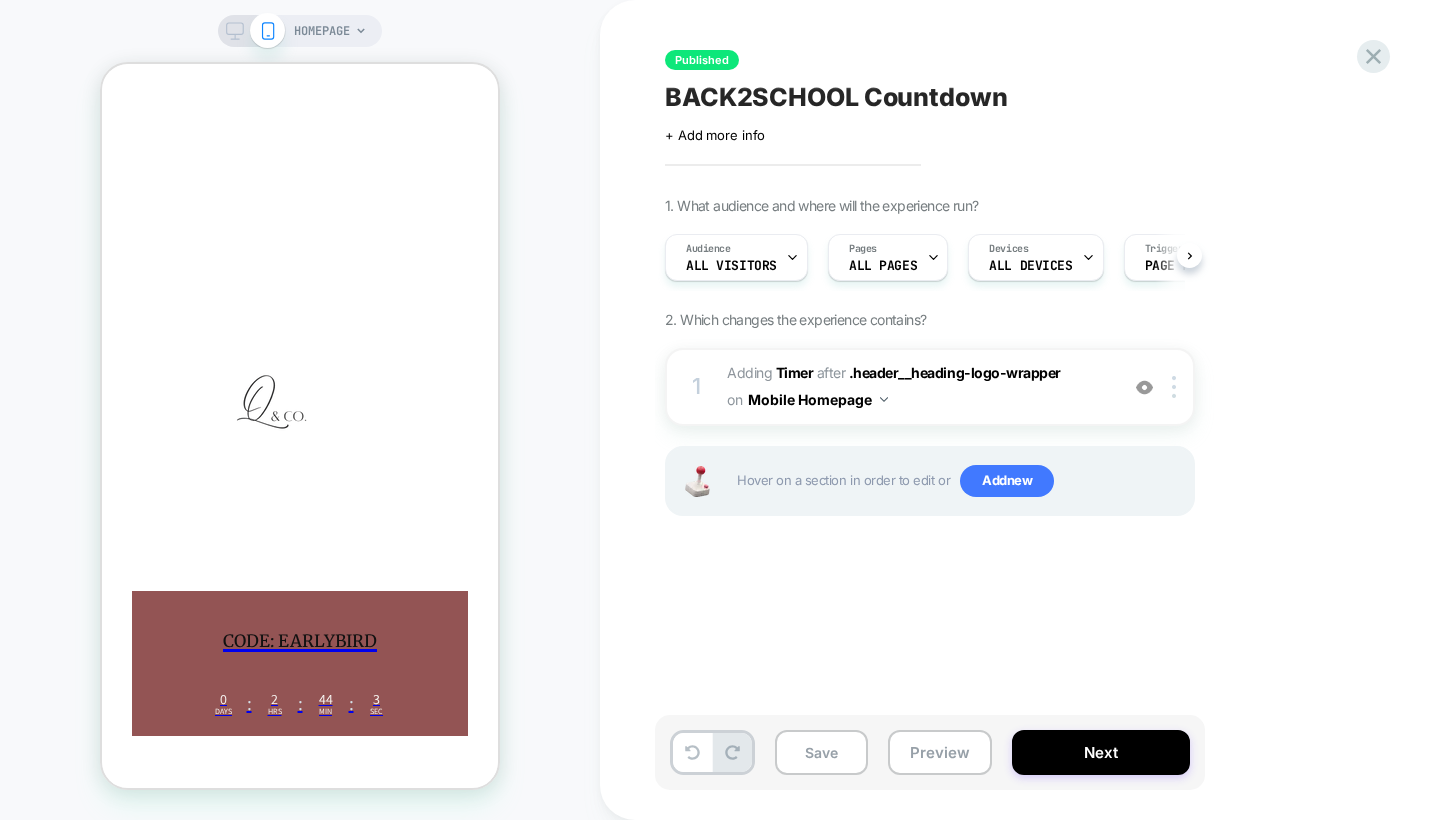scroll, scrollTop: 0, scrollLeft: 1, axis: horizontal 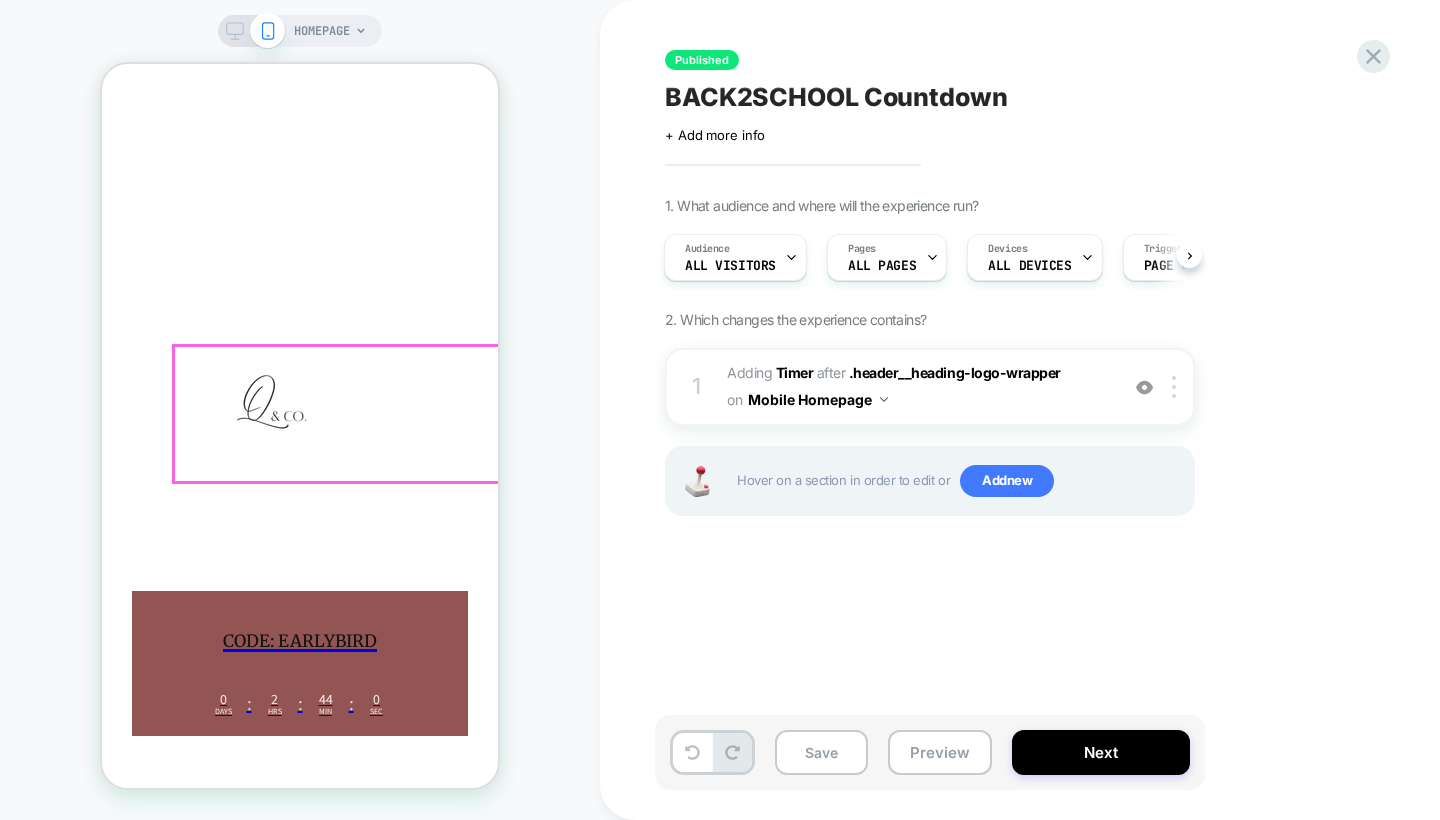 click on "Home
Lipgloss
Lipstick
Lipliner
Artist Essentials
Shade Finder
Country/region
USD
$ | United States
AFN
؋ |
Afghanistan
EUR
€ |
Åland Islands
ALL
L |
Albania
DZD
د.ج |
Algeria" at bounding box center (300, 999) 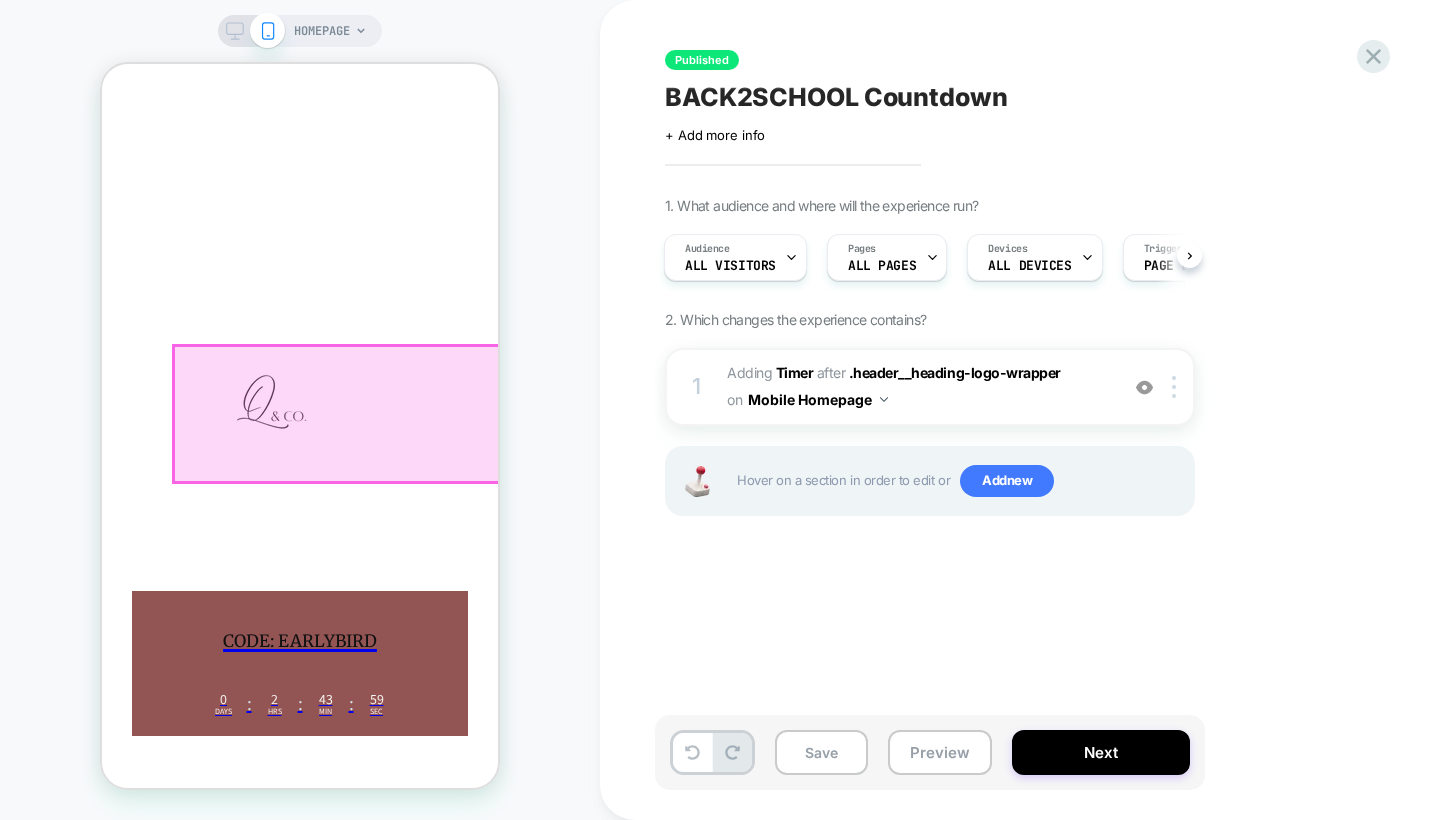 click at bounding box center (370, 414) 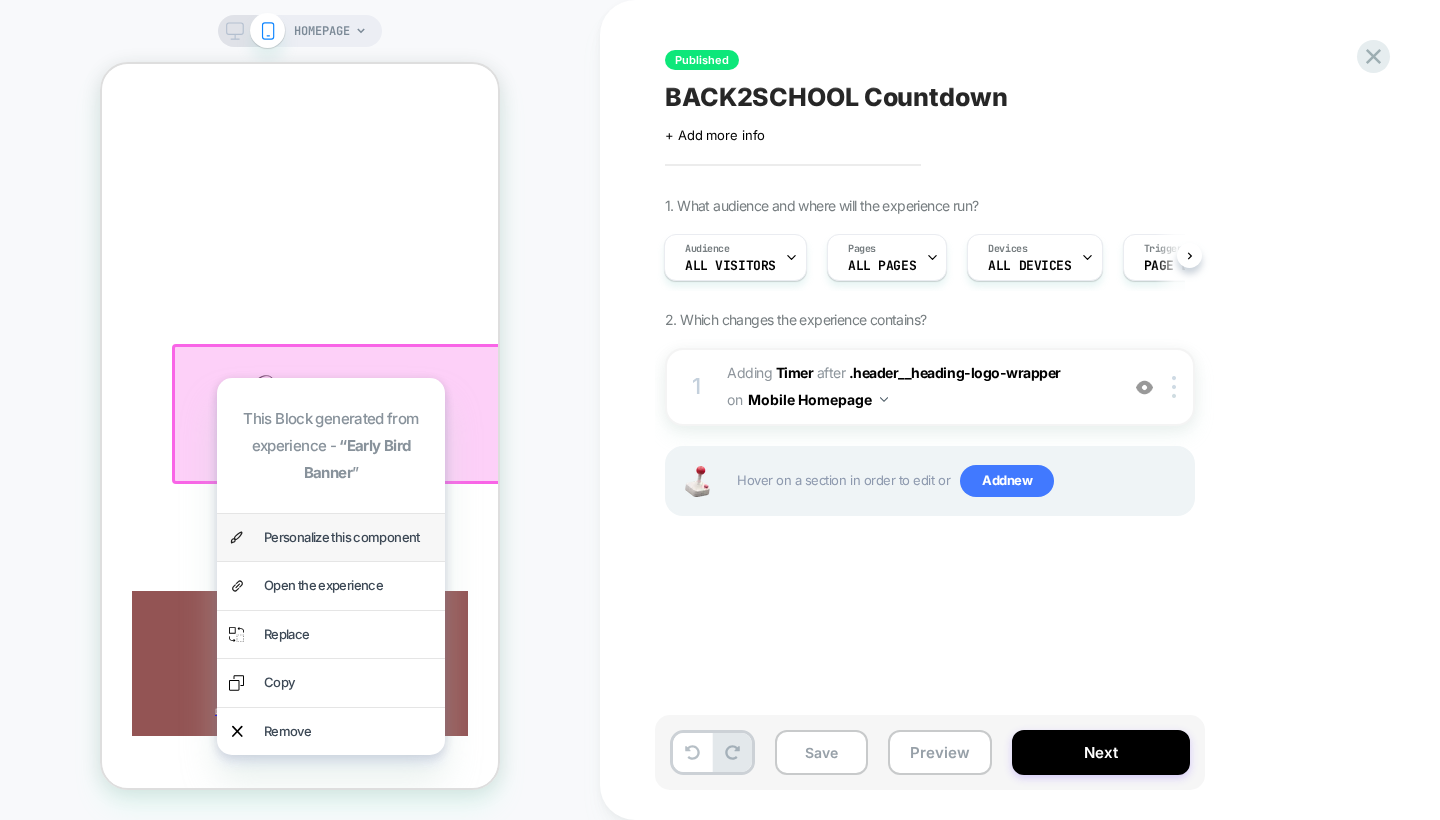 click on "Personalize this component" at bounding box center (348, 537) 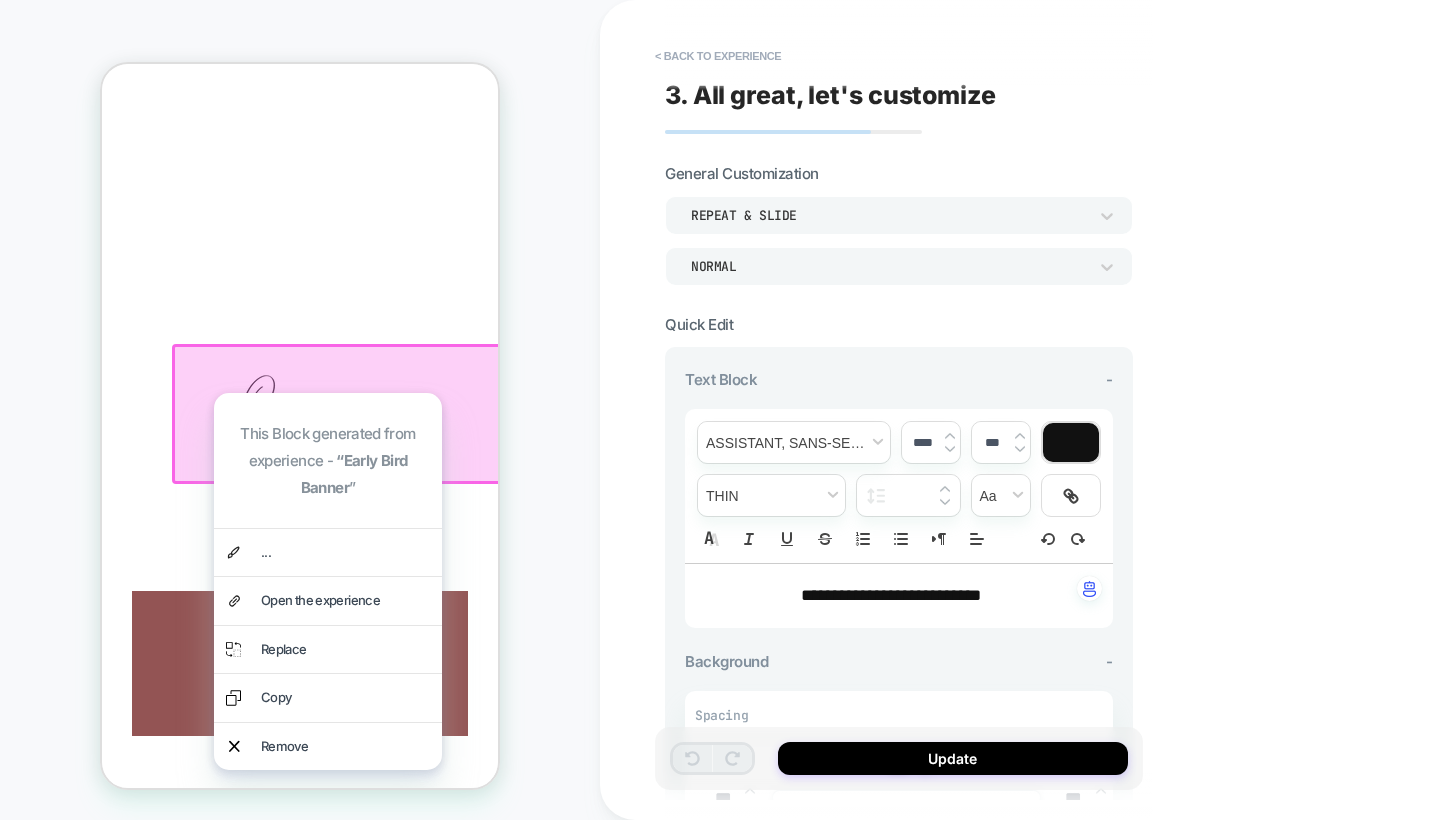 scroll, scrollTop: 134, scrollLeft: 14, axis: both 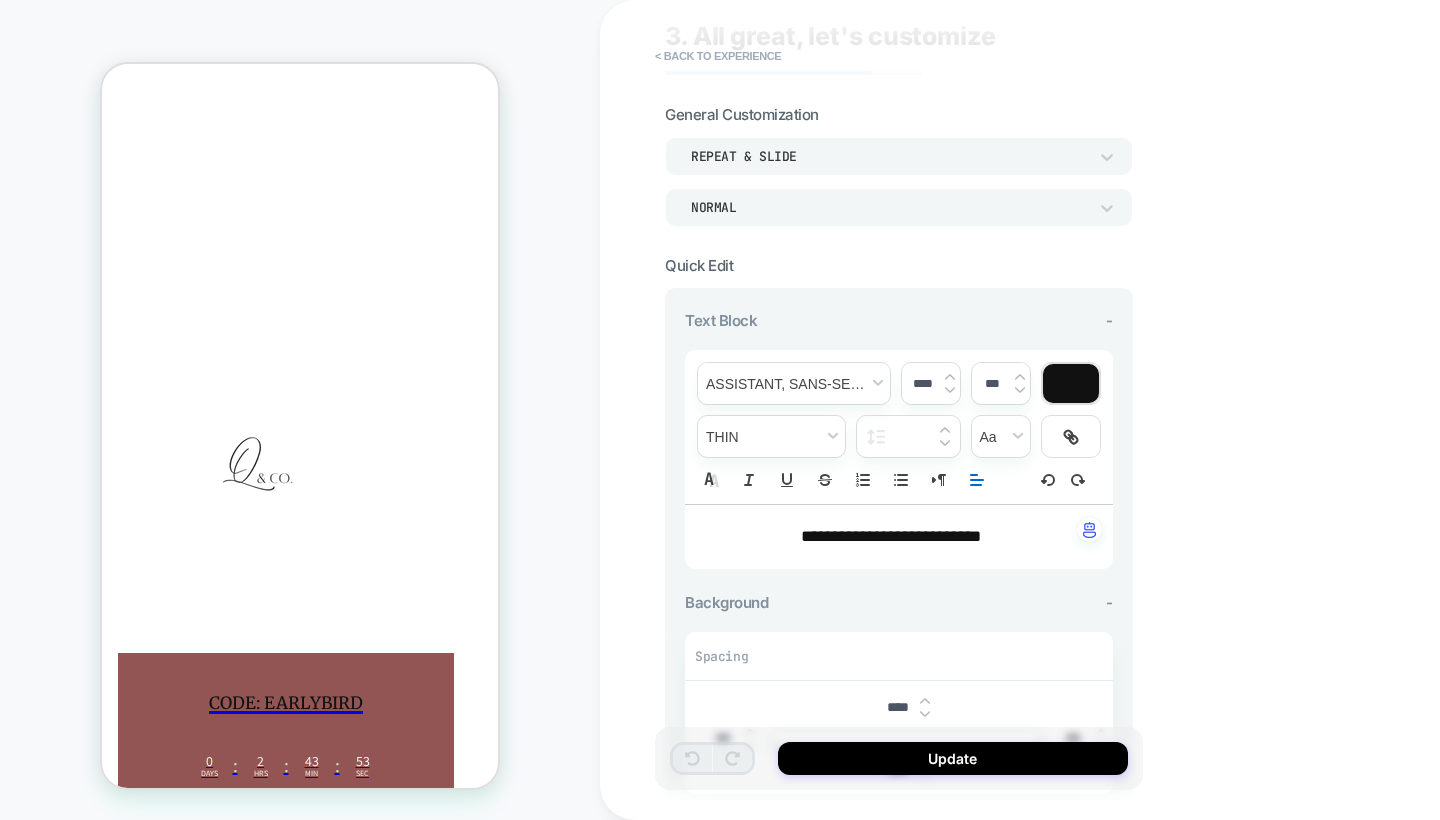 click at bounding box center (977, 480) 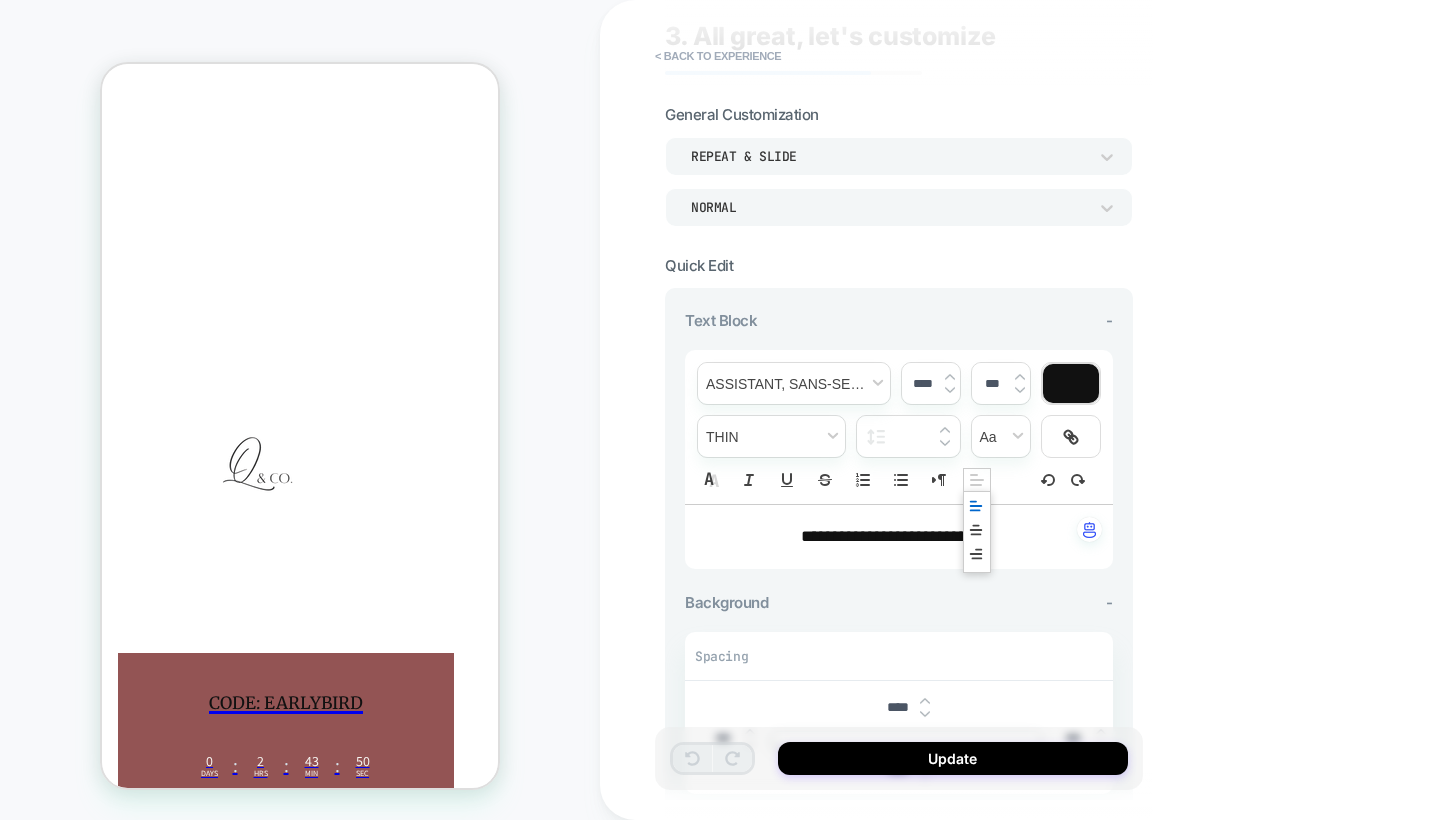 click 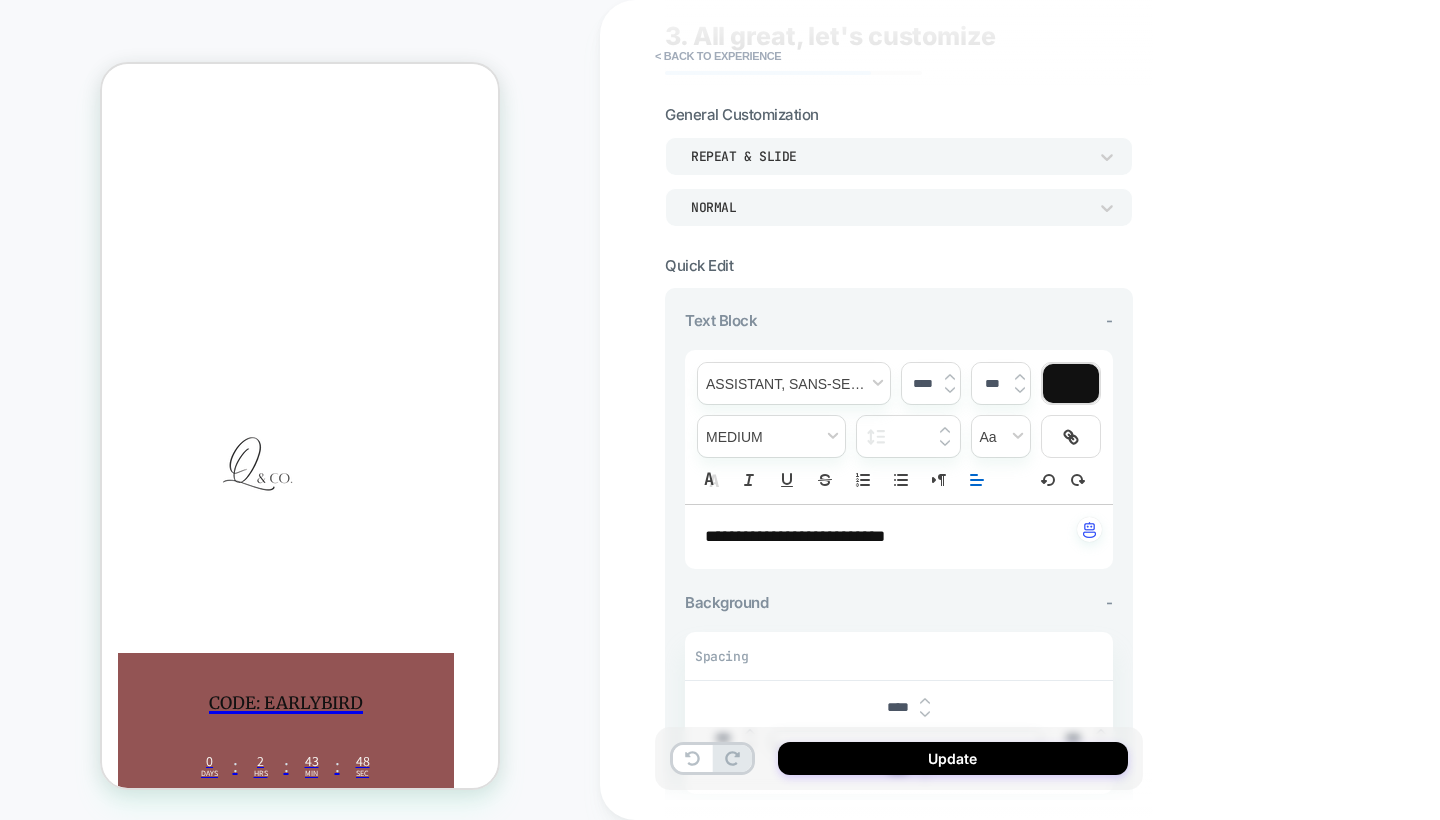click at bounding box center (977, 480) 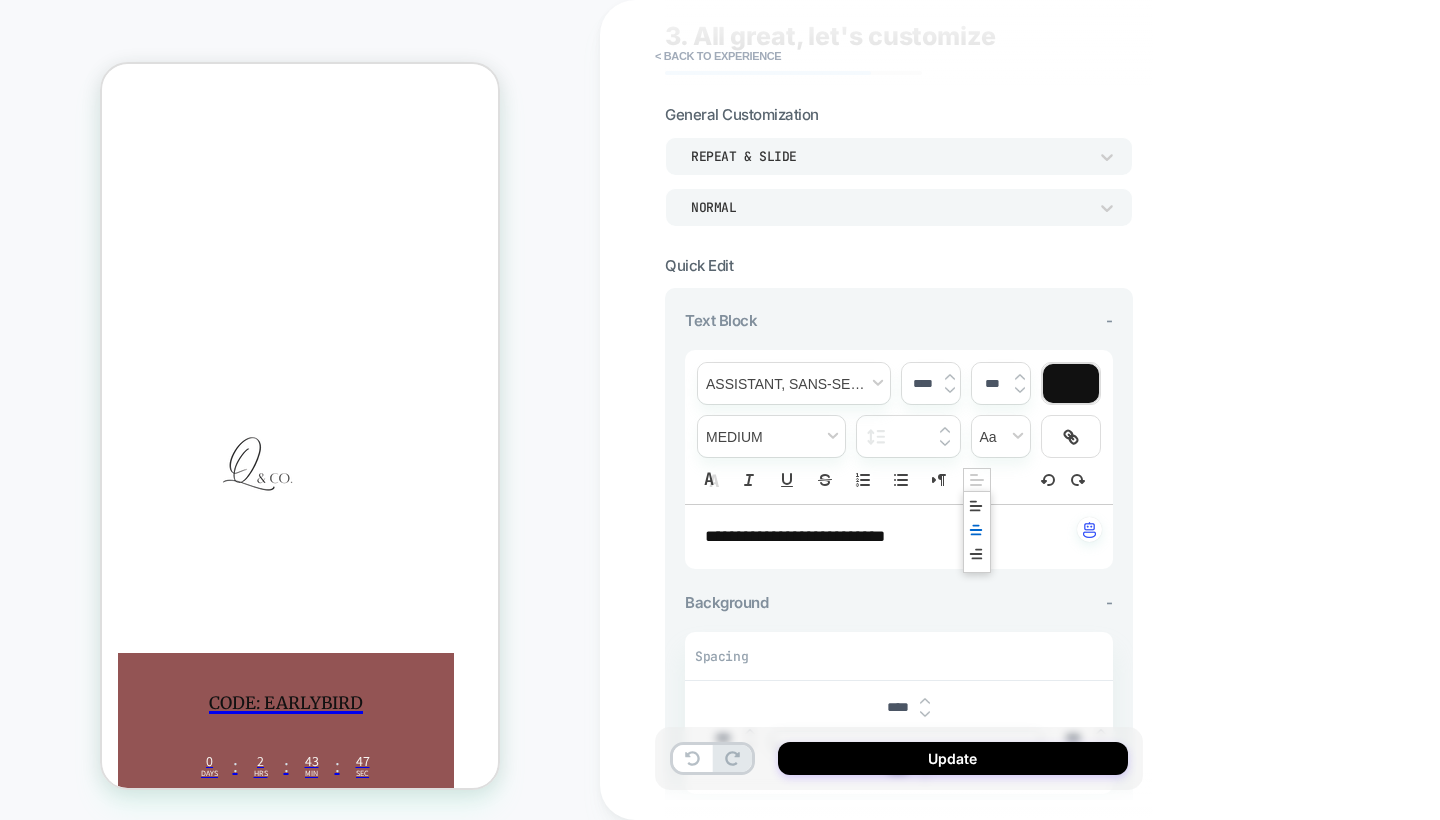 click 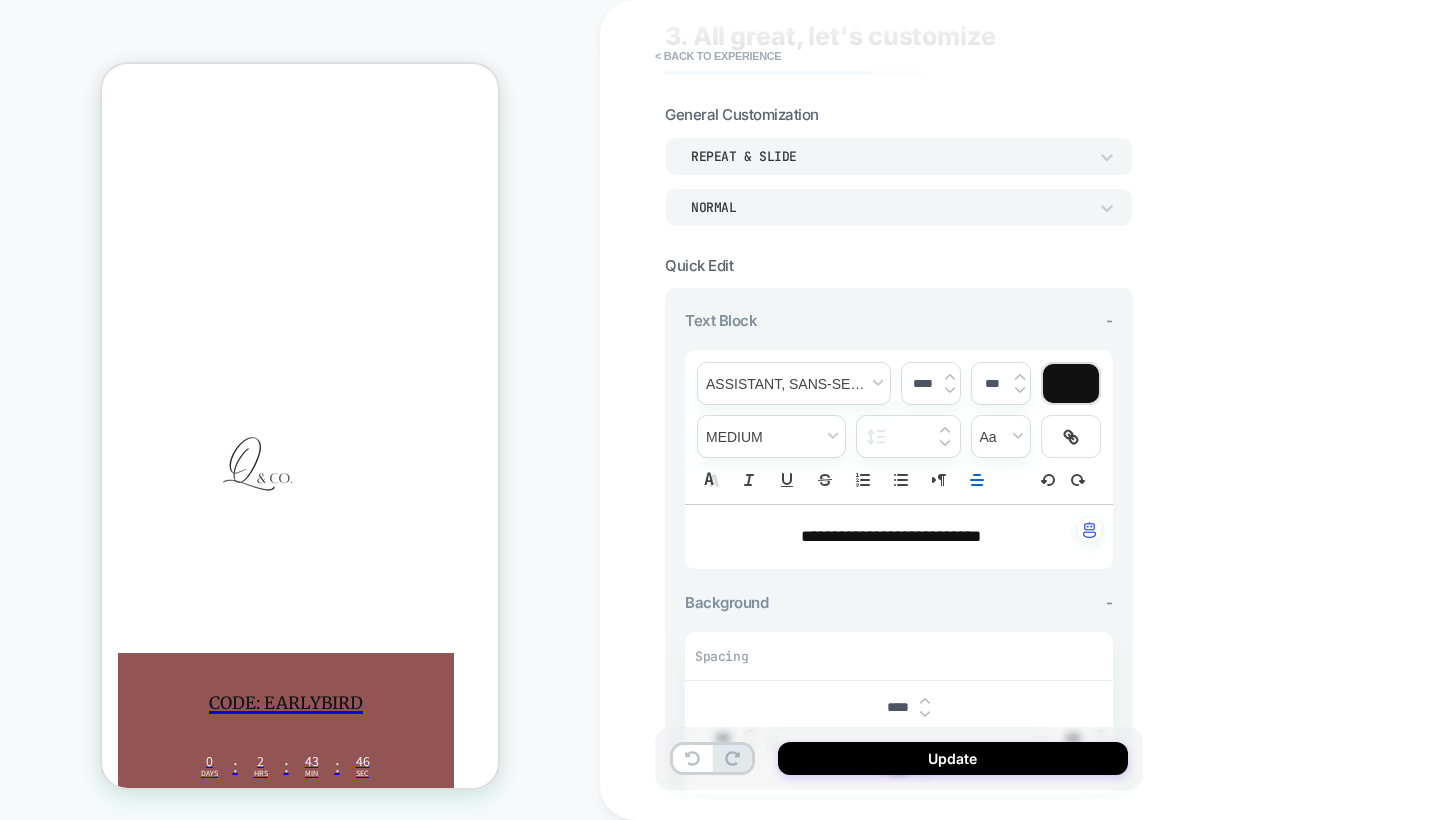 click on "**********" at bounding box center (1040, 410) 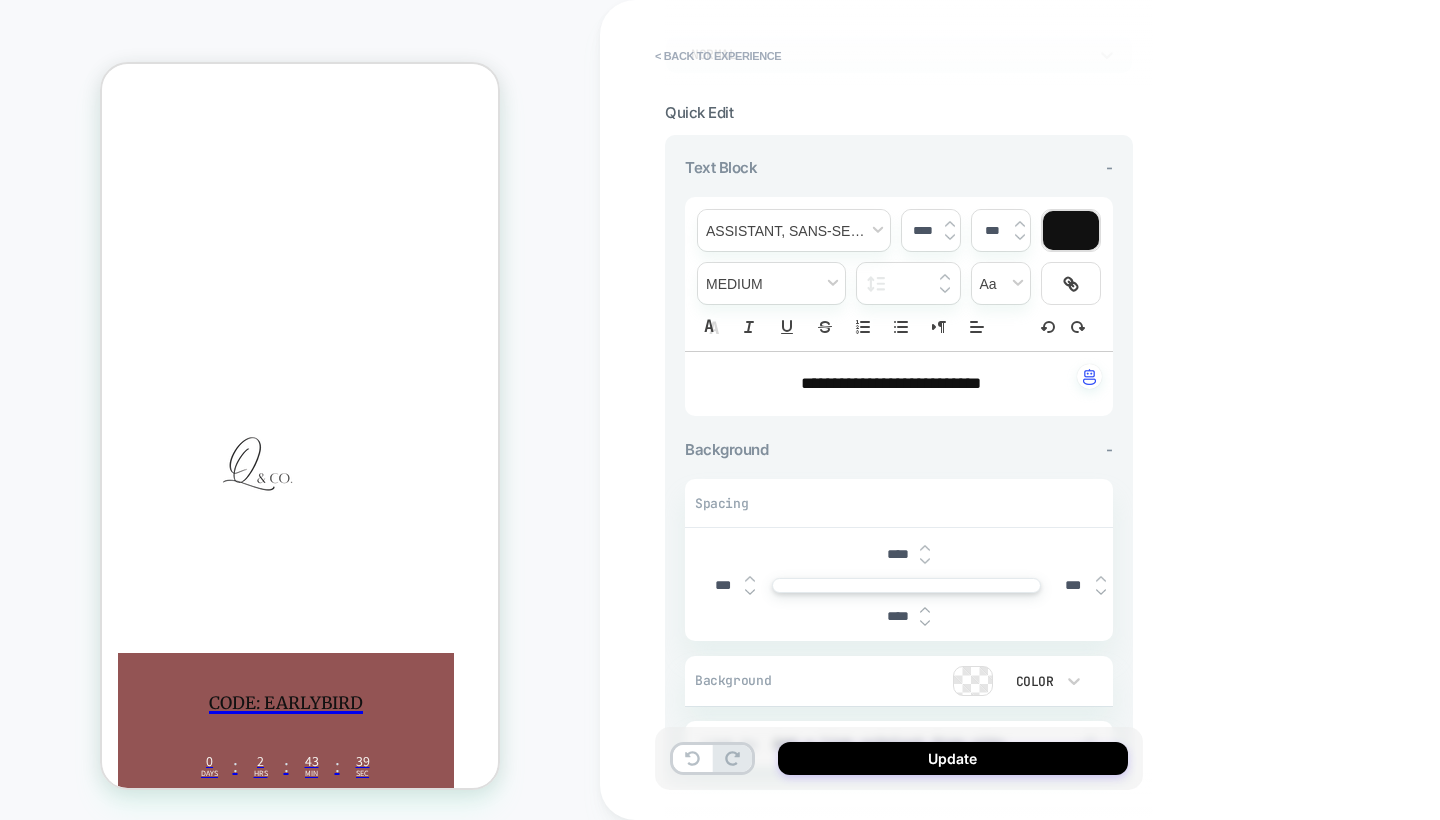 scroll, scrollTop: 313, scrollLeft: 0, axis: vertical 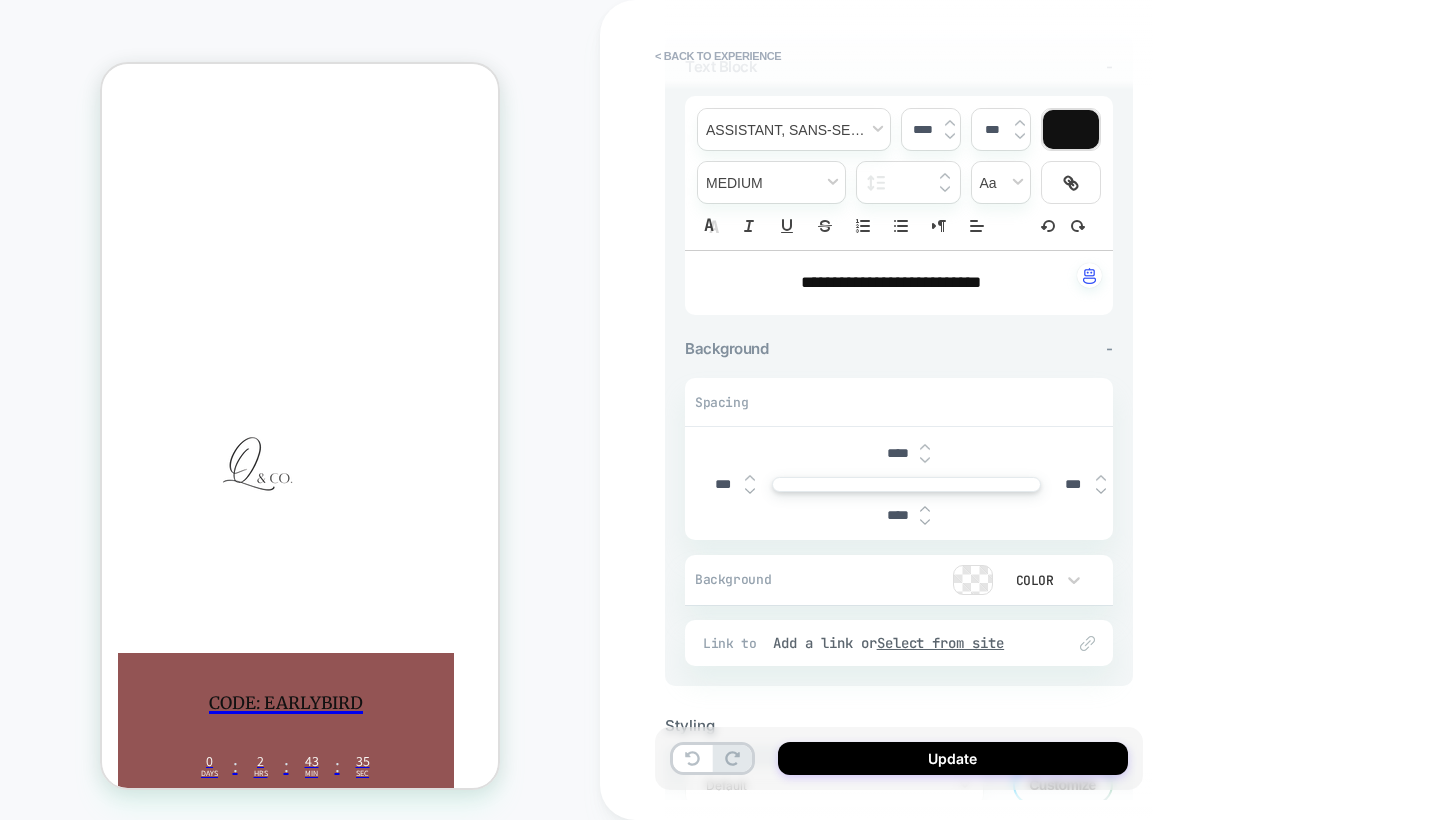 click at bounding box center [925, 522] 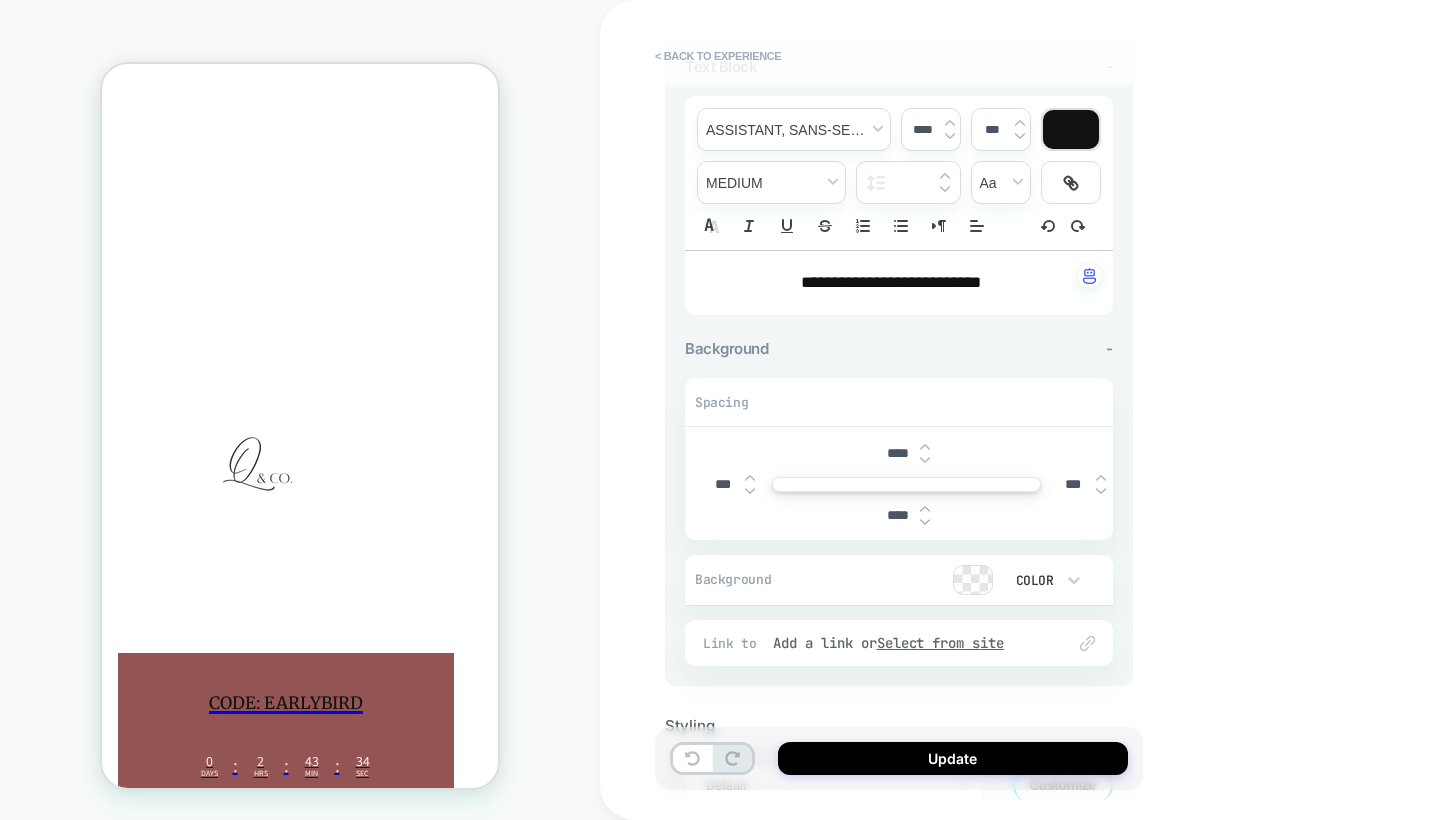 click on "****" at bounding box center [906, 515] 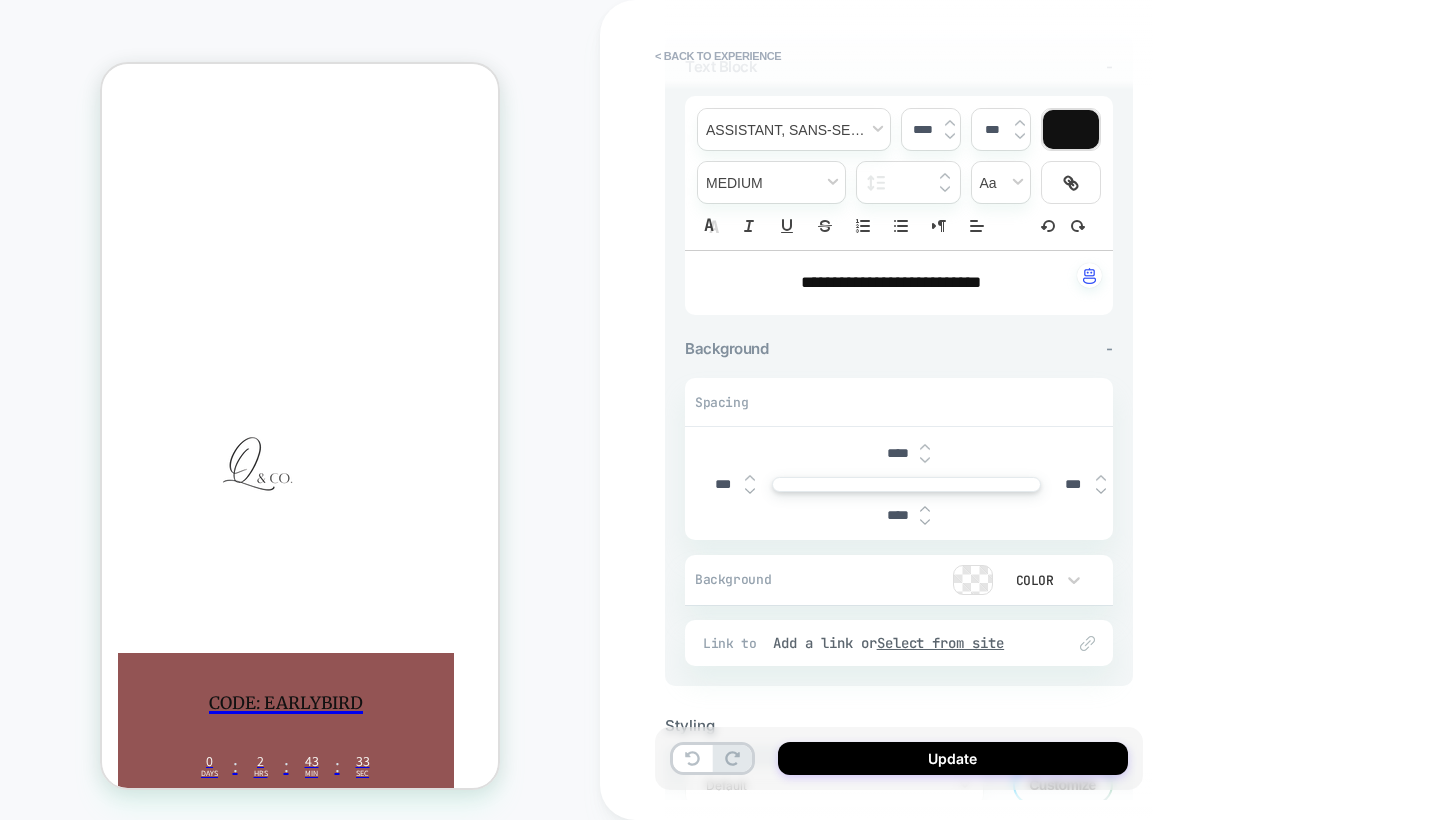 click at bounding box center (925, 521) 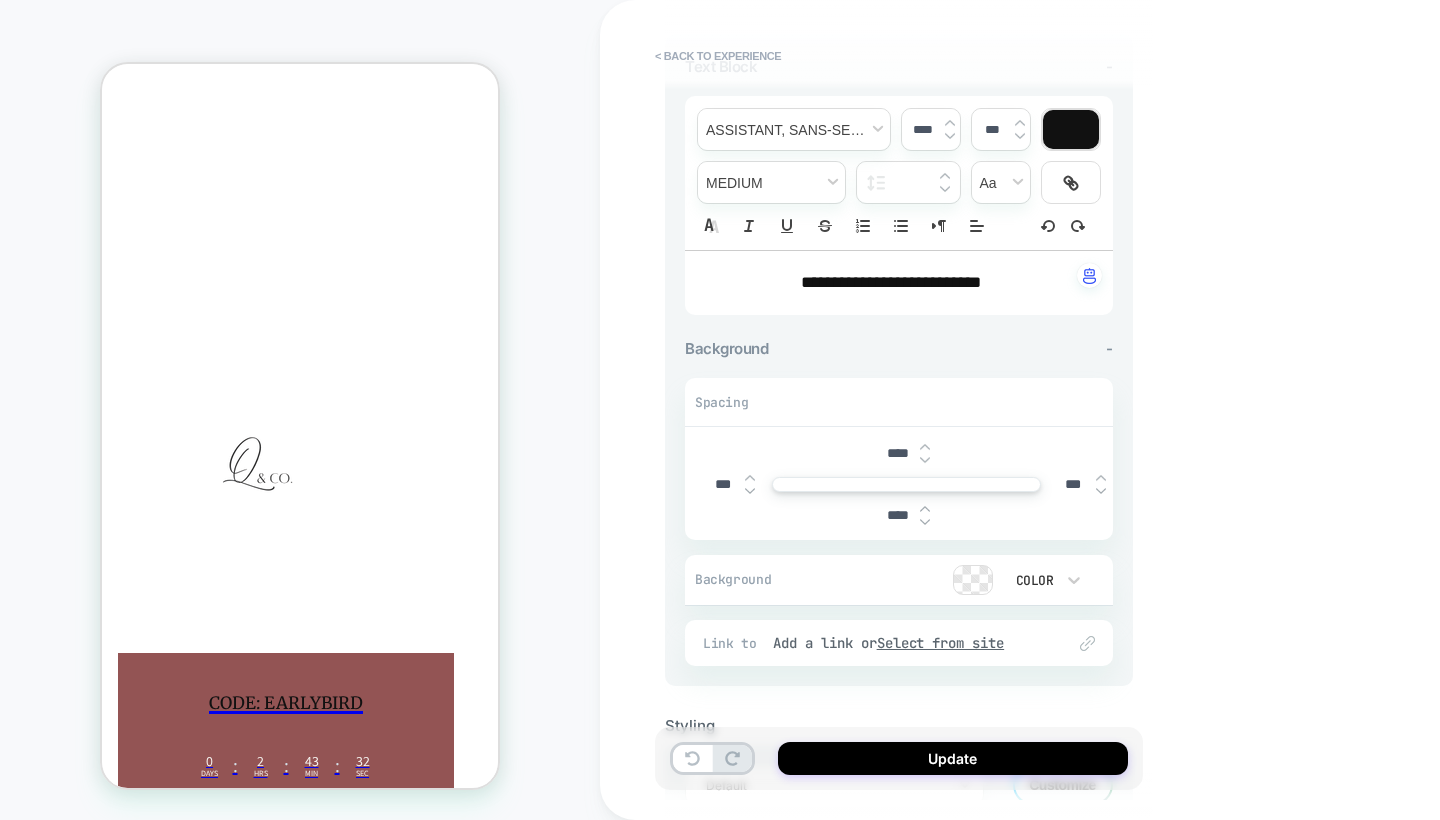 click at bounding box center (925, 521) 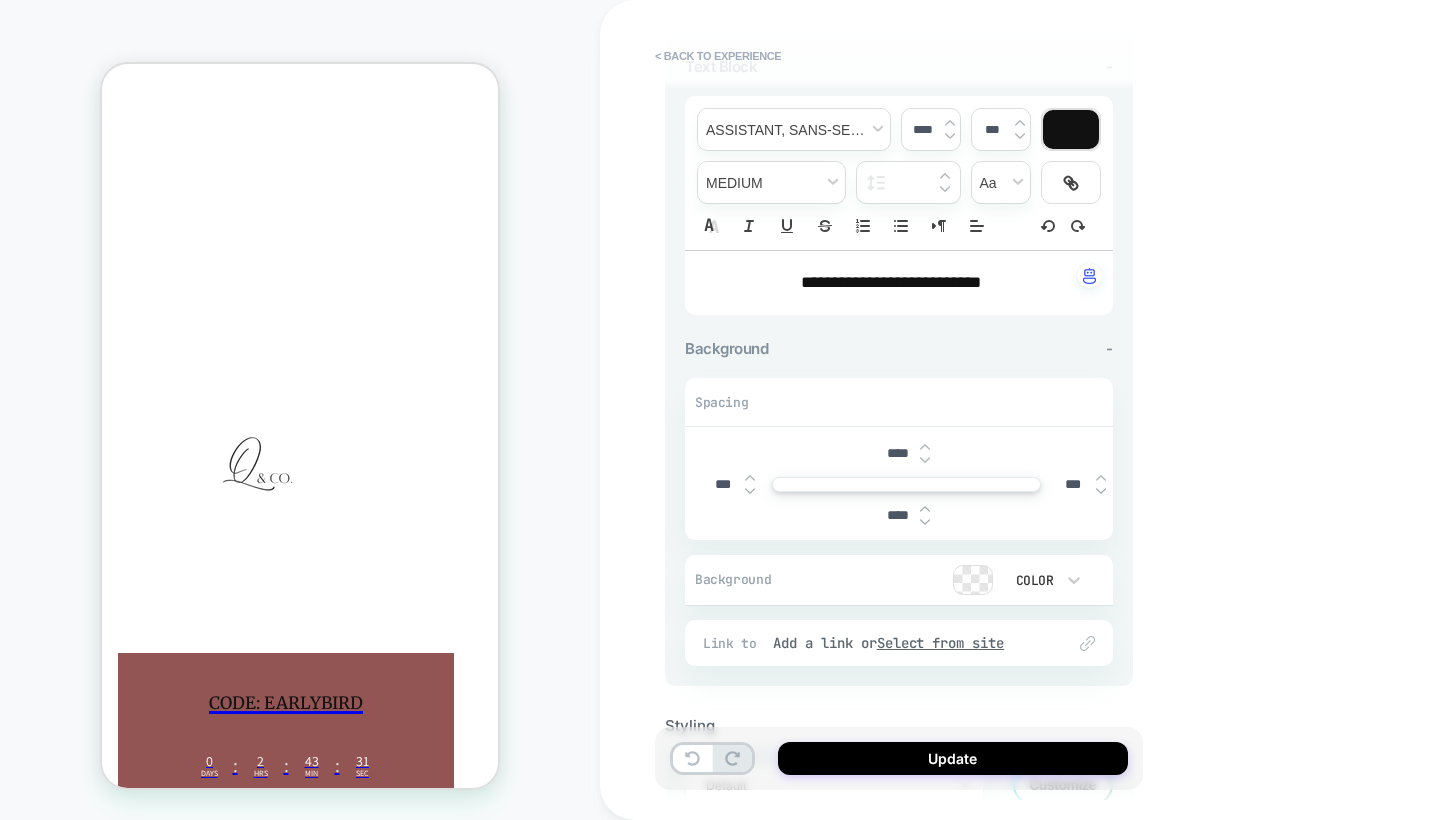 click at bounding box center (925, 522) 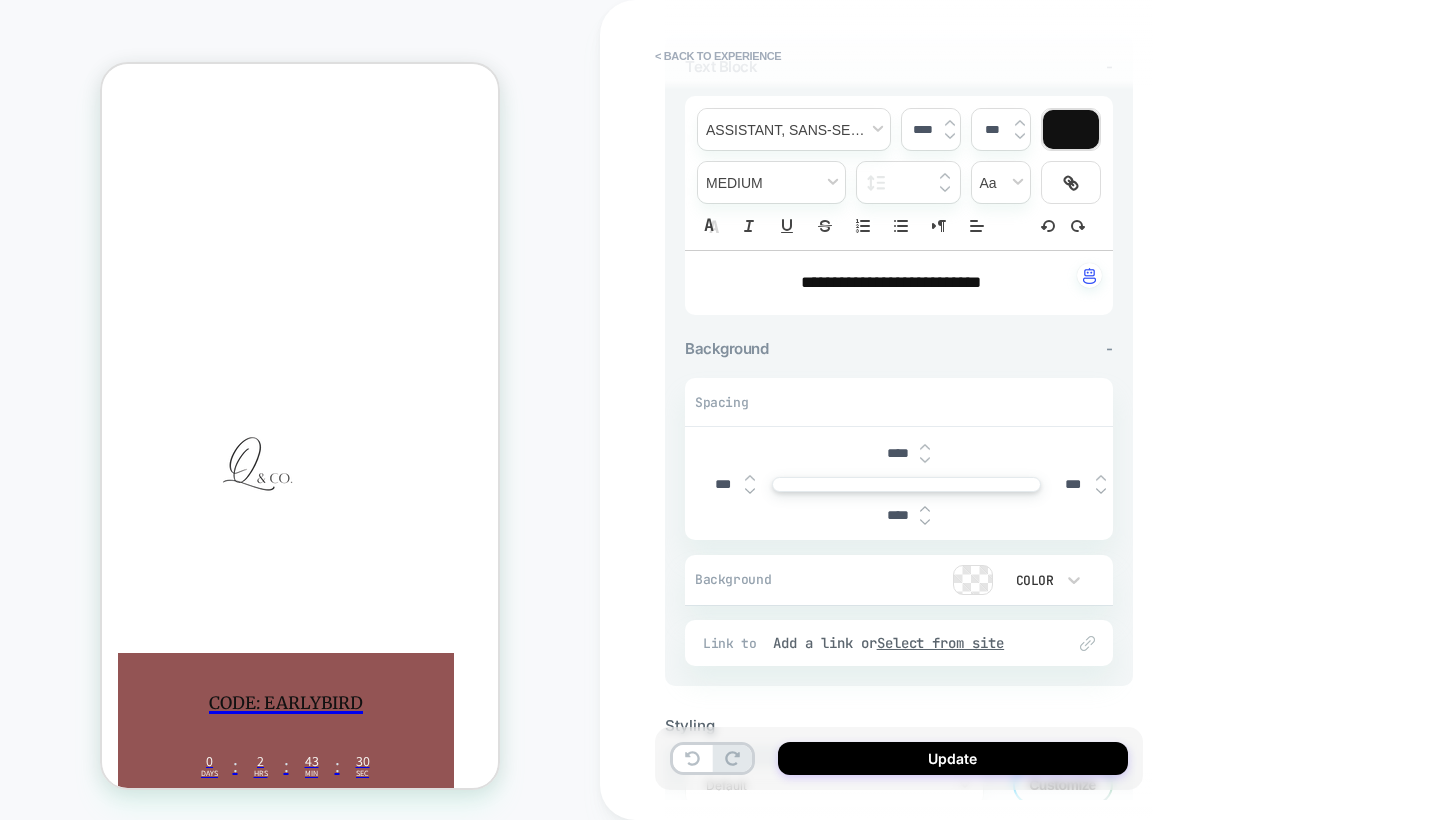 click at bounding box center (925, 522) 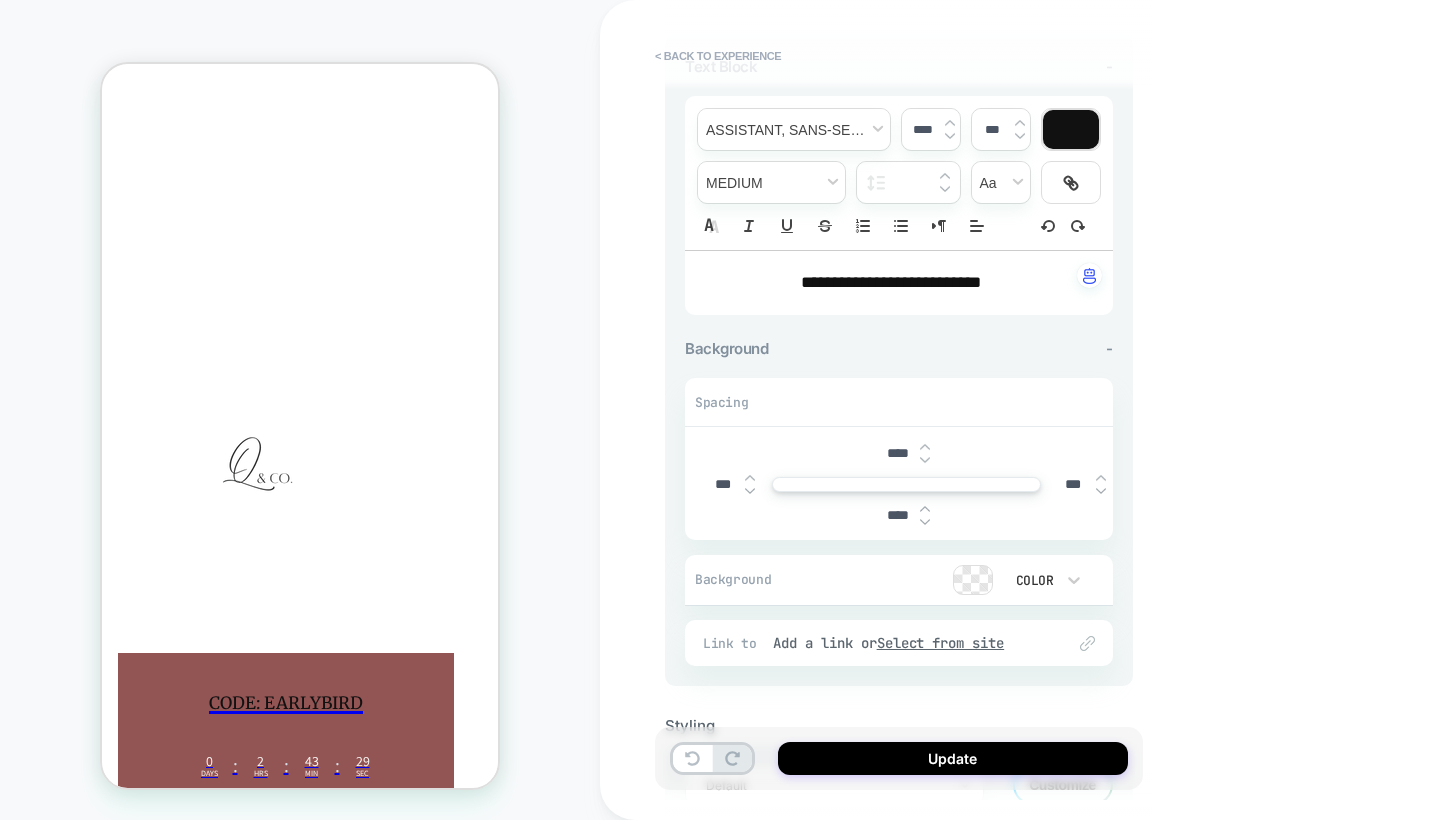 click at bounding box center [925, 509] 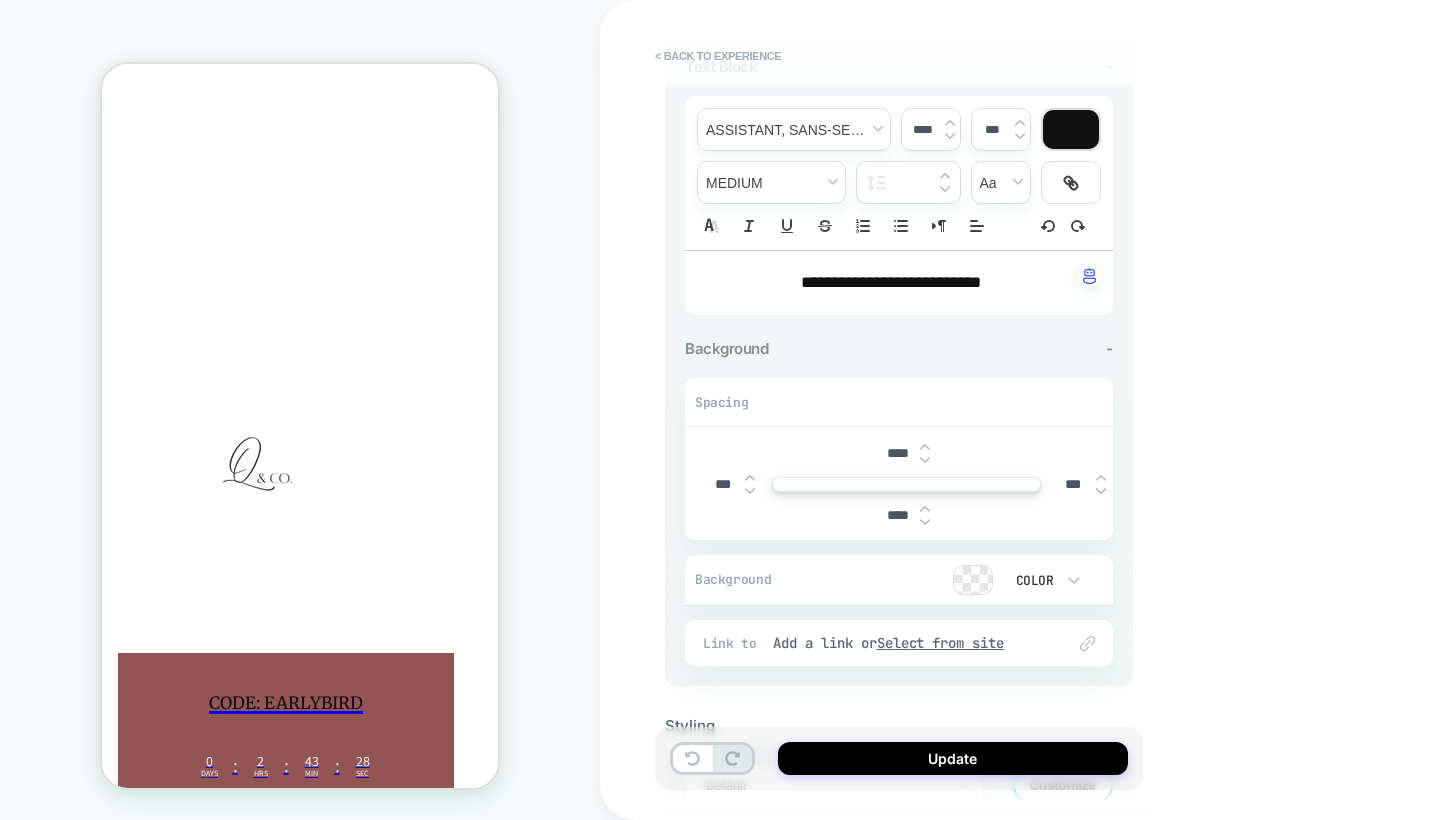 click at bounding box center [925, 509] 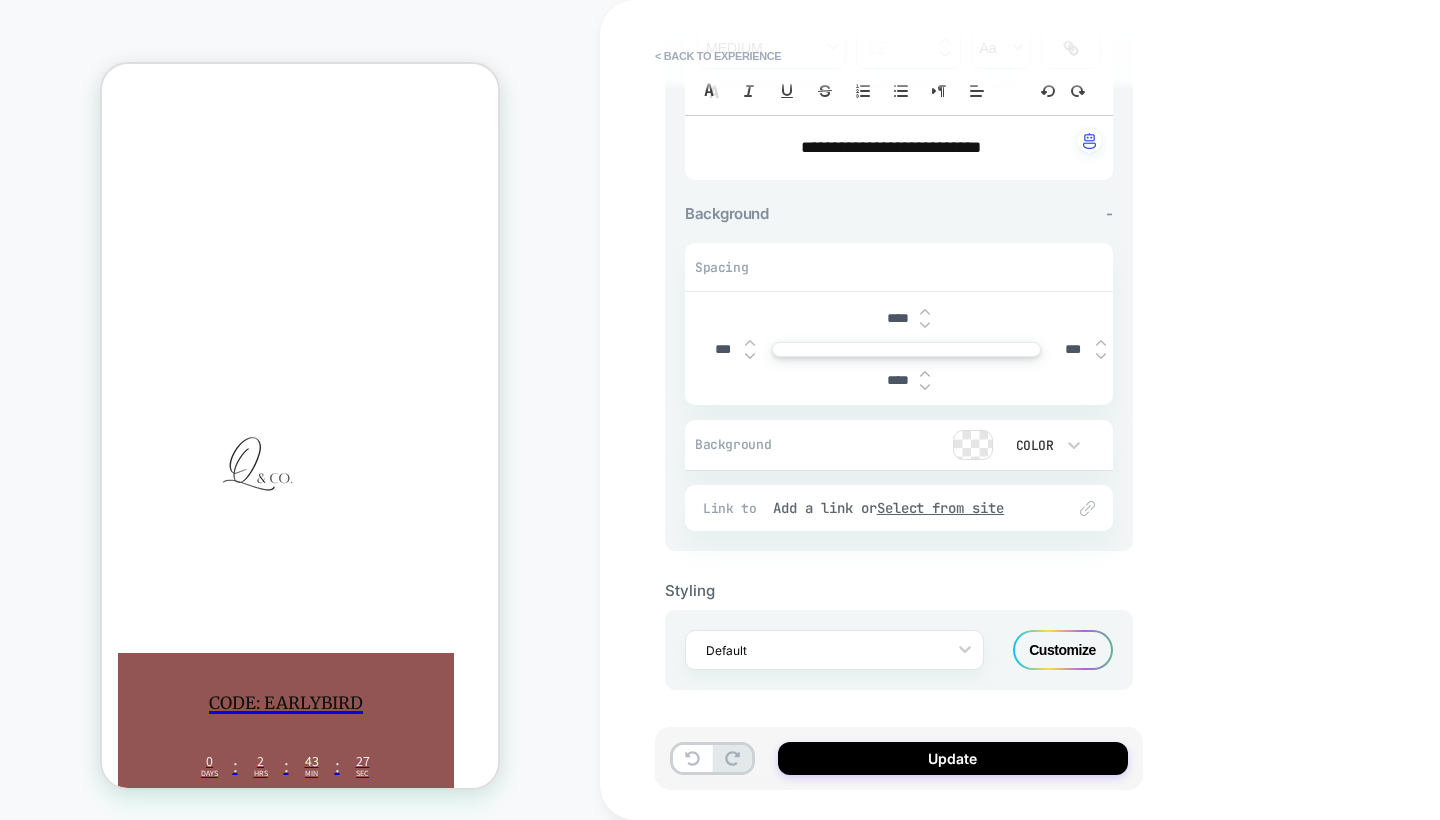 scroll, scrollTop: 448, scrollLeft: 0, axis: vertical 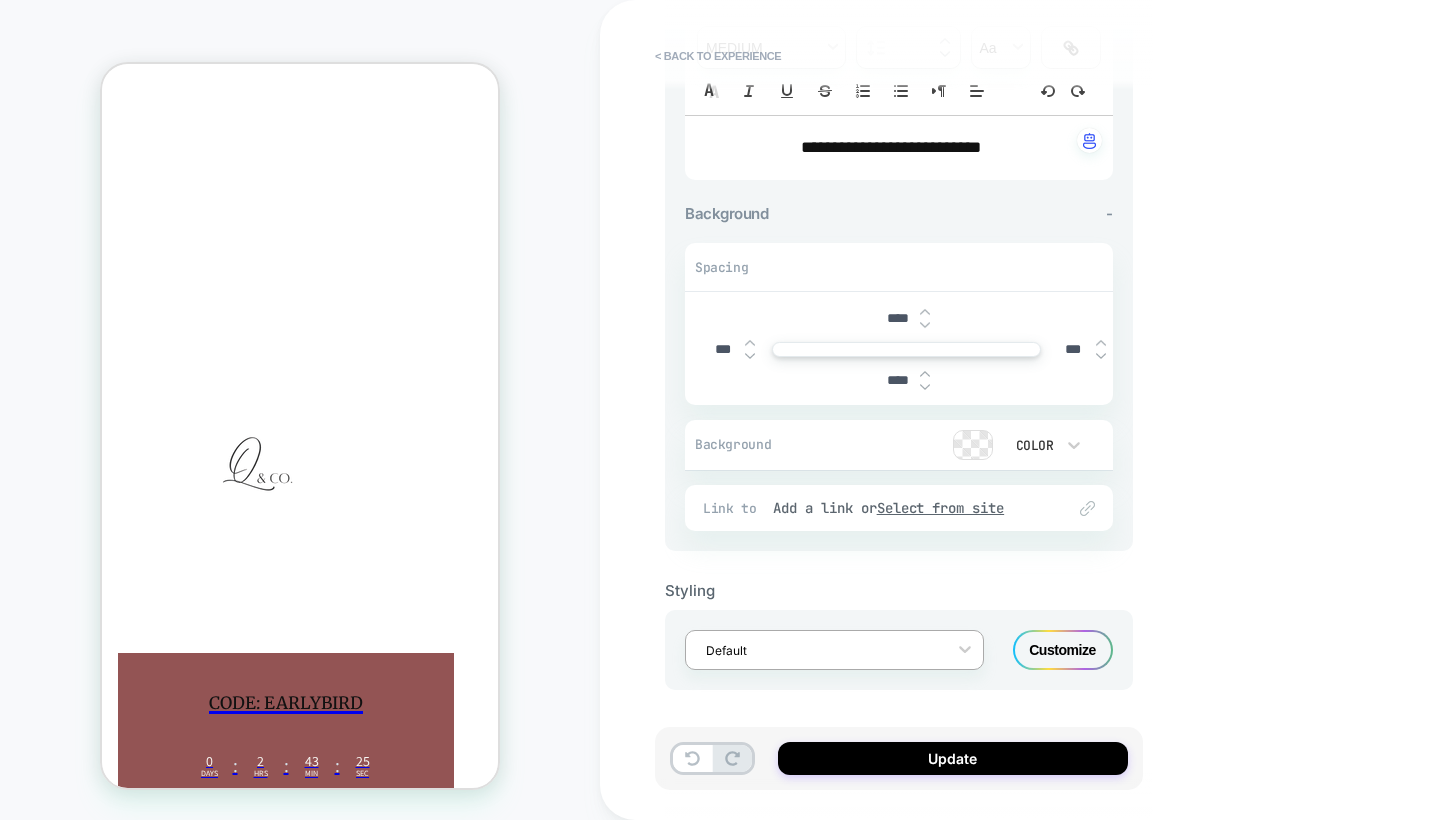 click at bounding box center [821, 650] 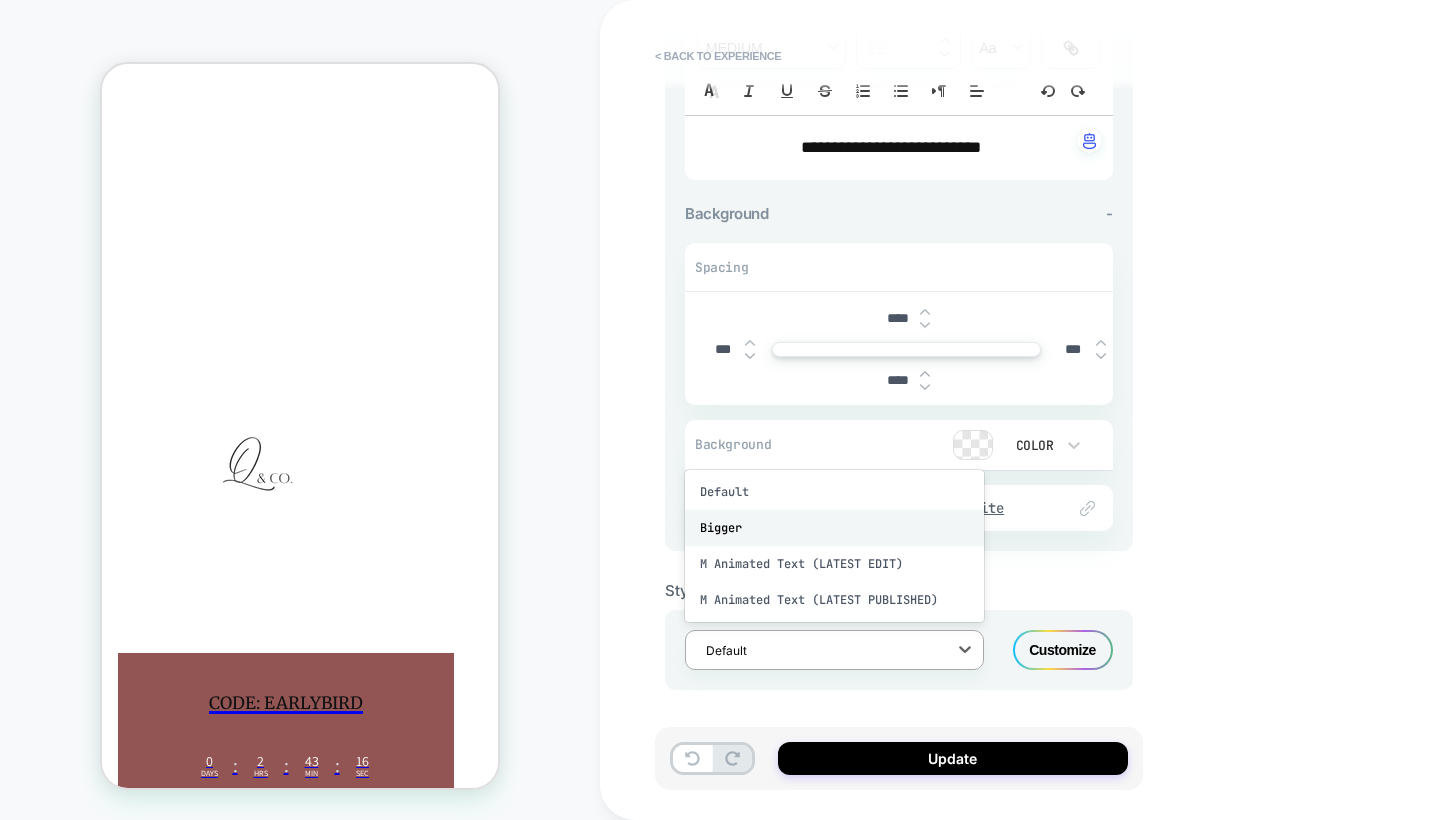 click on "Bigger" at bounding box center [834, 528] 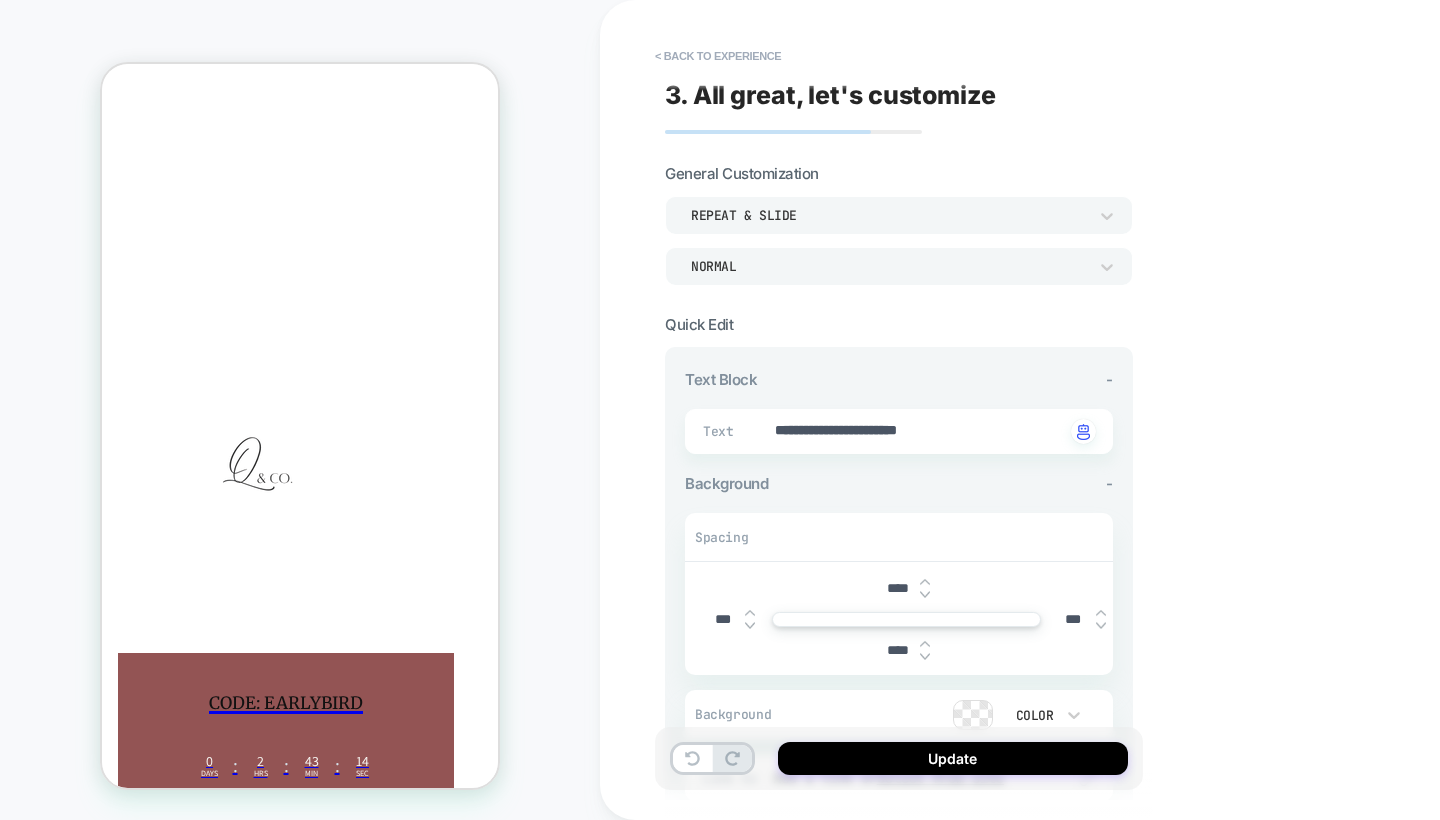 scroll, scrollTop: -1, scrollLeft: 0, axis: vertical 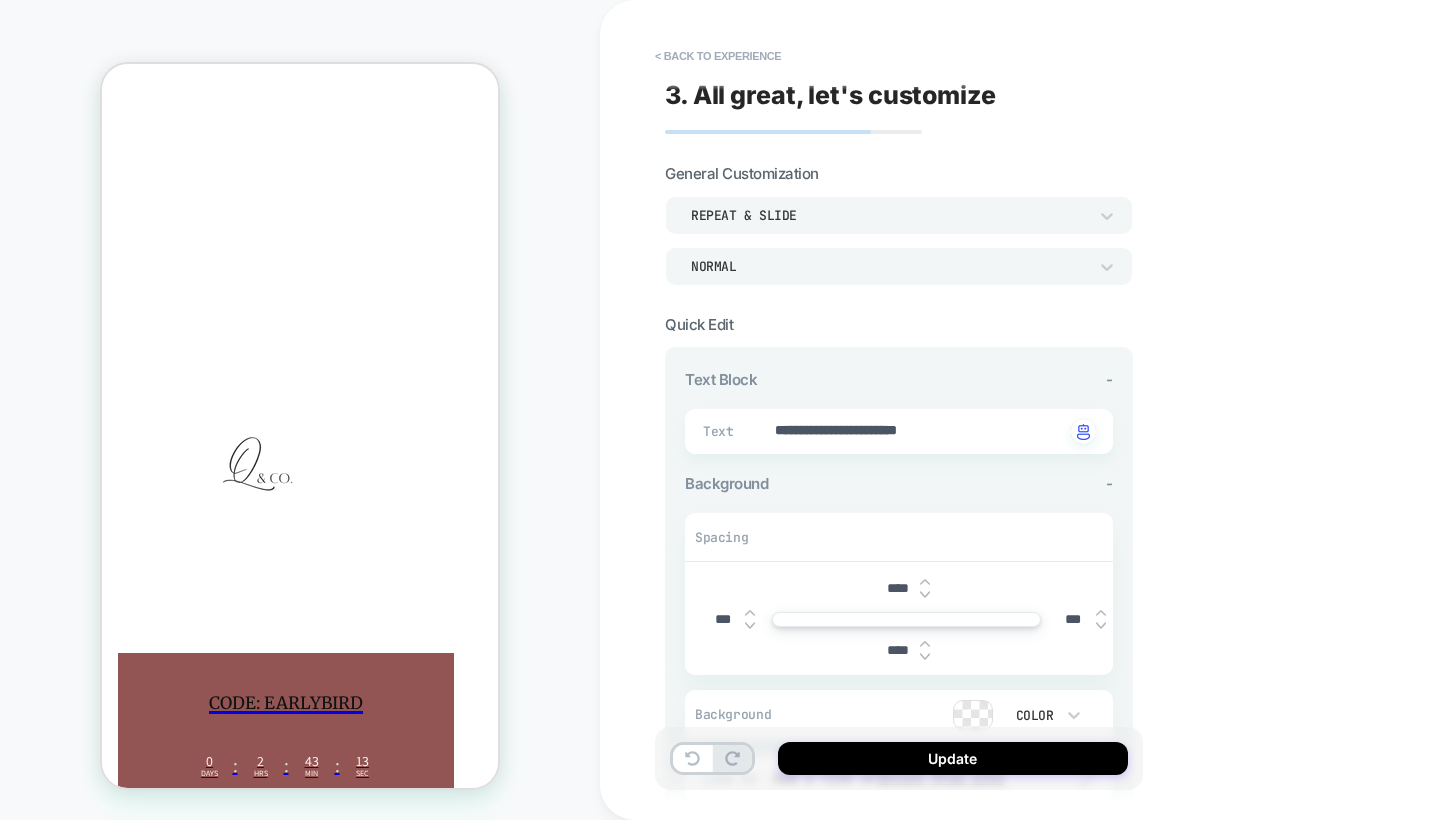 click on "**********" at bounding box center (919, 432) 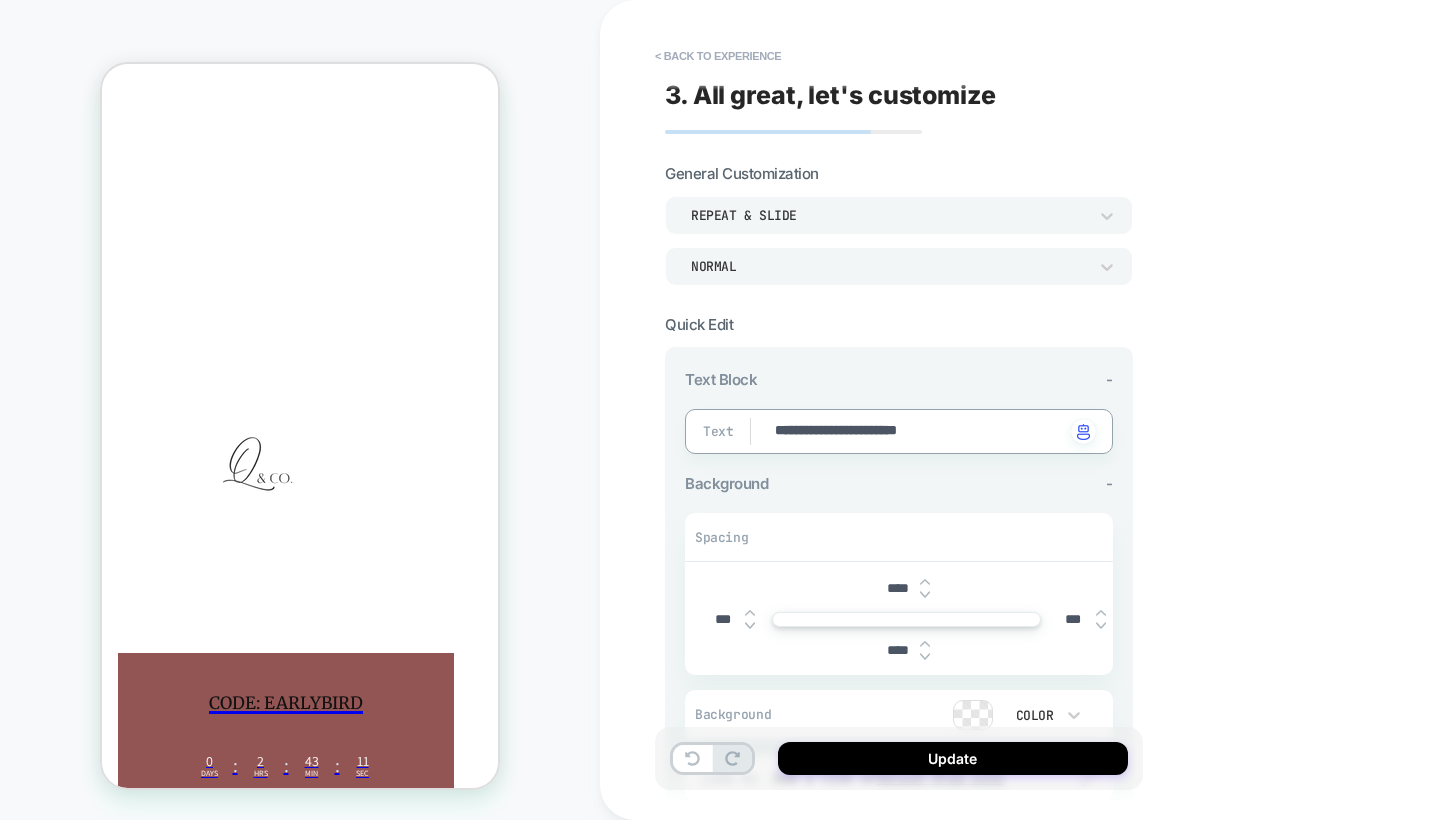 type on "*" 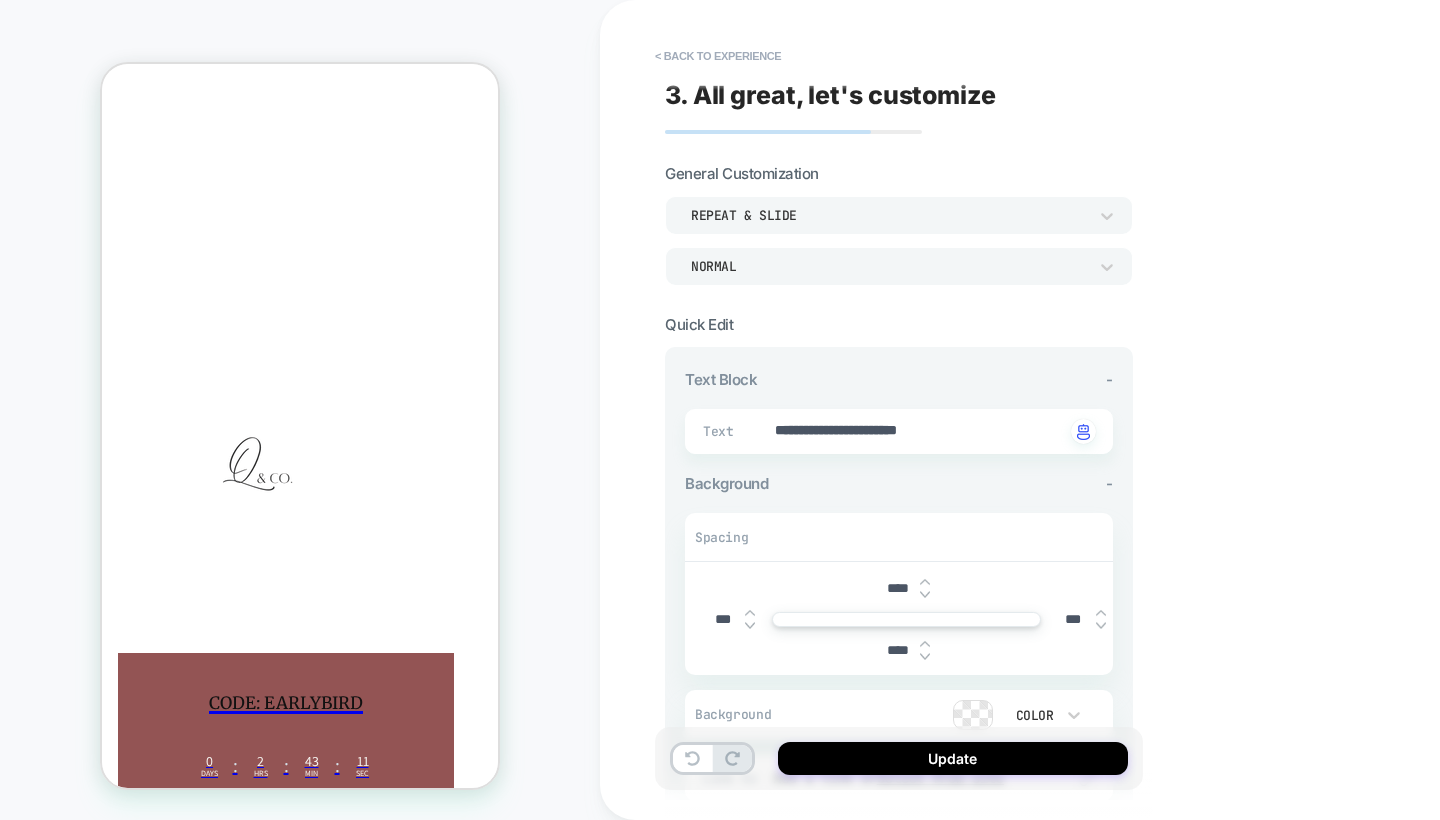 click on "**********" at bounding box center (1040, 410) 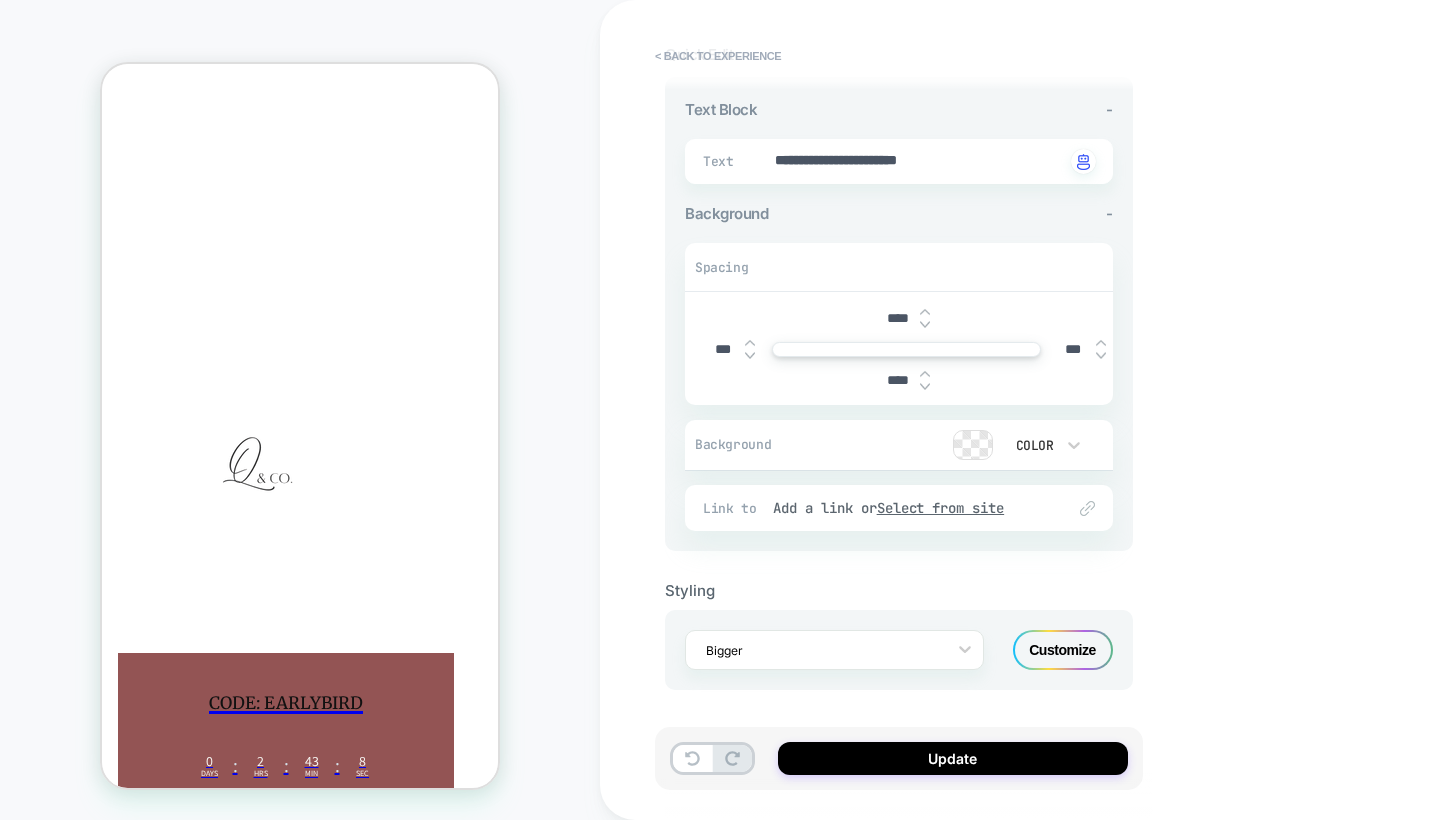 scroll, scrollTop: 273, scrollLeft: 0, axis: vertical 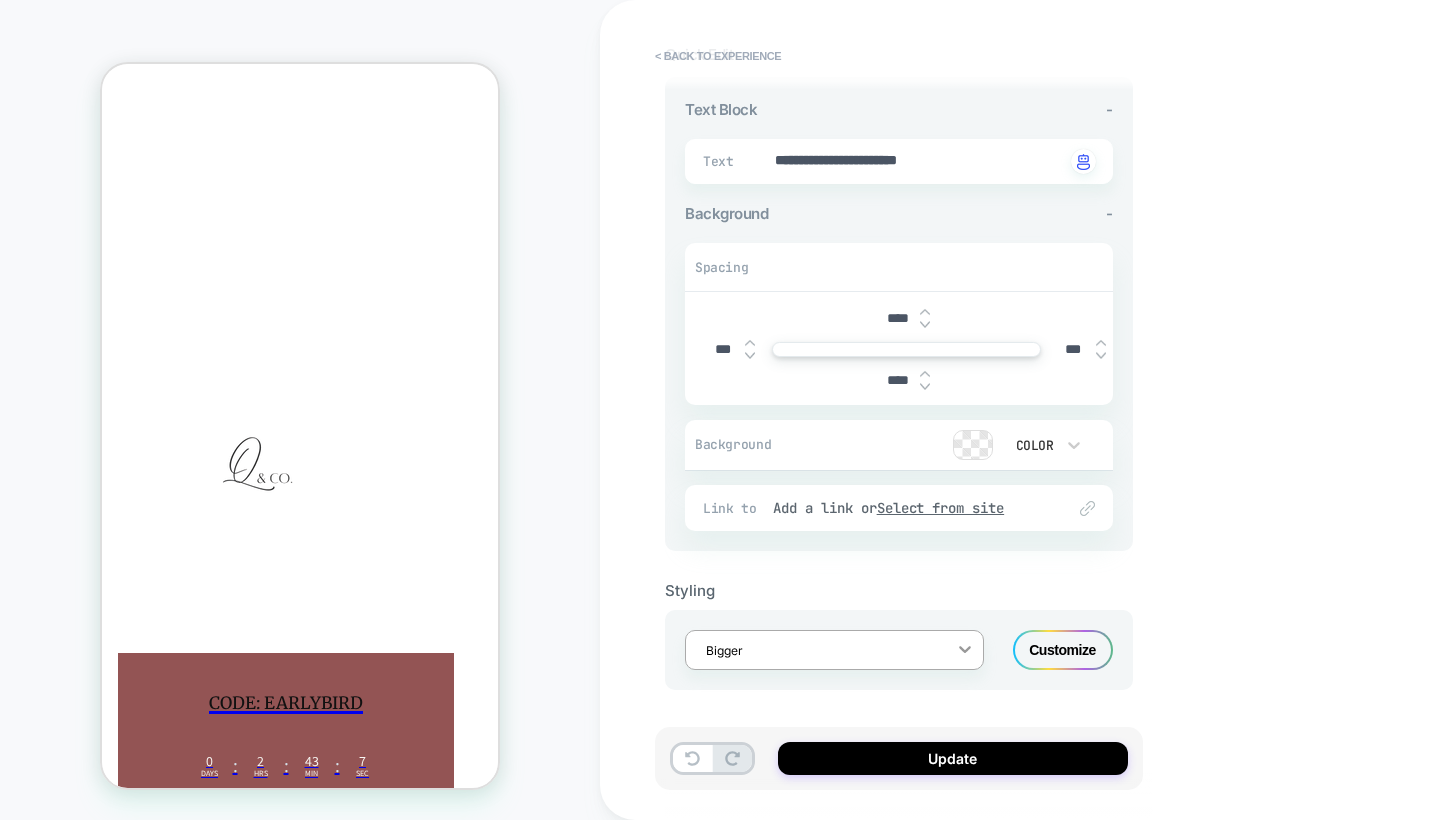 click at bounding box center (965, 649) 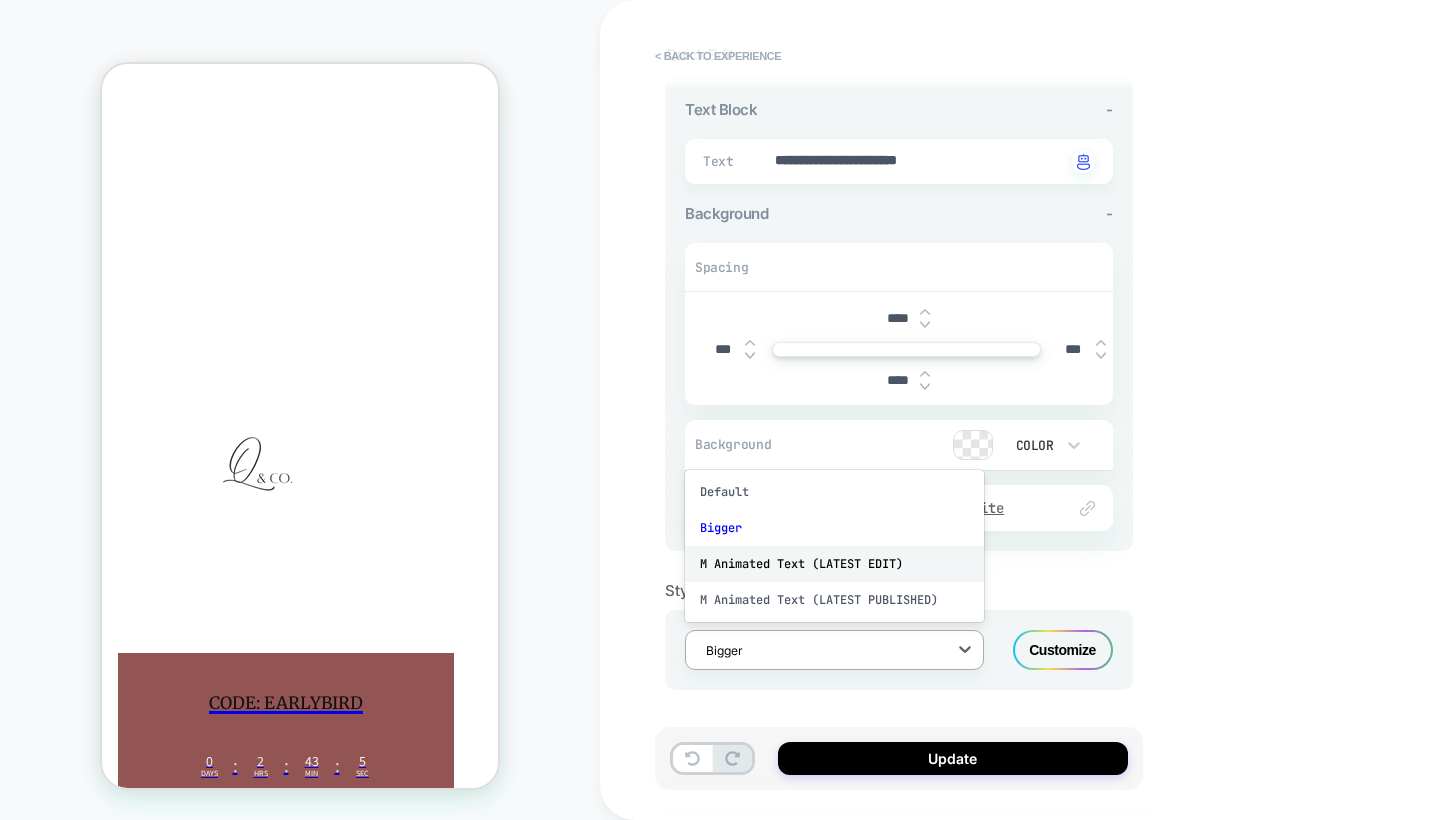 click on "M Animated Text (LATEST EDIT)" at bounding box center (834, 564) 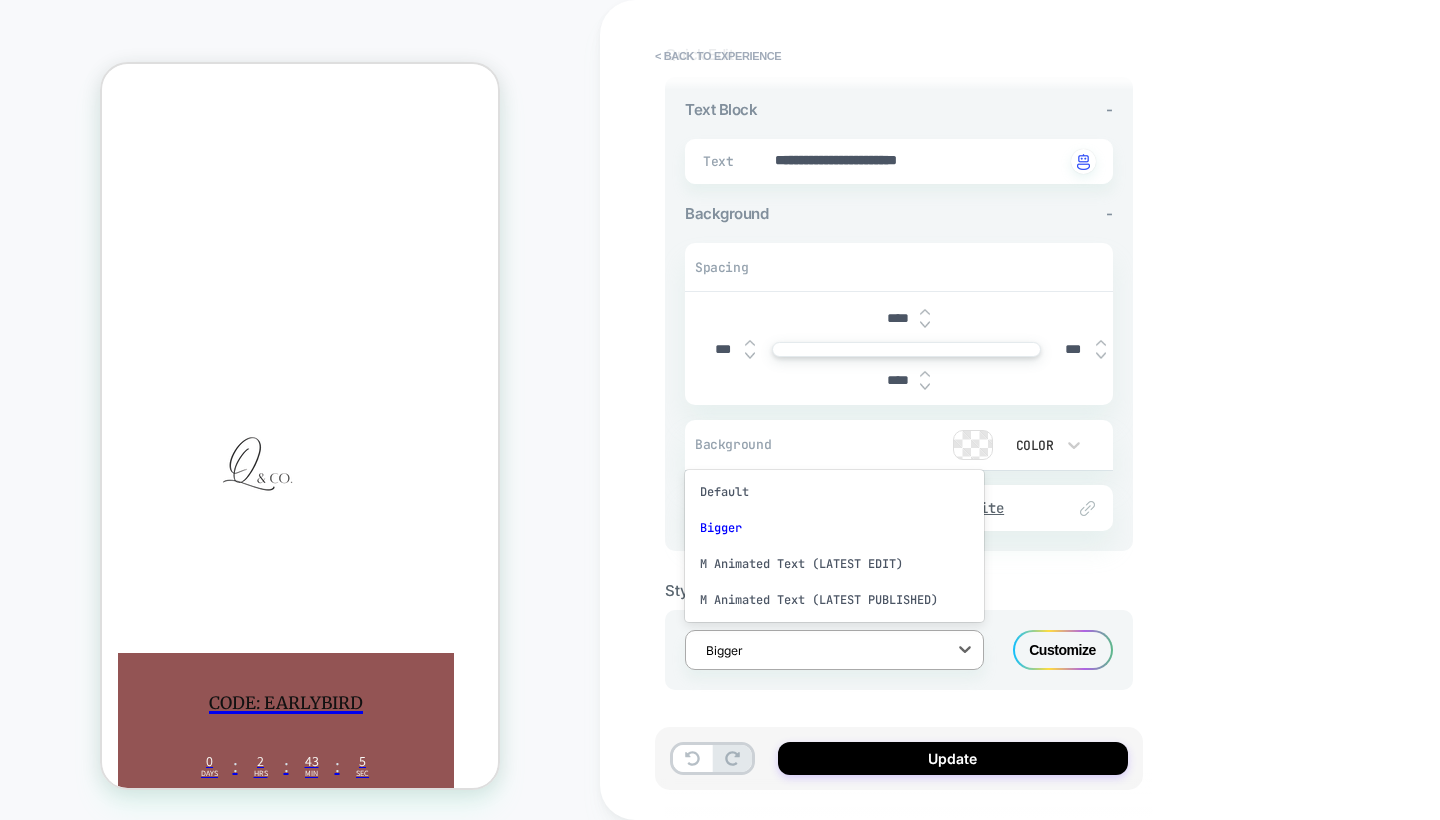scroll, scrollTop: 448, scrollLeft: 0, axis: vertical 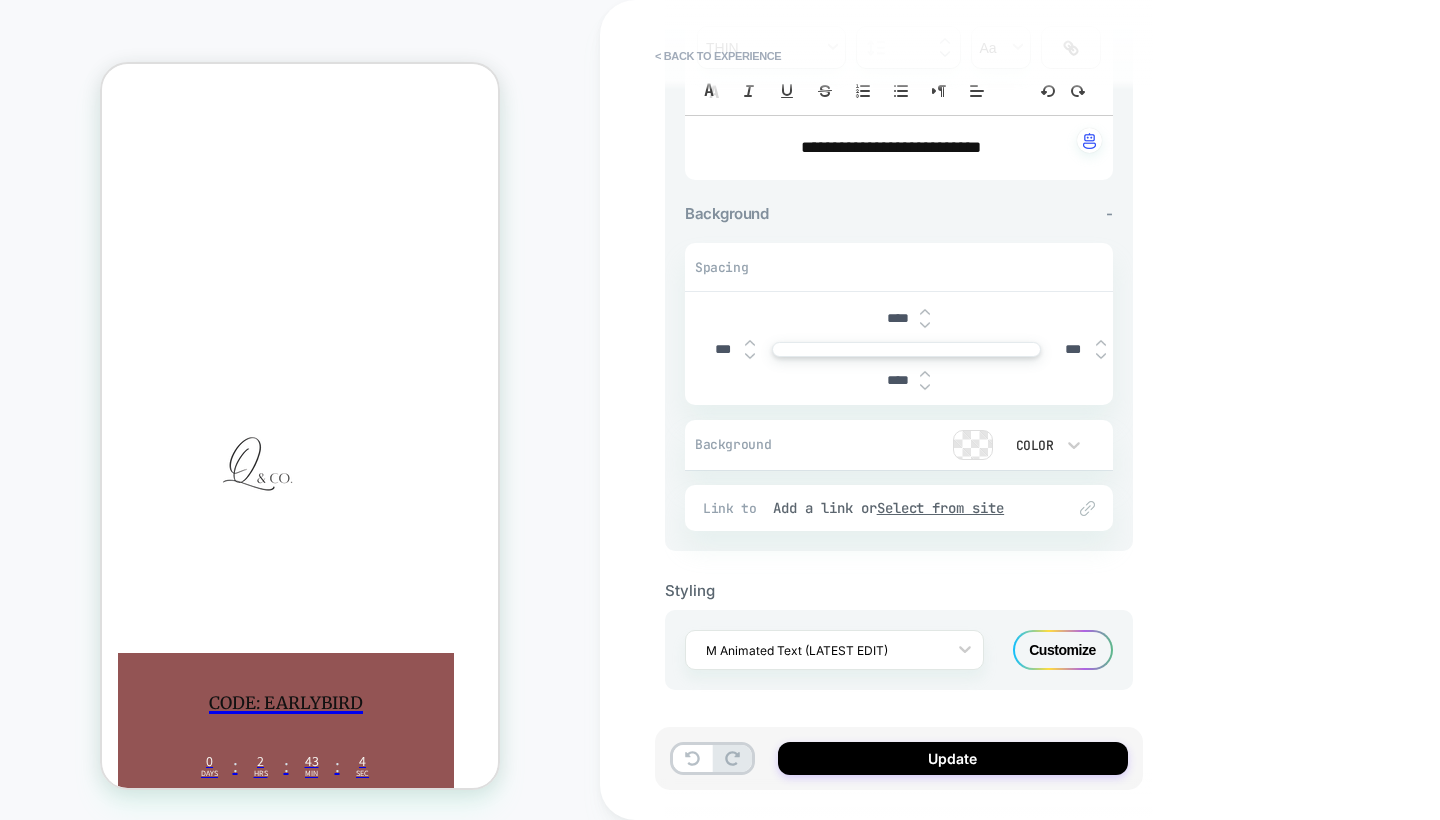 click on "Customize" at bounding box center [1063, 650] 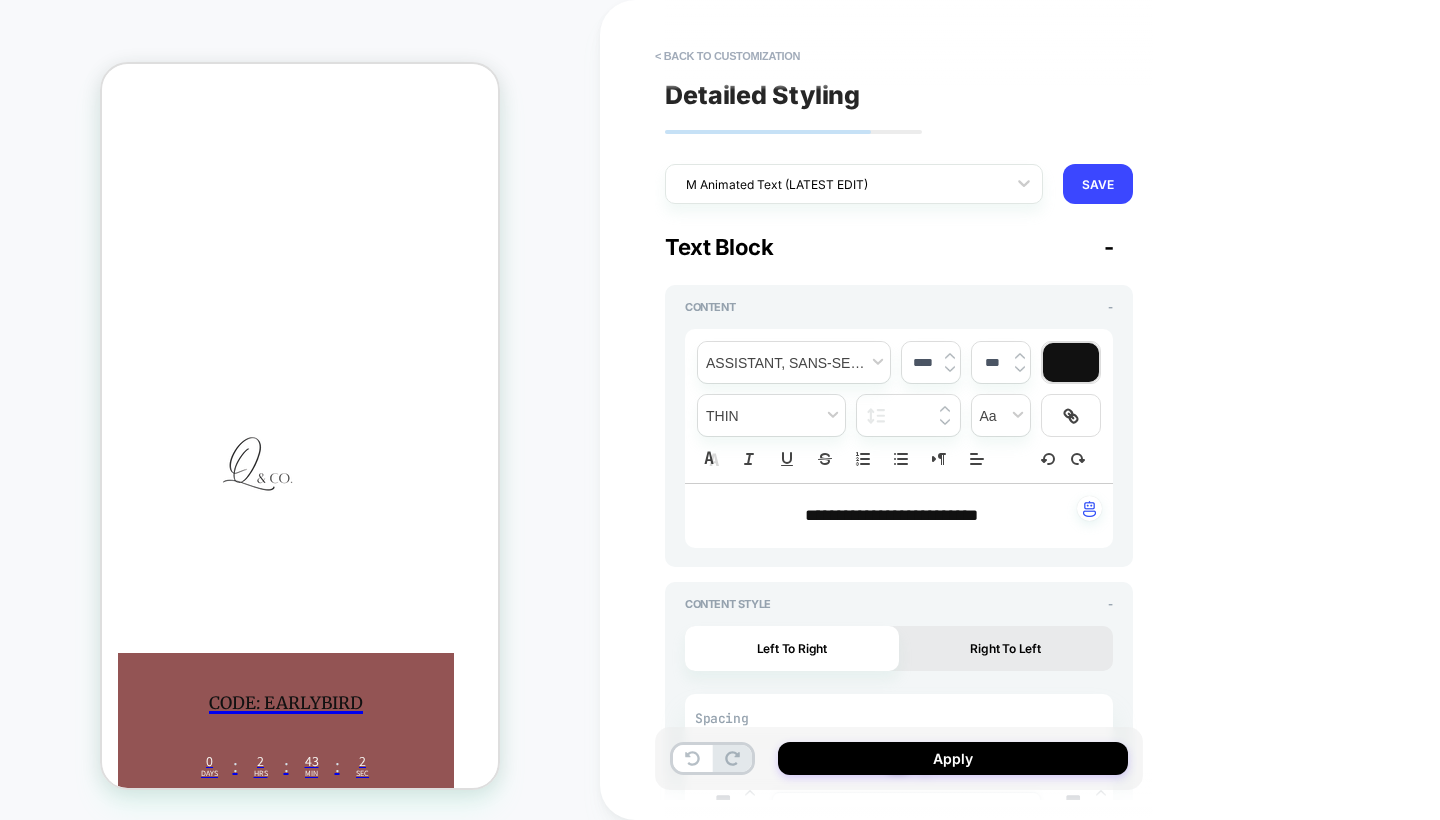 click on "Left To Right Right To Left" at bounding box center [899, 648] 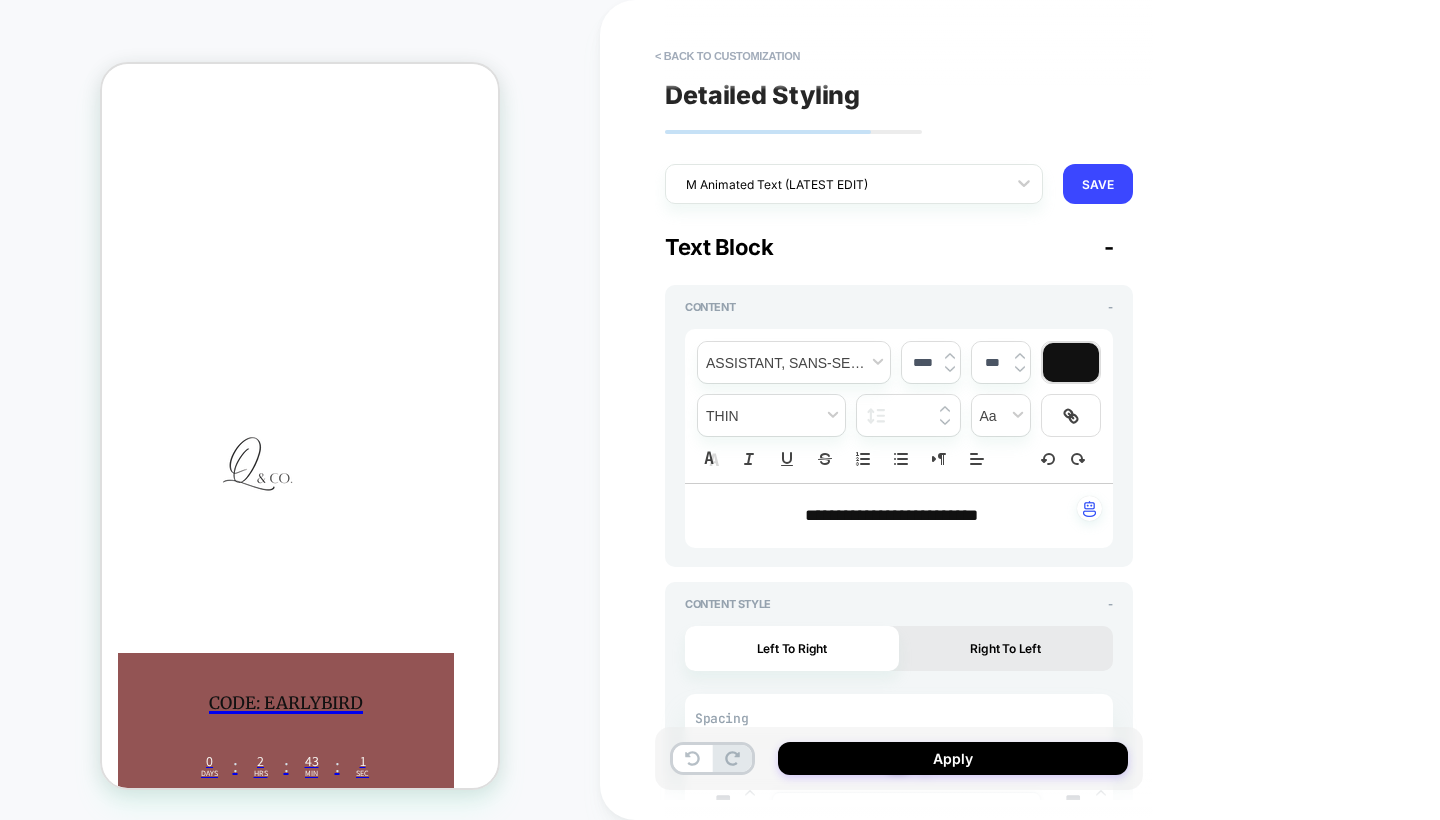 click on "Right To Left" at bounding box center [1006, 648] 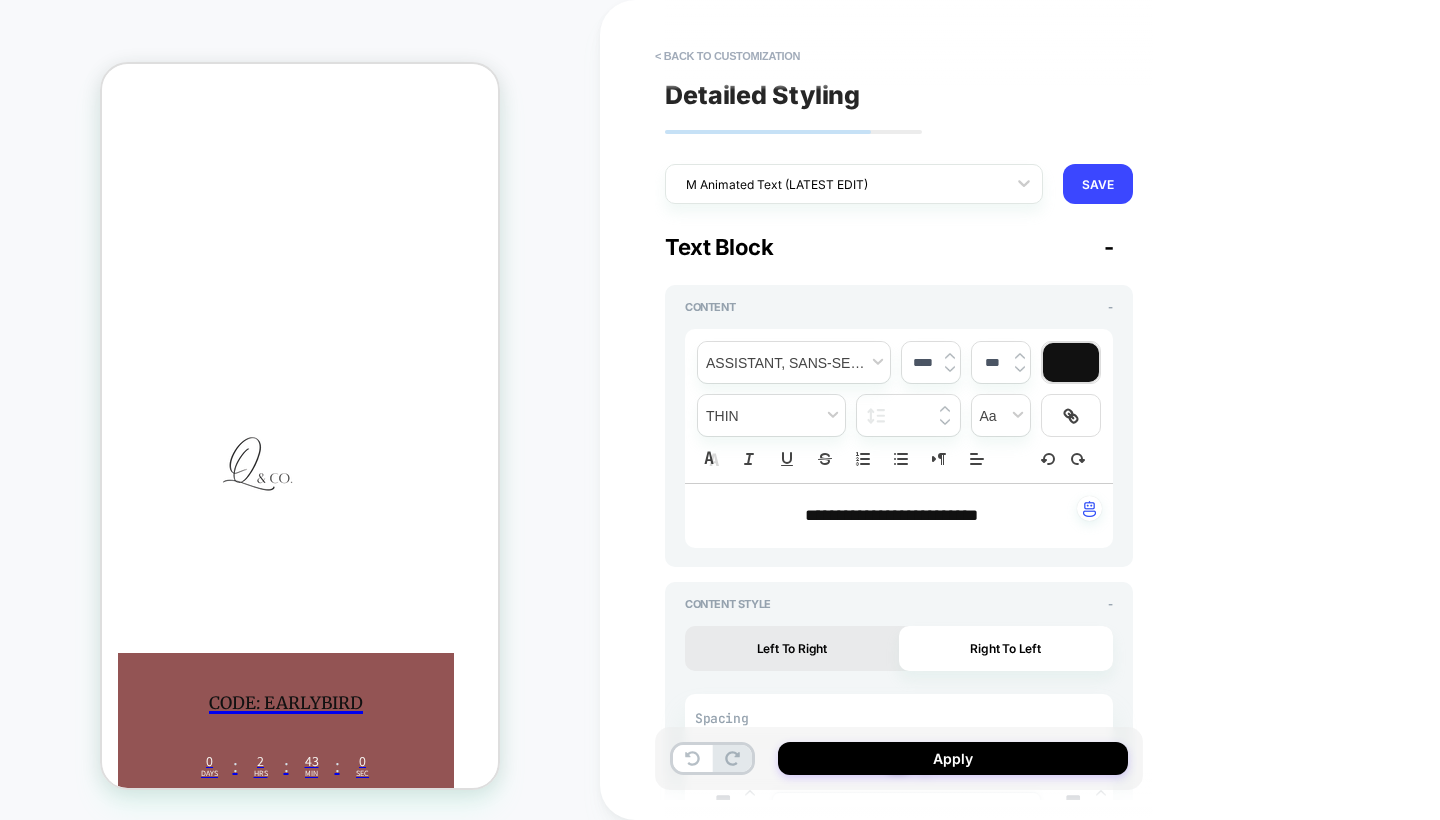 click on "Left To Right" at bounding box center (792, 648) 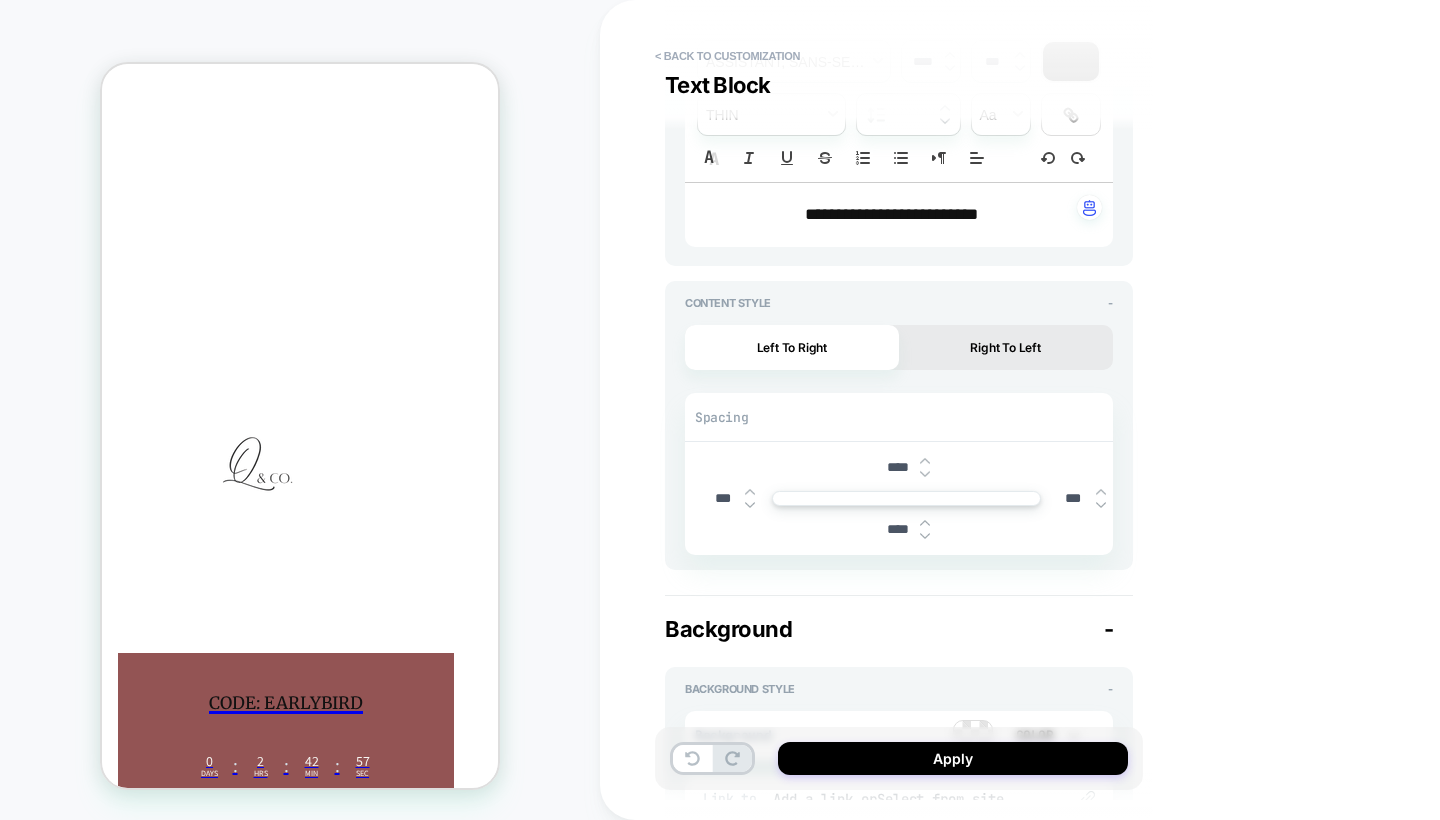 scroll, scrollTop: 312, scrollLeft: 0, axis: vertical 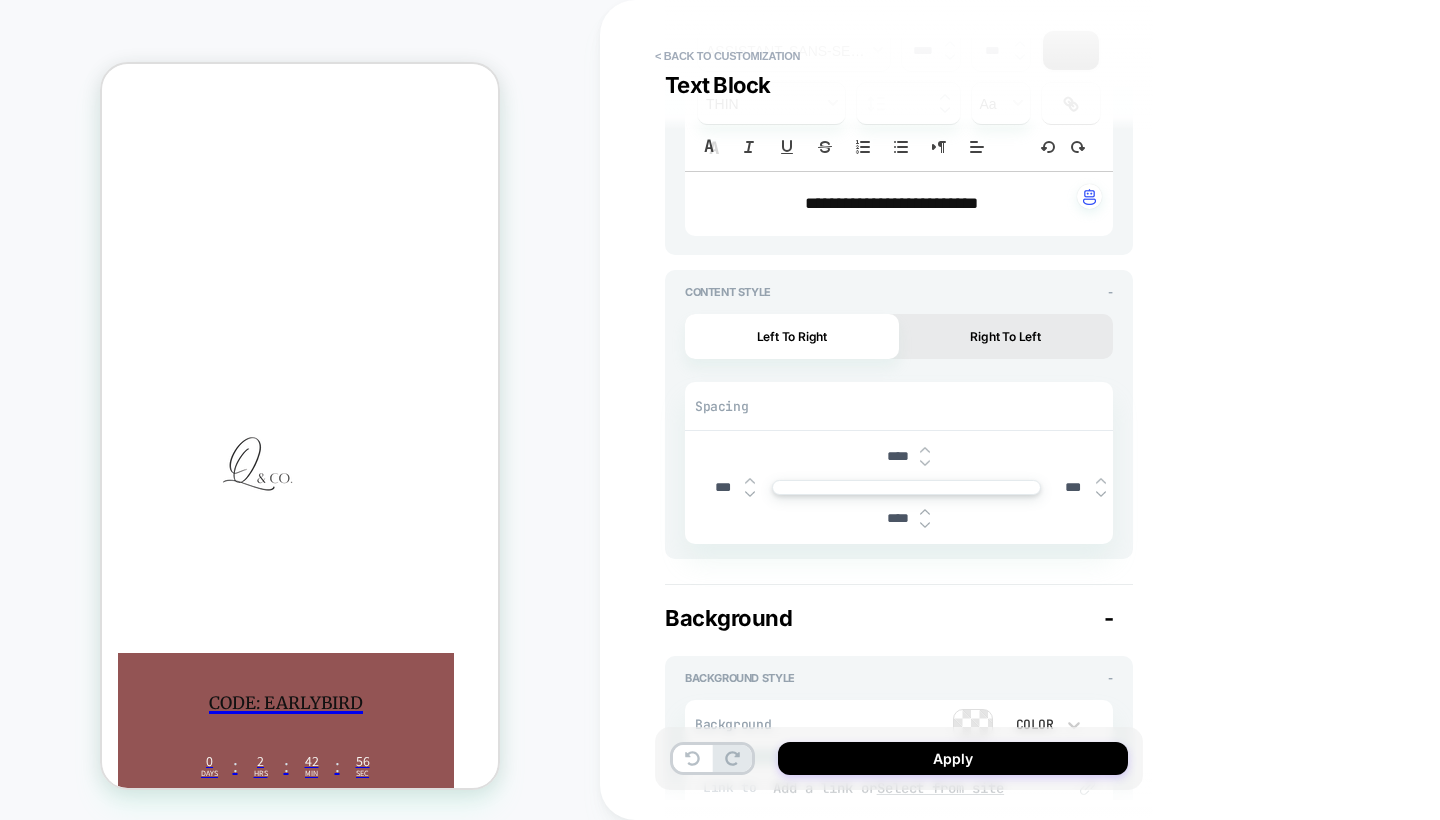 click on "****" at bounding box center [906, 518] 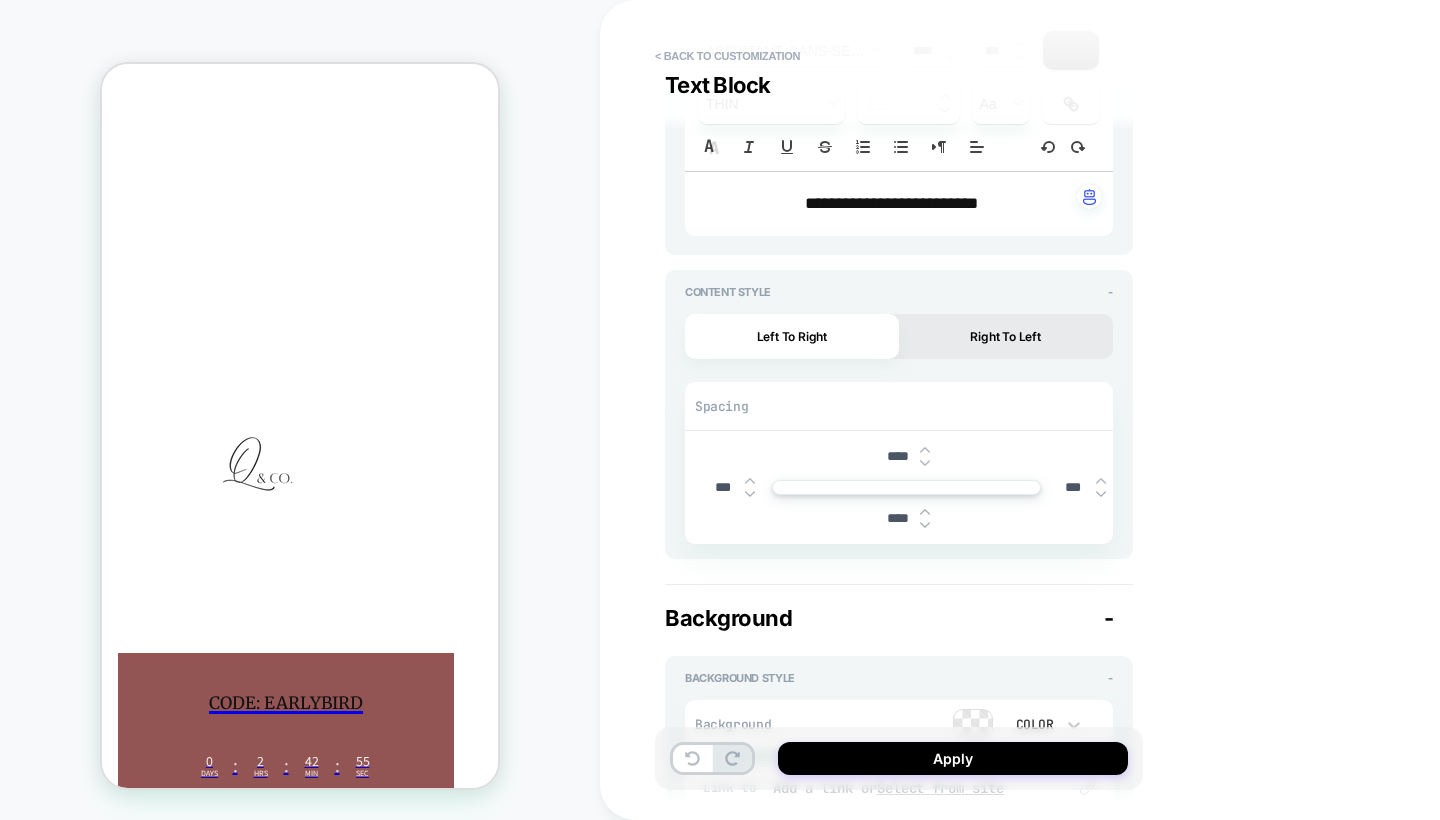click at bounding box center (906, 487) 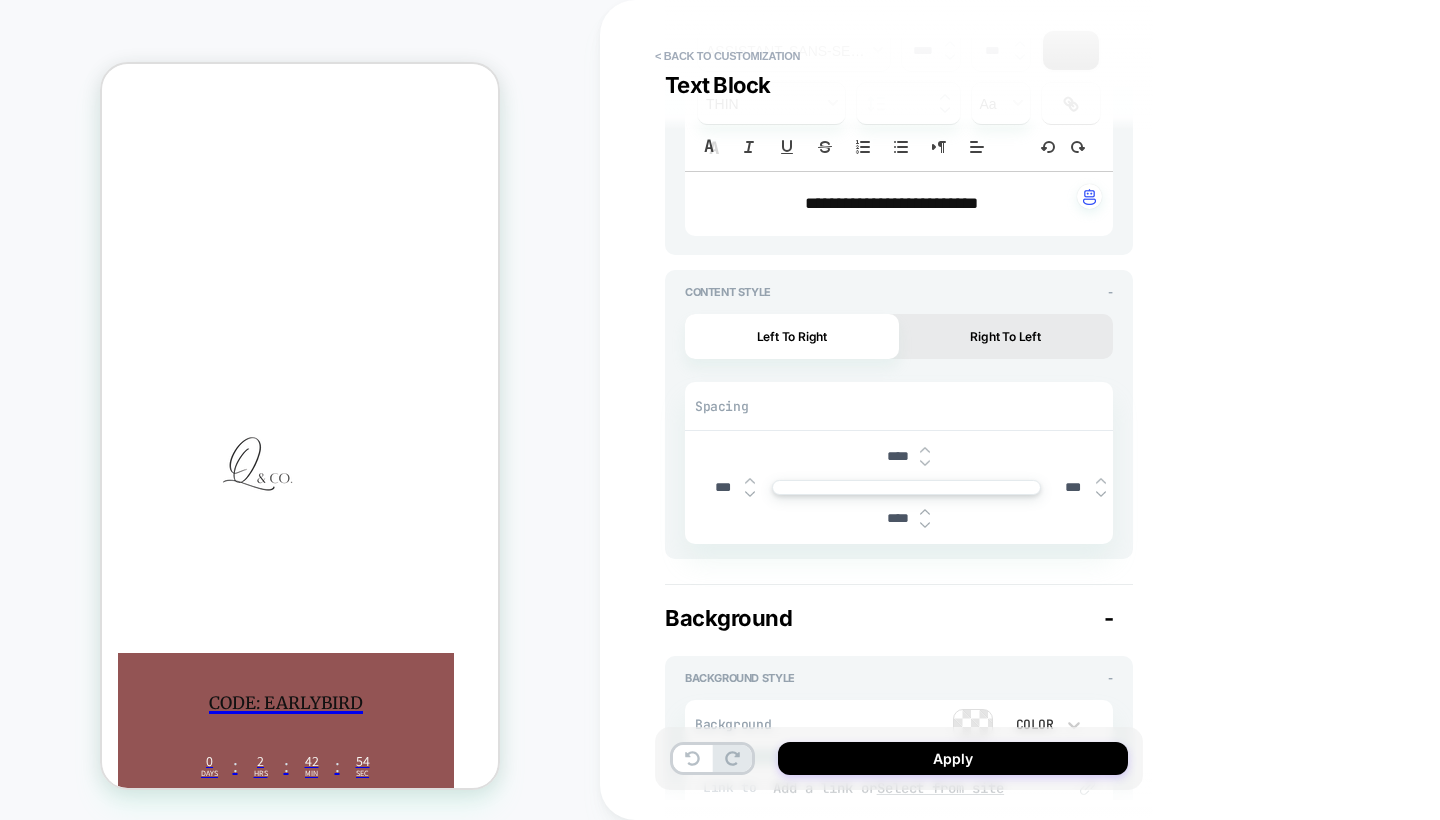 drag, startPoint x: 900, startPoint y: 490, endPoint x: 900, endPoint y: 503, distance: 13 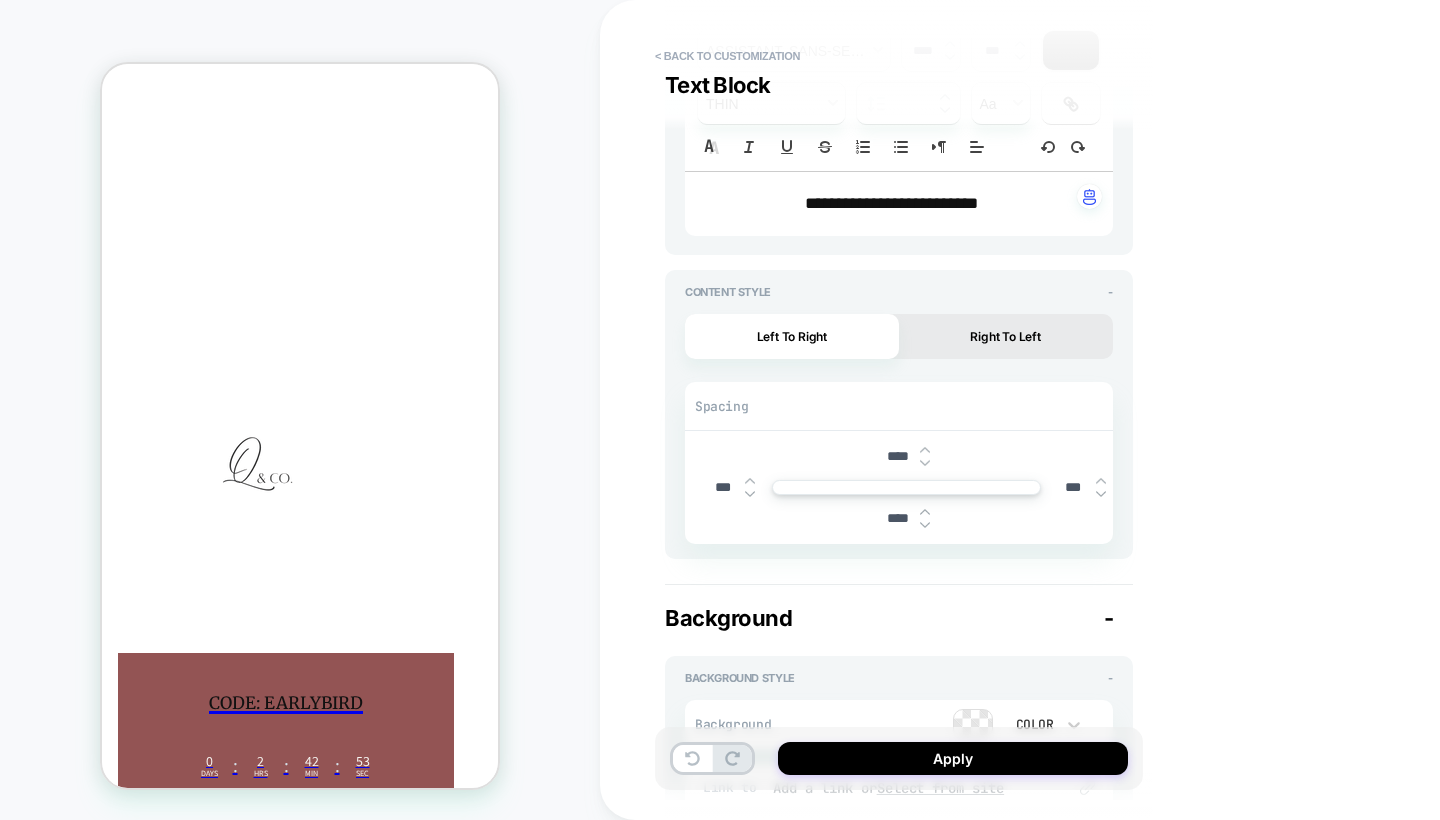 click at bounding box center [906, 487] 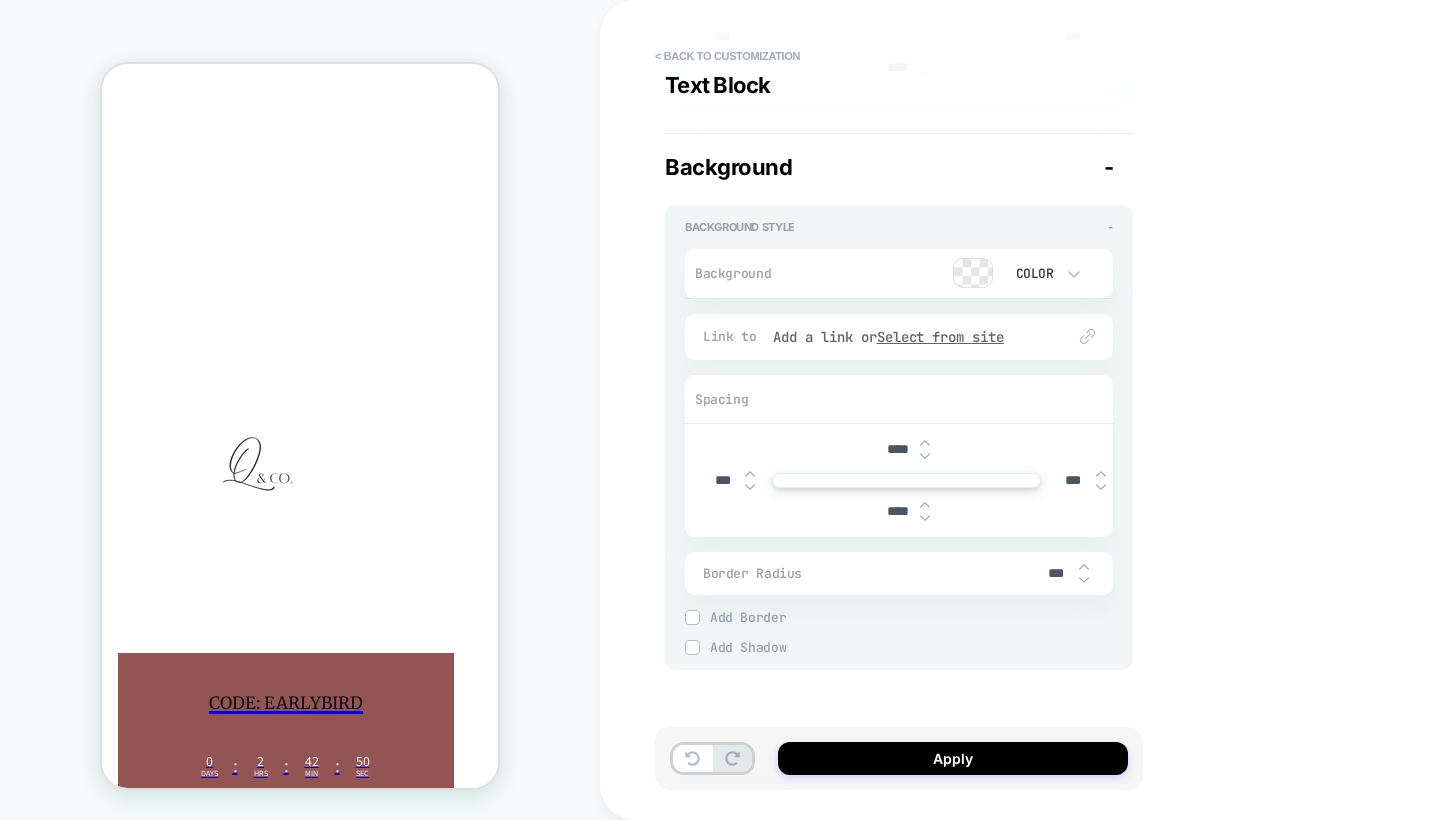 scroll, scrollTop: 247, scrollLeft: 0, axis: vertical 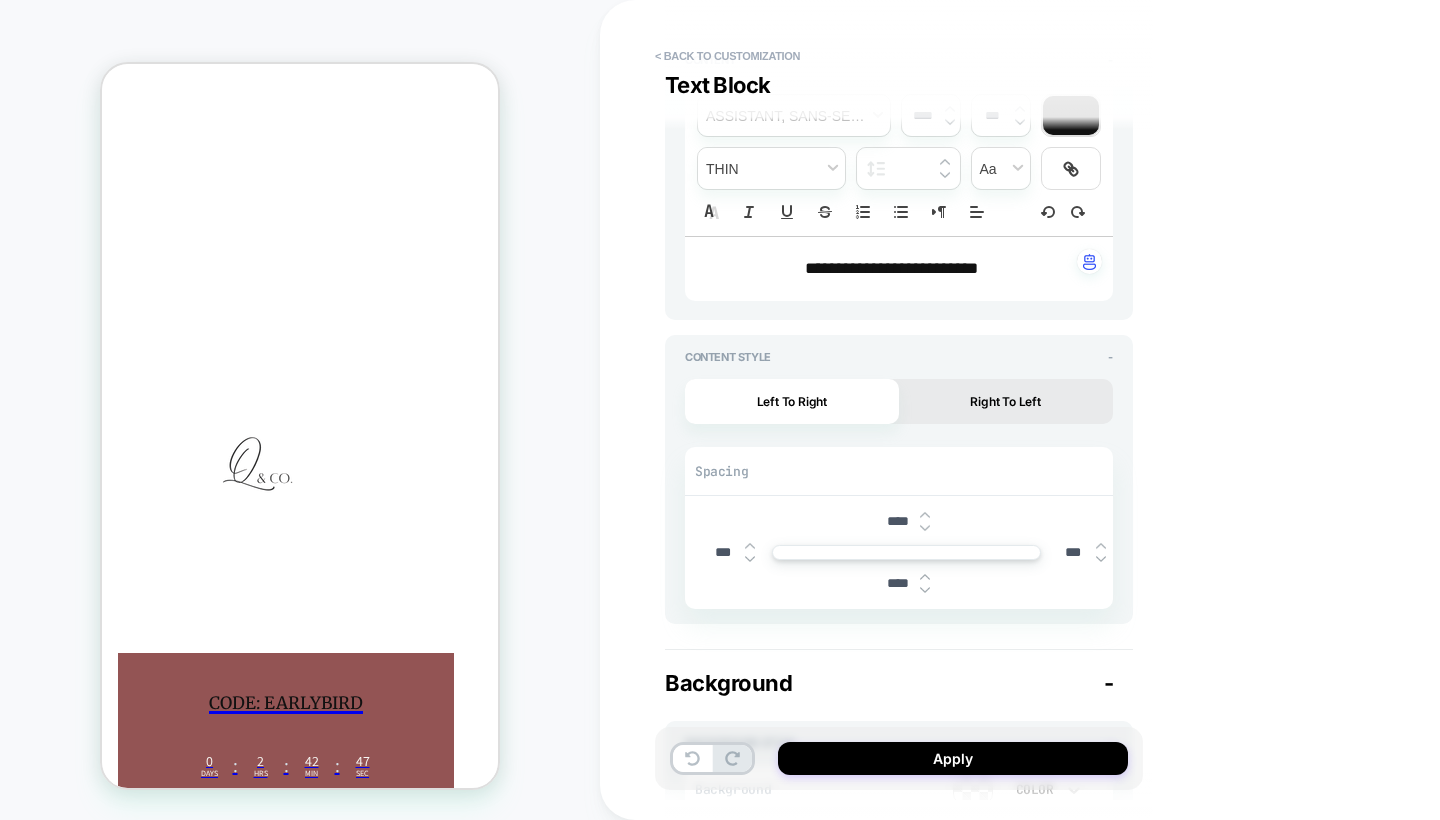 click at bounding box center [925, 590] 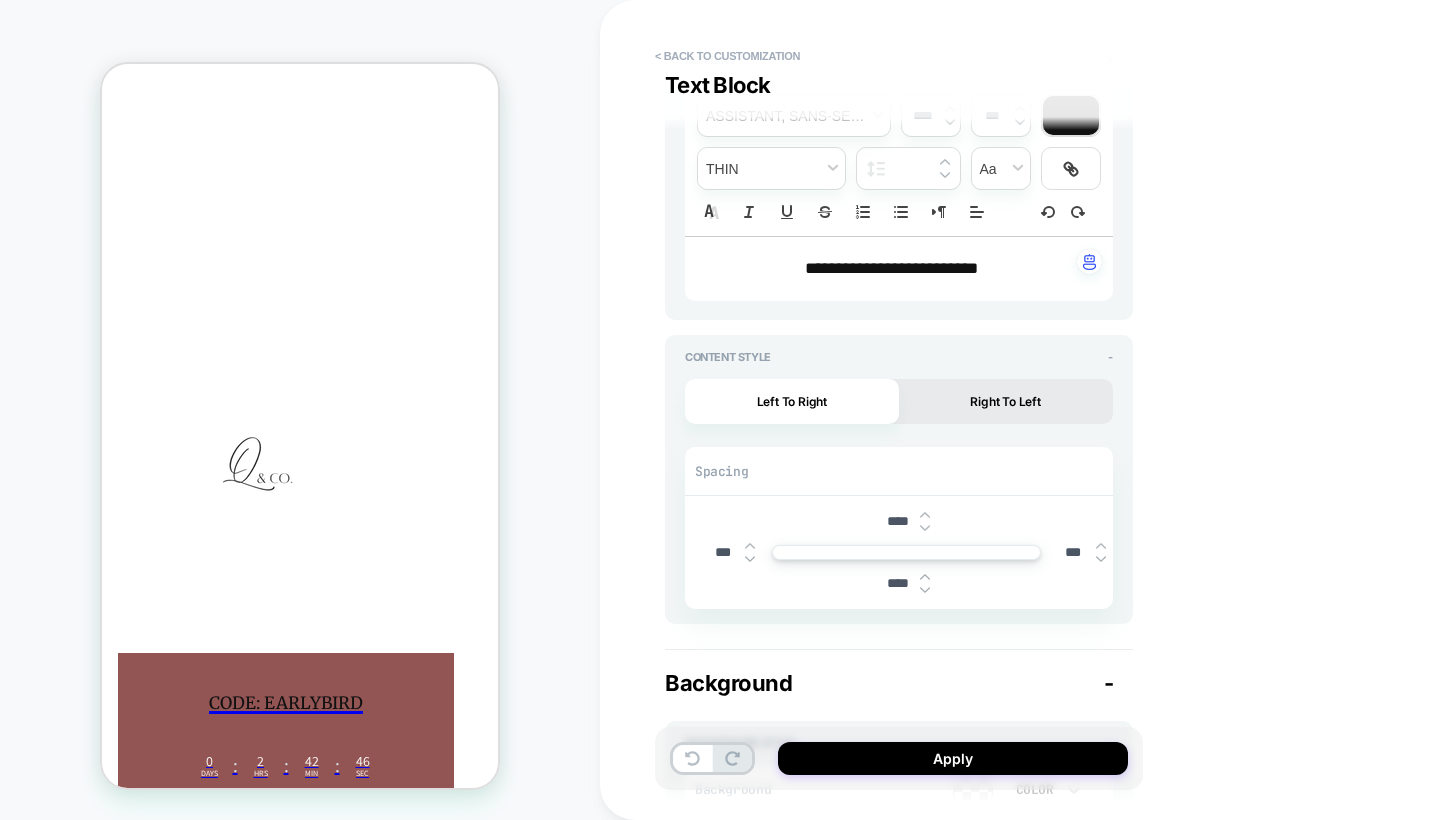 click at bounding box center (925, 590) 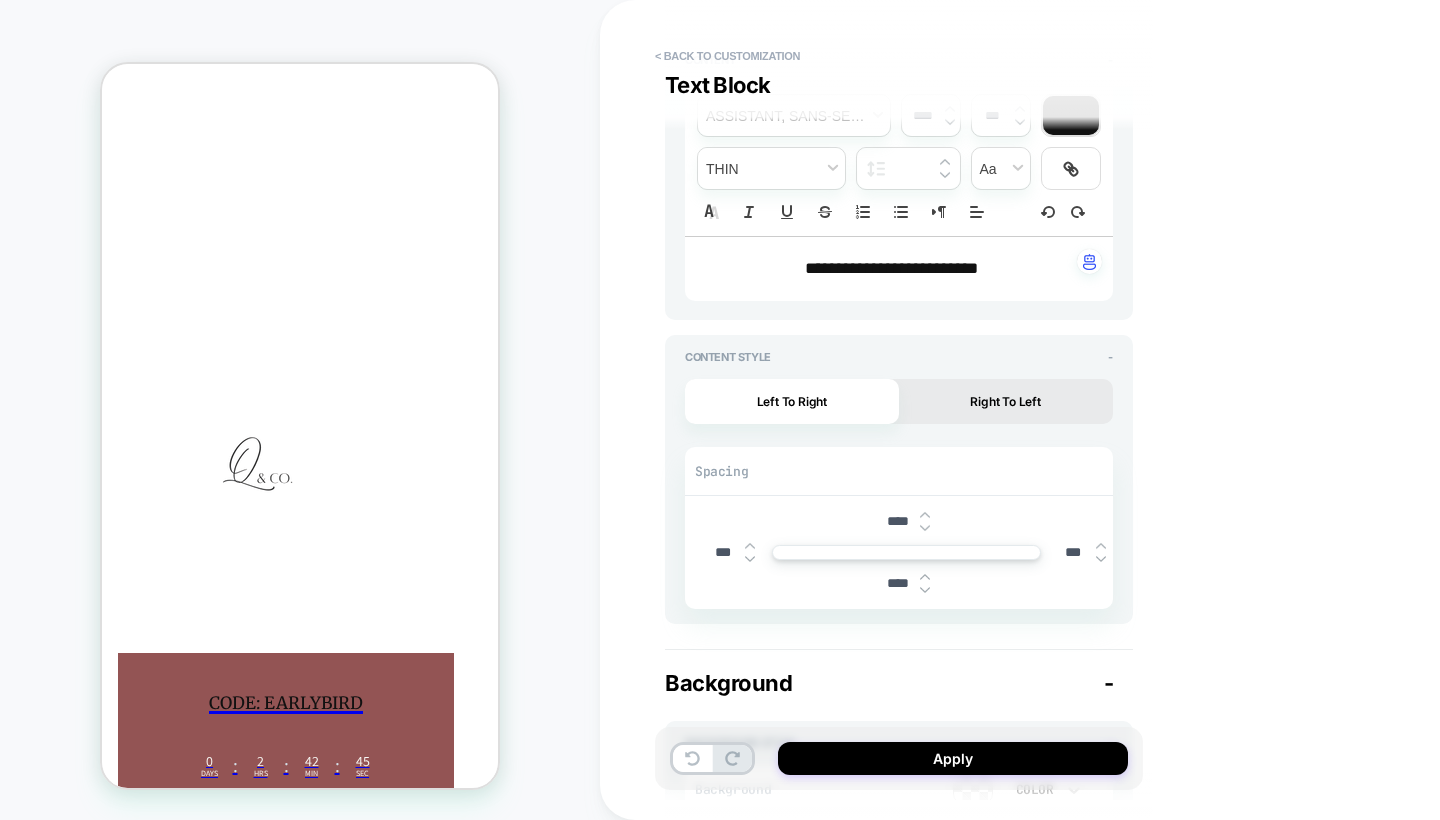 click at bounding box center (925, 528) 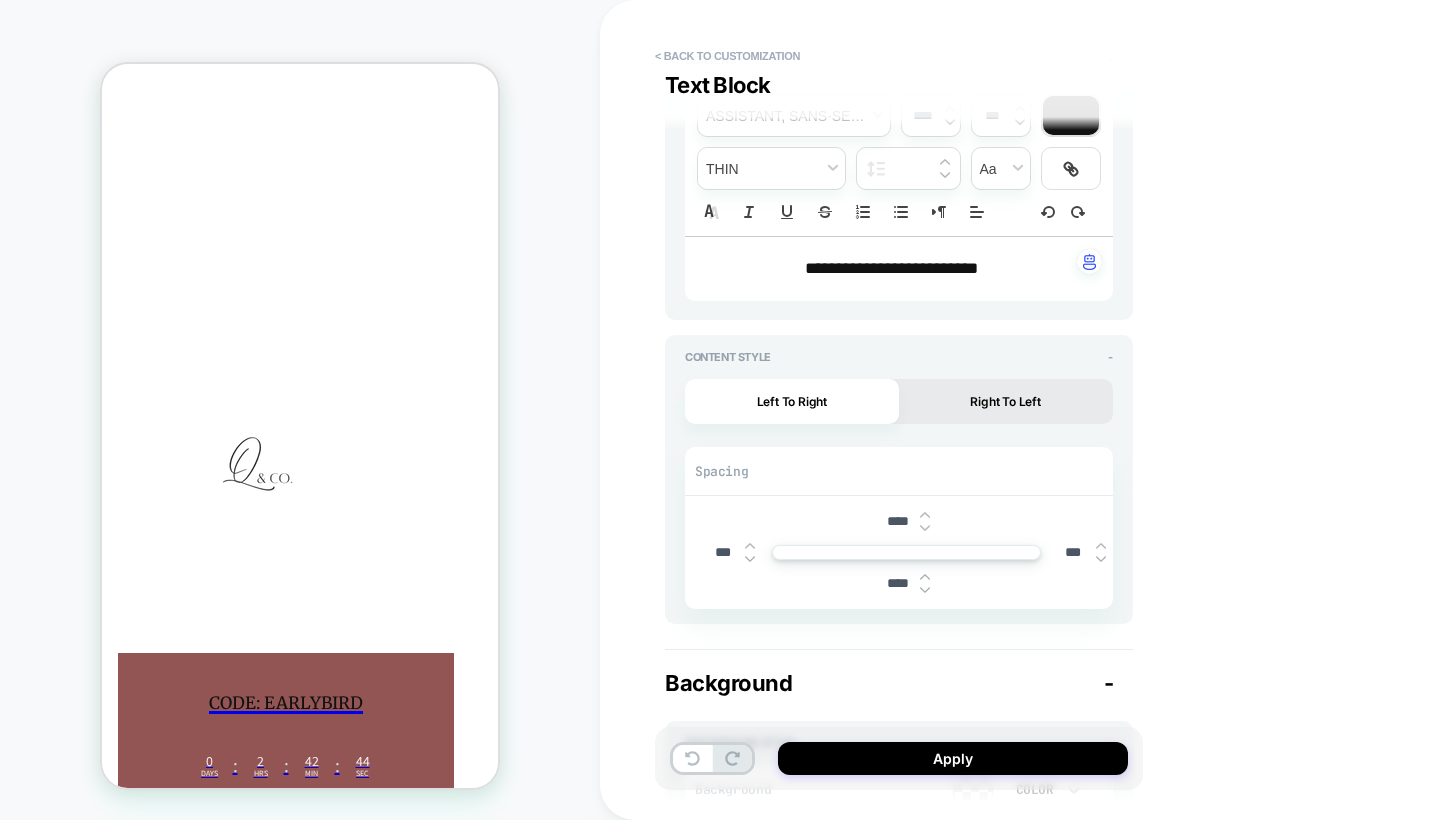 click at bounding box center (925, 528) 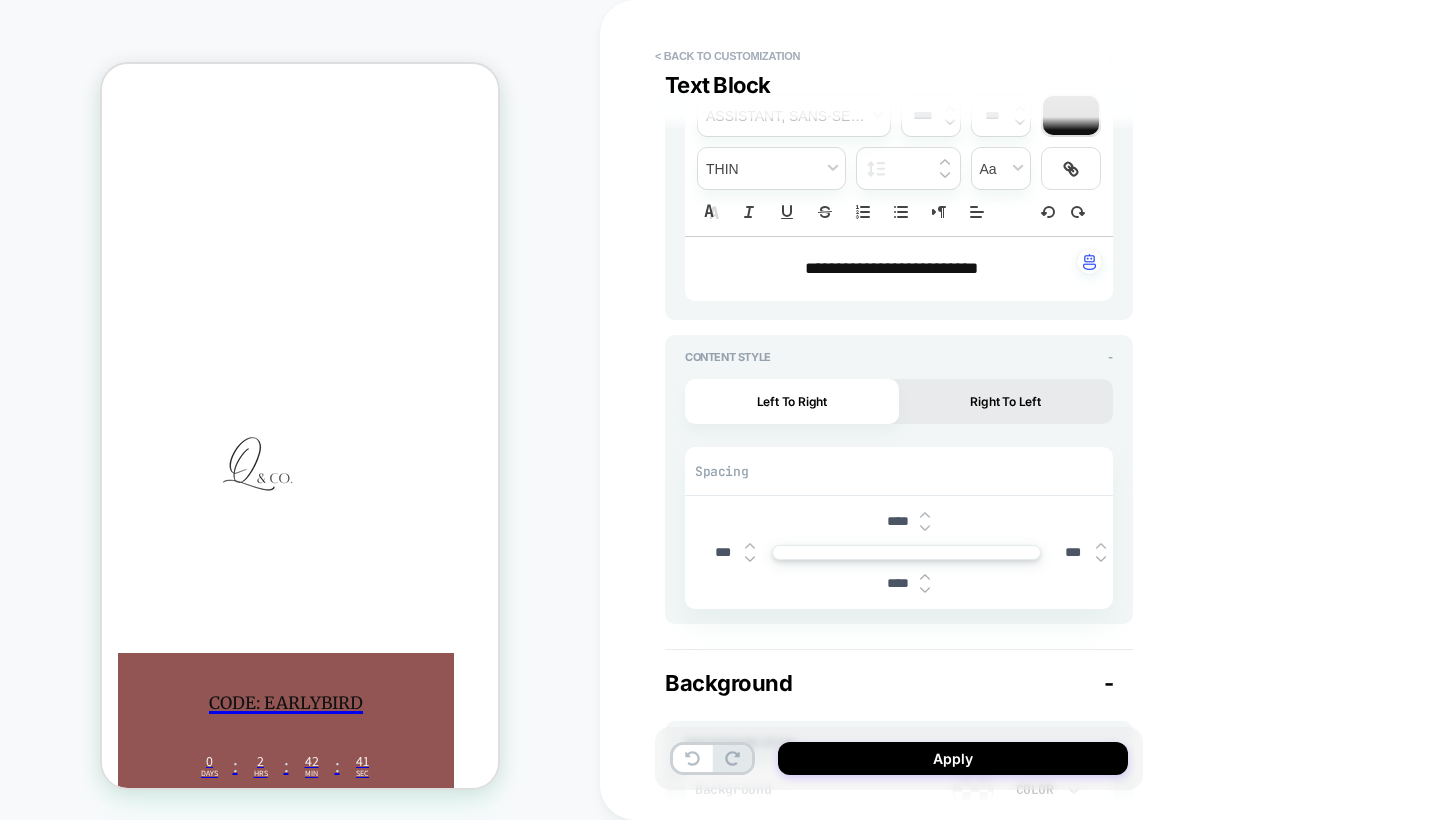 click at bounding box center [750, 546] 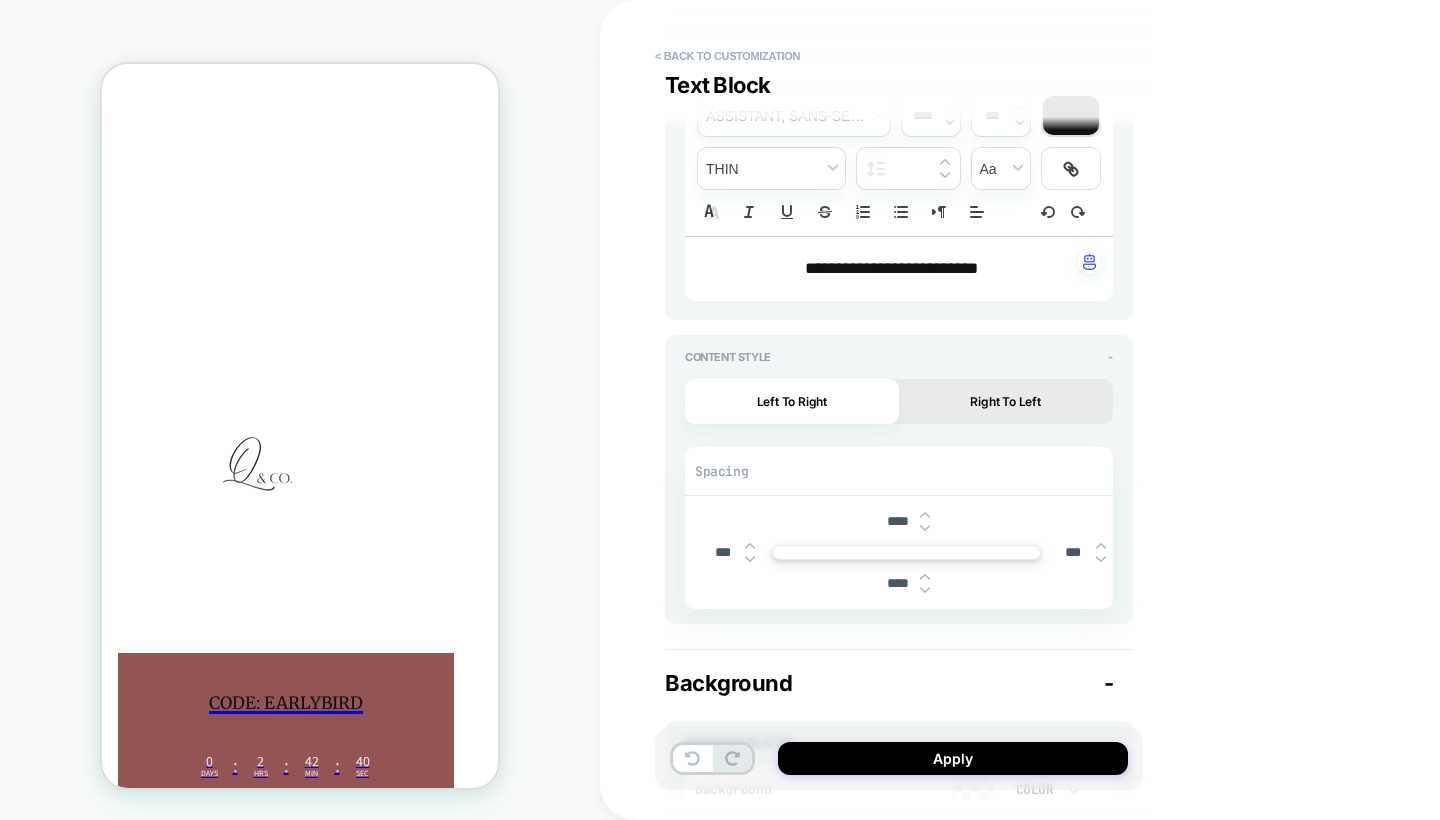click at bounding box center [750, 559] 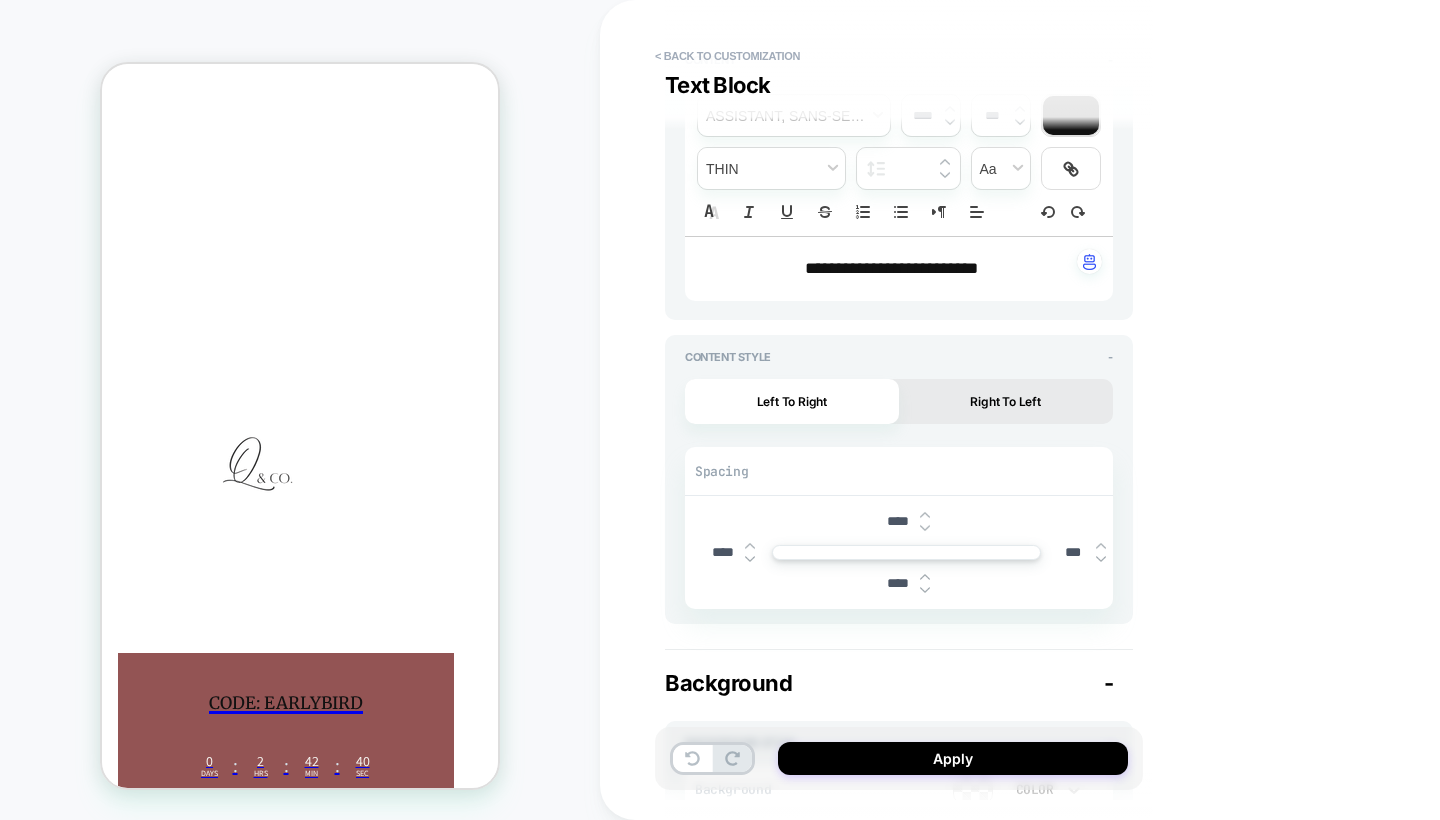 click at bounding box center [750, 559] 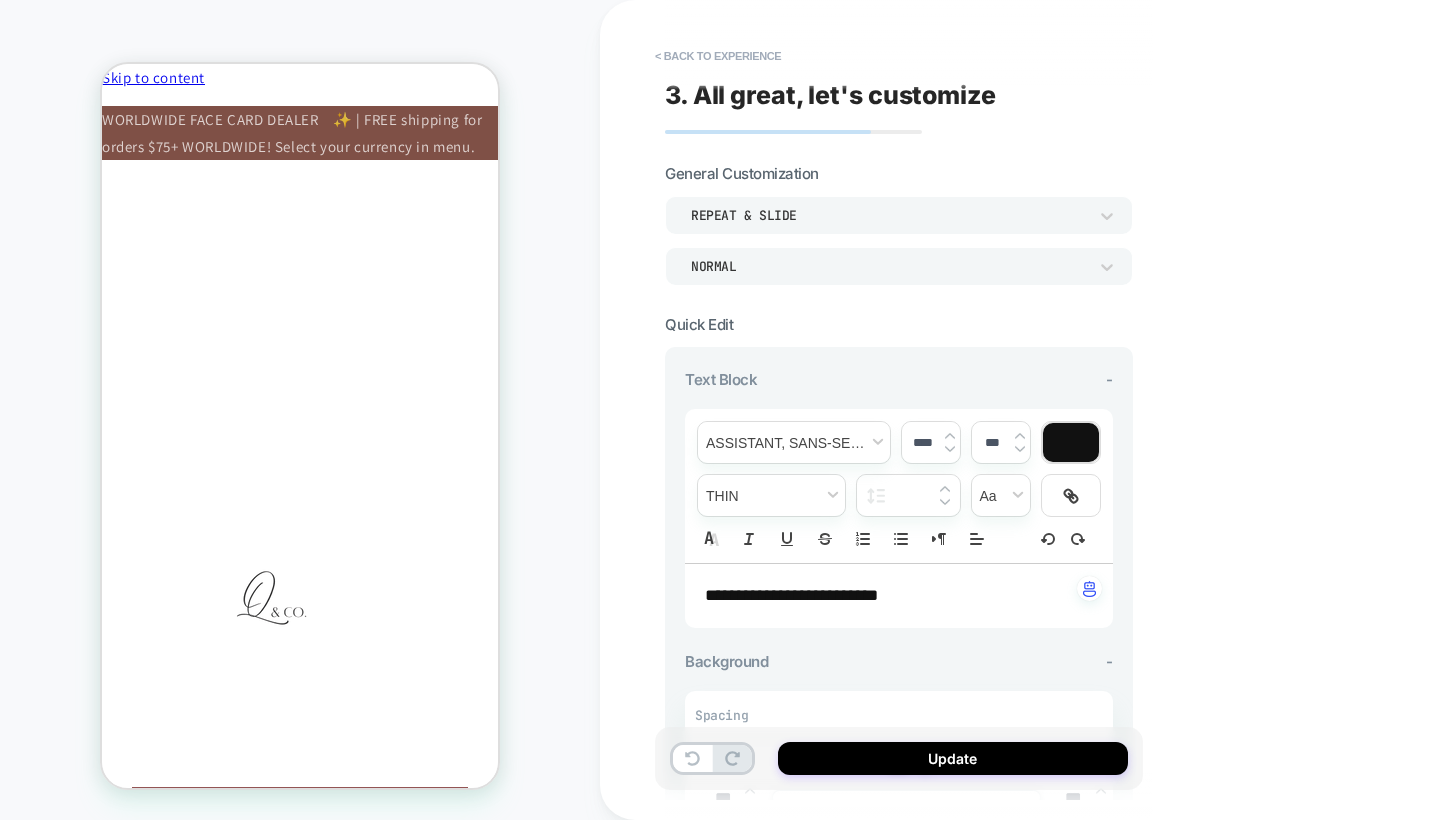 scroll, scrollTop: 0, scrollLeft: 0, axis: both 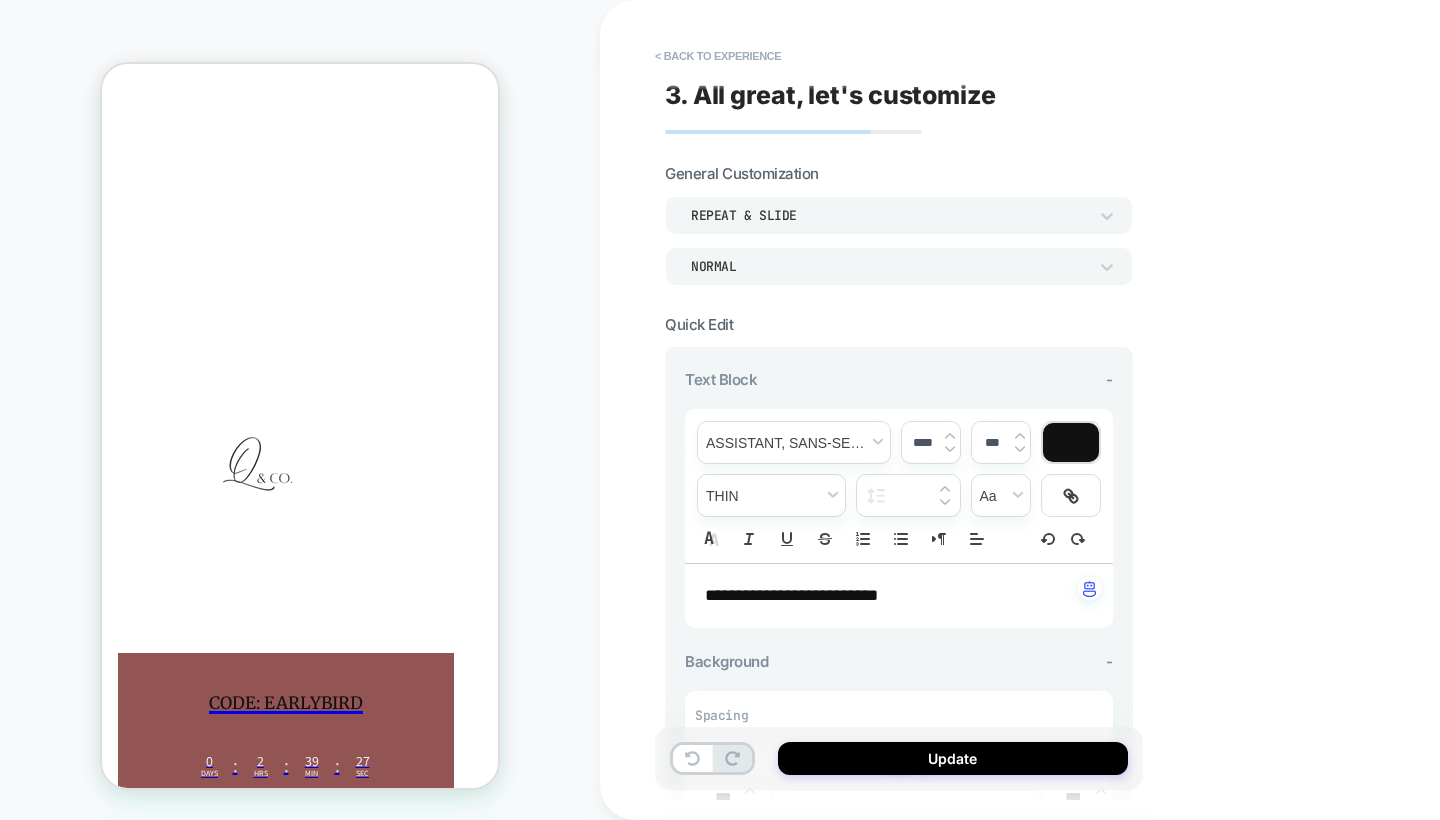 click at bounding box center (268, 487) 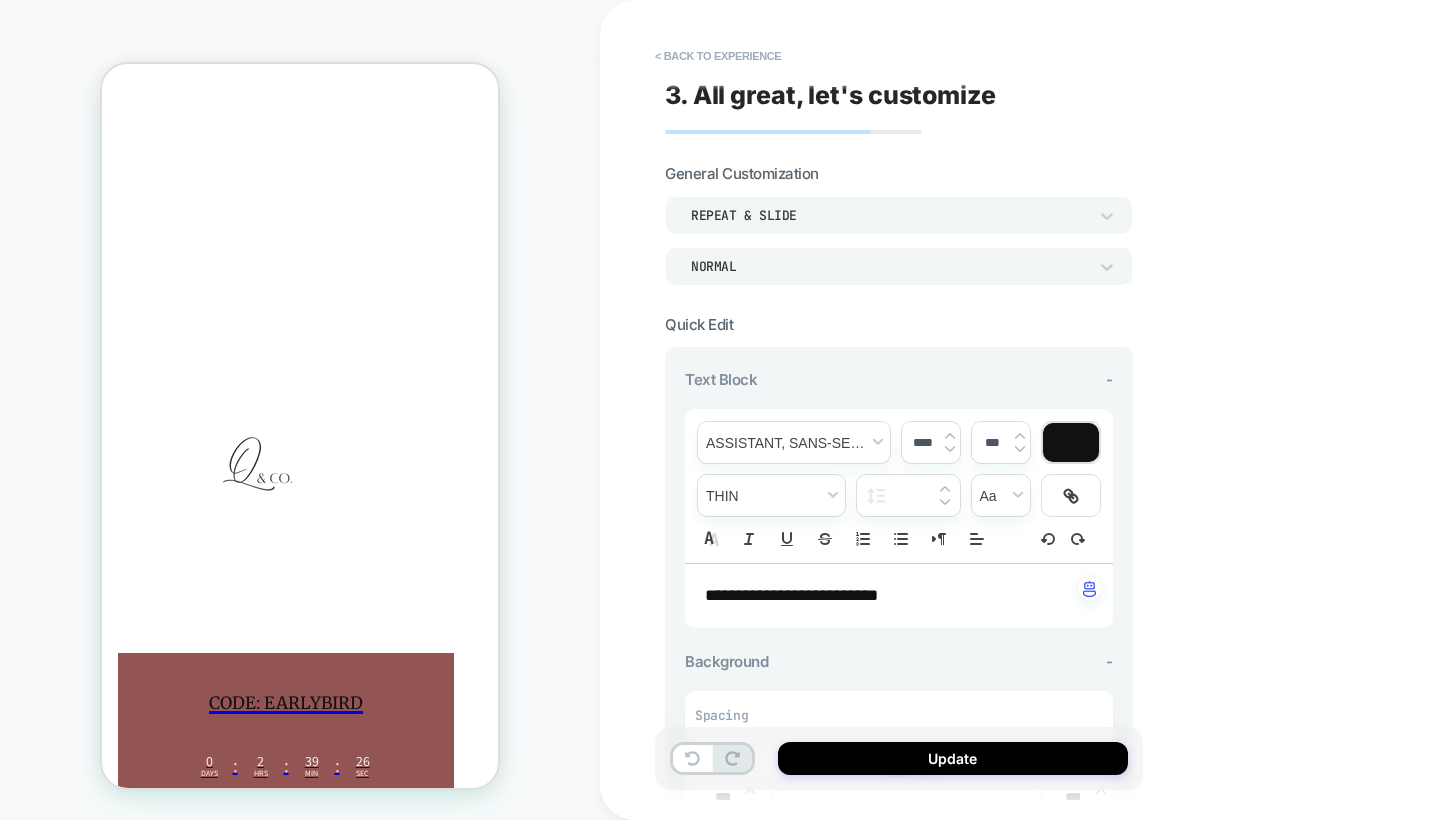 click at bounding box center (268, 487) 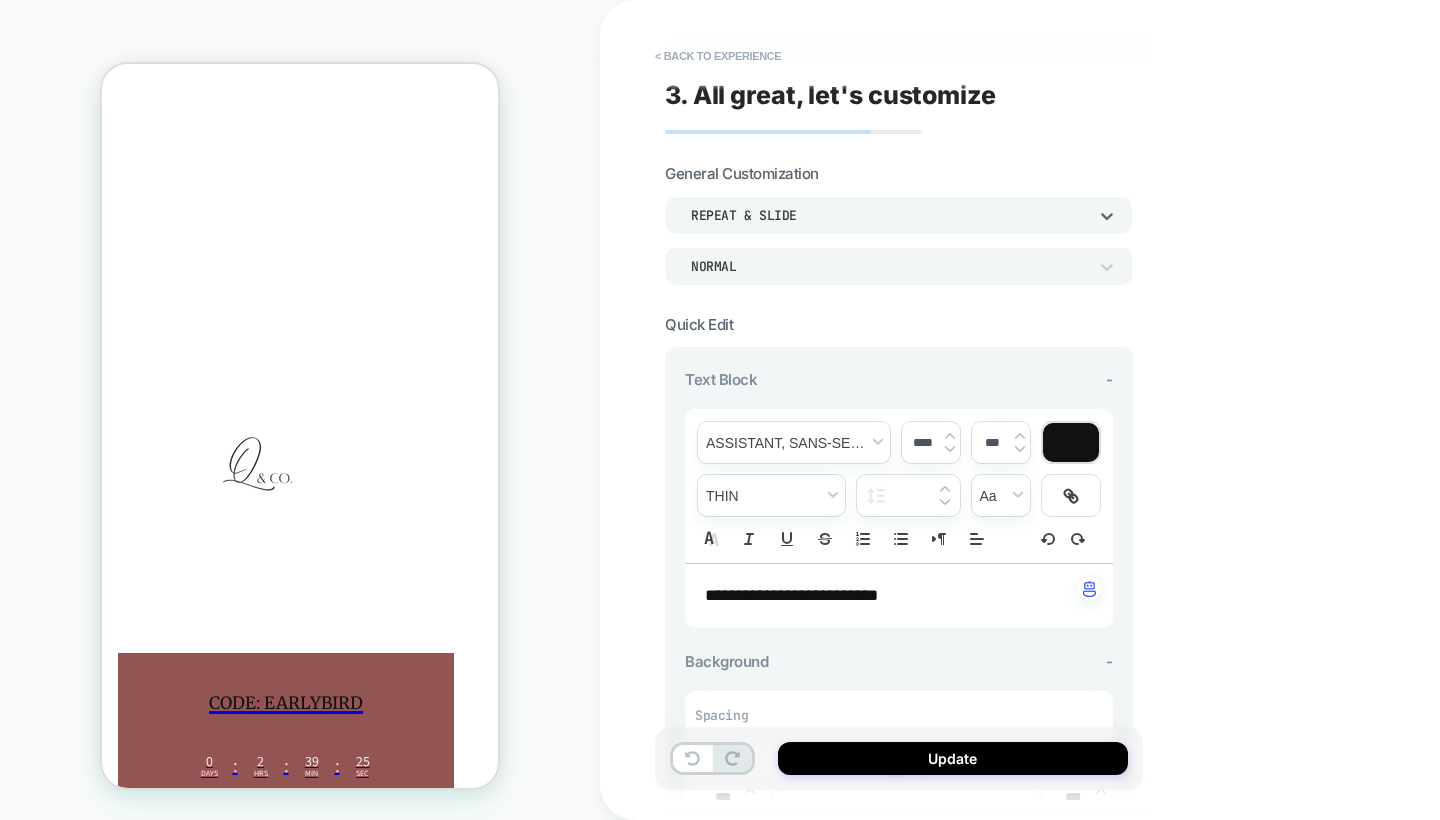 click on "Repeat & Slide" at bounding box center (889, 215) 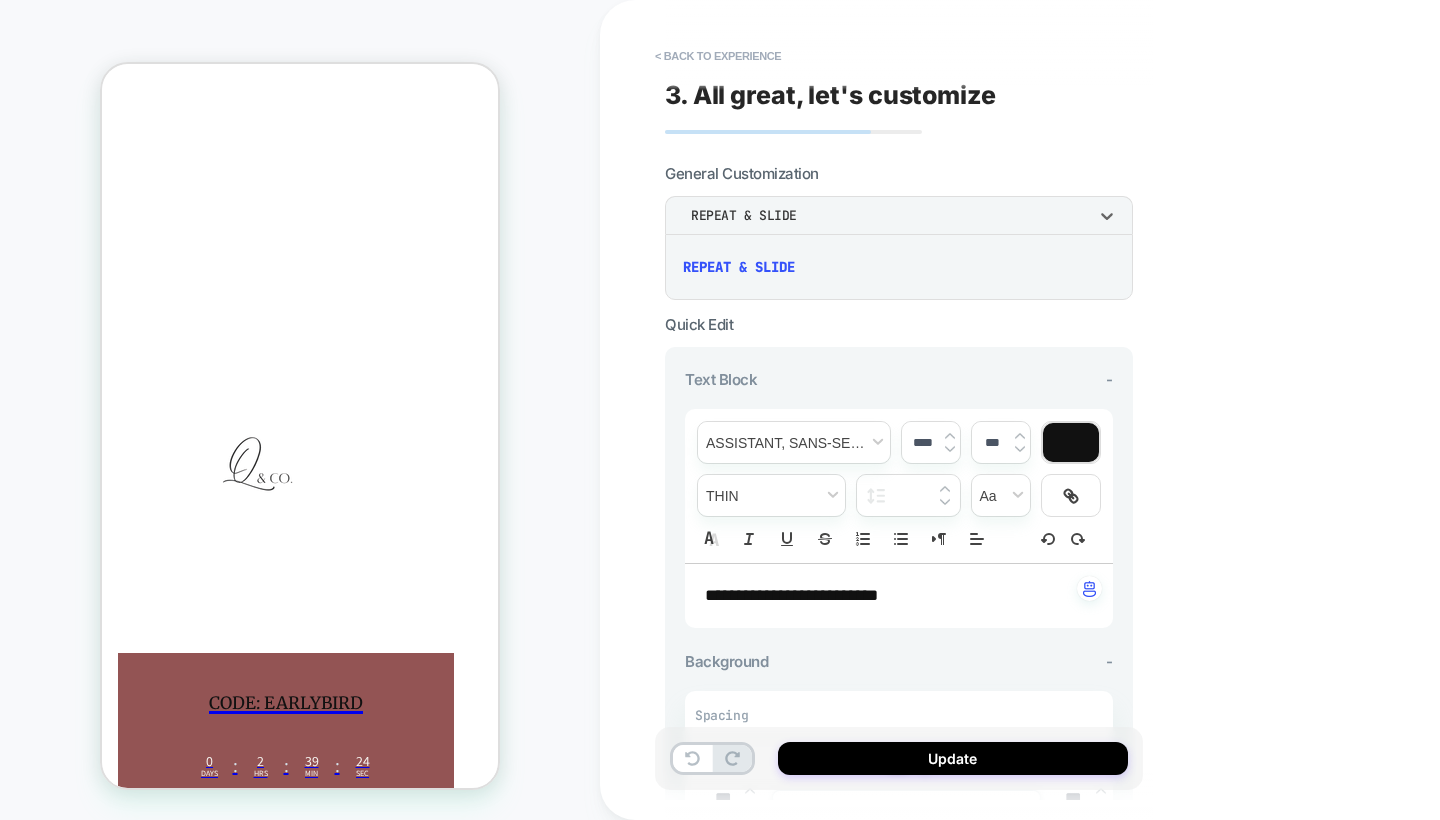 click at bounding box center (720, 410) 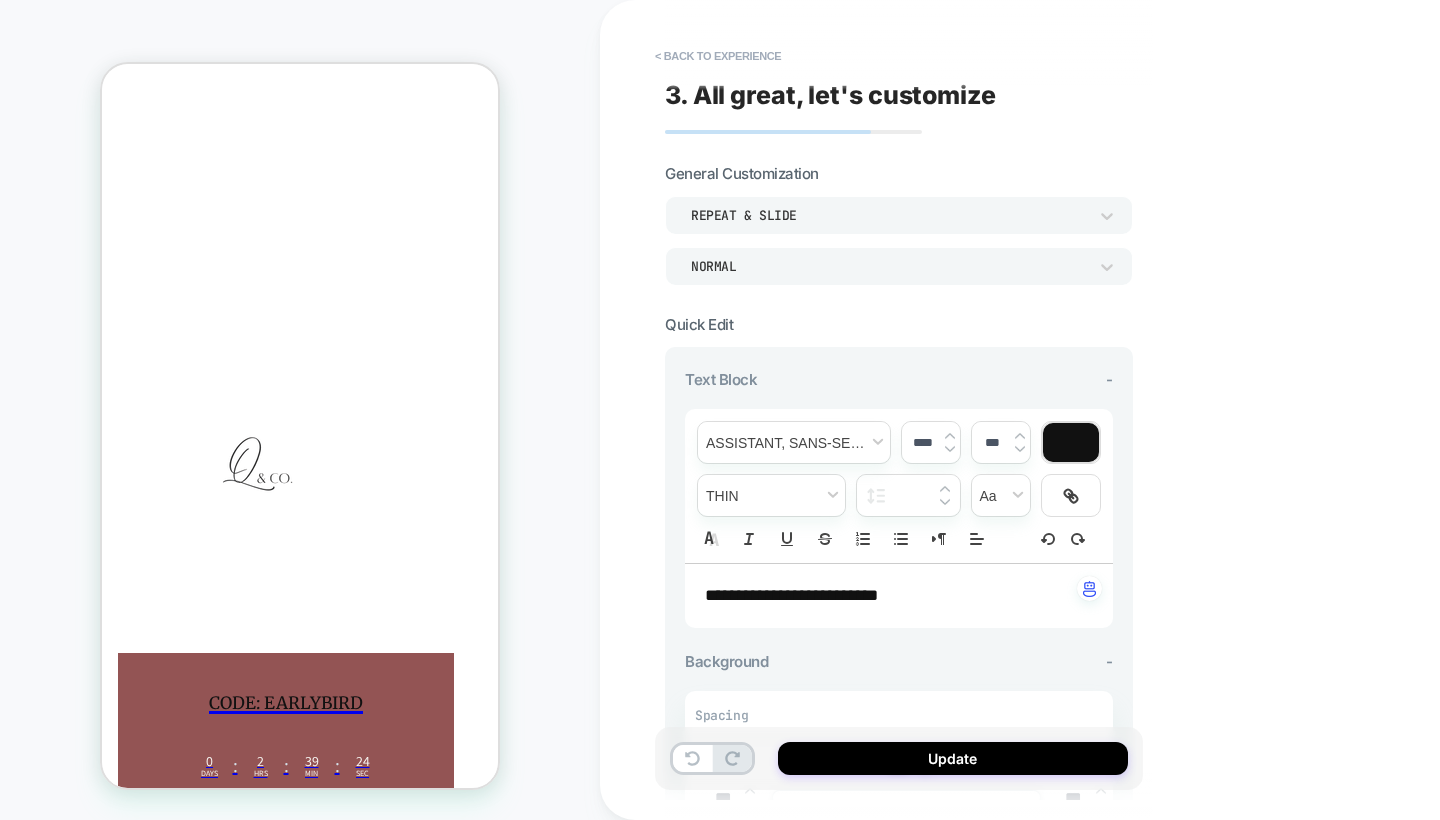 click on "Normal" at bounding box center (899, 266) 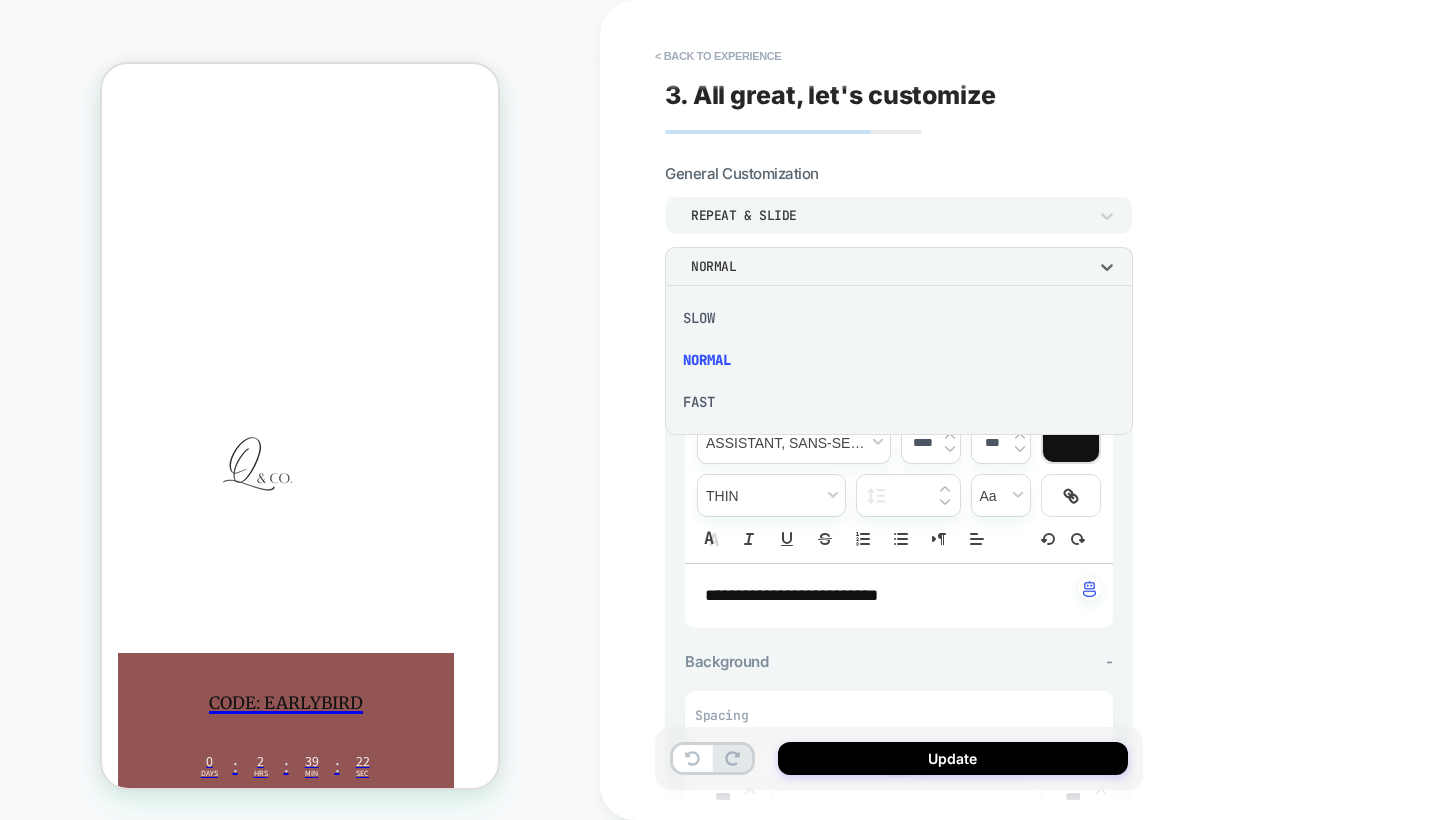 click on "Slow" at bounding box center (899, 318) 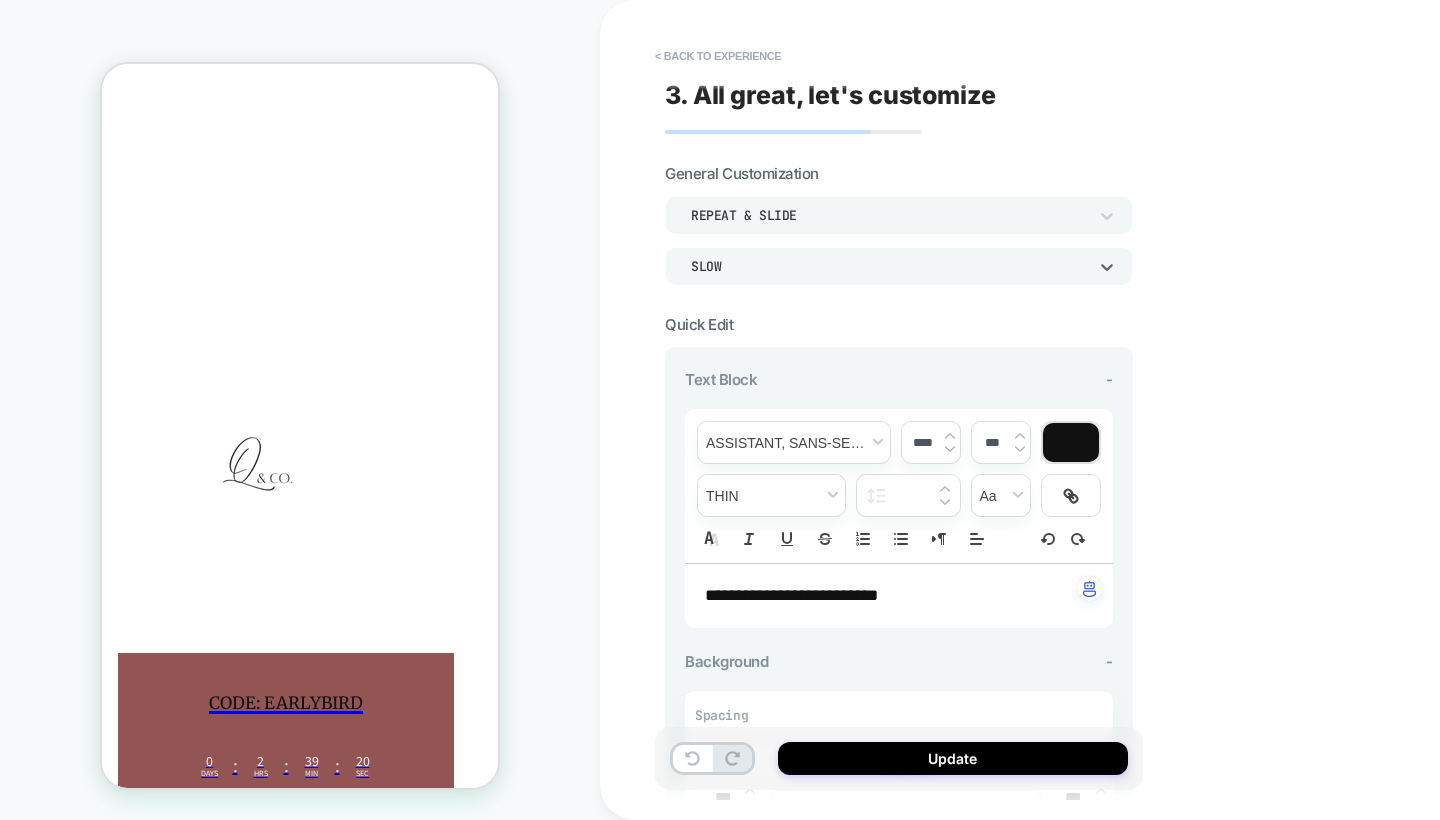 click on "Slow" at bounding box center (889, 266) 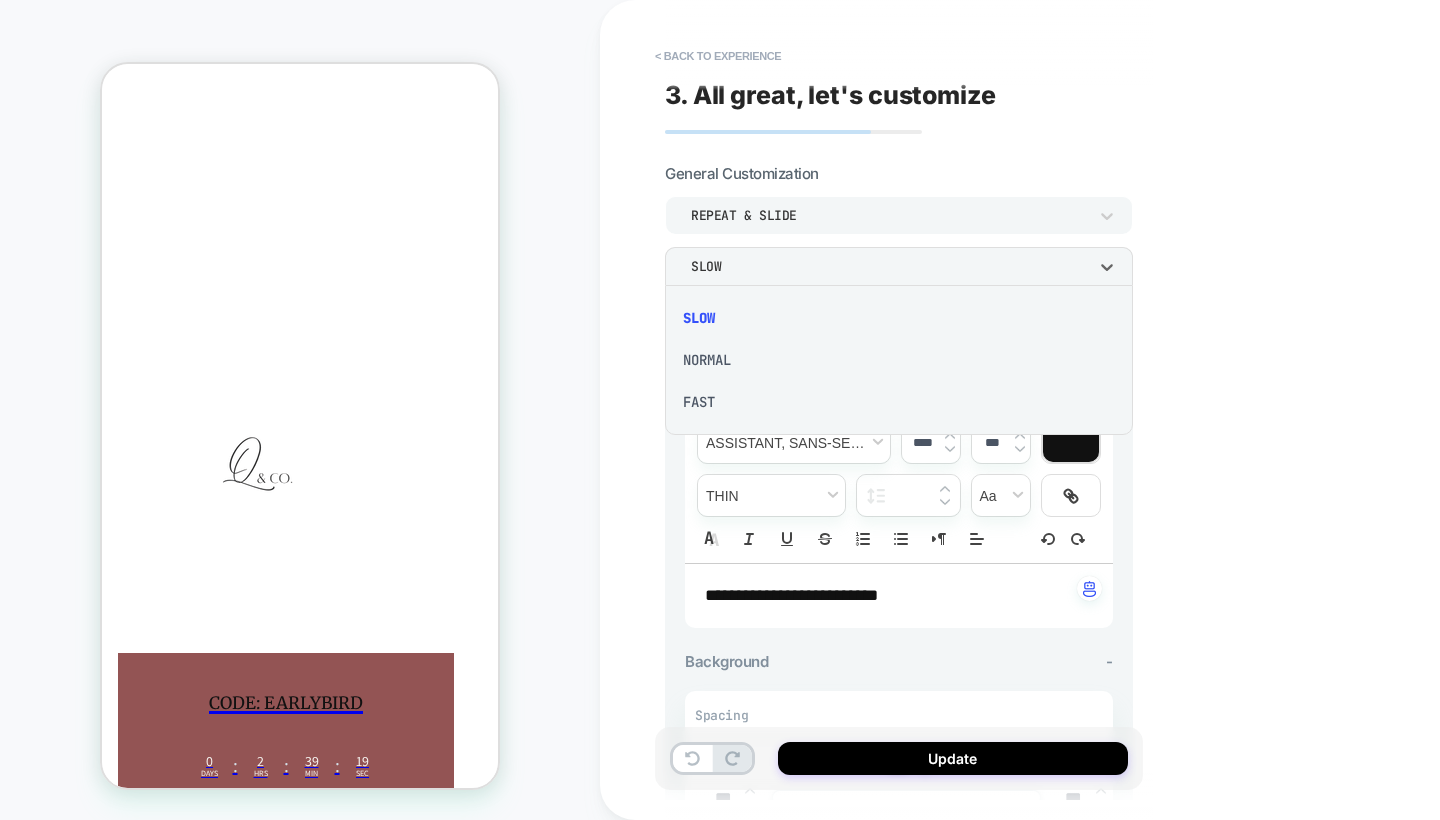 click on "Fast" at bounding box center [899, 402] 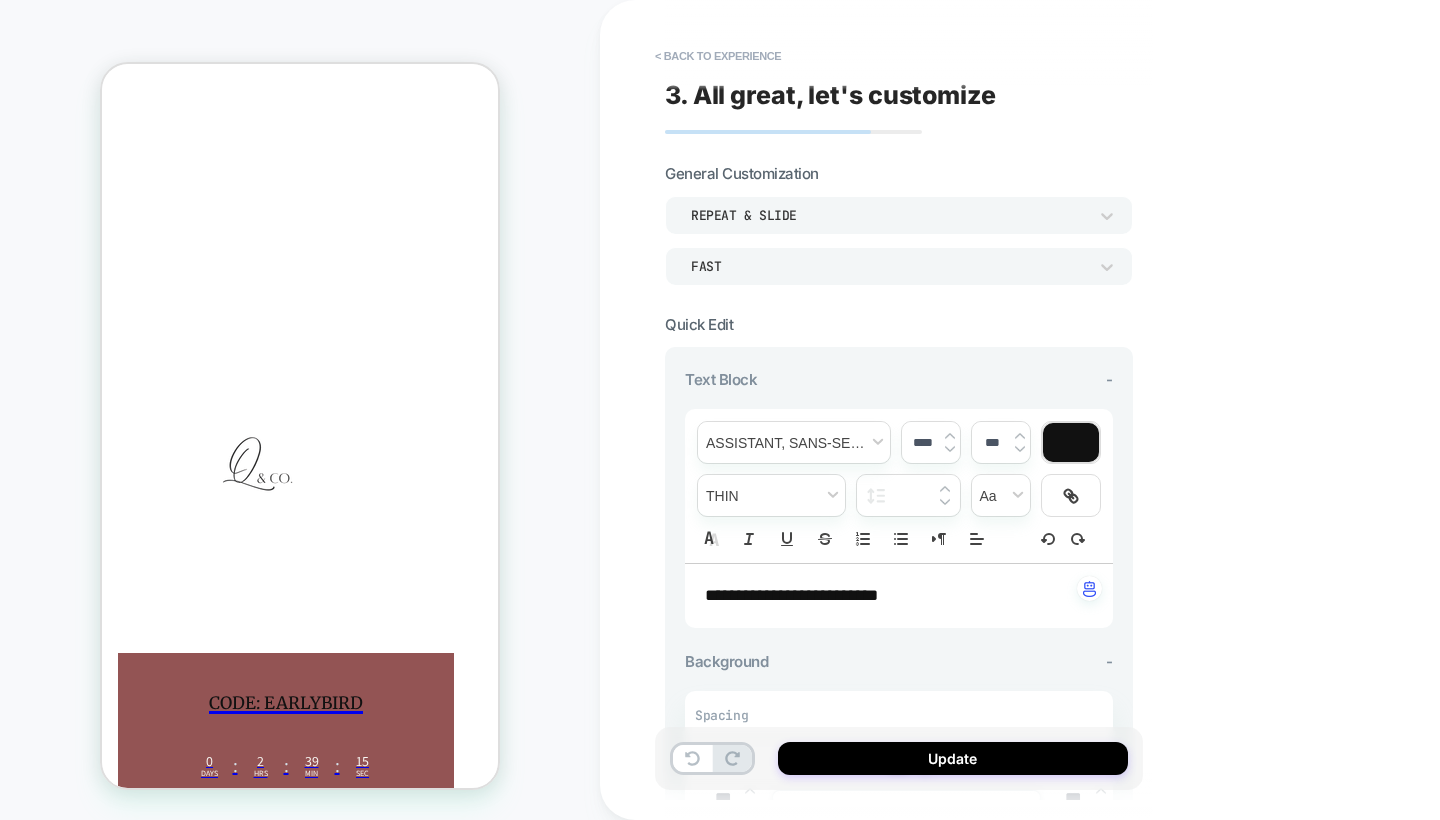 click on "**********" at bounding box center [899, 666] 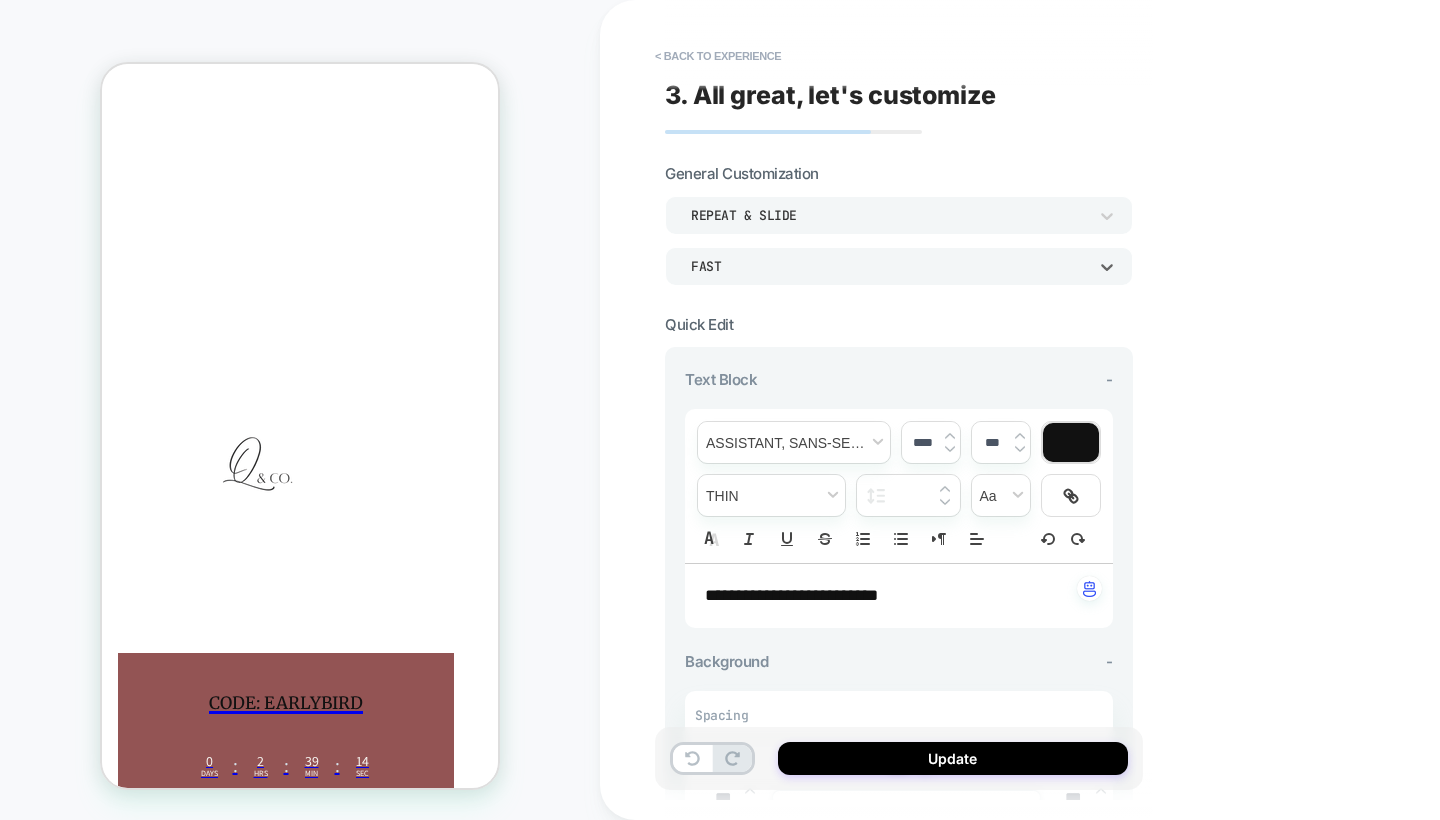 click on "Fast" at bounding box center [889, 266] 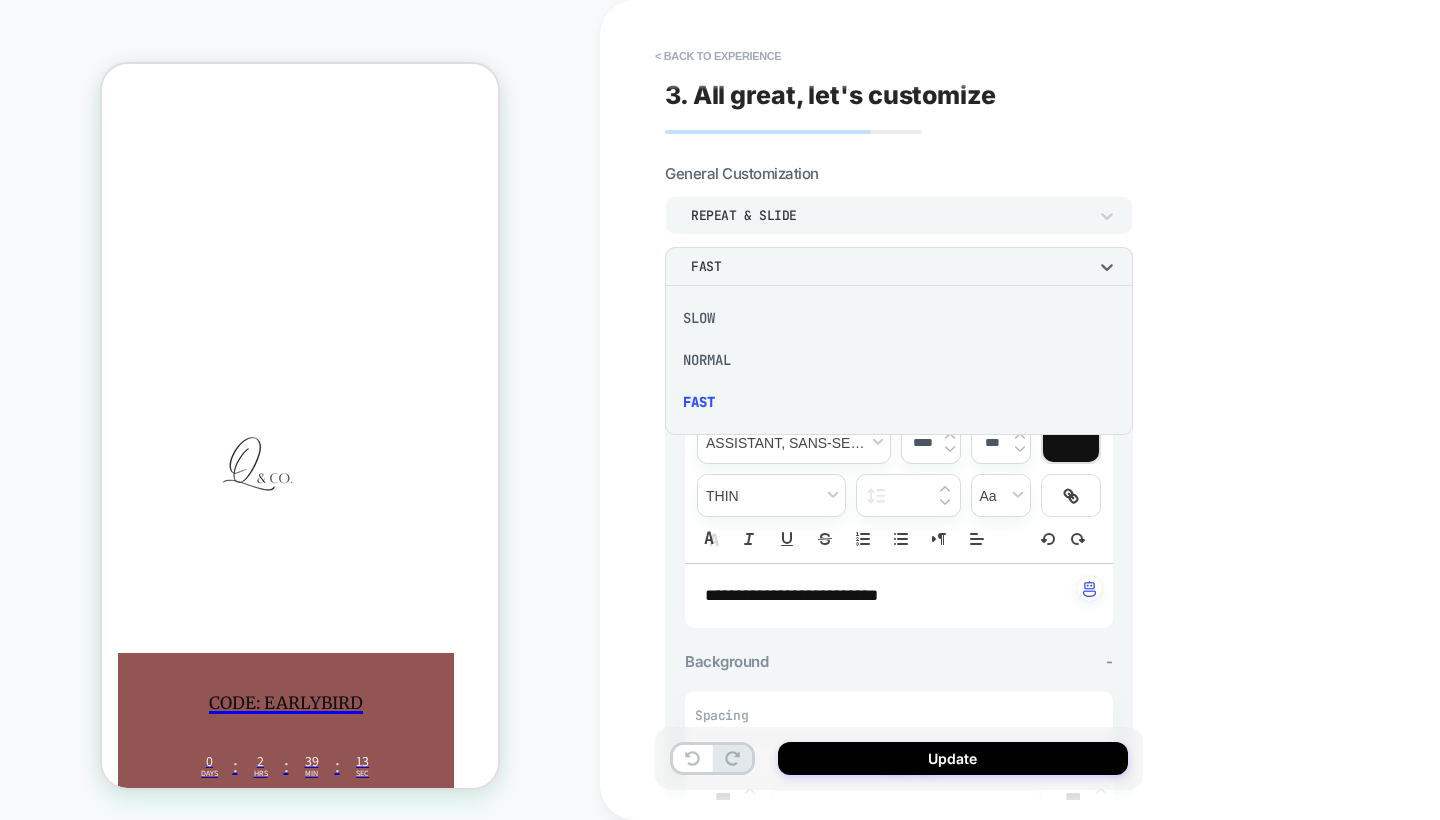 click on "Normal" at bounding box center (899, 360) 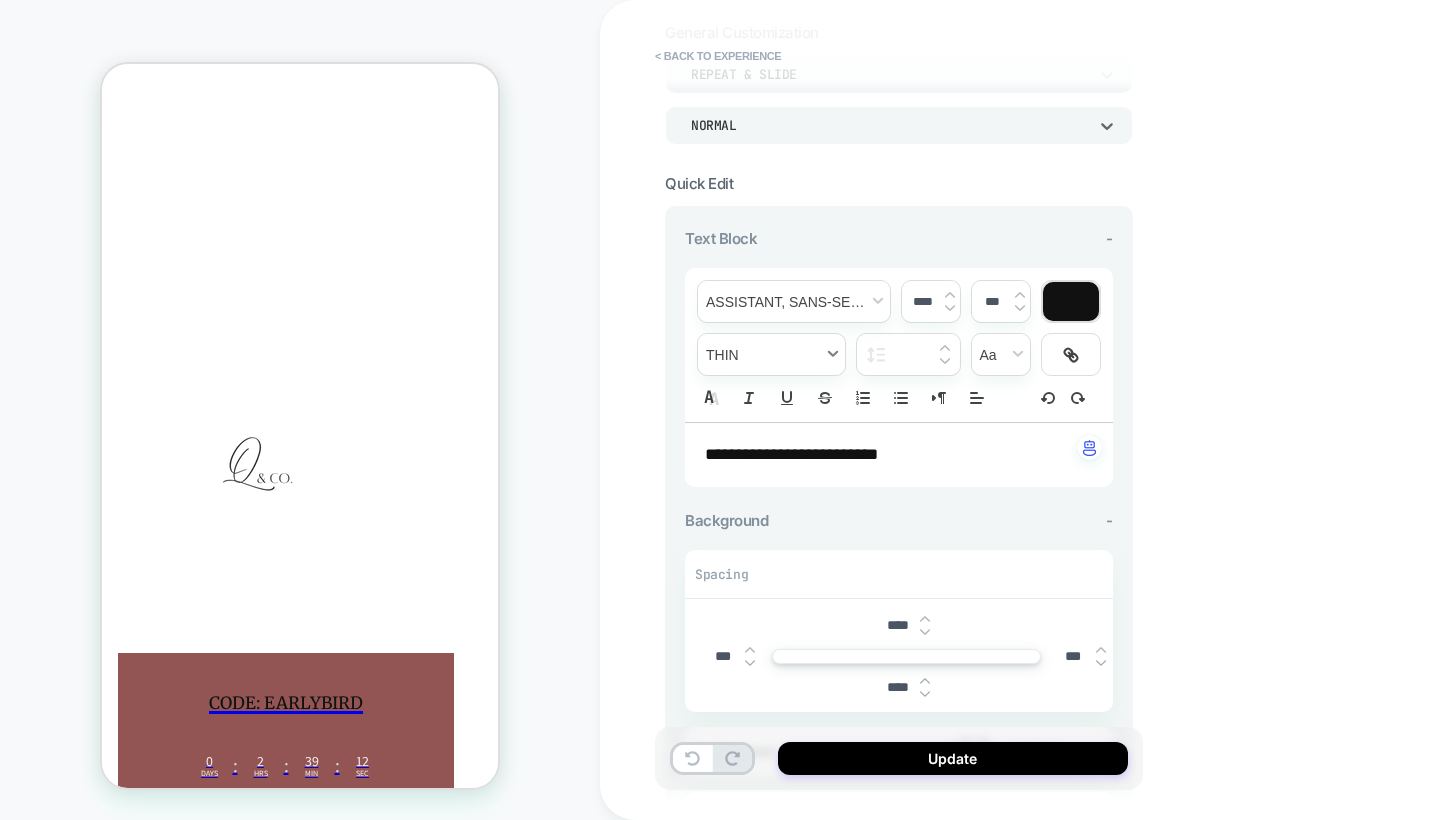 scroll, scrollTop: 146, scrollLeft: 0, axis: vertical 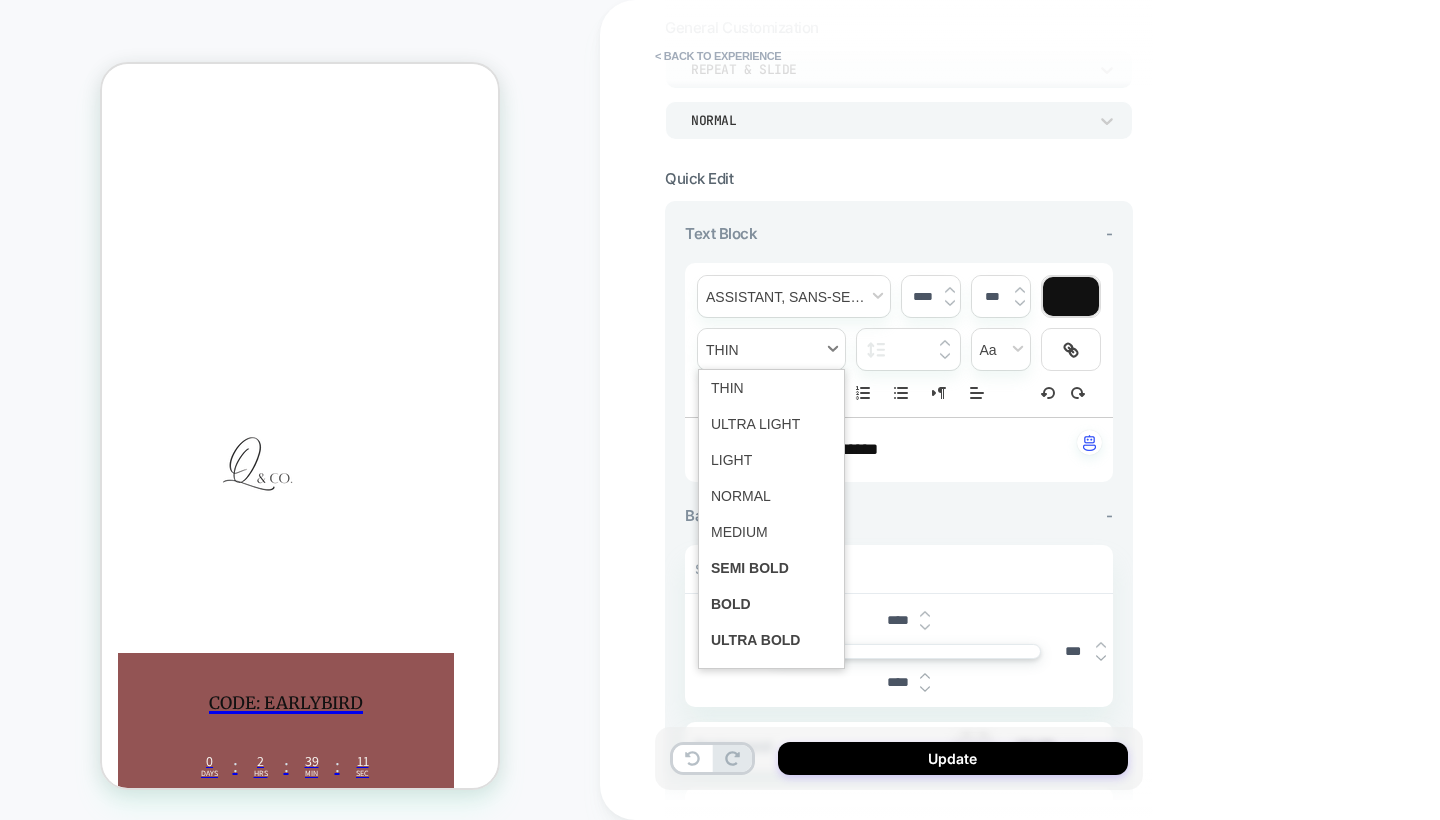 click at bounding box center [771, 349] 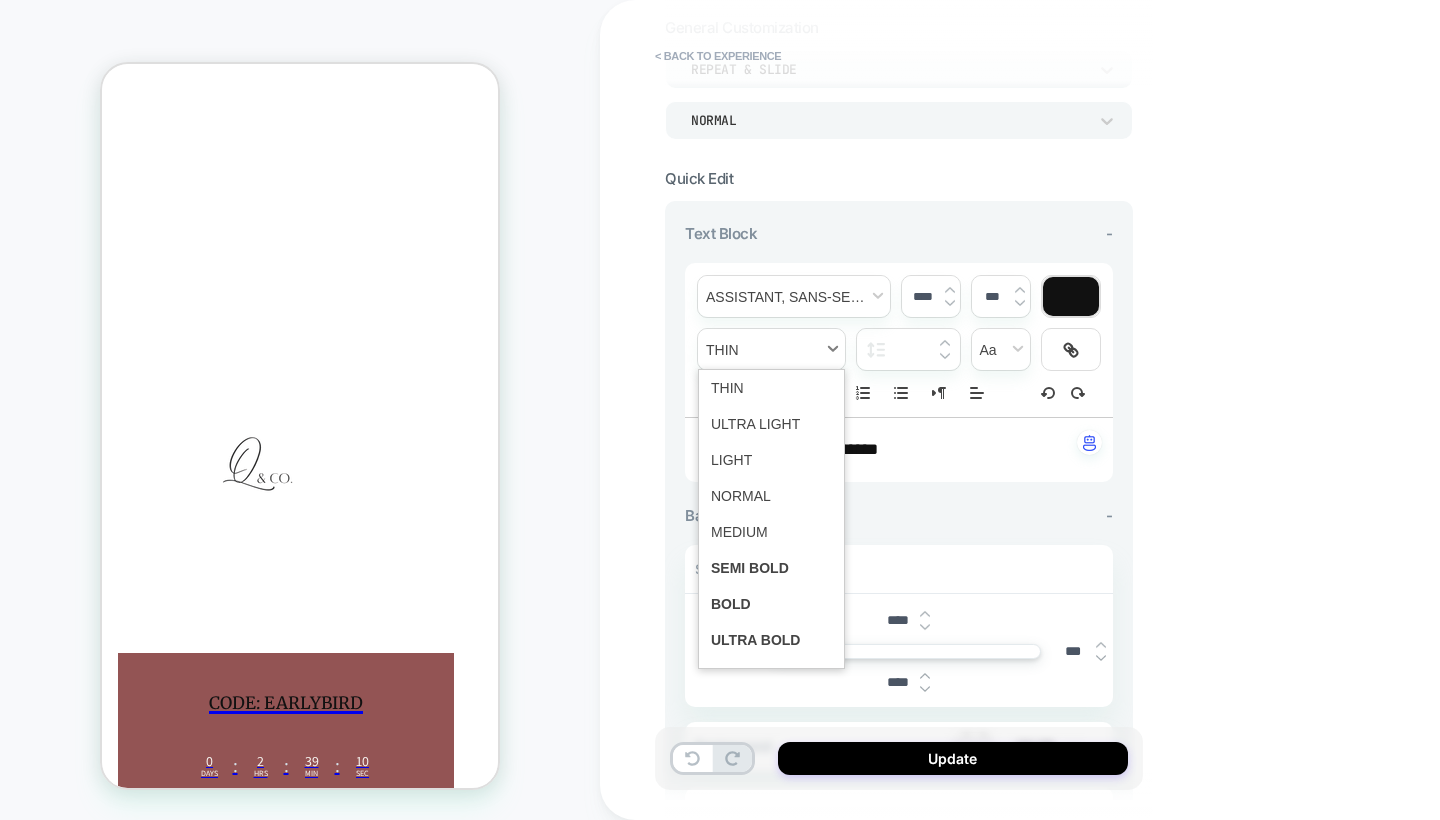 click at bounding box center (771, 349) 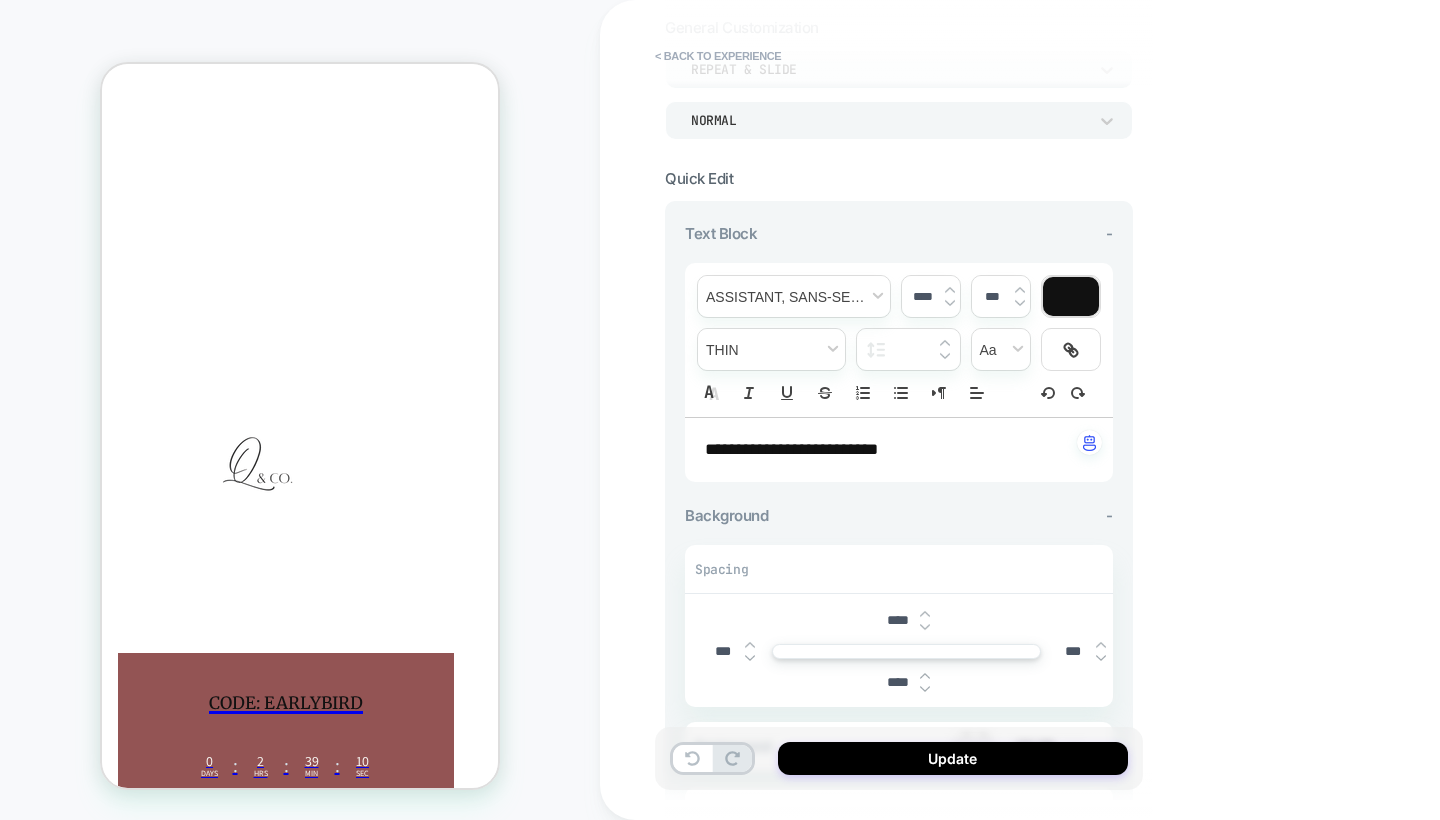 click at bounding box center (918, 350) 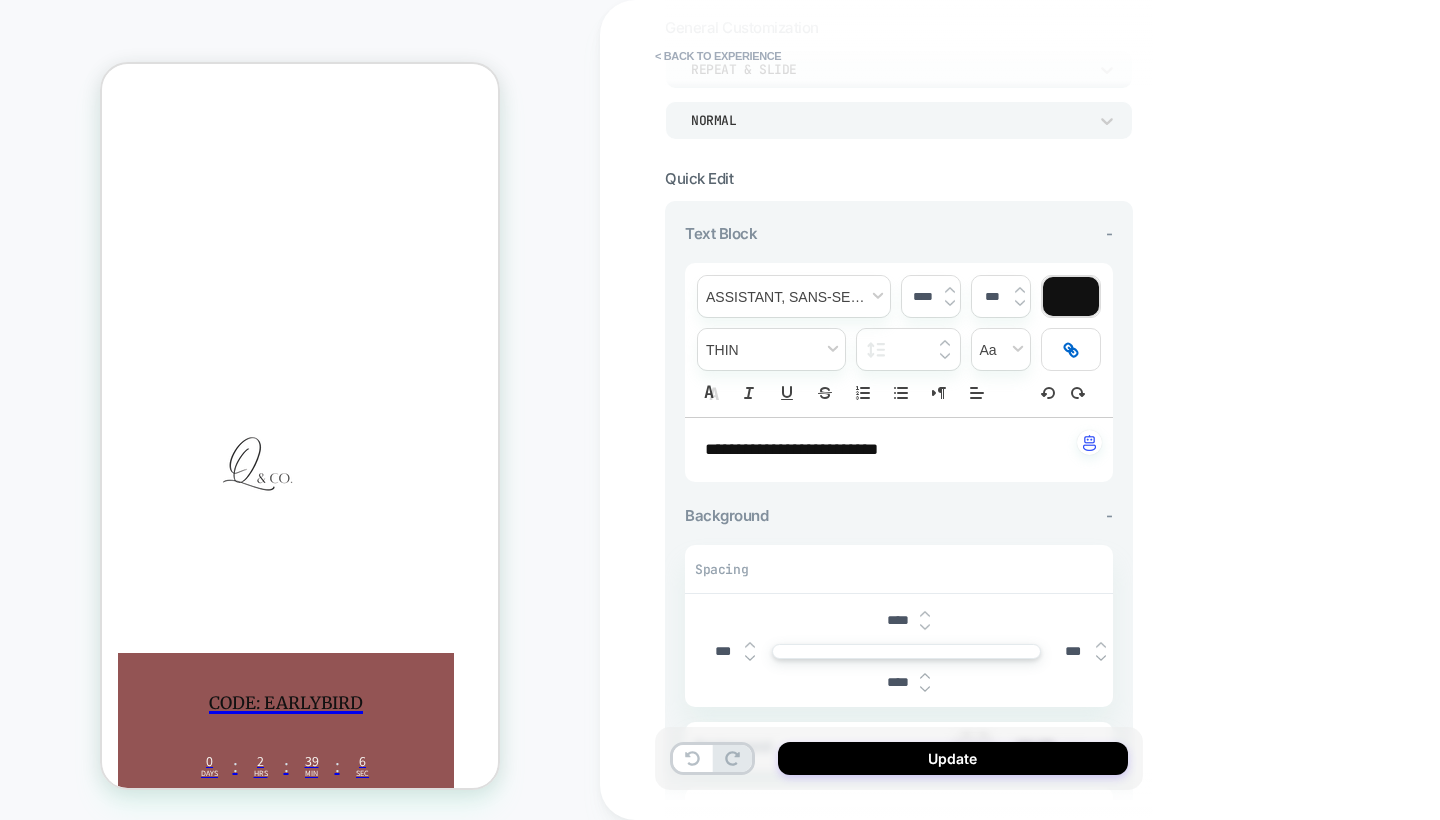 click at bounding box center [1071, 349] 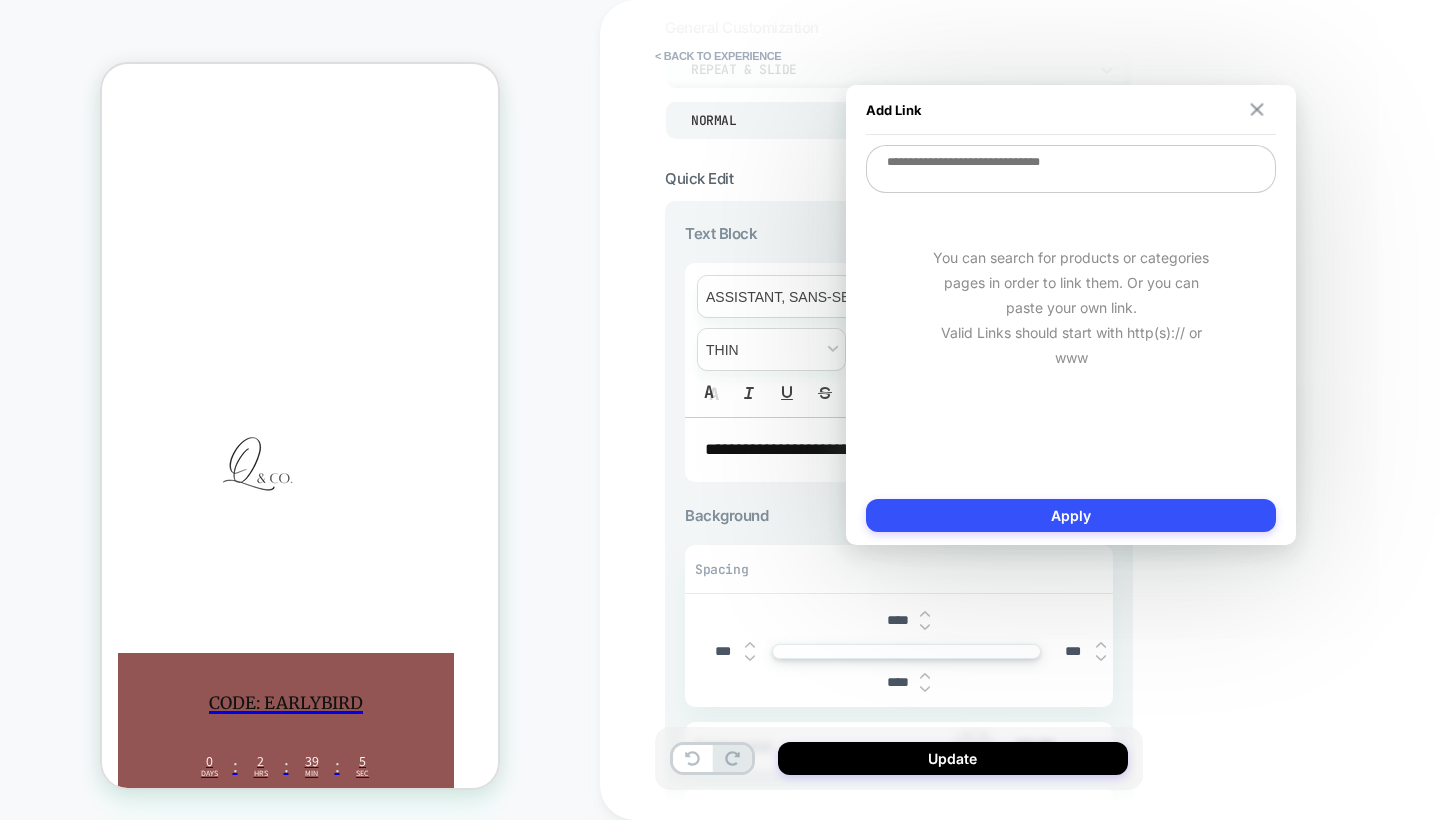 click at bounding box center (1257, 110) 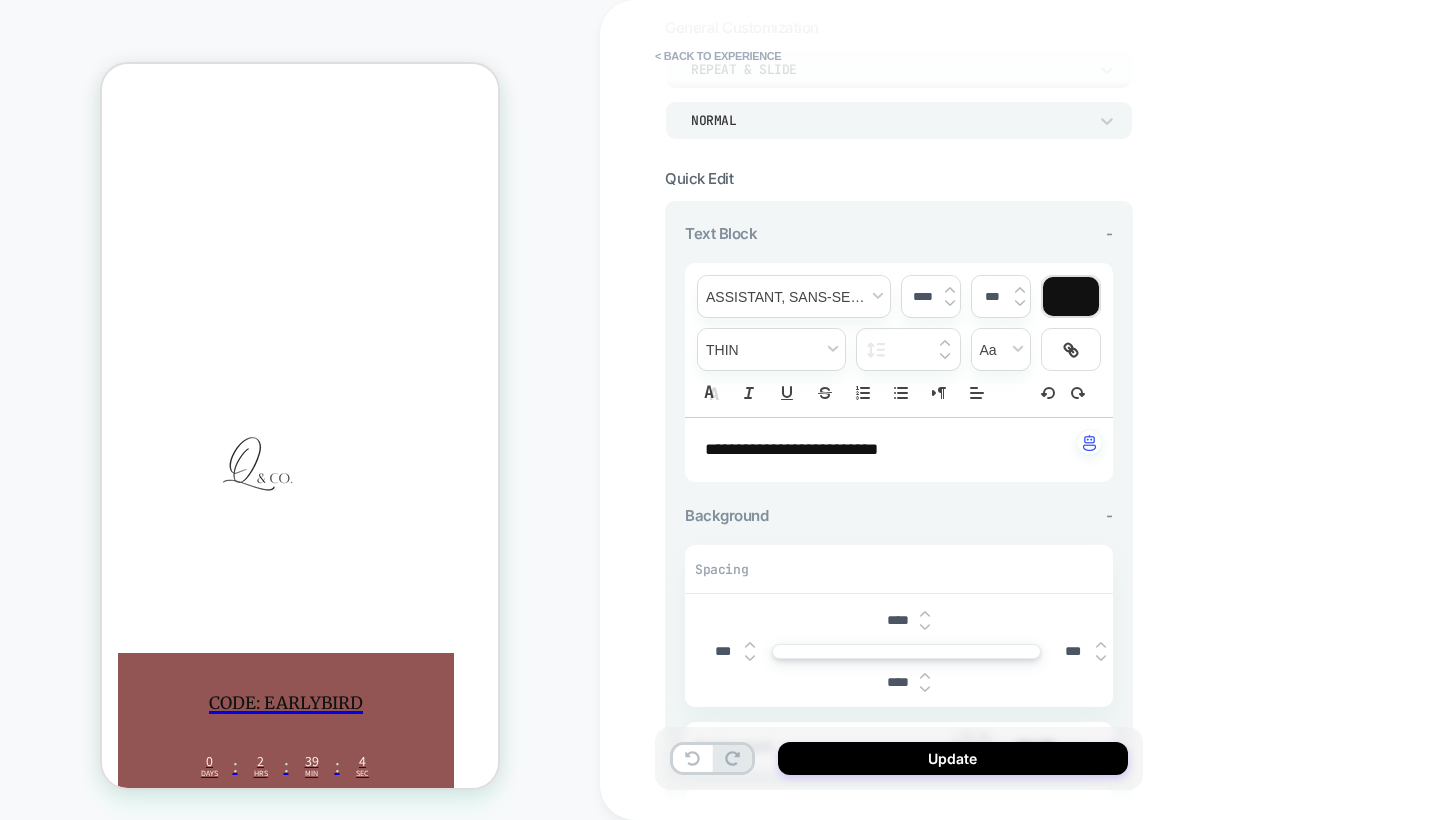 click on "**********" at bounding box center [1040, 410] 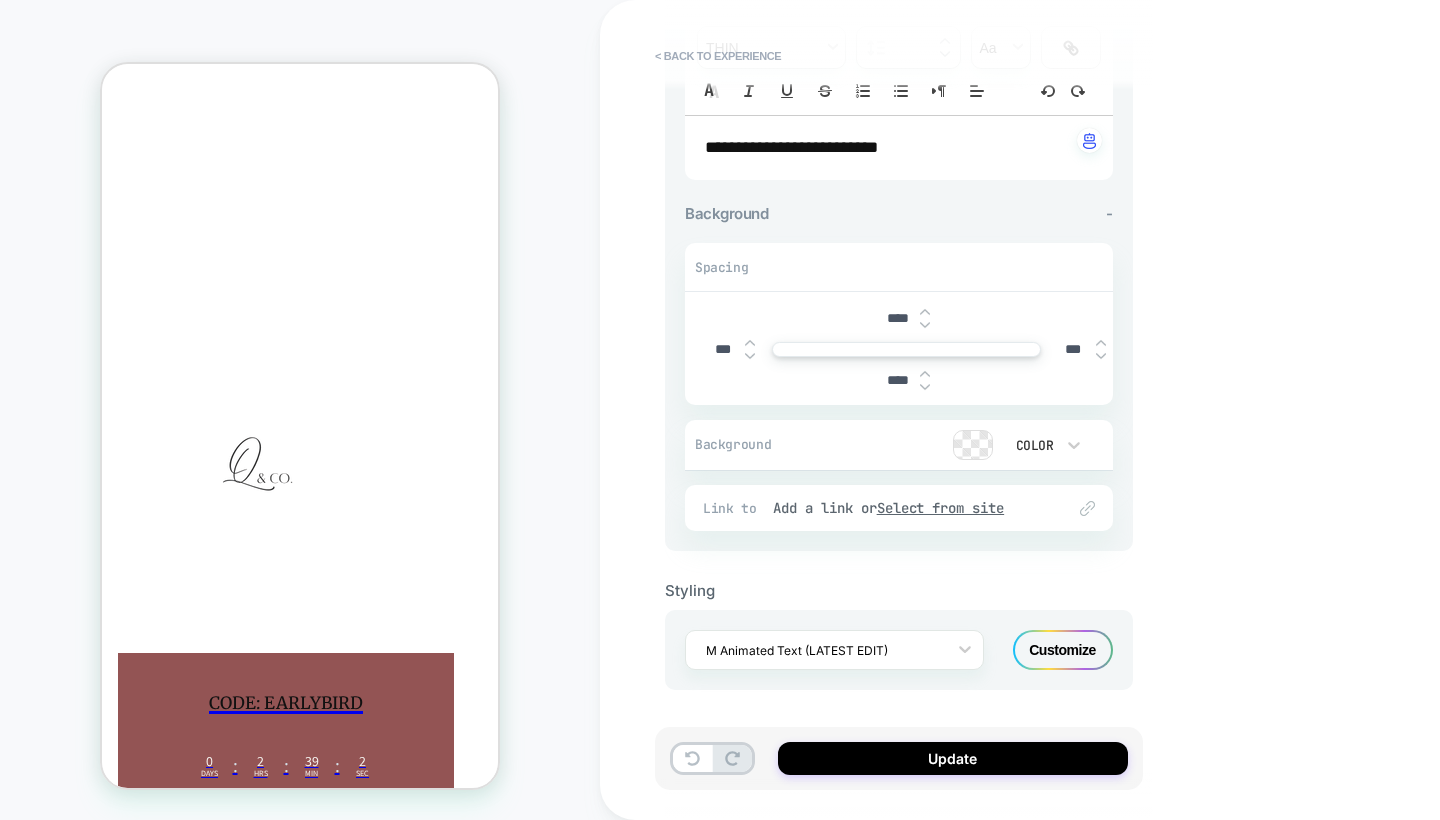 scroll, scrollTop: 448, scrollLeft: 0, axis: vertical 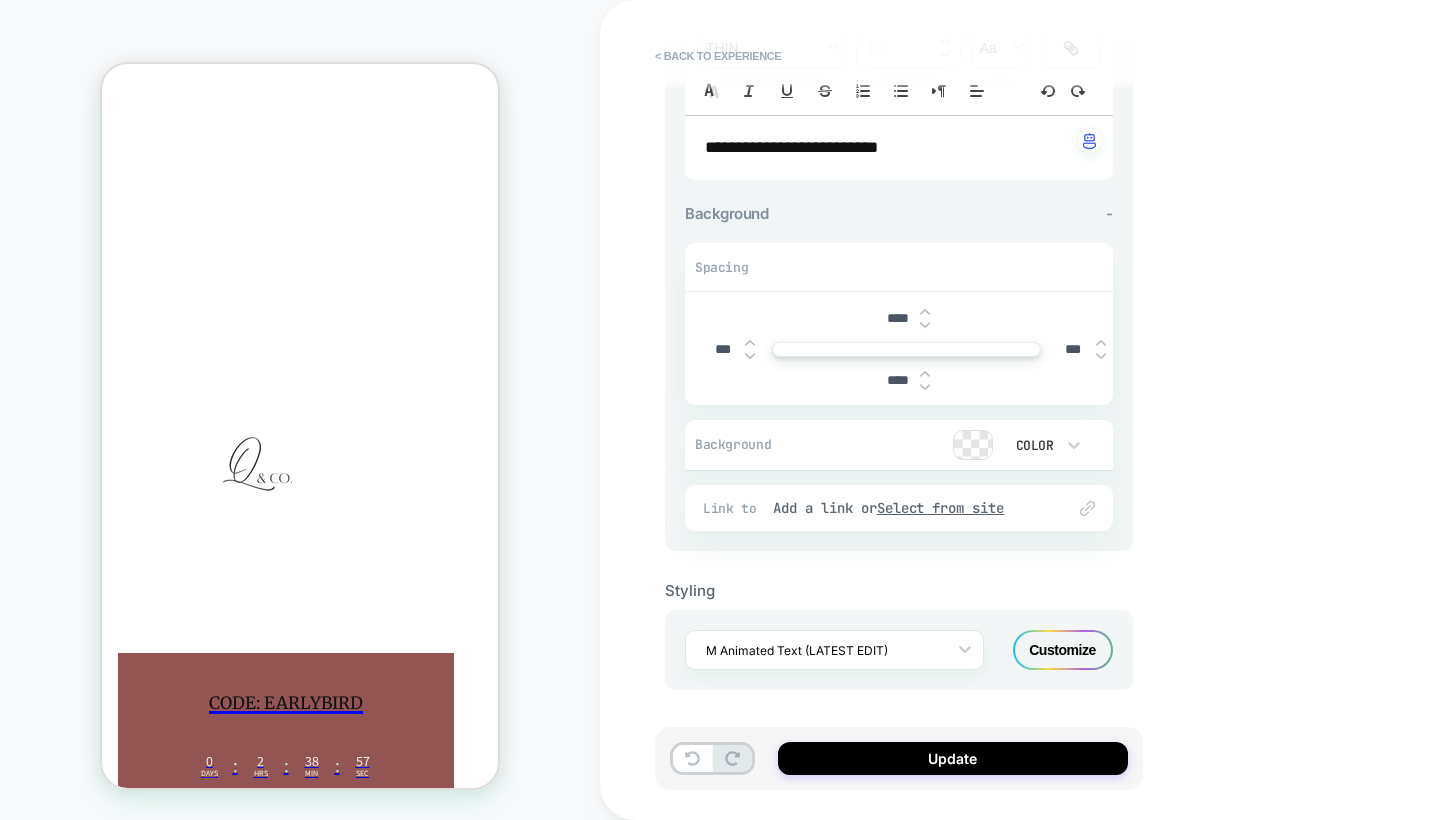 click at bounding box center [973, 445] 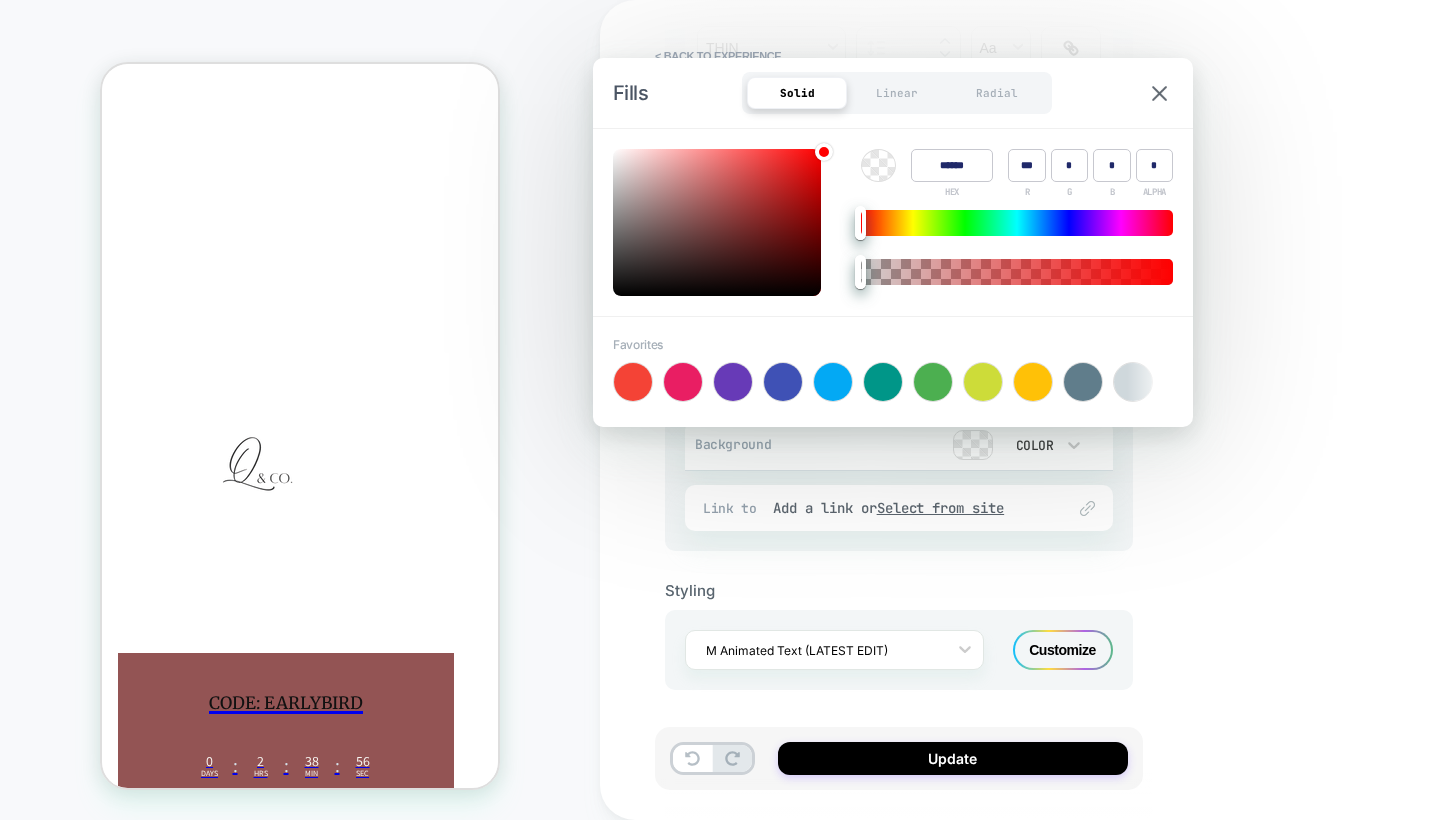 type on "******" 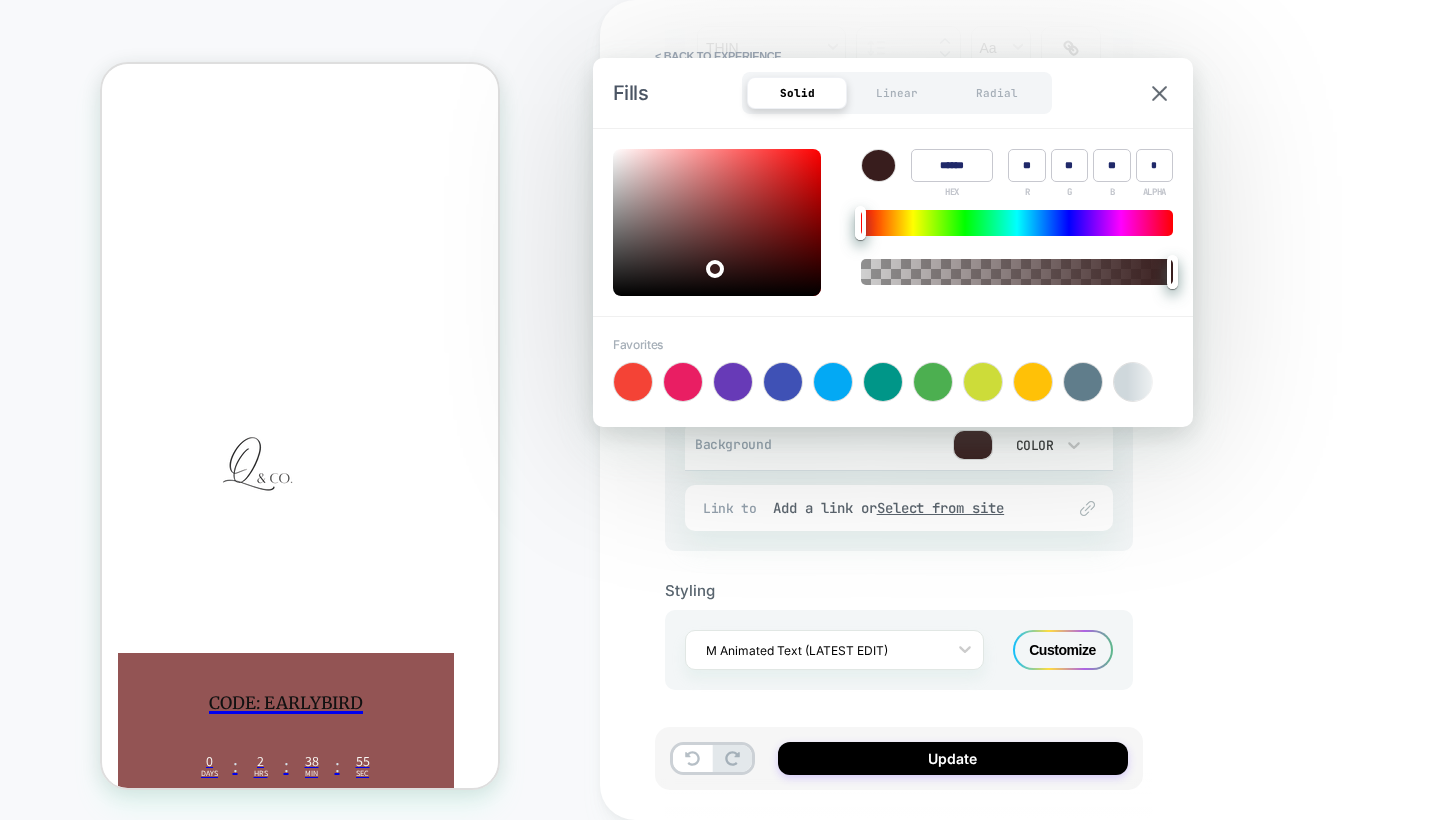 type on "******" 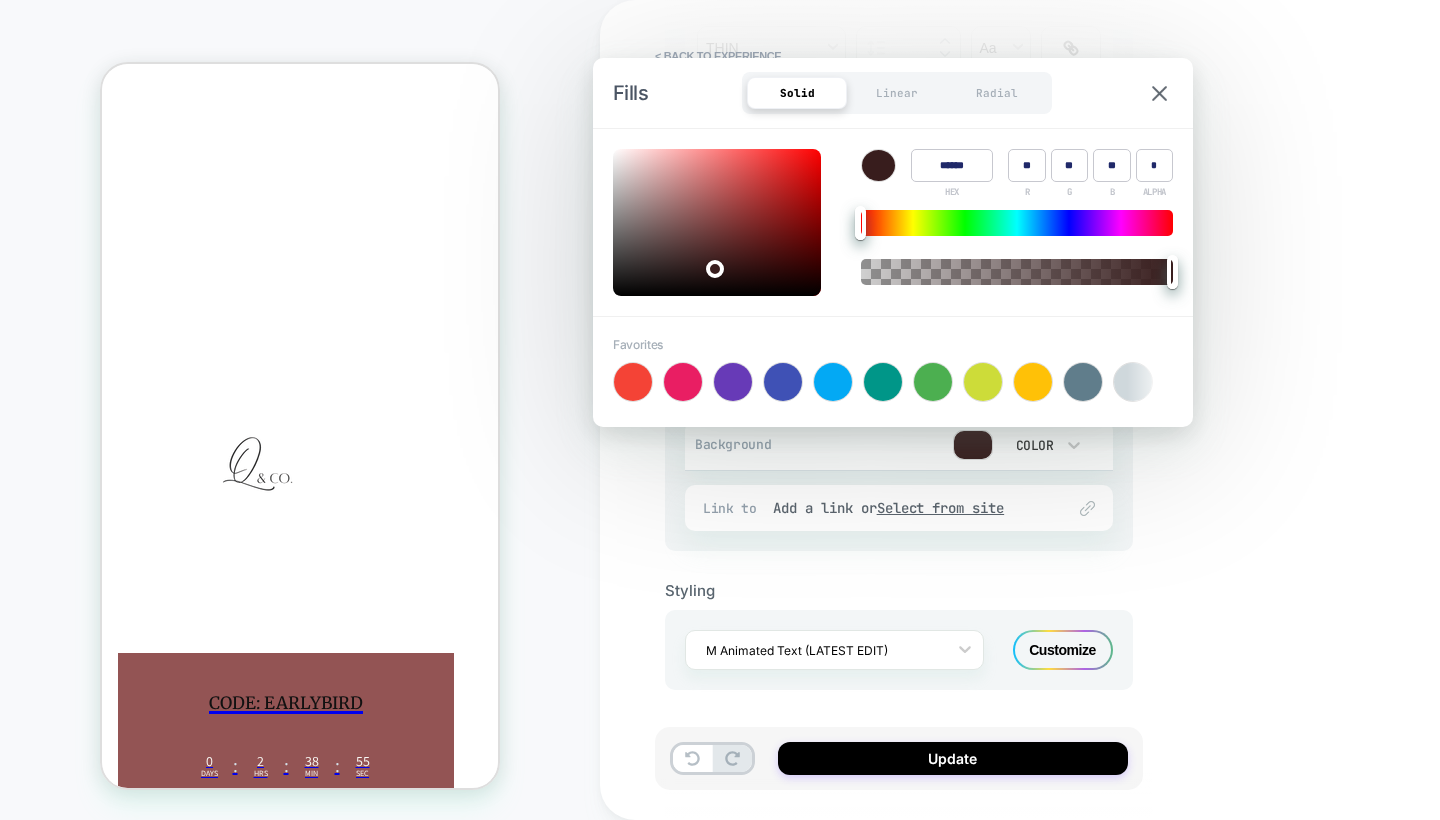 type on "******" 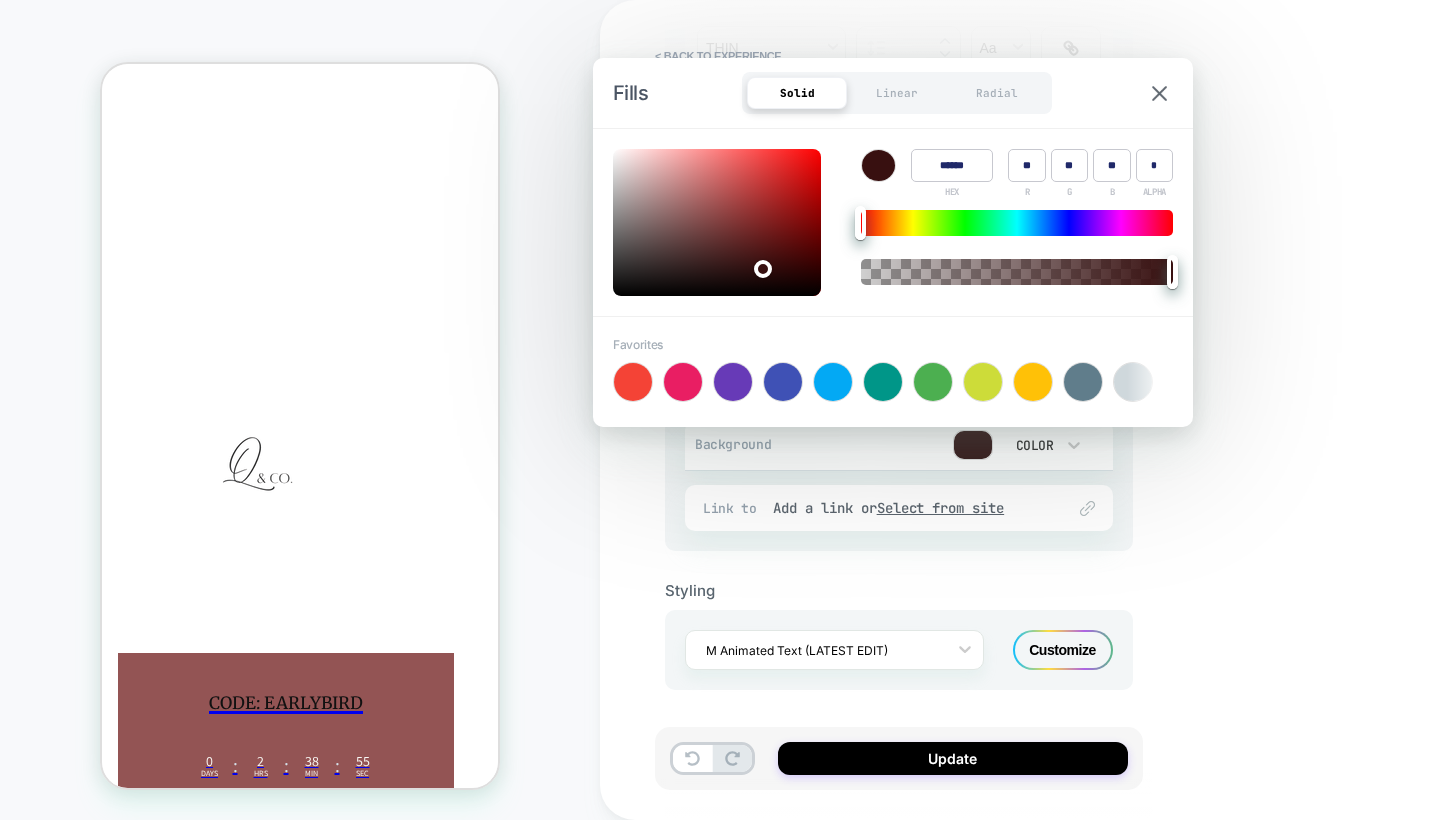 type on "******" 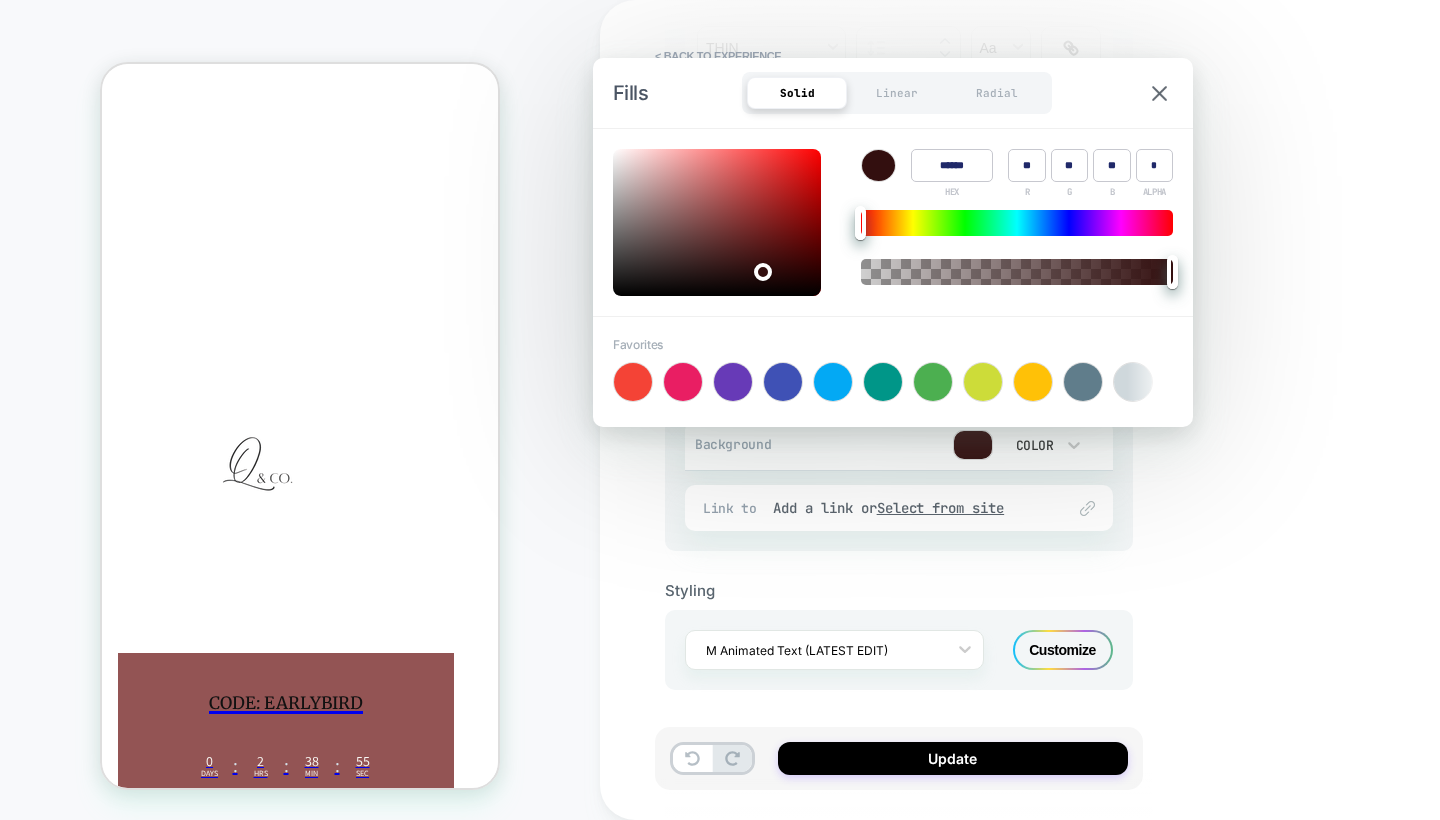 type on "******" 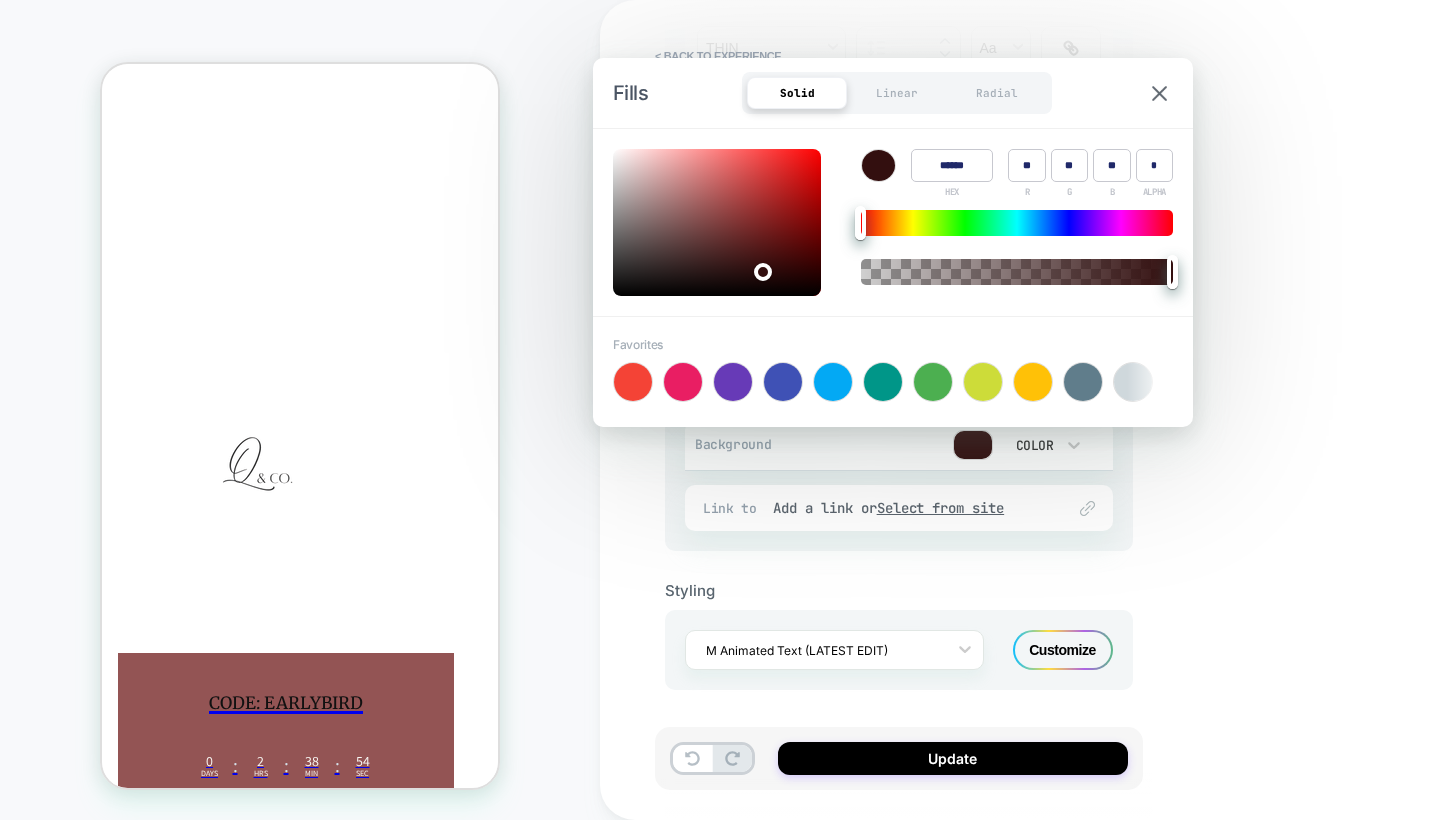 drag, startPoint x: 713, startPoint y: 266, endPoint x: 760, endPoint y: 267, distance: 47.010635 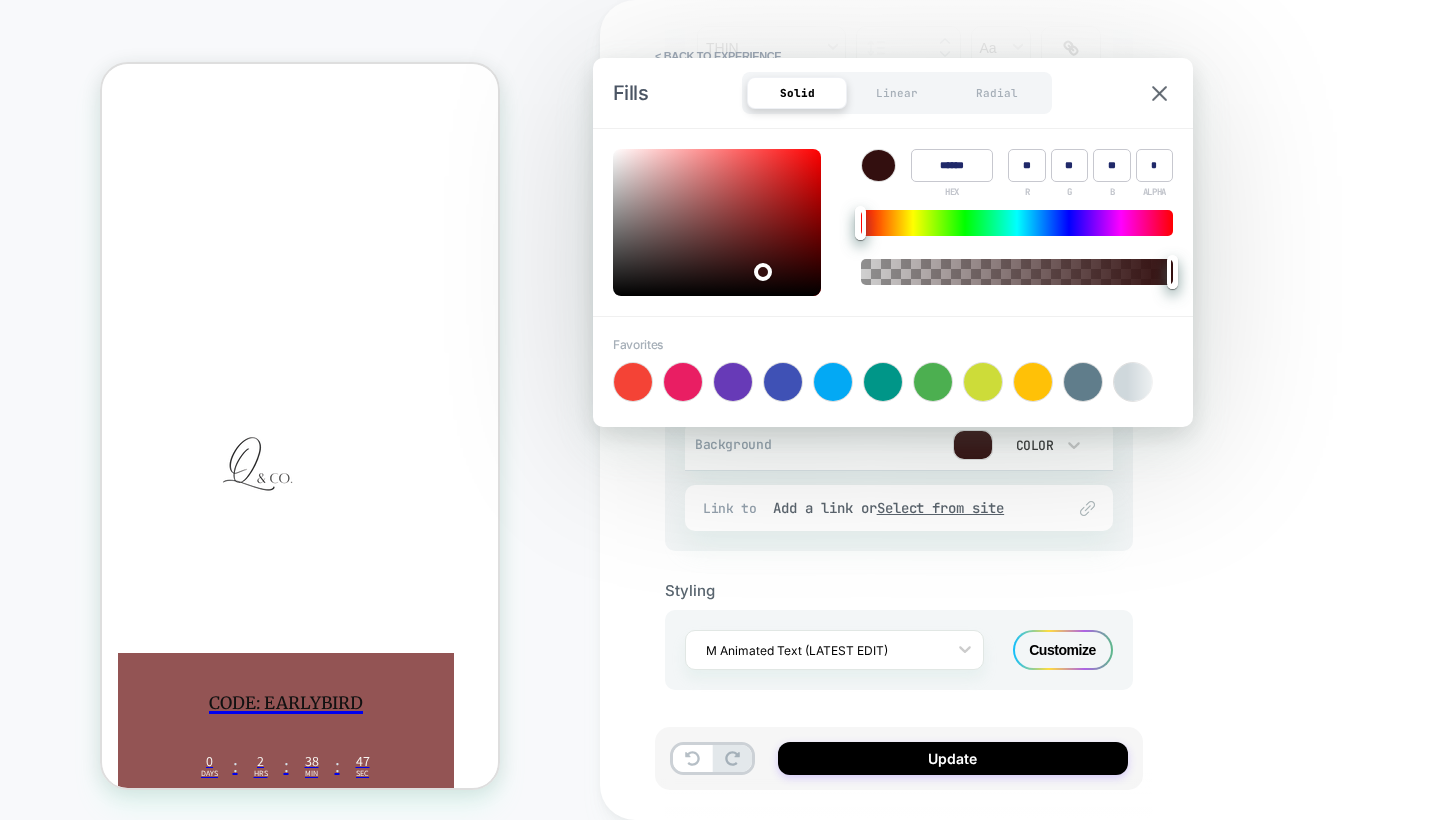 click on "**********" at bounding box center (1040, 410) 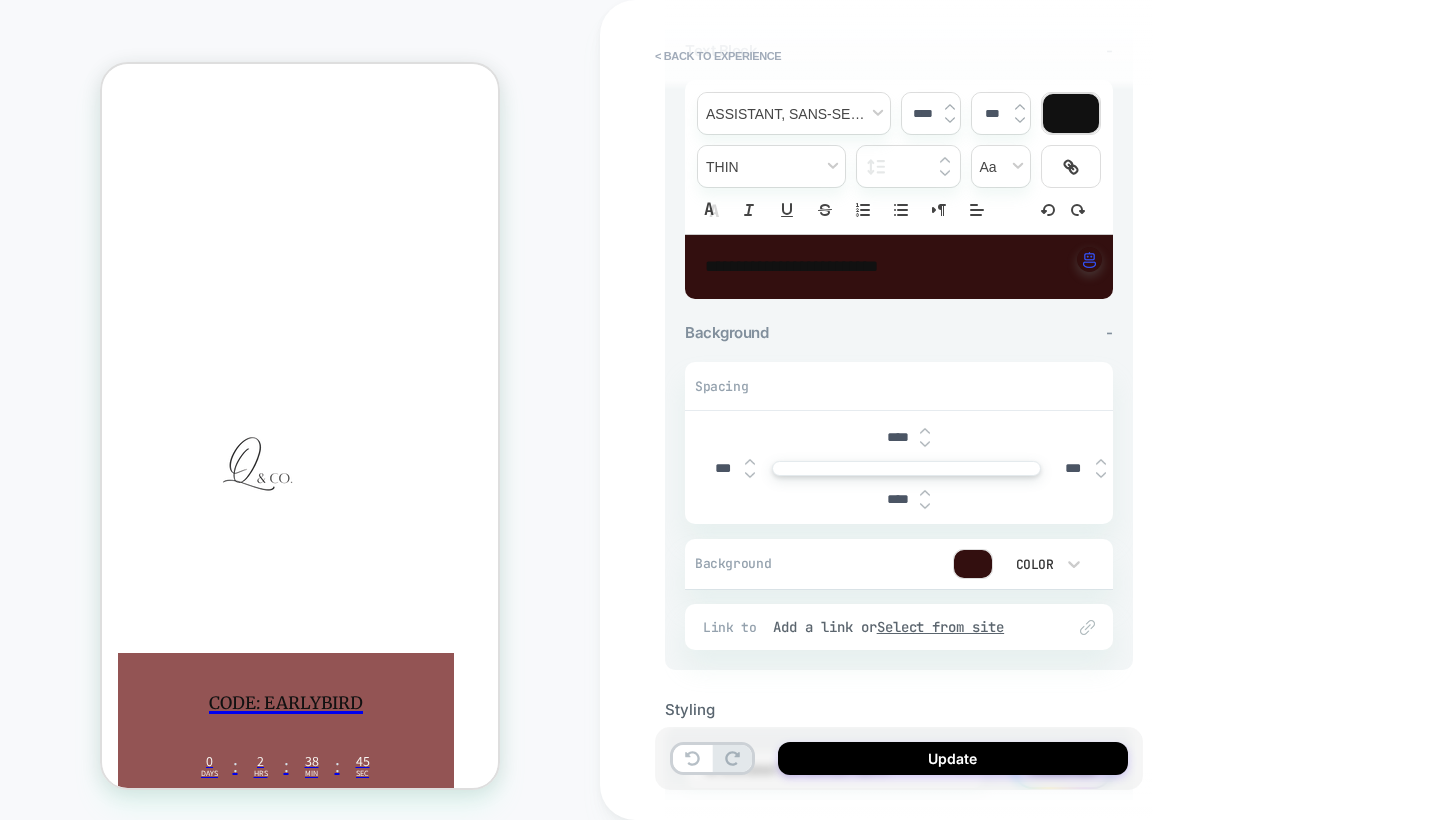 scroll, scrollTop: 332, scrollLeft: 0, axis: vertical 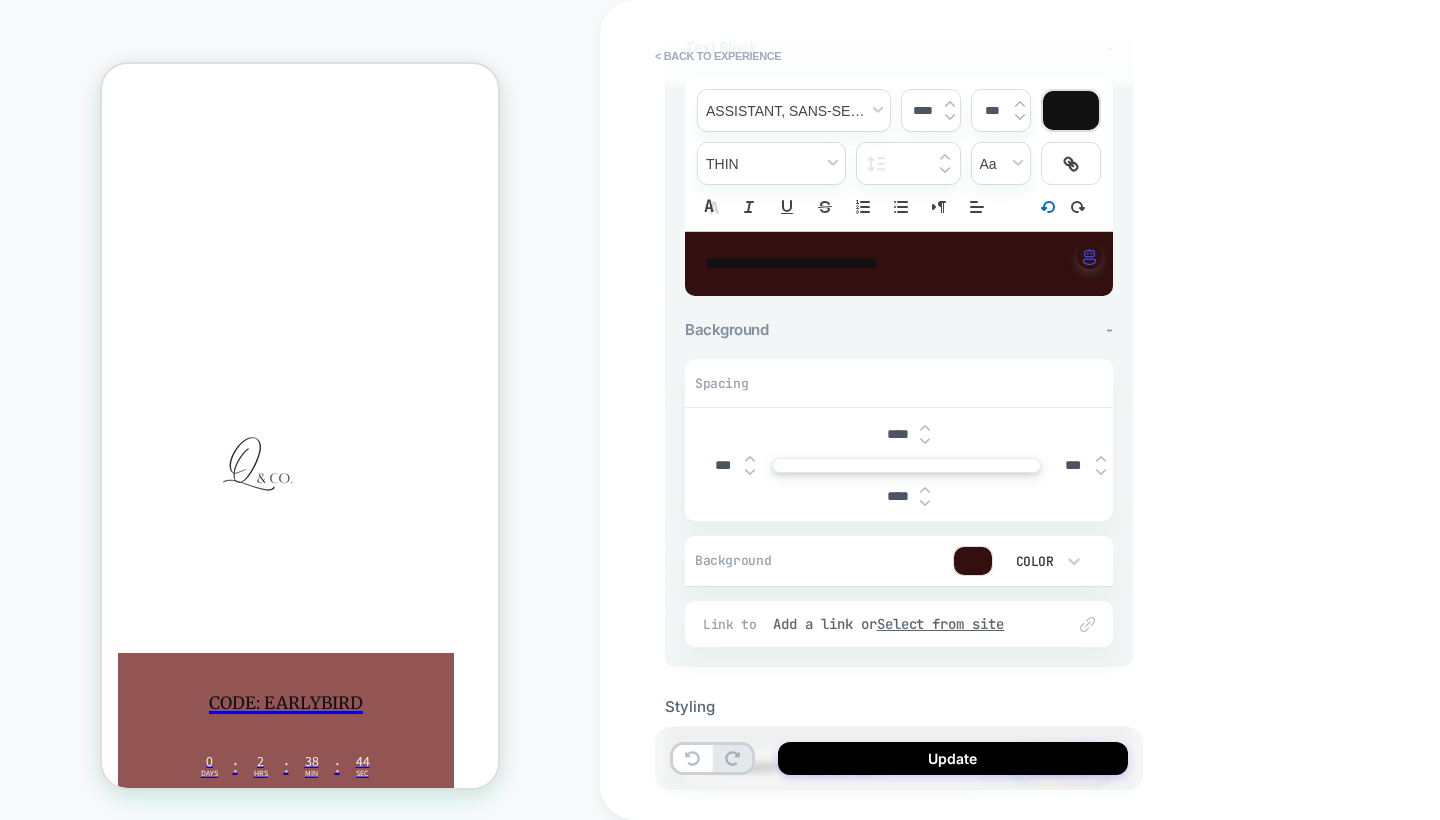 click 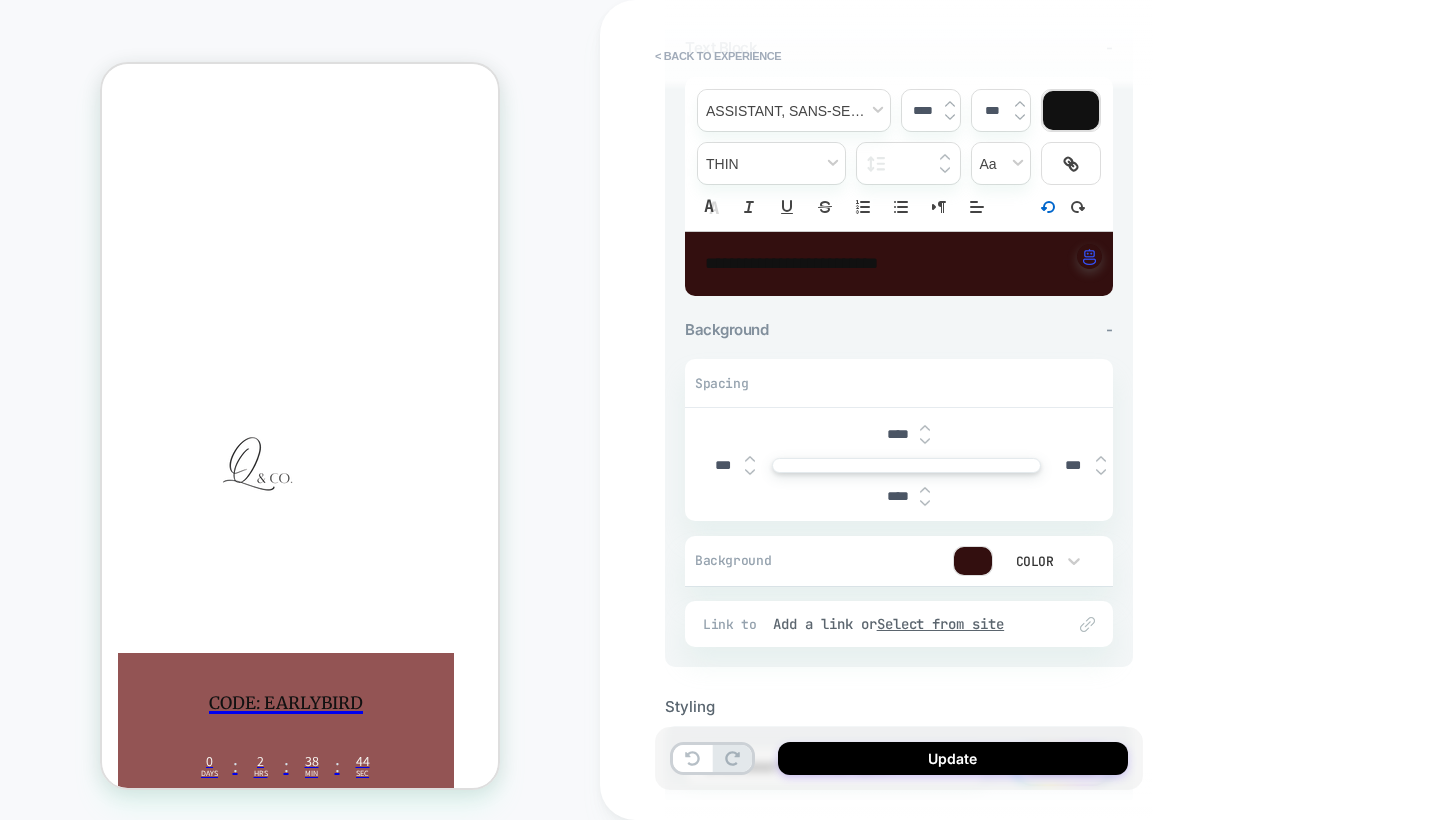 type on "****" 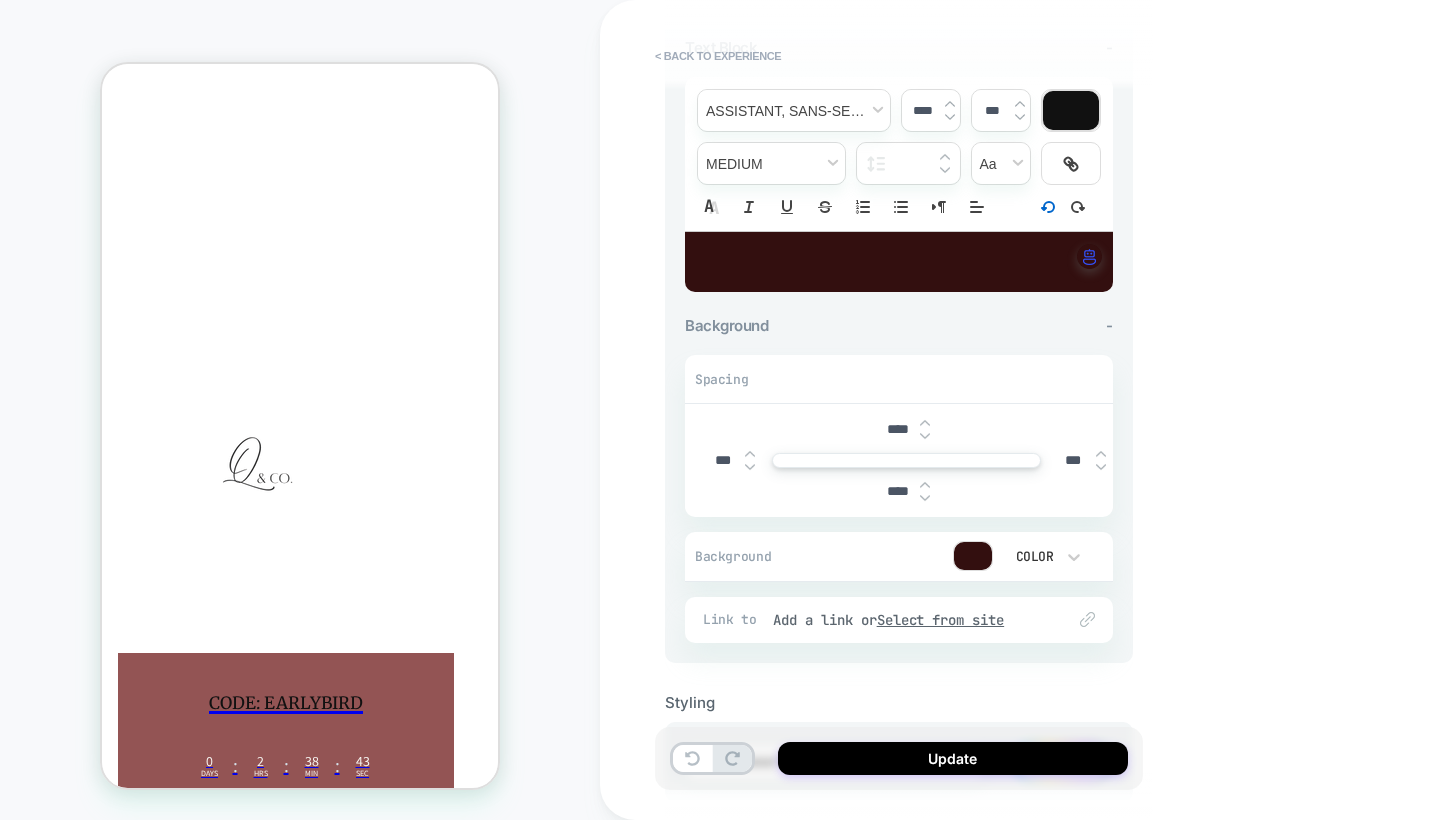 click 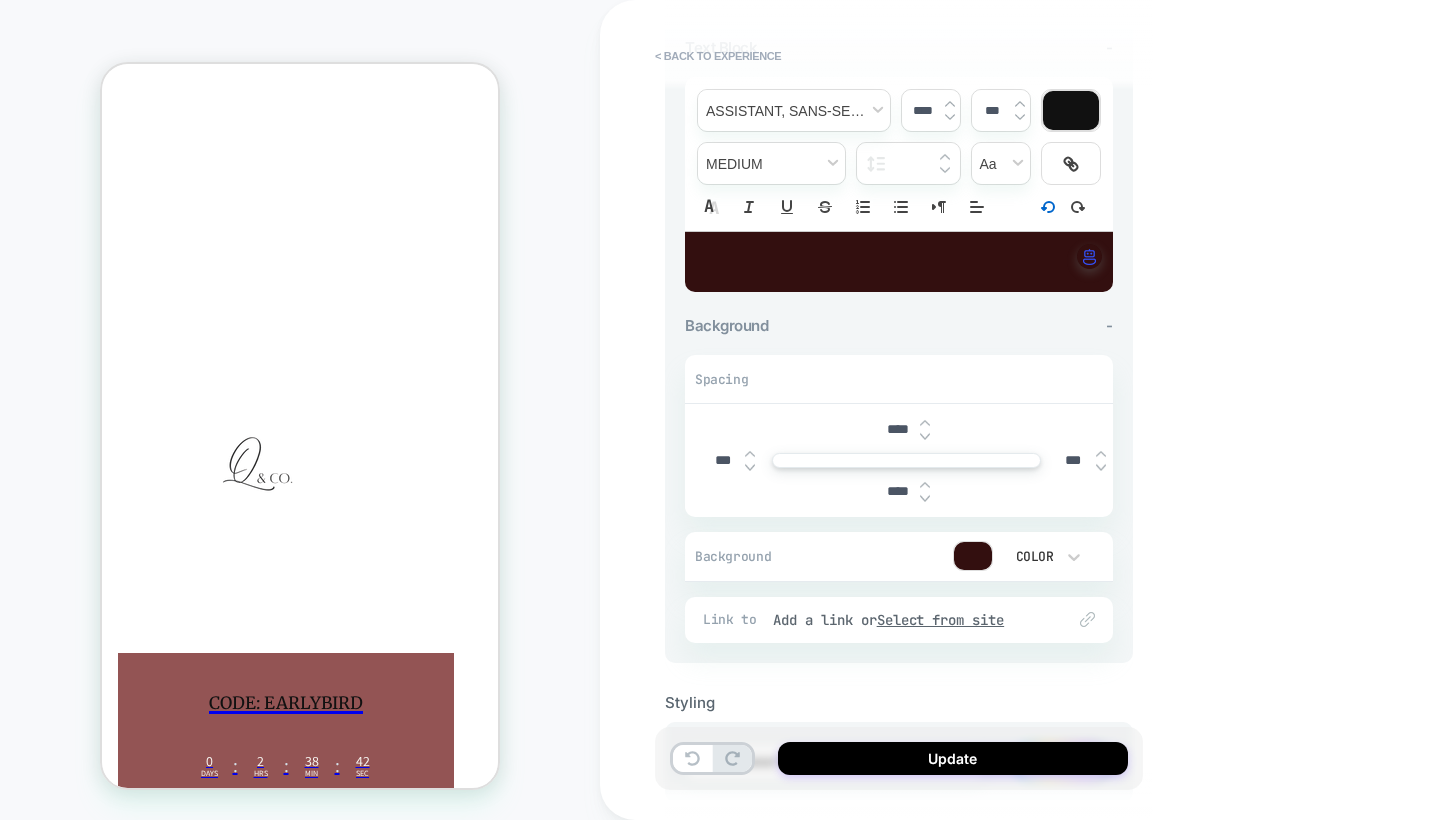 click 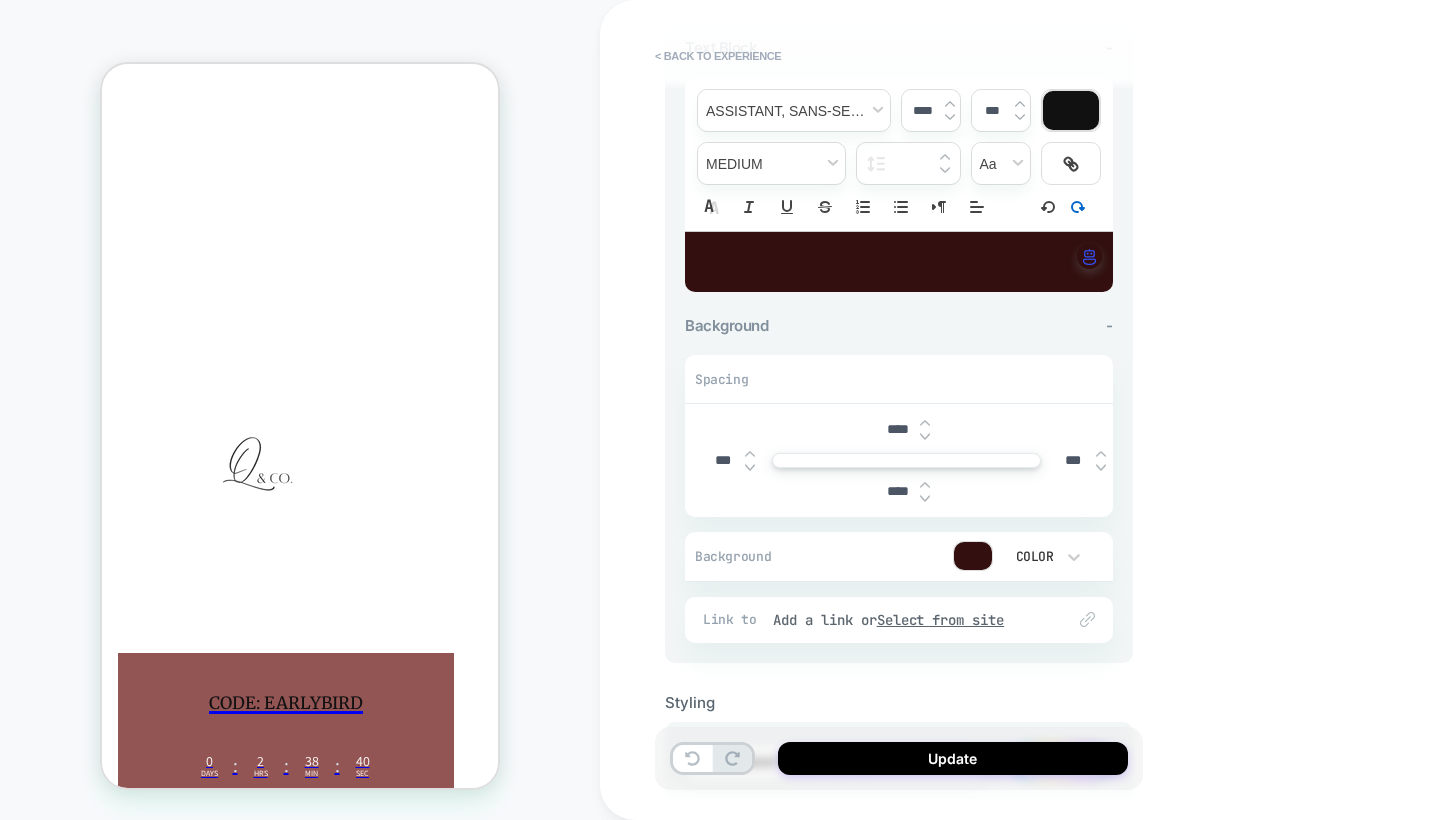 click 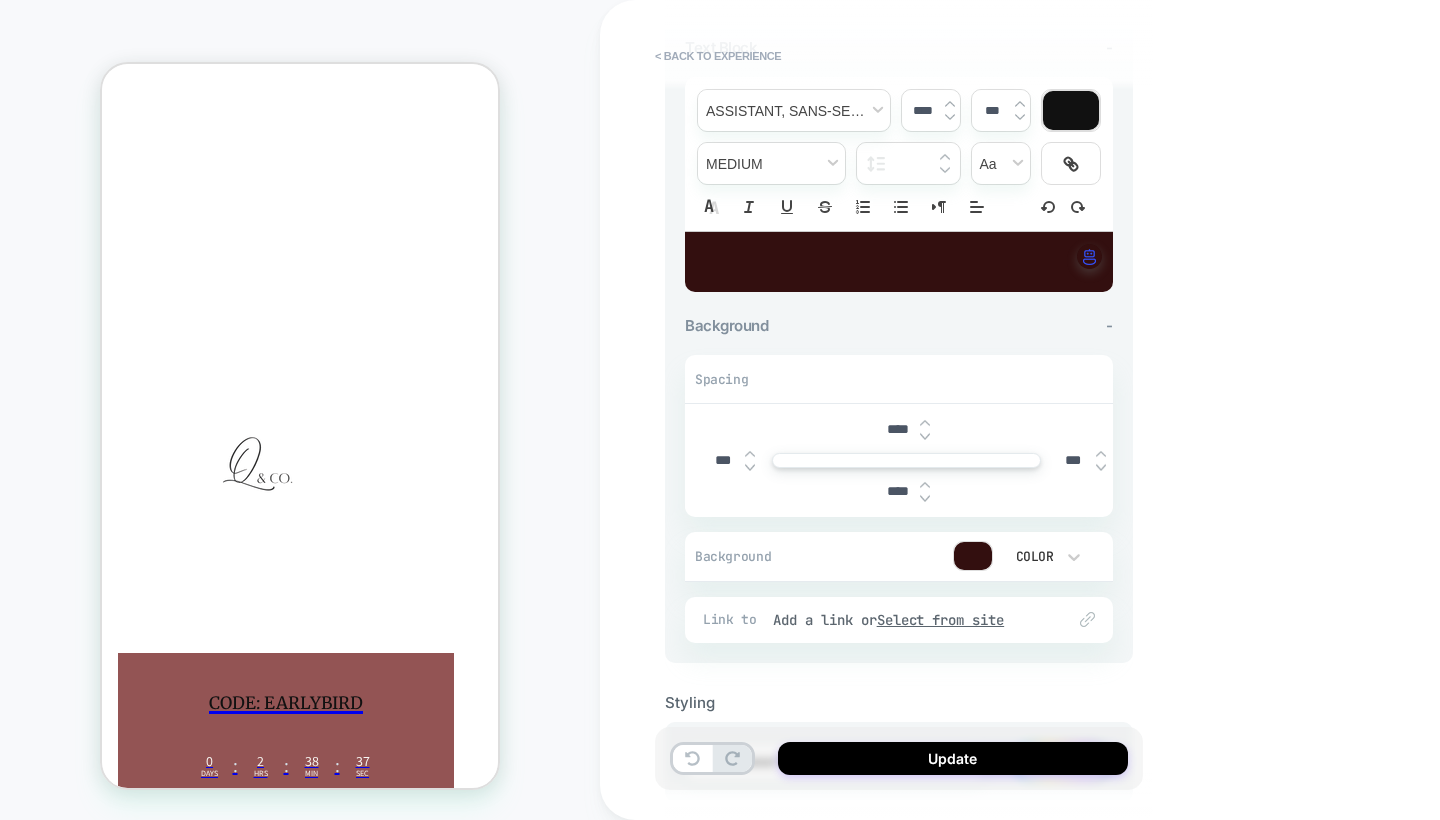 click at bounding box center (973, 556) 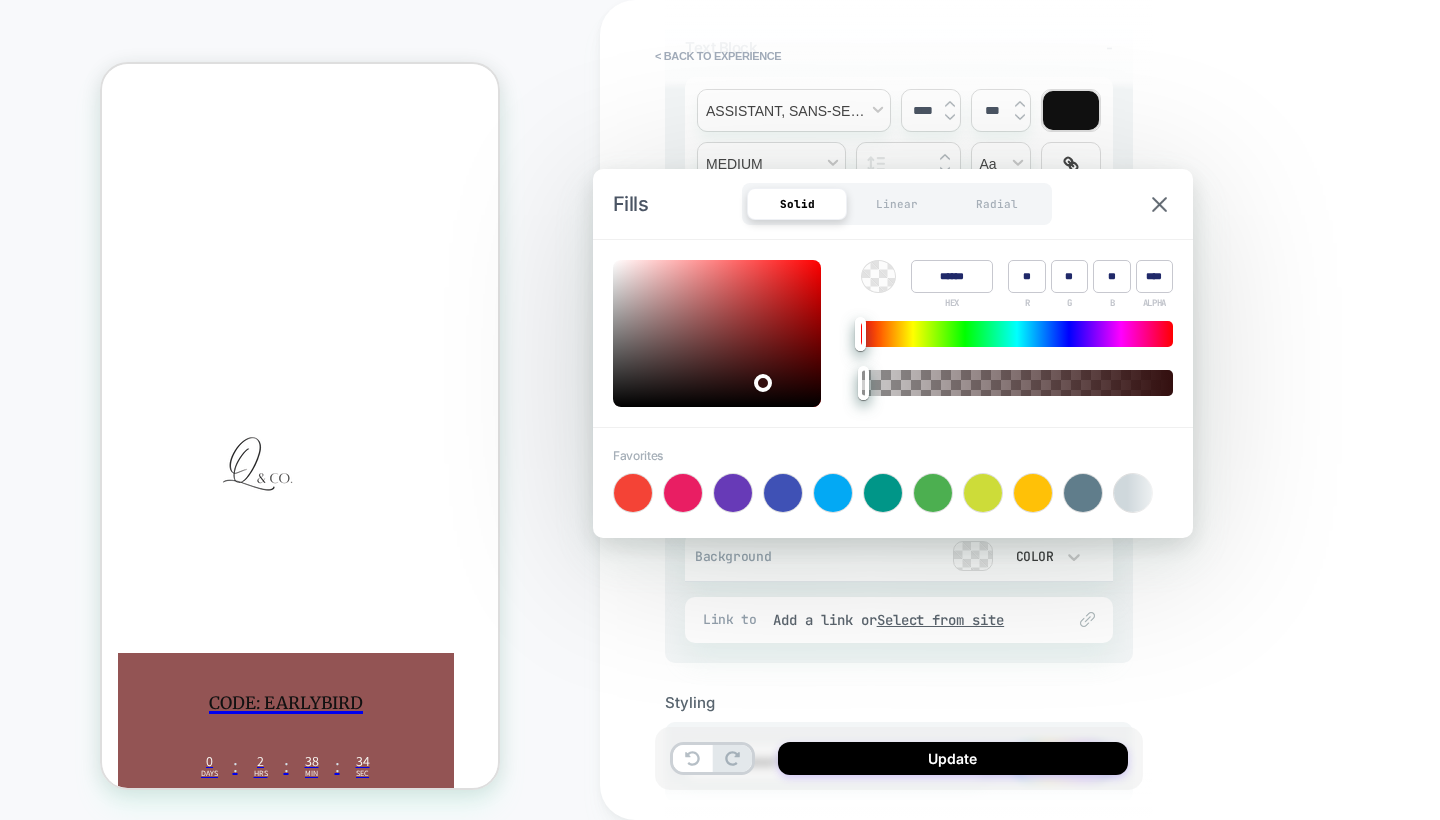 type on "*" 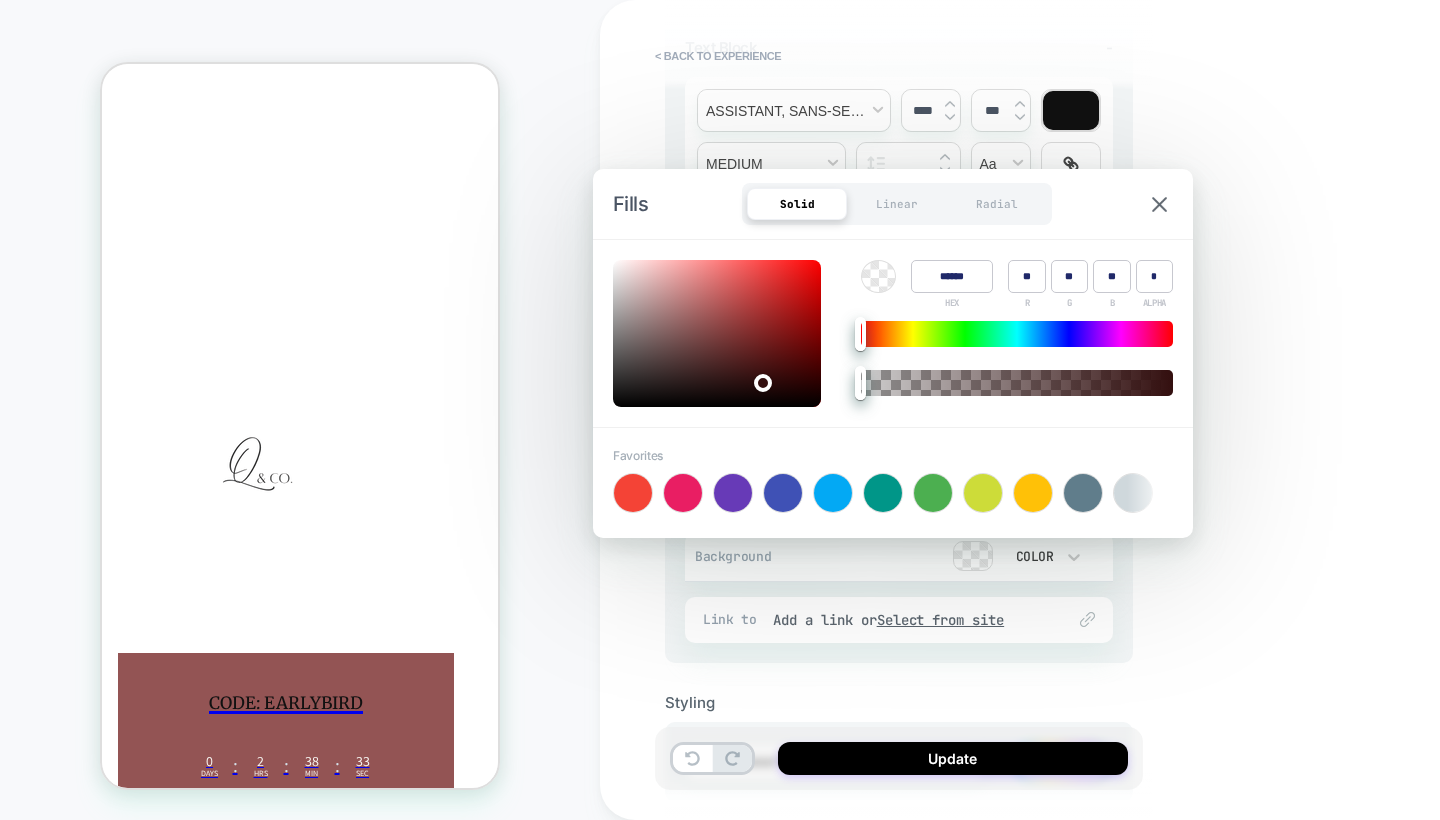 click at bounding box center (1017, 383) 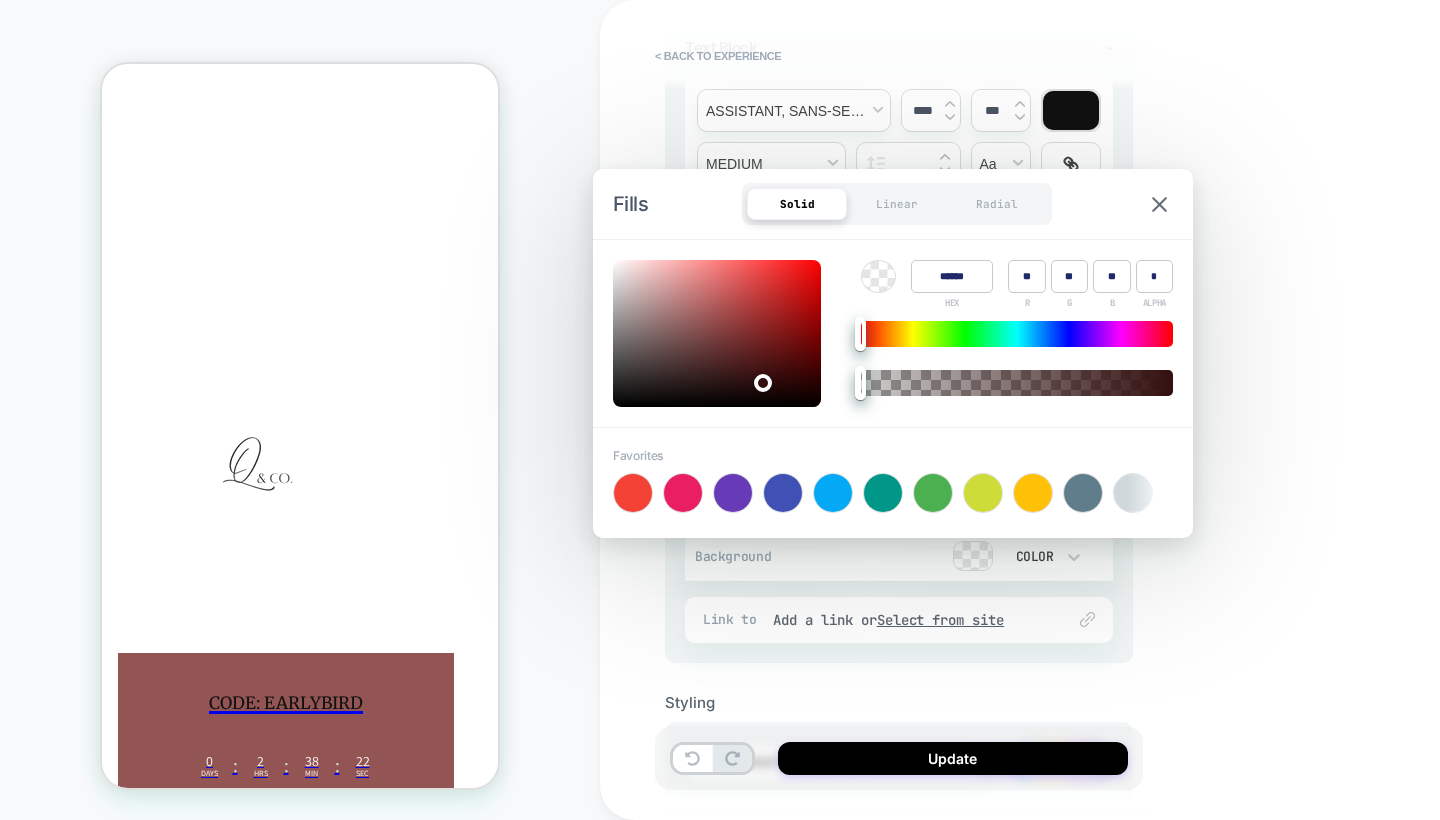 click at bounding box center [878, 276] 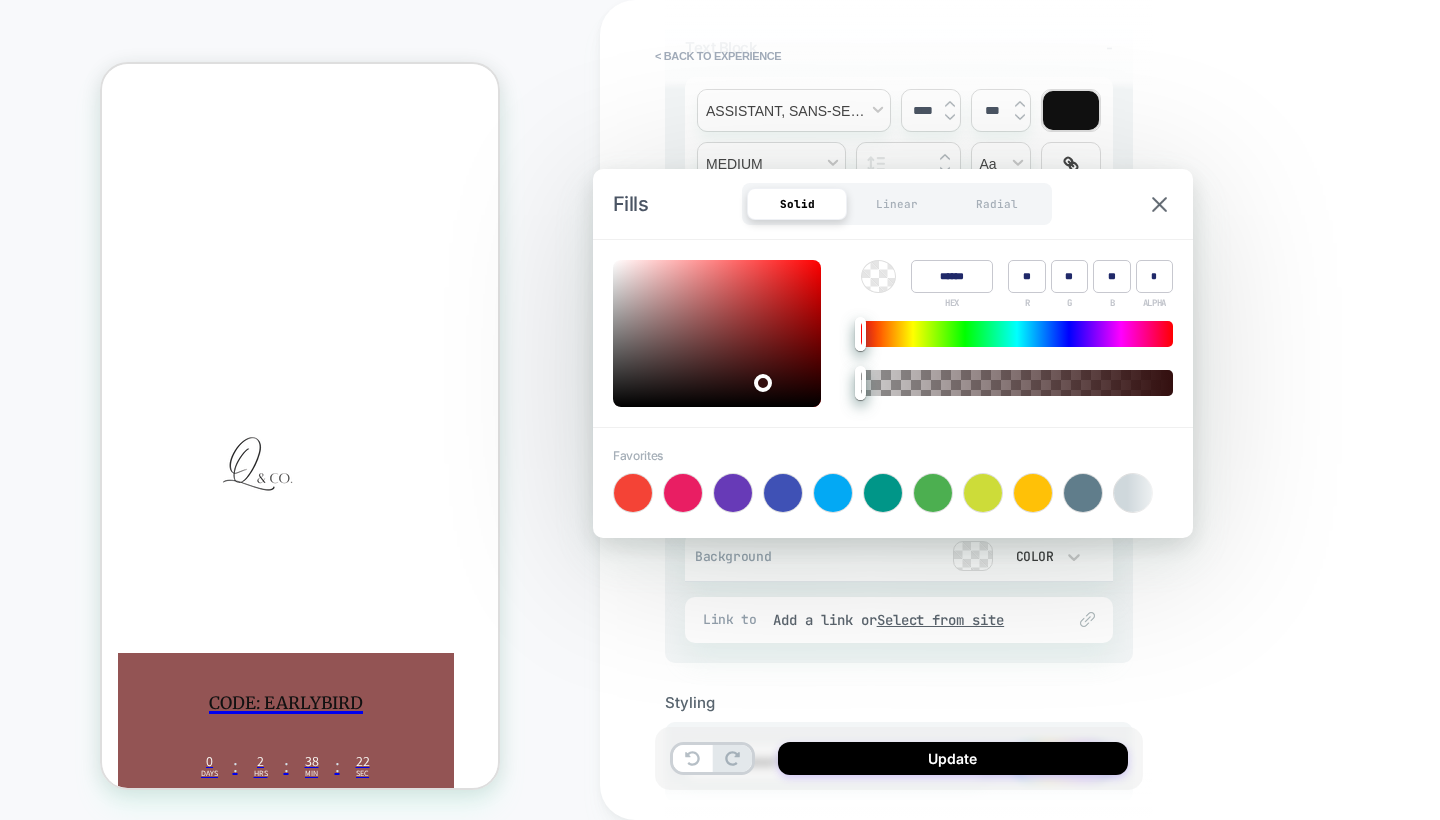 click at bounding box center [878, 276] 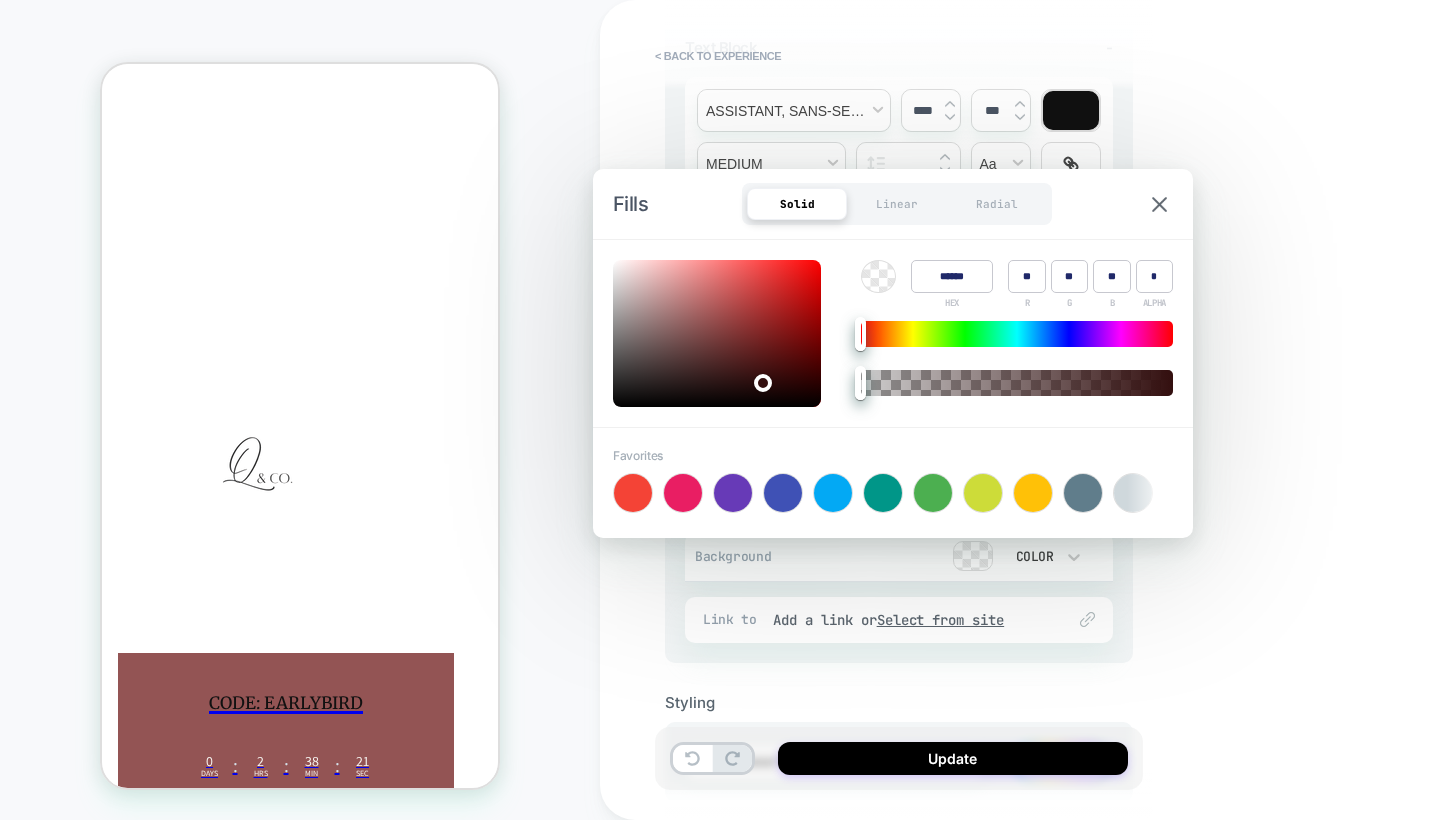 click at bounding box center [878, 276] 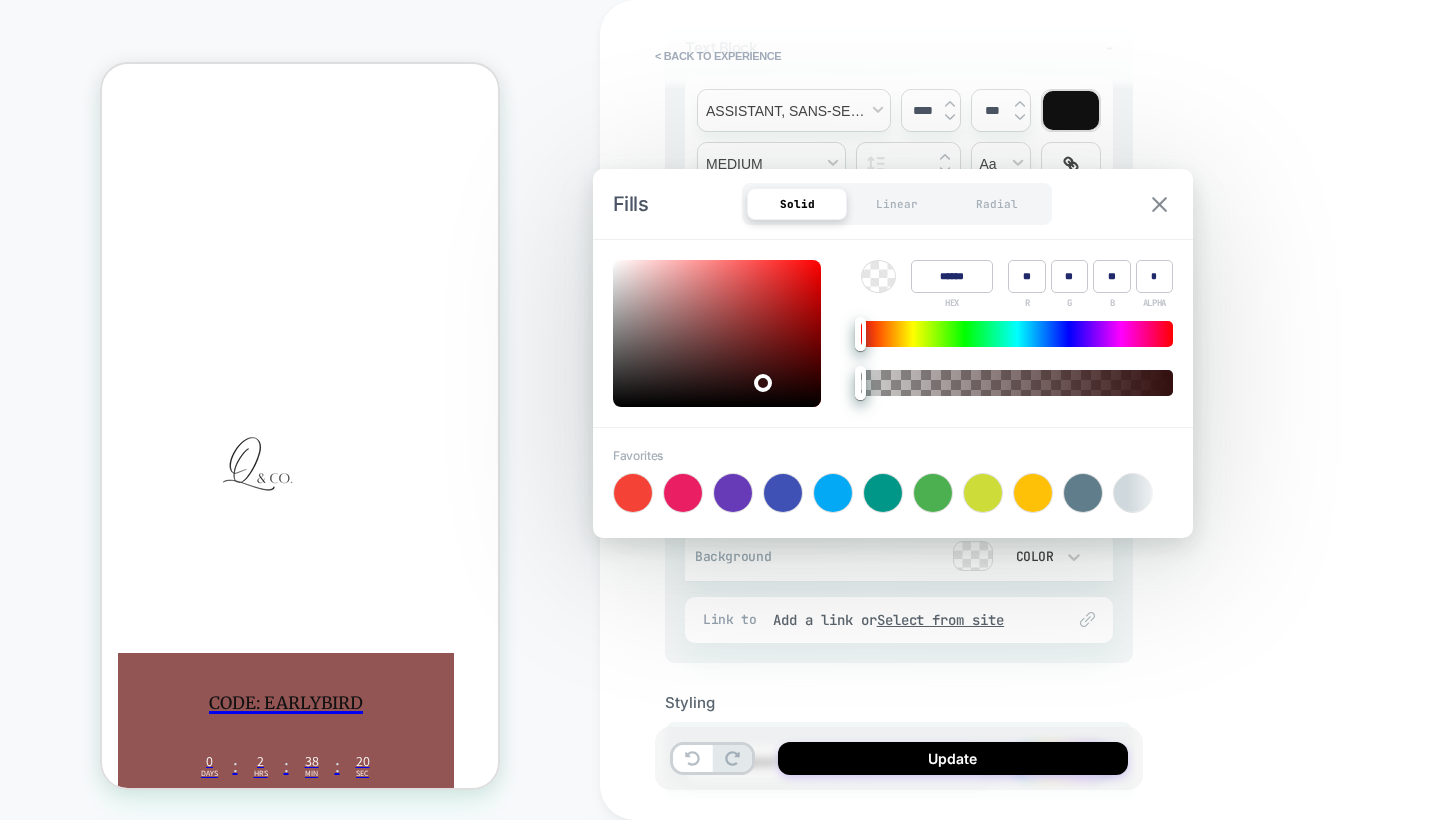 click at bounding box center (1159, 204) 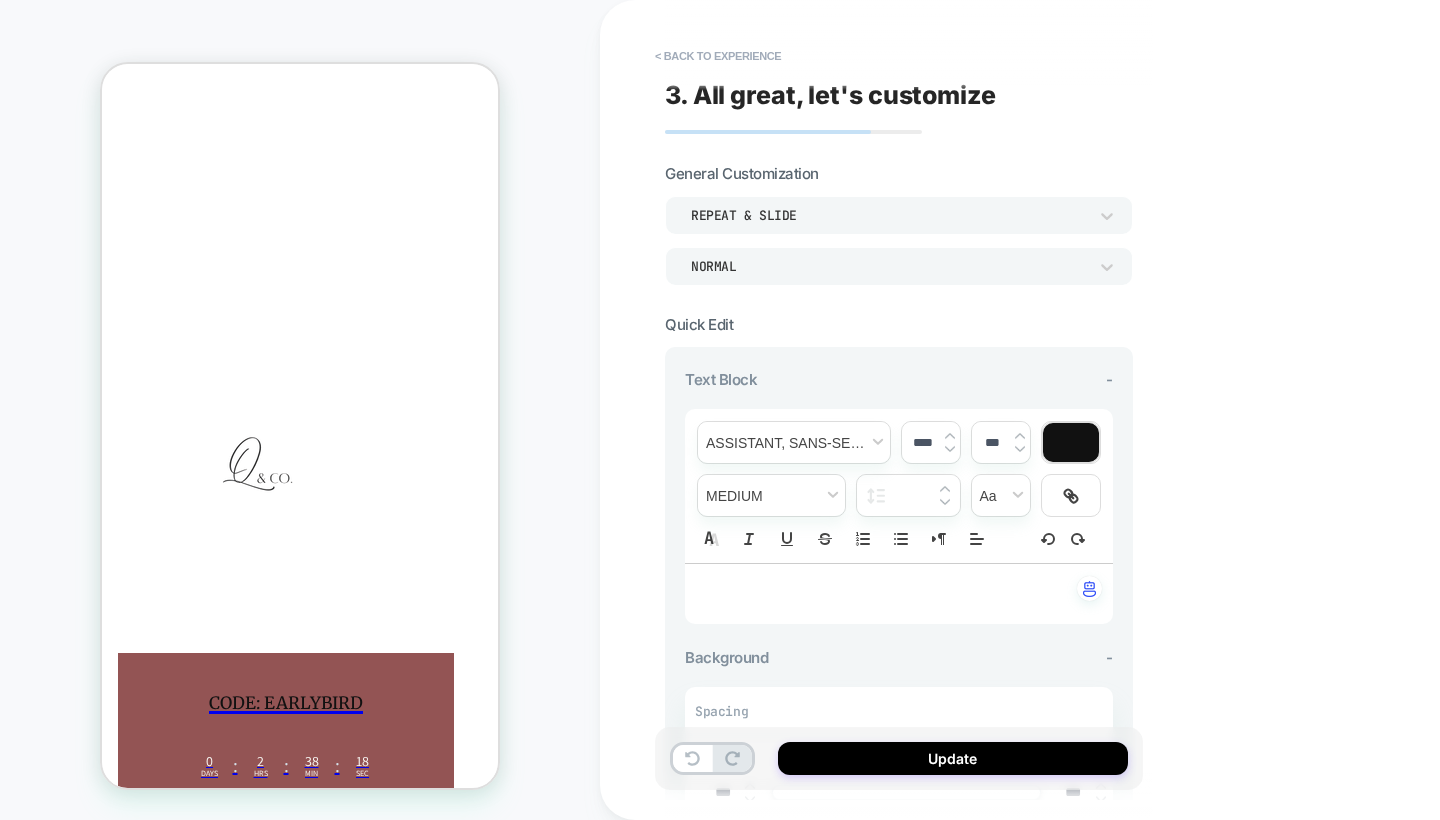scroll, scrollTop: -2, scrollLeft: 0, axis: vertical 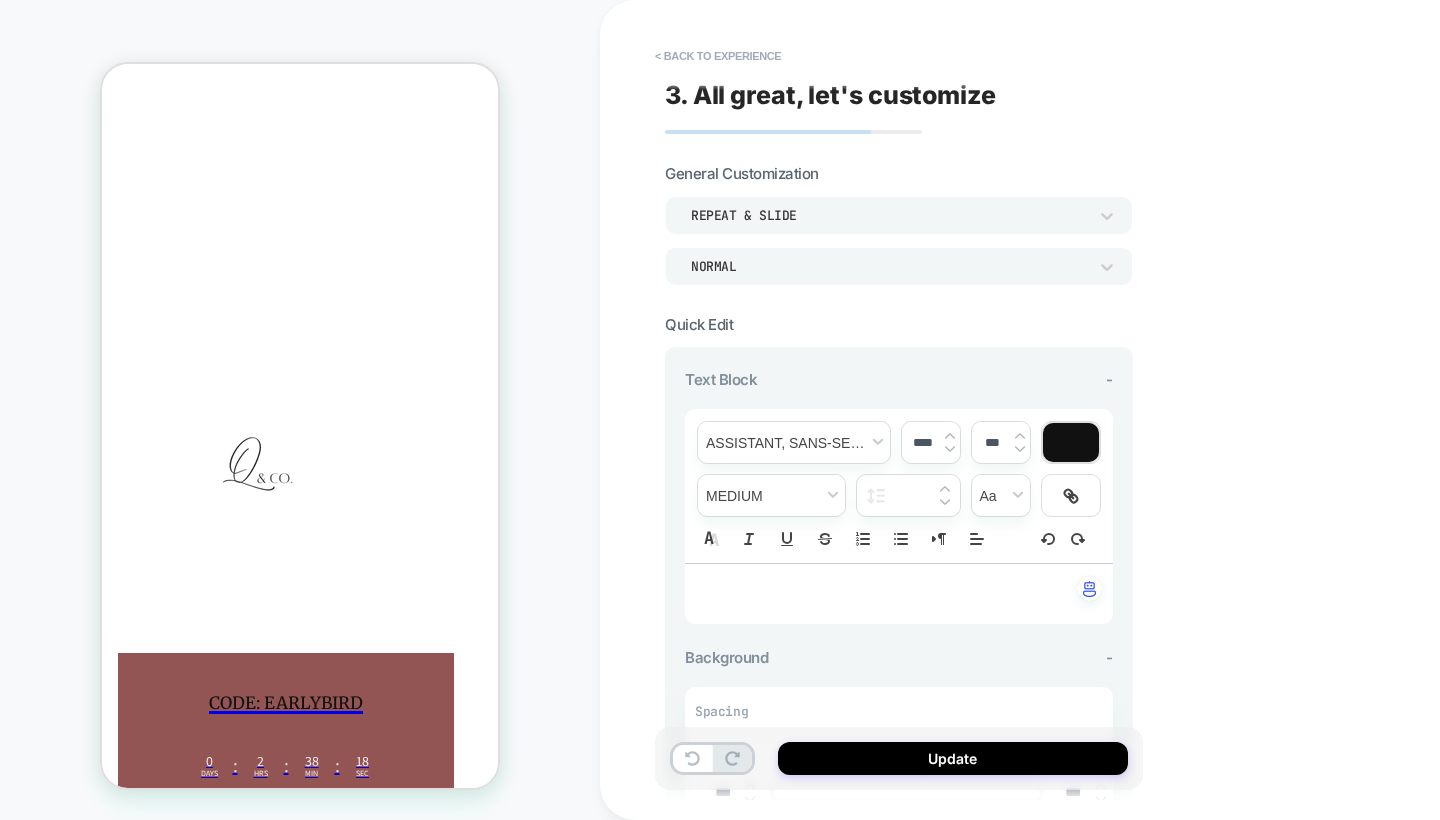 click on "**********" at bounding box center [899, 410] 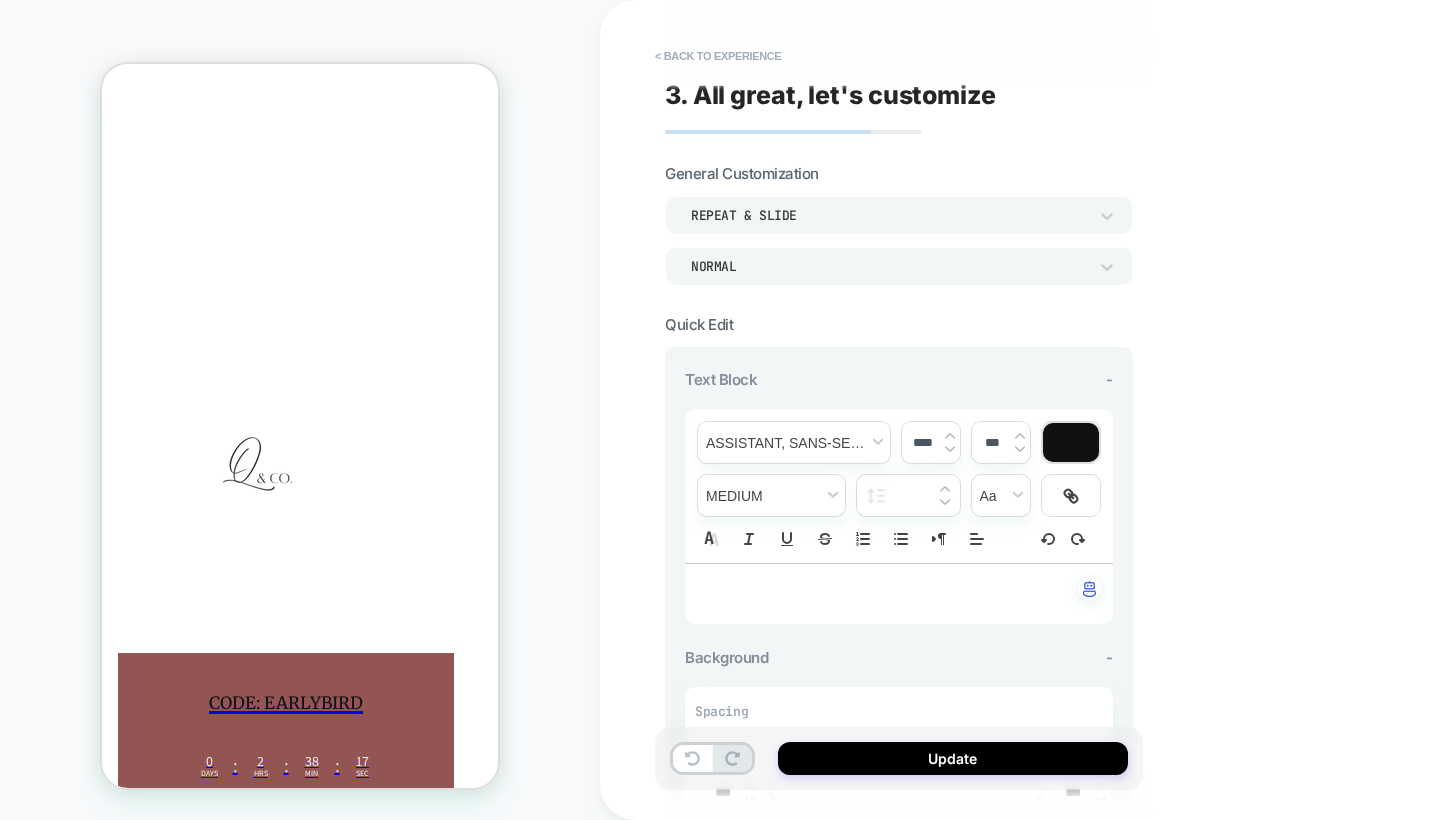 click on "3. All great, let's customize" at bounding box center (830, 95) 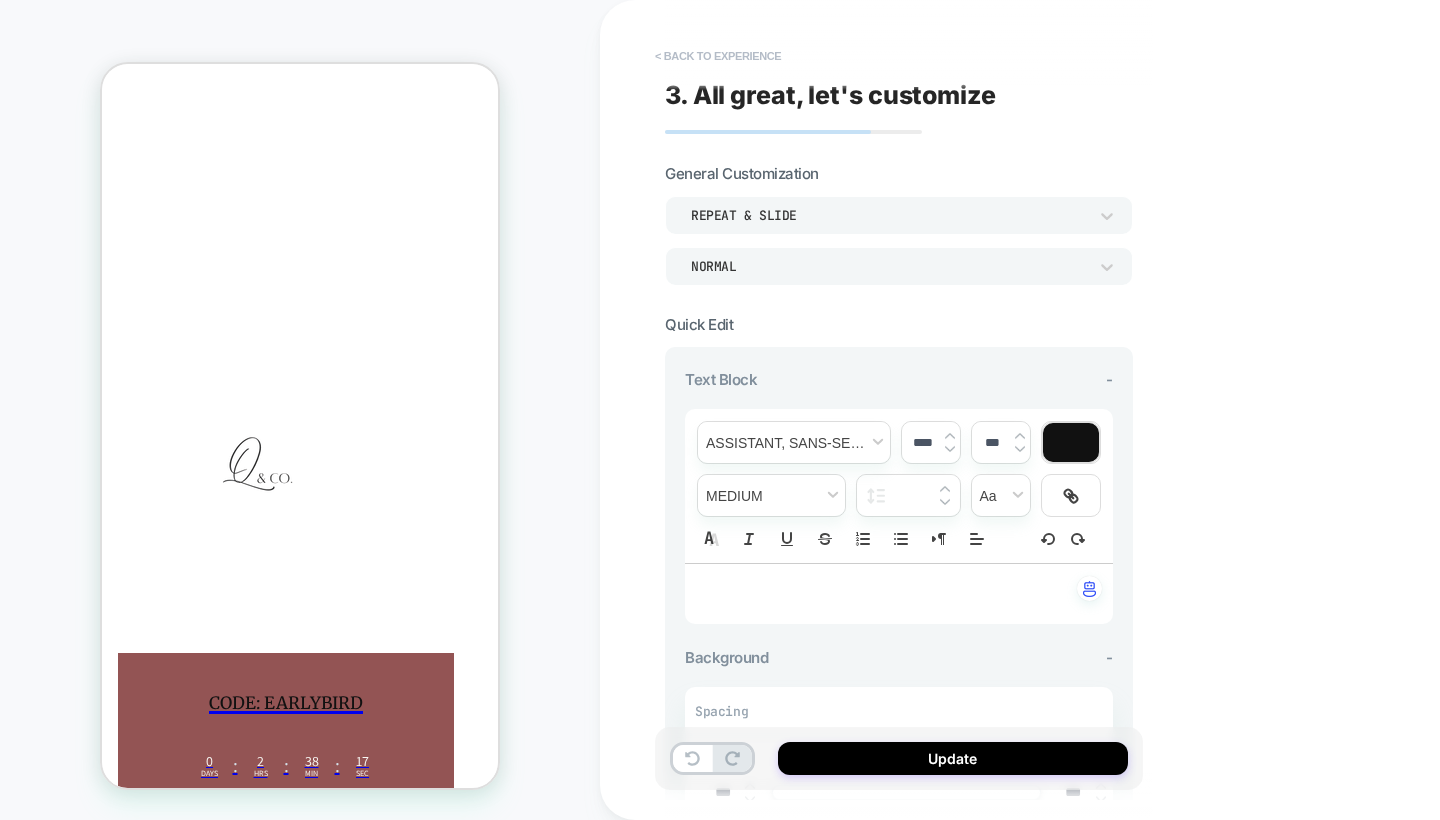 click on "< Back to experience" at bounding box center [718, 56] 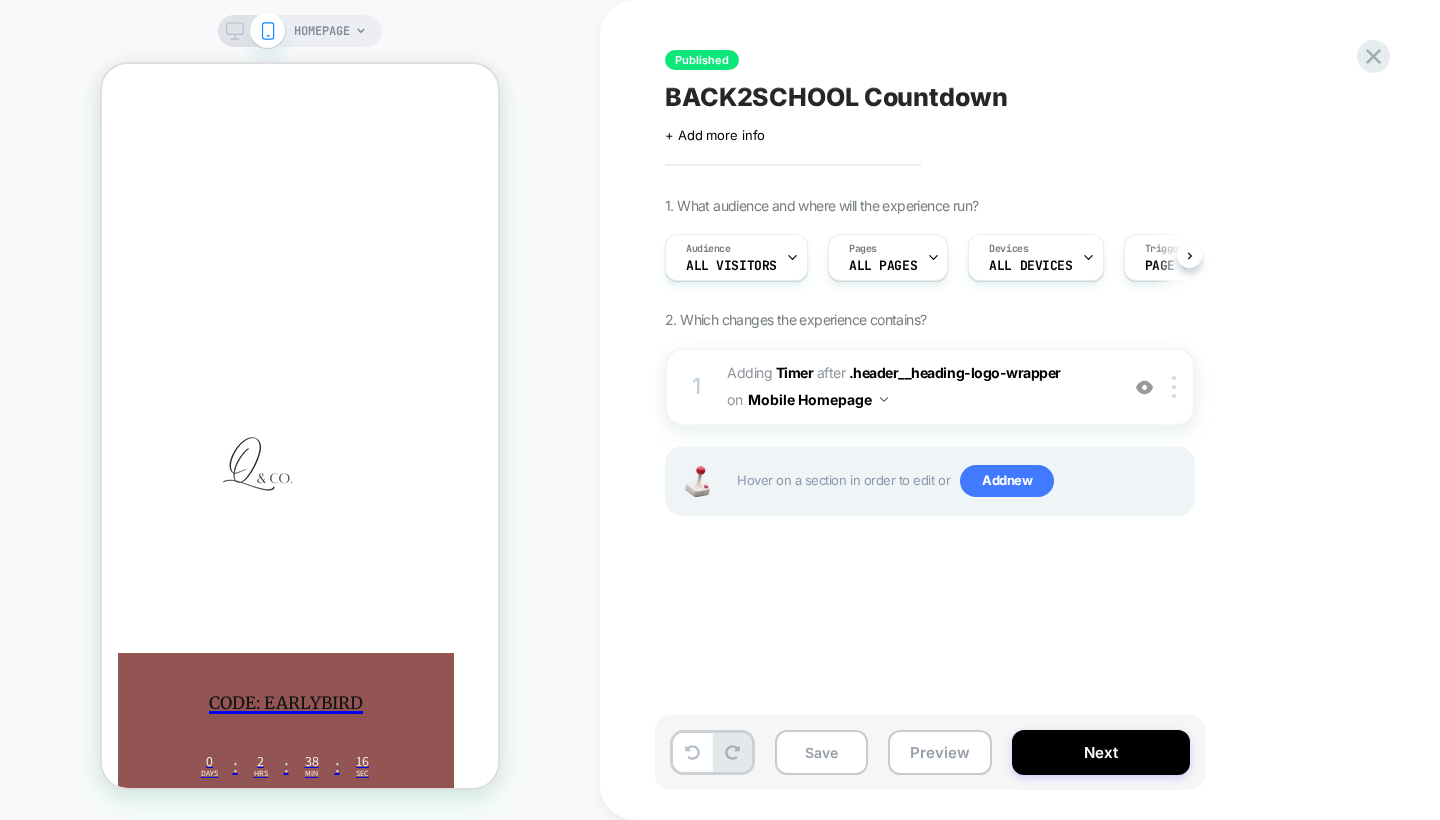 scroll, scrollTop: 0, scrollLeft: 1, axis: horizontal 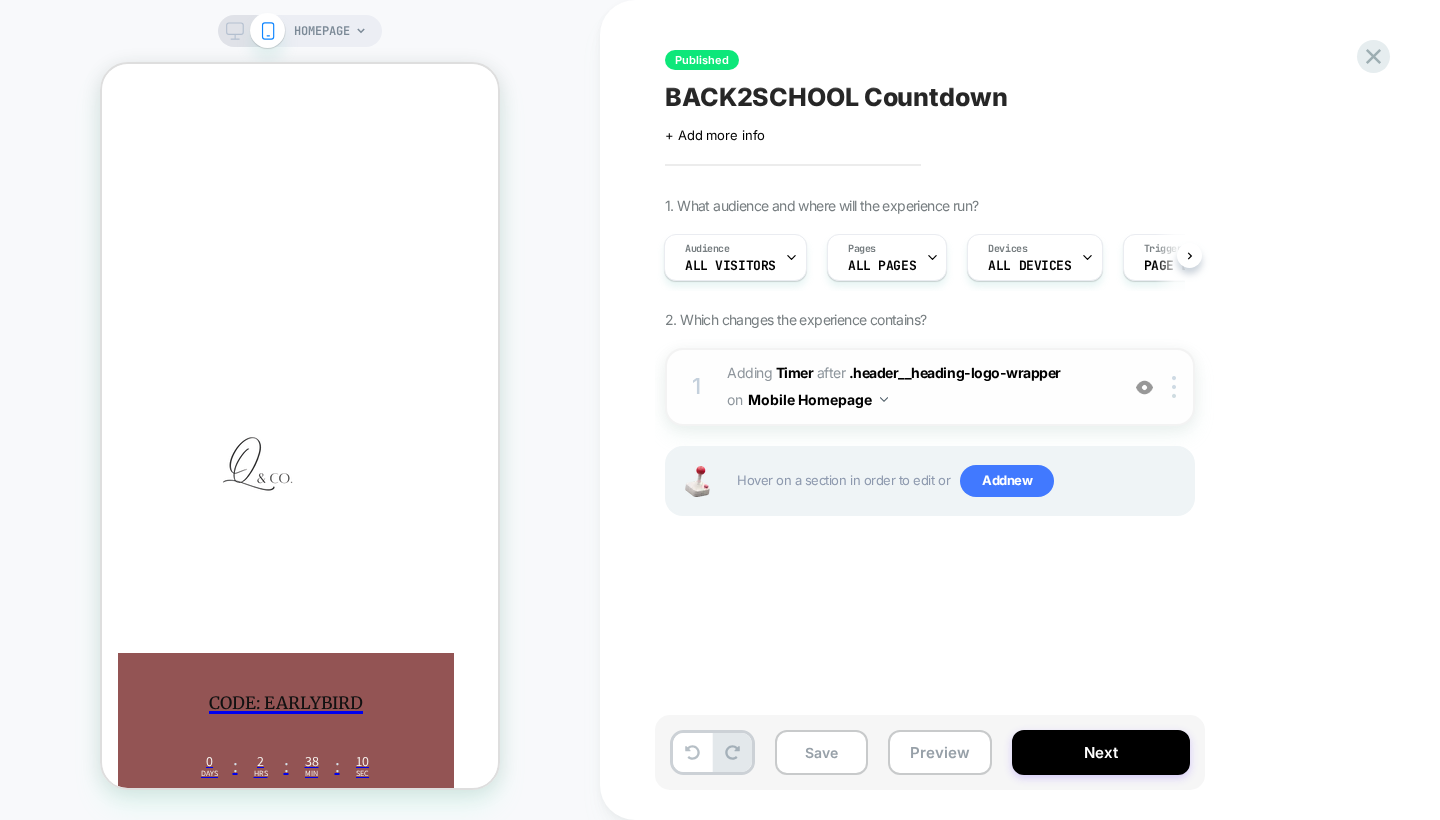 click on "1 #_loomi_addon_1754633814255 Adding   Timer   AFTER .header__heading-logo-wrapper .header__heading-logo-wrapper   on Mobile Homepage Add Before Add After Duplicate Replace Position Copy CSS Selector Copy Widget Id Rename Copy to   Desktop Target   All Devices Delete" at bounding box center (930, 387) 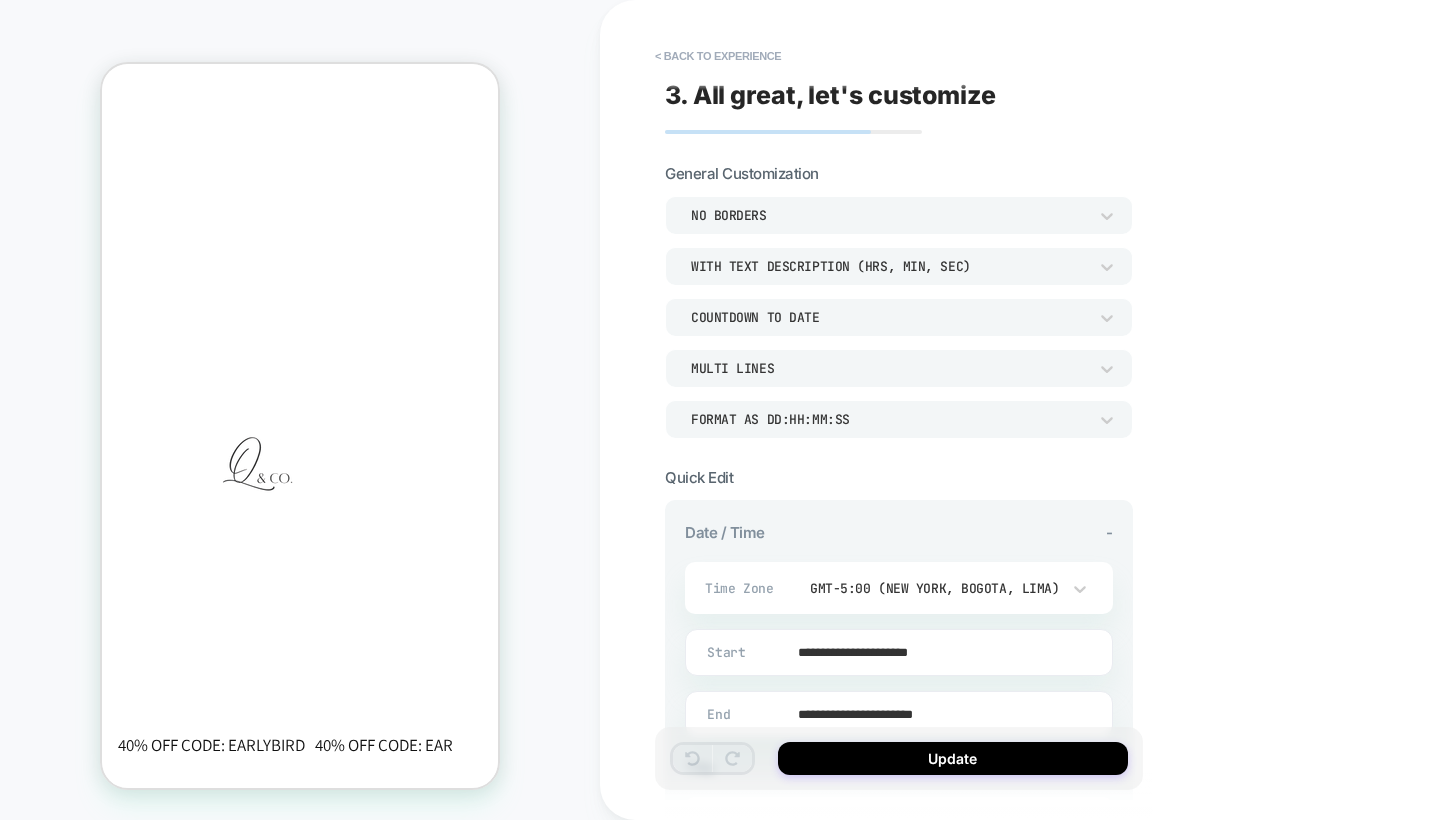 scroll, scrollTop: 22, scrollLeft: 0, axis: vertical 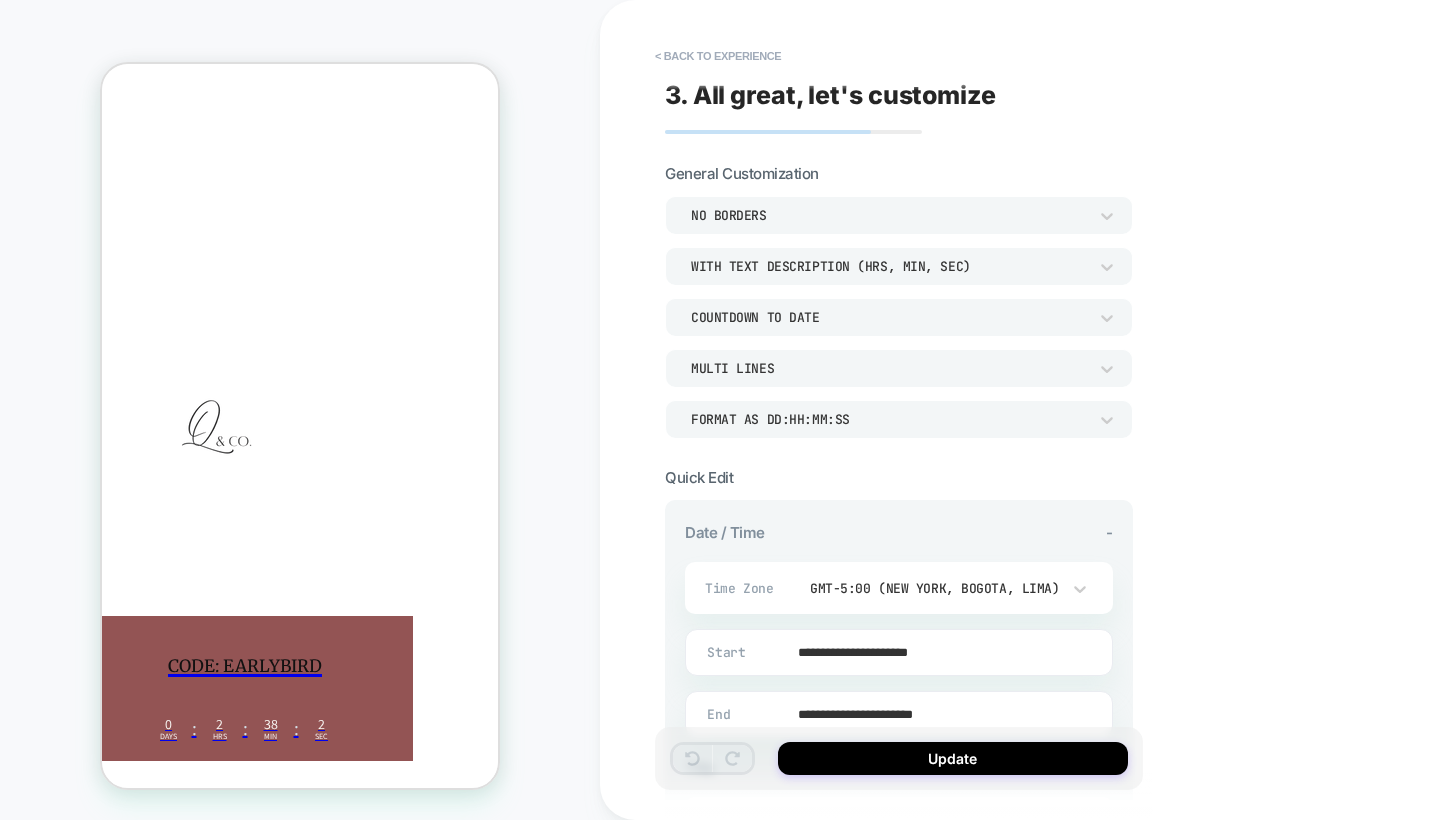 click on "0 Days" at bounding box center [169, 728] 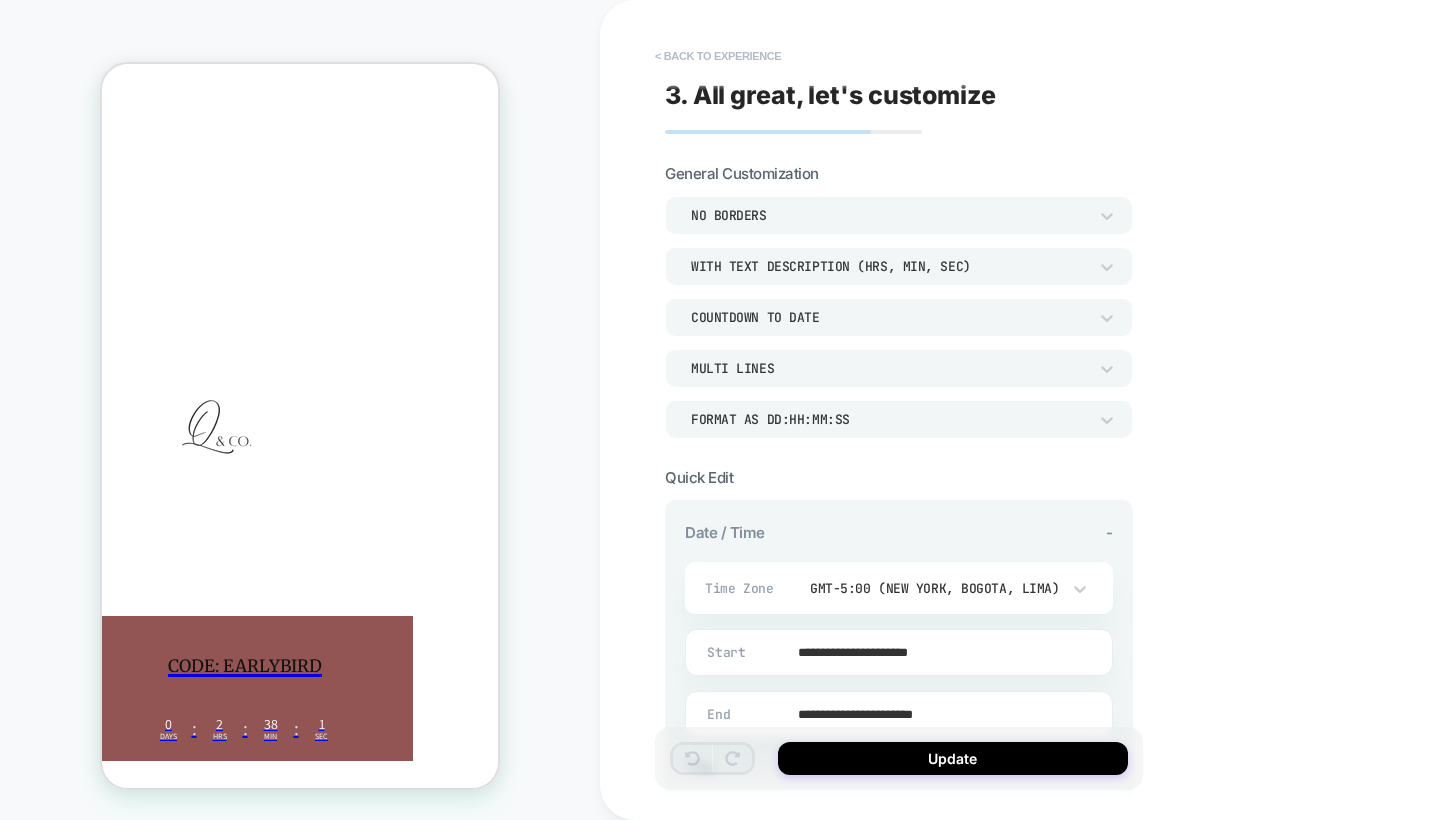 click on "< Back to experience" at bounding box center (718, 56) 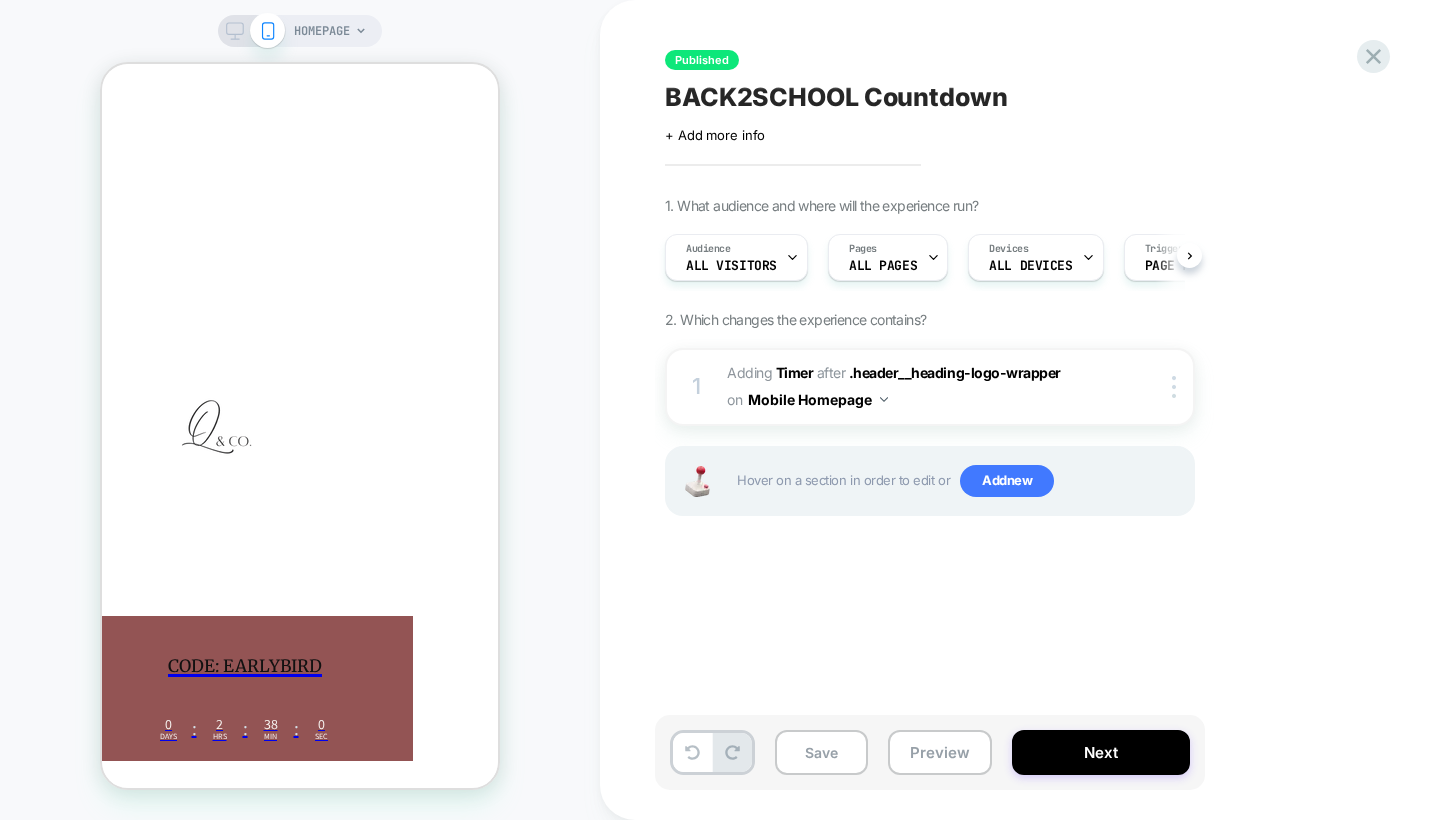 scroll, scrollTop: 0, scrollLeft: 1, axis: horizontal 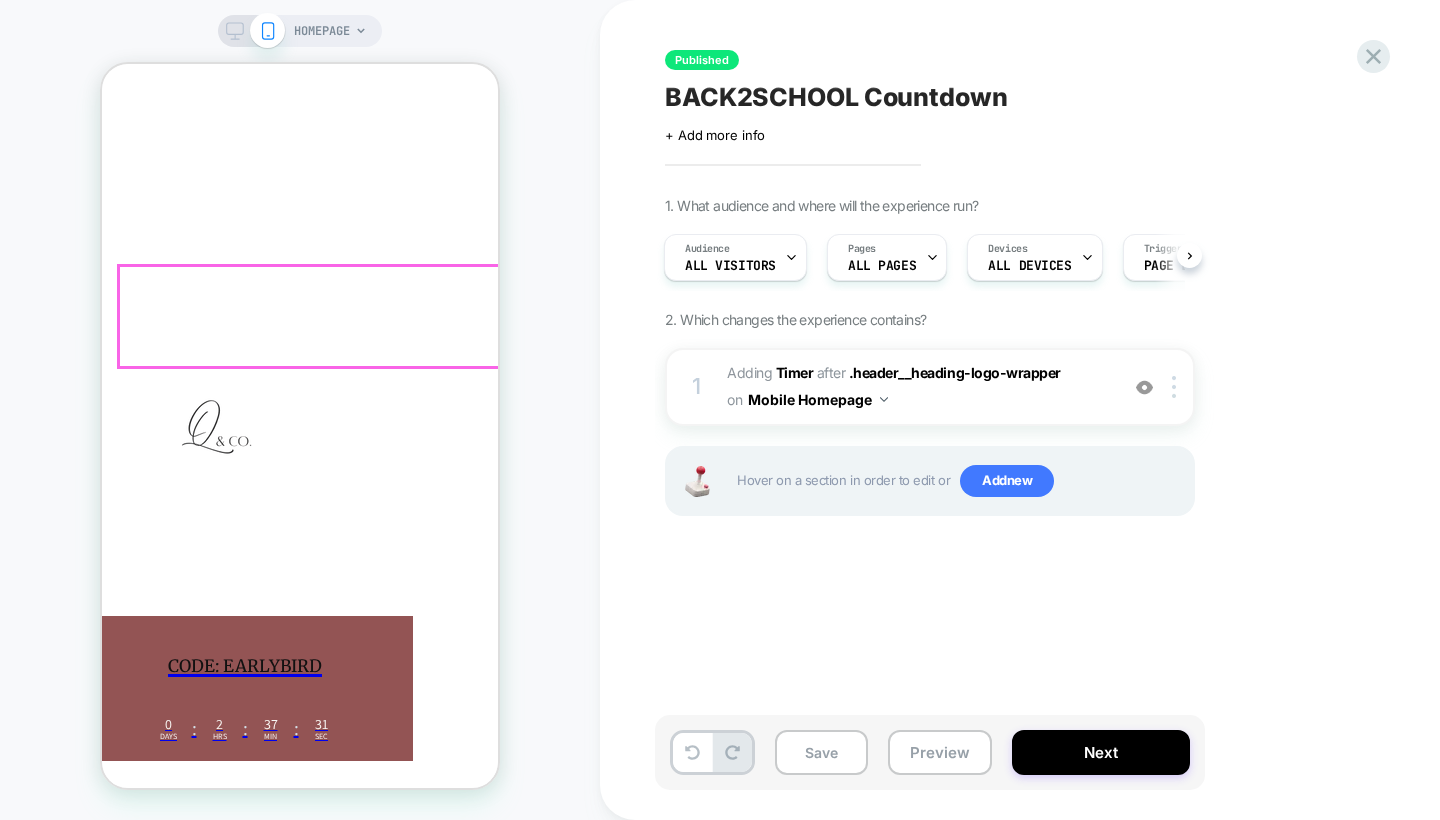 click on "0 Days : 2 Hrs : 37 Min : 31 Sec" at bounding box center [245, 728] 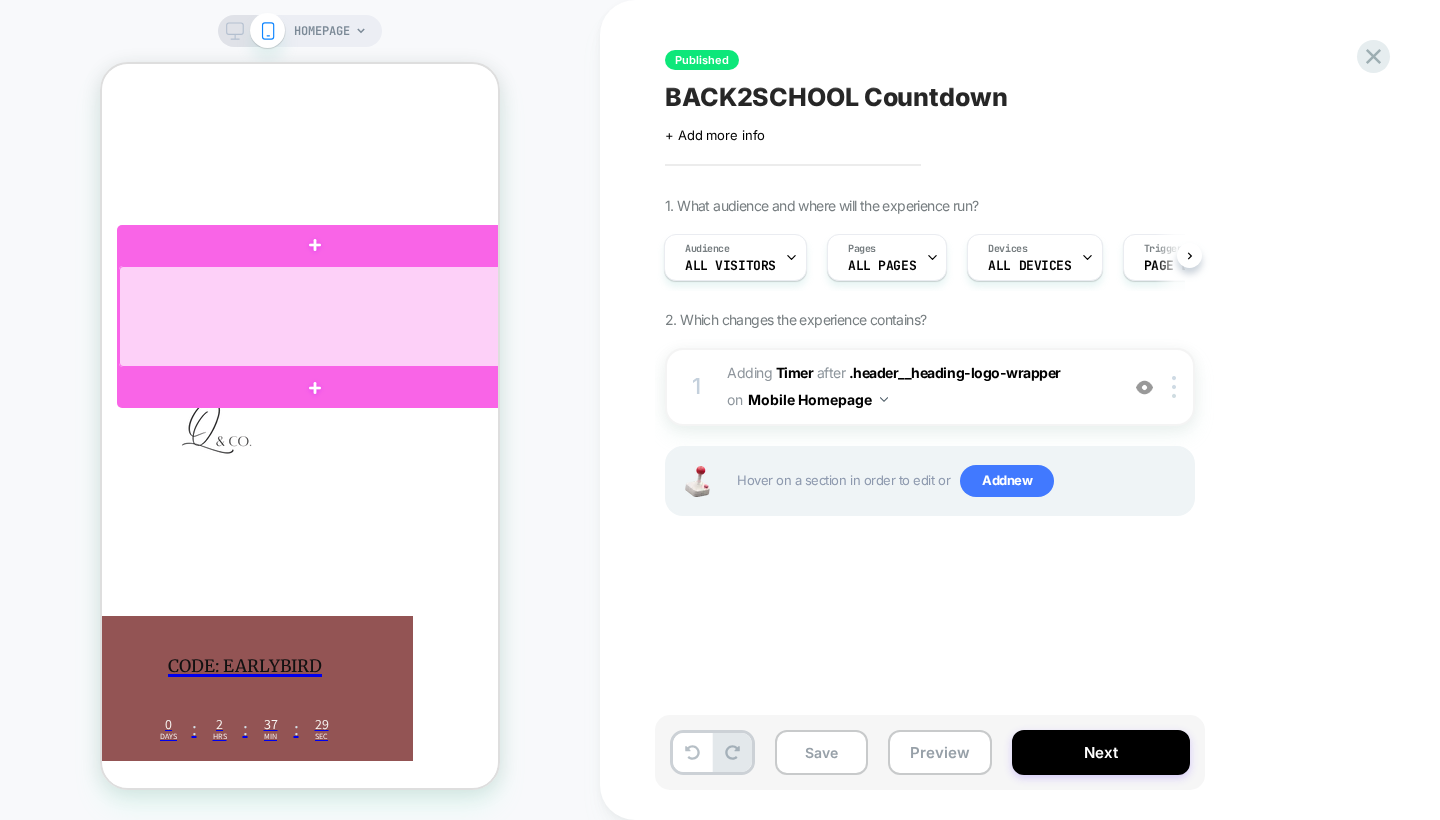 click at bounding box center (315, 316) 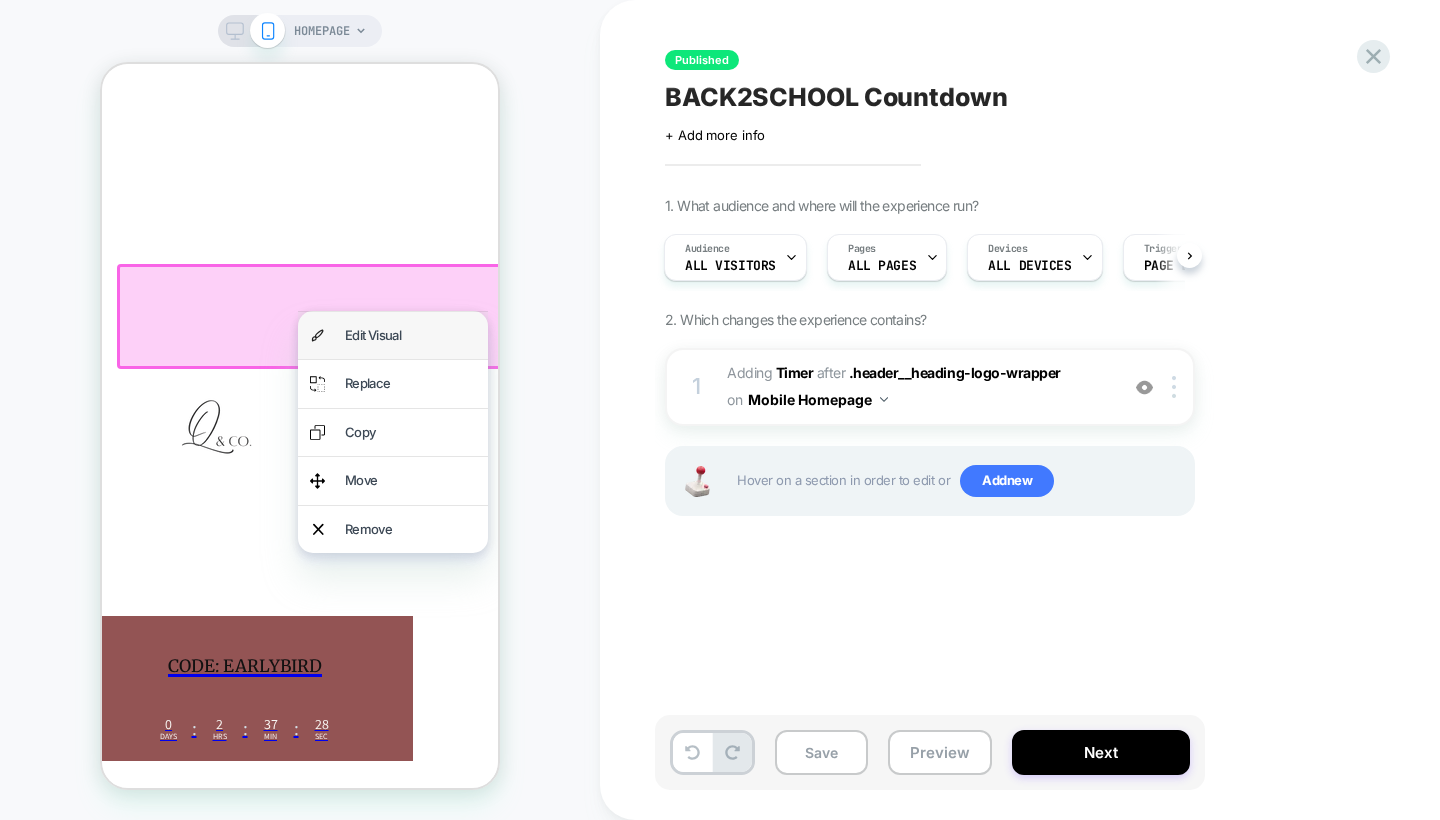 click on "Edit Visual" at bounding box center (410, 335) 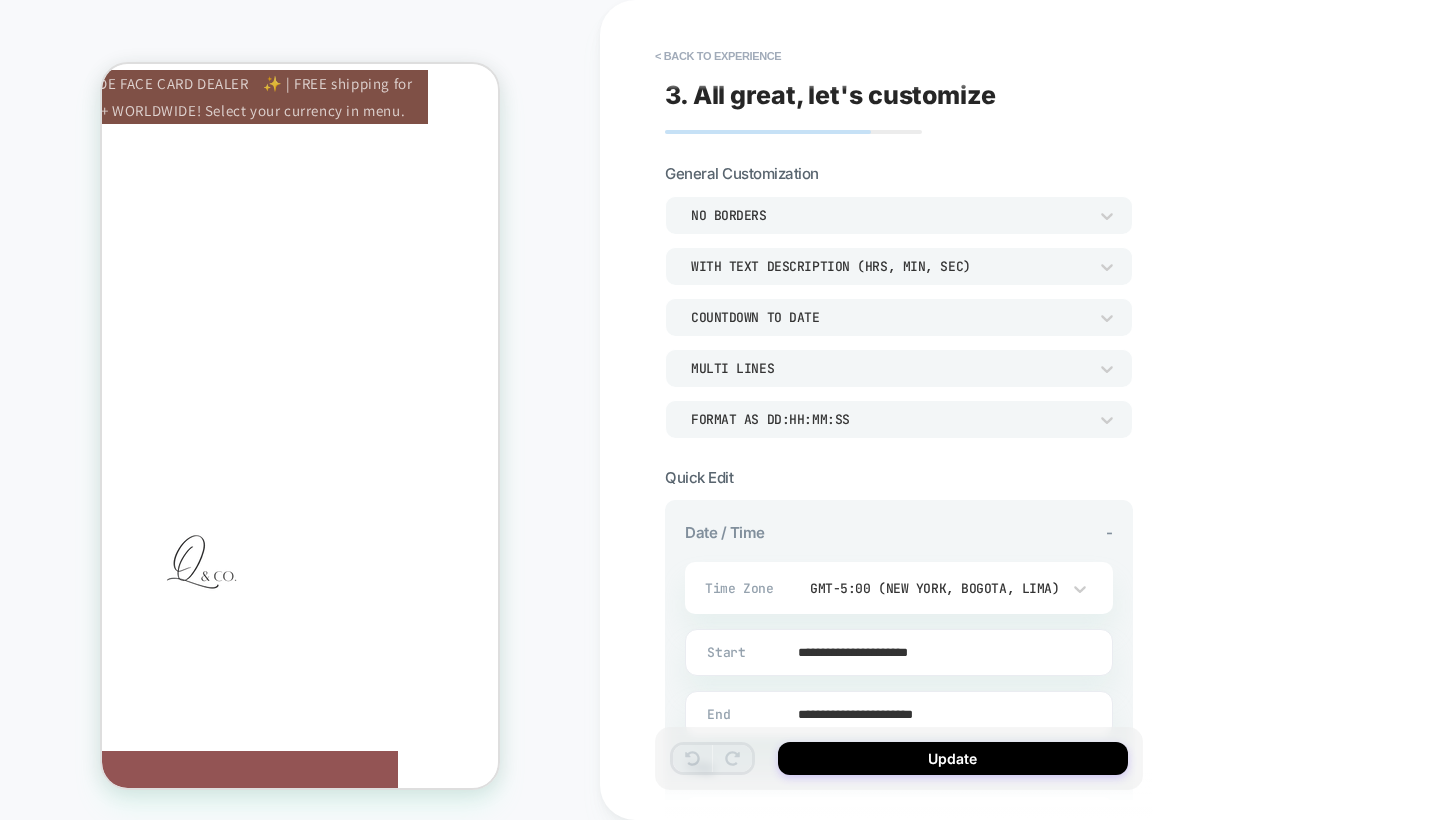 scroll, scrollTop: 60, scrollLeft: 70, axis: both 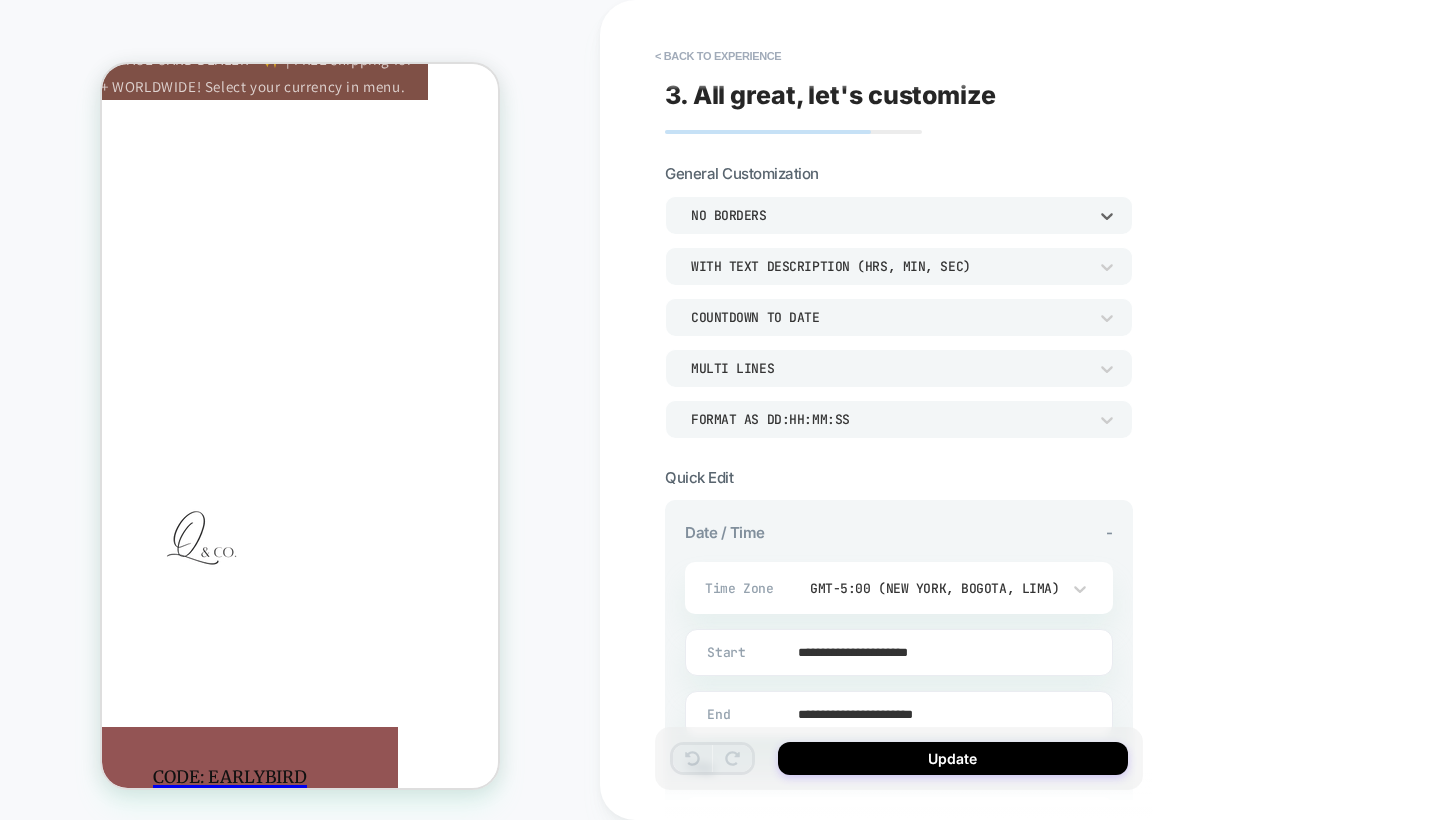 click on "NO BORDERS" at bounding box center [889, 215] 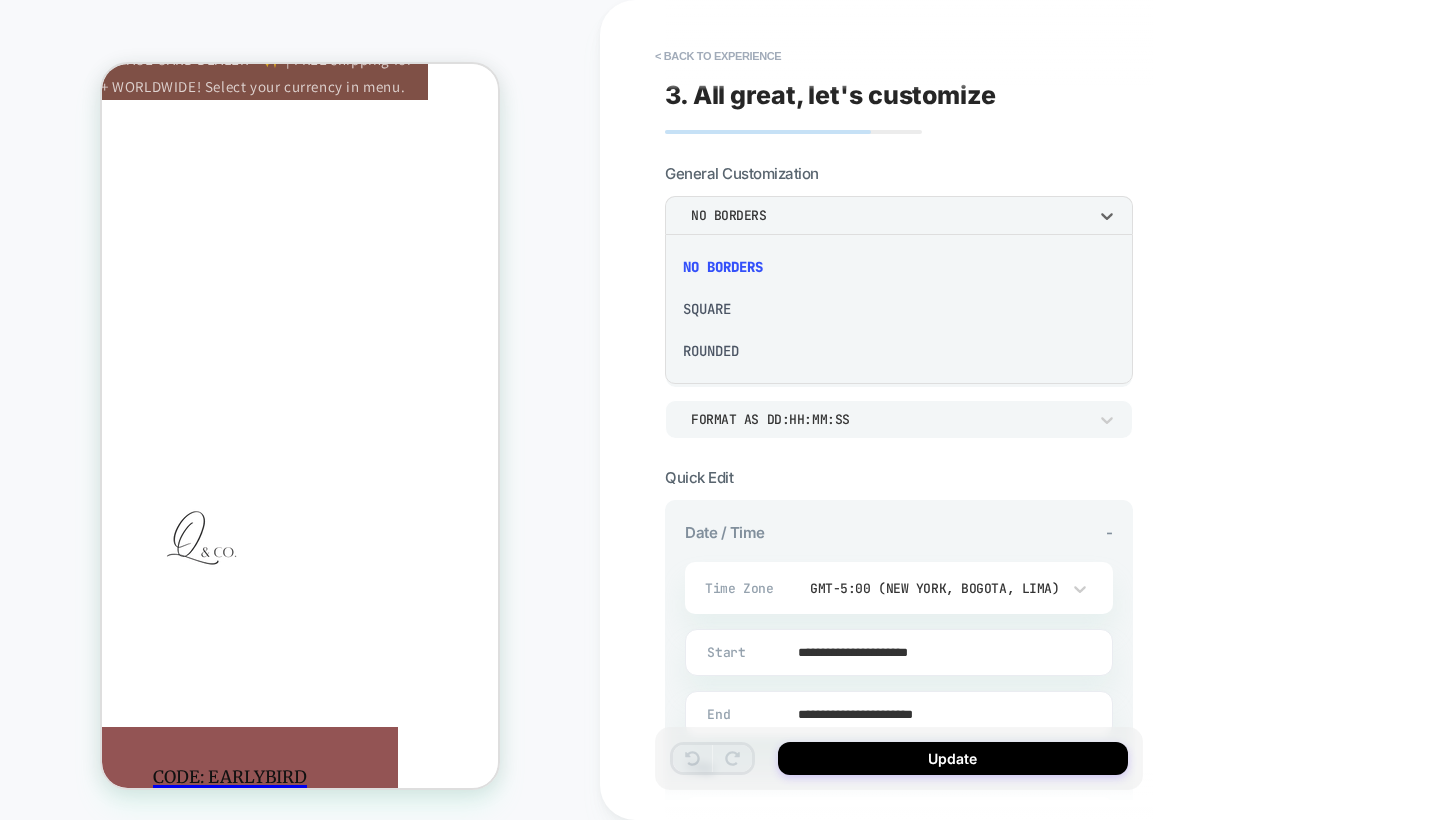 click at bounding box center (720, 410) 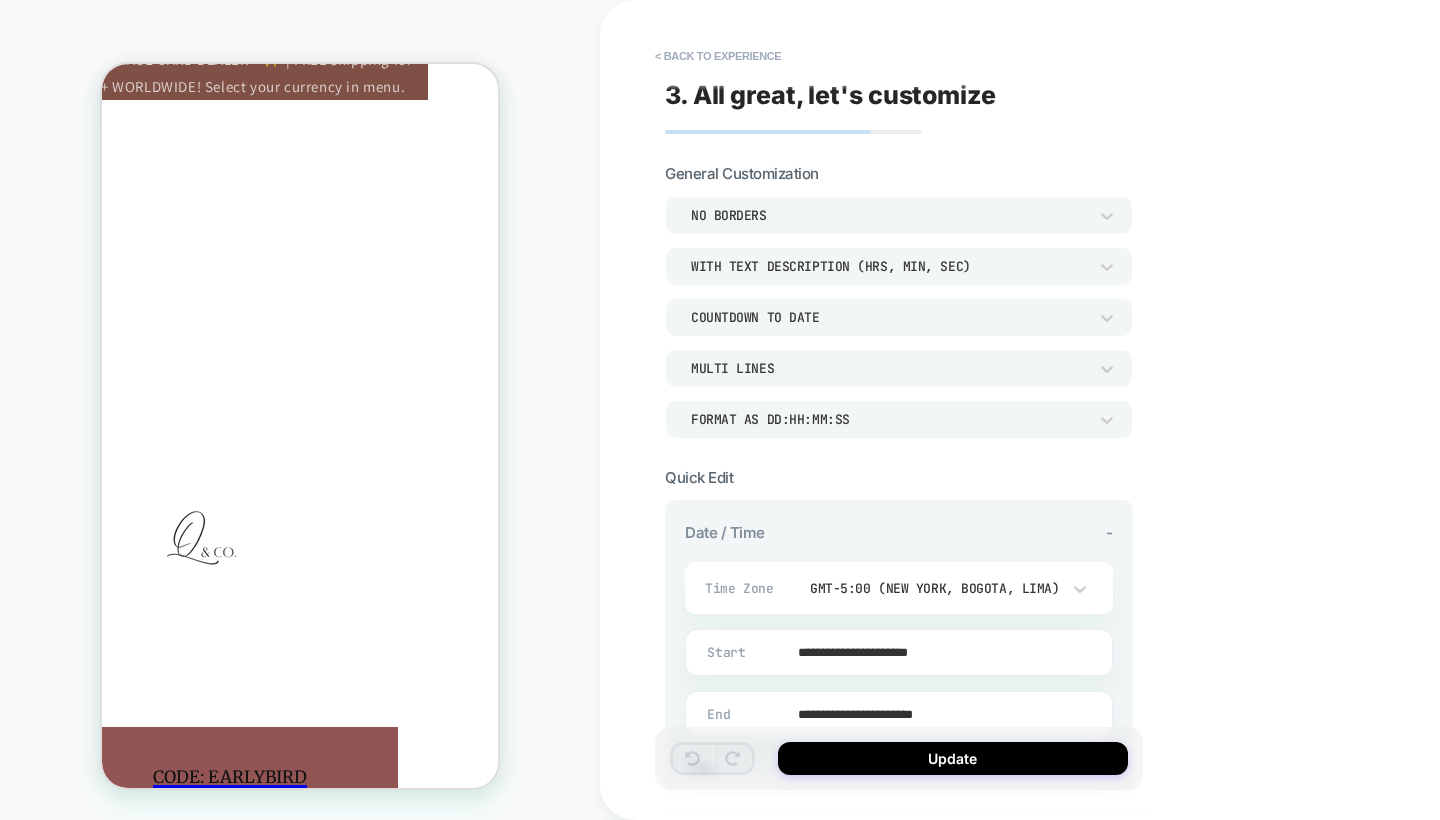 click on "CODE: EARLYBIRD﻿ 0 Days : 2 Hrs : 37 Min : 19 Sec" at bounding box center (230, 799) 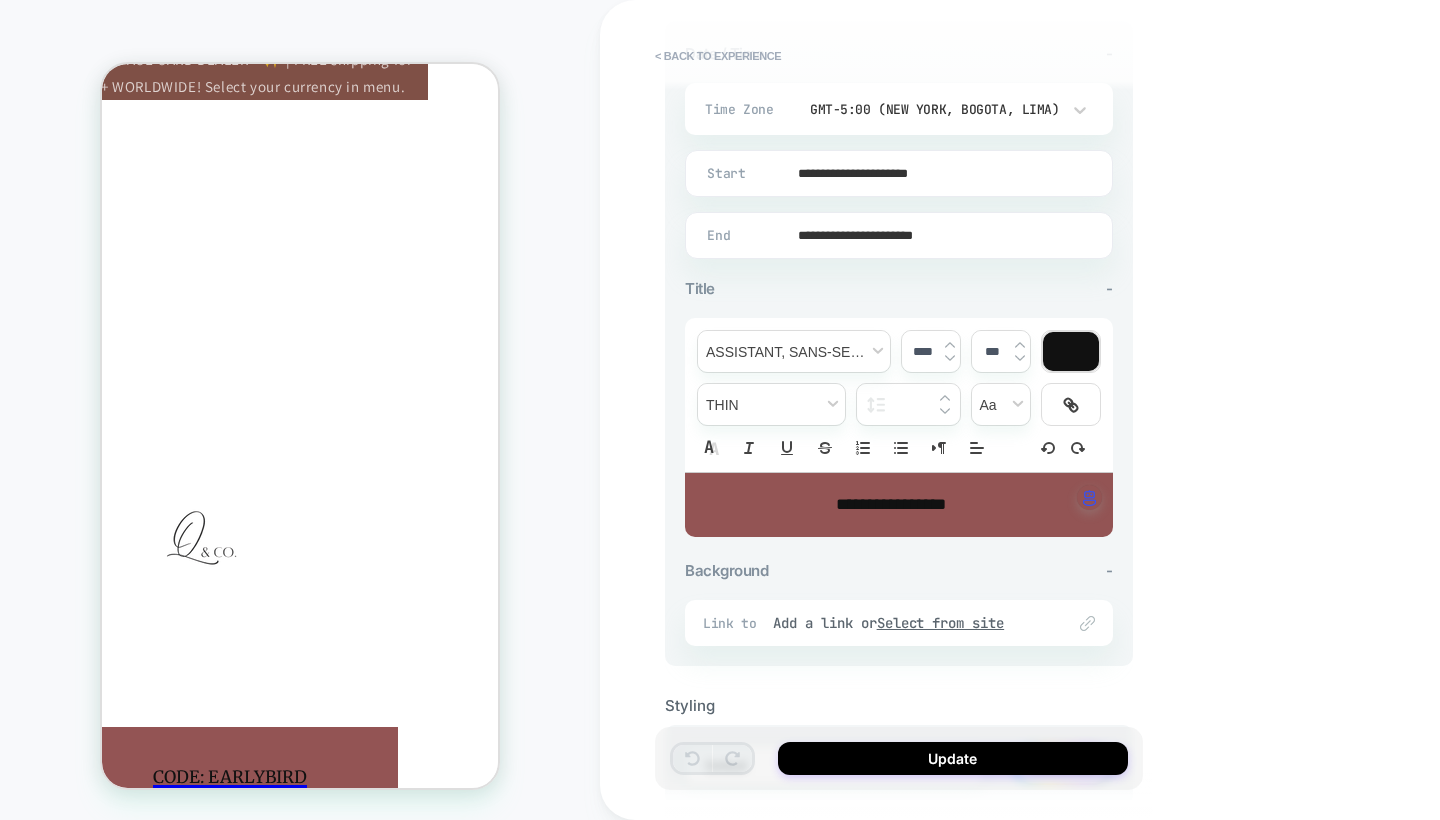 scroll, scrollTop: 480, scrollLeft: 0, axis: vertical 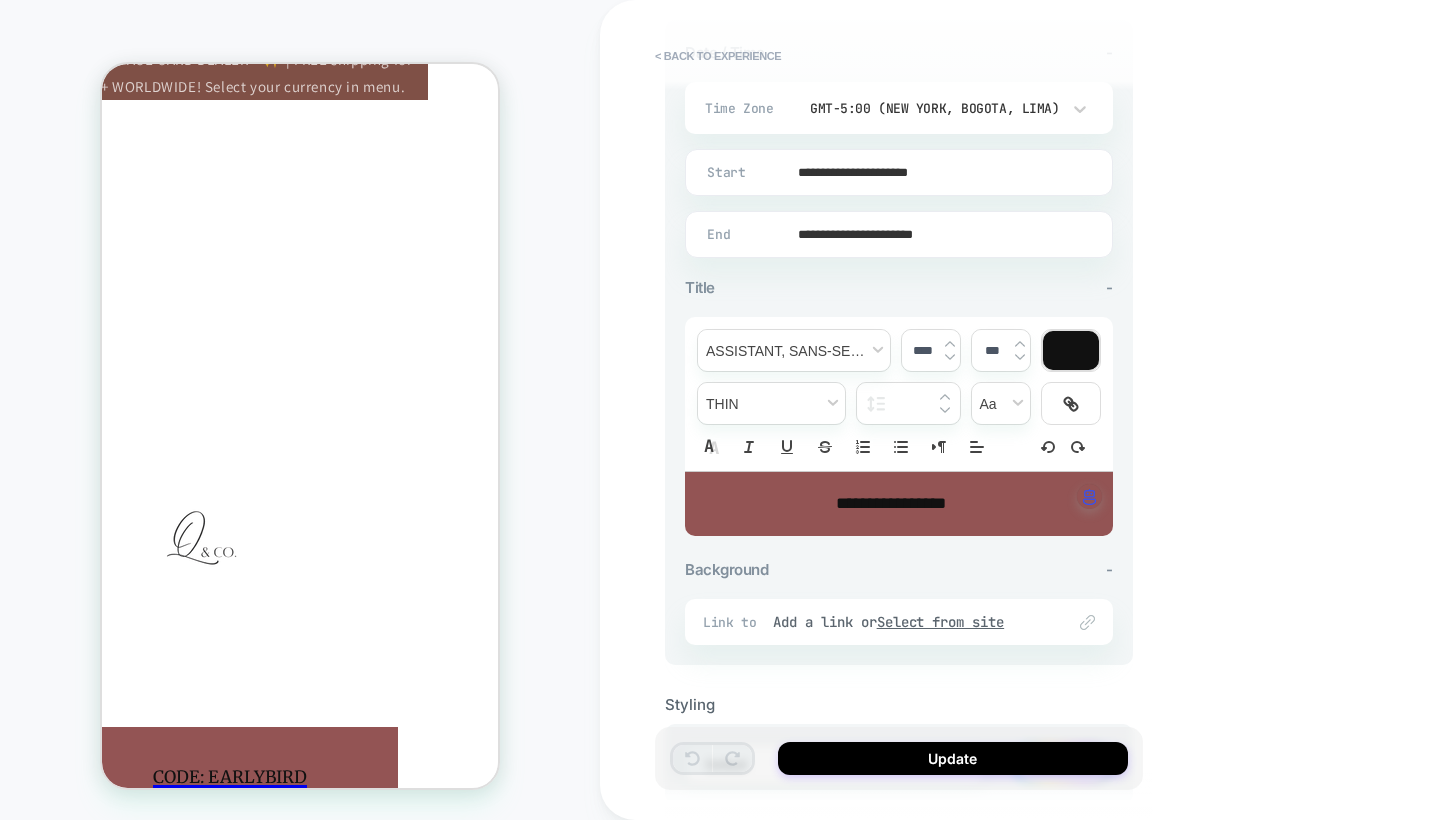 click on "**********" at bounding box center (899, 504) 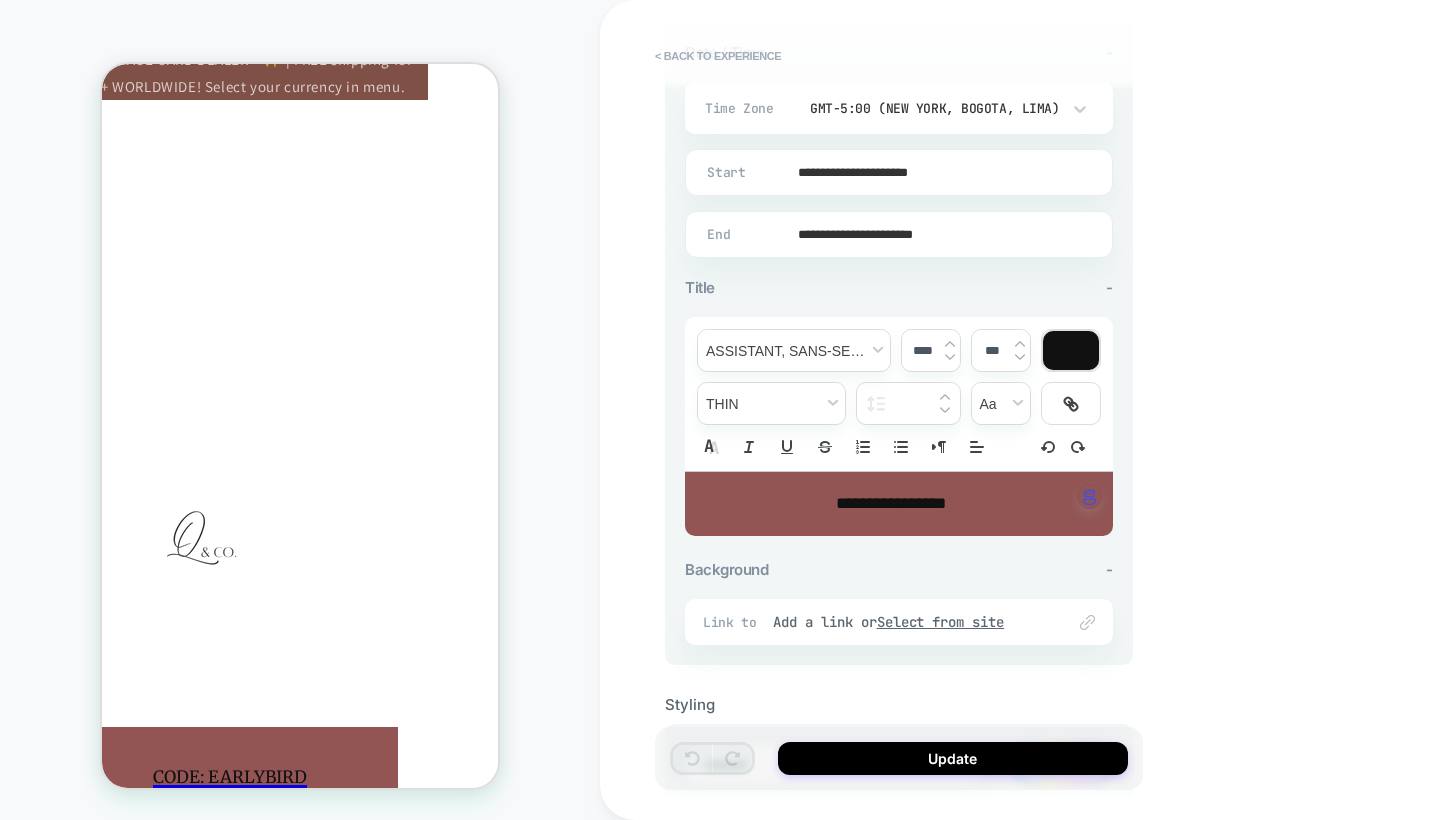 type on "****" 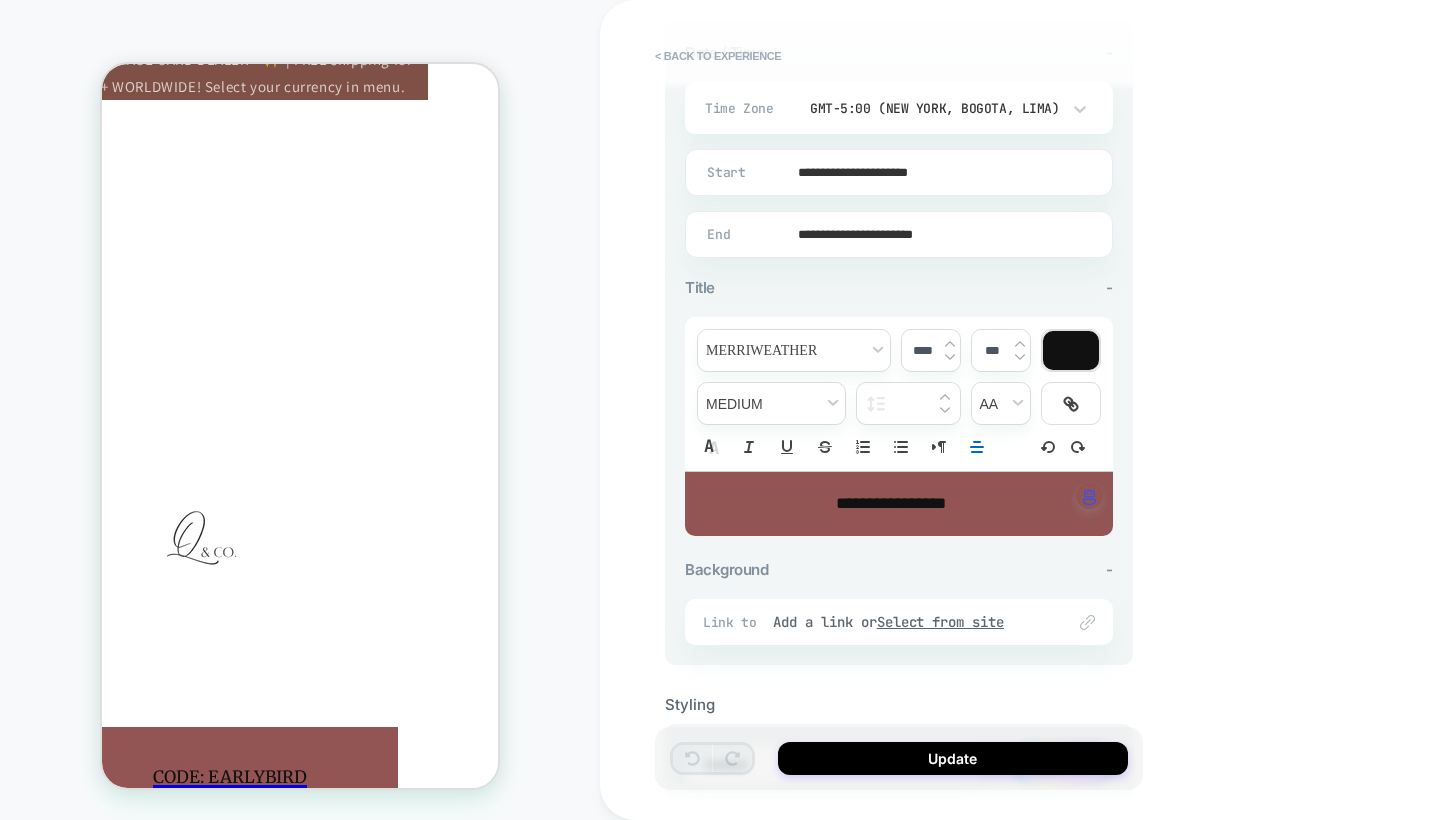 click on "**********" at bounding box center (891, 504) 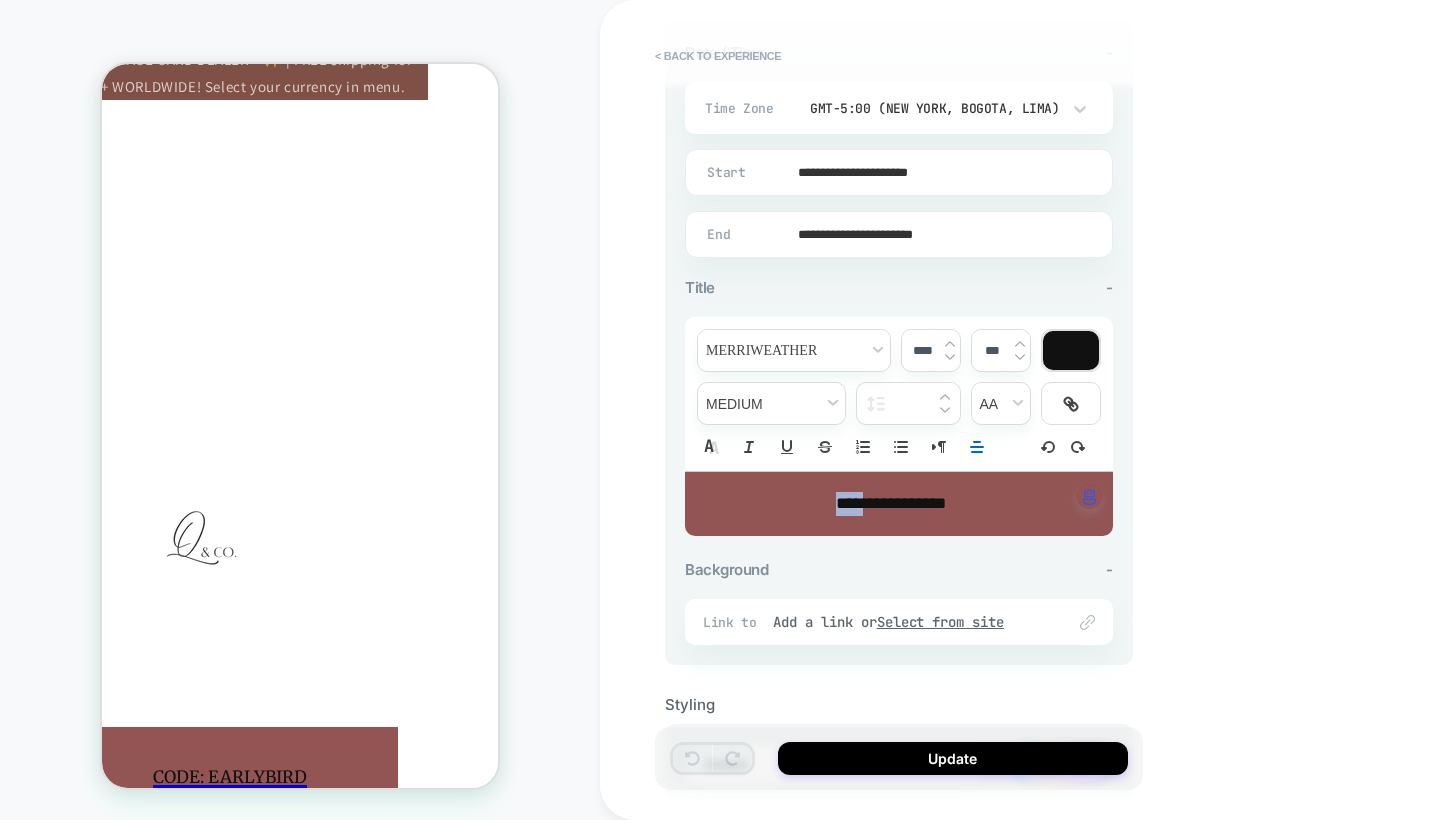 click on "**********" at bounding box center [891, 504] 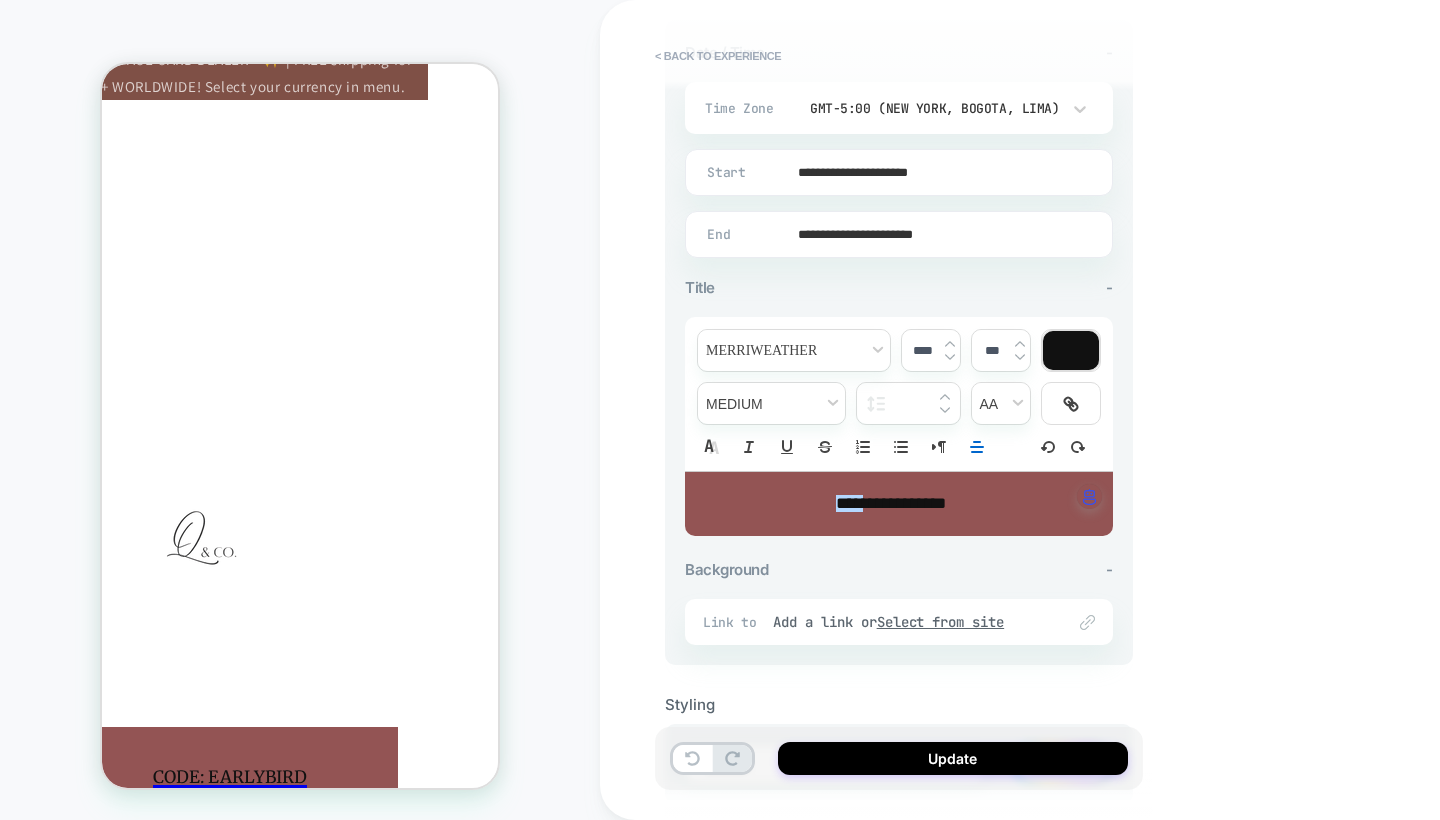 click on "**********" at bounding box center (891, 504) 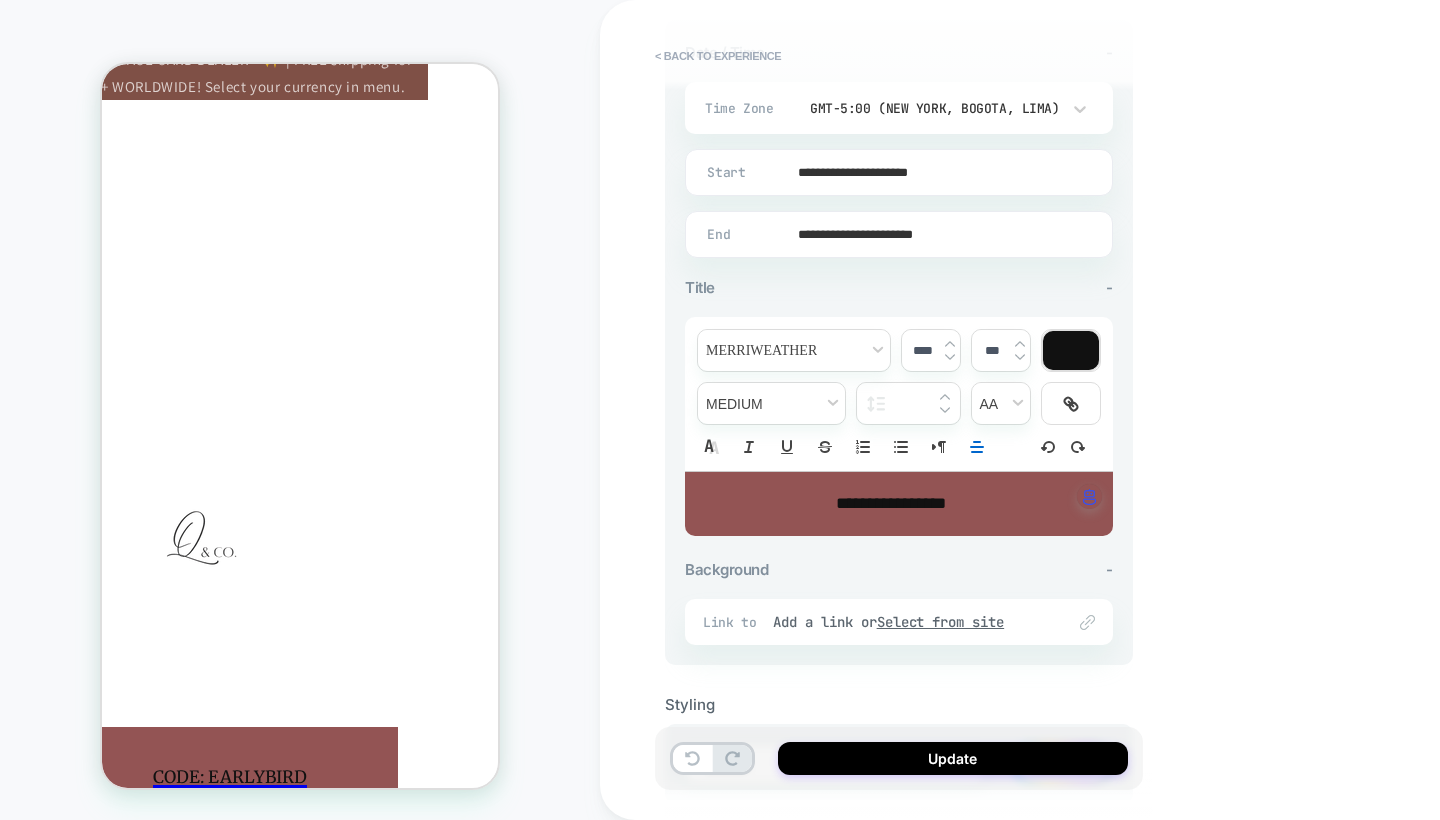 click on "**********" at bounding box center [891, 504] 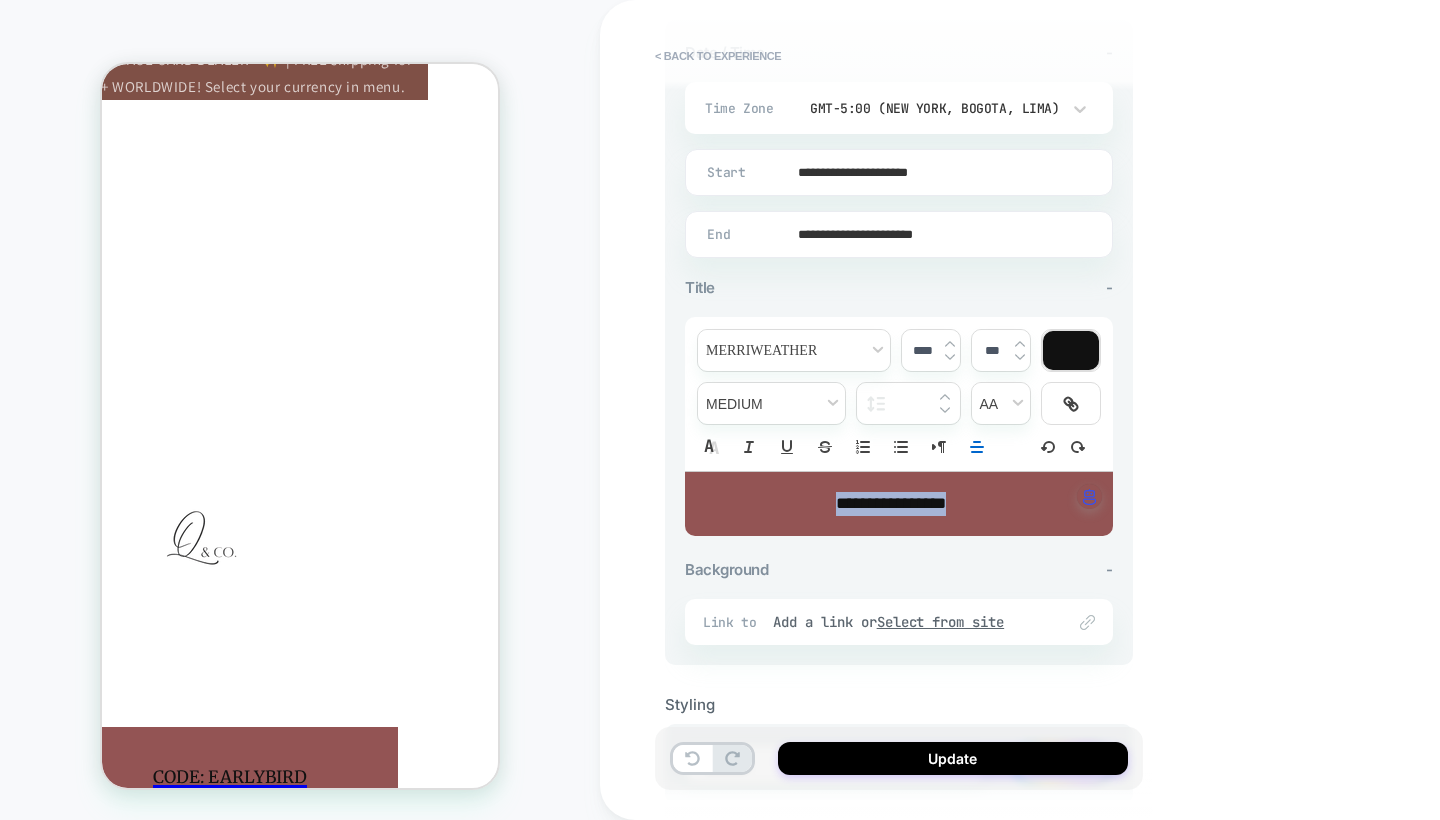 drag, startPoint x: 989, startPoint y: 503, endPoint x: 777, endPoint y: 510, distance: 212.11554 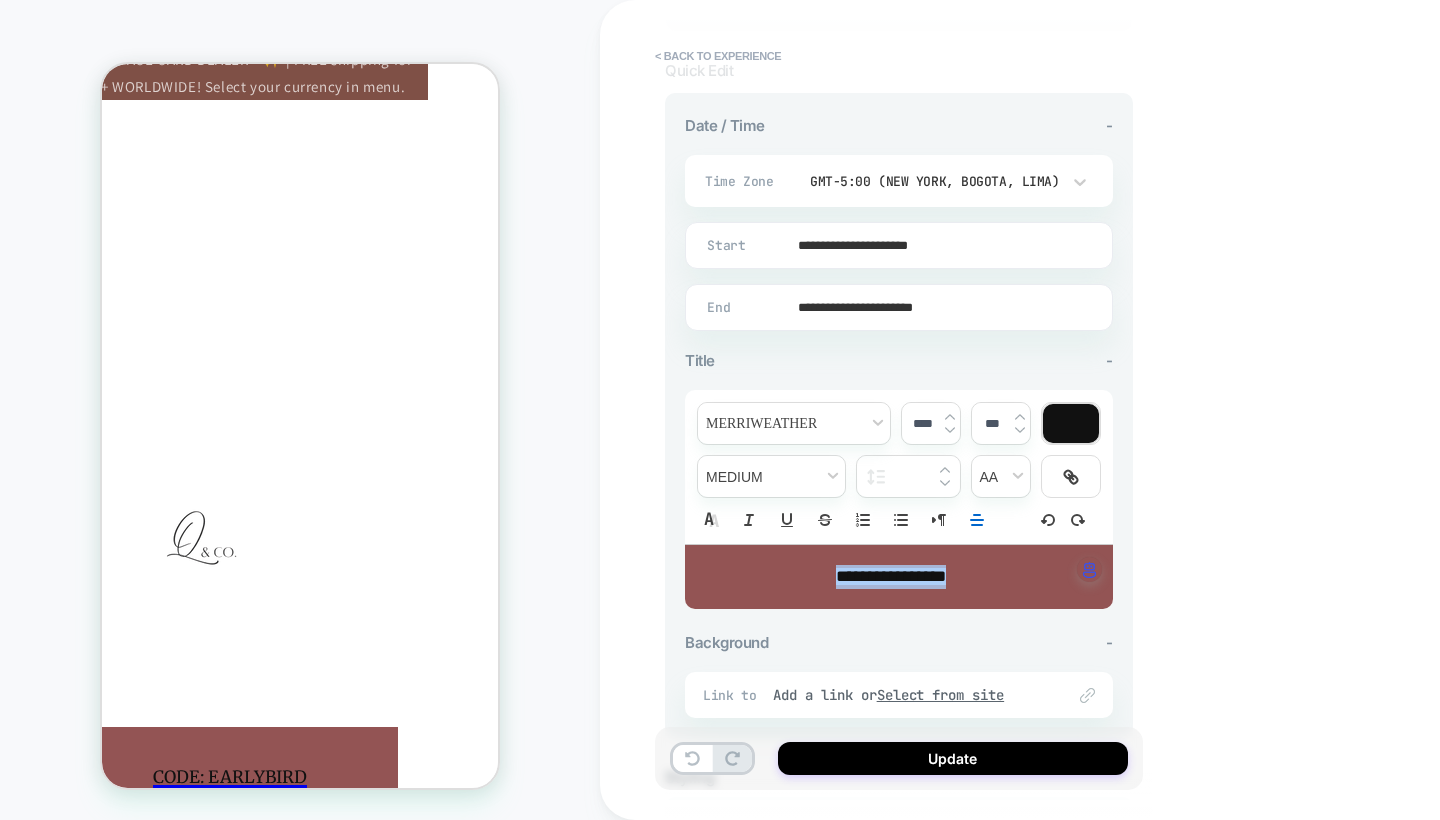 scroll, scrollTop: 408, scrollLeft: 0, axis: vertical 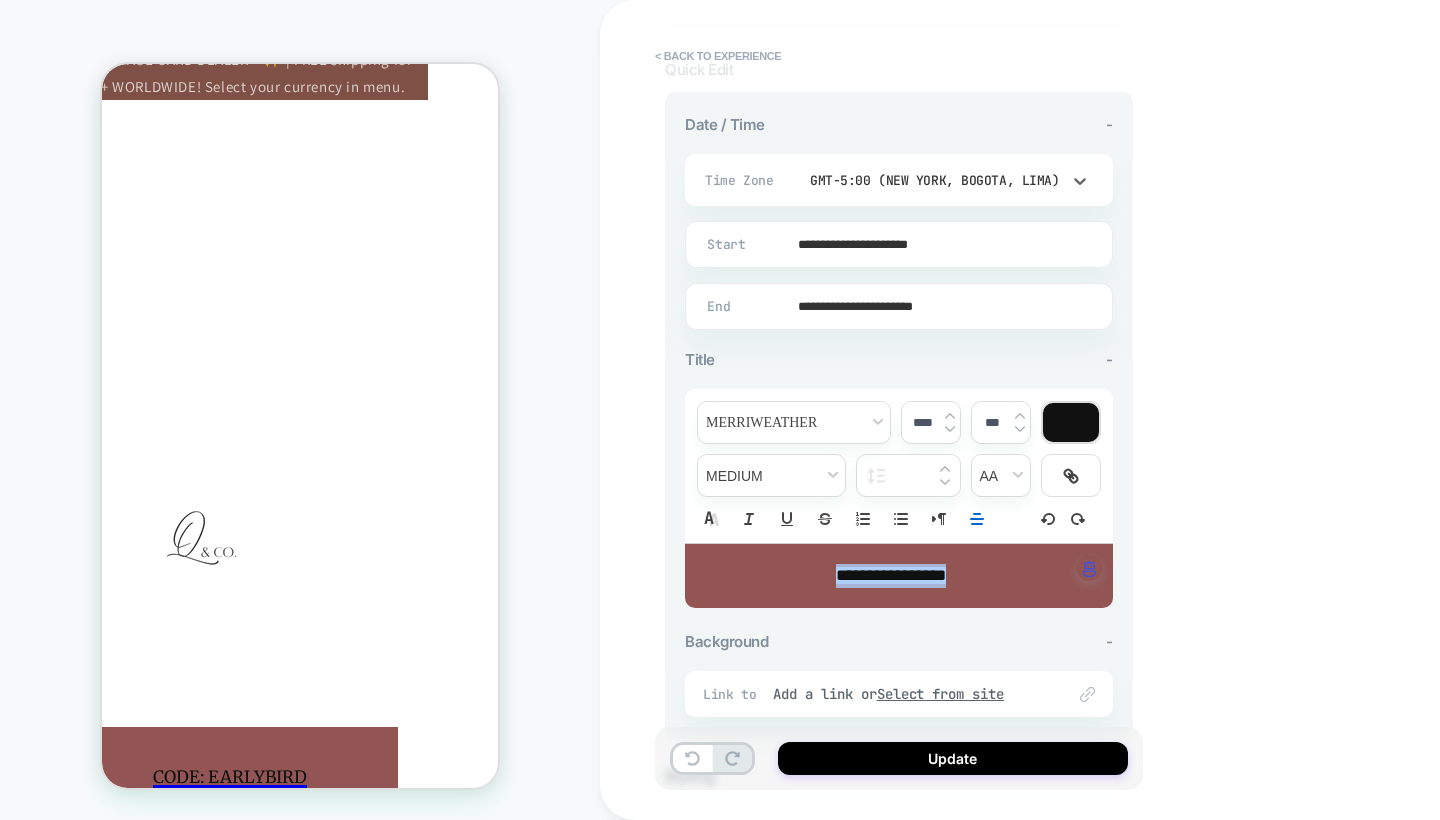 click on "GMT-5:00 (New York, Bogota, Lima)" at bounding box center (942, 180) 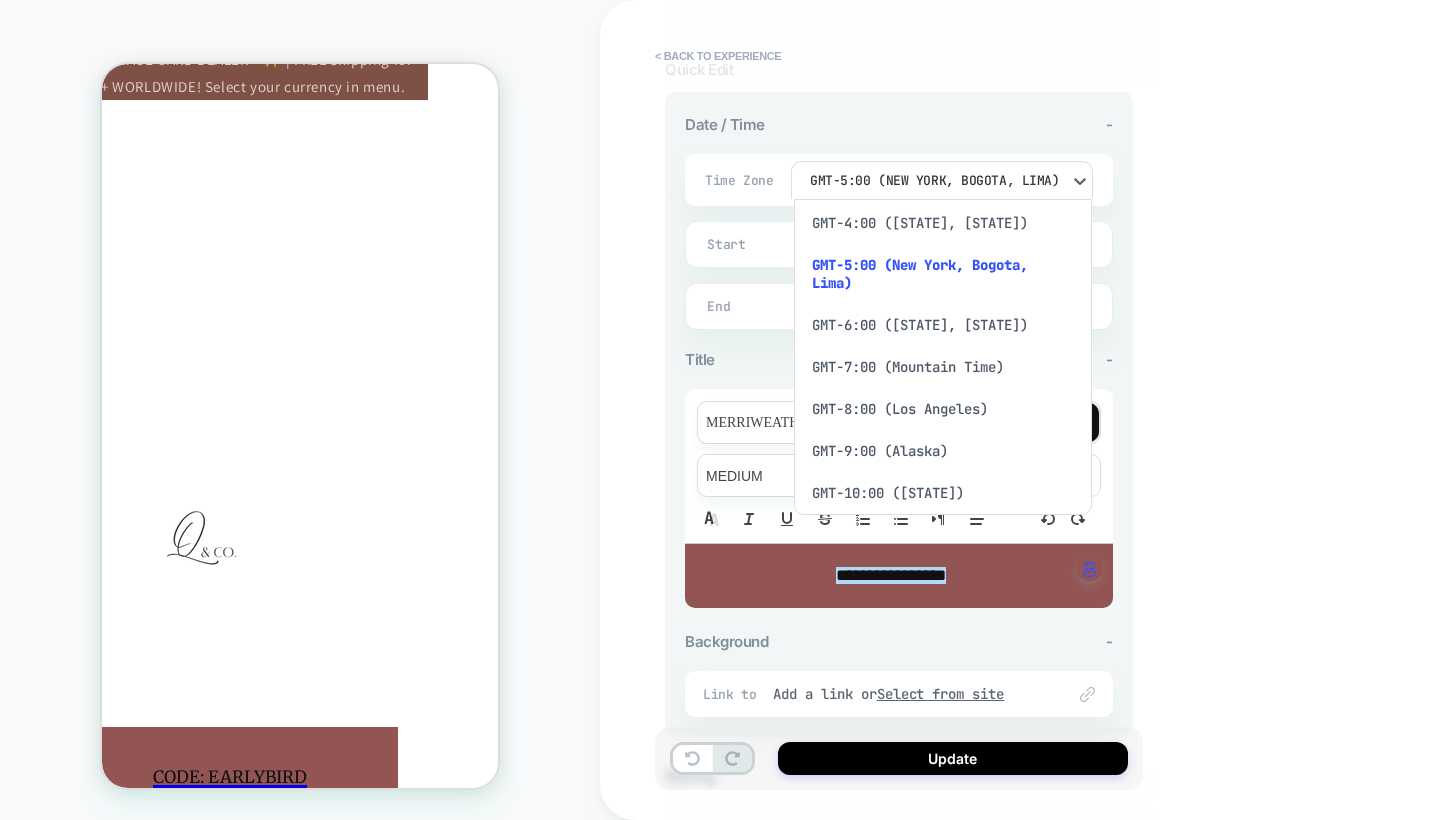 scroll, scrollTop: 1364, scrollLeft: 0, axis: vertical 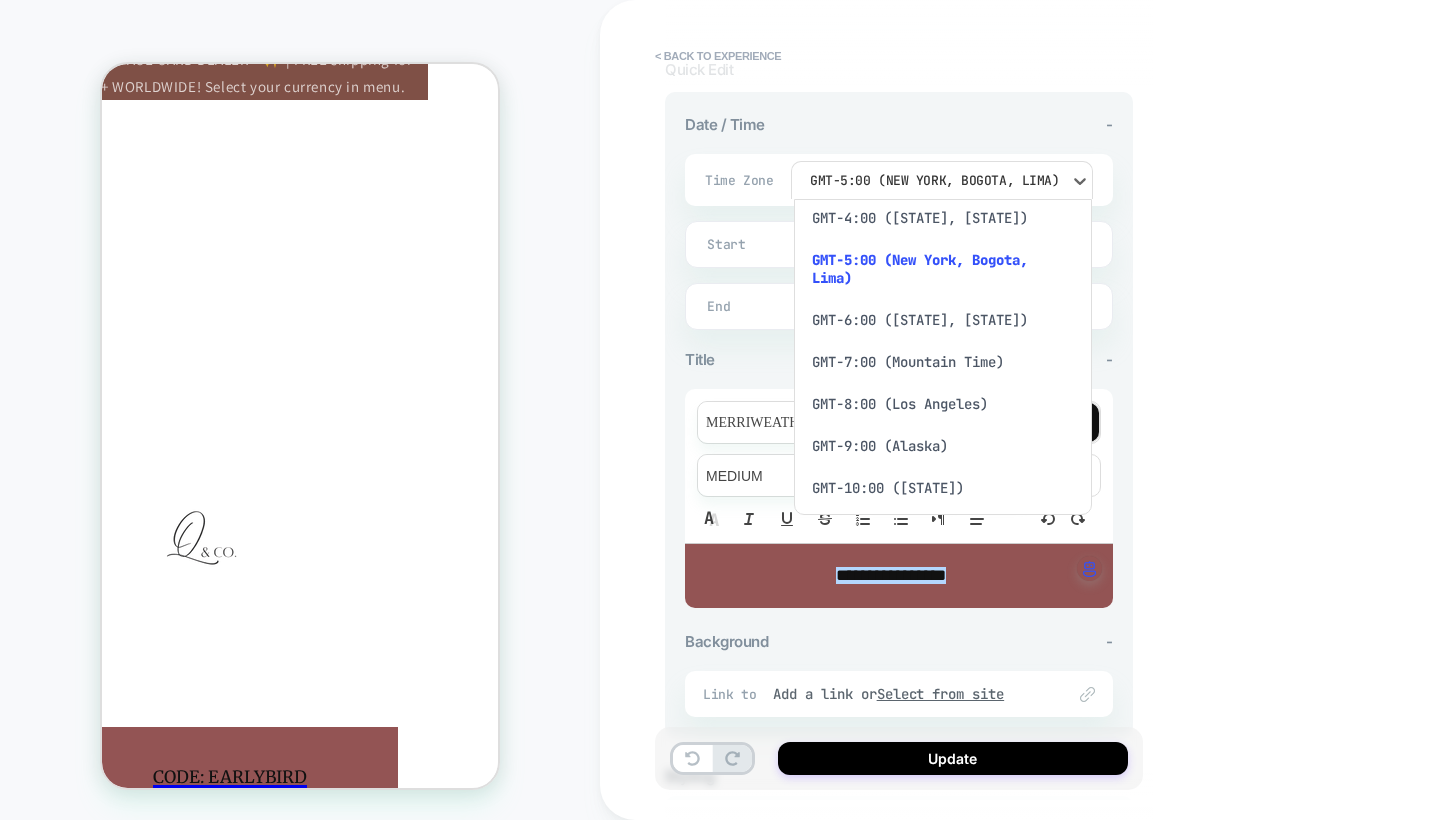 click on "GMT-6:00 (Mexico City, Saskatchewan)" at bounding box center (943, 320) 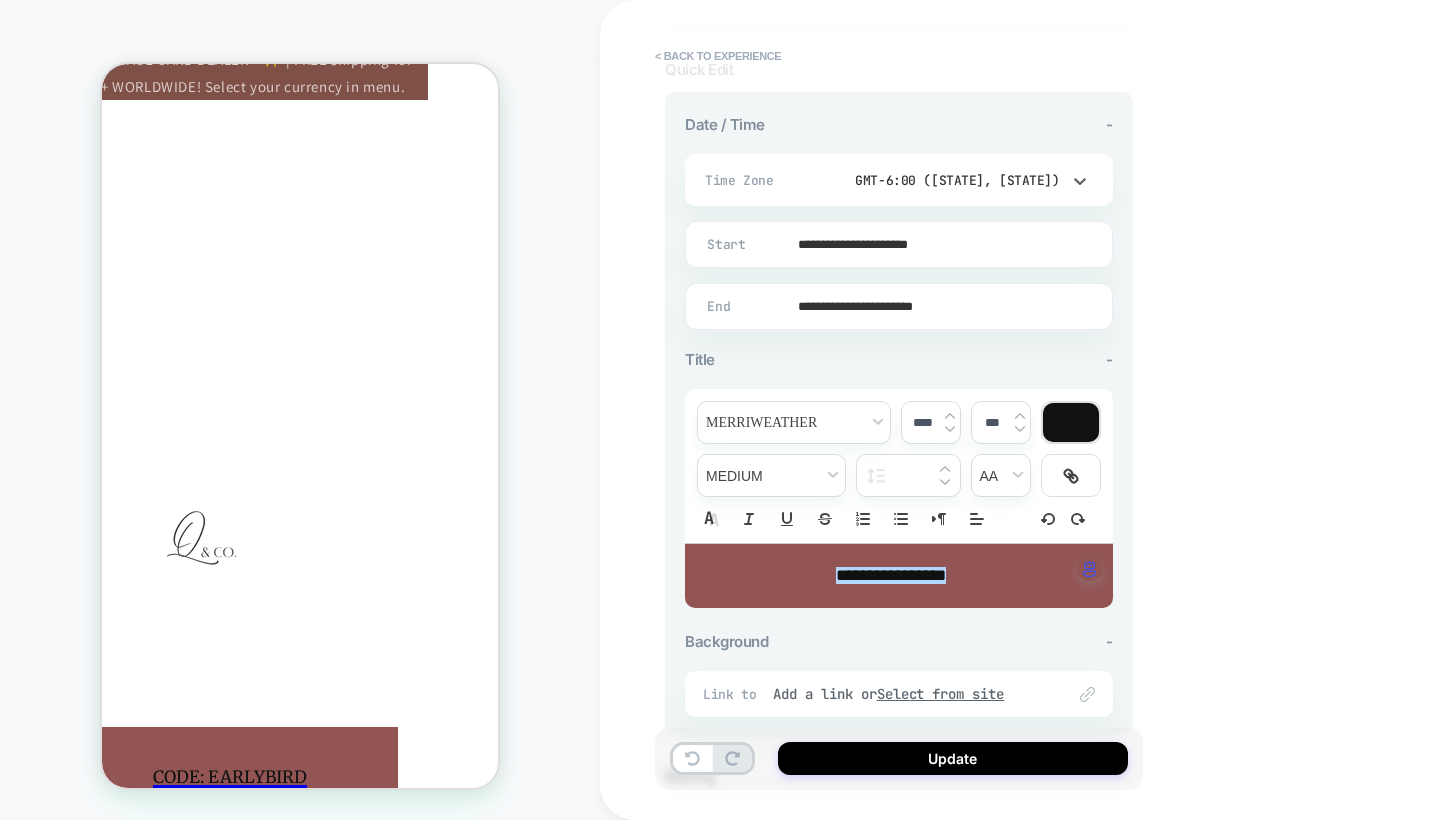 click on "GMT-6:00 (Mexico City, Saskatchewan)" at bounding box center (943, 180) 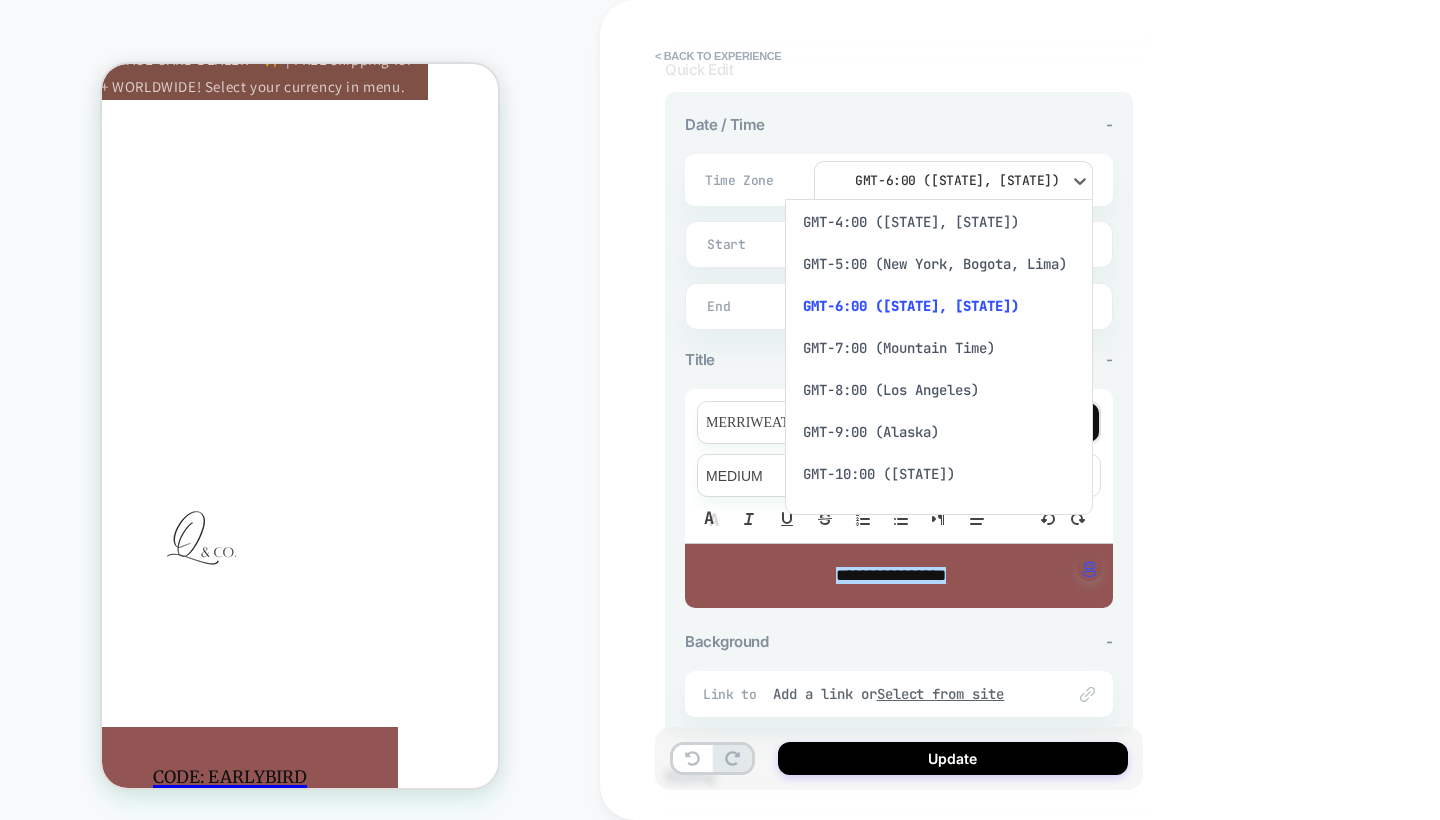scroll, scrollTop: 1366, scrollLeft: 0, axis: vertical 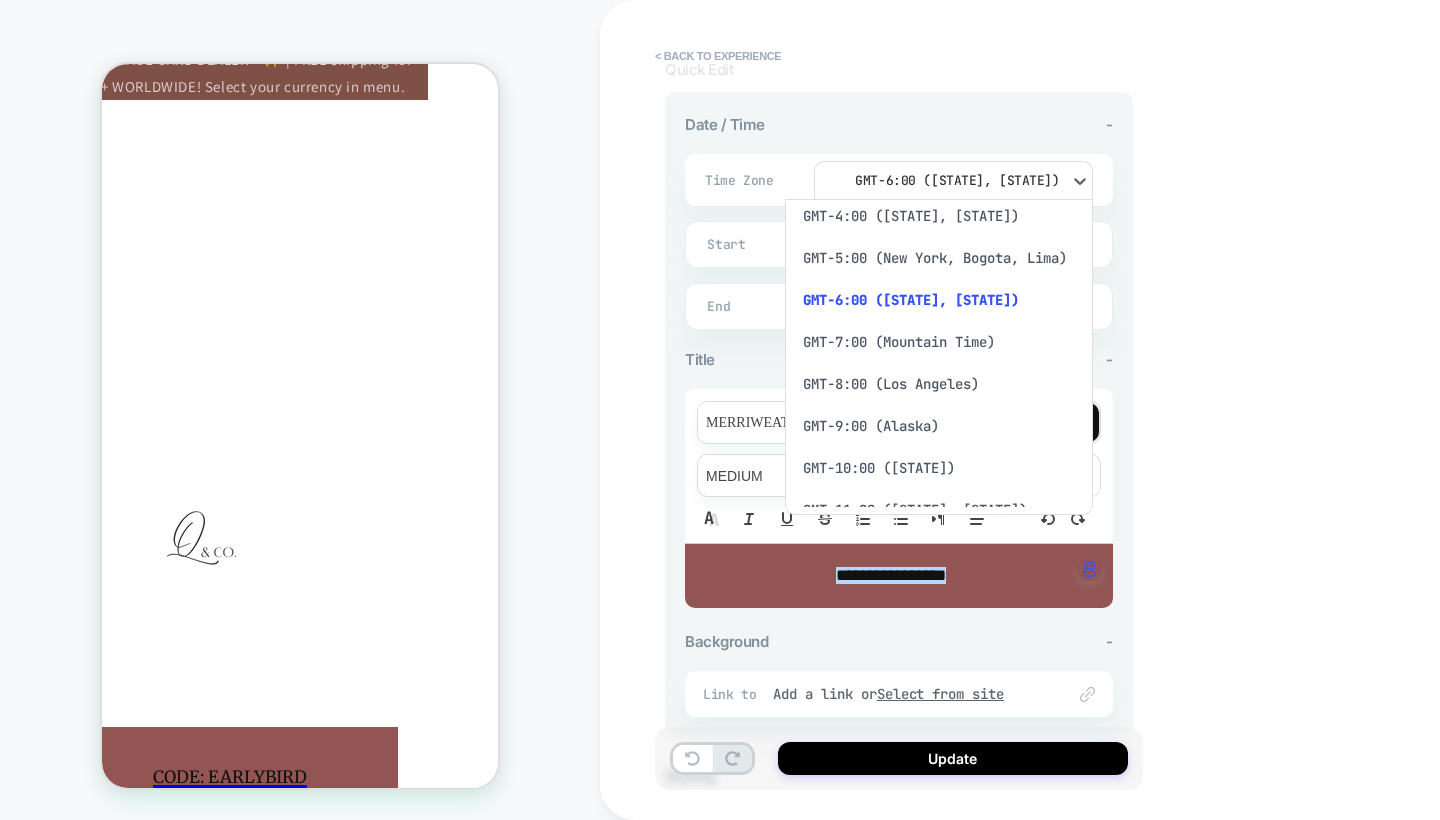 click on "GMT-5:00 (New York, Bogota, Lima)" at bounding box center [939, 258] 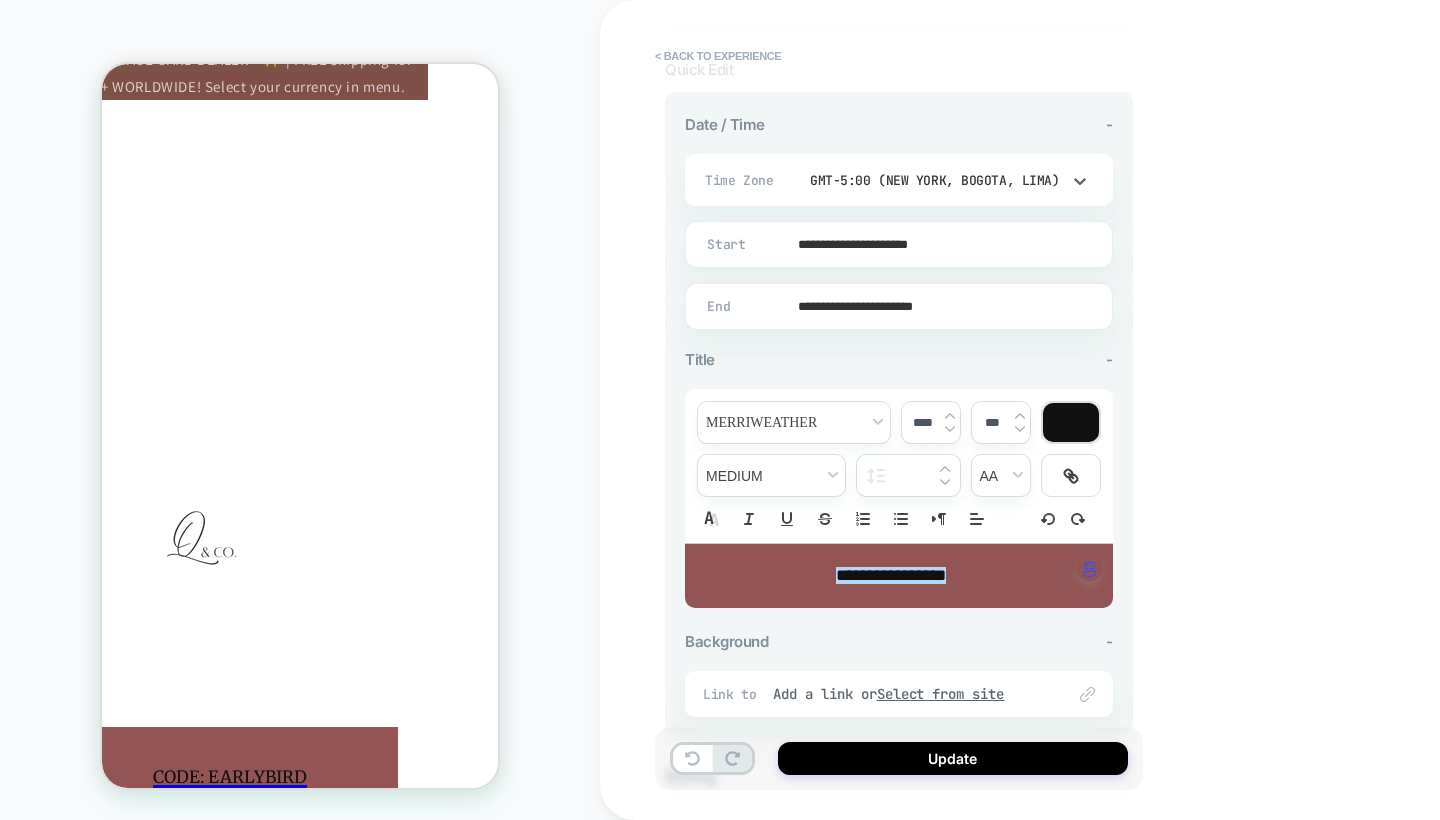 scroll, scrollTop: 439, scrollLeft: 0, axis: vertical 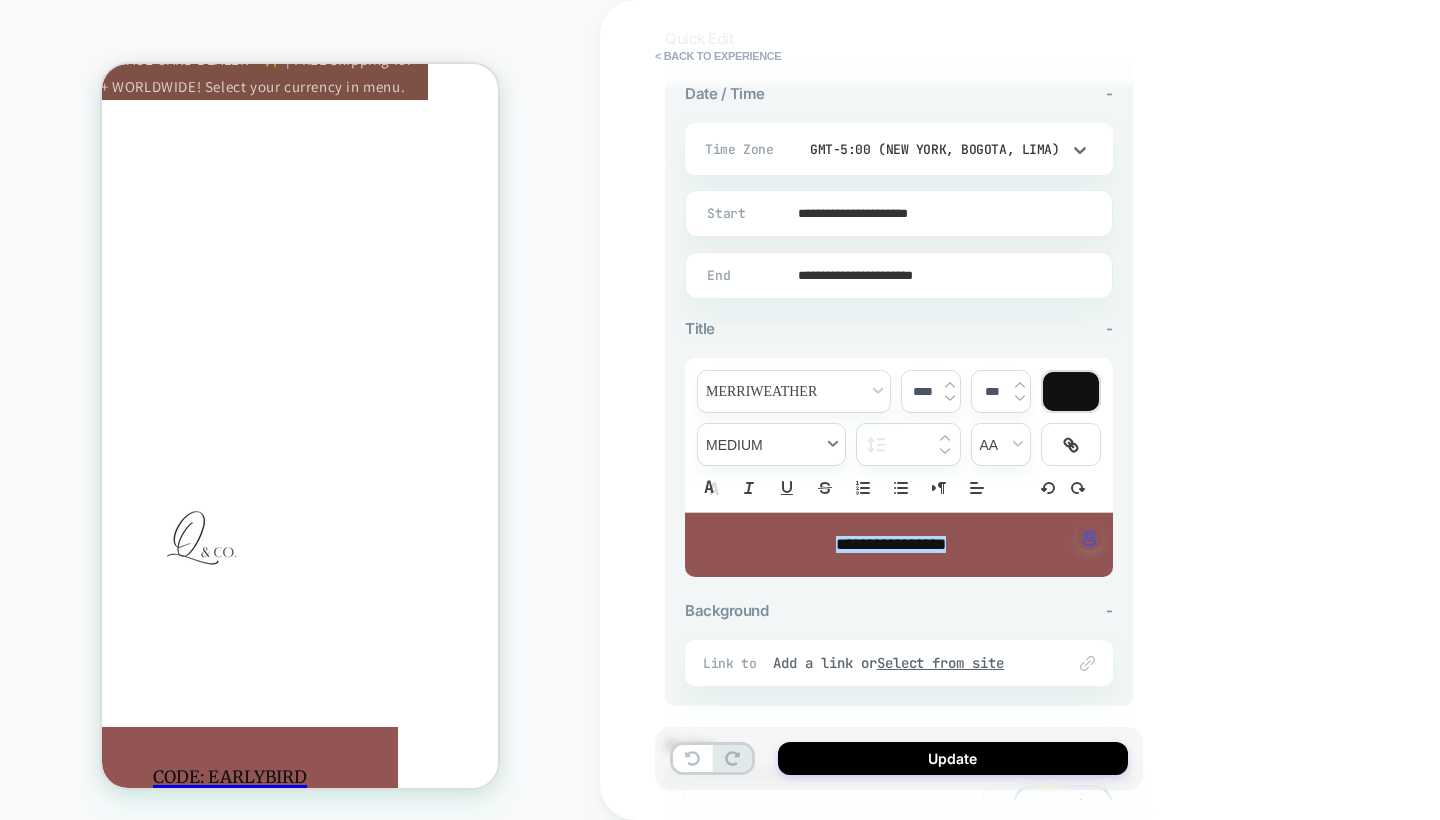 click at bounding box center [771, 444] 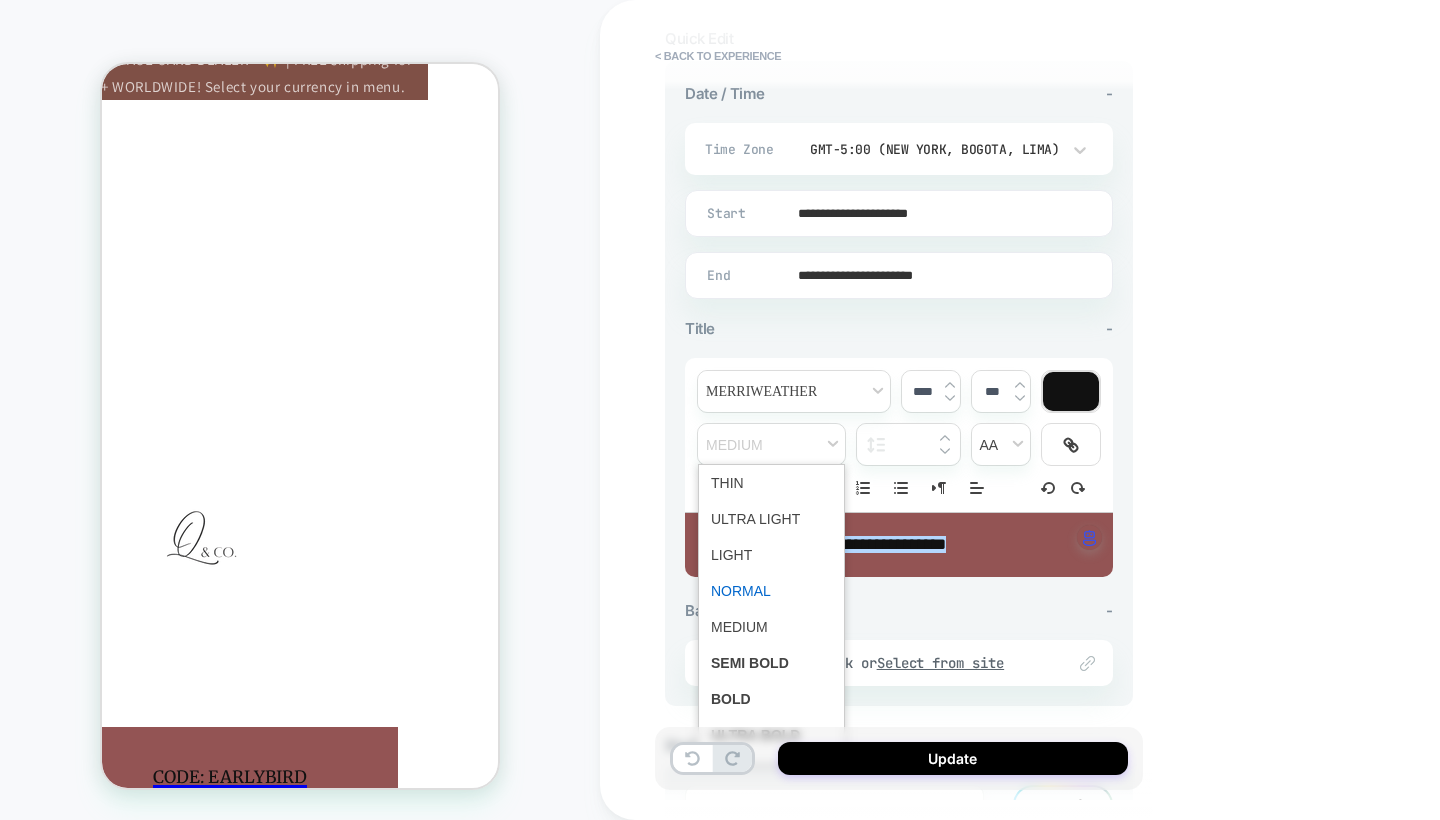 click at bounding box center (771, 591) 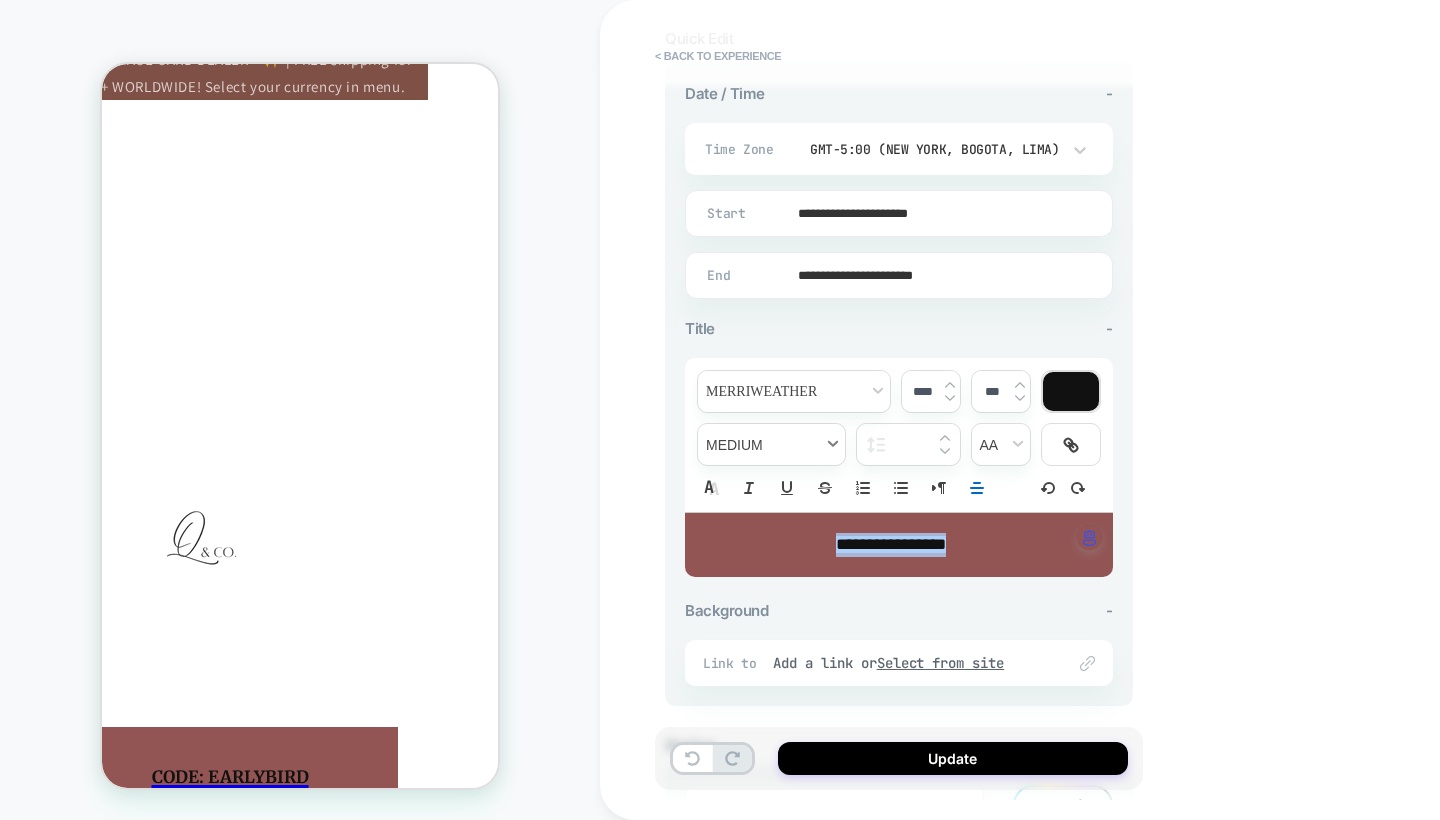 click at bounding box center [771, 444] 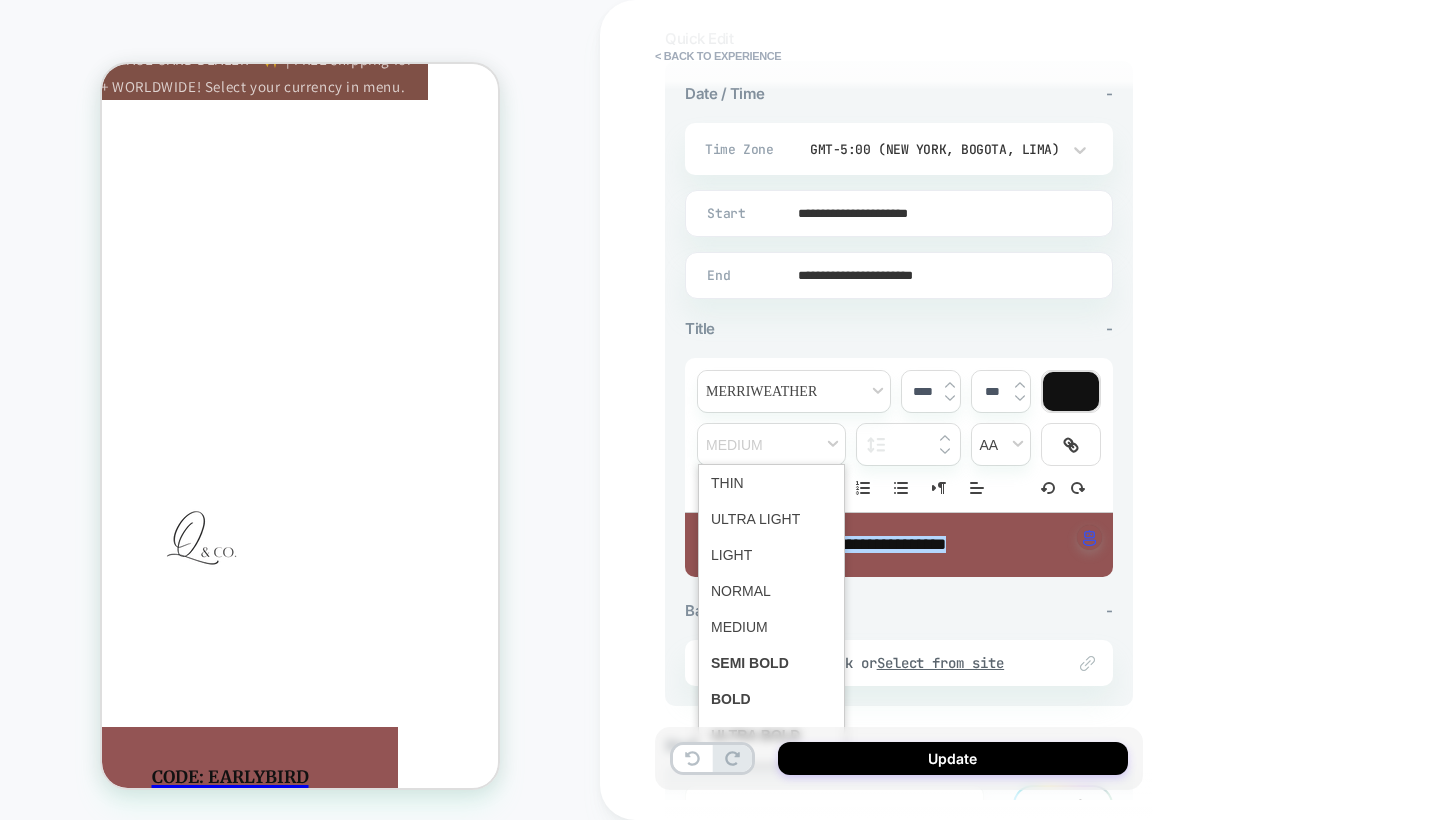 click on "**********" at bounding box center (899, 410) 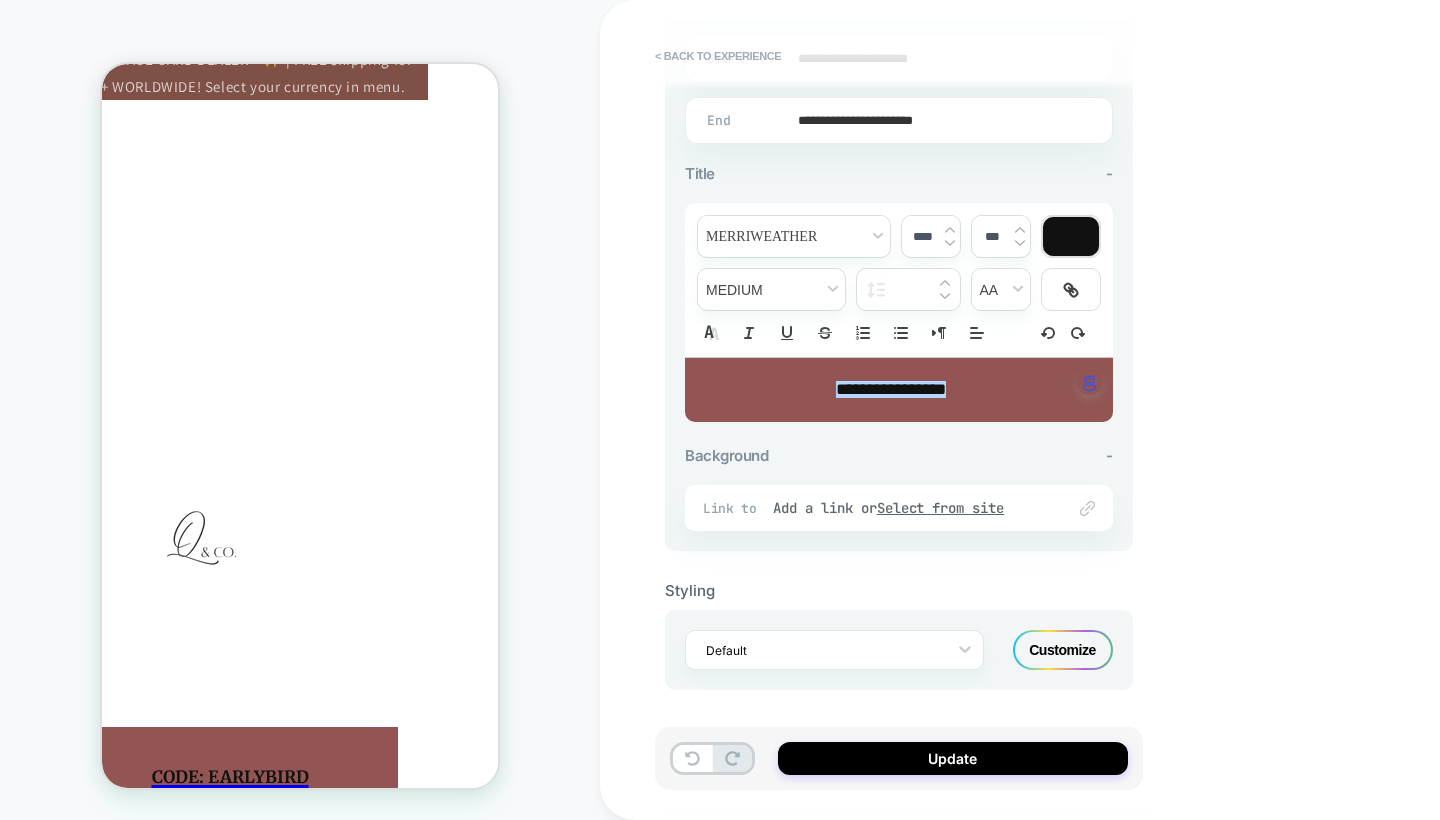 scroll, scrollTop: 594, scrollLeft: 0, axis: vertical 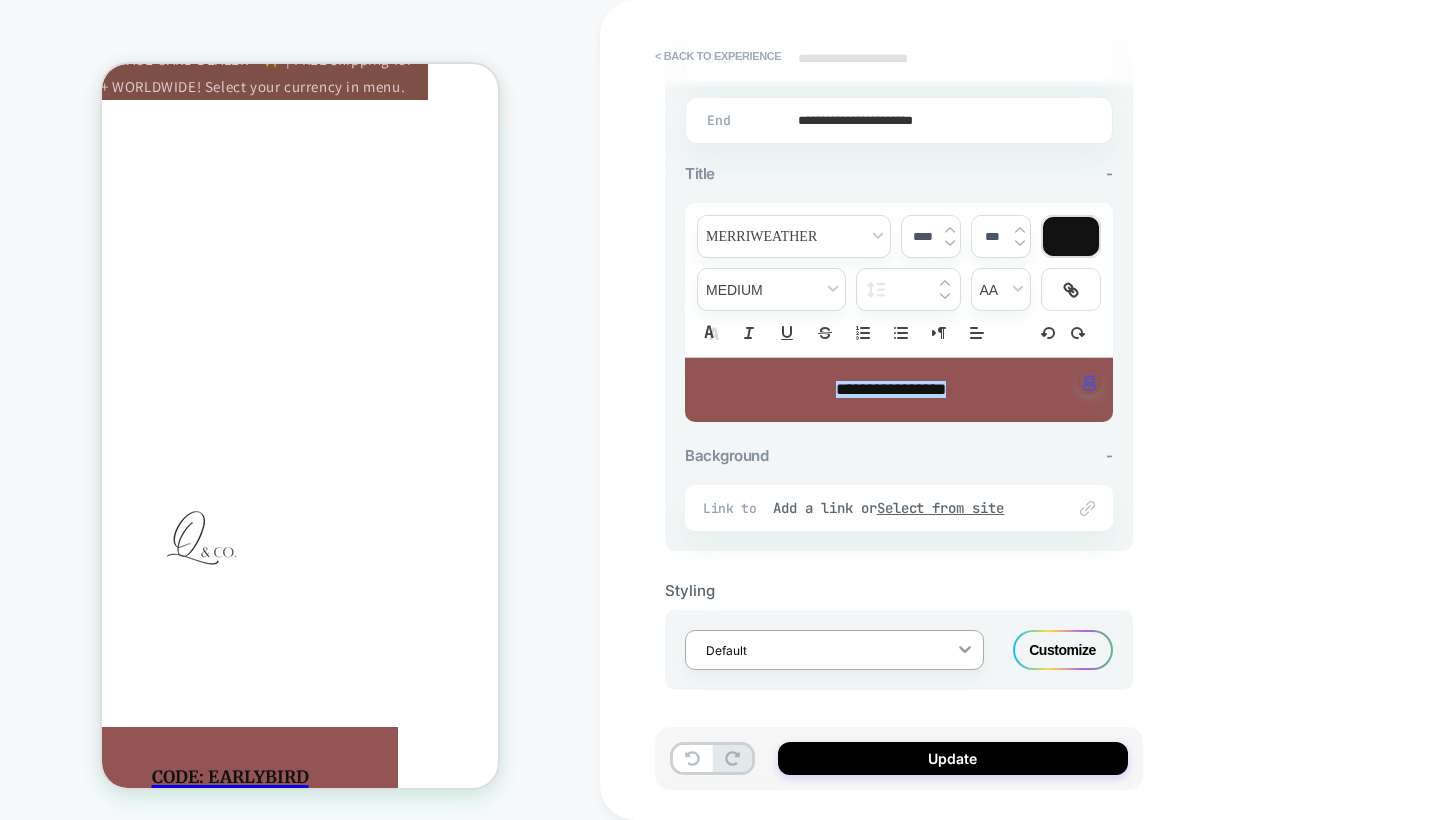 click at bounding box center [965, 649] 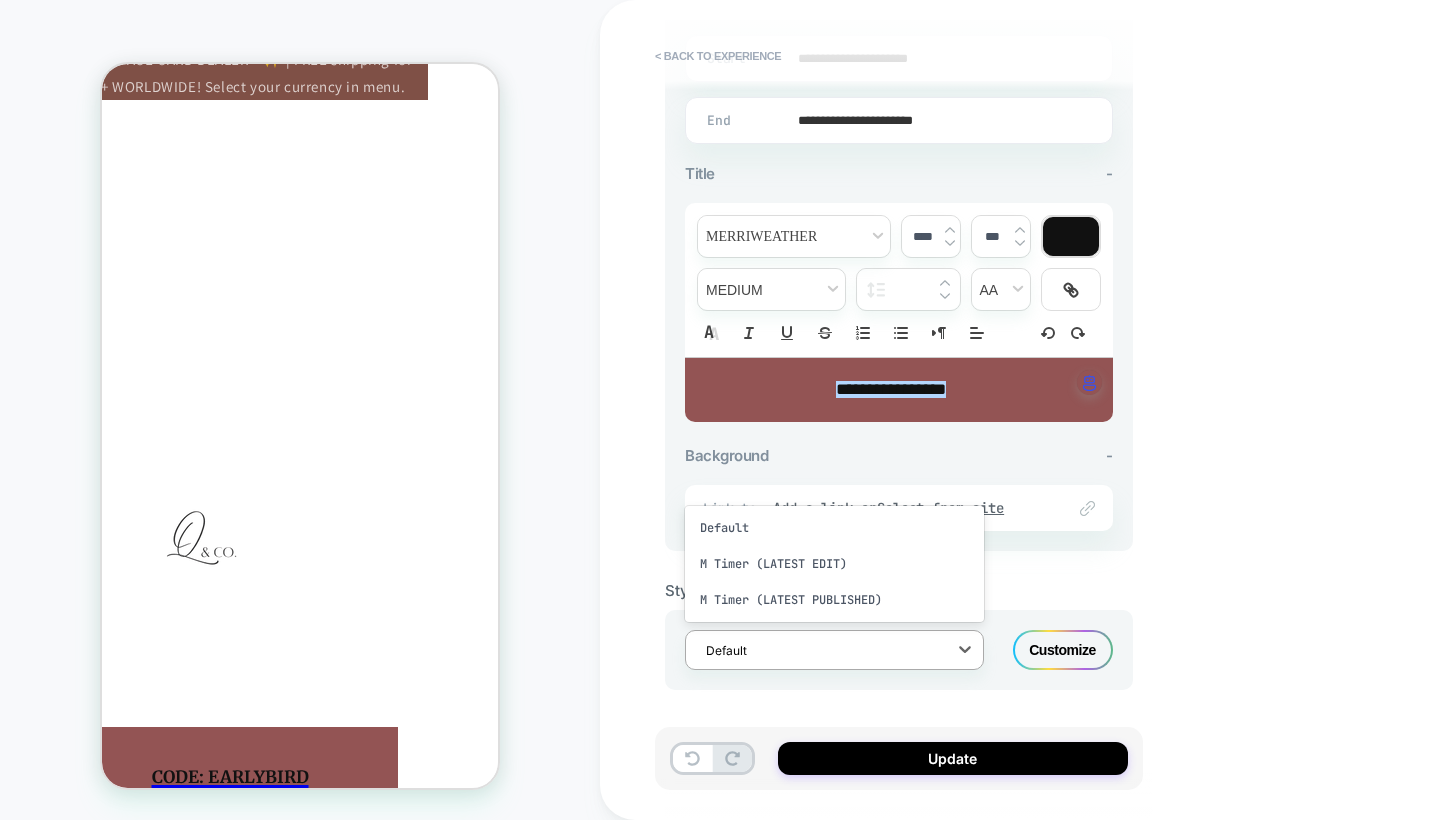 click on "**********" at bounding box center [1040, 410] 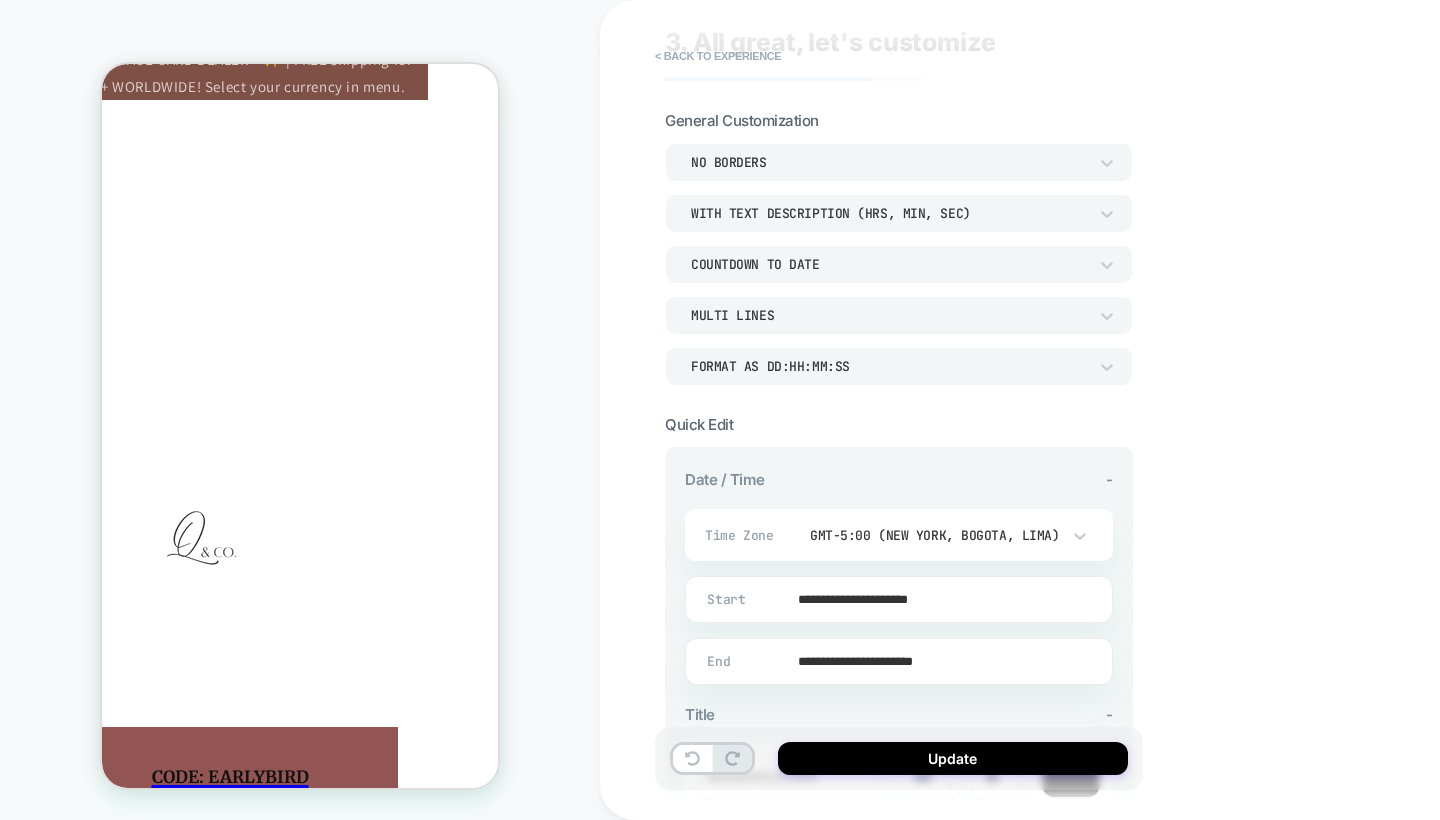 scroll, scrollTop: 24, scrollLeft: 0, axis: vertical 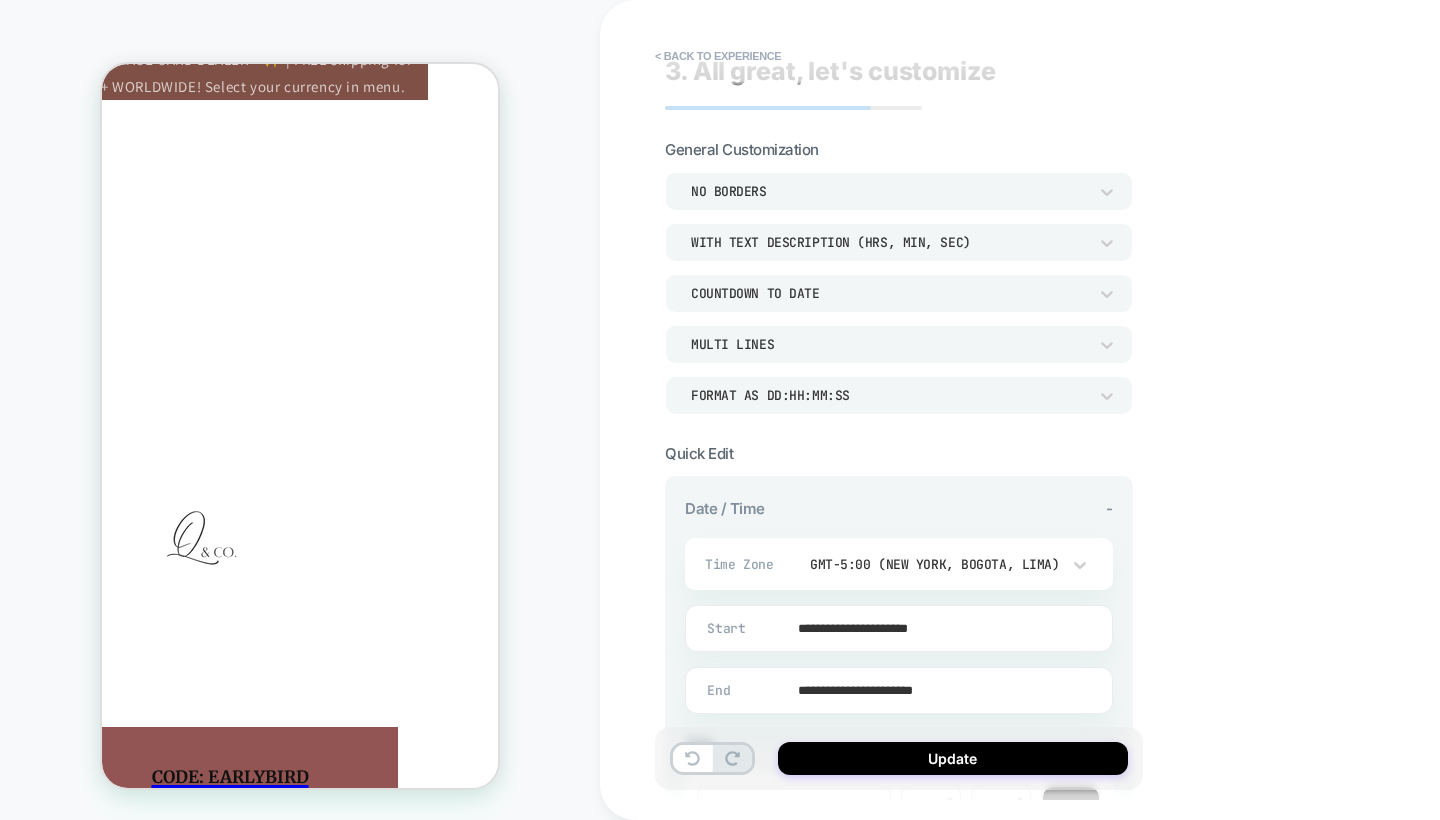 click on "MULTI LINES" at bounding box center [889, 344] 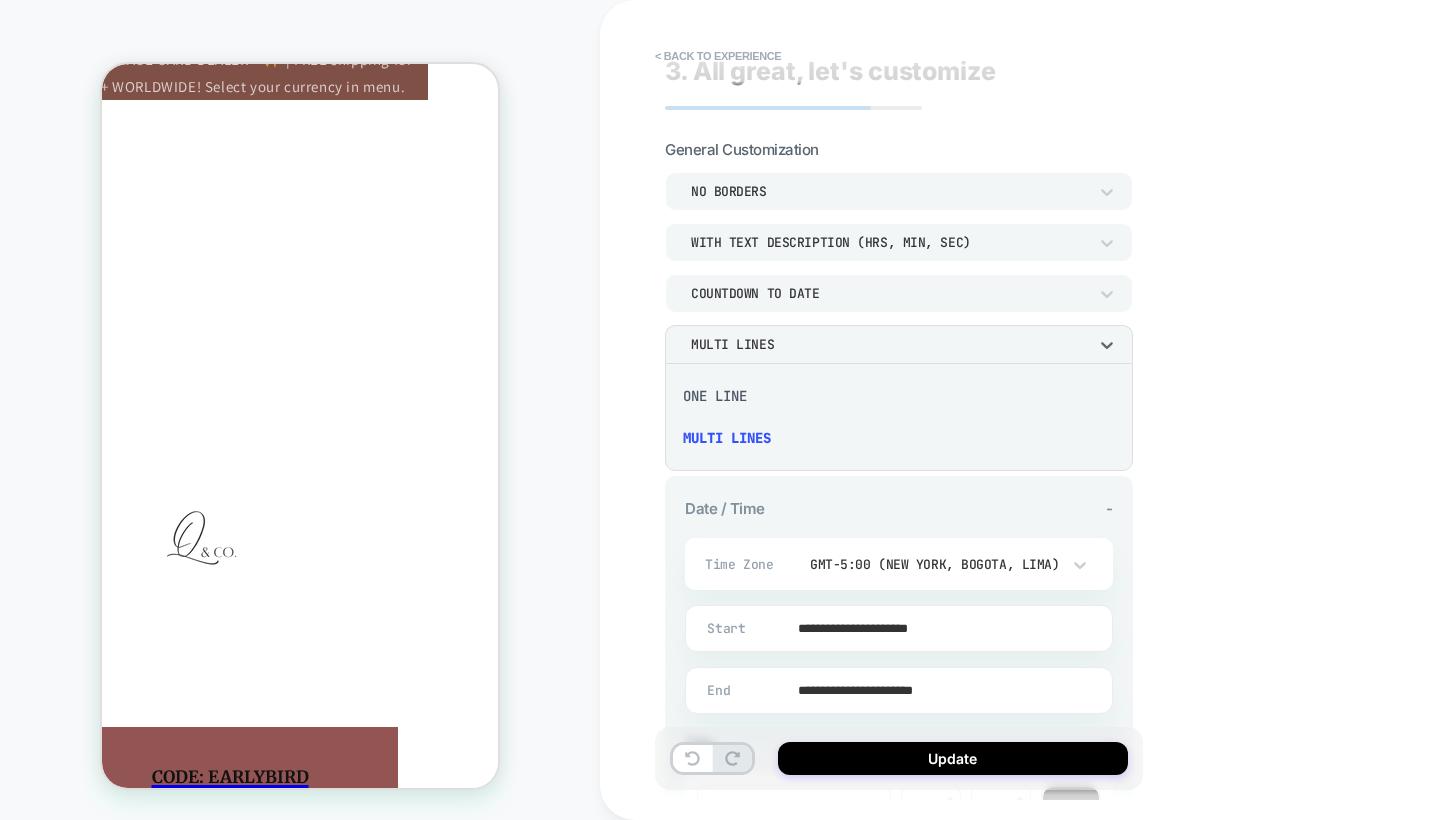 click at bounding box center (720, 410) 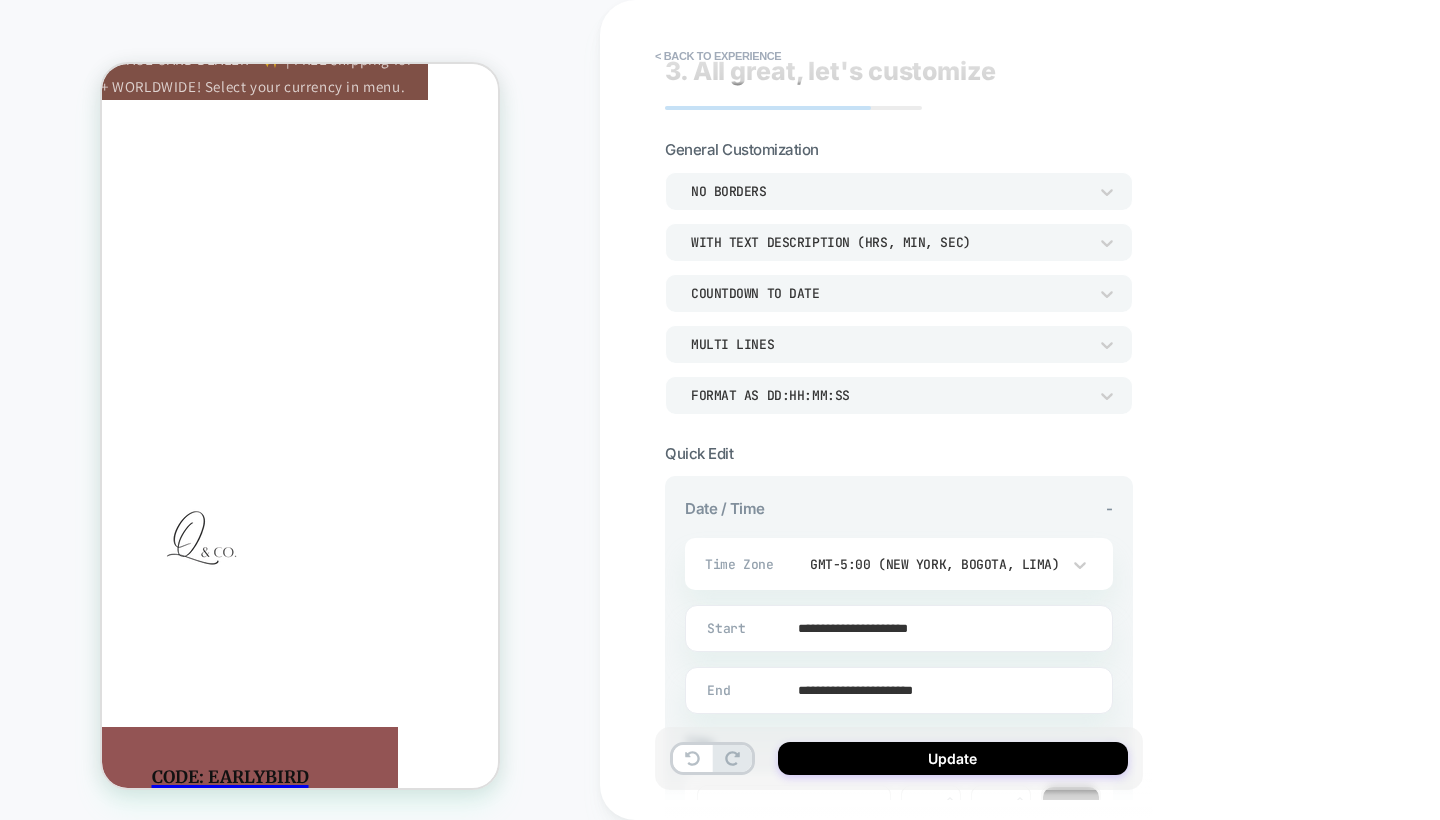 click on "Format as DD:HH:MM:SS" at bounding box center [899, 395] 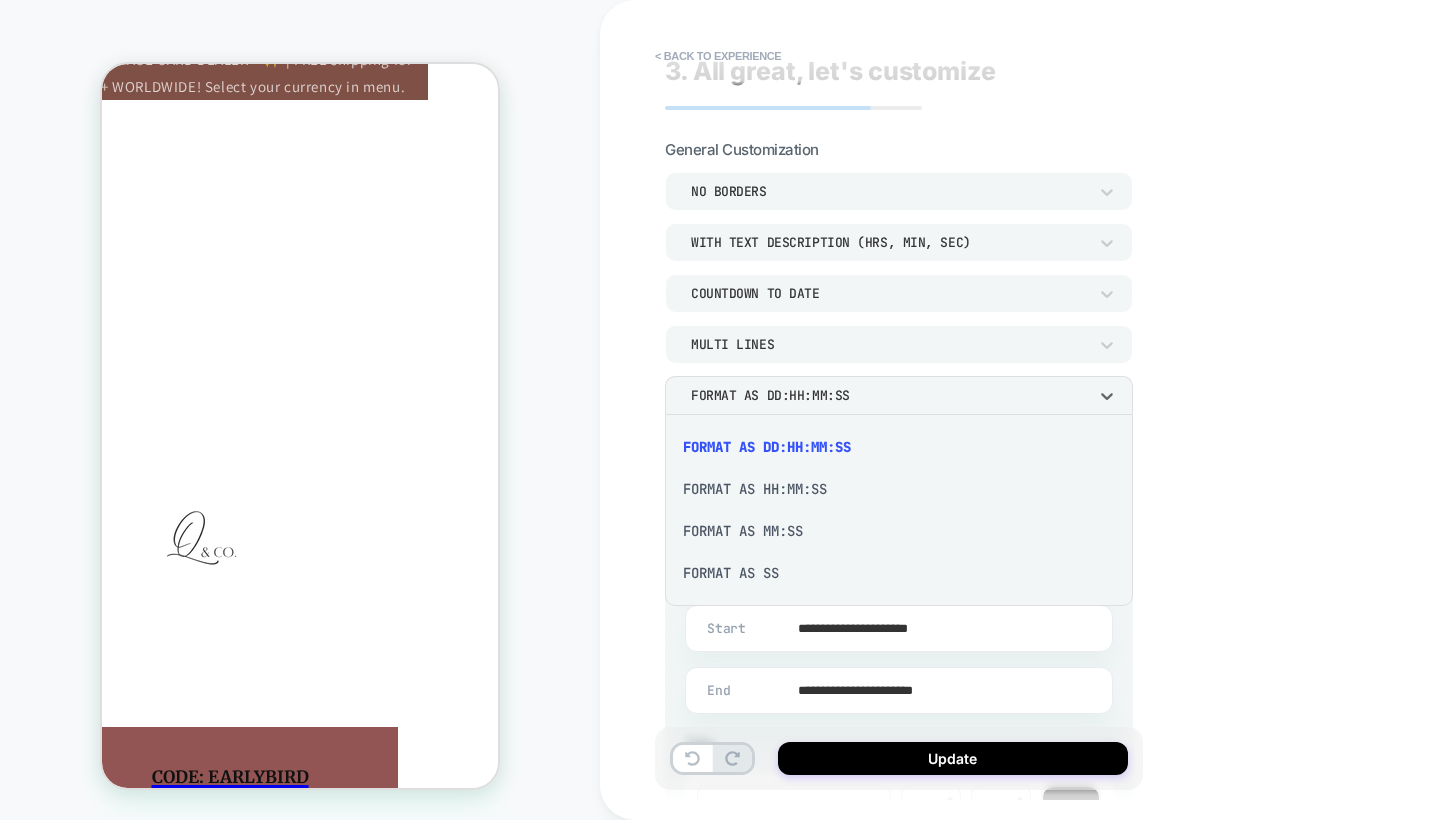 click at bounding box center (720, 410) 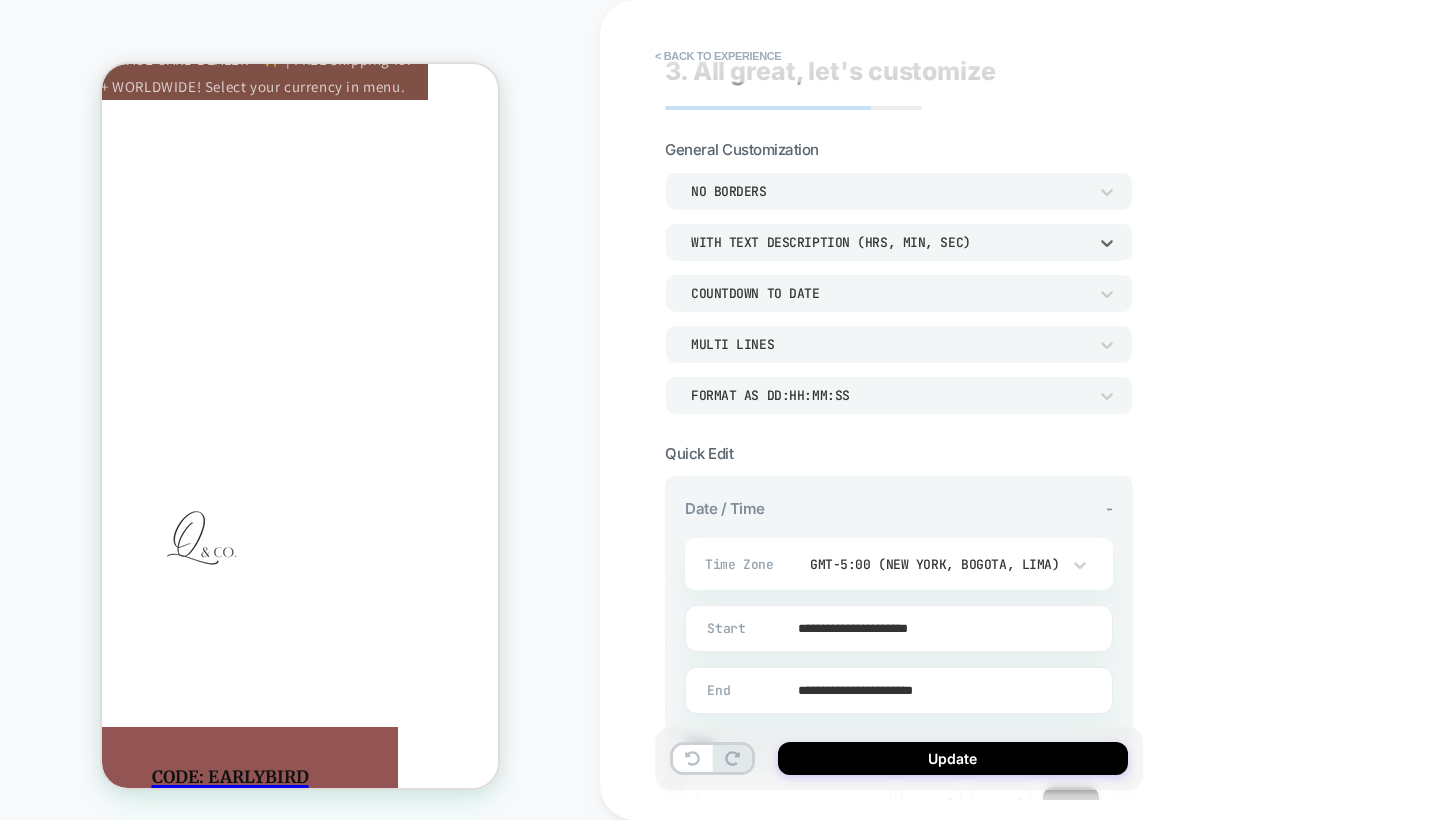 click on "WITH TEXT DESCRIPTION (HRS, MIN, SEC)" at bounding box center [889, 242] 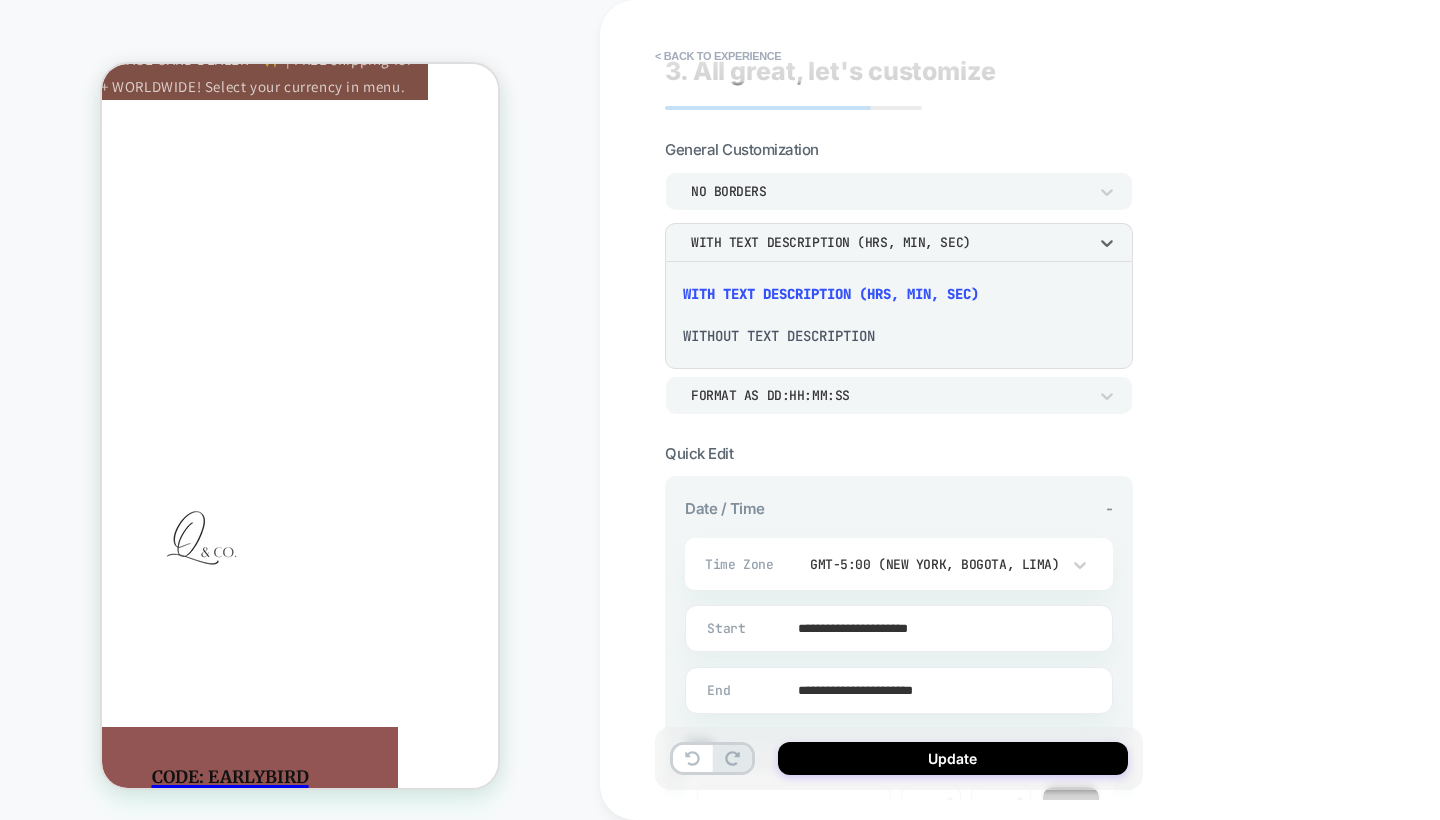 click at bounding box center (720, 410) 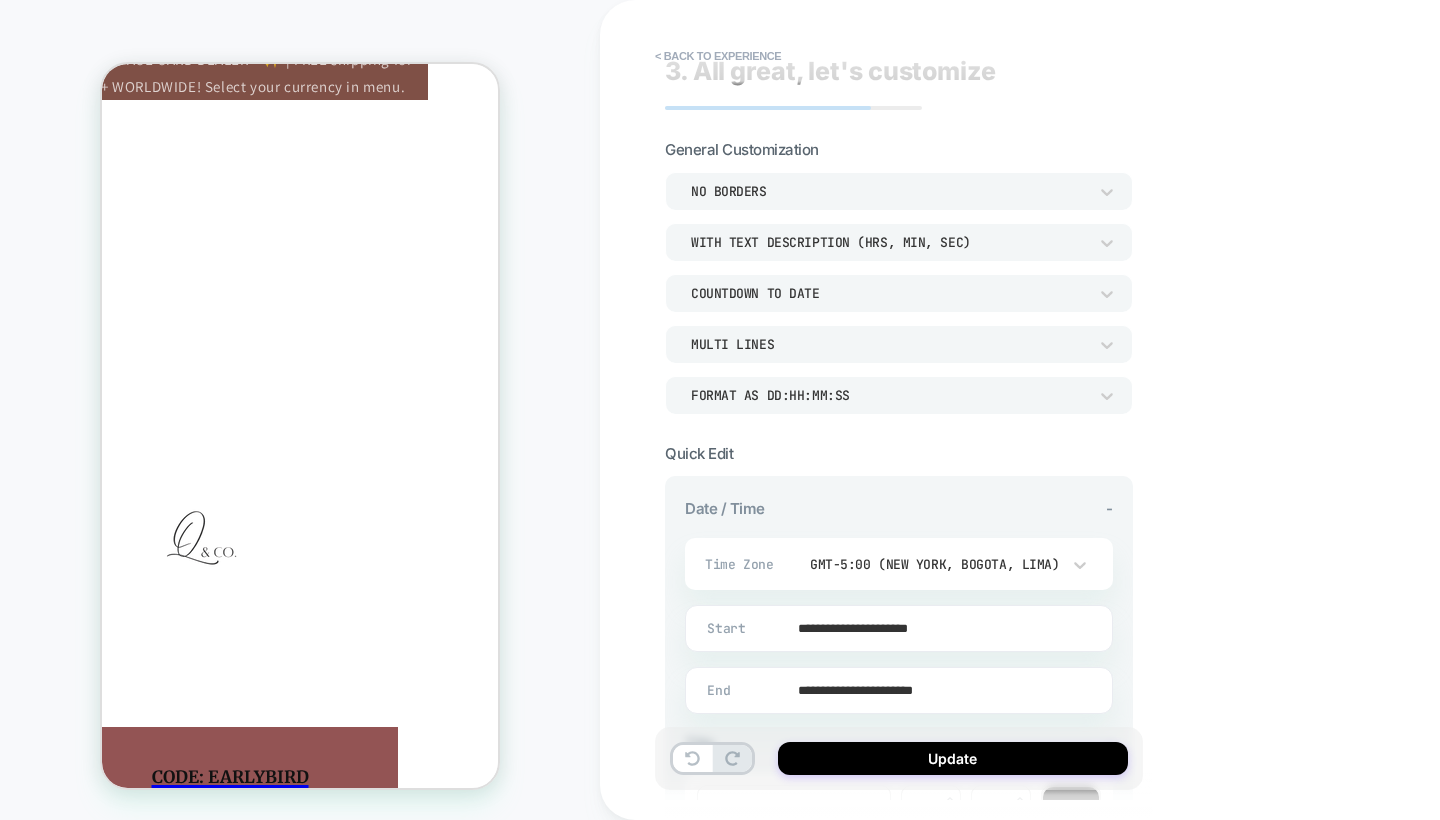 click on "General Customization NO BORDERS WITH TEXT DESCRIPTION (HRS, MIN, SEC) COUNTDOWN TO DATE MULTI LINES Format as DD:HH:MM:SS" at bounding box center (899, 277) 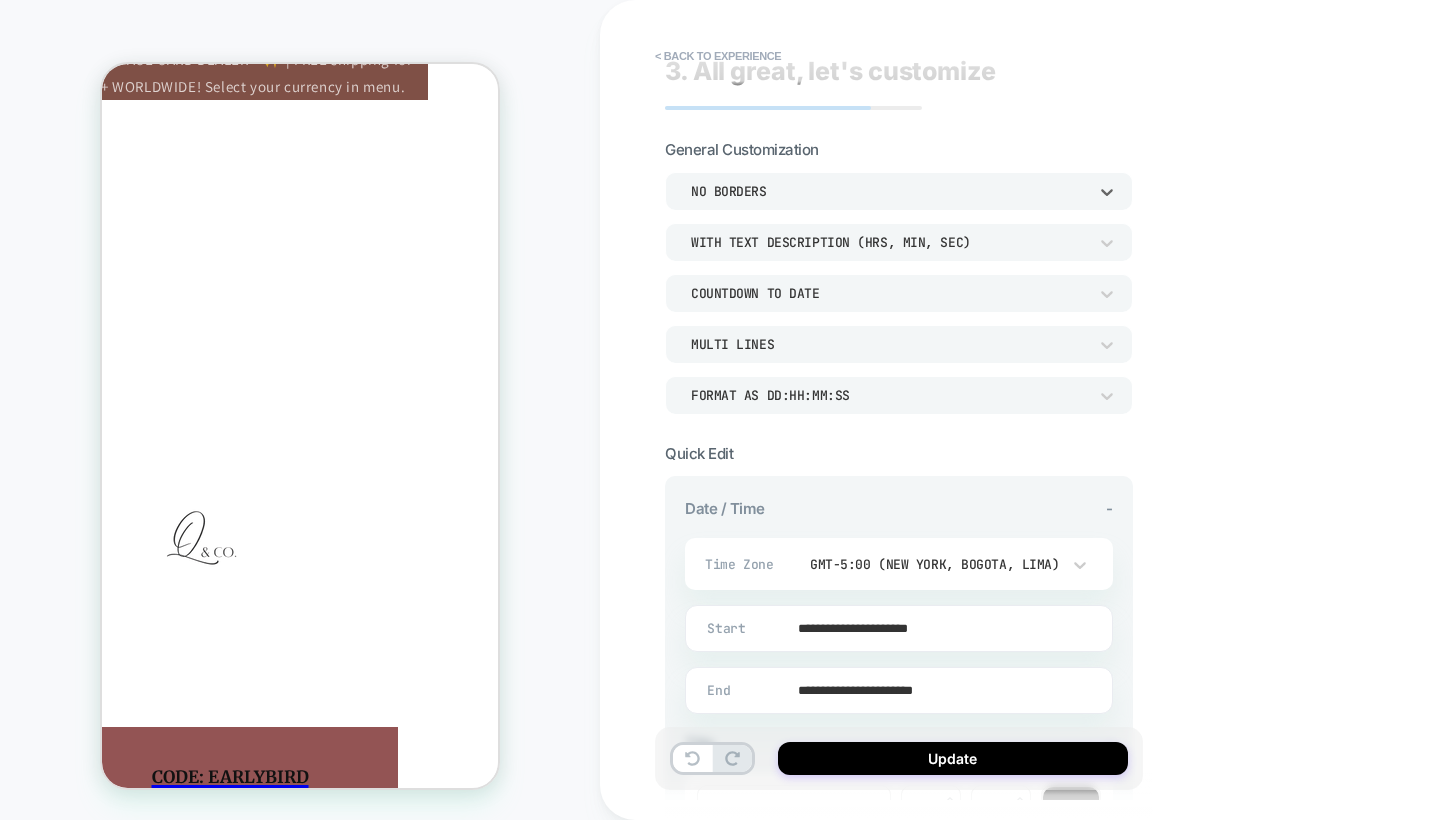 click on "NO BORDERS" at bounding box center (889, 191) 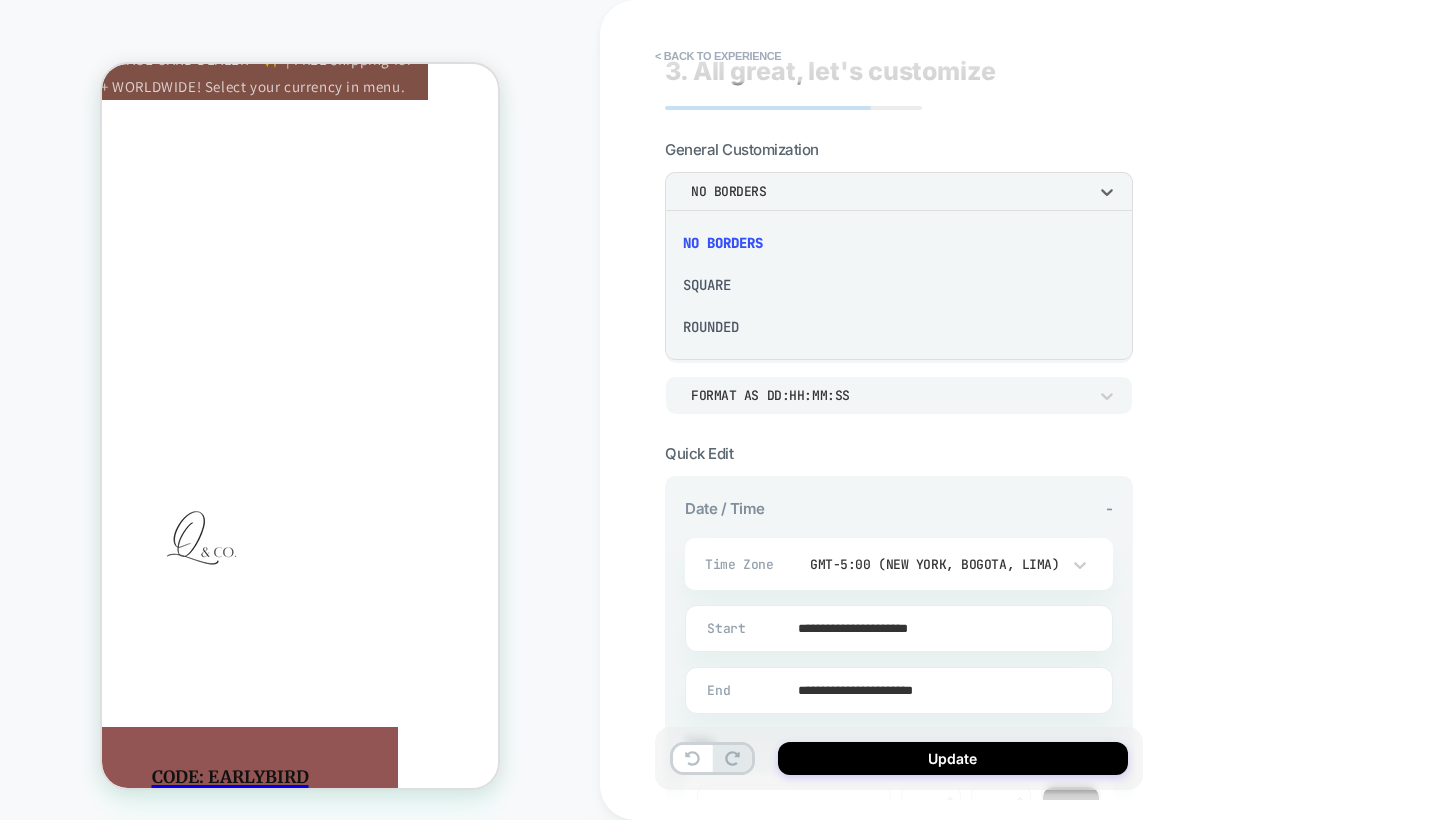 click at bounding box center (720, 410) 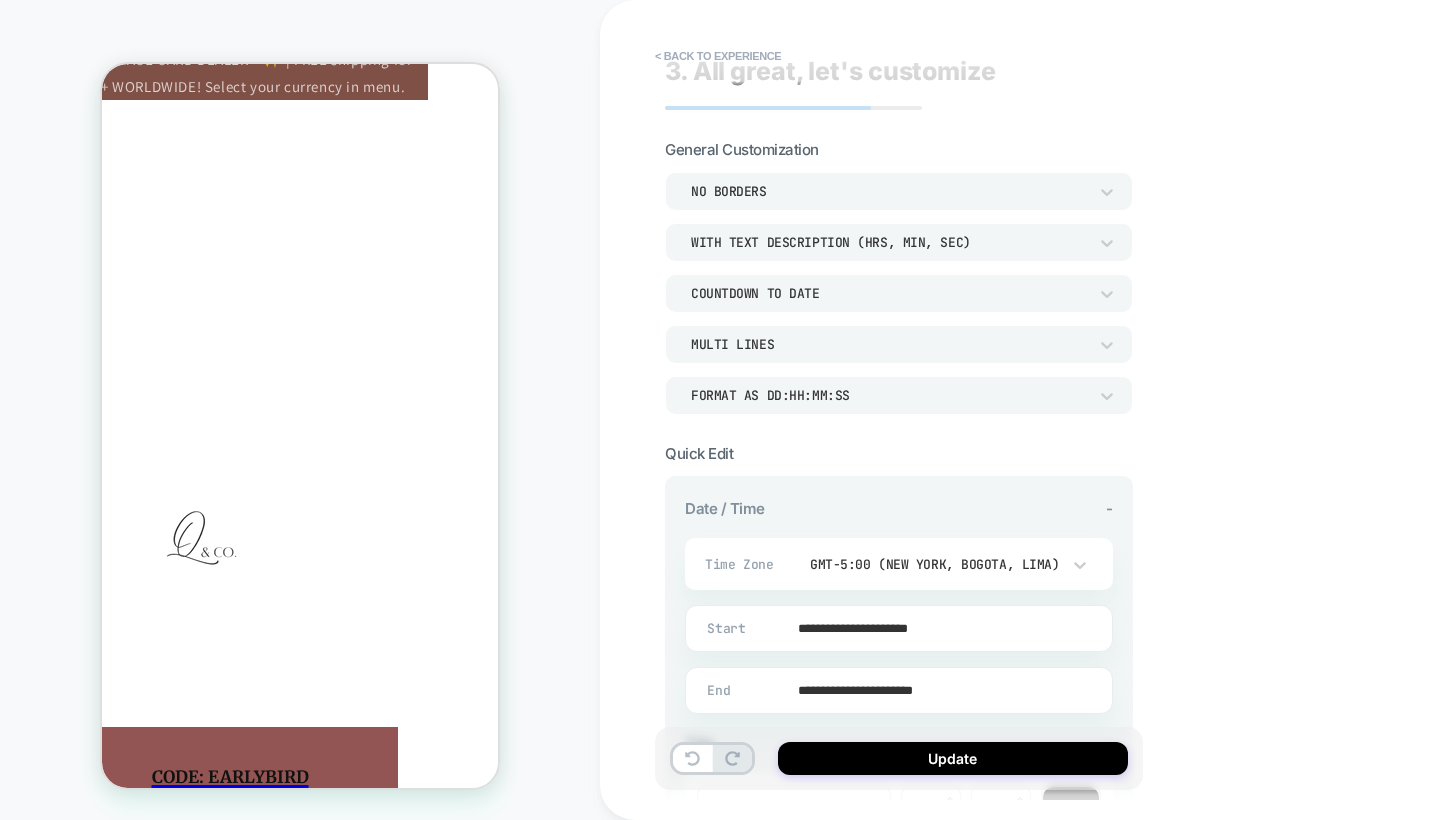 click on "NO BORDERS" at bounding box center [889, 191] 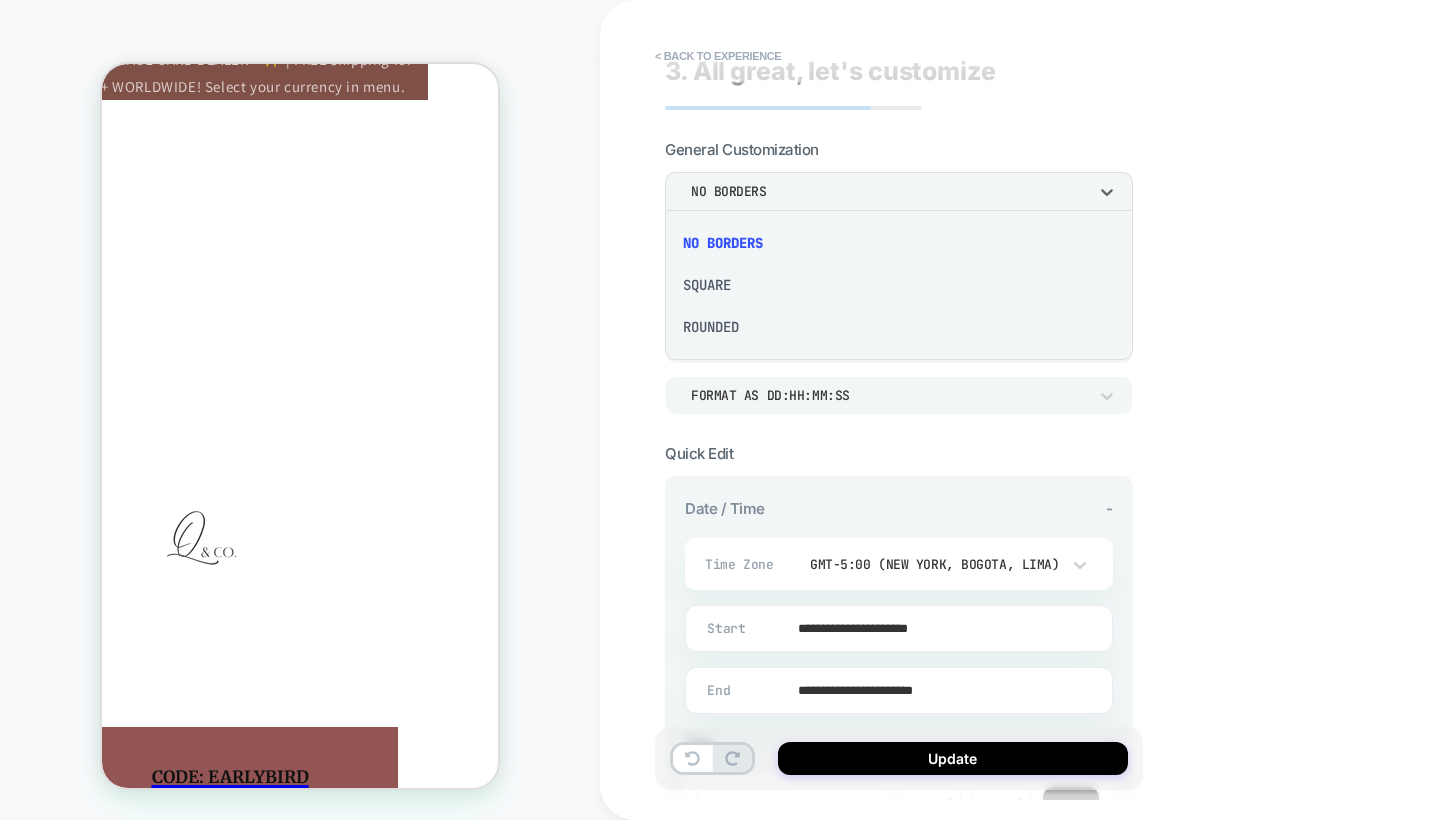 click on "SQUARE" at bounding box center [899, 285] 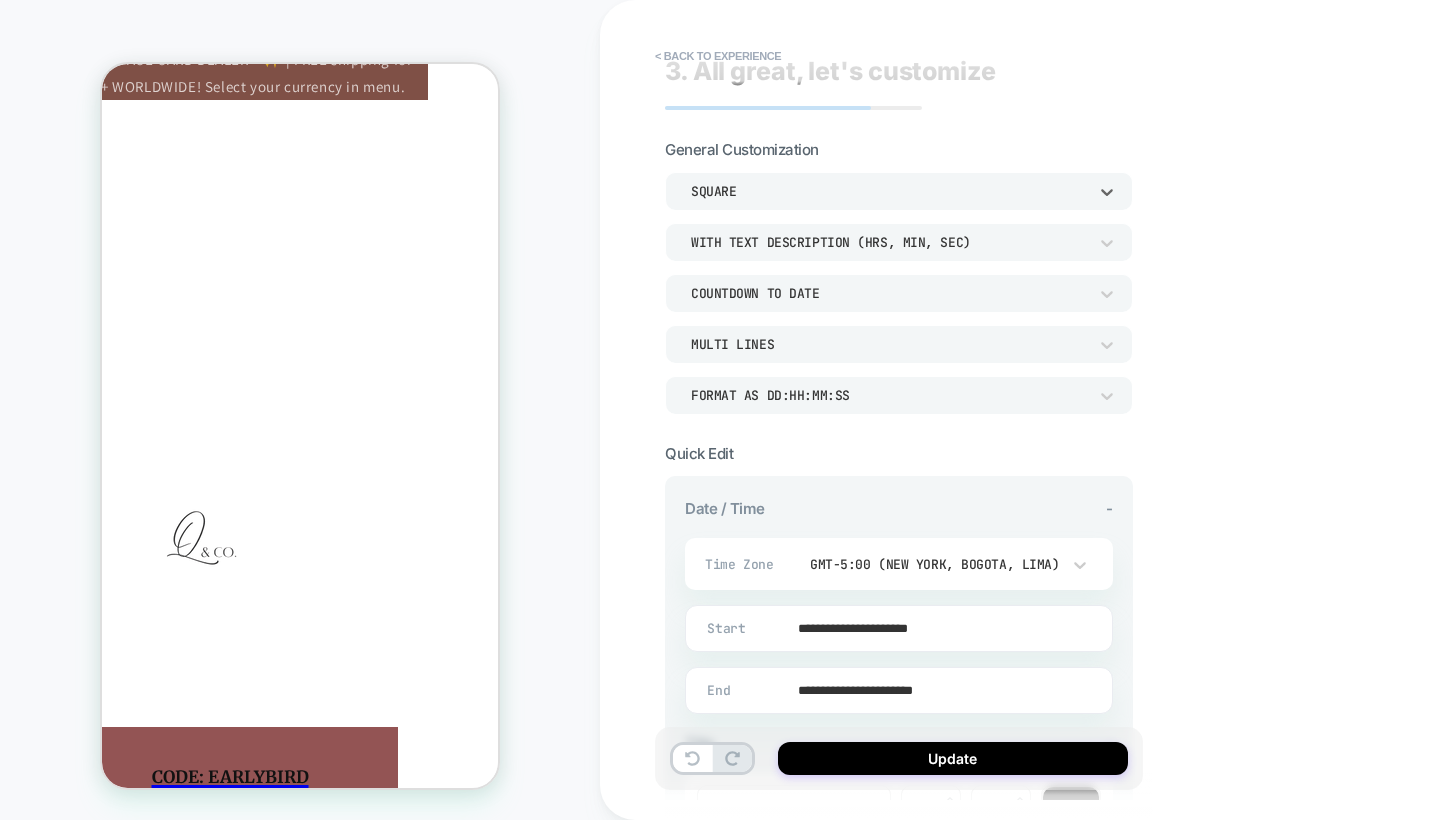 click on "SQUARE" at bounding box center (889, 191) 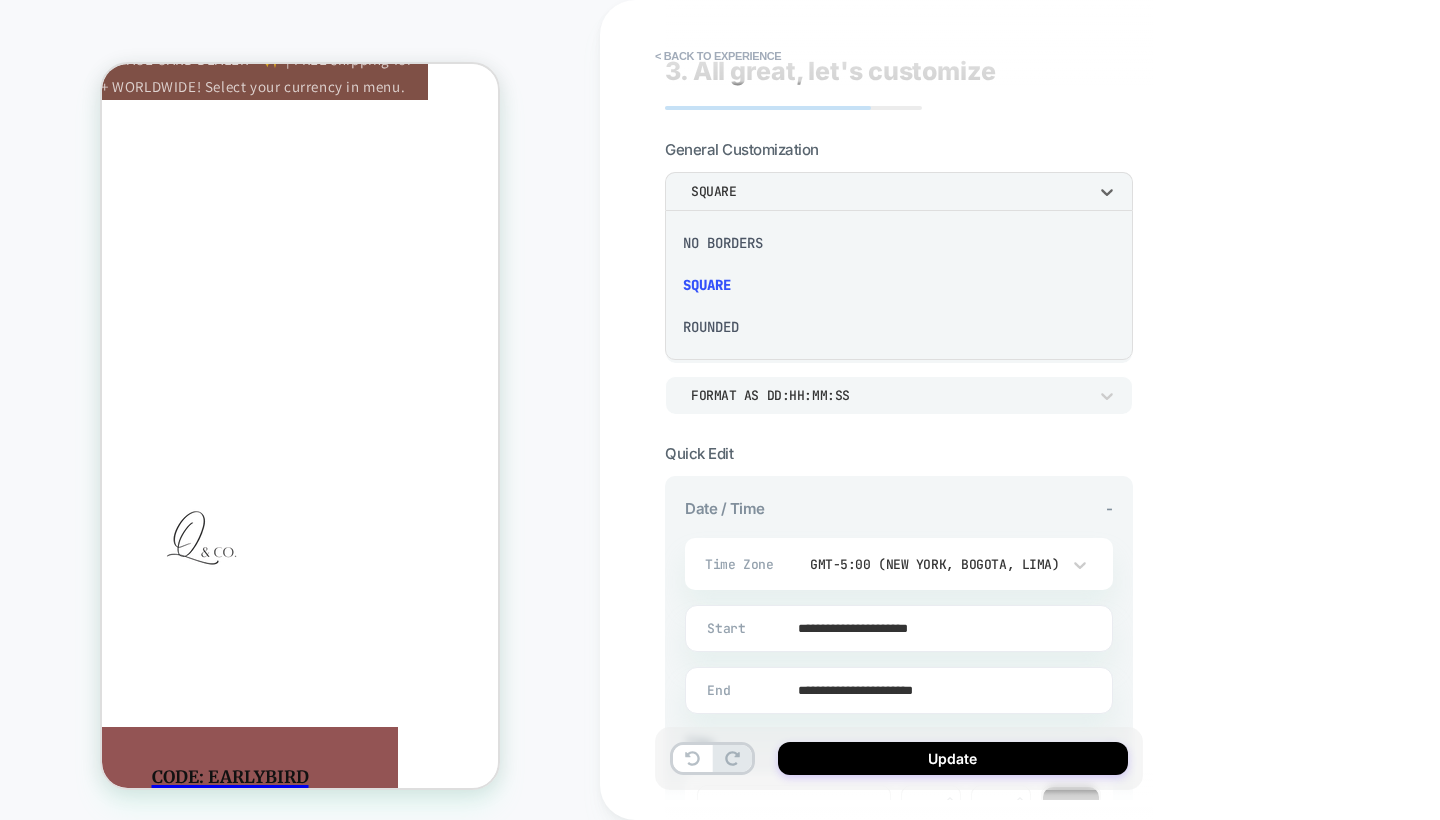 click on "NO BORDERS" at bounding box center [899, 243] 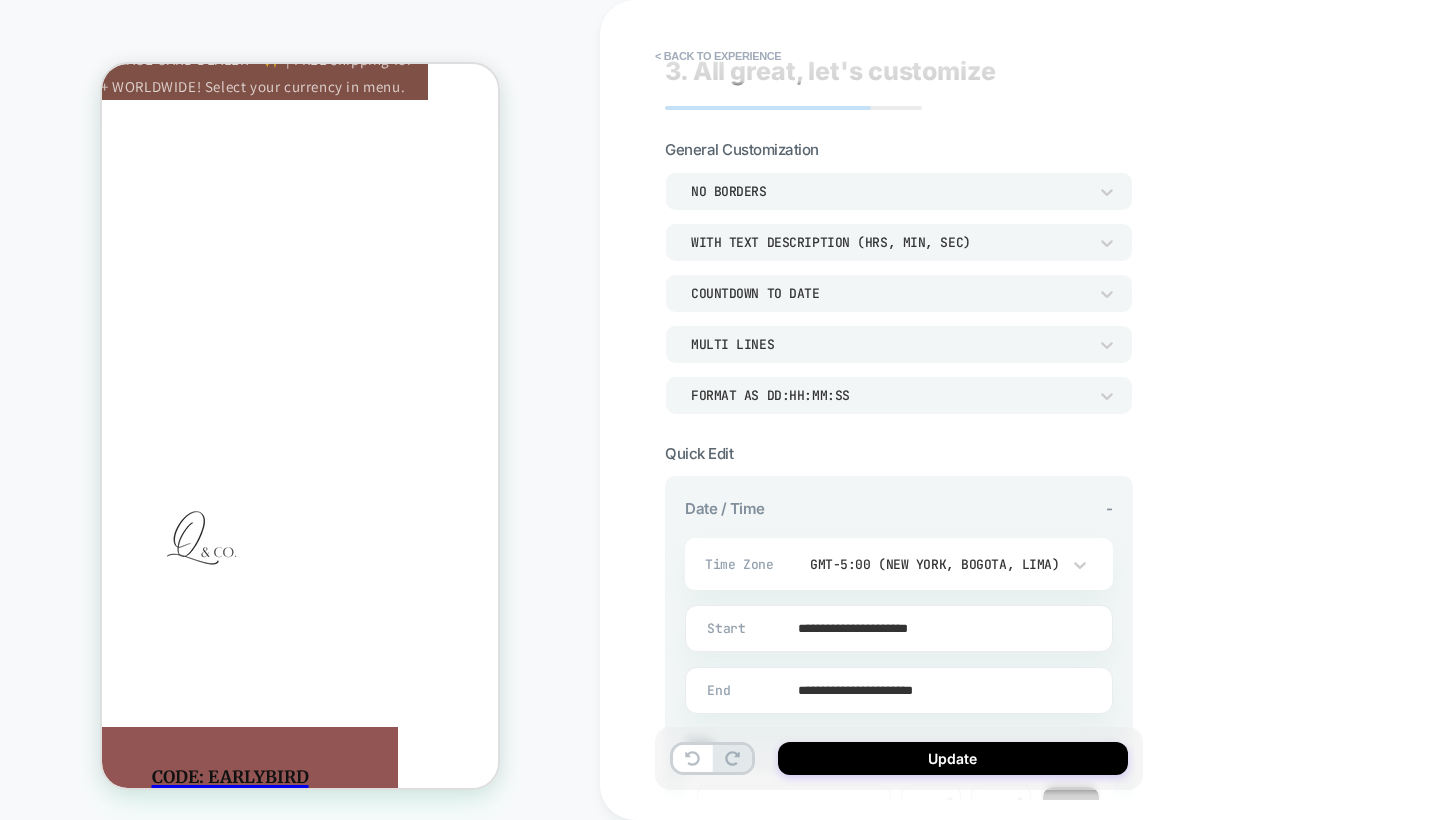 click on "**********" at bounding box center [1040, 410] 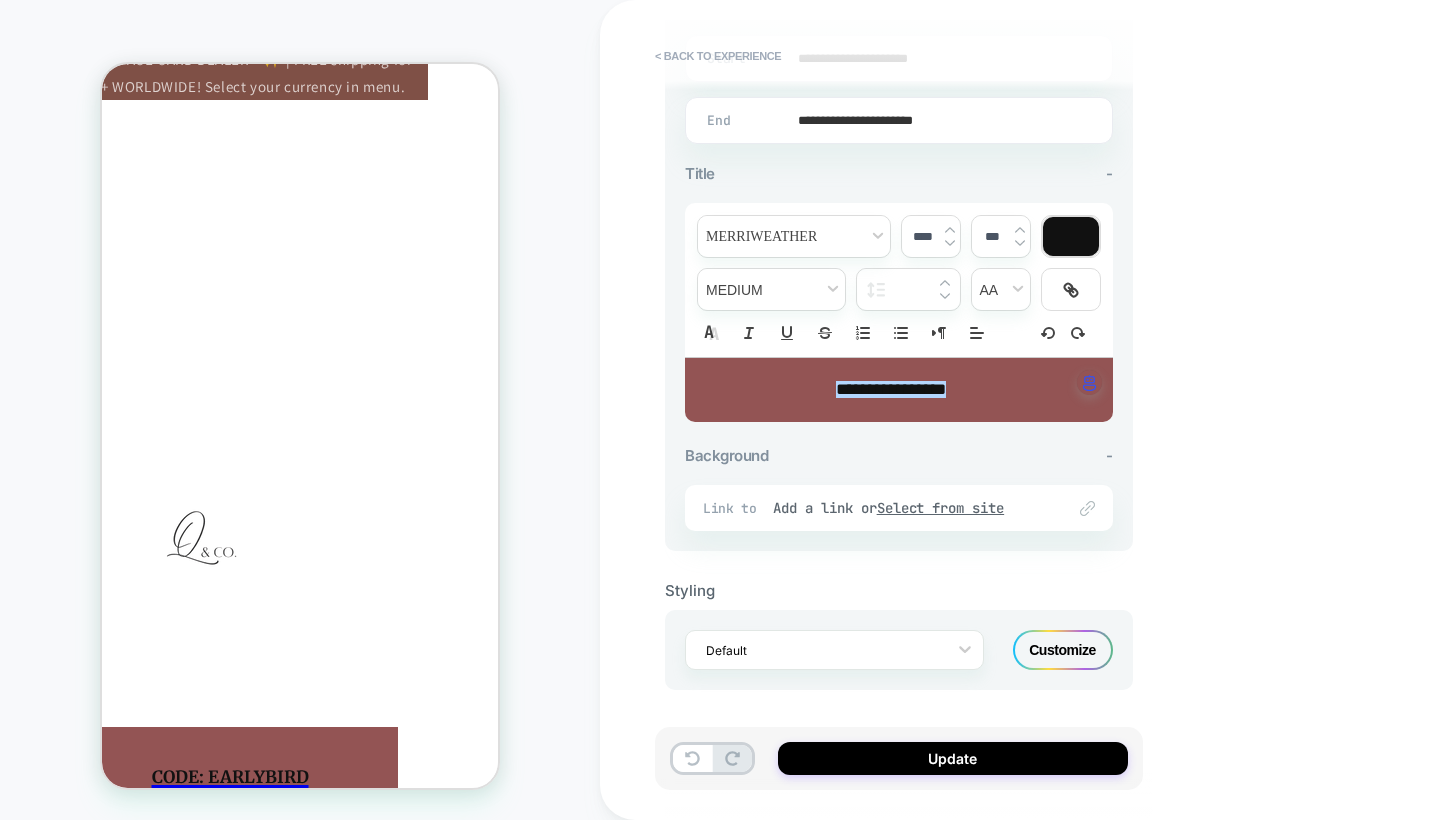 scroll, scrollTop: 594, scrollLeft: 0, axis: vertical 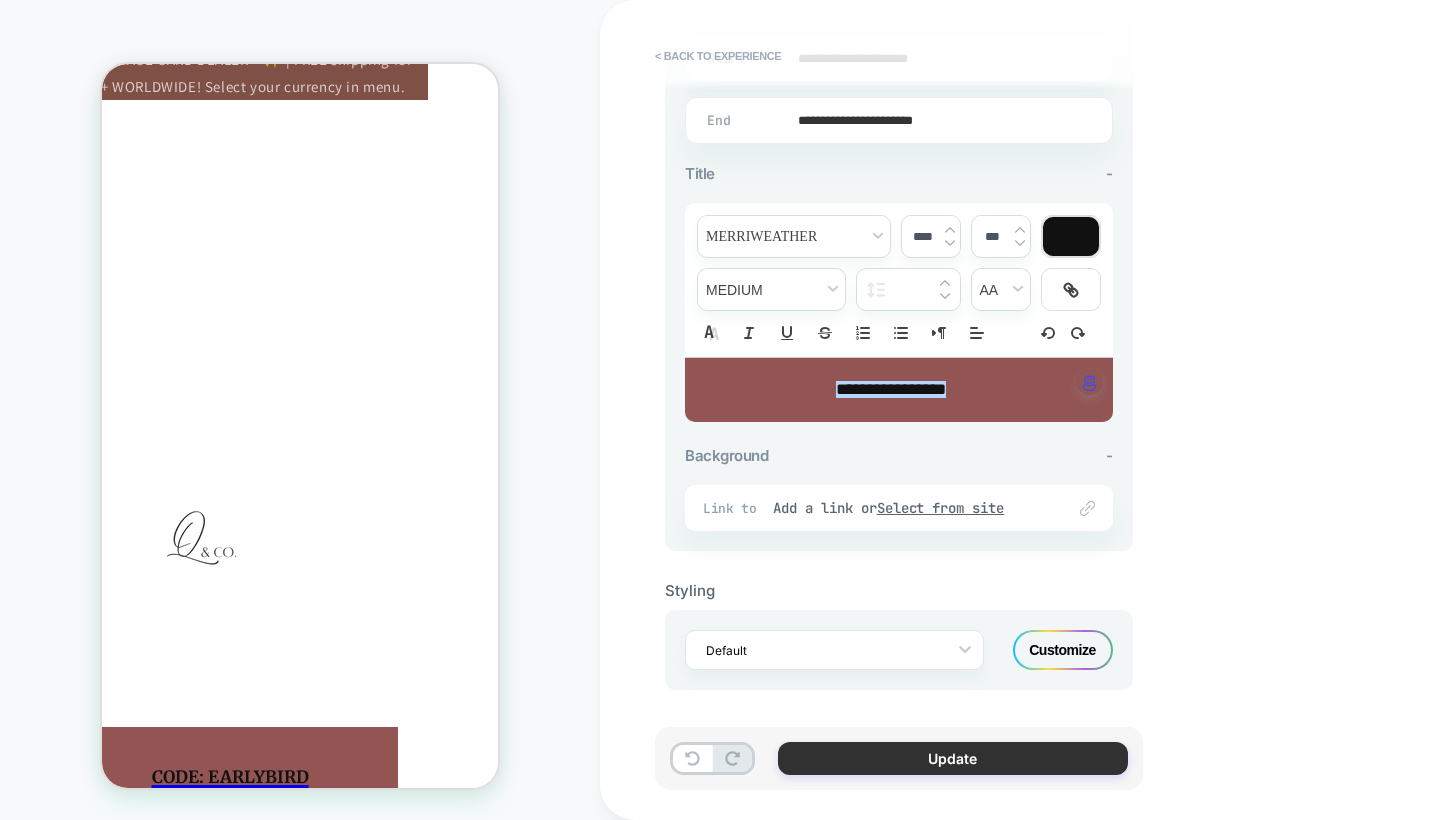 click on "Update" at bounding box center (953, 758) 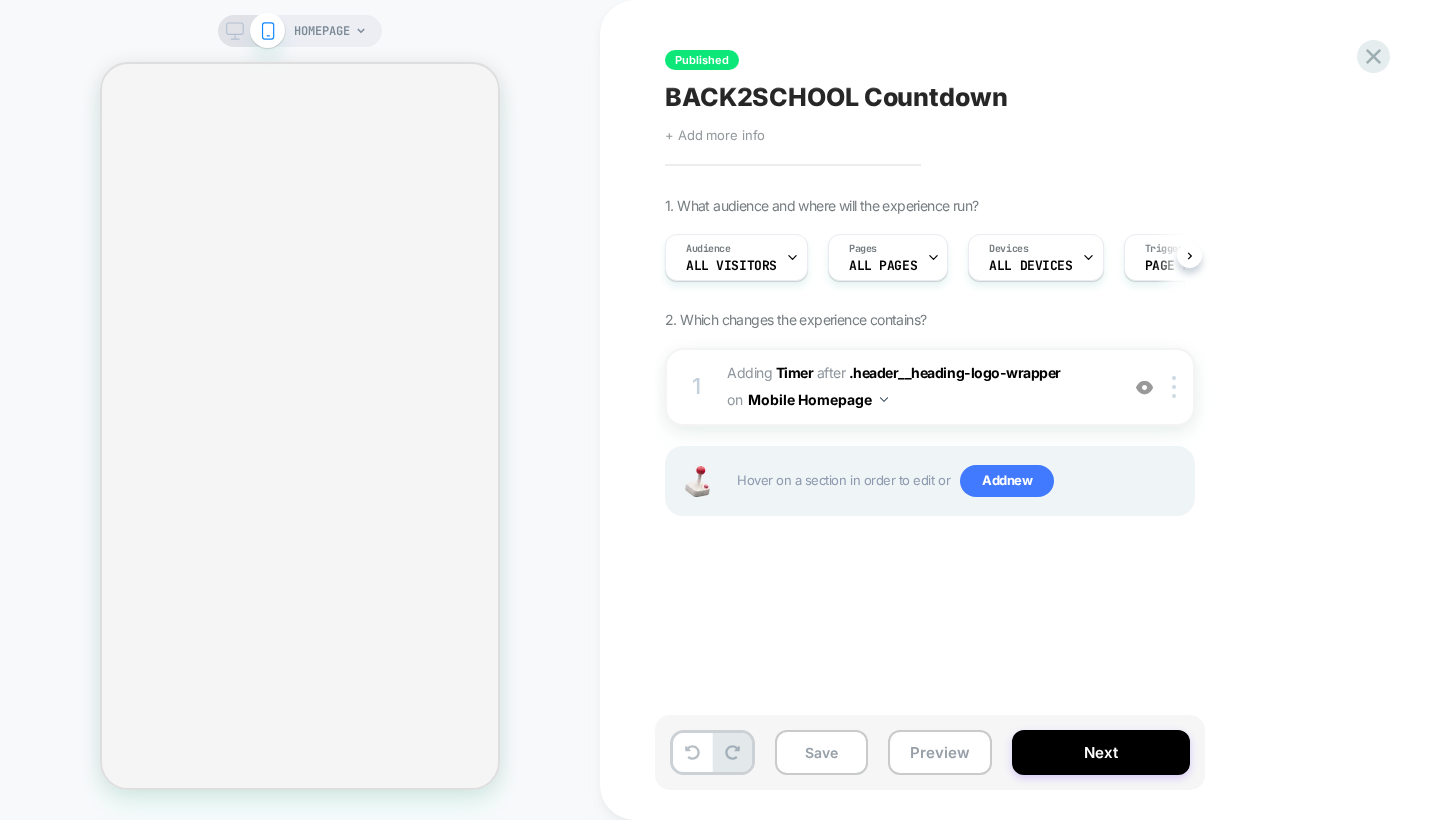 drag, startPoint x: 0, startPoint y: 0, endPoint x: 697, endPoint y: 137, distance: 710.33655 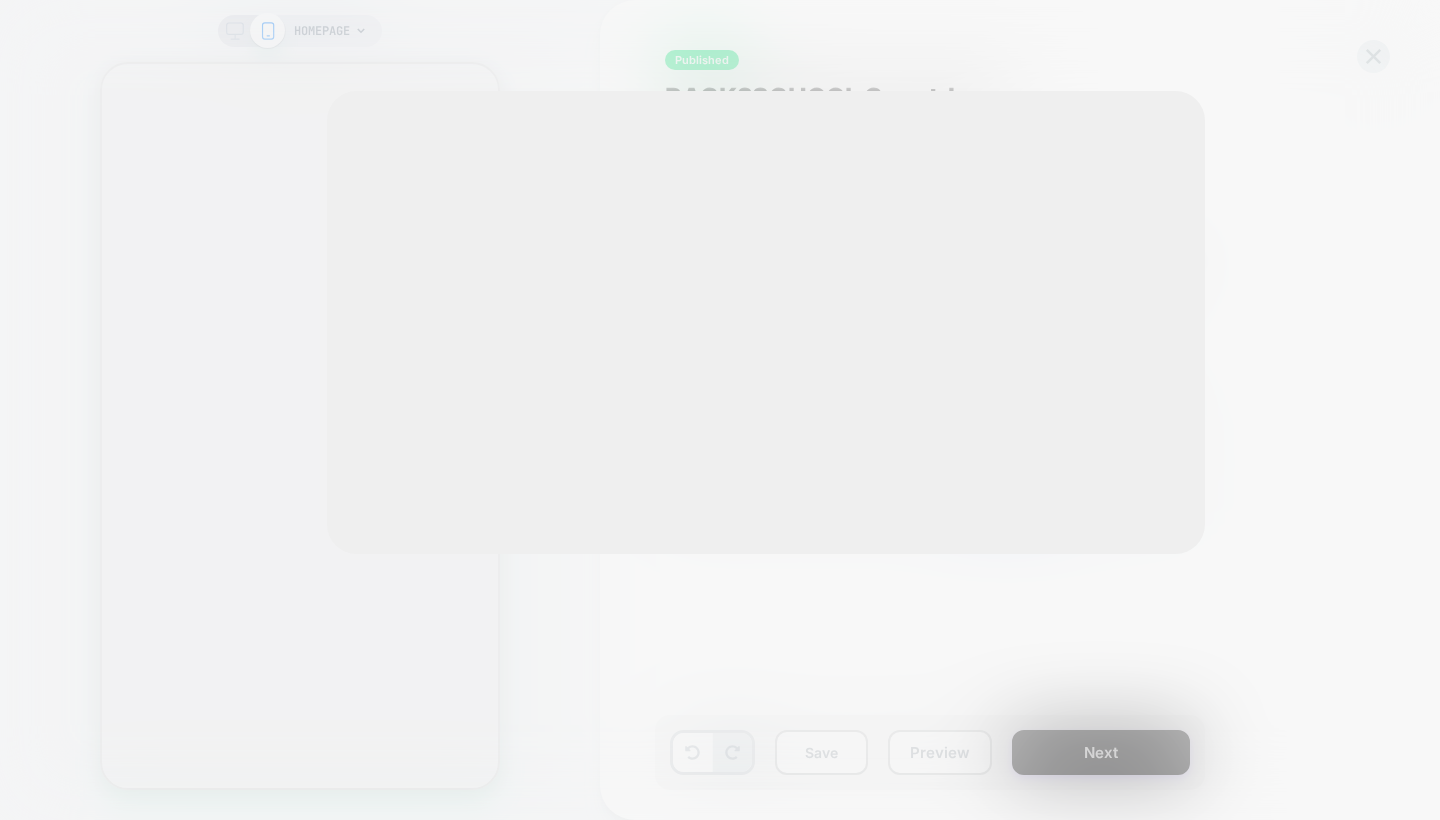 scroll, scrollTop: 0, scrollLeft: 0, axis: both 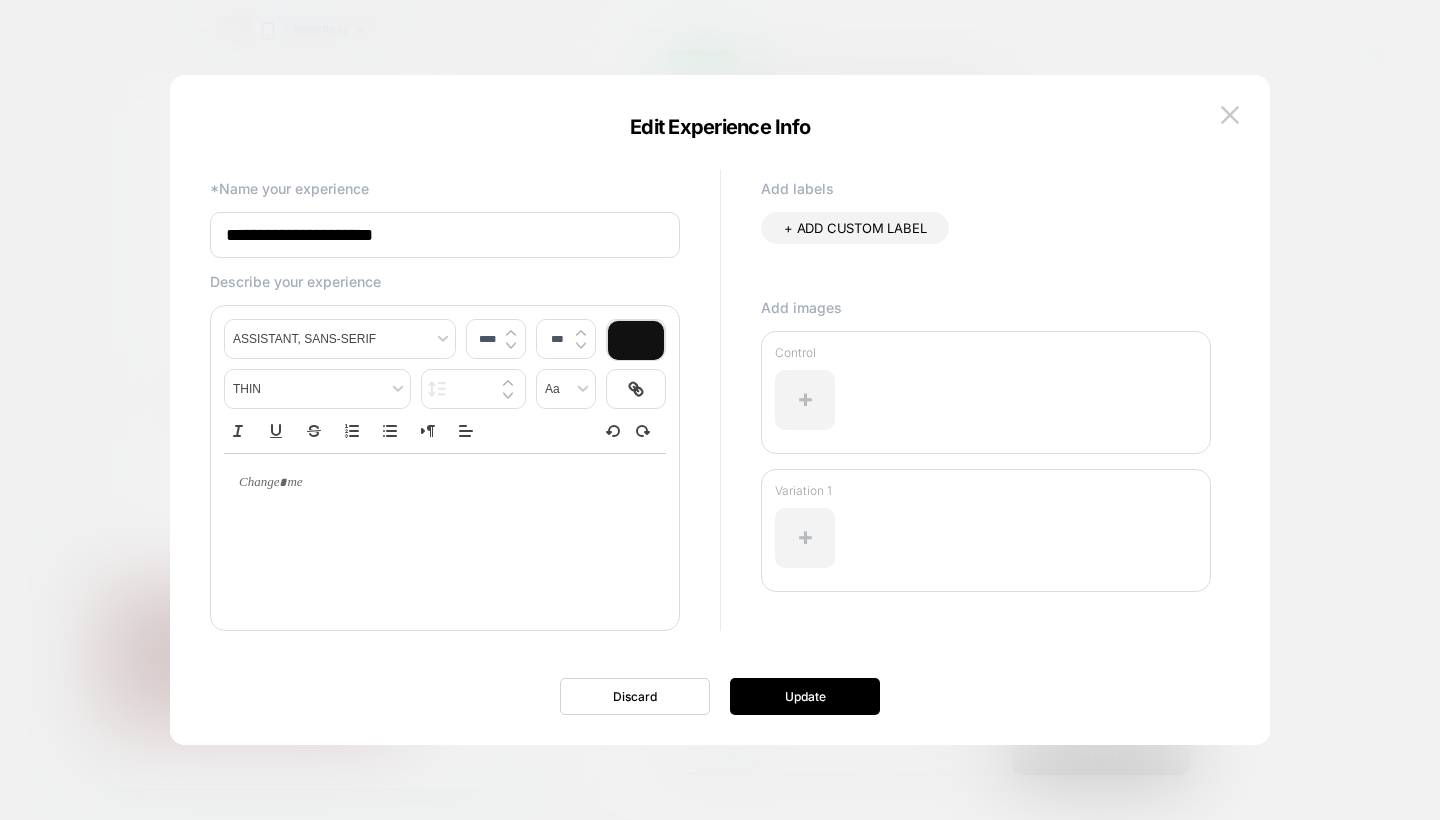 click at bounding box center (1230, 114) 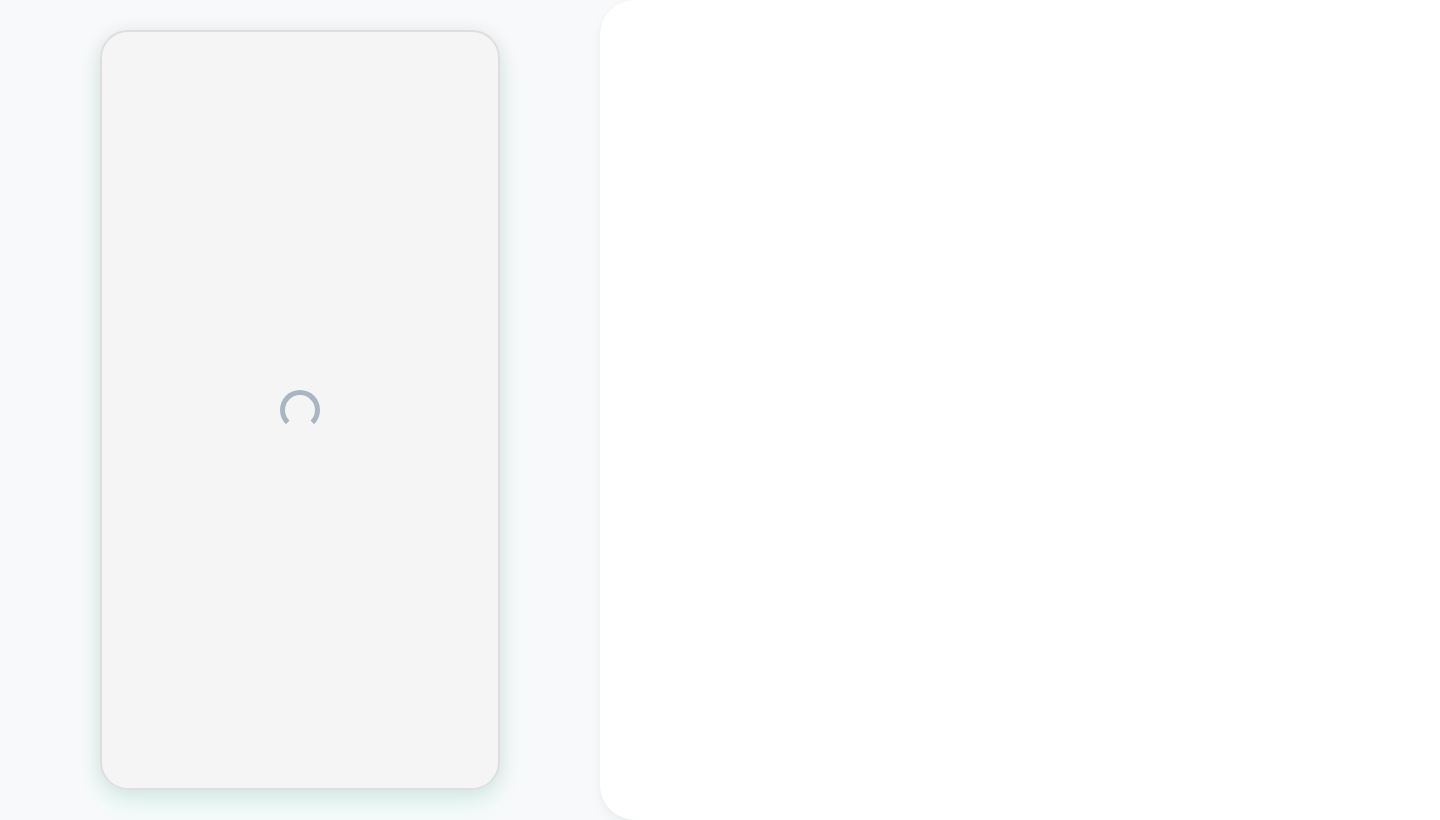 scroll, scrollTop: 0, scrollLeft: 0, axis: both 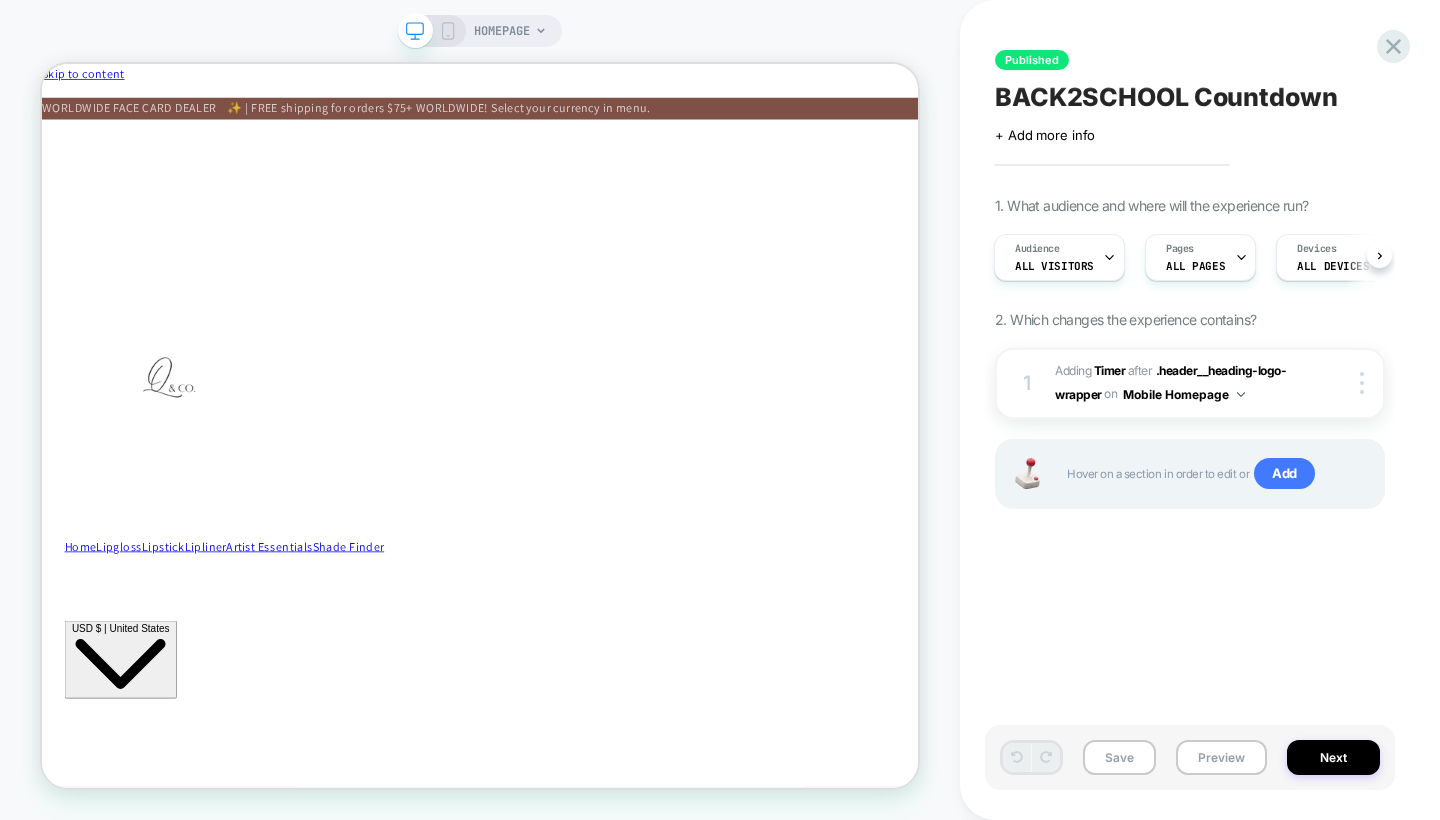 click 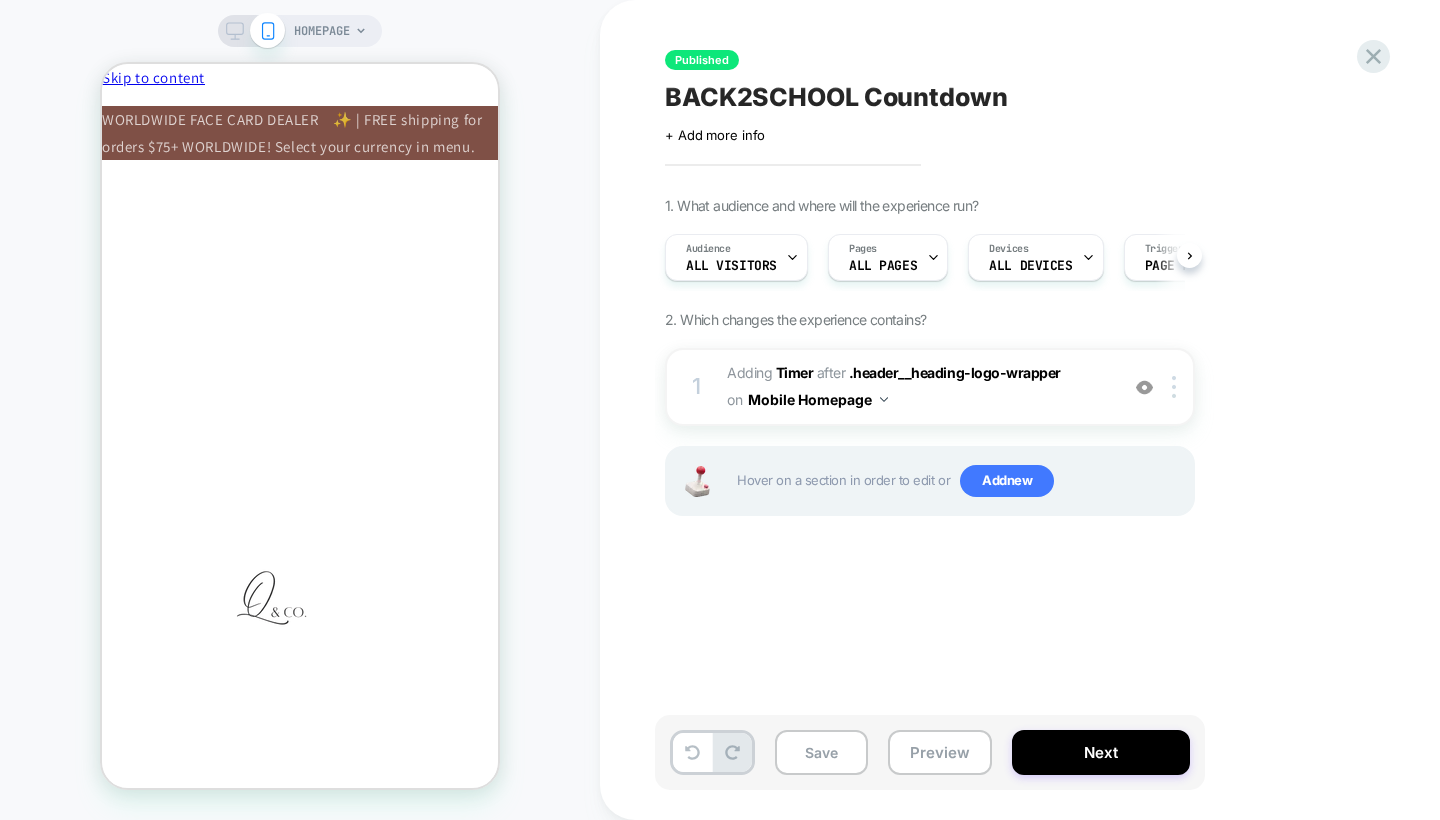 scroll, scrollTop: 0, scrollLeft: 1, axis: horizontal 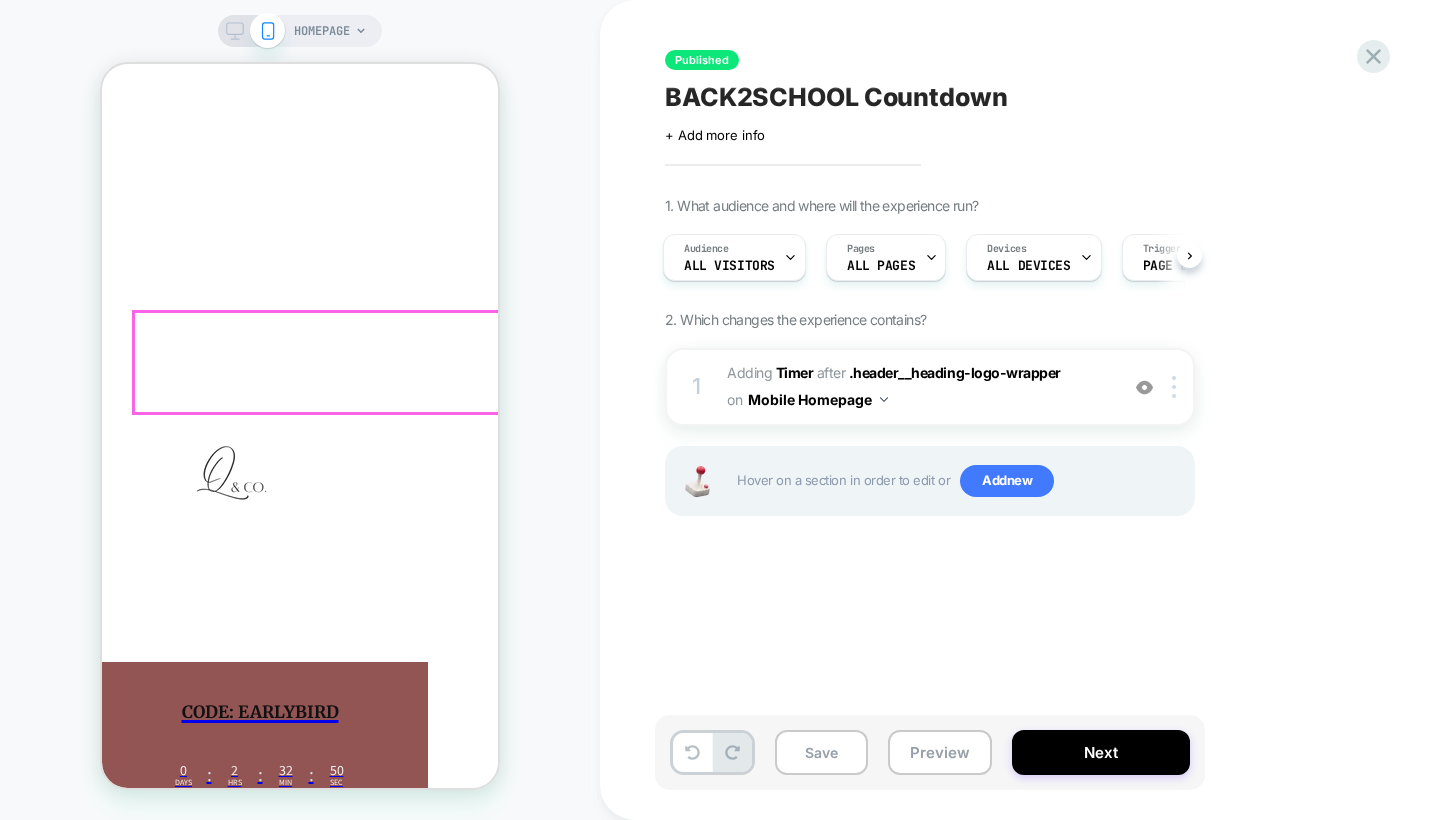 click on "50" at bounding box center [337, 770] 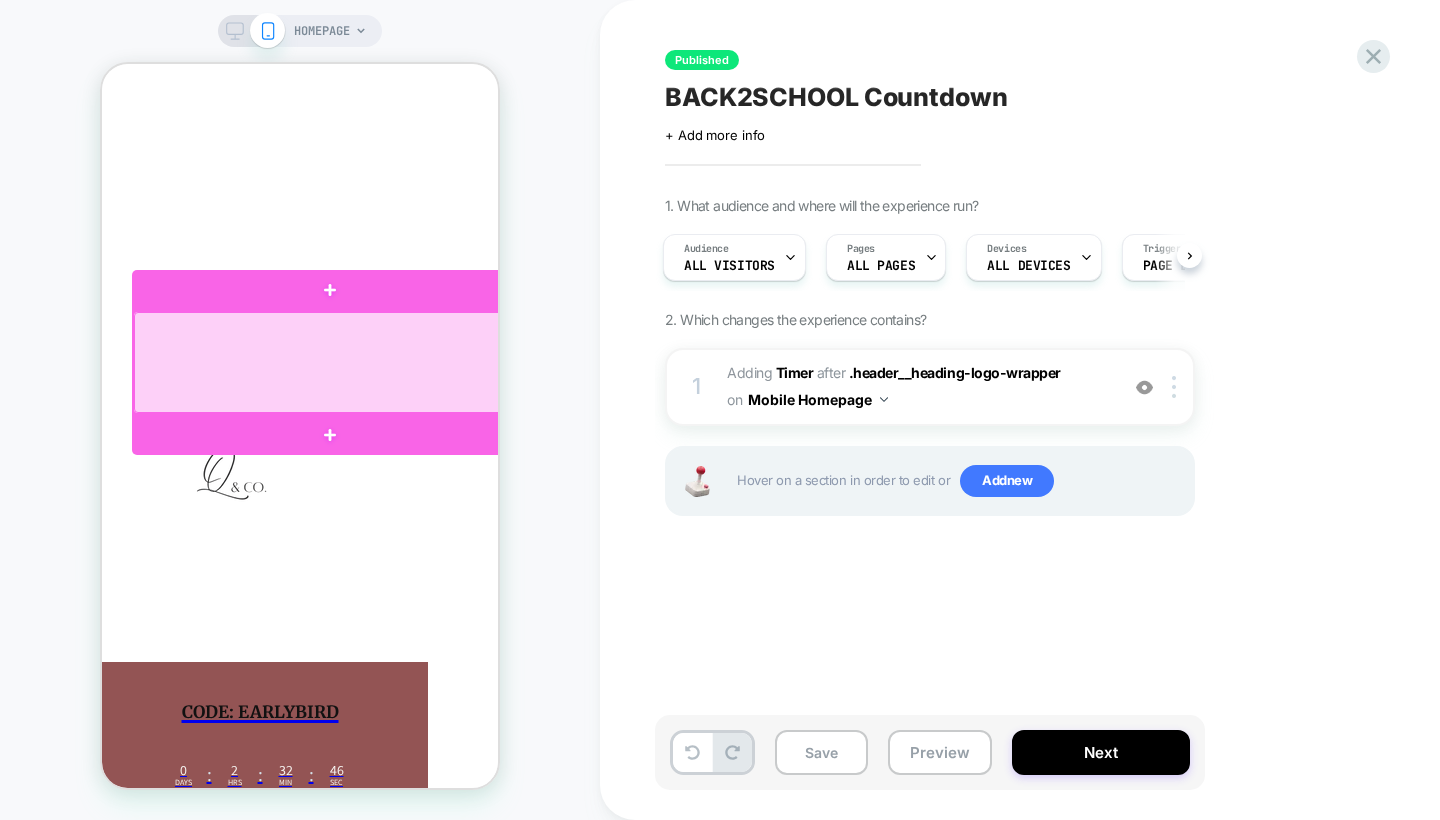 click at bounding box center (330, 362) 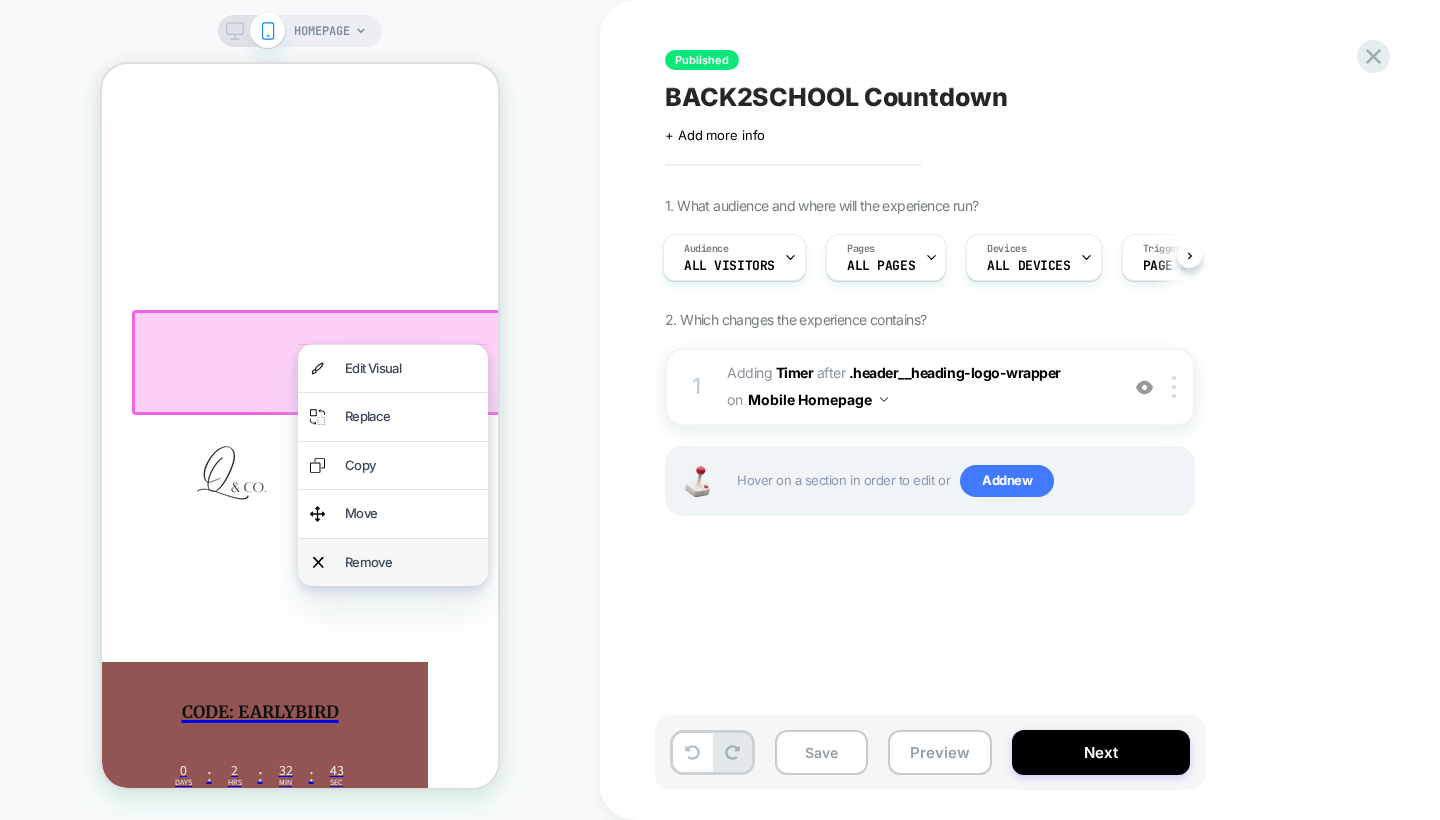 click on "Remove" at bounding box center [410, 562] 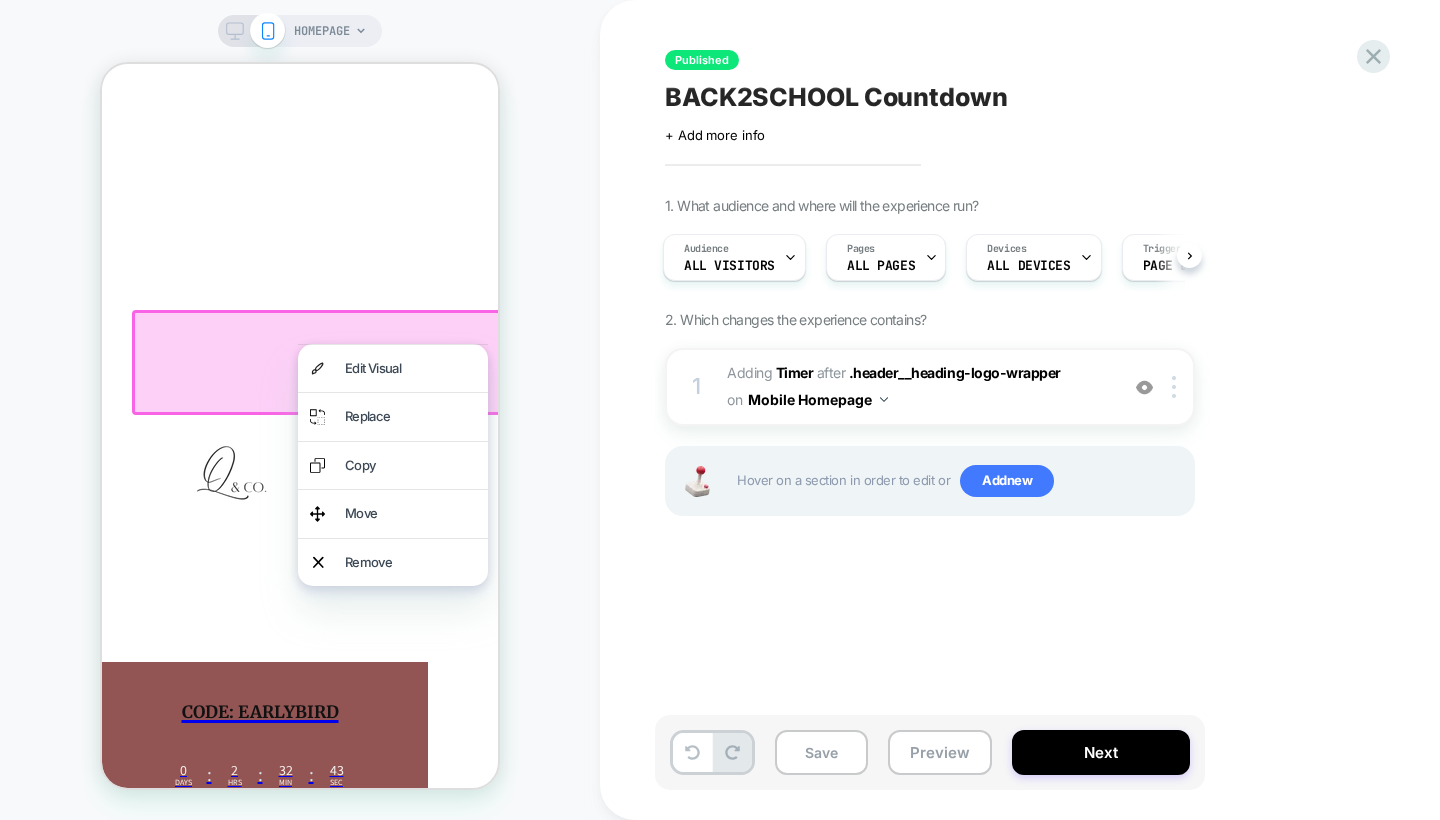 scroll, scrollTop: 0, scrollLeft: 0, axis: both 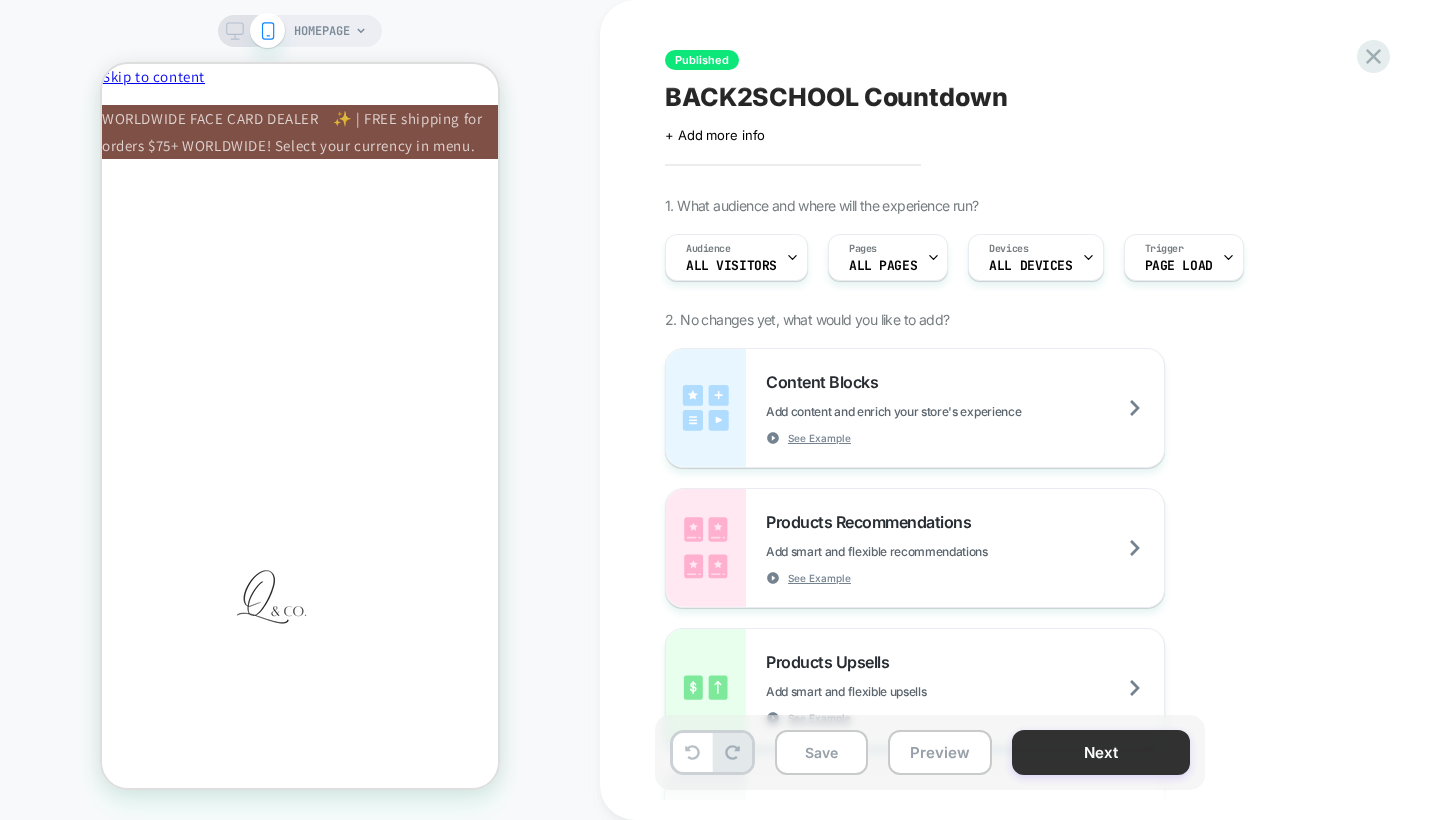 click on "Next" at bounding box center (1101, 752) 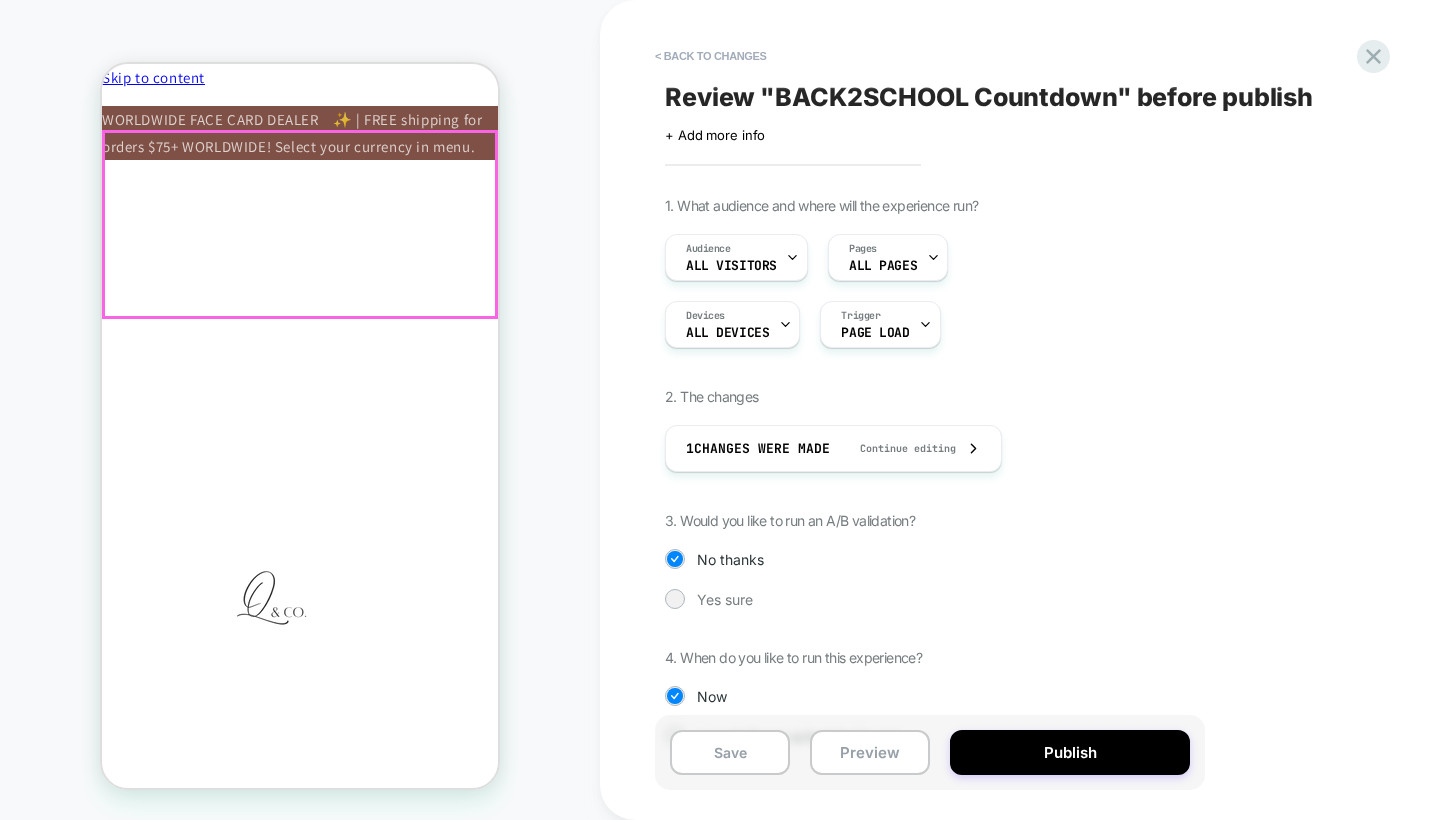 scroll, scrollTop: 0, scrollLeft: 0, axis: both 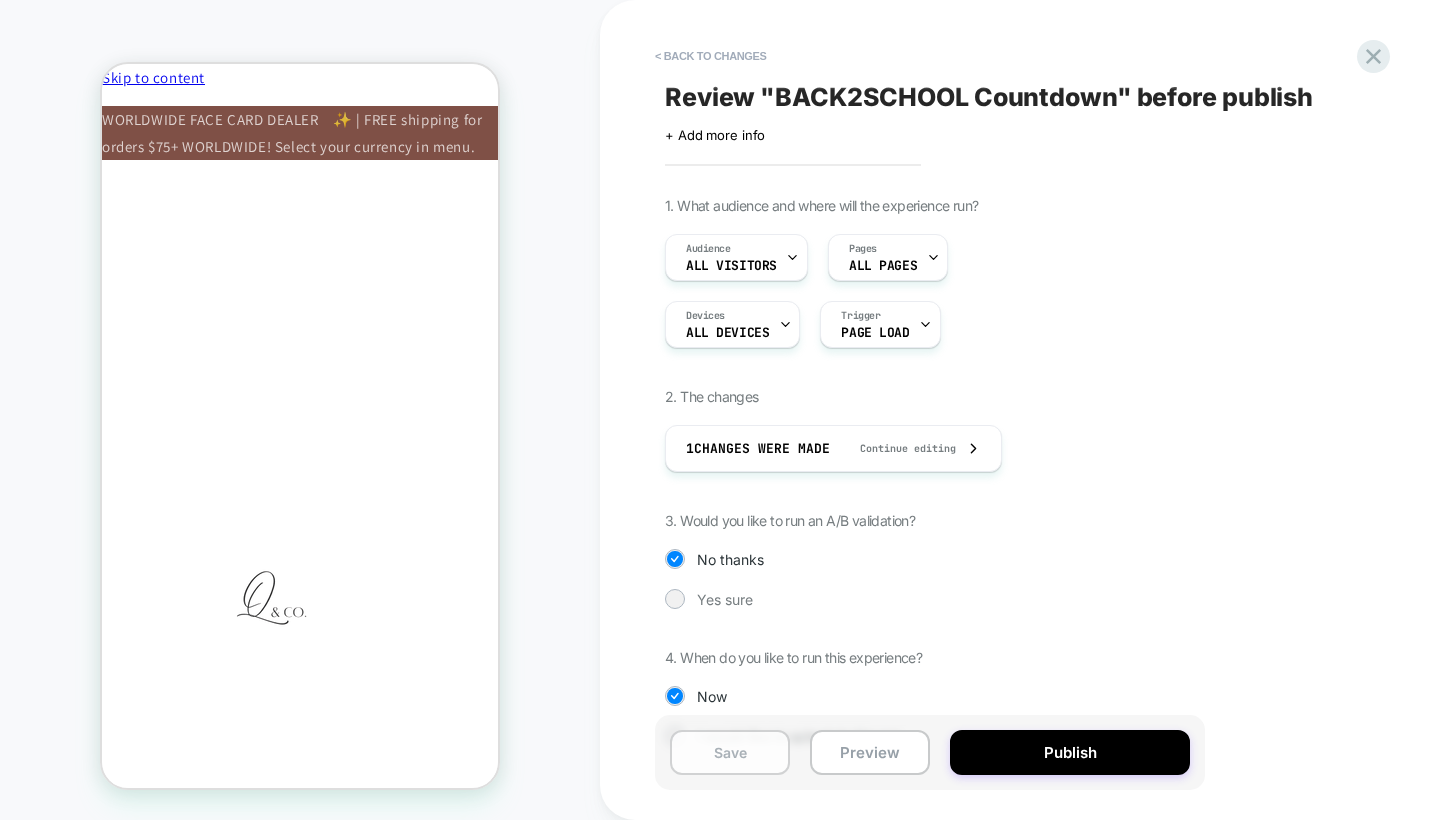 click on "Save" at bounding box center [730, 752] 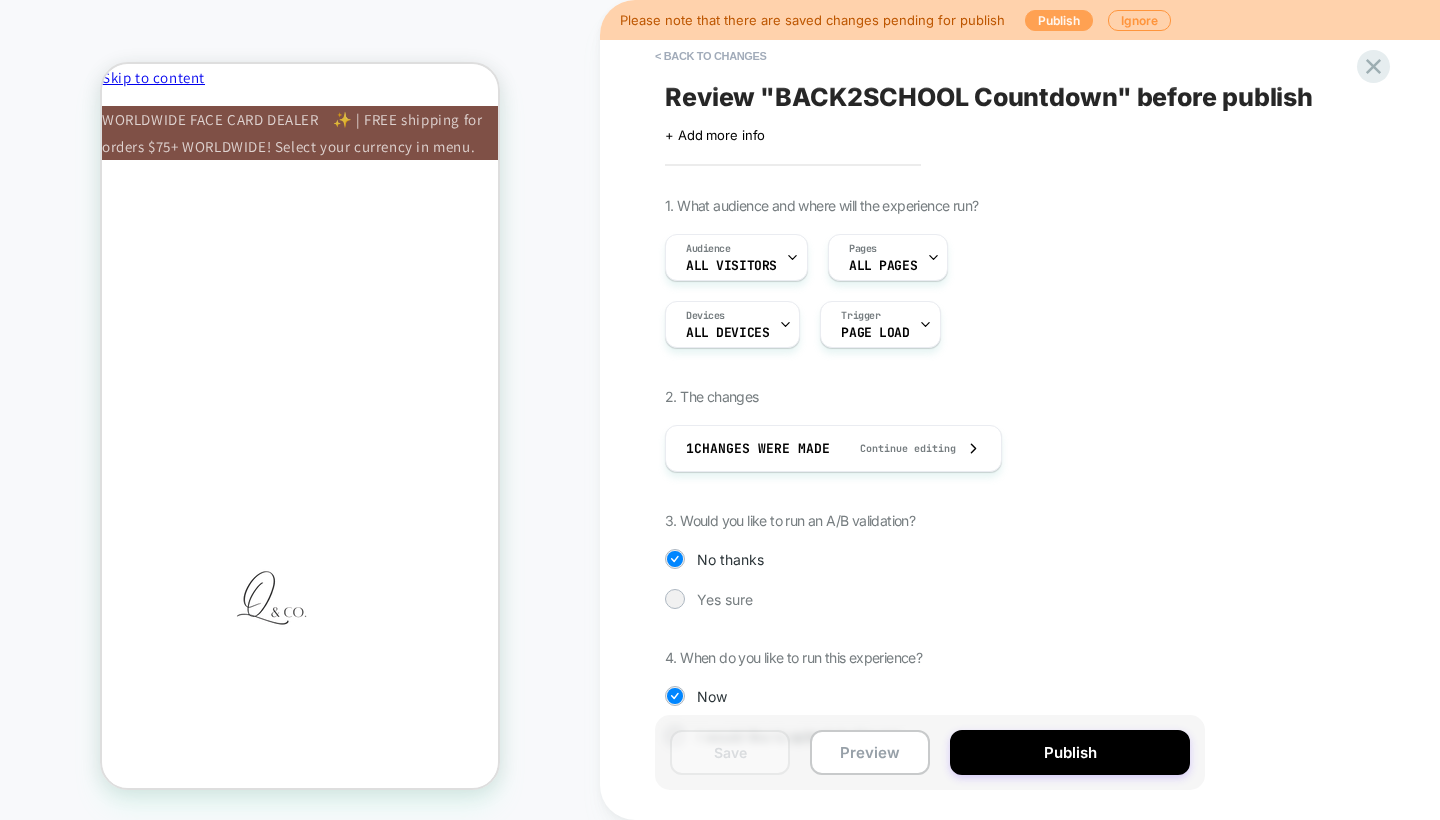 click on "Publish" at bounding box center [1059, 20] 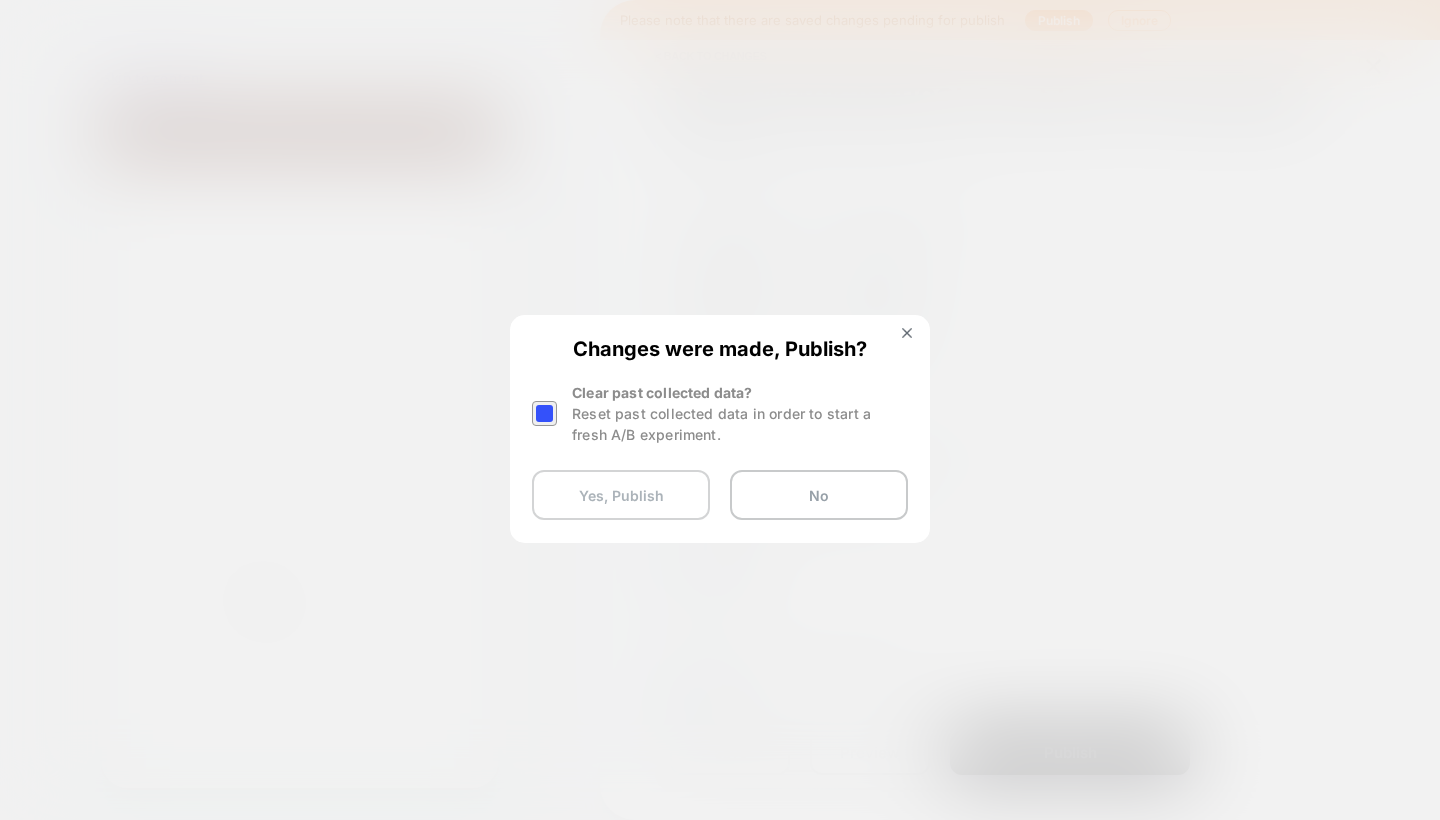click on "Yes, Publish" at bounding box center (621, 495) 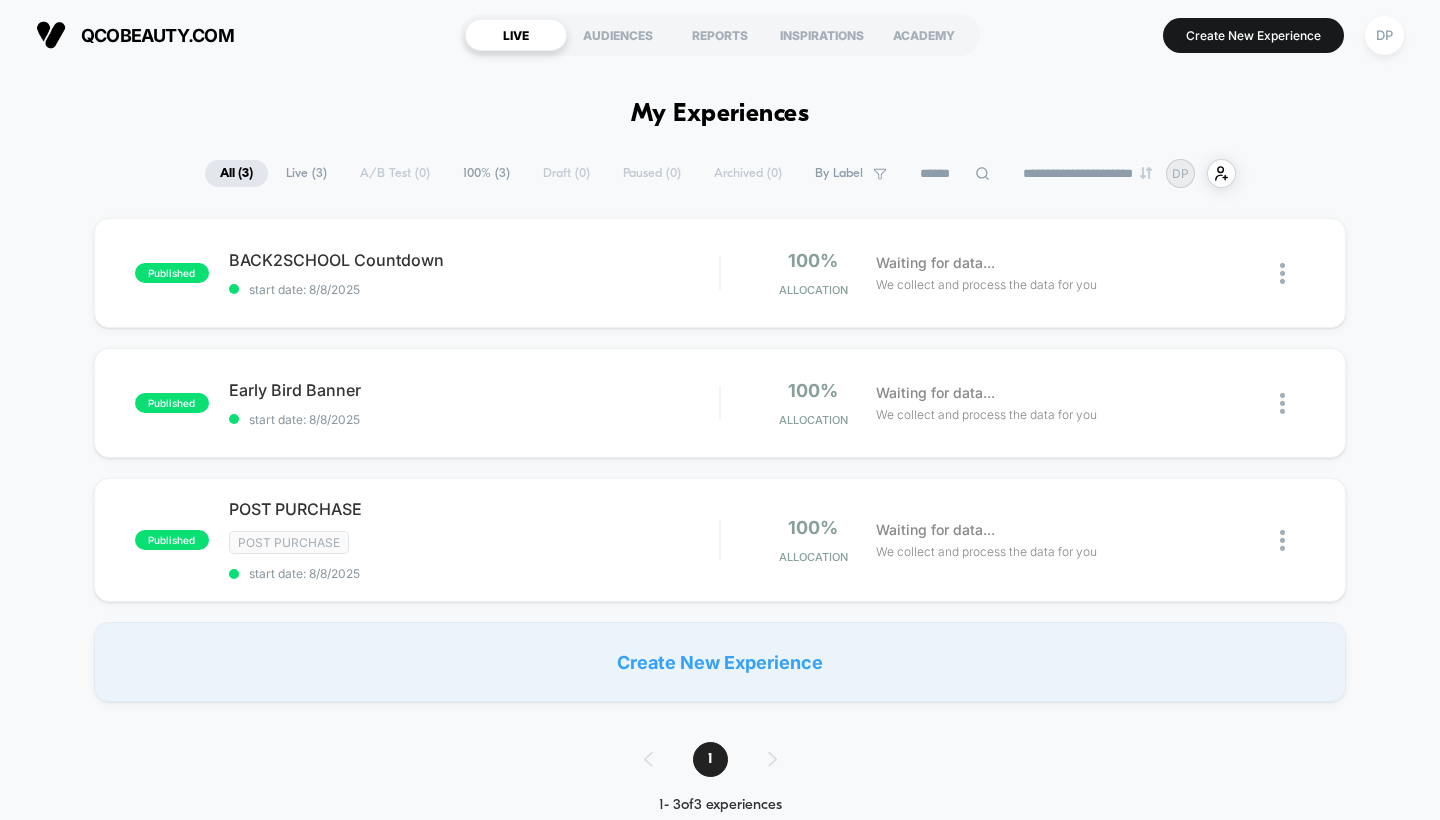 click on "LIVE" at bounding box center (516, 35) 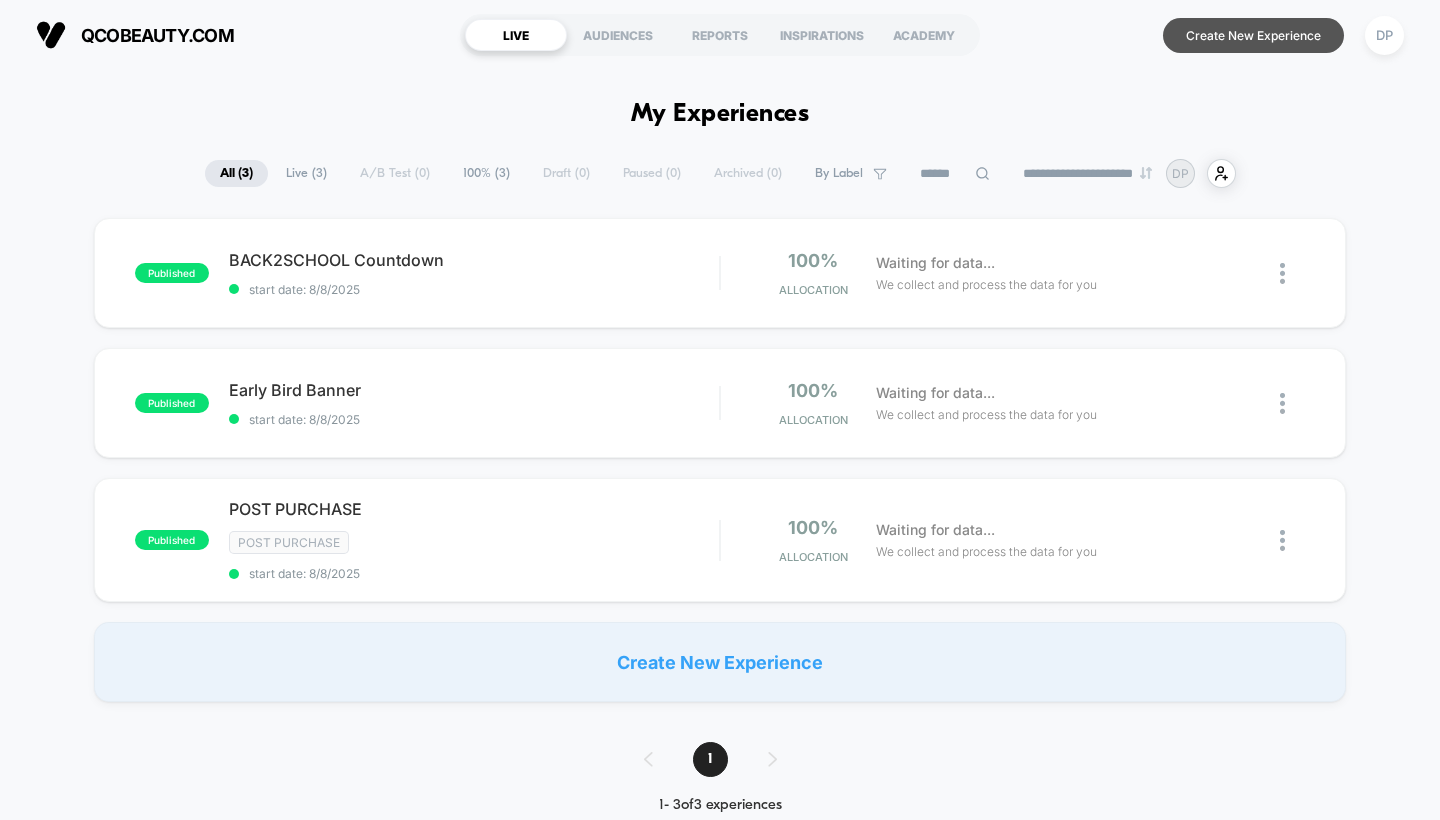 click on "Create New Experience" at bounding box center (1253, 35) 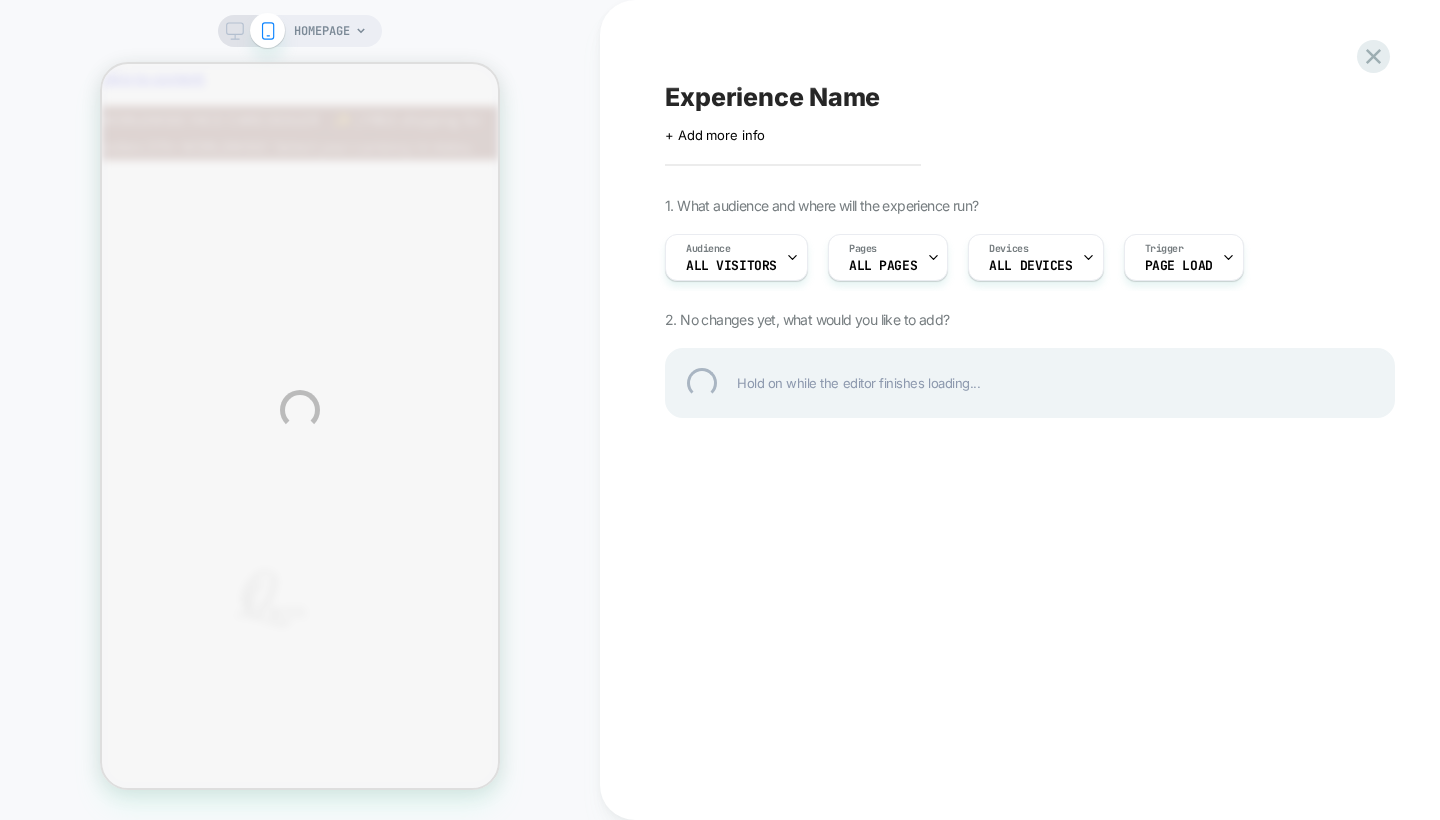 scroll, scrollTop: 0, scrollLeft: 0, axis: both 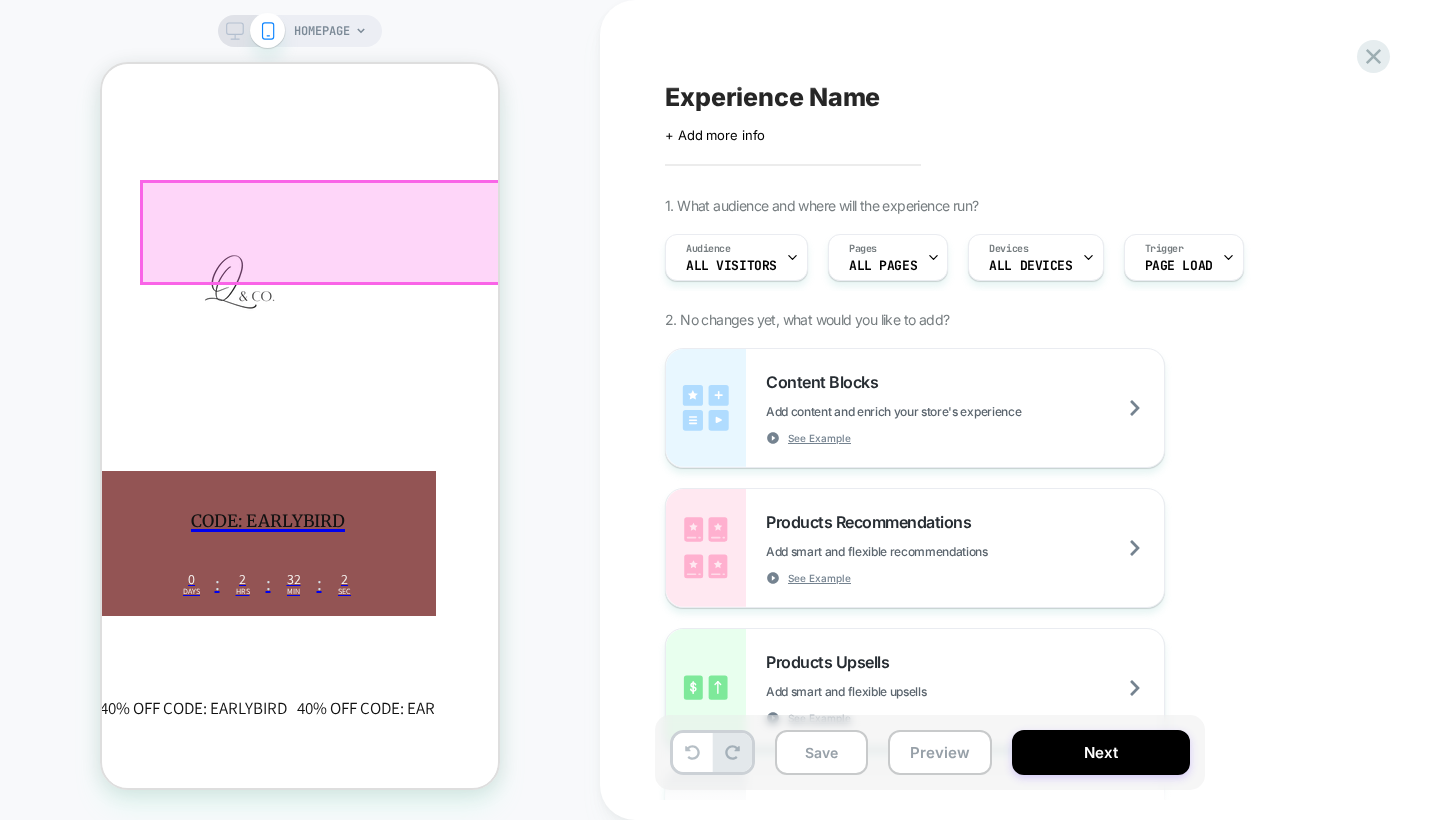 click on "Skip to content
WORLDWIDE FACE CARD DEALER 🪪✨ | FREE shipping for orders $75+ WORLDWIDE! Select your currency in menu.
Home
Lipgloss
Lipstick
Lipliner
Artist Essentials
Shade Finder
Country/region
USD
$ | United States
AFN
؋ |
Afghanistan" at bounding box center (268, 18792) 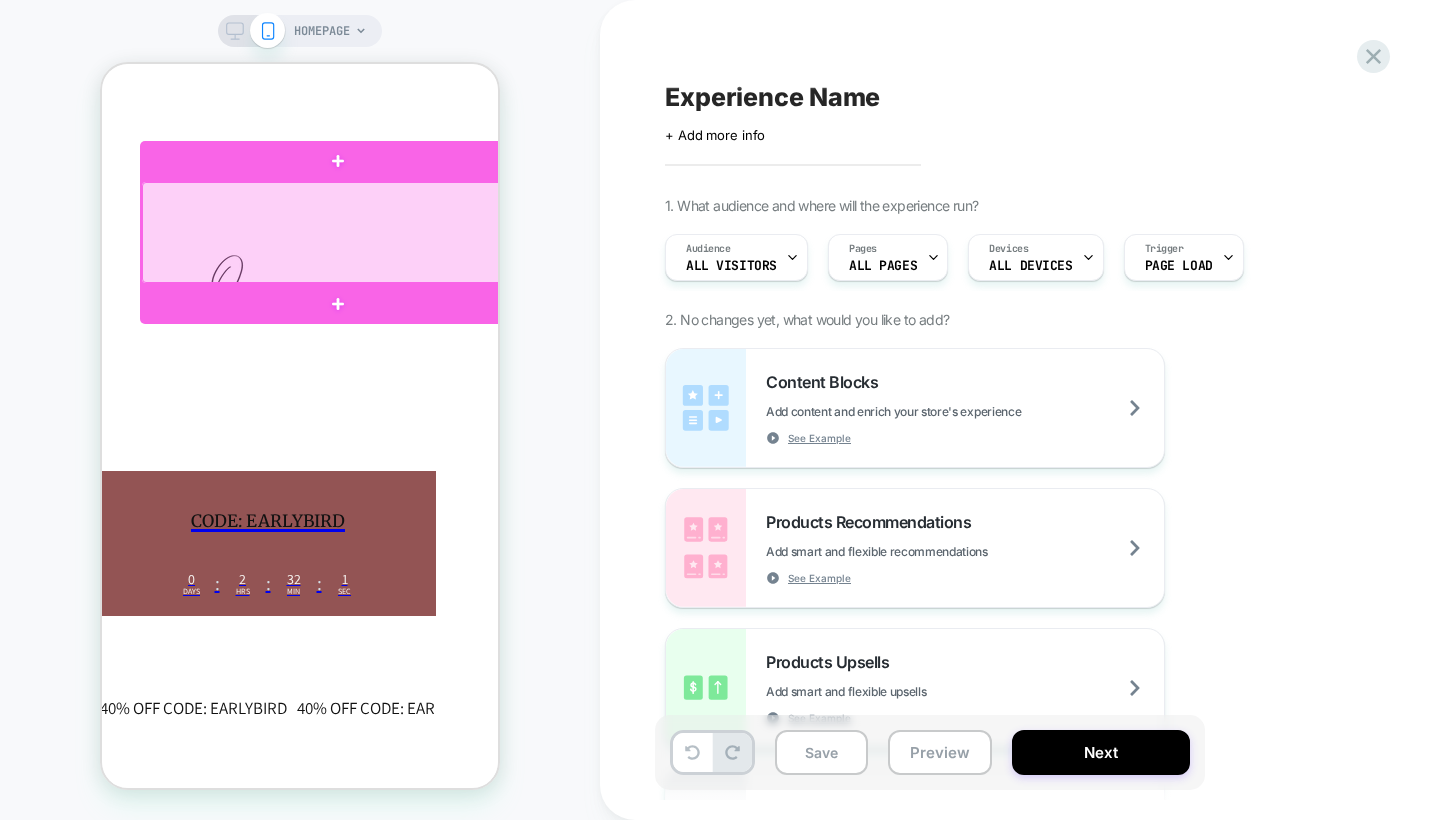 click at bounding box center [338, 232] 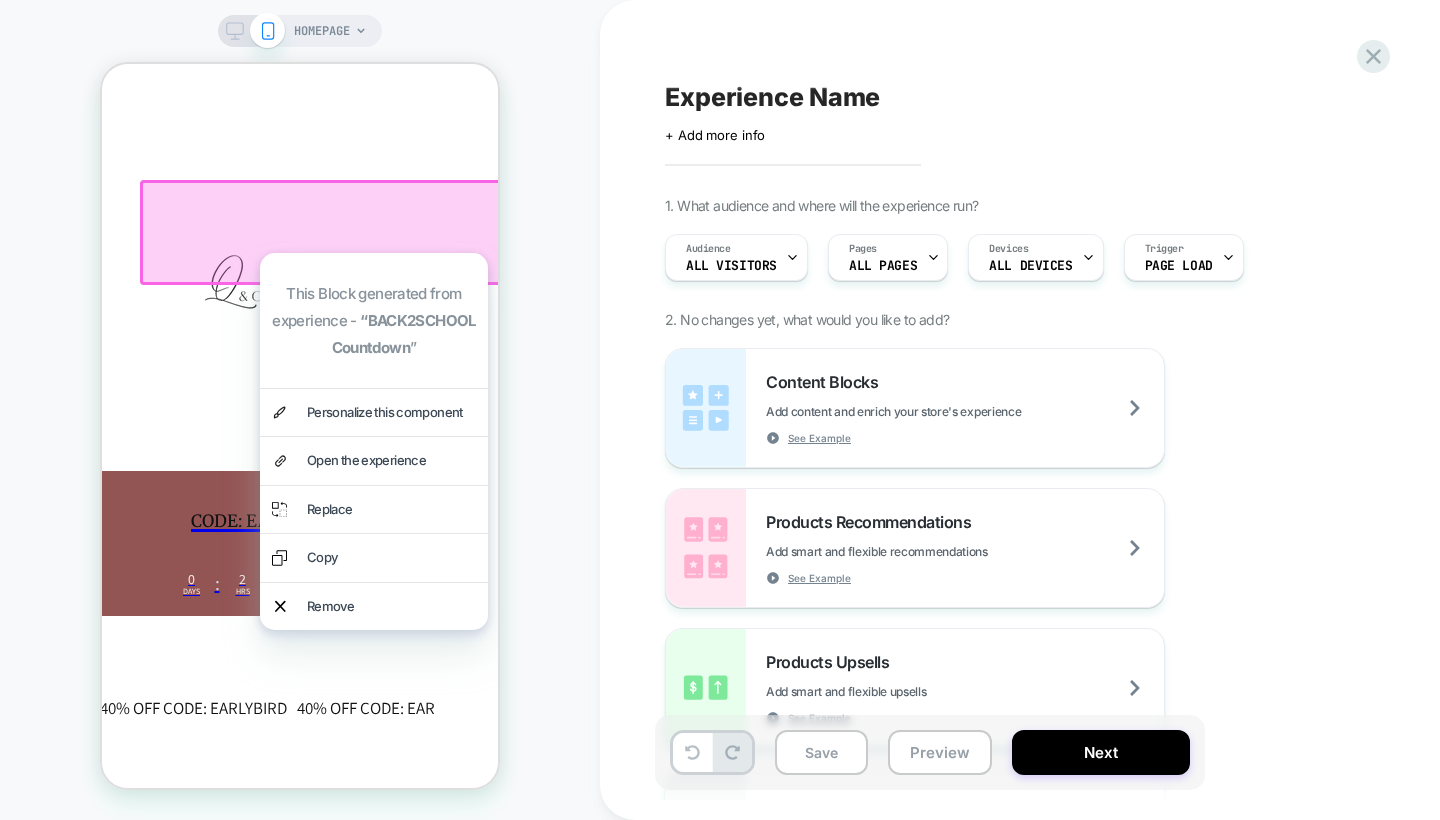 click on "Remove" at bounding box center [391, 606] 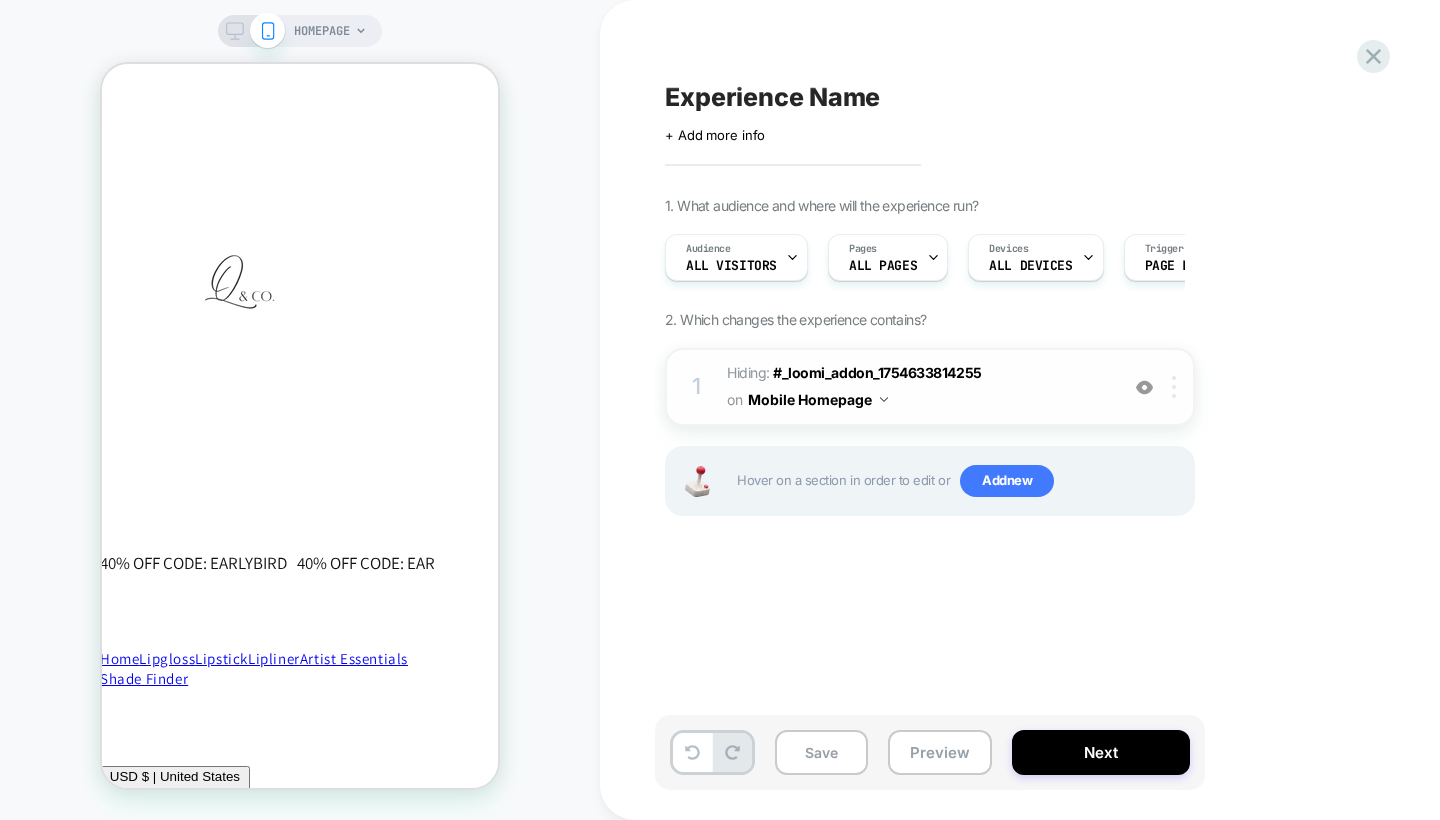 click at bounding box center (1177, 387) 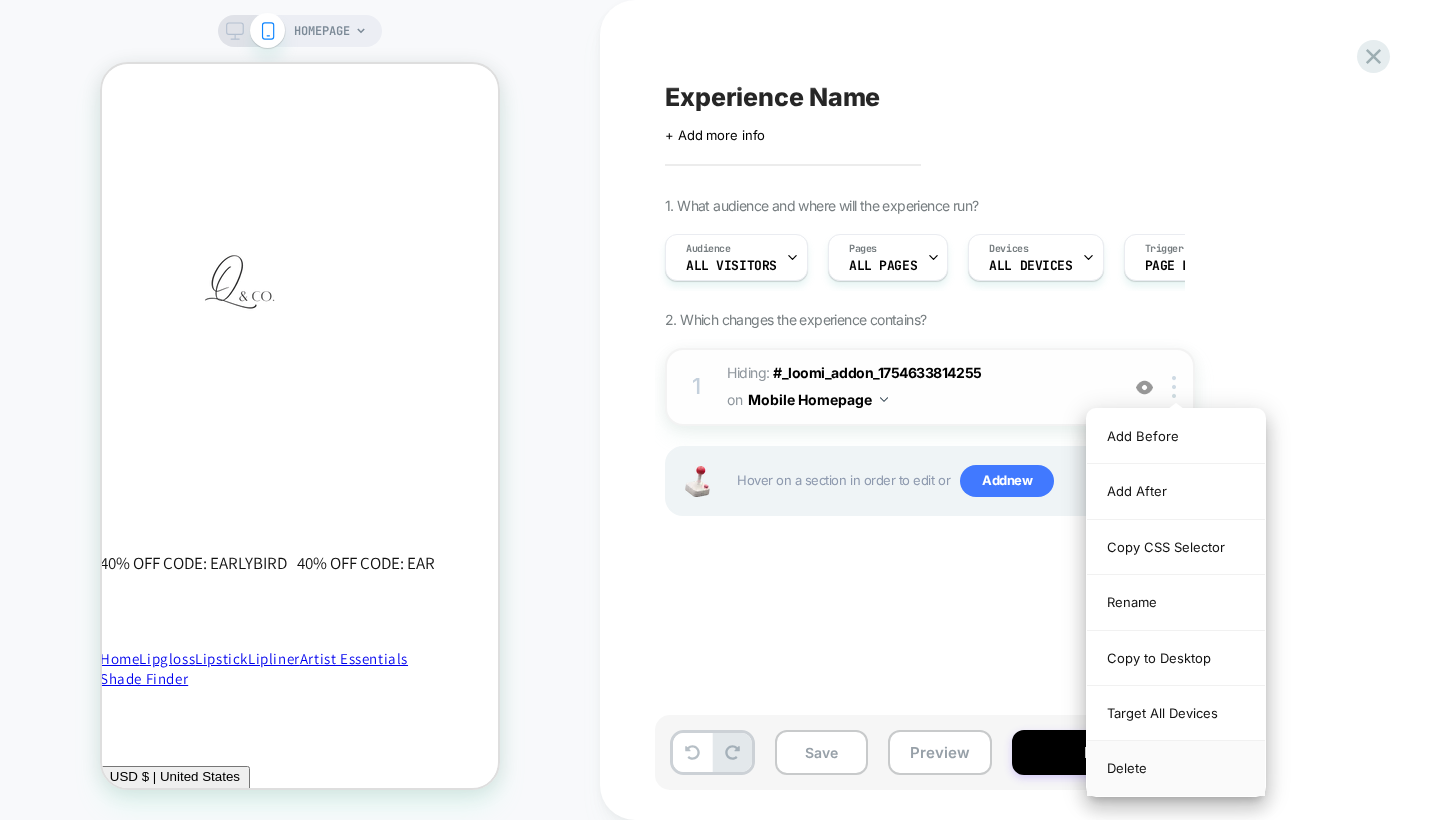 click on "Delete" at bounding box center (1176, 768) 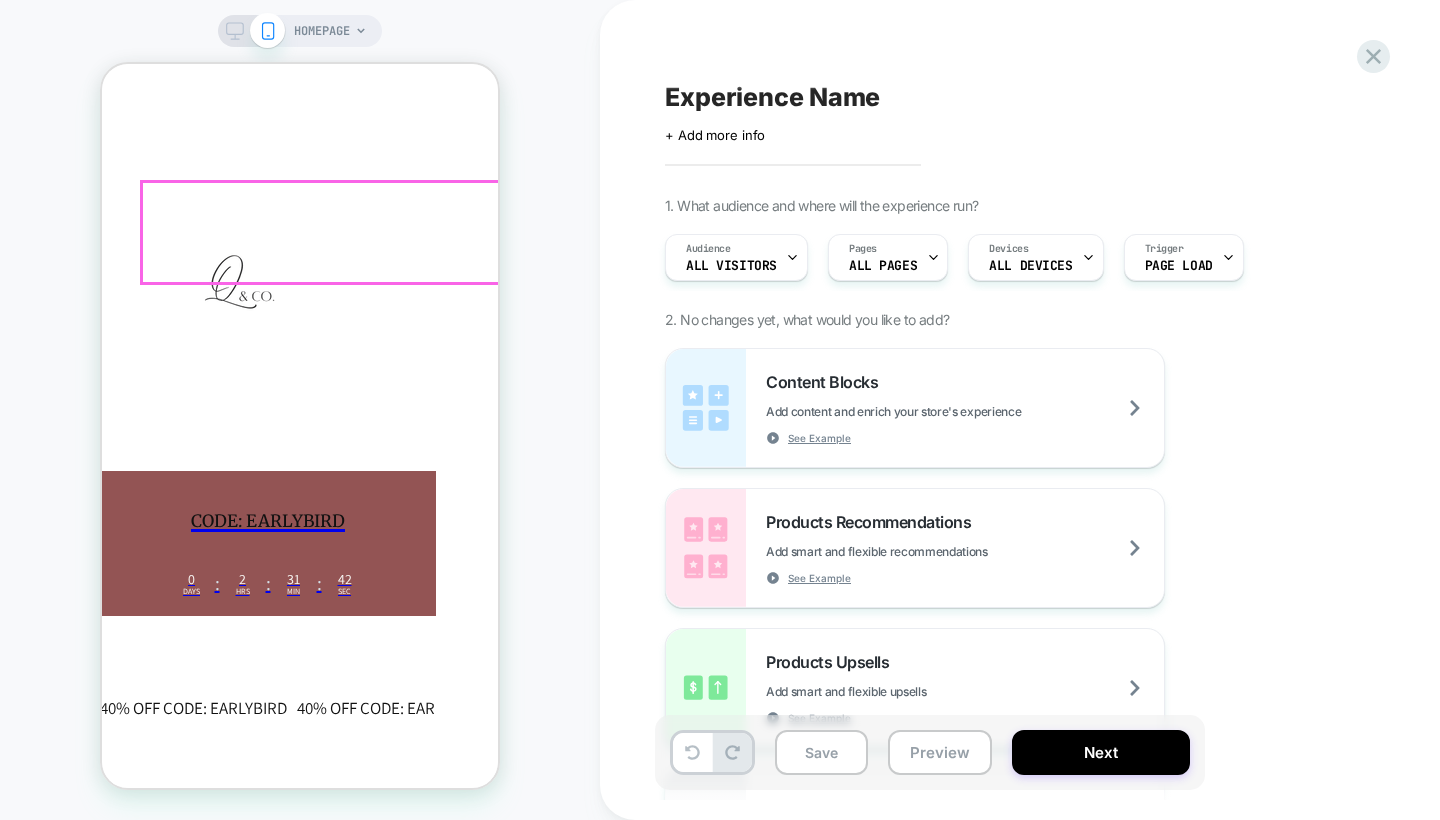 click on "0 Days : 2 Hrs : 31 Min : 42 Sec" at bounding box center [268, 583] 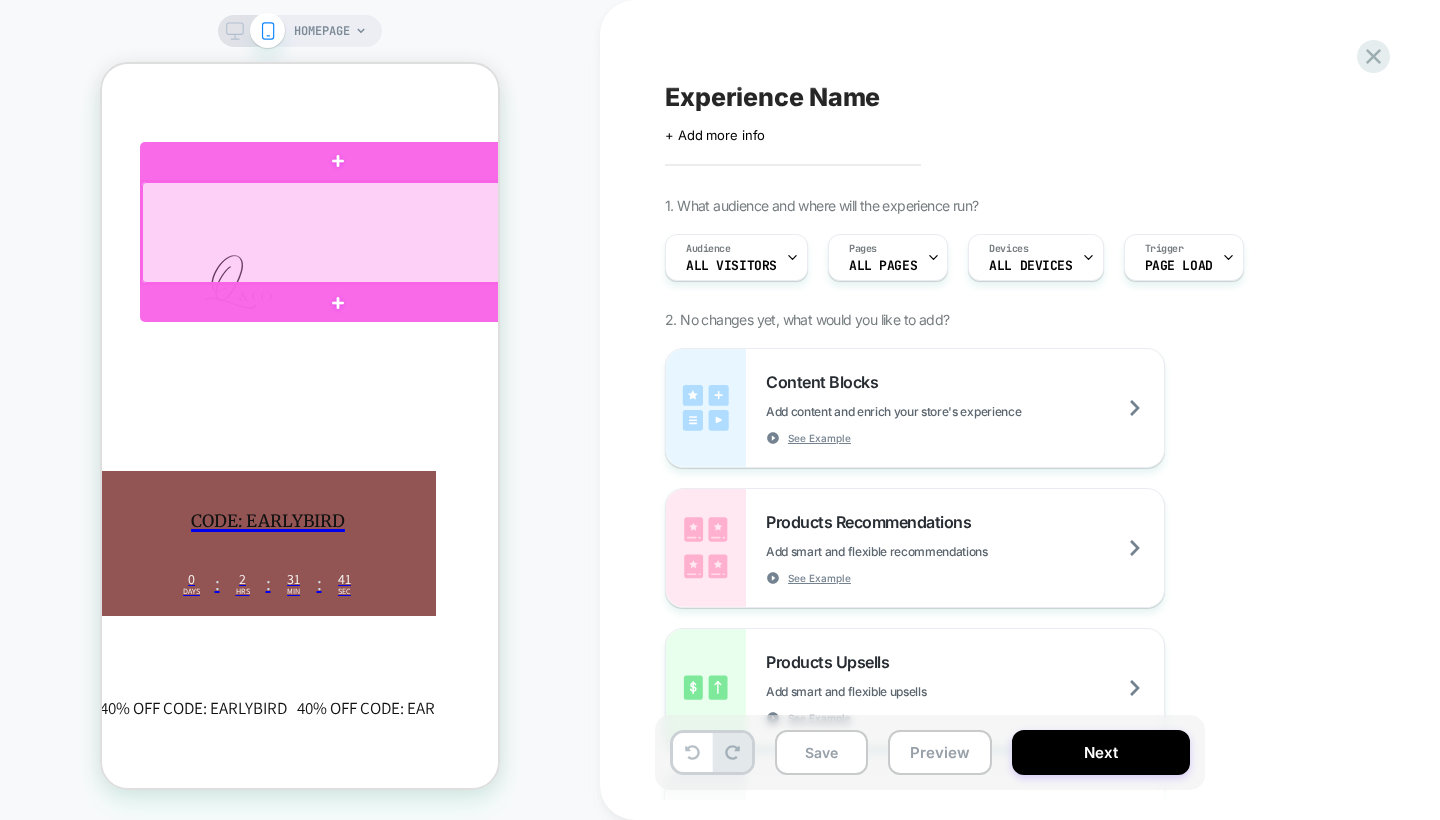 click at bounding box center [338, 232] 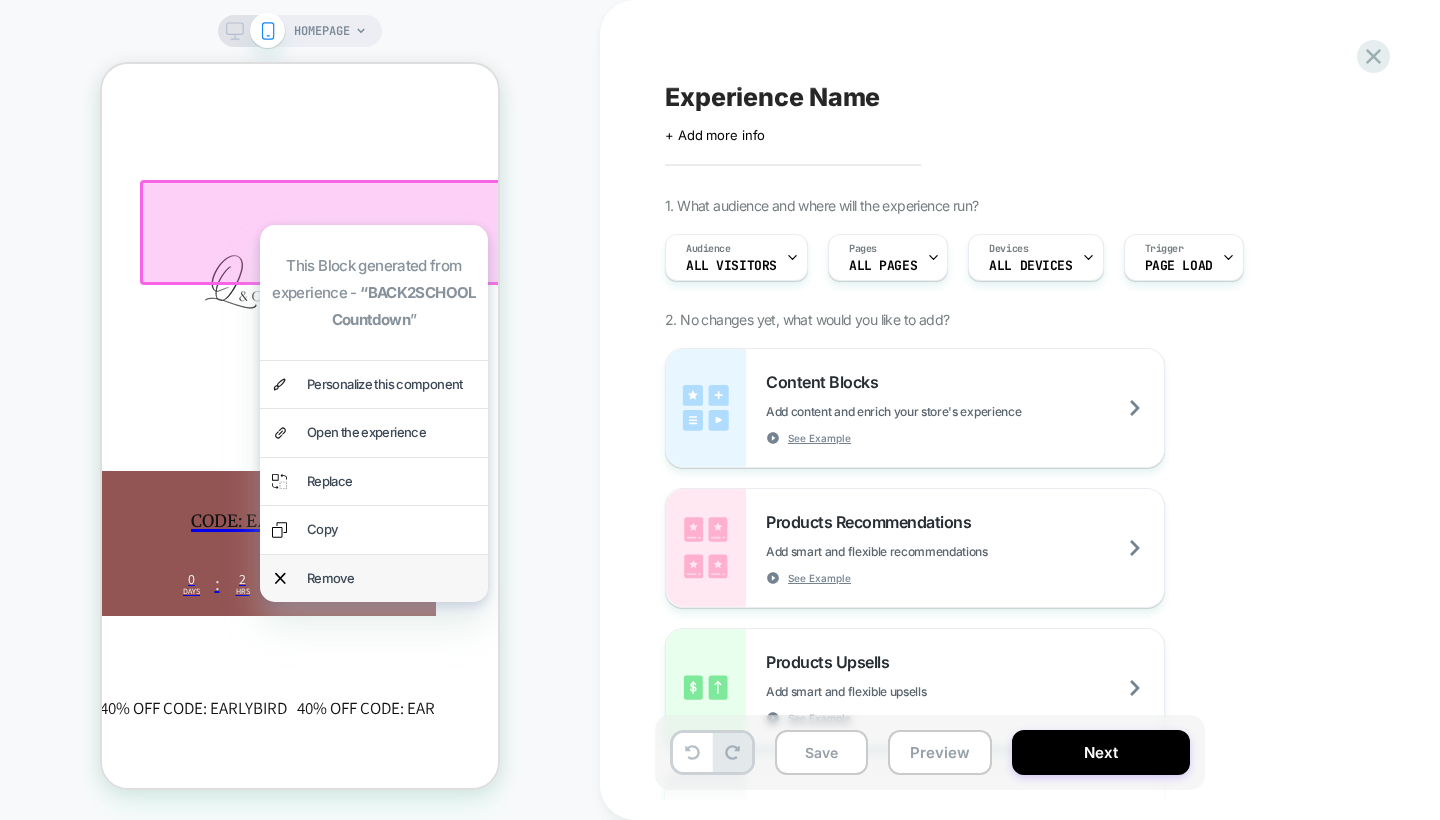 click on "Remove" at bounding box center [374, 578] 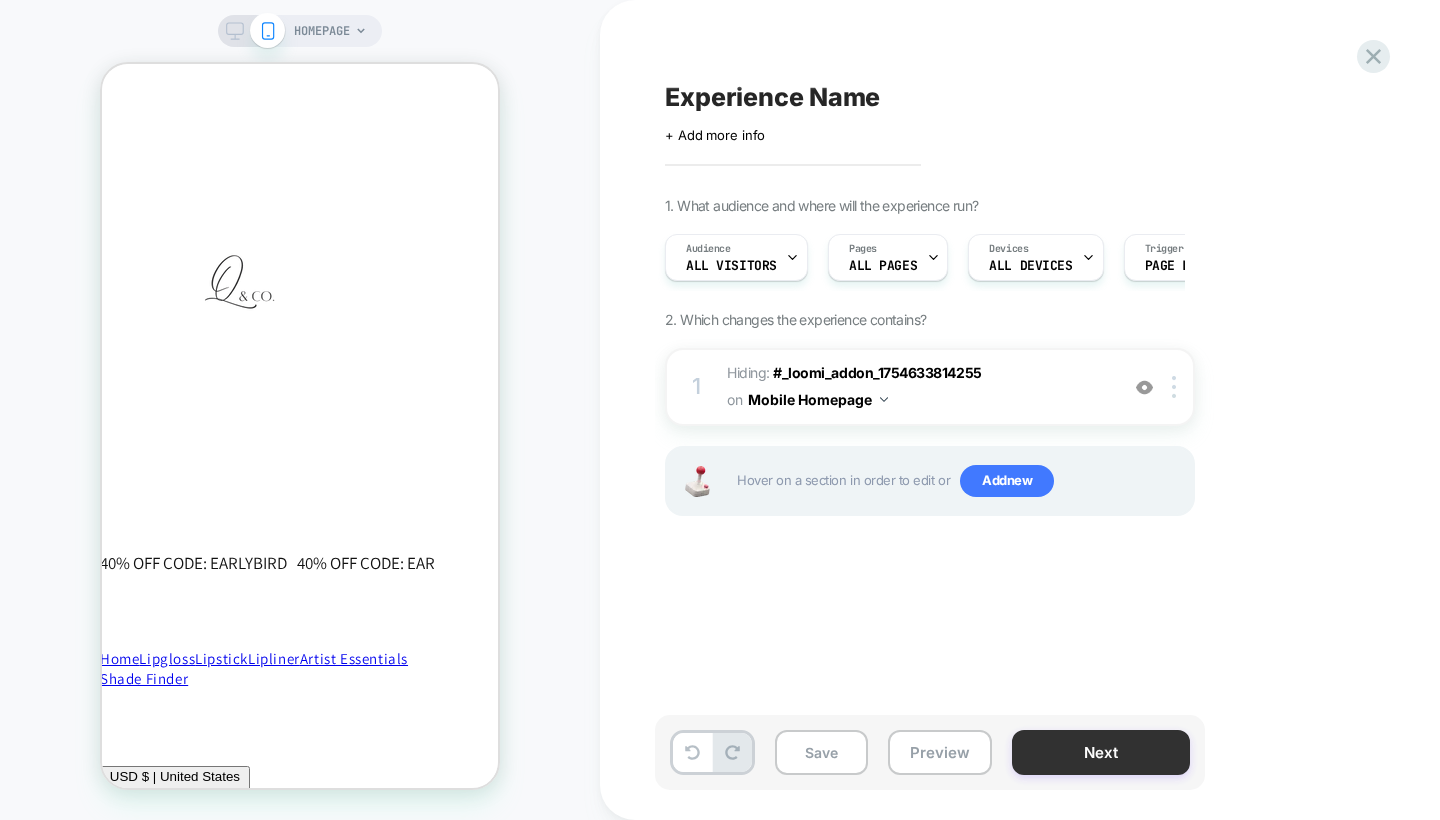 click on "Next" at bounding box center (1101, 752) 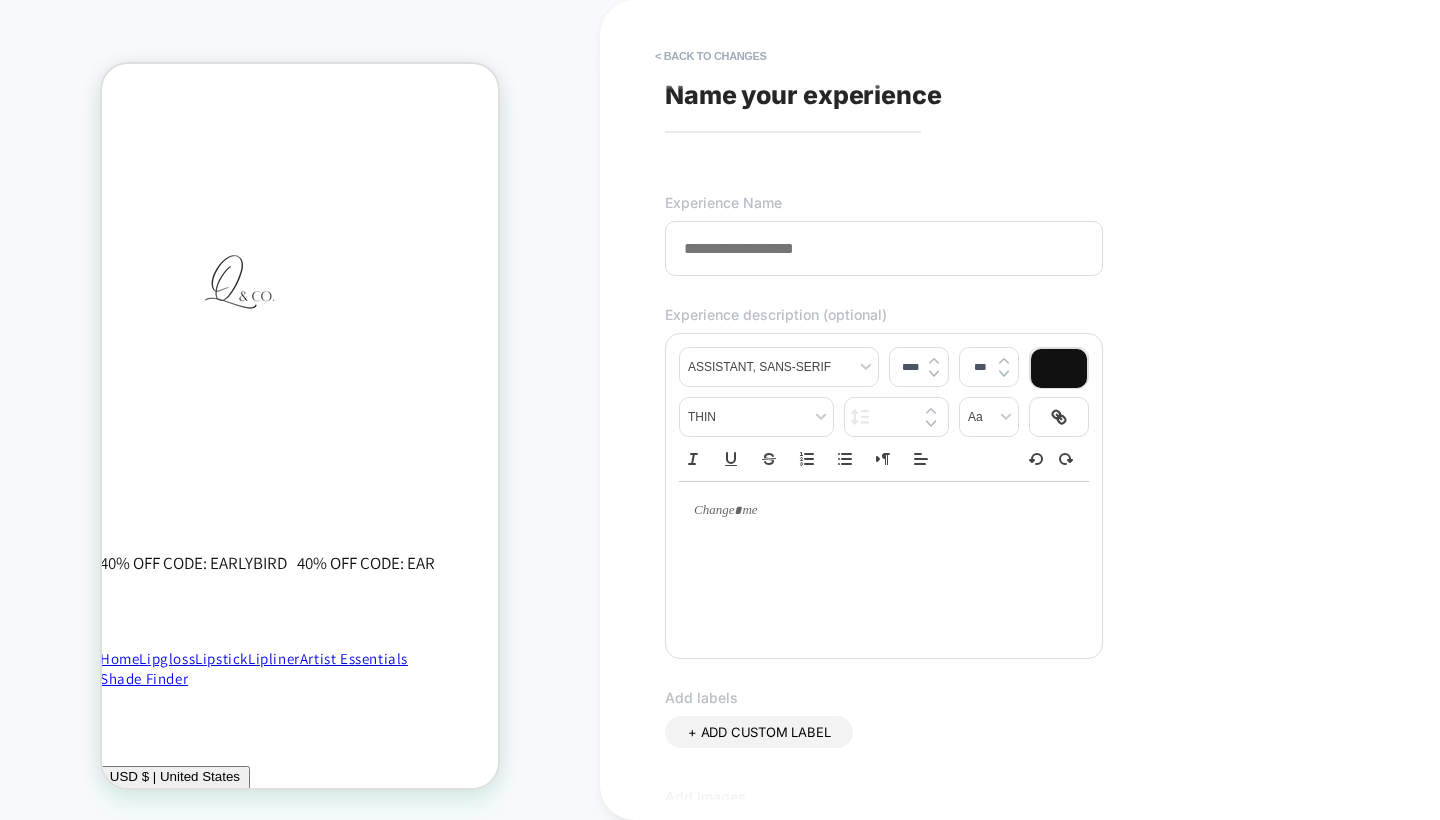 scroll, scrollTop: 0, scrollLeft: 0, axis: both 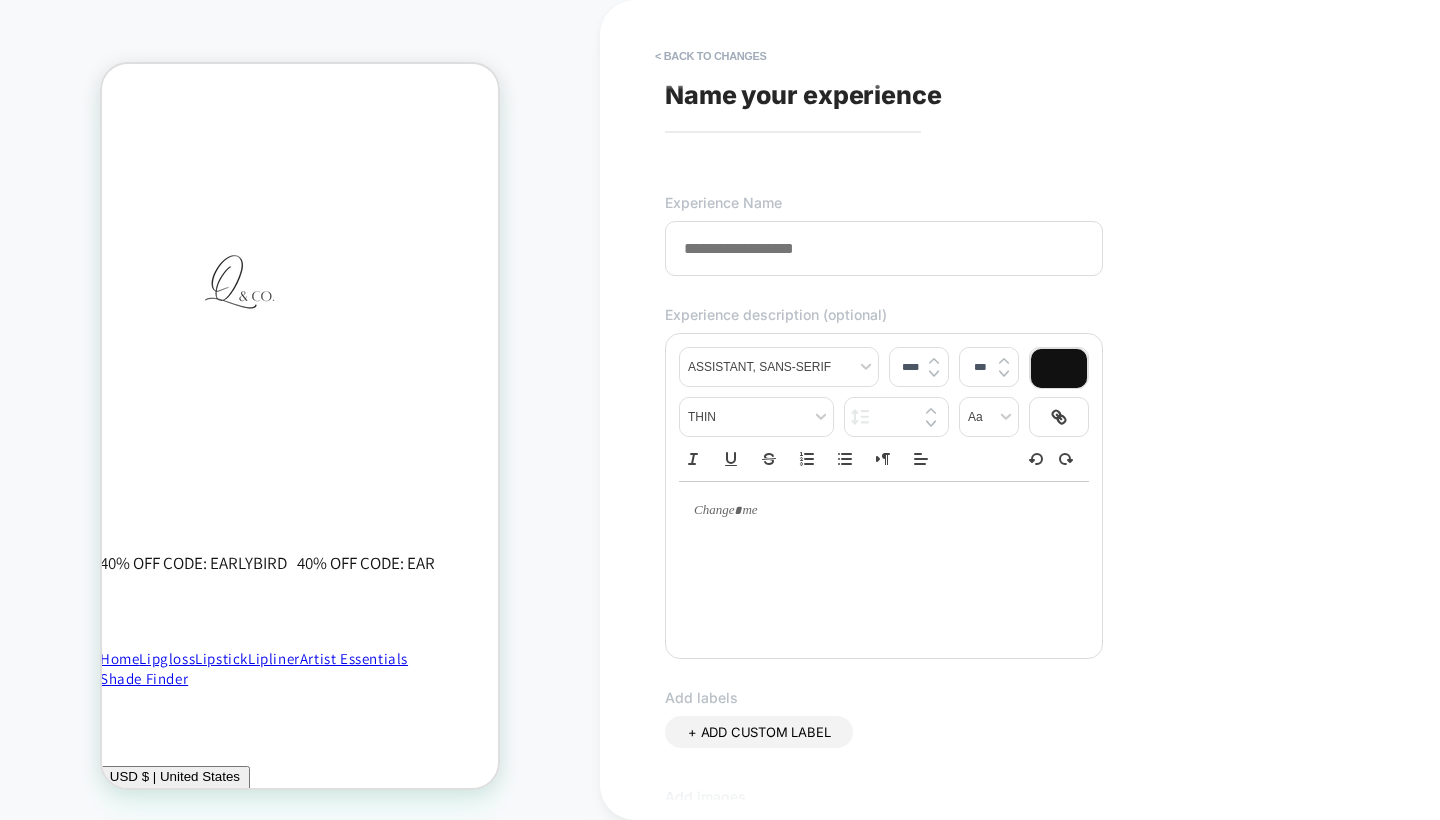 click on "Name your experience" at bounding box center (803, 95) 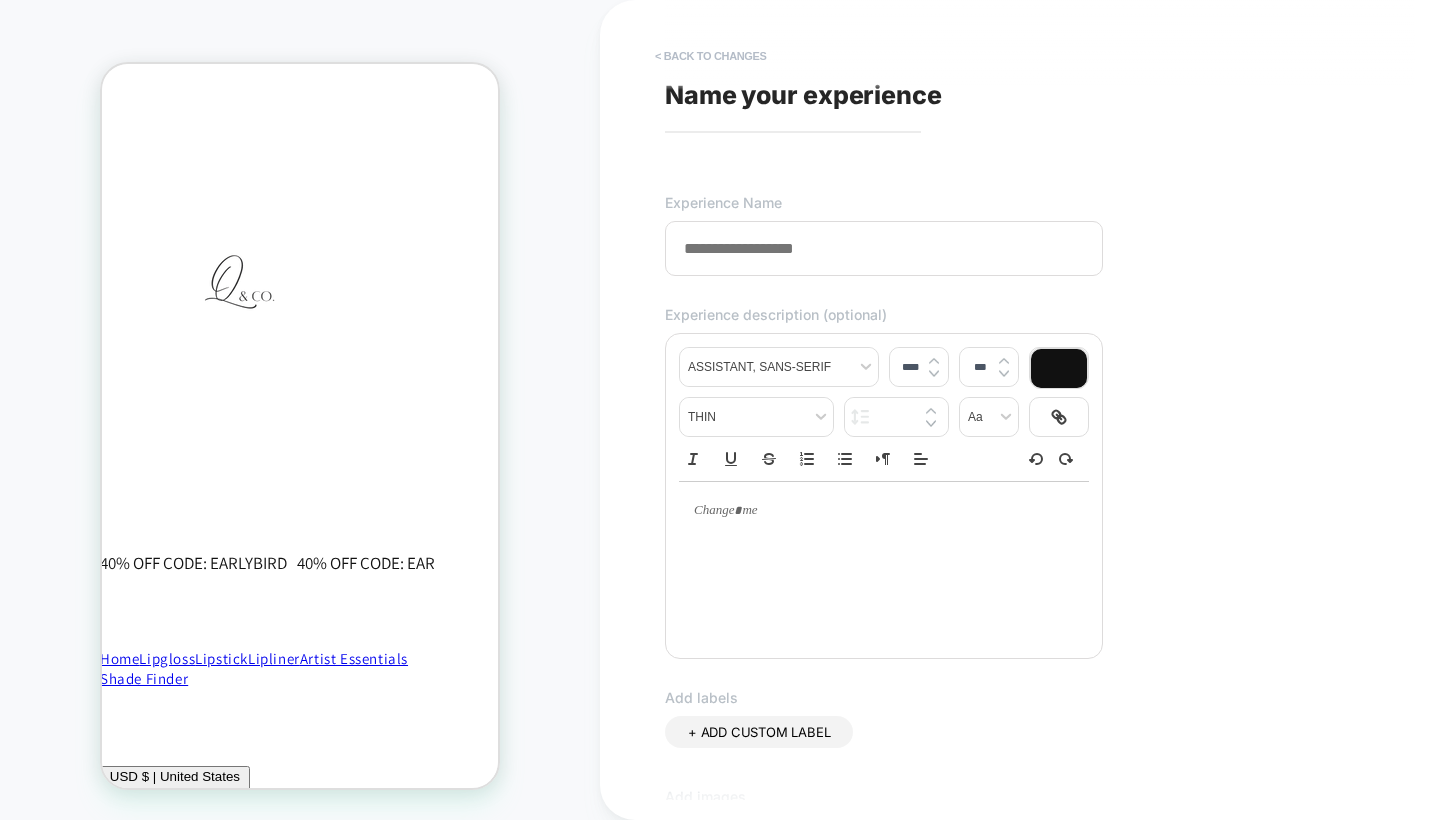 click on "< Back to changes" at bounding box center (711, 56) 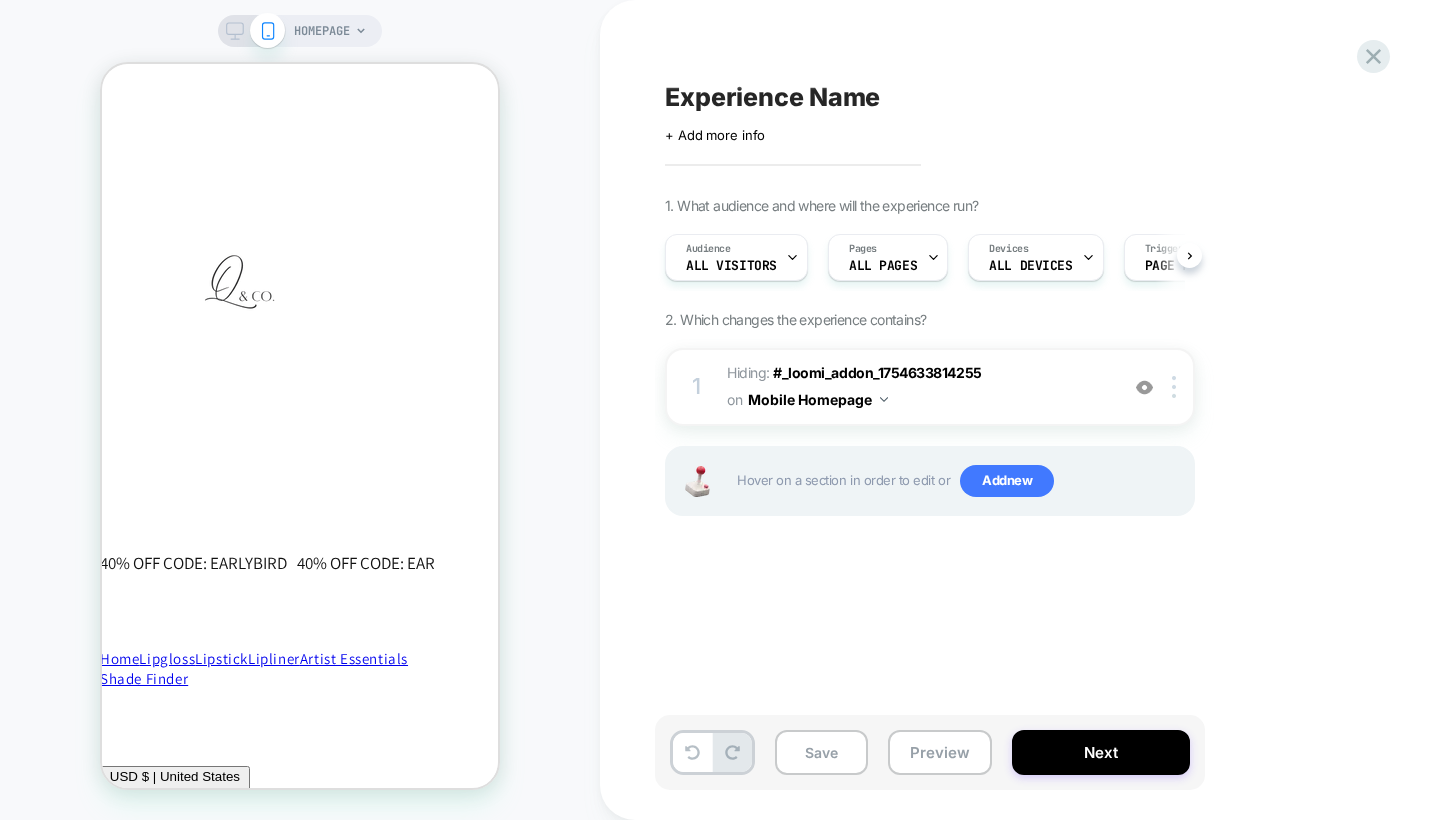 scroll, scrollTop: 0, scrollLeft: 1, axis: horizontal 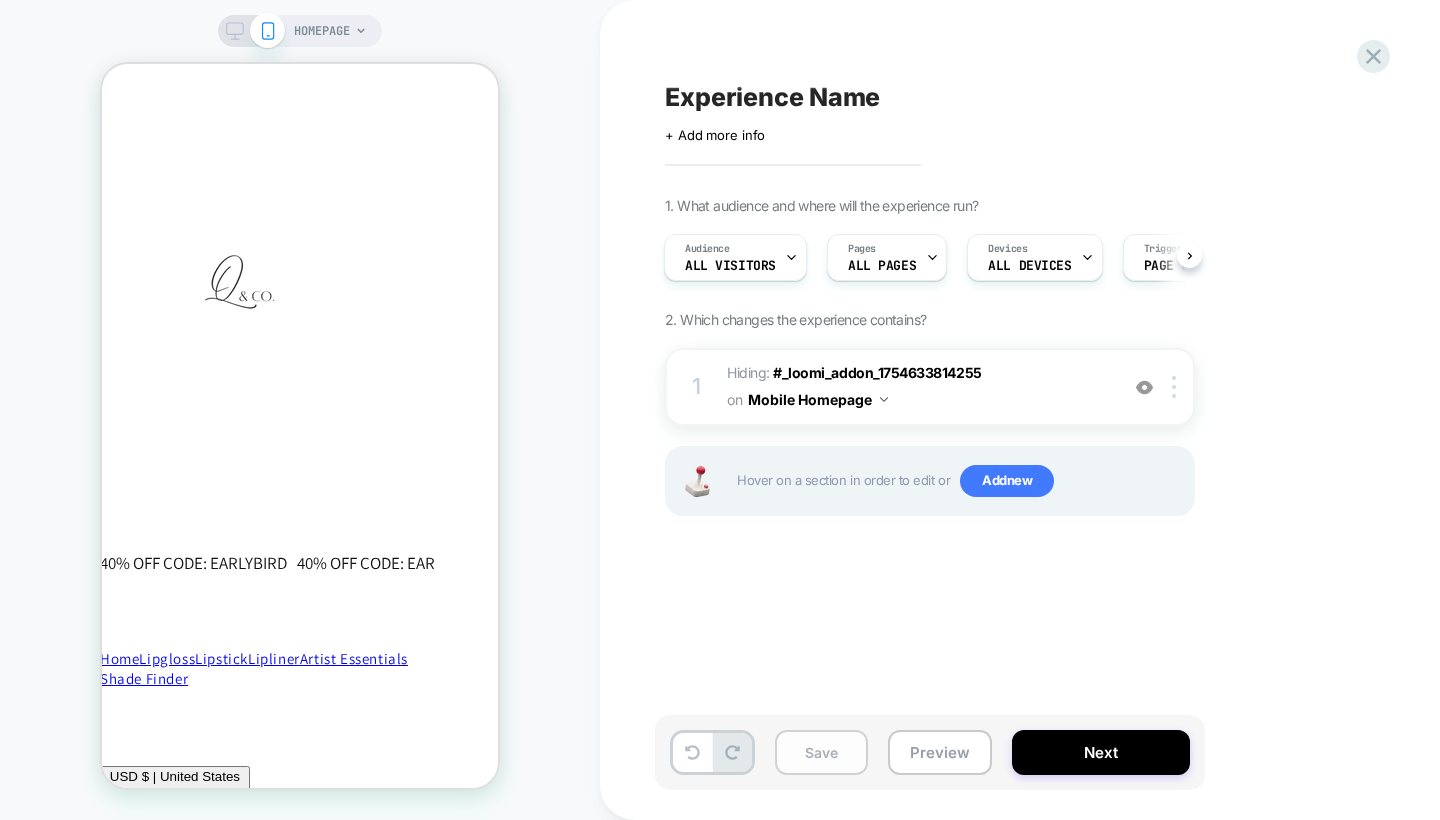 click on "Save" at bounding box center (821, 752) 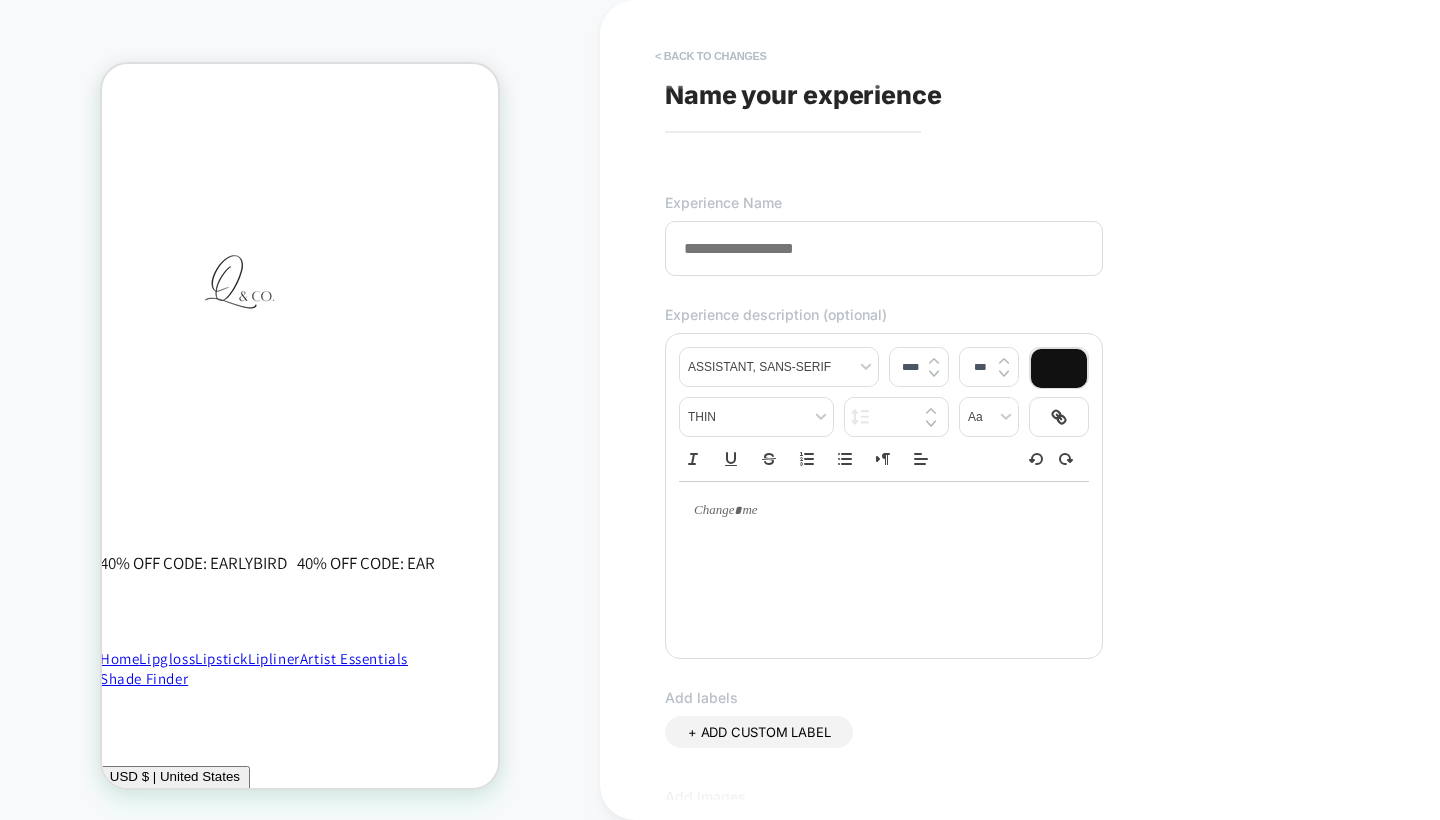 click on "< Back to changes" at bounding box center [711, 56] 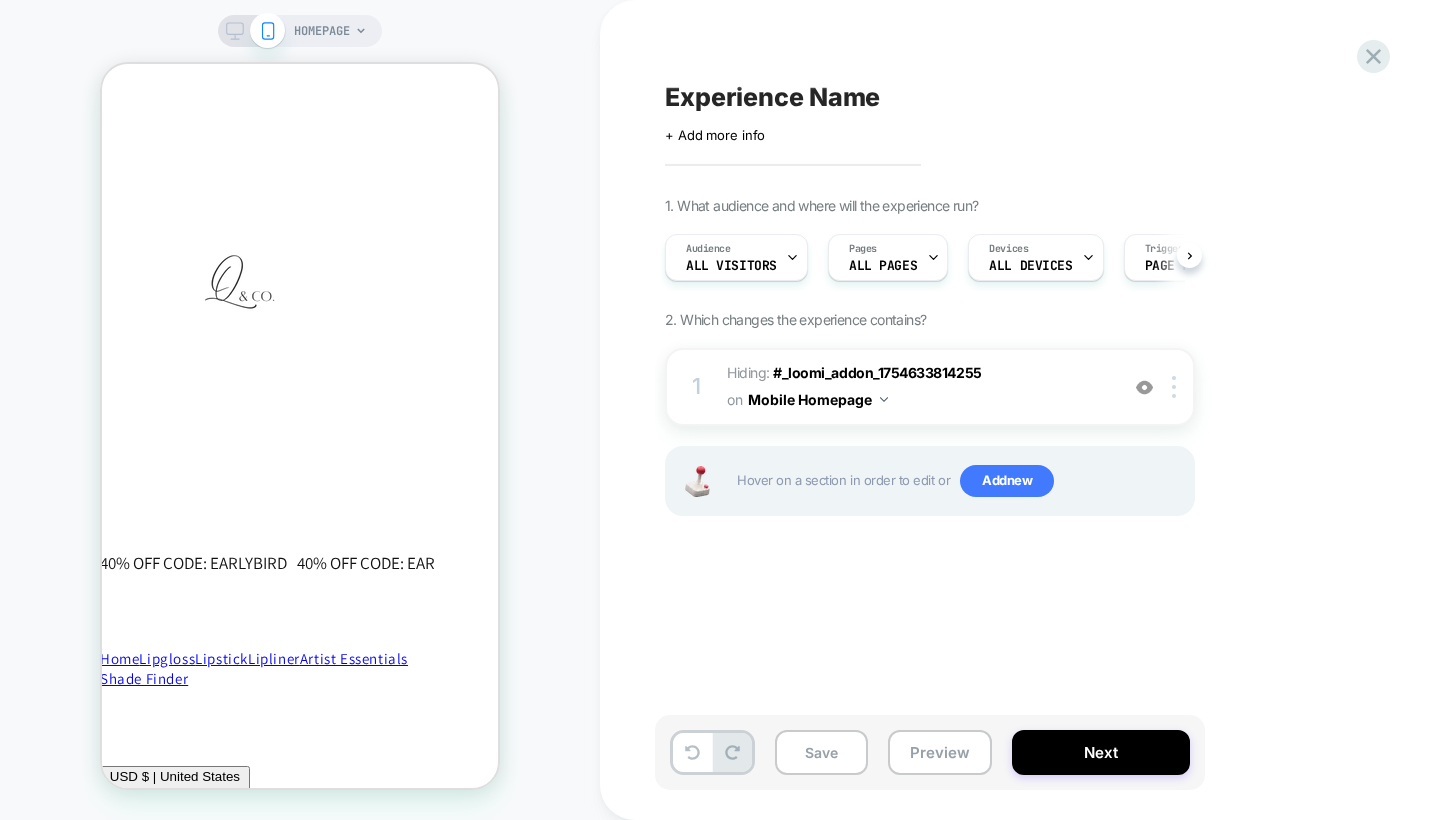 scroll, scrollTop: 0, scrollLeft: 1, axis: horizontal 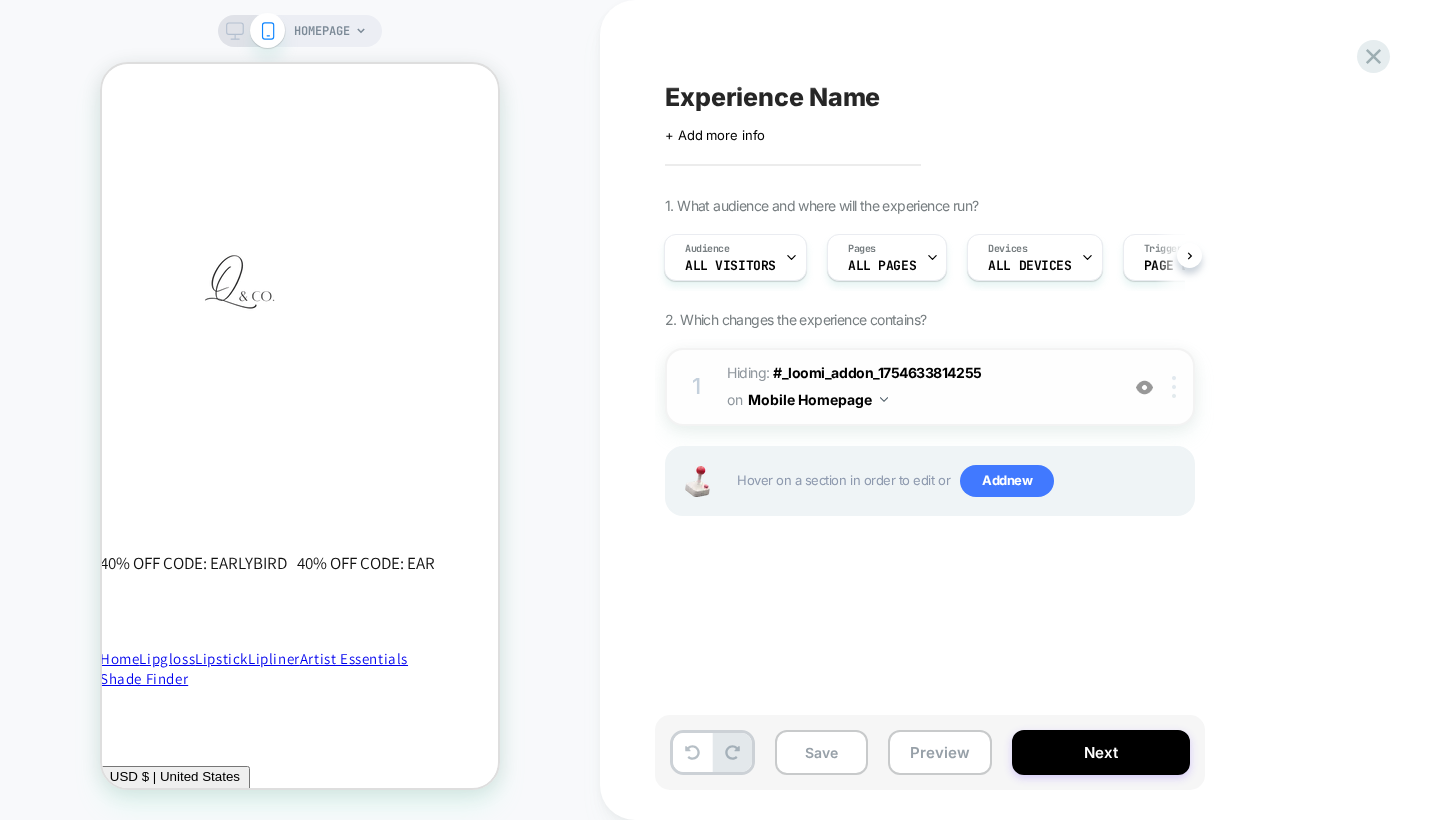 click at bounding box center (1174, 387) 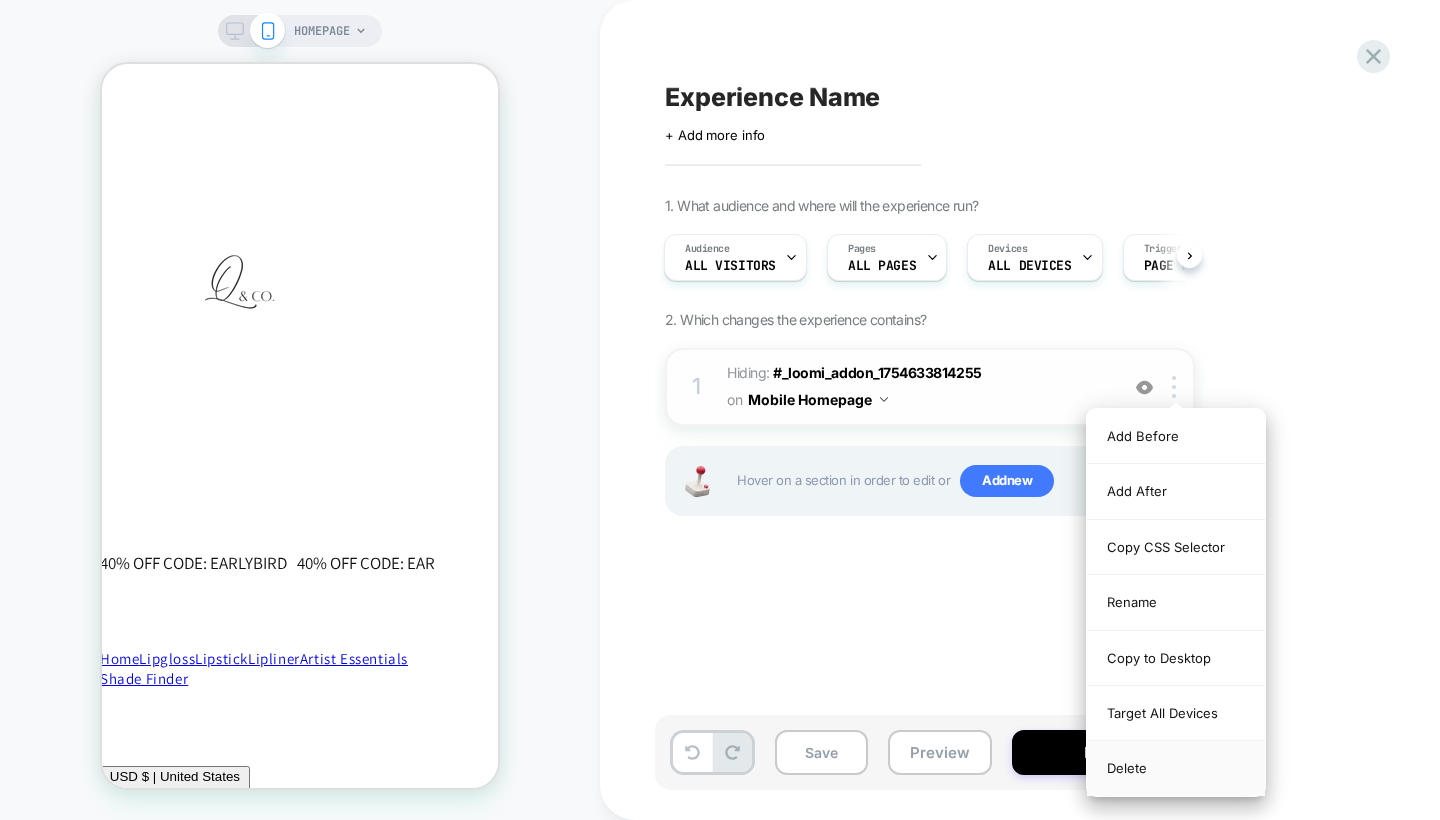 click on "Delete" at bounding box center (1176, 768) 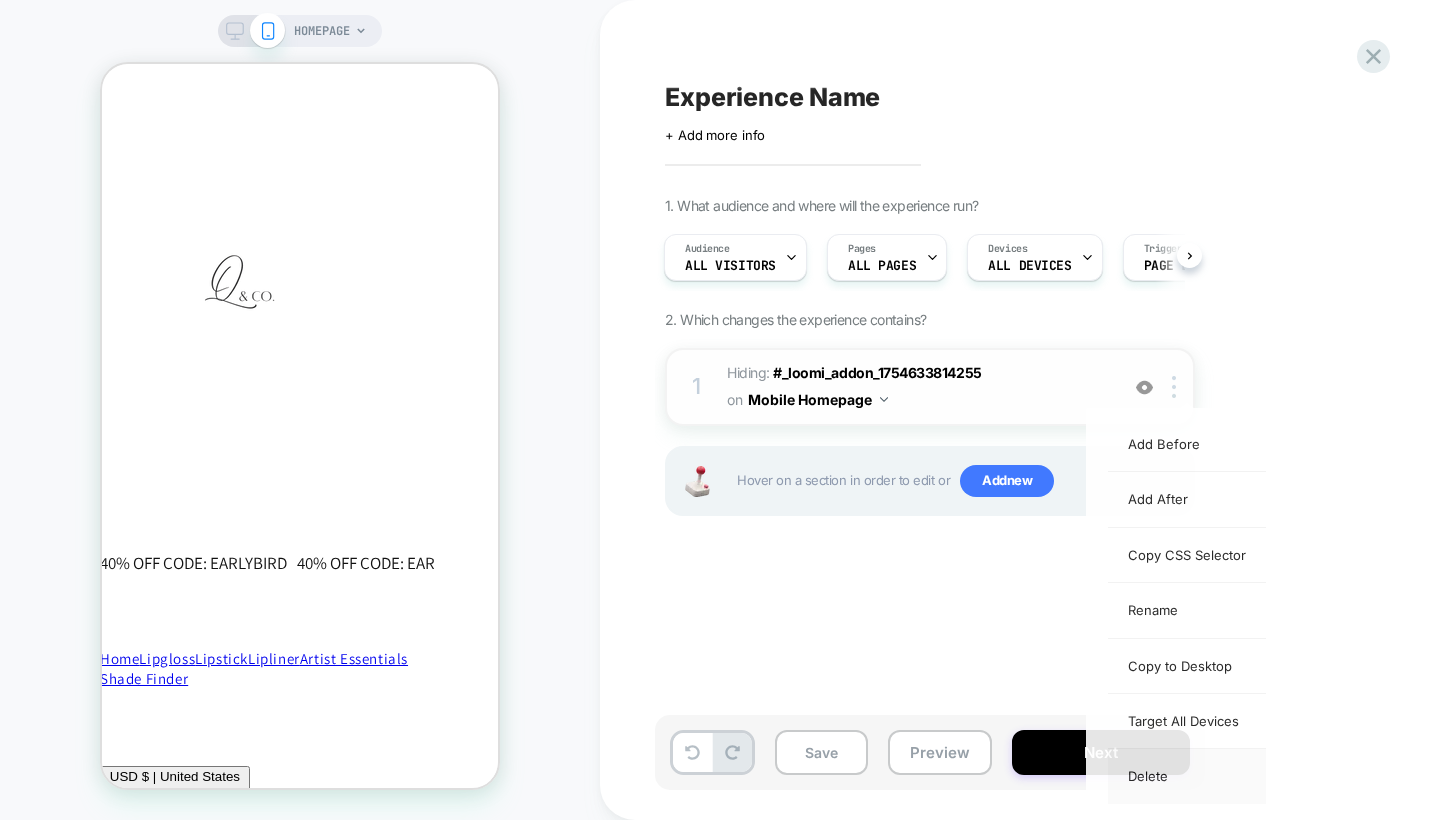 scroll, scrollTop: 0, scrollLeft: 0, axis: both 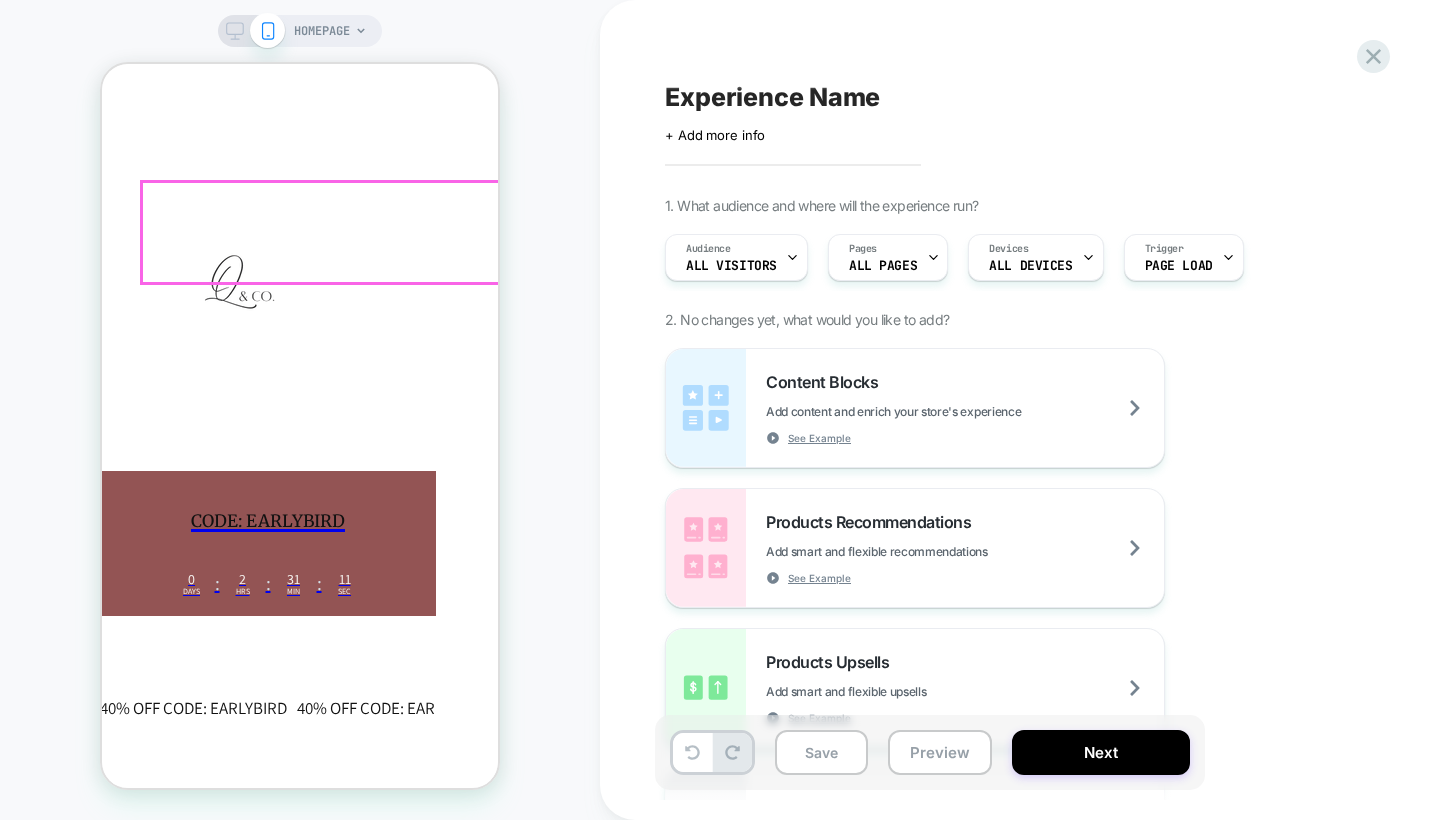 click on "0 Days : 2 Hrs : 31 Min : 11 Sec" at bounding box center (268, 583) 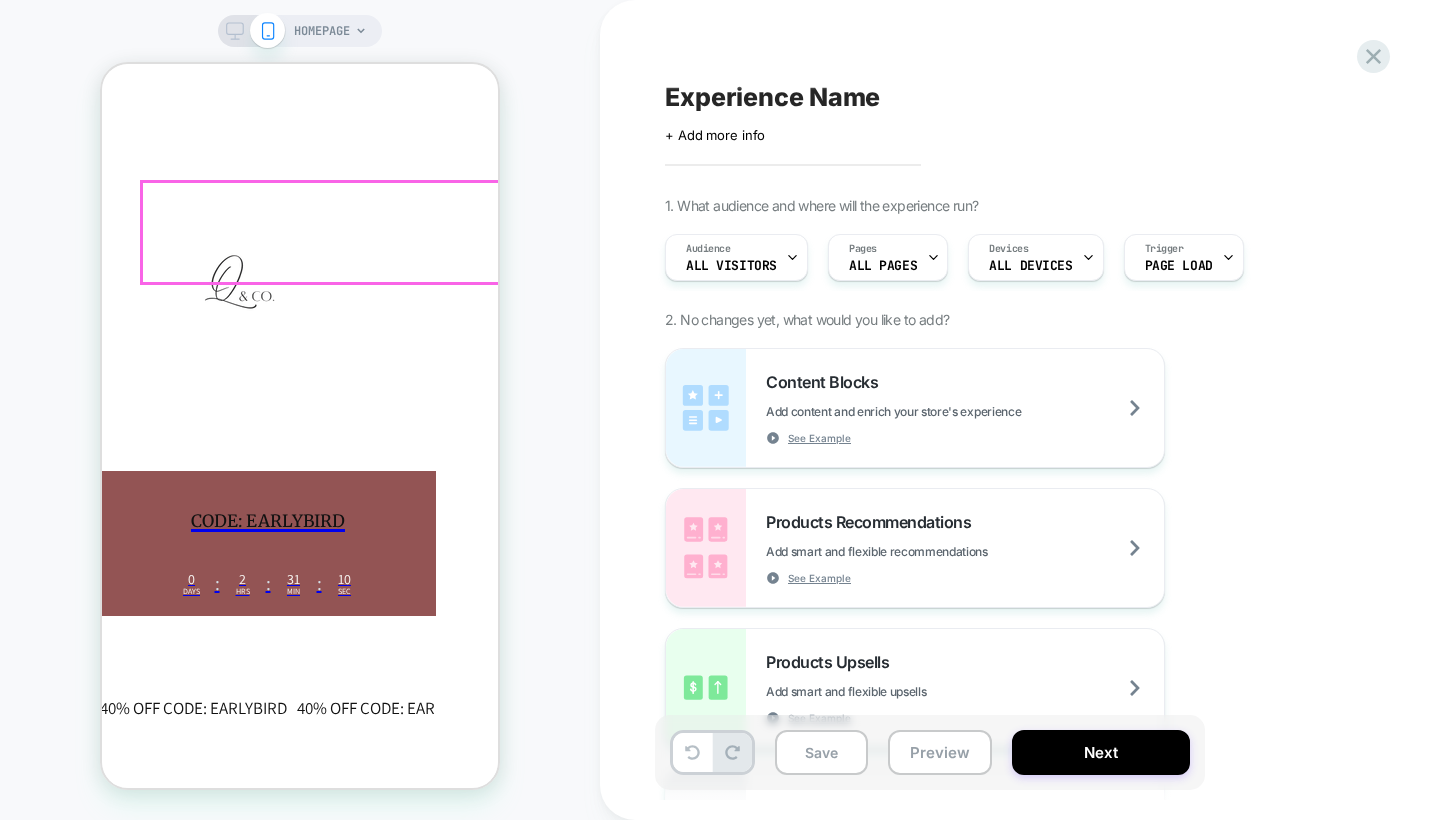 click on "0 Days : 2 Hrs : 31 Min : 10 Sec" at bounding box center (268, 583) 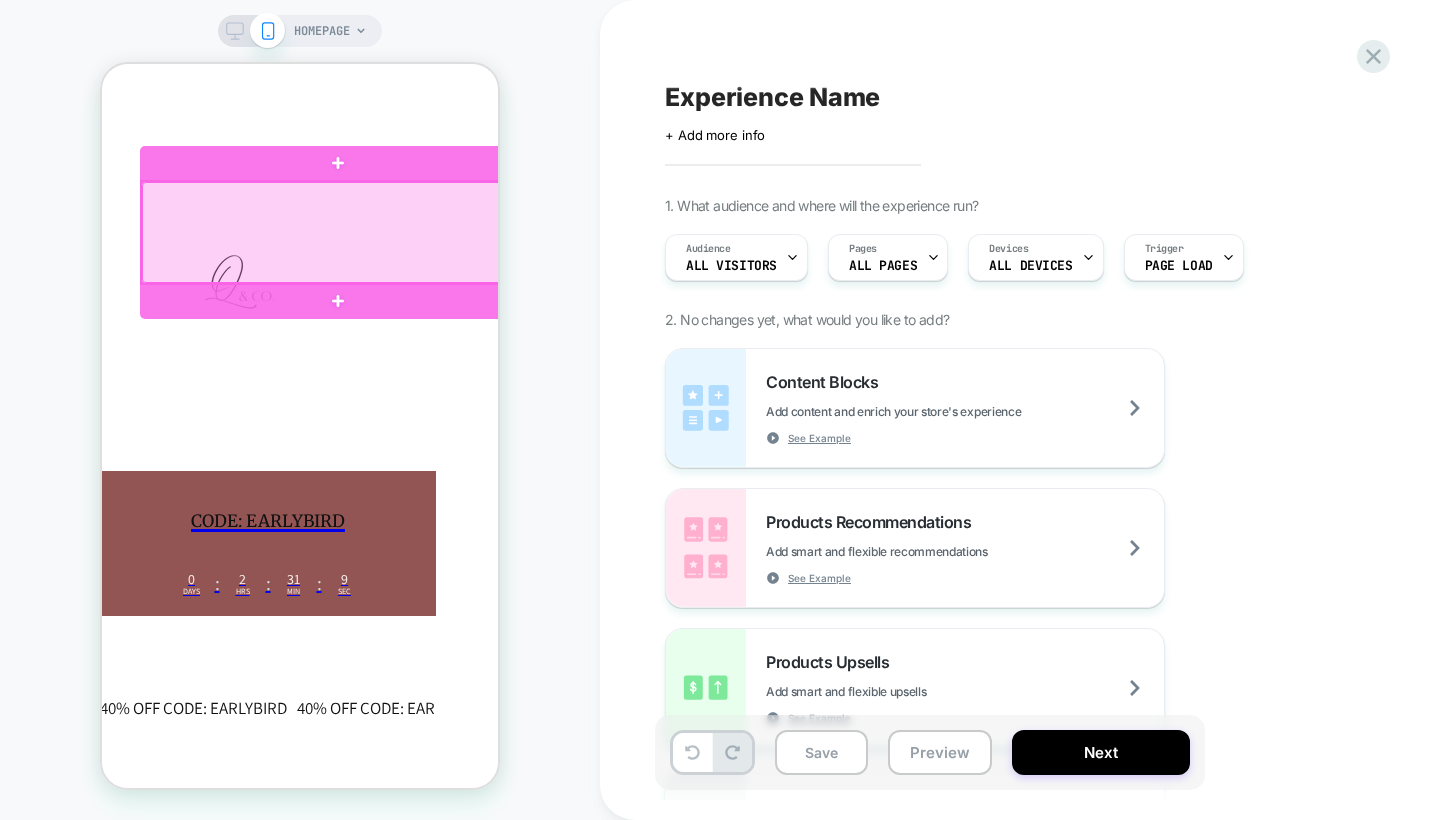 click at bounding box center [338, 232] 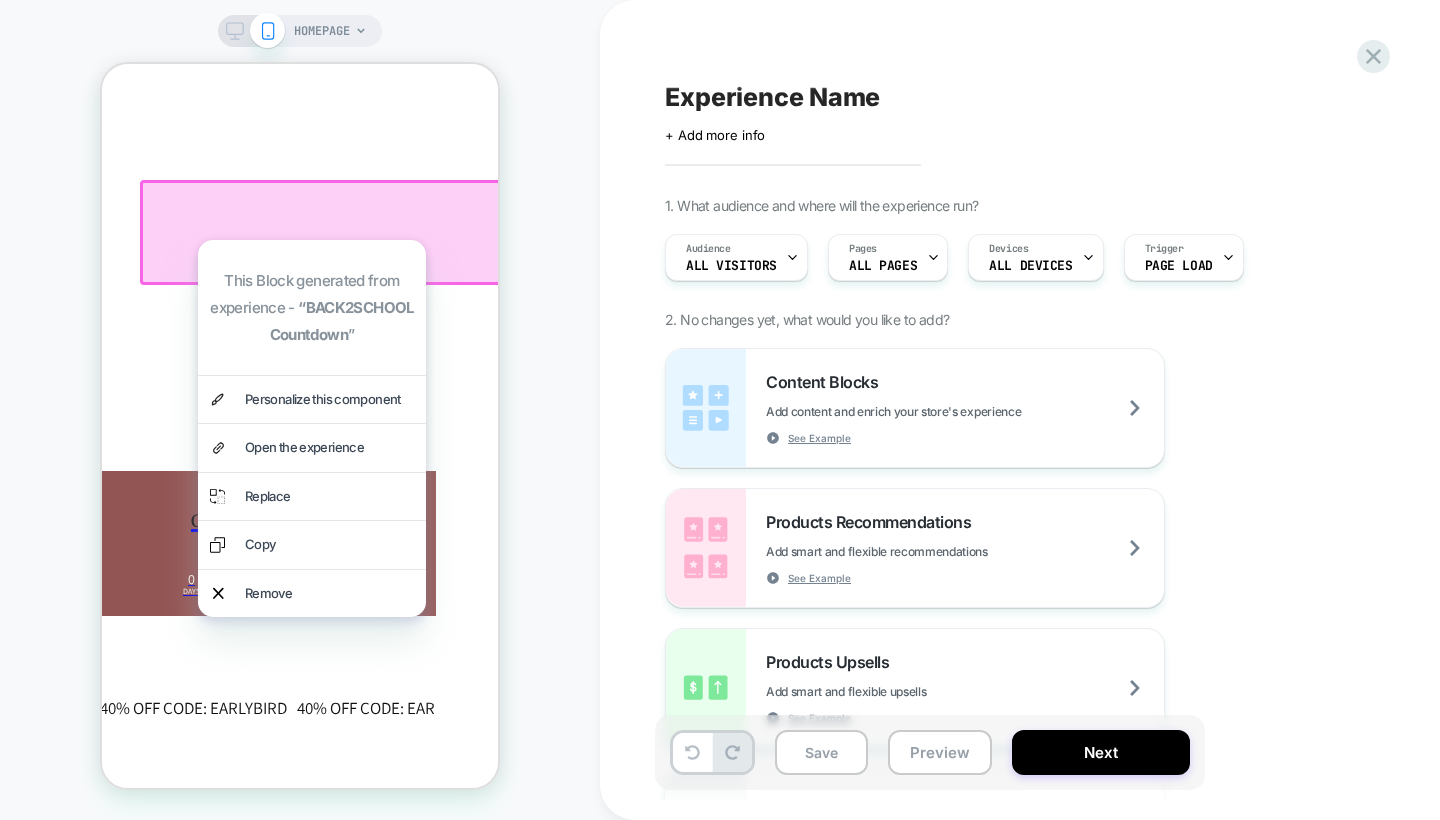 click on "Experience Name Click to edit experience details + Add more info 1. What audience and where will the experience run? Audience All Visitors Pages ALL PAGES Devices ALL DEVICES Trigger Page Load 2. No changes yet, what would you like to add? Content Blocks Add content and enrich your store's experience See Example Products Recommendations Add smart and flexible recommendations See Example Products Upsells Add smart and flexible upsells See Example Custom Component Create your own custom componet using html/css/js General Redirect Redirect users to different URLs, compare performance and optimize conversions Theme Test Test and optimize themes To run a price test, you need to start from an empty experience, have Shopify Plus membership and be on eligible Visually plan Price Test Request a pricing test by either manually selecting products or creating a matching rule to increase or decrease prices Fake Click Add powerful scenarios  by recording and automating your interactions See Example Global CSS New Pages" at bounding box center (1030, 410) 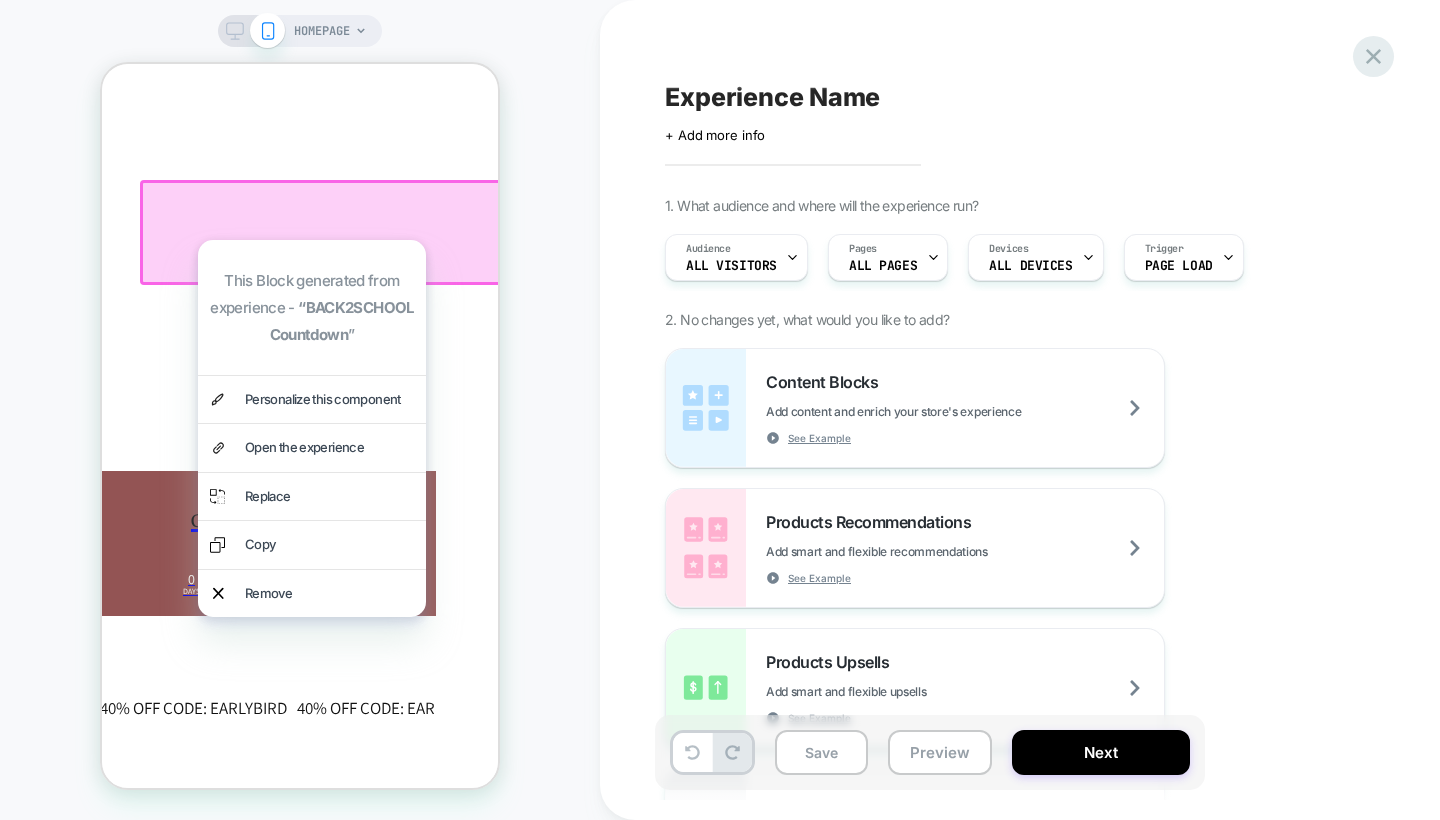 click at bounding box center [1373, 56] 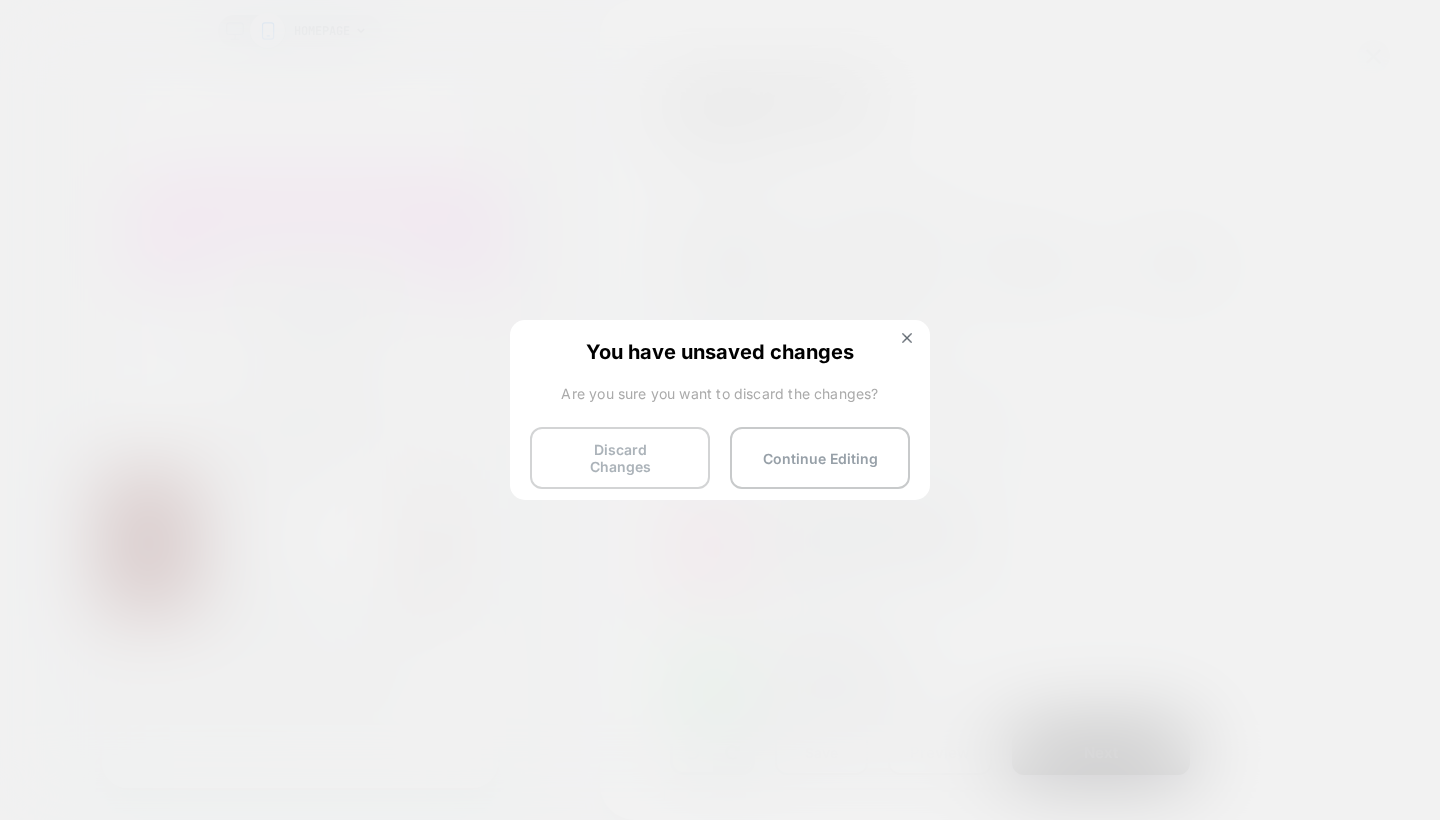 click on "Discard Changes" at bounding box center (620, 458) 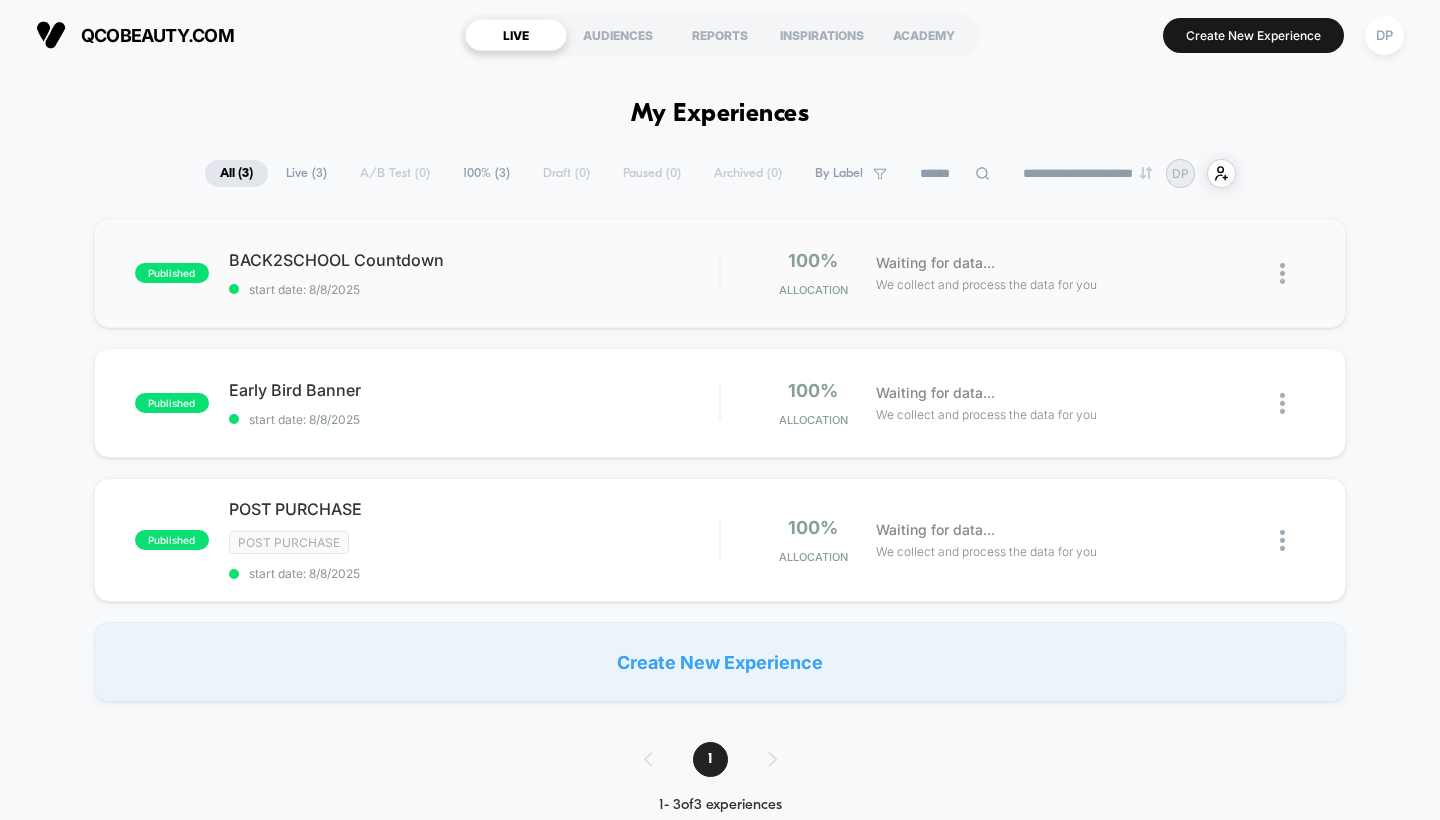 click at bounding box center (1292, 273) 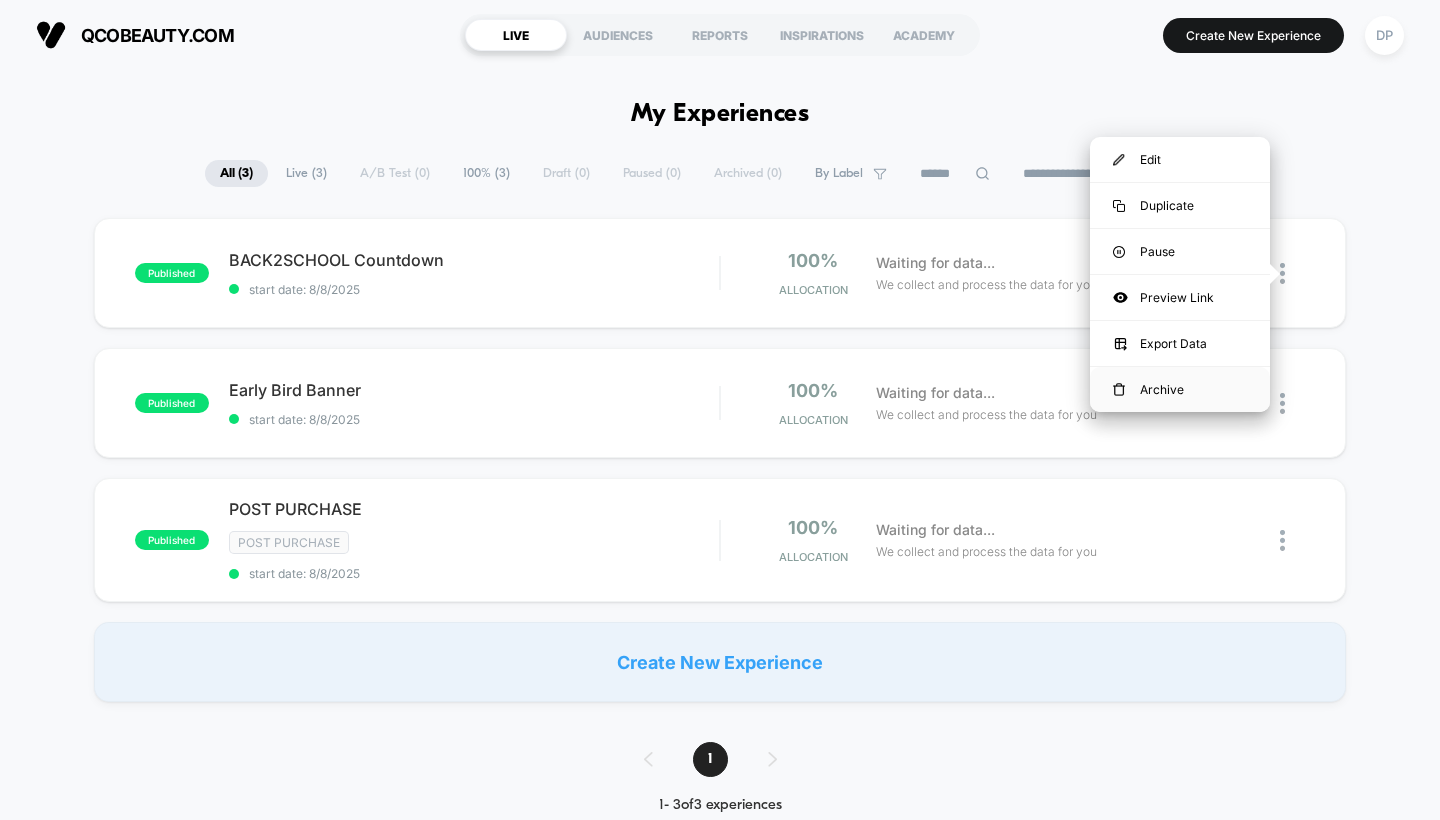 click on "Archive" at bounding box center (1180, 389) 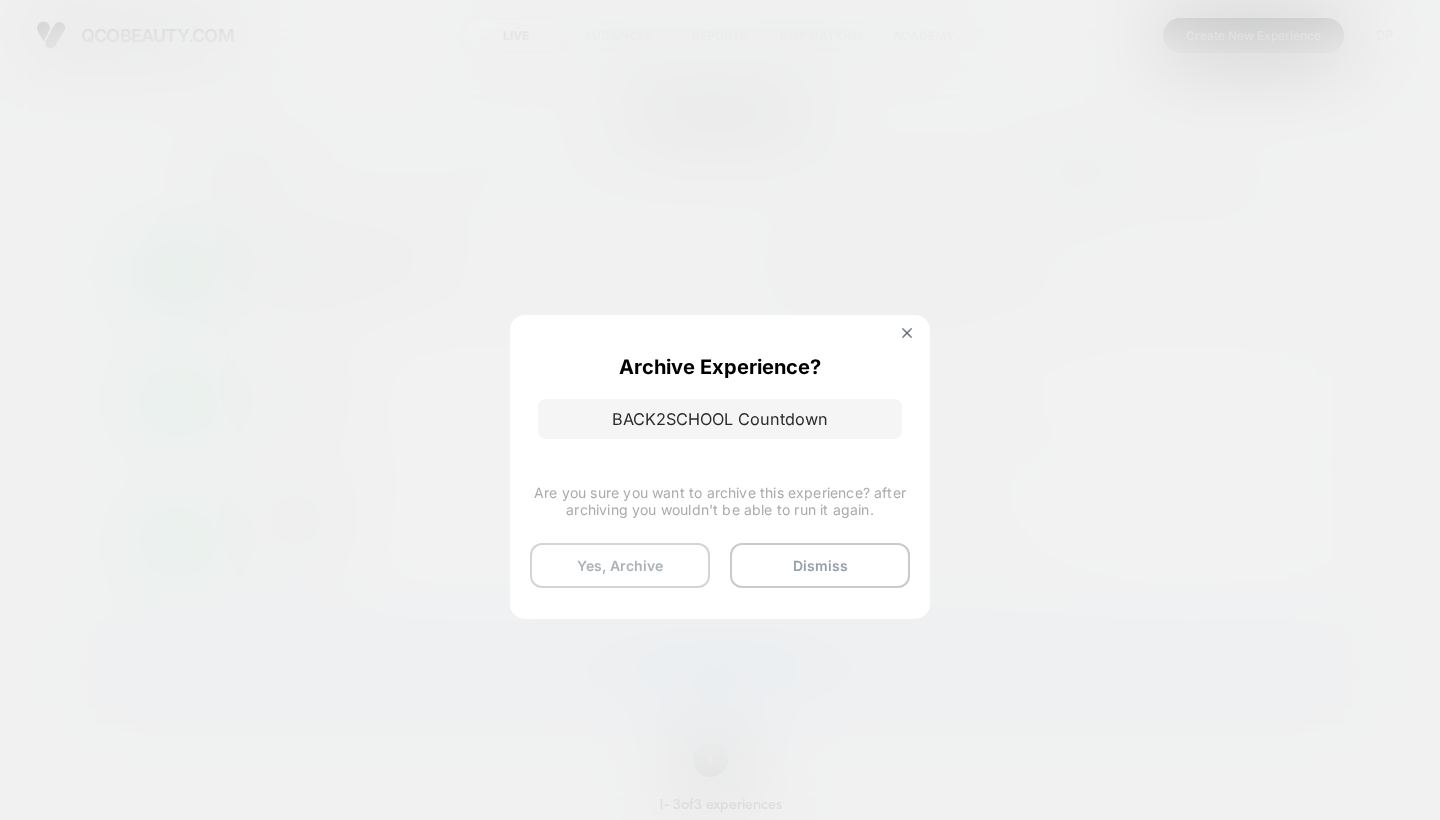 click on "Yes, Archive" at bounding box center [620, 565] 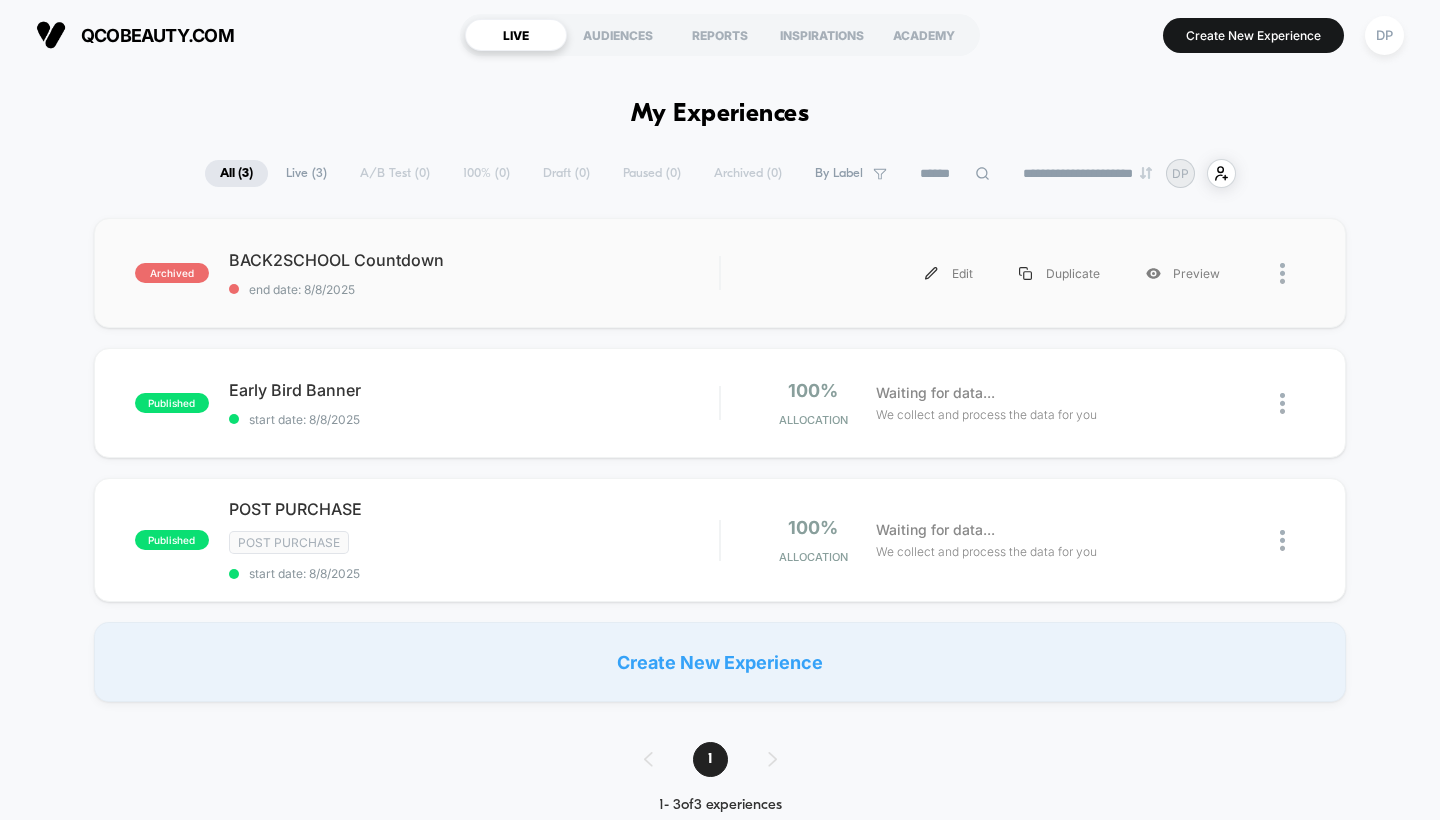 click at bounding box center [1292, 273] 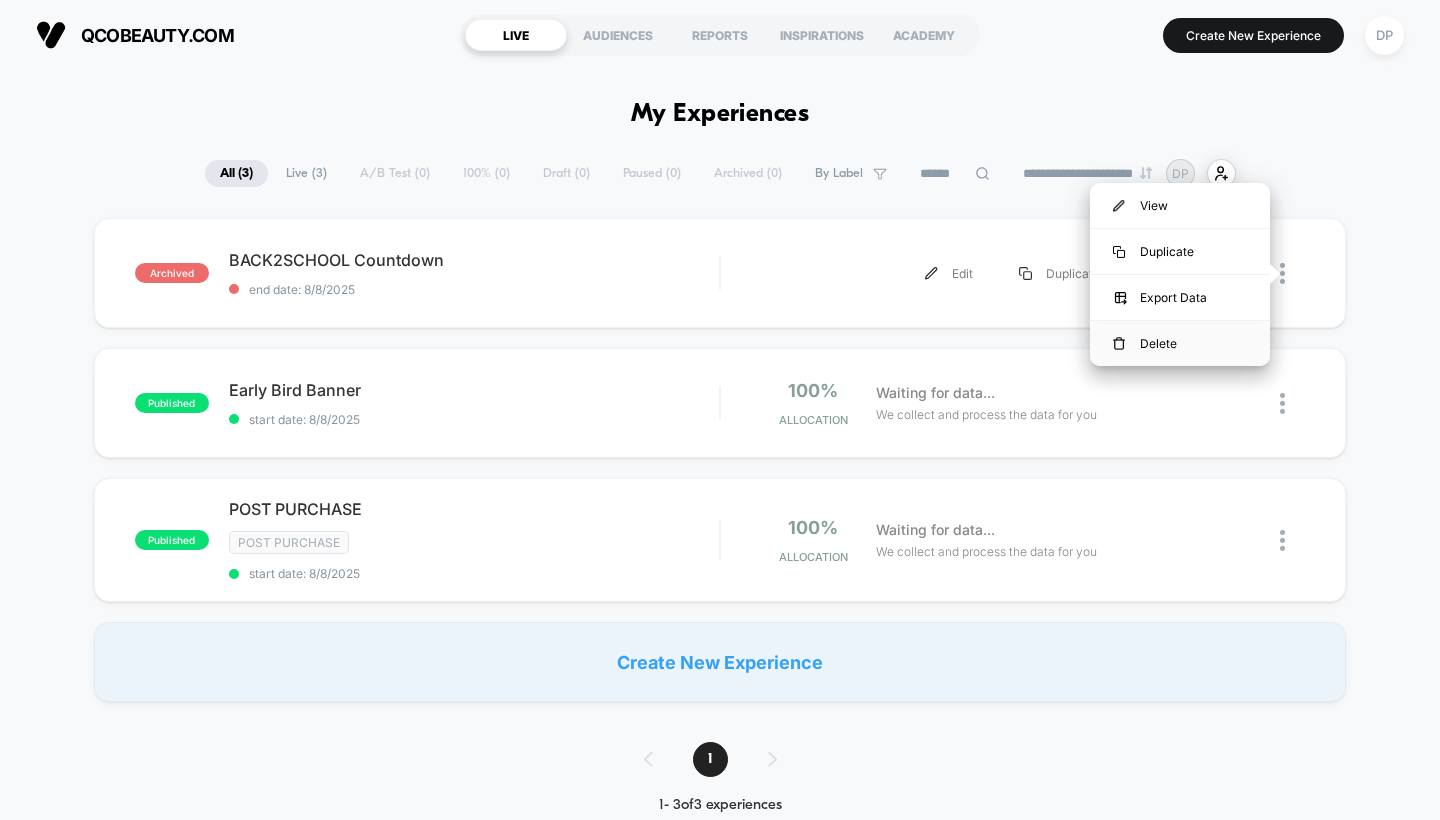 click on "Delete" at bounding box center (1180, 343) 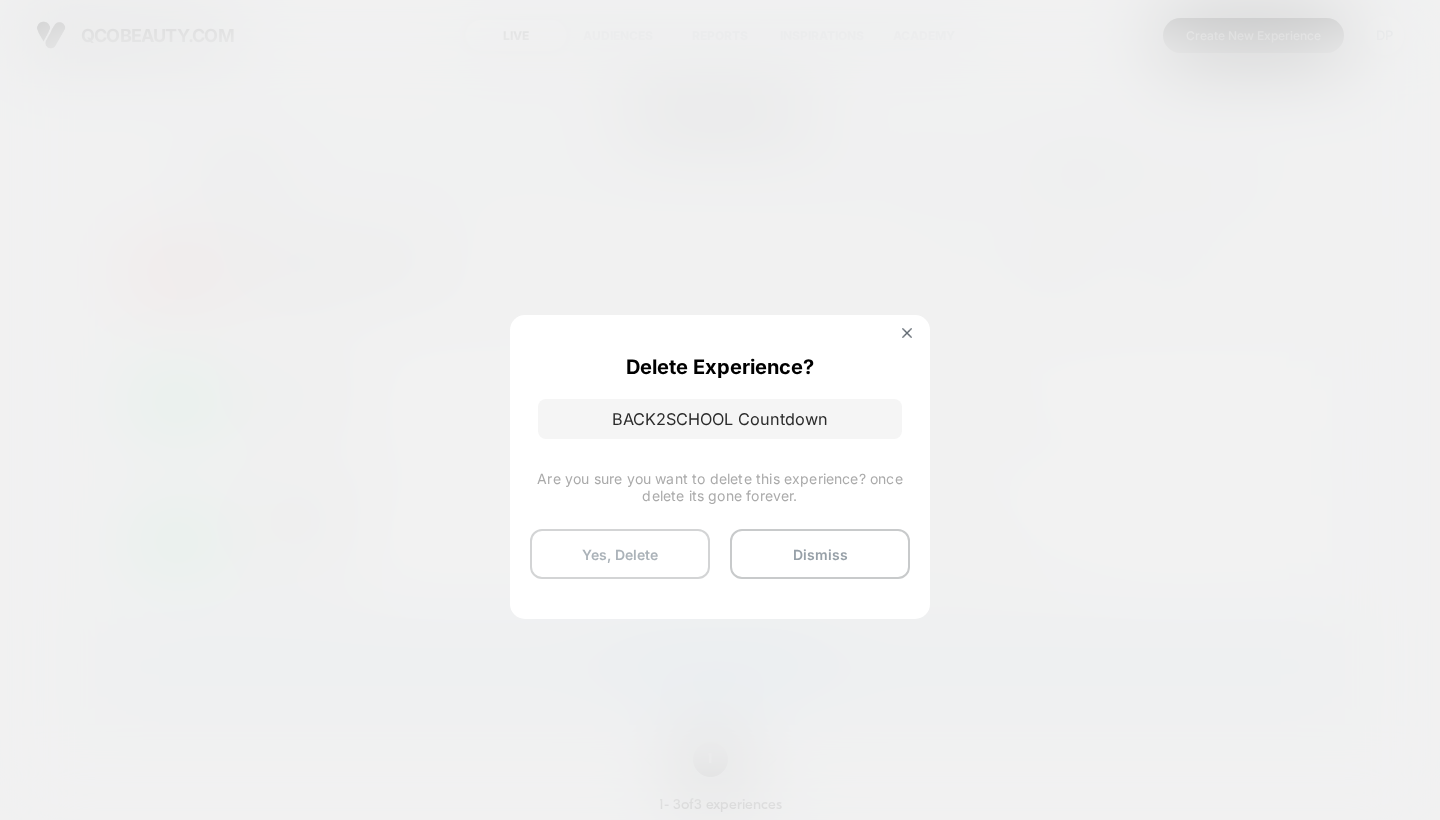click on "Yes, Delete" at bounding box center [620, 554] 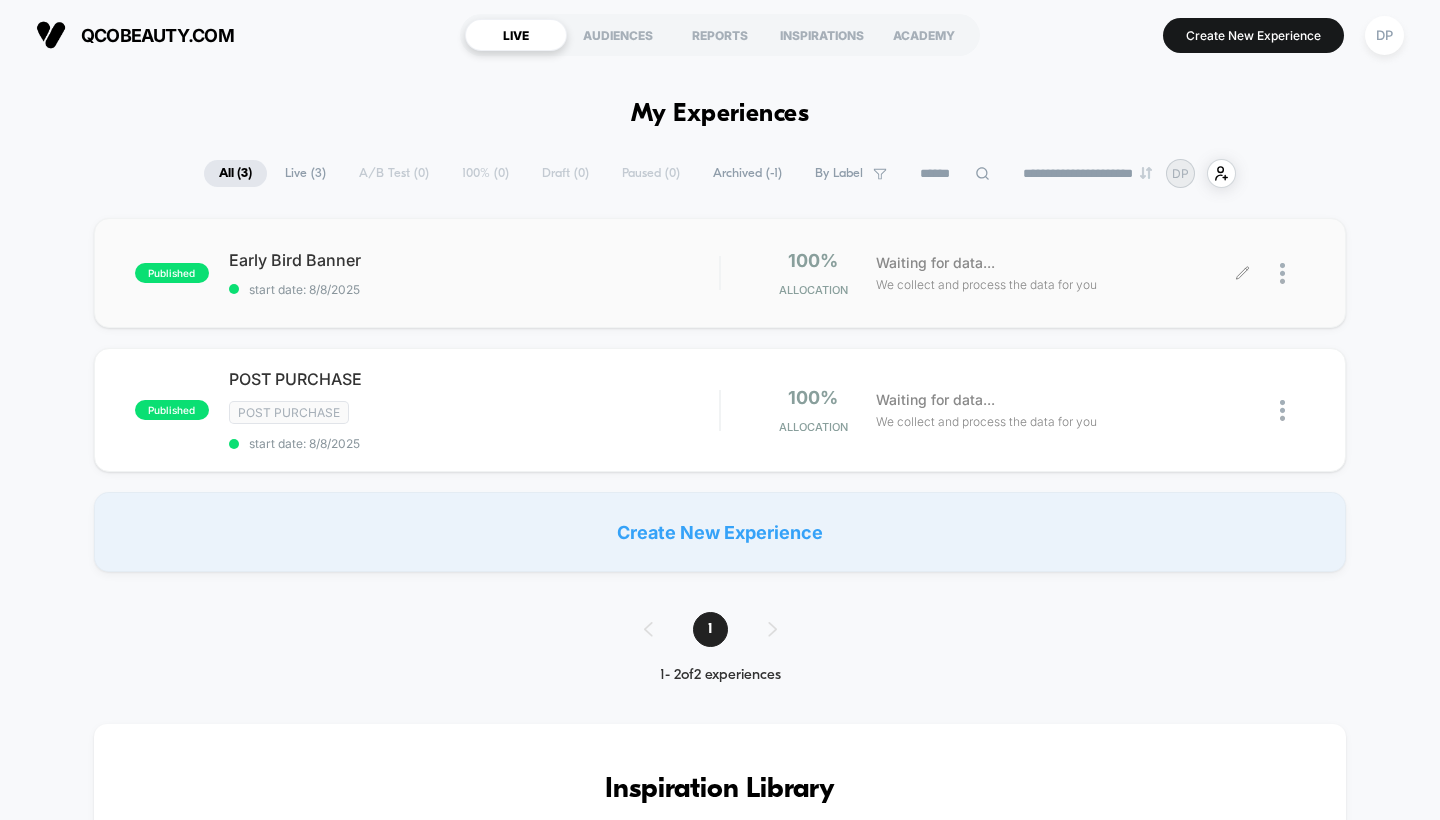 click on "100% Allocation Waiting for data... We collect and process the data for you" at bounding box center (1013, 273) 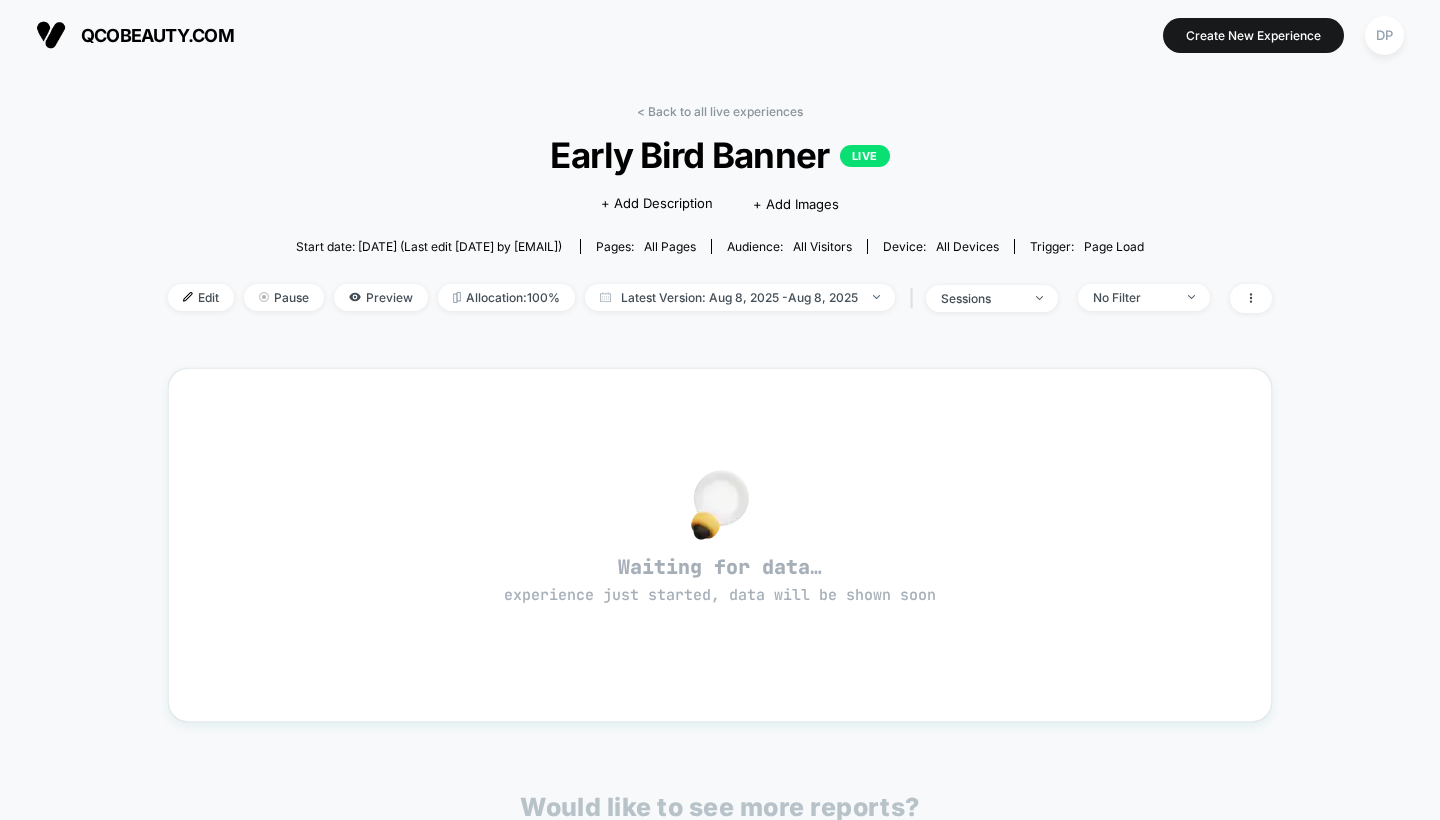 scroll, scrollTop: 0, scrollLeft: 0, axis: both 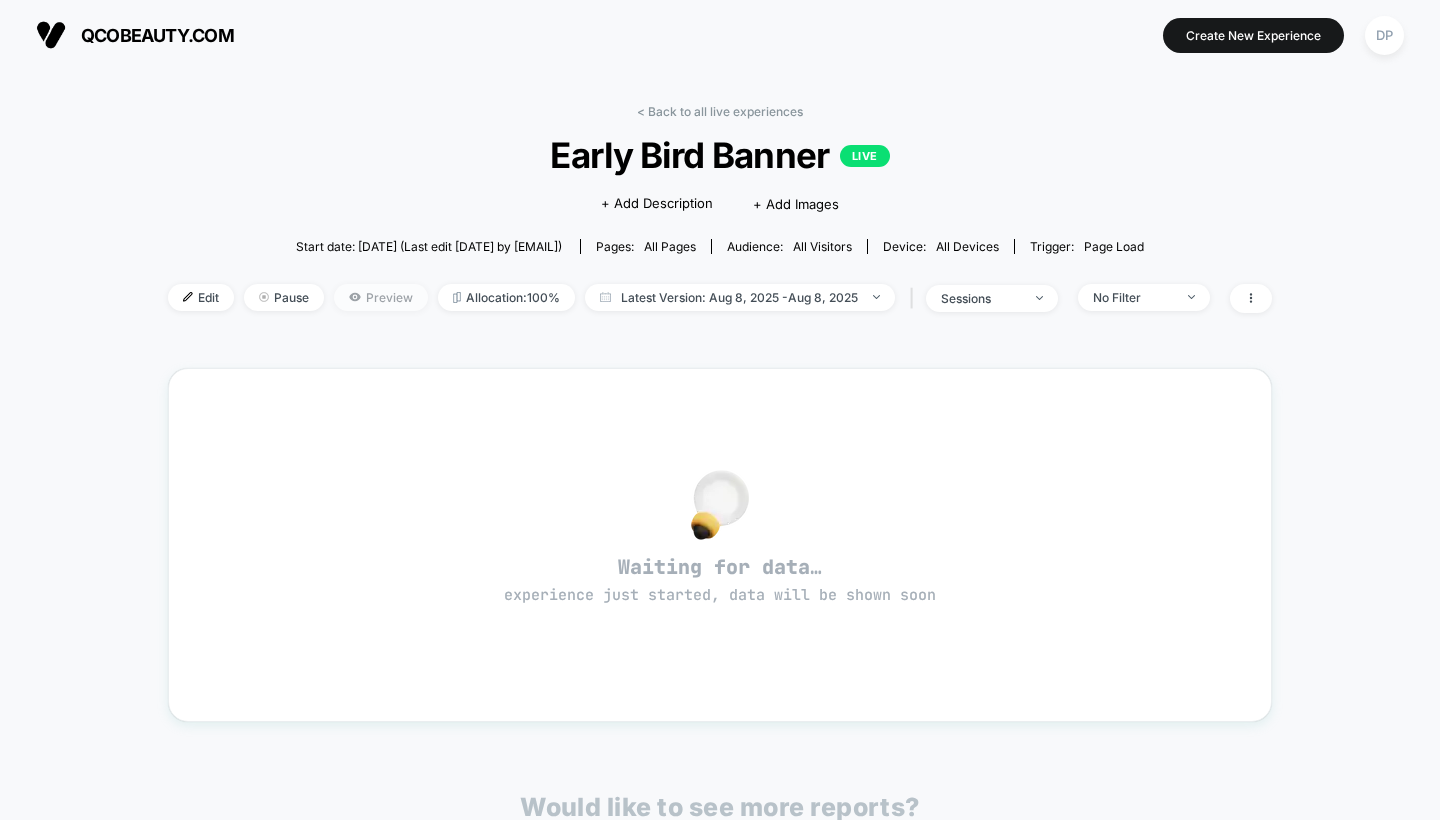 click 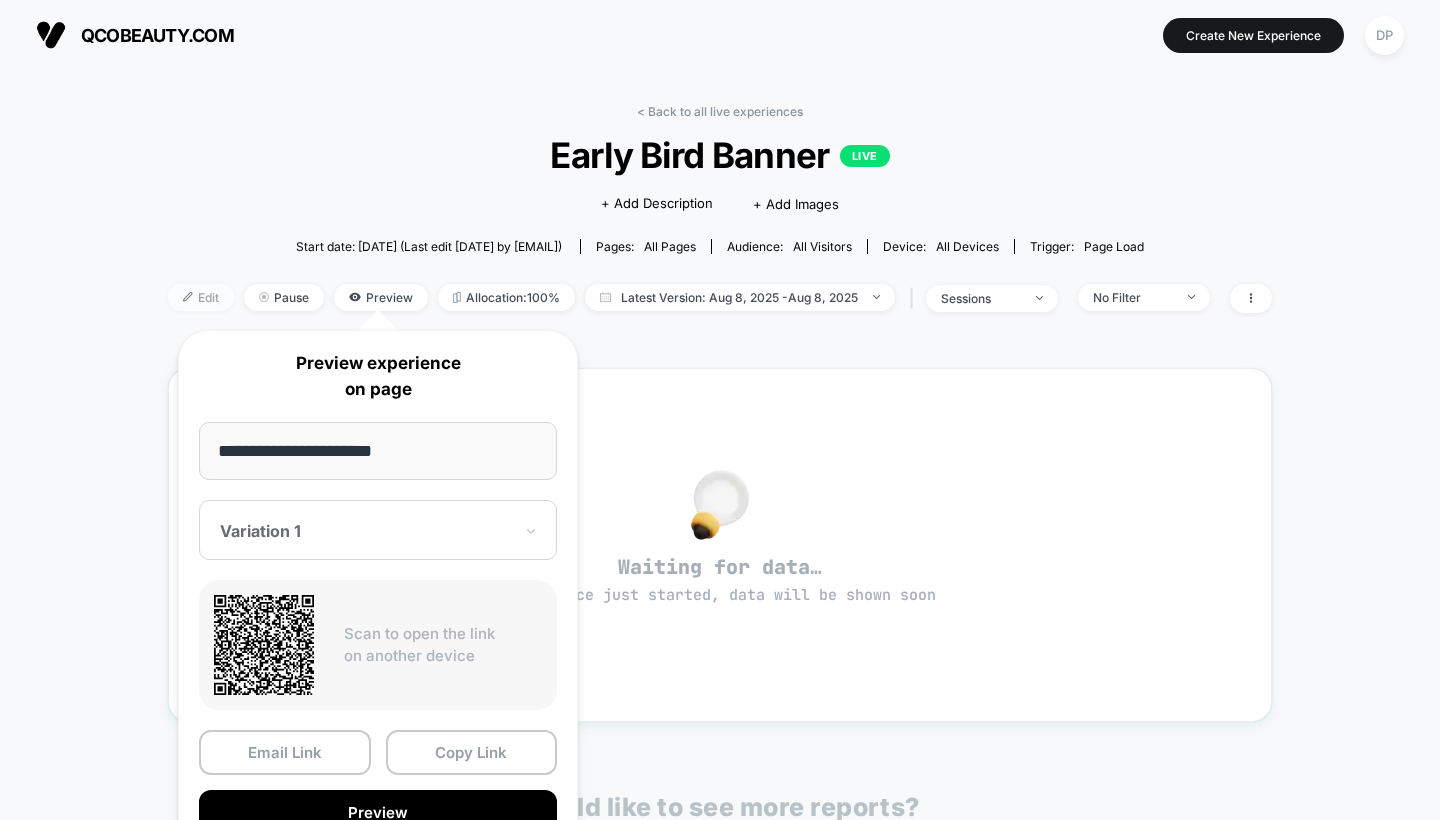 click on "Edit" at bounding box center (201, 297) 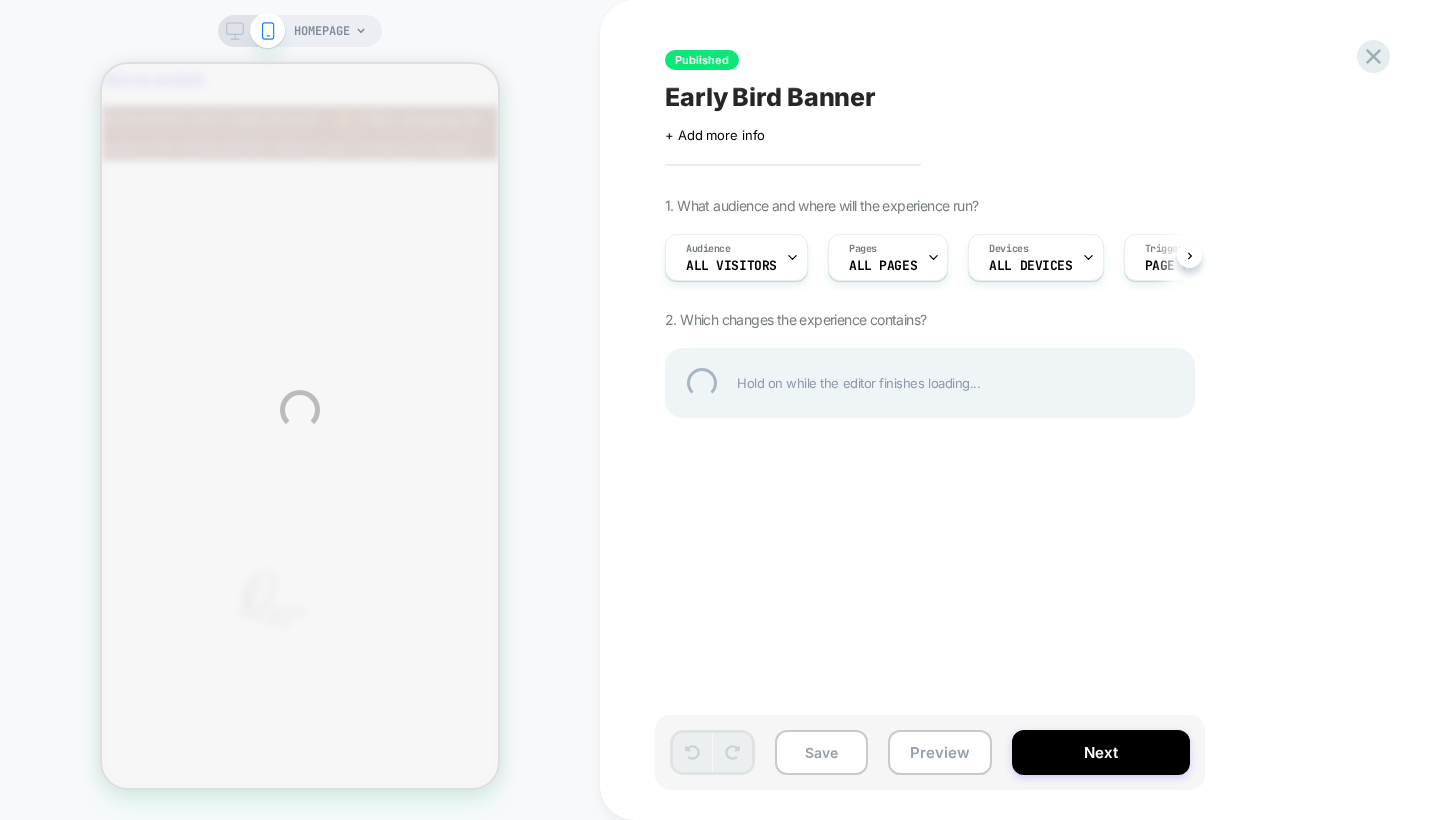 scroll, scrollTop: 0, scrollLeft: 0, axis: both 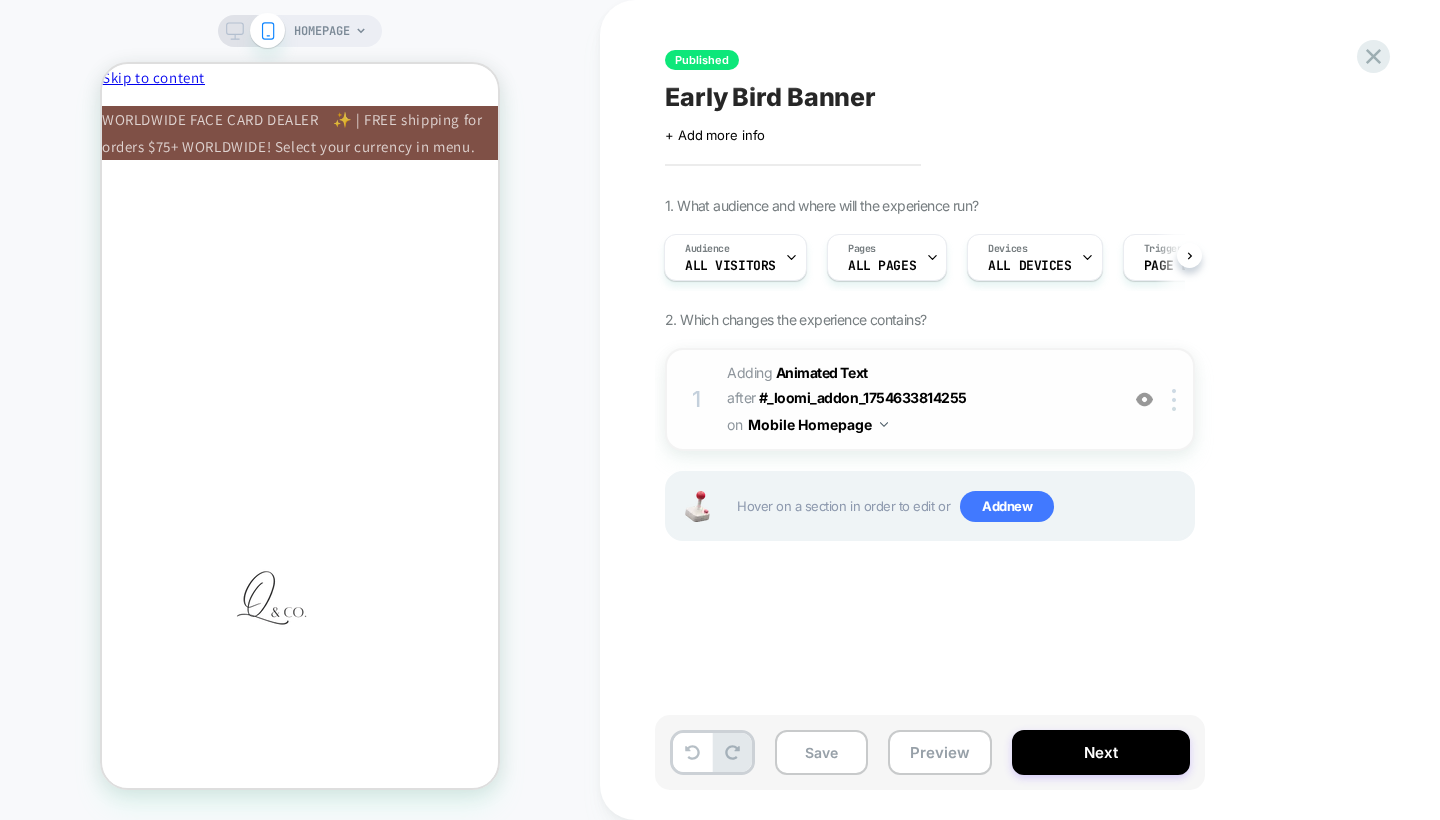 click at bounding box center [1144, 399] 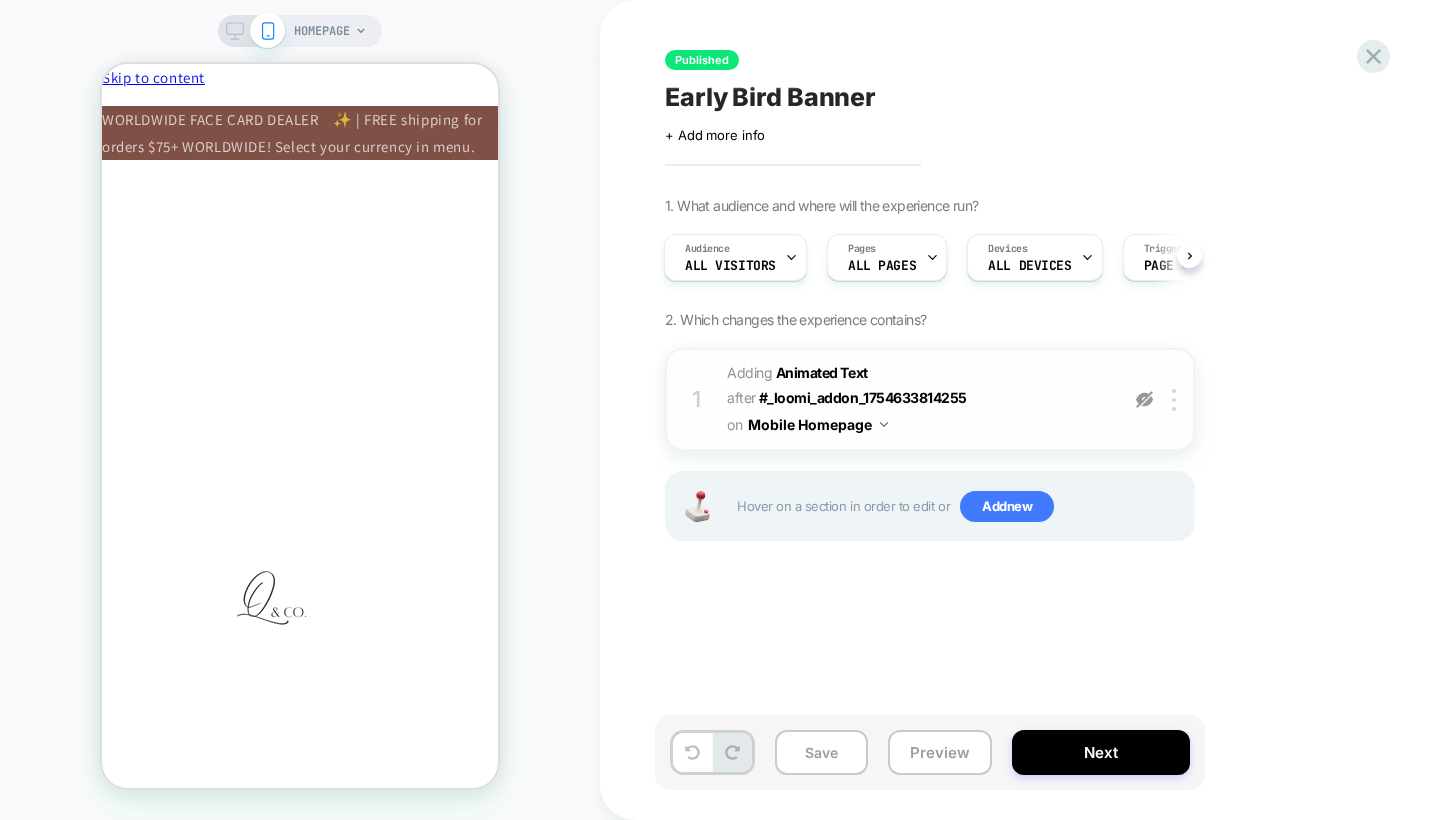 click at bounding box center (1144, 399) 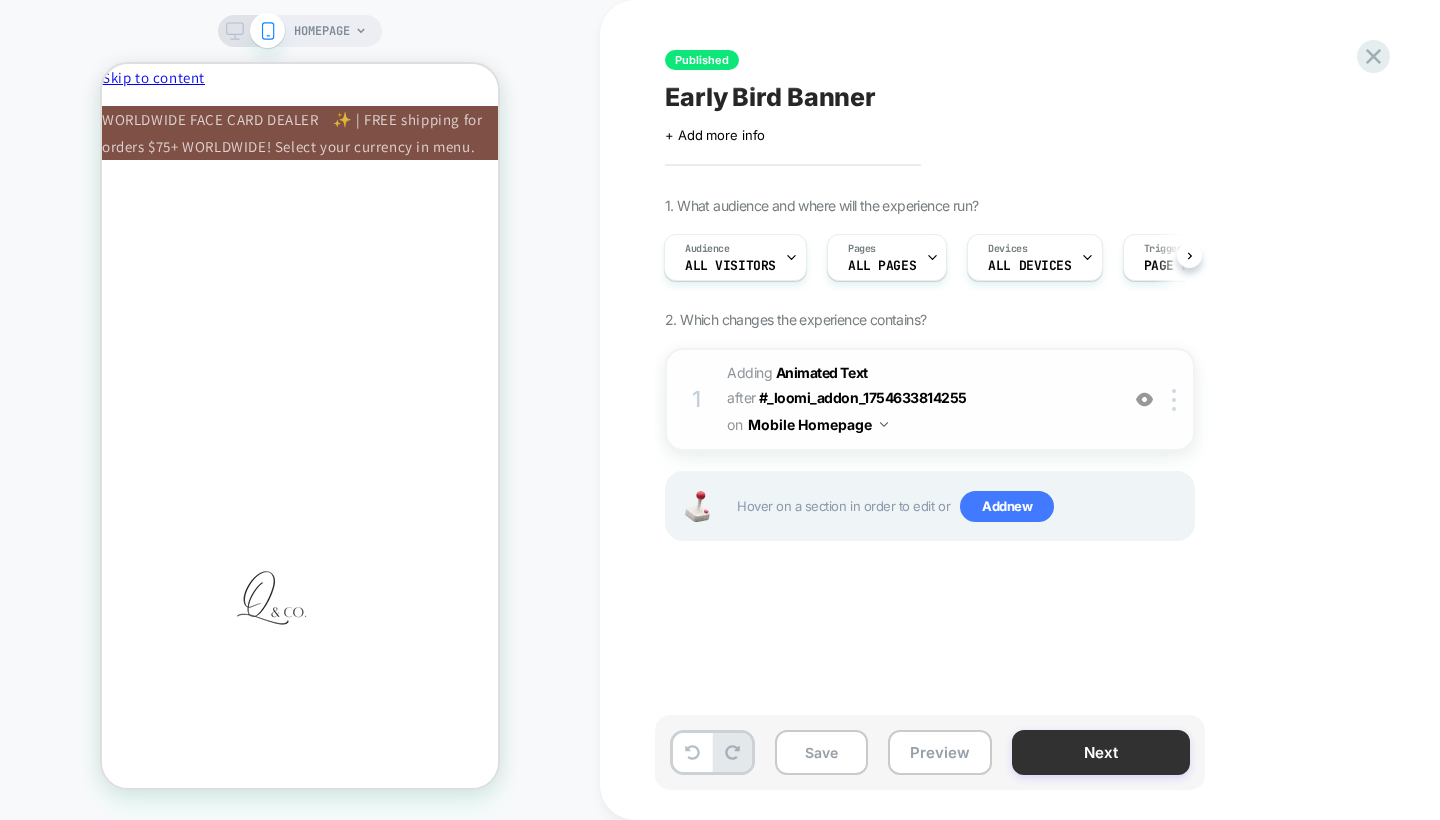 click on "Next" at bounding box center (1101, 752) 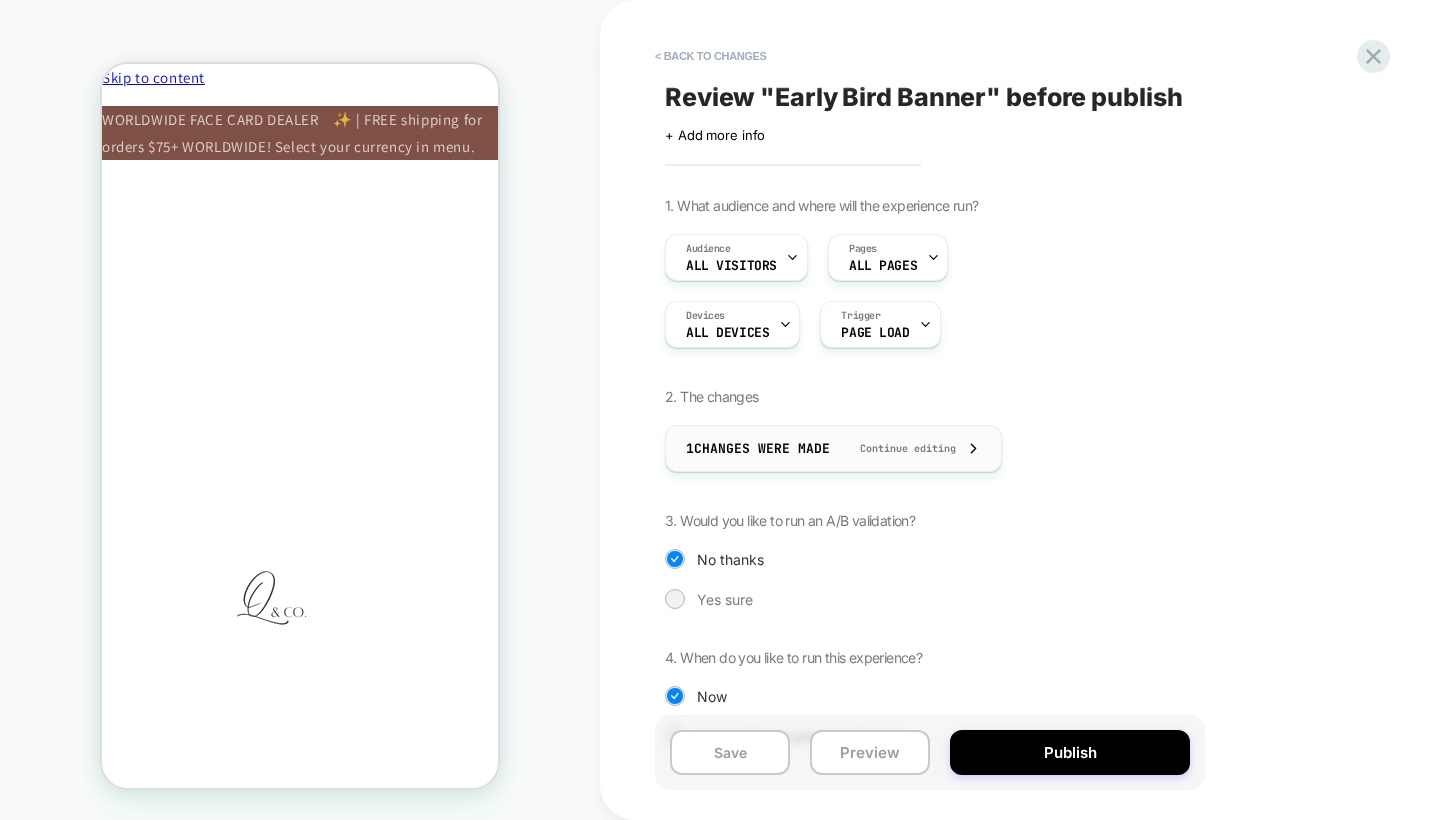 click on "1  Changes were made Continue editing" at bounding box center [833, 448] 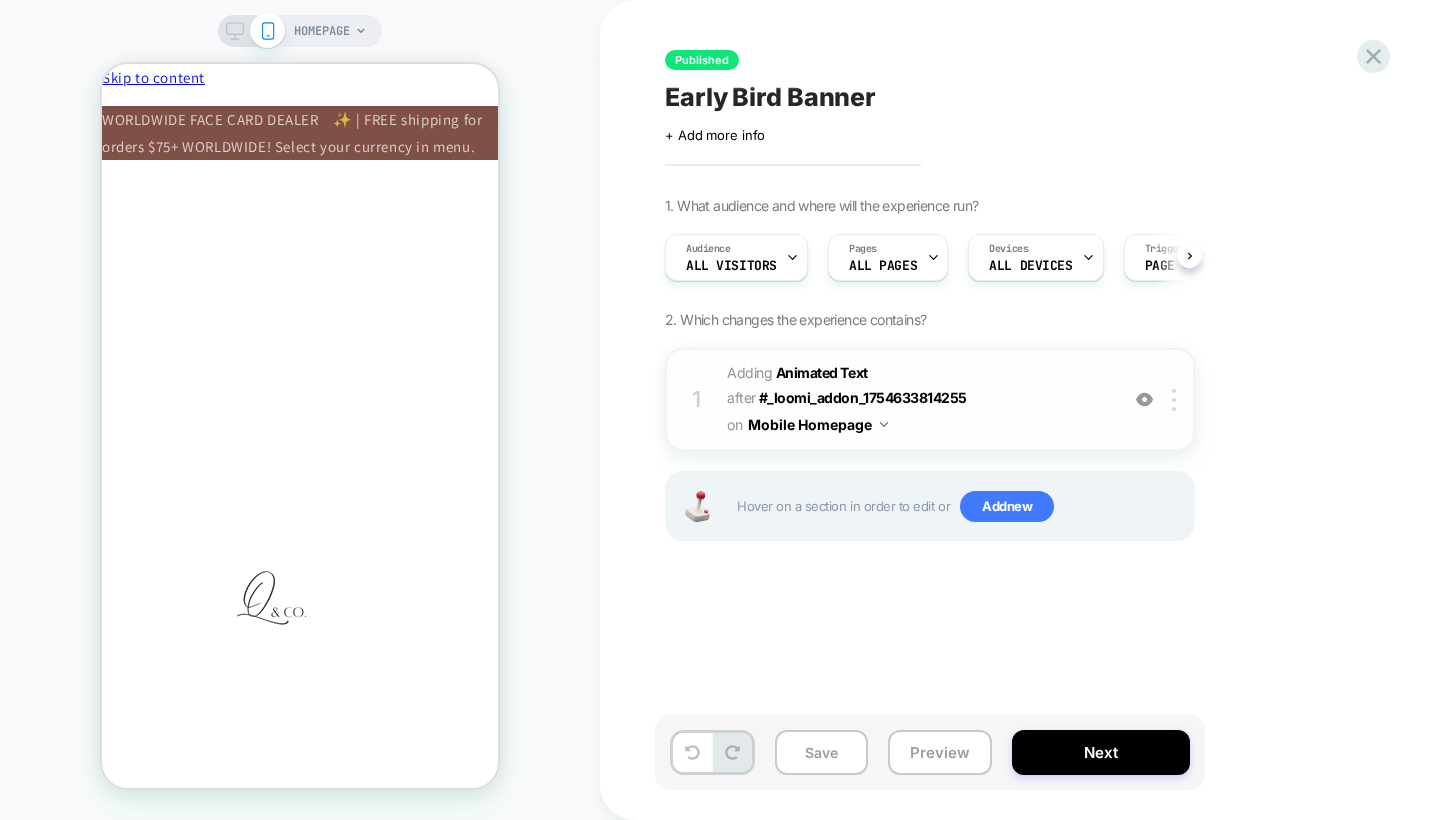 scroll, scrollTop: 0, scrollLeft: 1, axis: horizontal 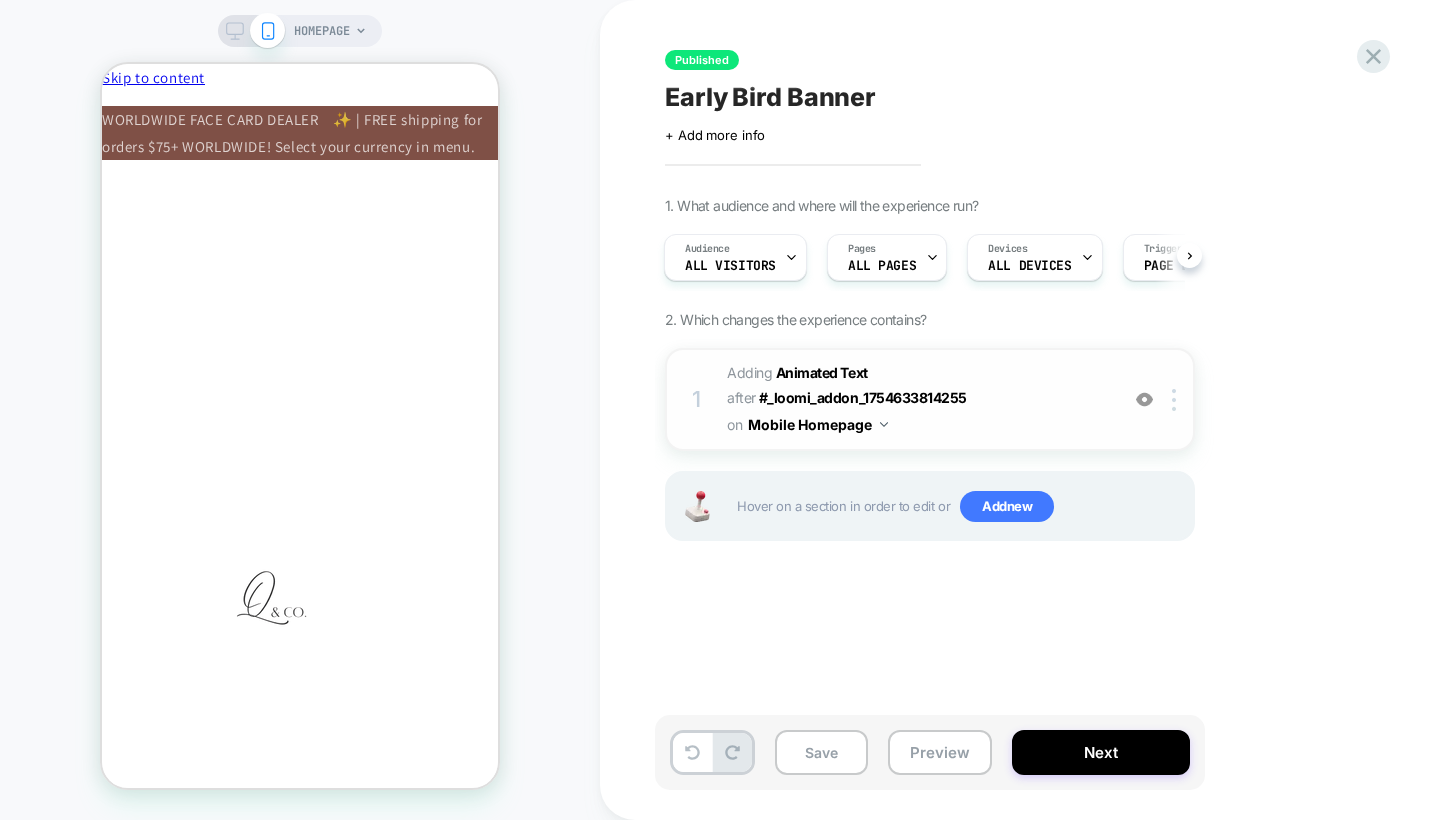 click on "#_loomi_addon_1754657599365 Adding   Animated Text   AFTER #_loomi_addon_1754633814255 #_loomi_addon_1754633814255   on Mobile Homepage" at bounding box center [917, 399] 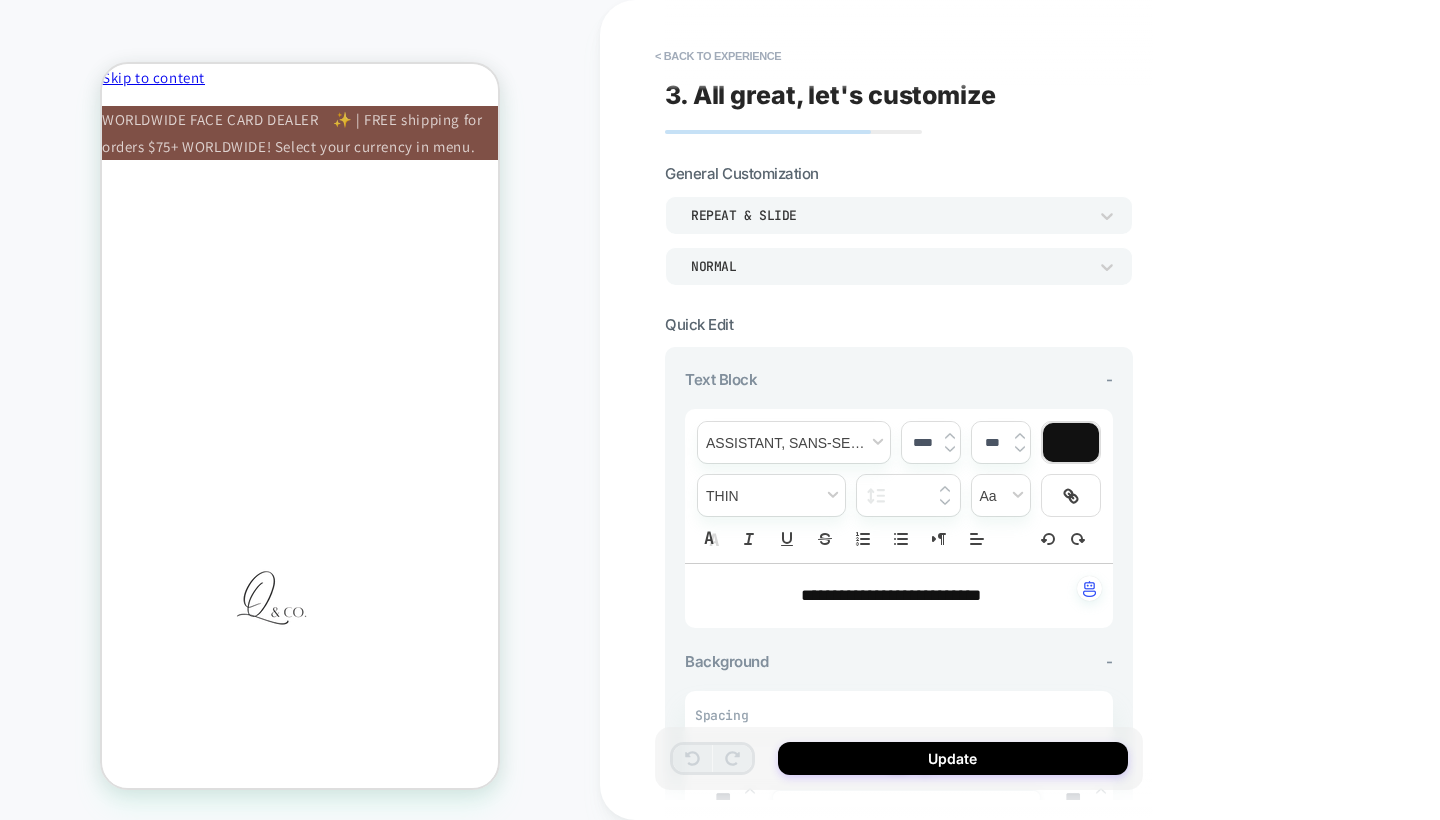 click on "**********" at bounding box center (891, 595) 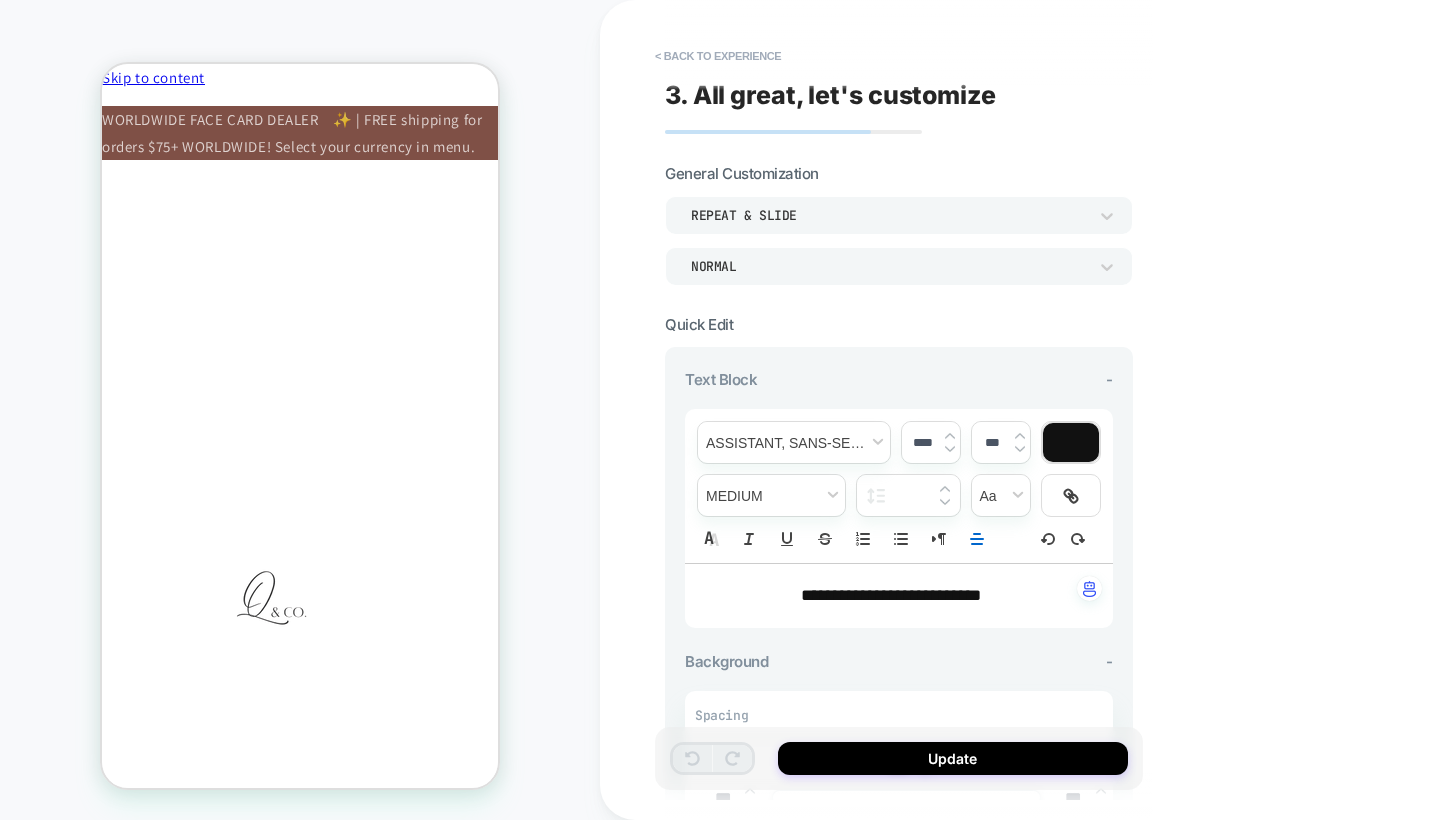 click on "**********" at bounding box center (891, 595) 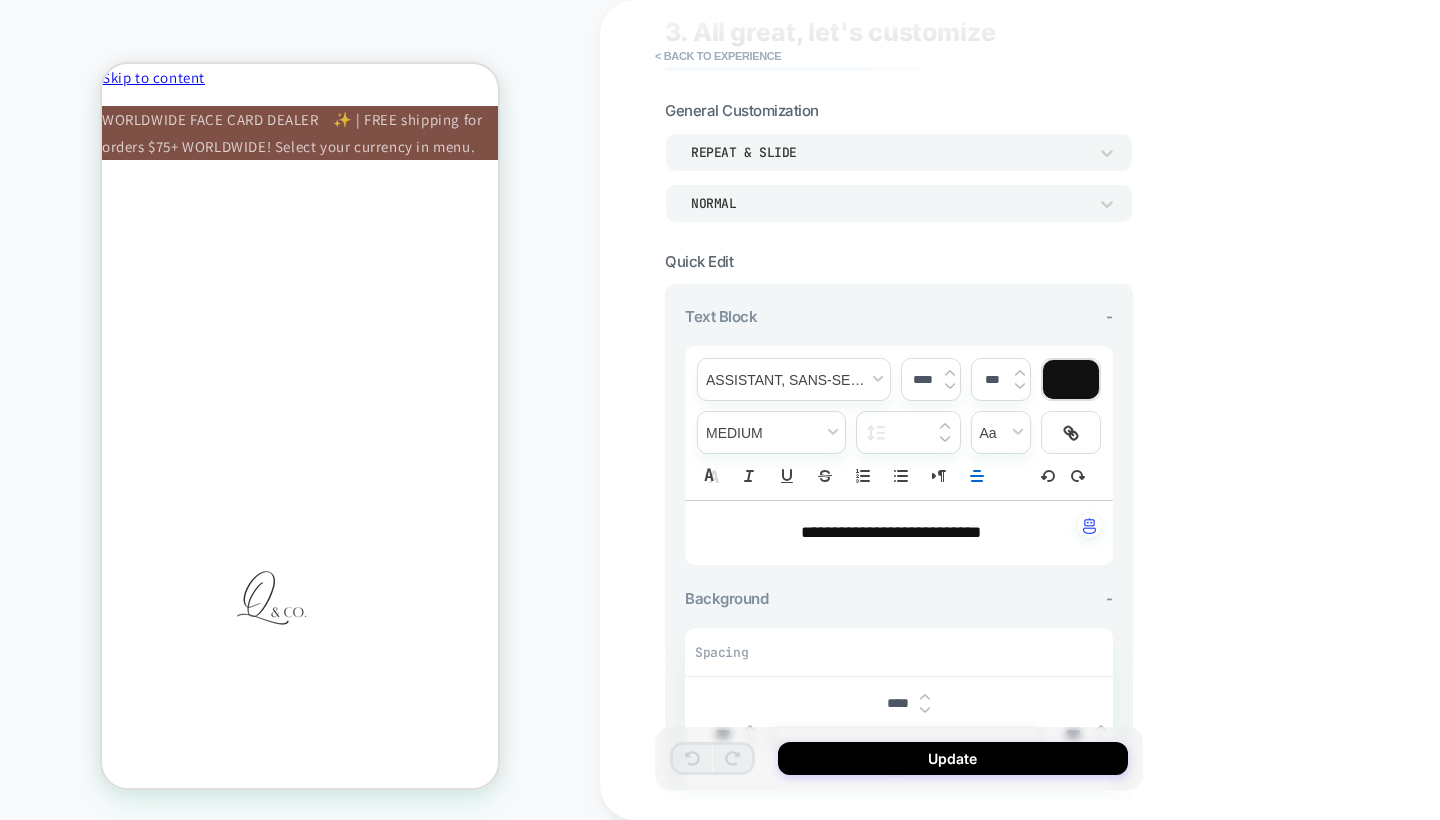 scroll, scrollTop: 102, scrollLeft: 0, axis: vertical 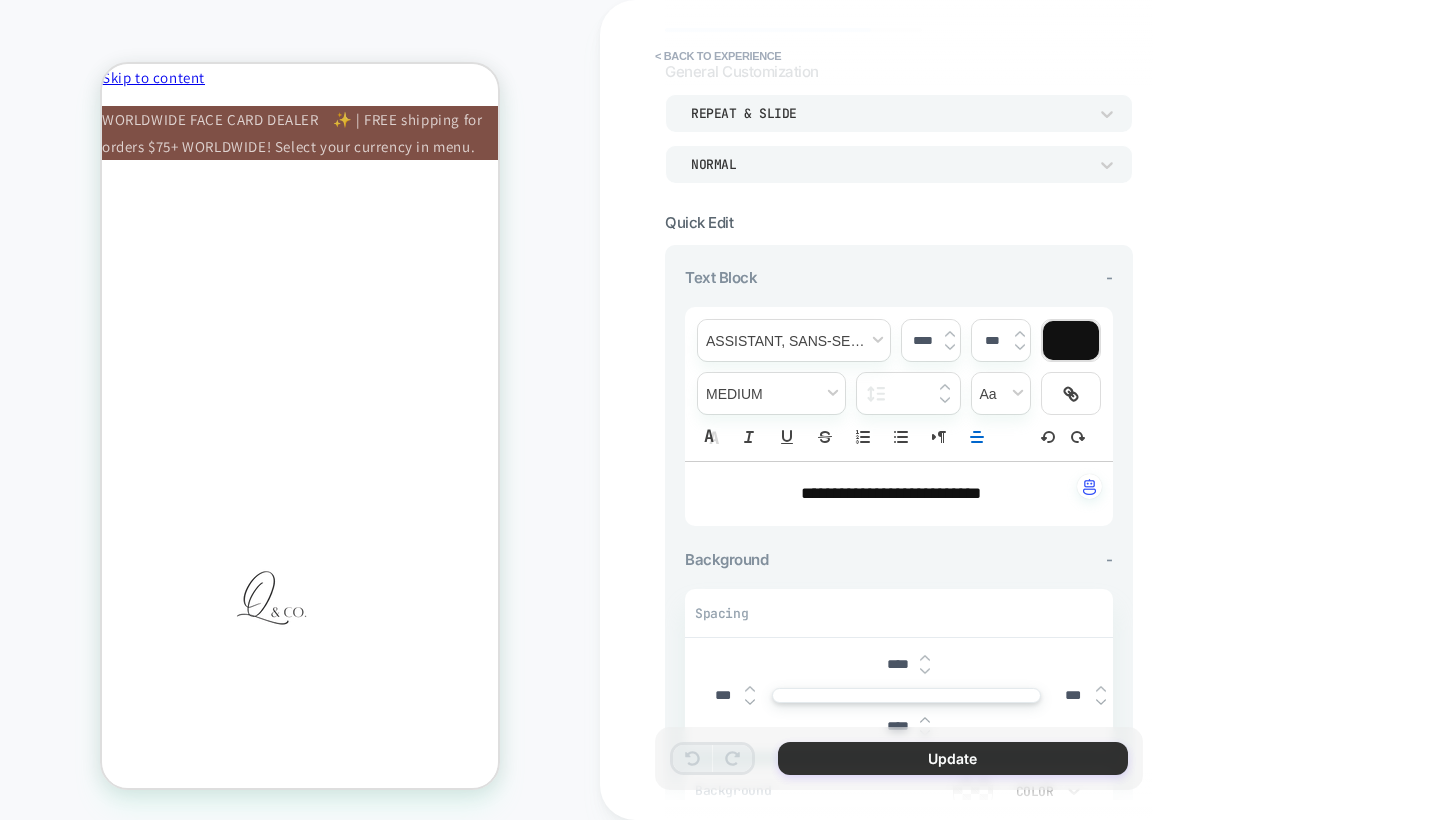 click on "Update" at bounding box center [953, 758] 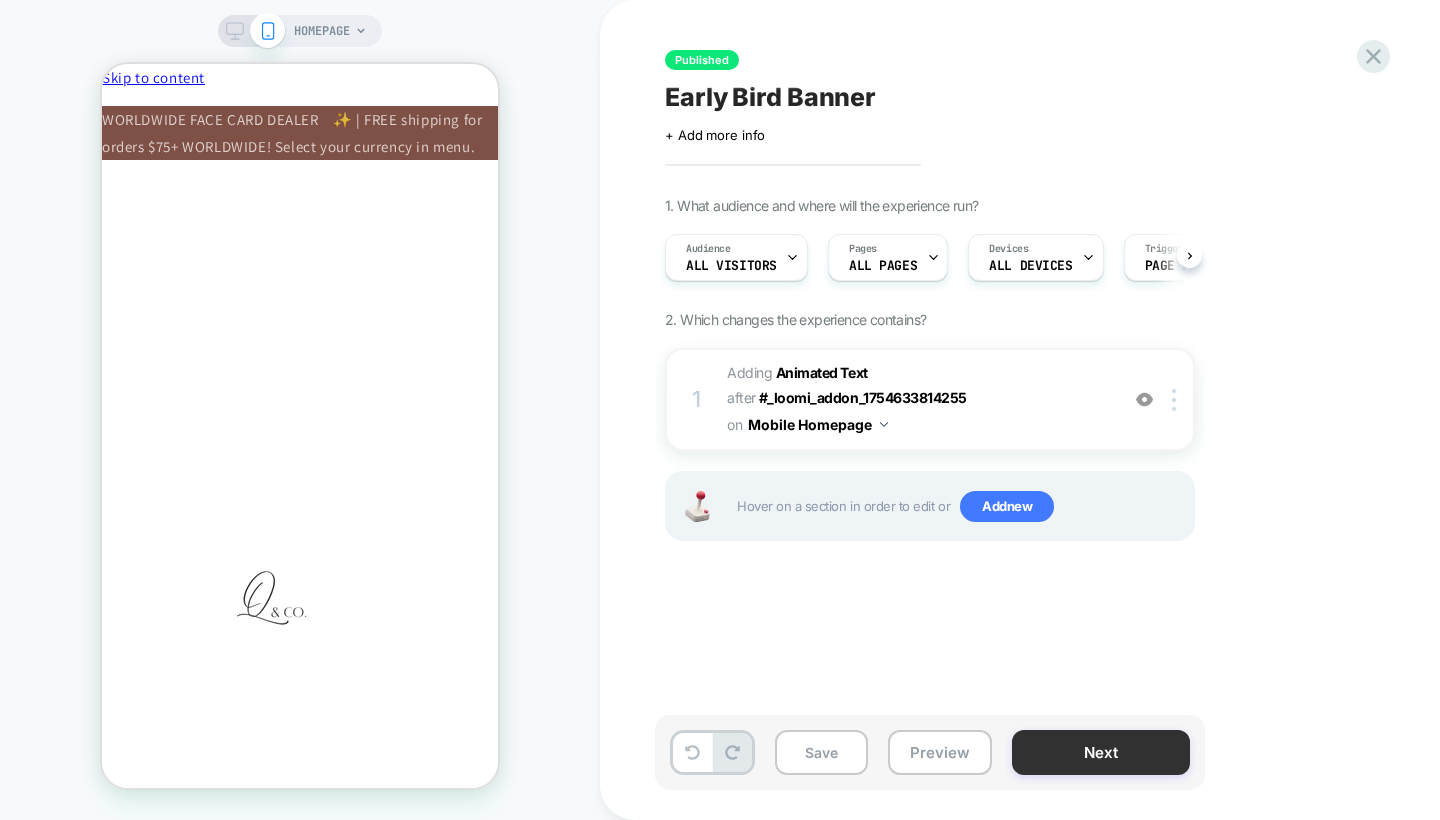 scroll, scrollTop: 0, scrollLeft: 1, axis: horizontal 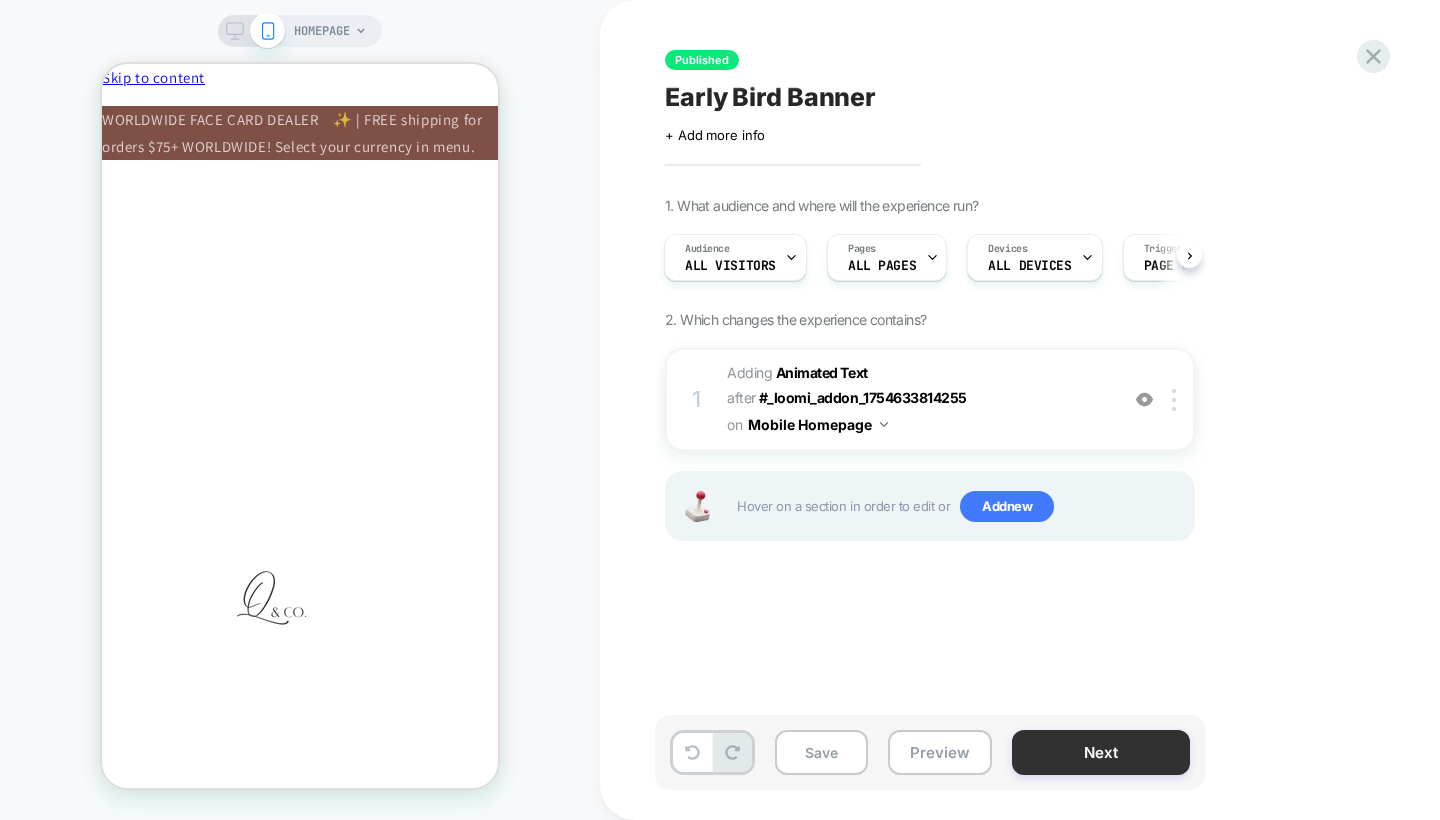 click on "Next" at bounding box center [1101, 752] 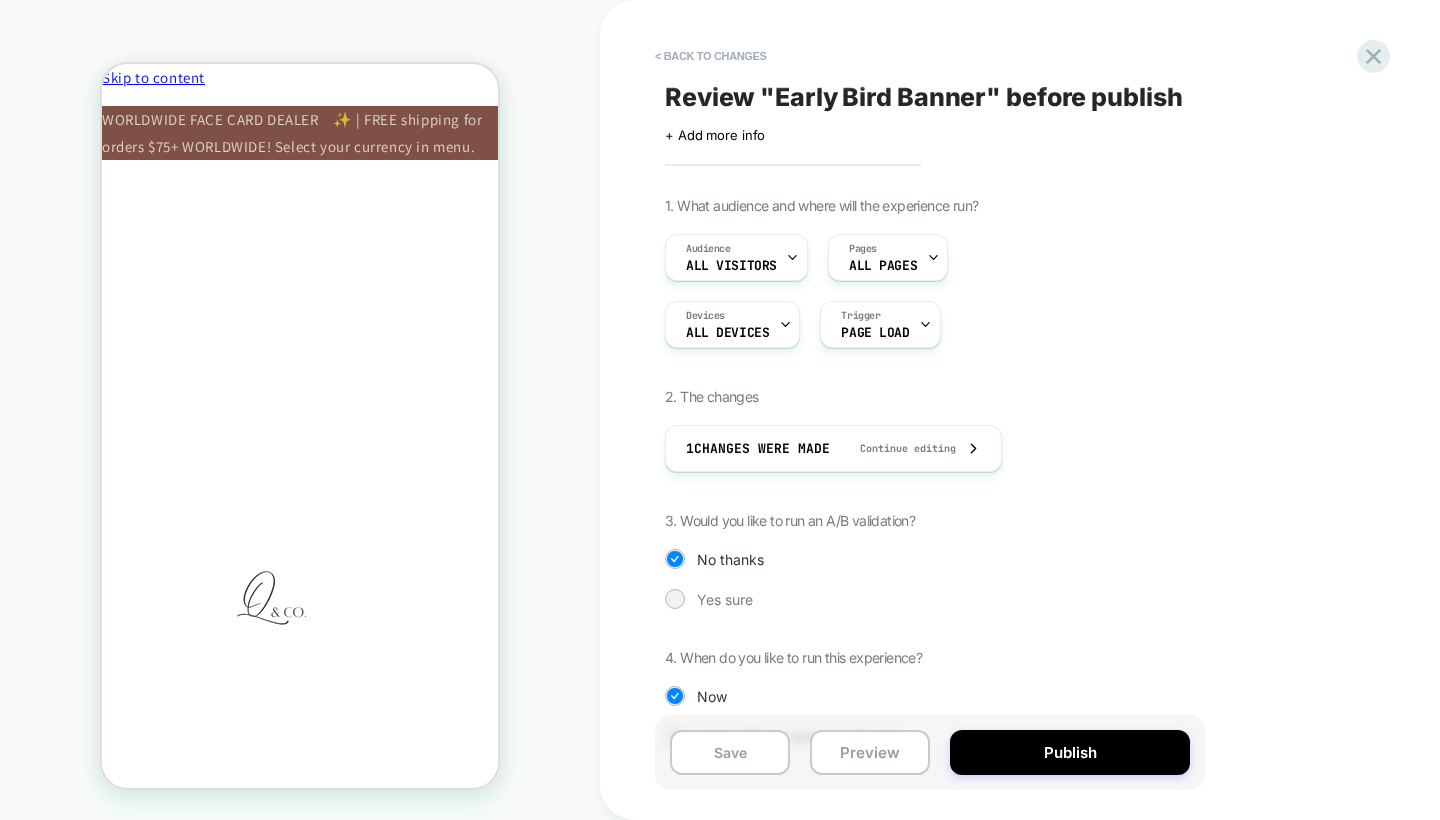 click on "Publish" at bounding box center (1070, 752) 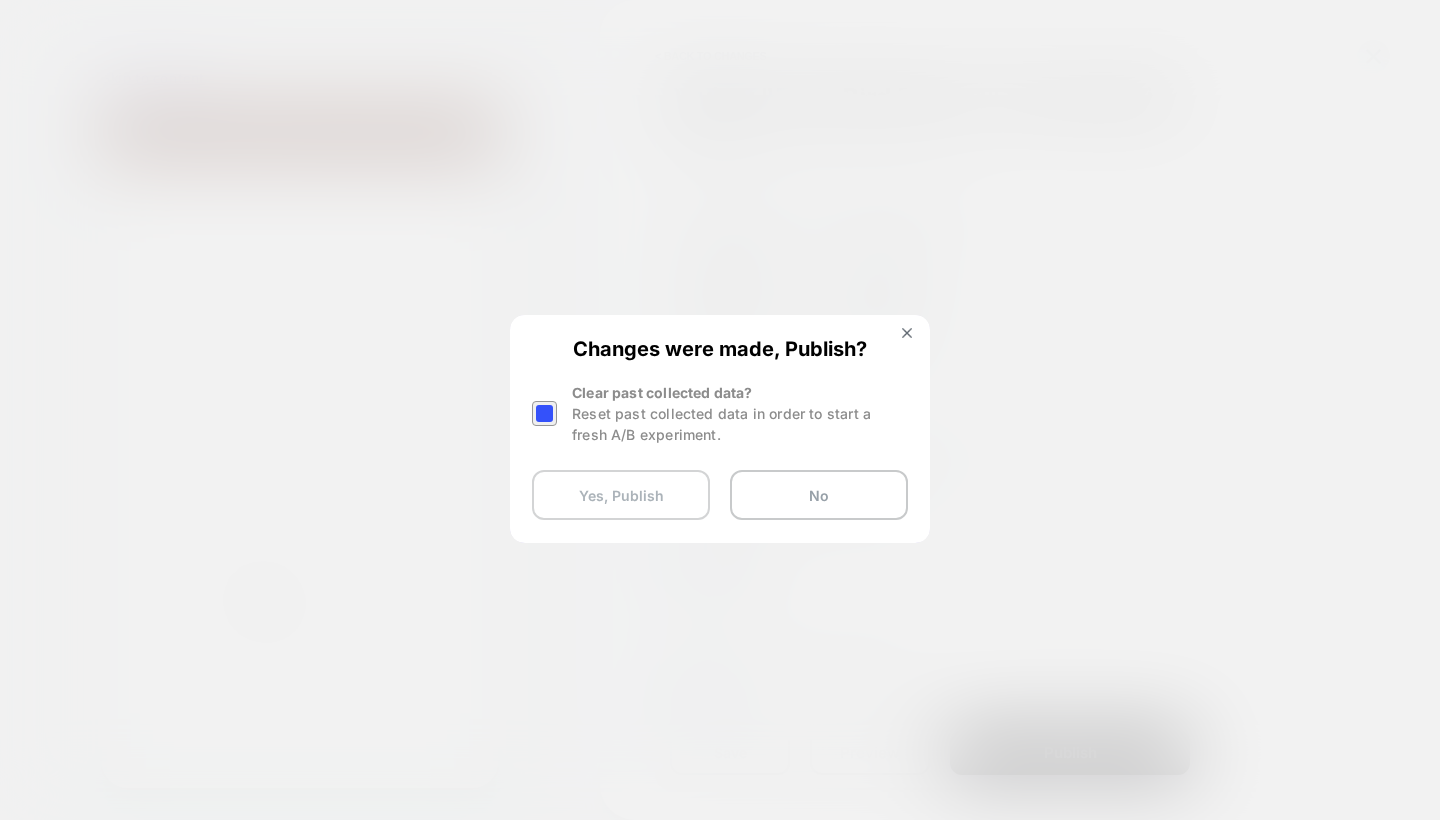 click on "Yes, Publish" at bounding box center (621, 495) 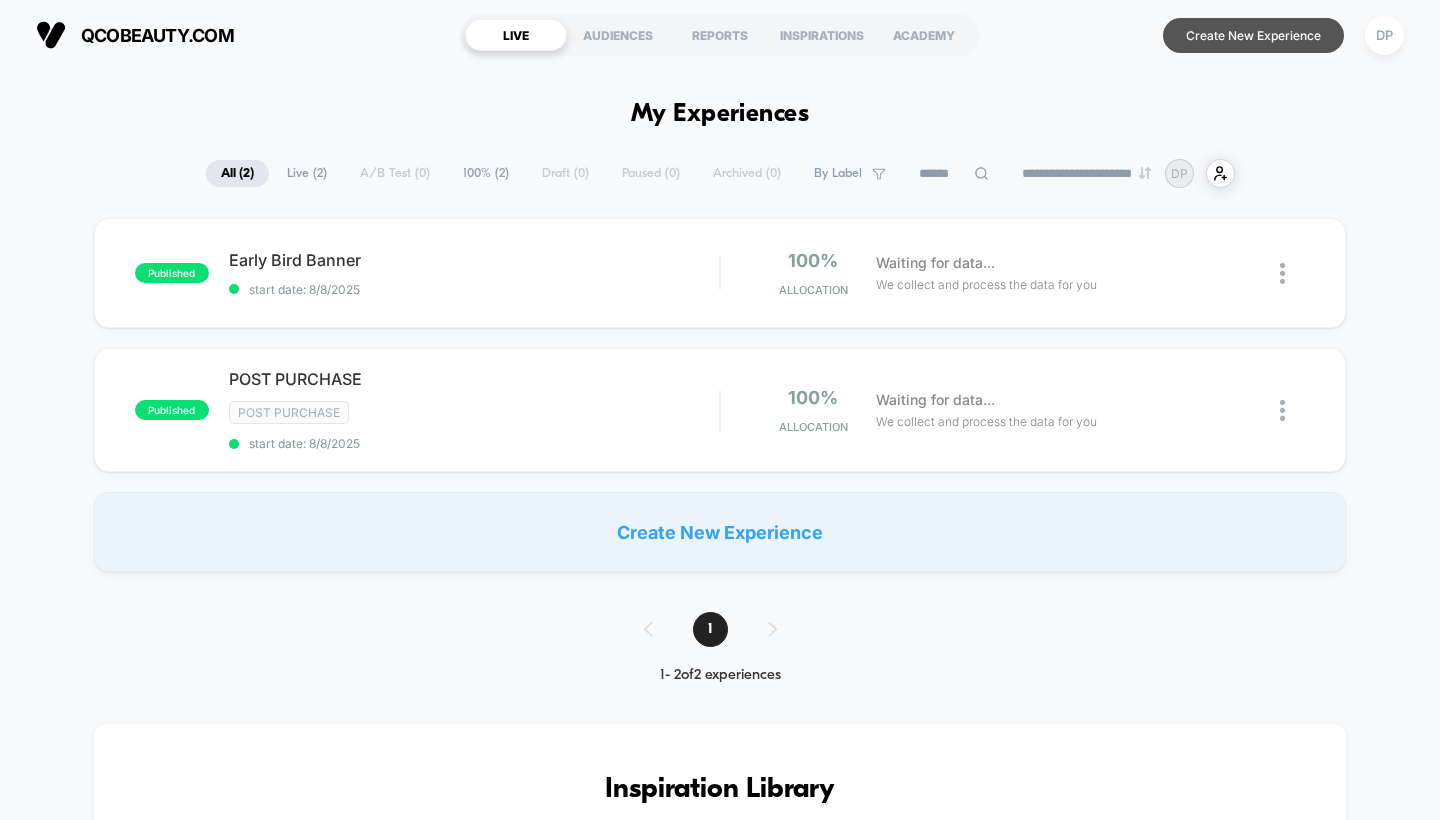 click on "Create New Experience" at bounding box center [1253, 35] 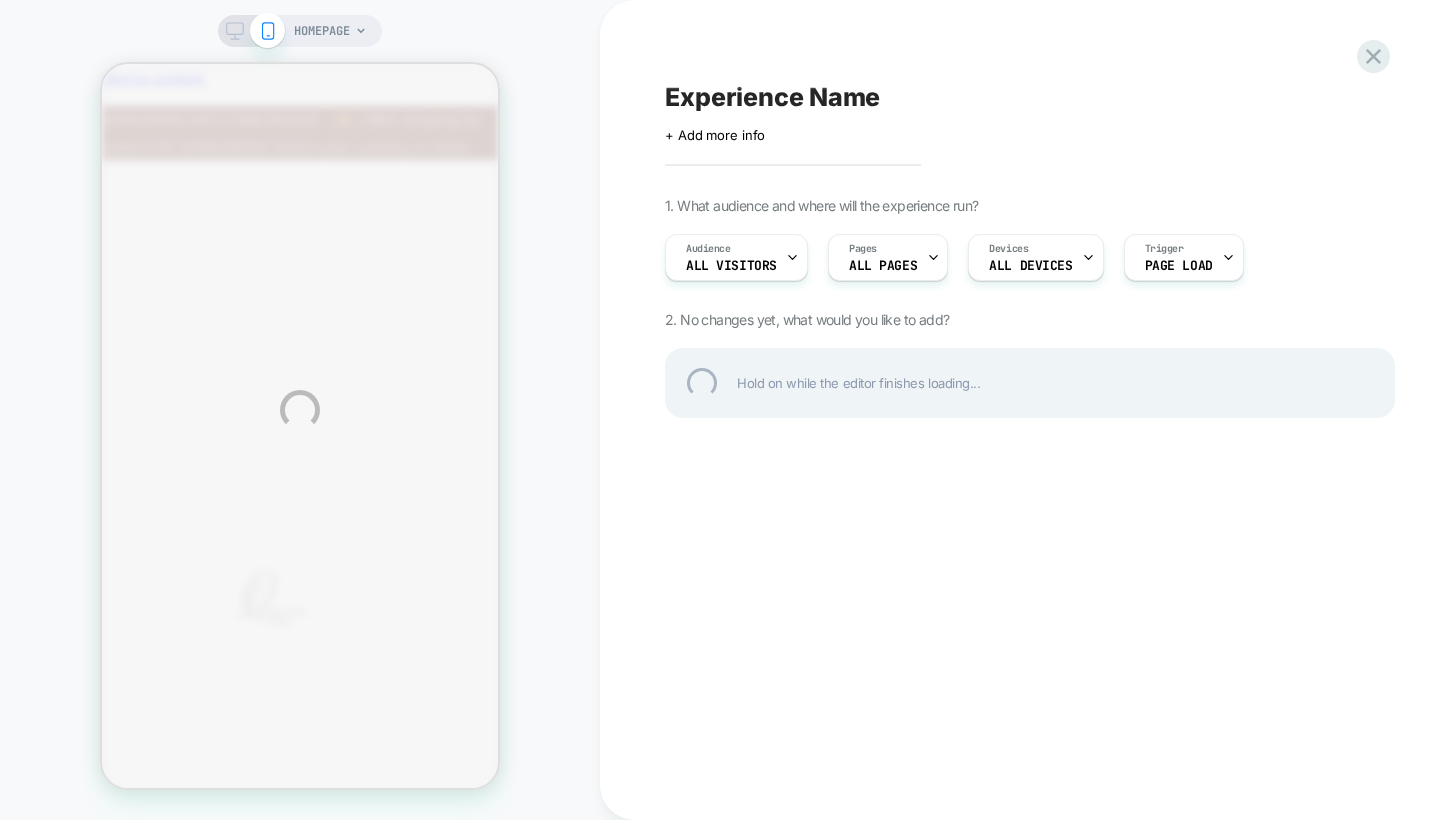 scroll, scrollTop: 0, scrollLeft: 0, axis: both 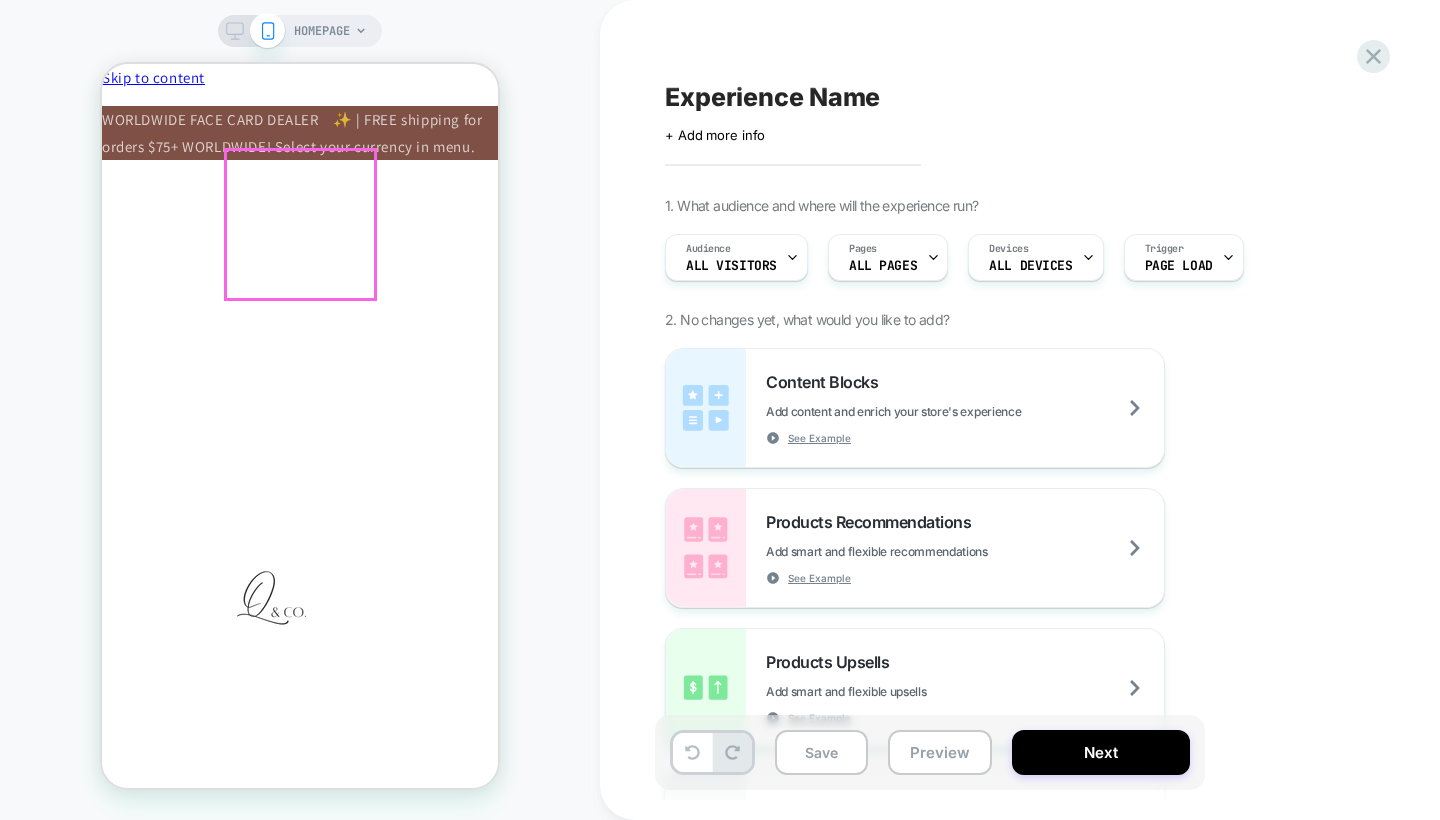 click at bounding box center (282, 621) 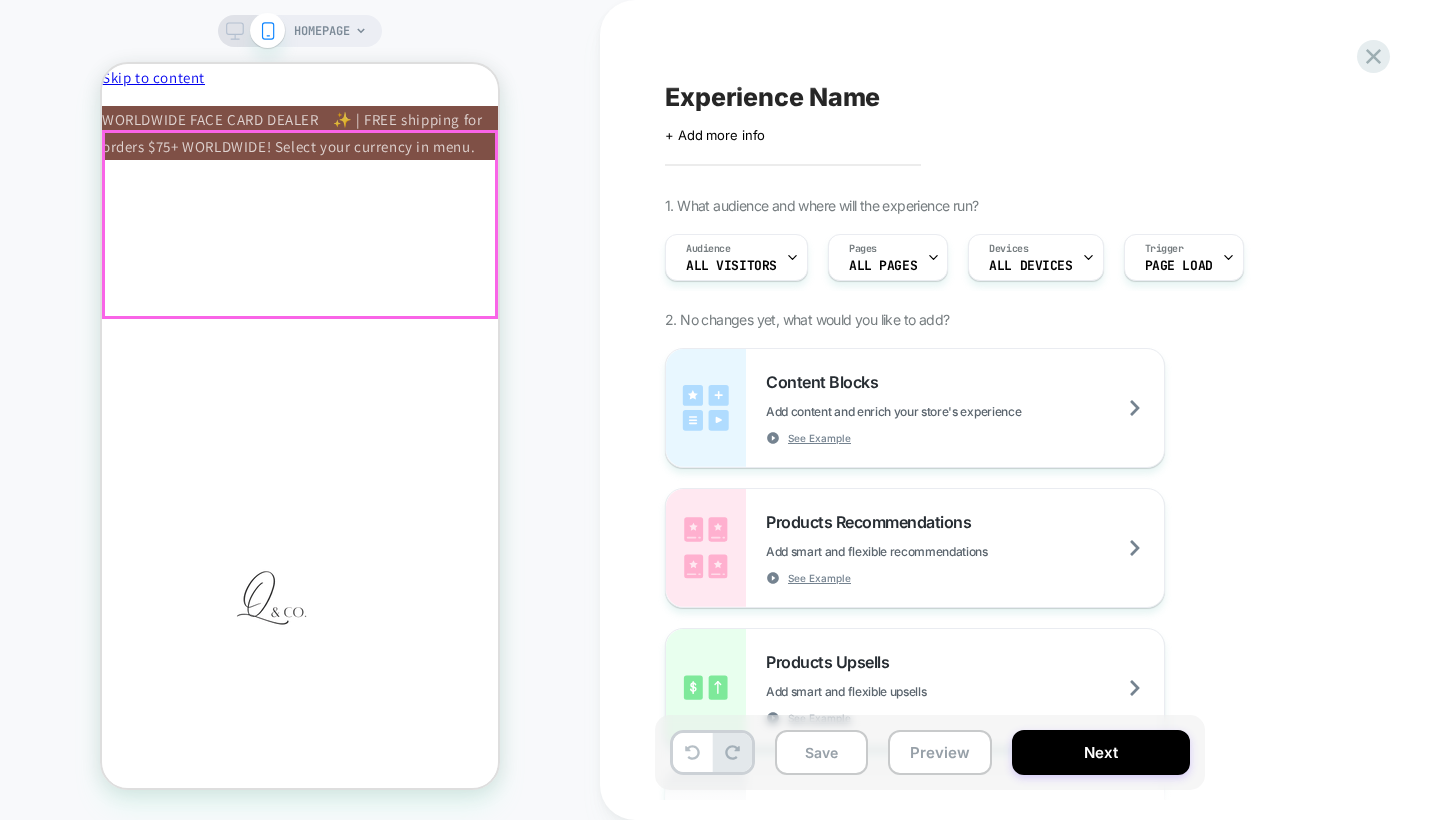 click on "Home
Lipgloss
Lipstick
Lipliner
Artist Essentials
Shade Finder
Country/region
USD
$ | United States
AFN
؋ |
Afghanistan
EUR
€ |
Åland Islands
ALL
L |
Albania
DZD
د.ج |
Algeria" at bounding box center (300, 1045) 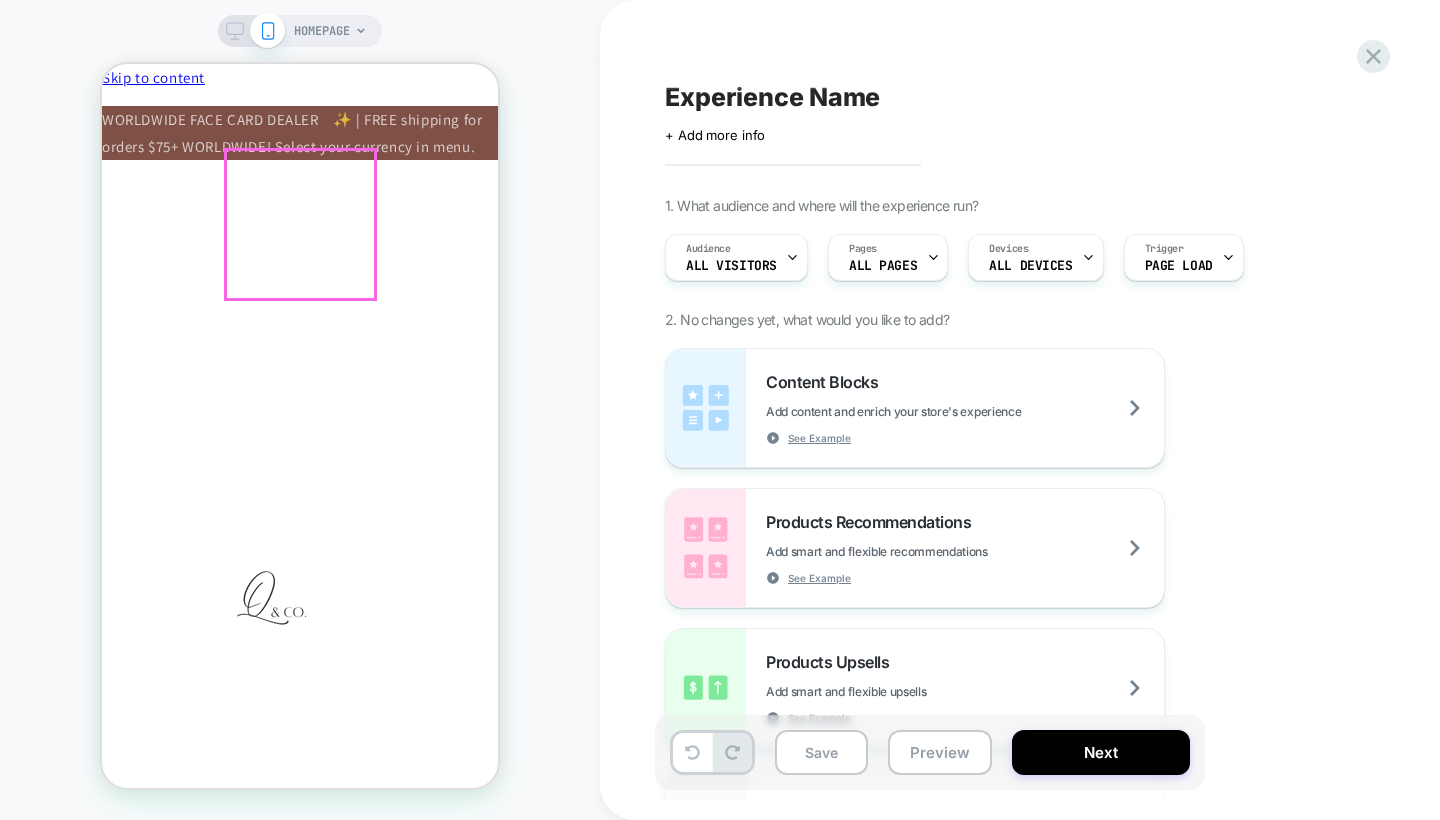 click at bounding box center [282, 621] 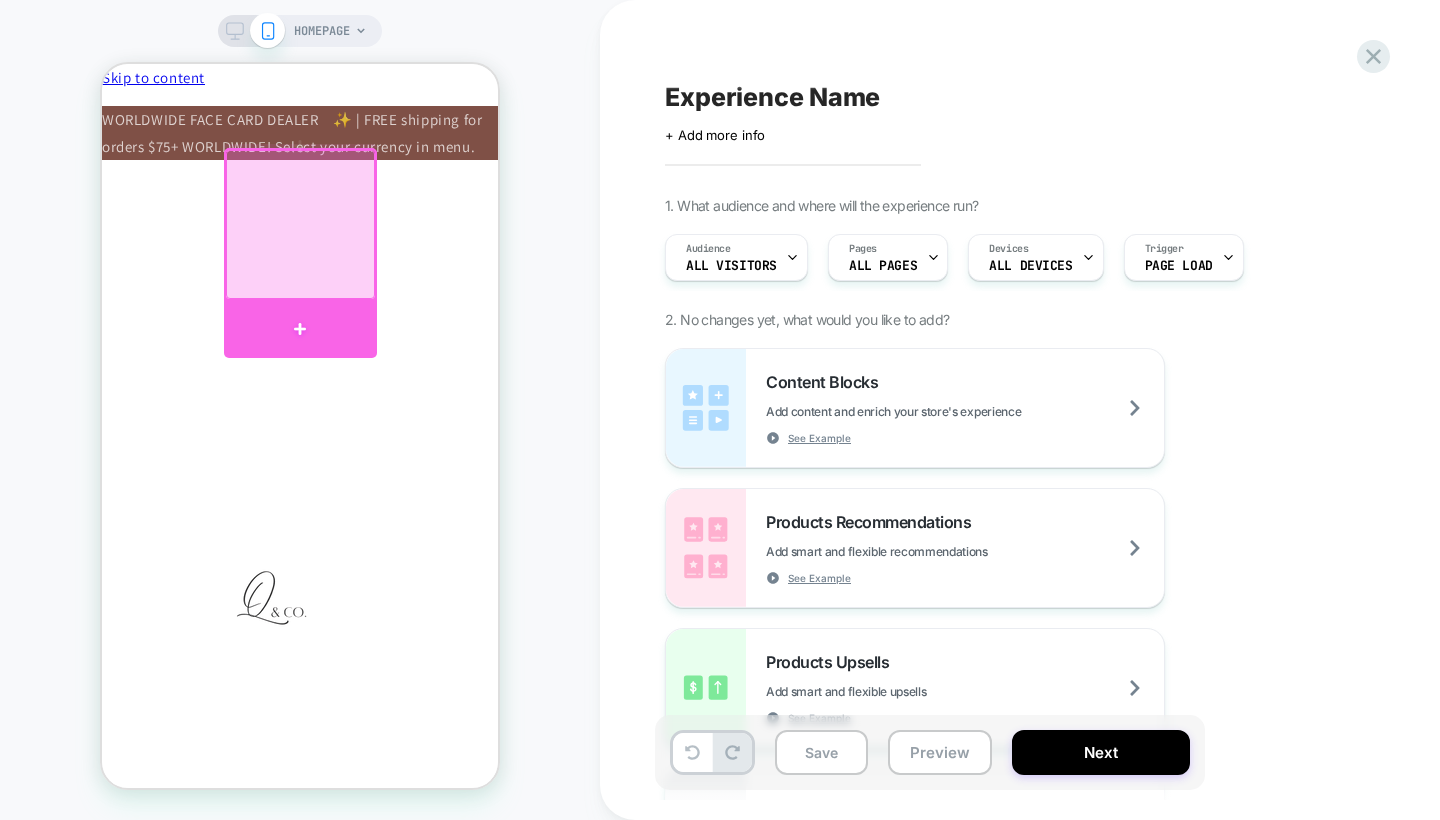 click at bounding box center (300, 329) 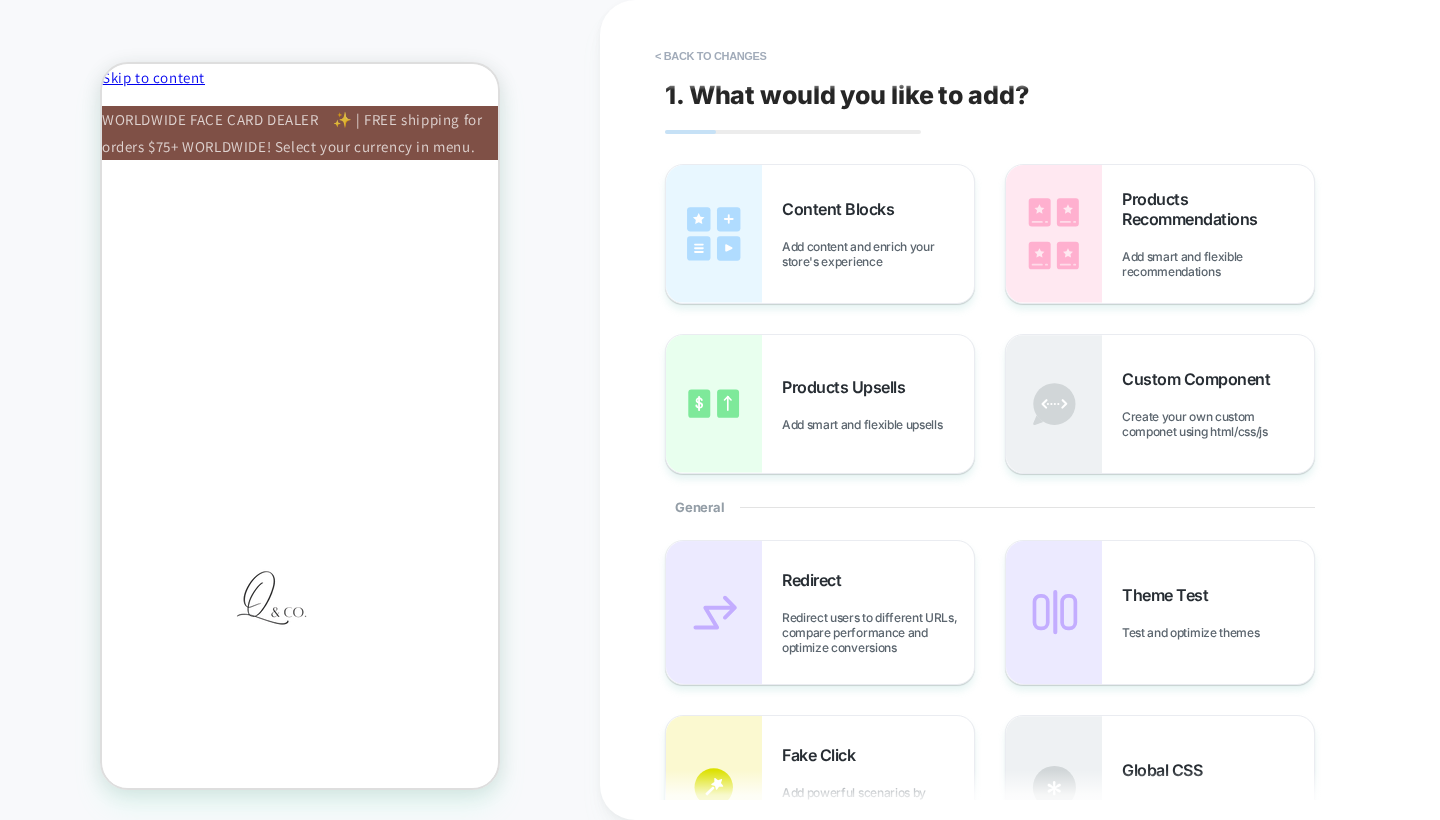 click at bounding box center (282, 621) 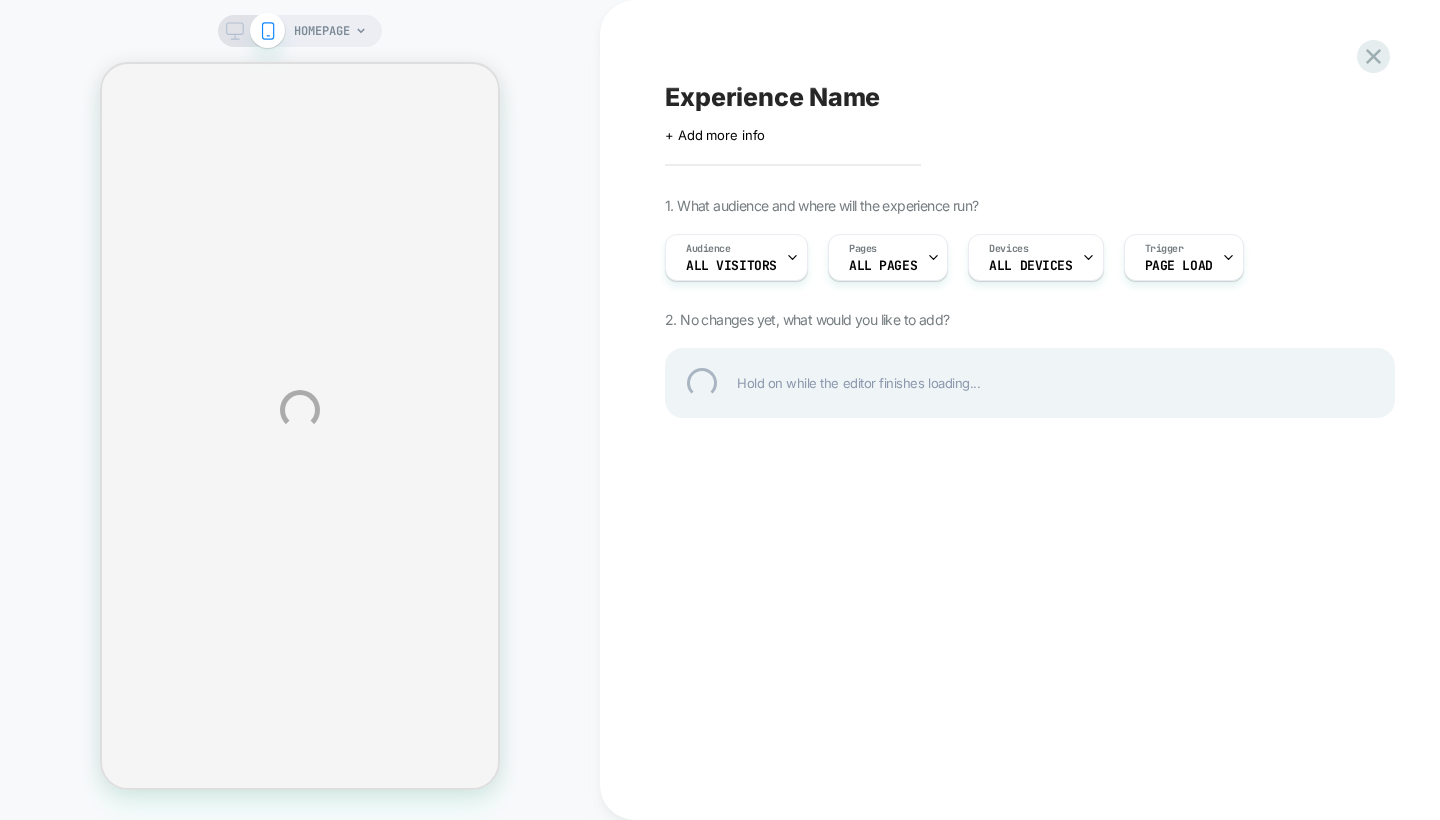 scroll, scrollTop: 0, scrollLeft: 0, axis: both 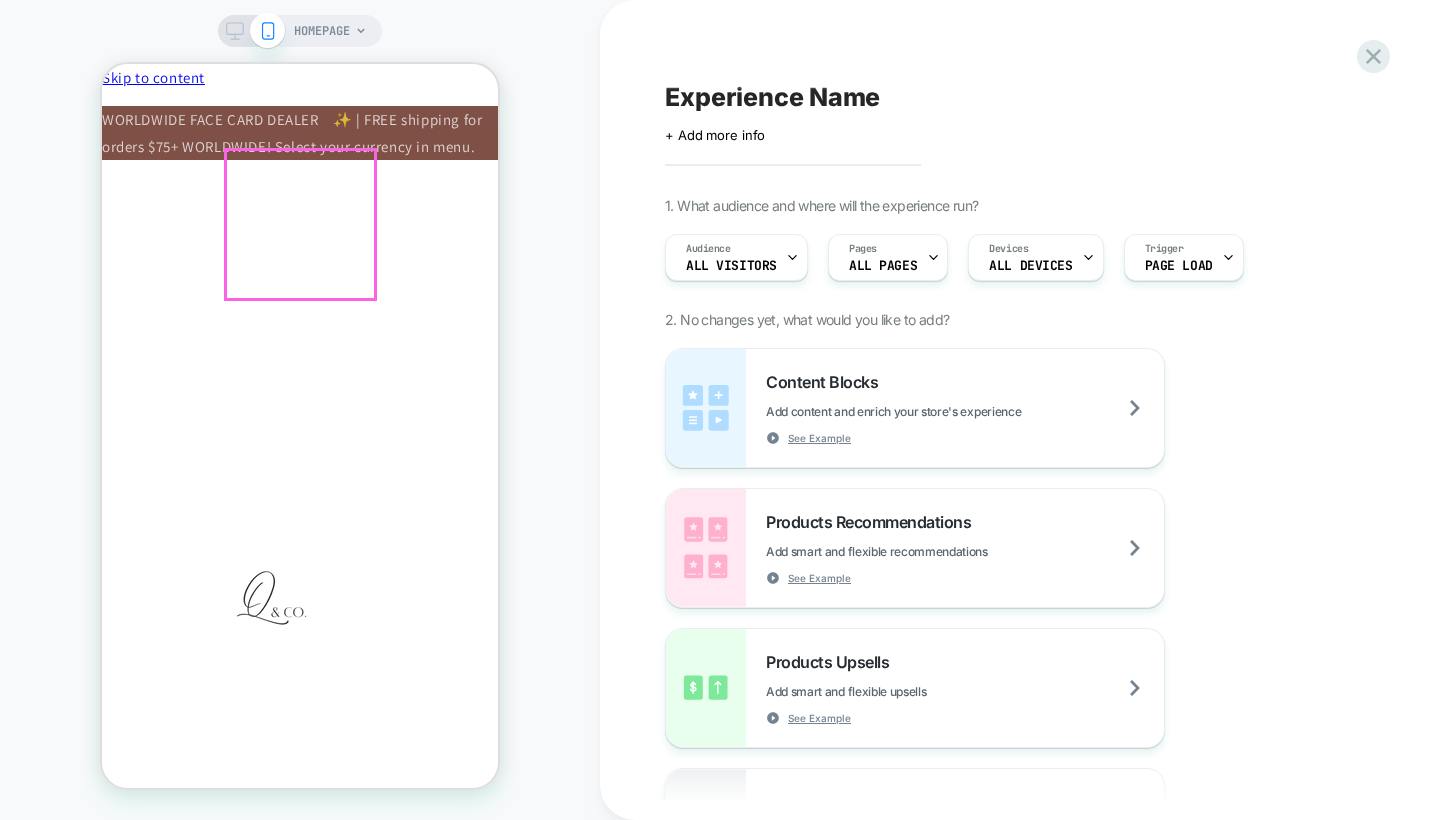 click at bounding box center (282, 621) 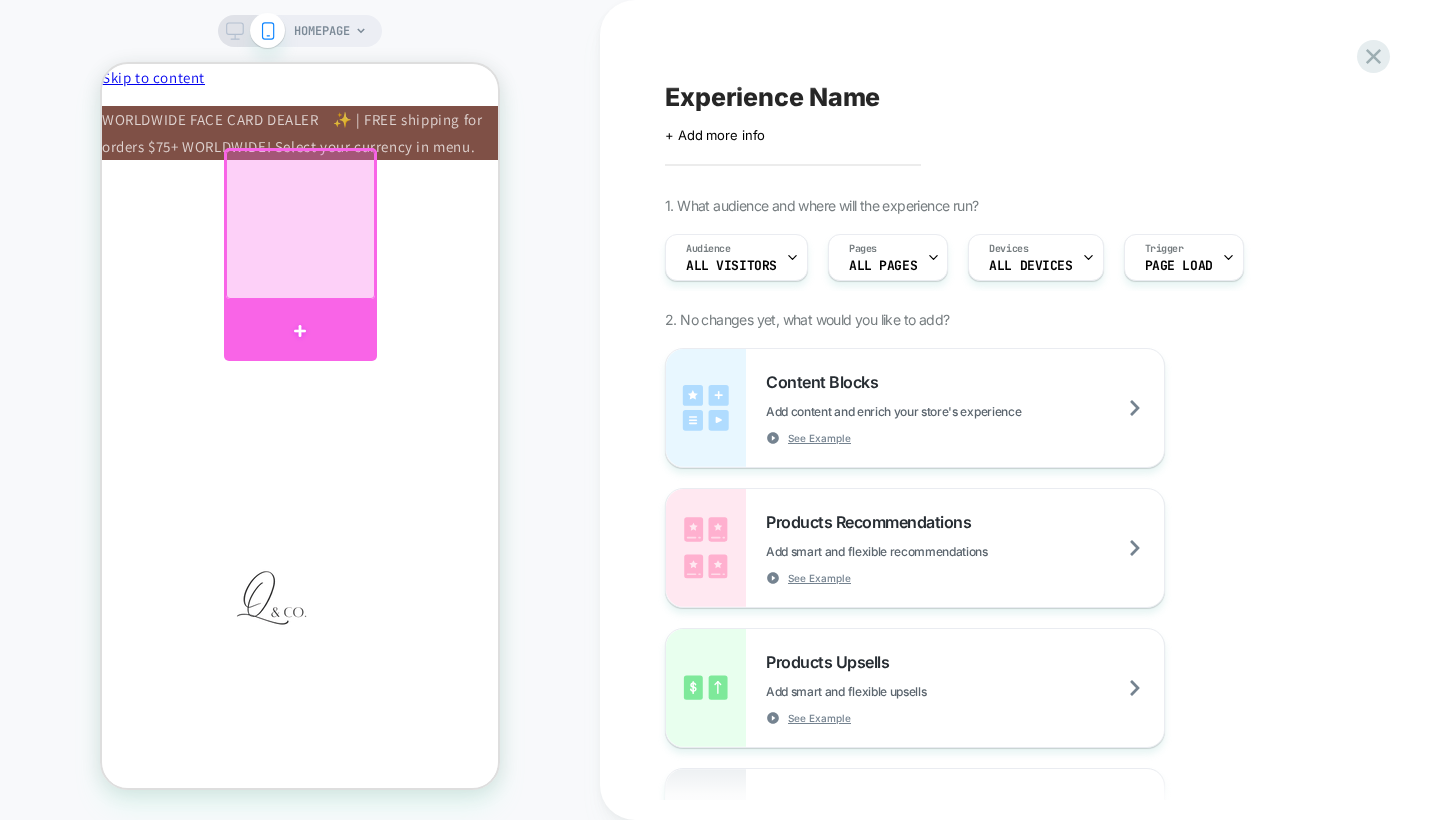 click at bounding box center (300, 331) 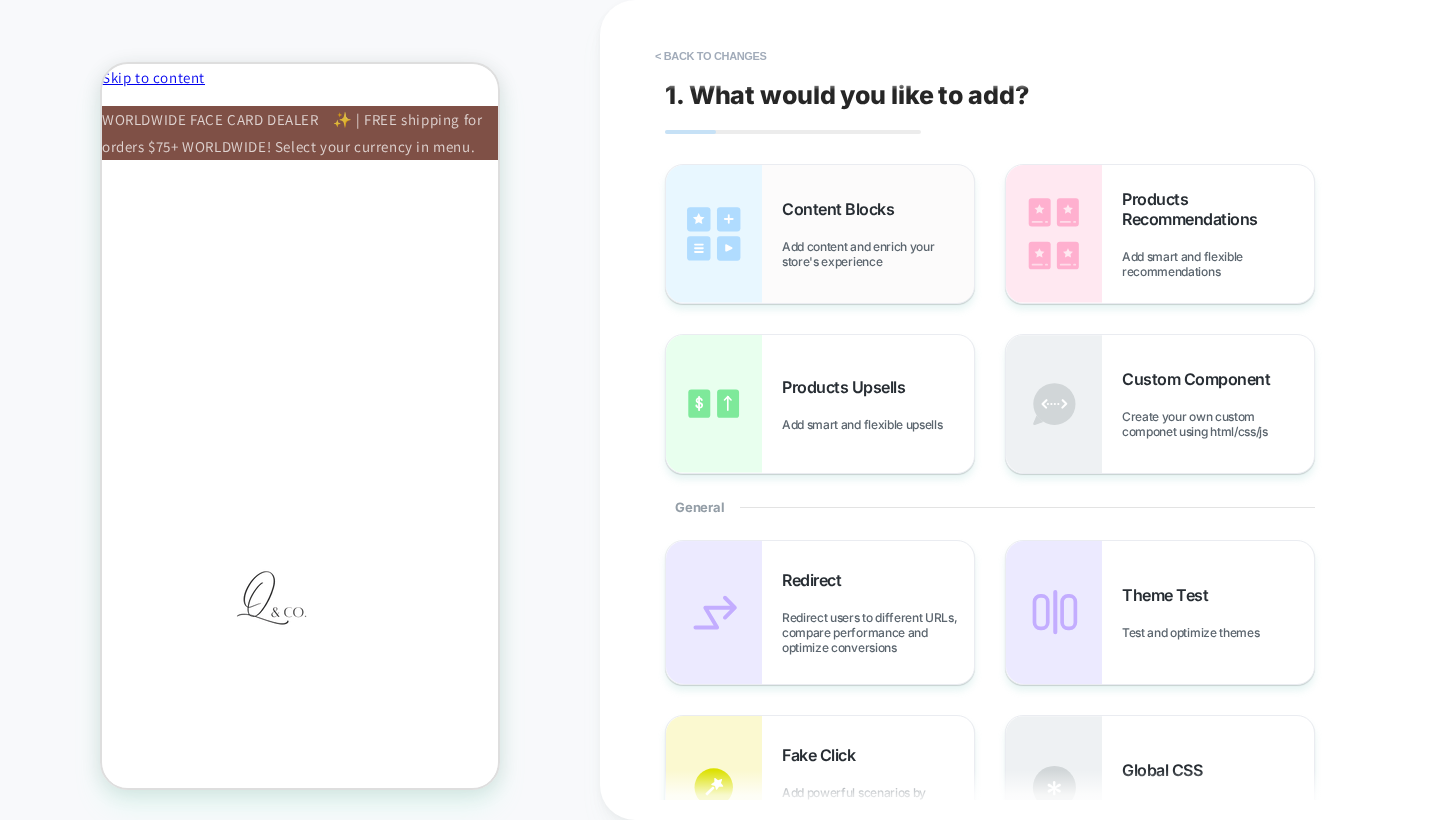 click at bounding box center (714, 234) 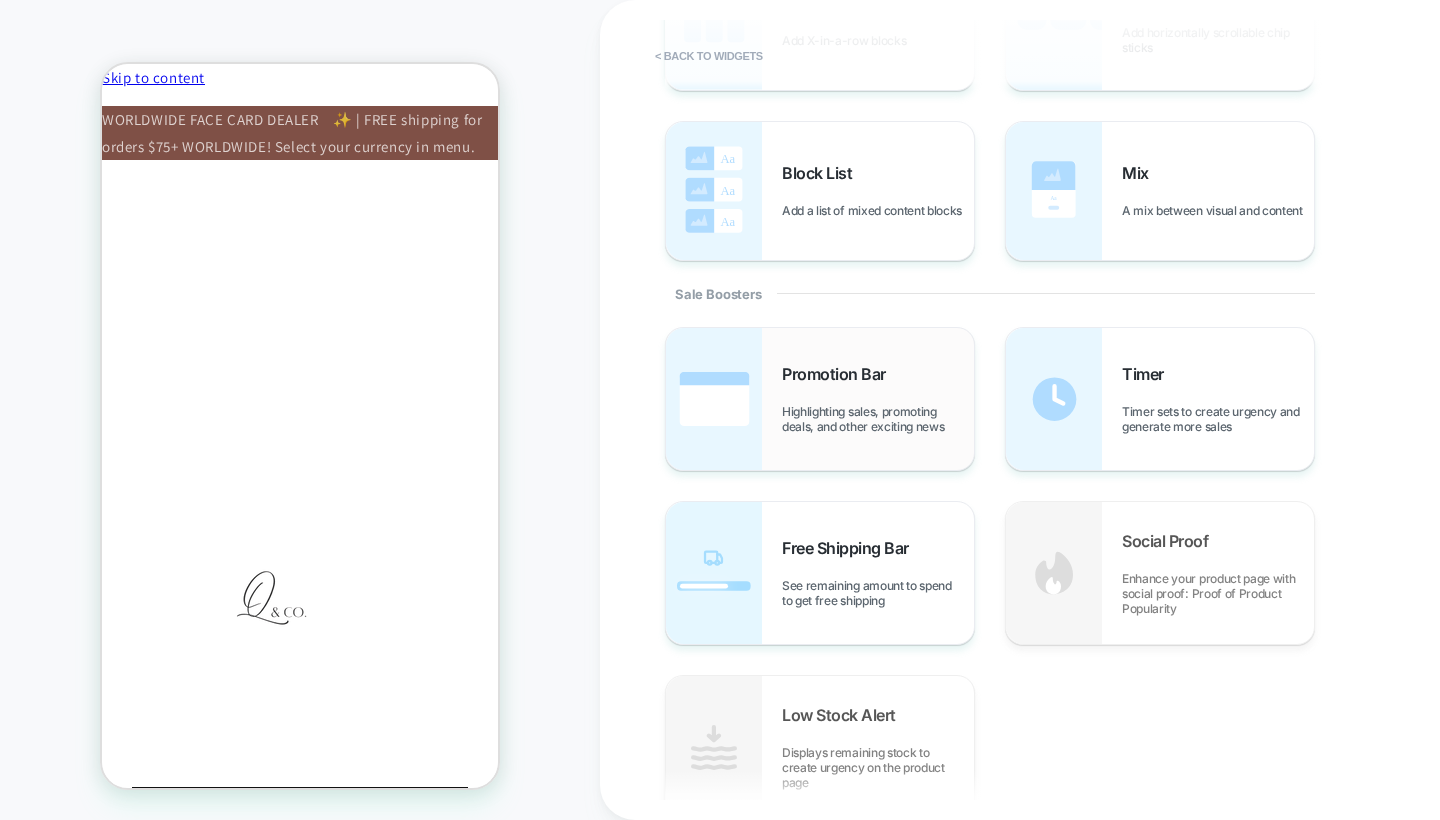 scroll, scrollTop: 763, scrollLeft: 0, axis: vertical 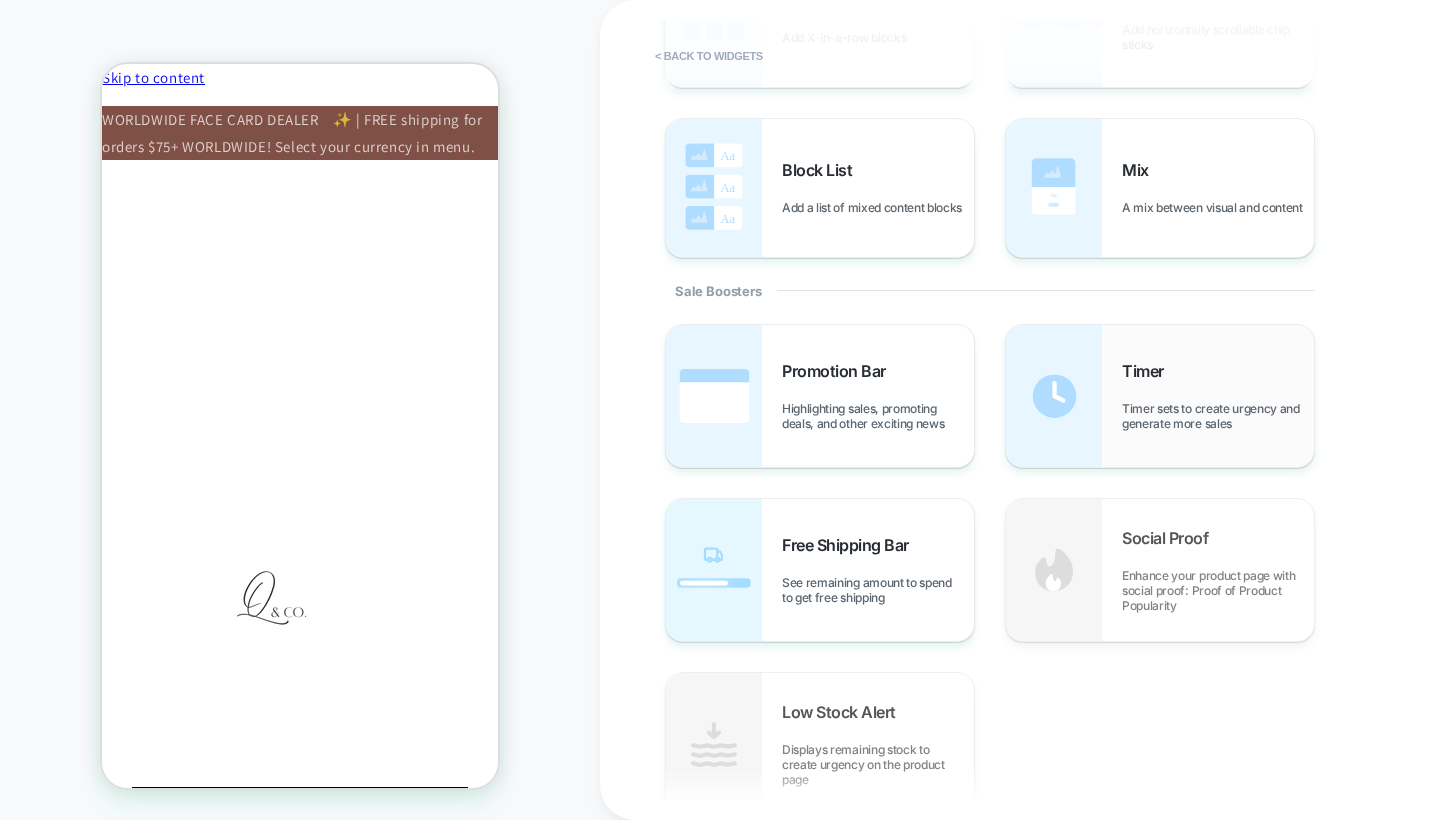 click at bounding box center [1054, 396] 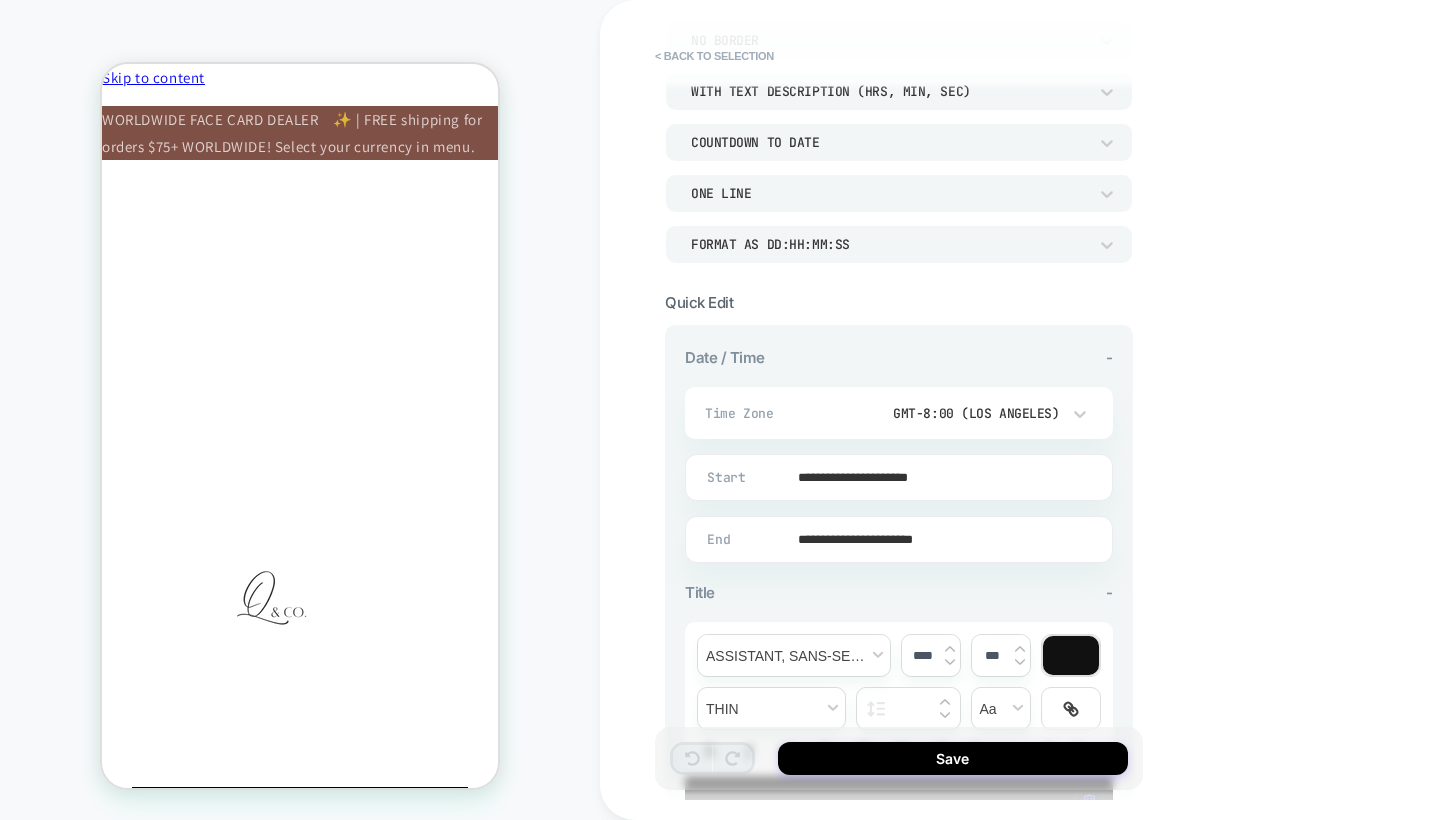 scroll, scrollTop: 180, scrollLeft: 0, axis: vertical 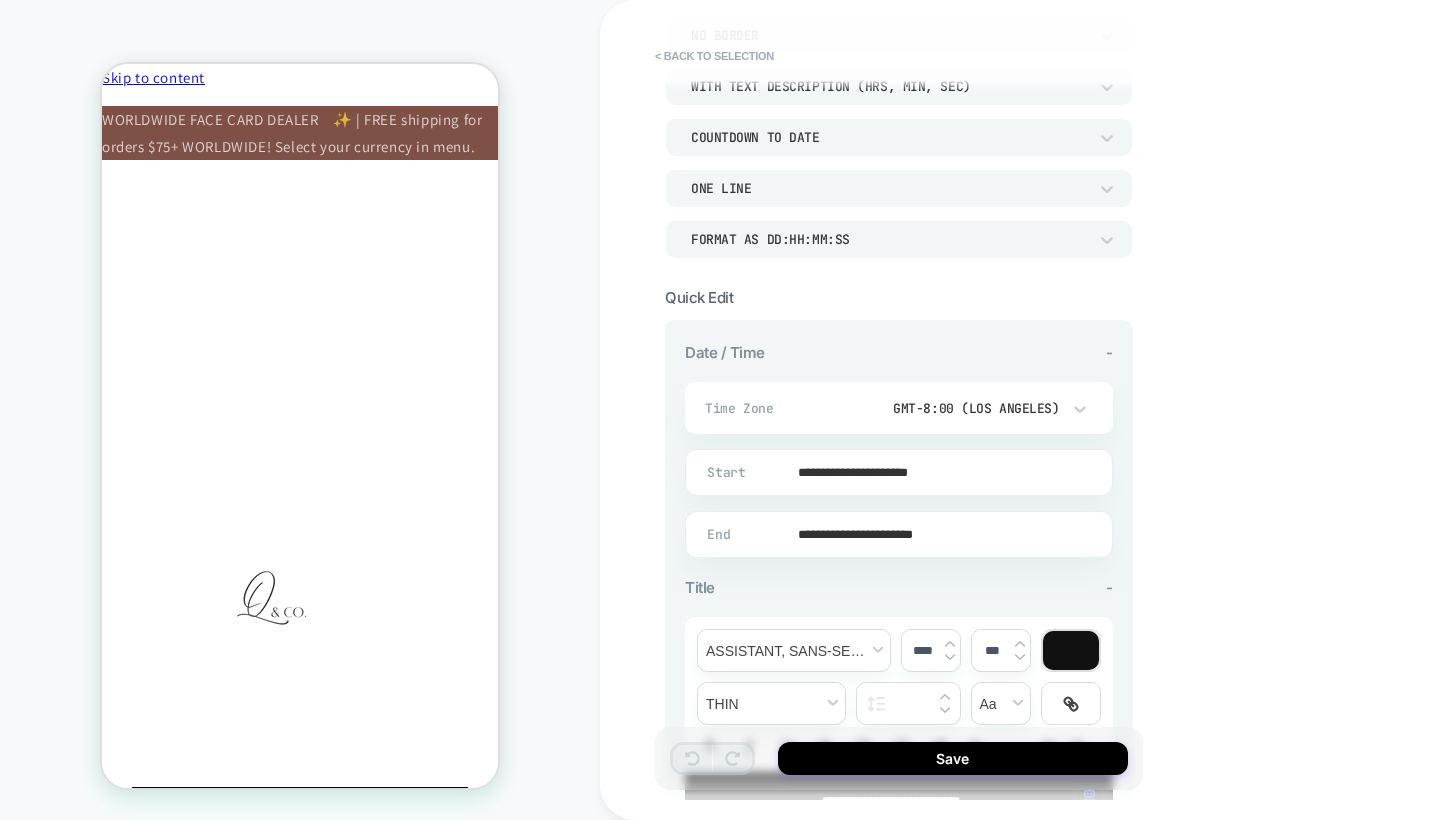 click at bounding box center [1071, 650] 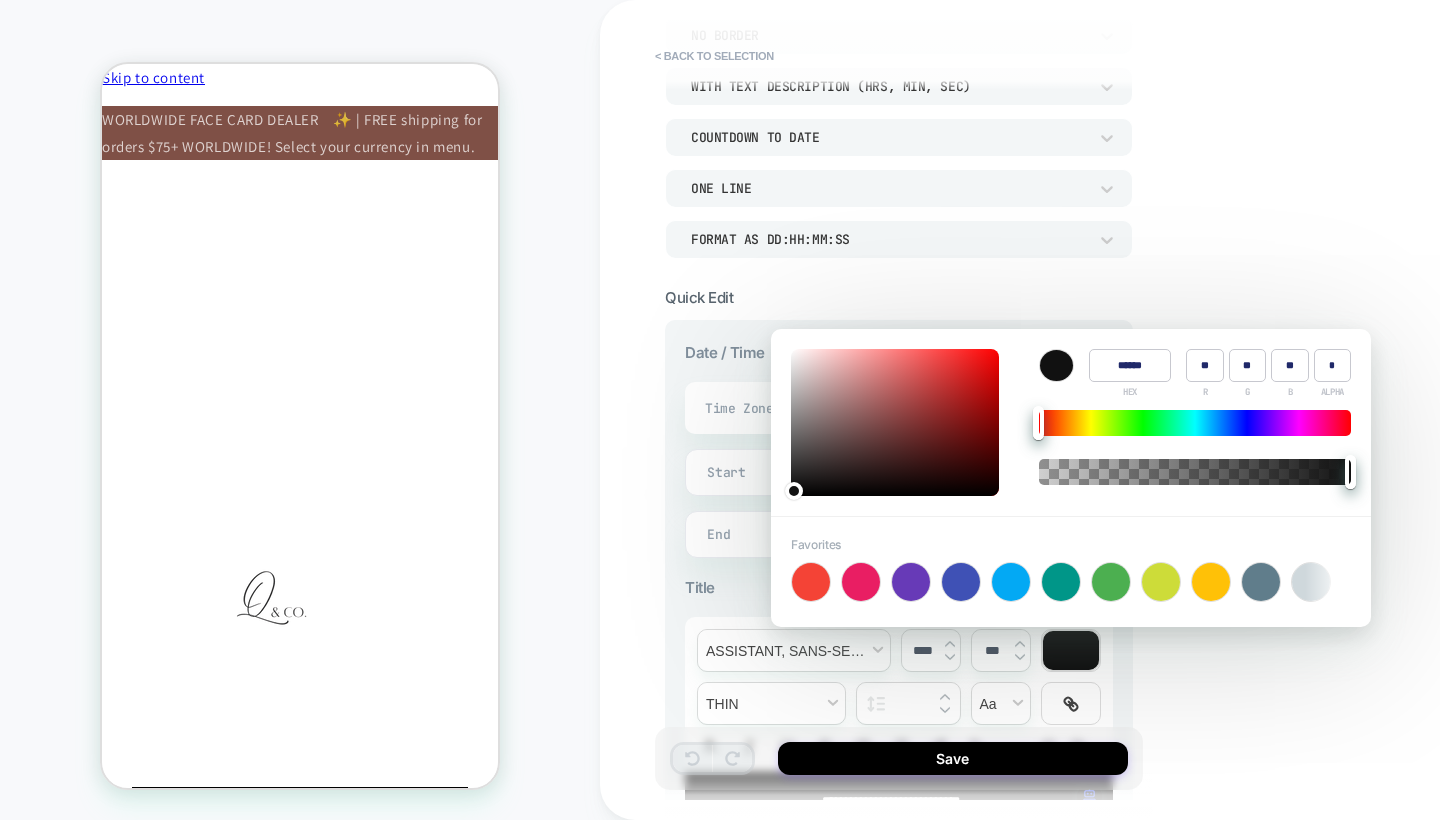 type on "****" 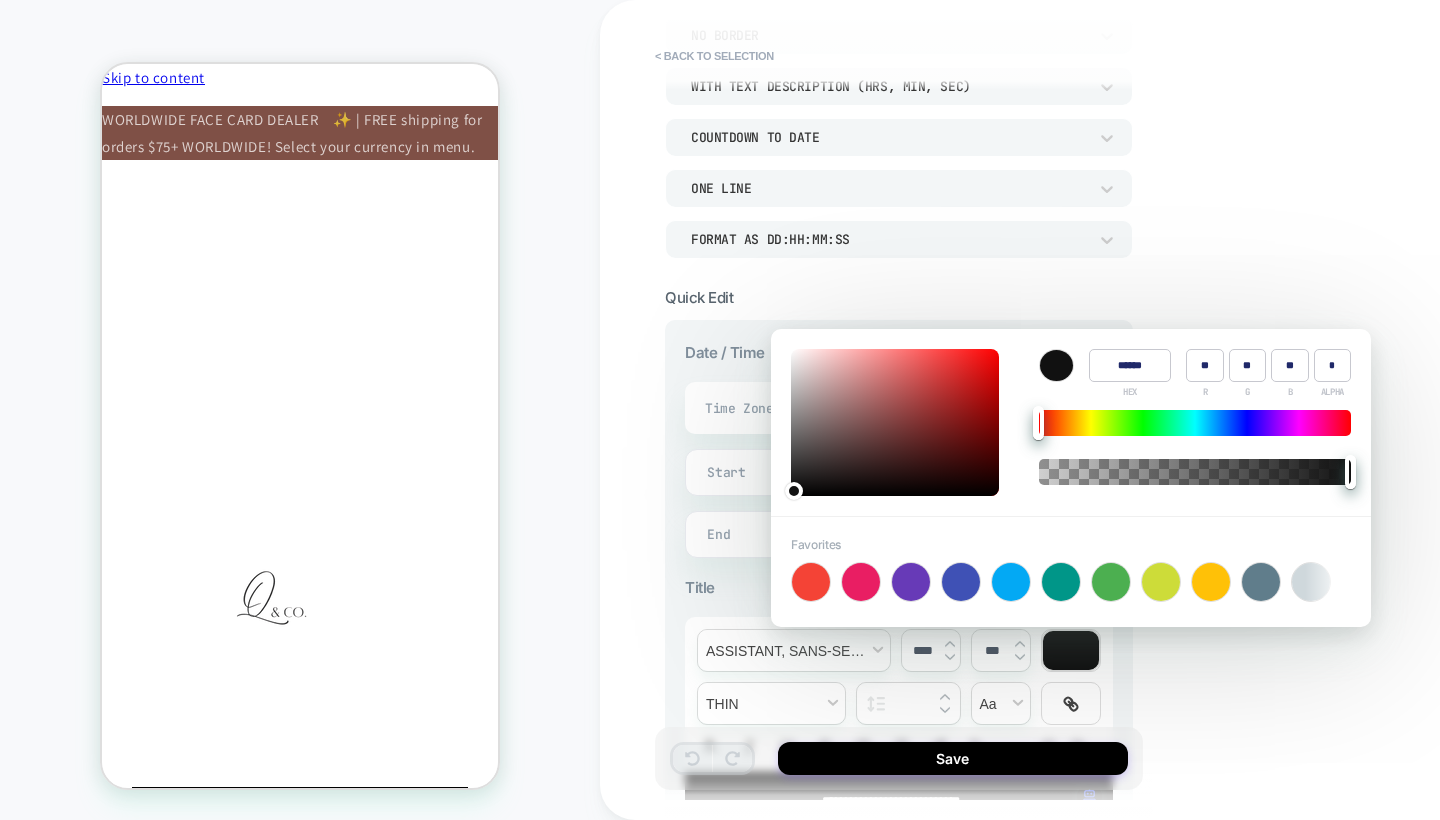 scroll, scrollTop: 188, scrollLeft: 0, axis: vertical 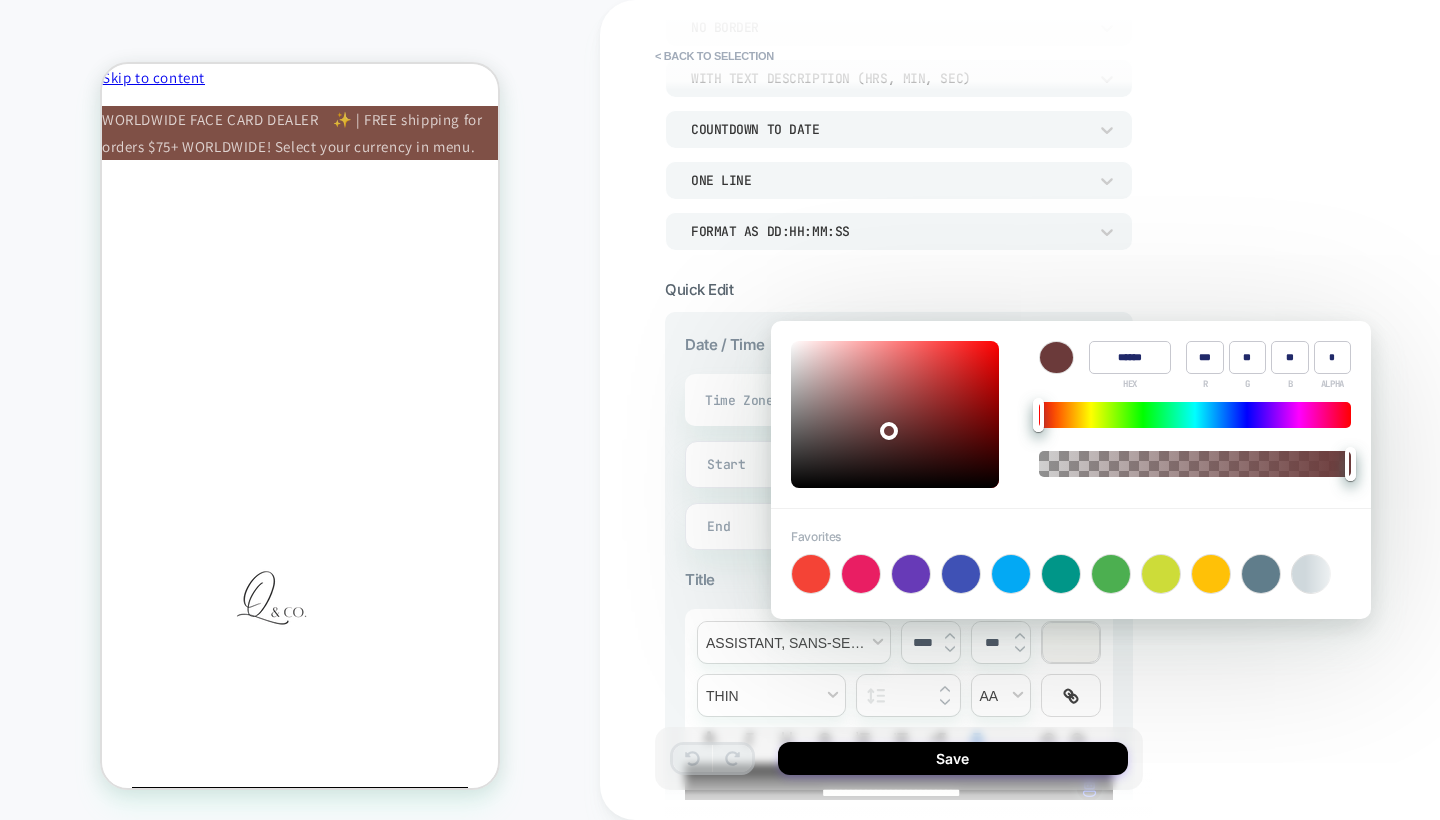 type on "******" 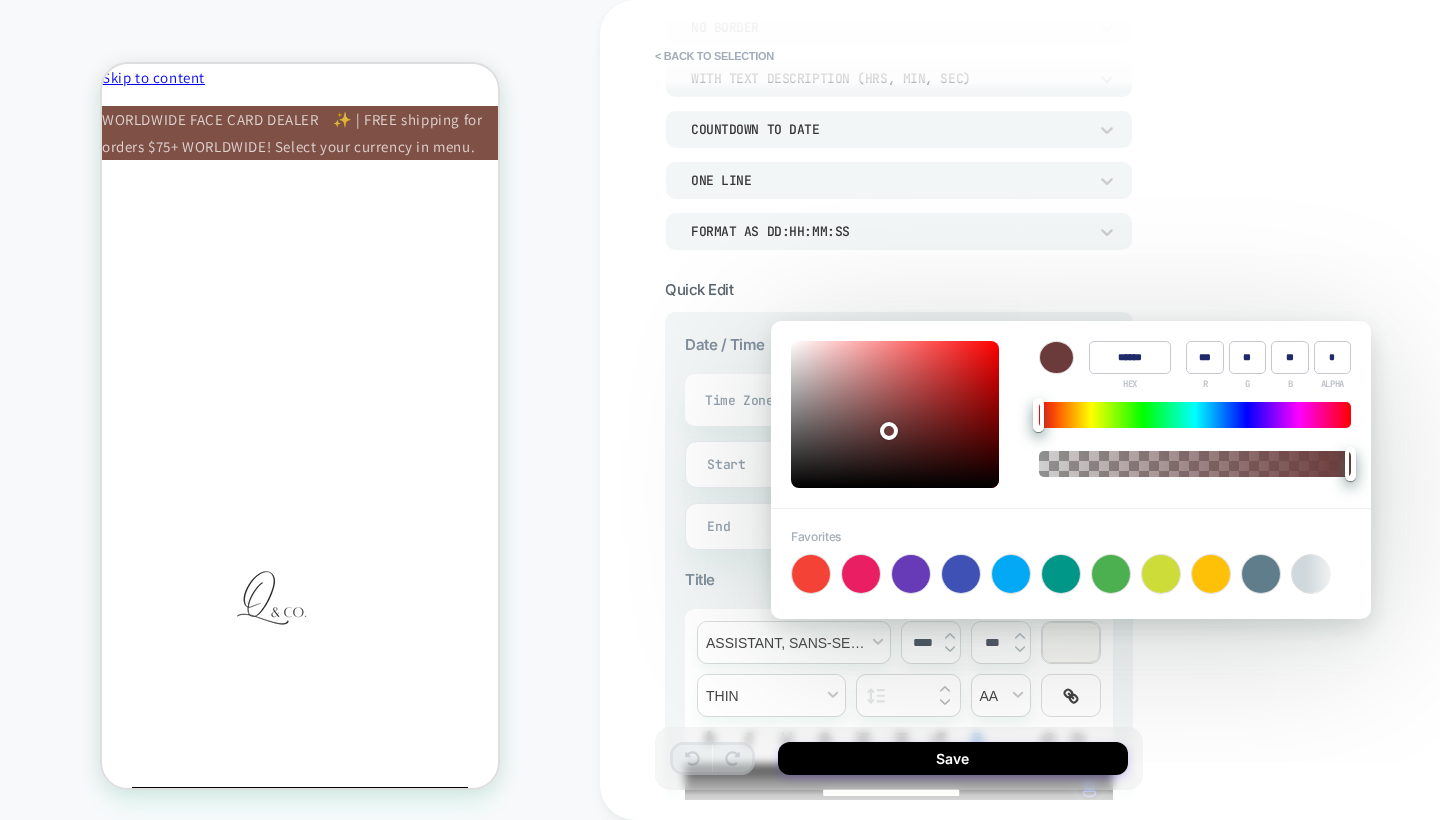 type on "***" 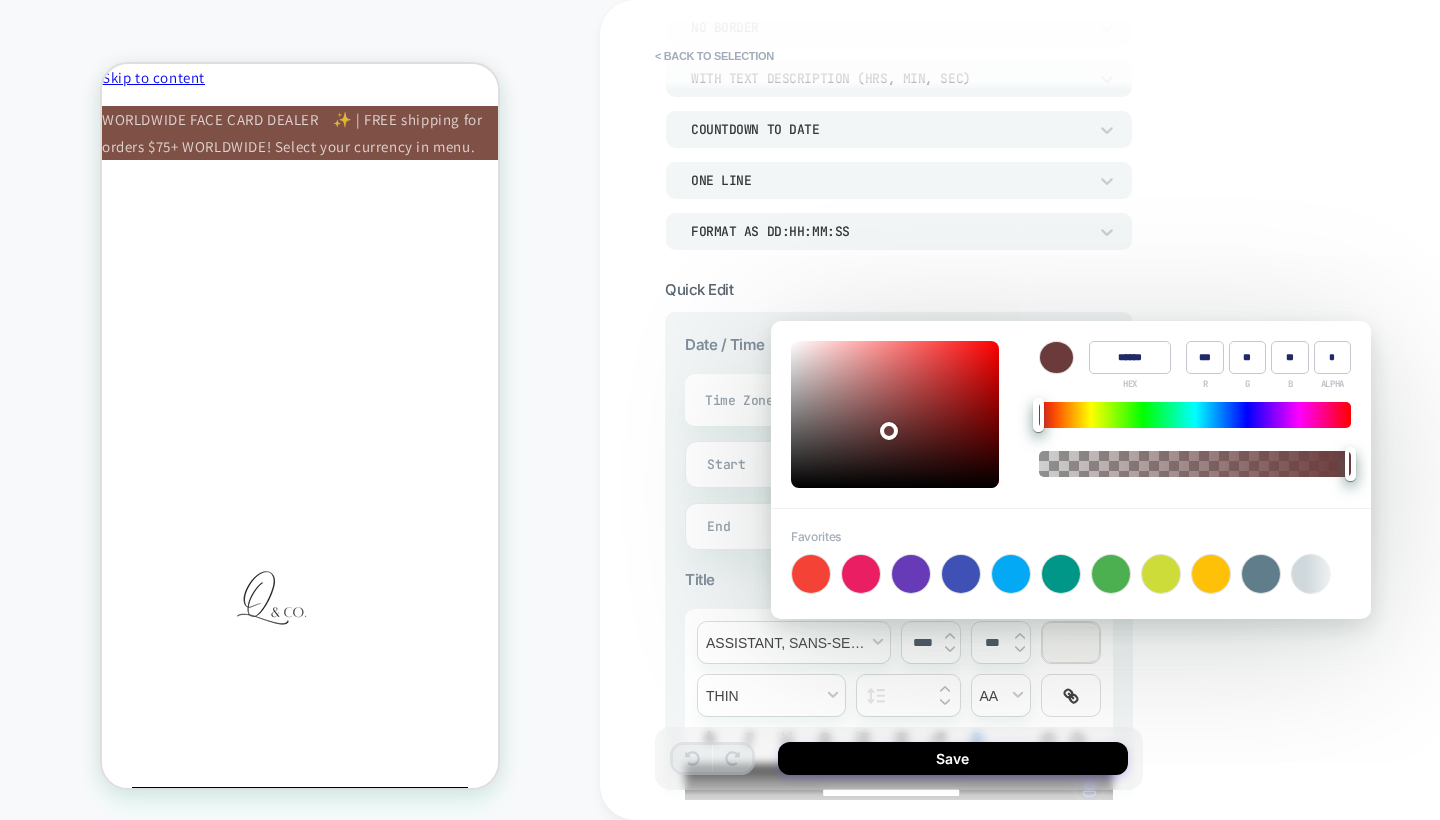 type on "**" 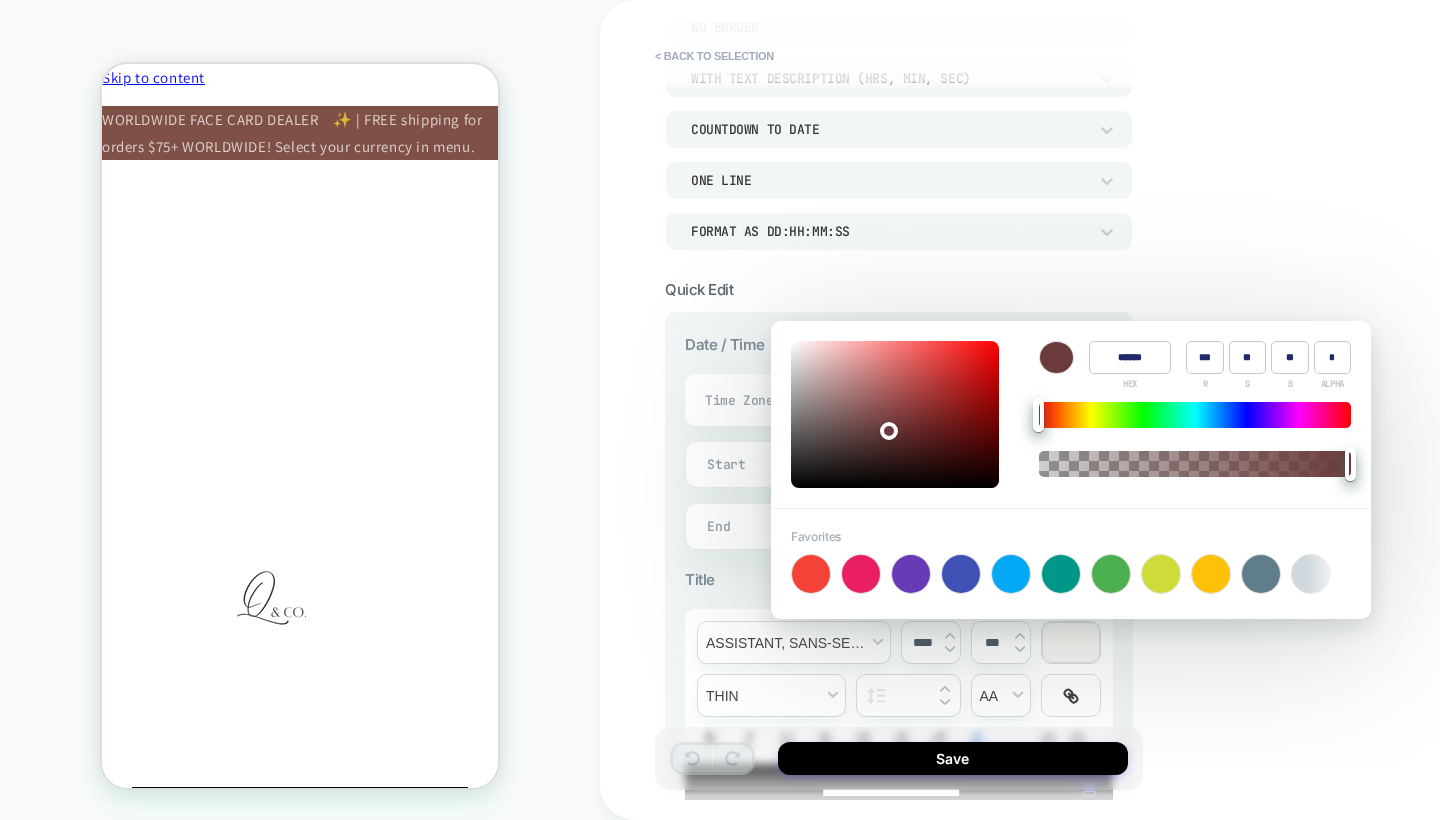 type on "******" 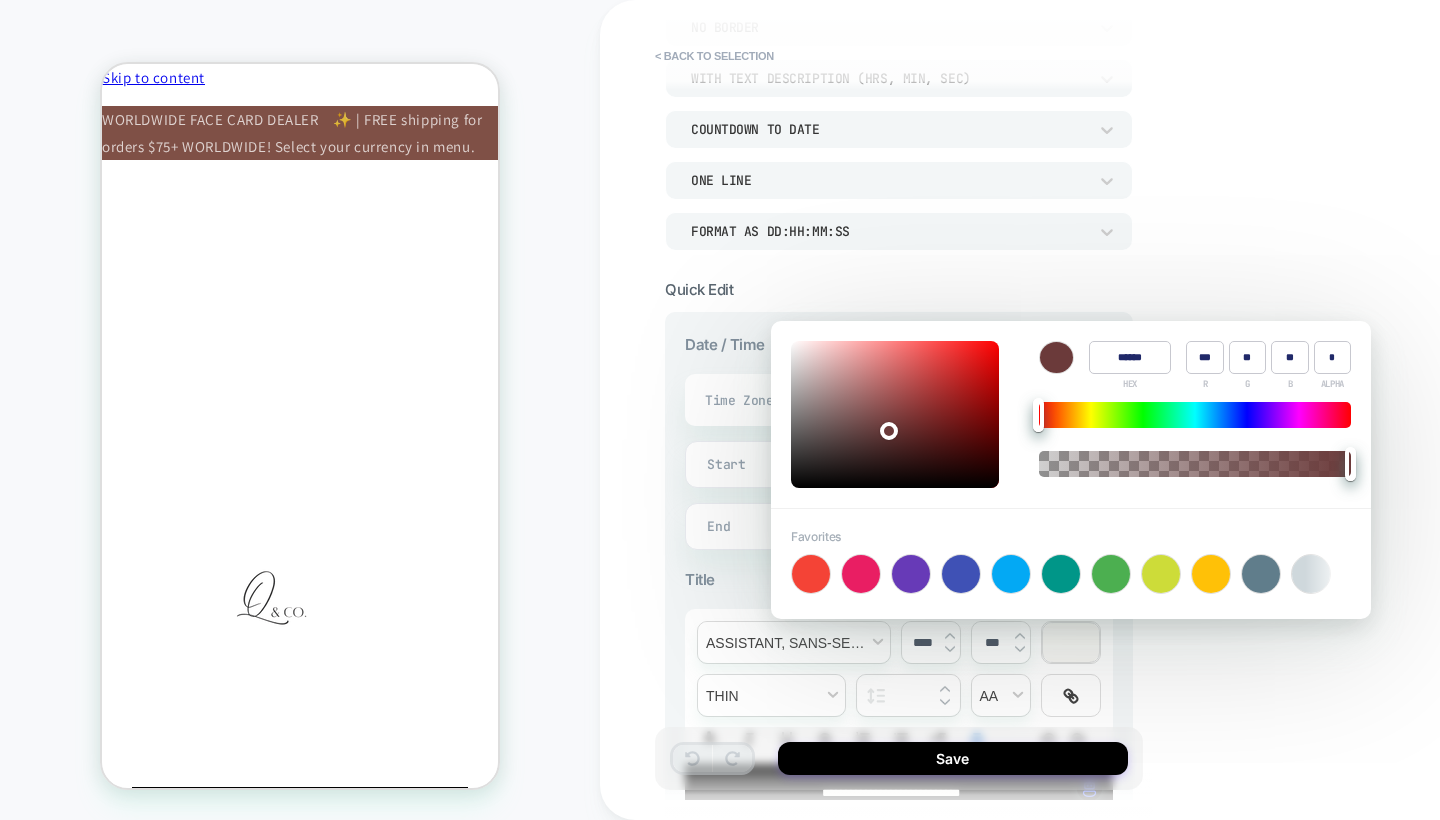 type on "***" 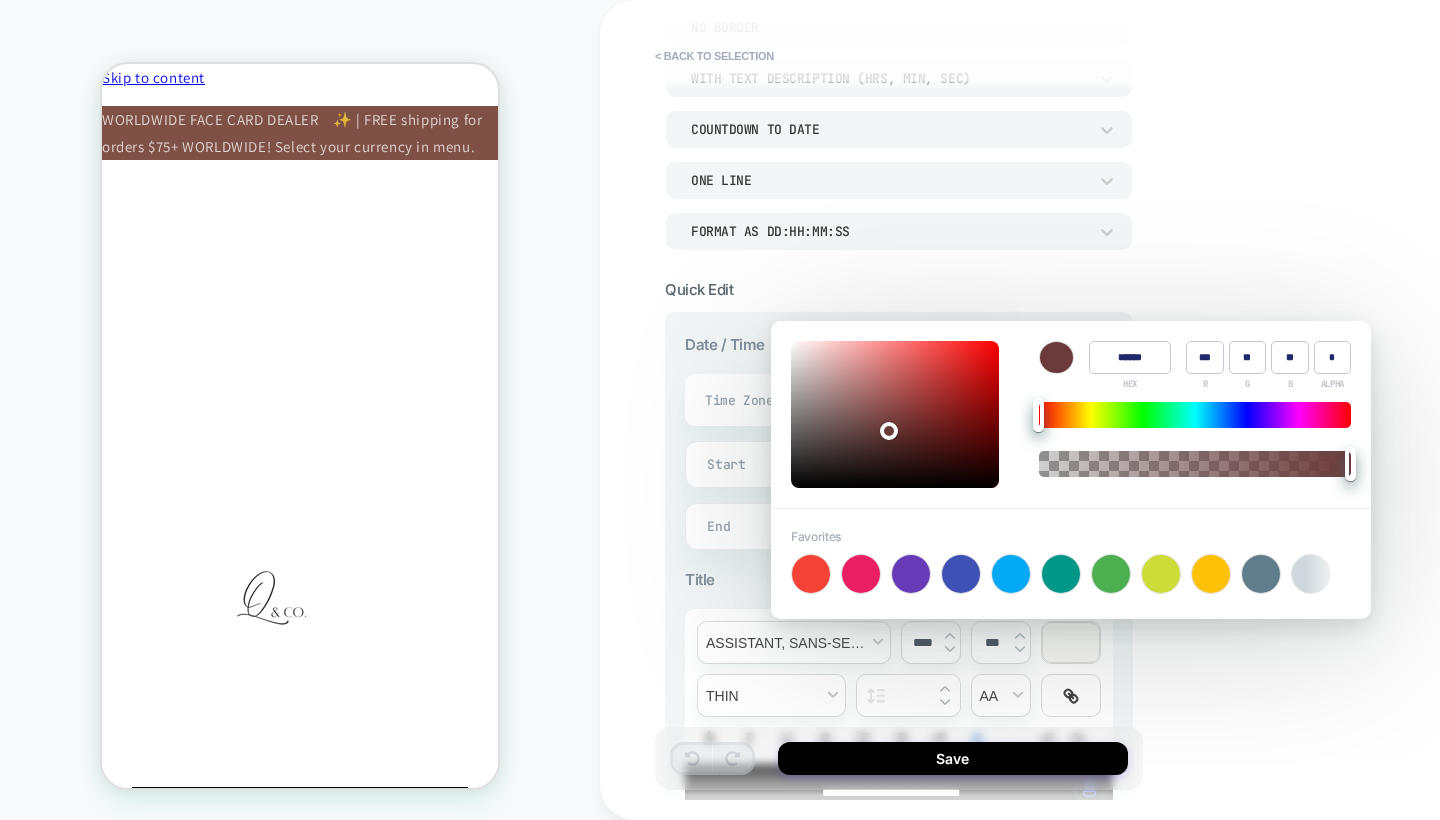 type on "***" 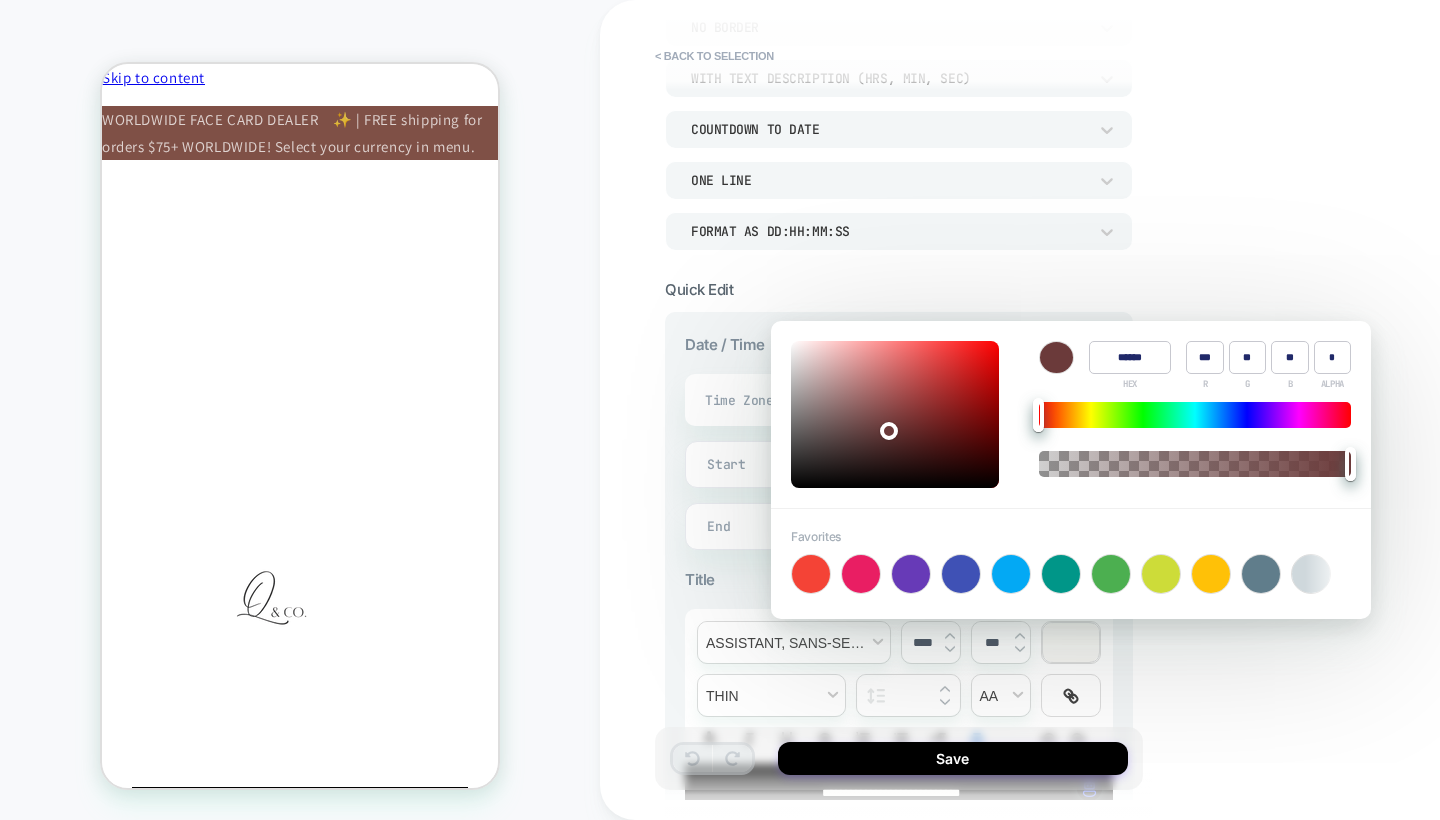 type on "**" 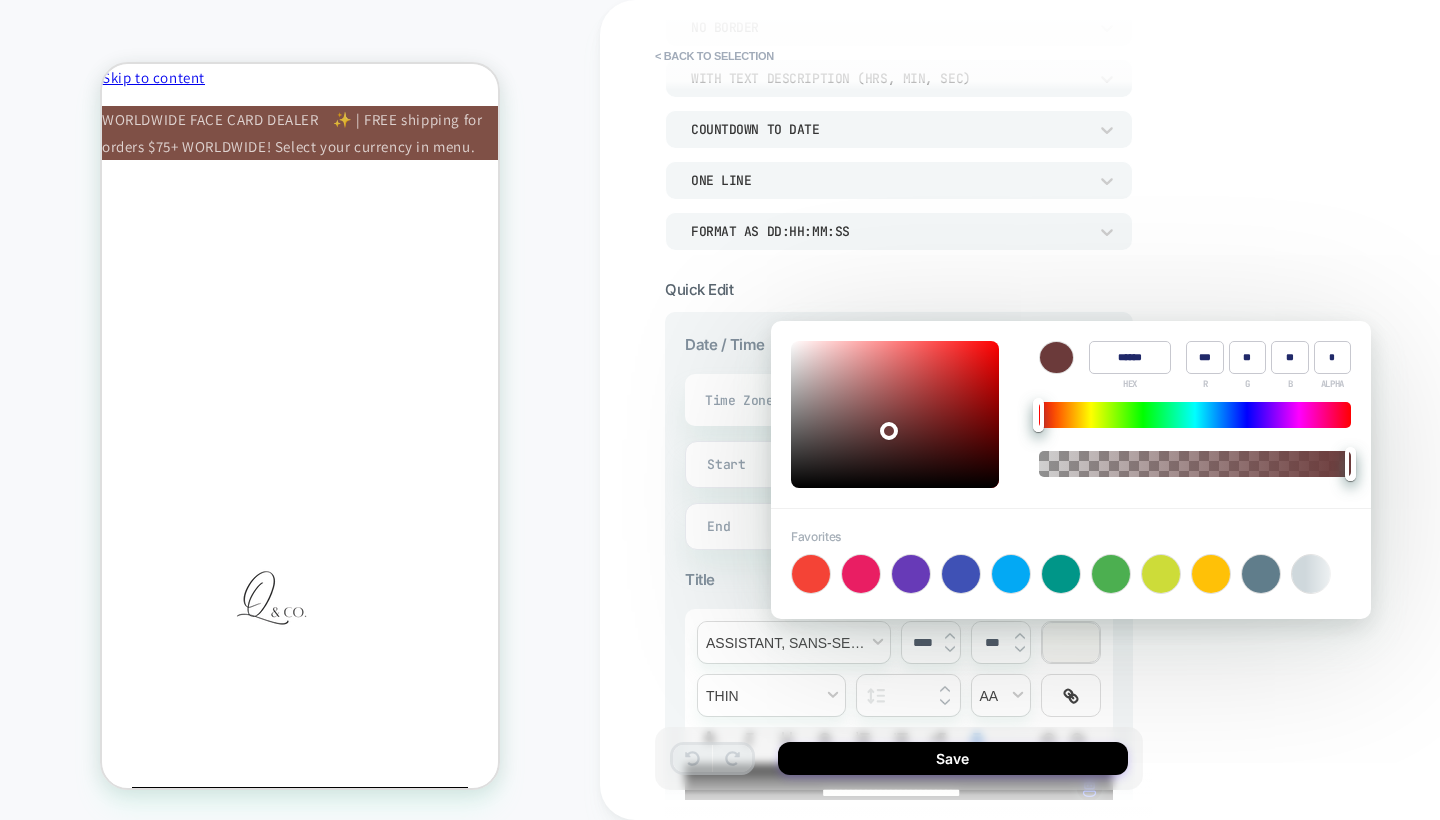 type on "******" 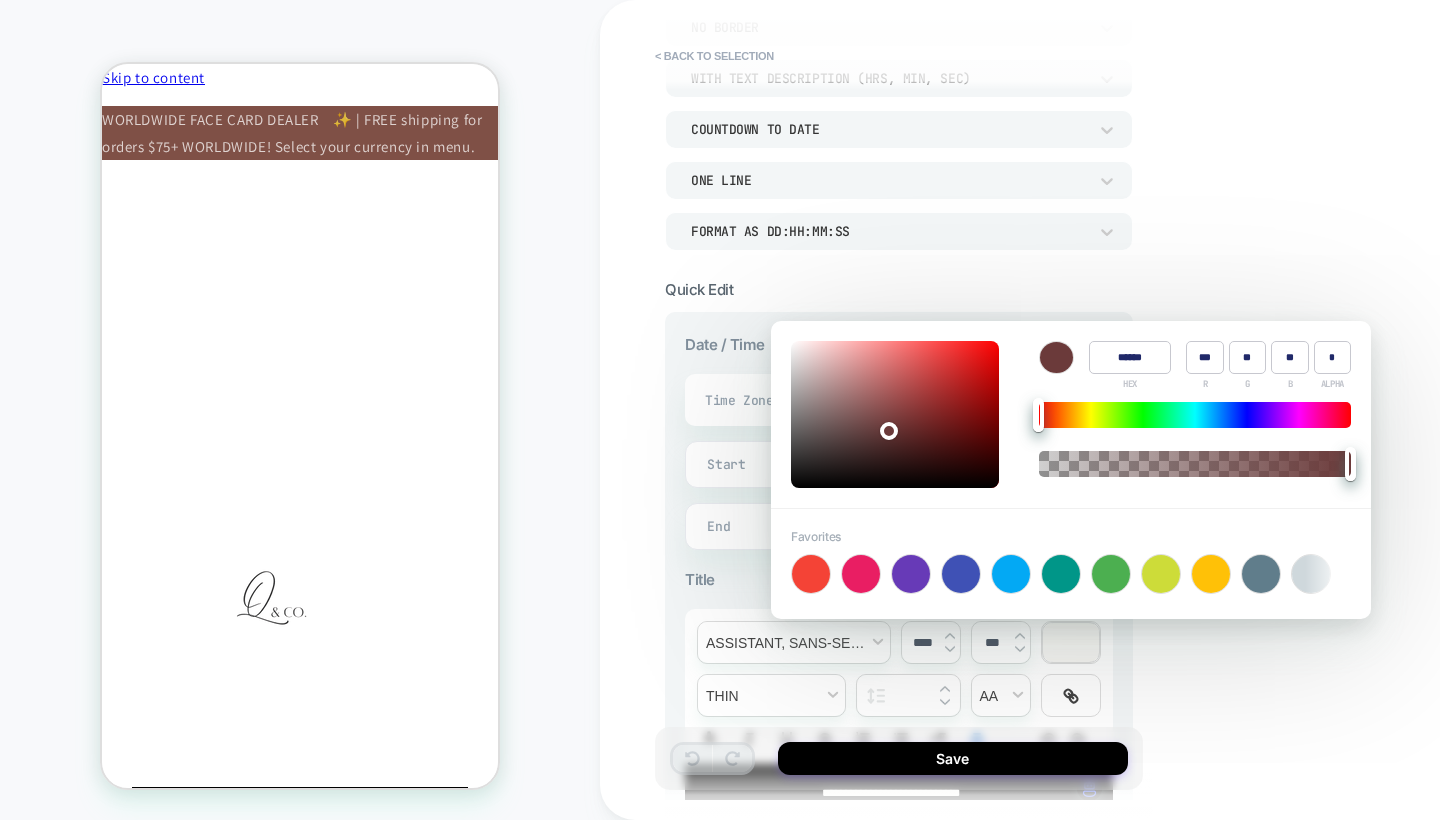 type on "******" 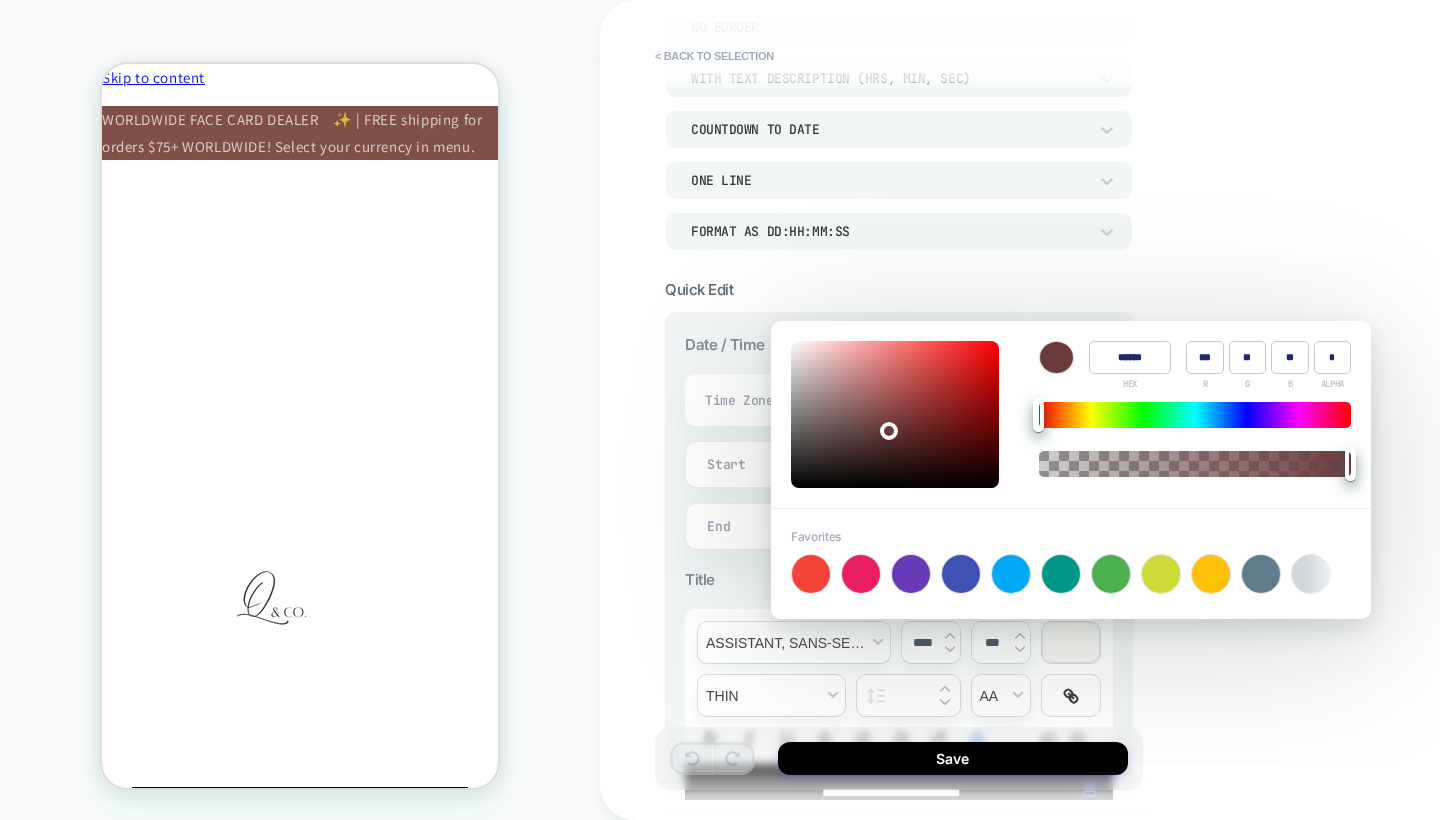 type on "***" 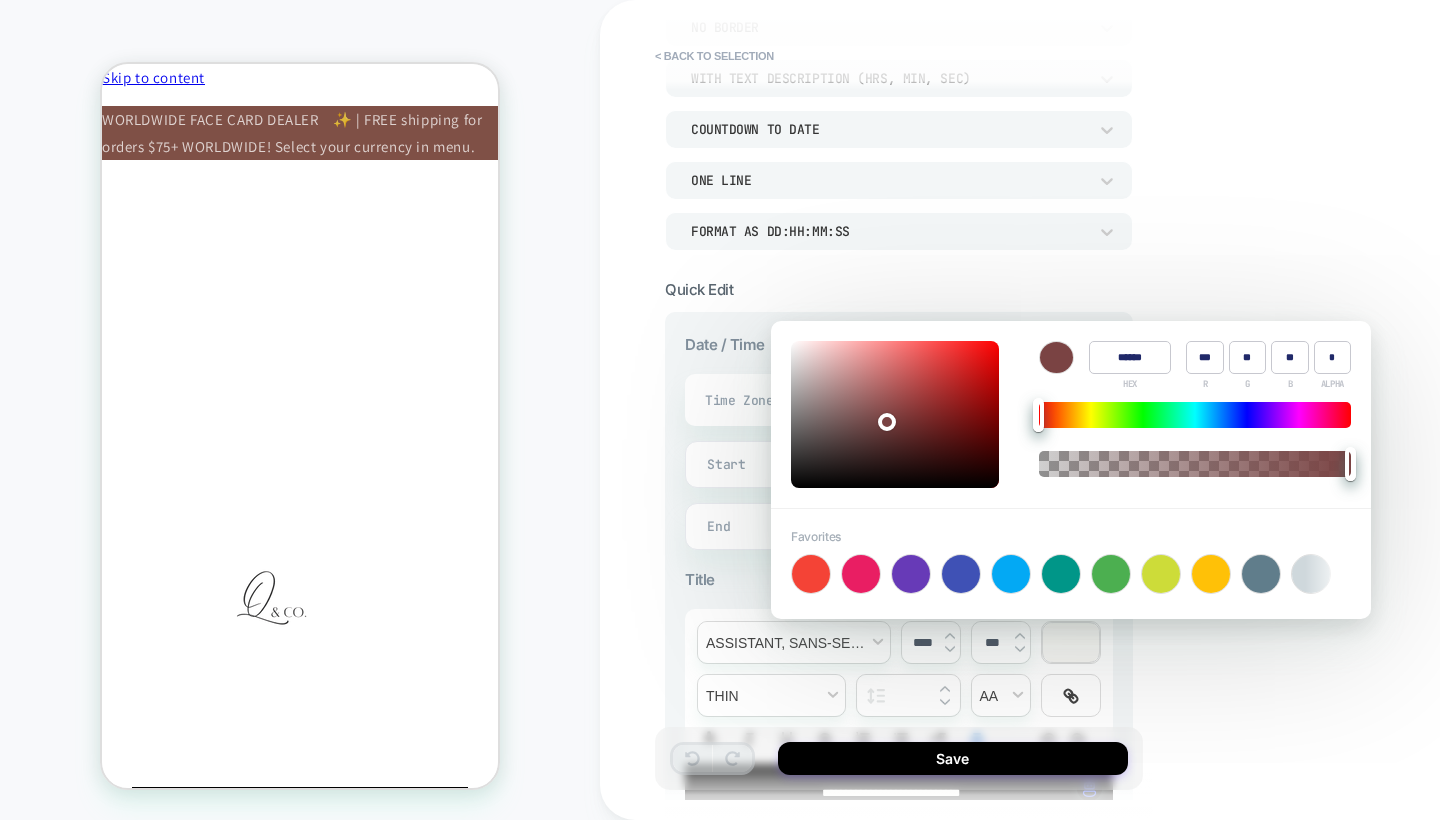 type on "***" 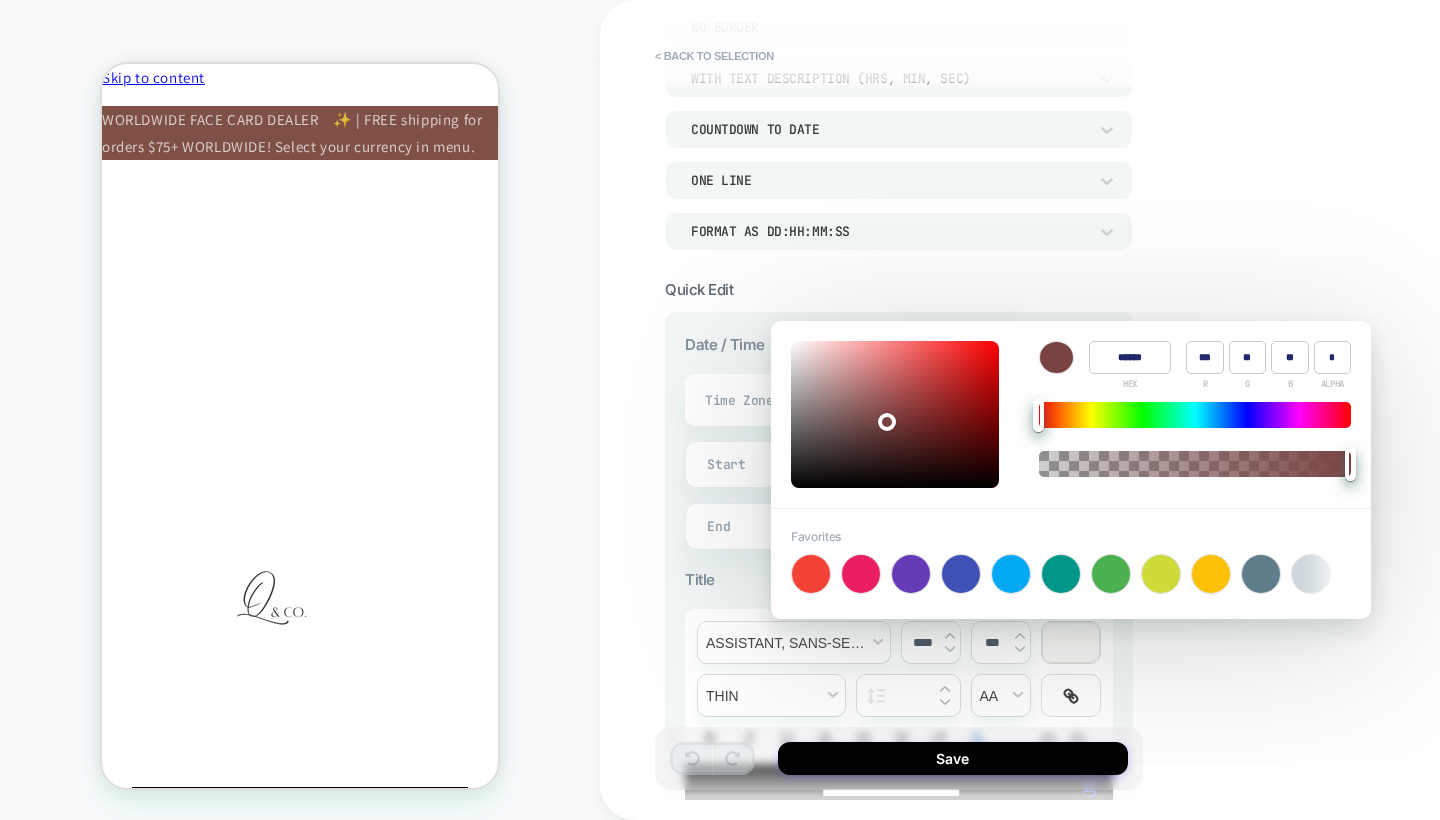 type on "**" 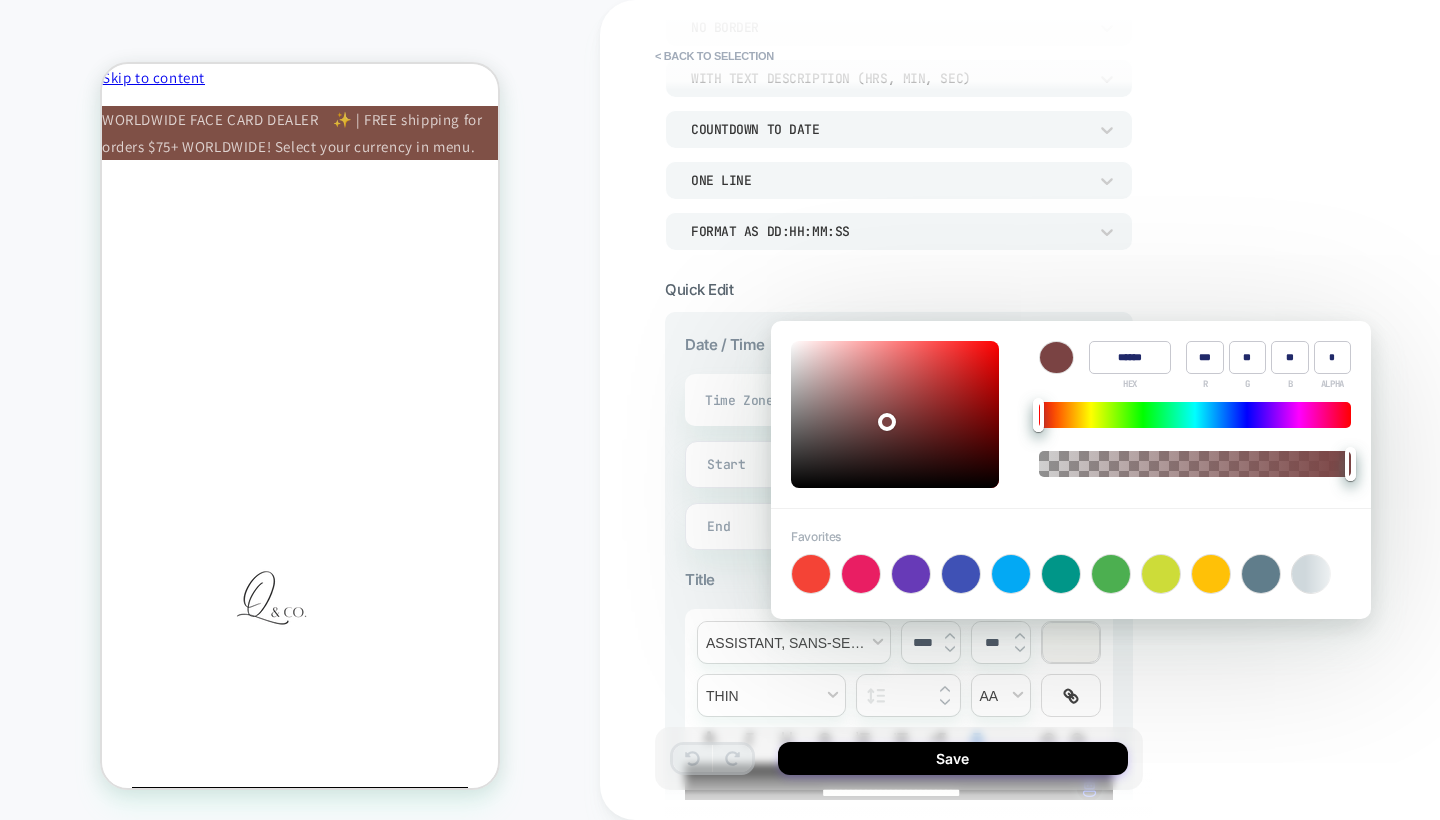 type on "**" 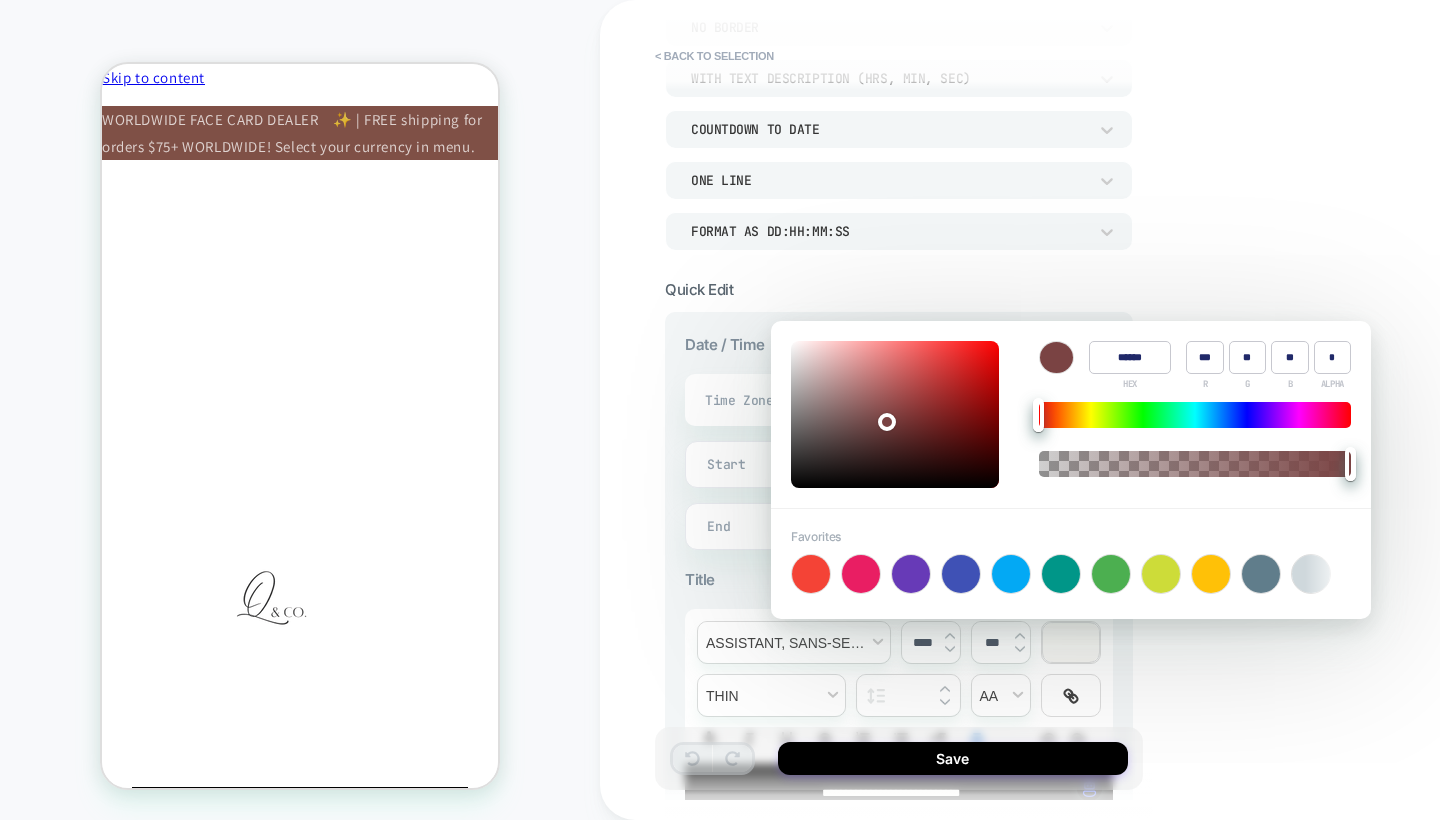 type on "**" 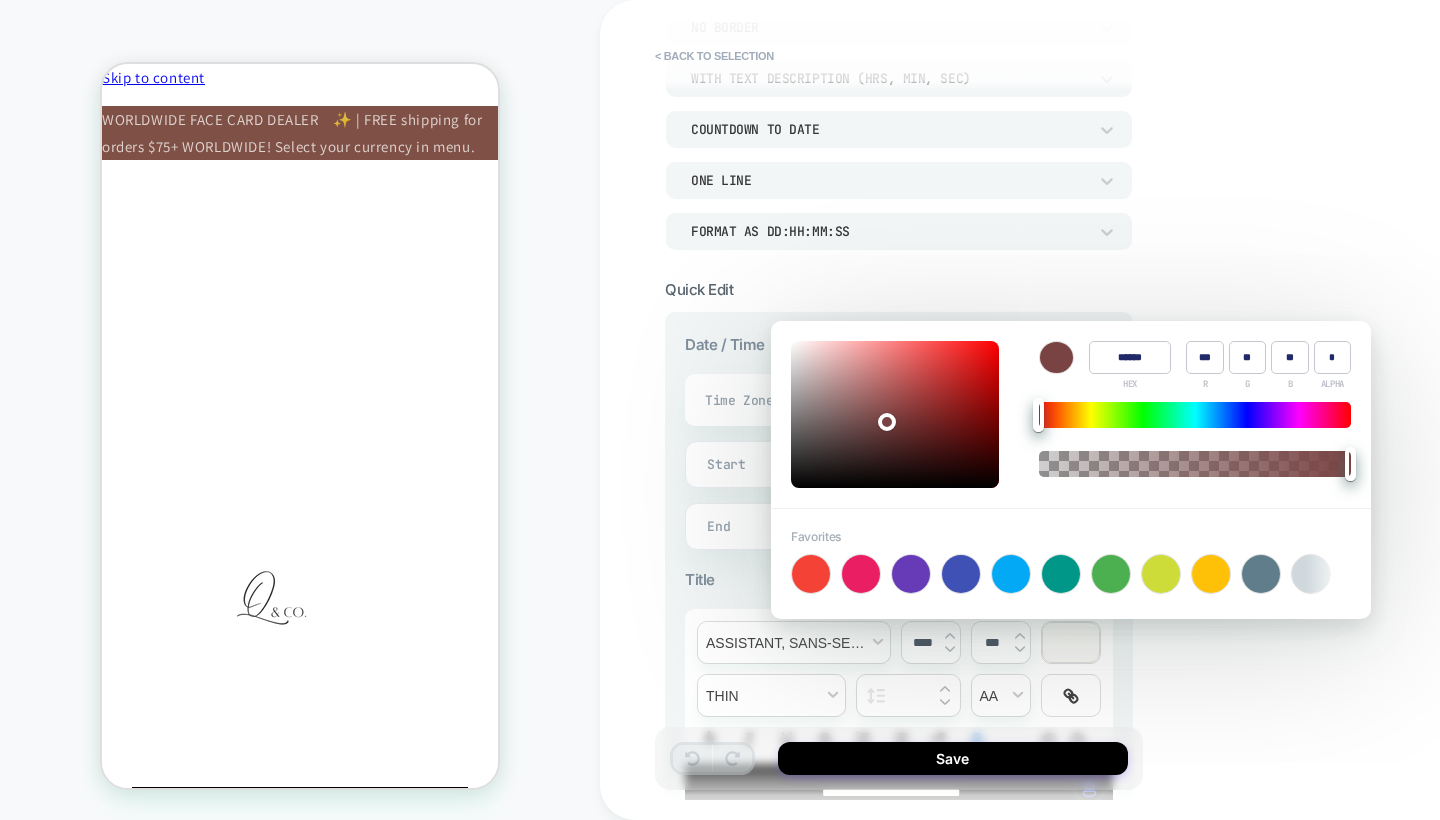 type on "**" 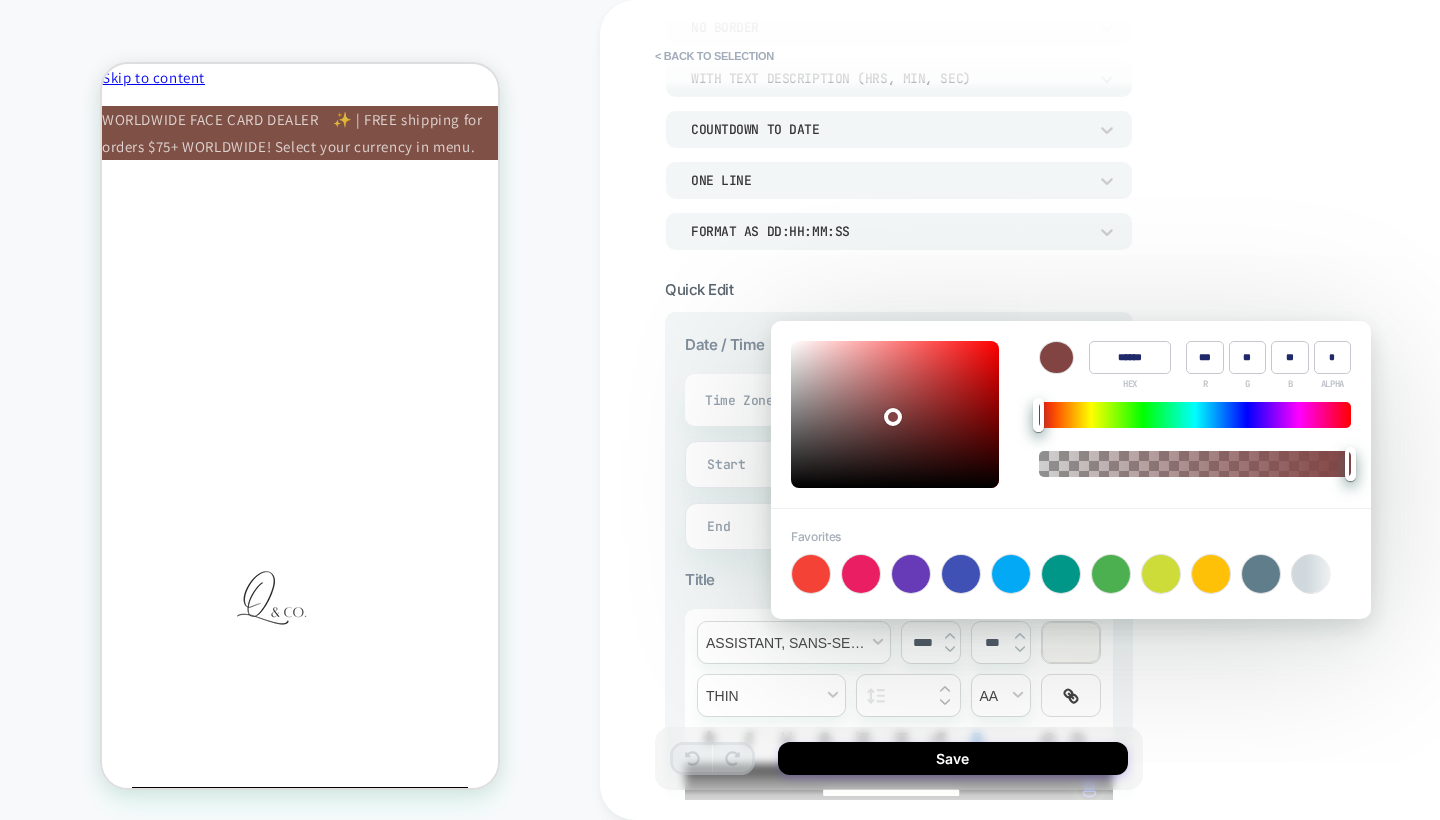 type on "**" 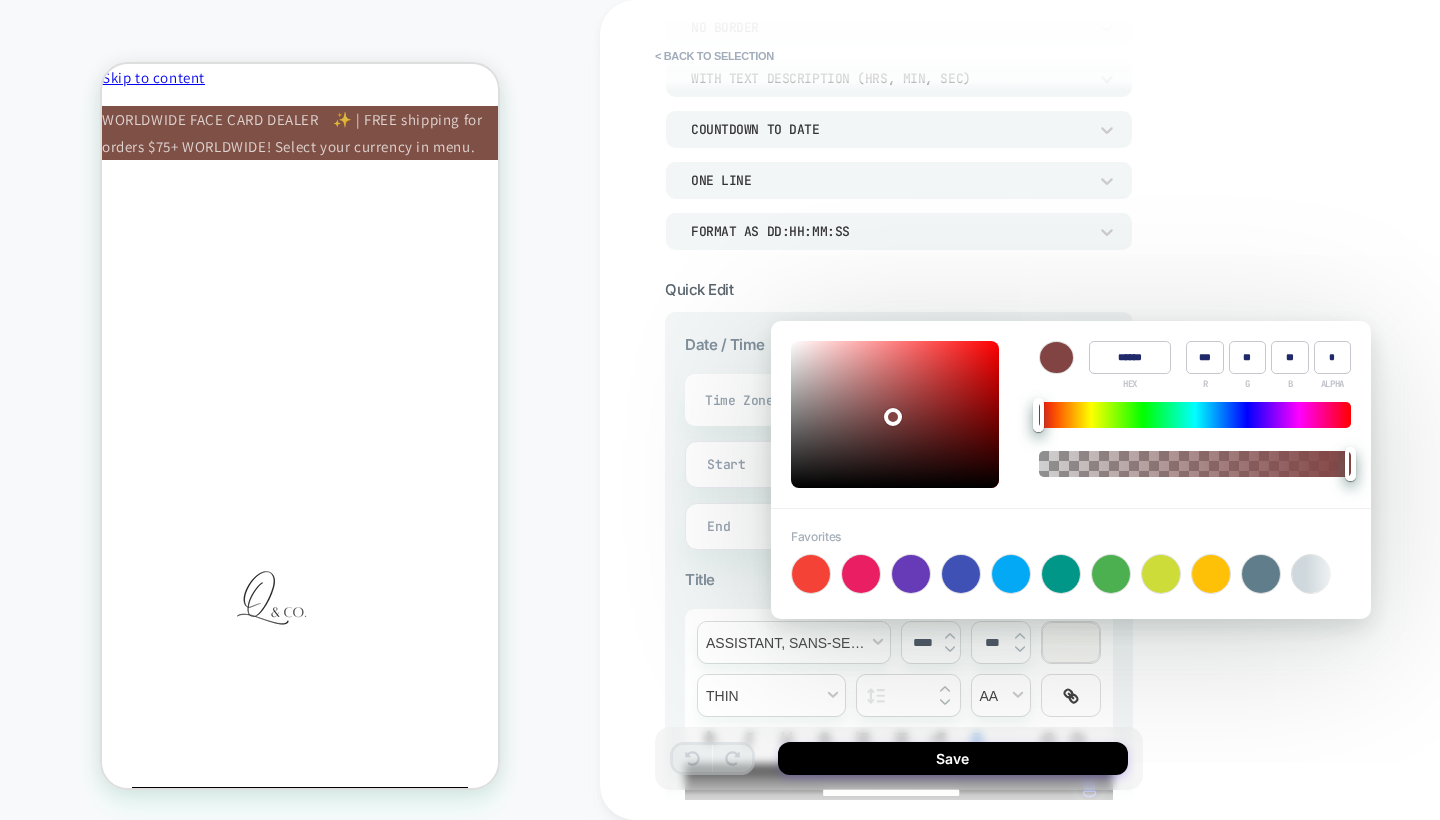 type on "**" 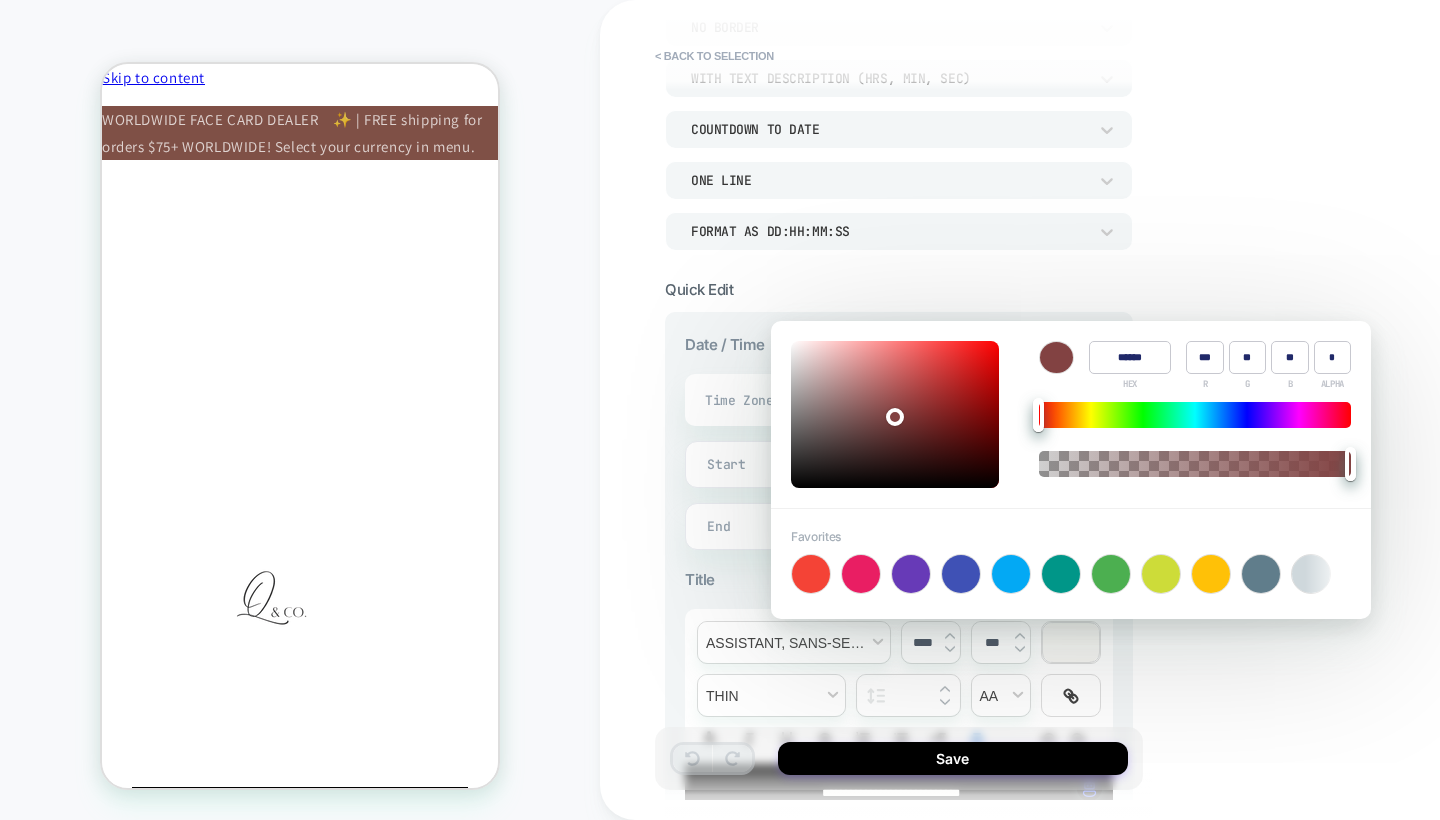 type on "***" 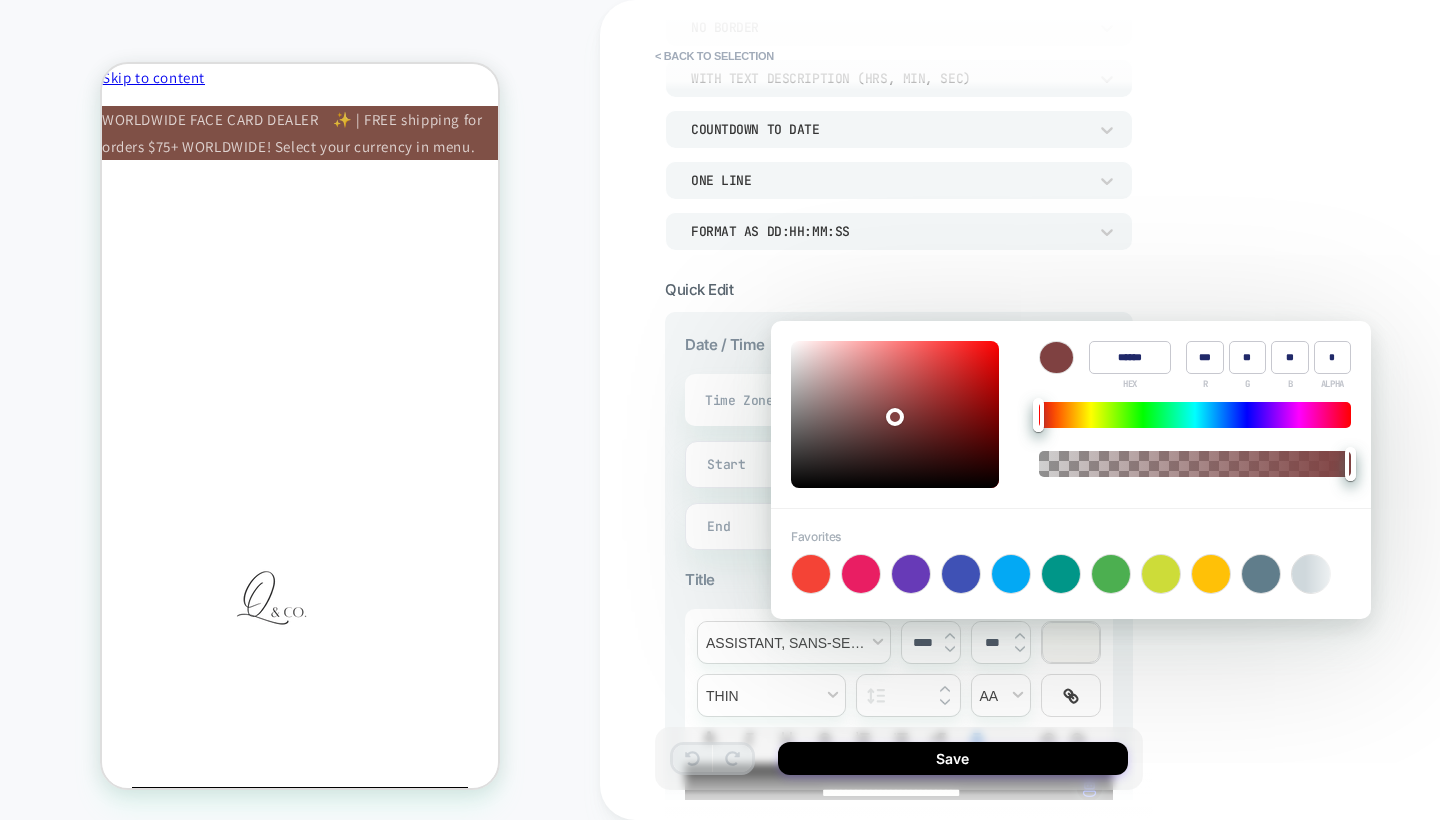 type on "******" 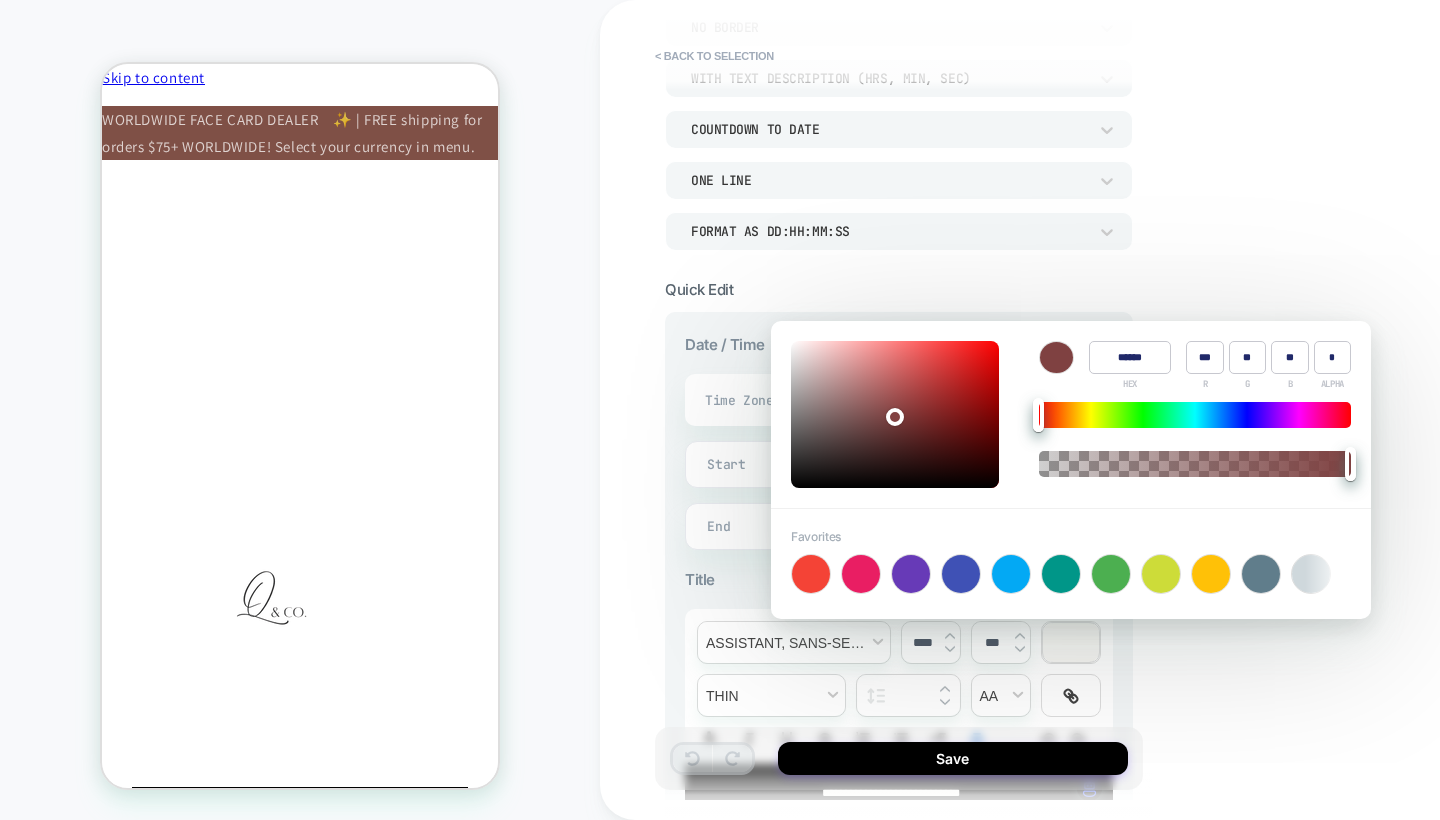 type on "**" 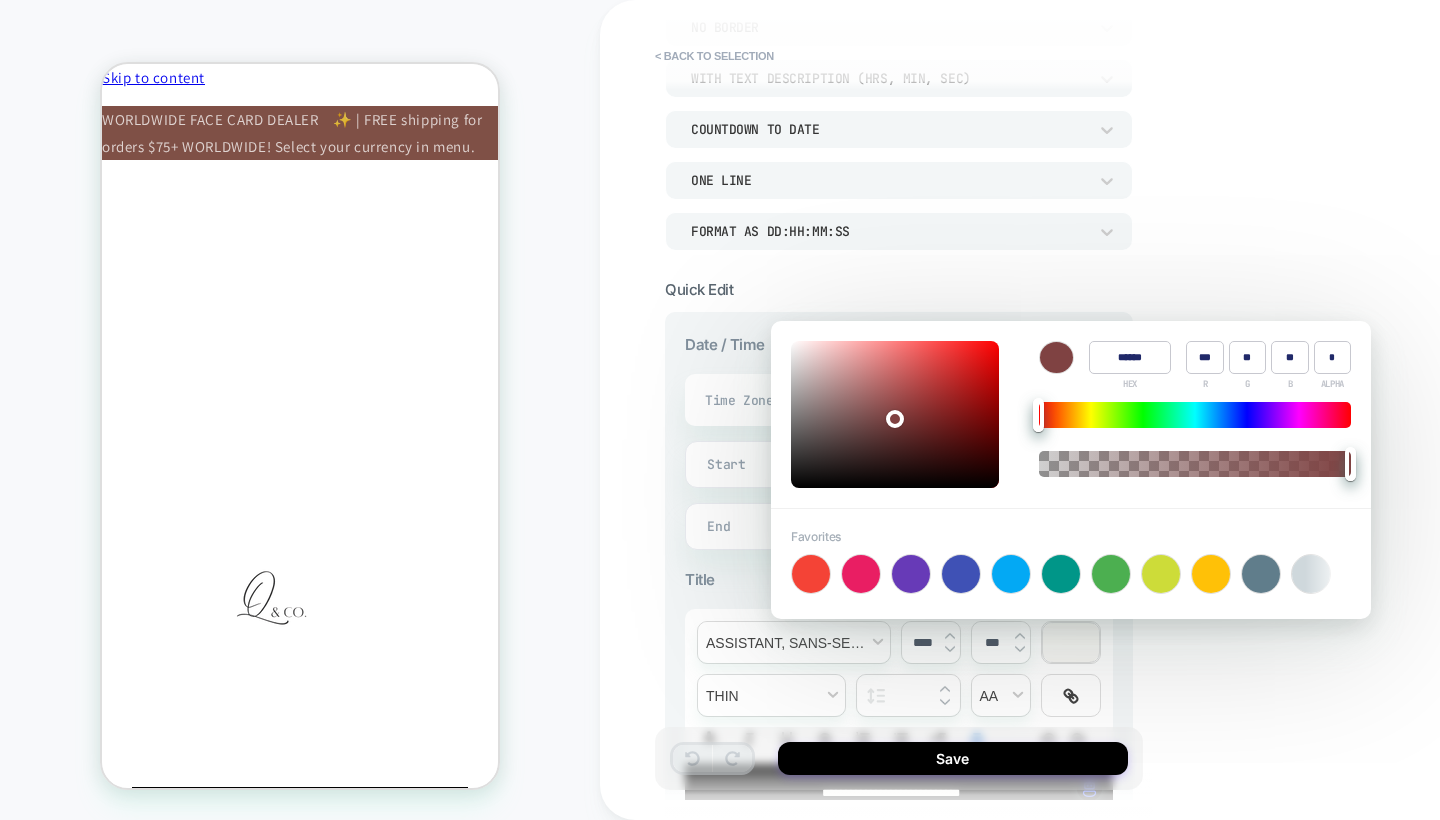 type on "******" 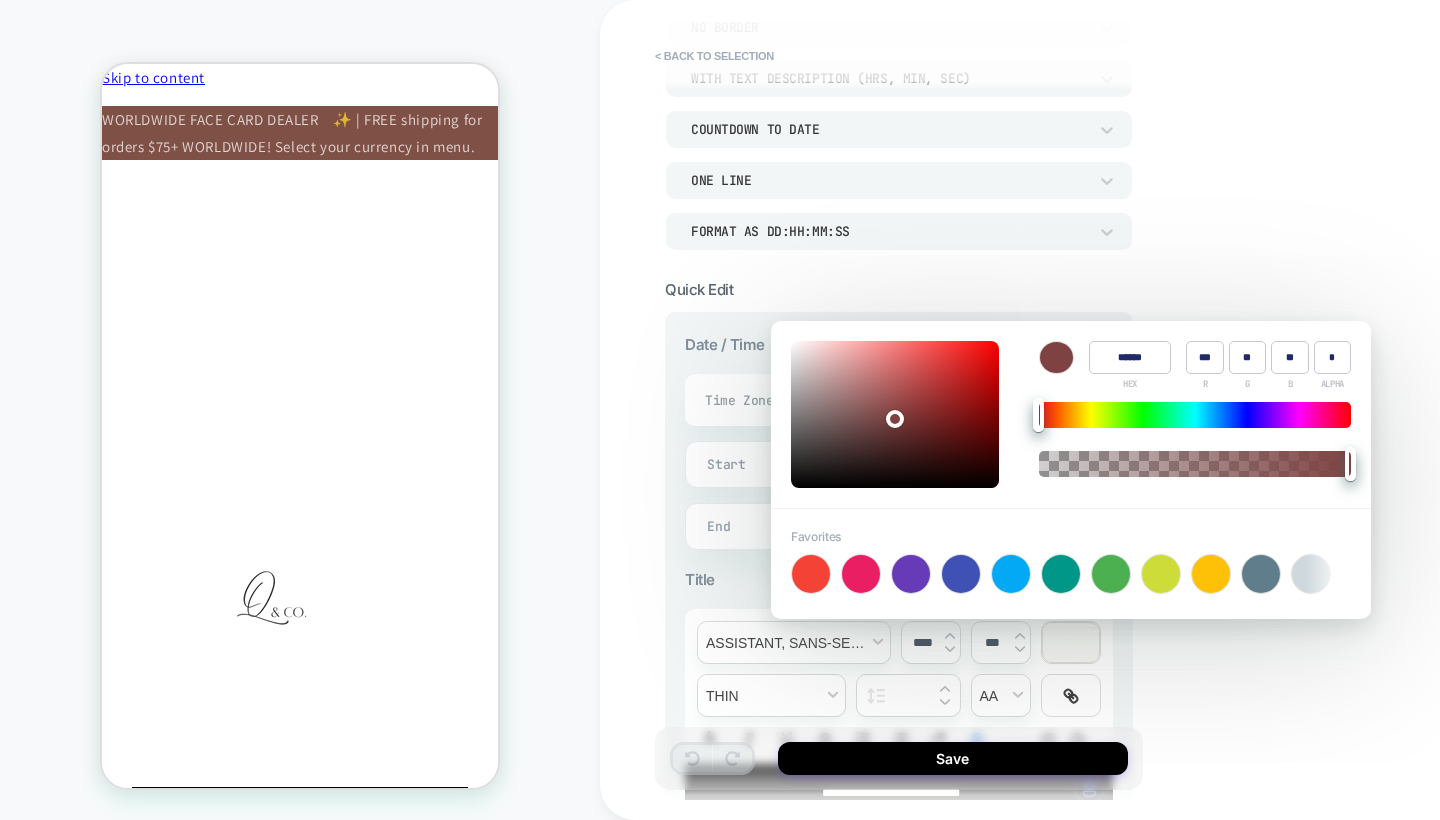 drag, startPoint x: 885, startPoint y: 427, endPoint x: 892, endPoint y: 415, distance: 13.892444 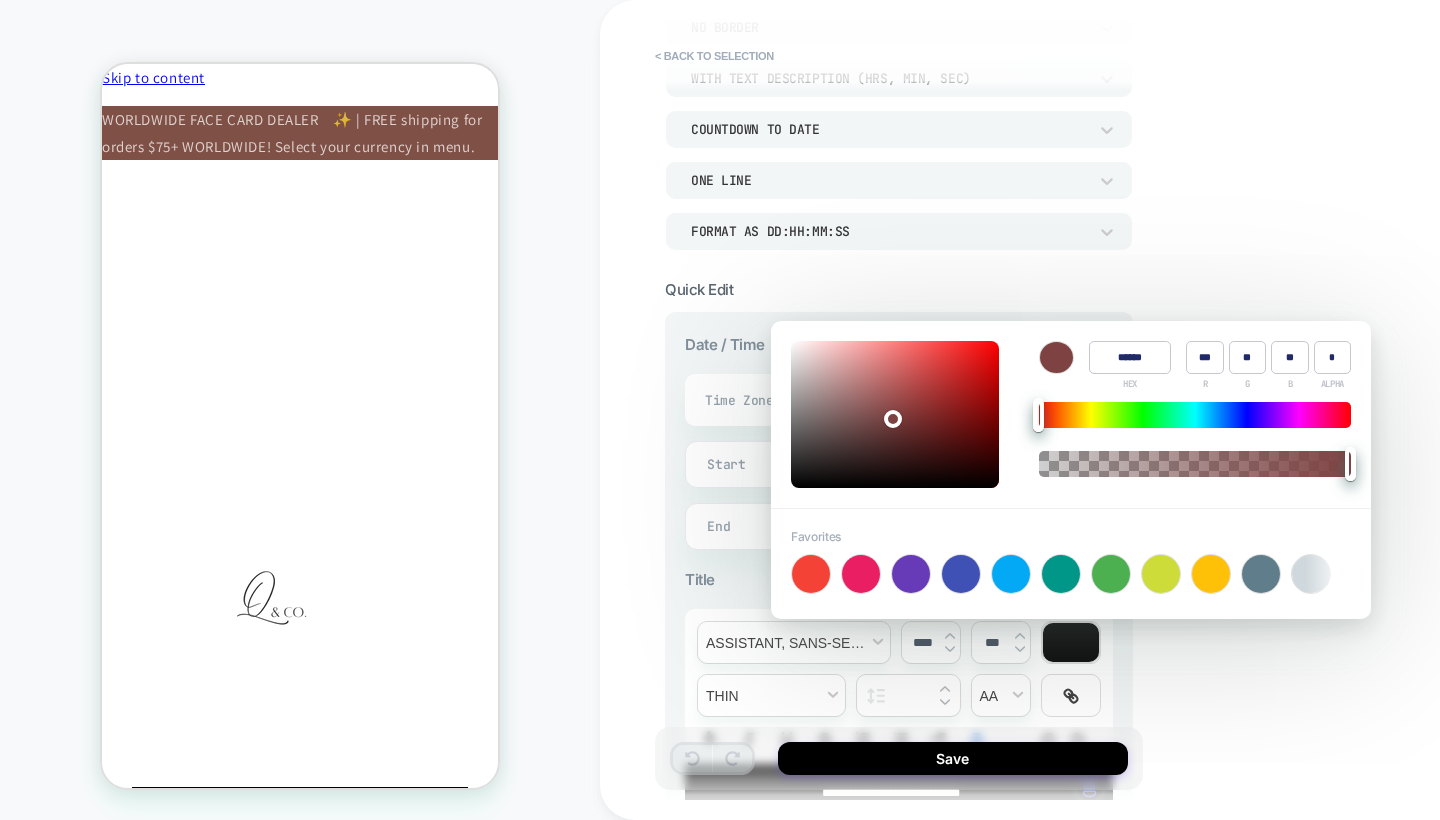 type on "***" 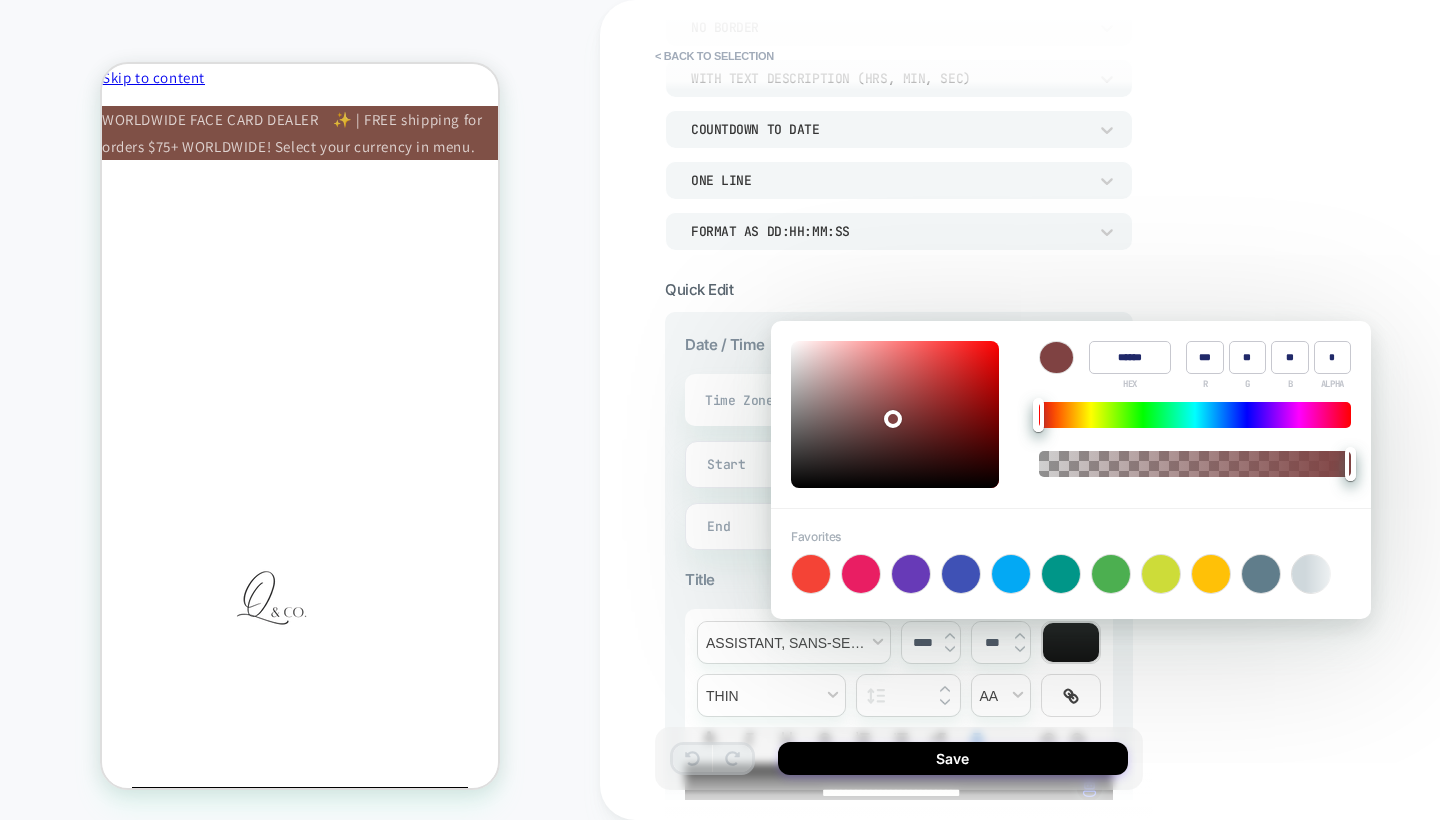 type on "***" 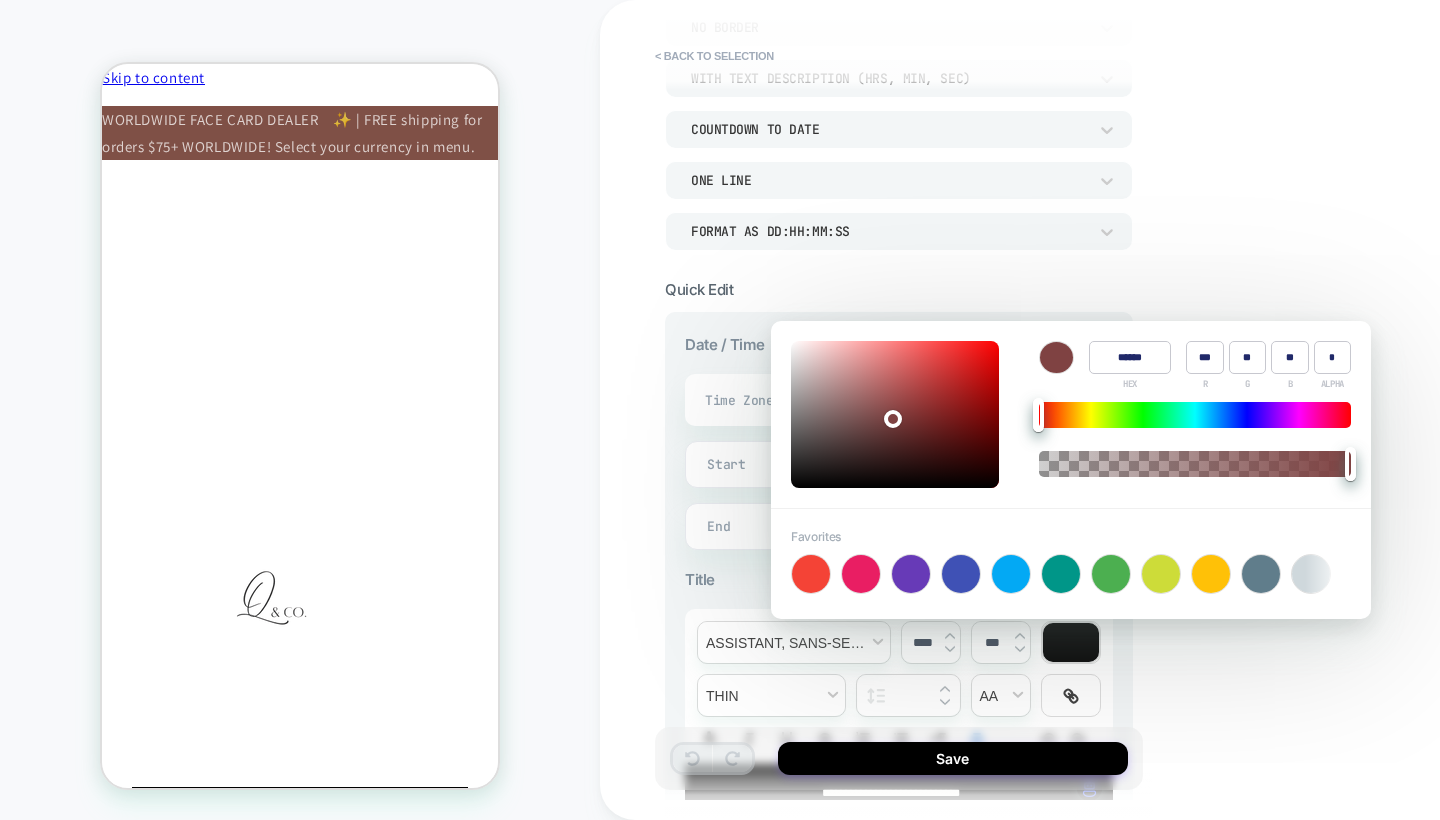 type on "**" 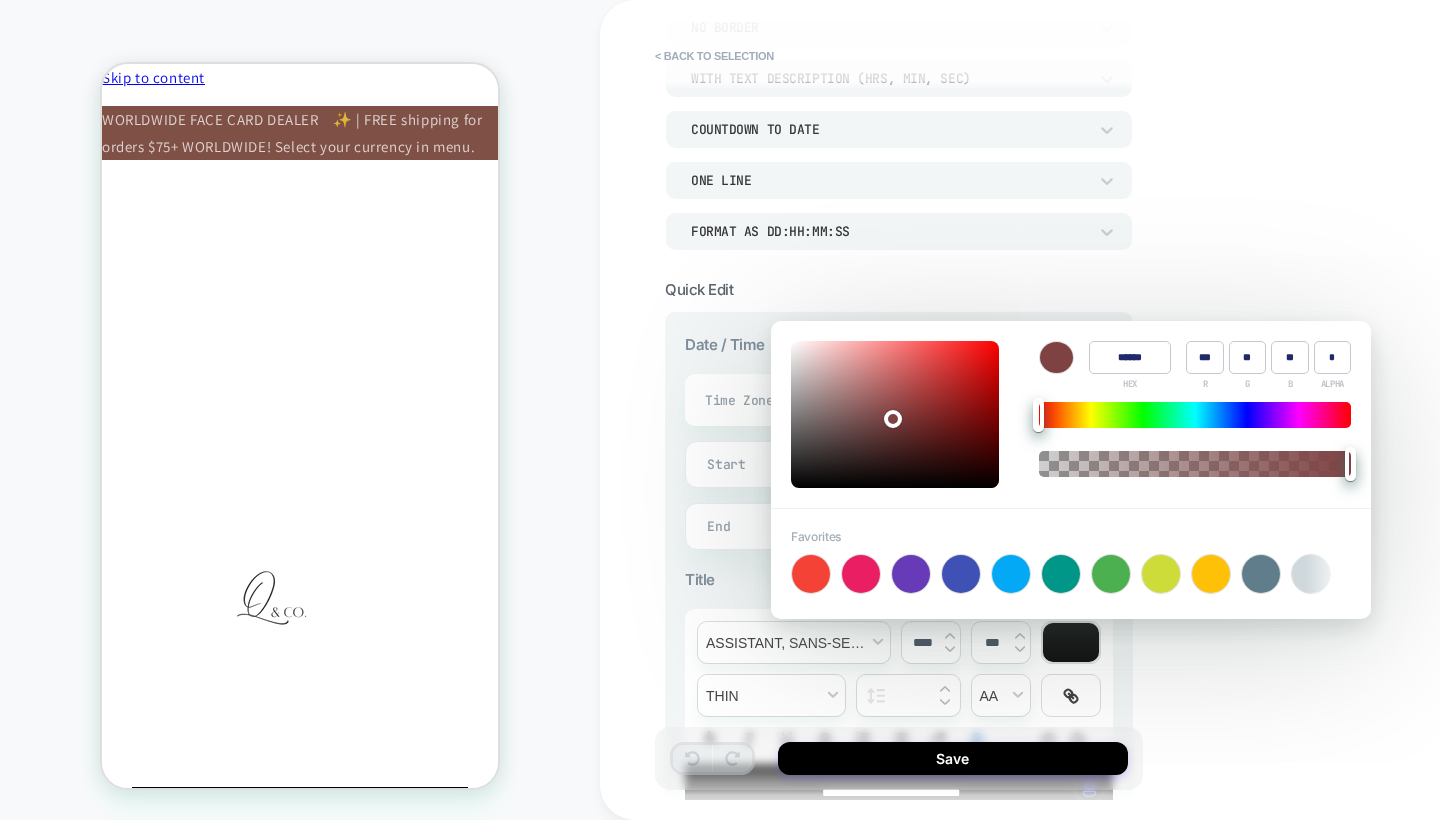 type on "******" 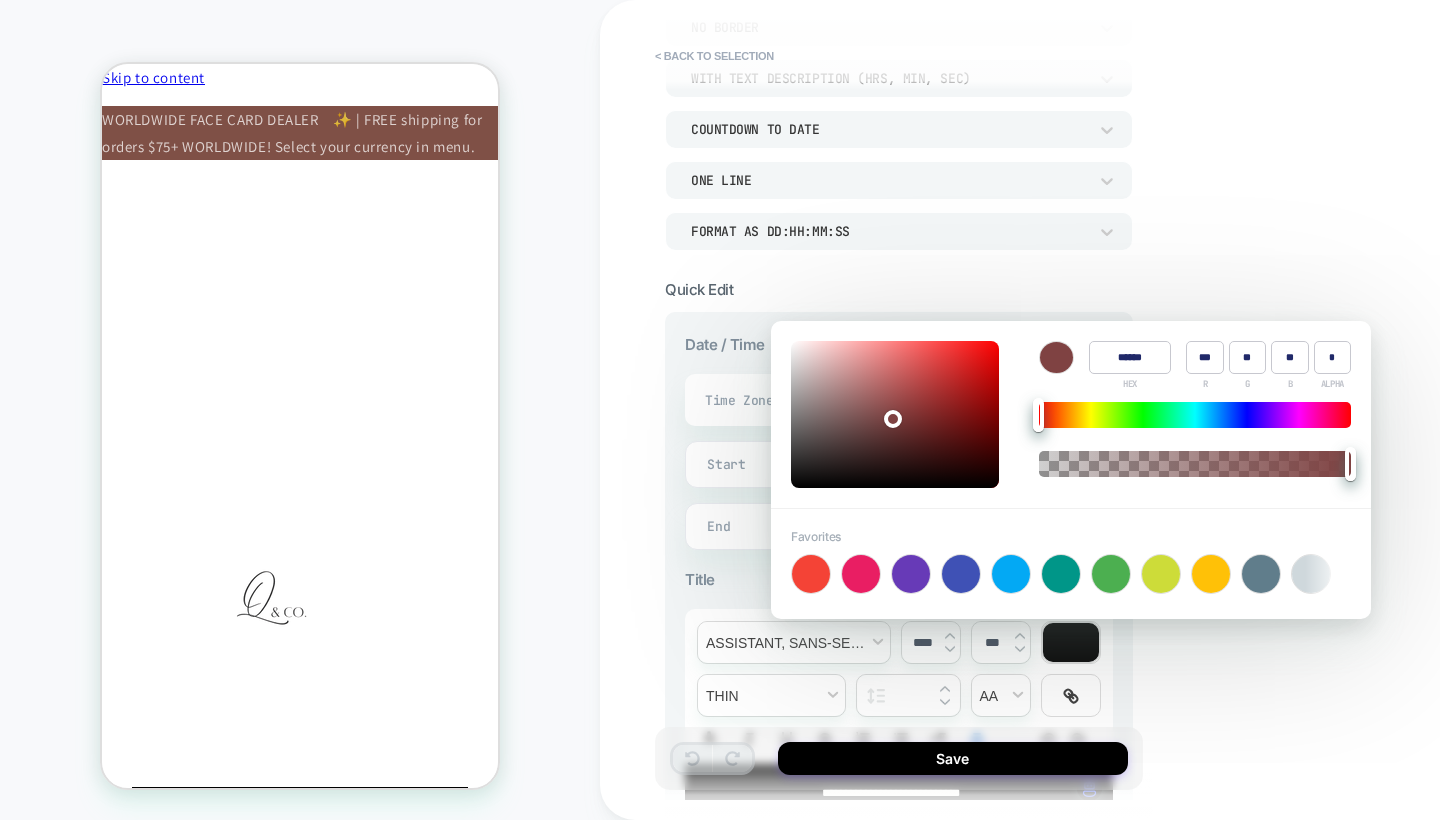 type on "***" 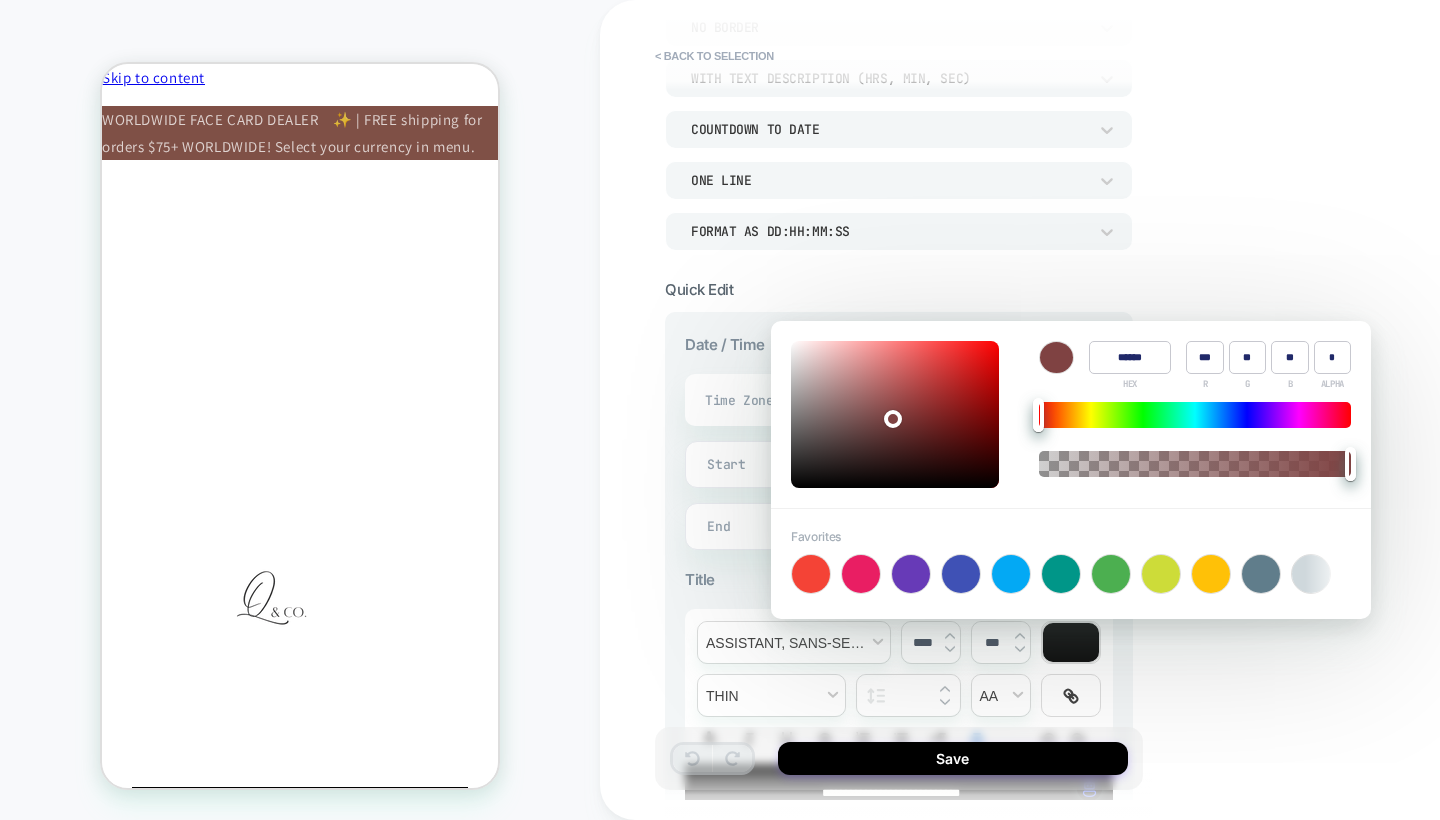 type on "******" 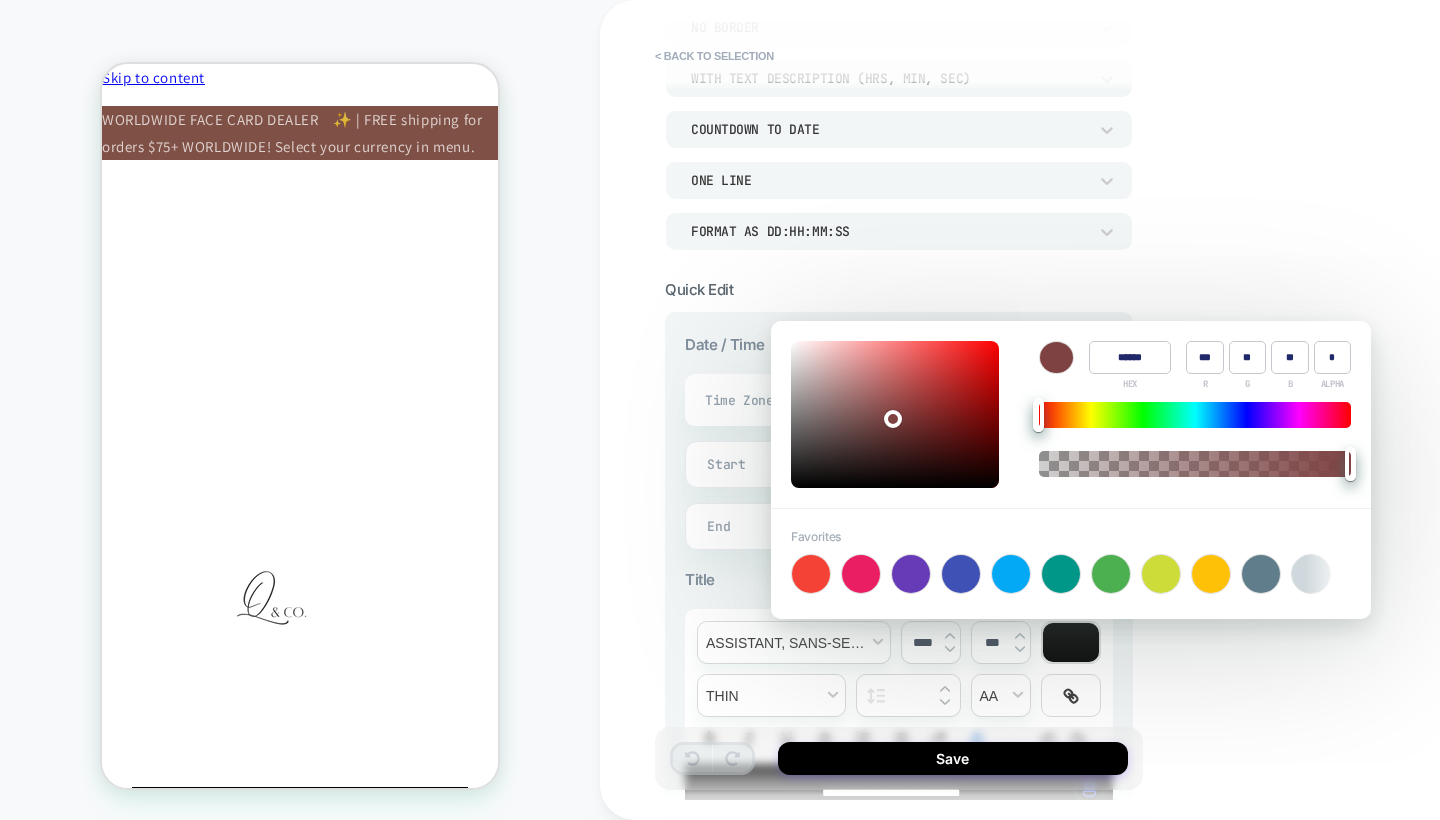 type on "***" 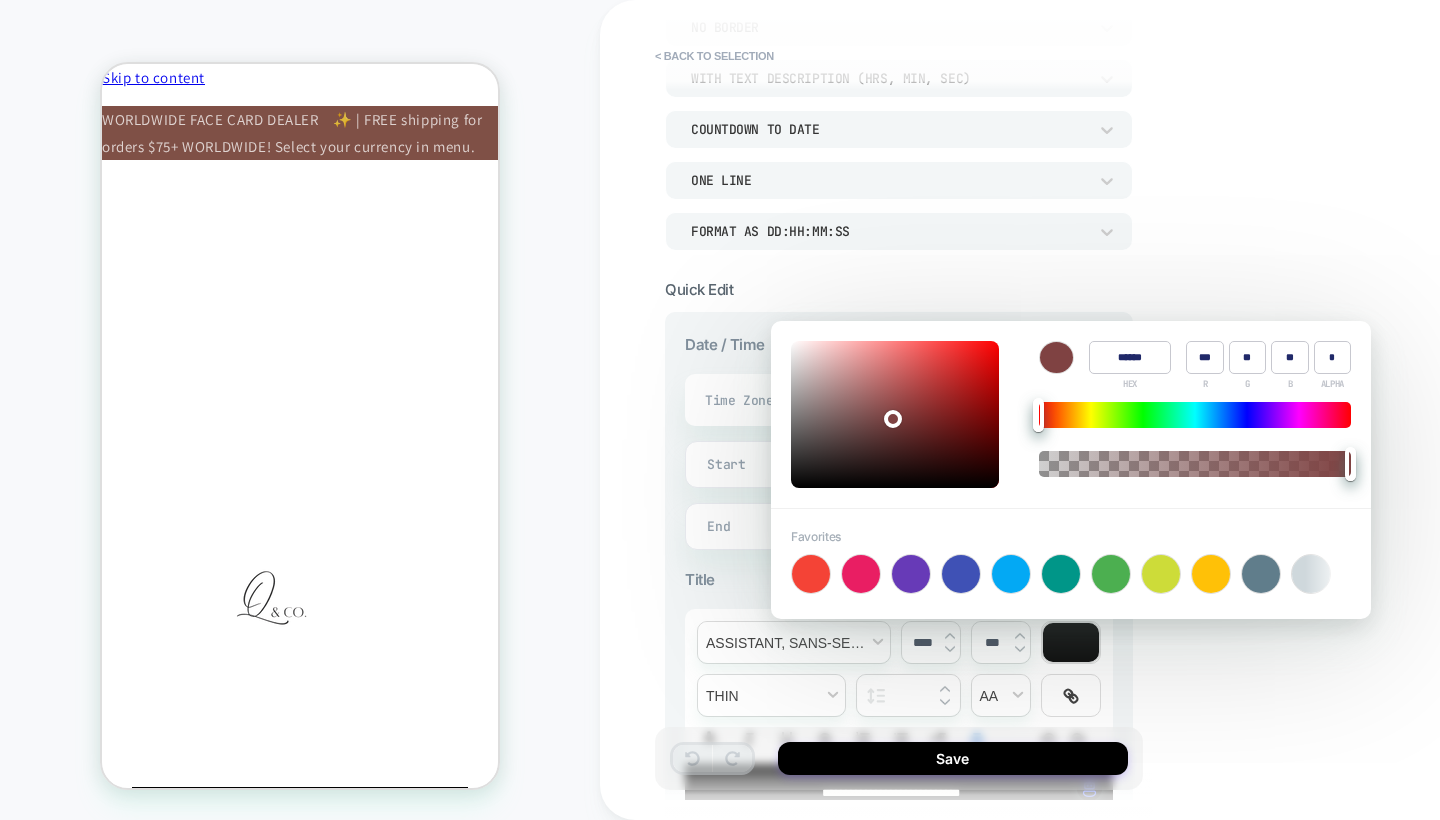 type on "******" 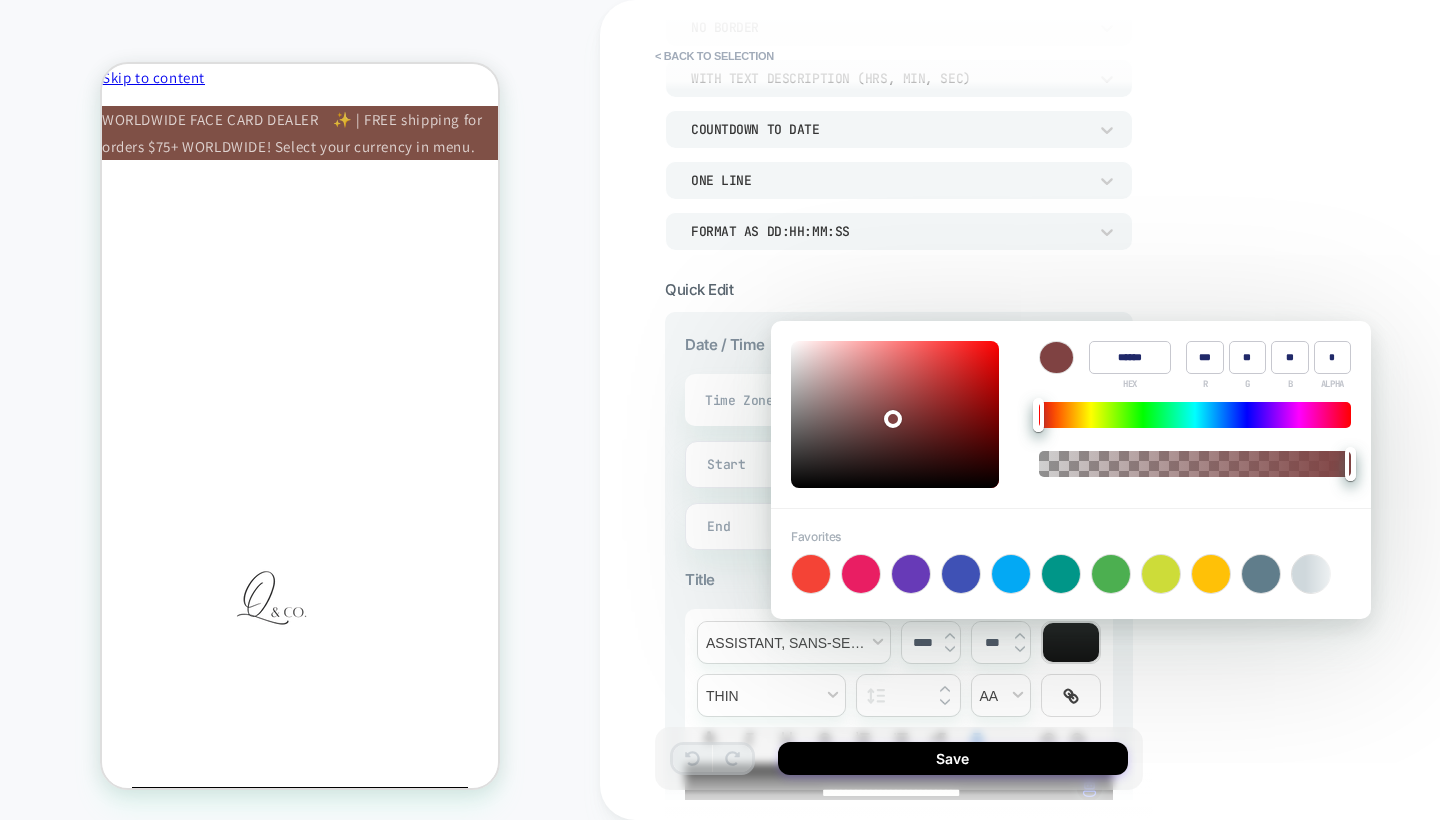 type on "***" 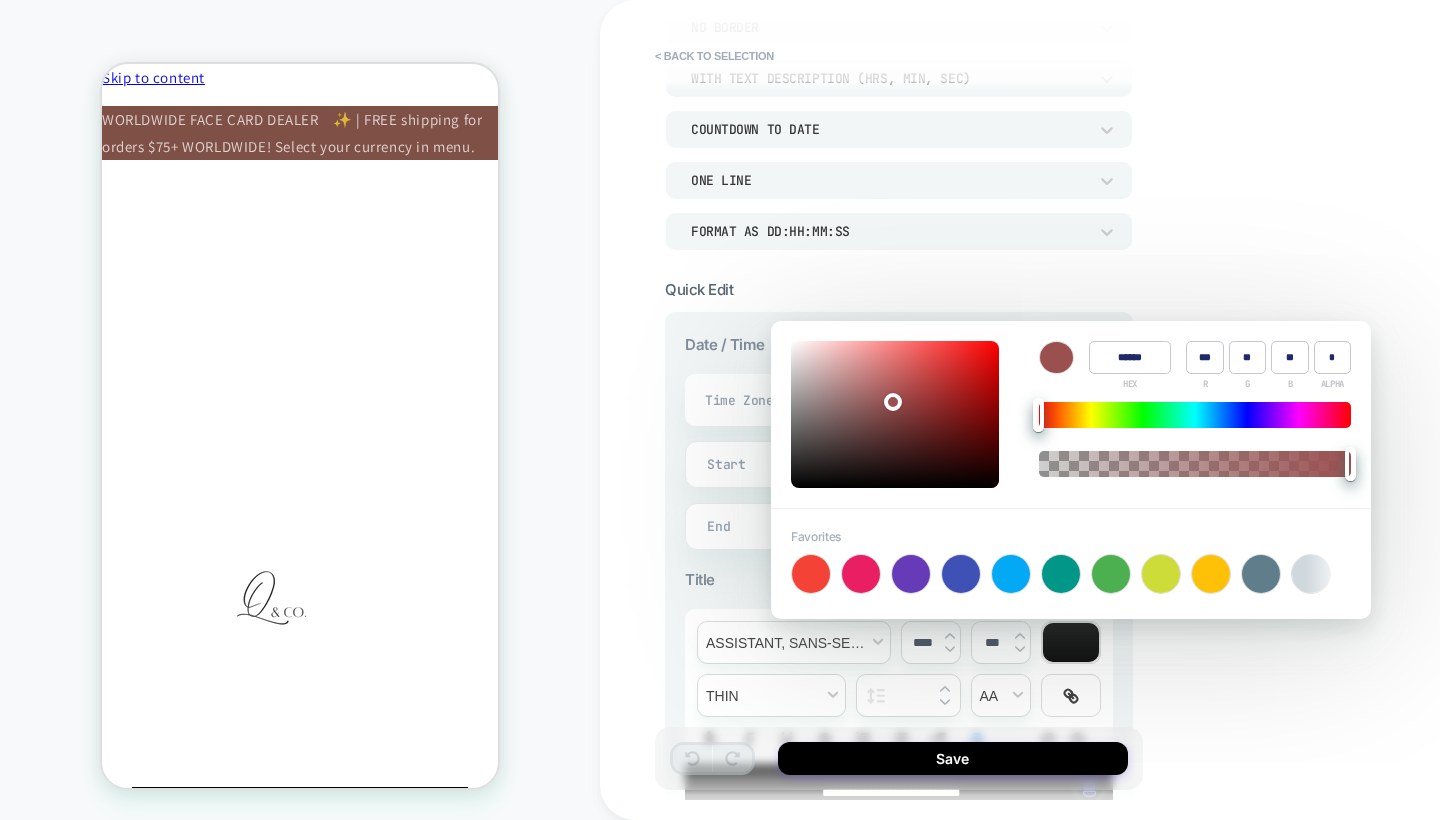 type on "***" 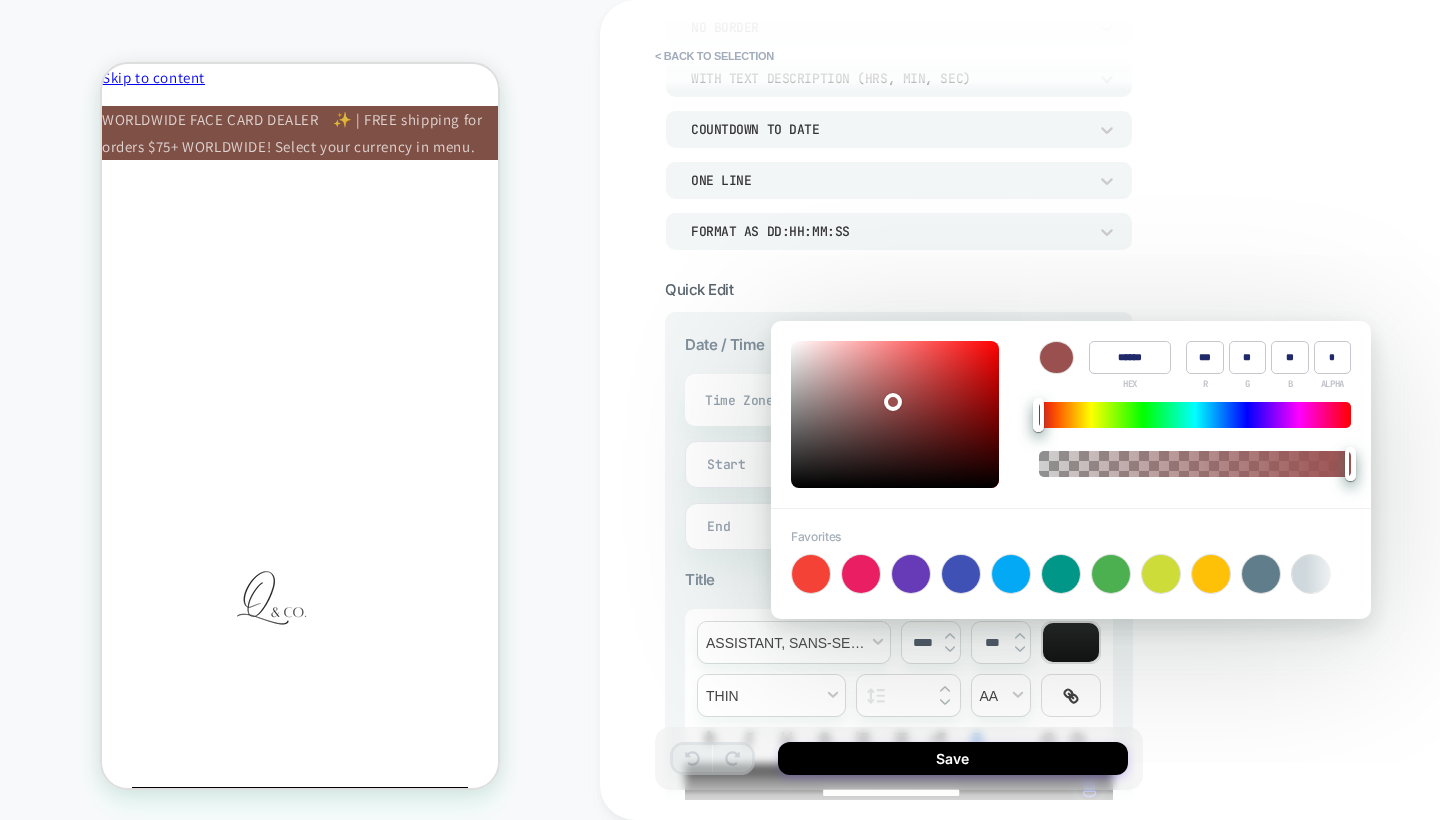 type on "**" 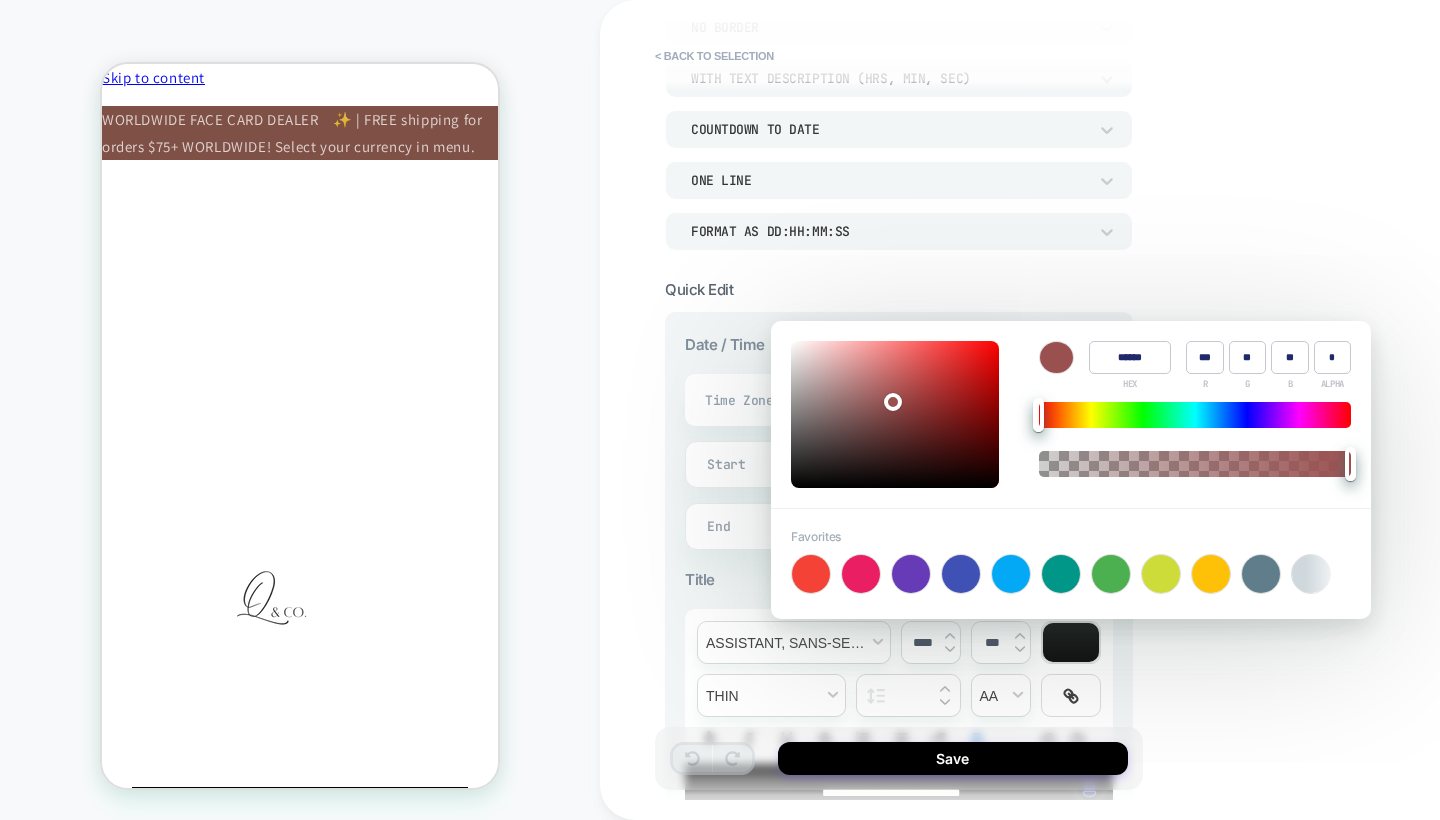 type on "**" 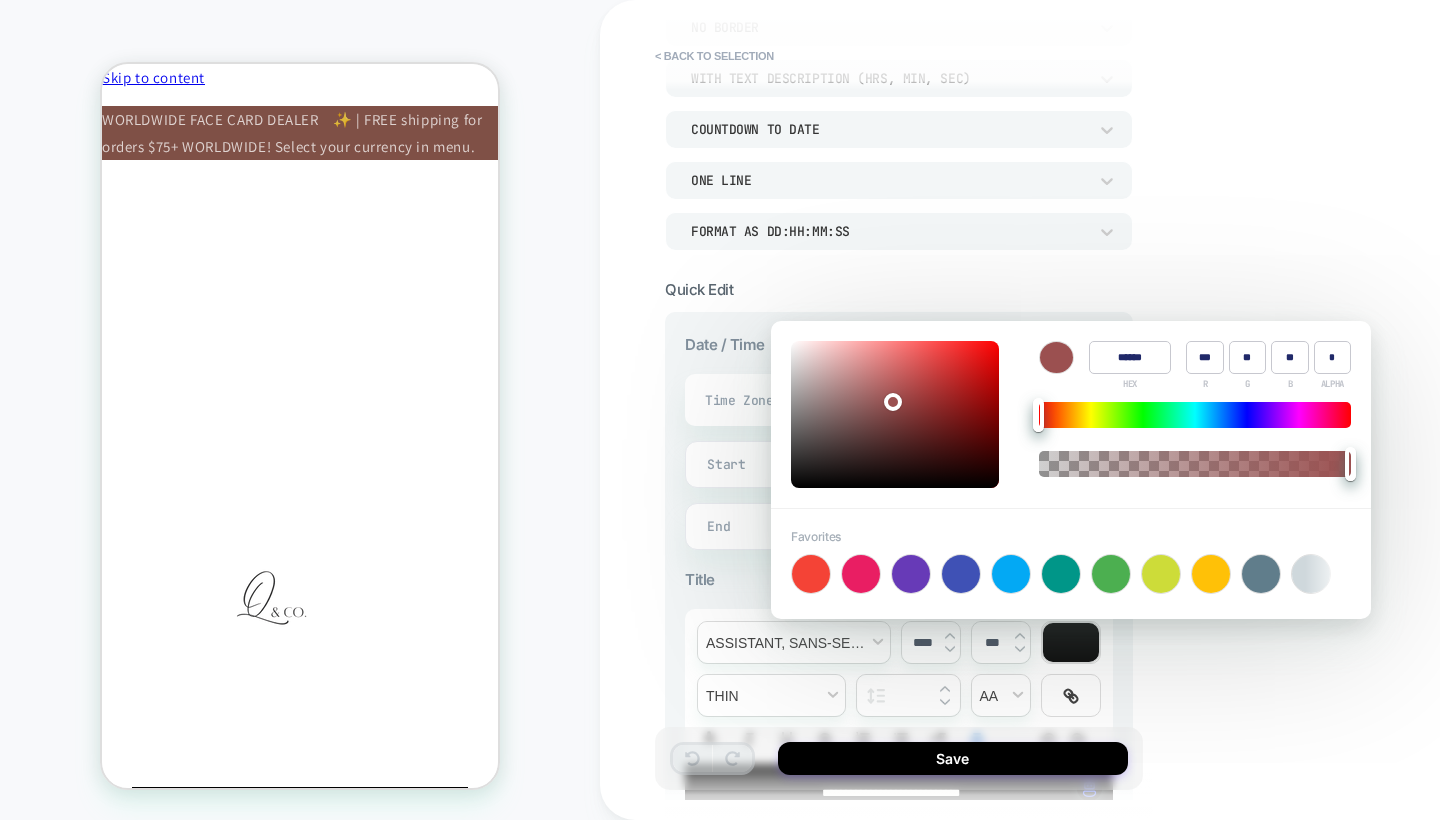 type on "**" 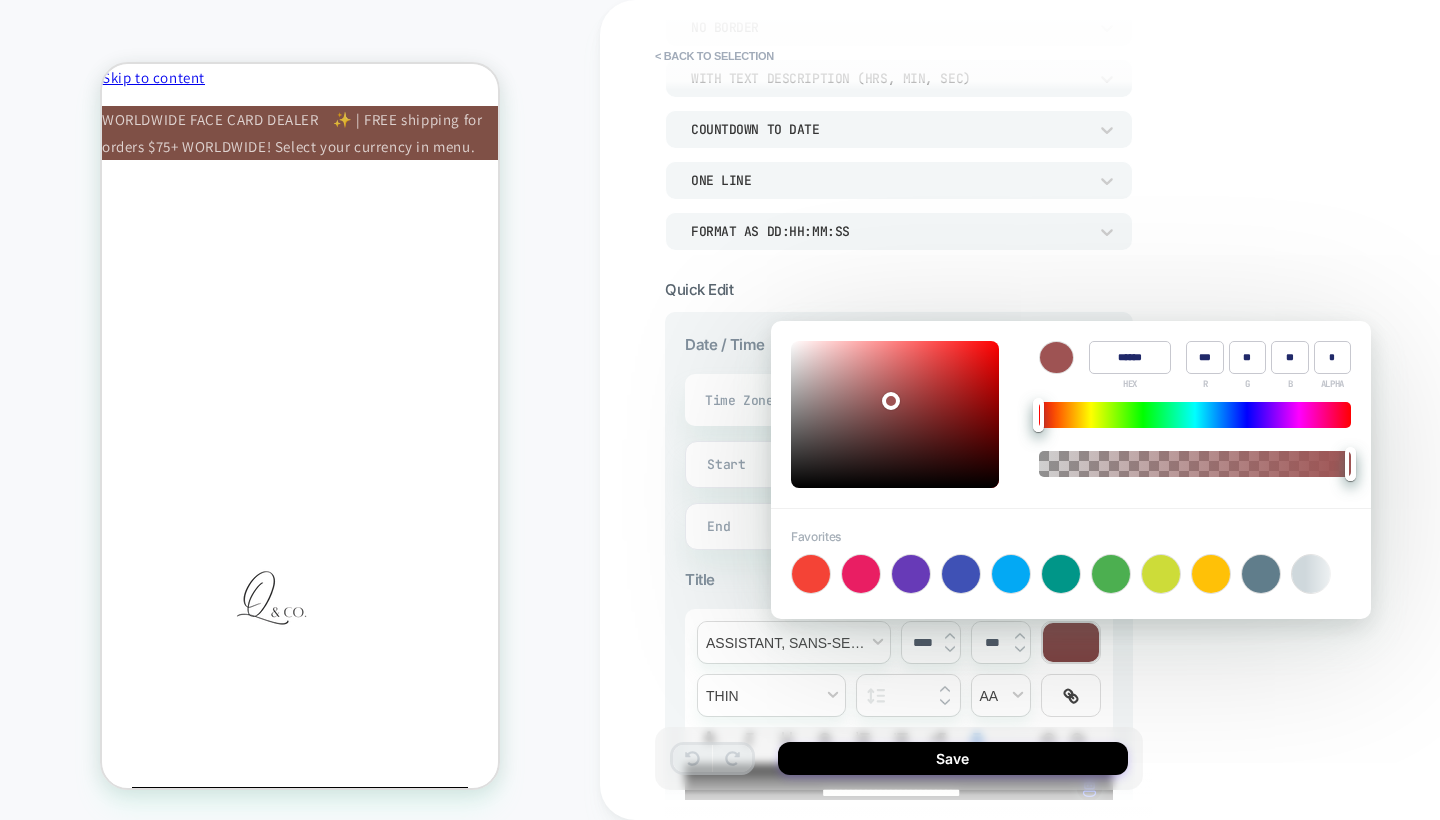 type on "******" 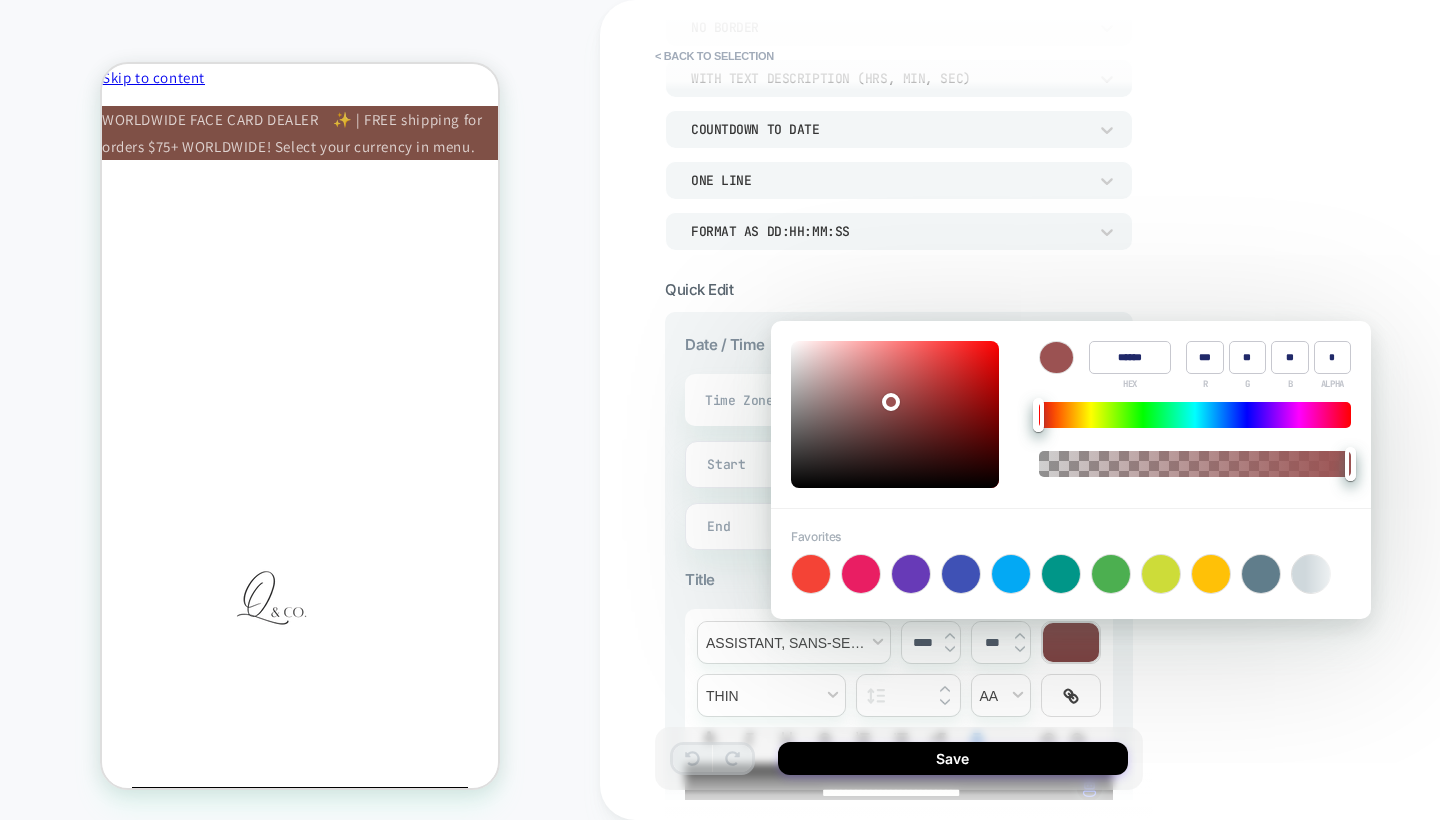 type on "**" 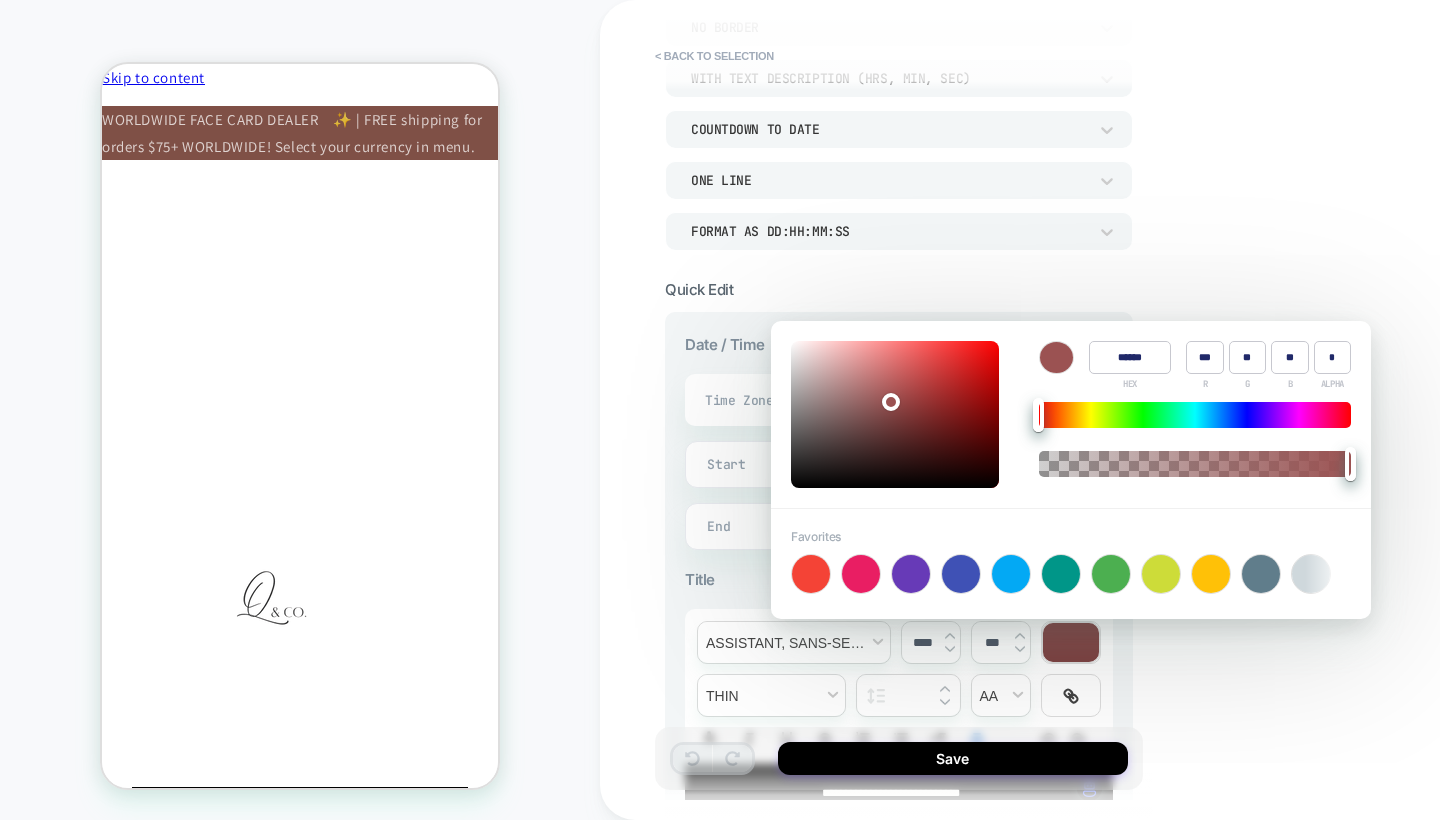 type on "**" 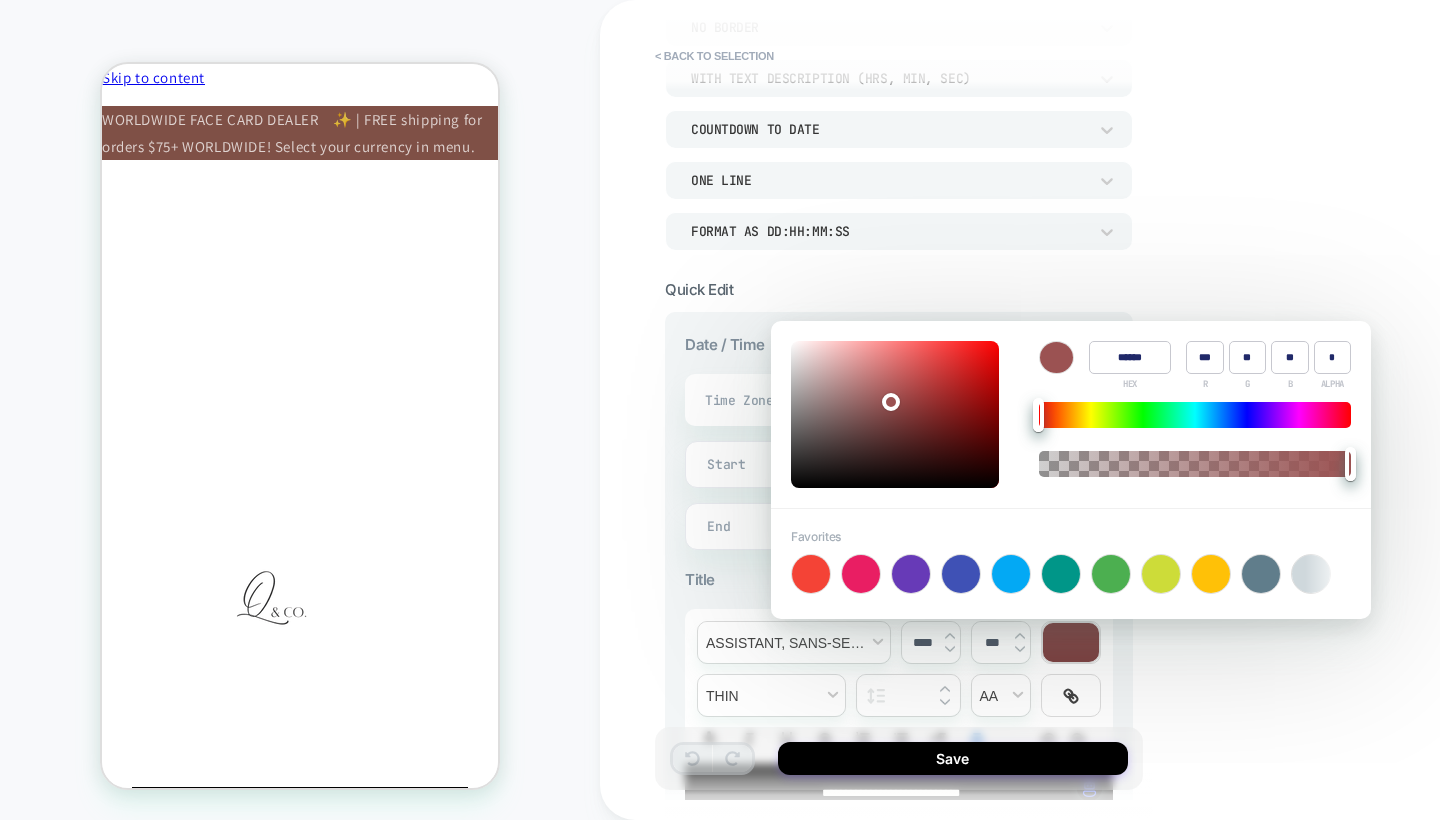 type on "***" 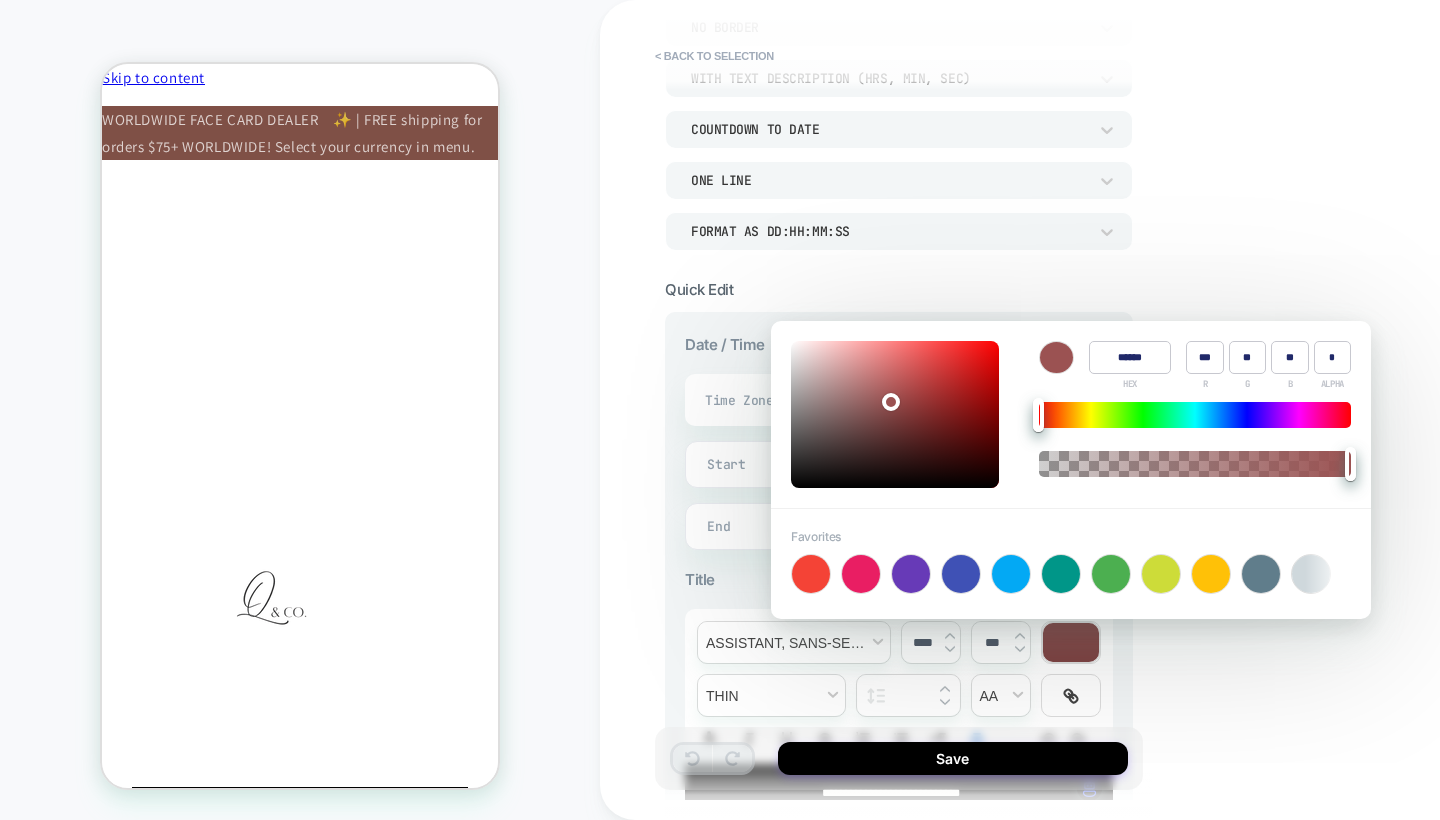 type on "**" 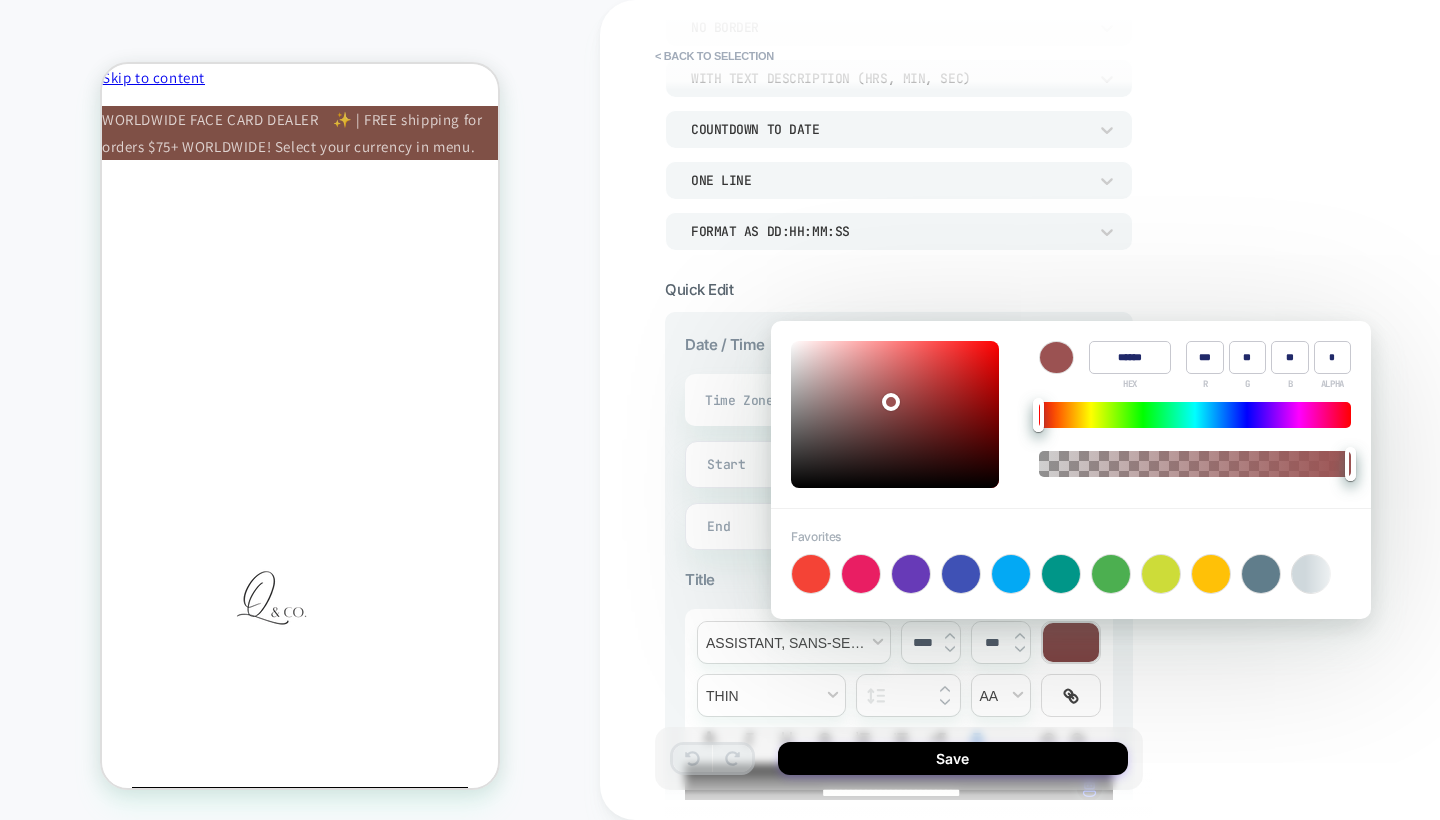 type on "******" 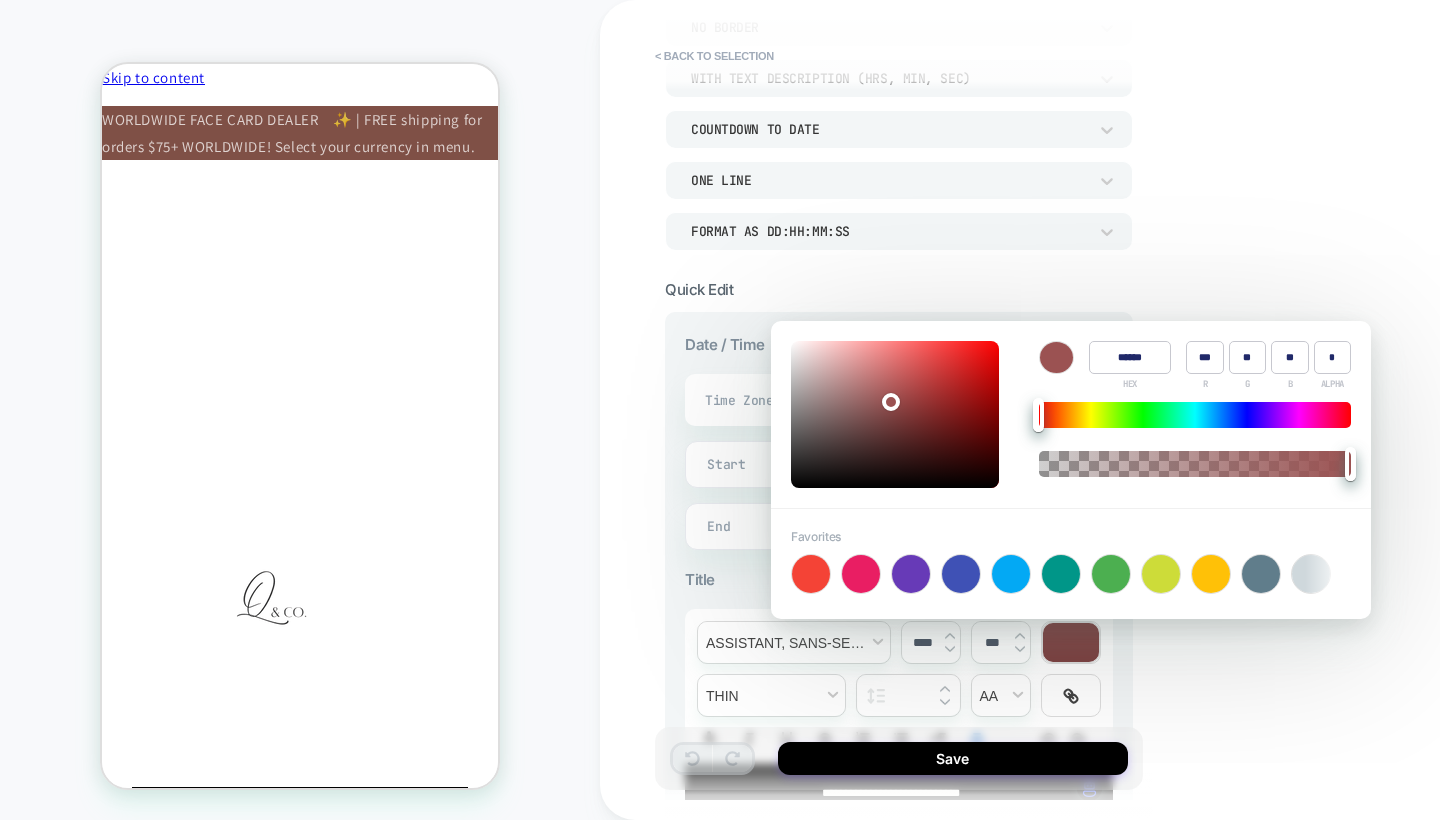 type on "***" 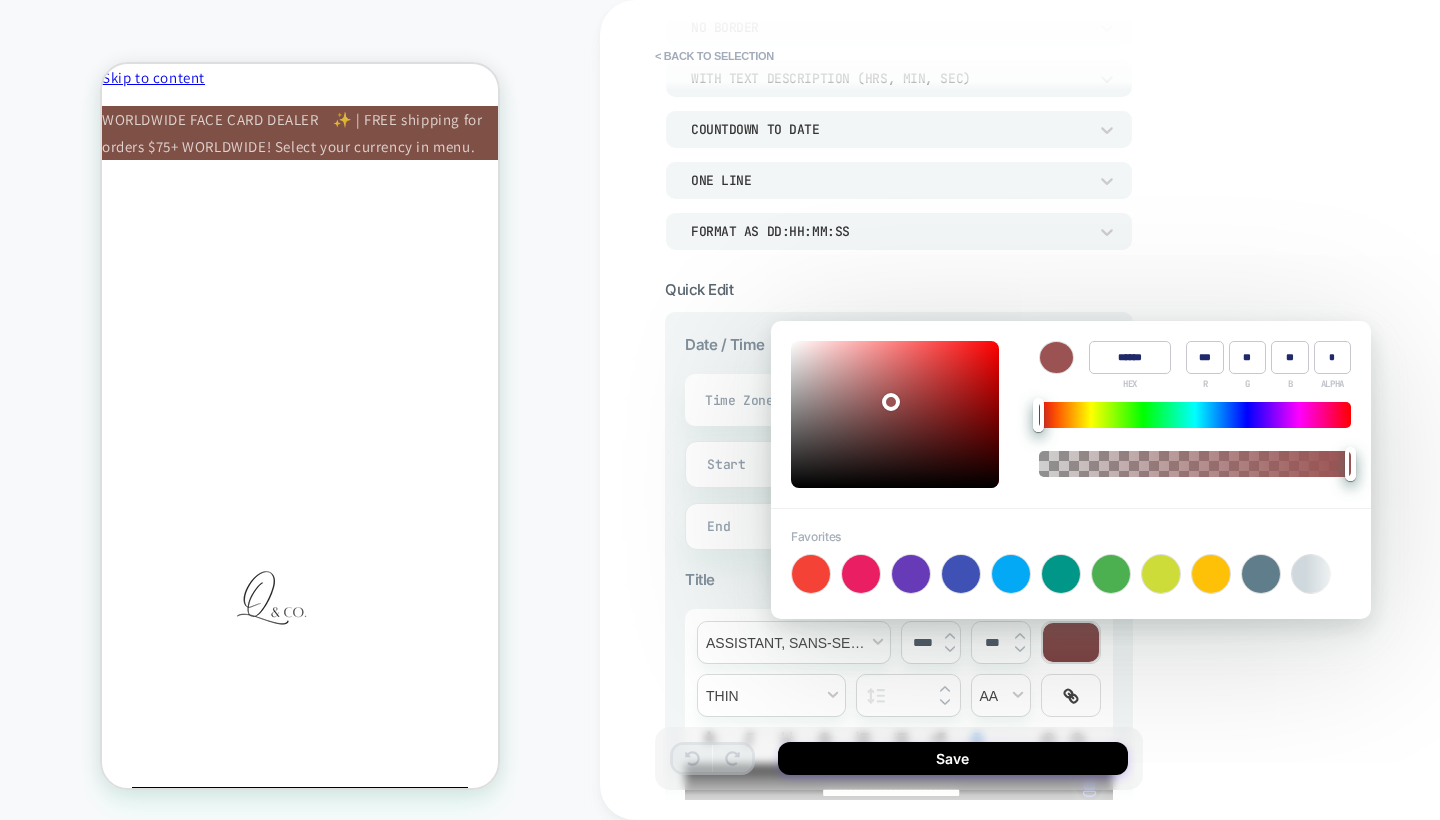 type on "***" 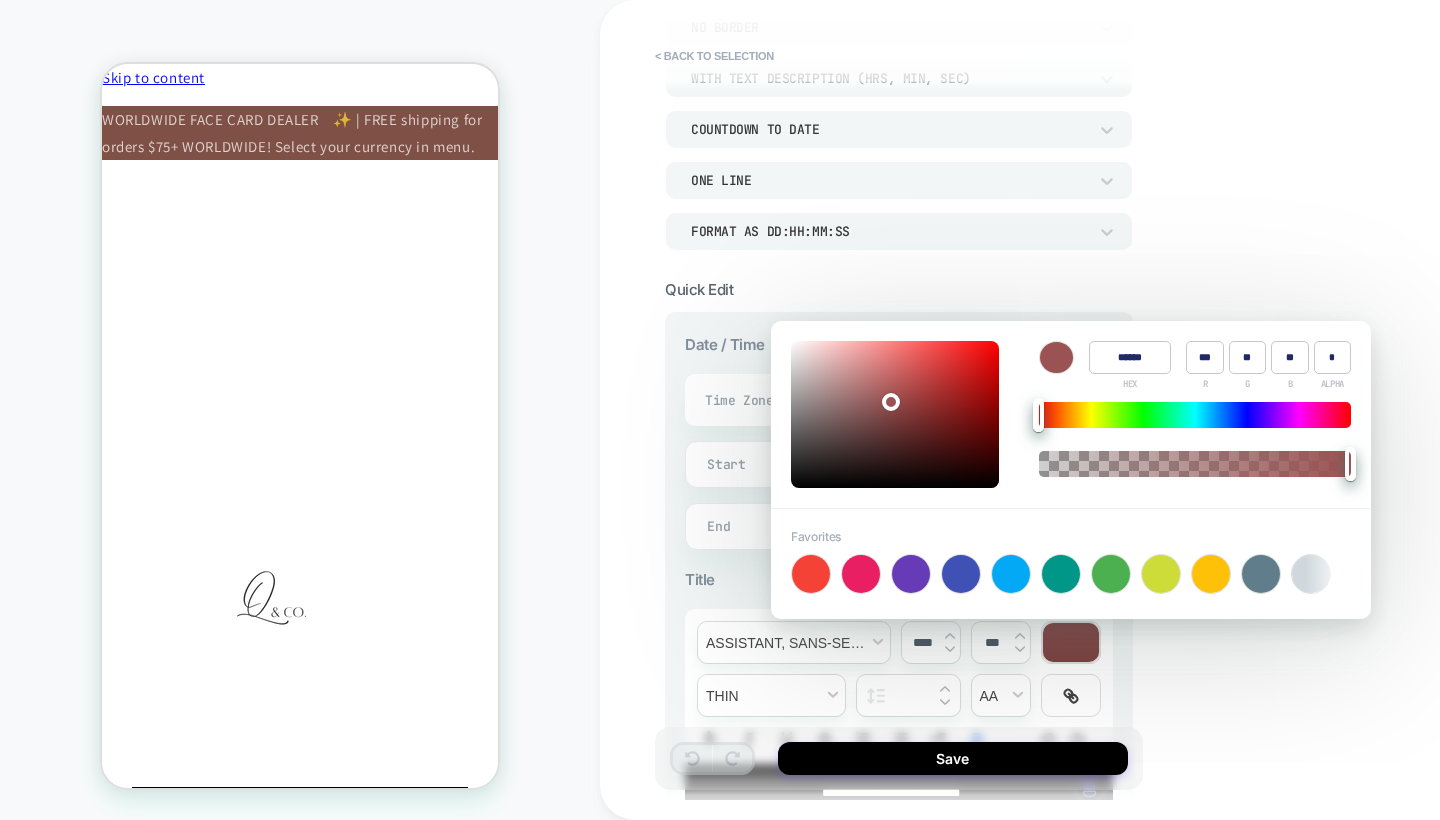 type on "**" 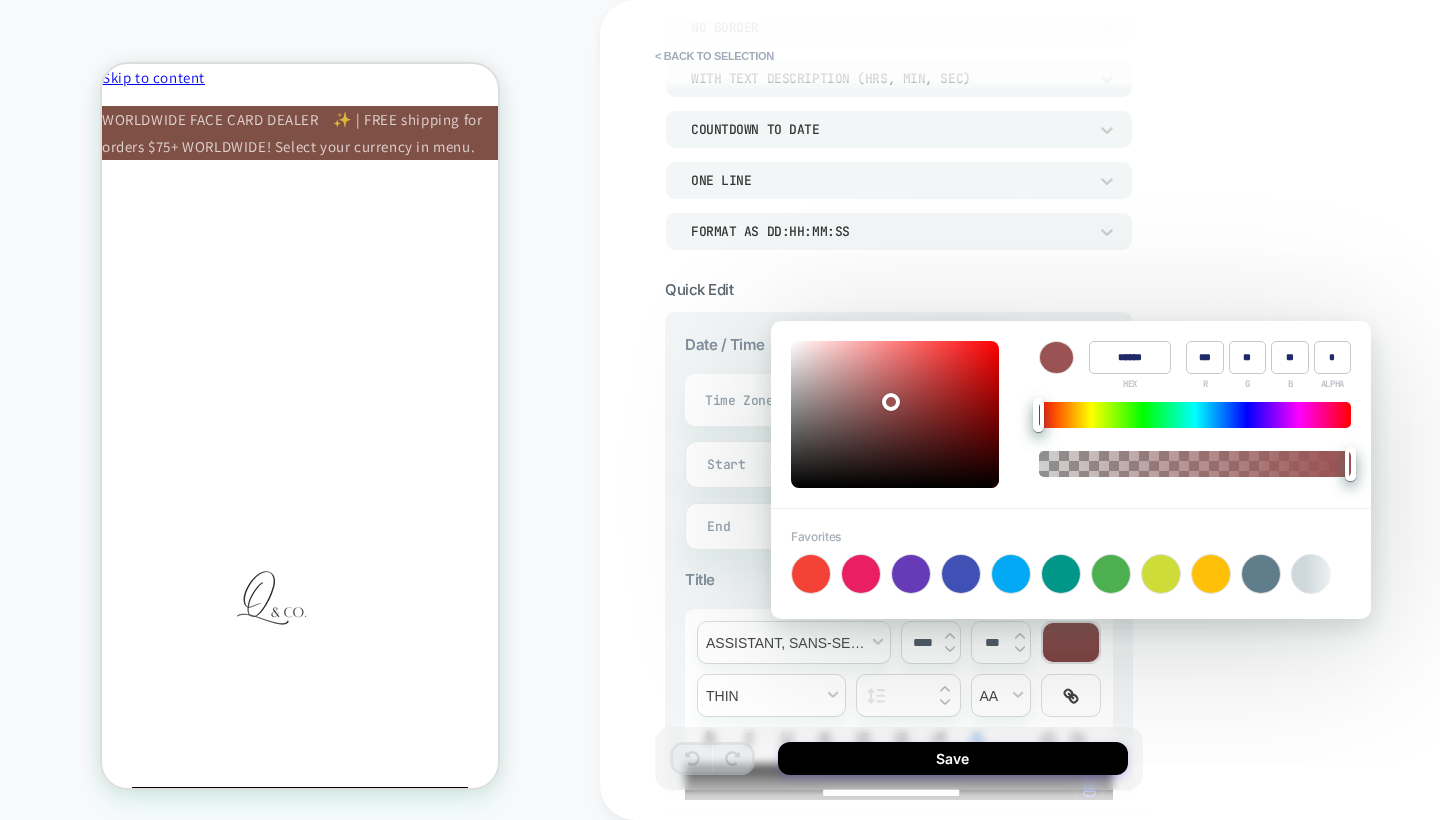 type on "******" 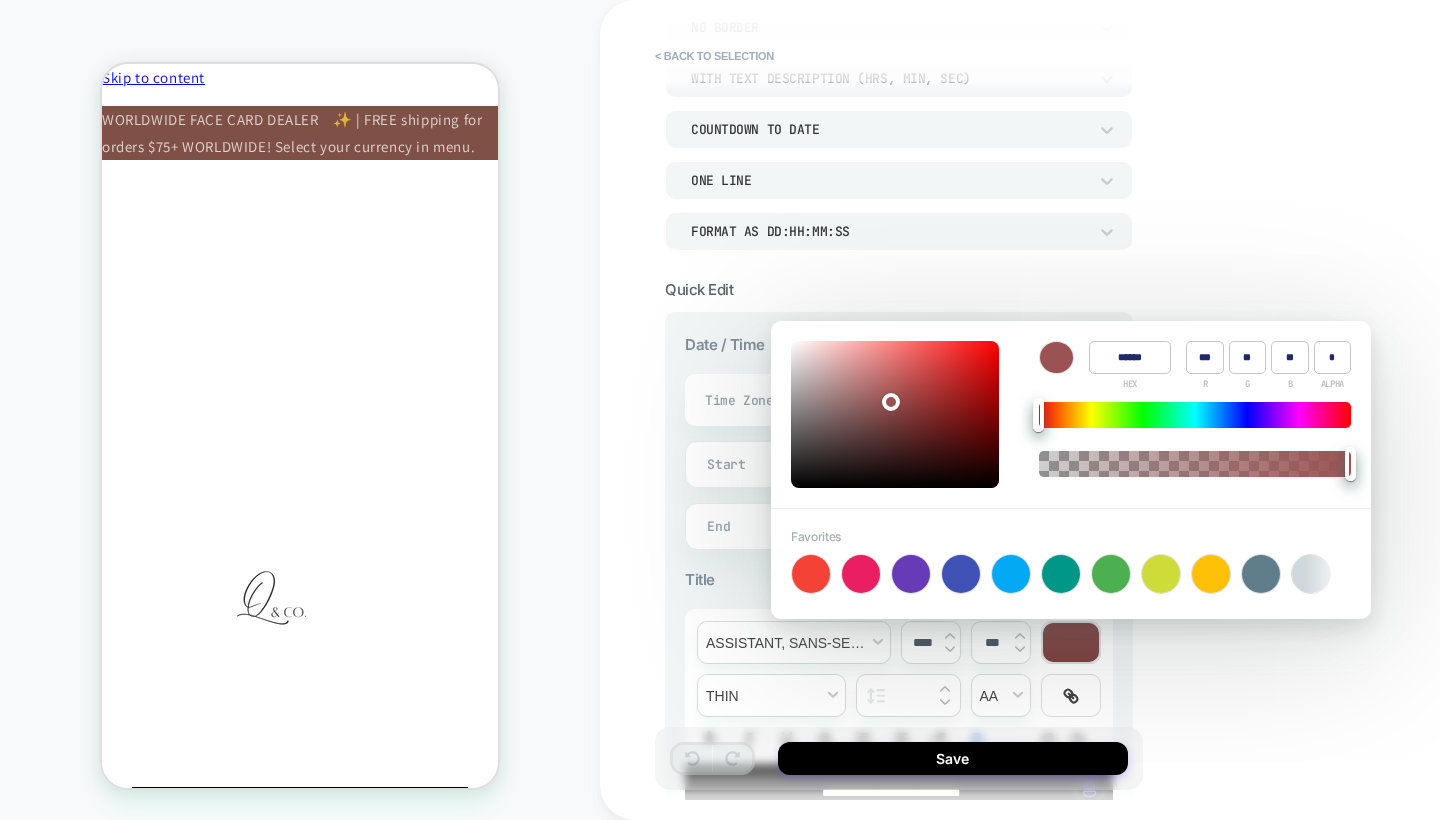 type on "***" 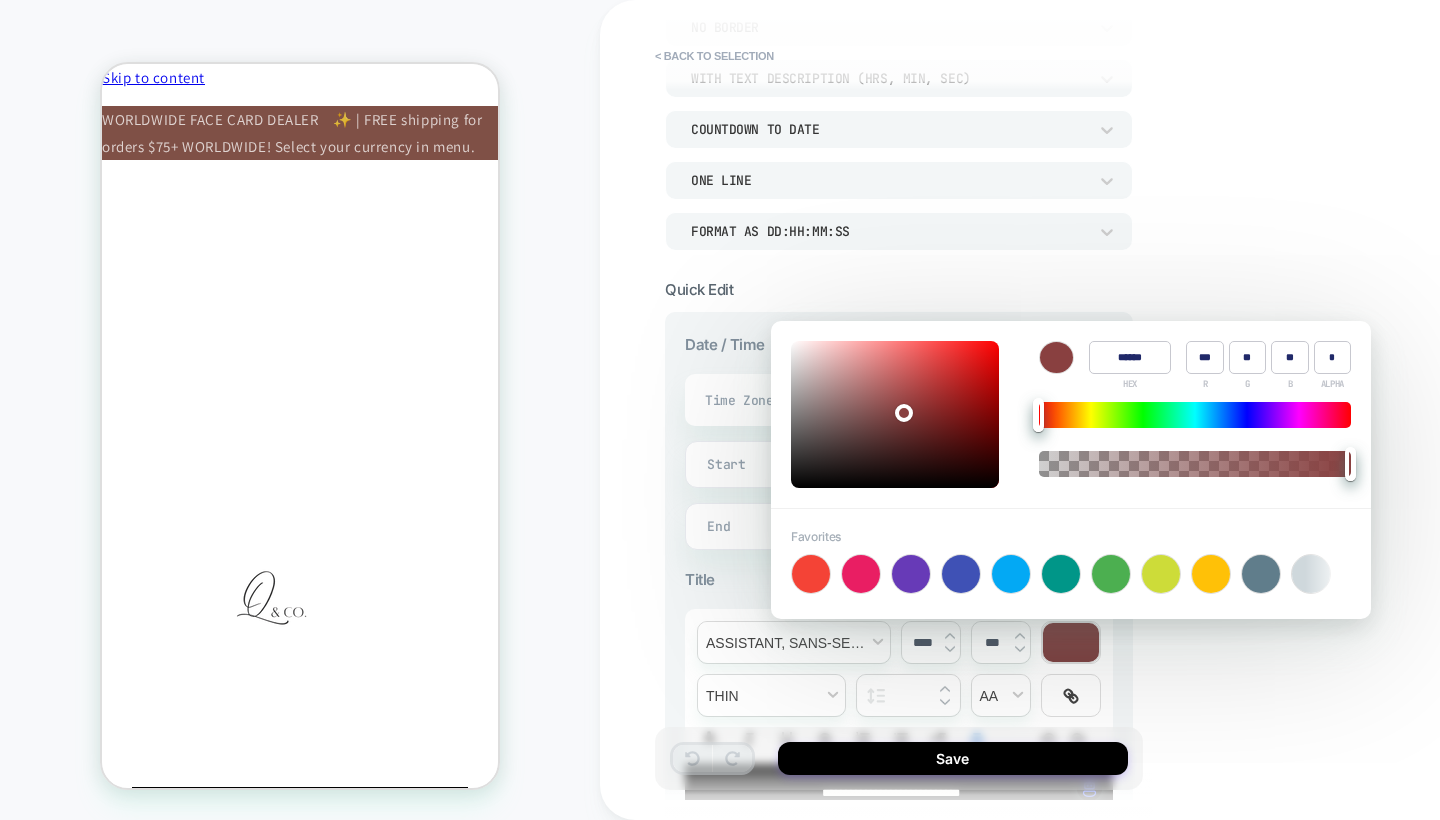 type on "**" 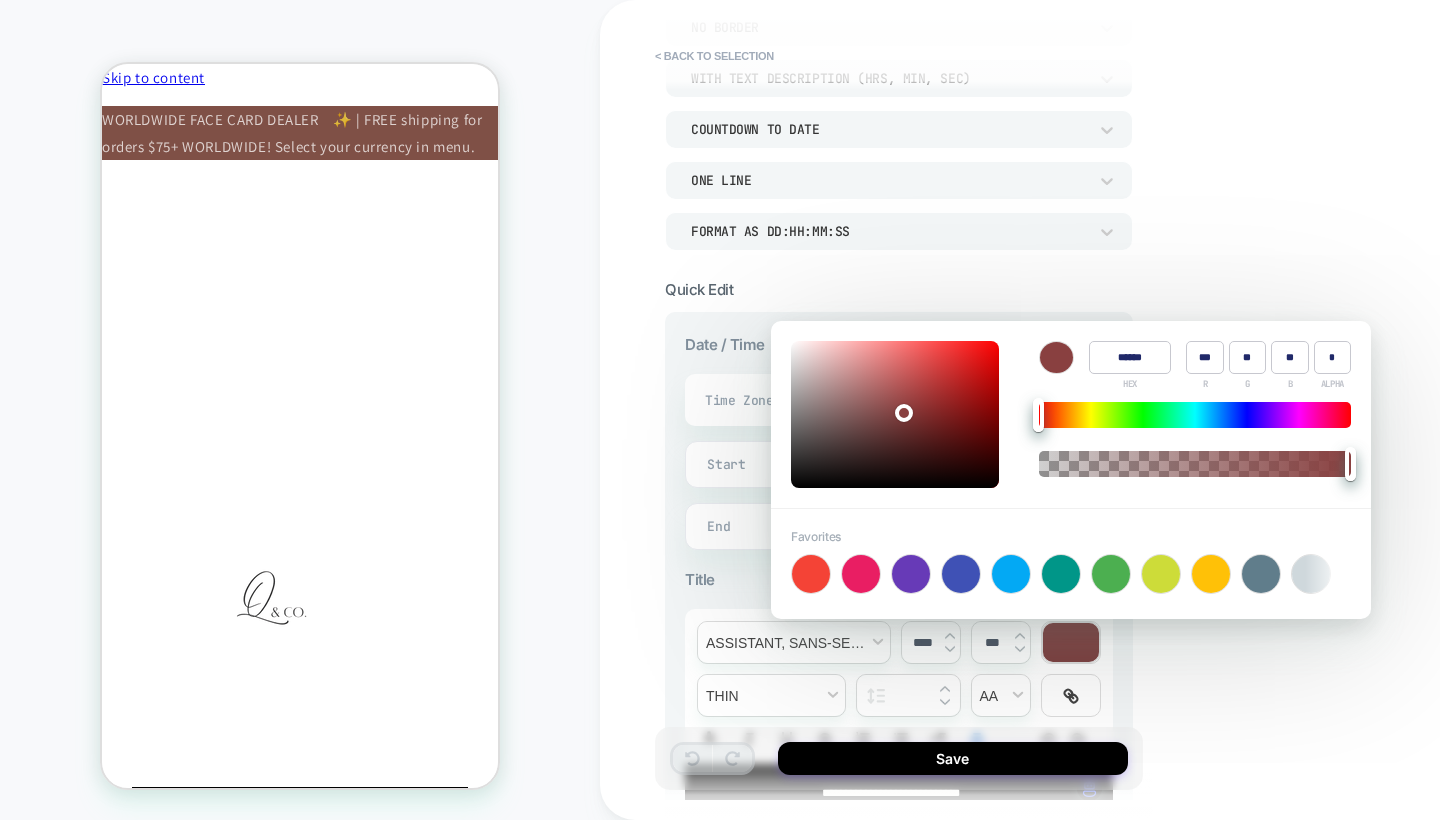 type on "**" 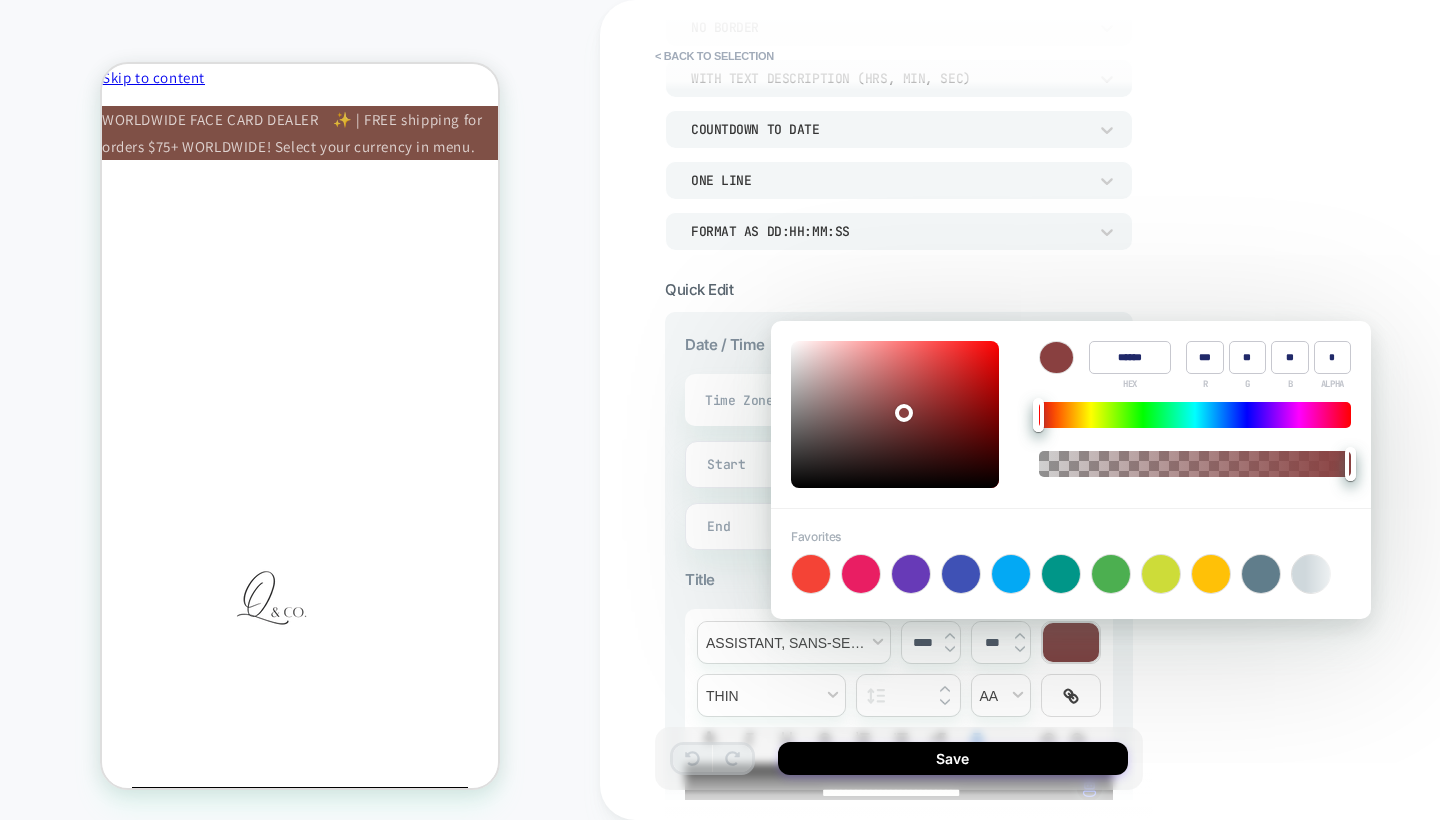 type on "***" 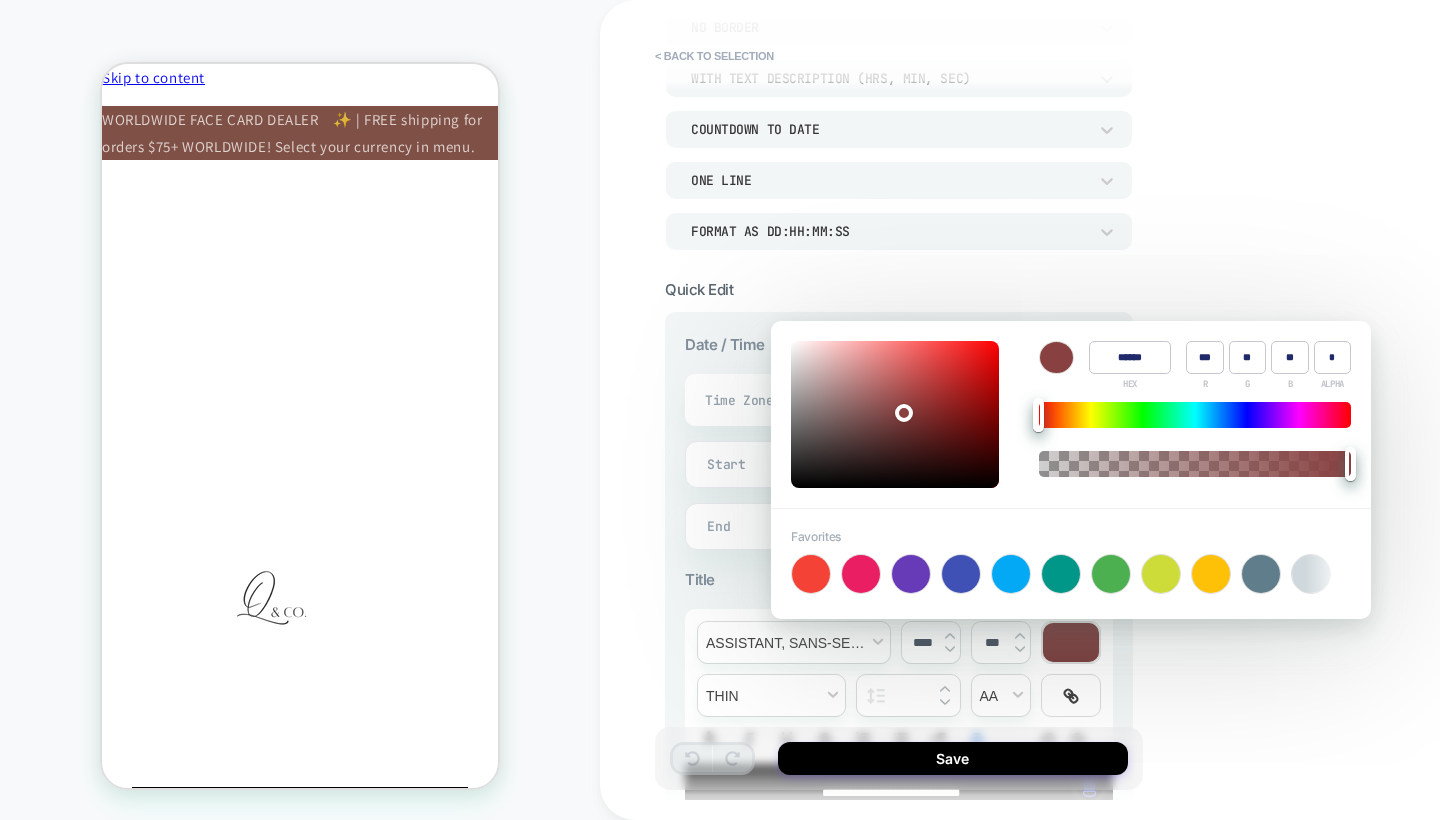 type on "**" 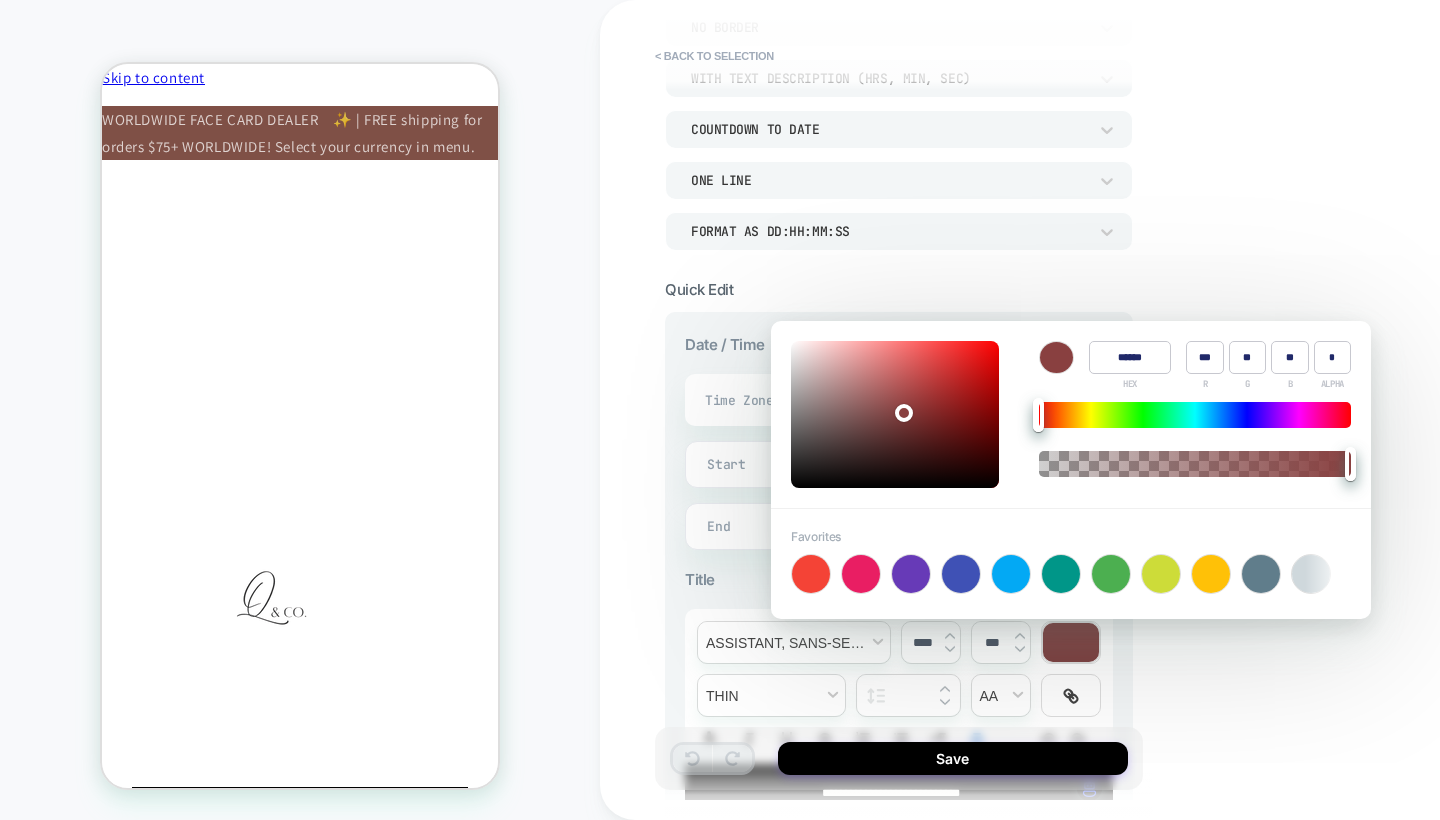 type on "******" 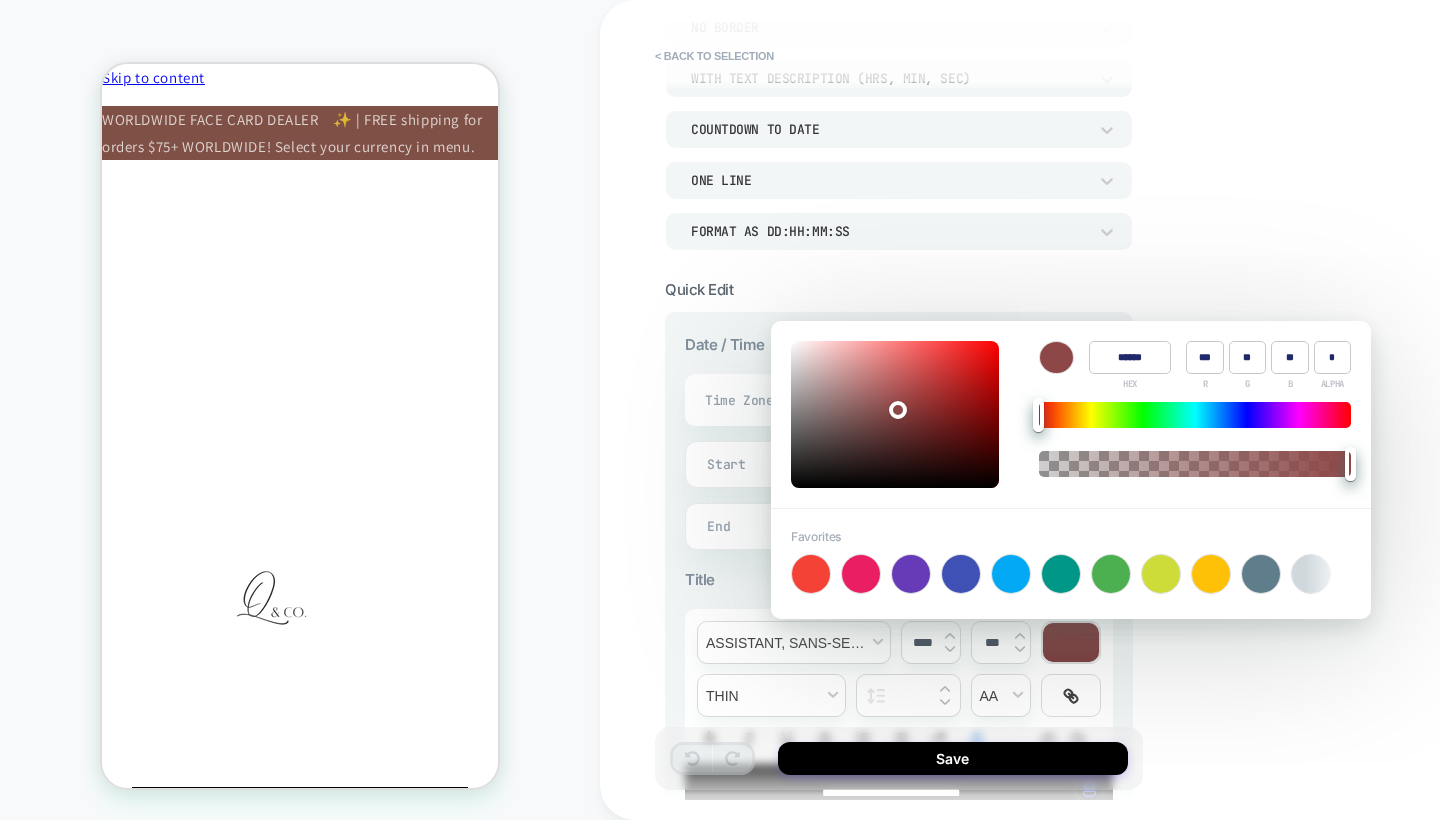 type on "***" 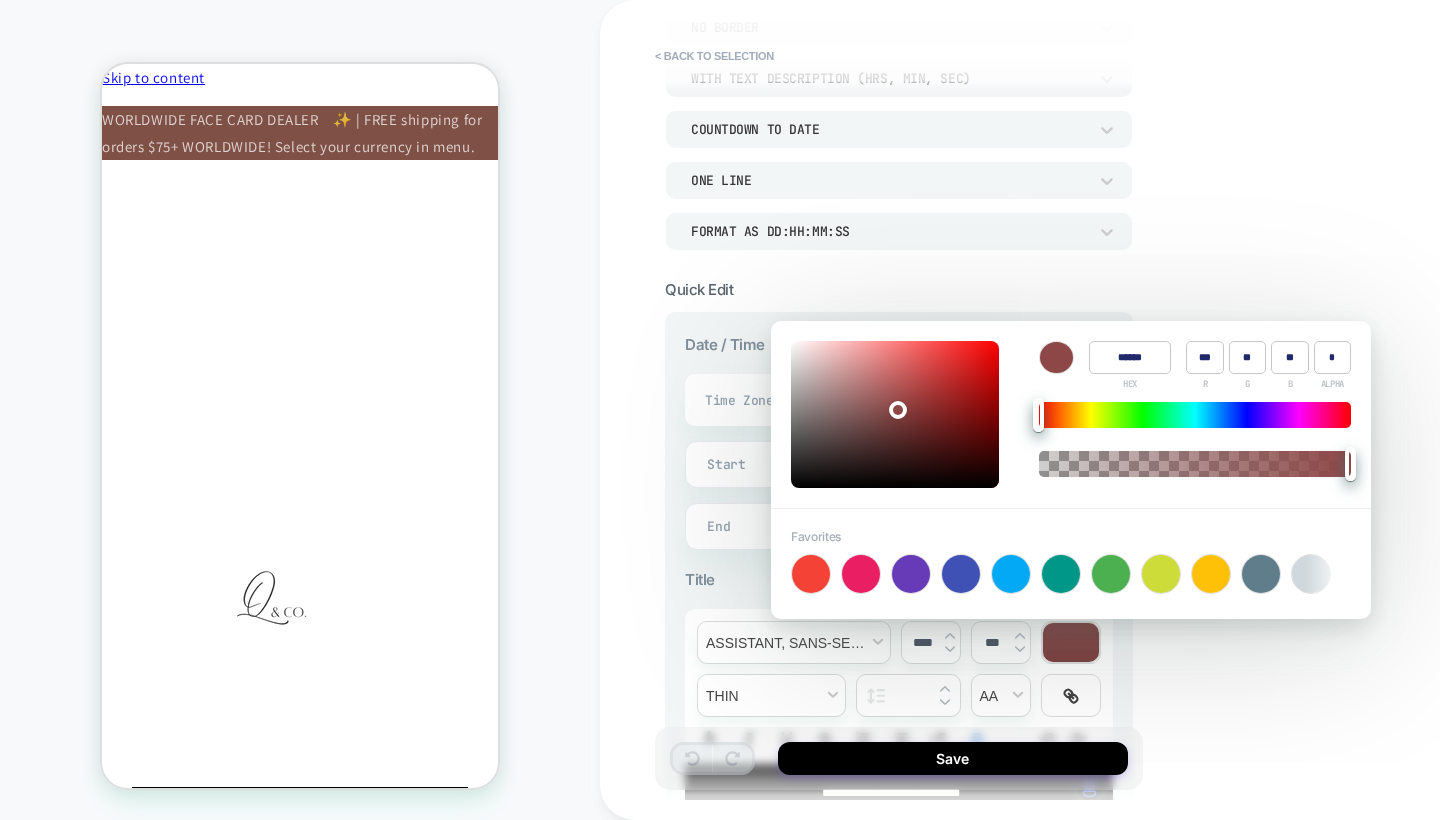 type on "******" 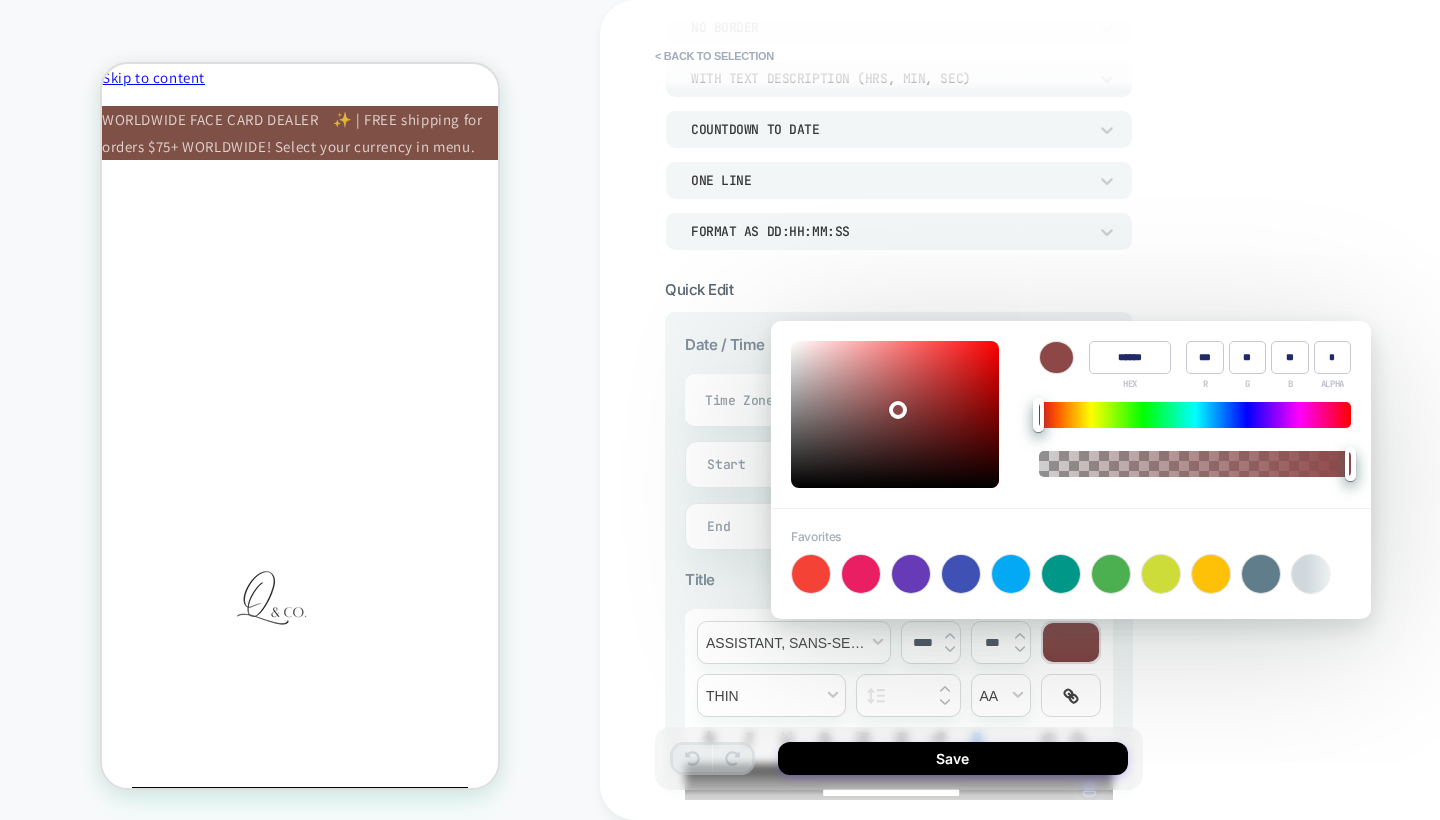 type on "***" 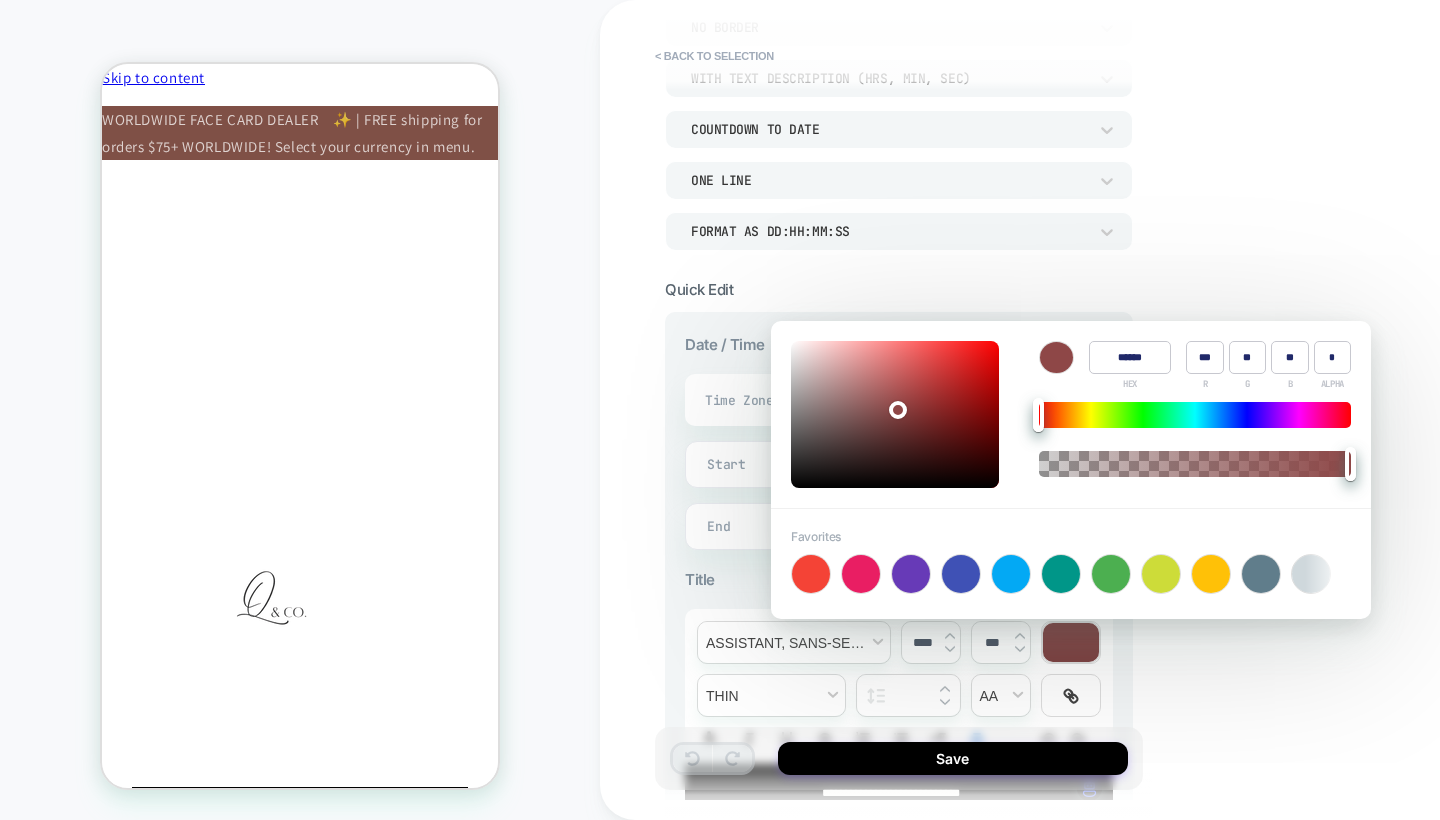 type on "**" 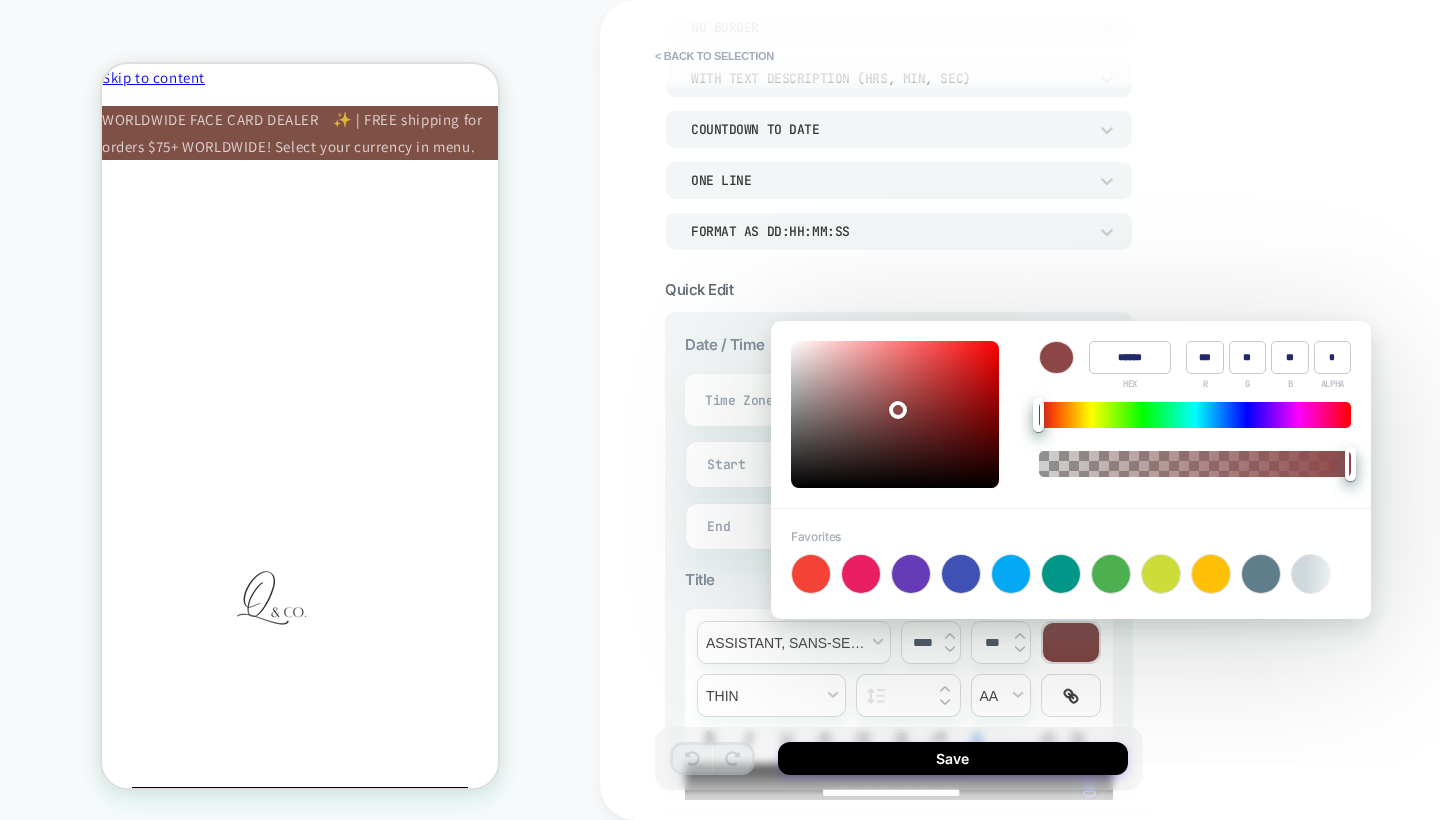 type on "**" 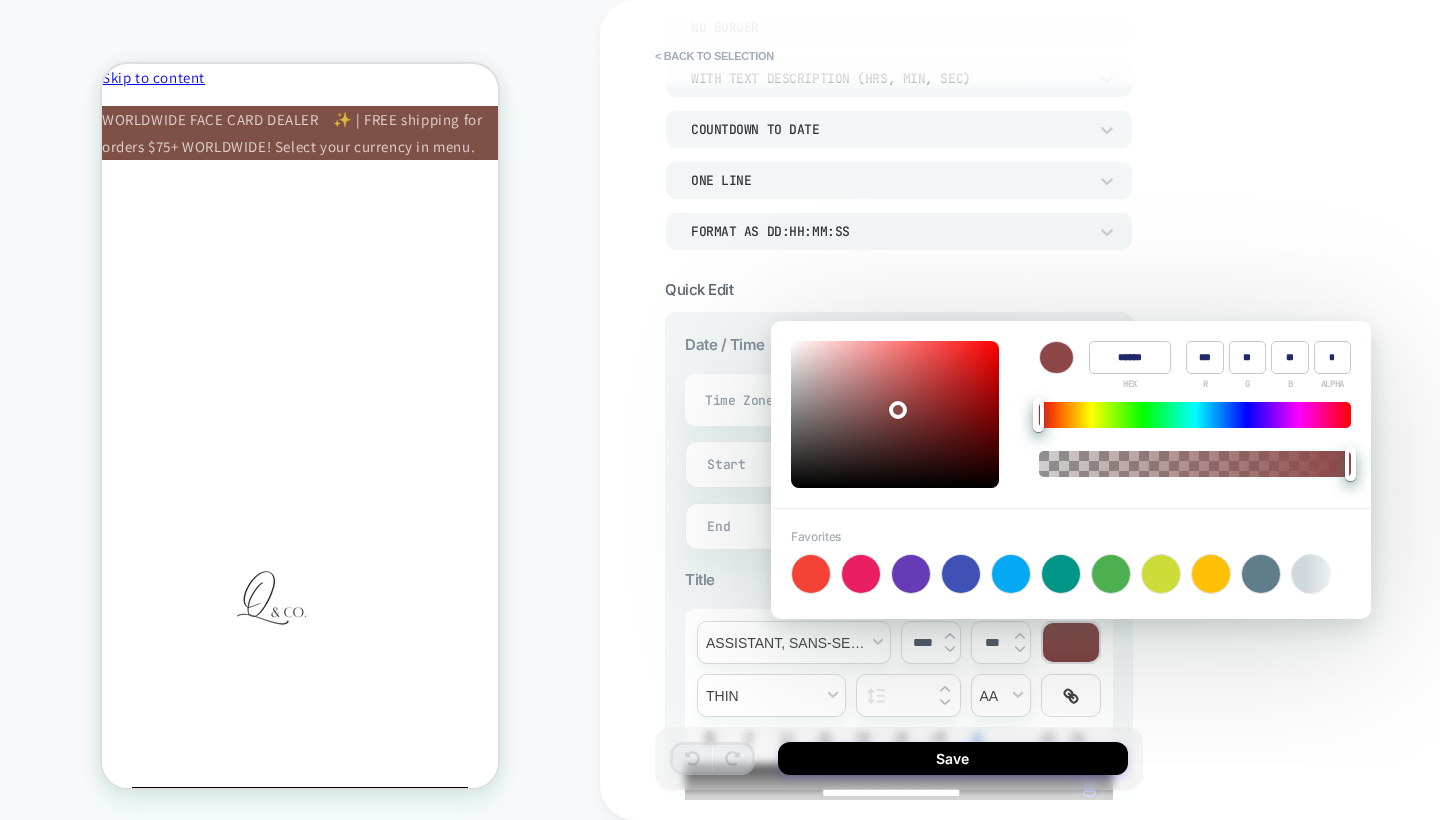 type on "**" 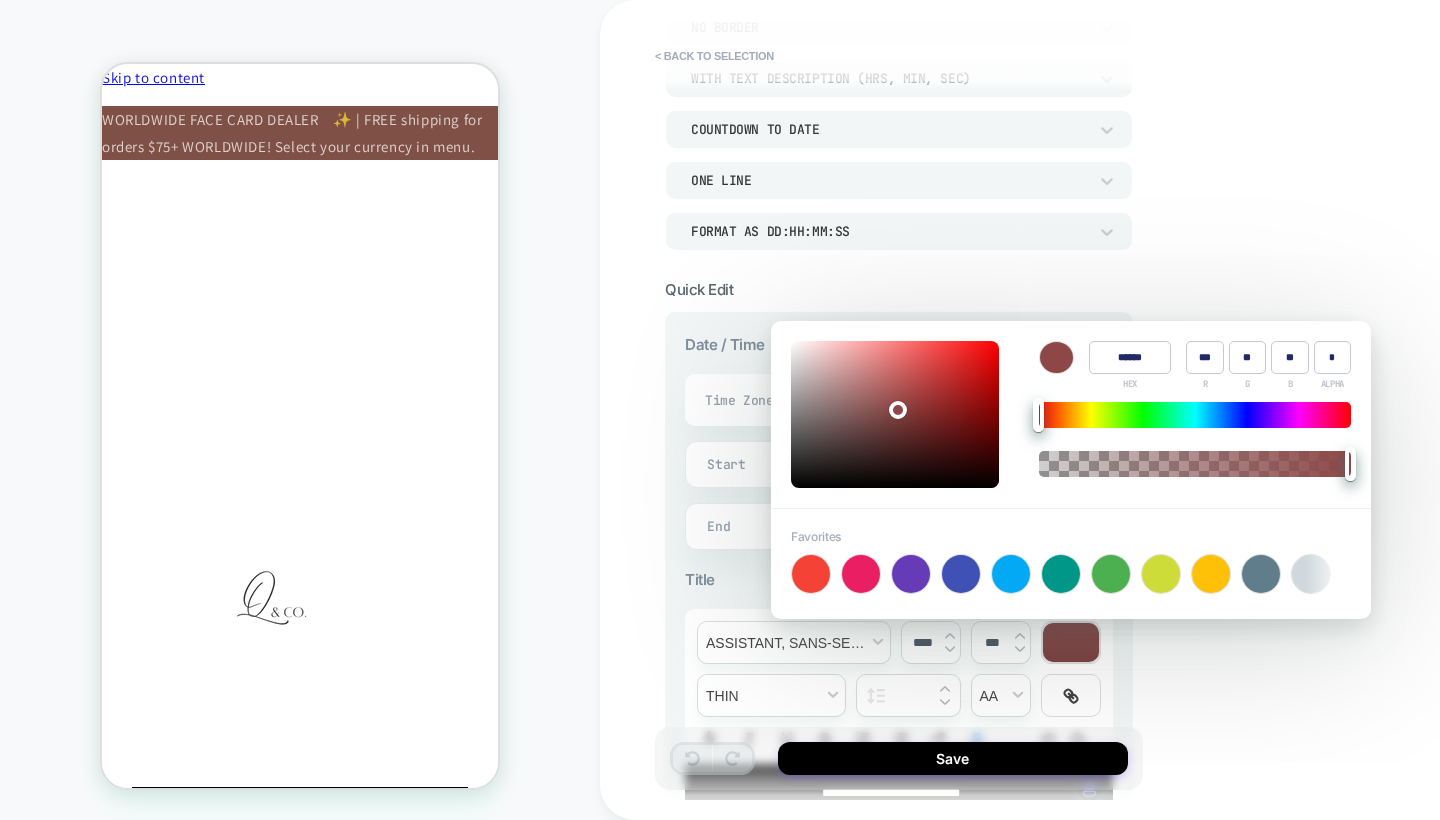 type on "**" 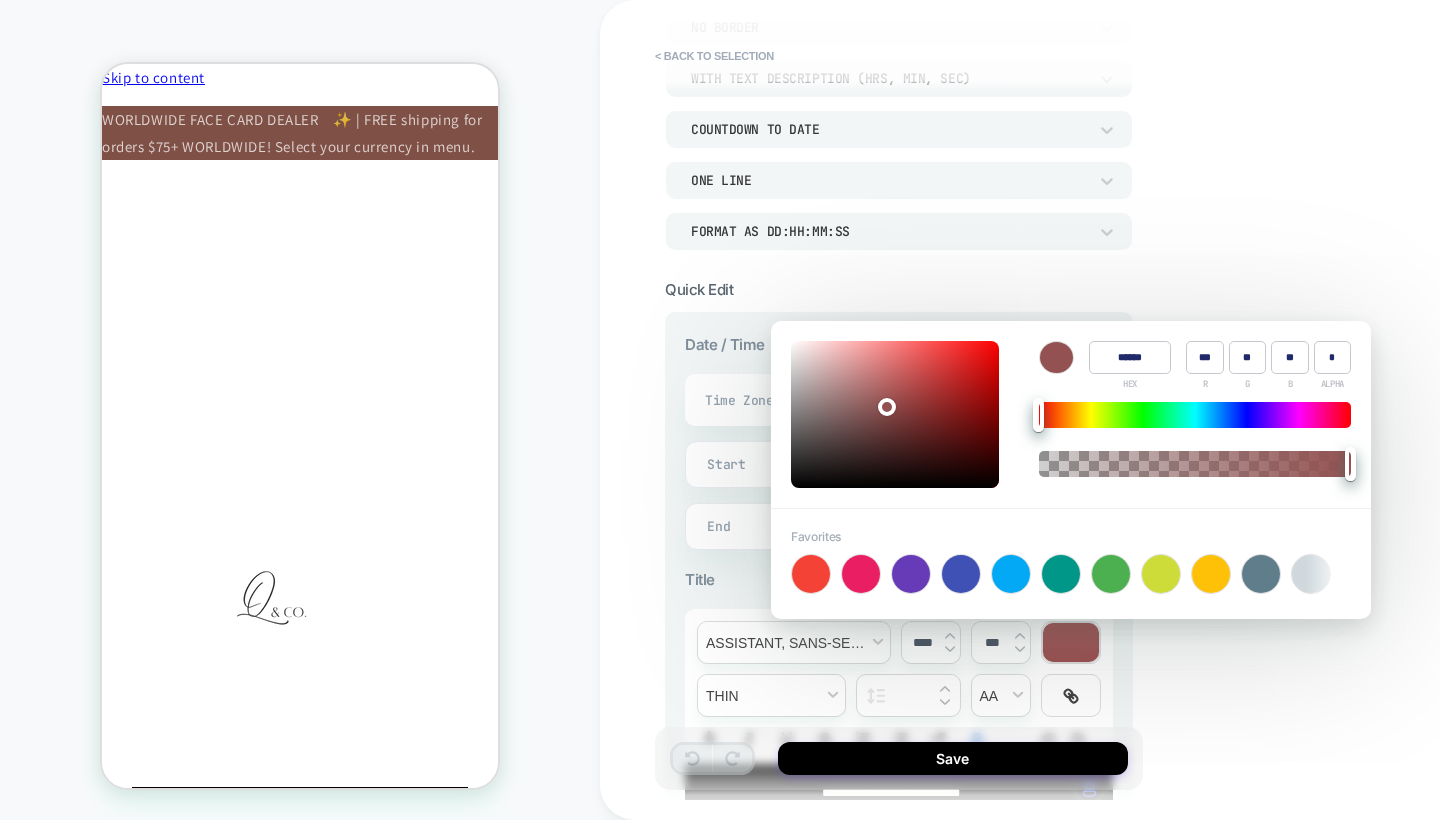 click on "**********" at bounding box center (1040, 410) 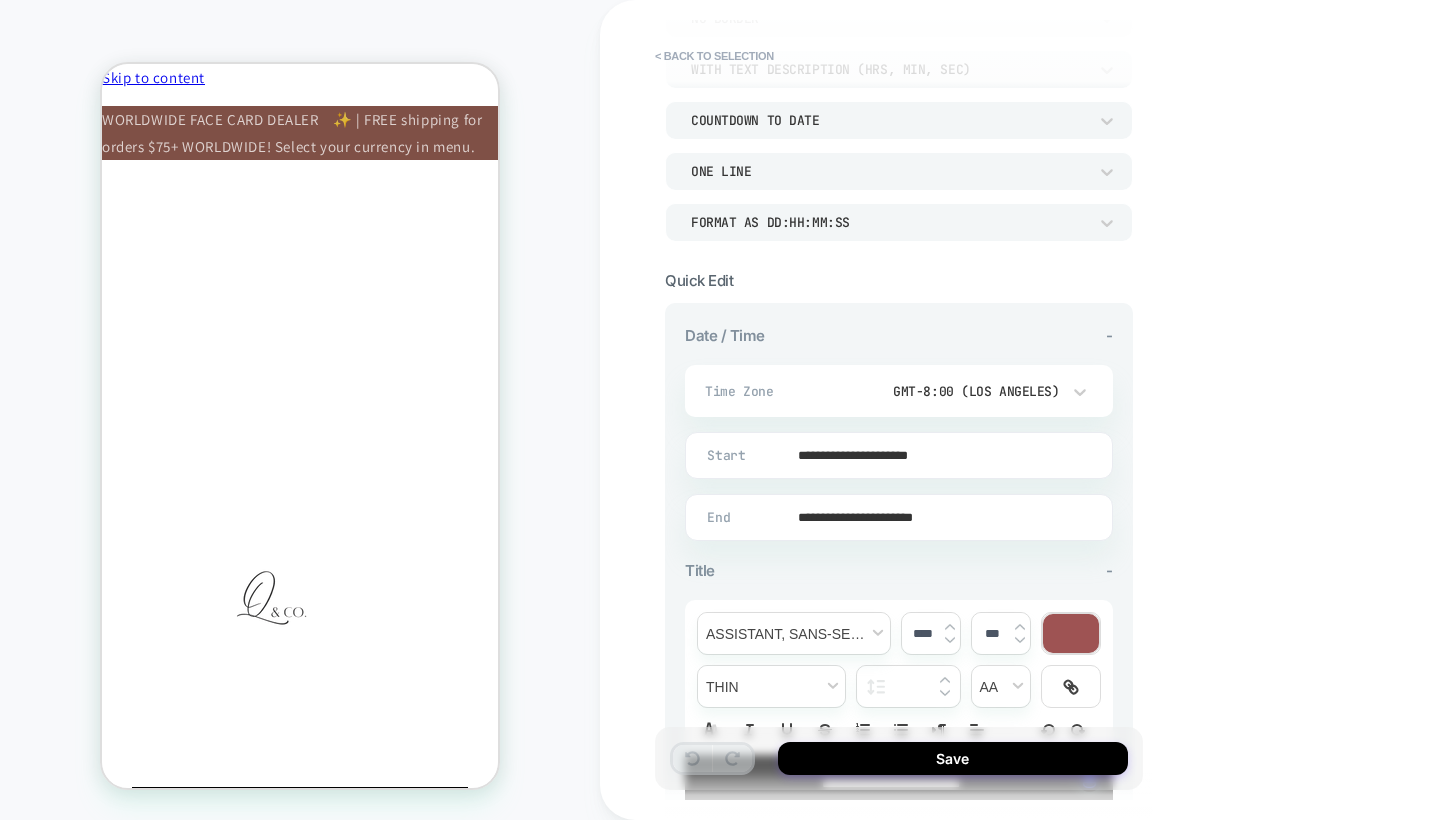 scroll, scrollTop: 200, scrollLeft: 0, axis: vertical 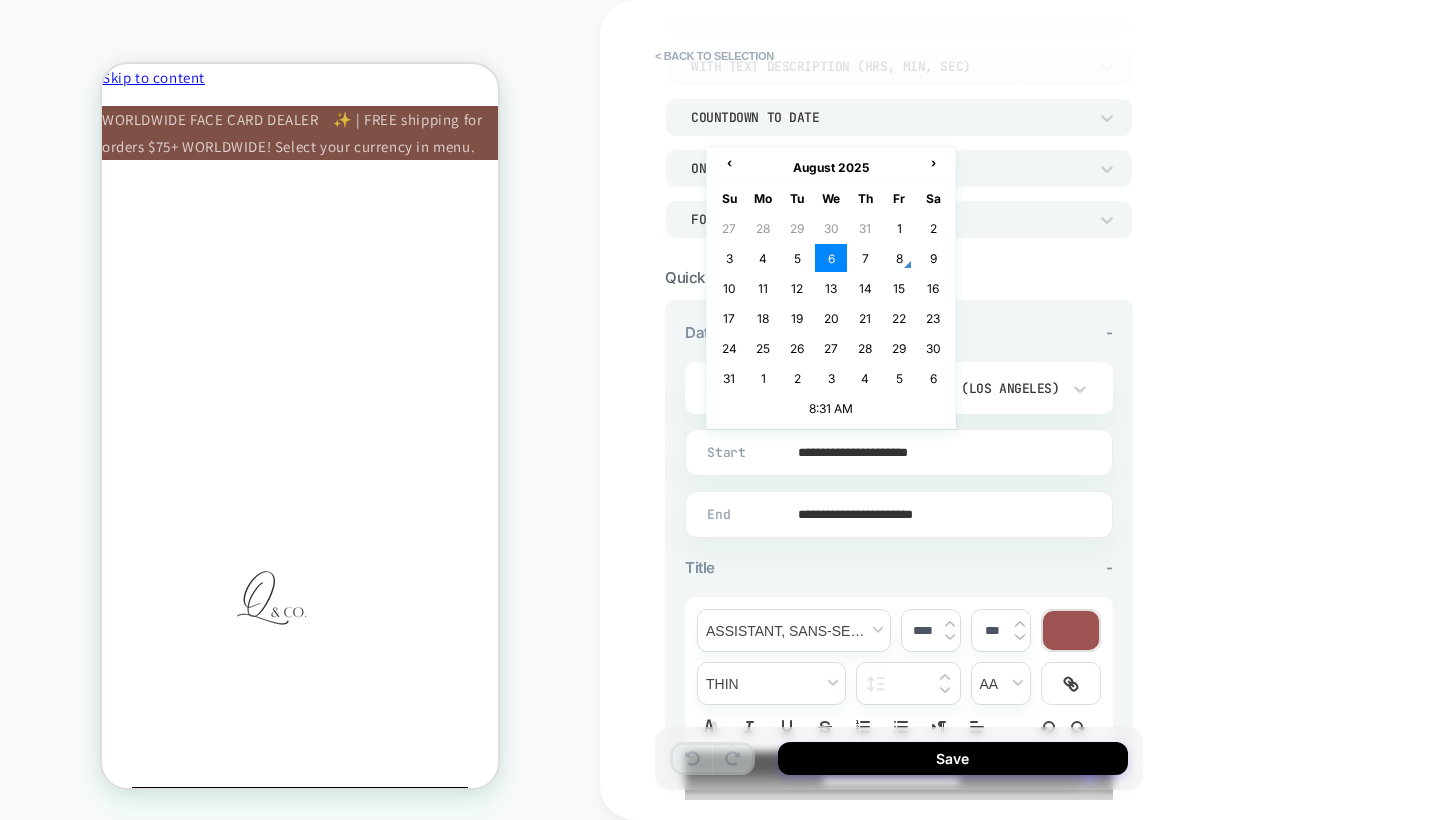 click on "**********" at bounding box center (895, 452) 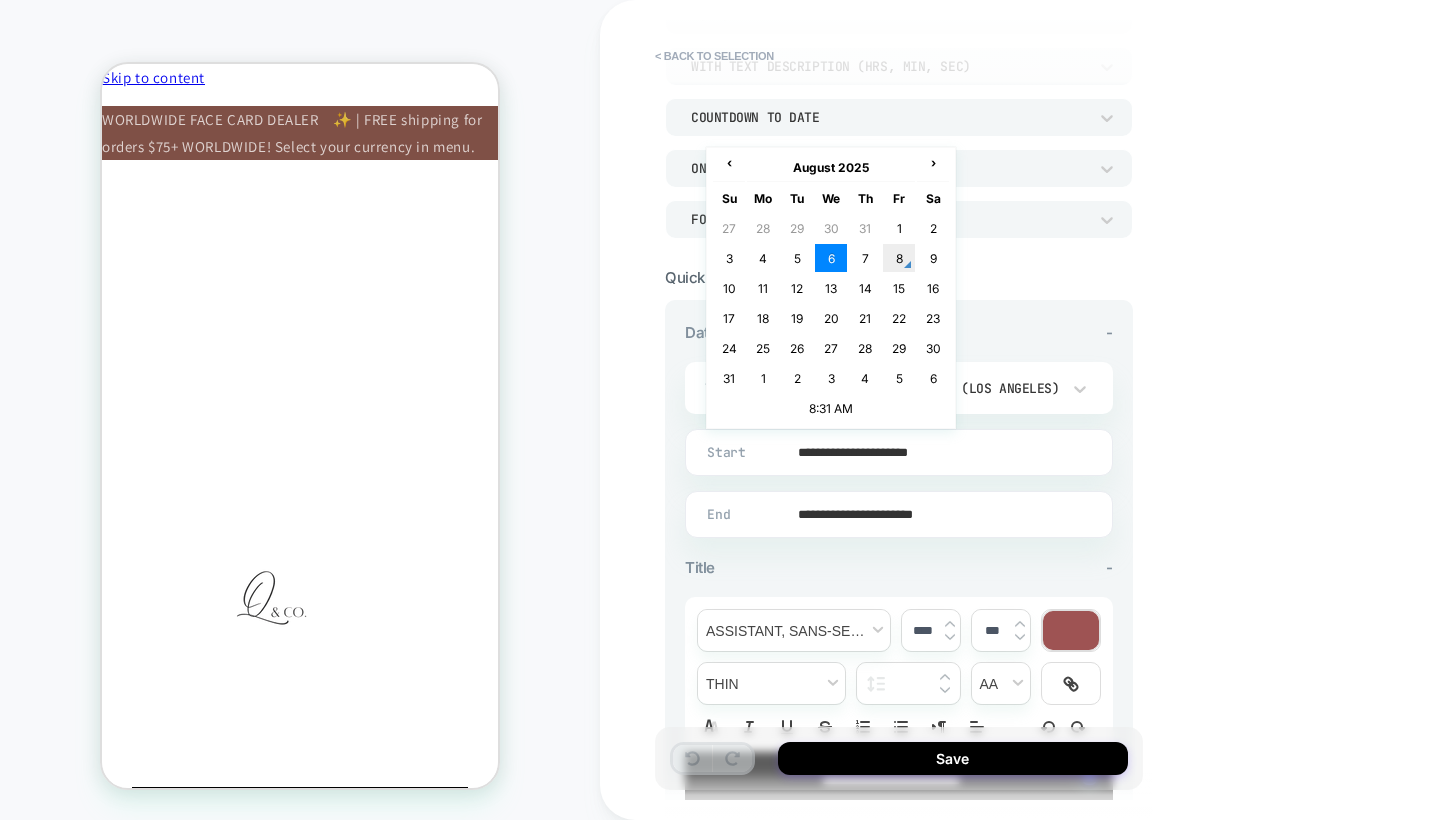 click on "8" at bounding box center (899, 258) 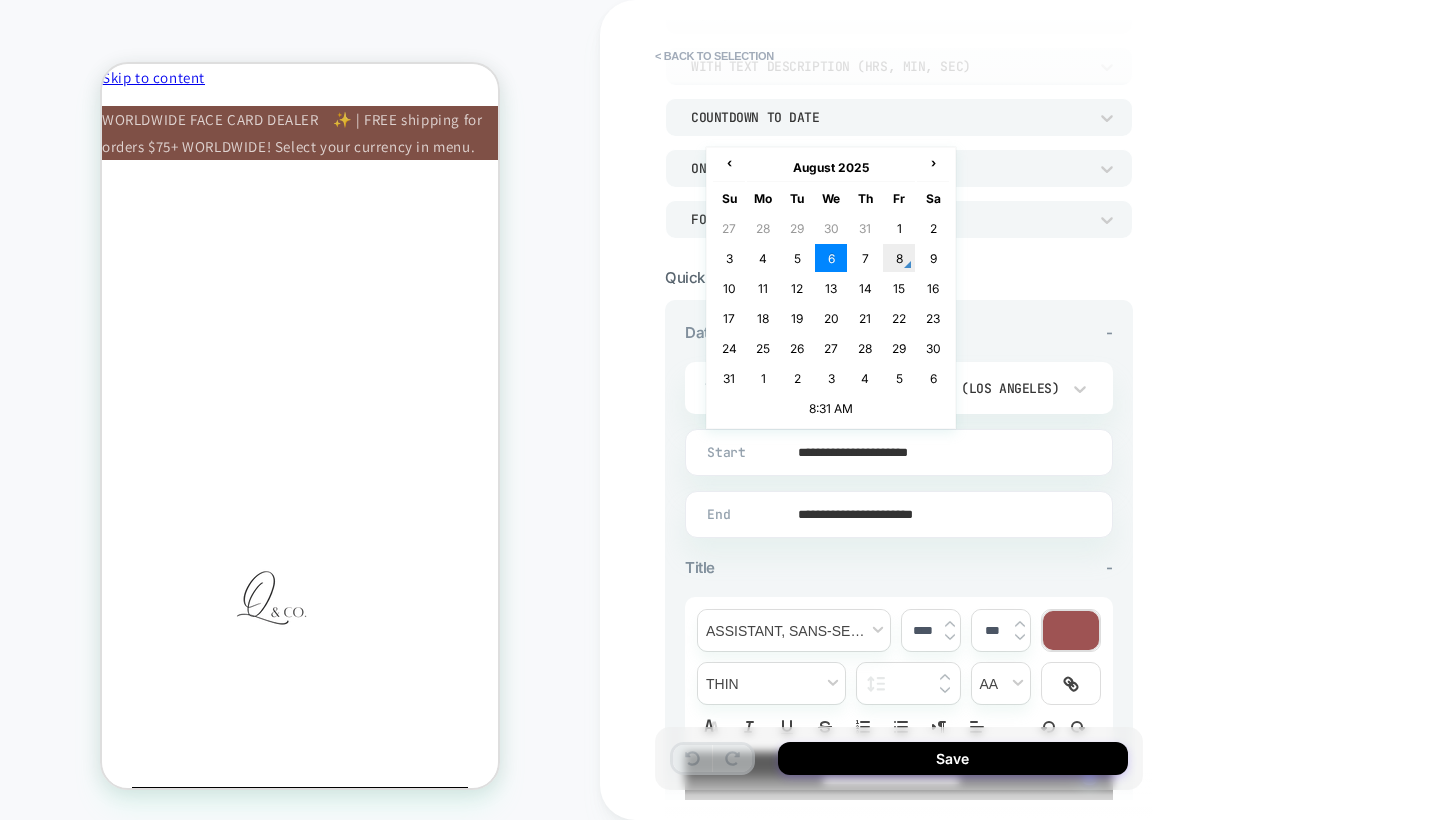 type on "**********" 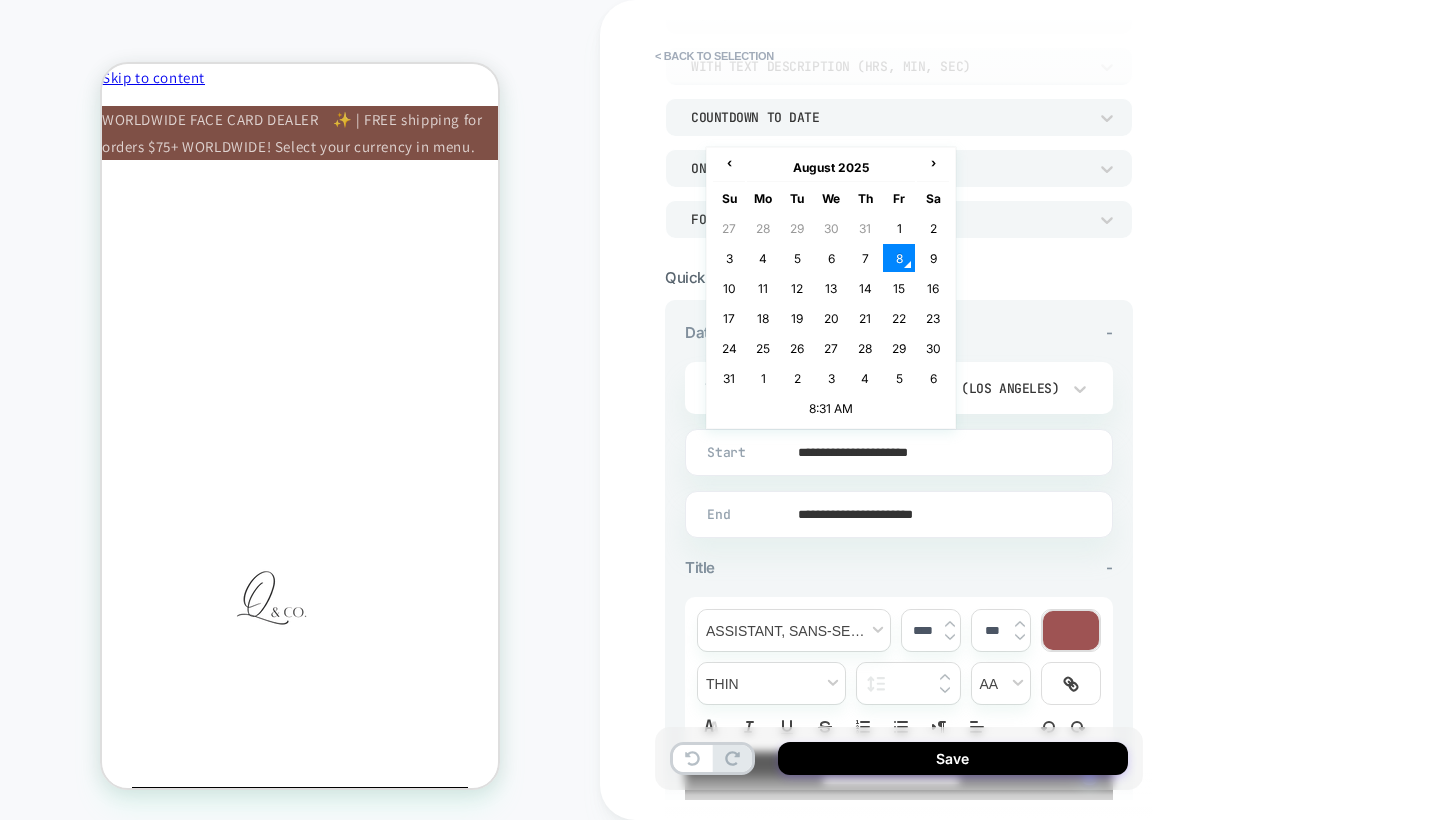 click on "**********" at bounding box center (895, 452) 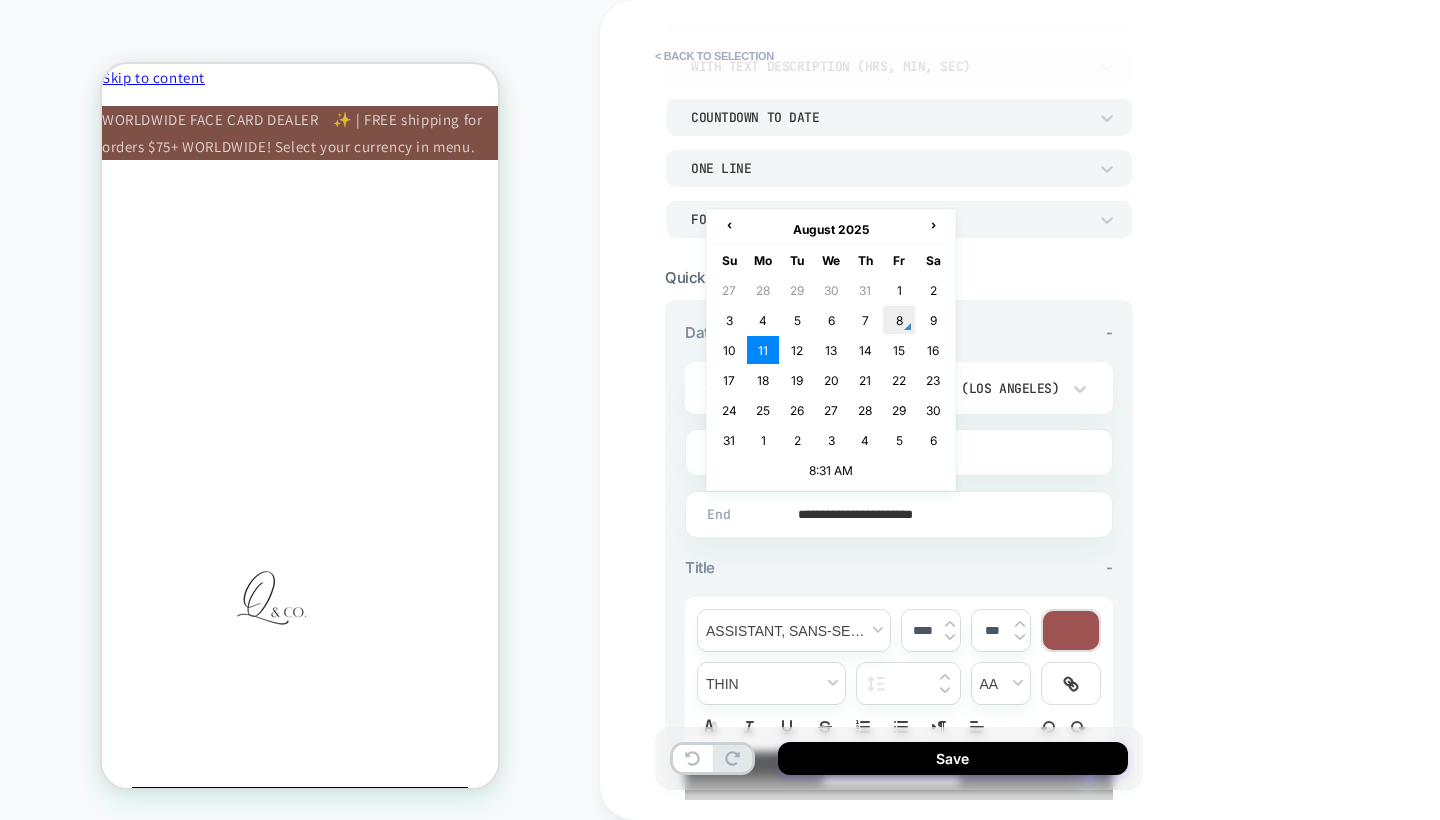click on "8" at bounding box center [899, 320] 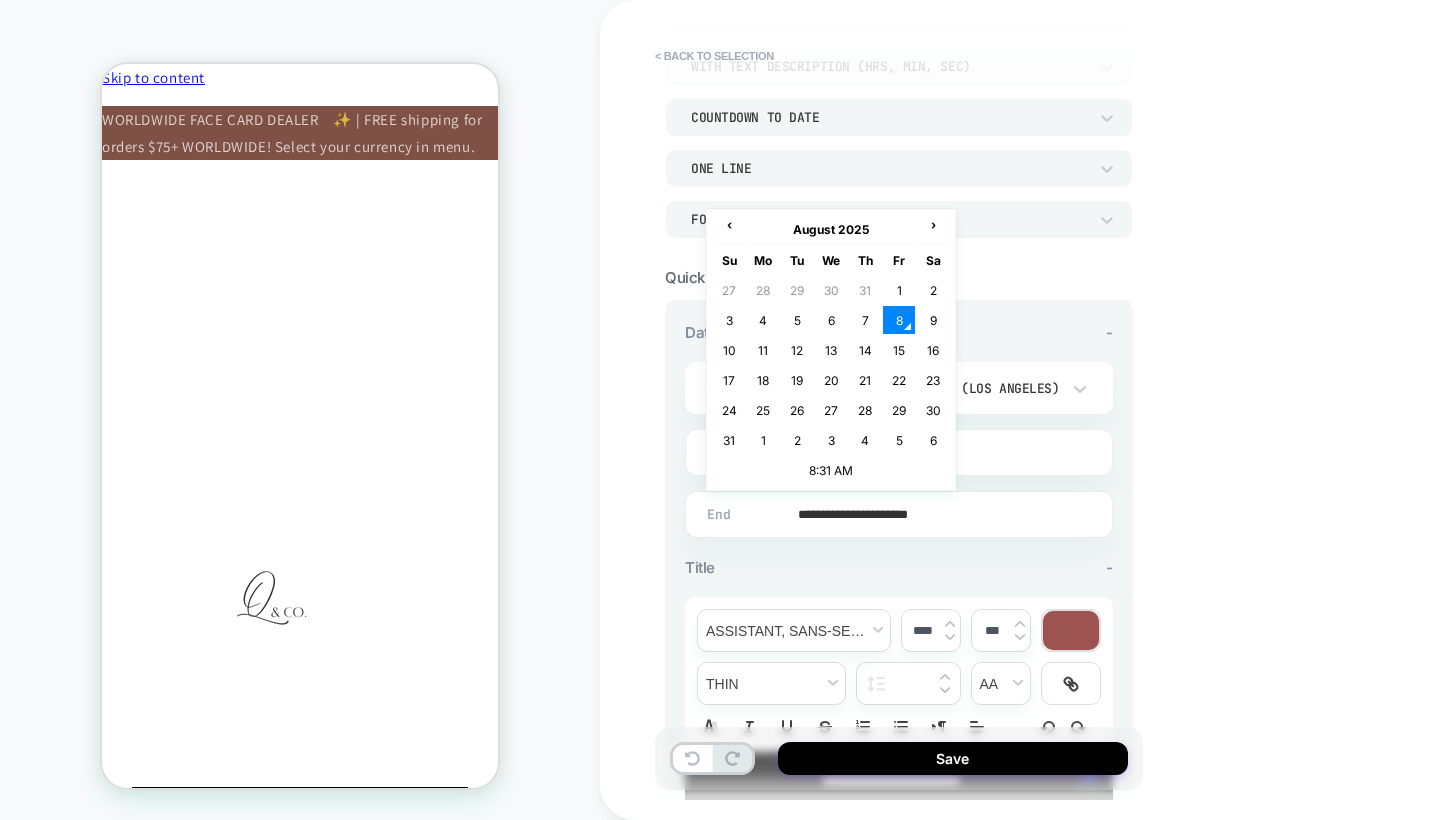 click on "**********" at bounding box center [895, 514] 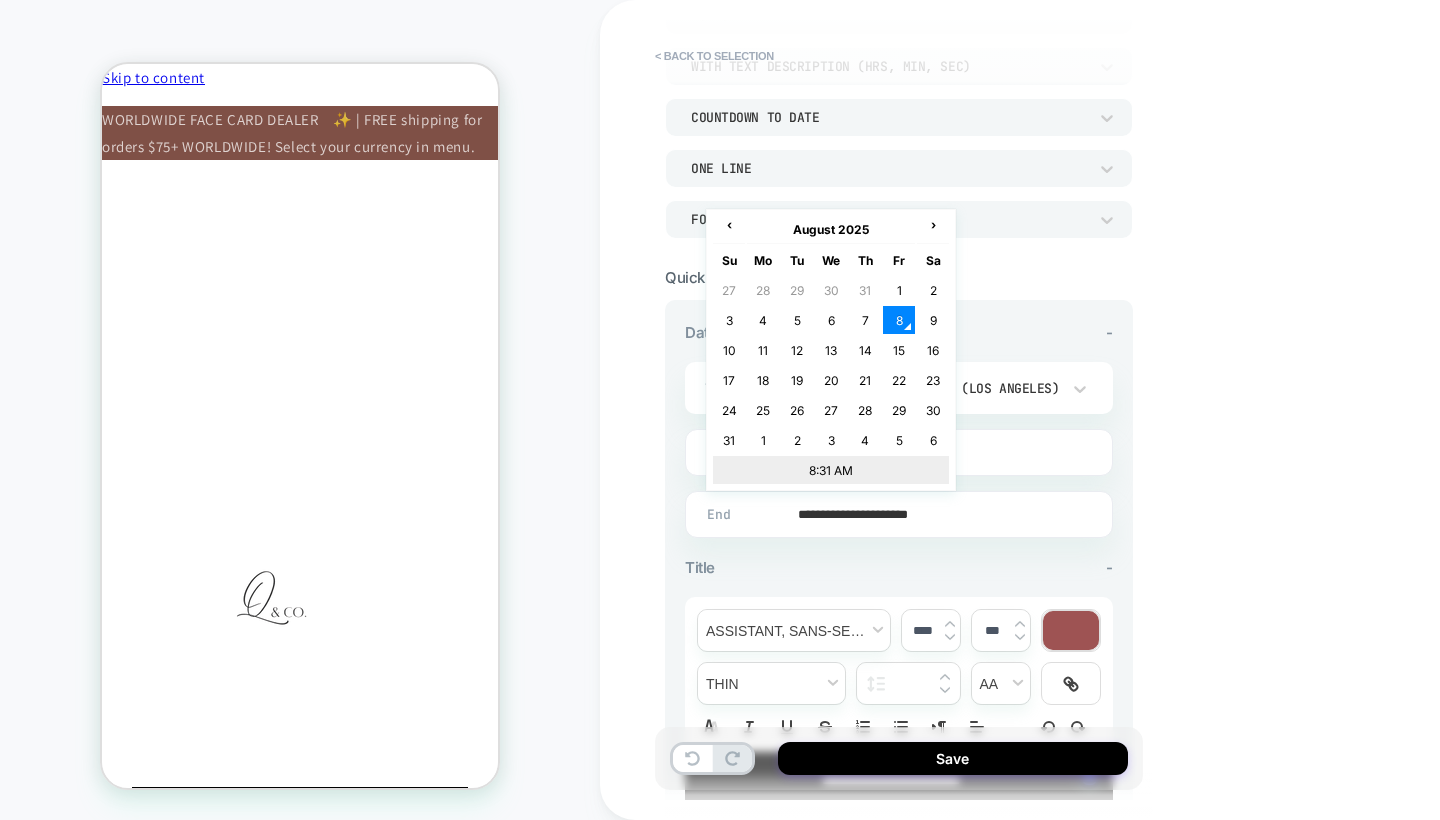 click on "8:31 AM" at bounding box center [831, 470] 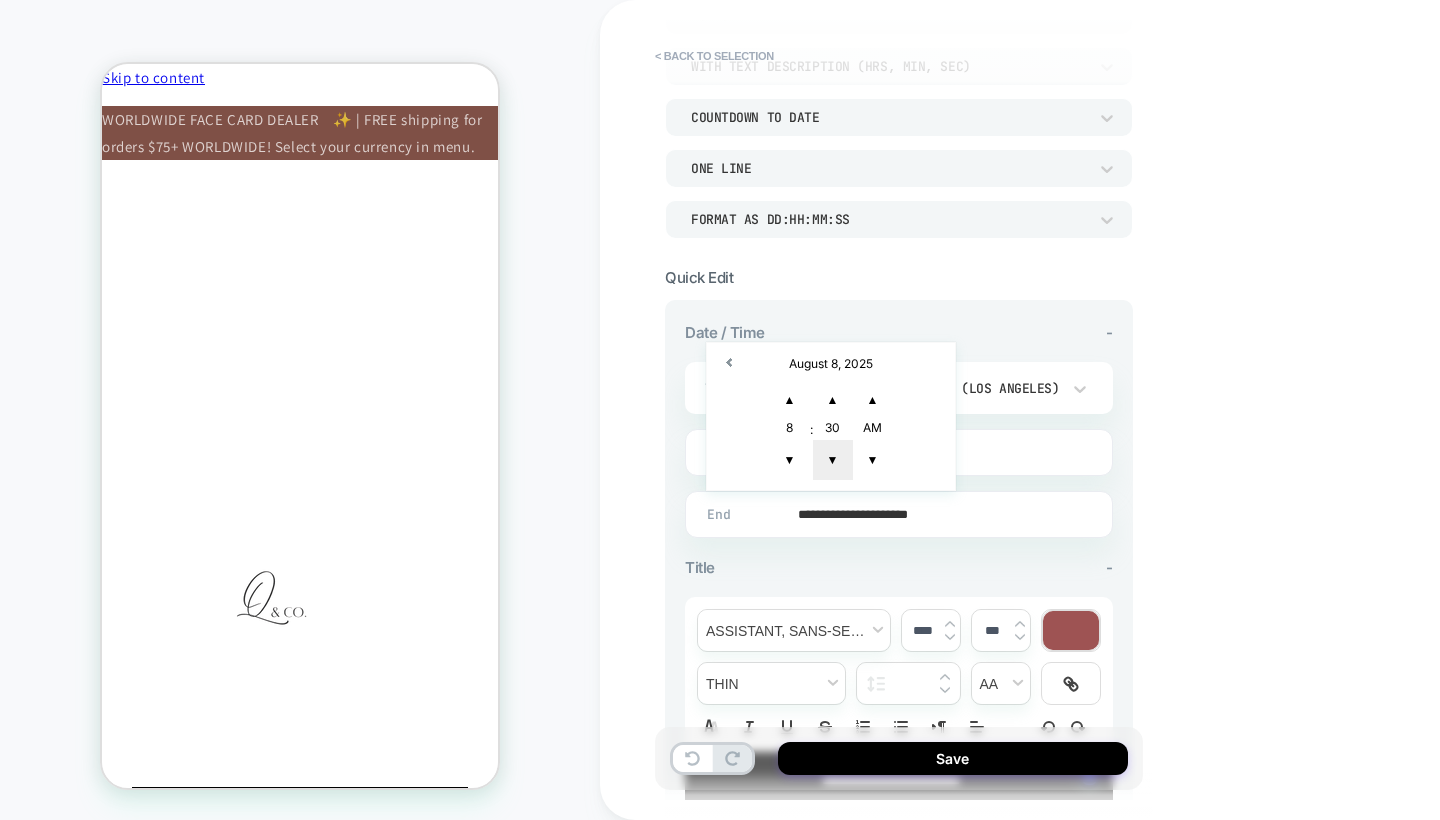 click on "▼" at bounding box center [833, 460] 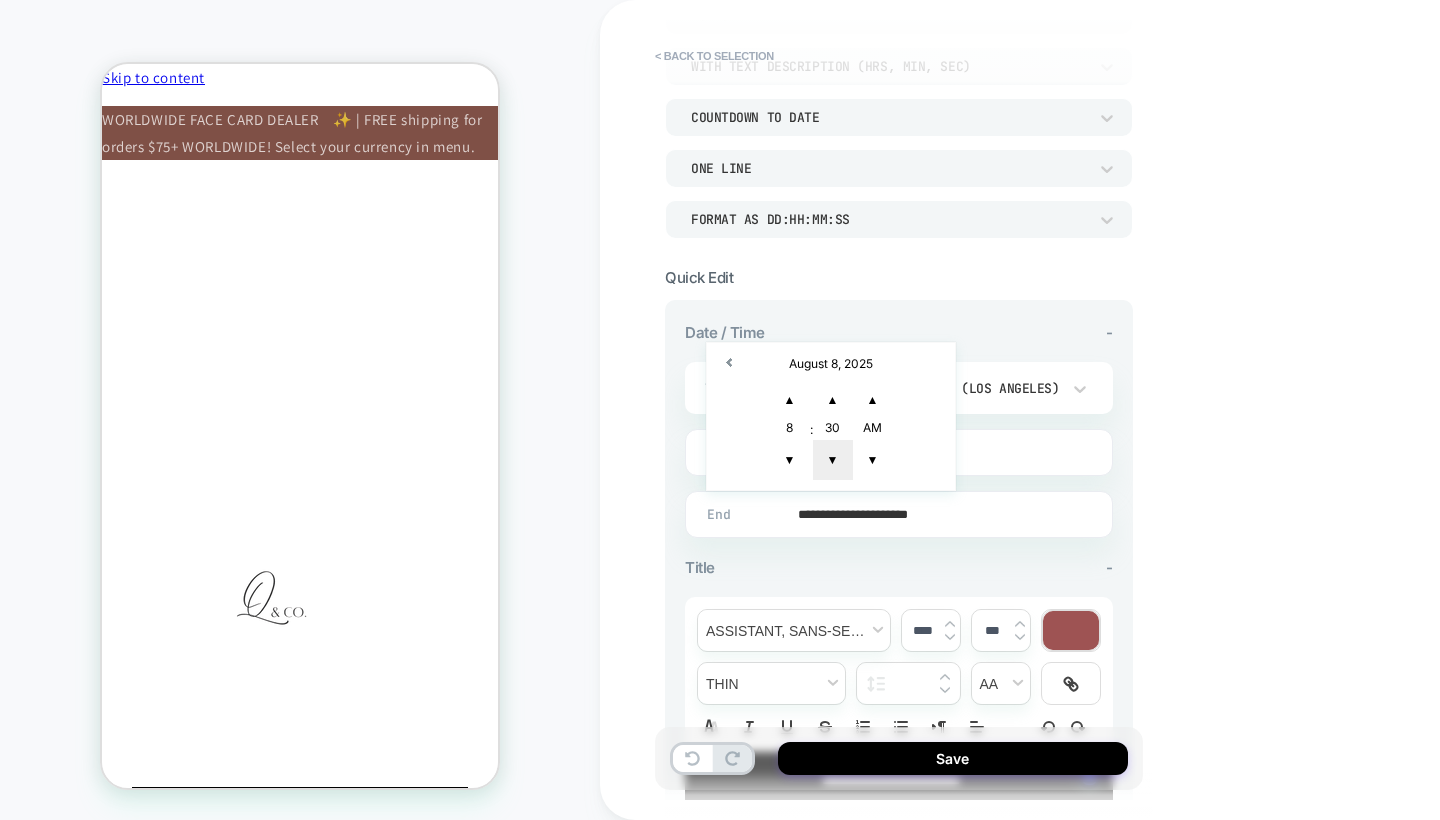 click on "▼" at bounding box center [833, 460] 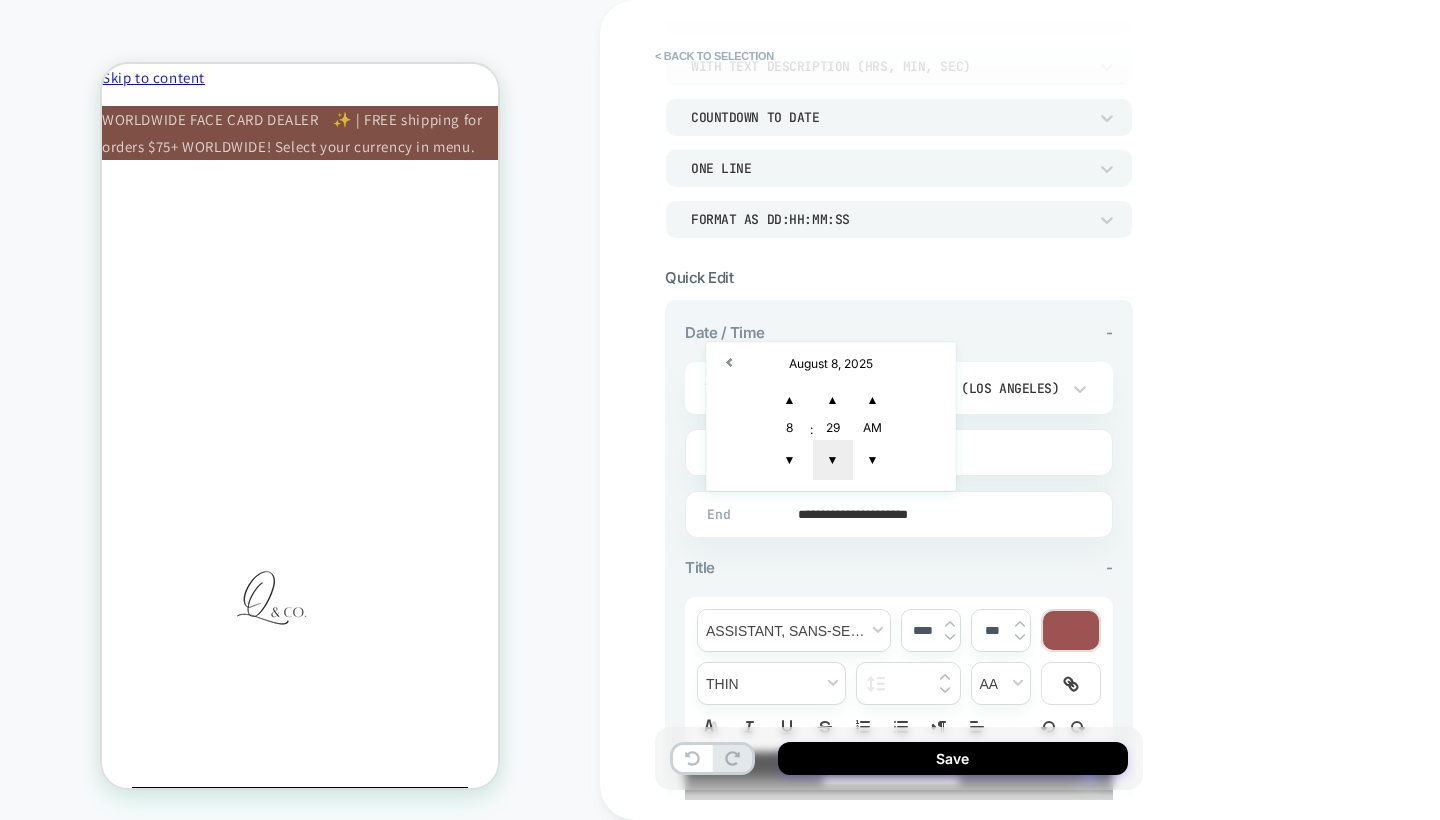 click on "▼" at bounding box center [833, 460] 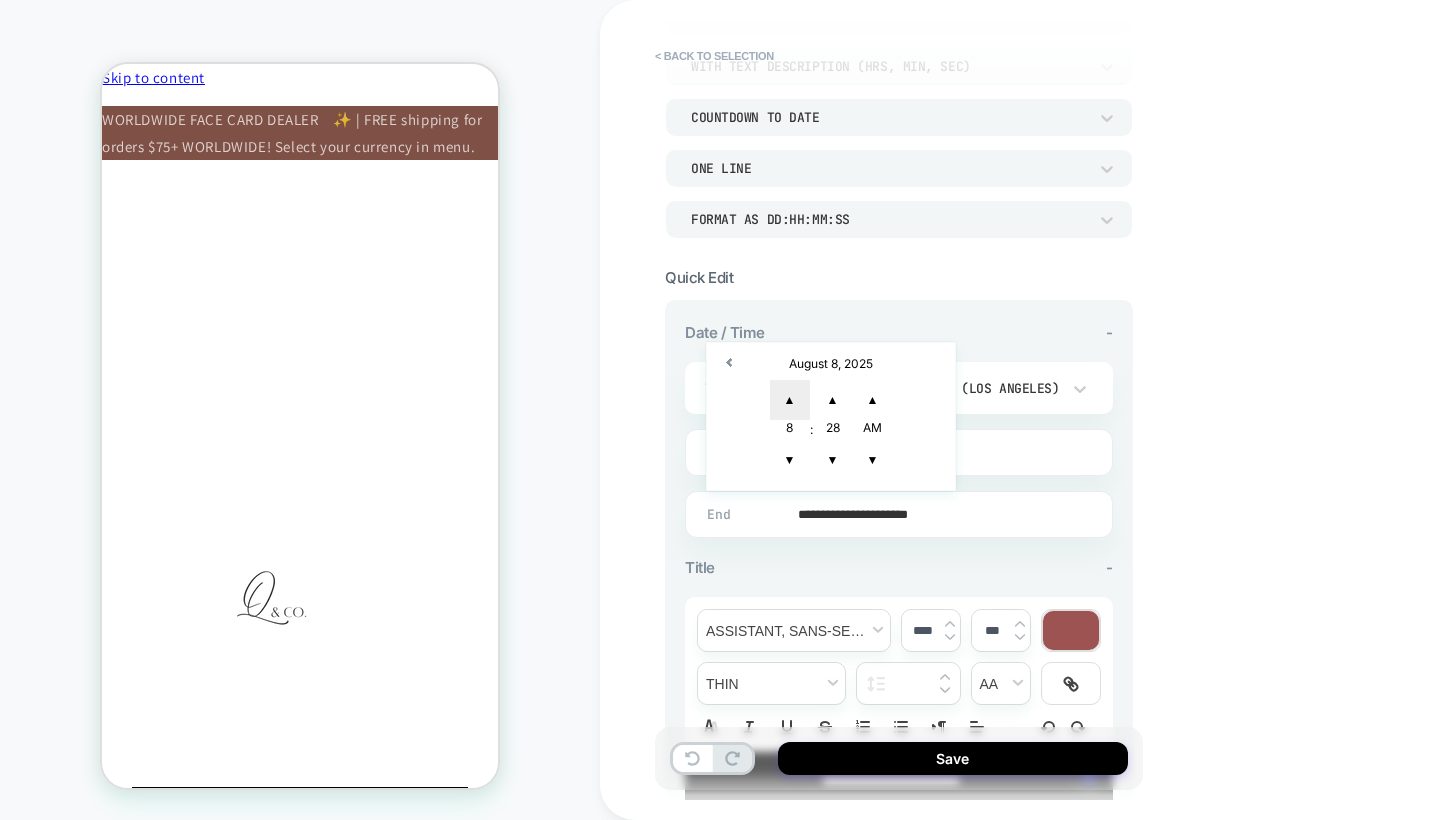 click on "▲" at bounding box center [790, 400] 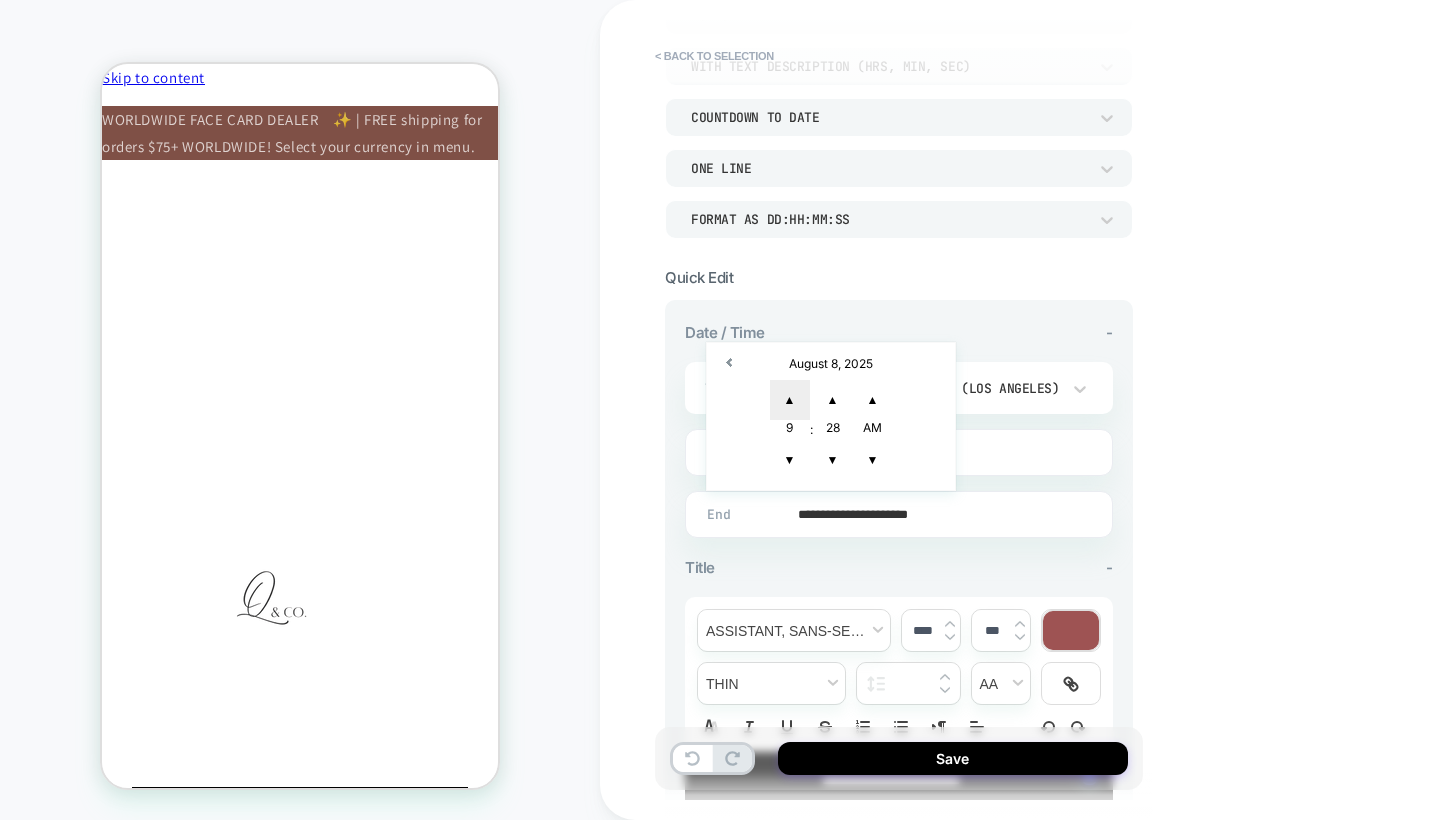 click on "▲" at bounding box center [790, 400] 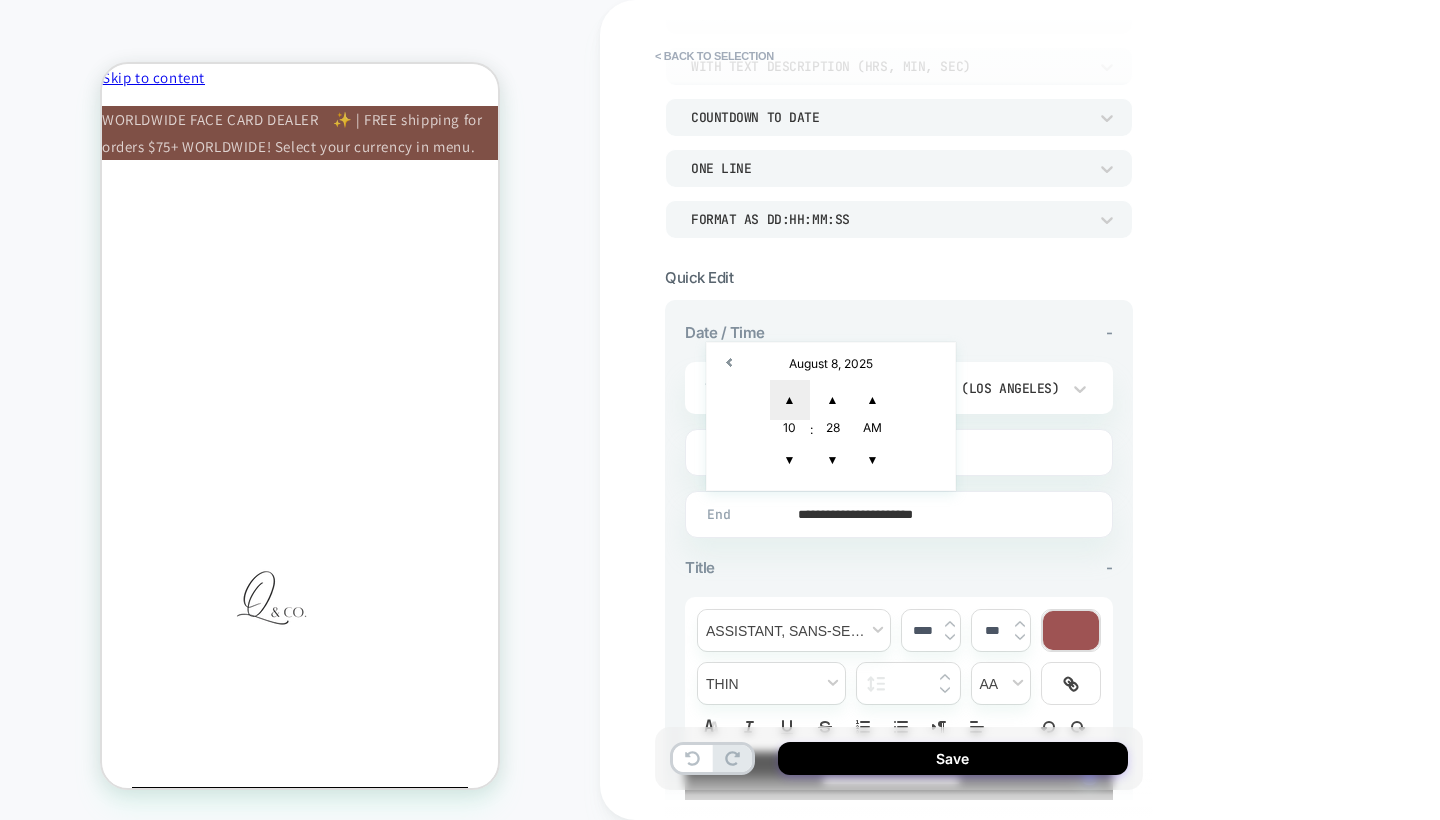 click on "▲" at bounding box center [790, 400] 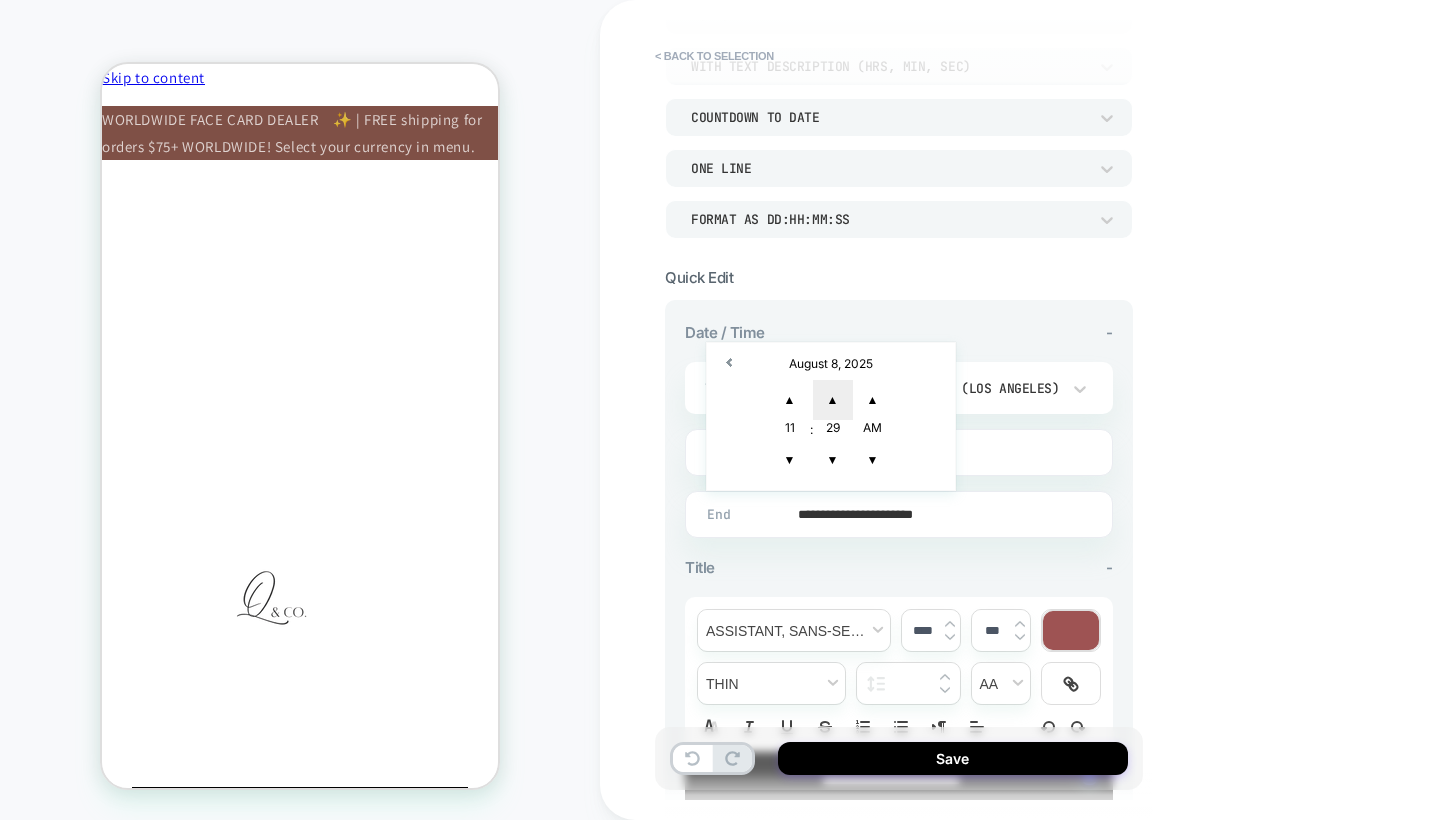 click on "▲" at bounding box center (833, 400) 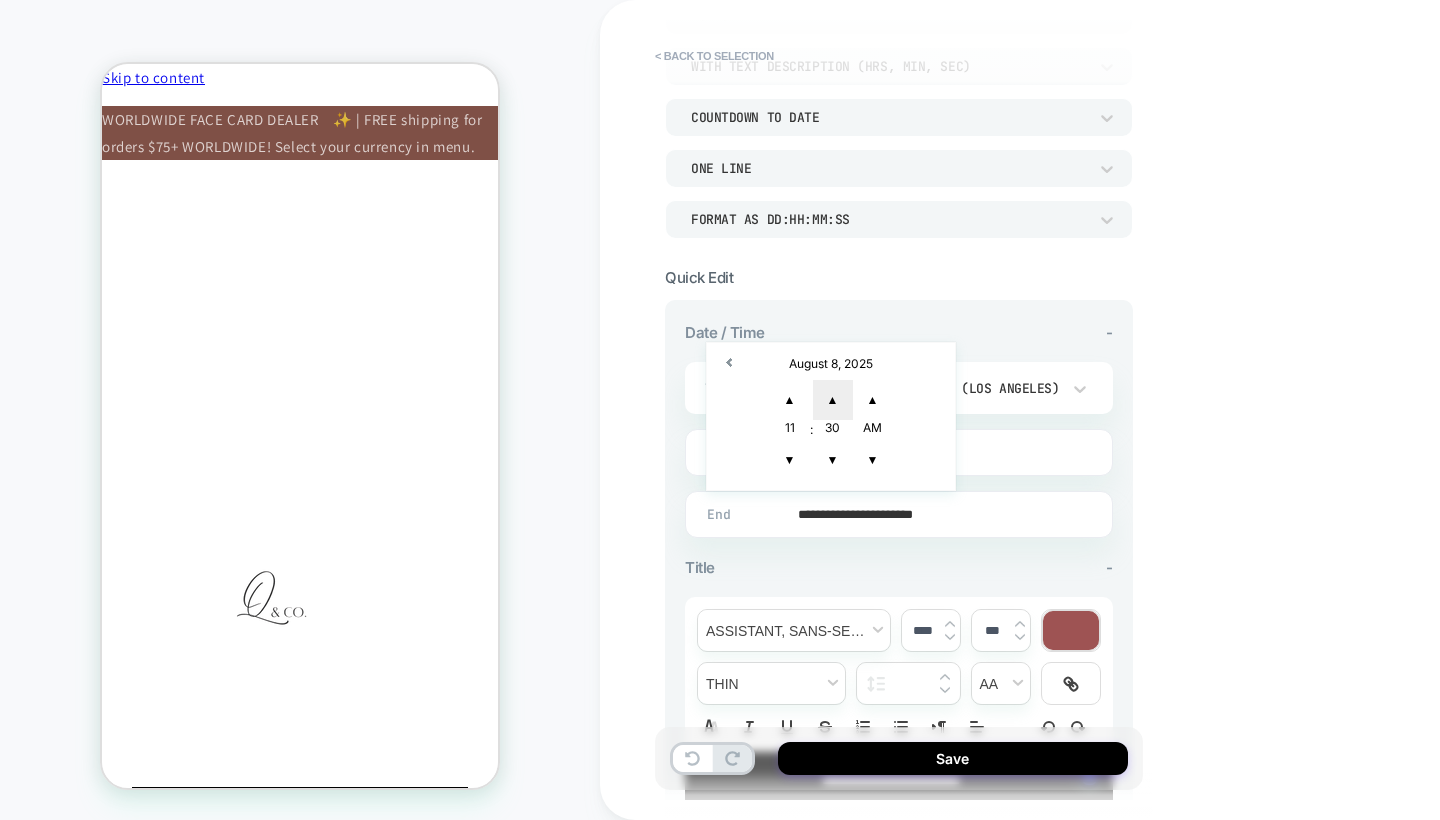 click on "▲" at bounding box center (833, 400) 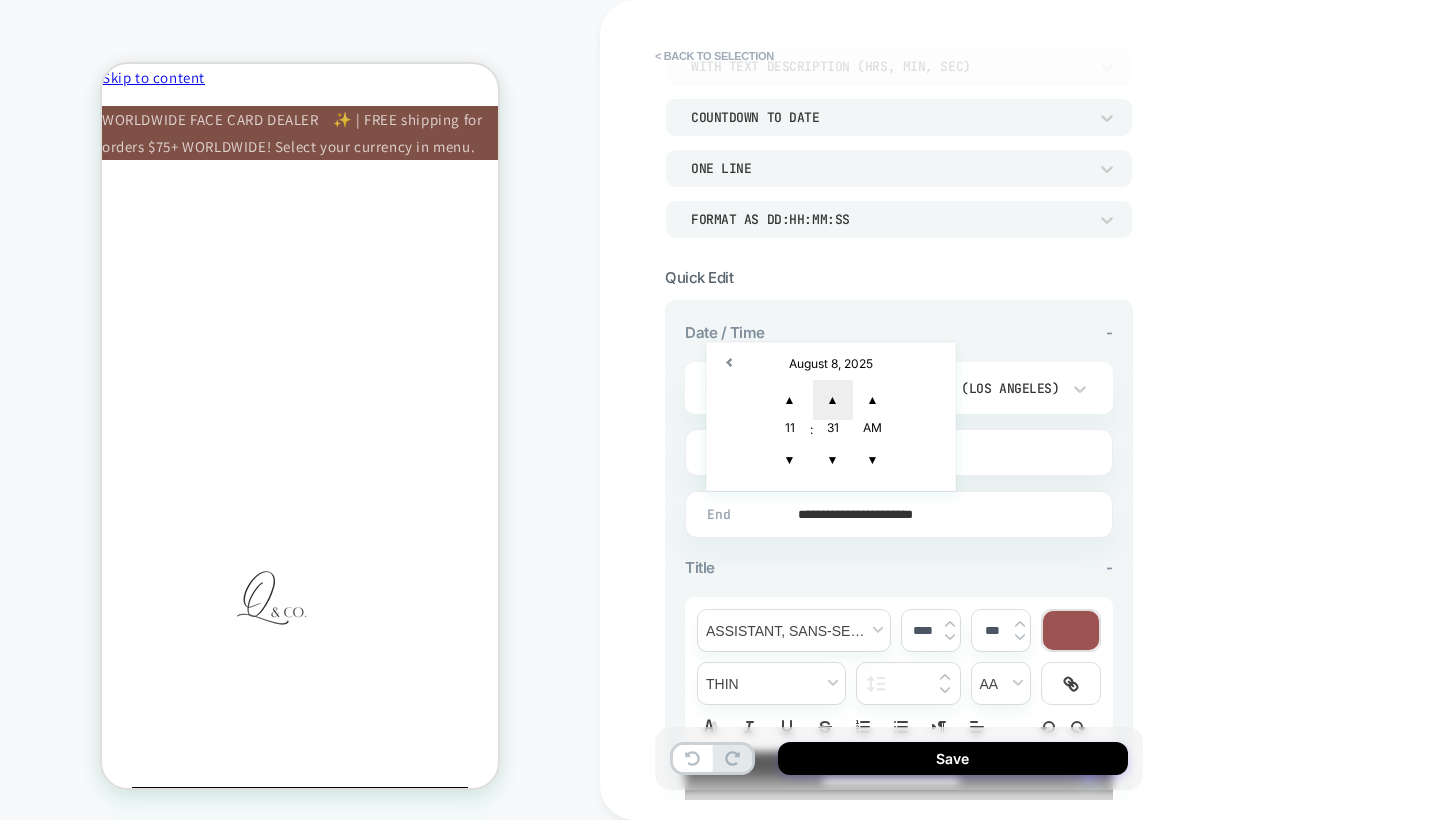 click on "▲" at bounding box center (833, 400) 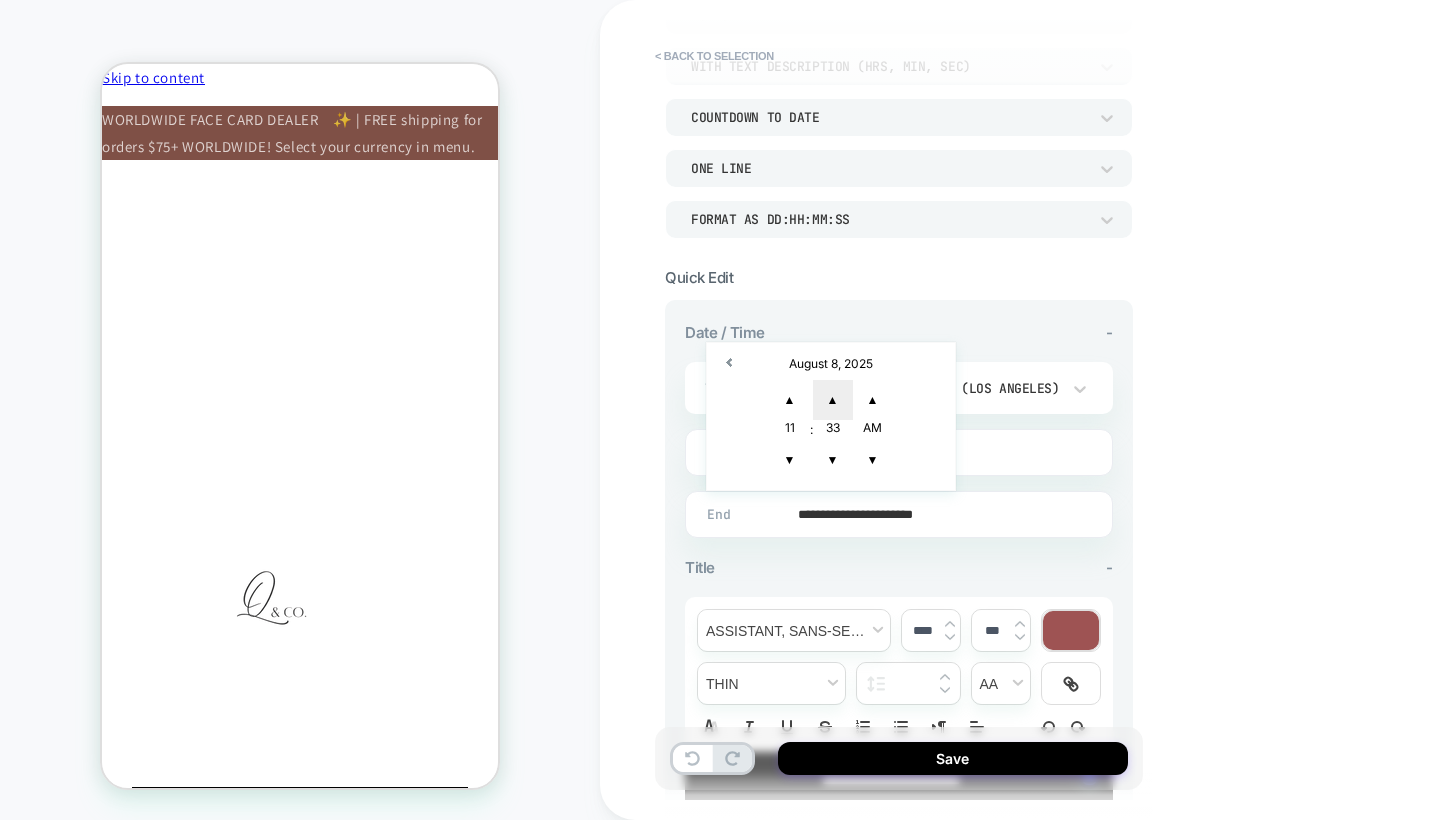 click on "▲" at bounding box center [833, 400] 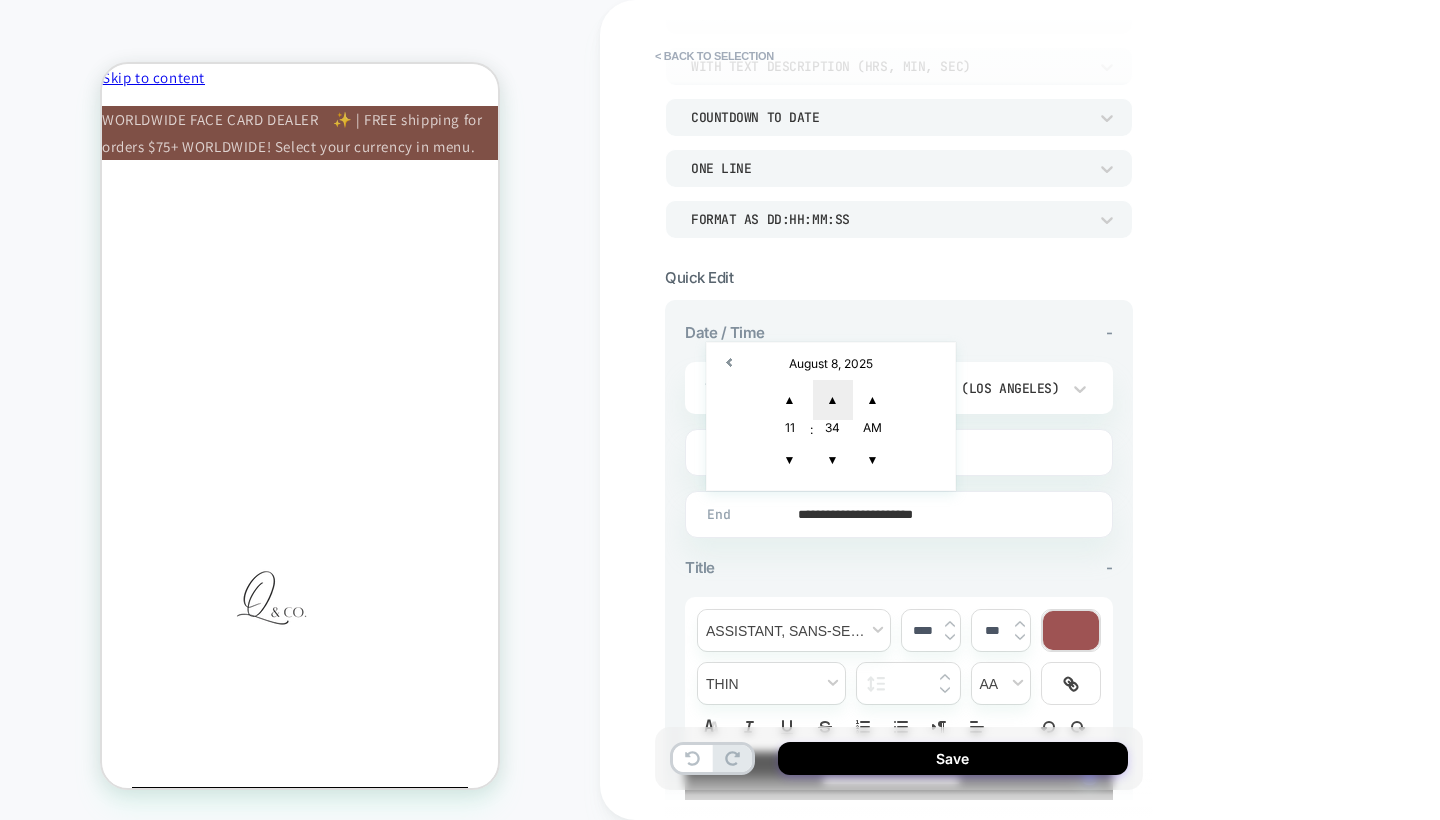 click on "▲" at bounding box center (833, 400) 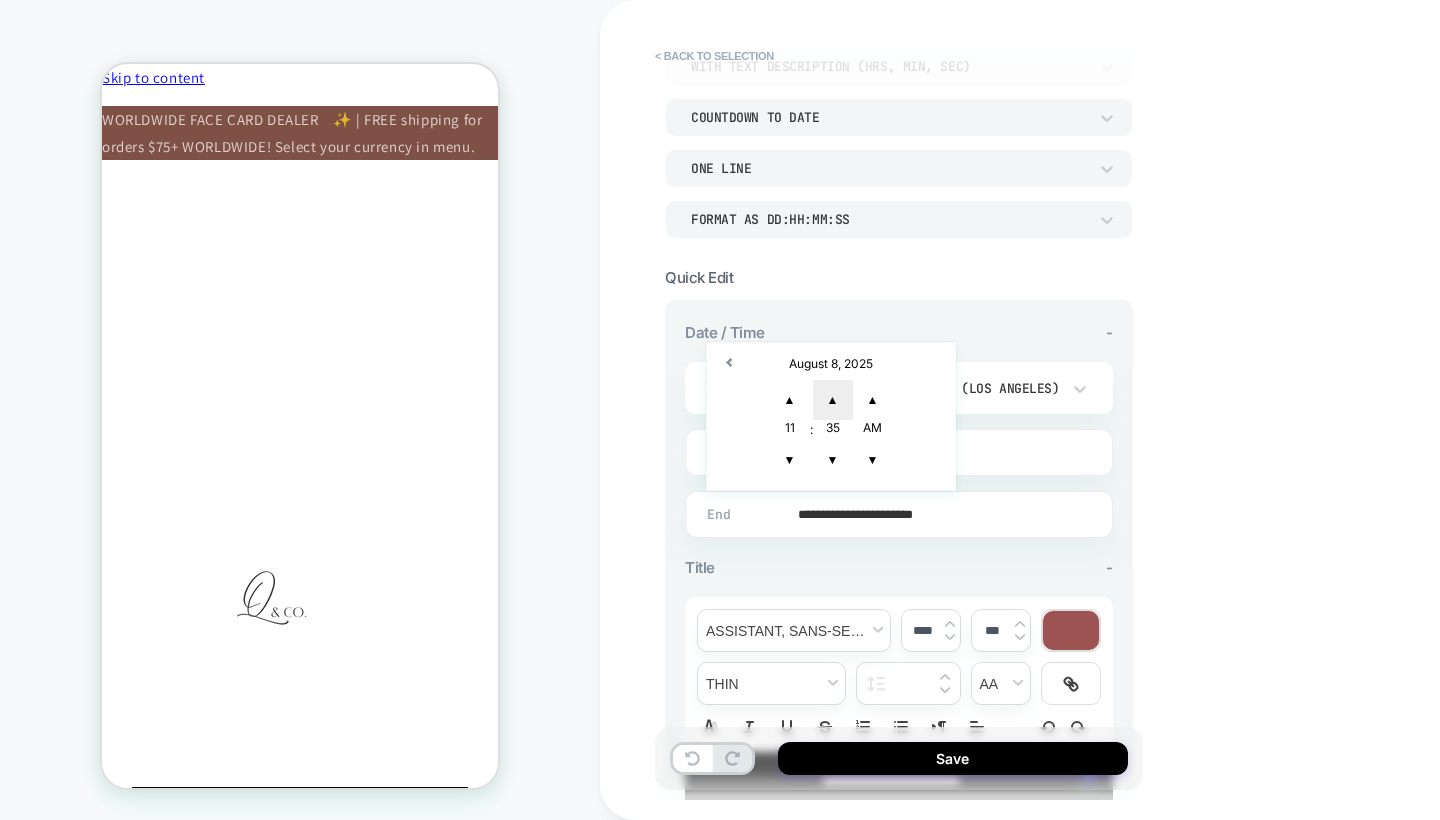 click on "▲" at bounding box center (833, 400) 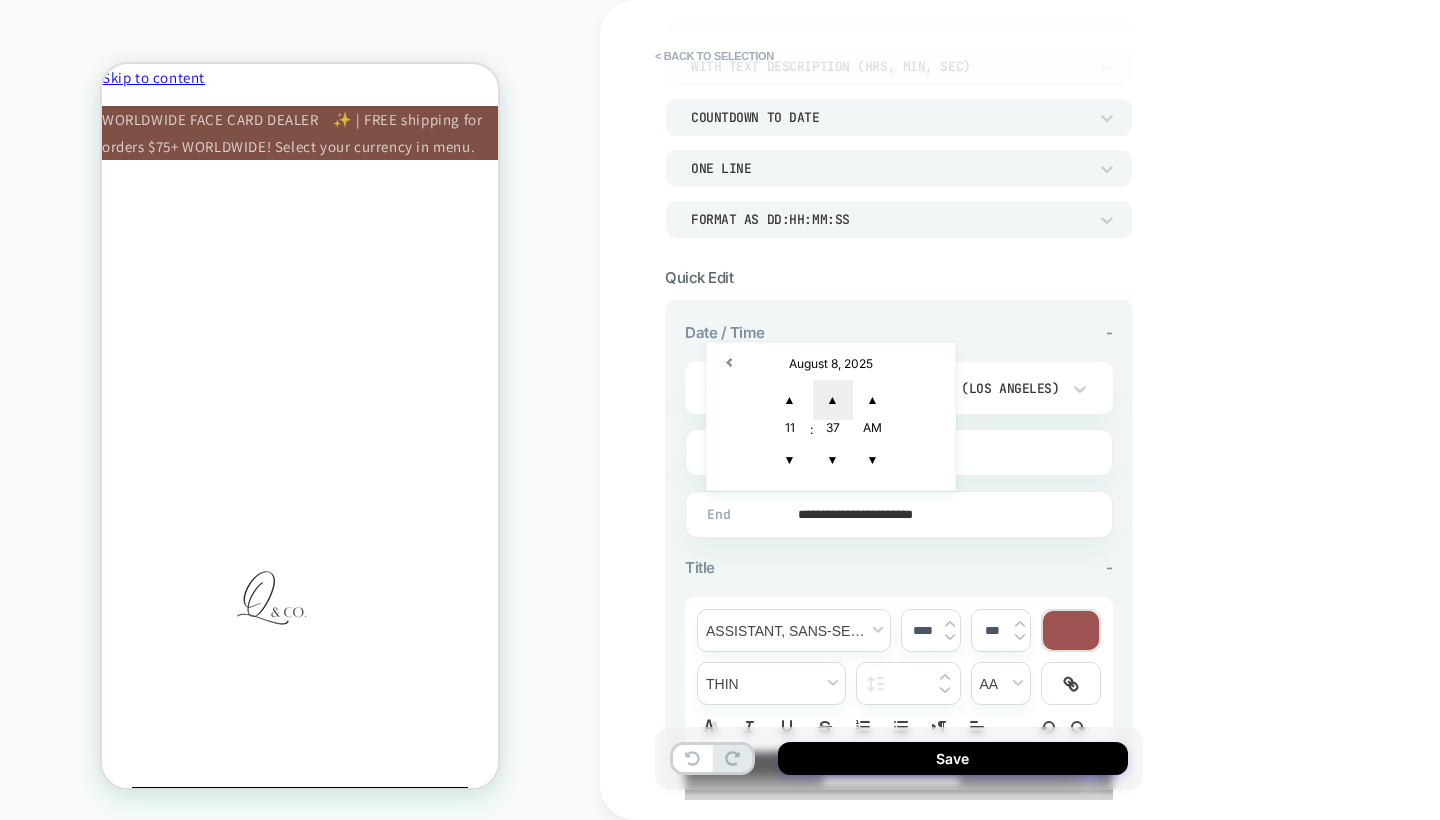 click on "▲" at bounding box center (833, 400) 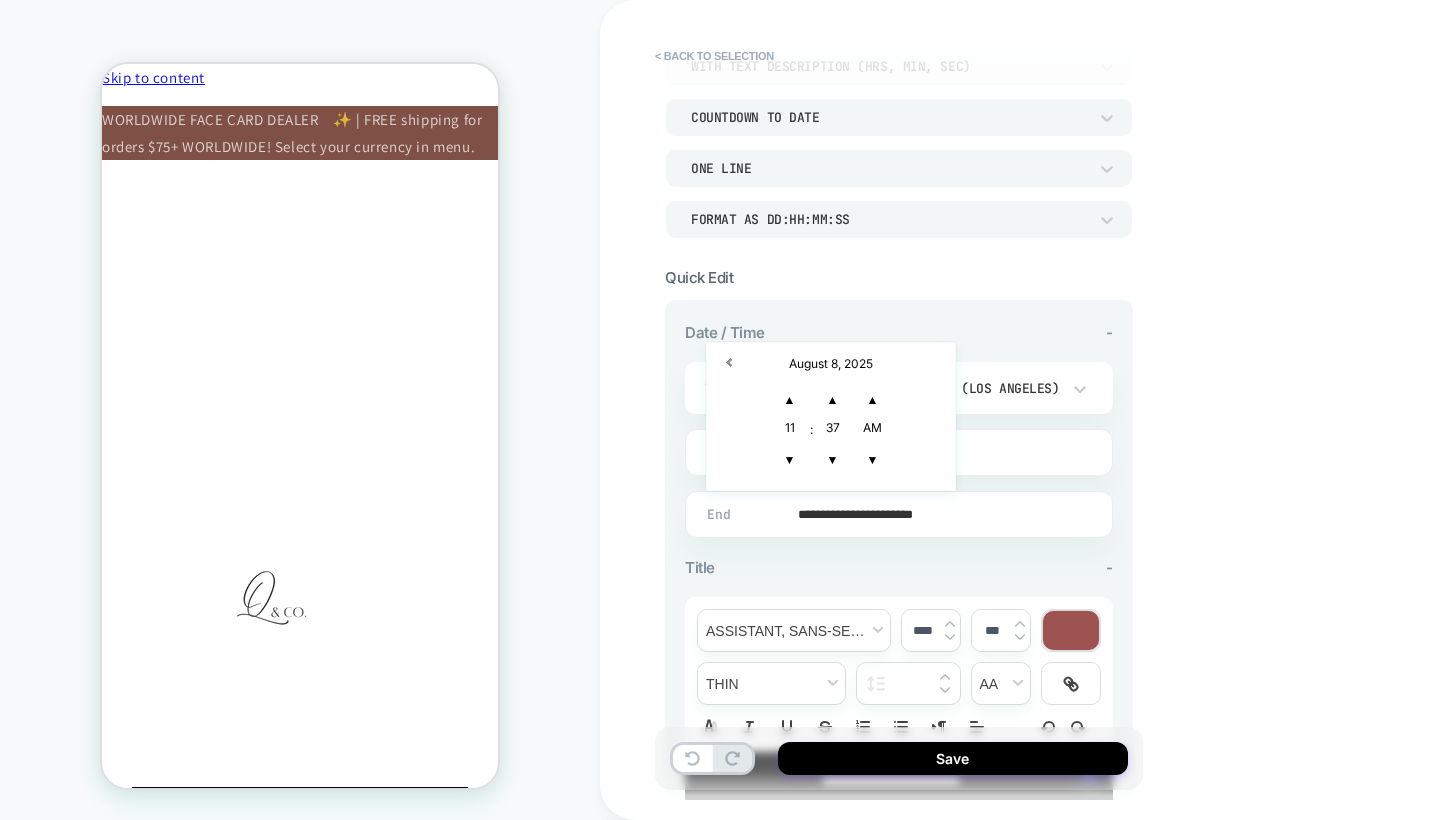 click on "37" at bounding box center [833, 430] 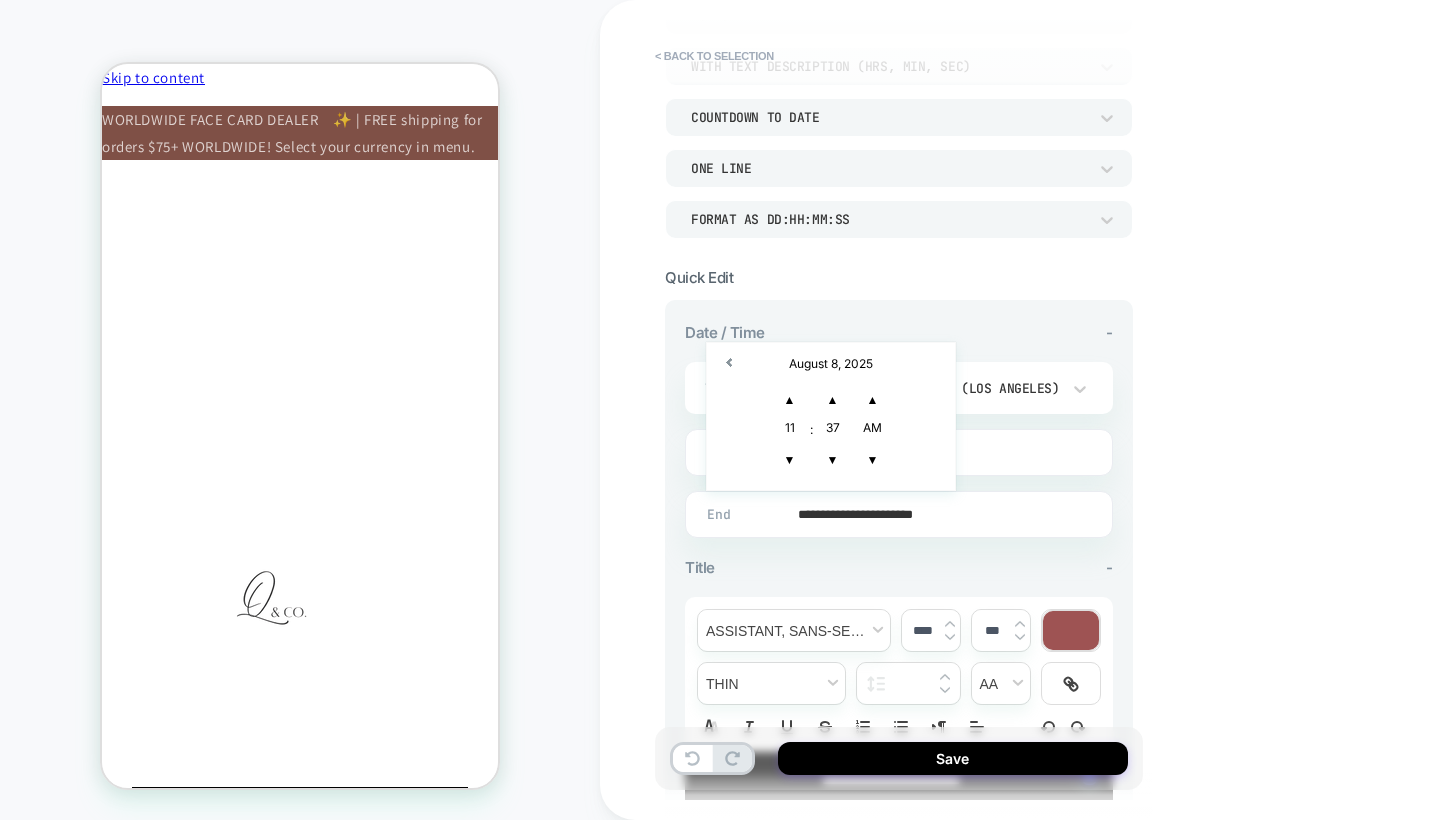 click on "37" at bounding box center (833, 430) 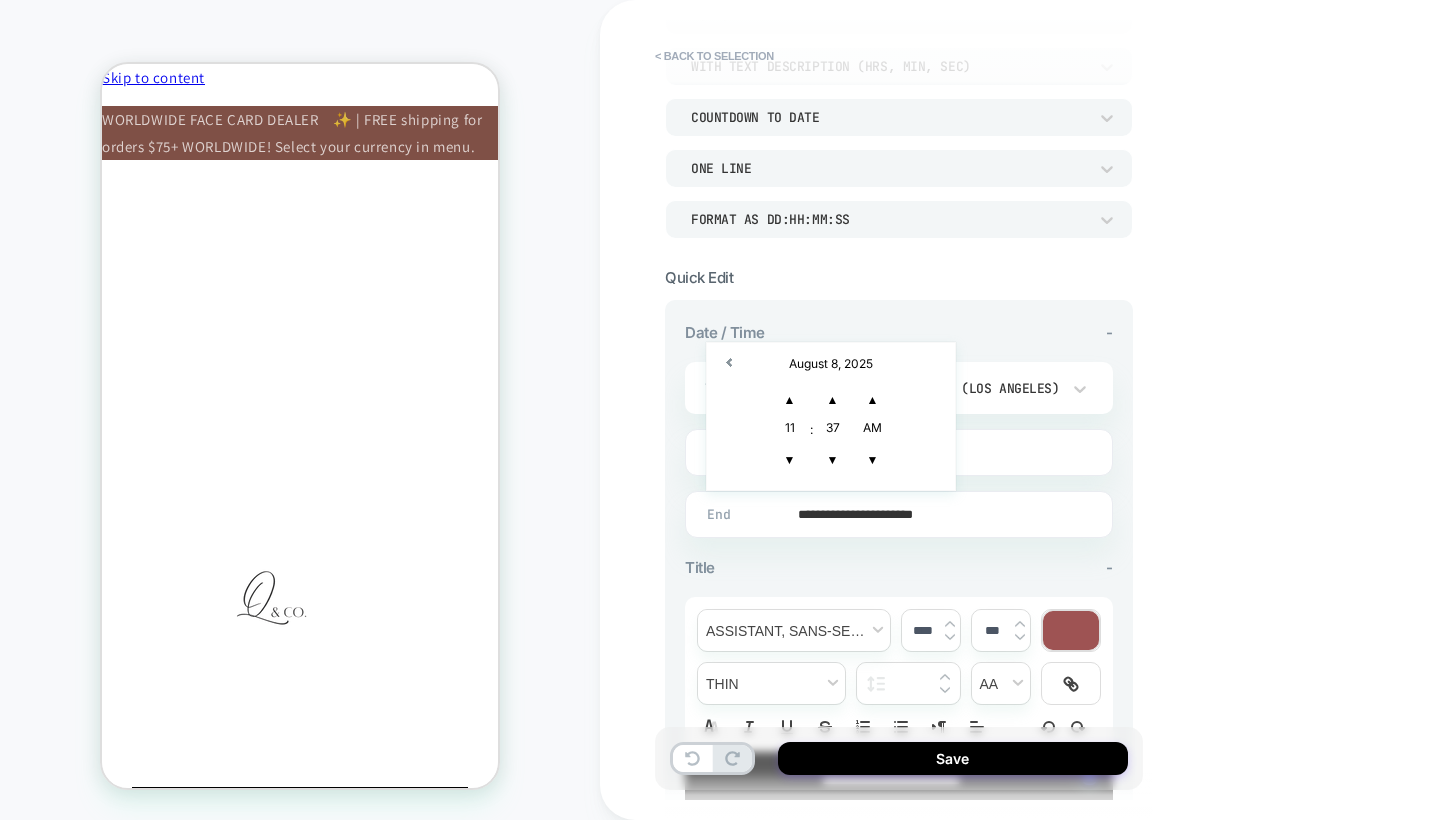 click on "37" at bounding box center [833, 430] 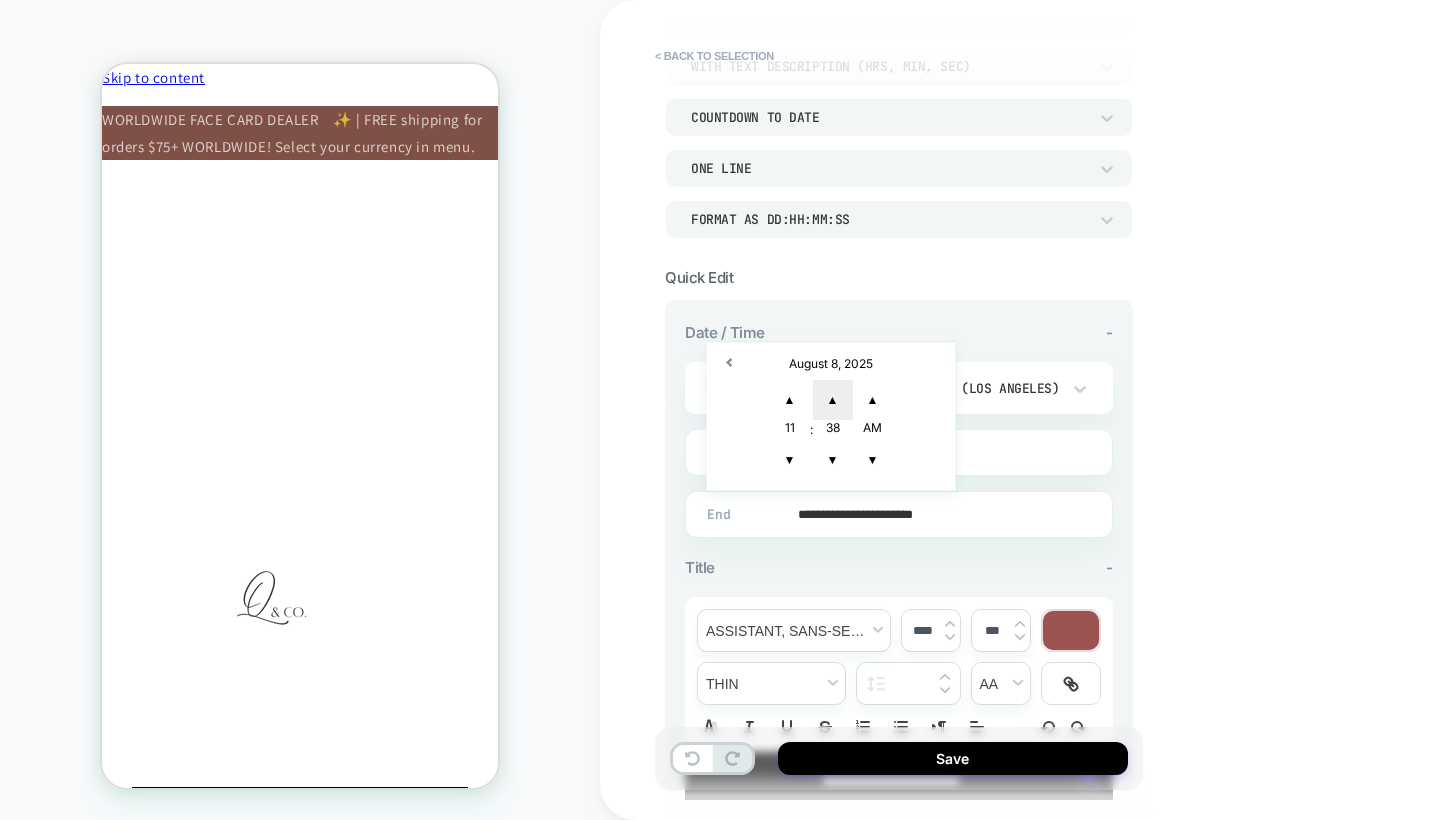 click on "▲" at bounding box center (833, 400) 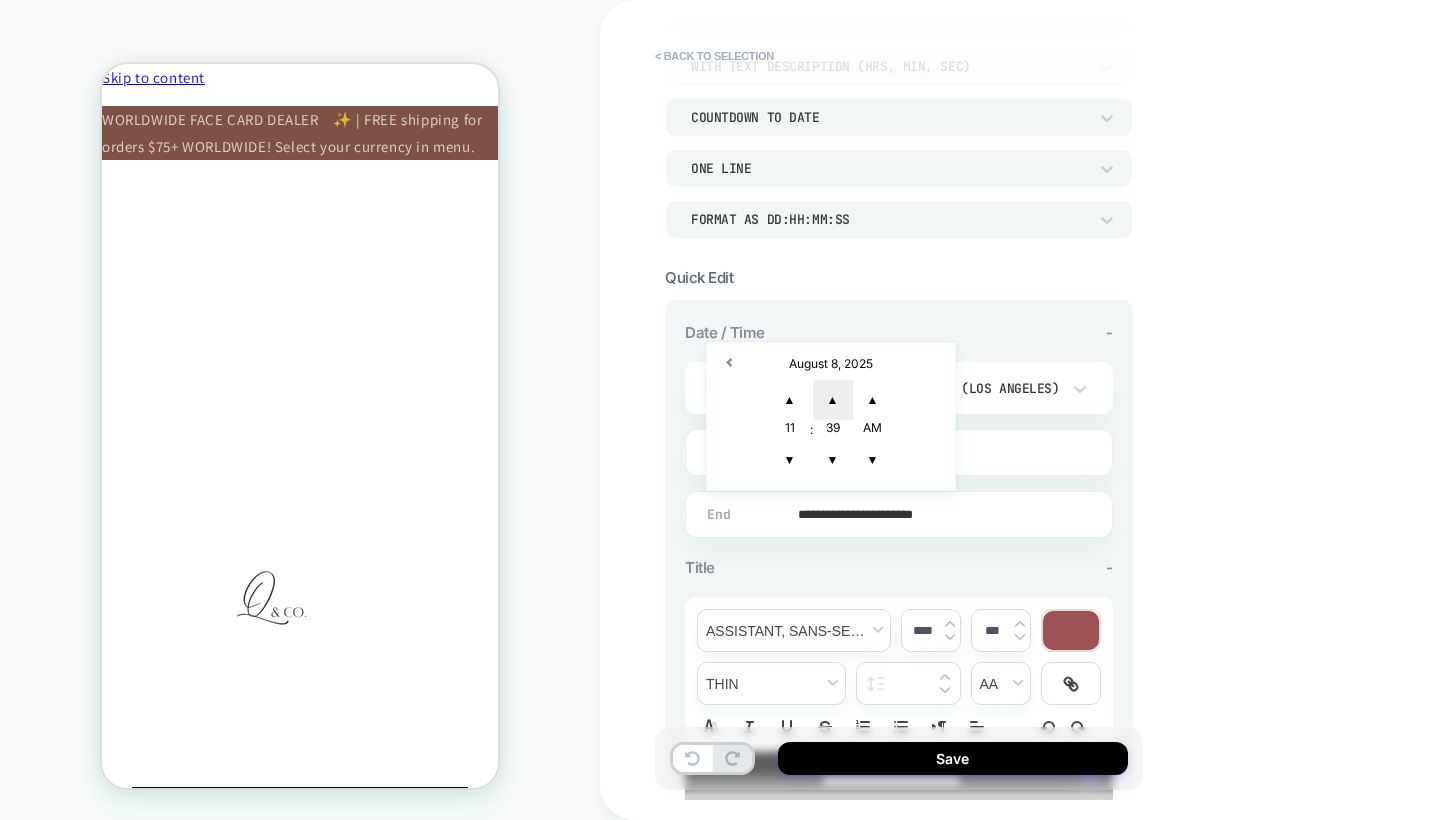click on "▲" at bounding box center (833, 400) 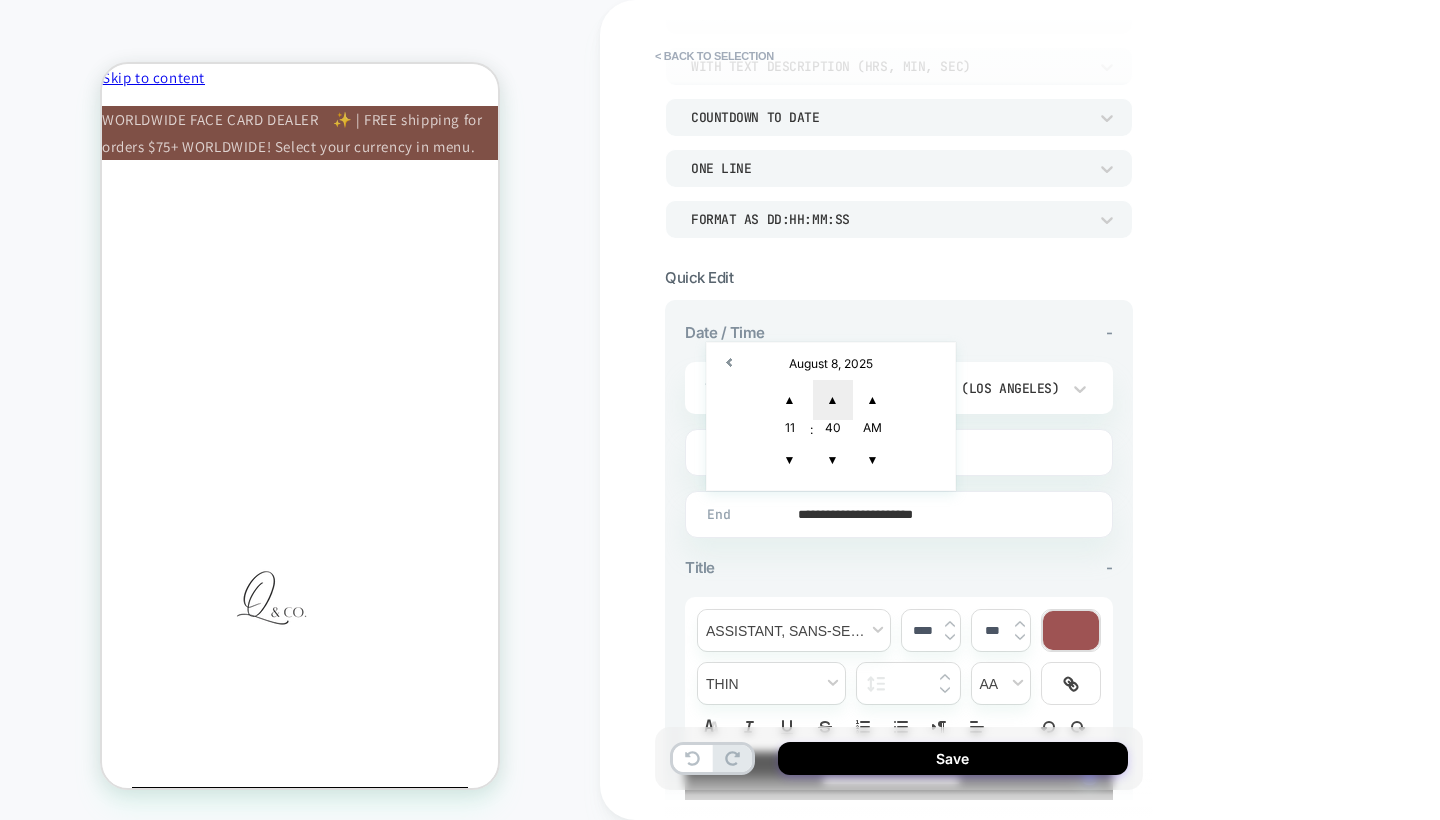 click on "▲" at bounding box center (833, 400) 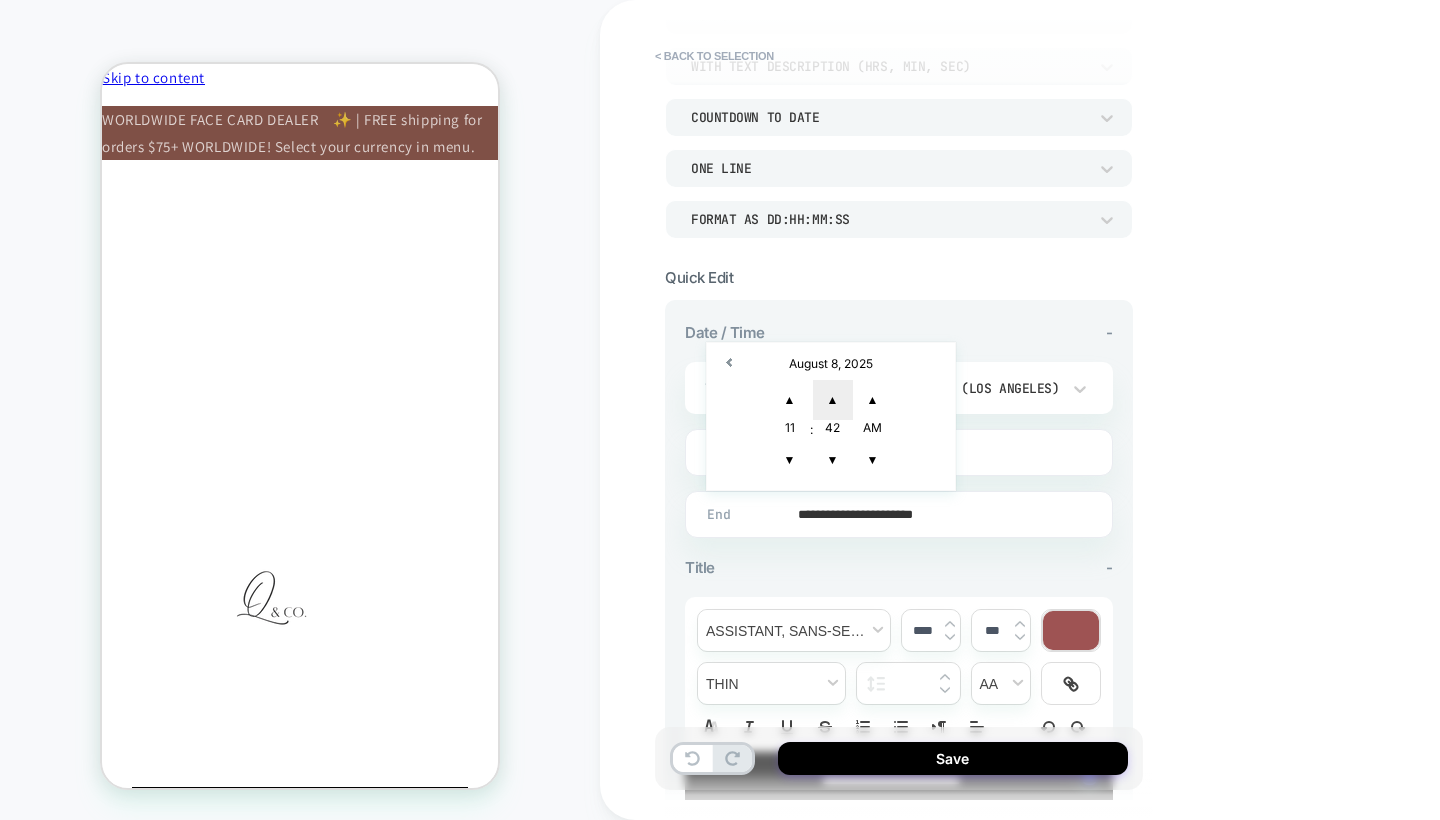 click on "▲" at bounding box center (833, 400) 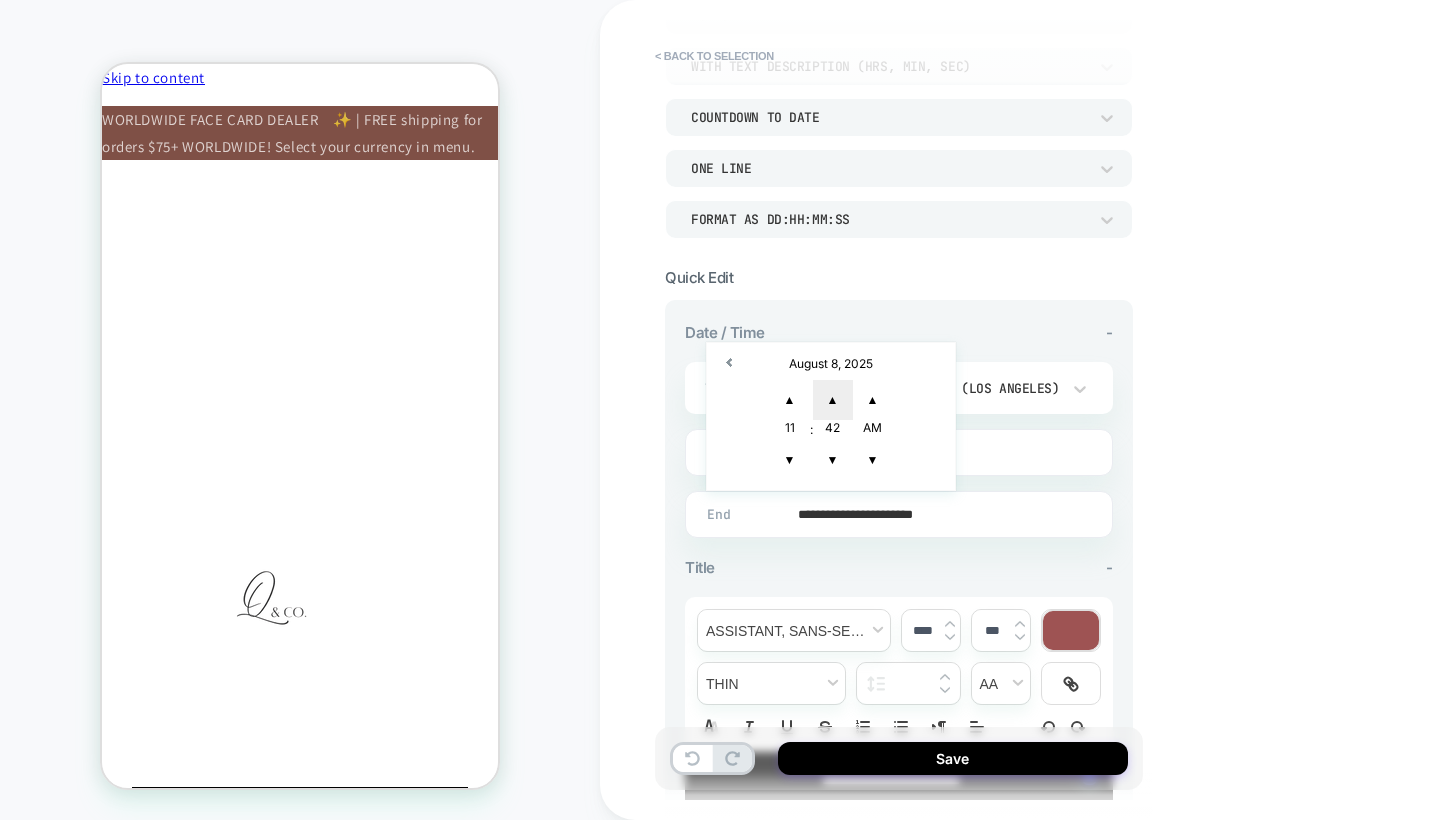 click on "▲" at bounding box center [833, 400] 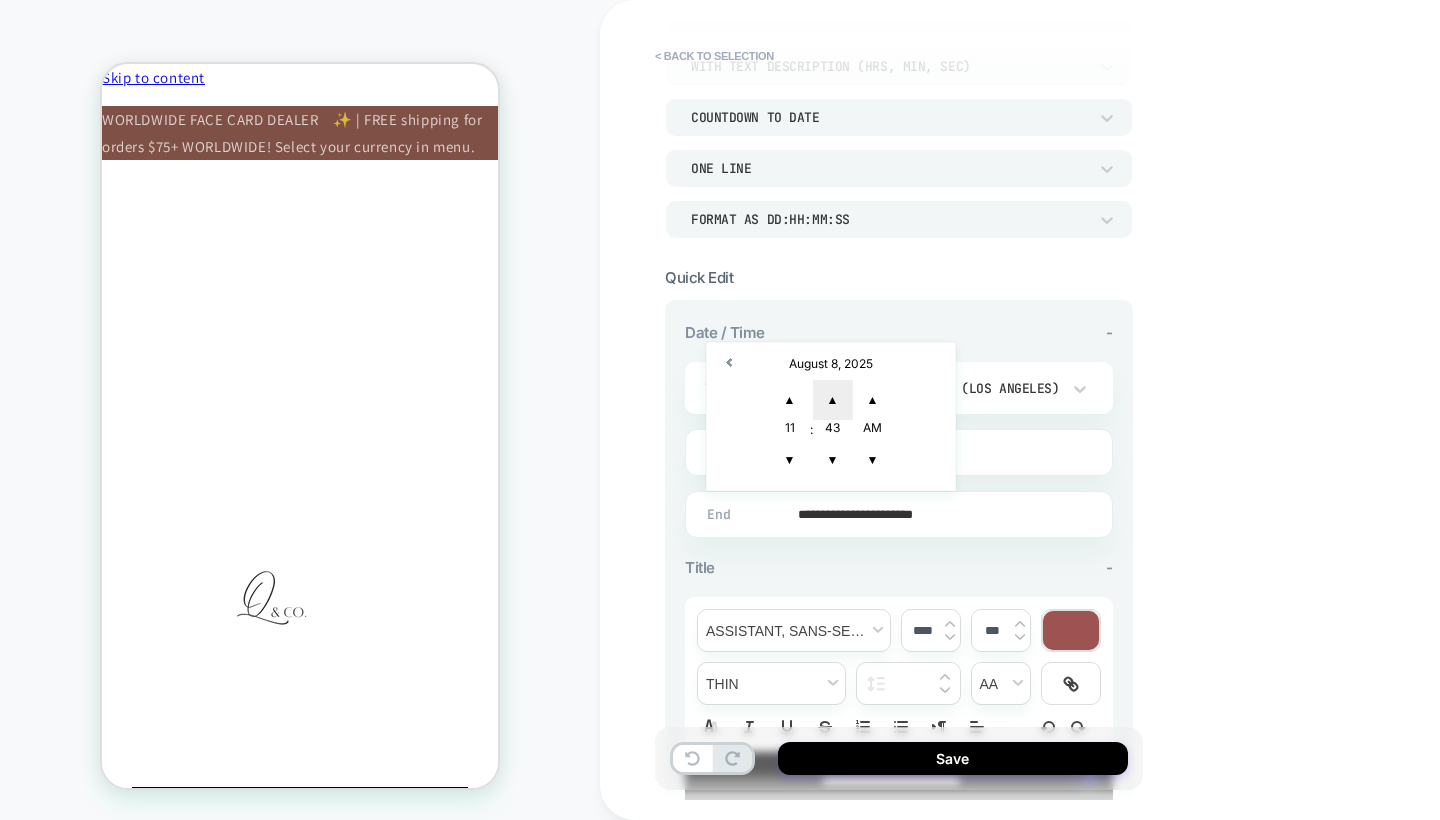 click on "▲" at bounding box center [833, 400] 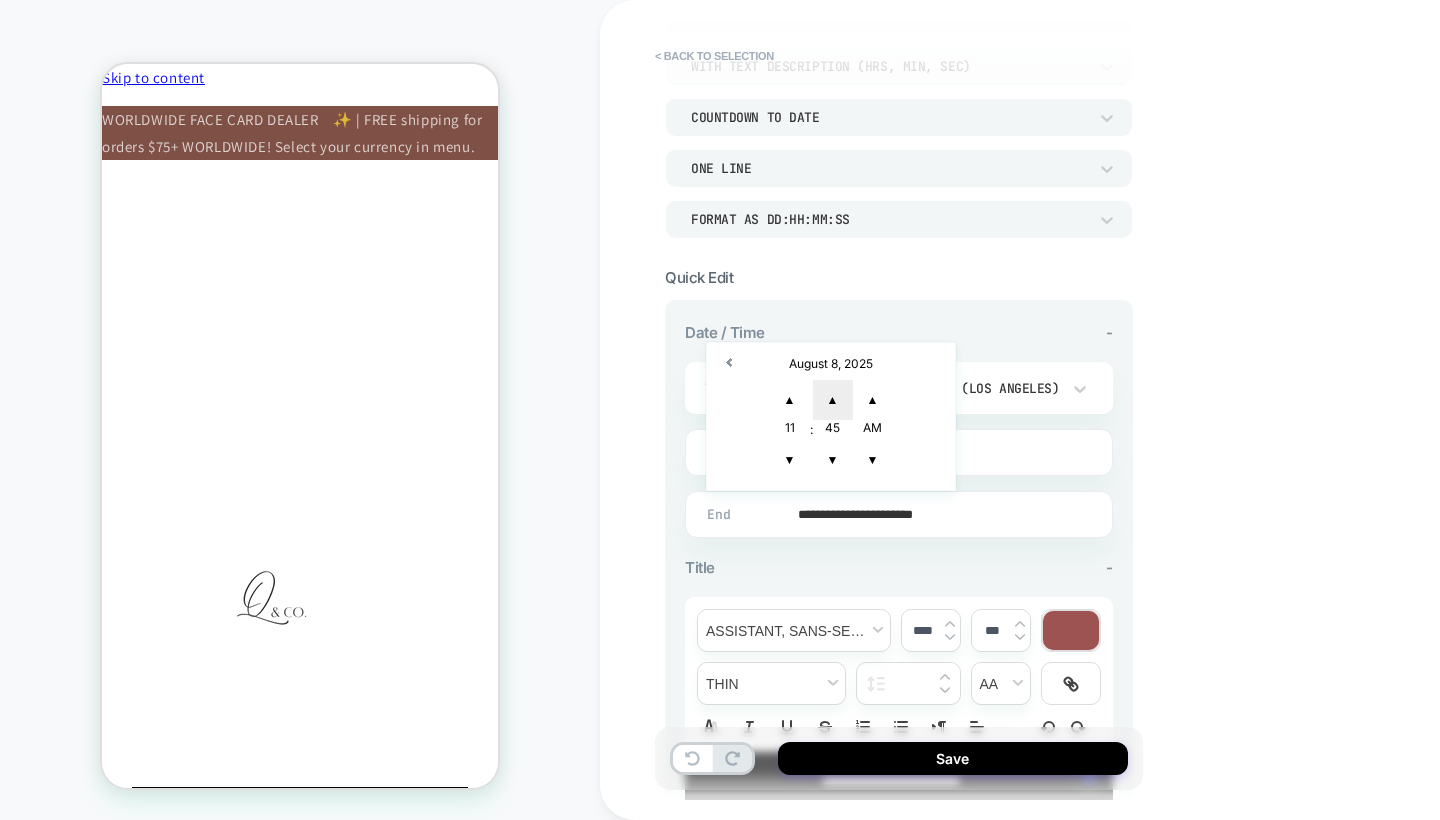 click on "▲" at bounding box center (833, 400) 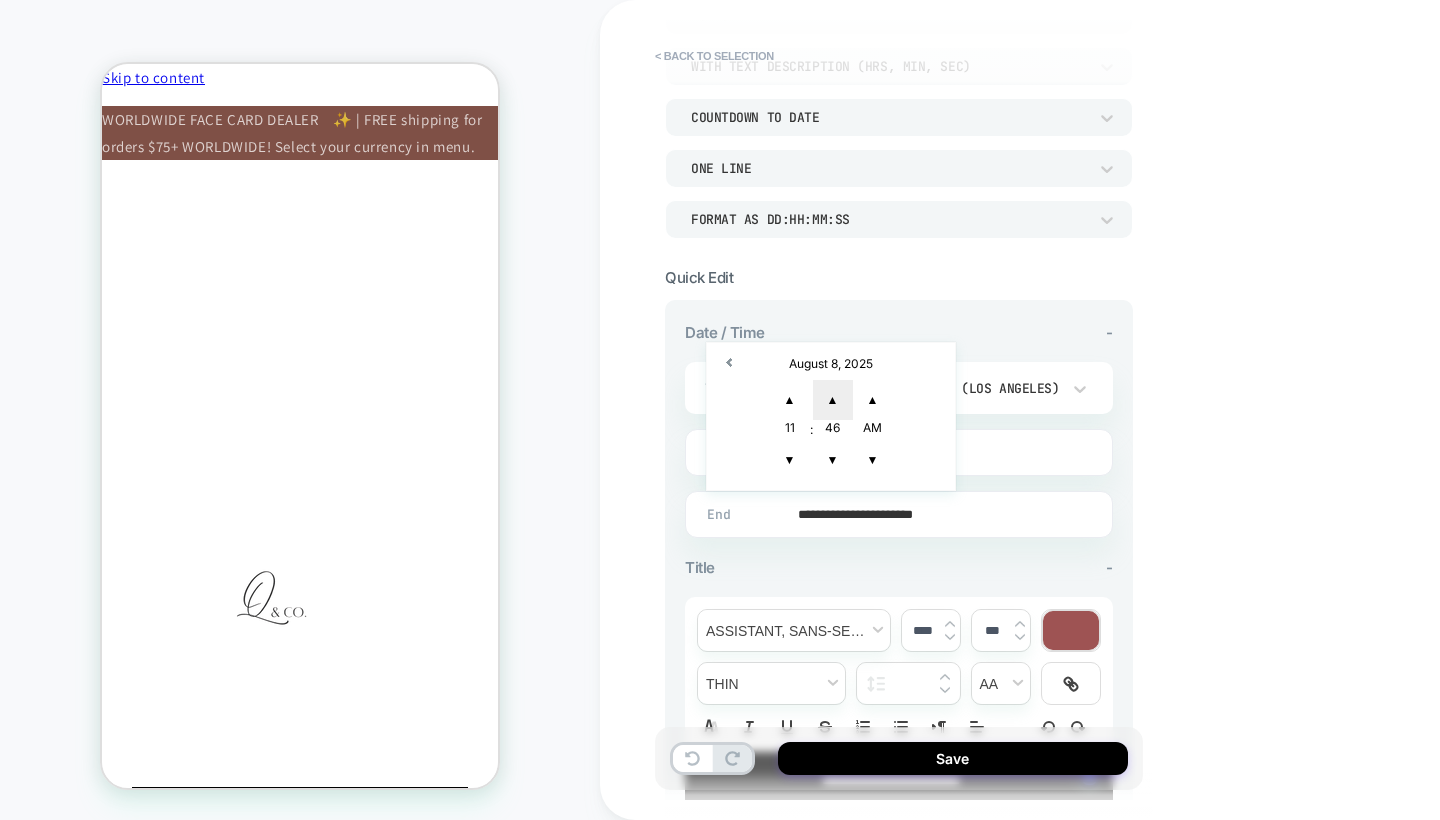 click on "▲" at bounding box center (833, 400) 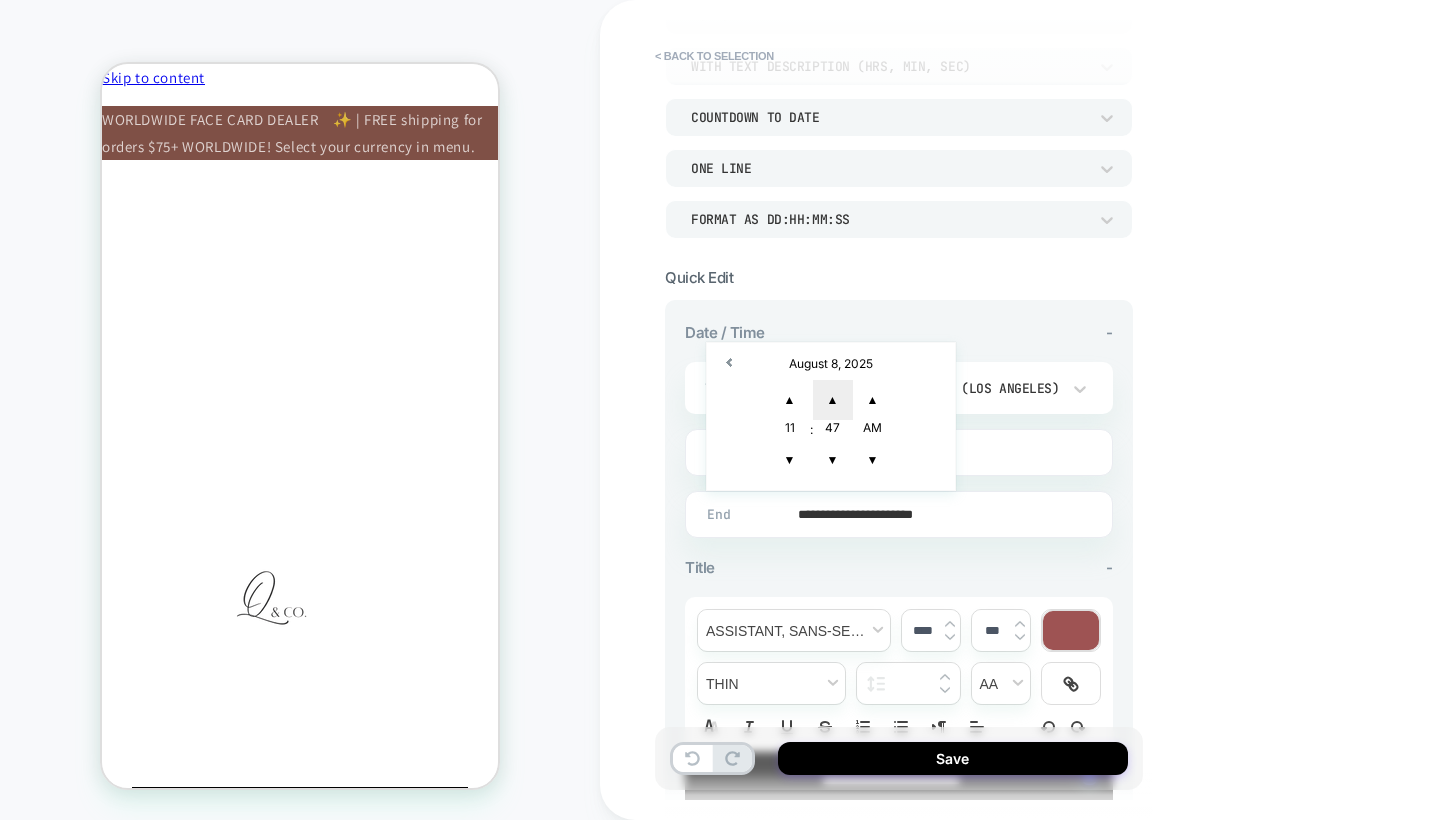 click on "▲" at bounding box center [833, 400] 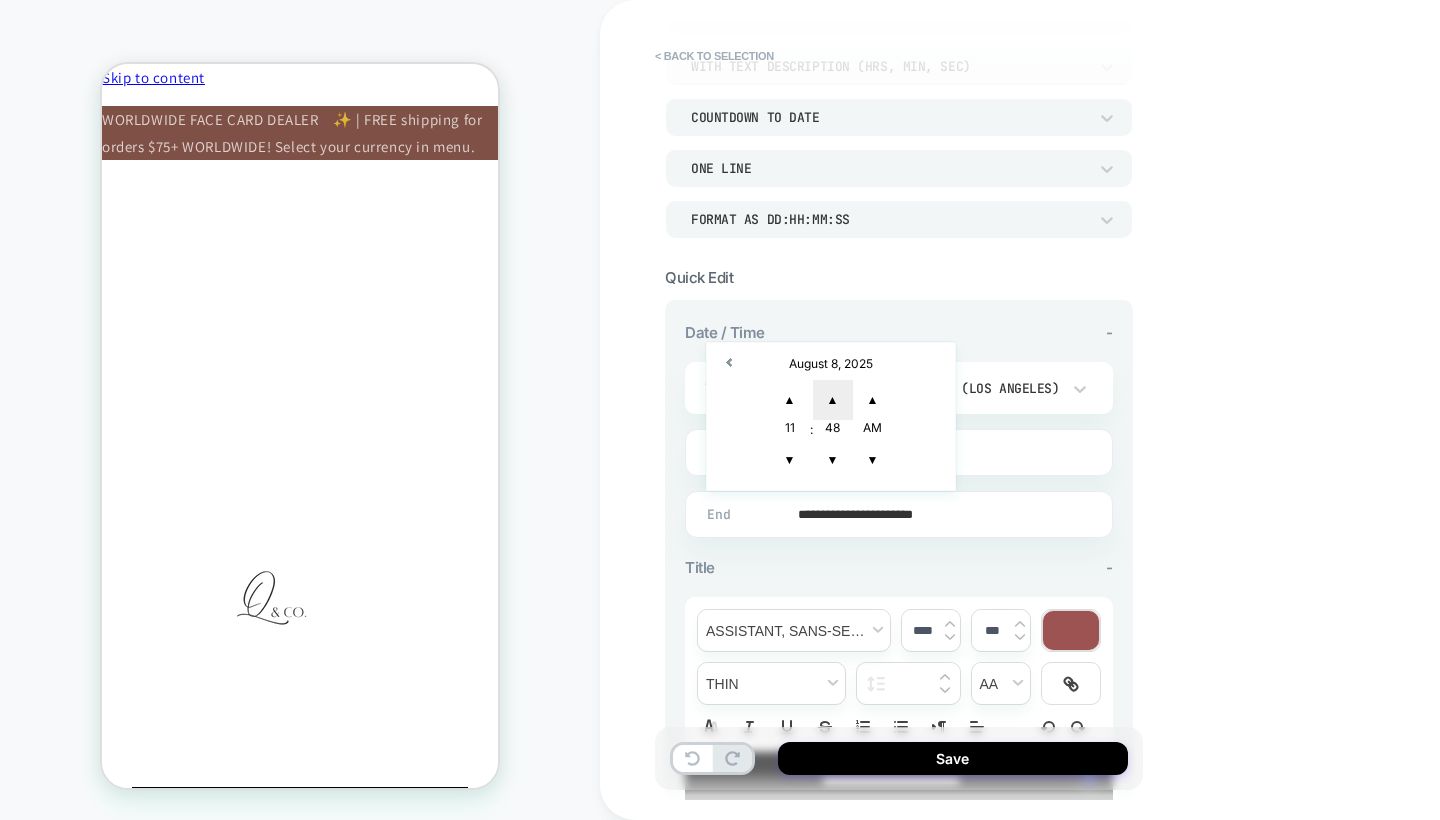 click on "▲" at bounding box center (833, 400) 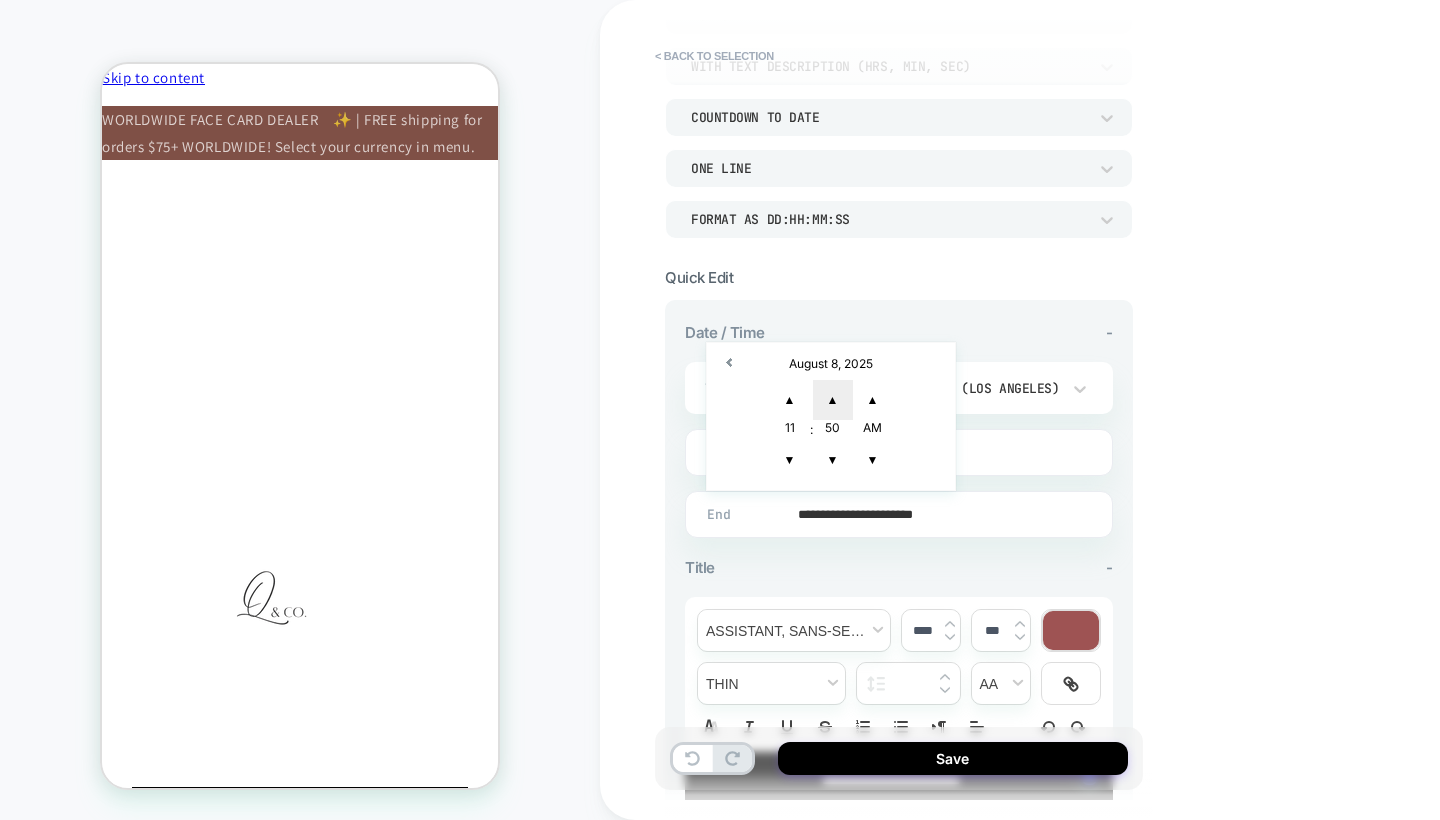 click on "▲" at bounding box center (833, 400) 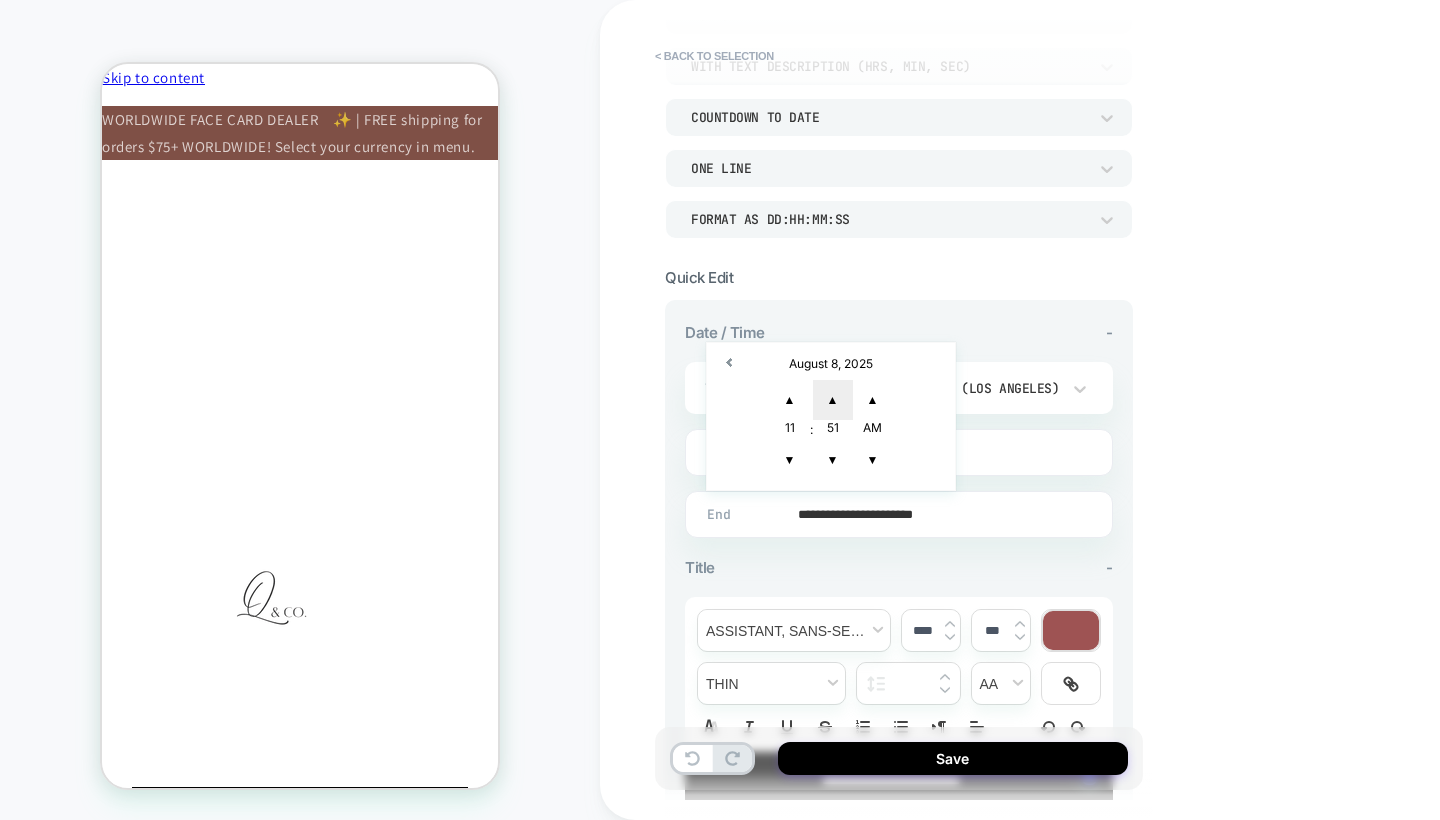 click on "▲" at bounding box center (833, 400) 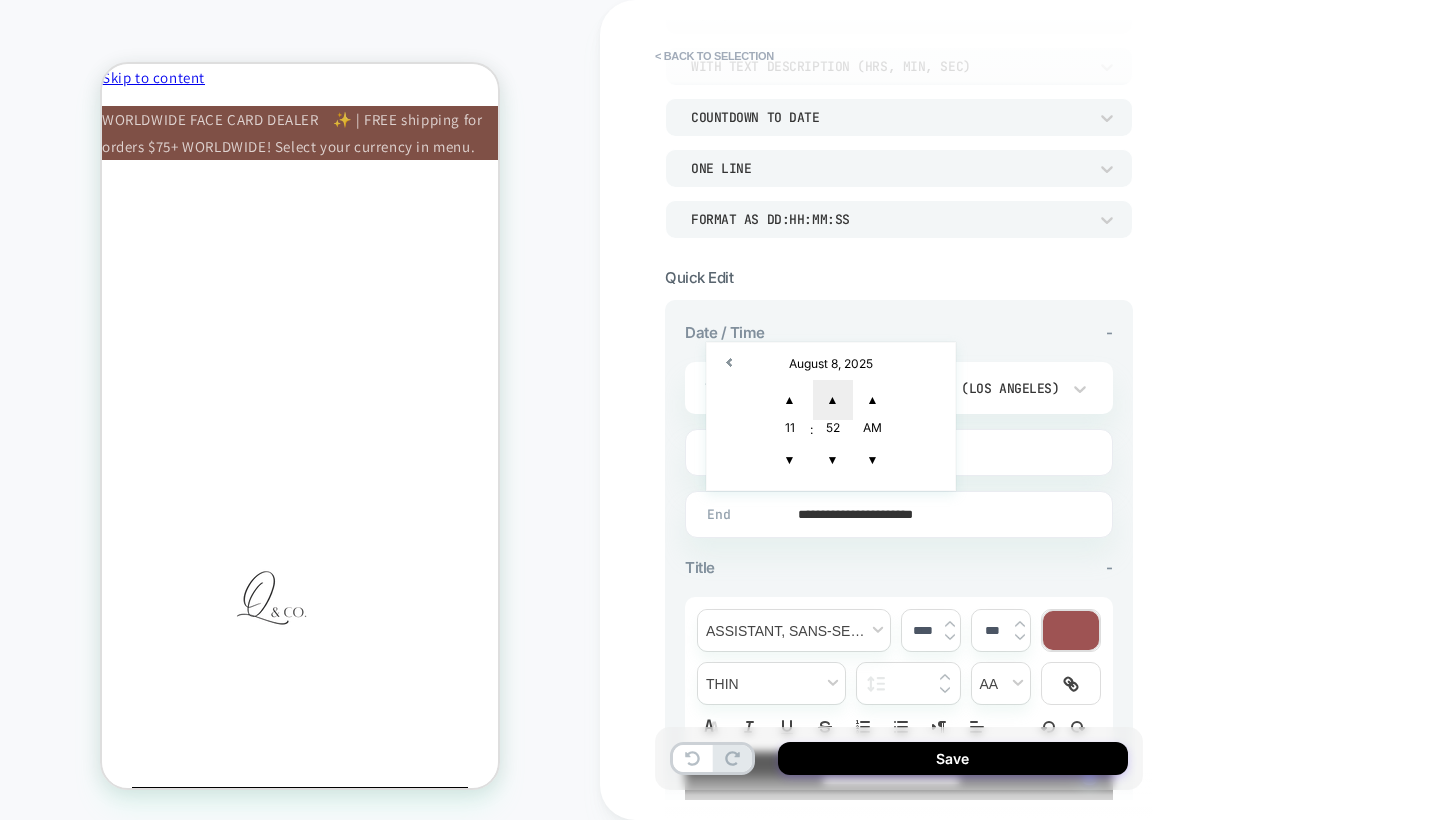 click on "▲" at bounding box center [833, 400] 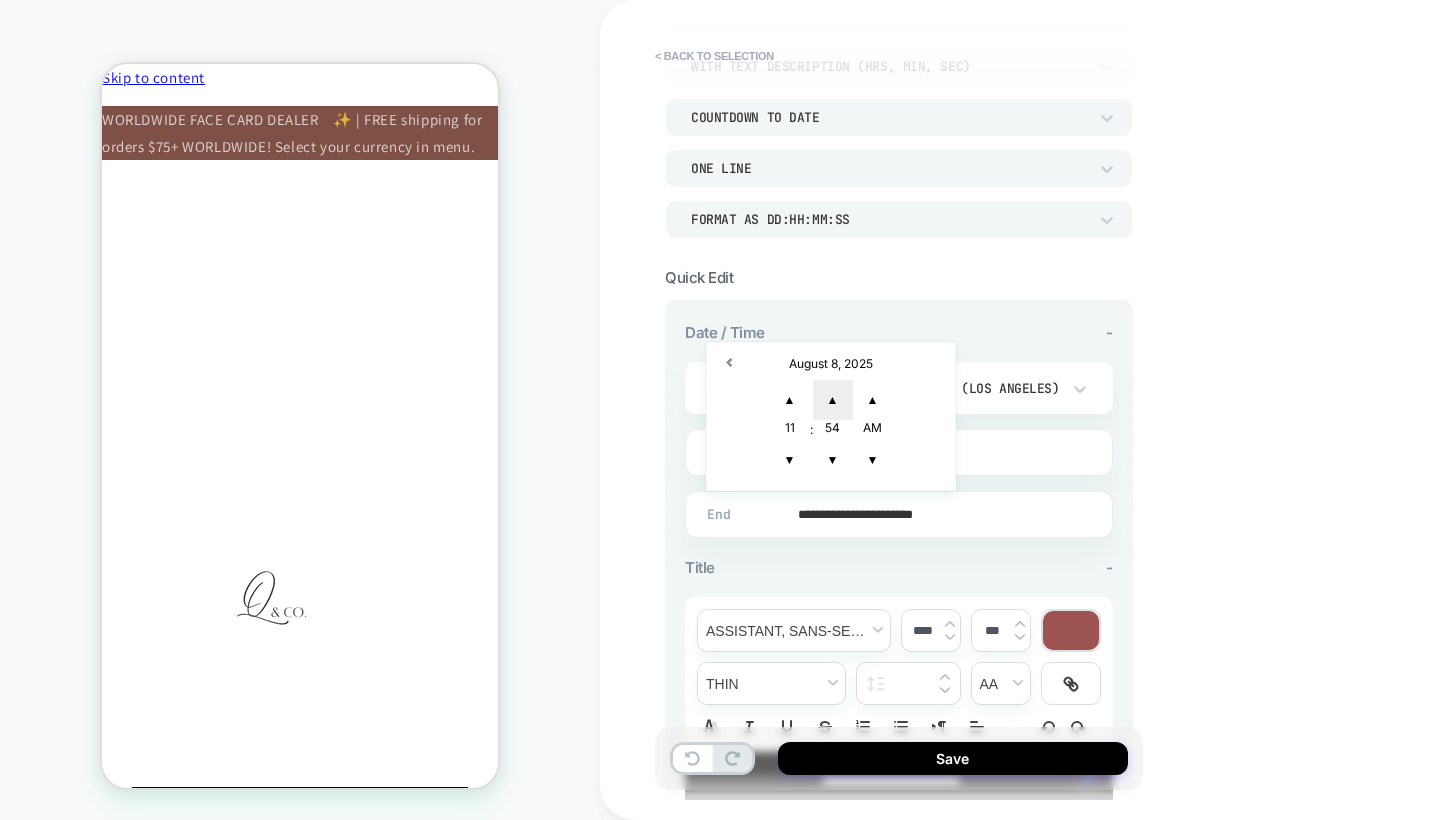 click on "▲" at bounding box center [833, 400] 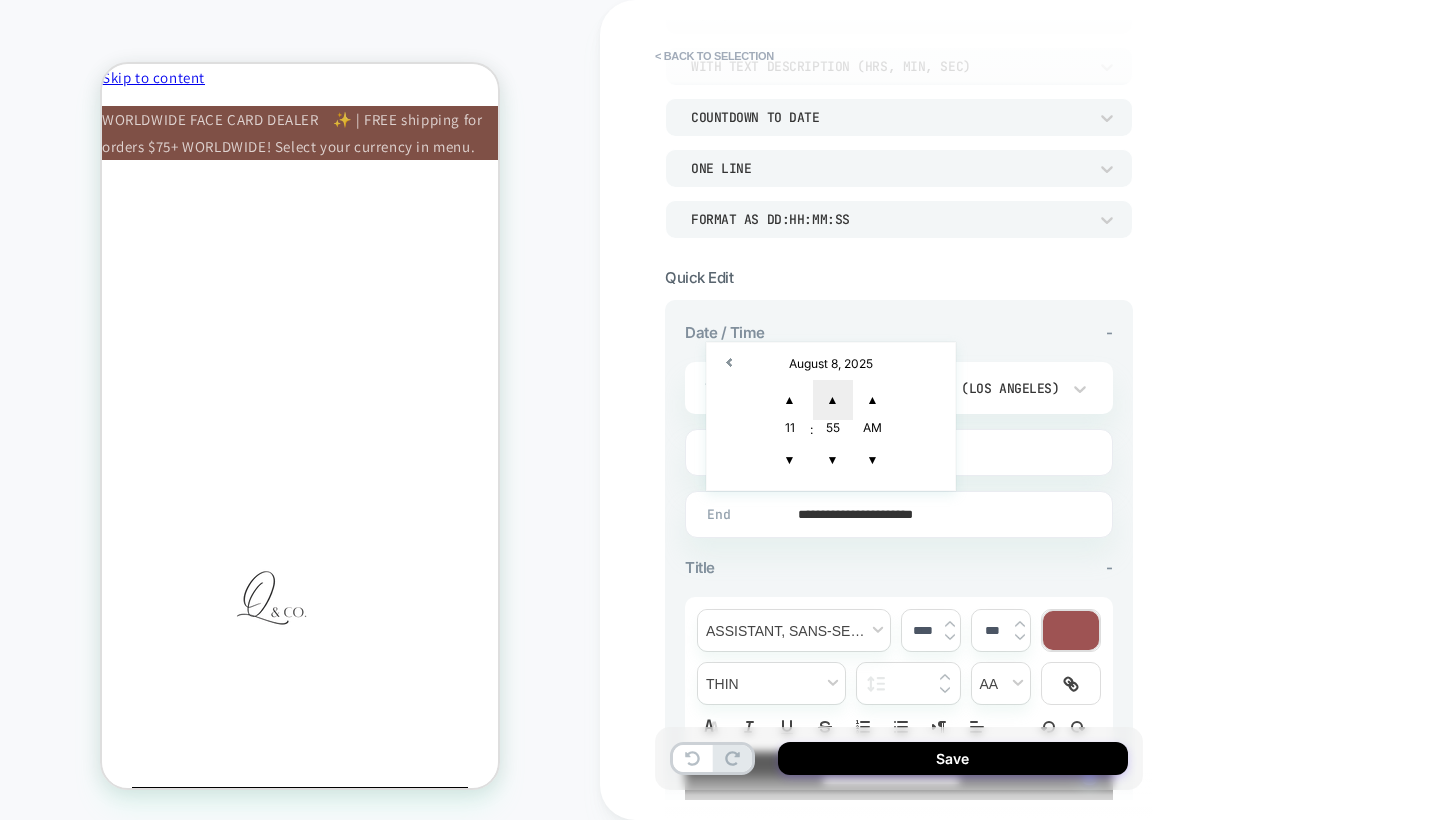 click on "▲" at bounding box center (833, 400) 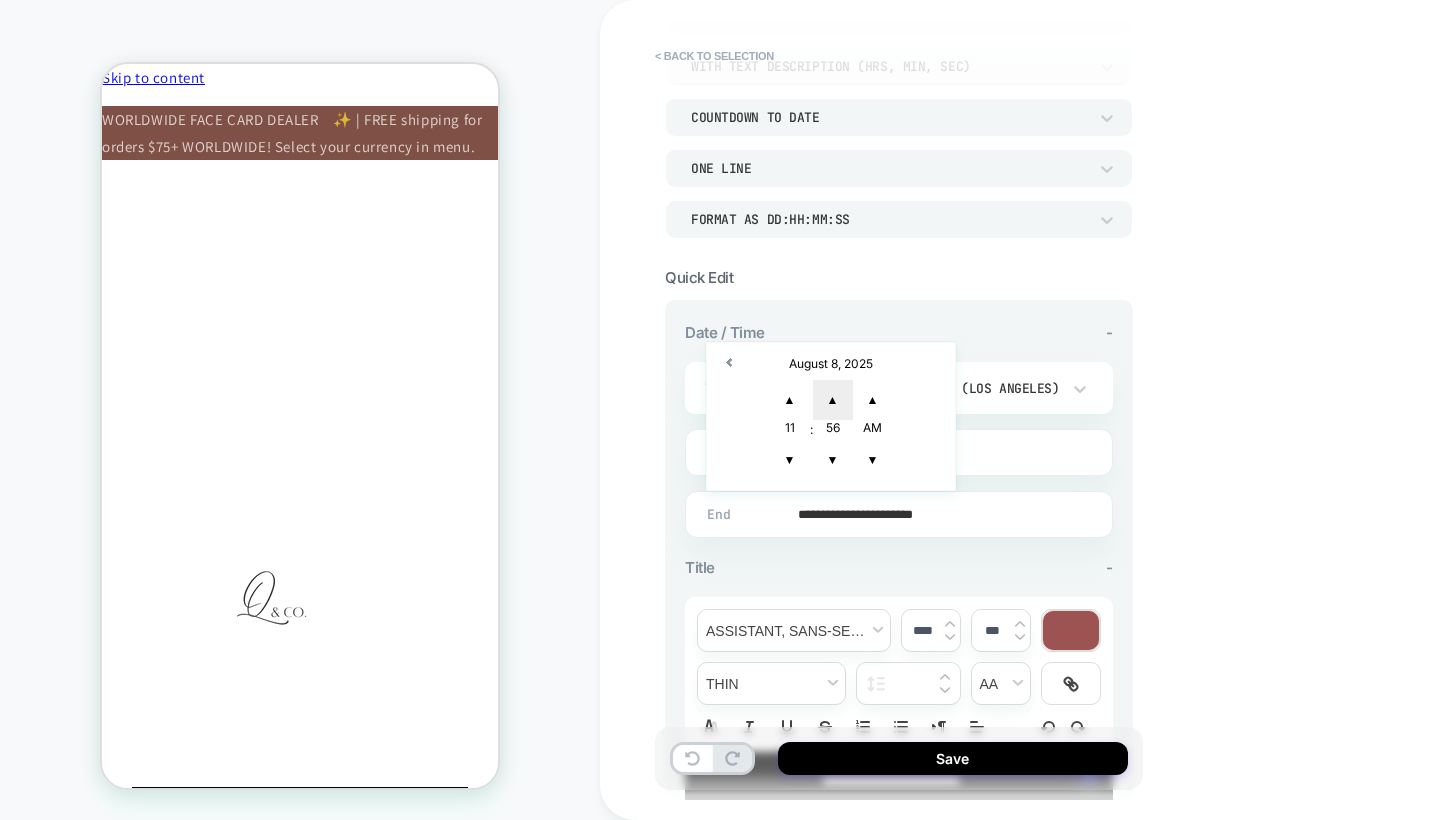 click on "▲" at bounding box center (833, 400) 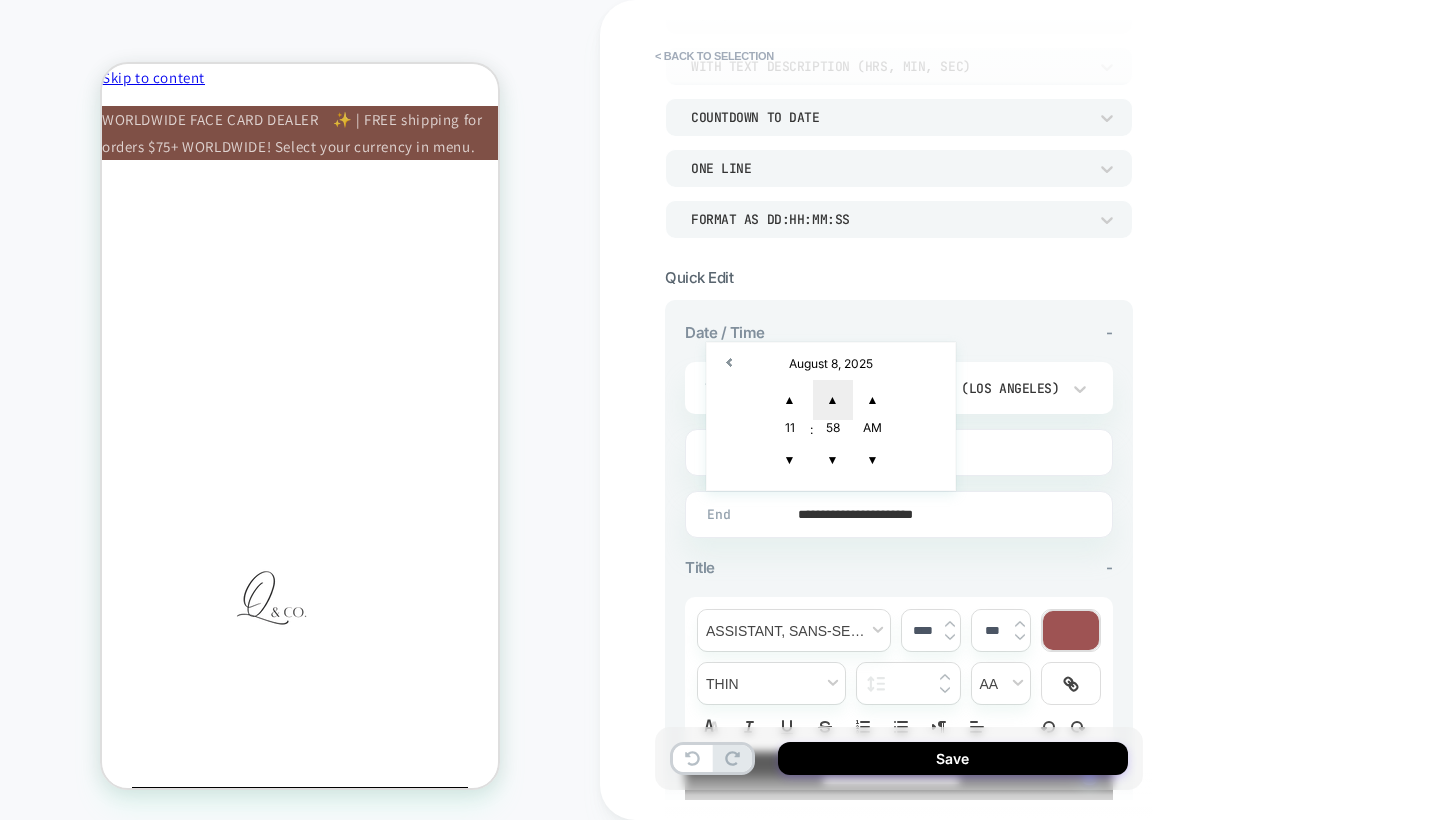 click on "▲" at bounding box center [833, 400] 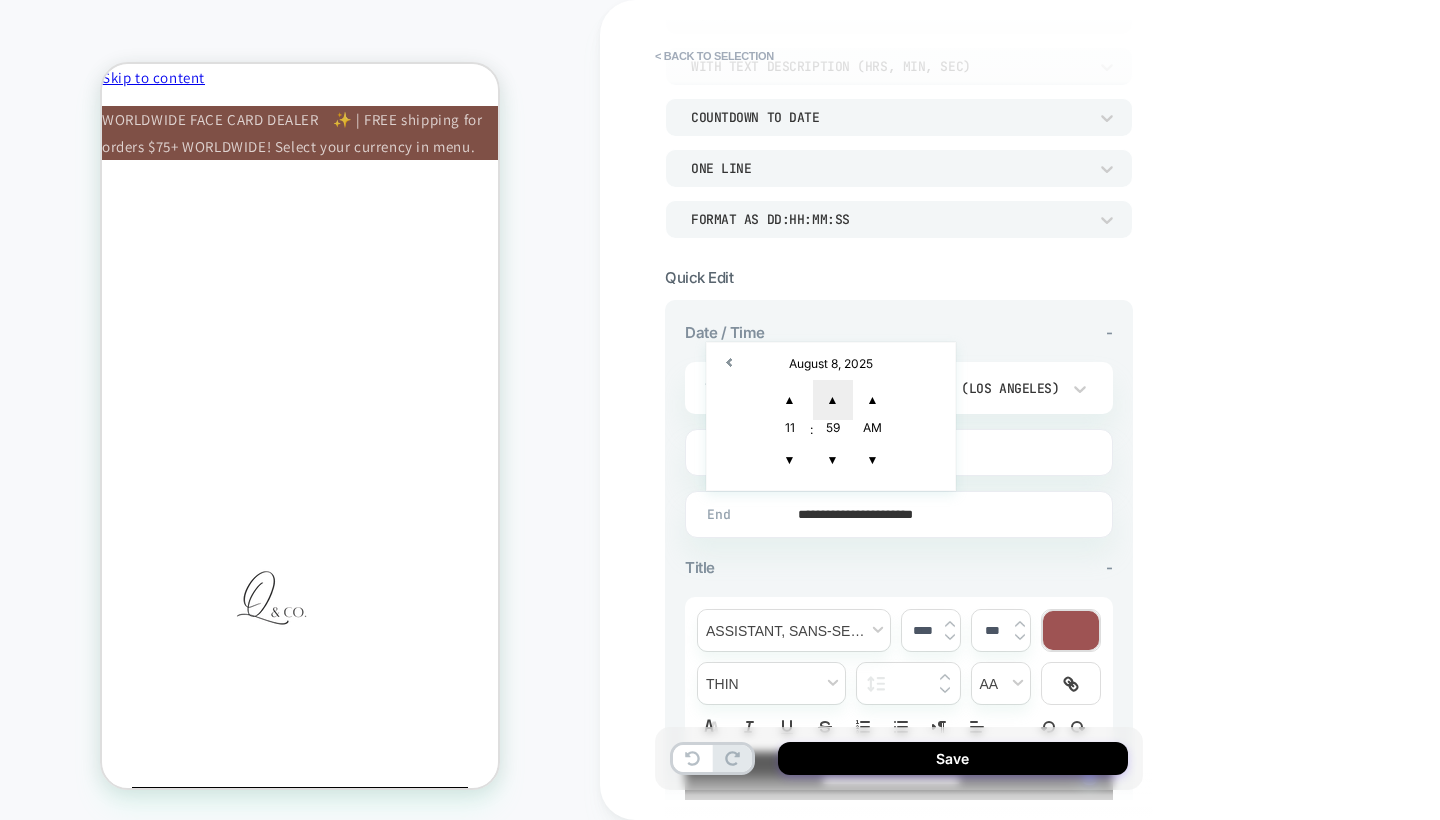 click on "▲" at bounding box center [833, 400] 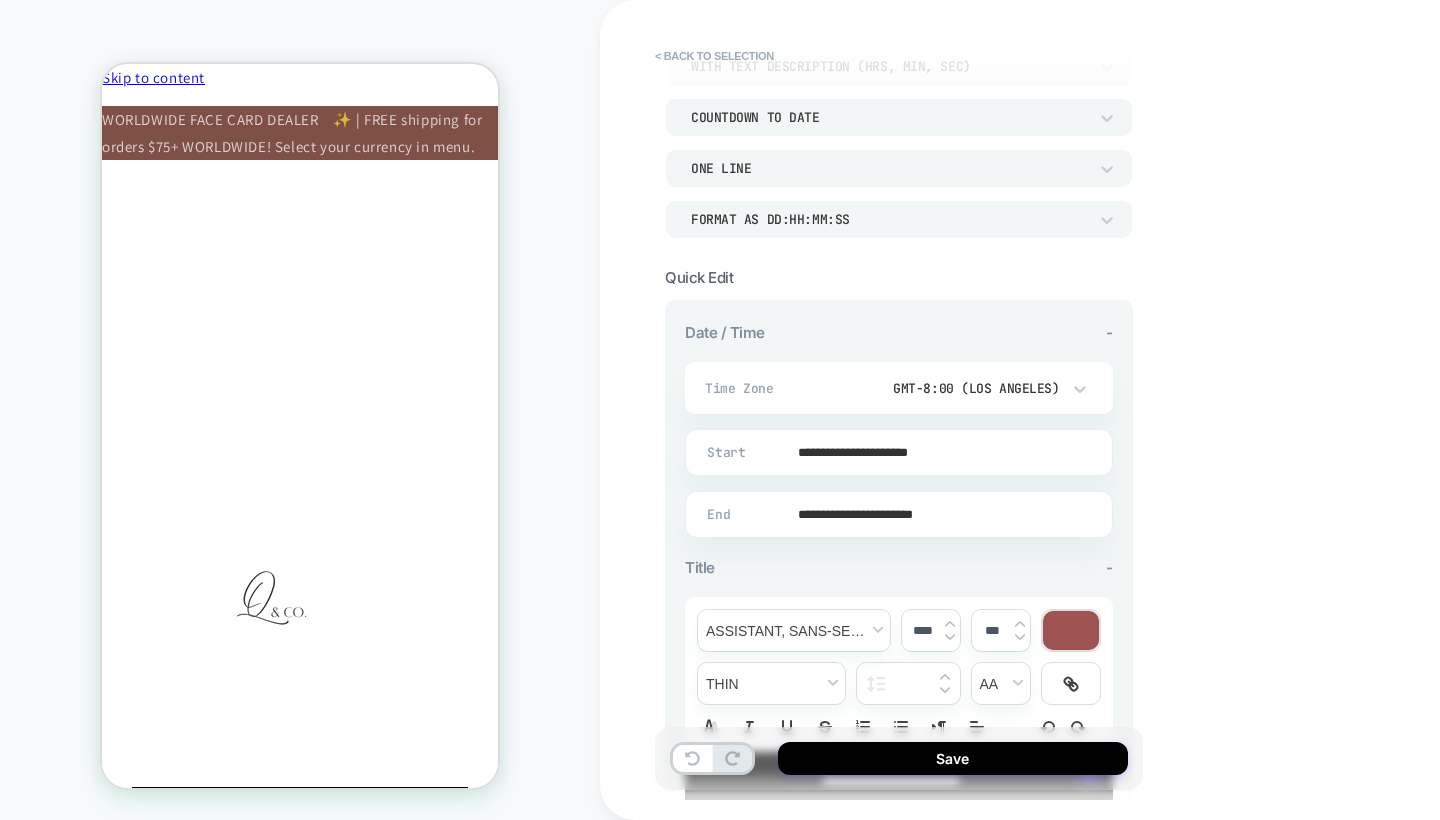 click on "**********" at bounding box center [1040, 410] 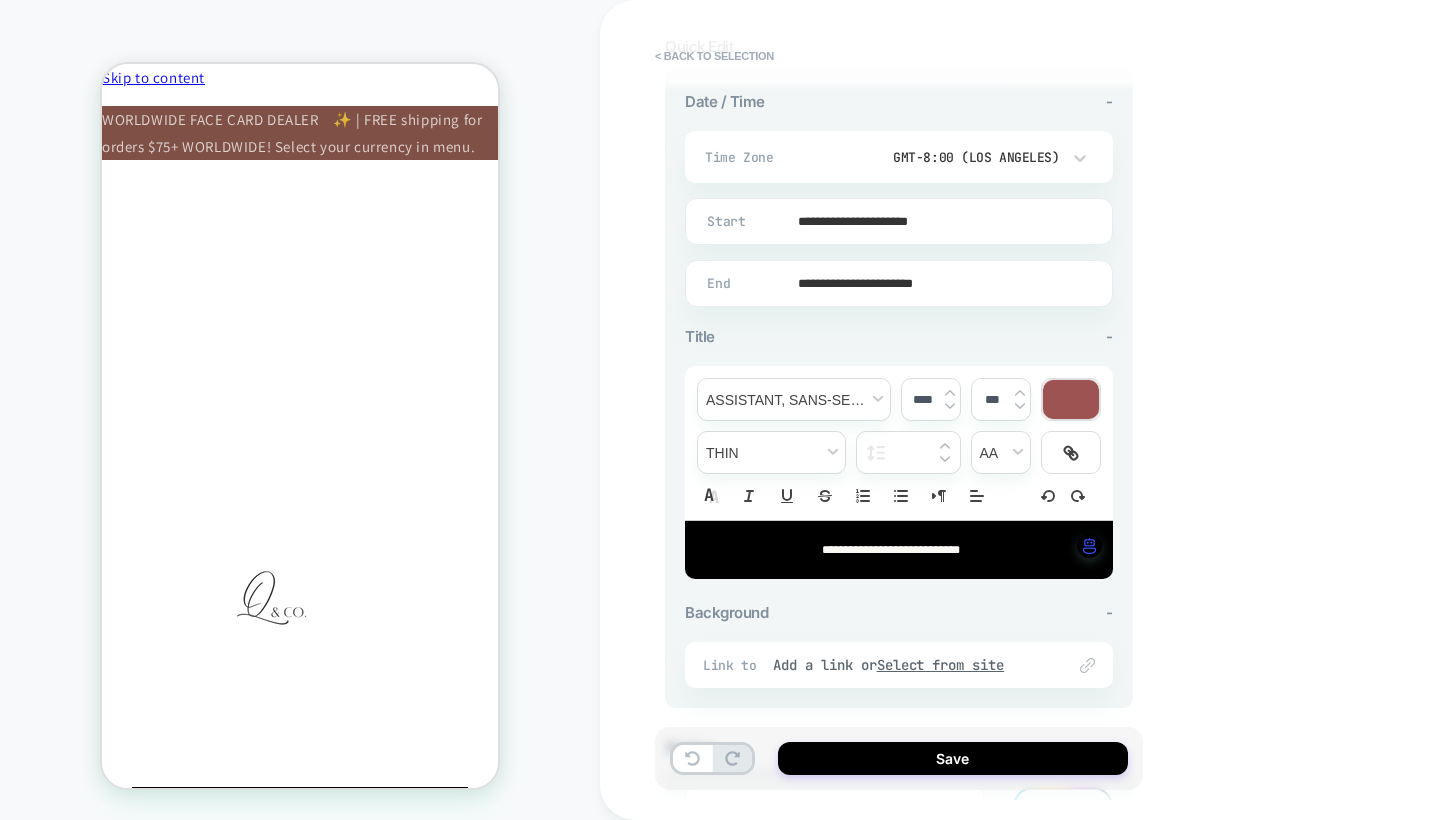 scroll, scrollTop: 428, scrollLeft: 0, axis: vertical 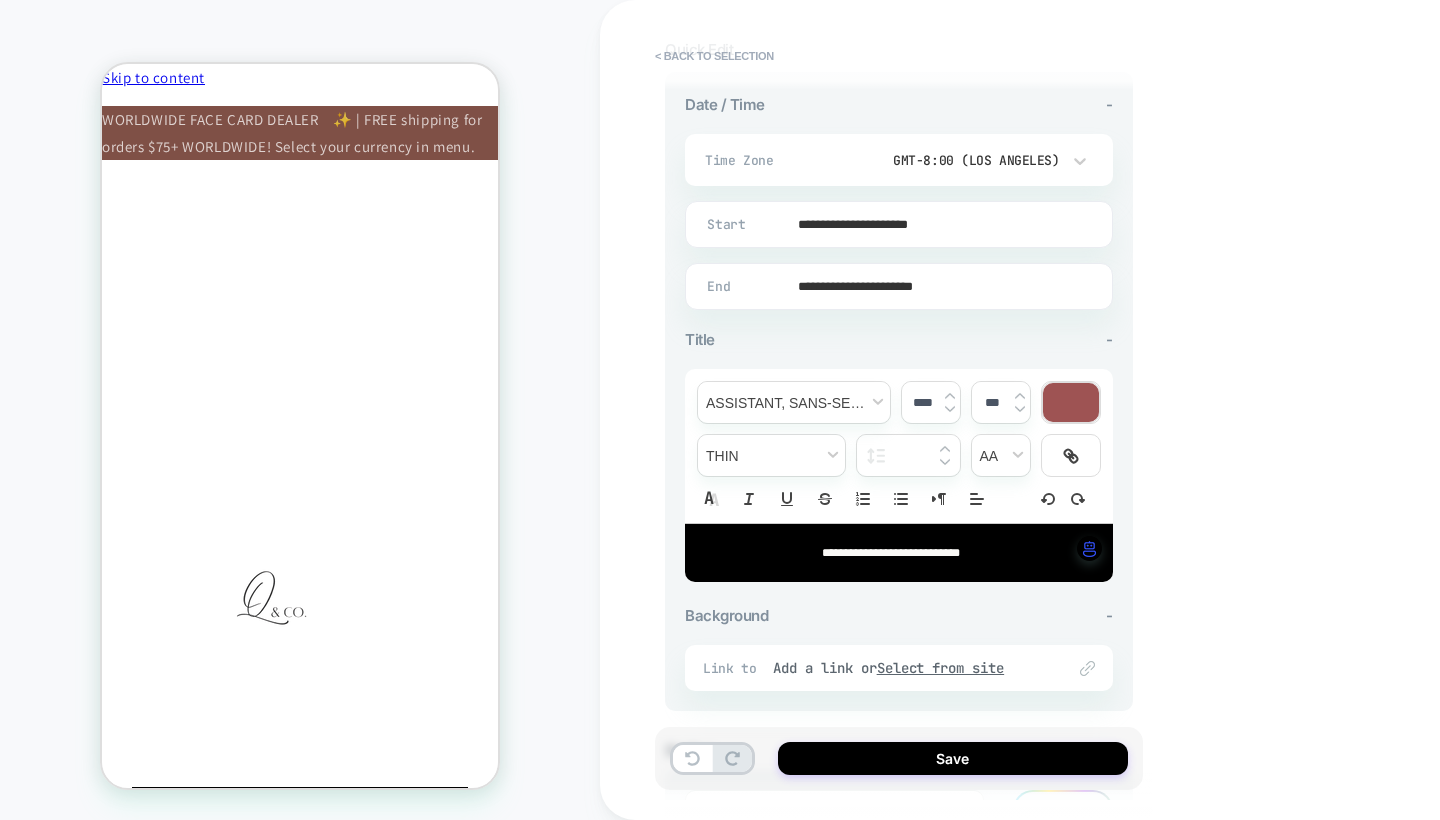 click at bounding box center [1071, 402] 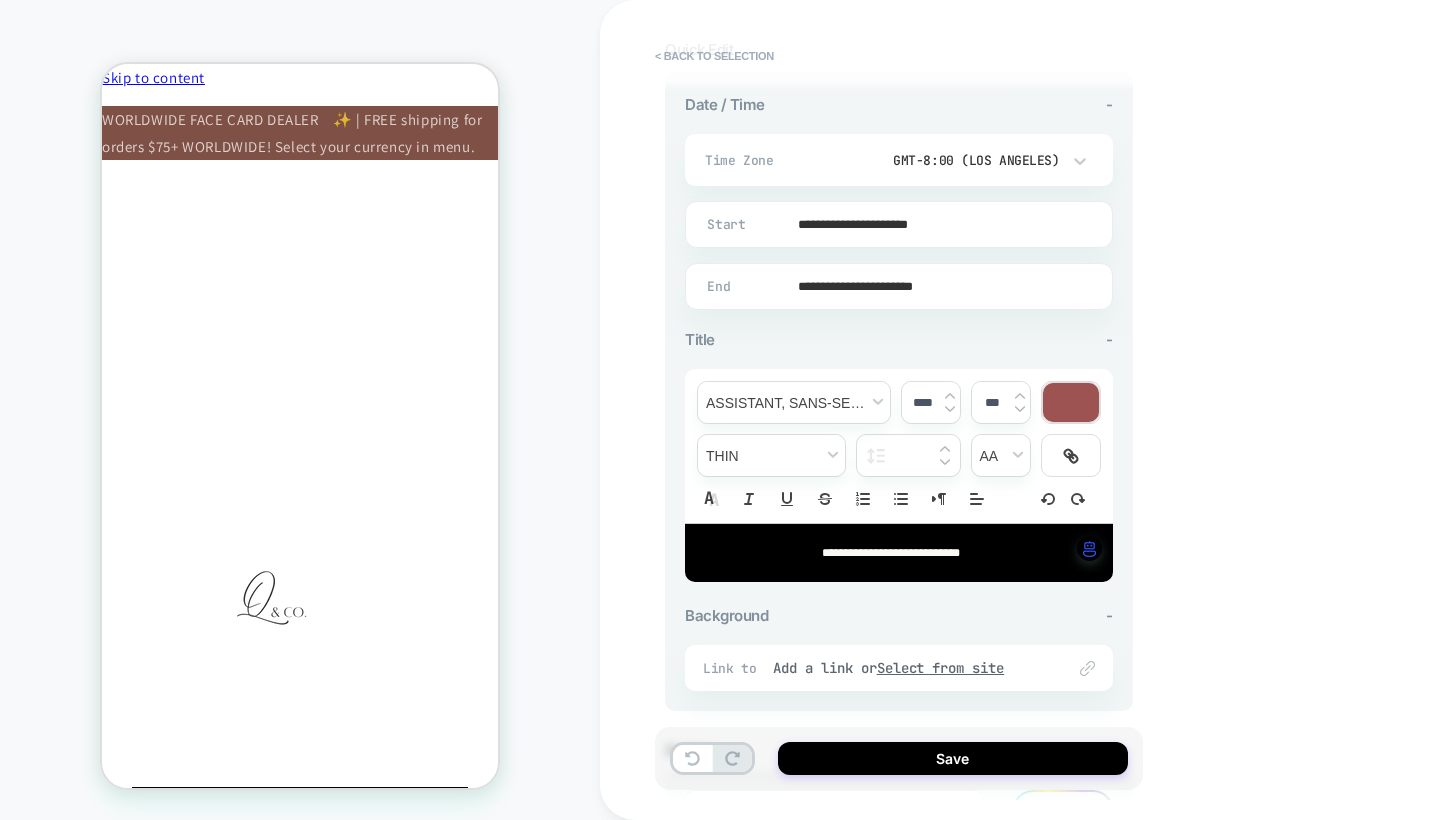 click at bounding box center [1071, 402] 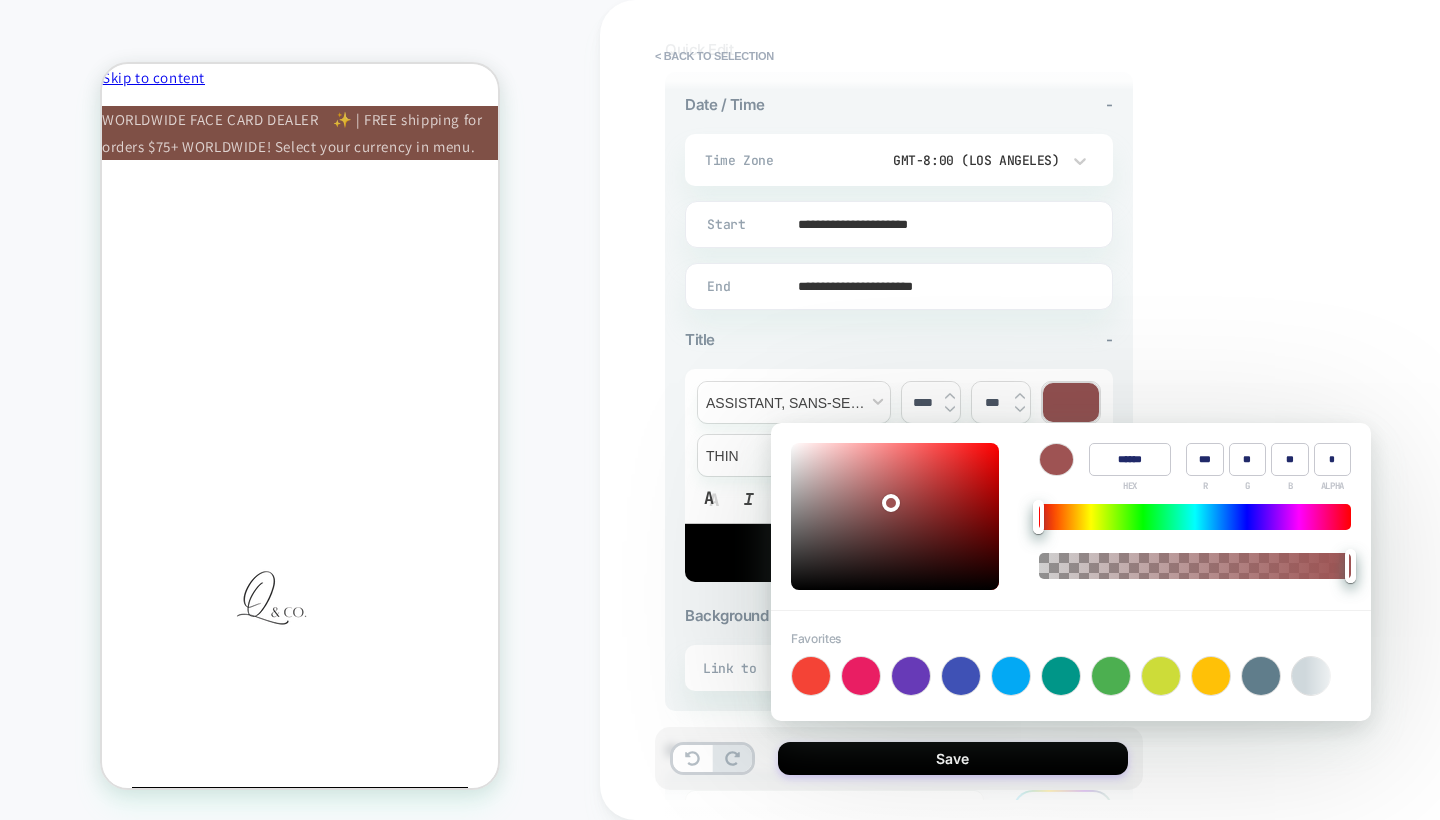 type on "******" 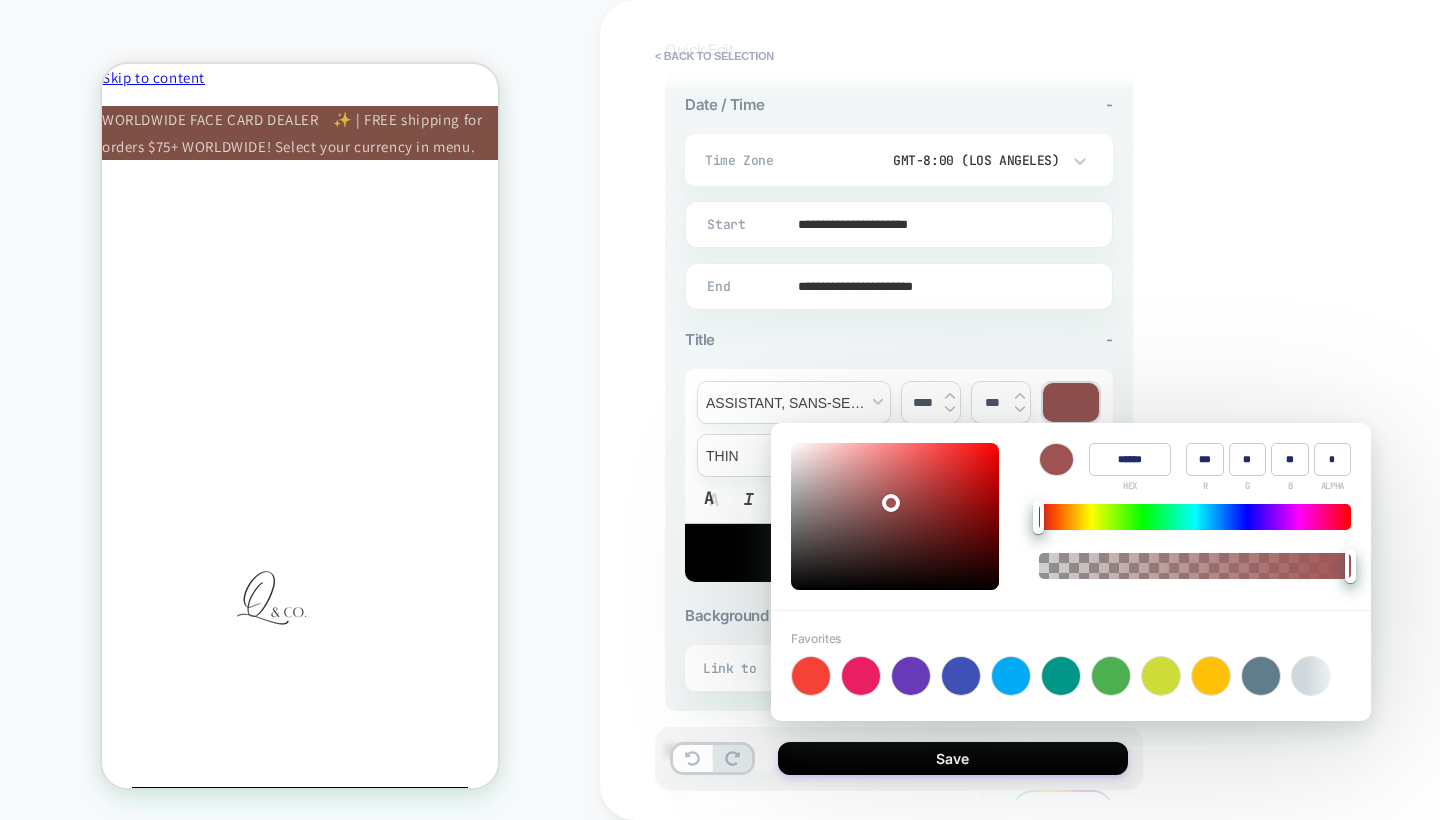 type on "***" 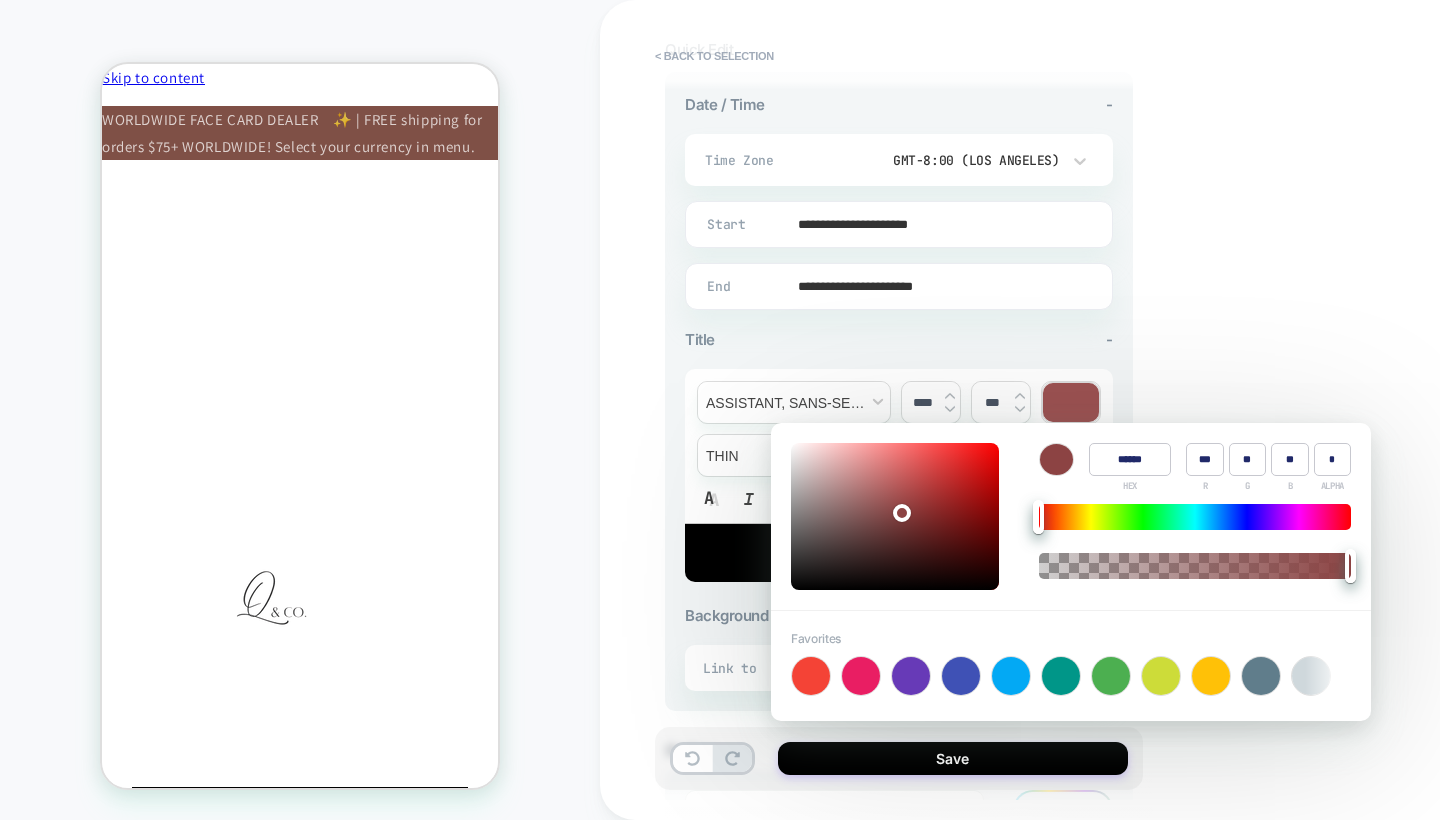 type on "******" 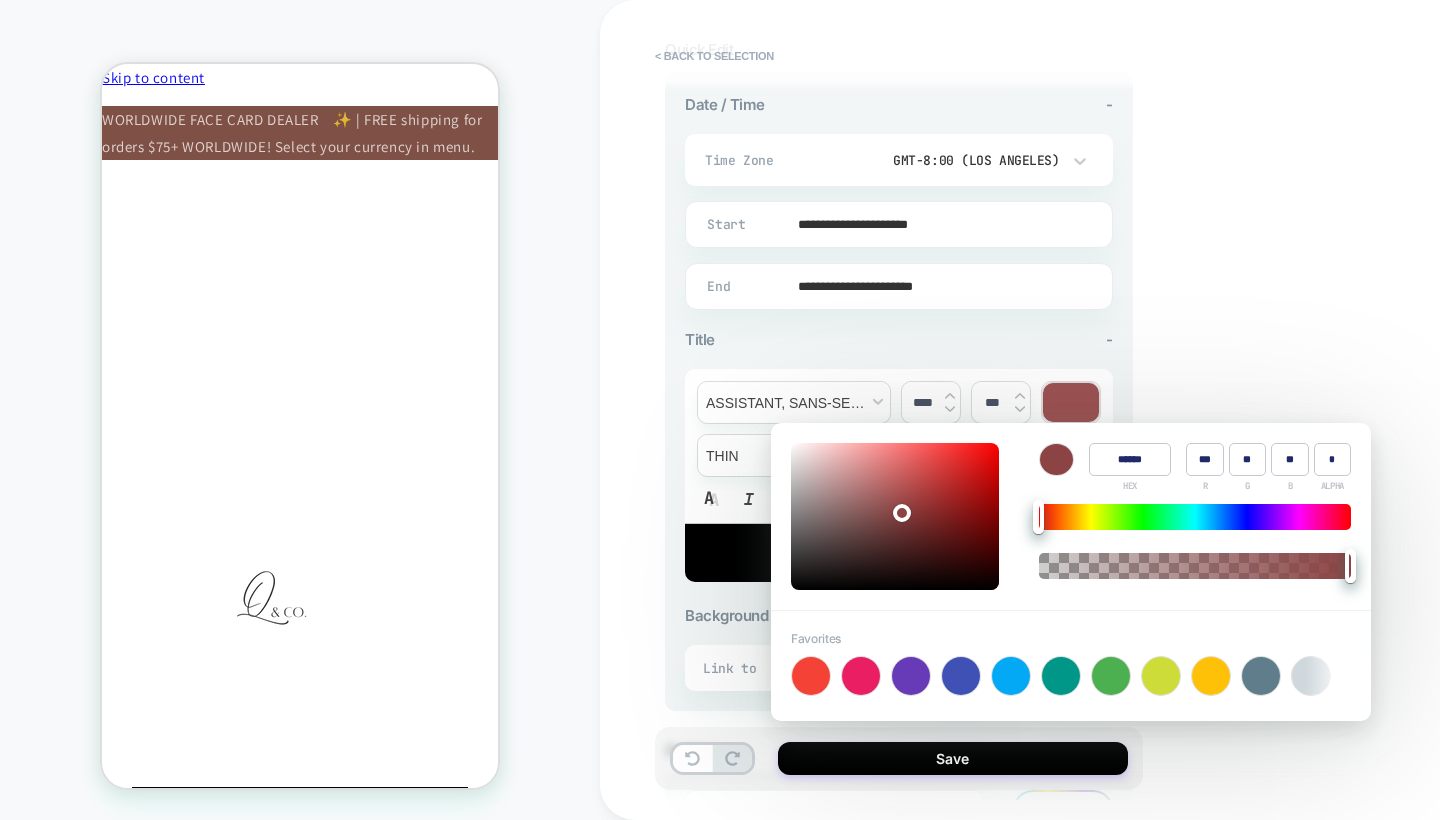 type on "***" 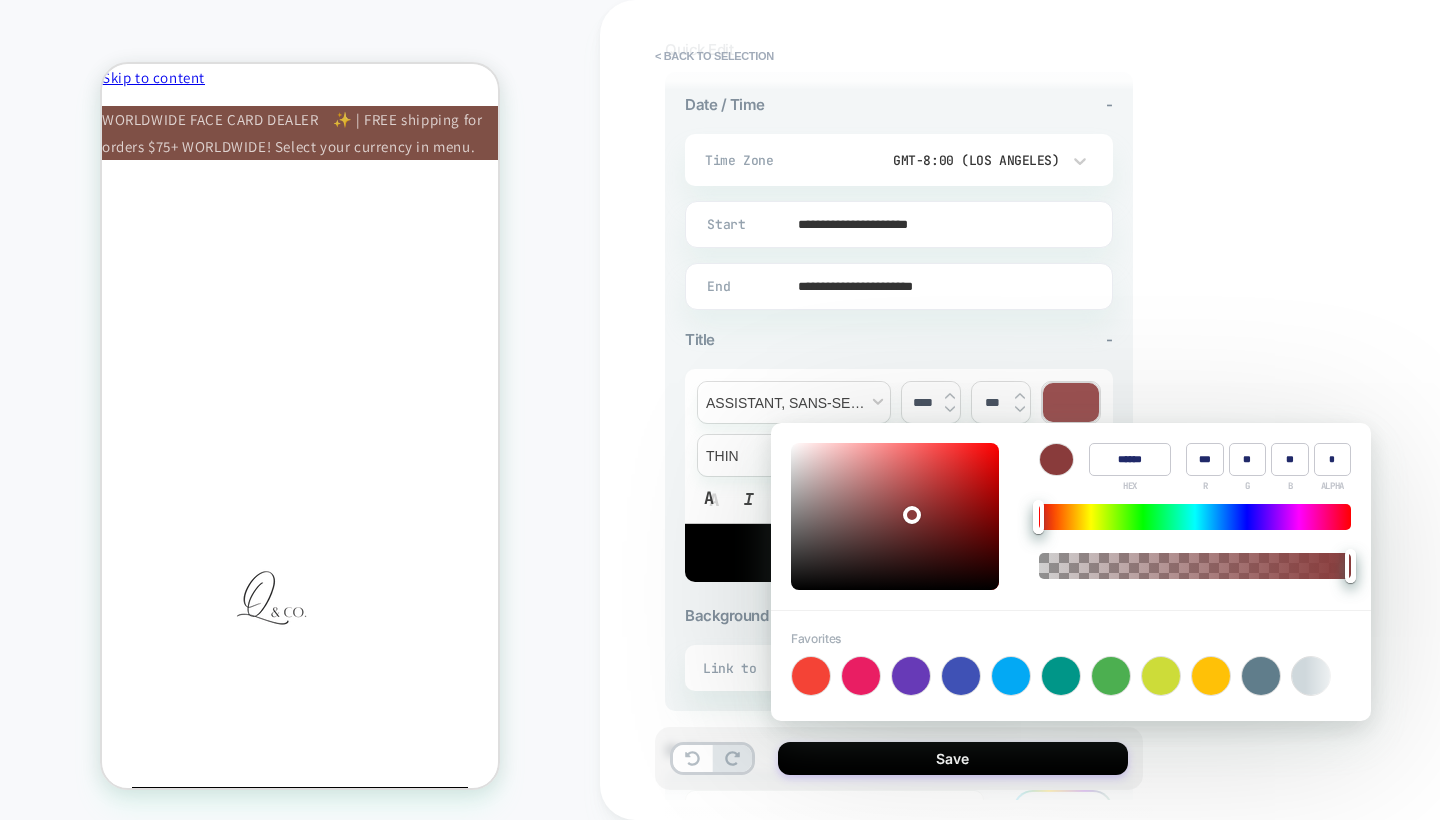 type on "***" 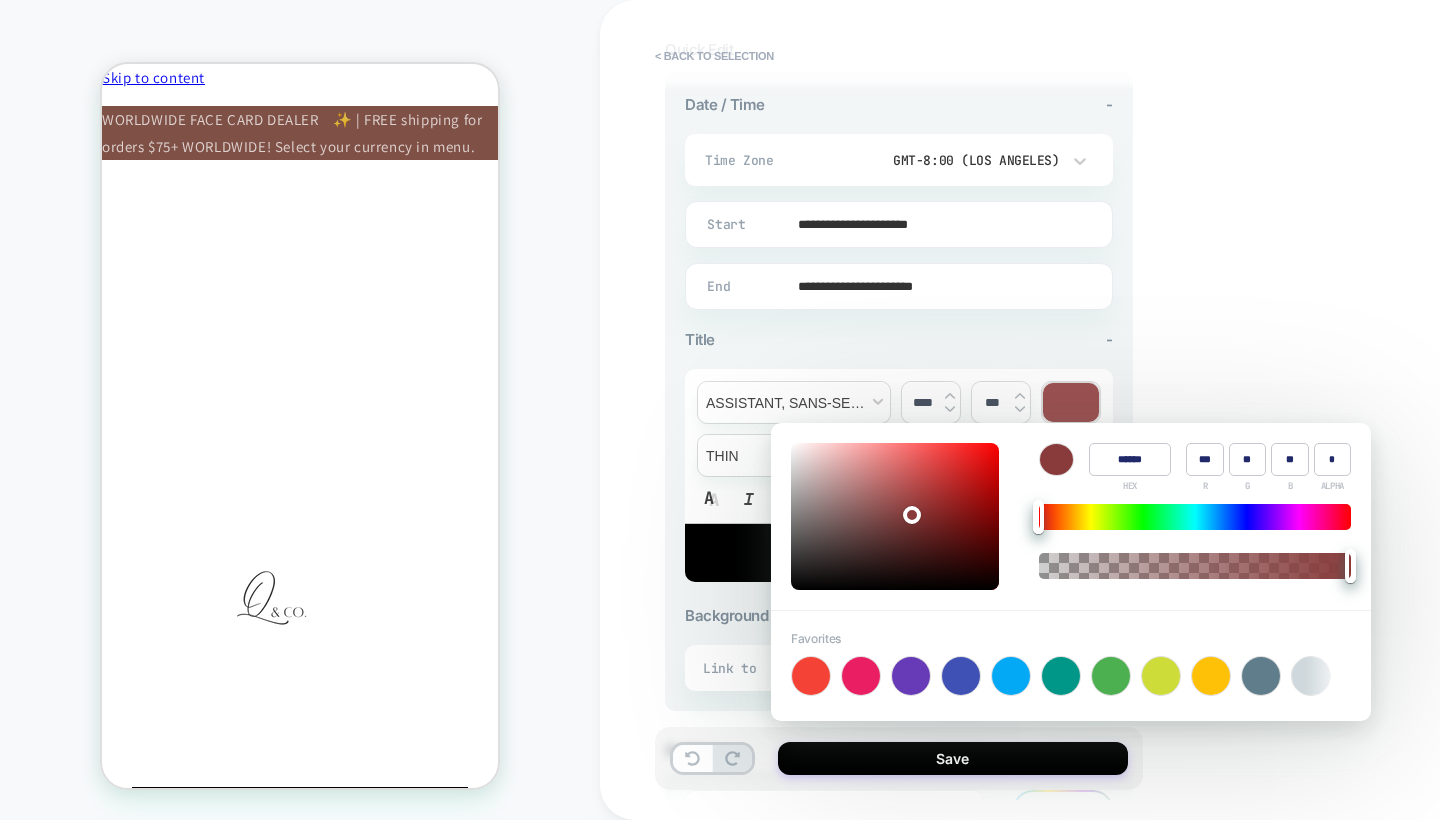 type on "**" 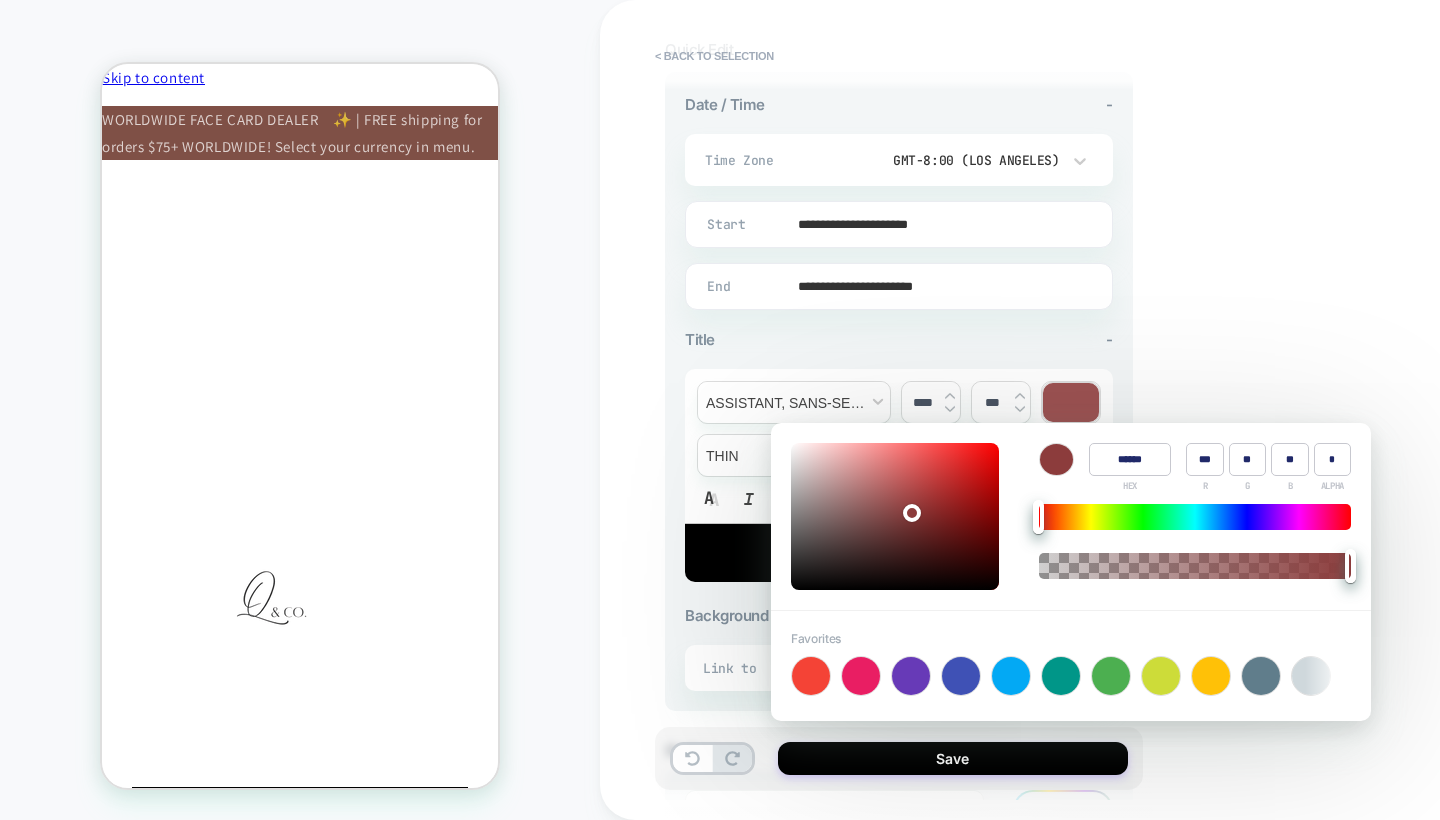 type on "***" 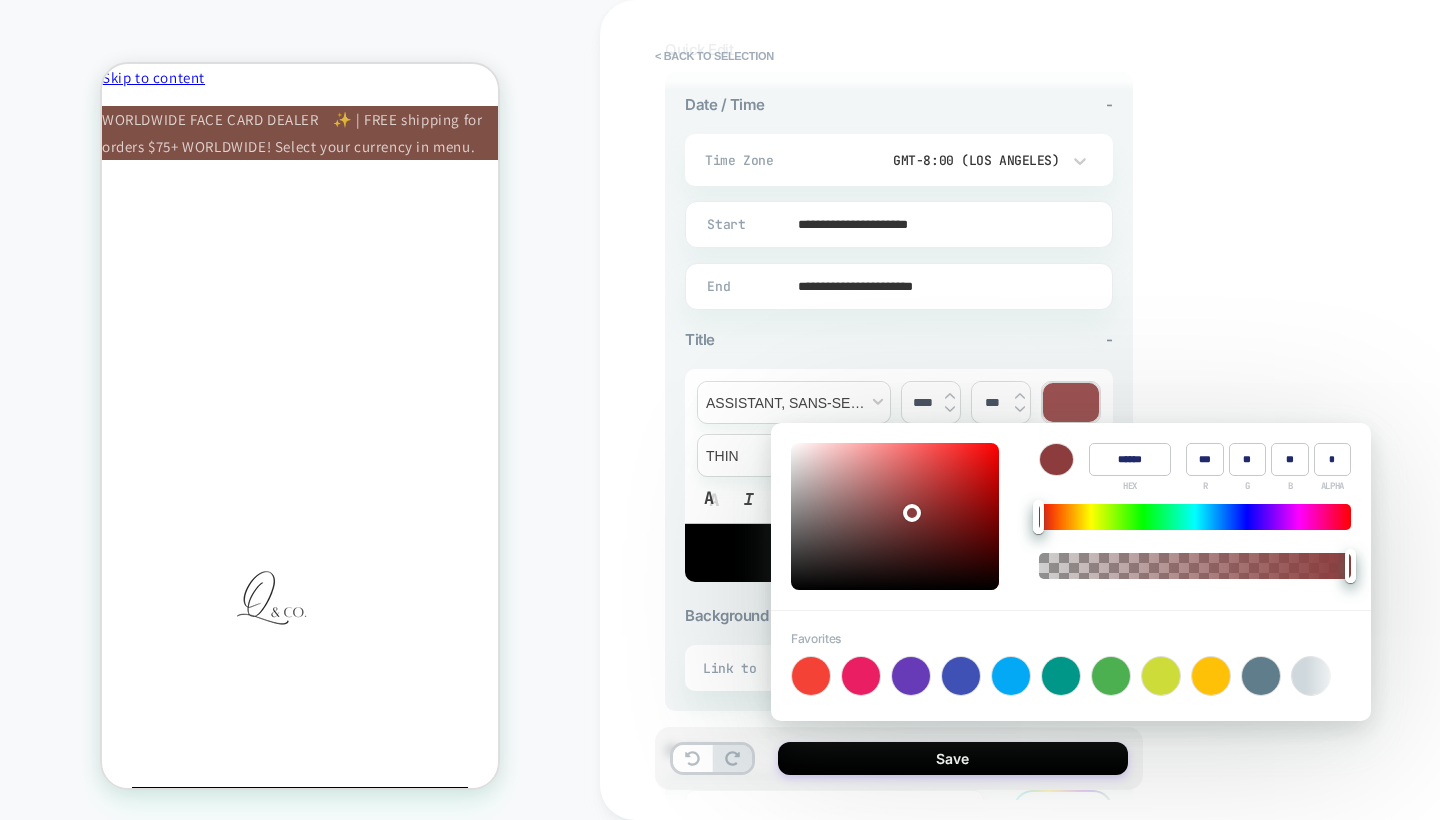 type on "**" 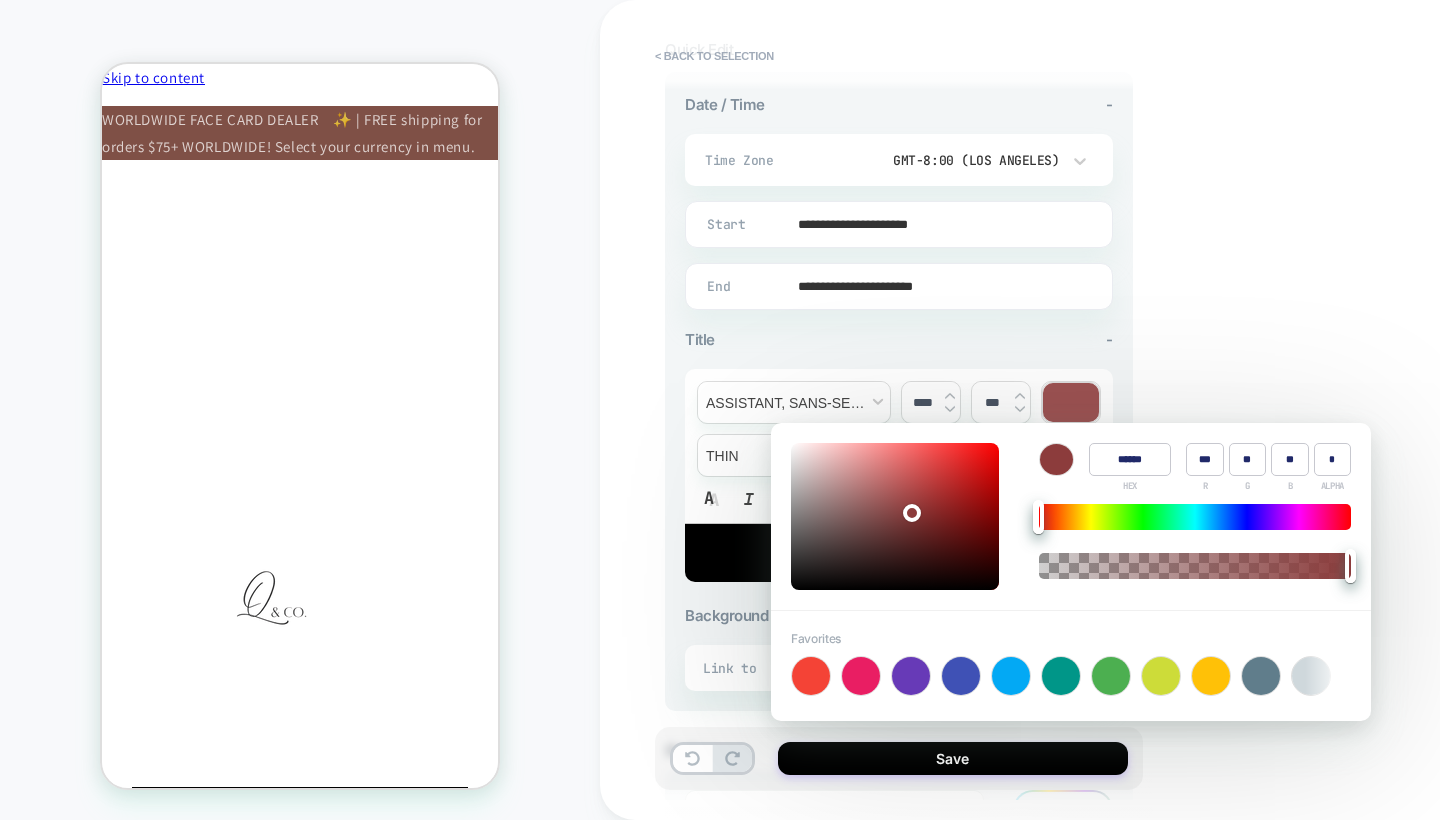 type on "***" 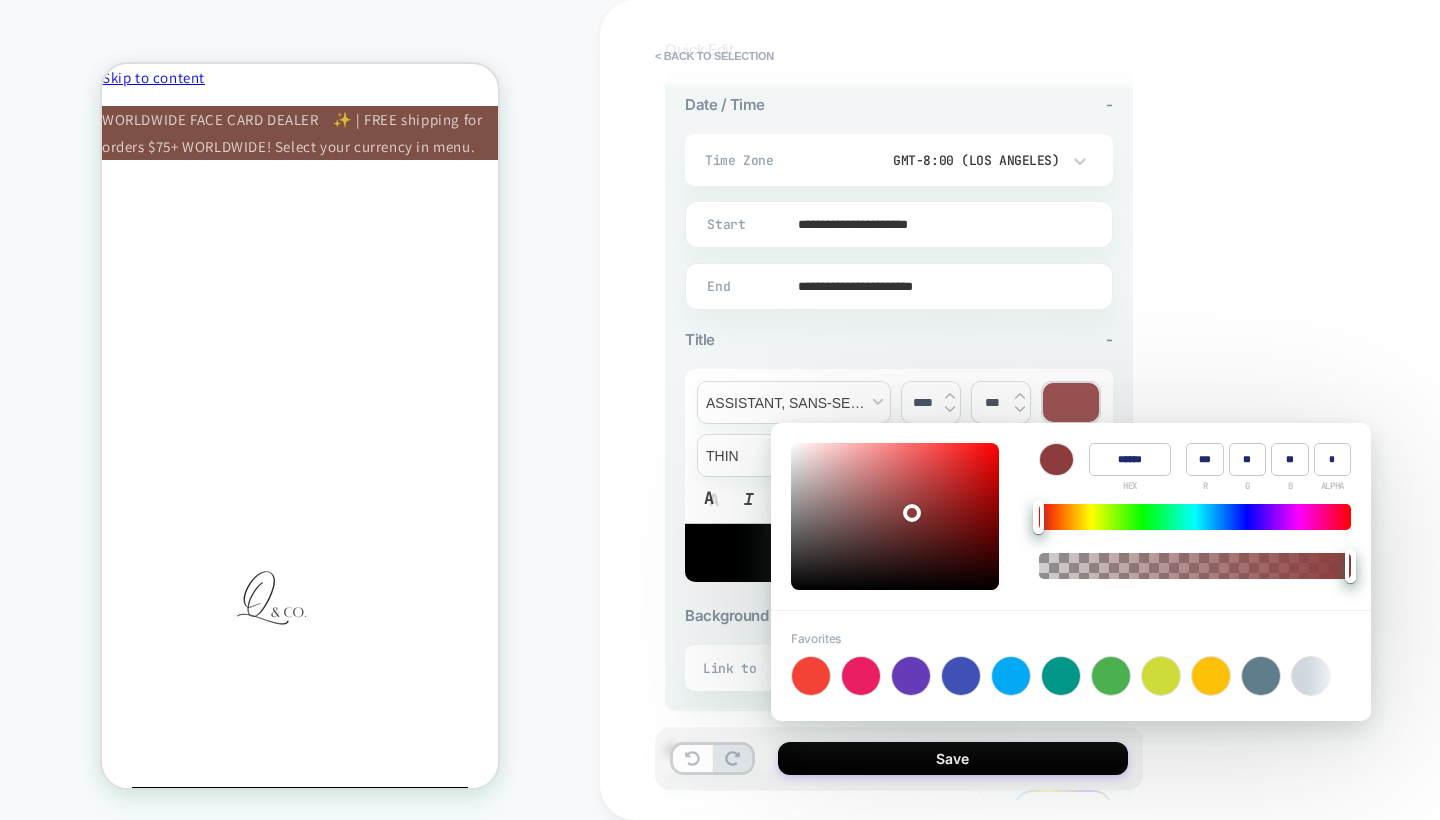 type on "**" 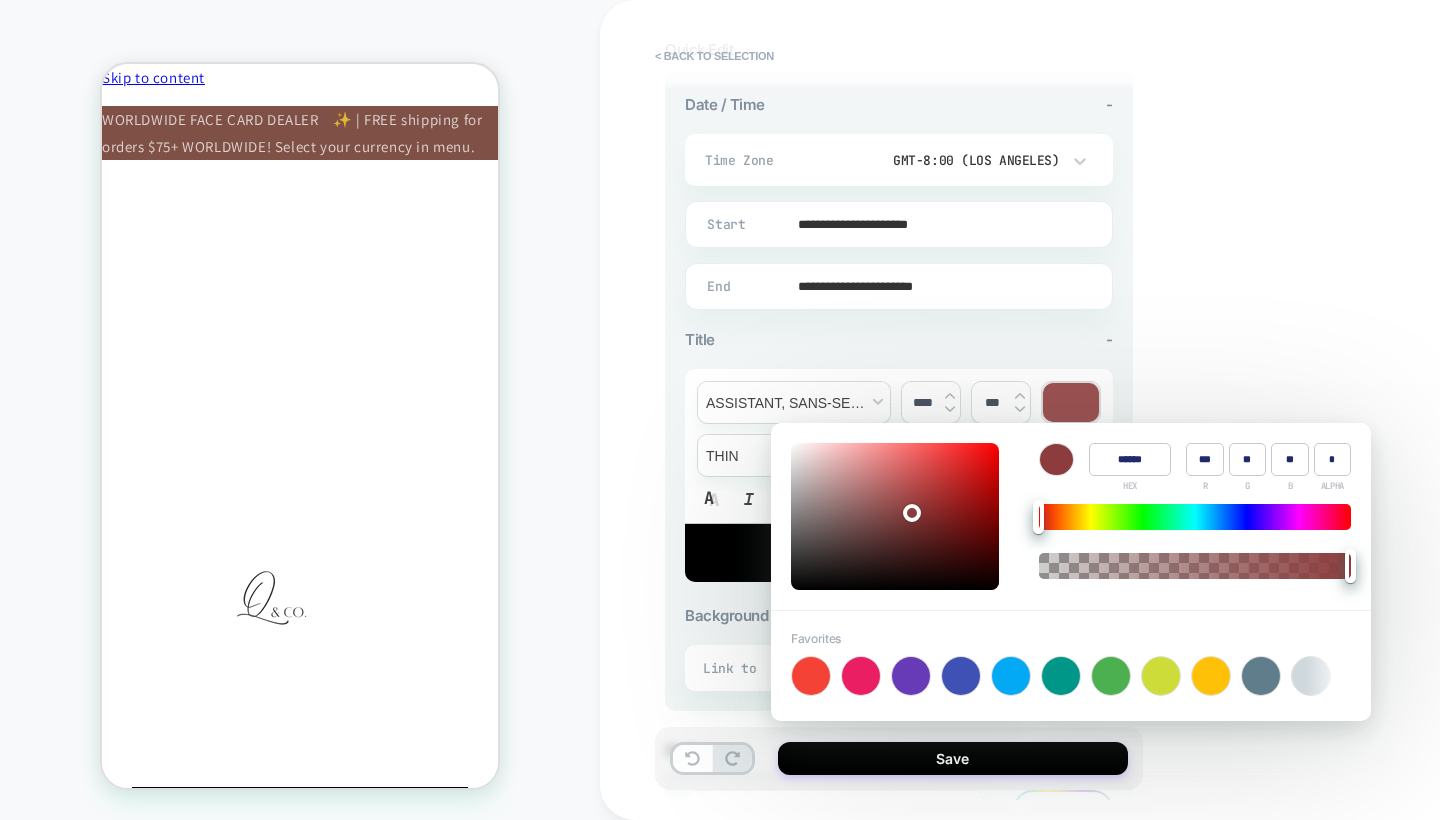 type on "******" 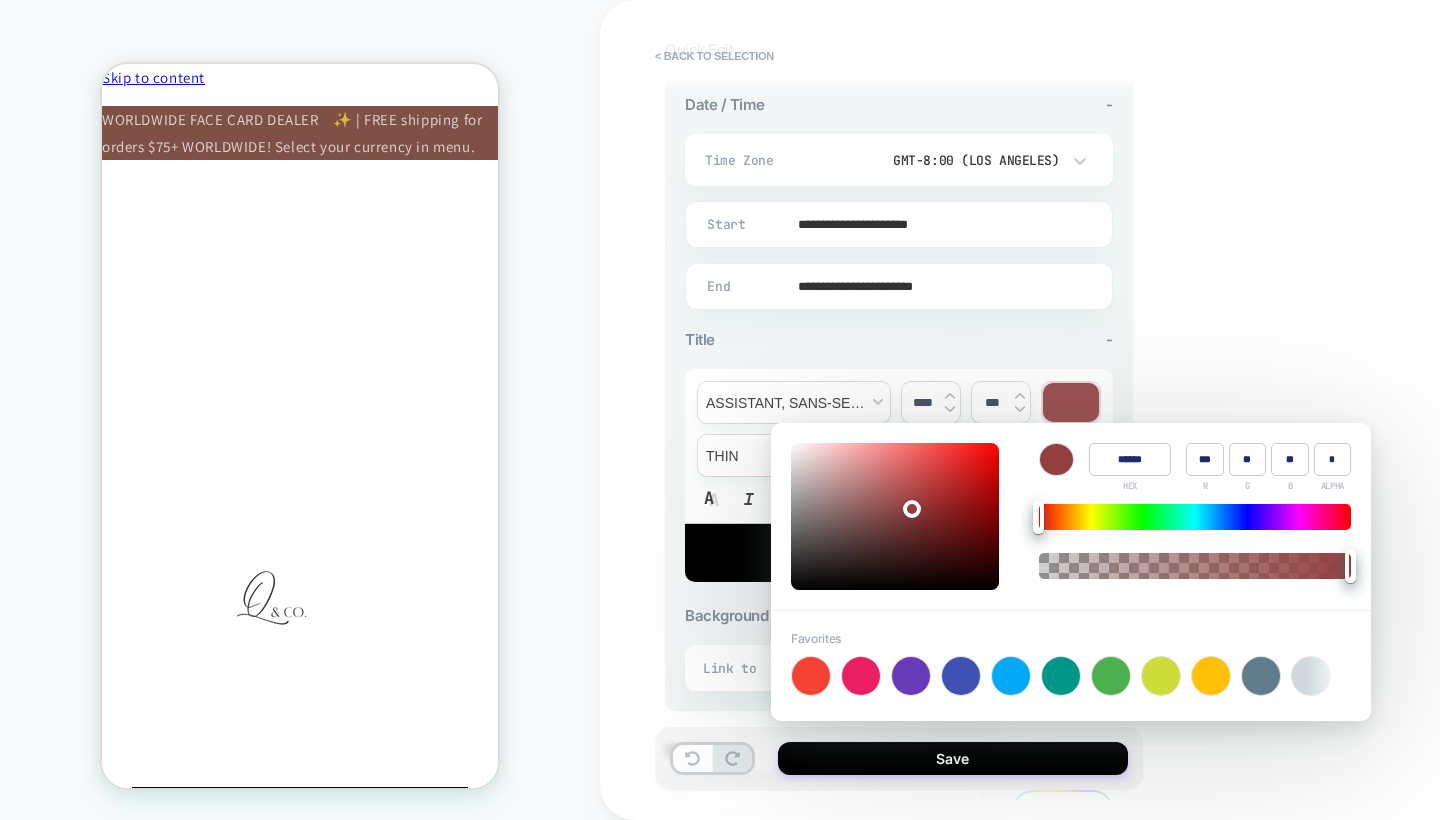 type on "***" 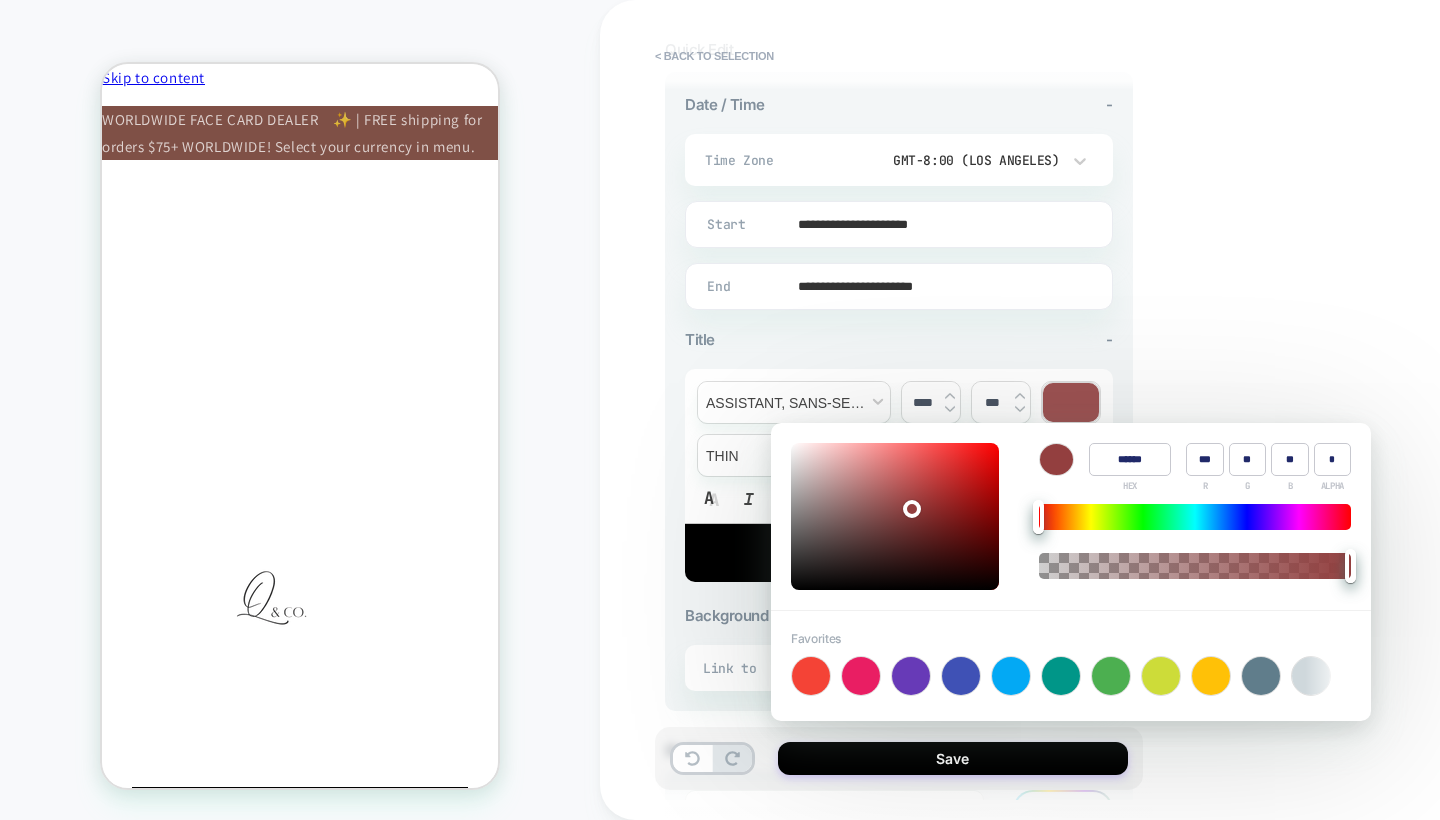 type on "**" 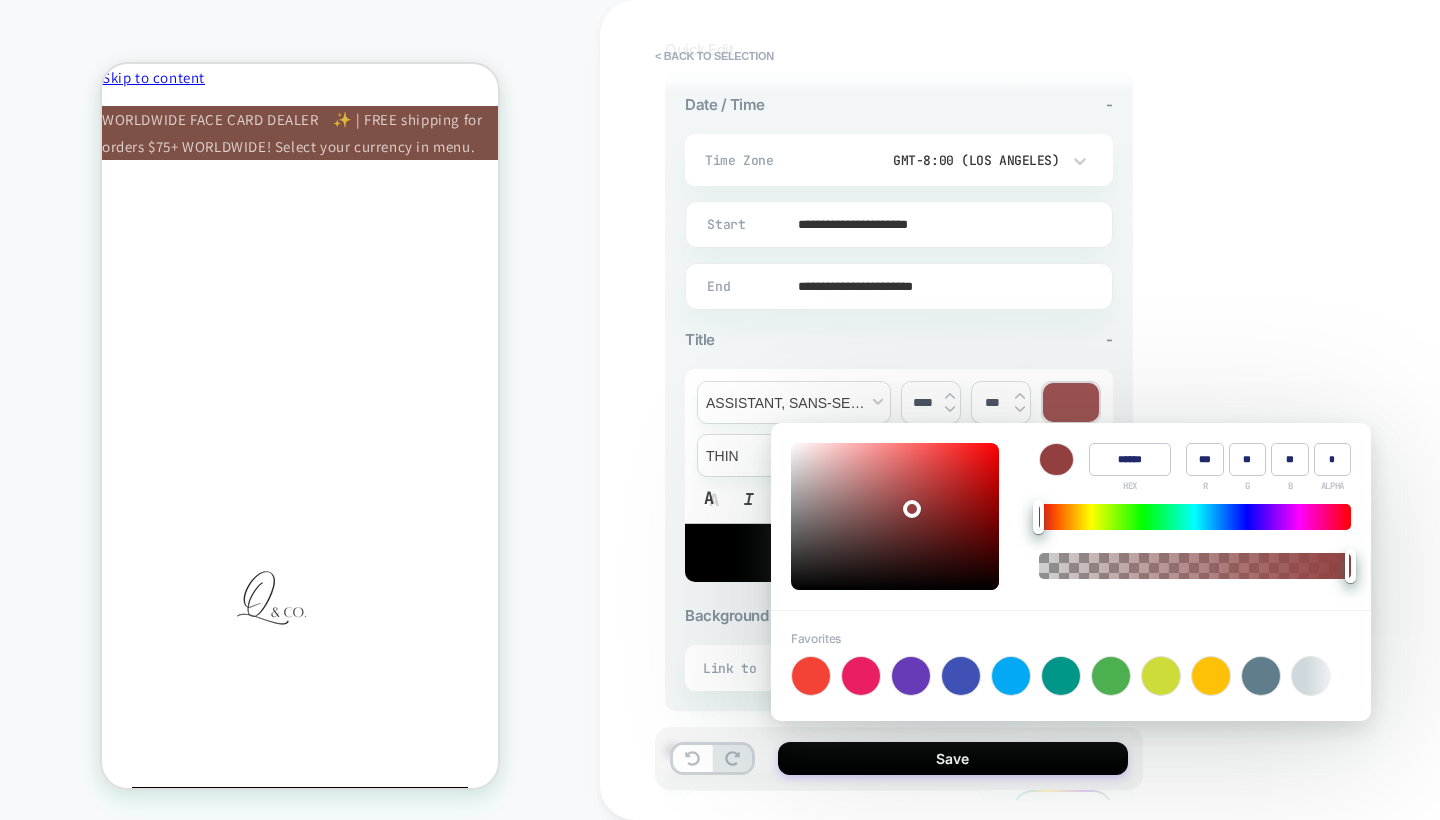 type on "***" 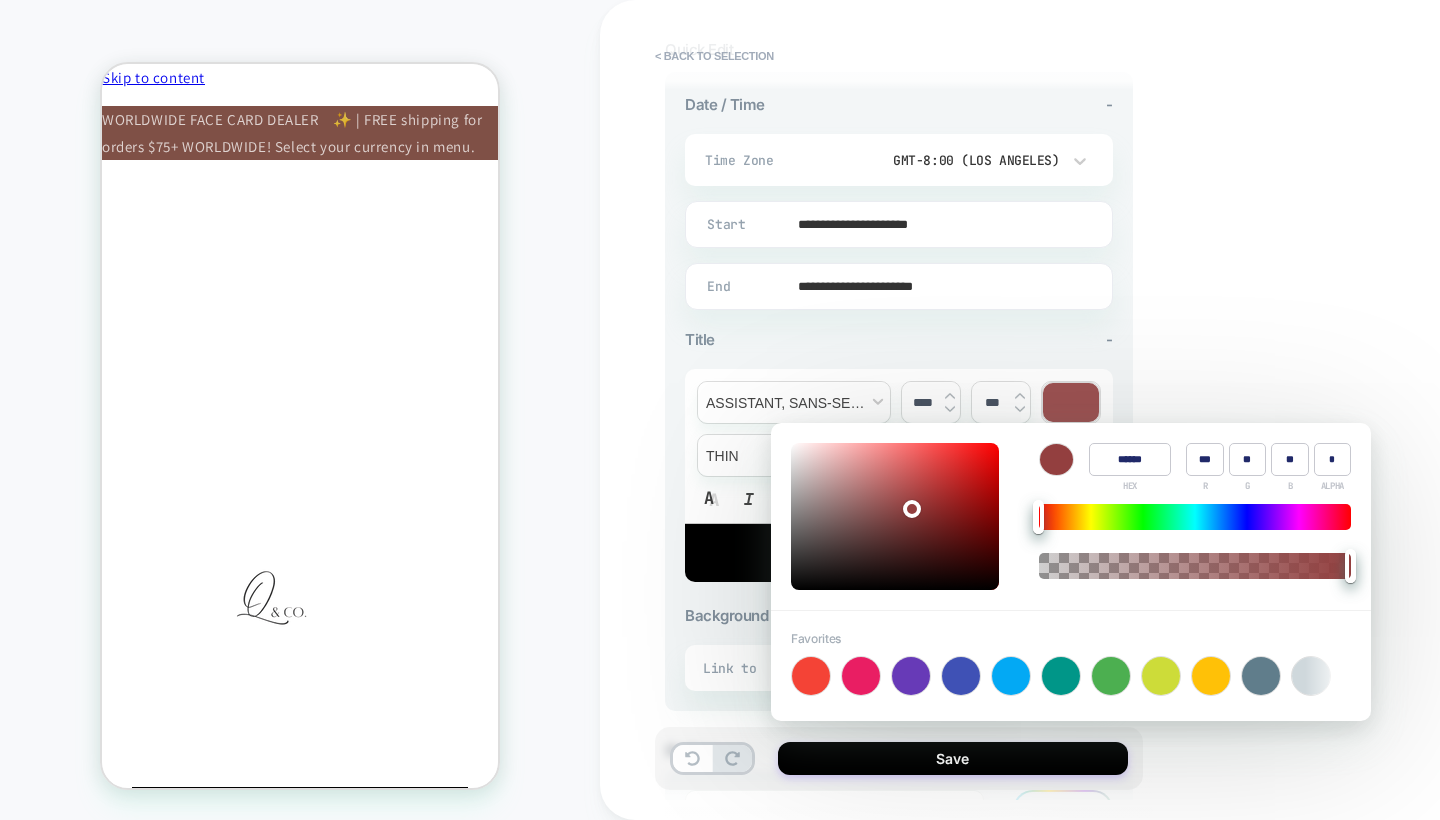 type on "**" 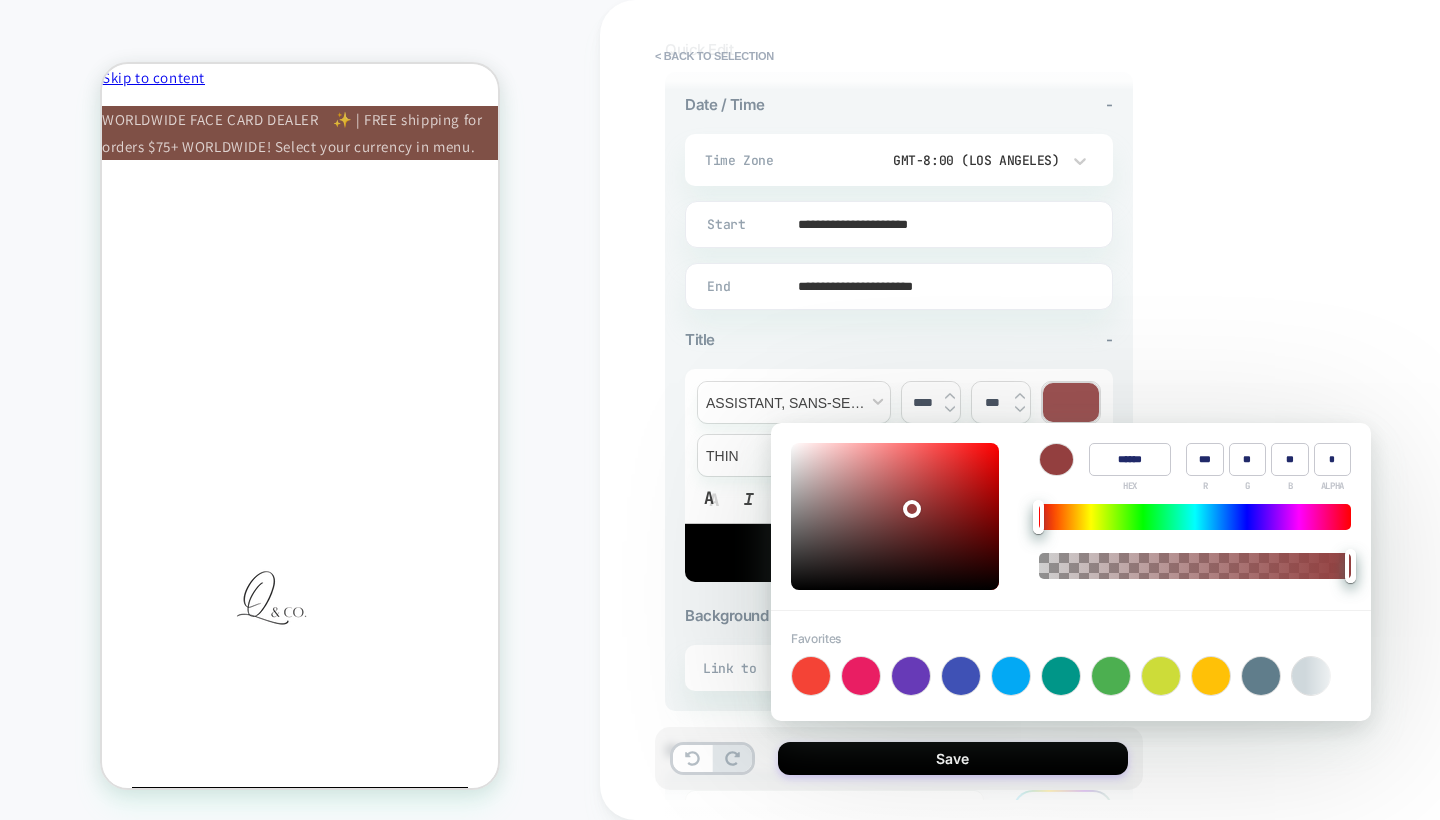 type on "******" 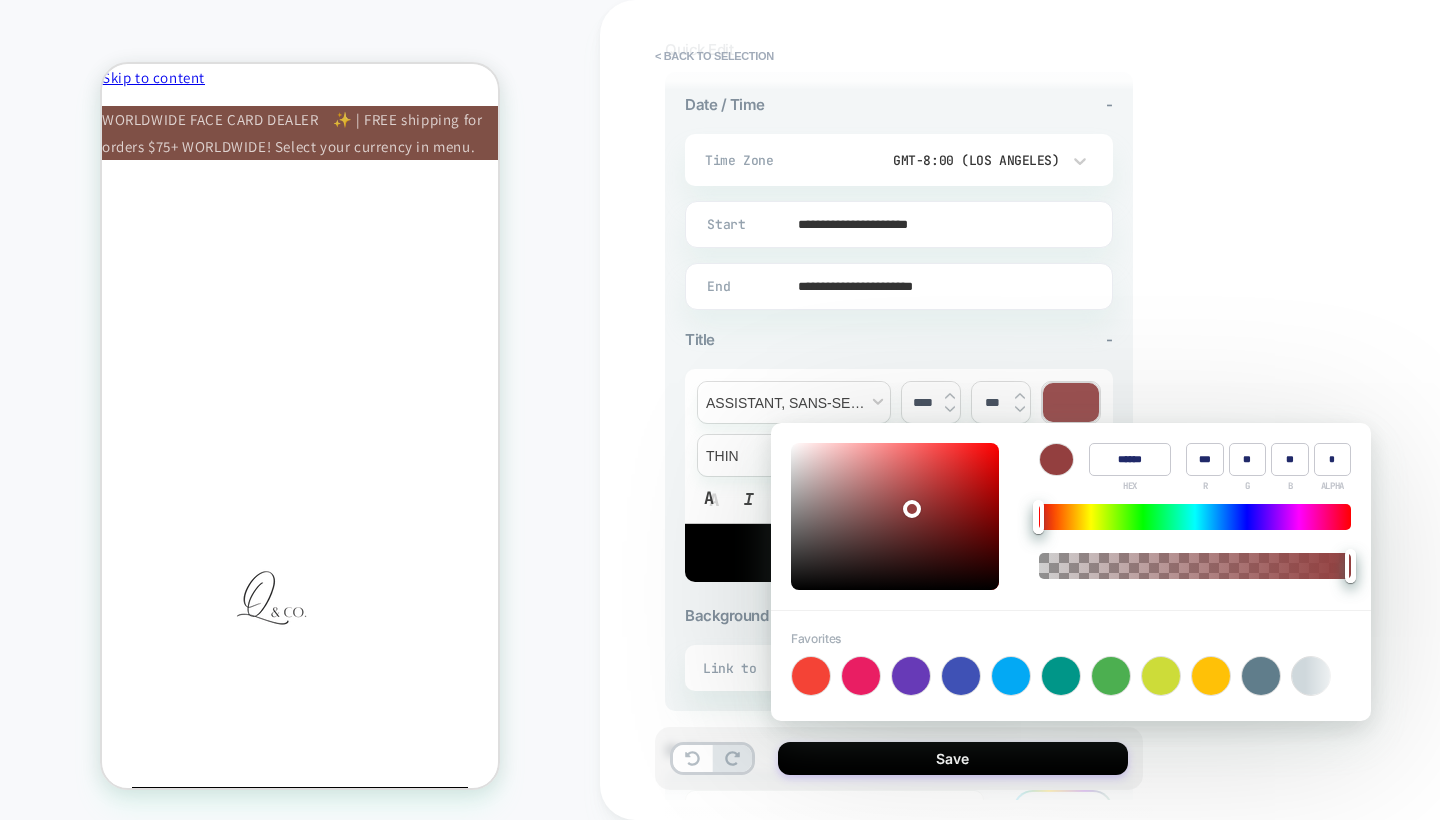 type on "***" 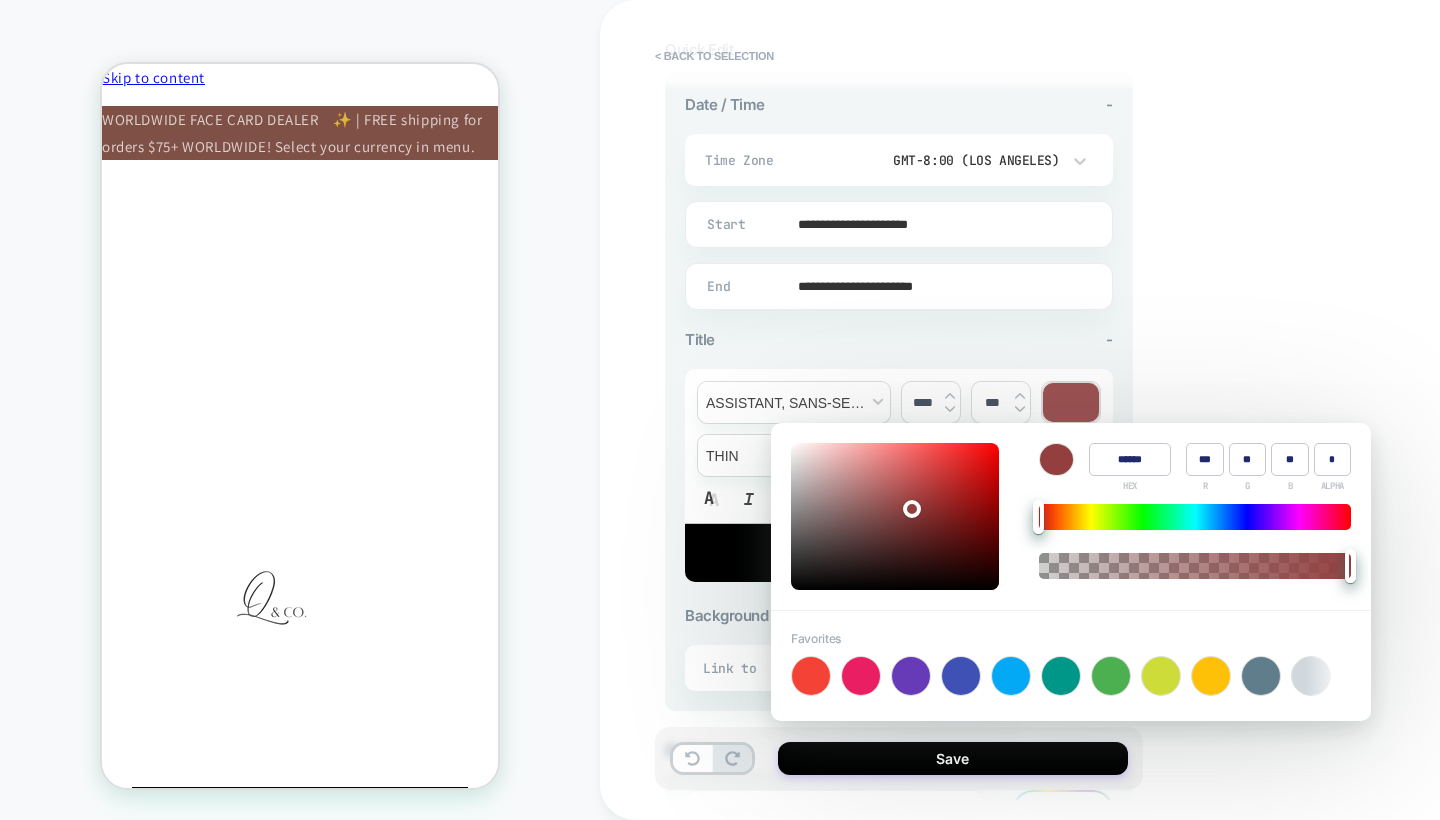 type on "******" 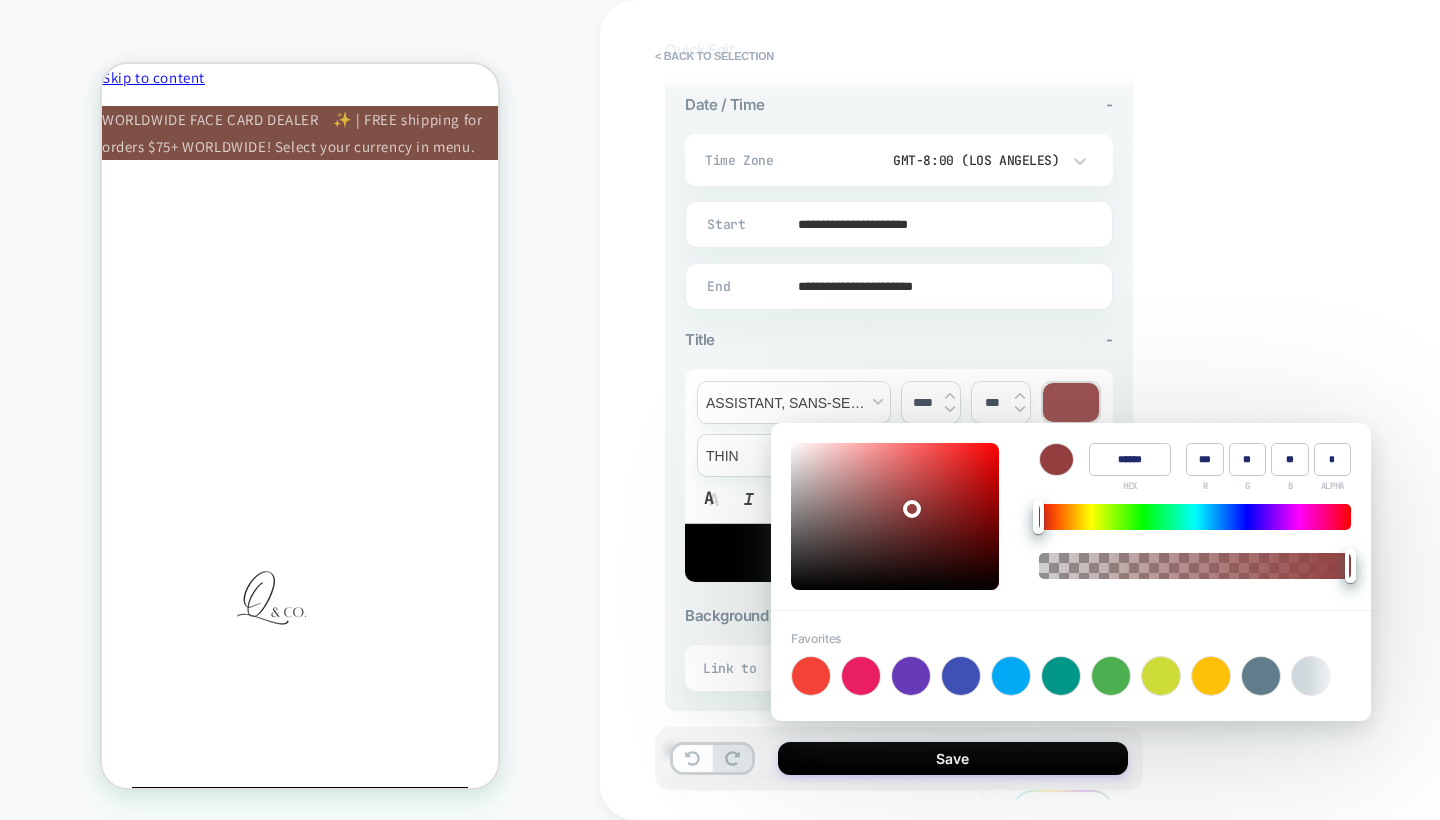 type on "***" 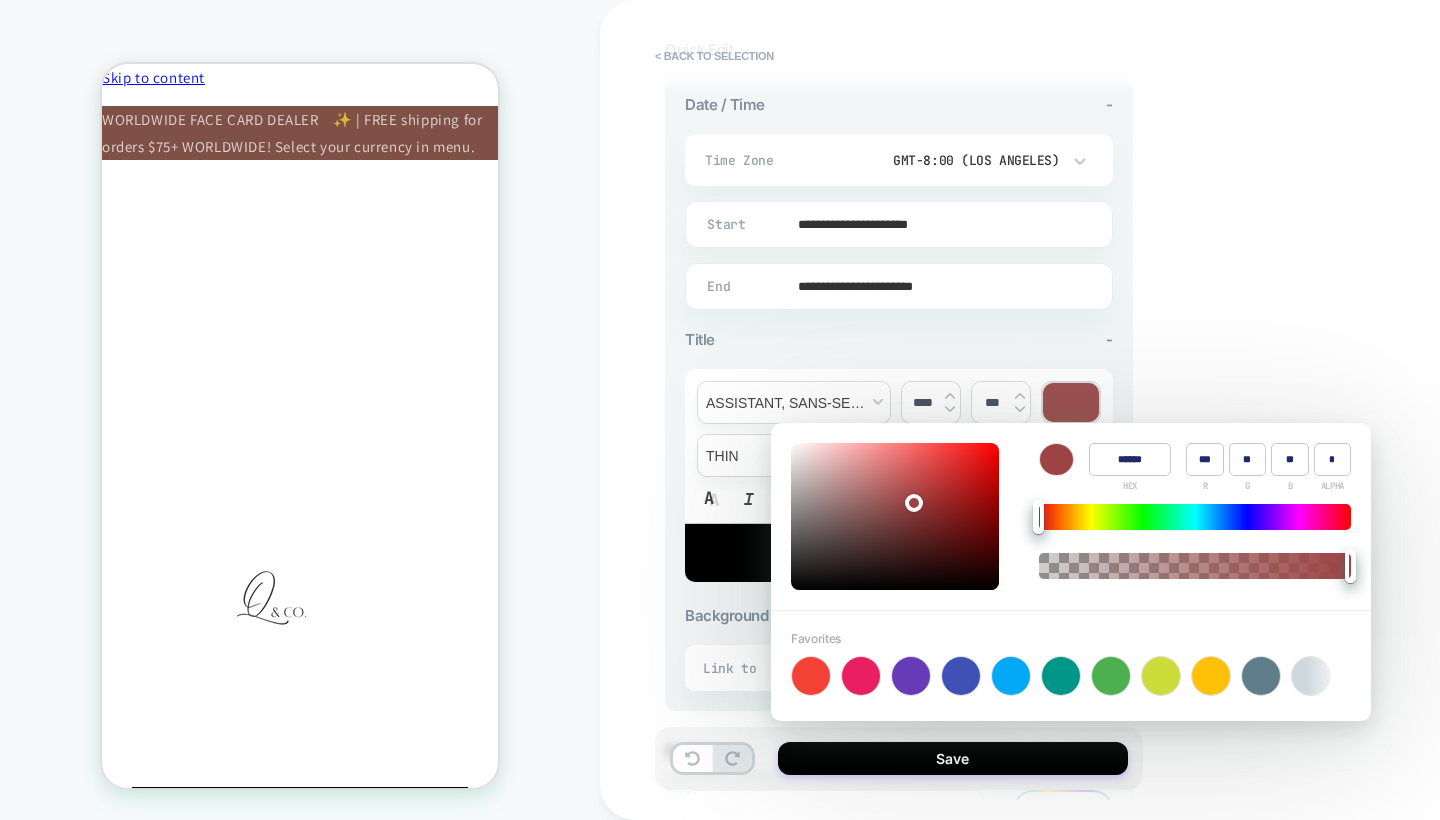 type on "**" 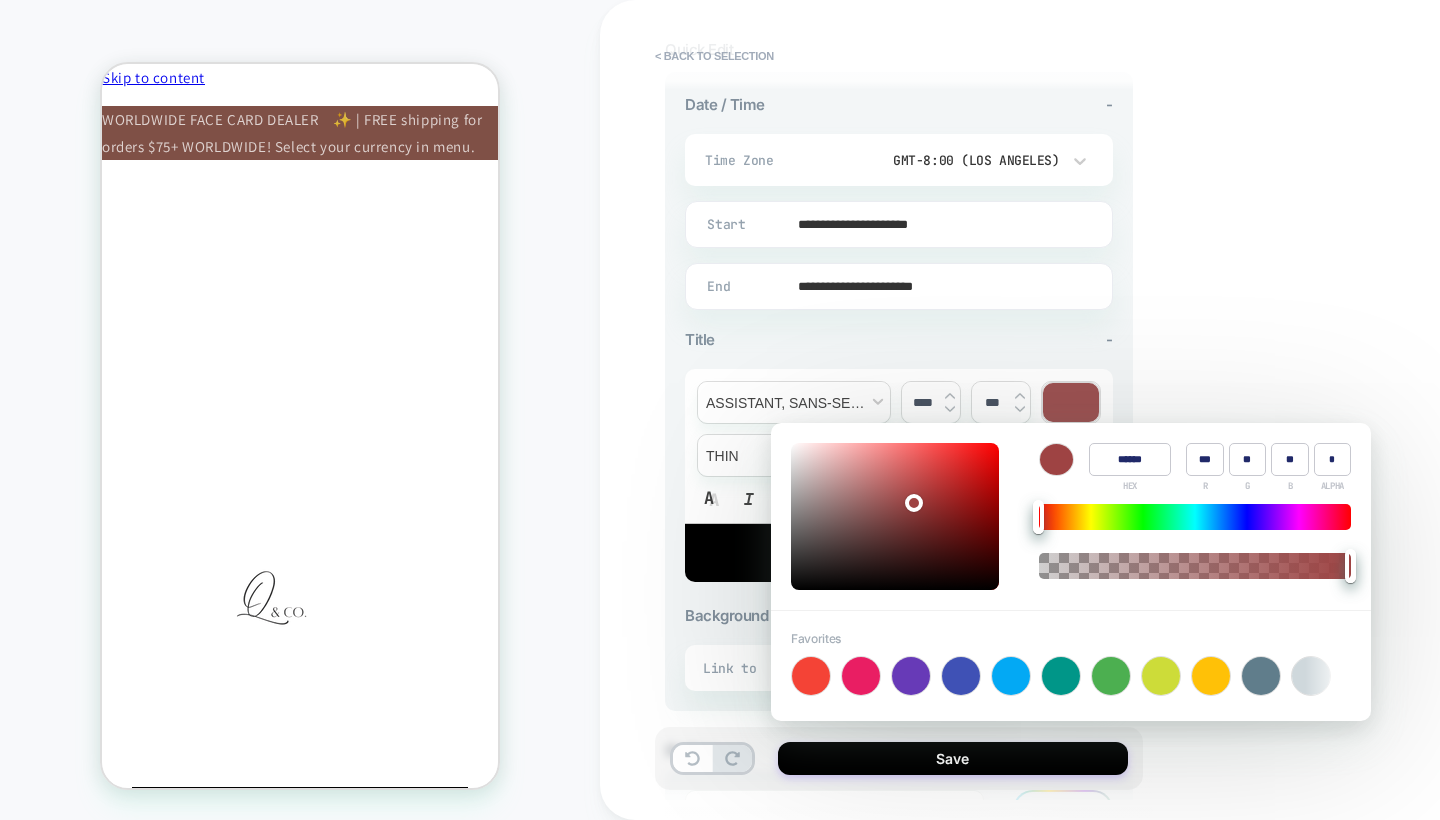 type on "**" 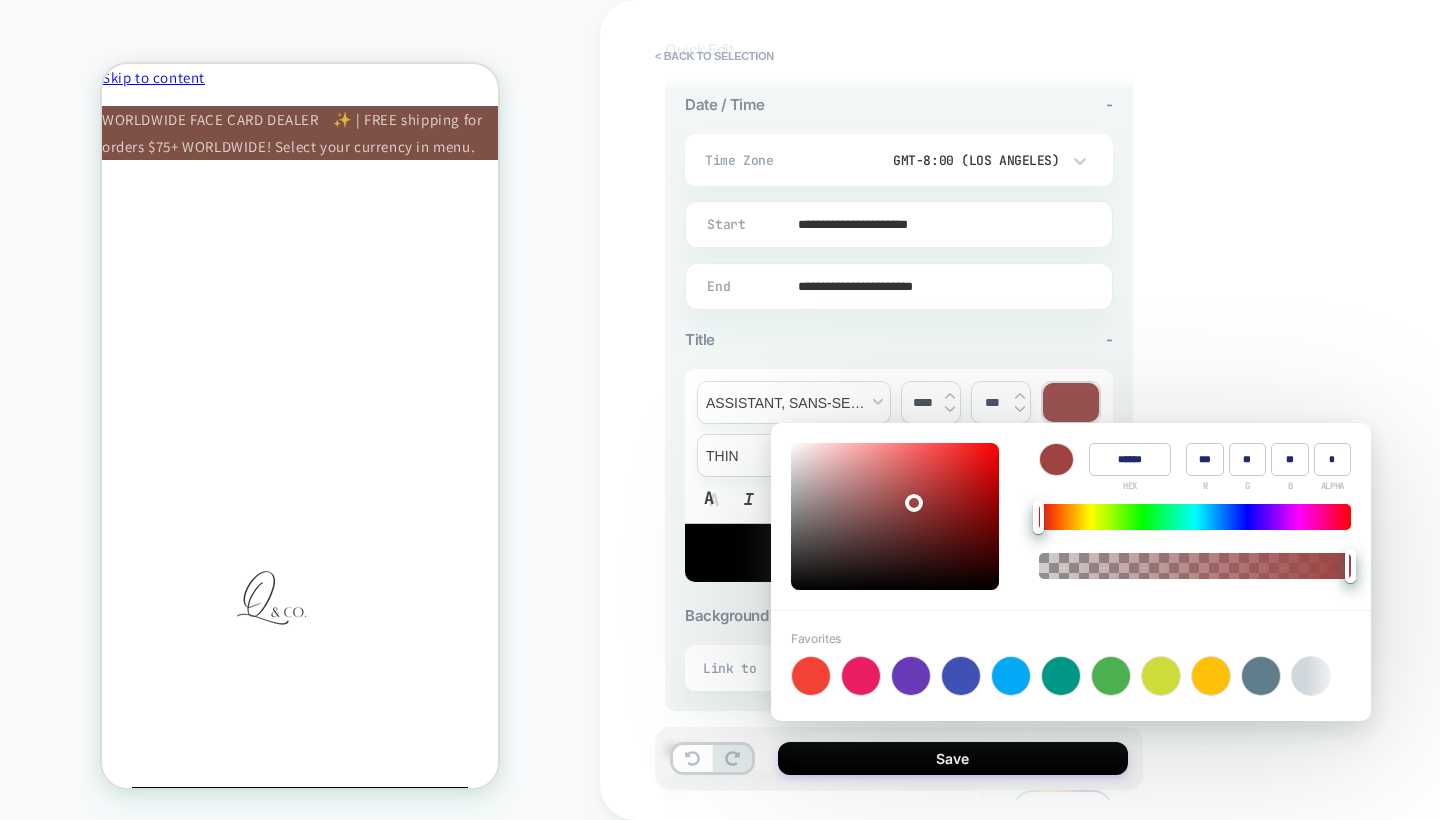 type on "******" 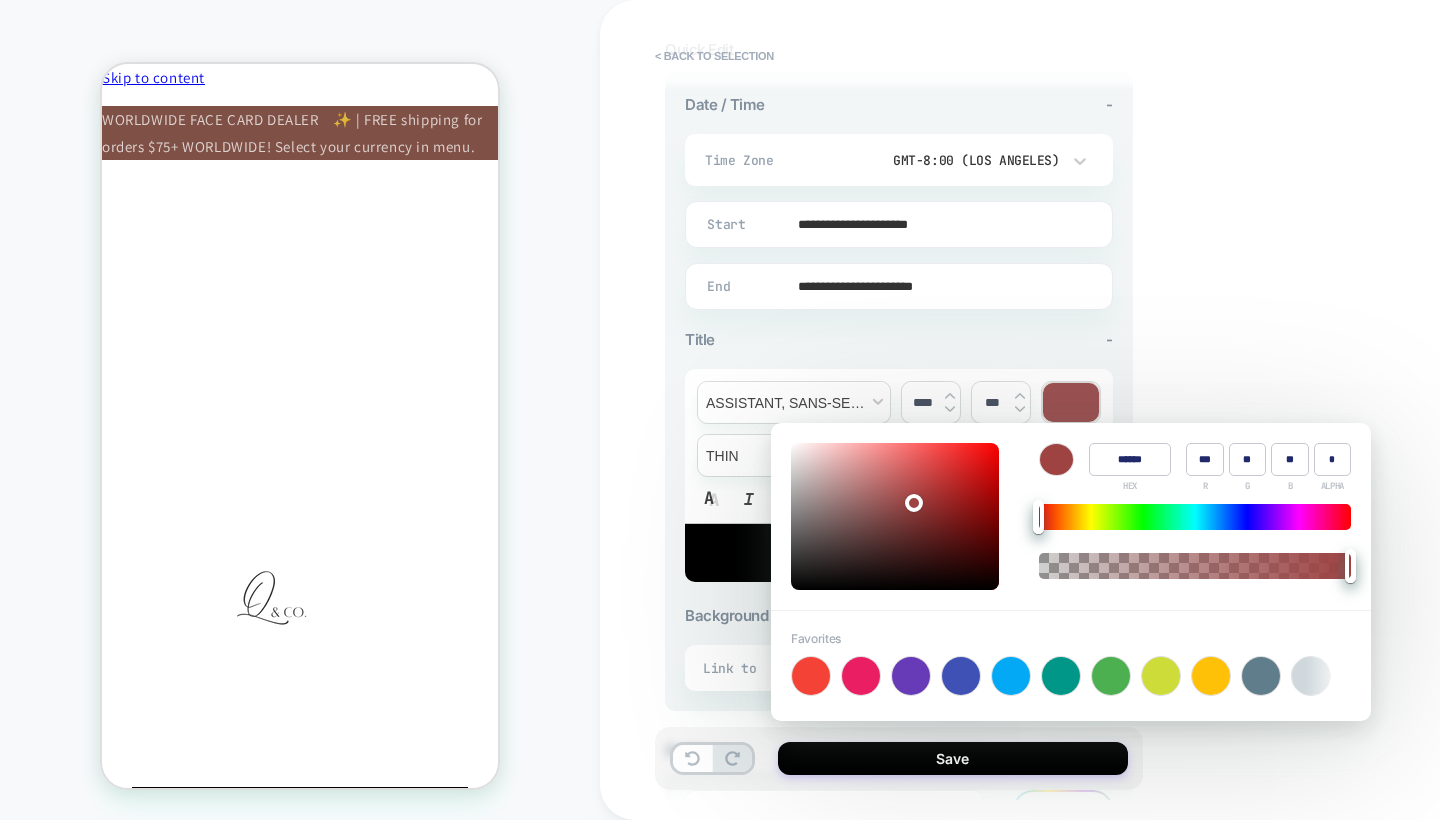 type on "**" 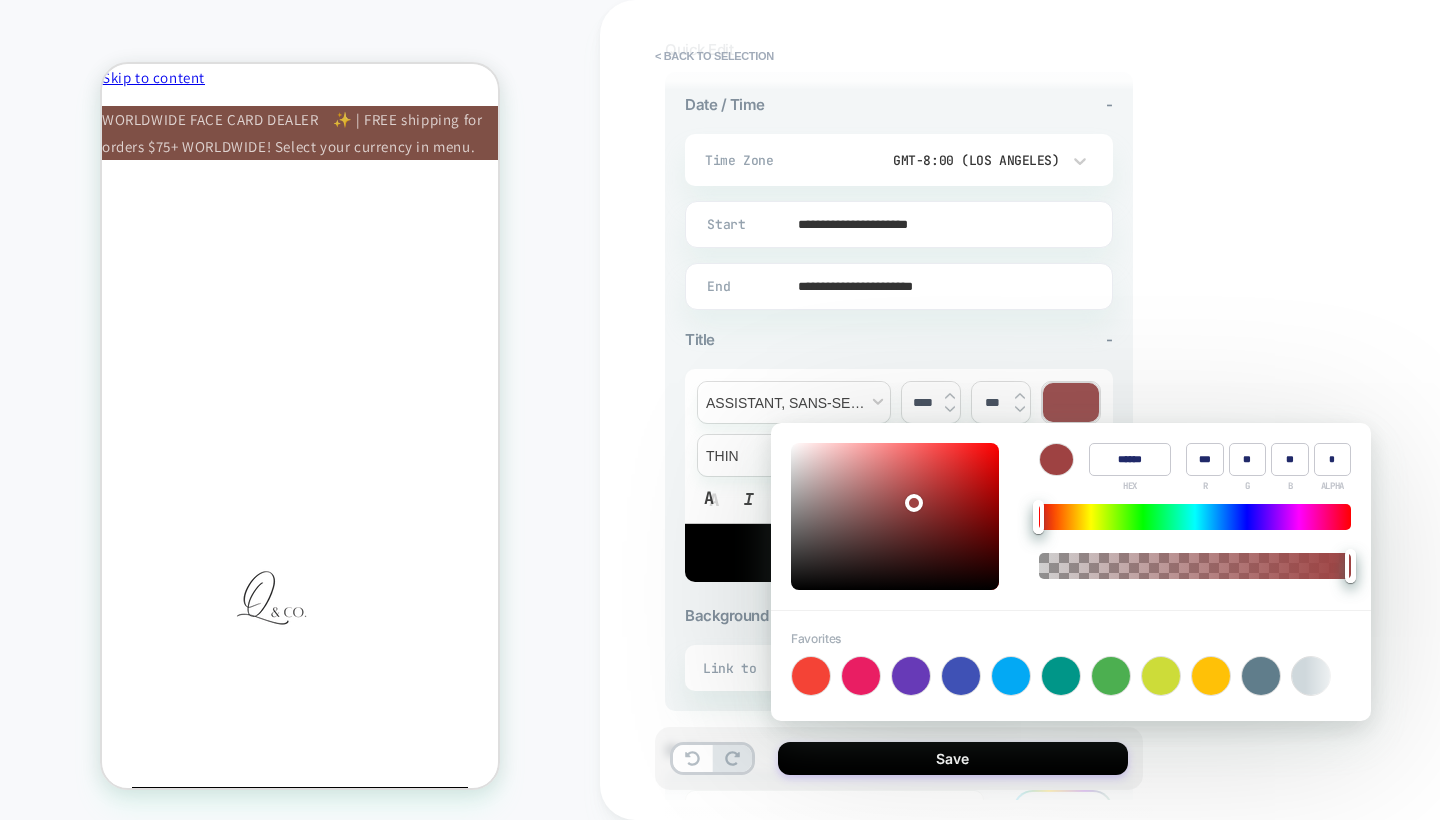 type on "**" 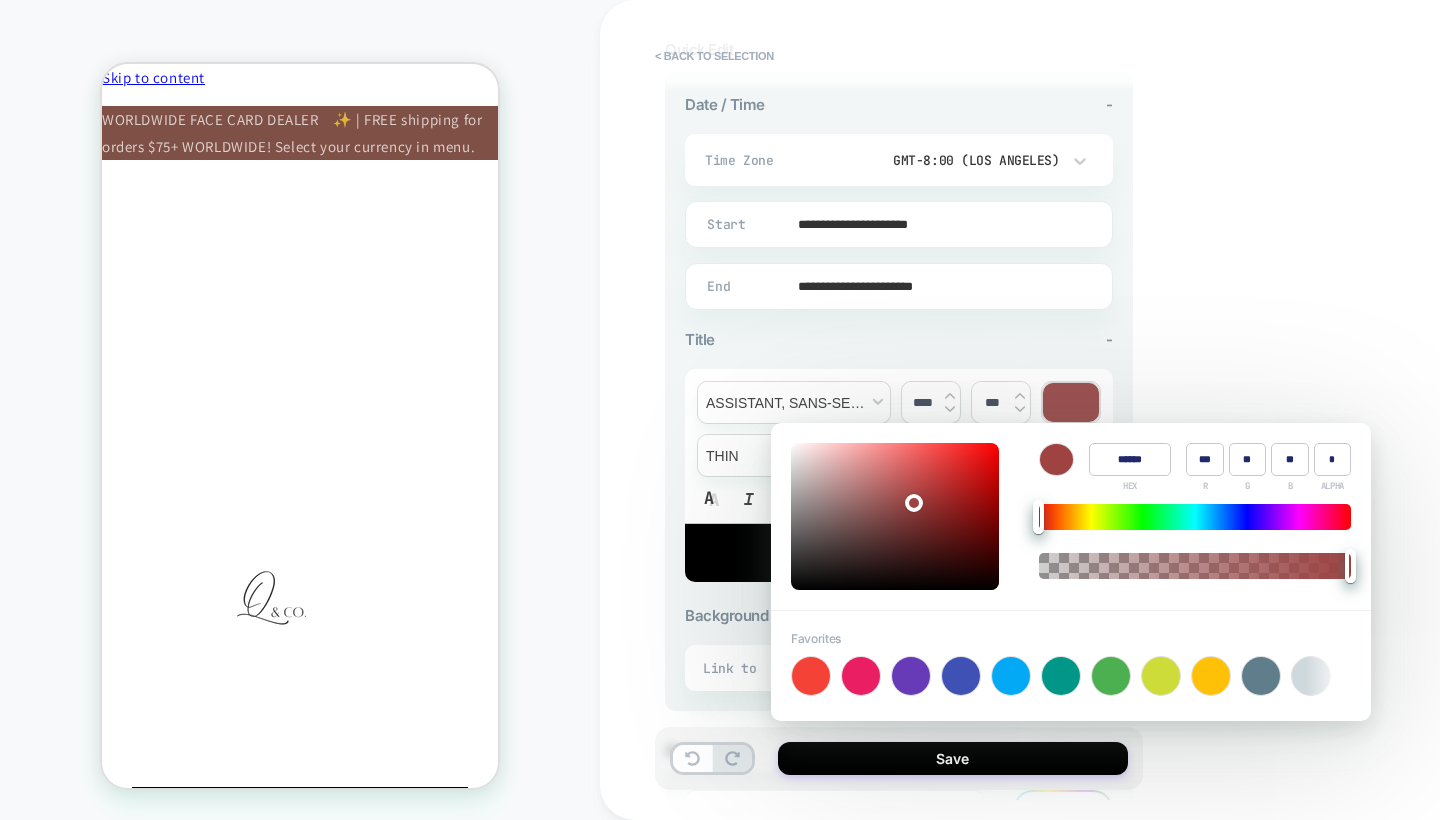 type on "**" 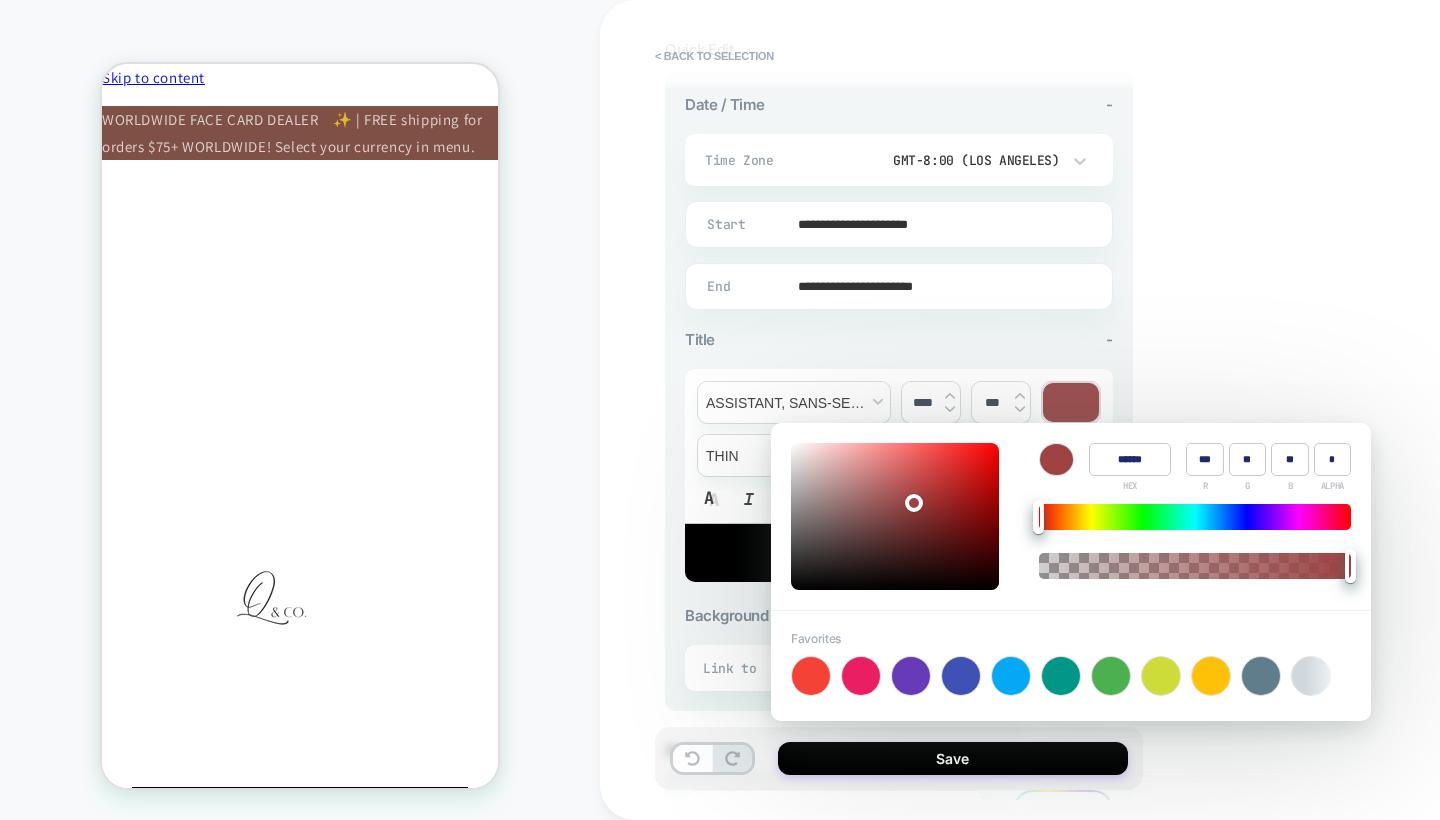 type on "**" 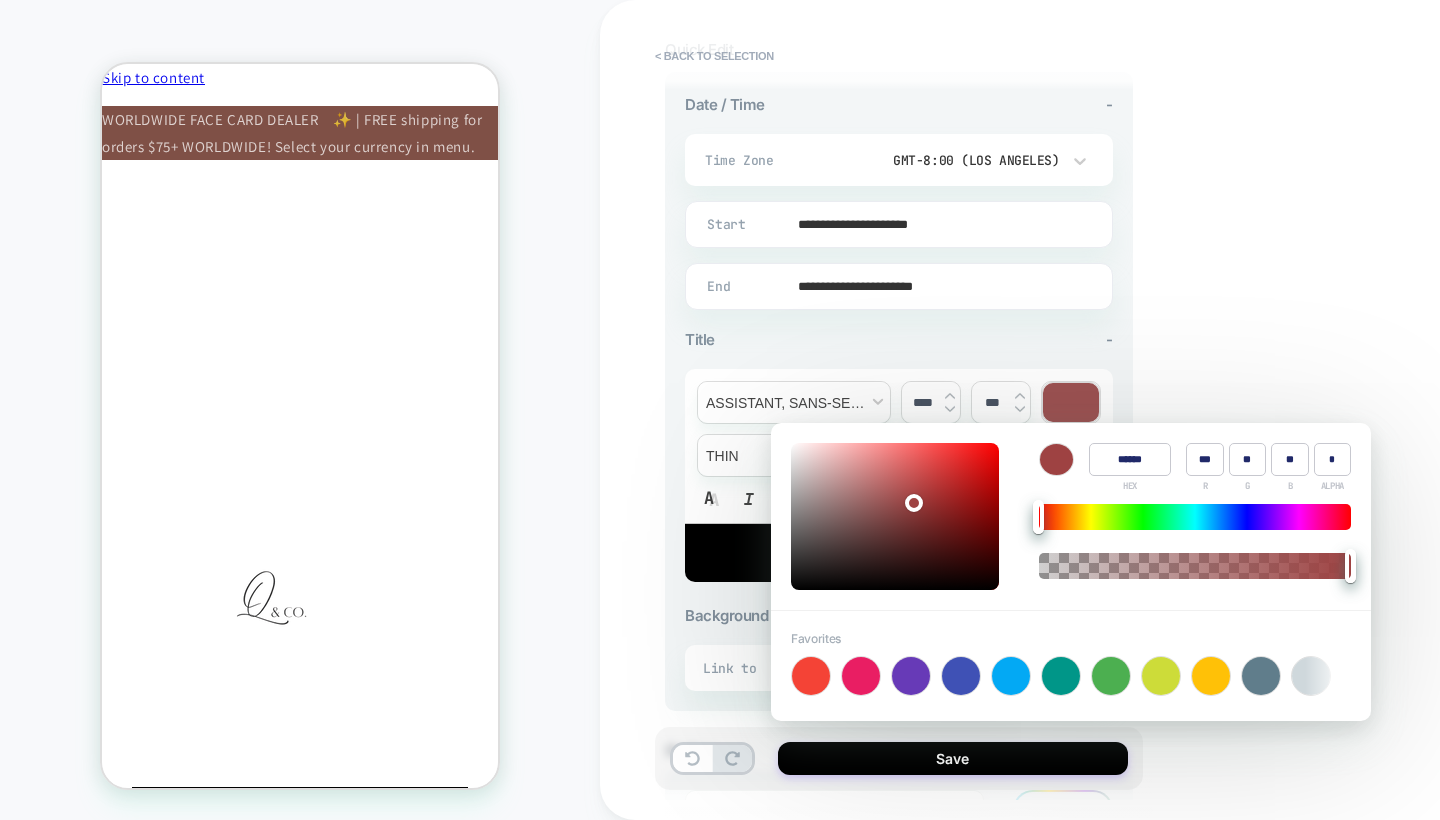 type on "***" 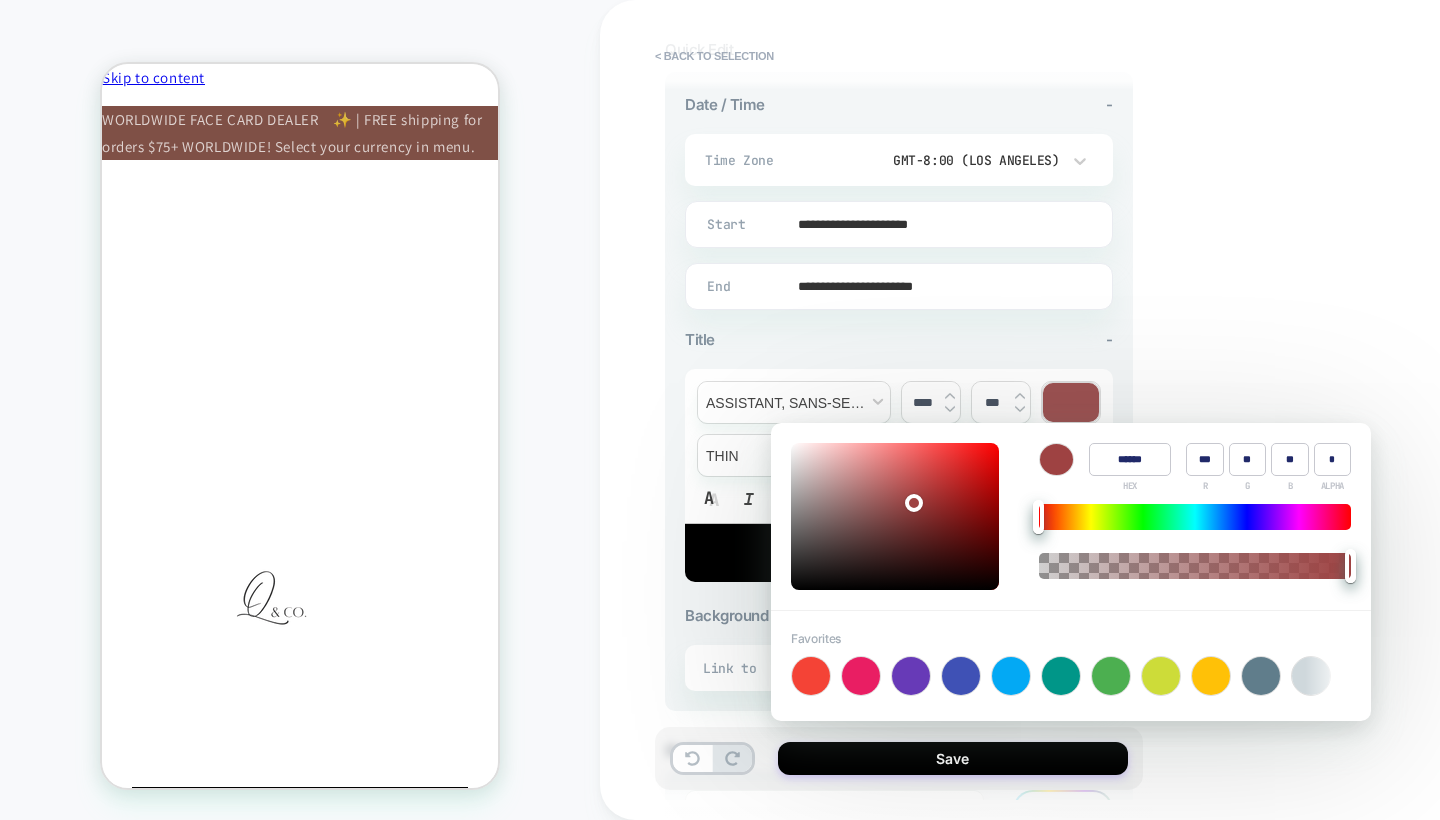 type on "**" 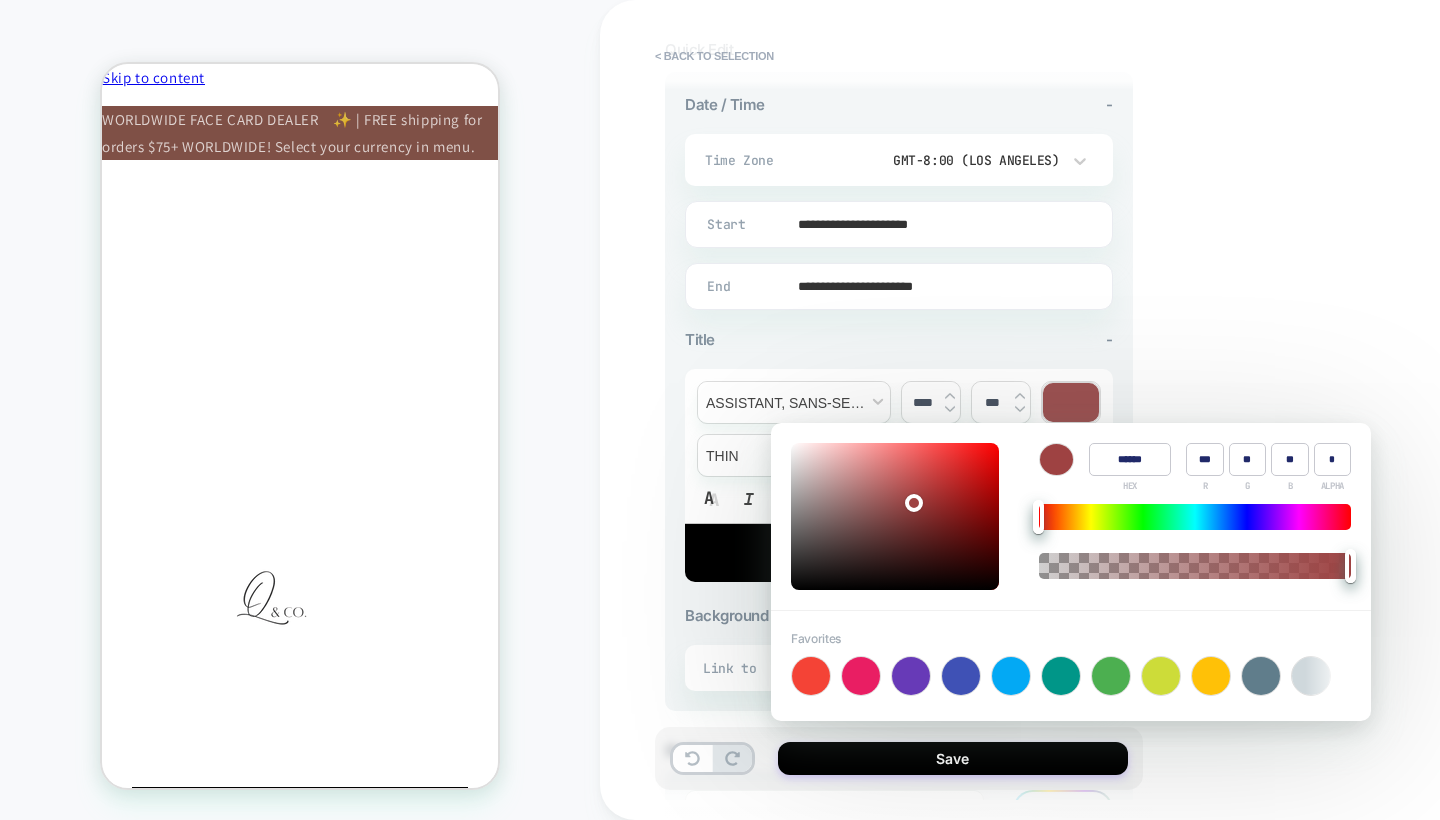 type on "******" 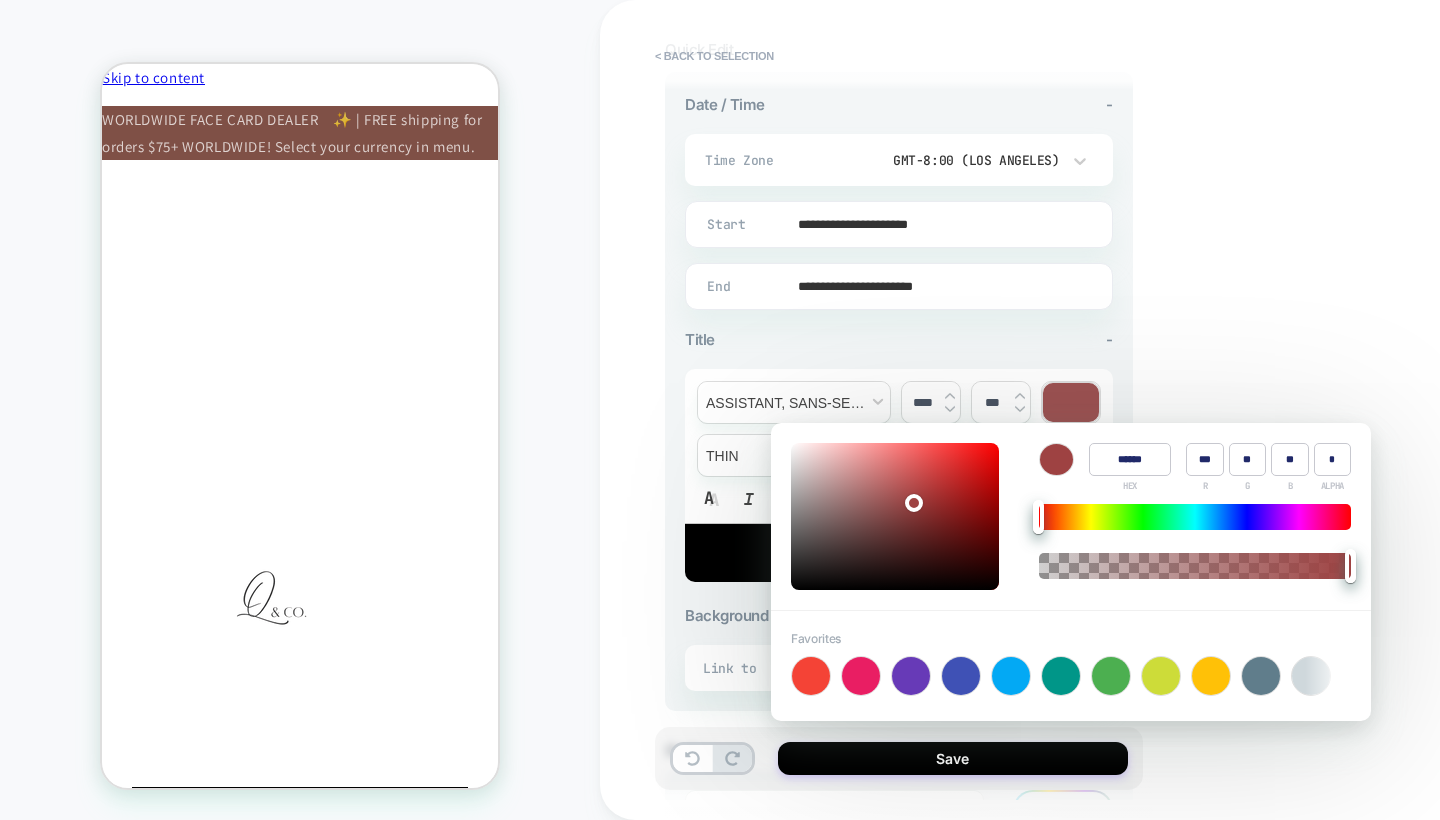 type on "***" 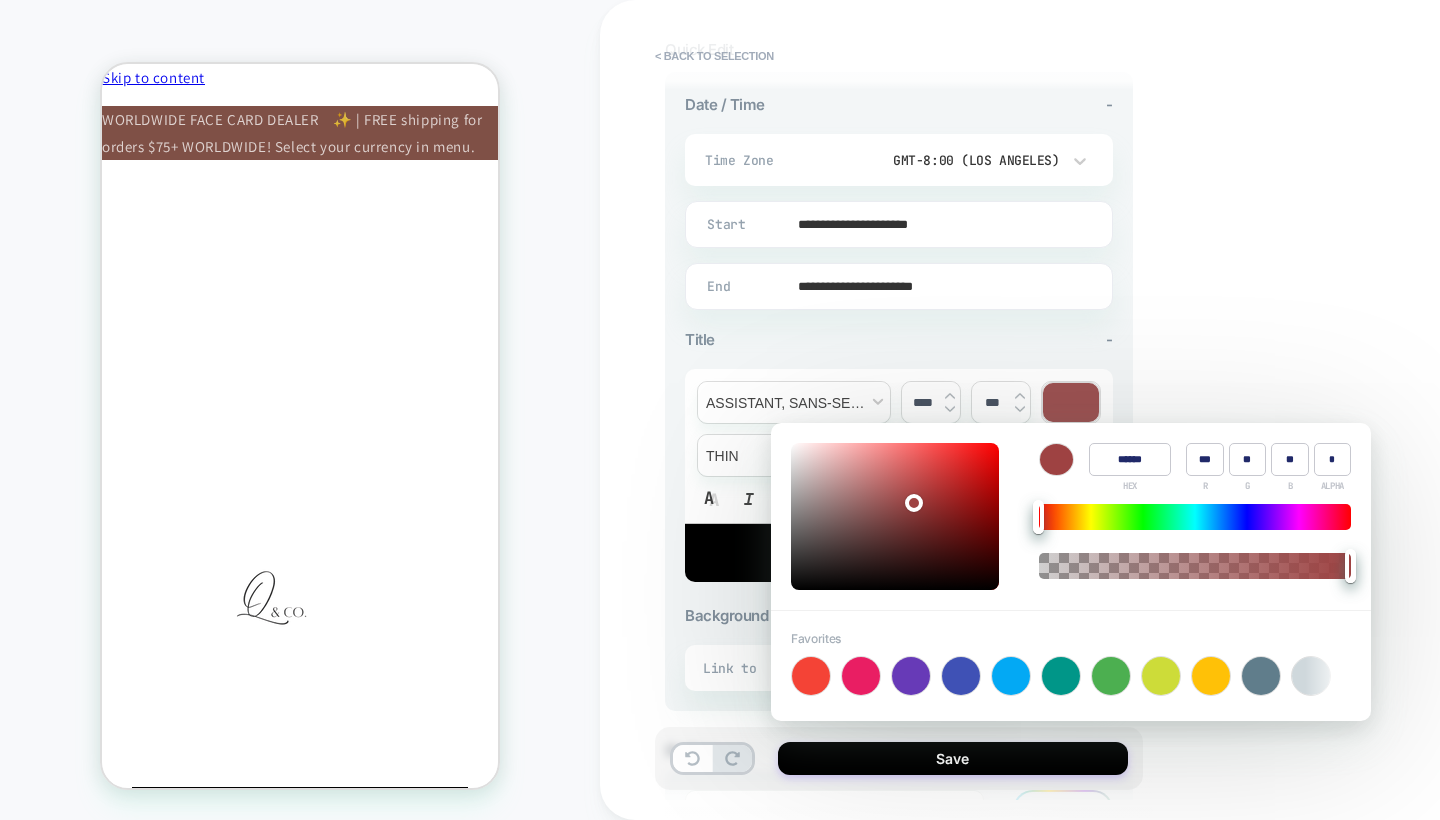 type on "***" 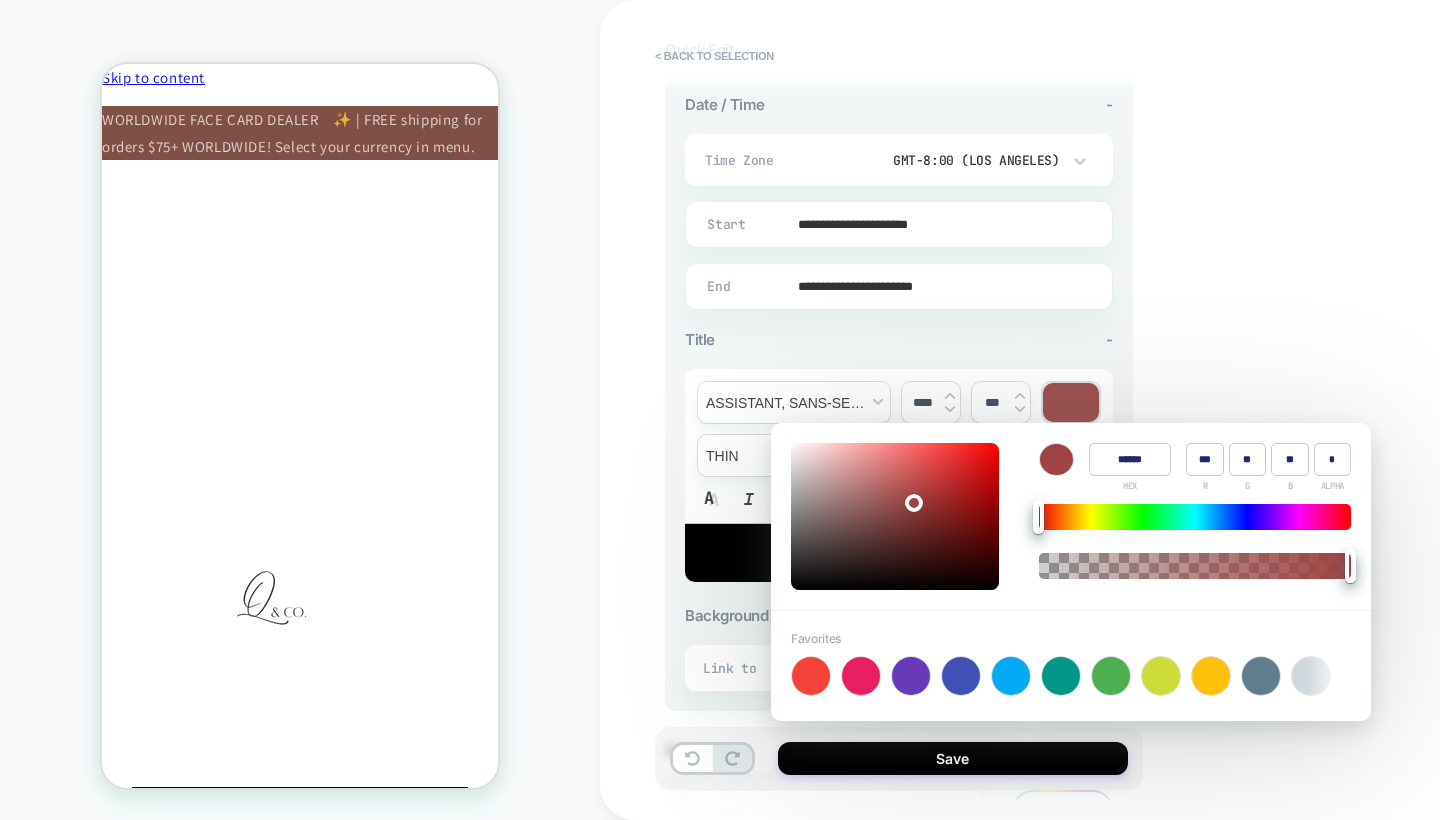 type on "**" 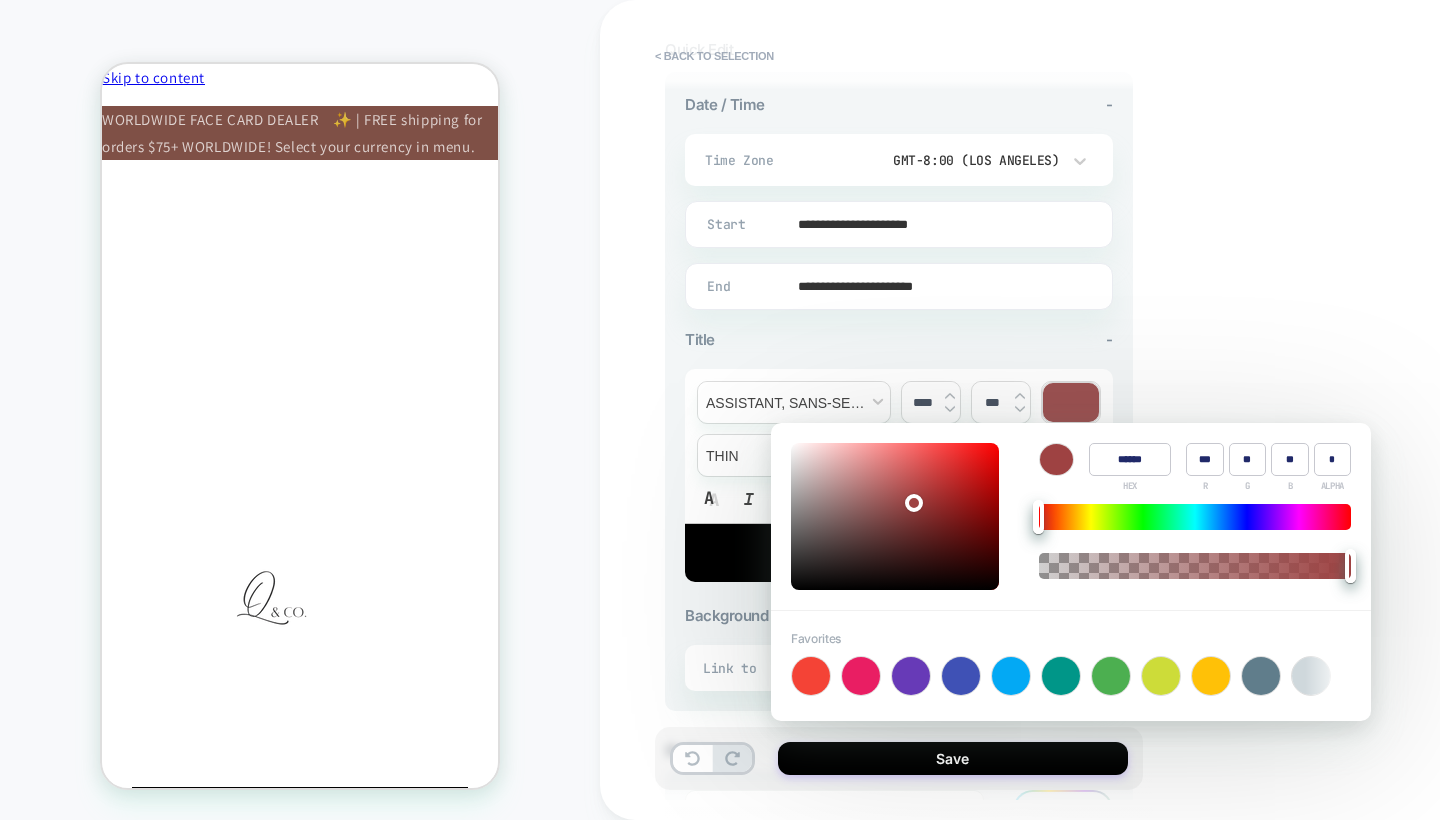 type on "***" 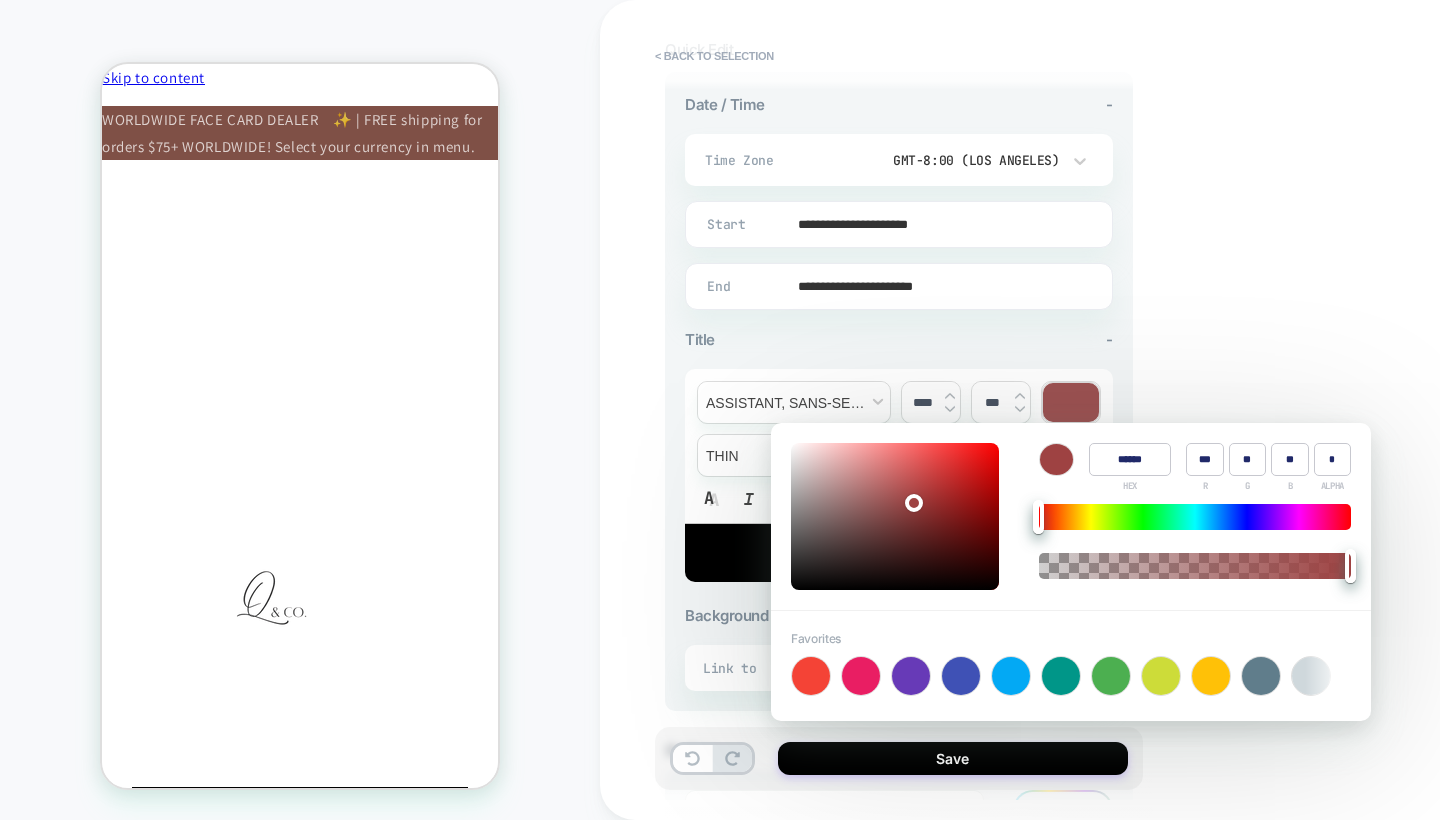 type on "**" 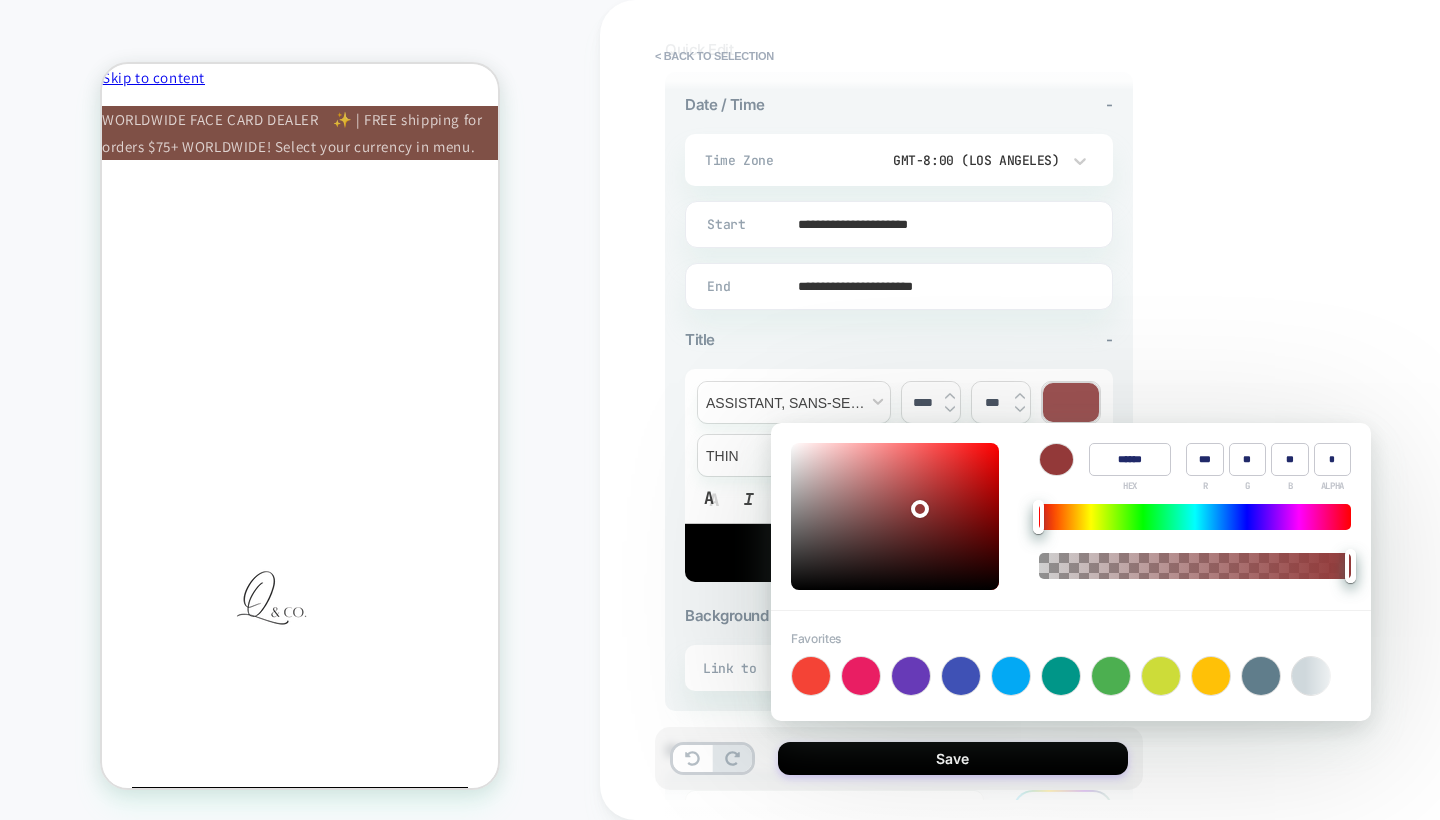 type on "***" 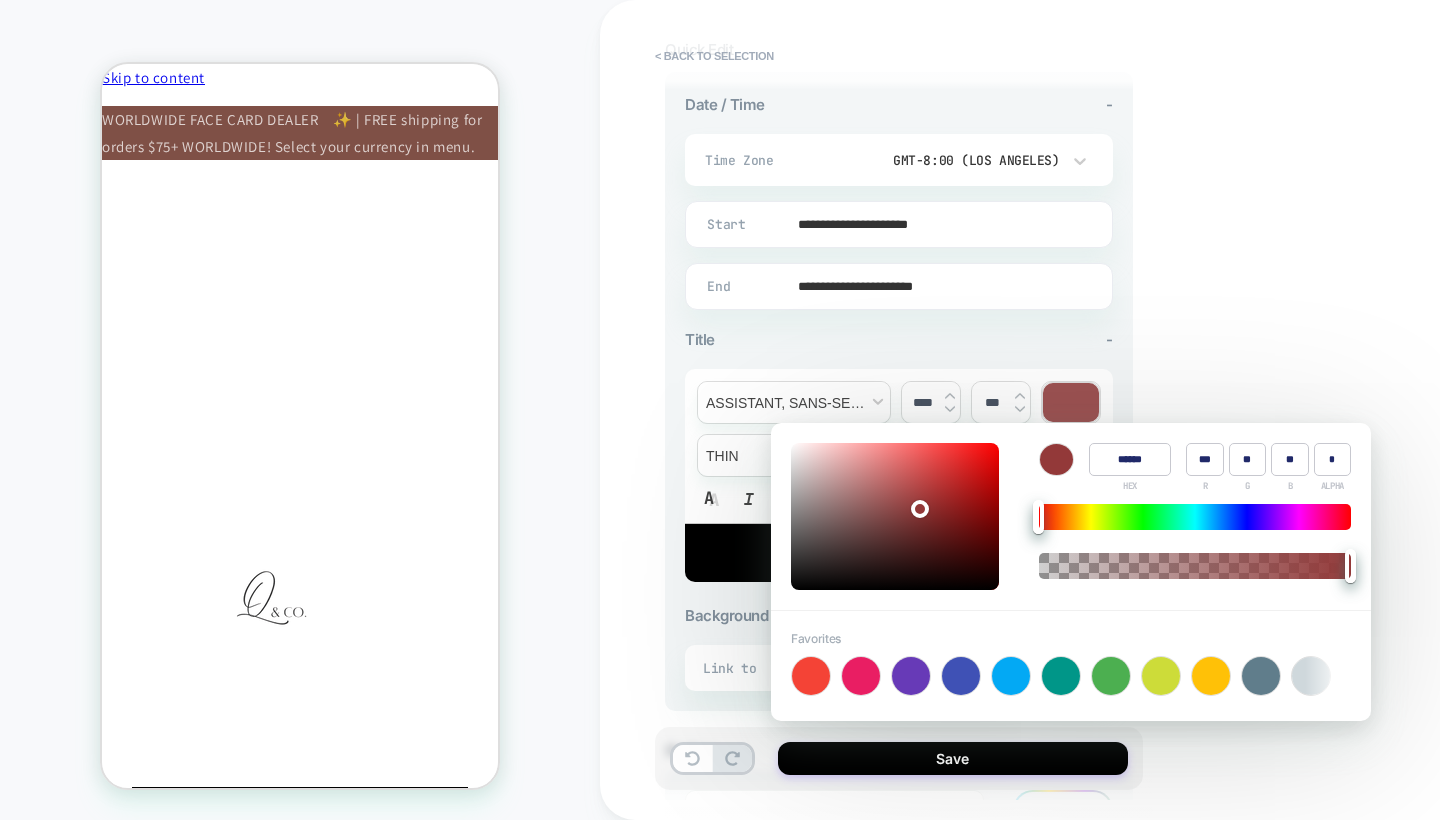 type on "**" 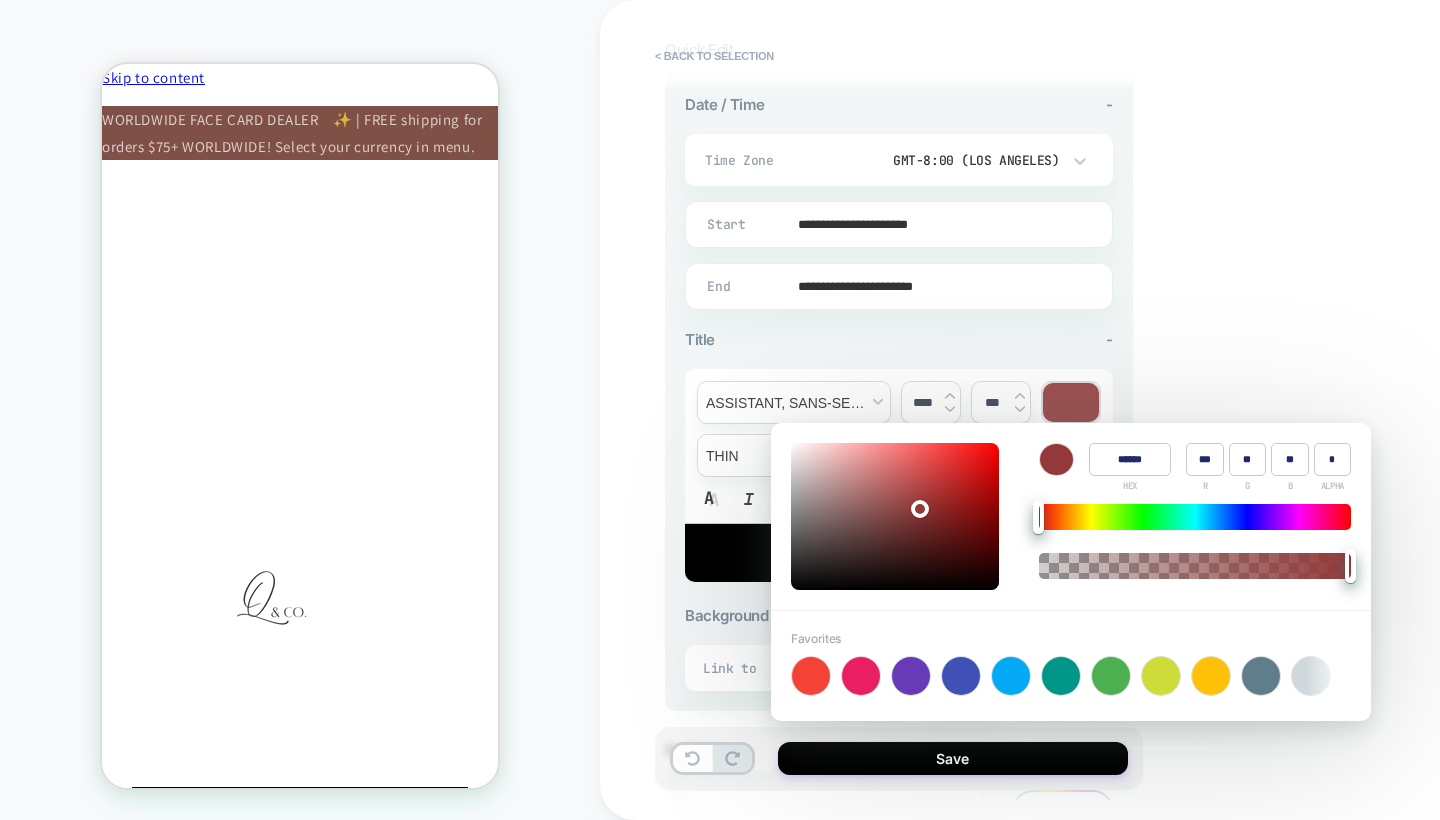 type on "***" 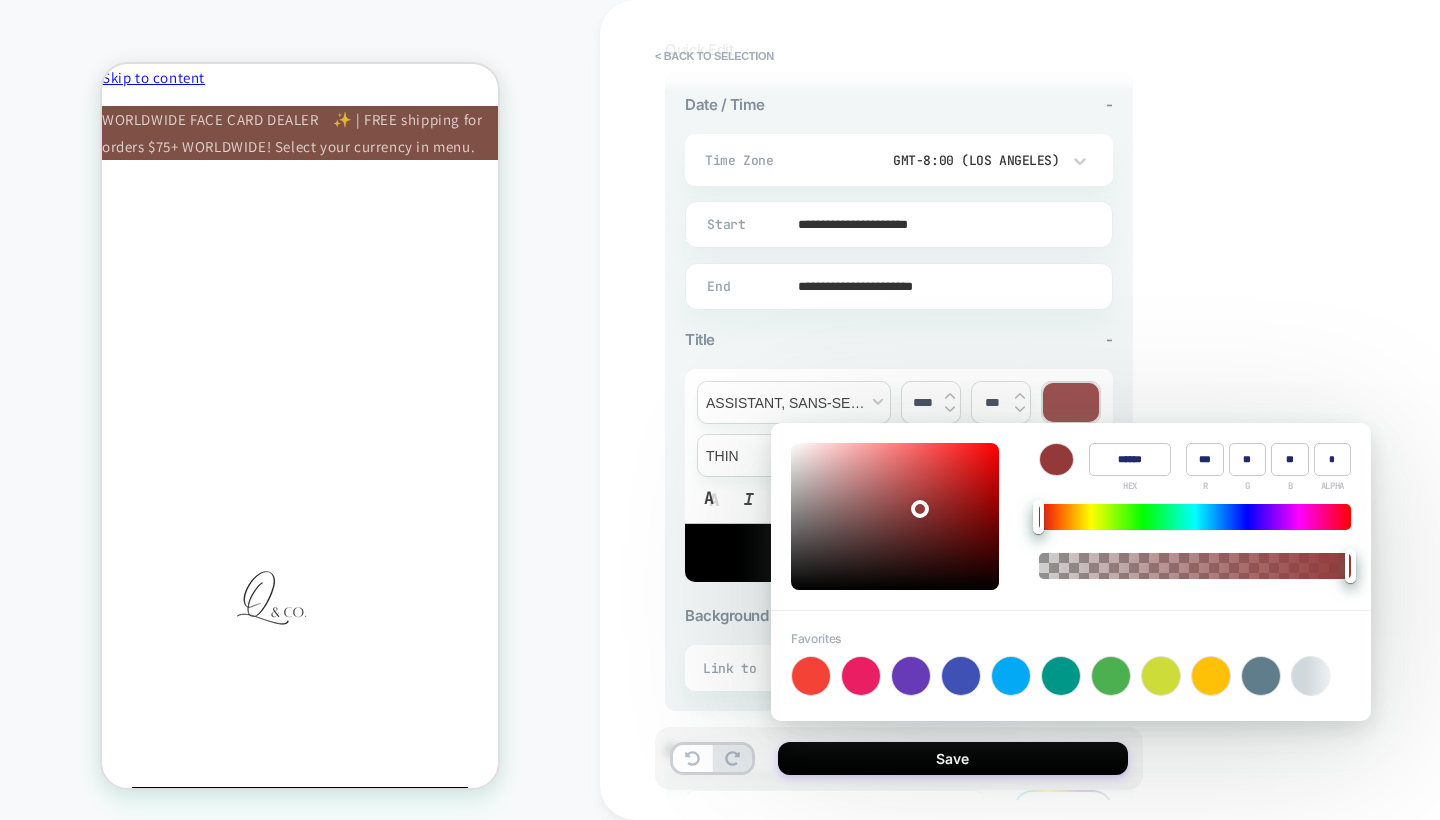 type on "**" 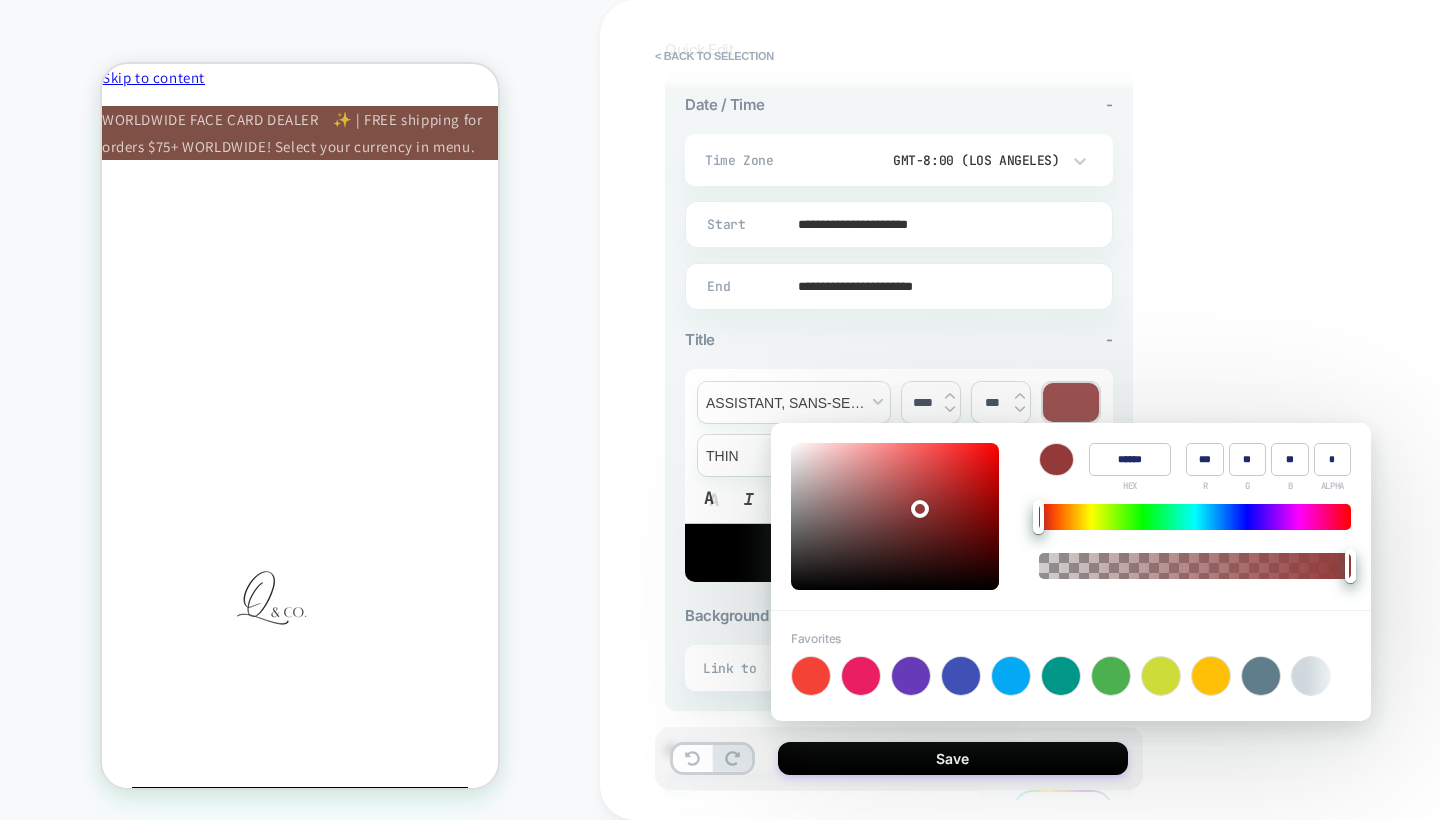type on "***" 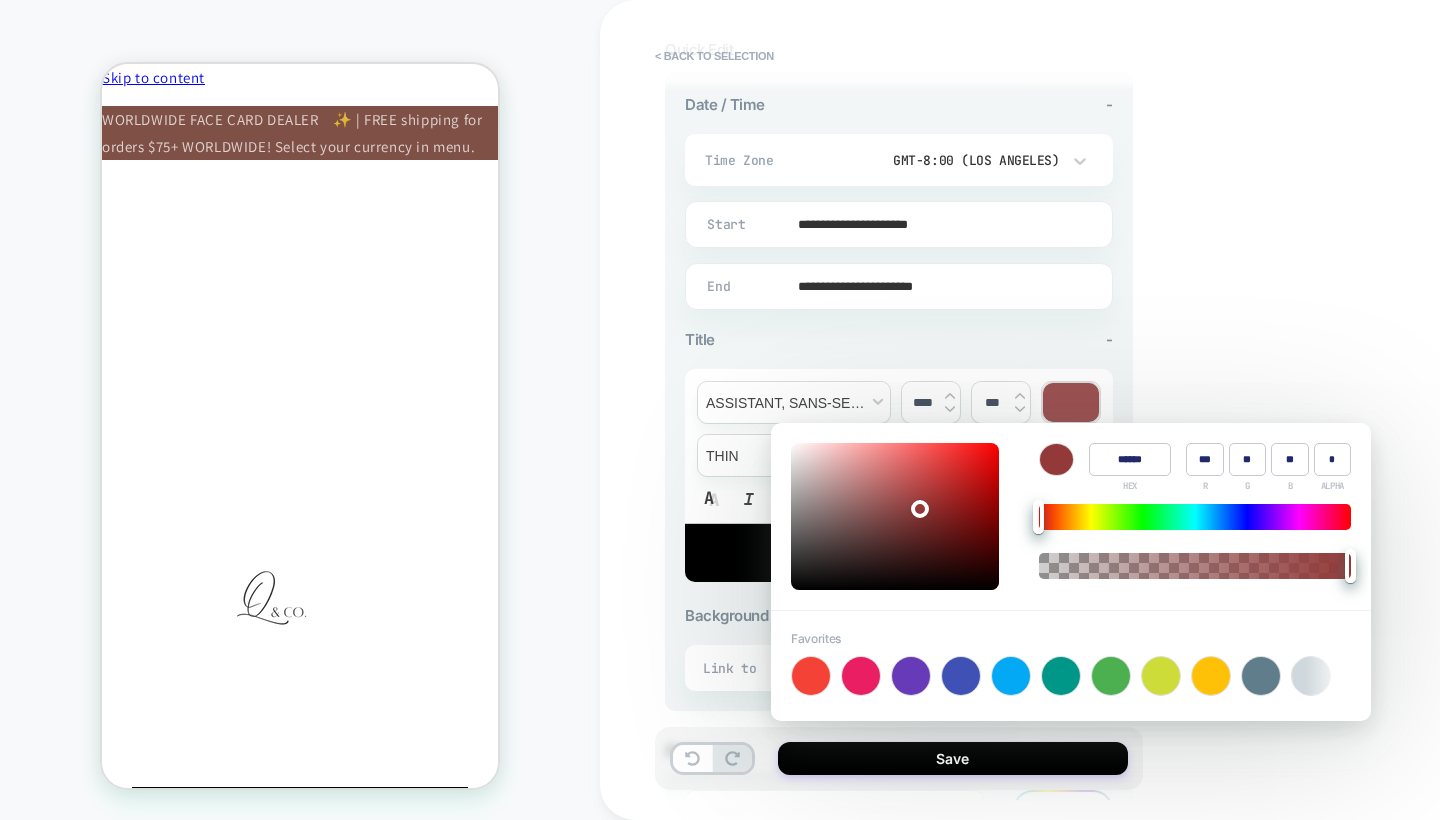 type on "**" 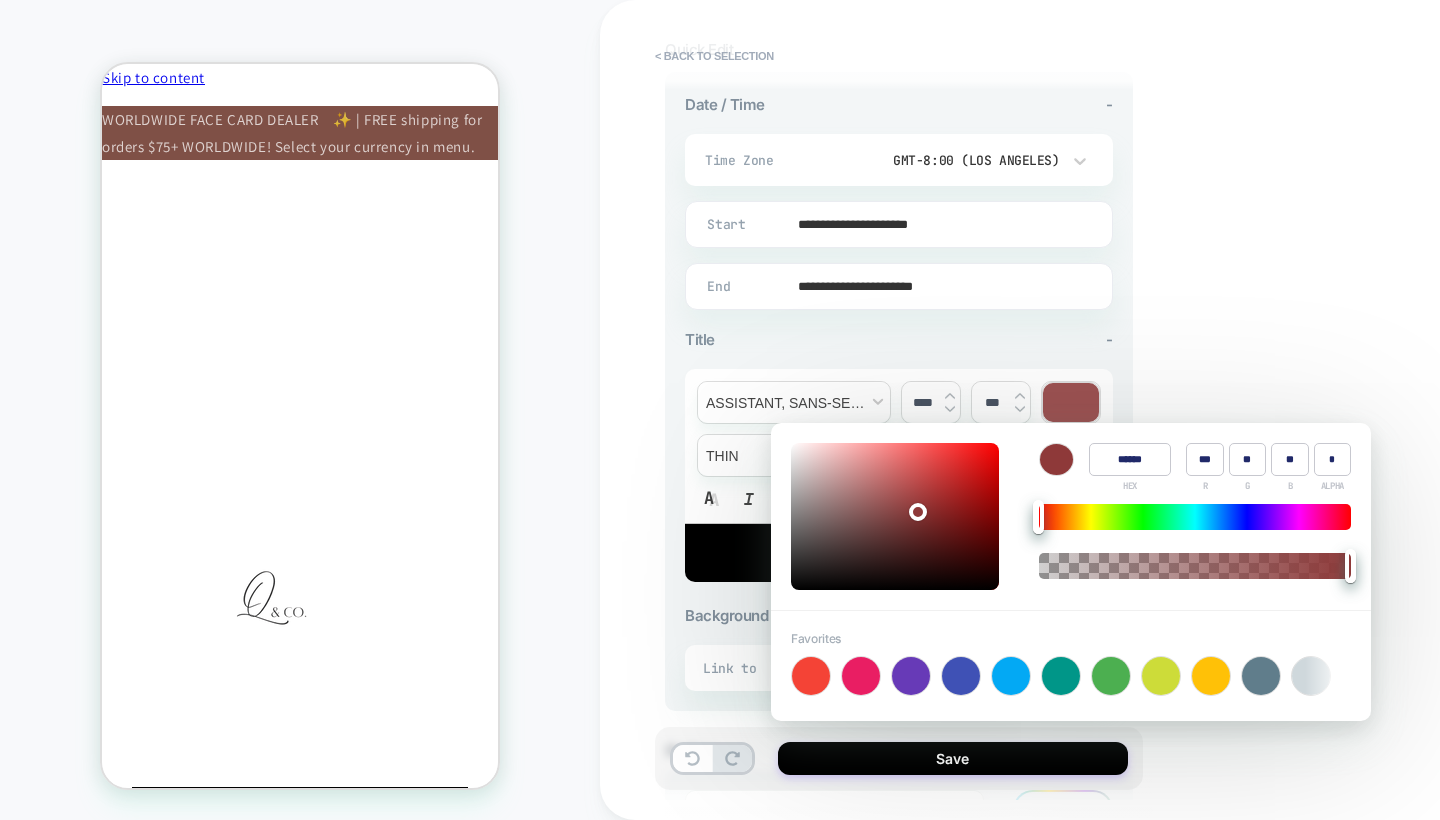 click at bounding box center [895, 516] 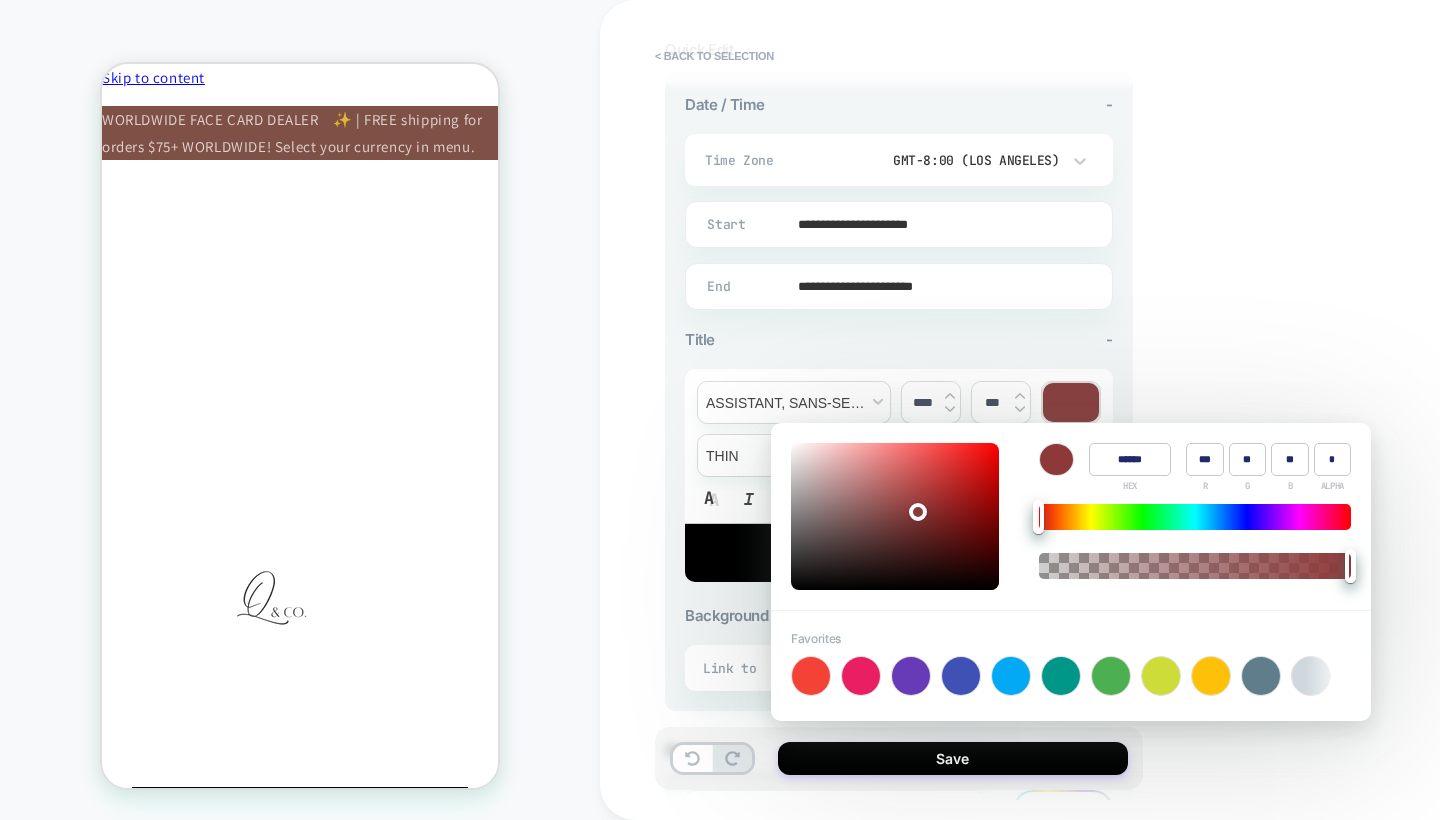 click on "**********" at bounding box center (1040, 410) 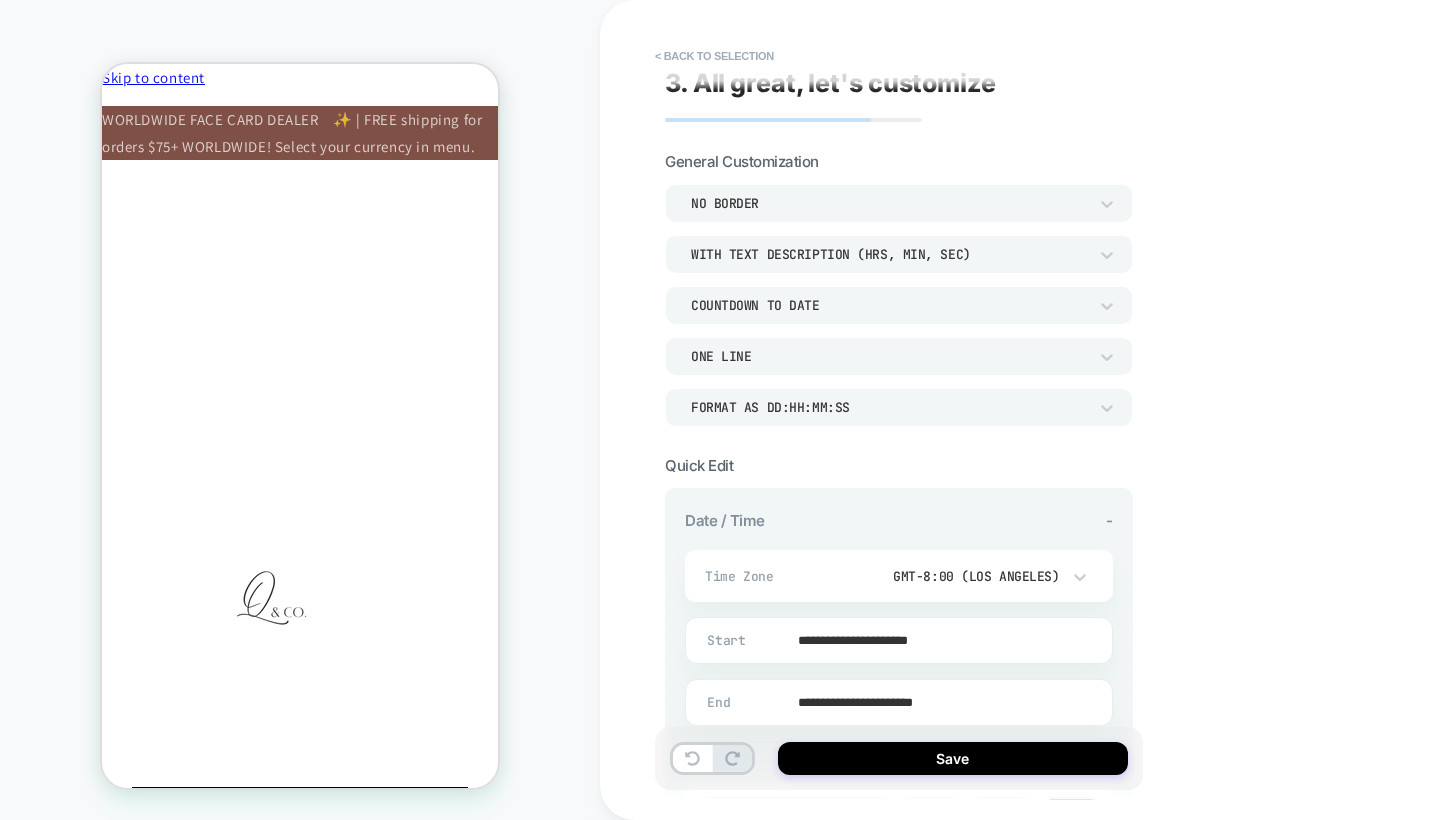 scroll, scrollTop: 9, scrollLeft: 0, axis: vertical 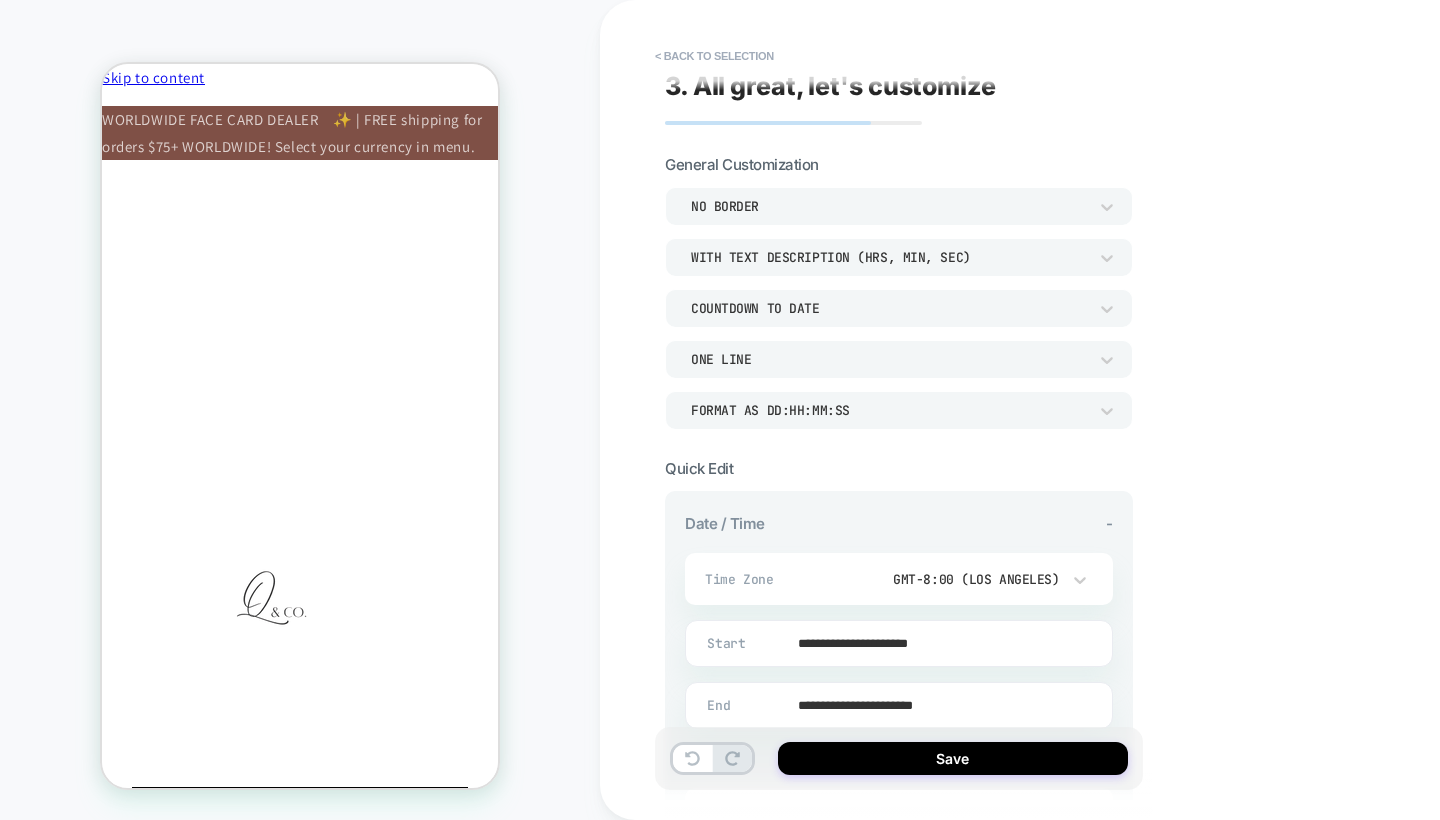 click on "NO BORDER" at bounding box center (899, 206) 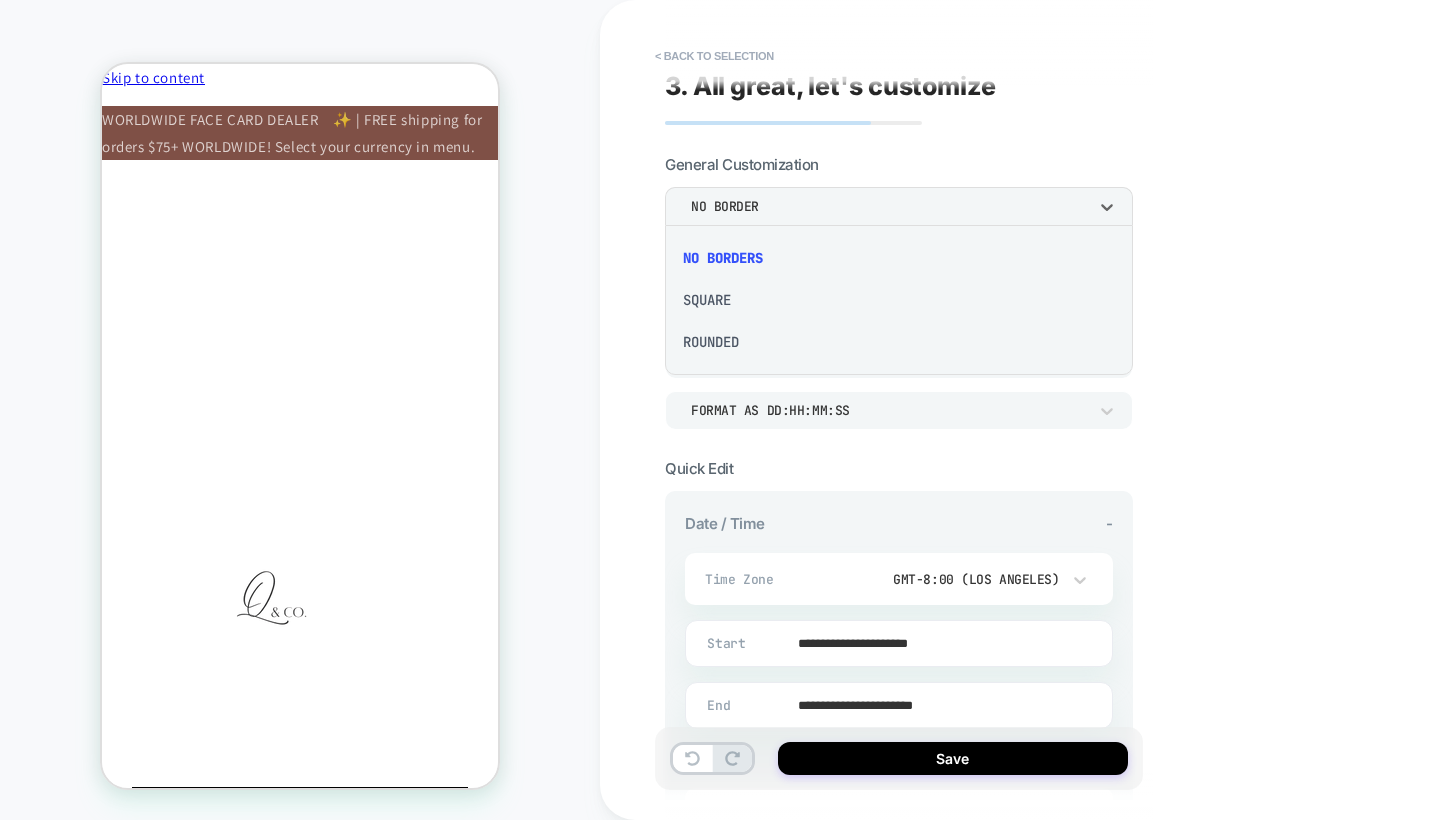 click on "SQUARE" at bounding box center [899, 300] 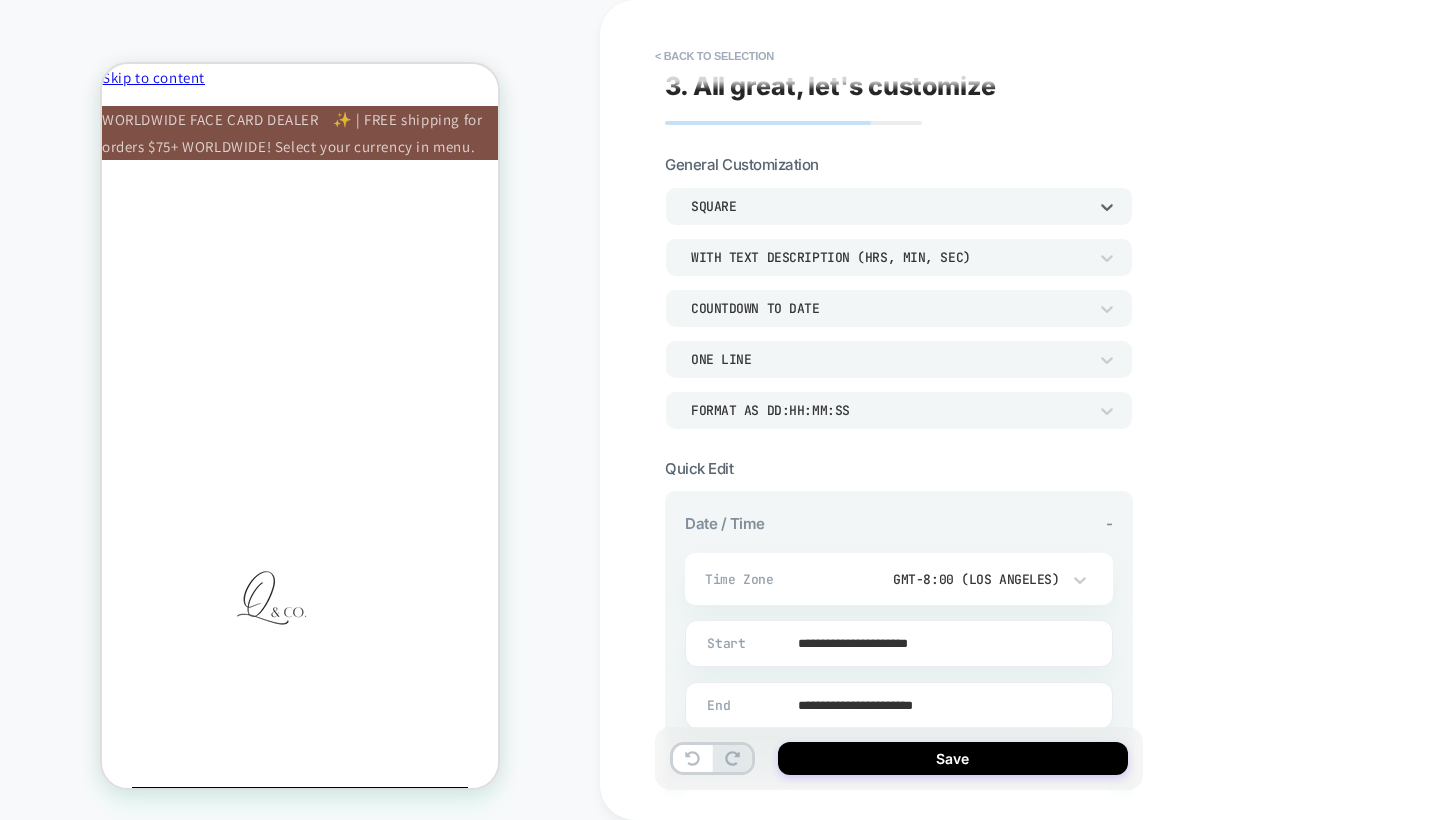 click on "SQUARE" at bounding box center (899, 206) 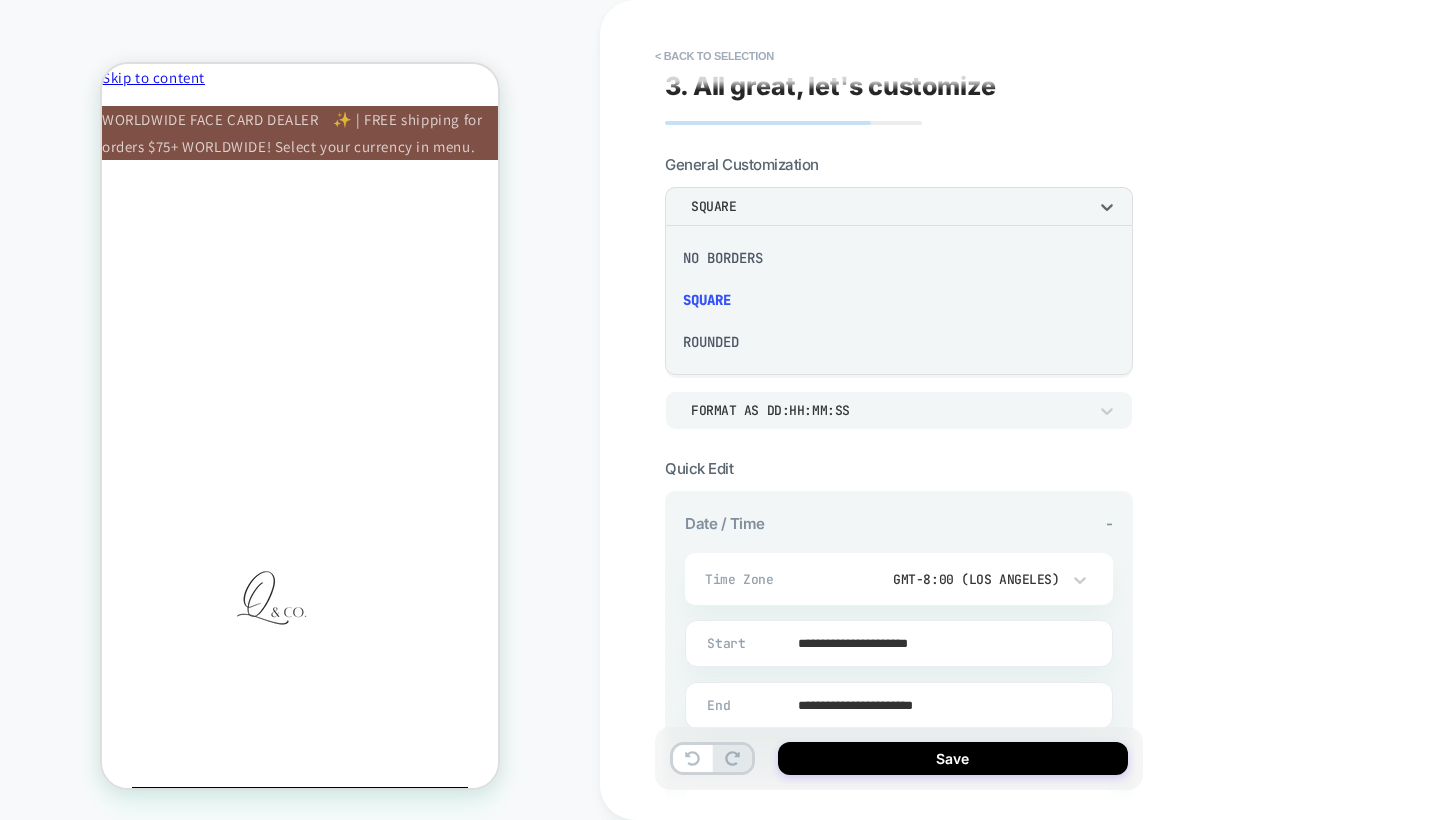 click on "NO BORDERS" at bounding box center (899, 258) 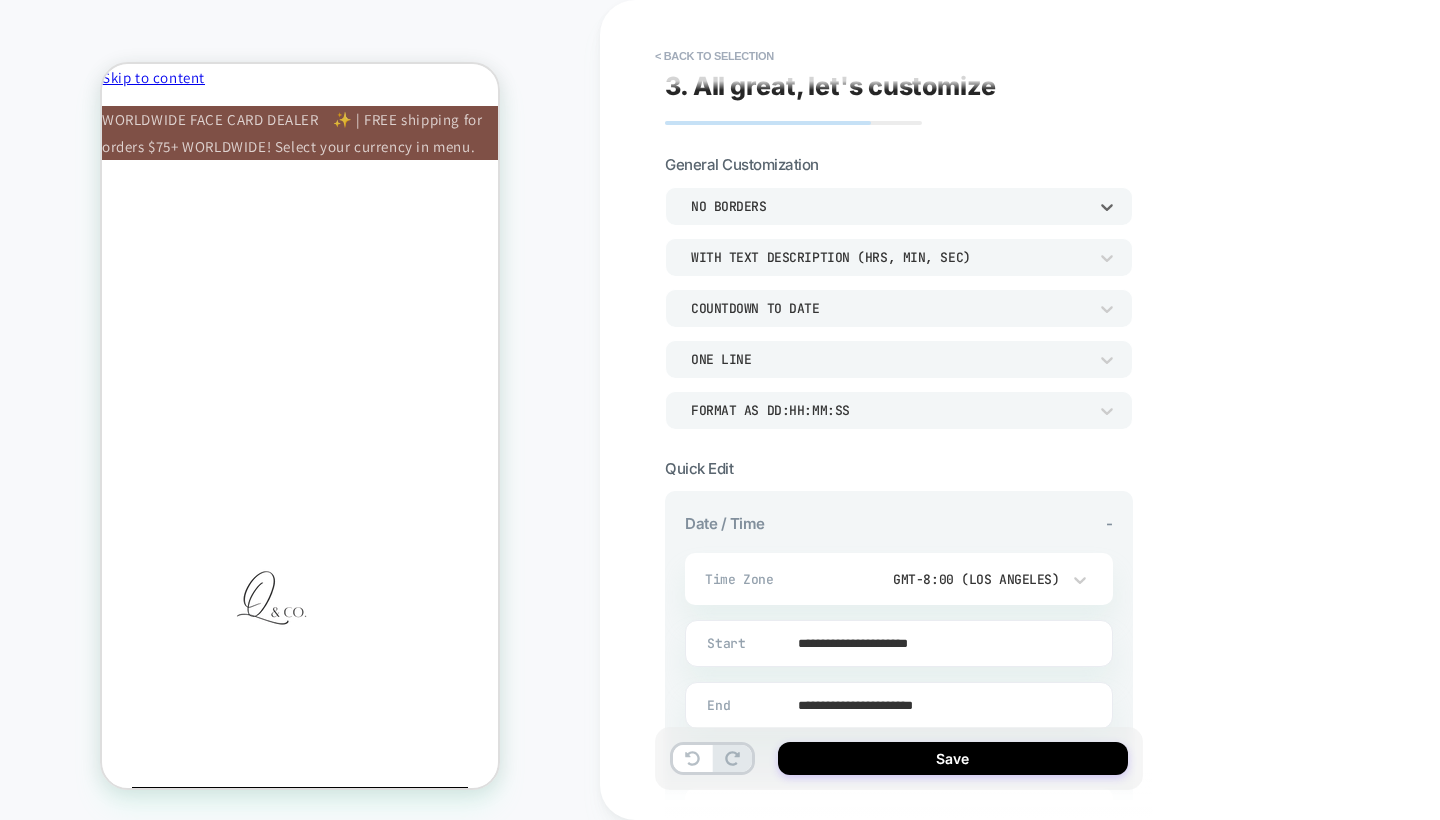 click on "ONE LINE" at bounding box center [899, 359] 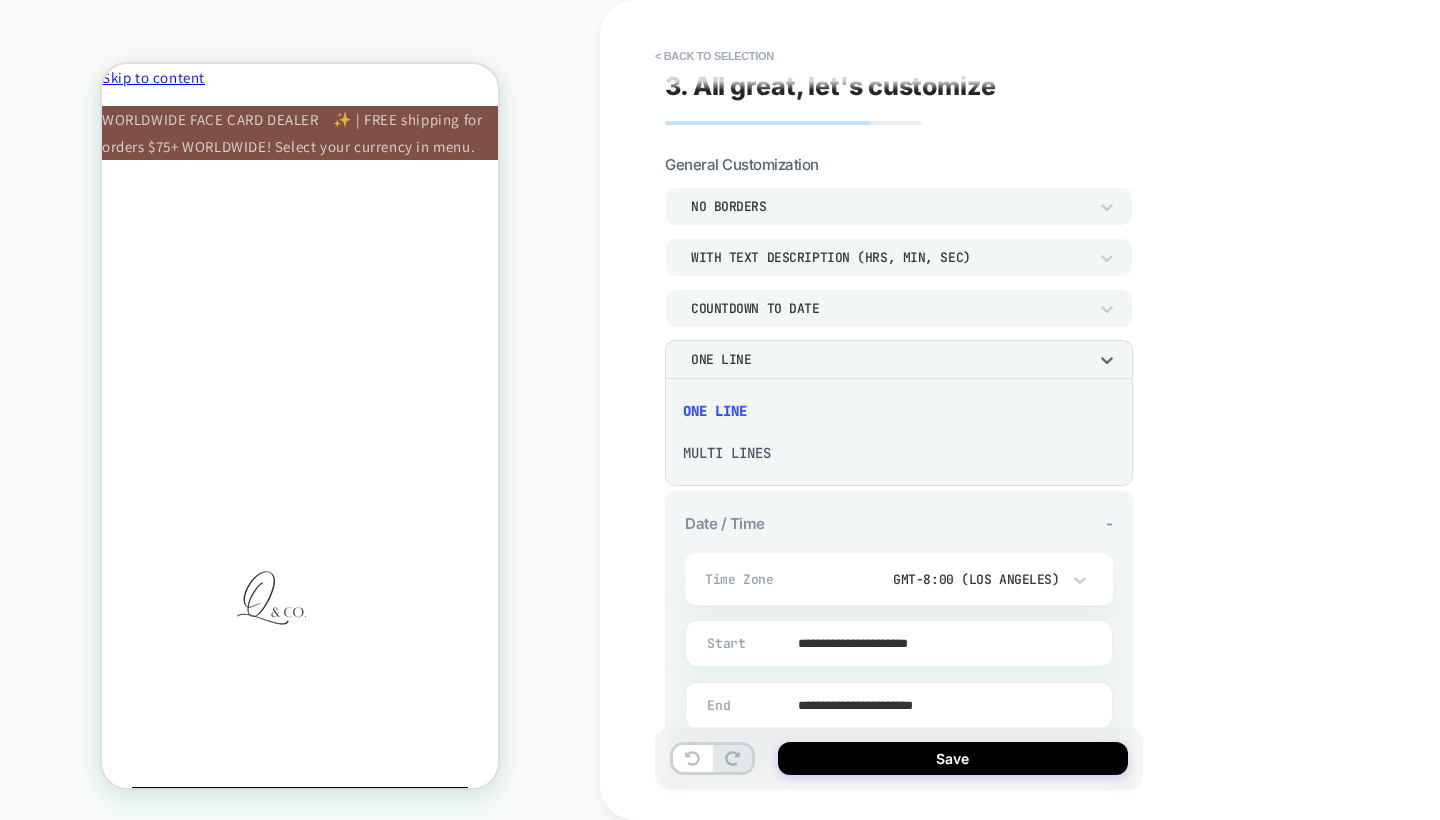 click at bounding box center (720, 410) 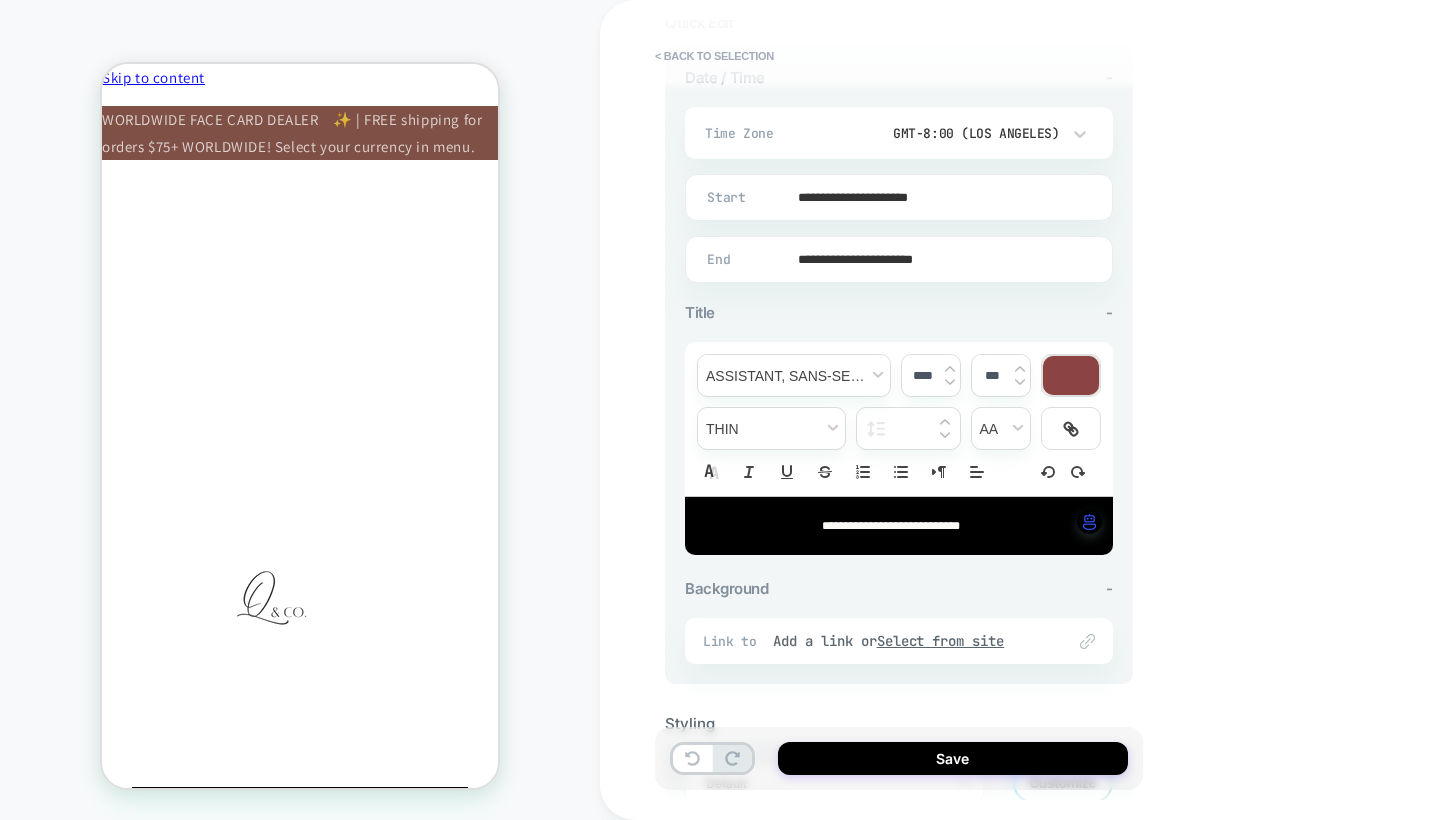 scroll, scrollTop: 461, scrollLeft: 0, axis: vertical 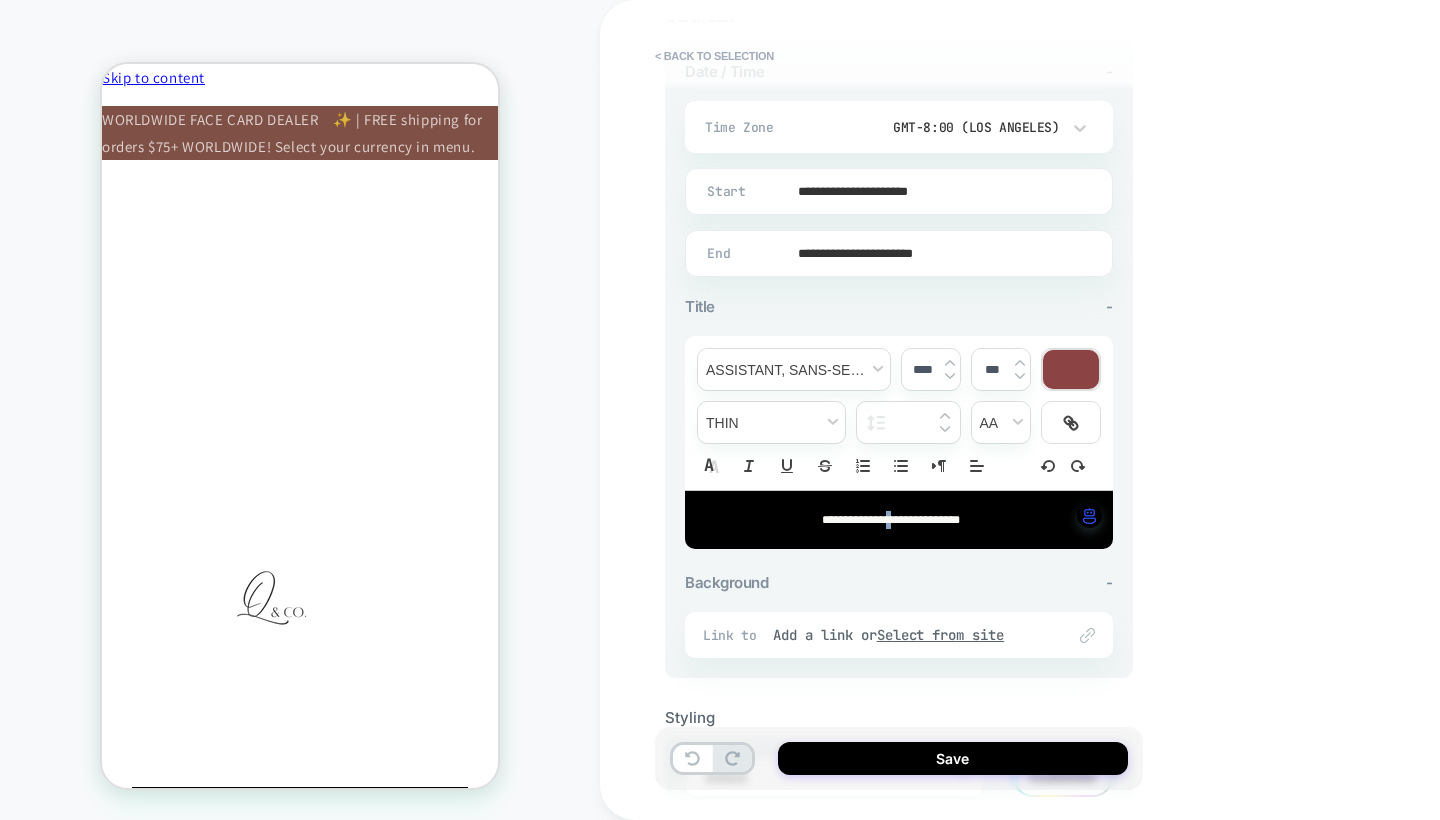 click on "**********" at bounding box center (891, 520) 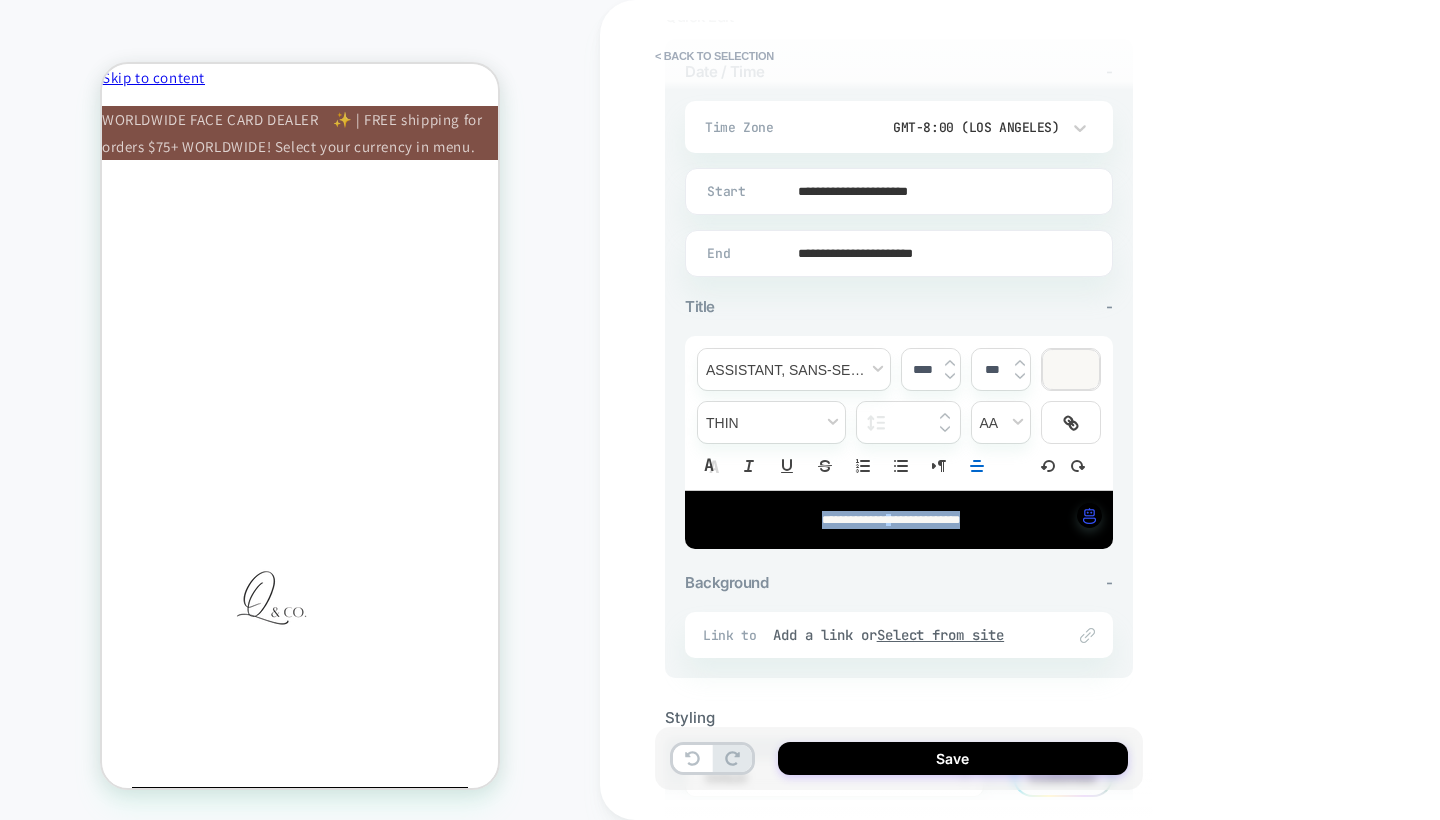 drag, startPoint x: 998, startPoint y: 518, endPoint x: 778, endPoint y: 518, distance: 220 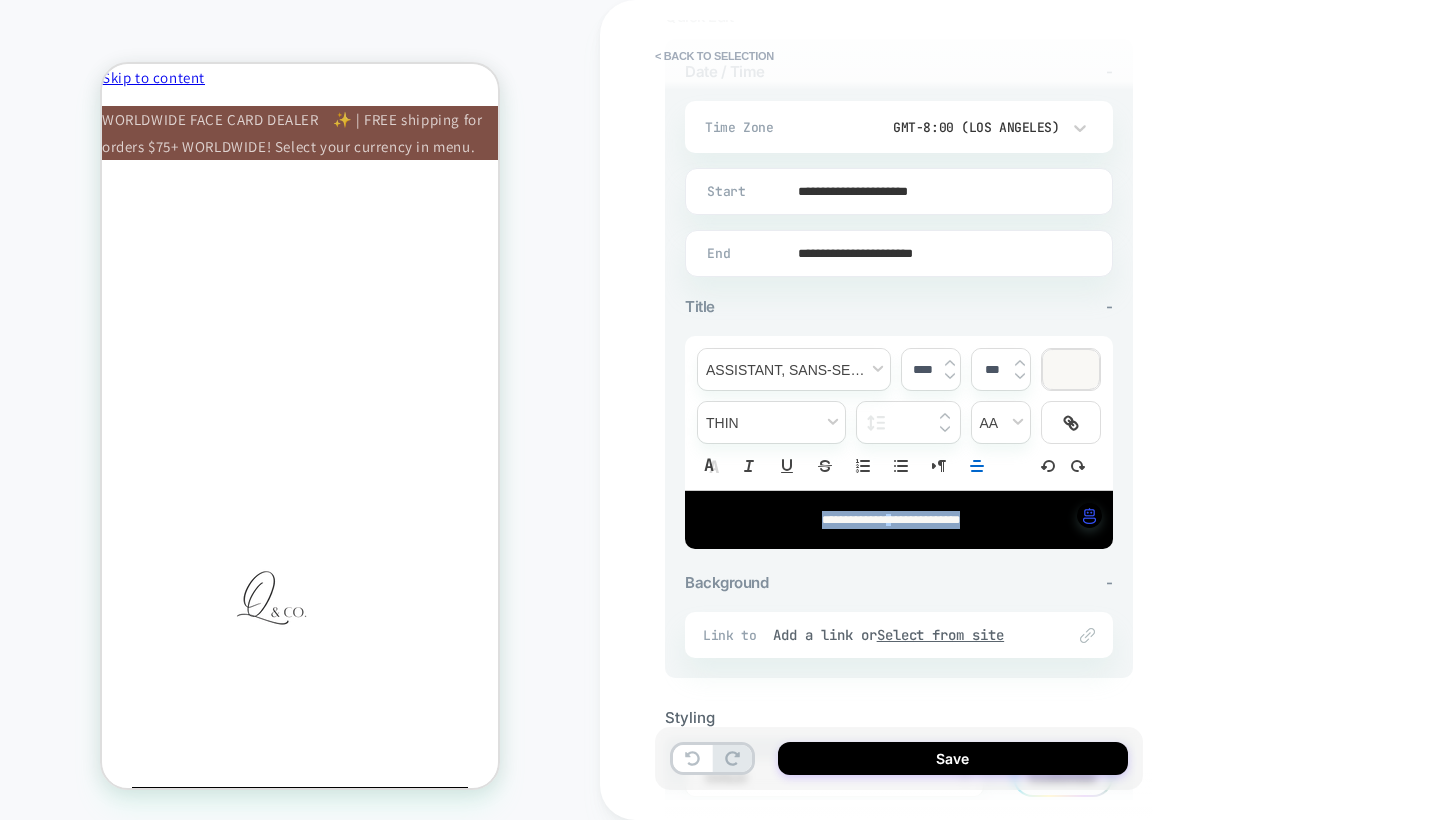 click on "**********" at bounding box center (891, 520) 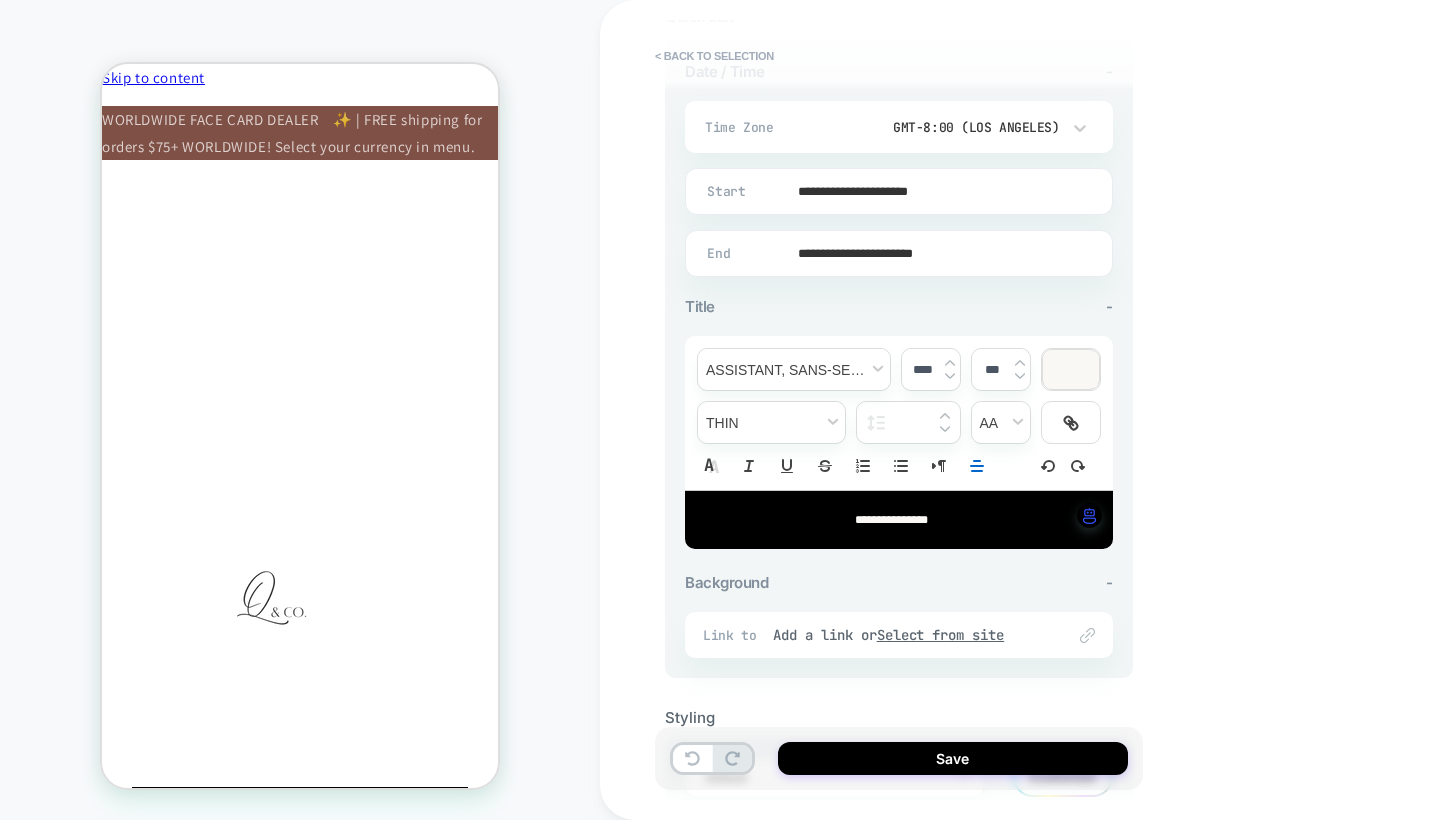 click on "**********" at bounding box center [1040, 410] 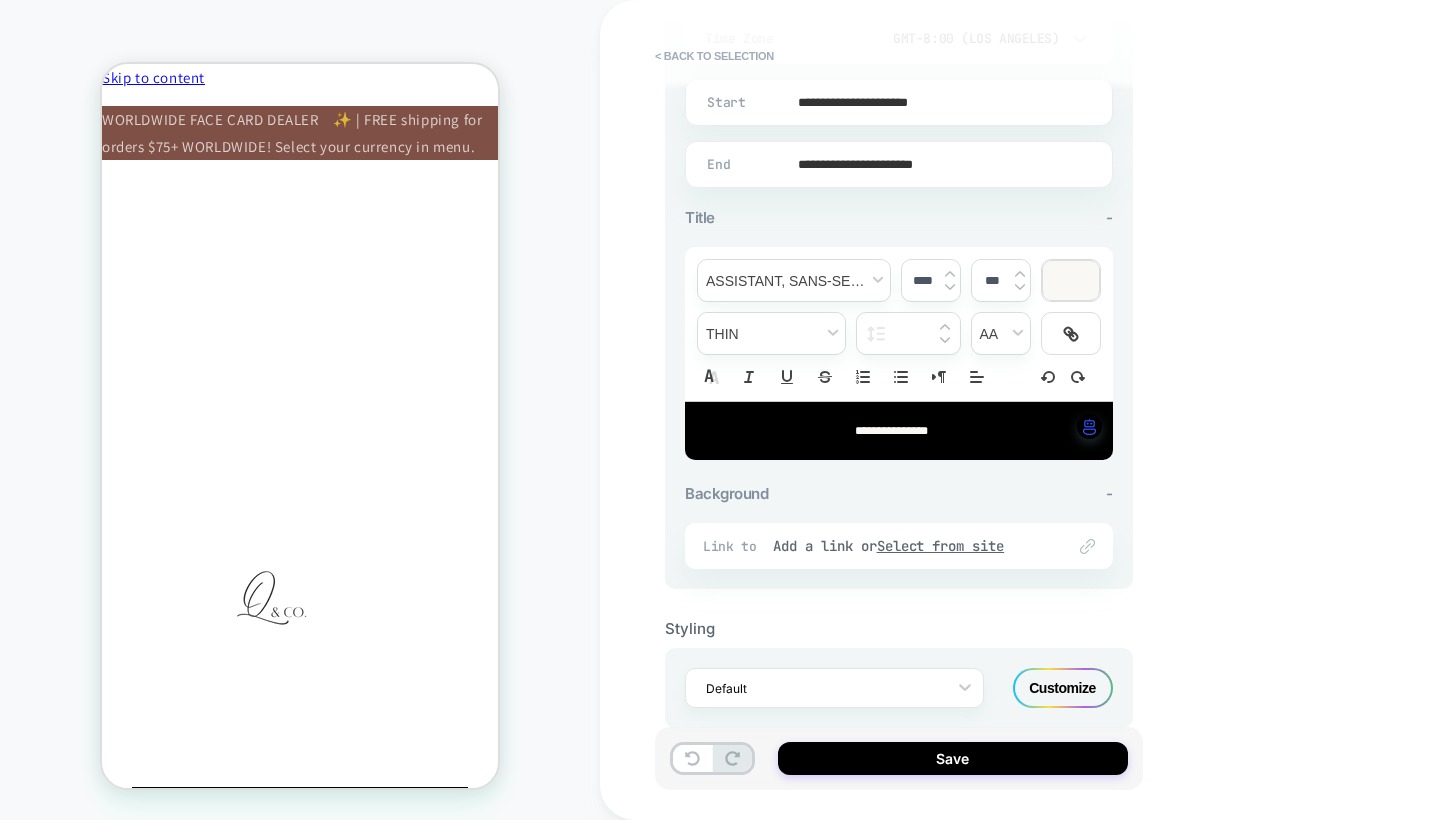 scroll, scrollTop: 567, scrollLeft: 0, axis: vertical 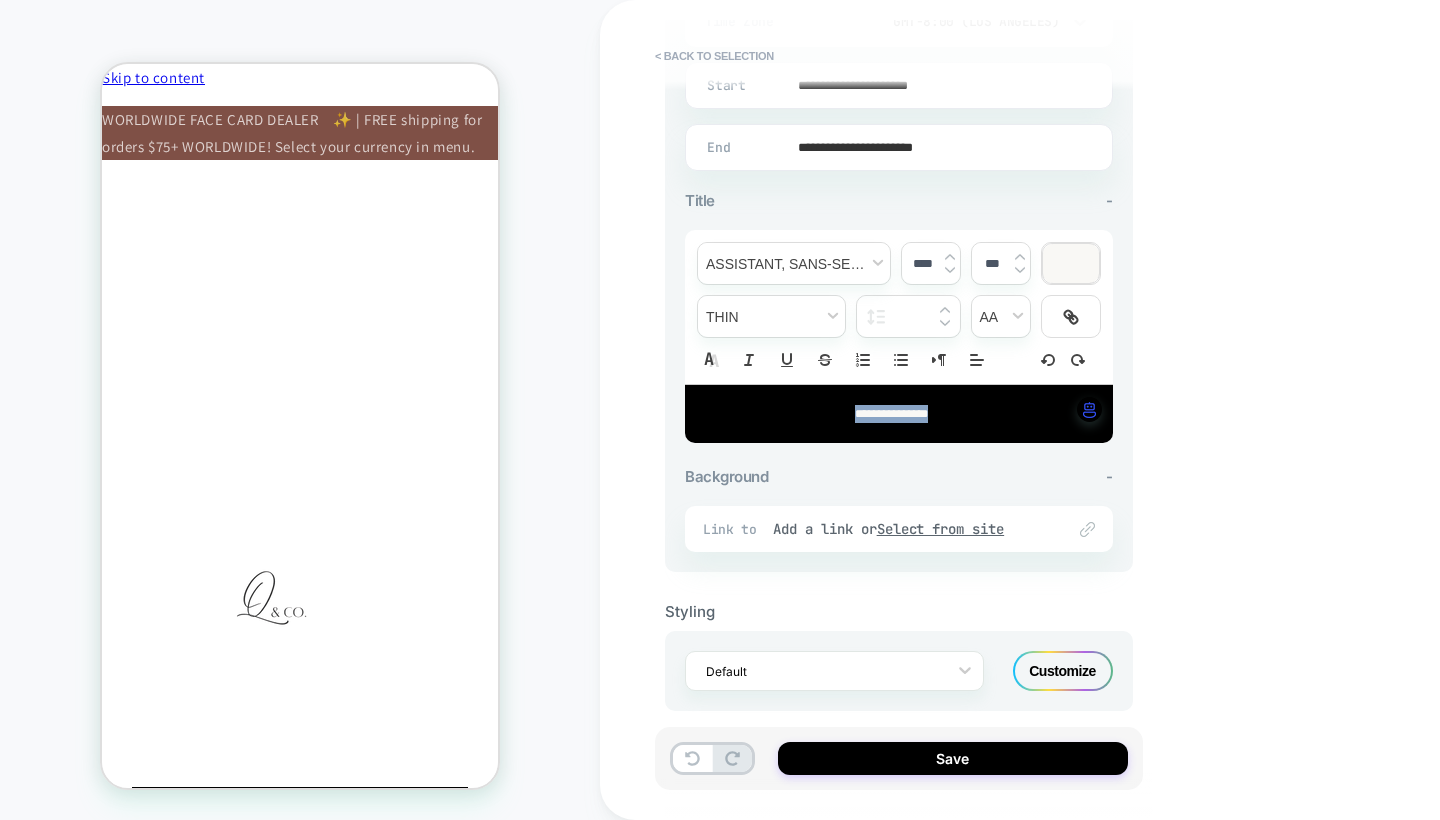 drag, startPoint x: 969, startPoint y: 399, endPoint x: 974, endPoint y: 427, distance: 28.442924 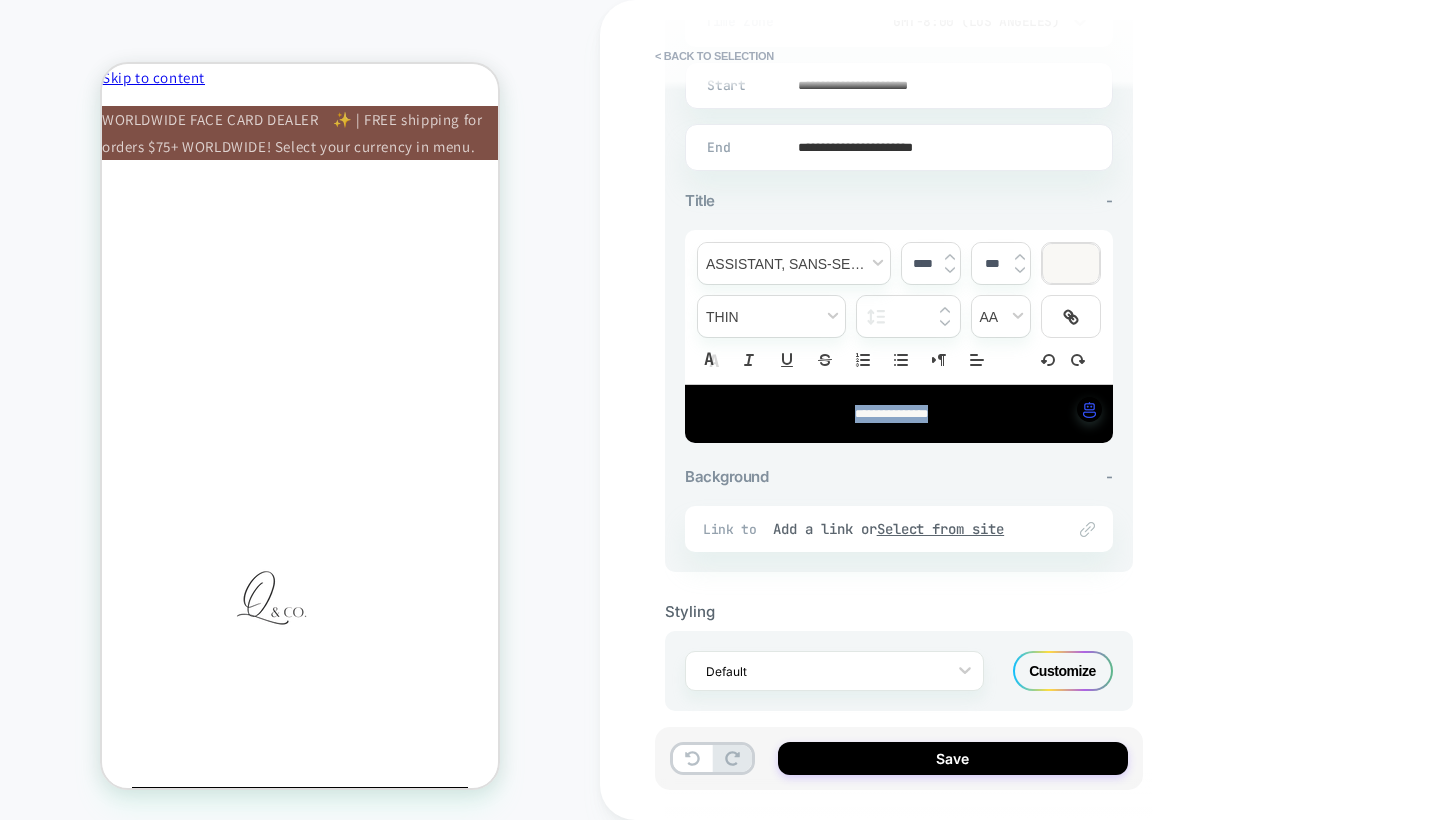 click on "**********" at bounding box center (899, 414) 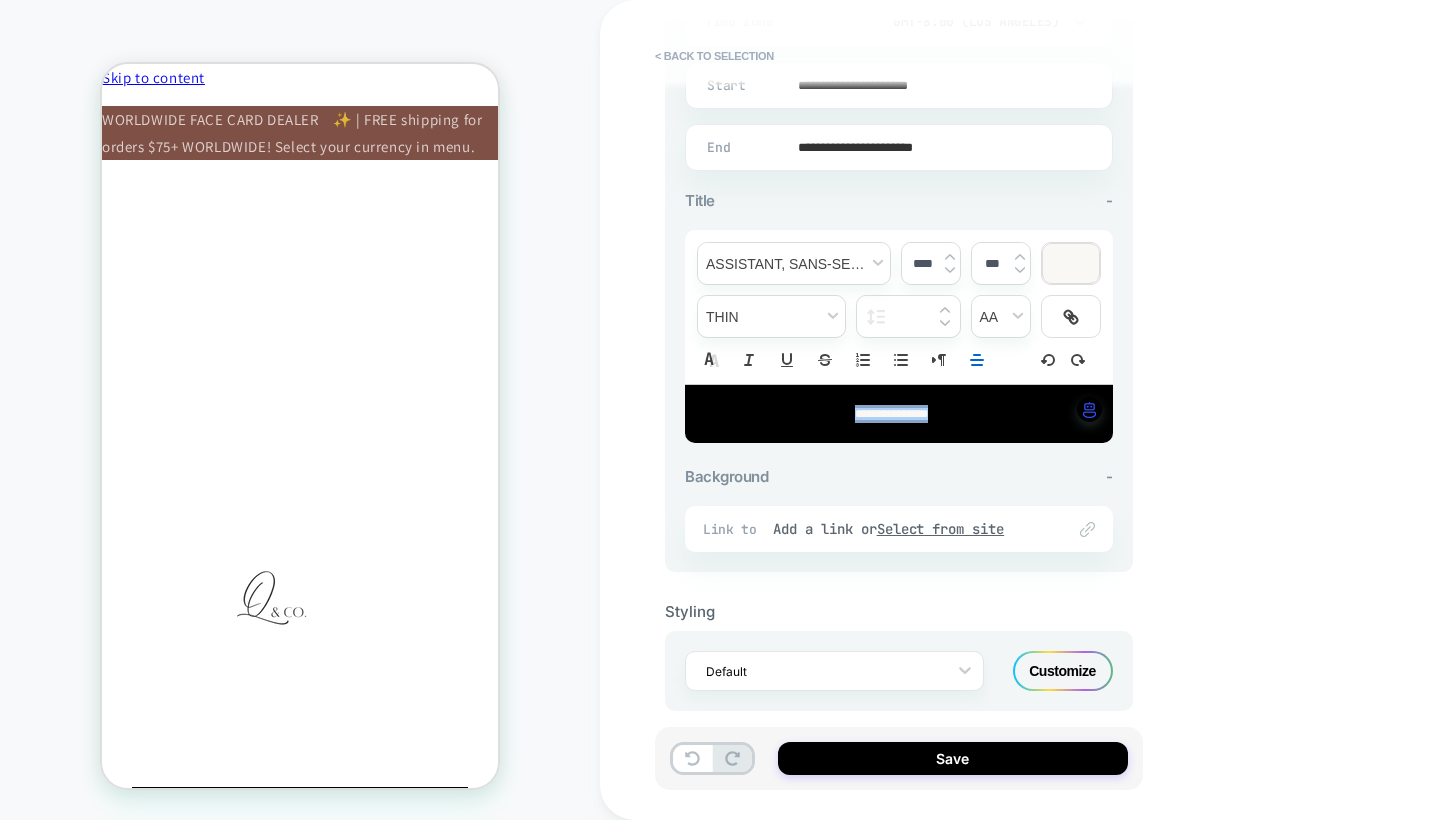click at bounding box center [1071, 263] 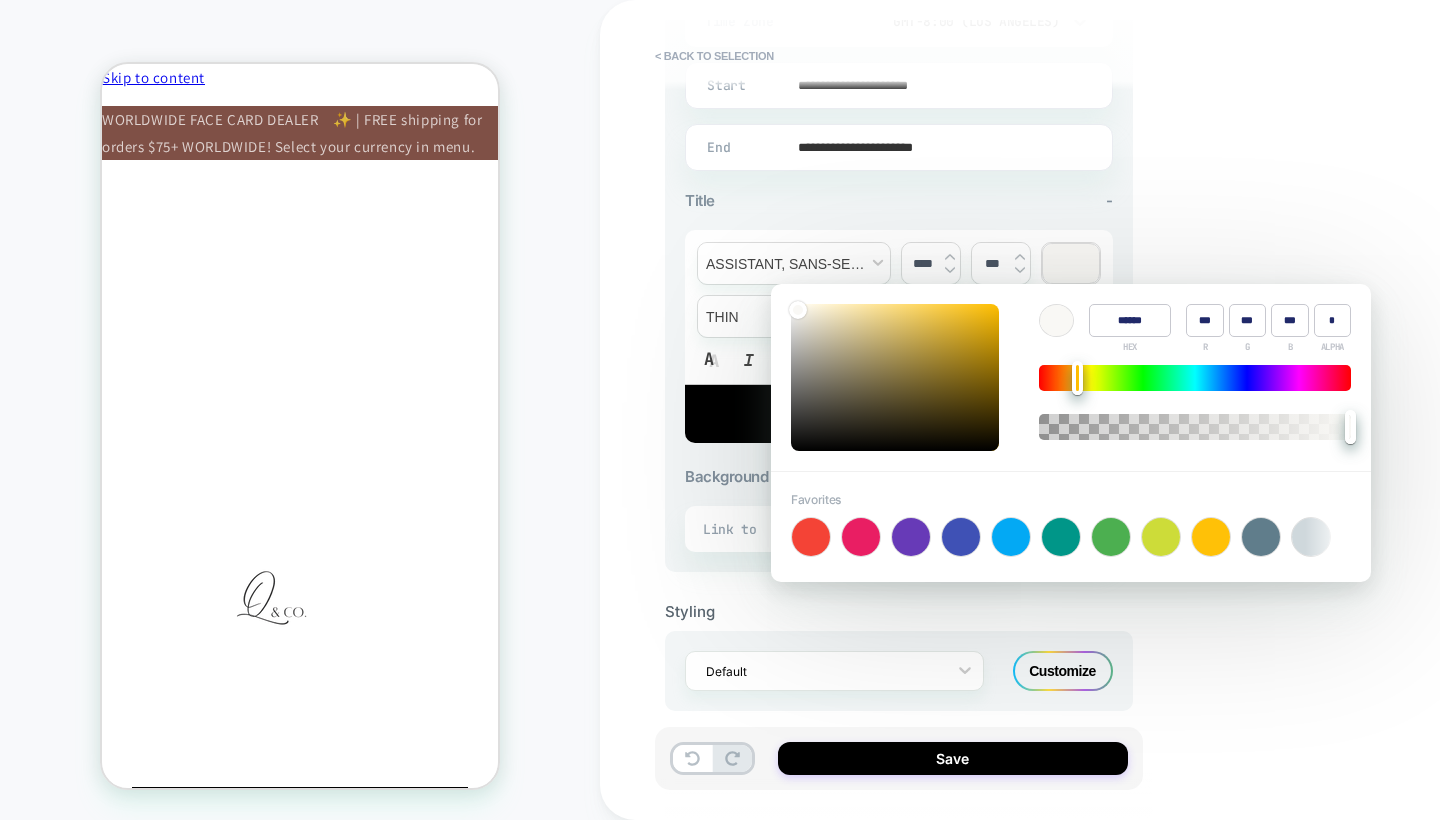 click on "**********" at bounding box center (1040, 410) 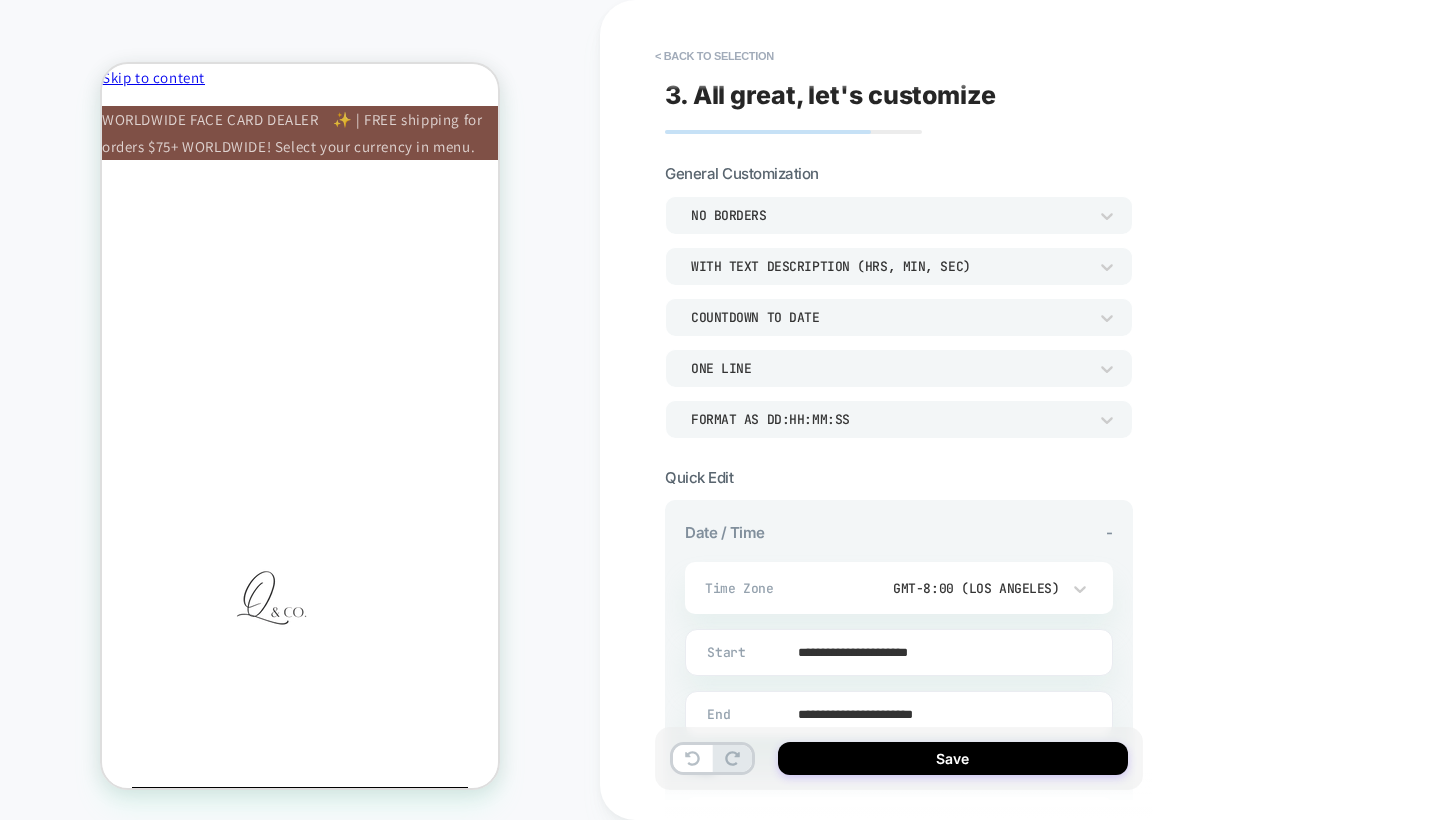 scroll, scrollTop: 0, scrollLeft: 0, axis: both 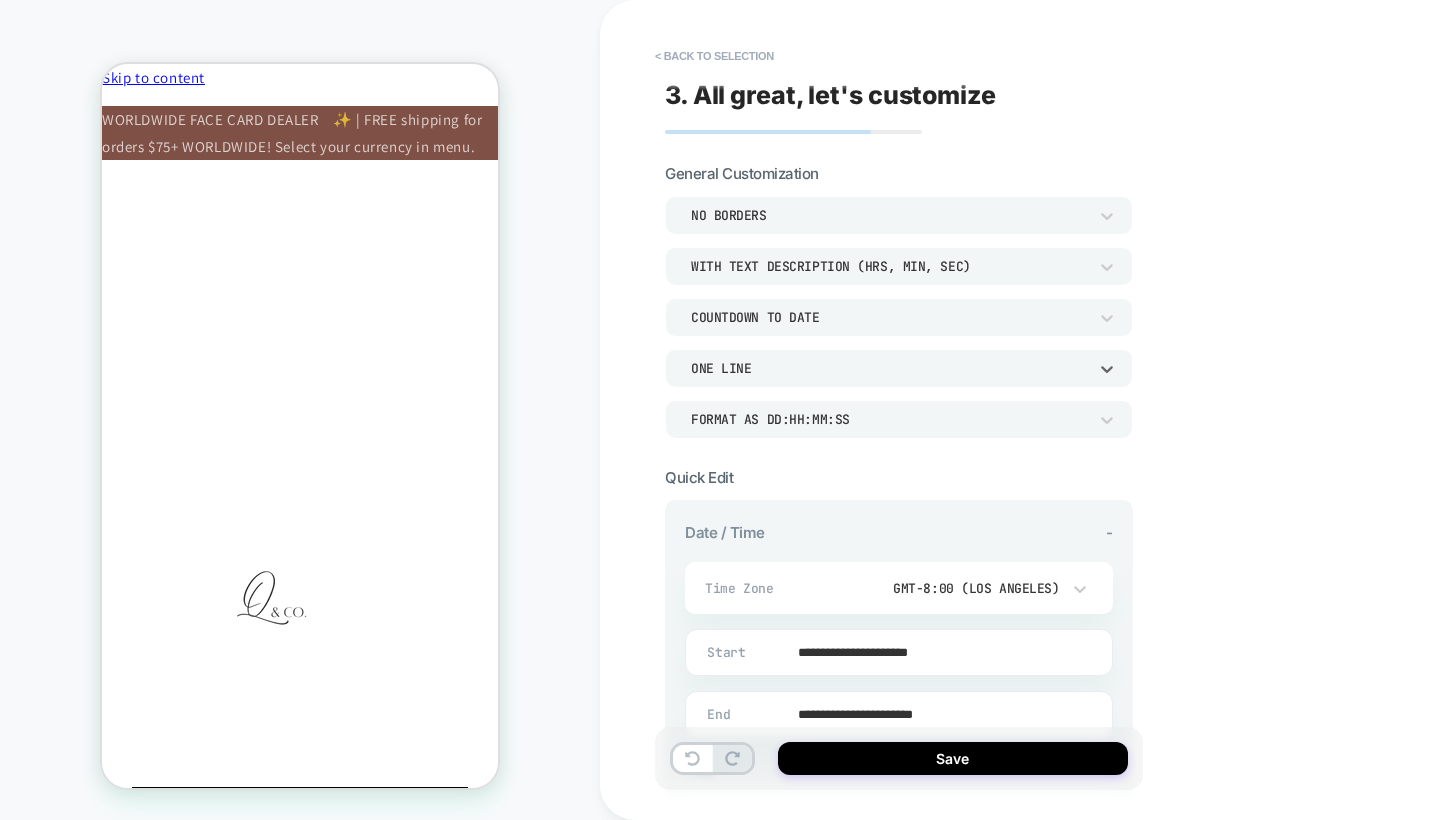 click on "ONE LINE" at bounding box center (889, 368) 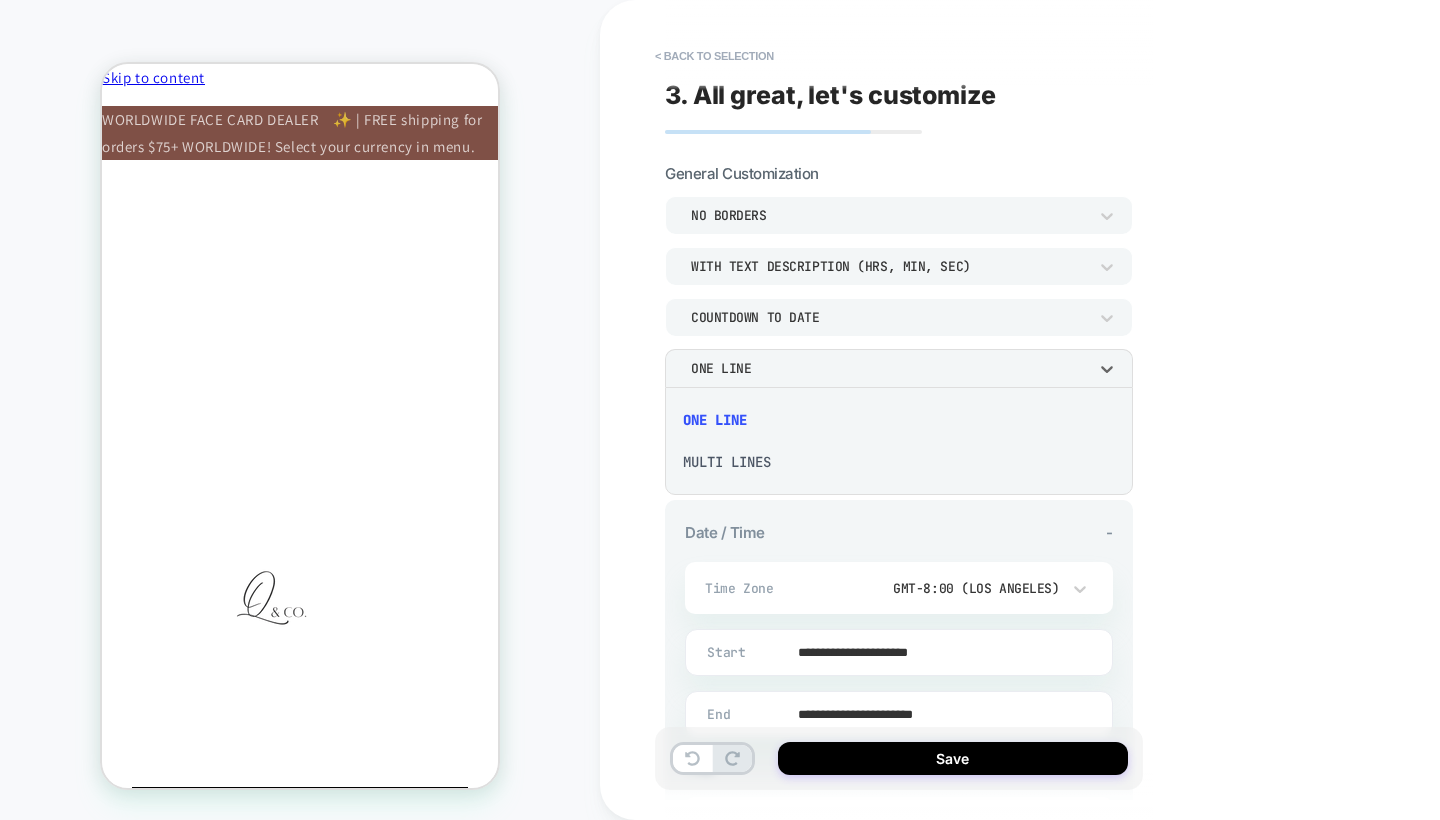 click on "MULTI LINES" at bounding box center (899, 462) 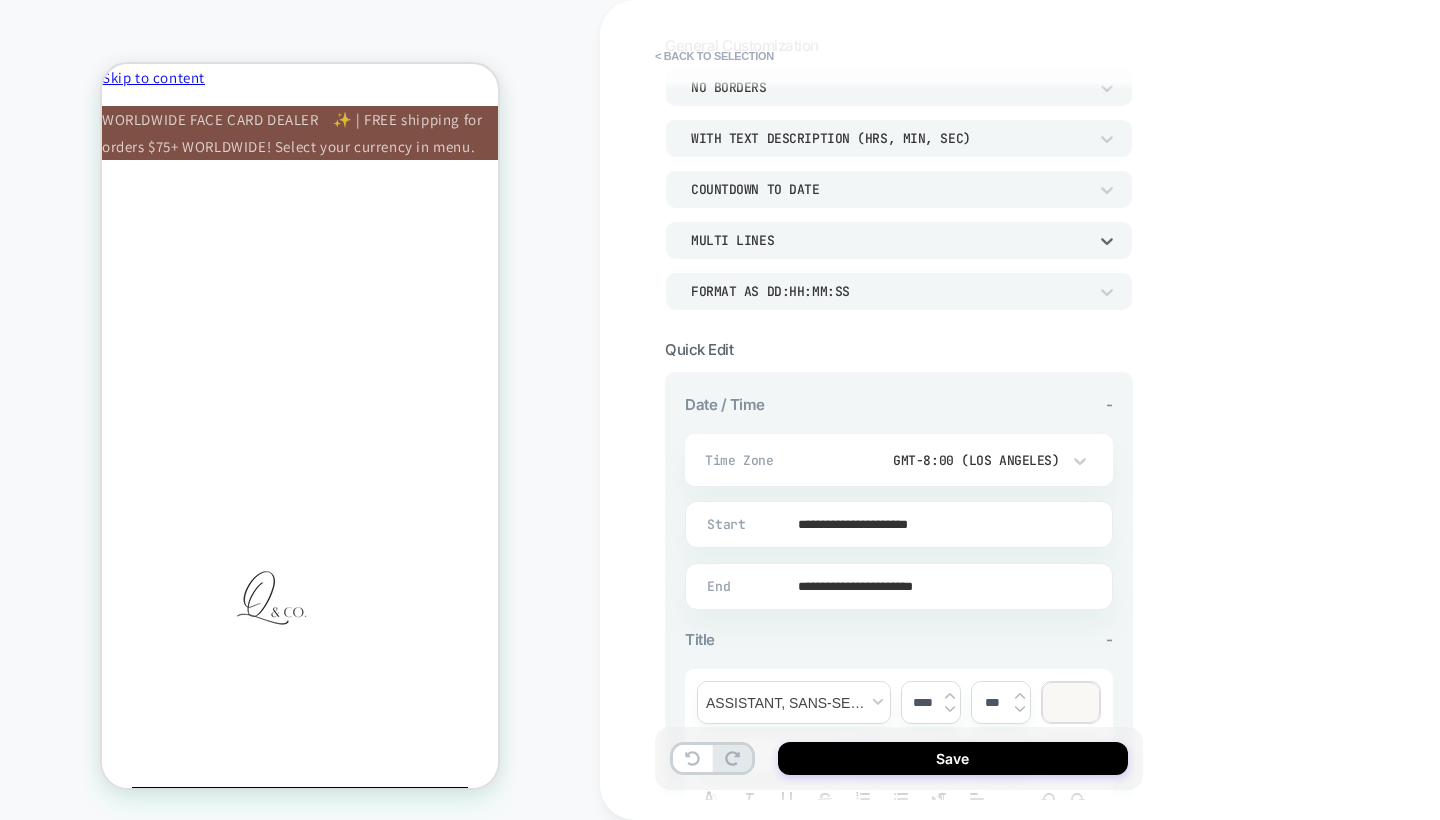 scroll, scrollTop: 114, scrollLeft: 0, axis: vertical 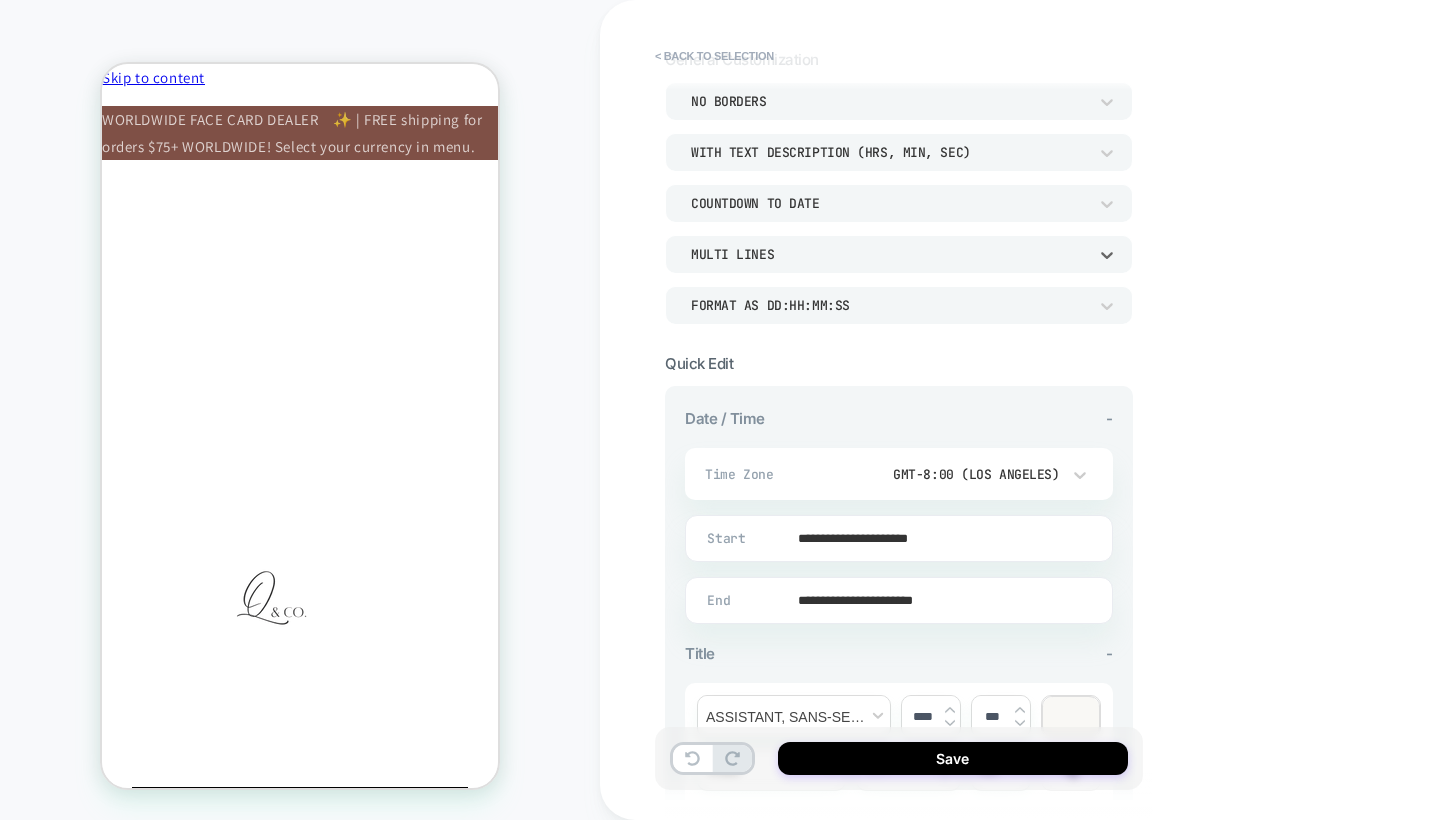 click on "MULTI LINES" at bounding box center [889, 254] 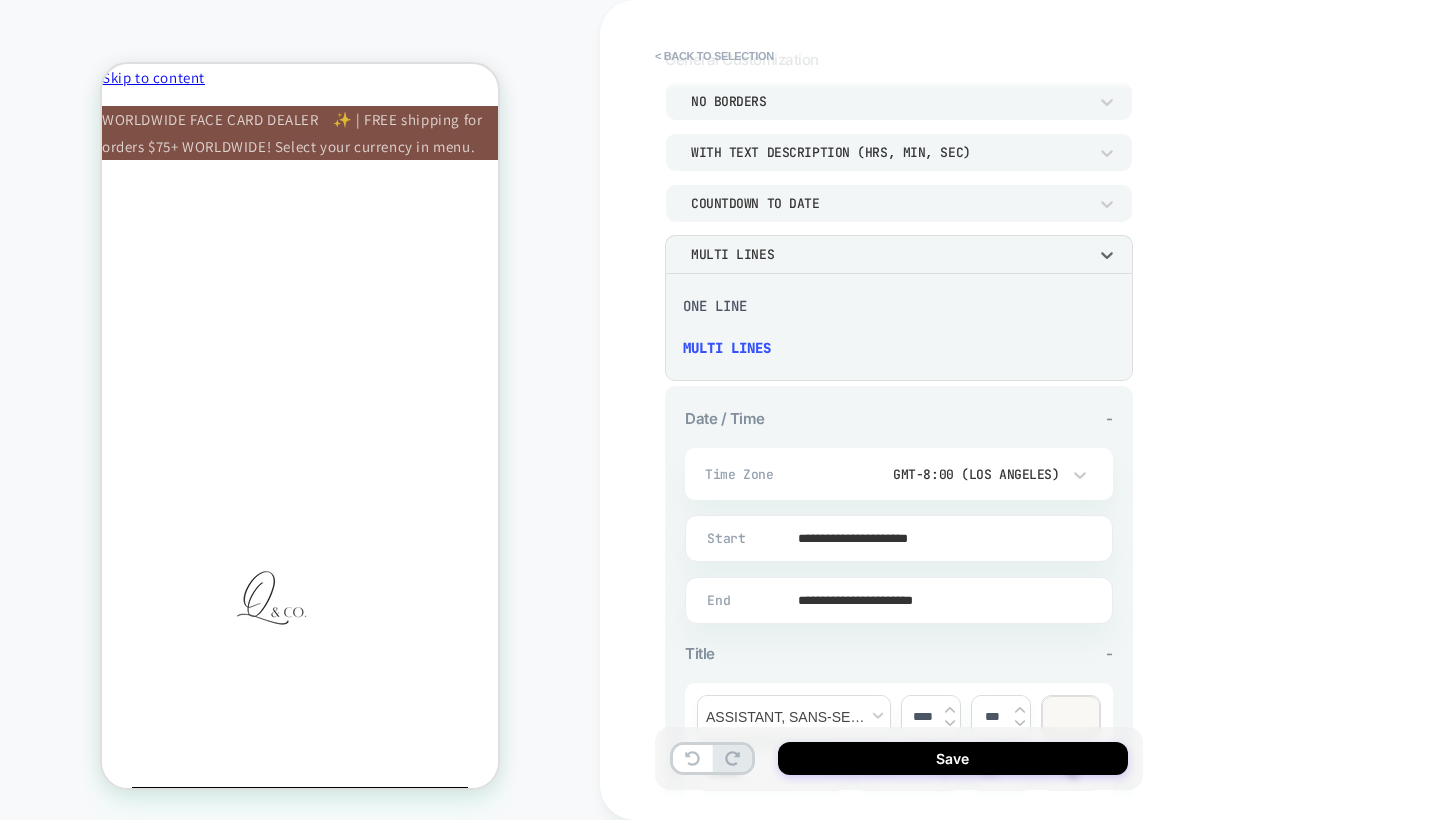 click at bounding box center (720, 410) 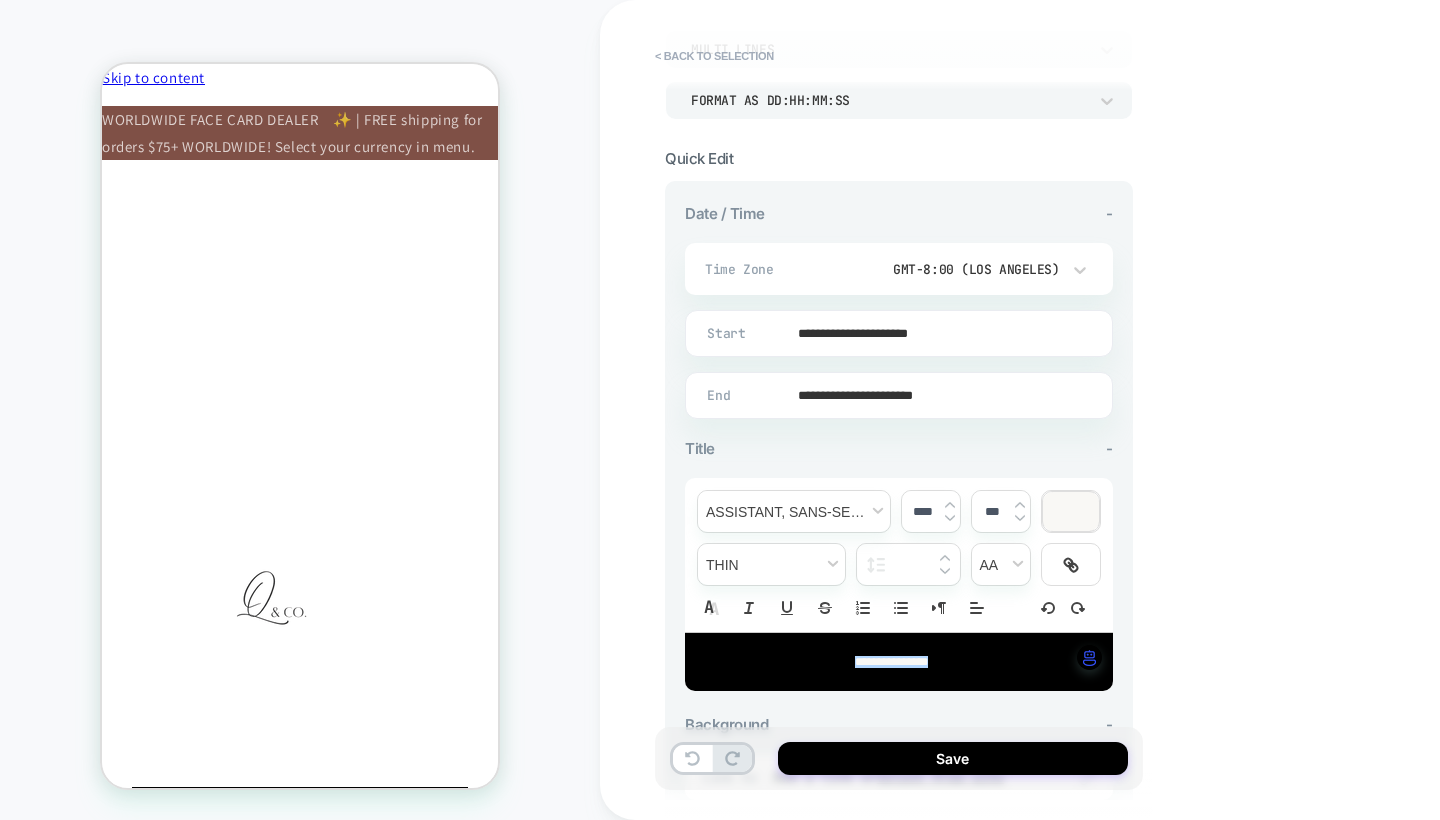 scroll, scrollTop: 325, scrollLeft: 0, axis: vertical 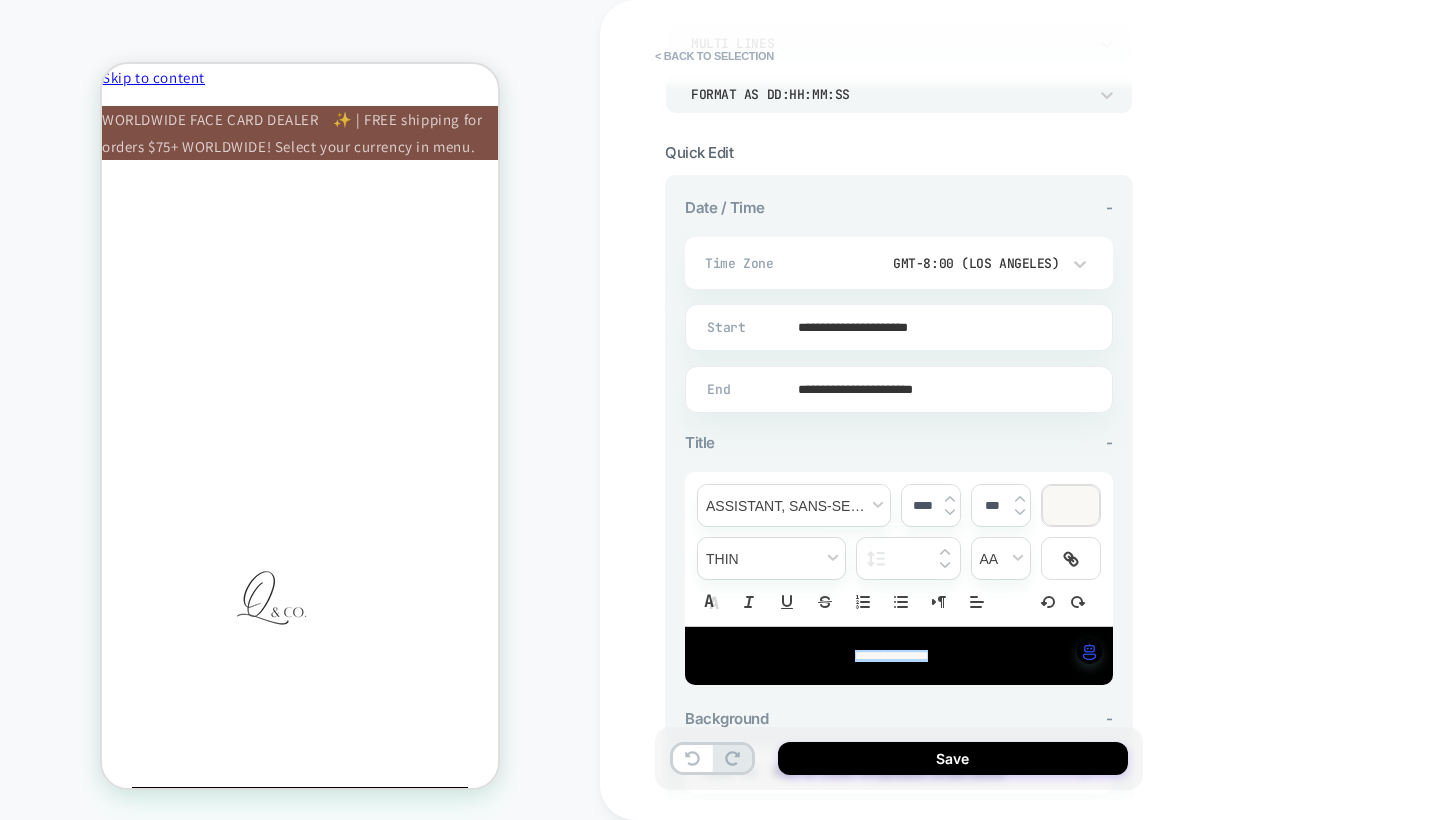 click at bounding box center [950, 512] 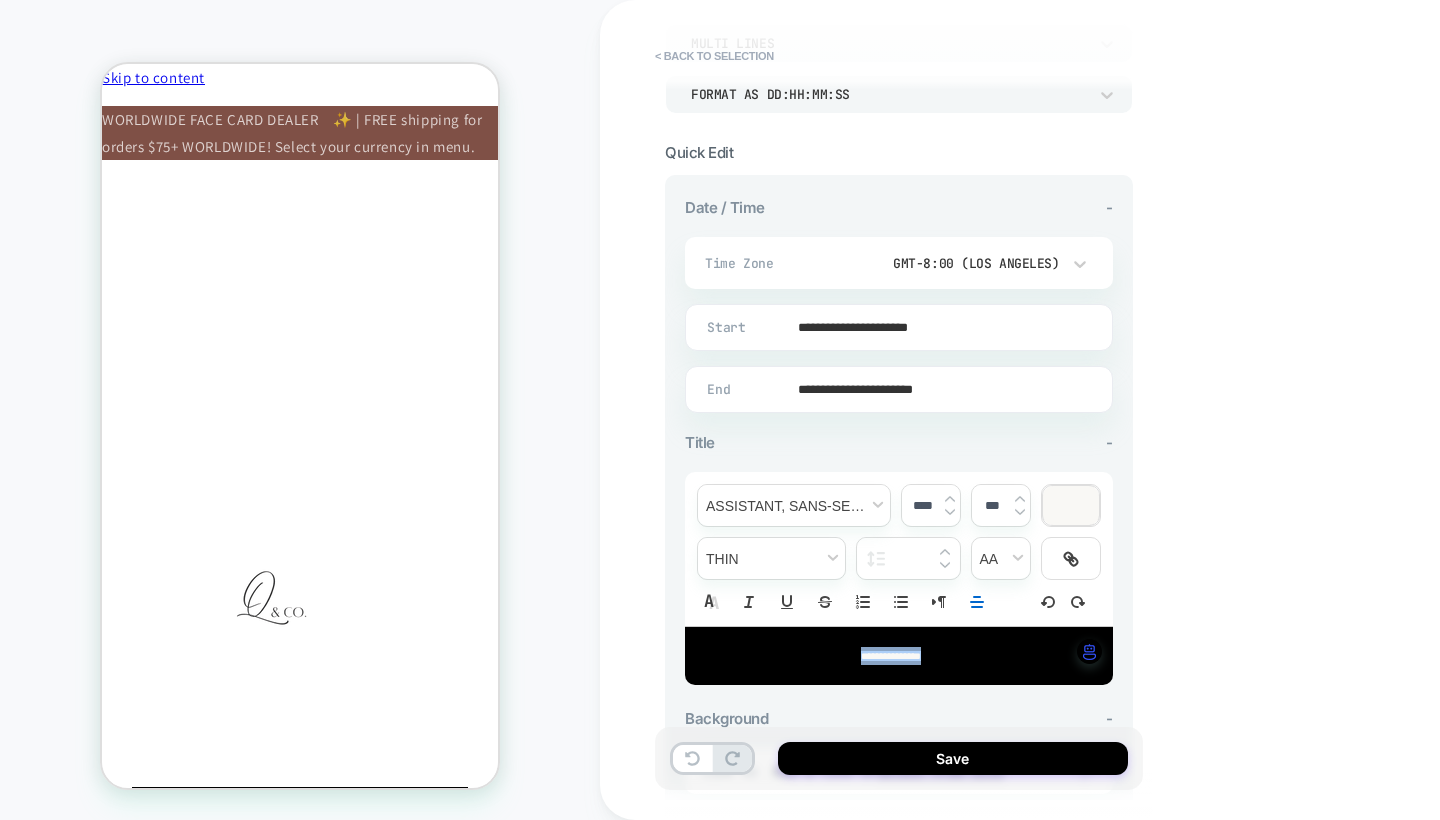 click at bounding box center [950, 512] 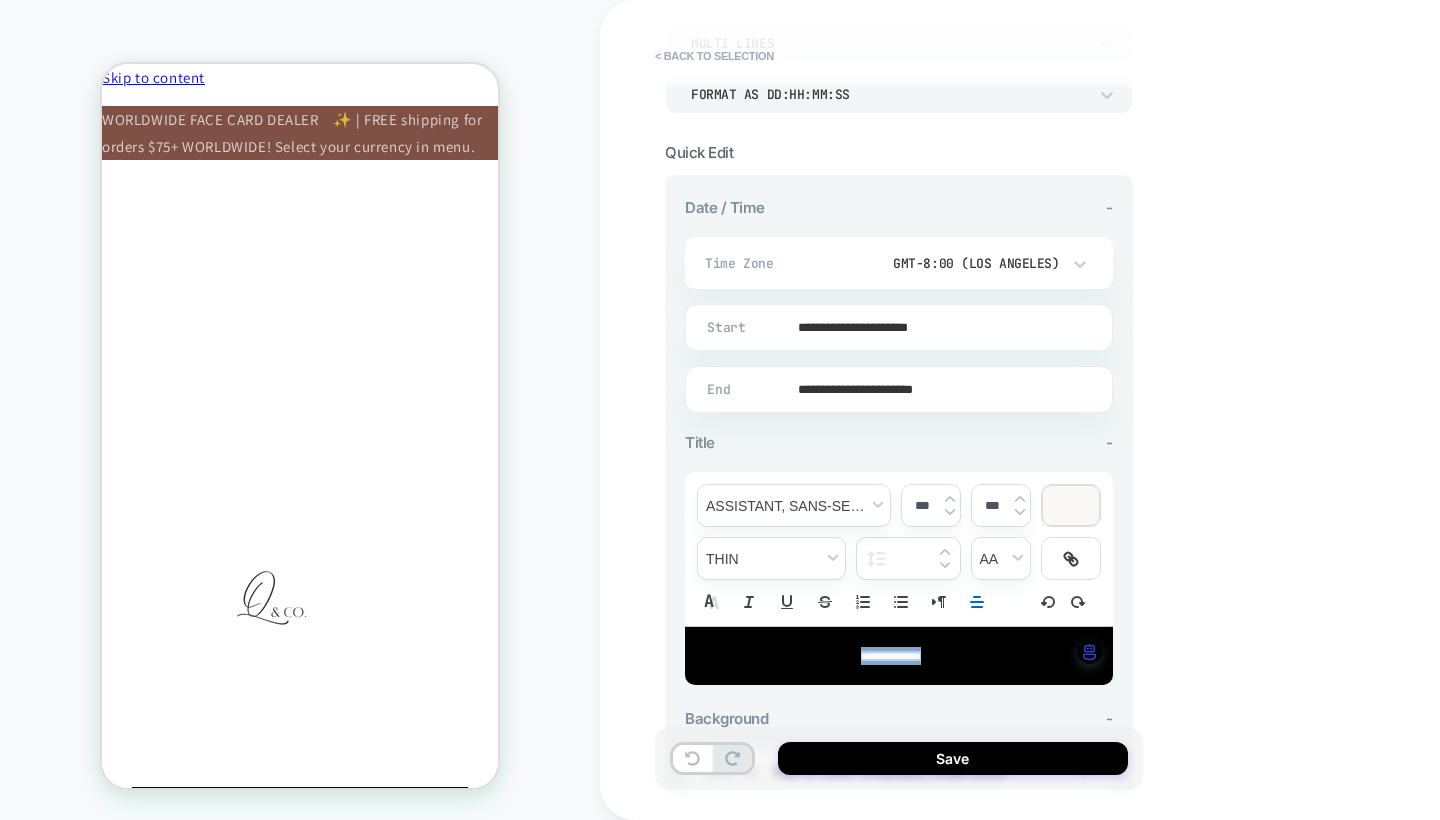 click at bounding box center (950, 512) 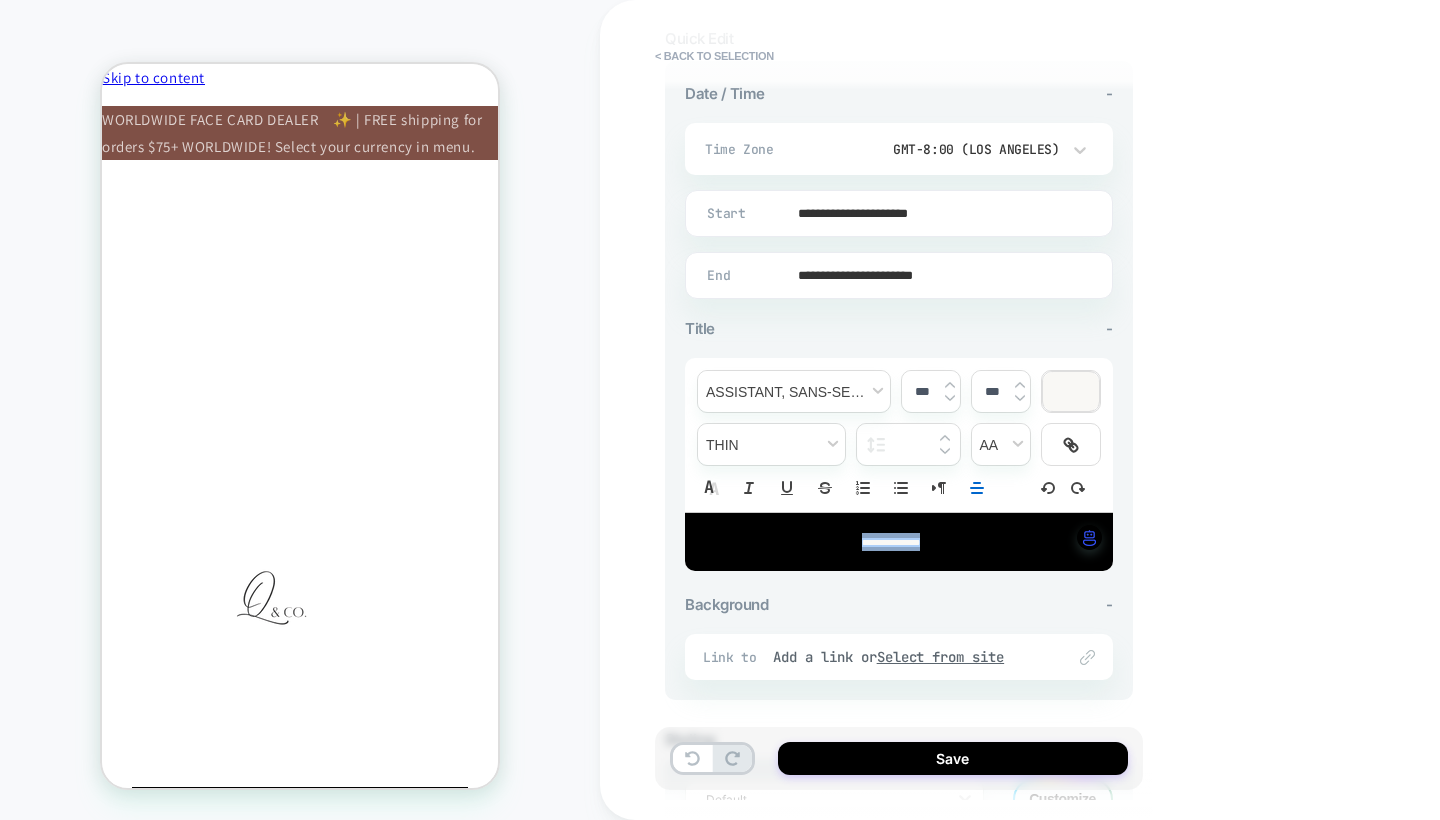scroll, scrollTop: 441, scrollLeft: 0, axis: vertical 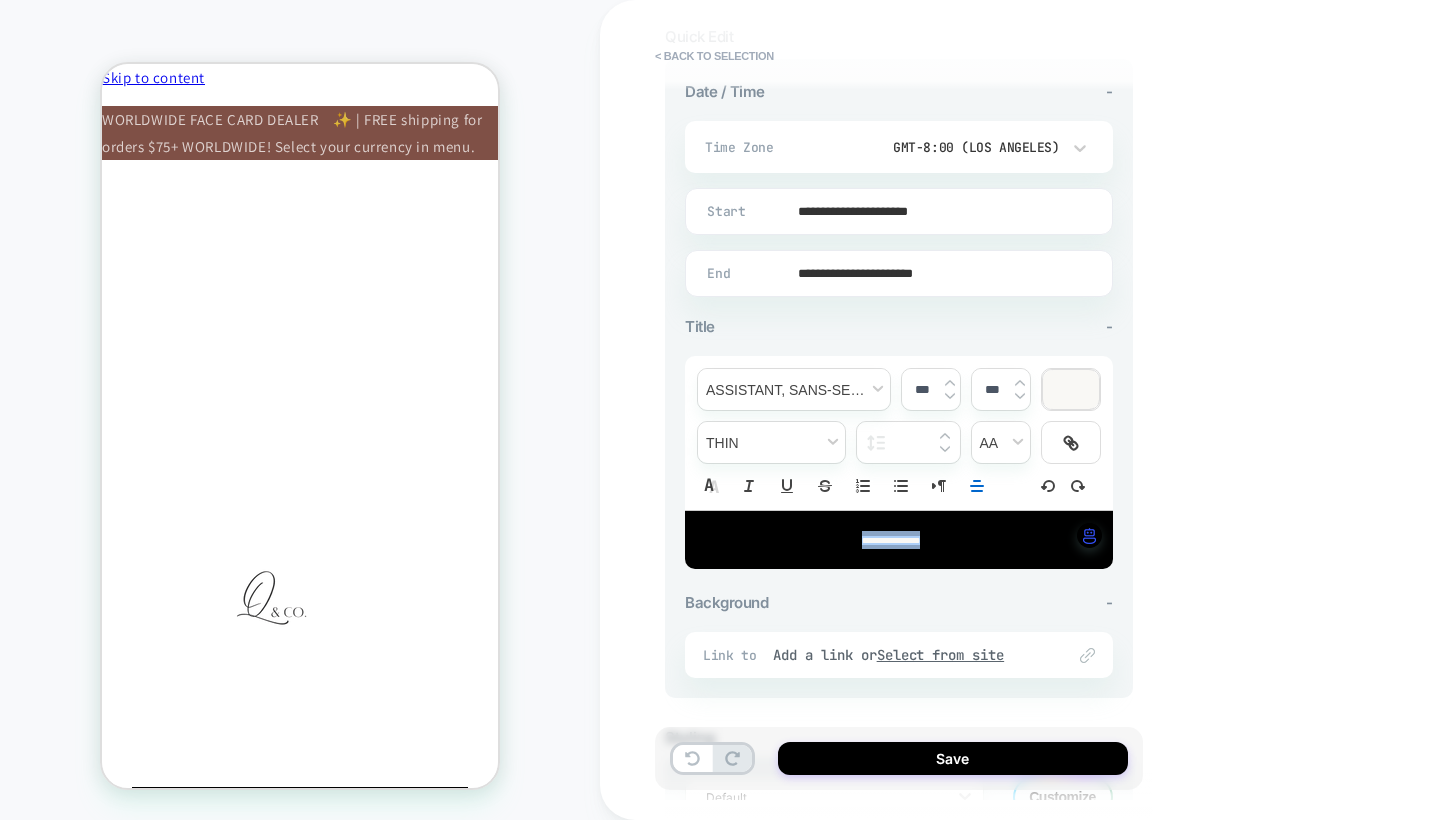 click at bounding box center (950, 383) 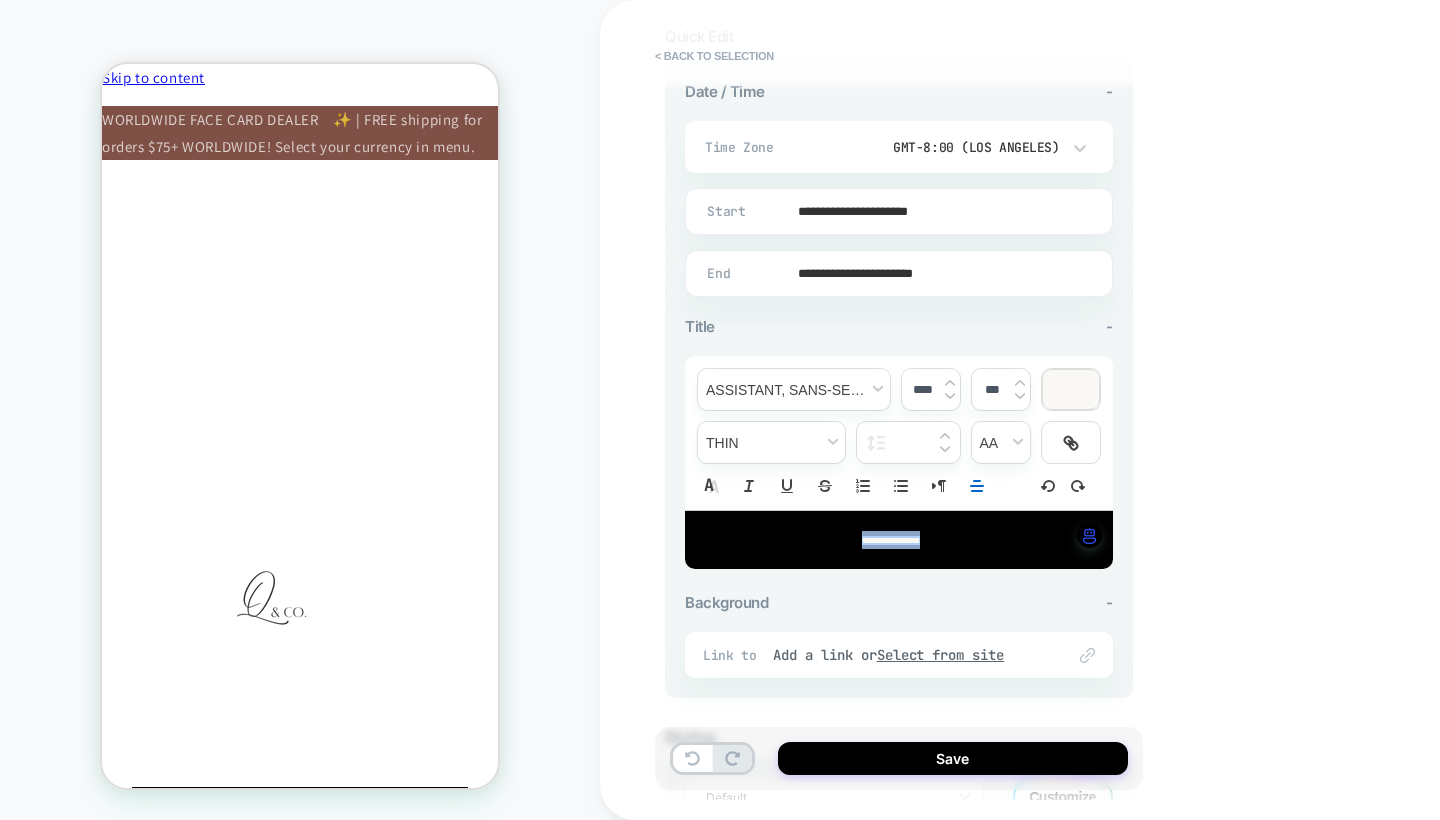 click at bounding box center (950, 383) 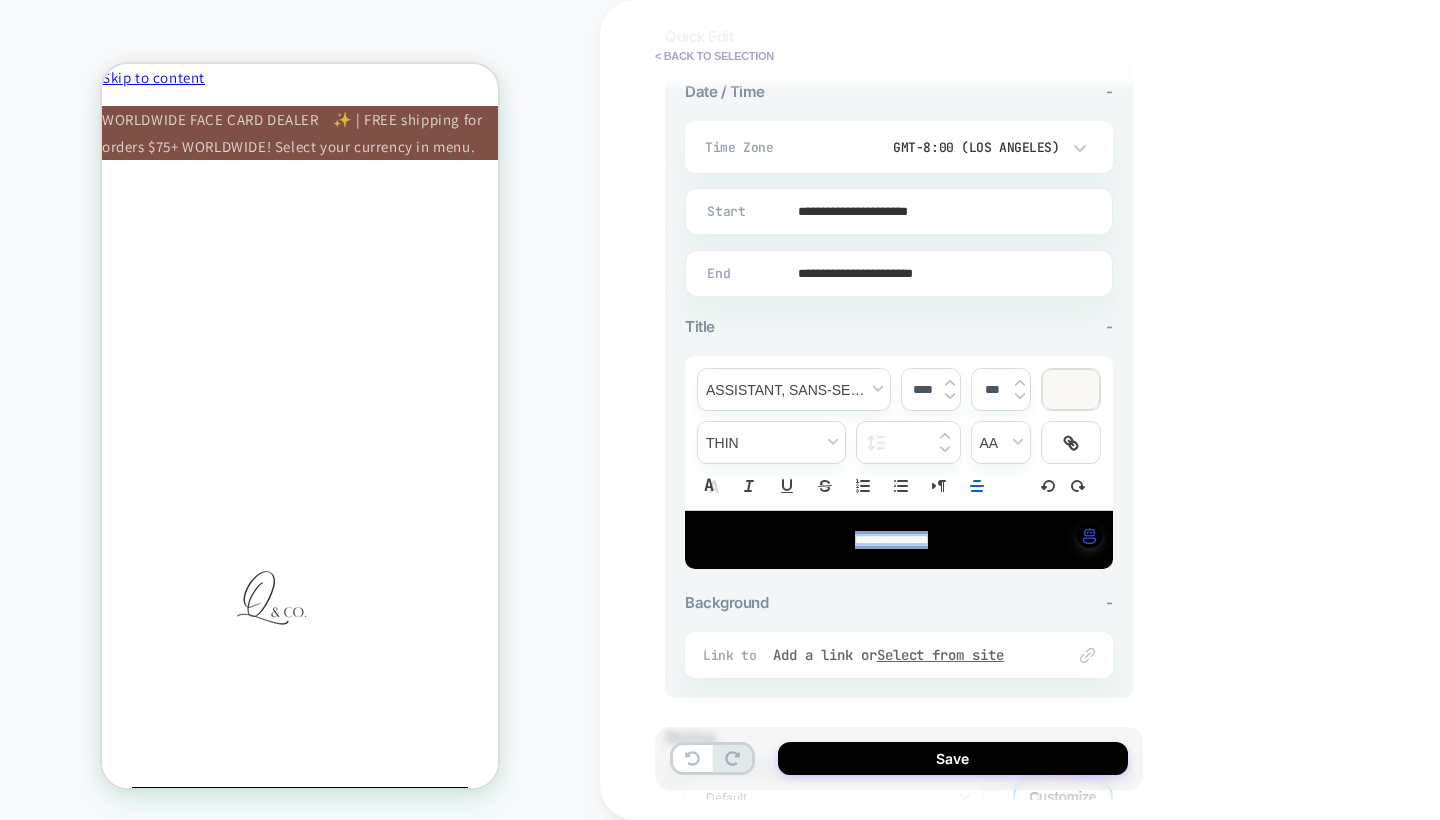 click at bounding box center (1020, 396) 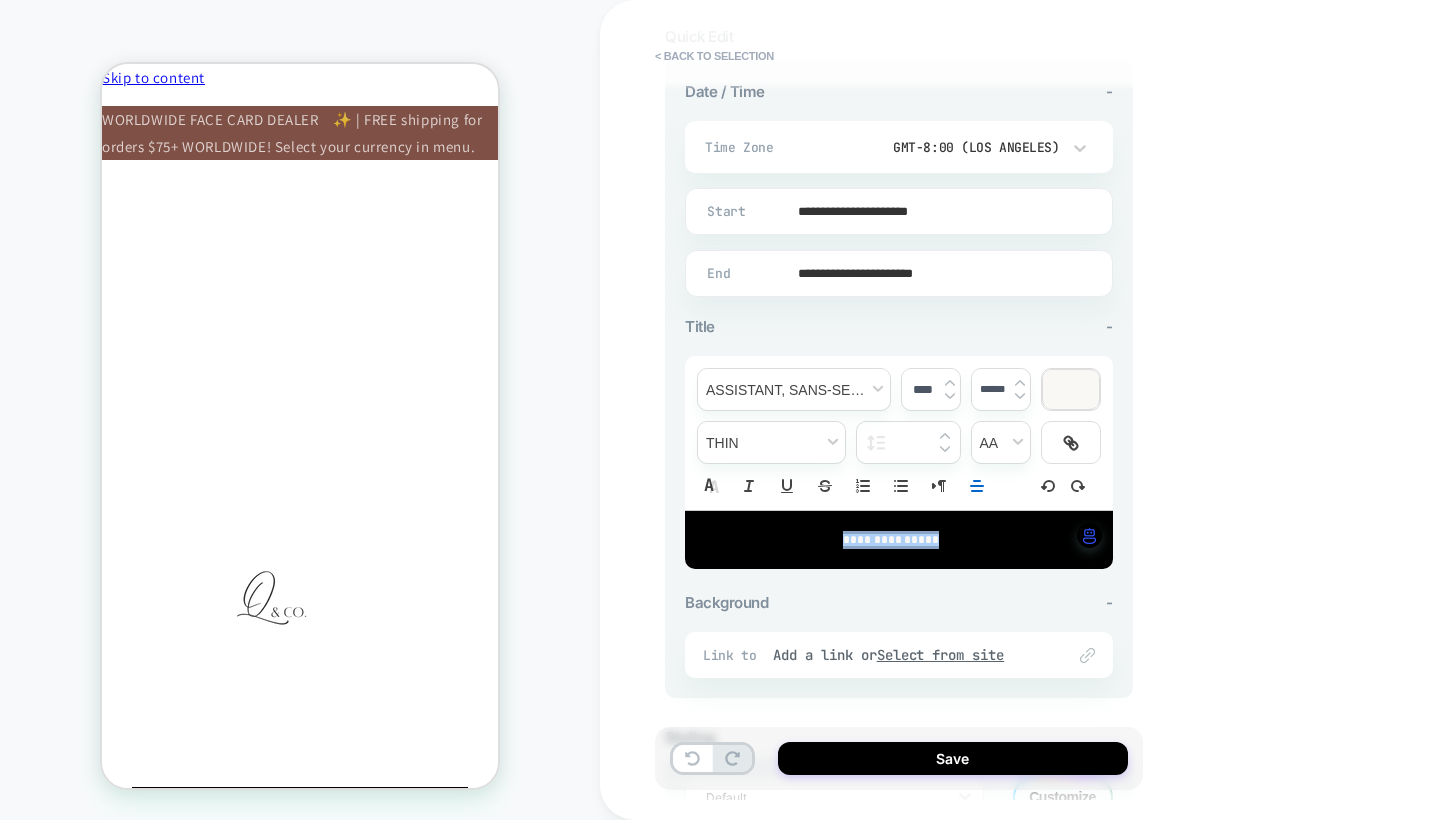 click at bounding box center [1020, 396] 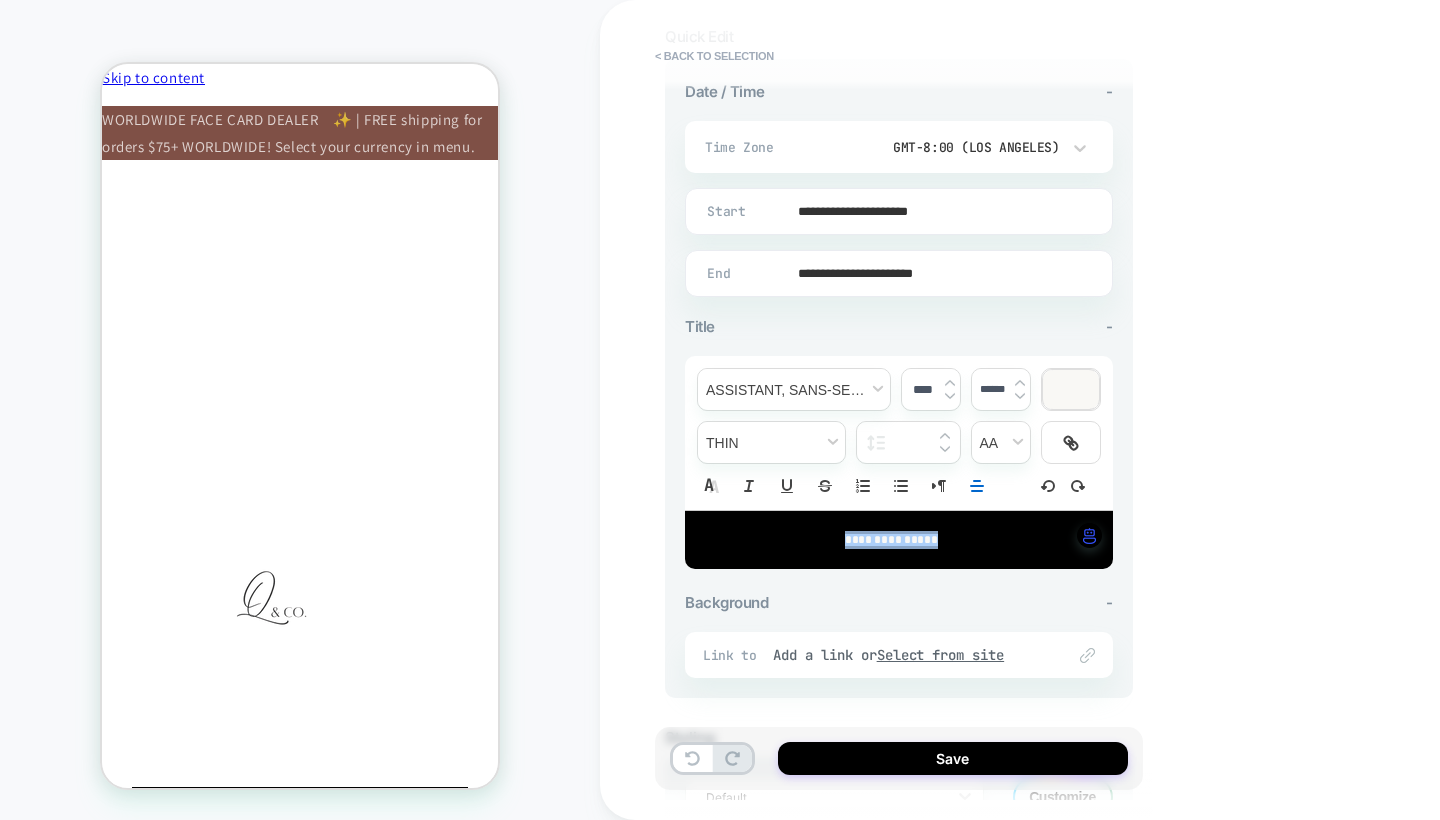 click at bounding box center (1020, 383) 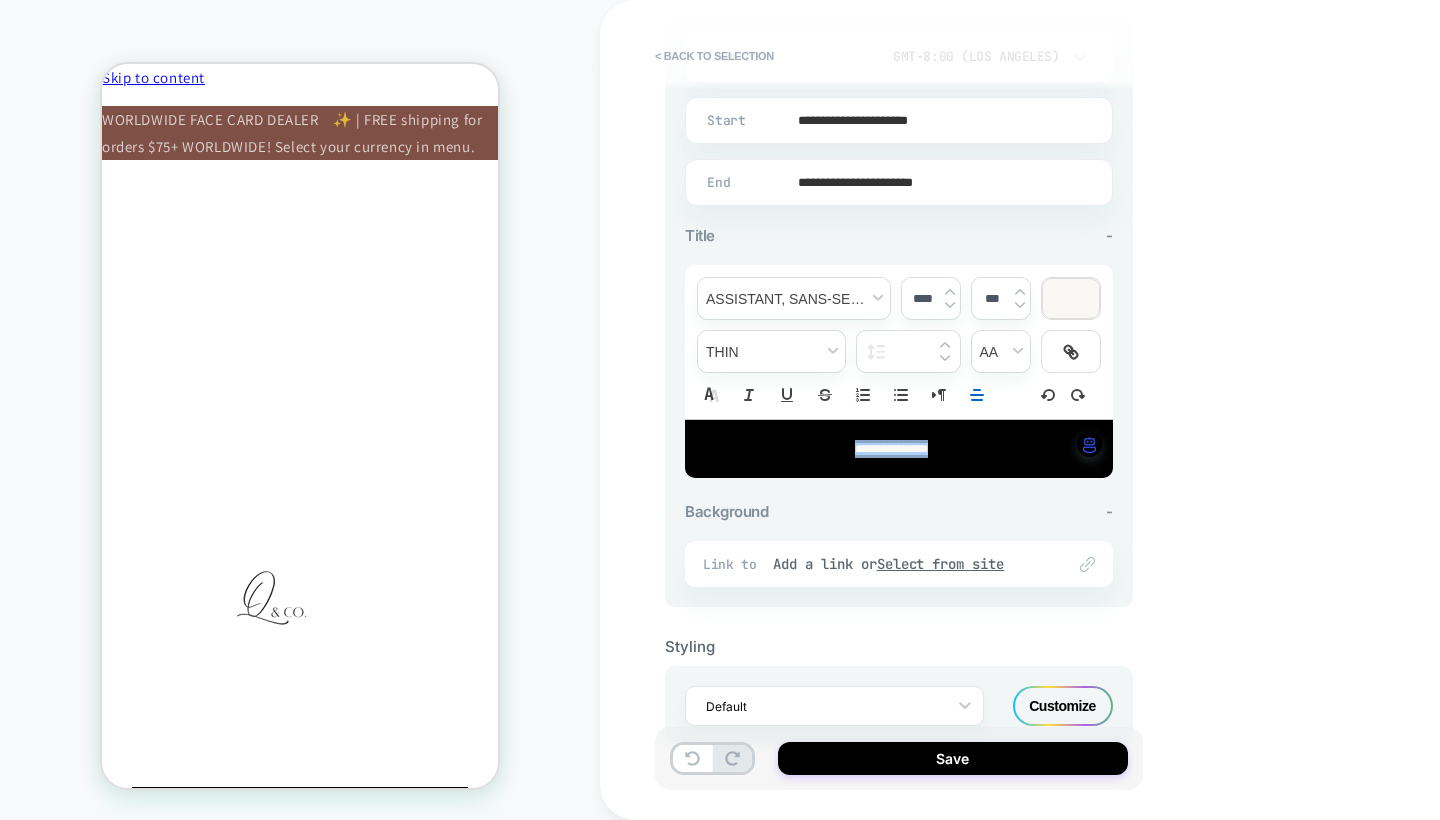 scroll, scrollTop: 528, scrollLeft: 0, axis: vertical 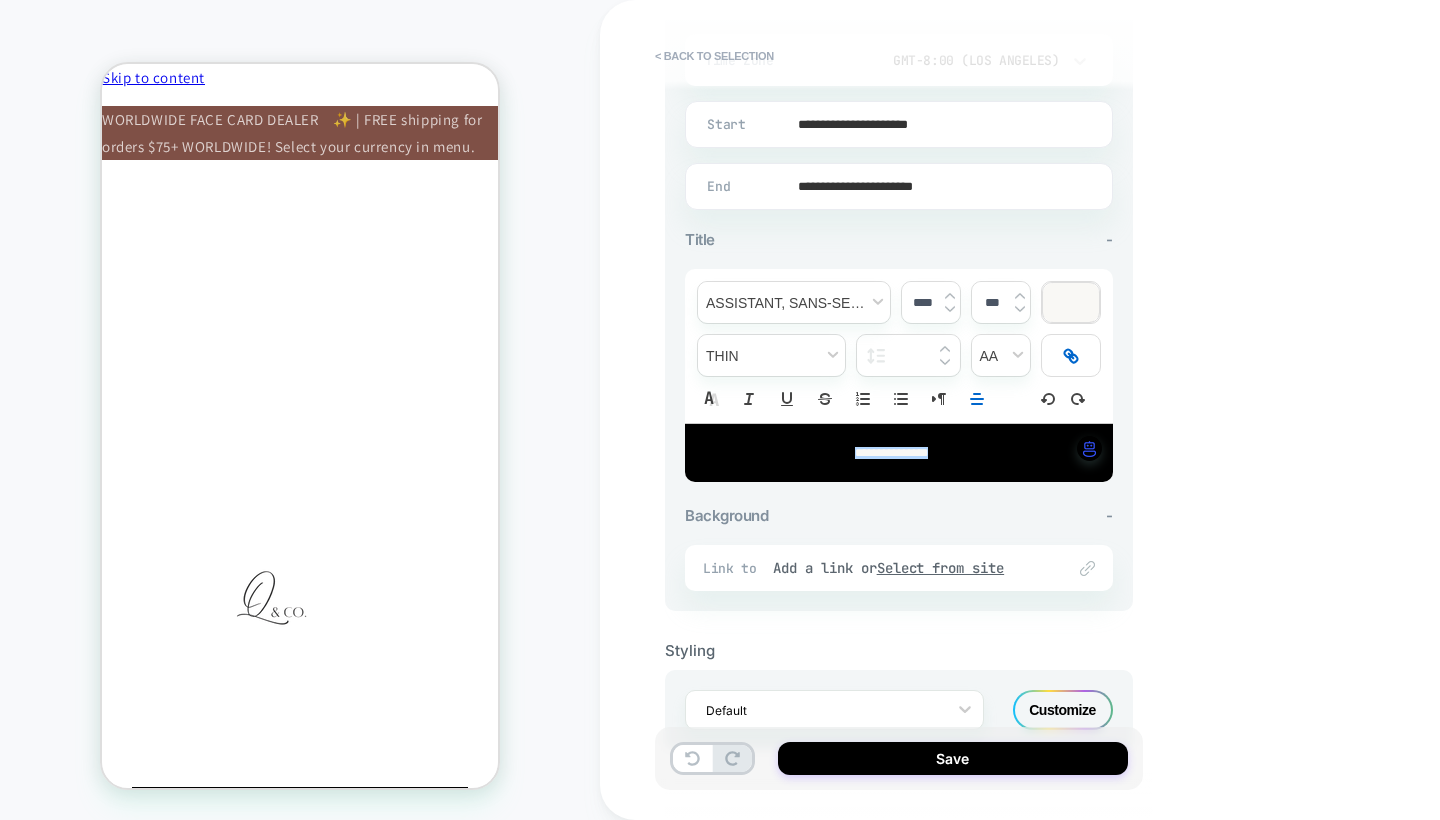 click at bounding box center [1071, 355] 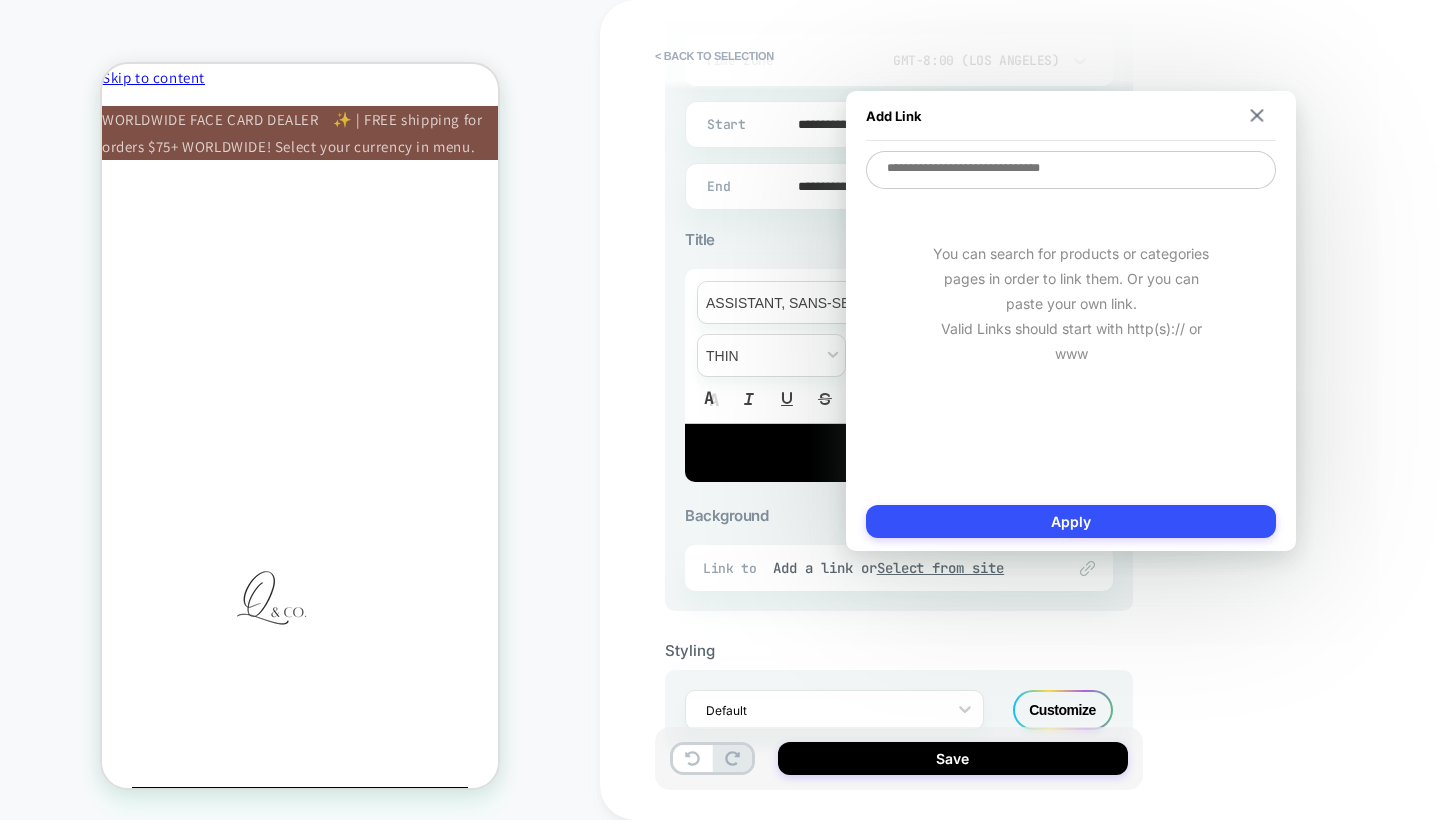 click on "**********" at bounding box center (1040, 410) 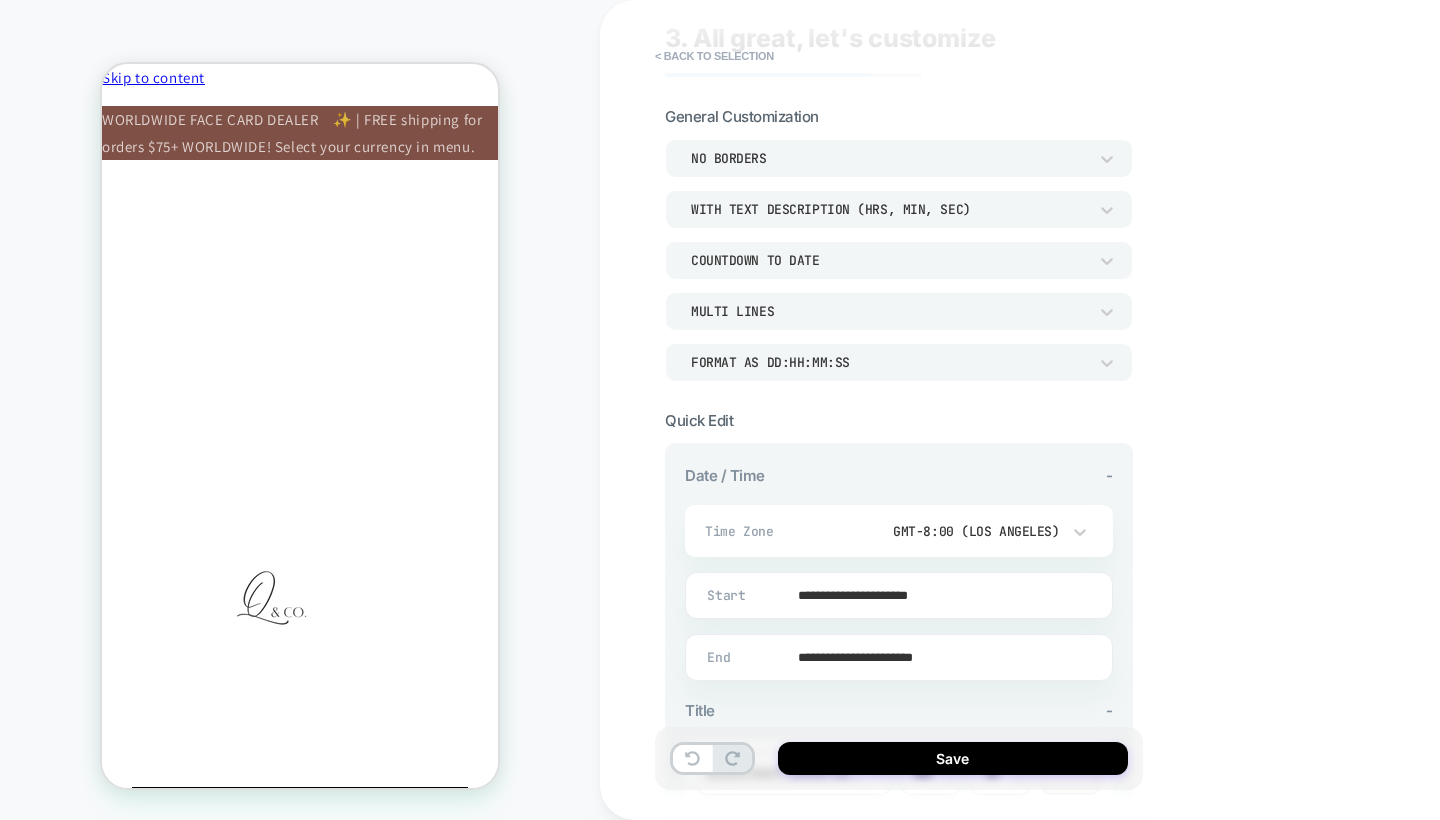 scroll, scrollTop: 39, scrollLeft: 0, axis: vertical 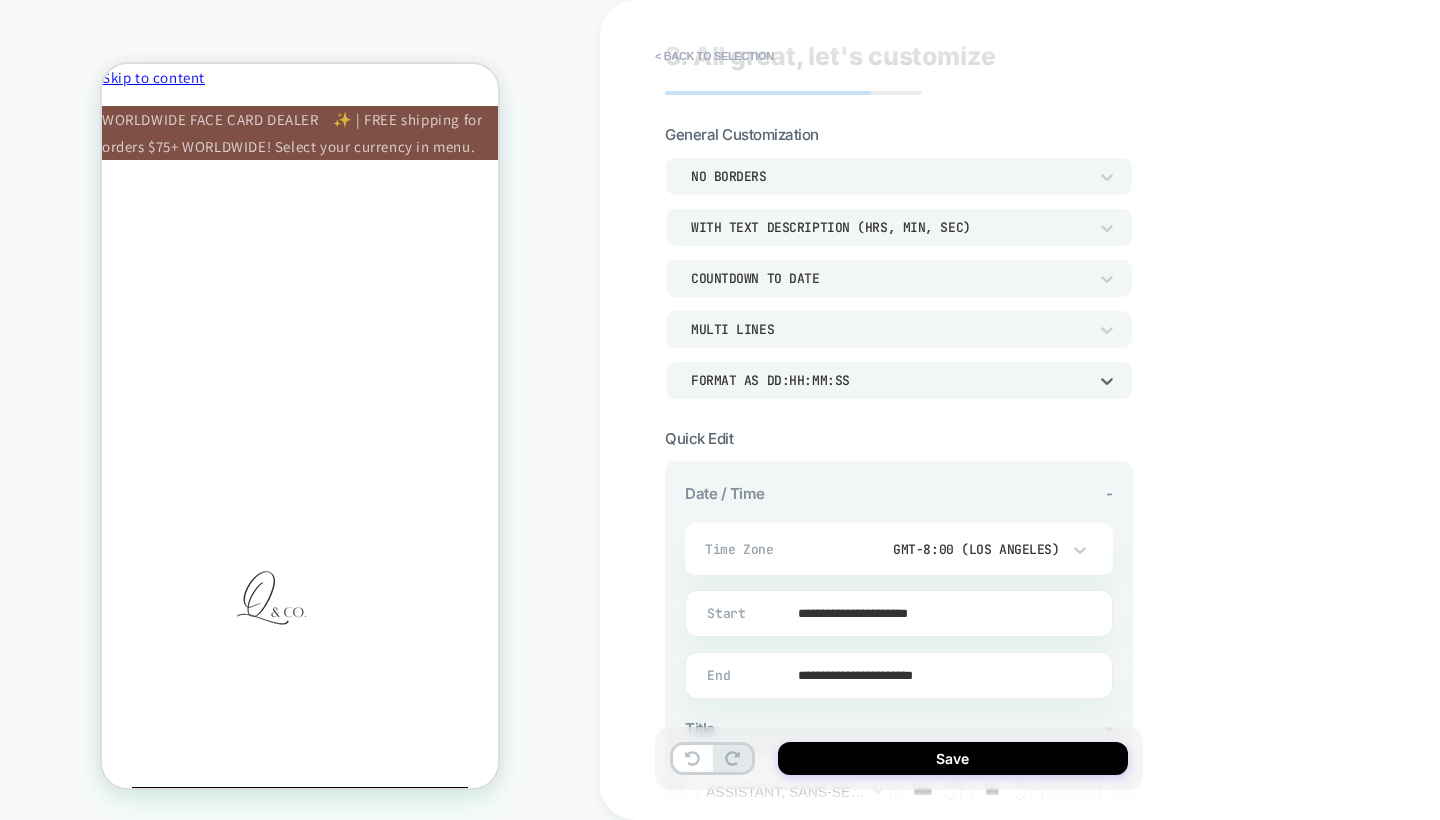 click on "Format as DD:HH:MM:SS" at bounding box center [899, 380] 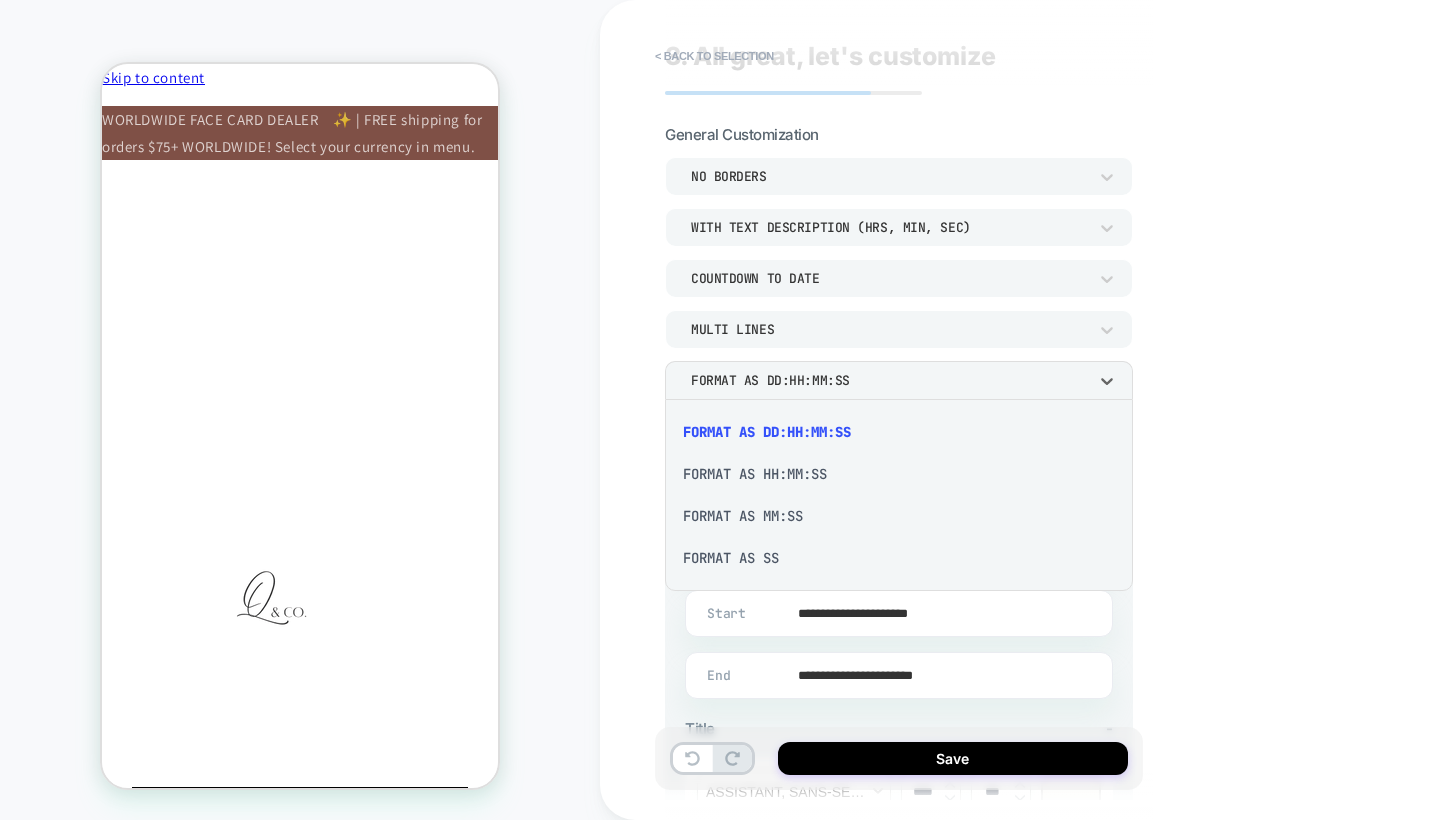 click at bounding box center (720, 410) 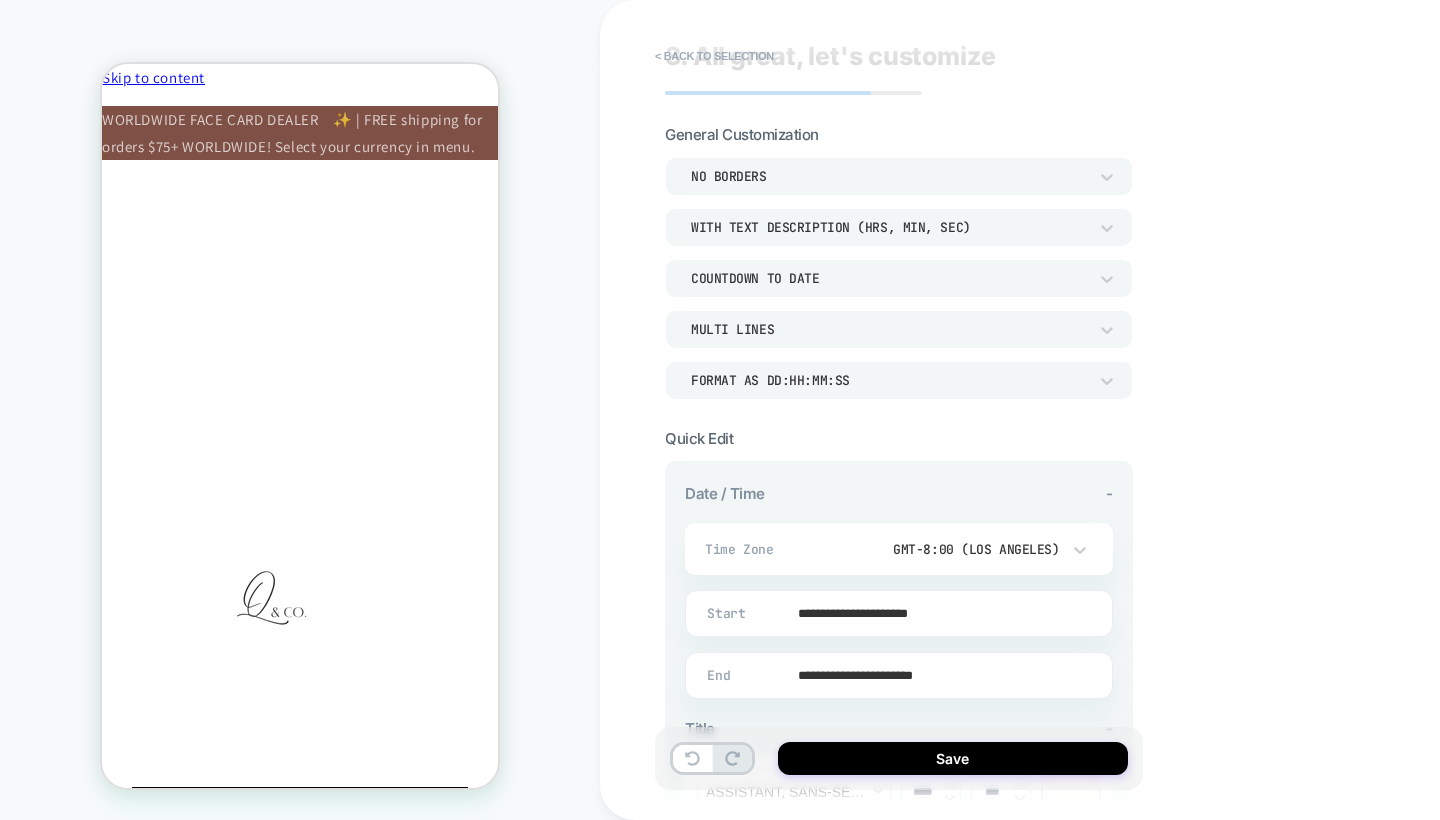 click on "**********" at bounding box center (899, 697) 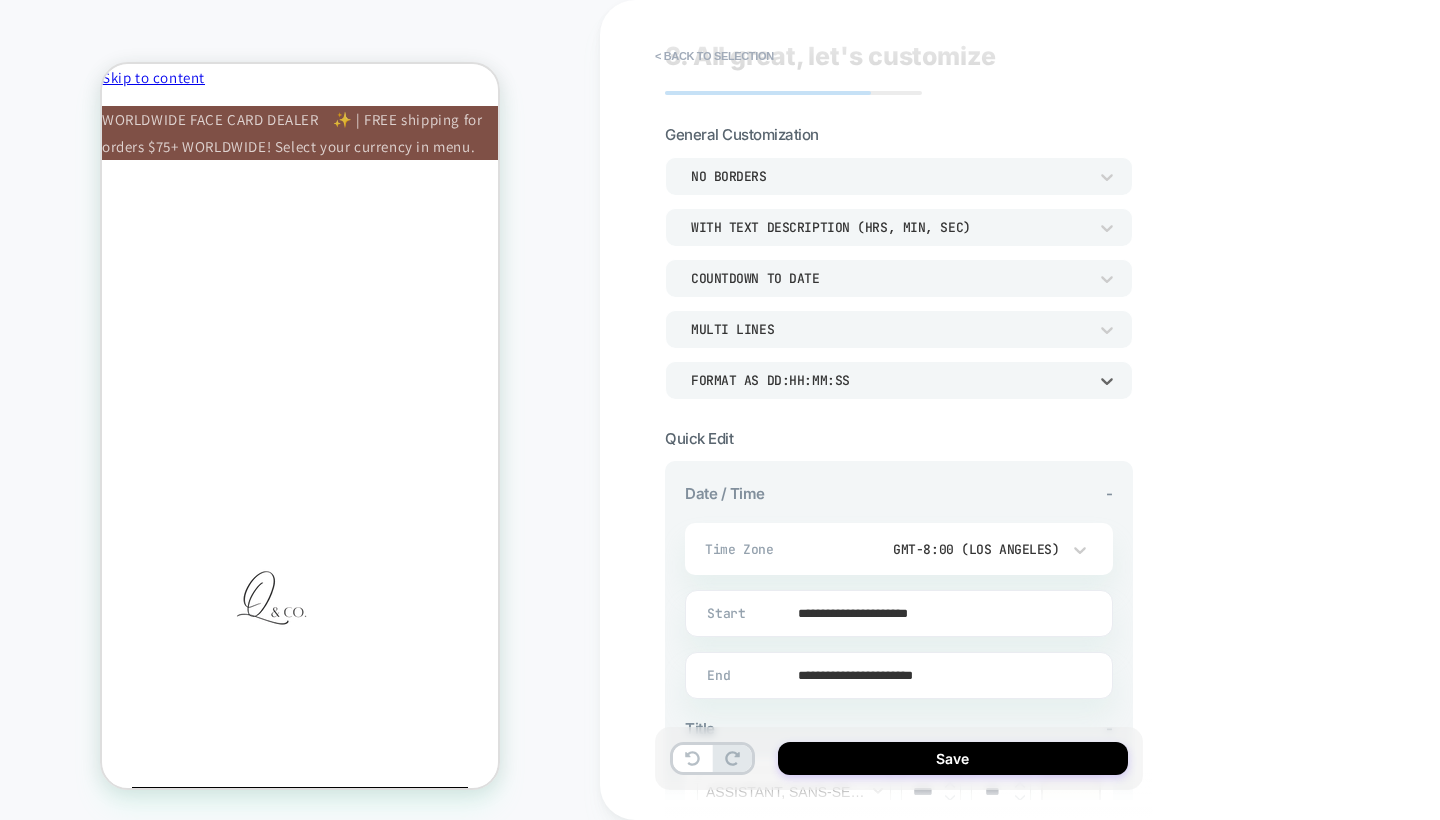 click on "Format as DD:HH:MM:SS" at bounding box center [889, 380] 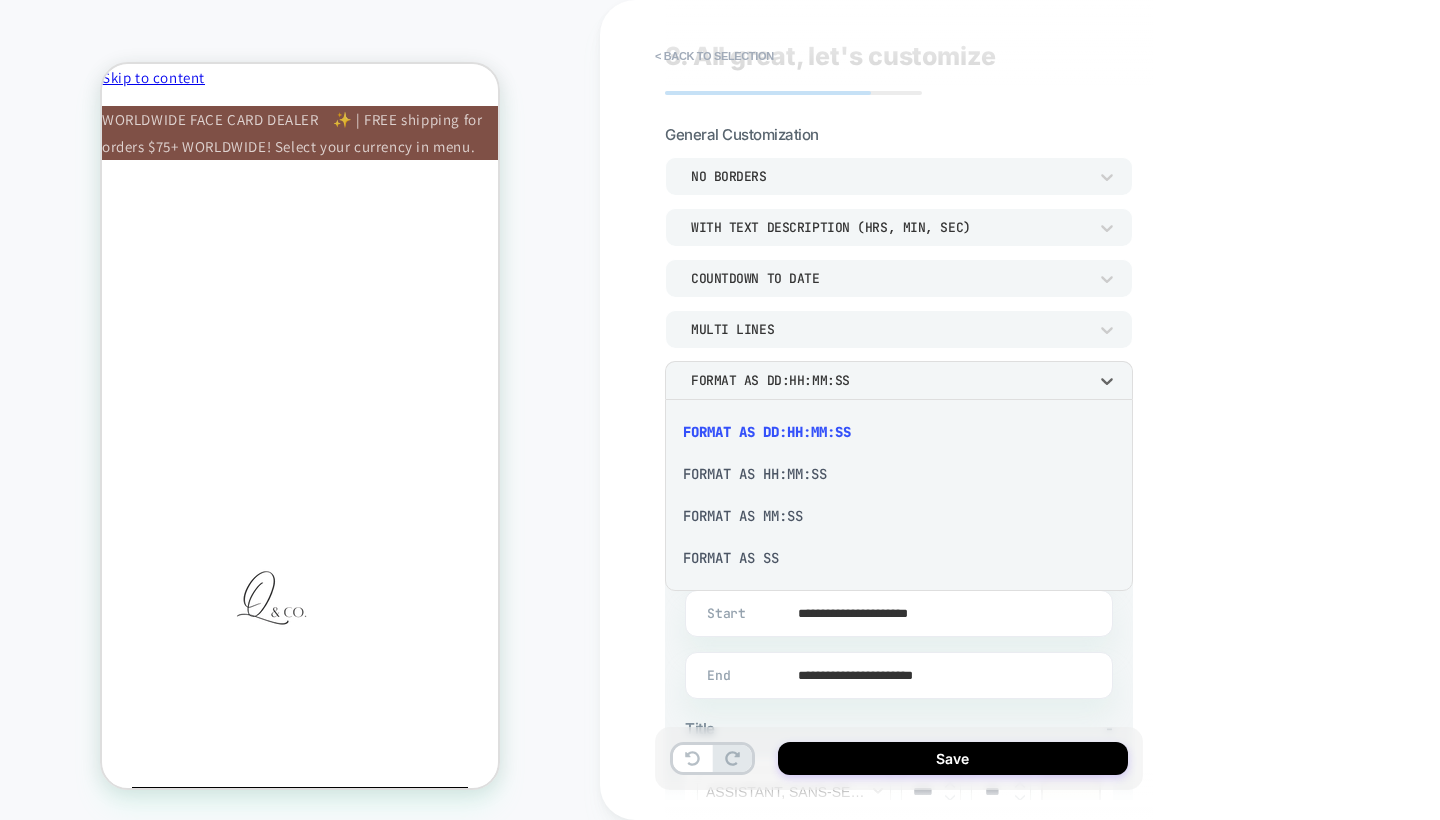click on "Format as HH:MM:SS" at bounding box center (899, 474) 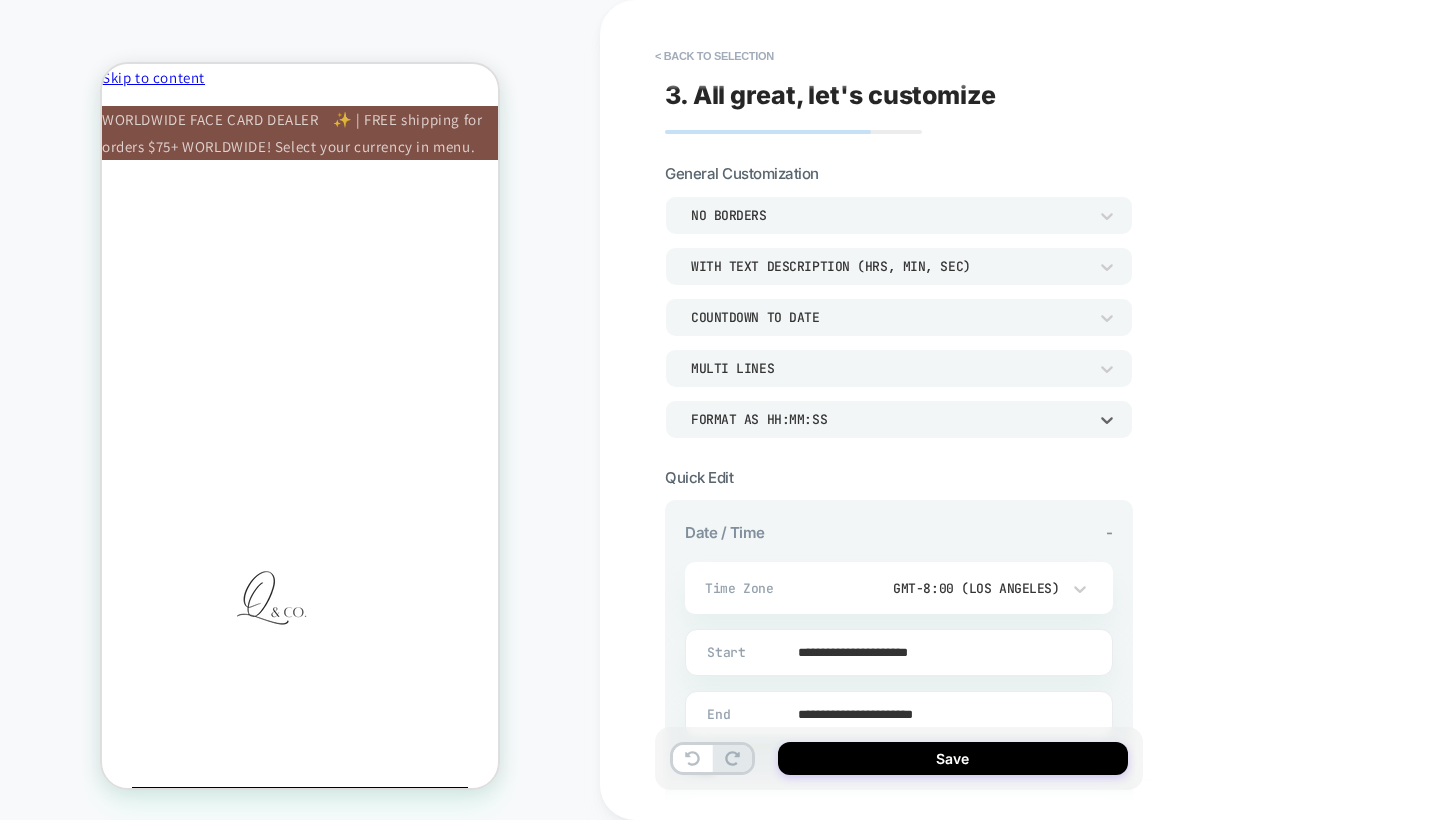 scroll, scrollTop: 0, scrollLeft: 0, axis: both 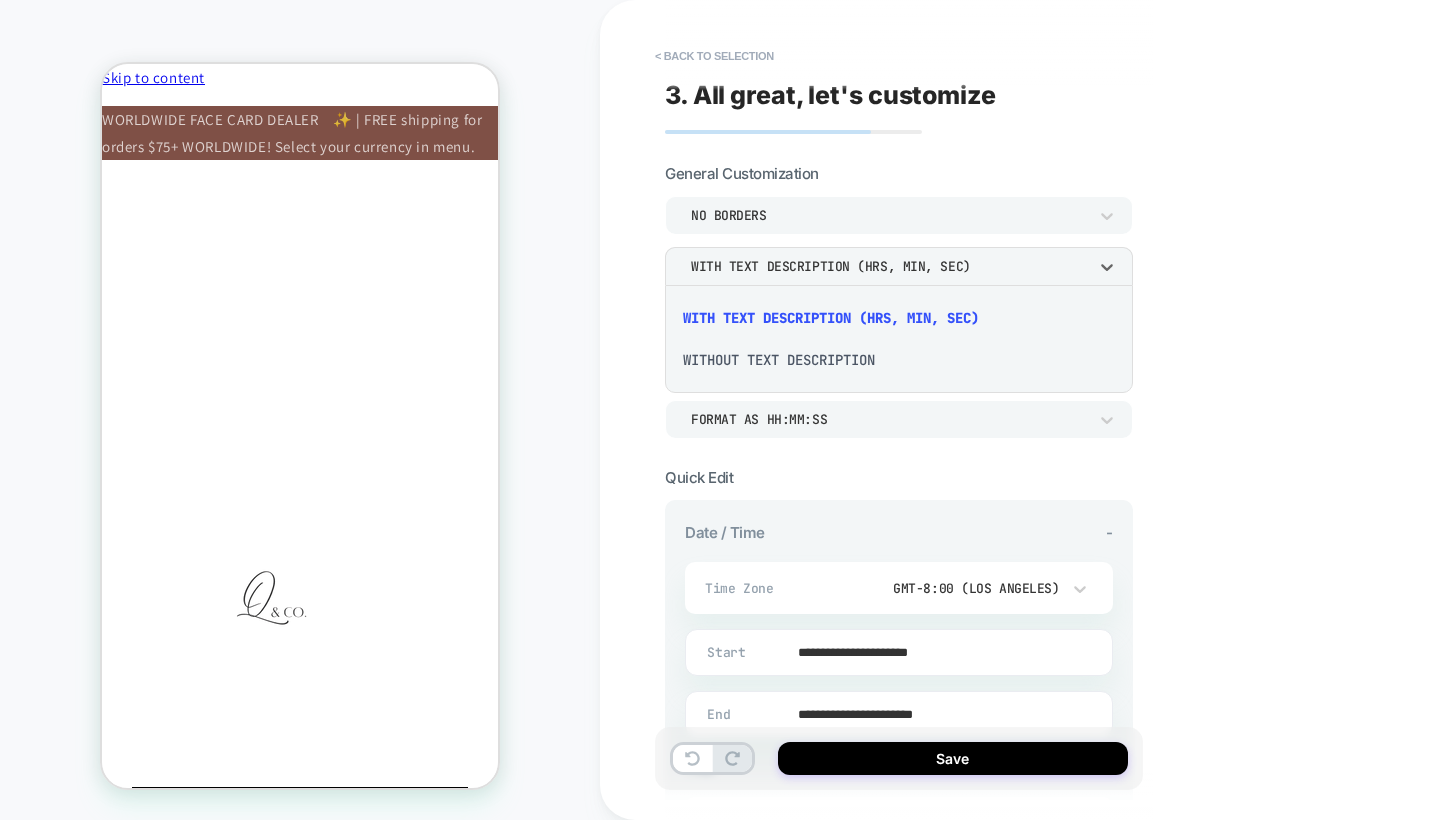 click at bounding box center (720, 410) 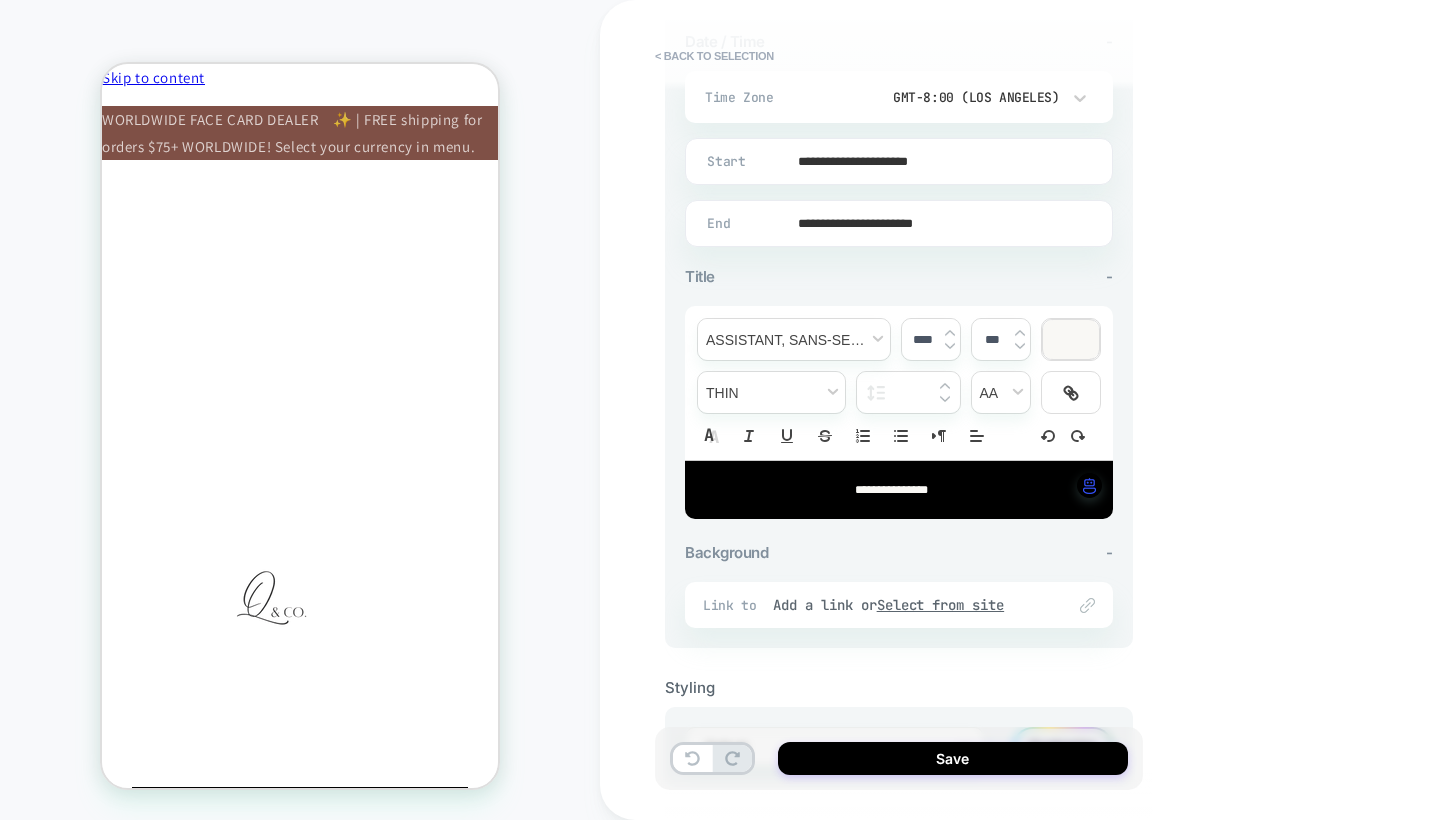 scroll, scrollTop: 502, scrollLeft: 0, axis: vertical 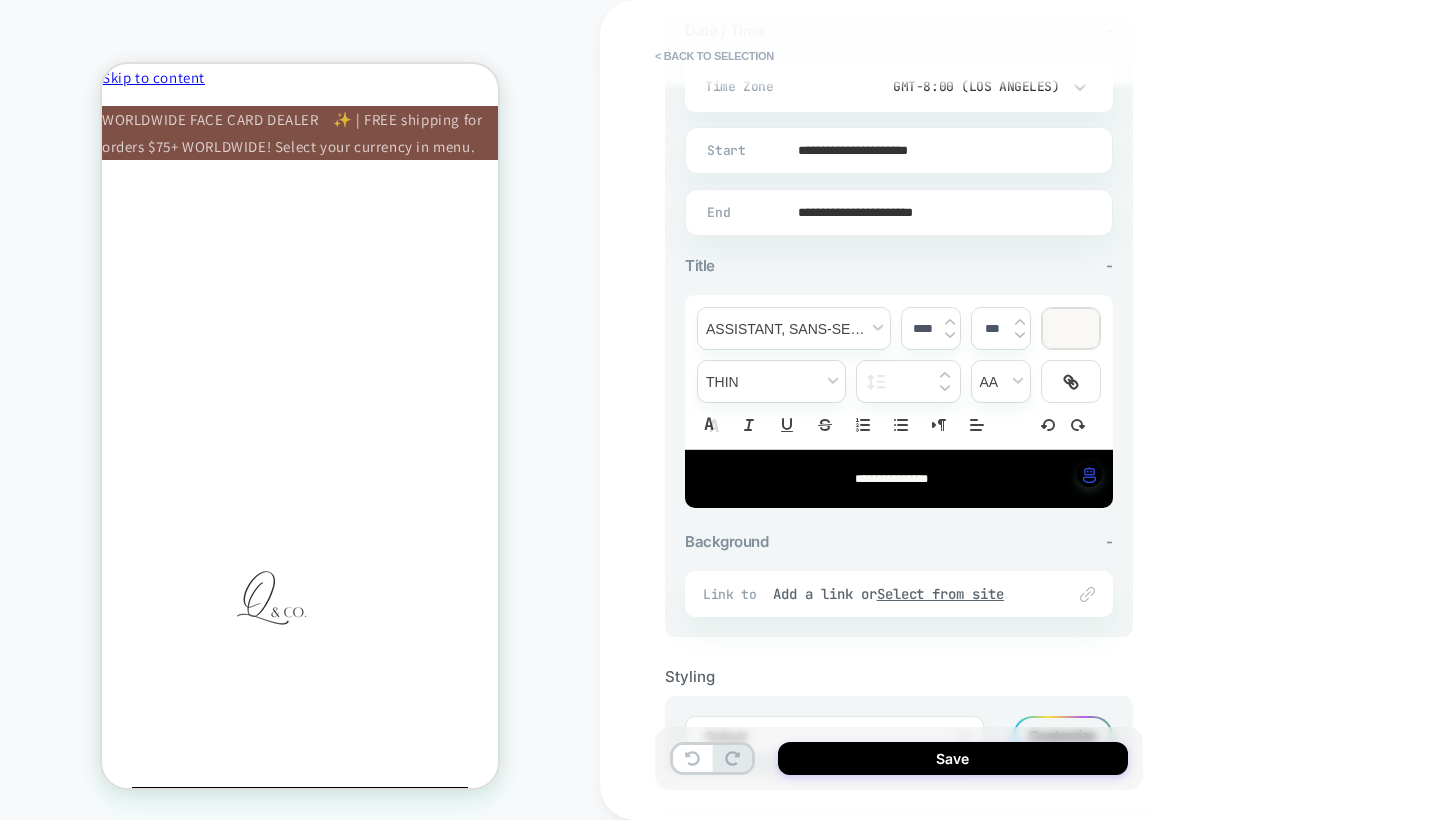 click on "**********" at bounding box center [891, 479] 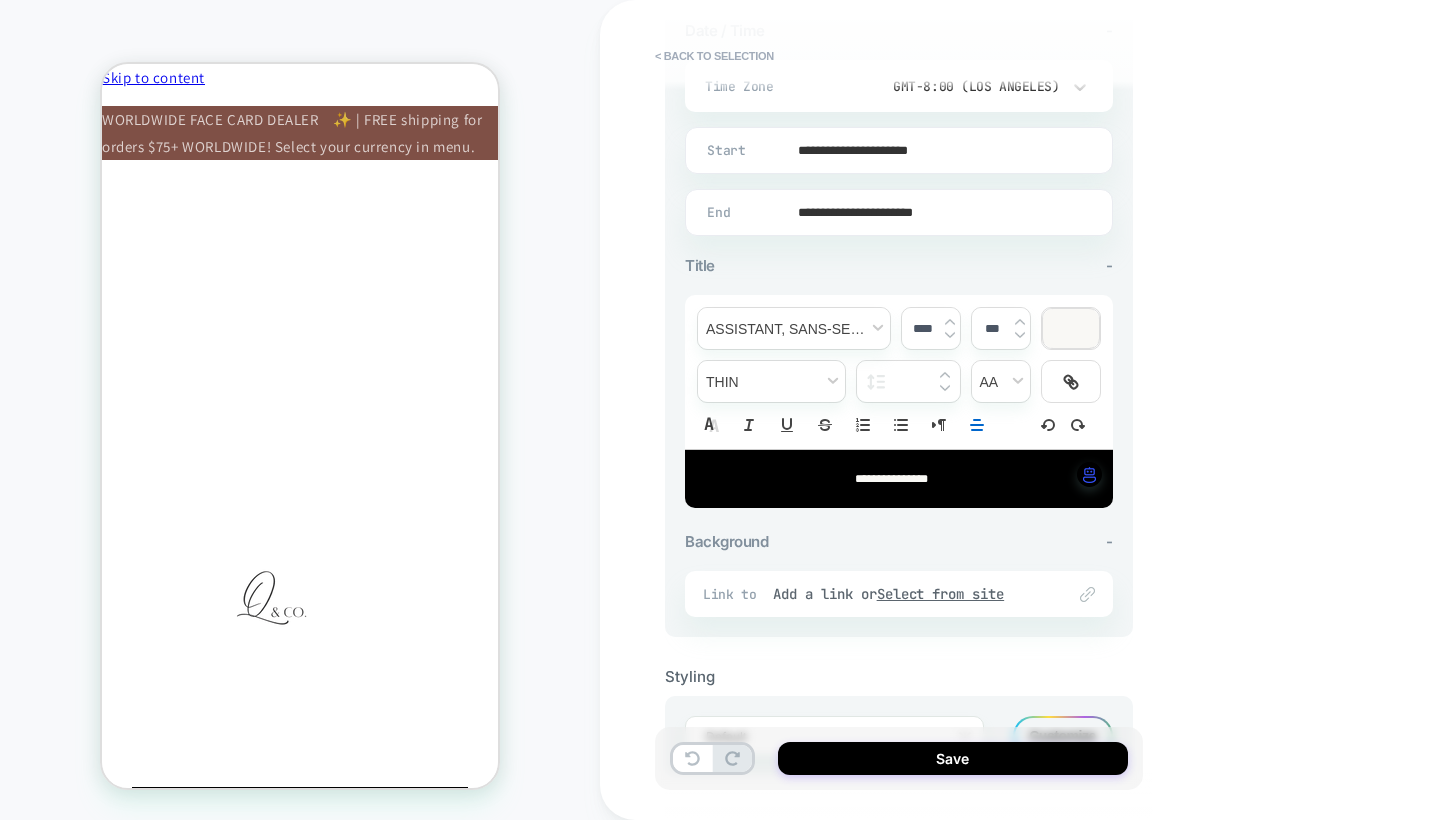 click on "**********" at bounding box center [891, 479] 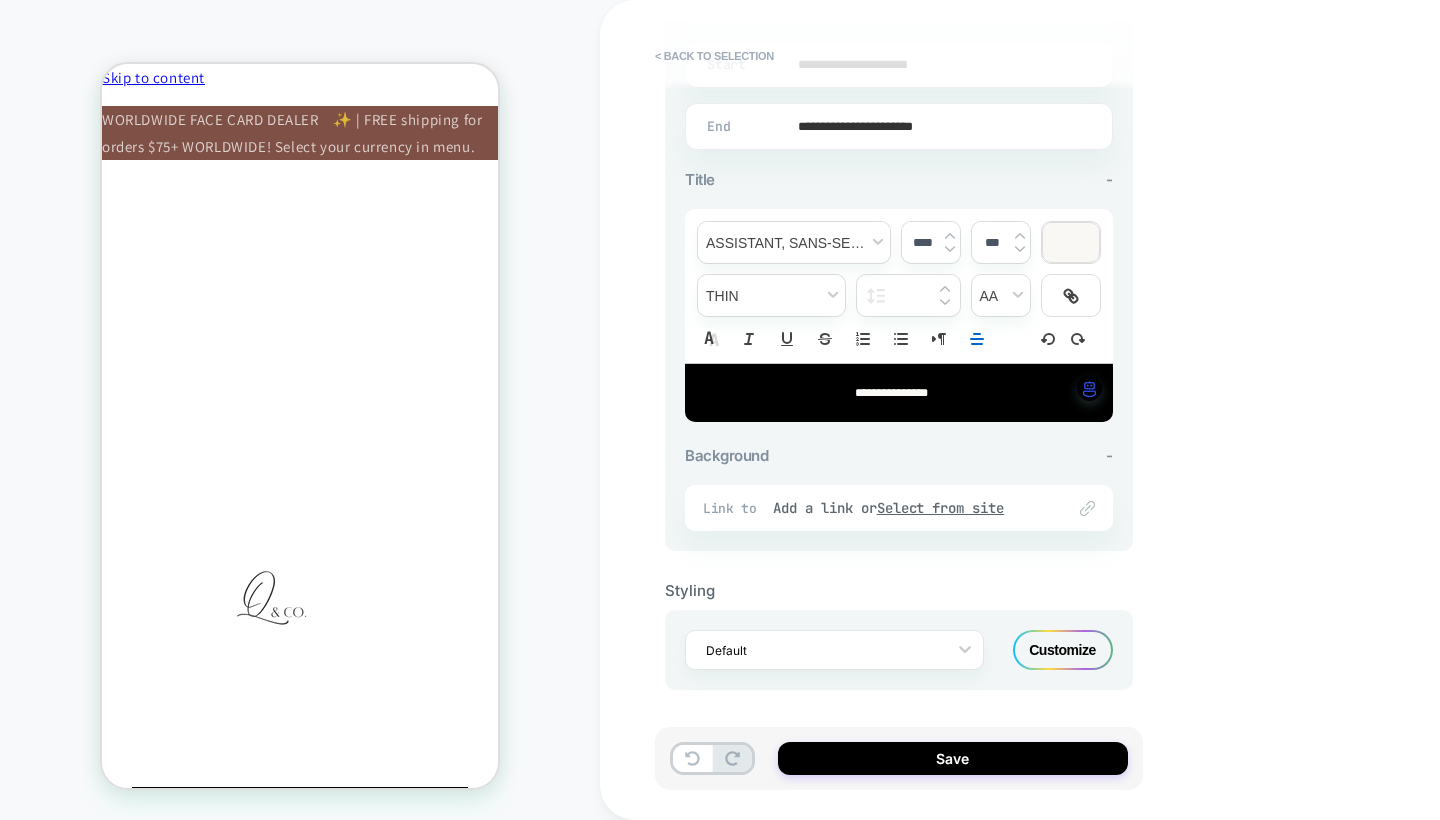 scroll, scrollTop: 588, scrollLeft: 0, axis: vertical 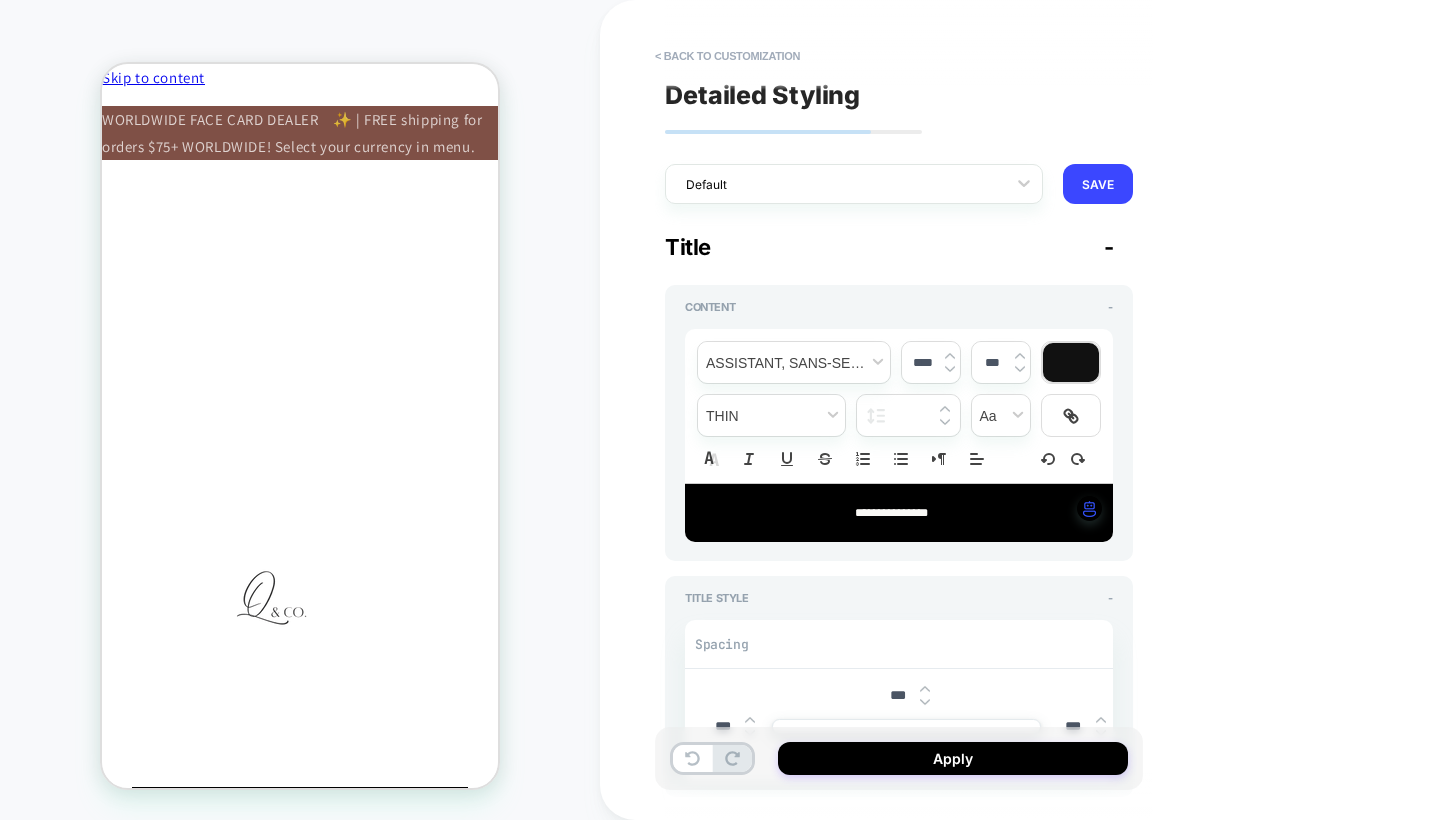 click at bounding box center [1071, 362] 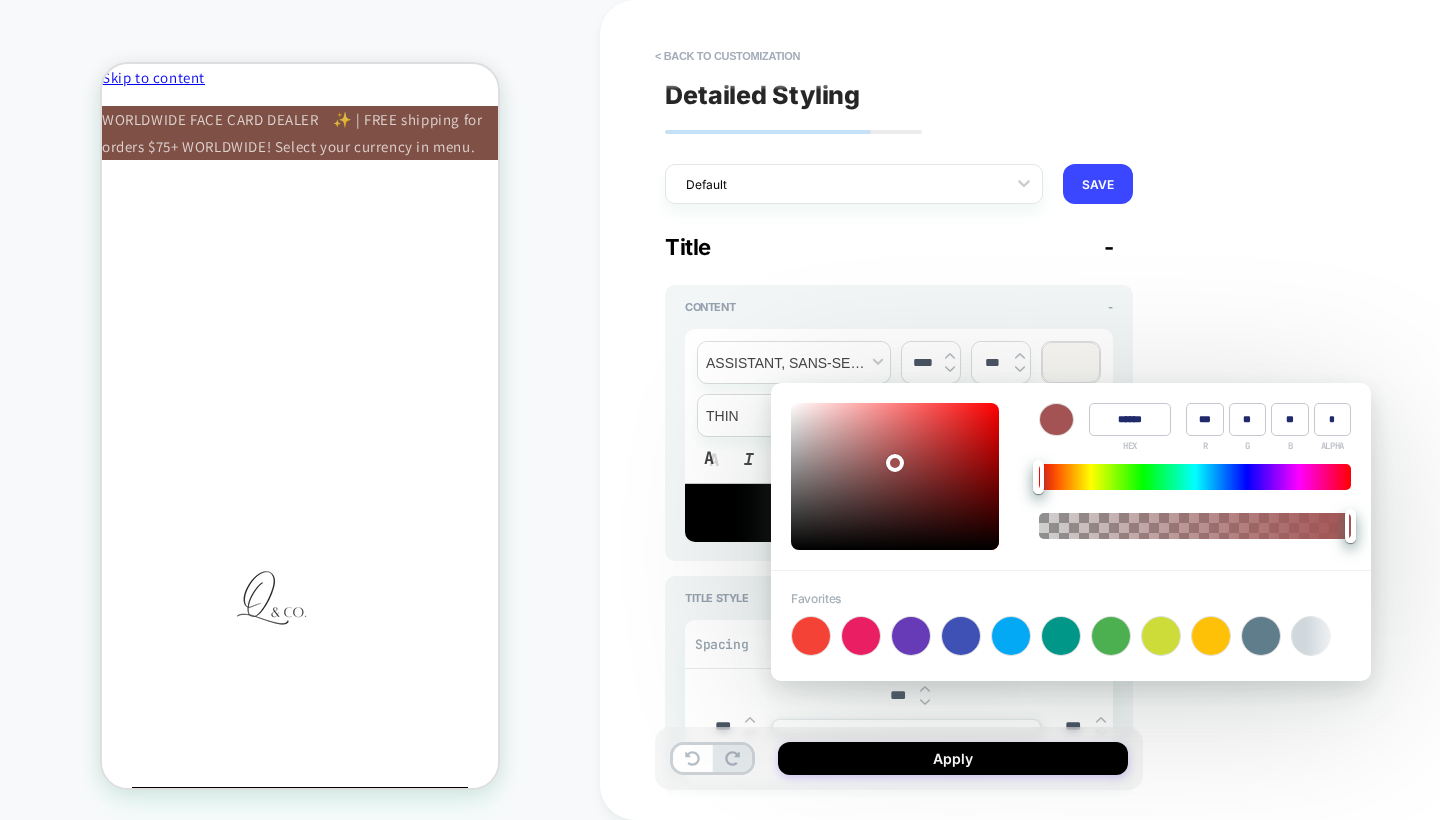 drag, startPoint x: 878, startPoint y: 468, endPoint x: 897, endPoint y: 450, distance: 26.172504 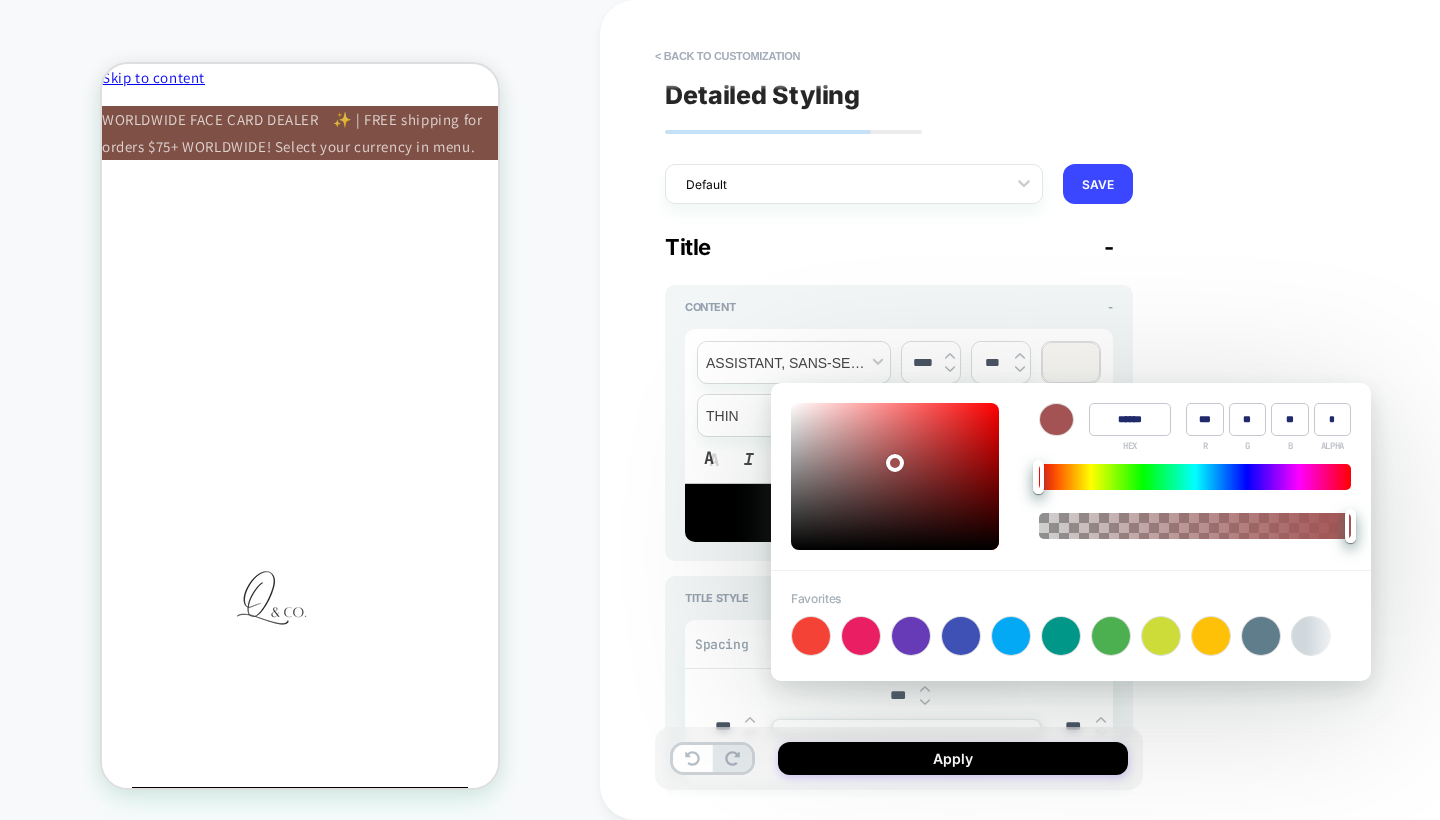 click at bounding box center [895, 476] 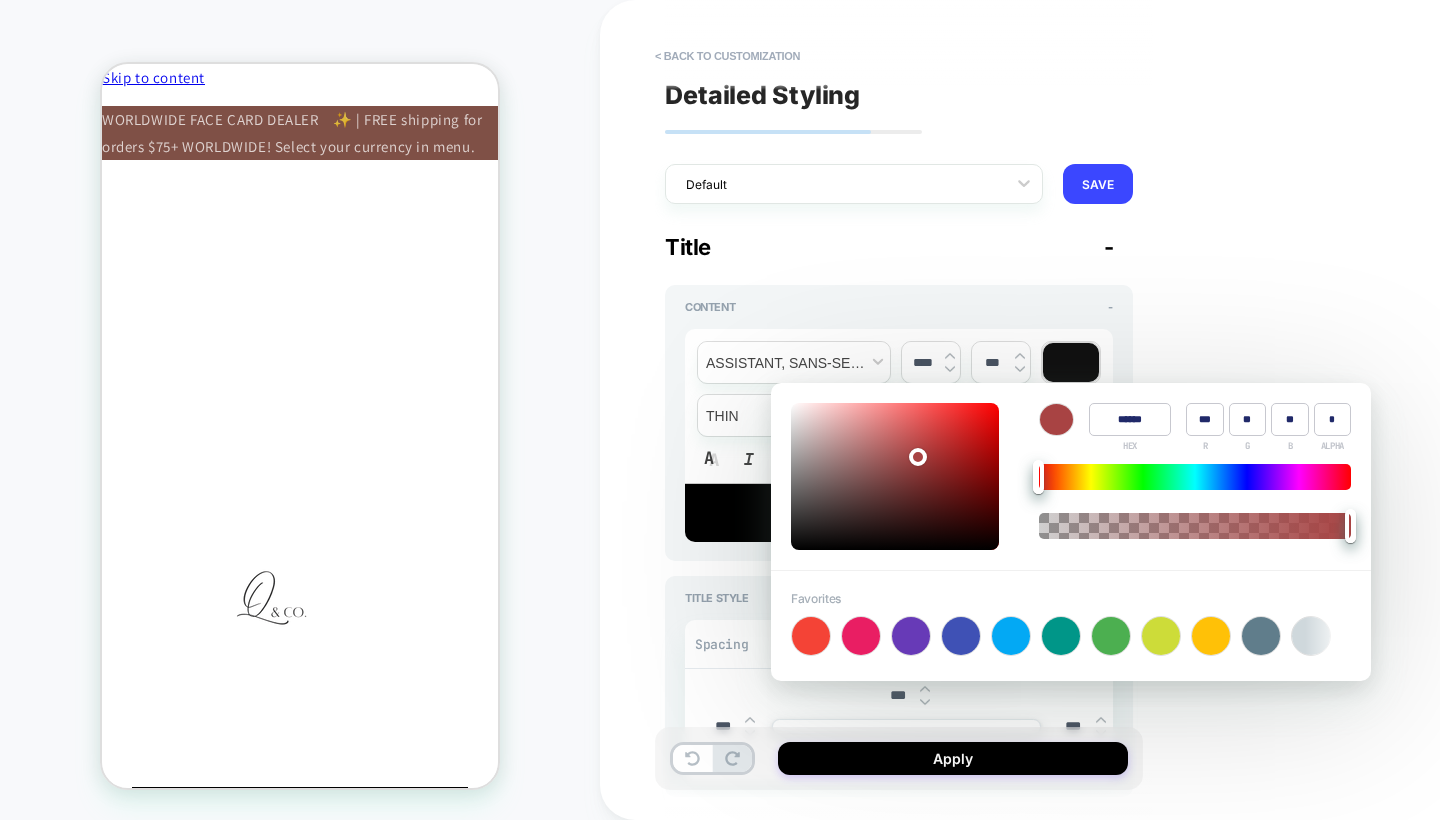 drag, startPoint x: 897, startPoint y: 450, endPoint x: 917, endPoint y: 453, distance: 20.22375 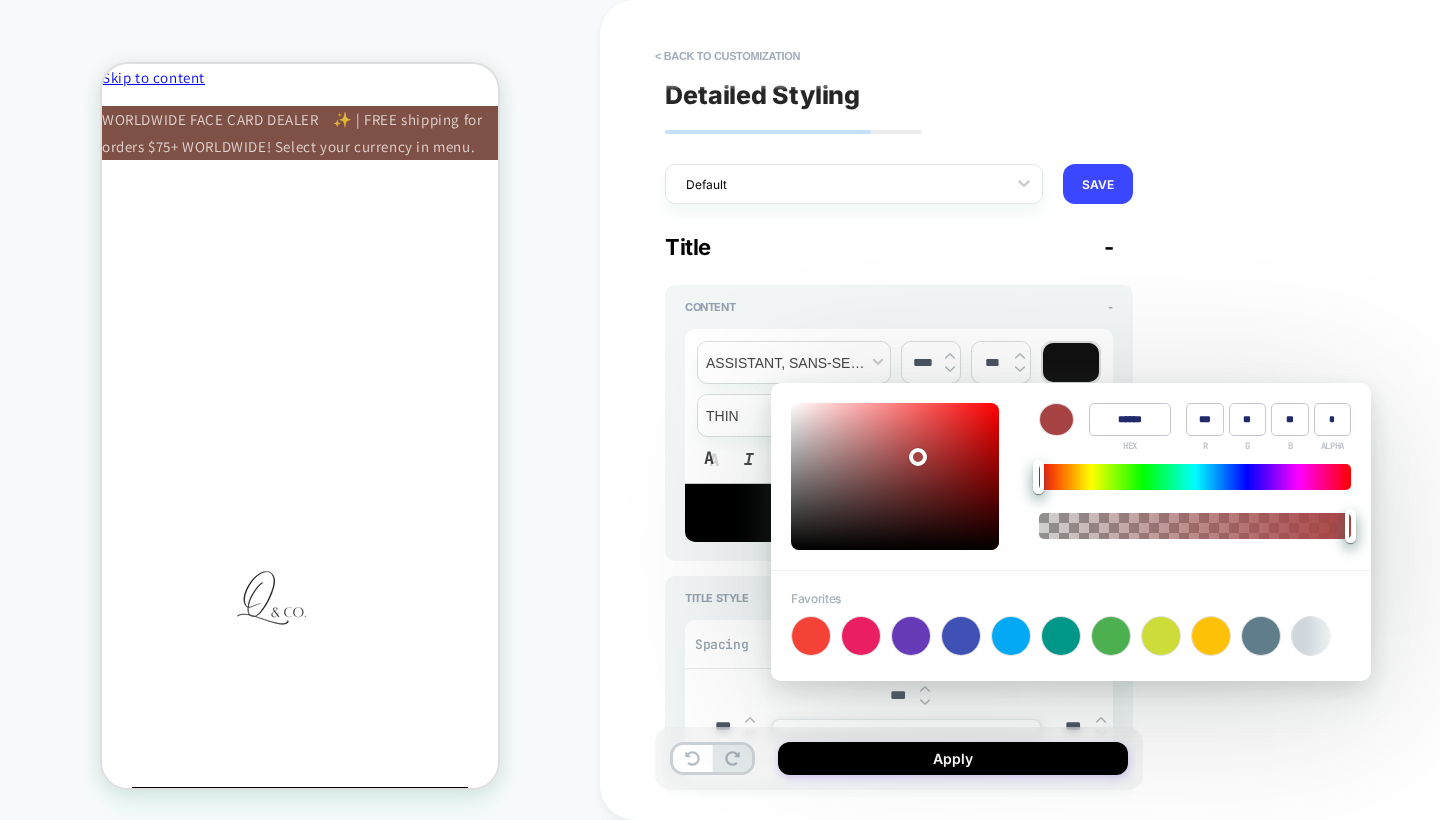 click at bounding box center (918, 457) 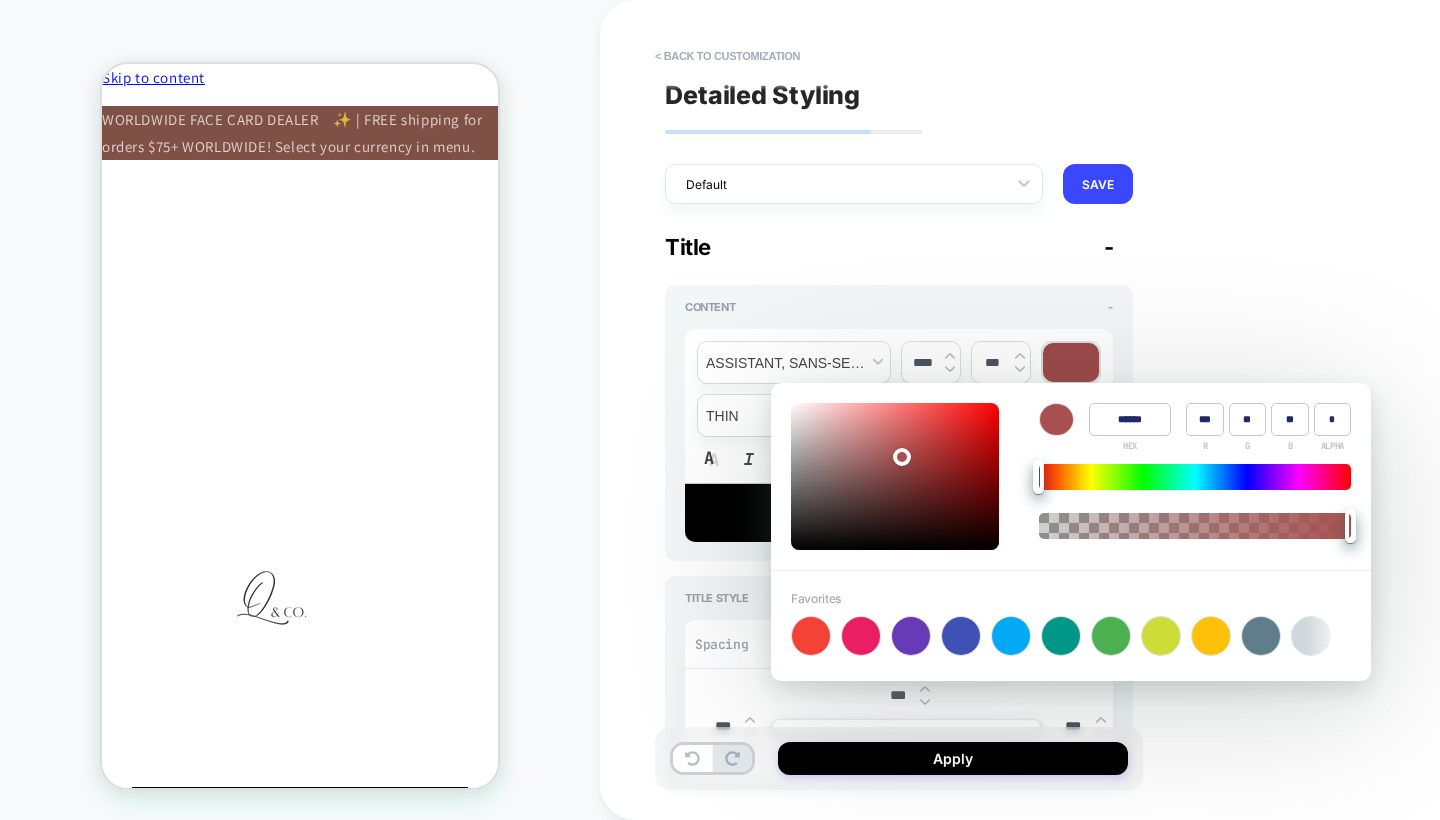 drag, startPoint x: 917, startPoint y: 453, endPoint x: 900, endPoint y: 454, distance: 17.029387 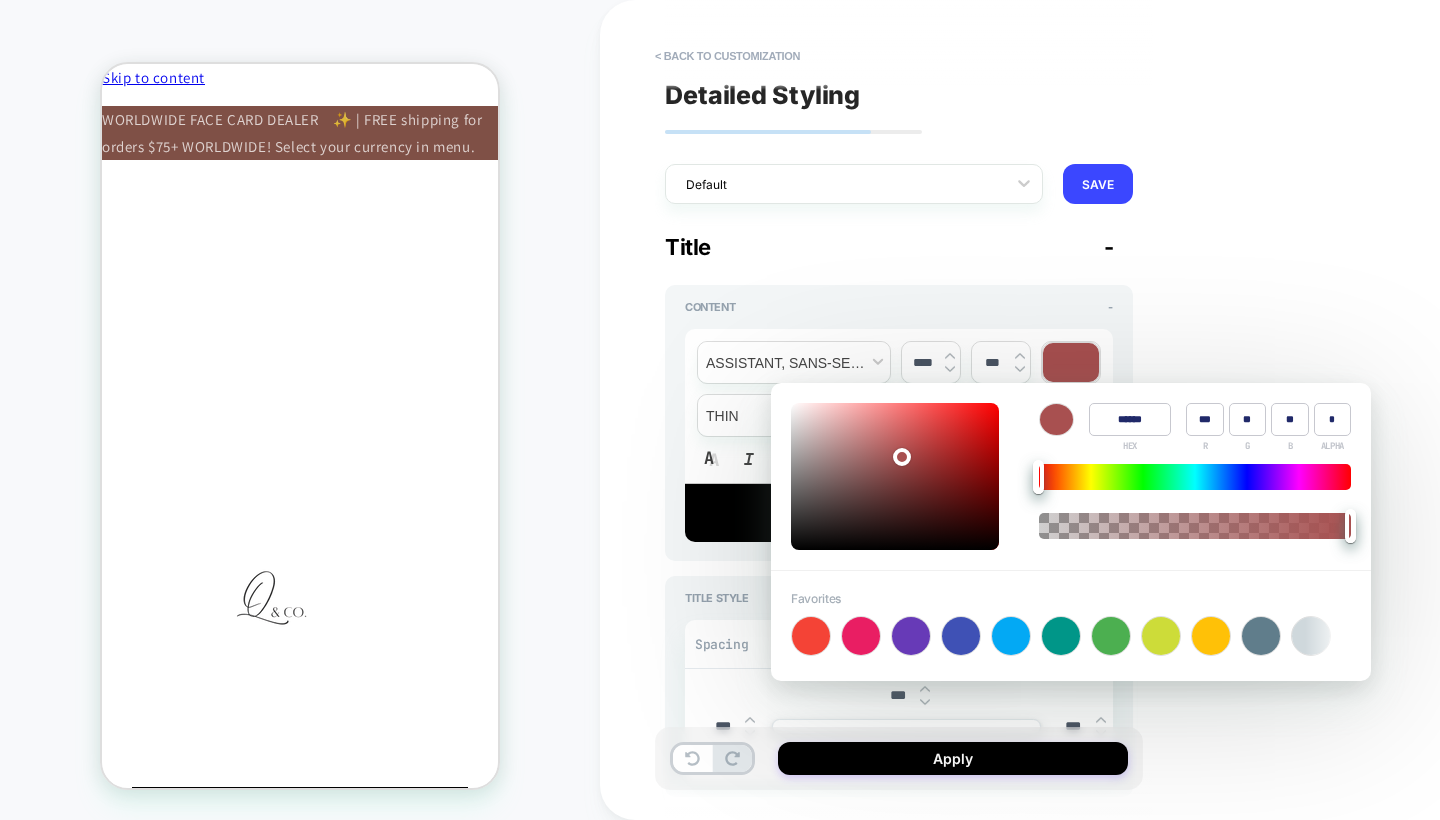 click on "**********" at bounding box center (1040, 410) 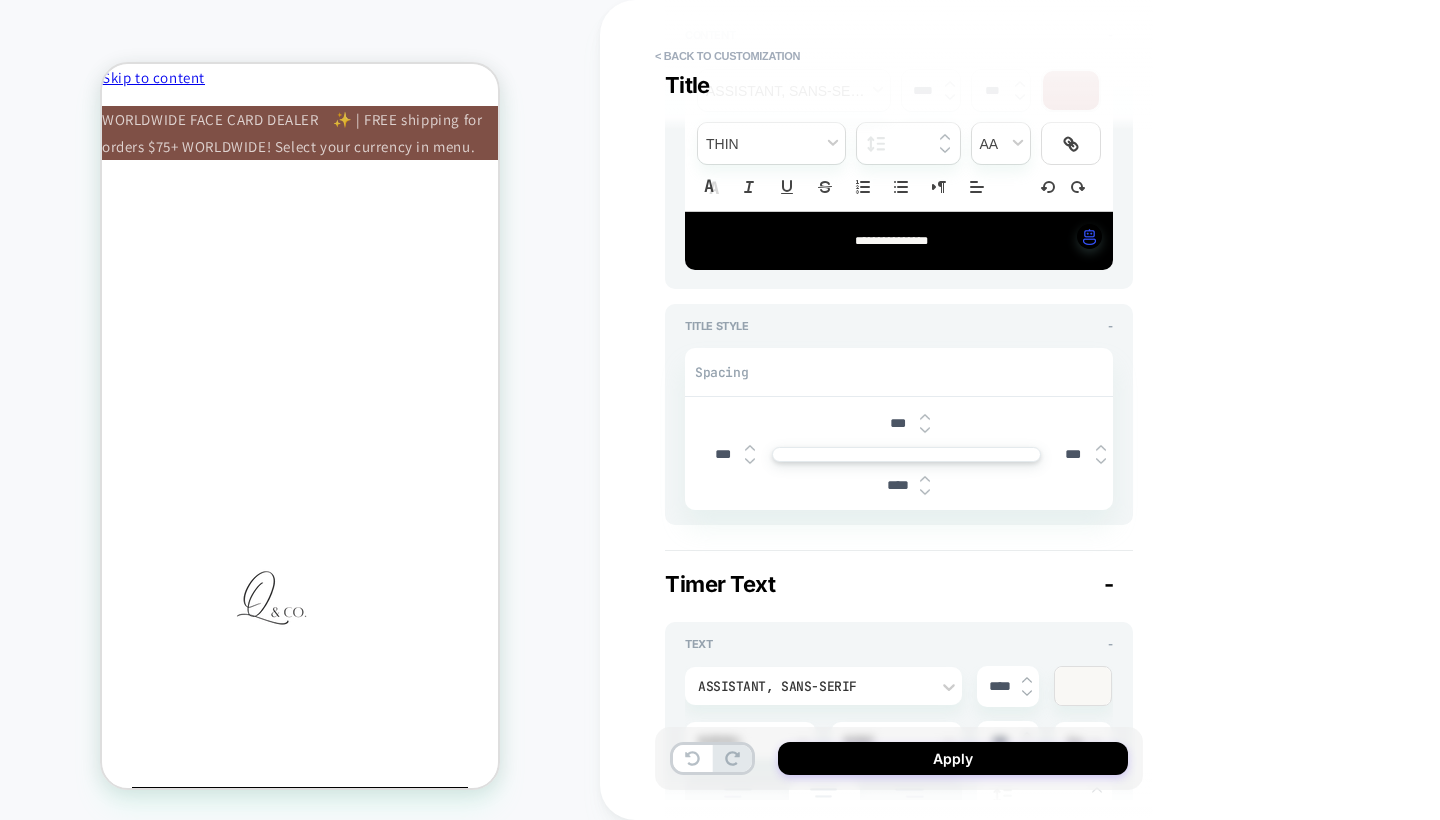 scroll, scrollTop: 273, scrollLeft: 0, axis: vertical 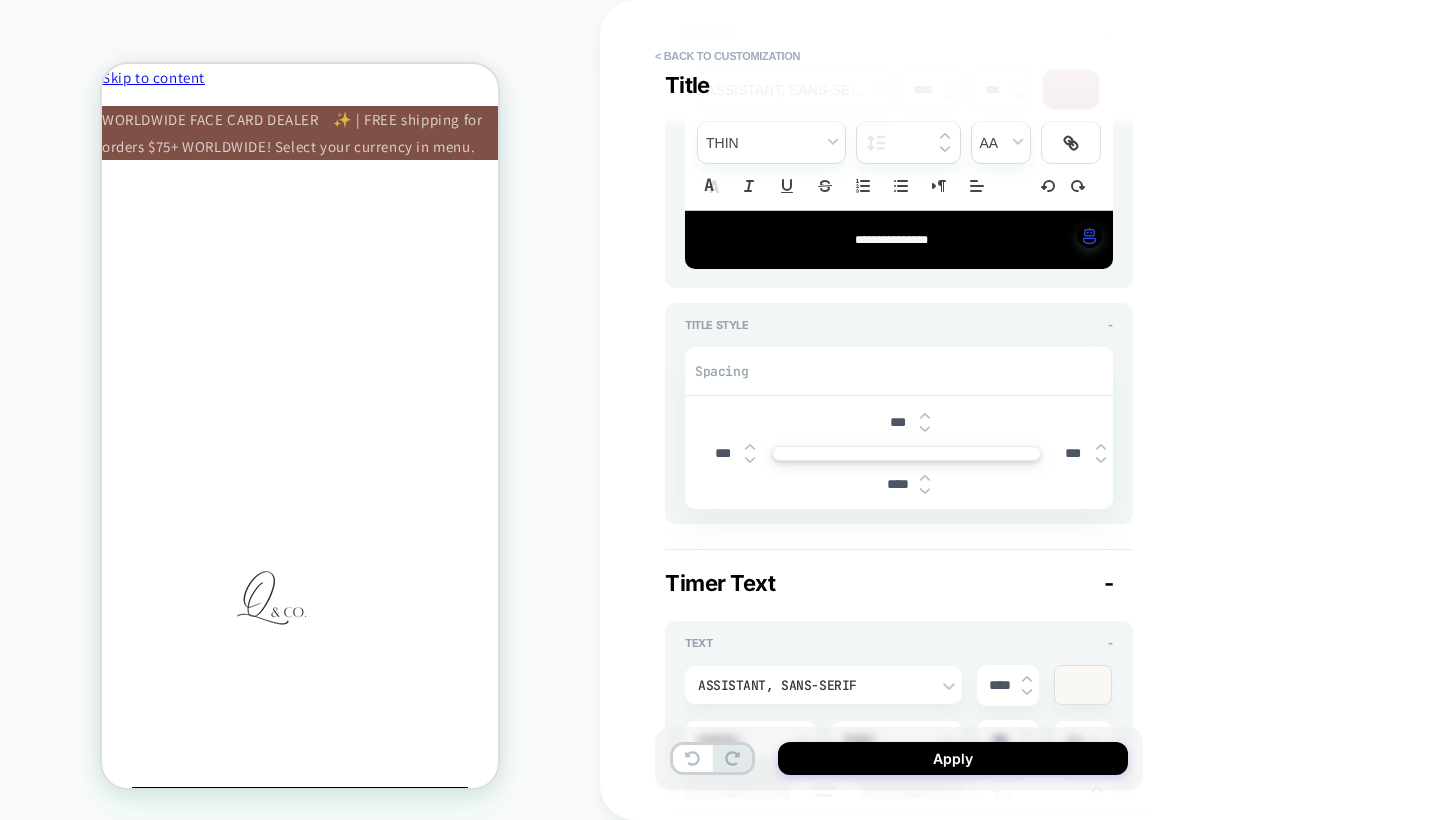 click at bounding box center [925, 491] 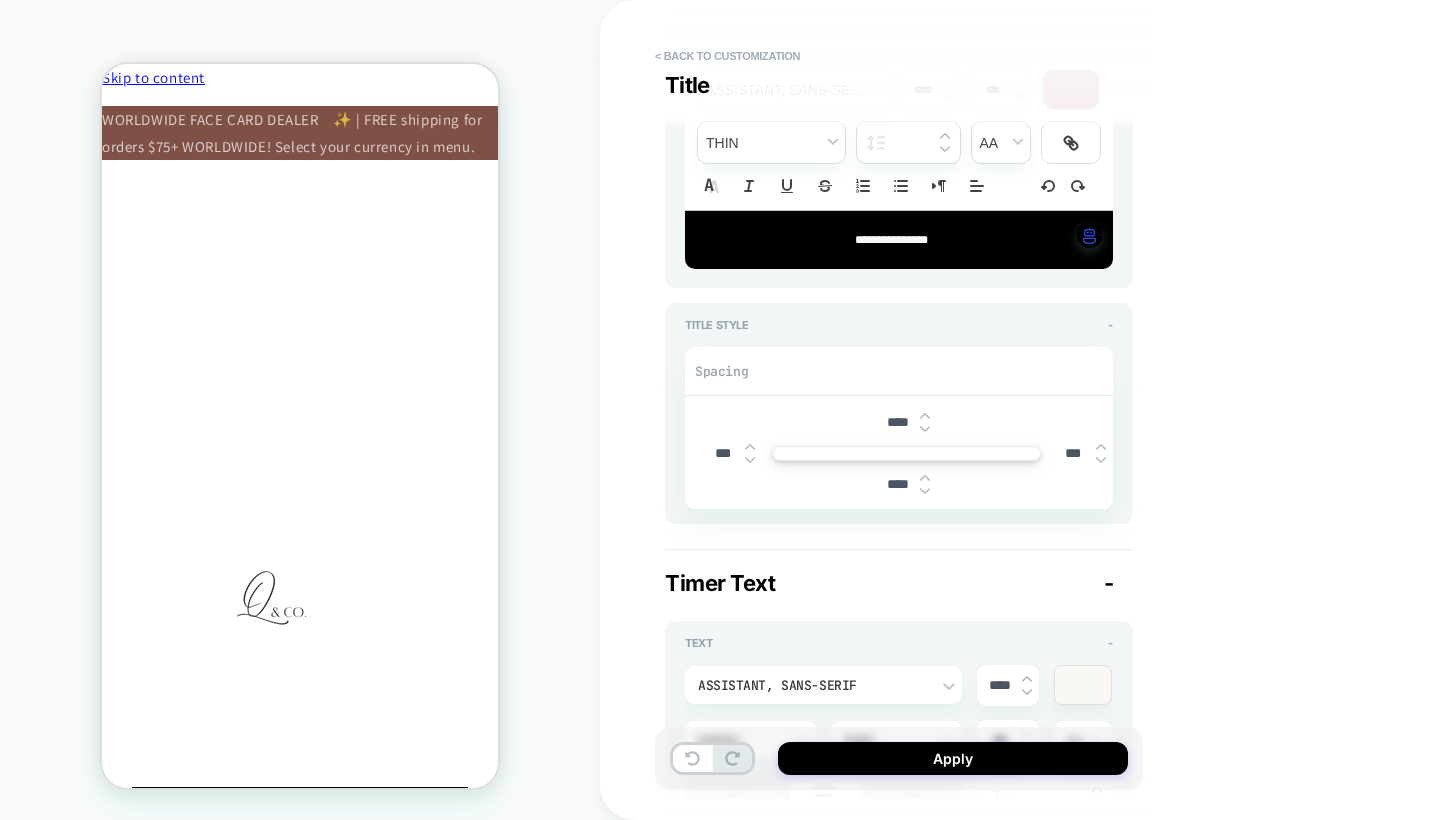 click at bounding box center (925, 416) 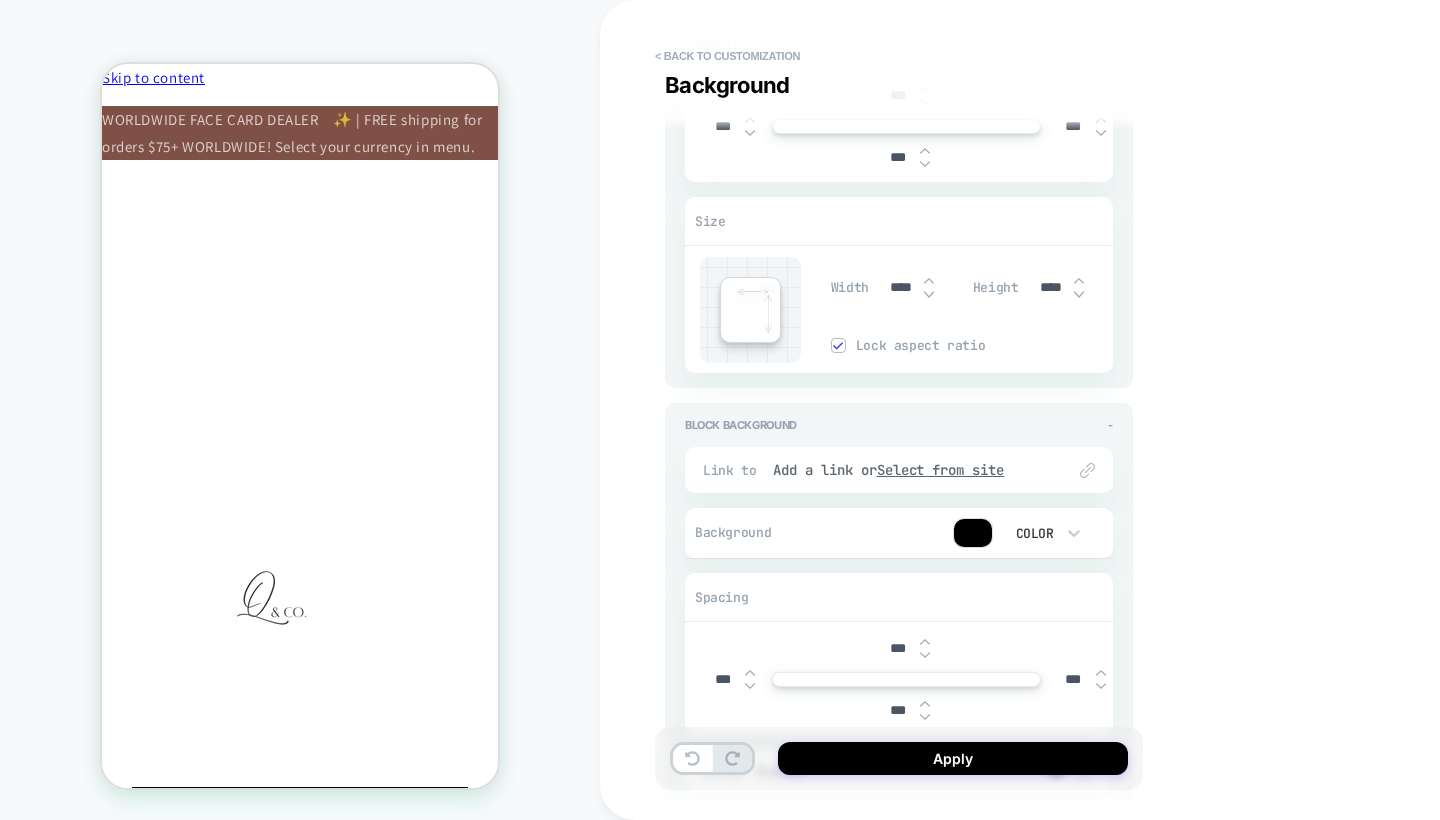 scroll, scrollTop: 2836, scrollLeft: 0, axis: vertical 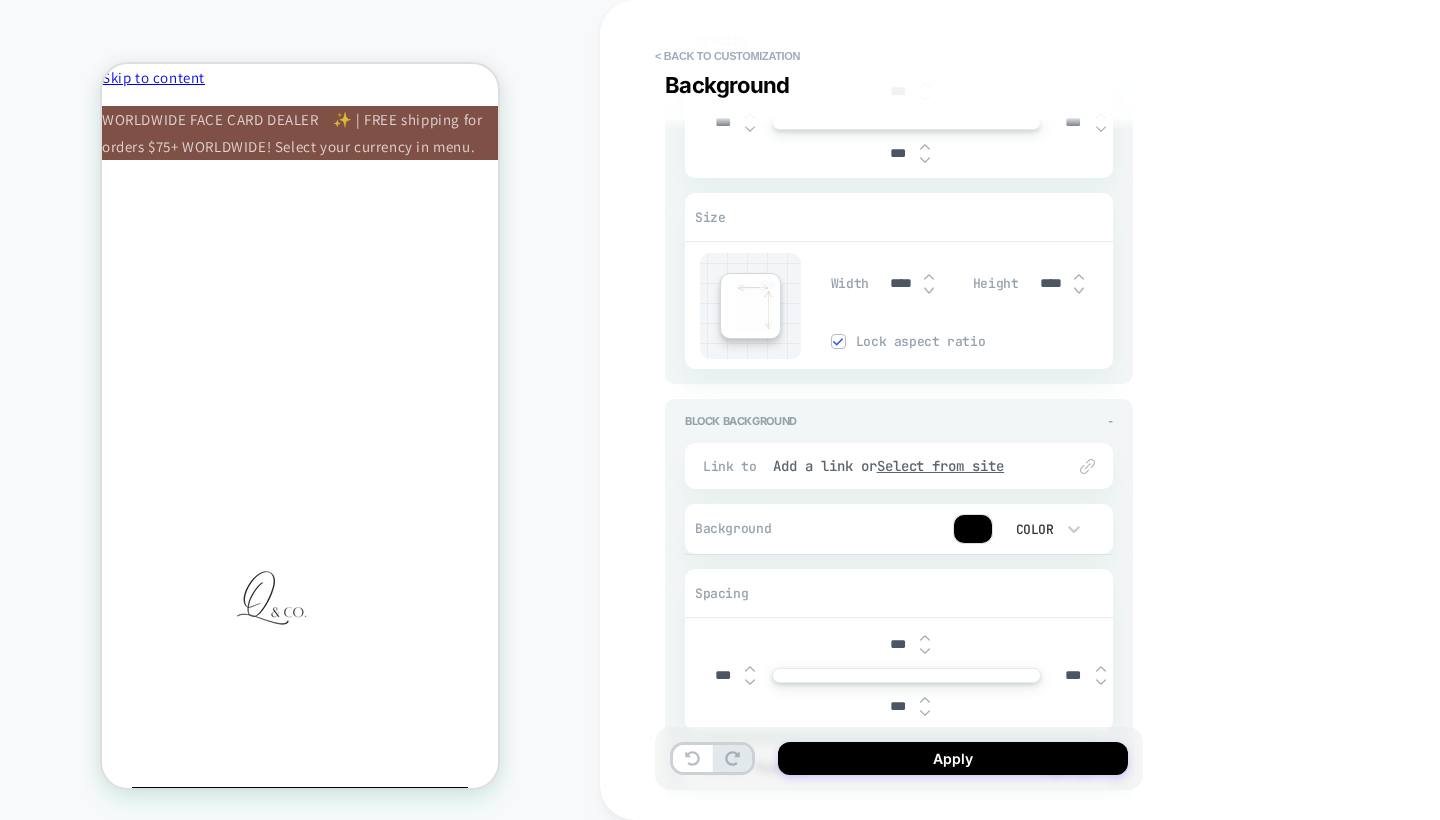 click at bounding box center (973, 529) 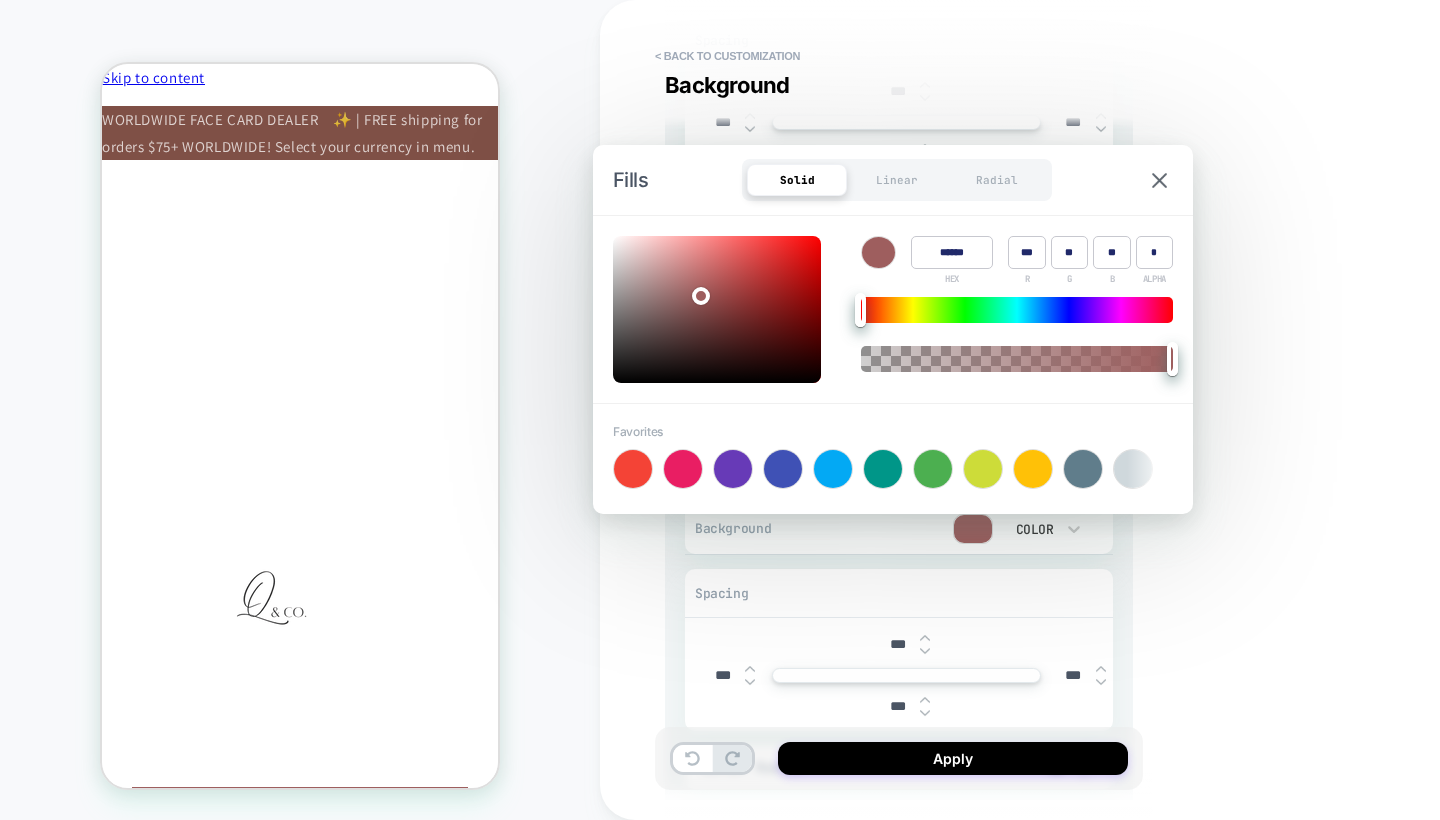 drag, startPoint x: 700, startPoint y: 304, endPoint x: 697, endPoint y: 294, distance: 10.440307 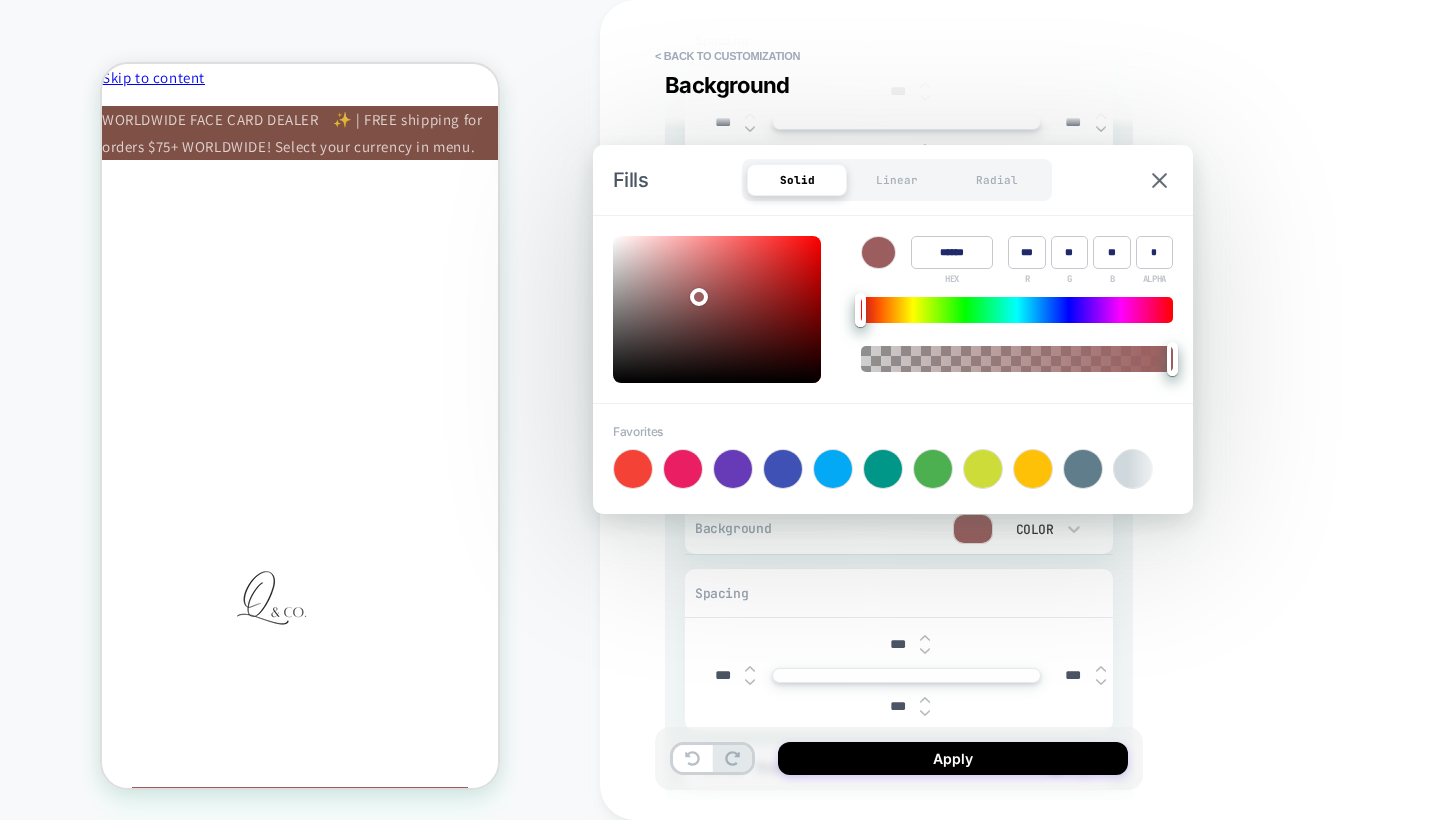 click on "**********" at bounding box center (1040, 410) 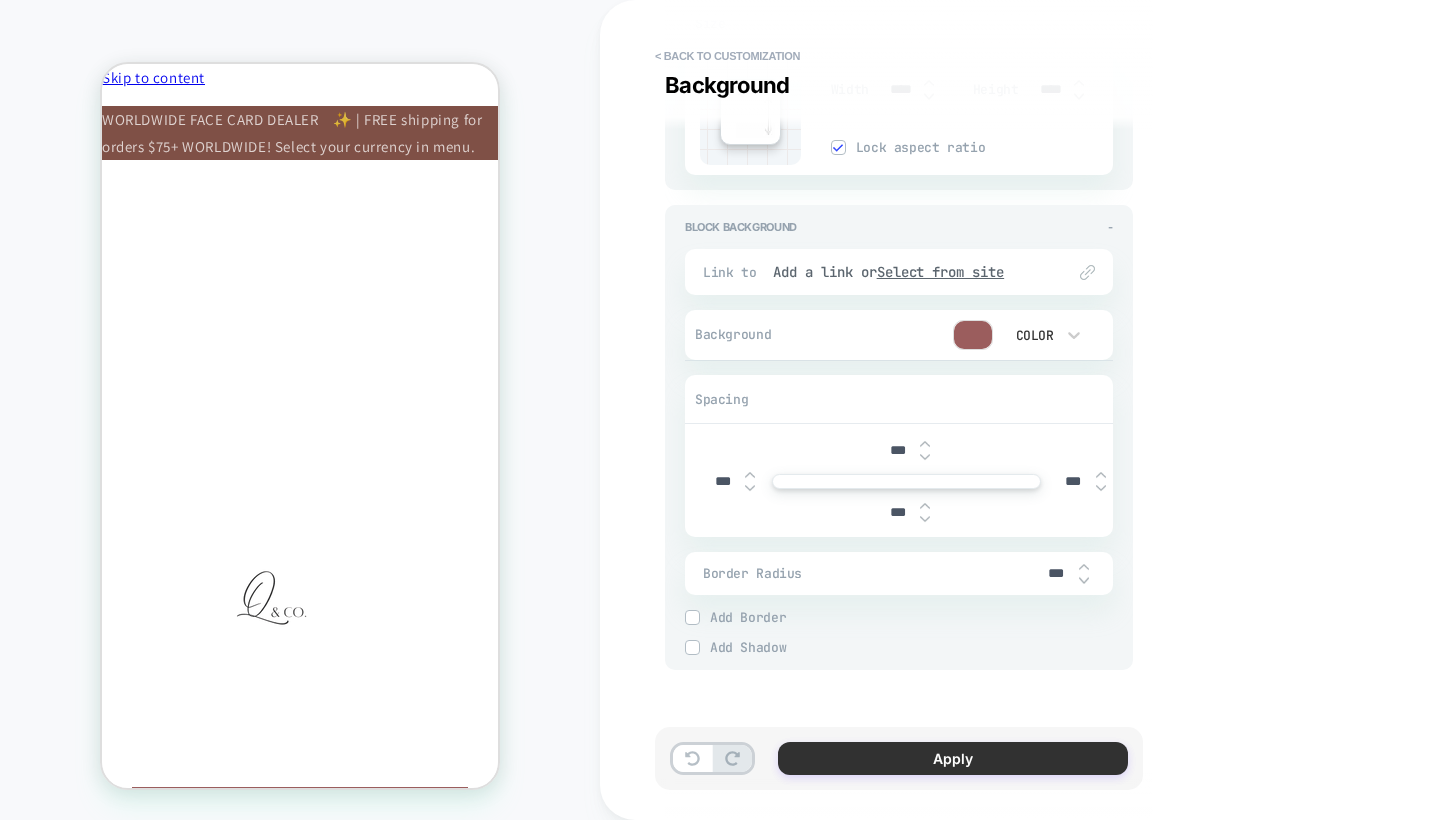 scroll, scrollTop: 3033, scrollLeft: 0, axis: vertical 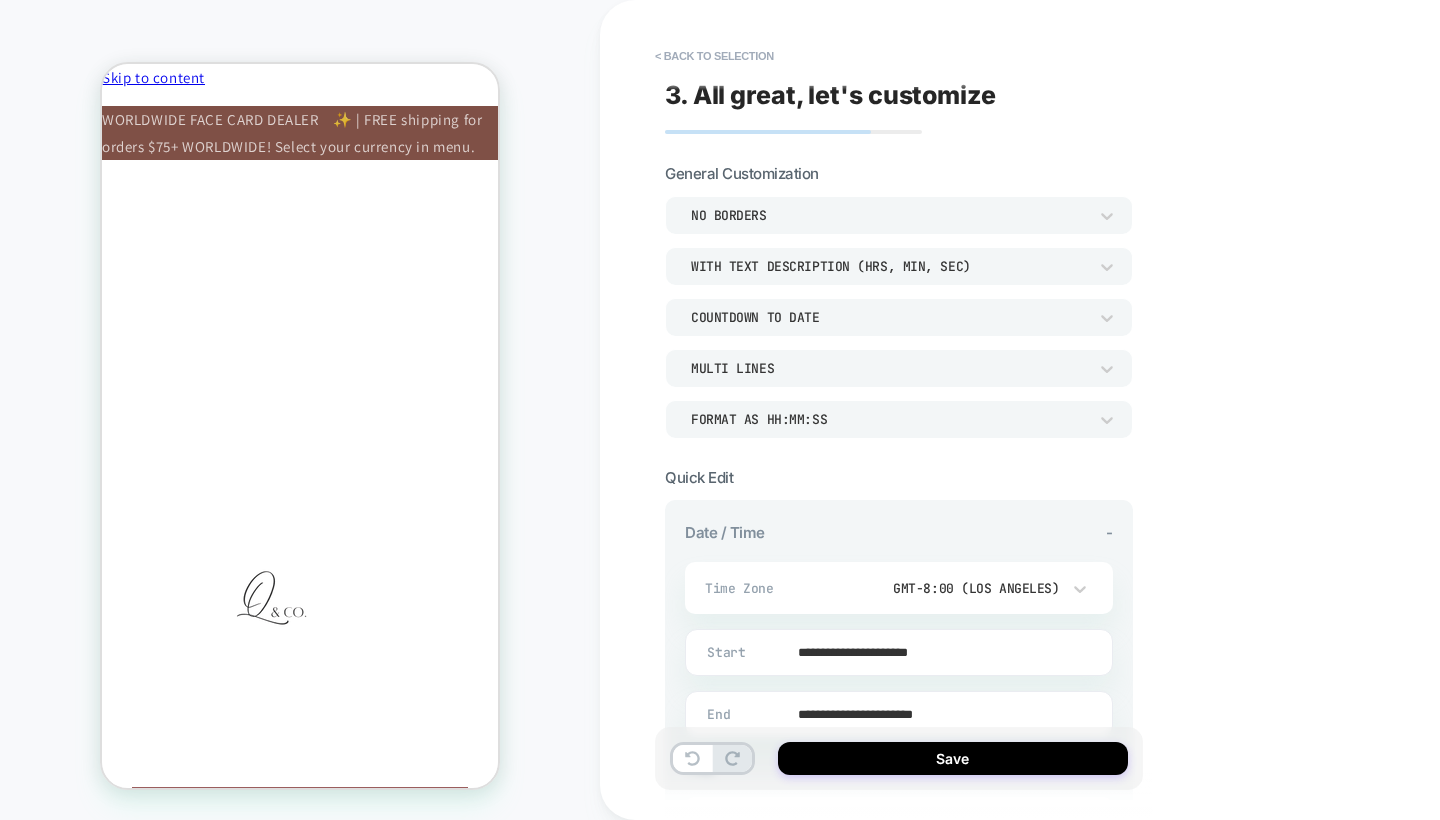 click on "Save" at bounding box center (953, 758) 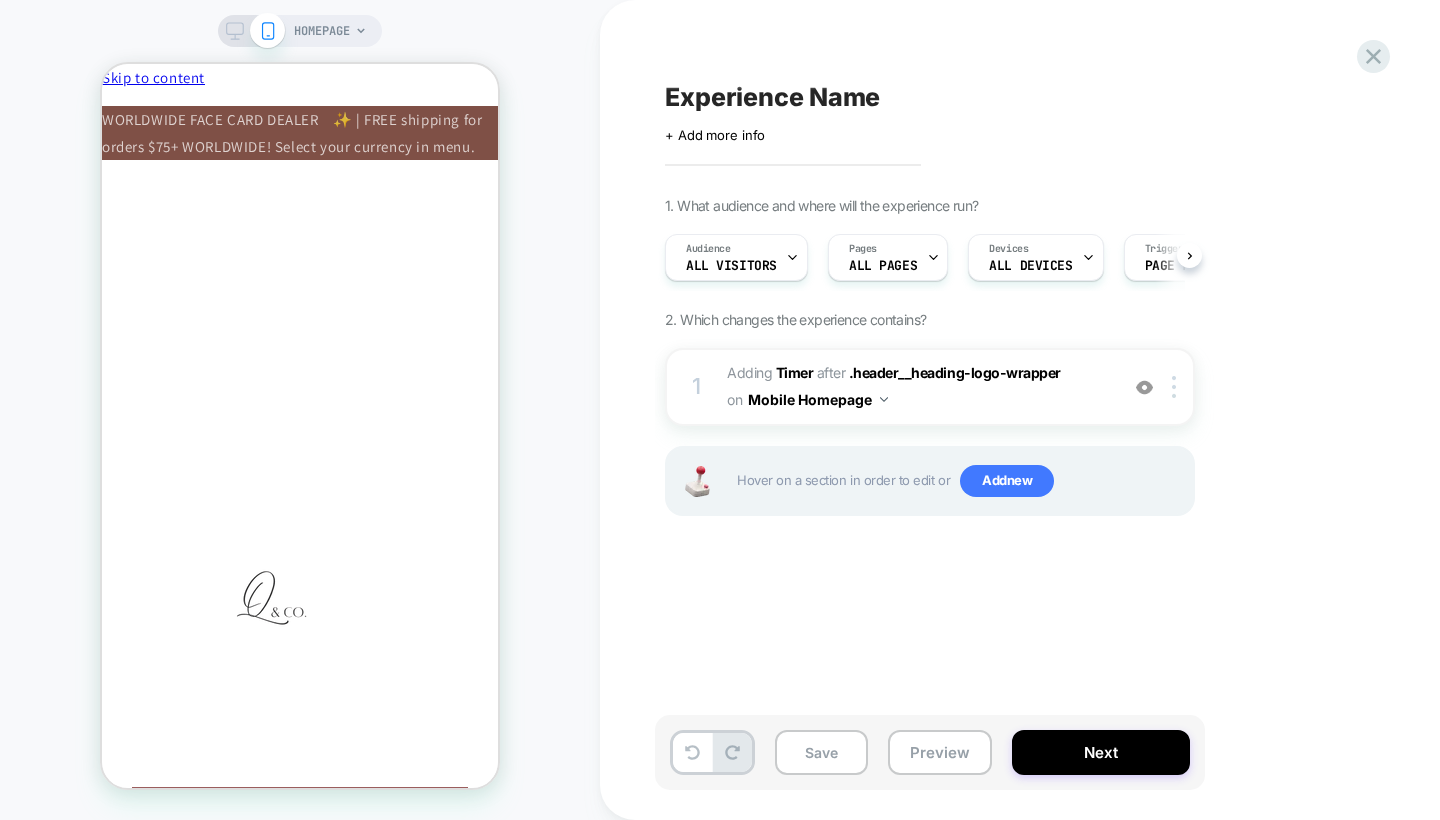 scroll, scrollTop: 0, scrollLeft: 1, axis: horizontal 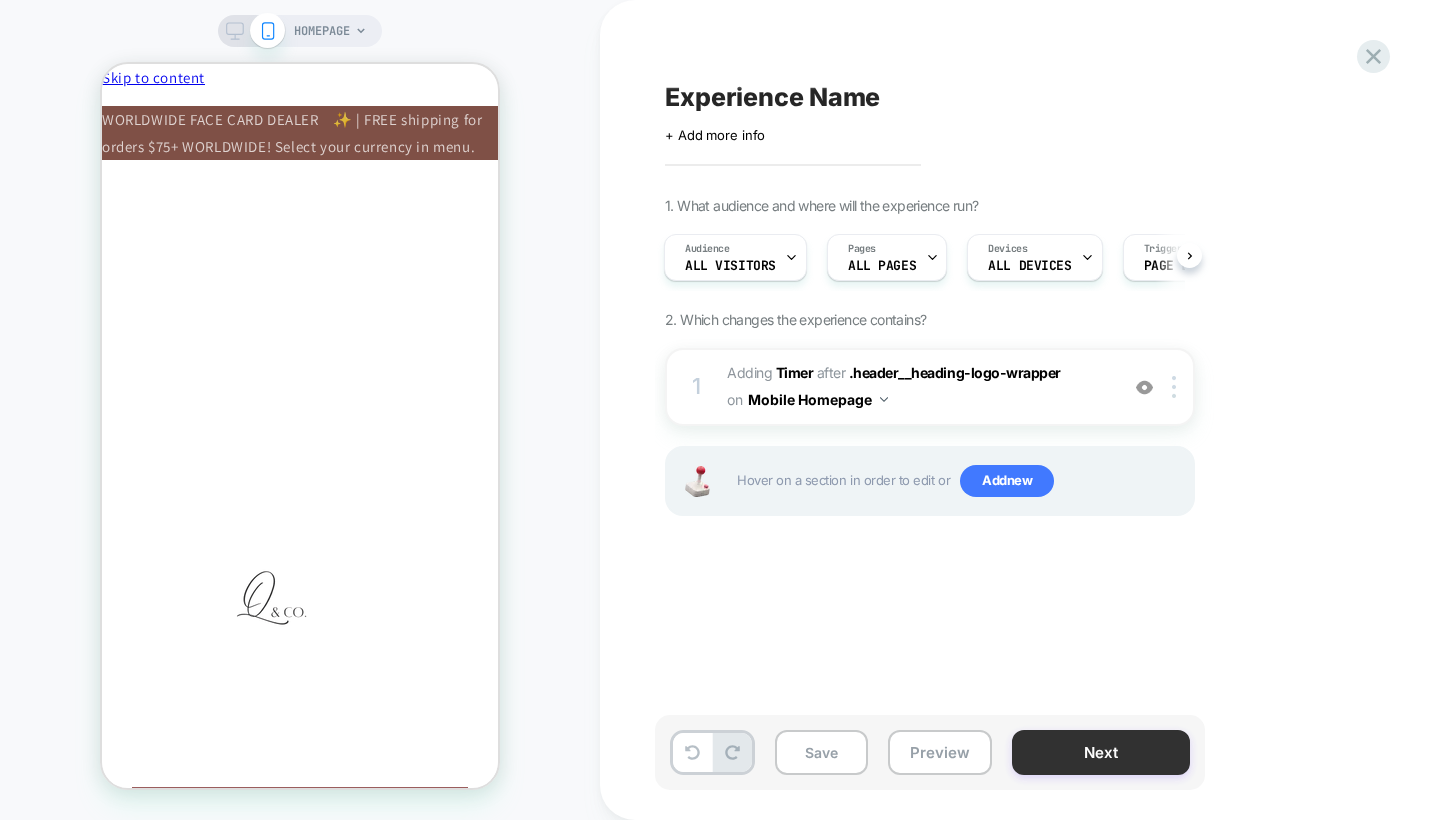 click on "Next" at bounding box center [1101, 752] 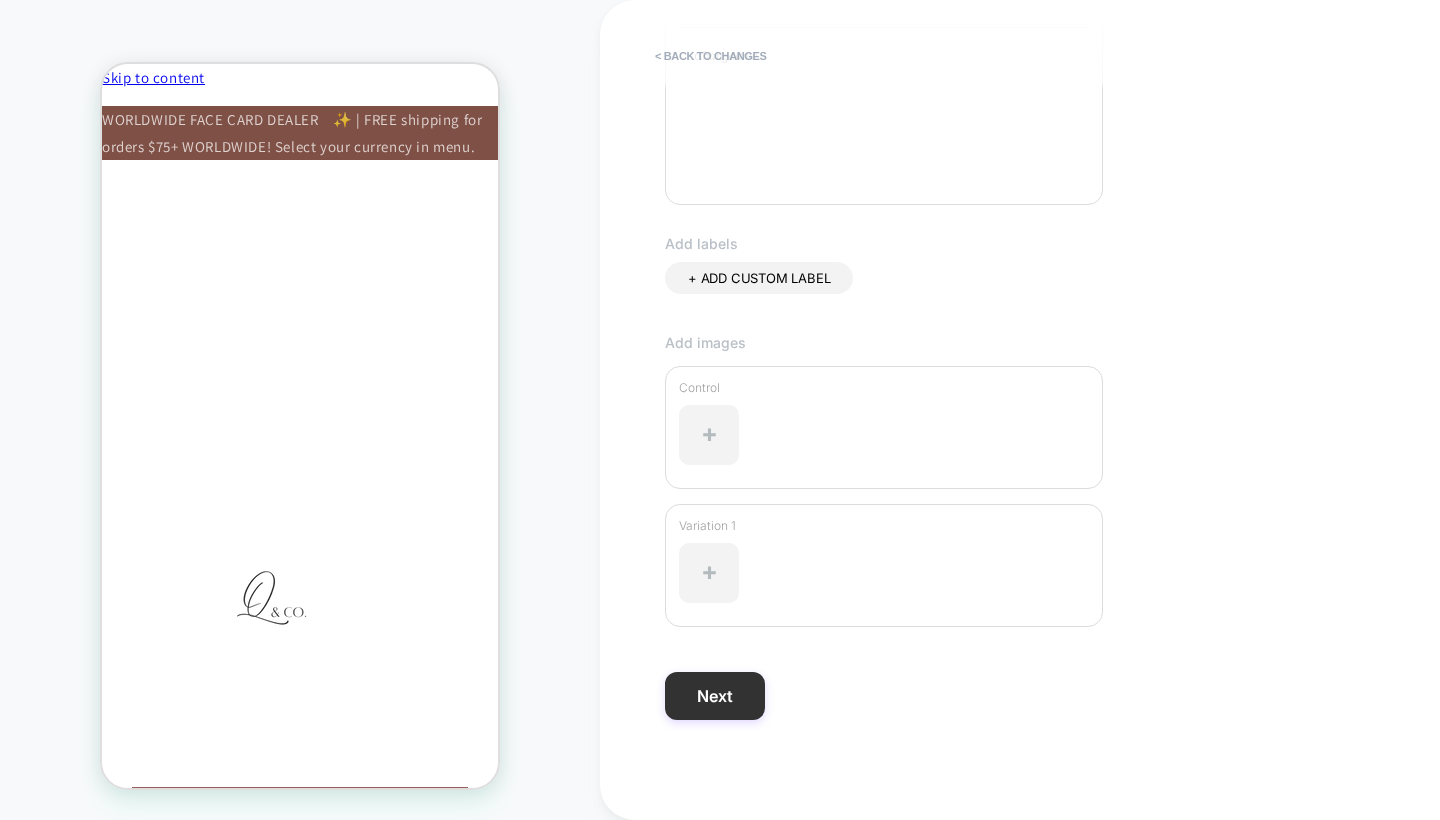 scroll, scrollTop: 457, scrollLeft: 0, axis: vertical 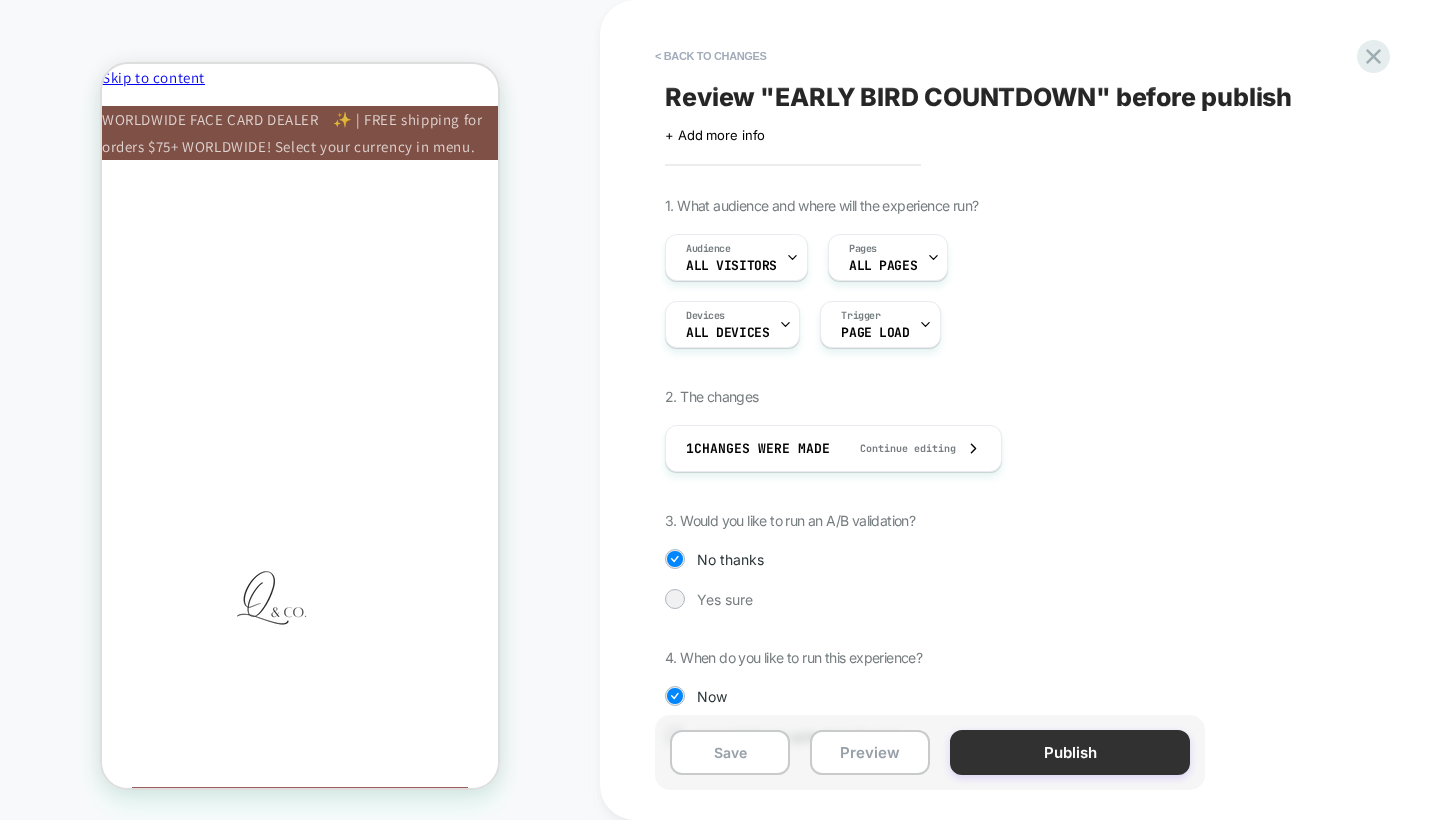 click on "Publish" at bounding box center [1070, 752] 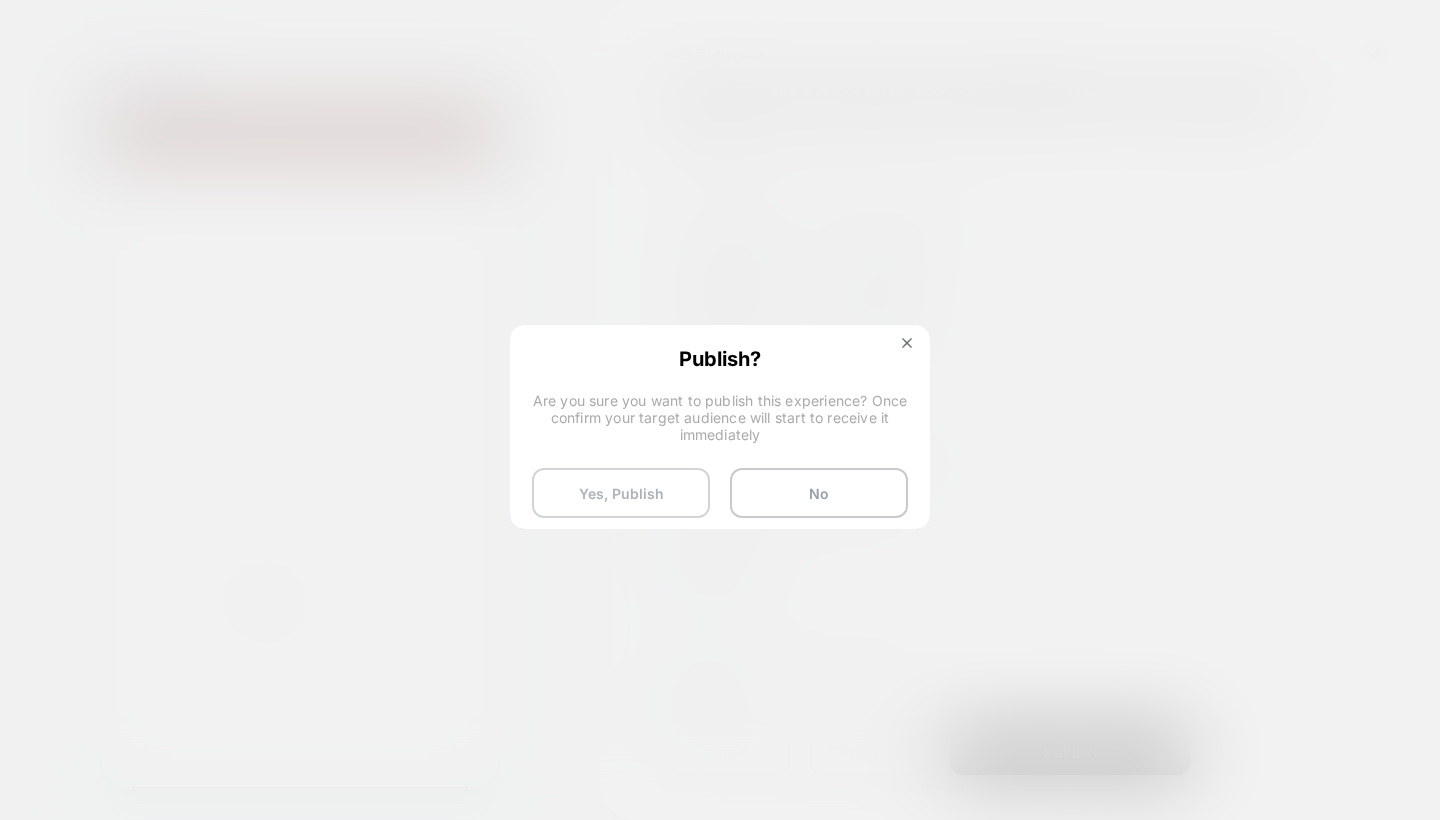 click on "Yes, Publish" at bounding box center (621, 493) 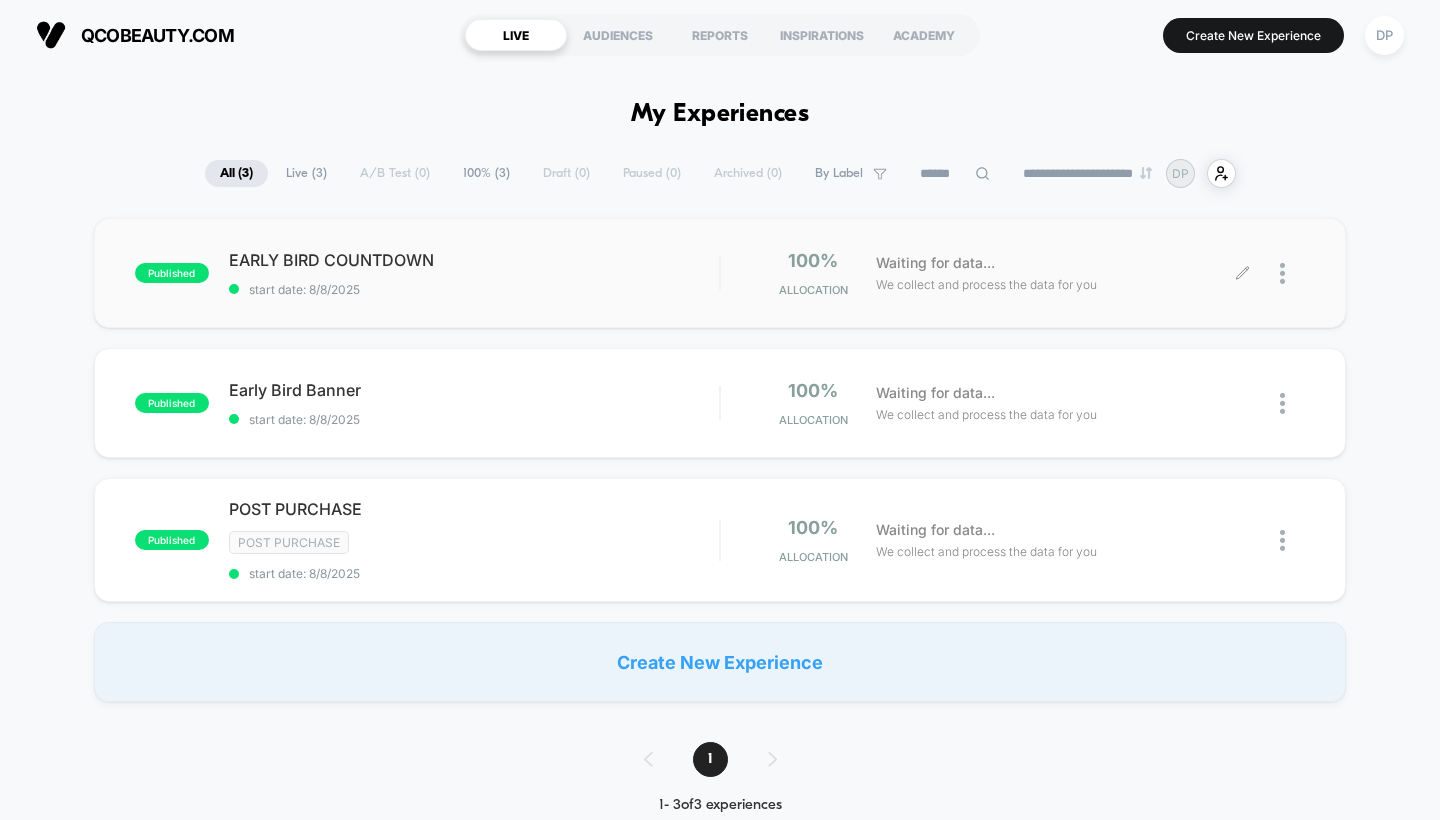 click at bounding box center [1292, 273] 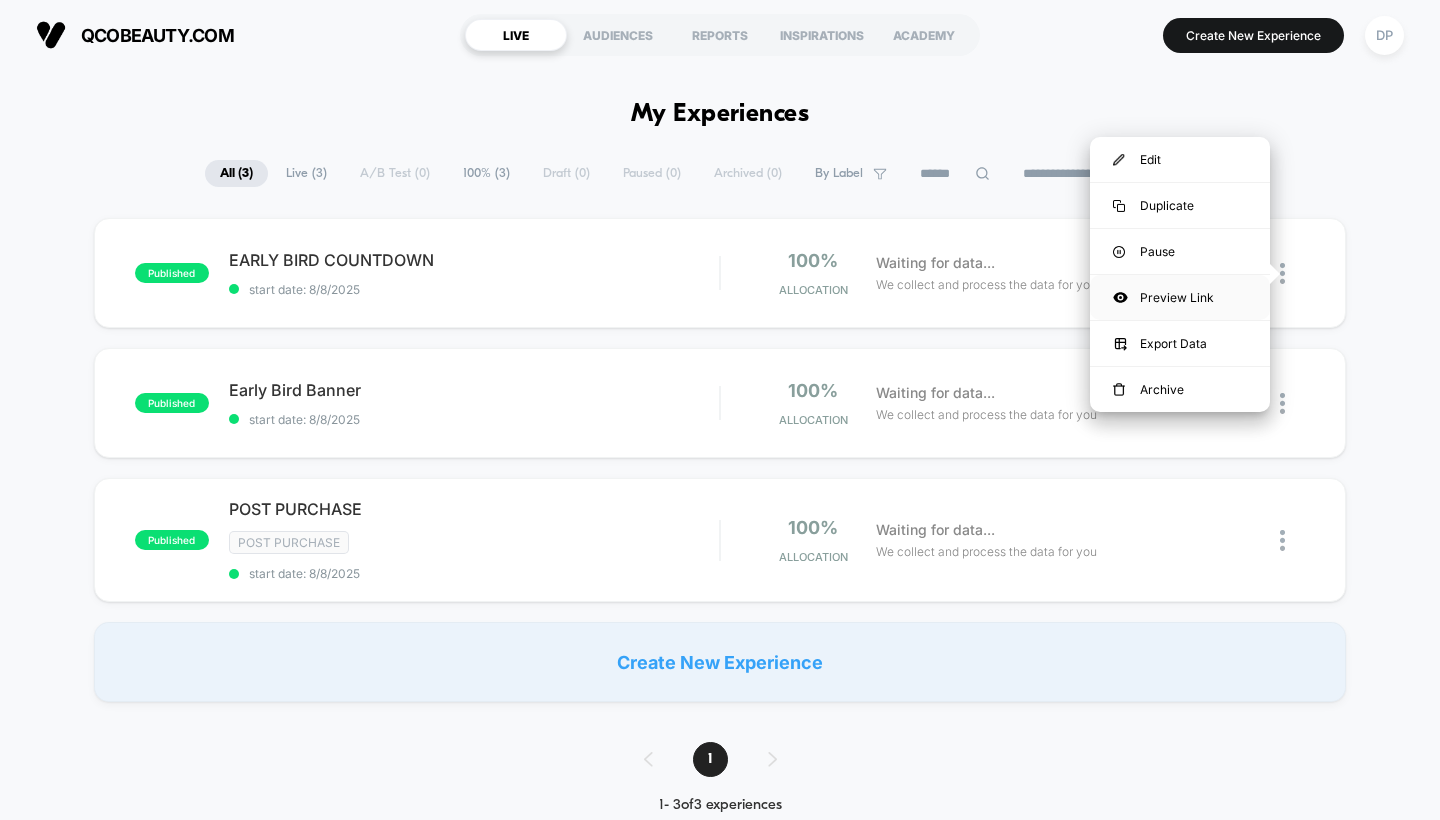 click on "Preview Link" at bounding box center [1180, 297] 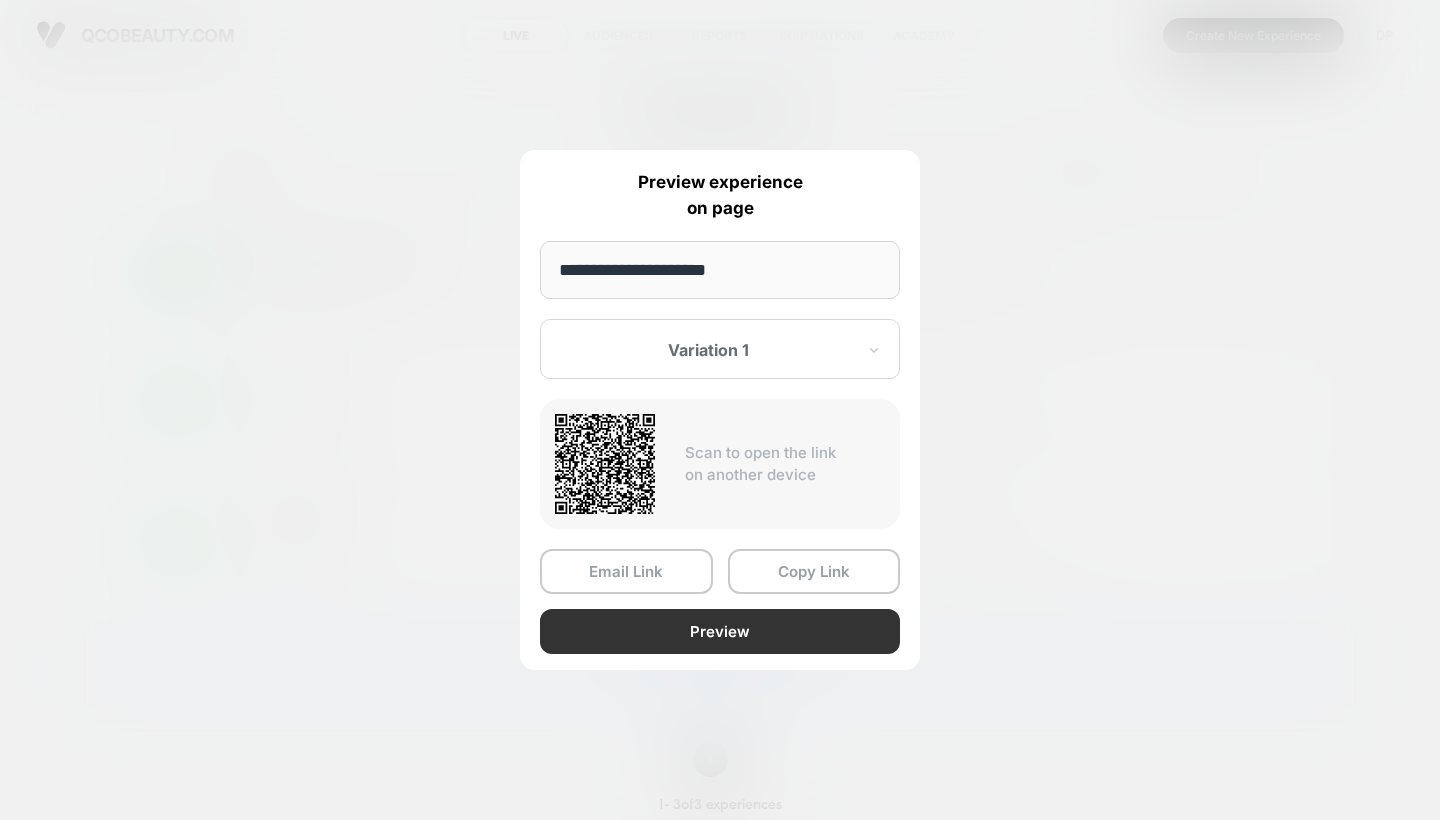 click on "Preview" at bounding box center [720, 631] 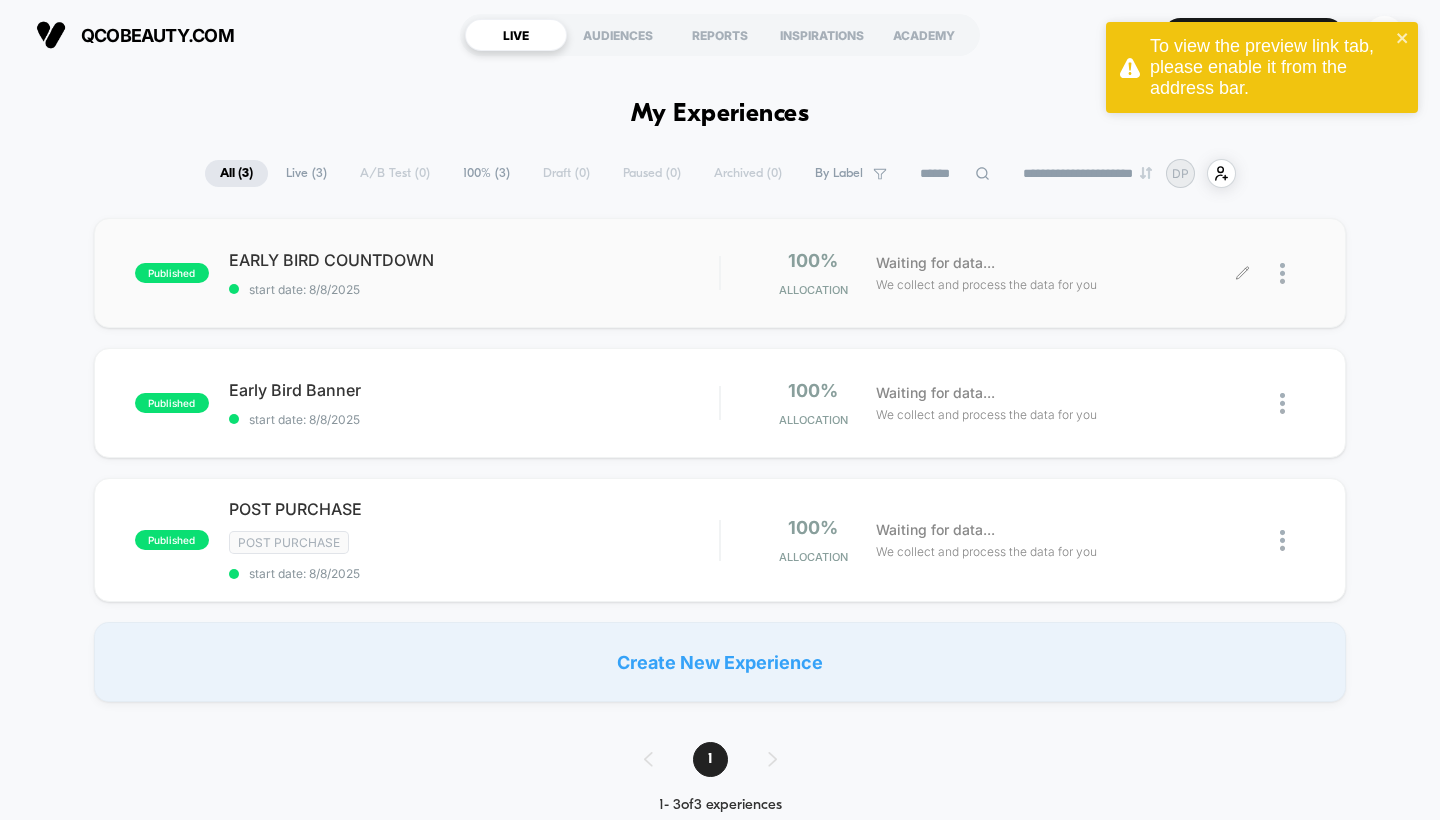 click on "Create New Experience" at bounding box center (720, 662) 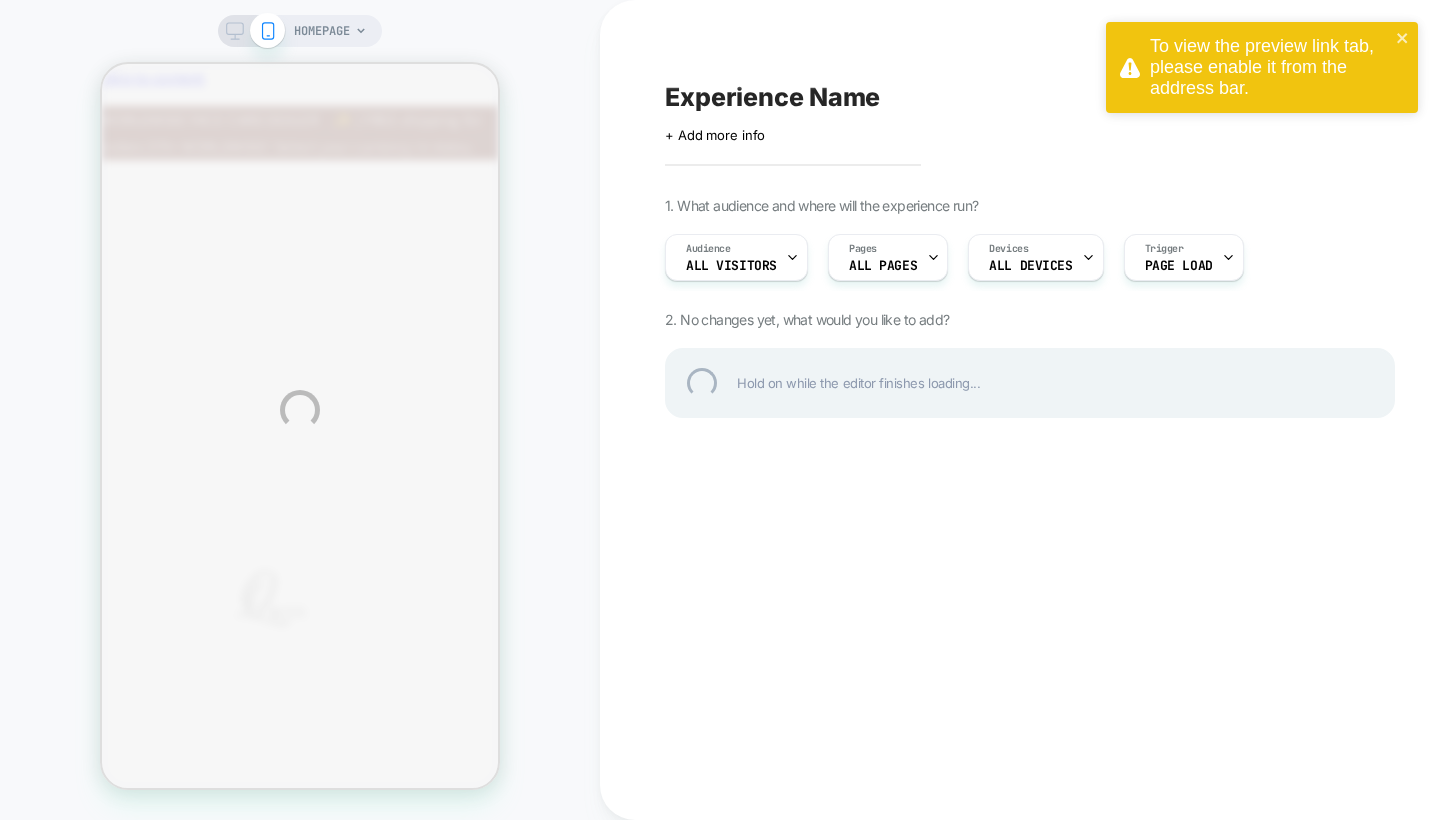 scroll, scrollTop: 0, scrollLeft: 0, axis: both 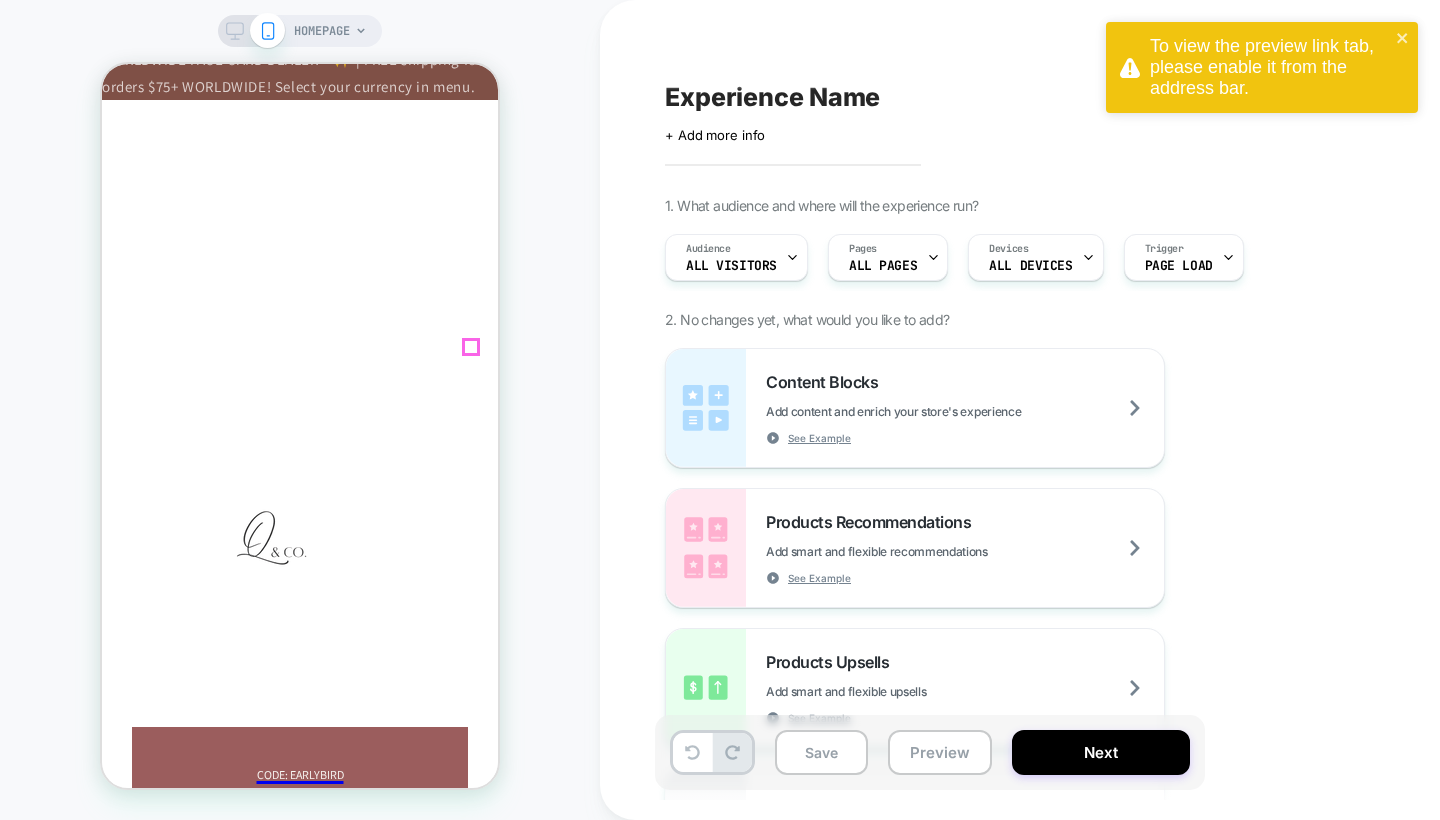 click 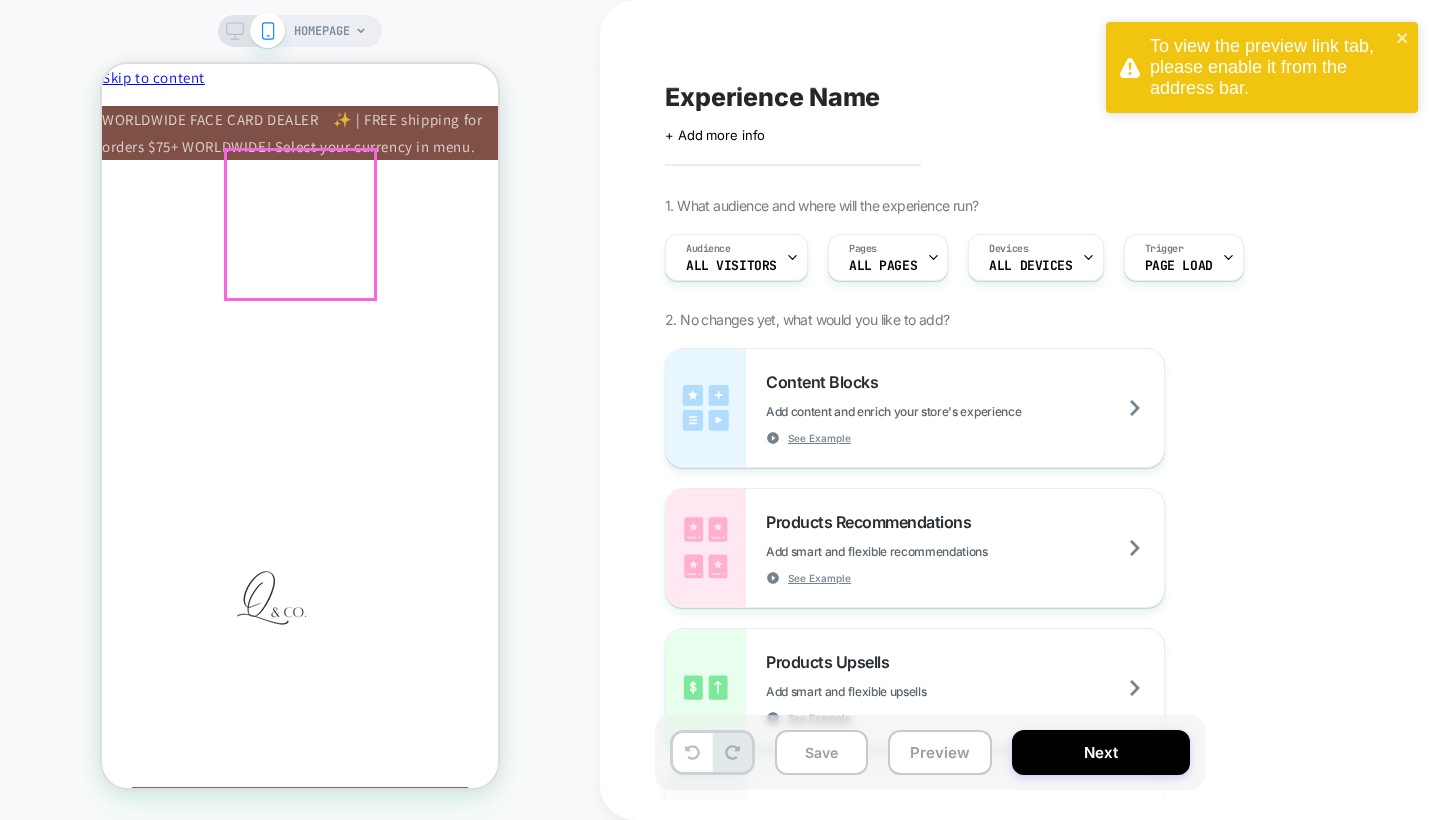 scroll, scrollTop: 0, scrollLeft: 0, axis: both 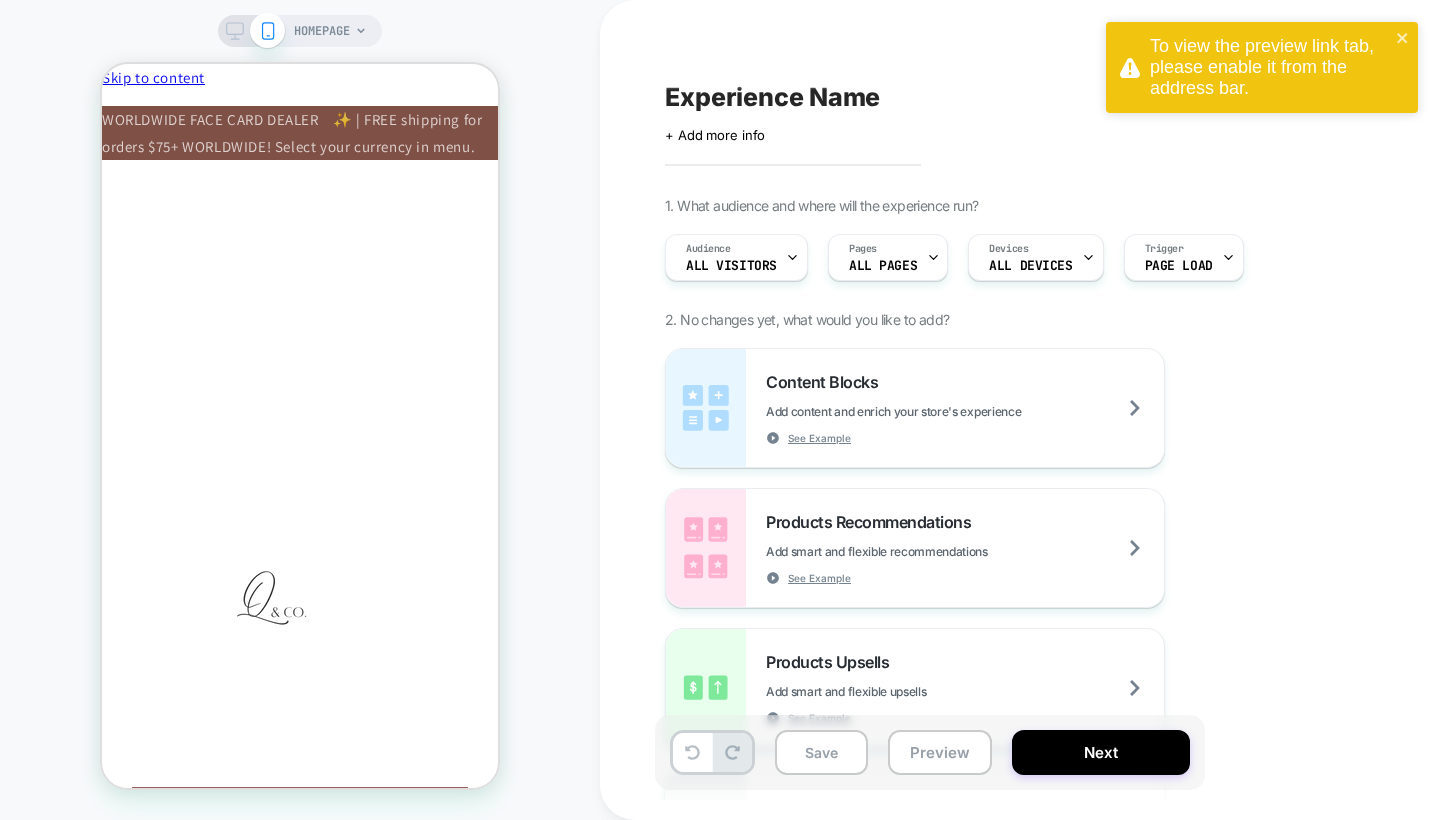 click on "HOMEPAGE" at bounding box center (300, 410) 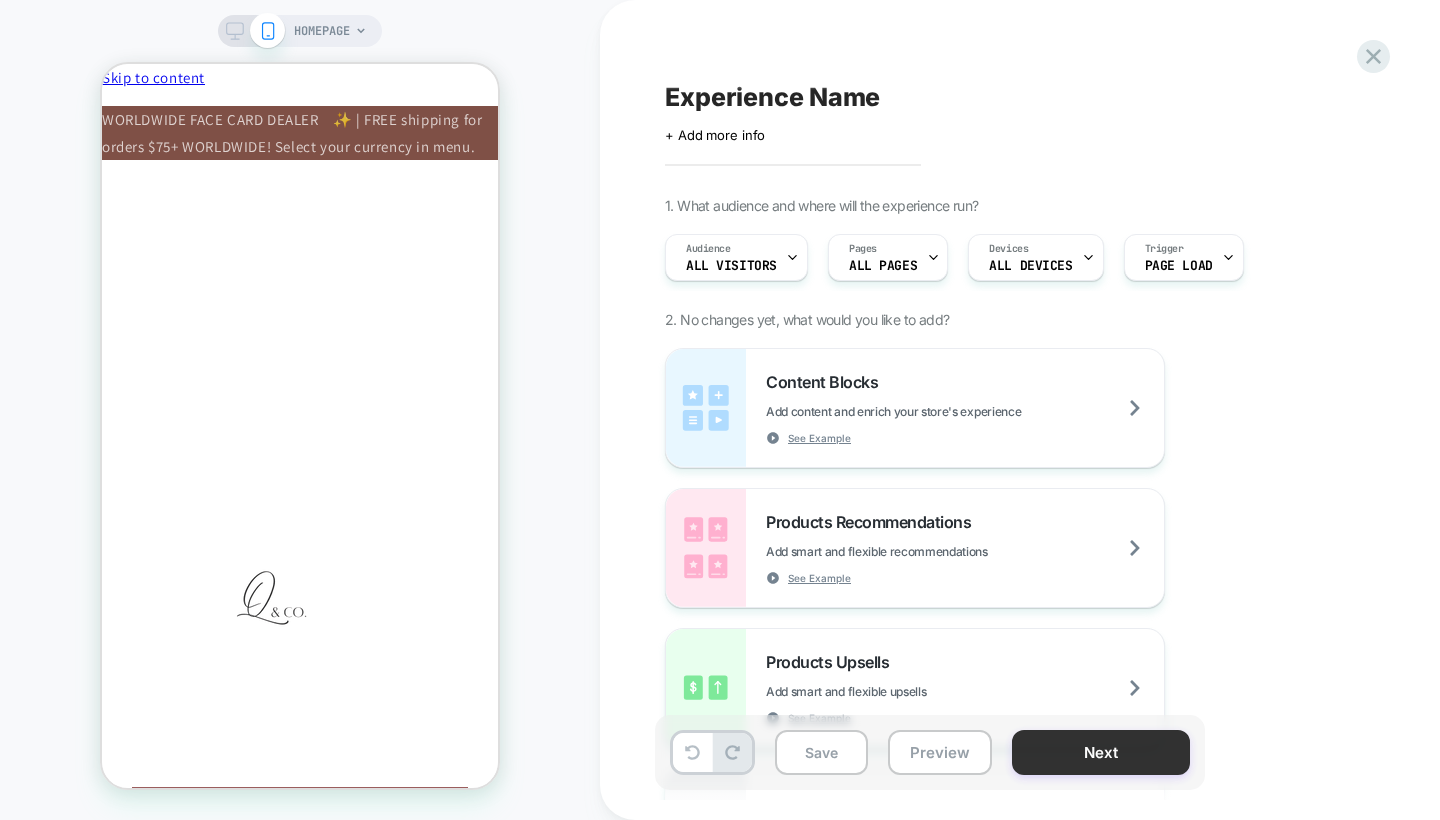 click on "Next" at bounding box center [1101, 752] 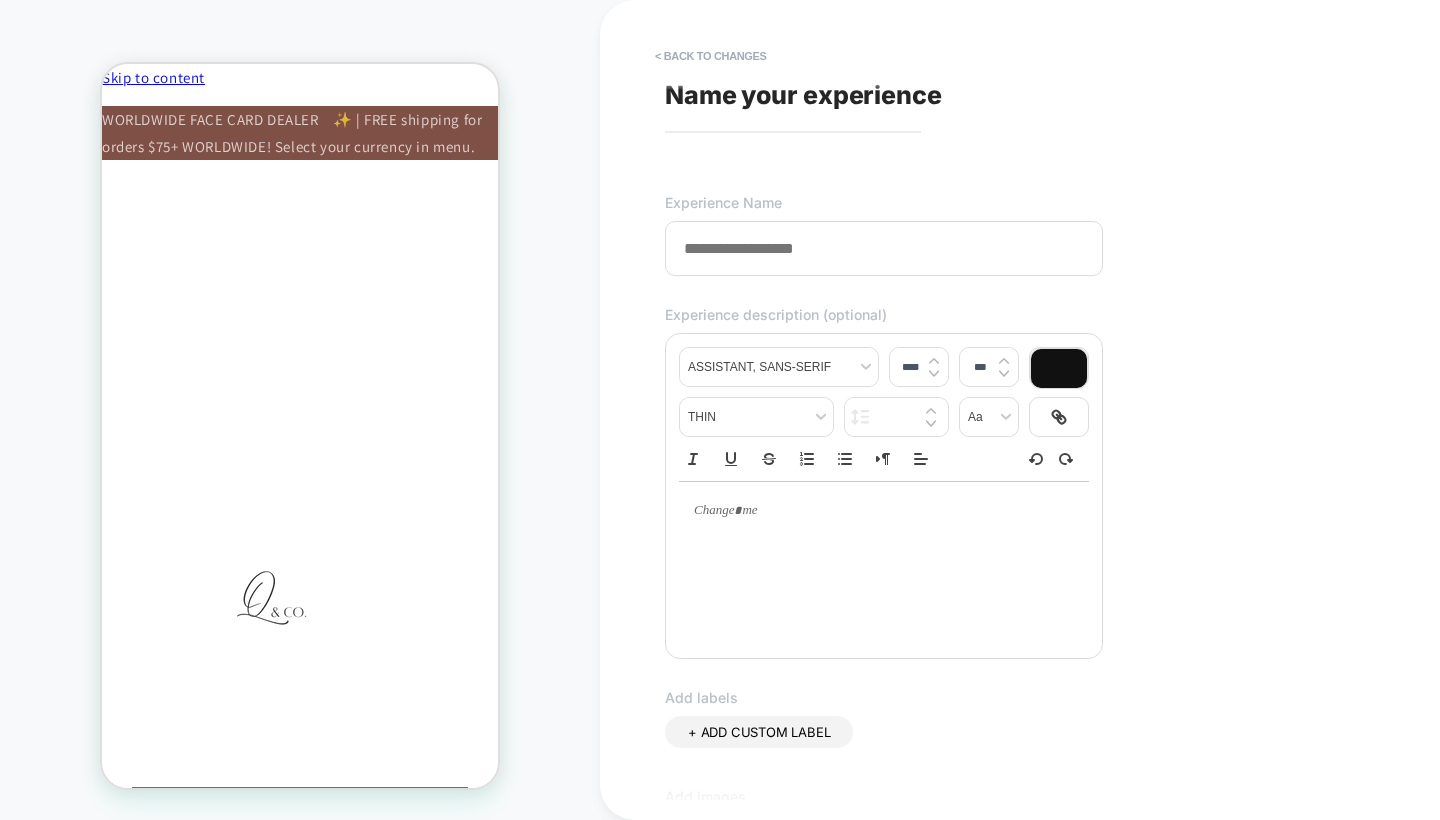 click on "**********" at bounding box center [1030, 410] 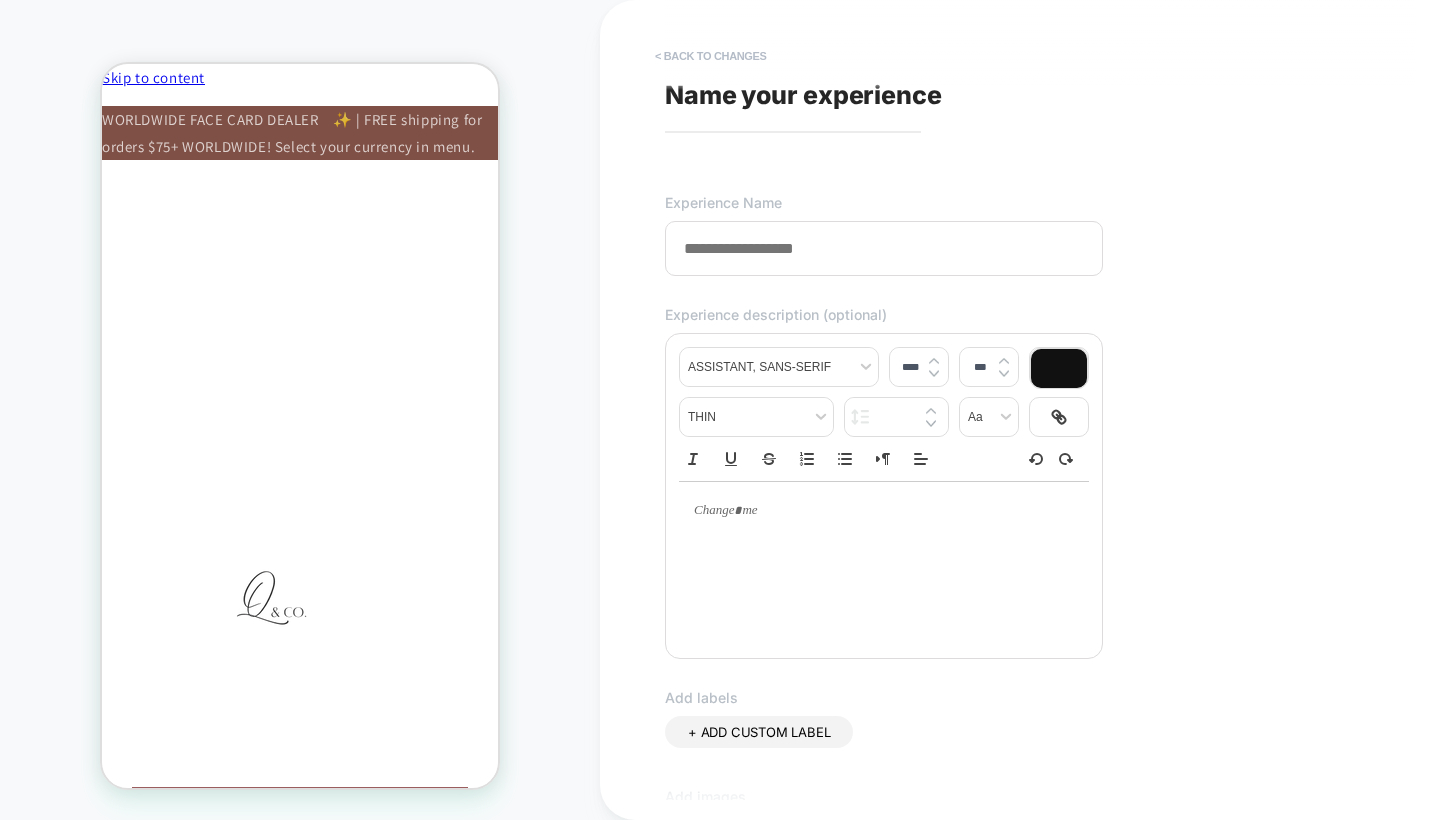 click on "< Back to changes" at bounding box center [711, 56] 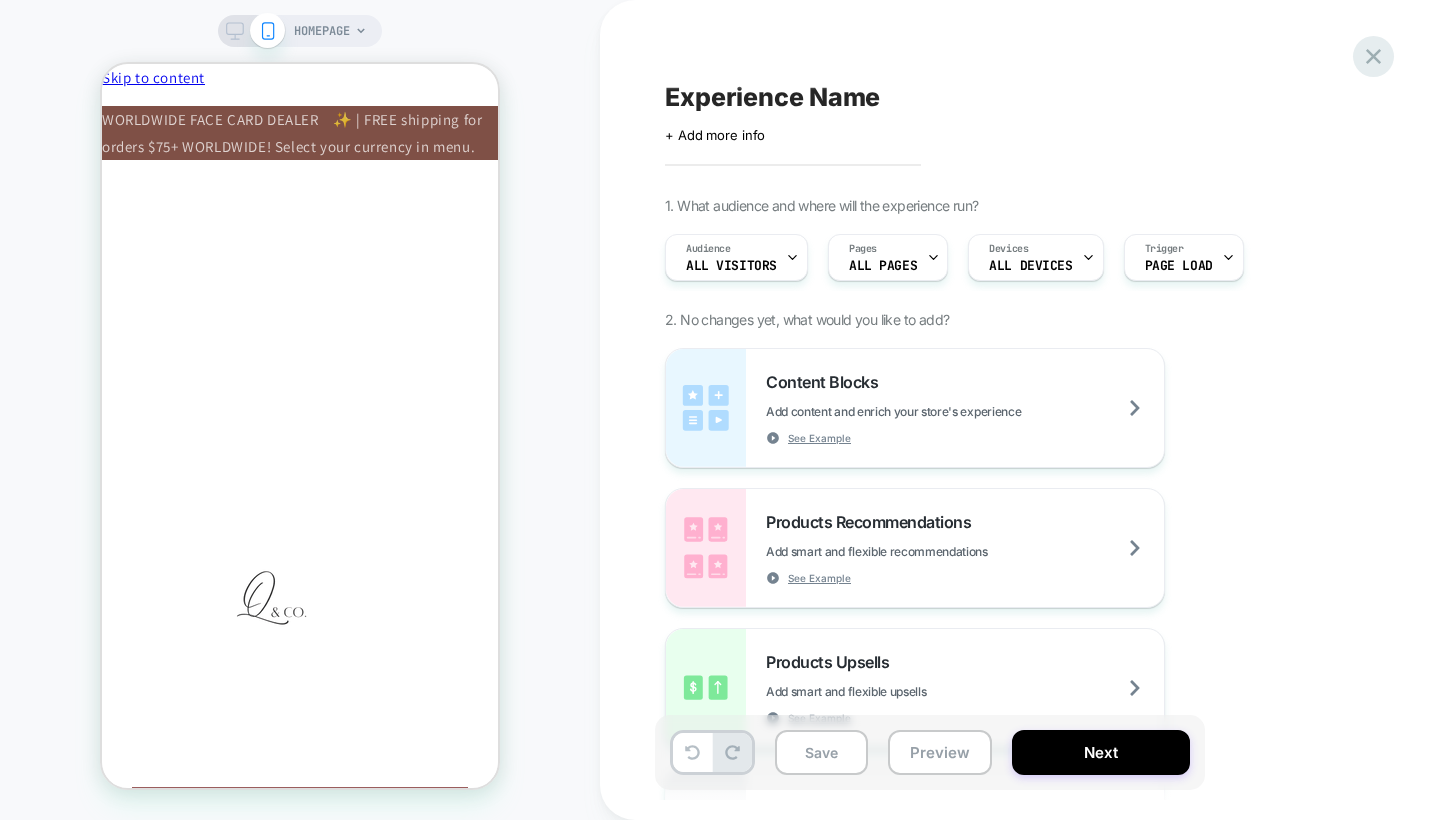 click 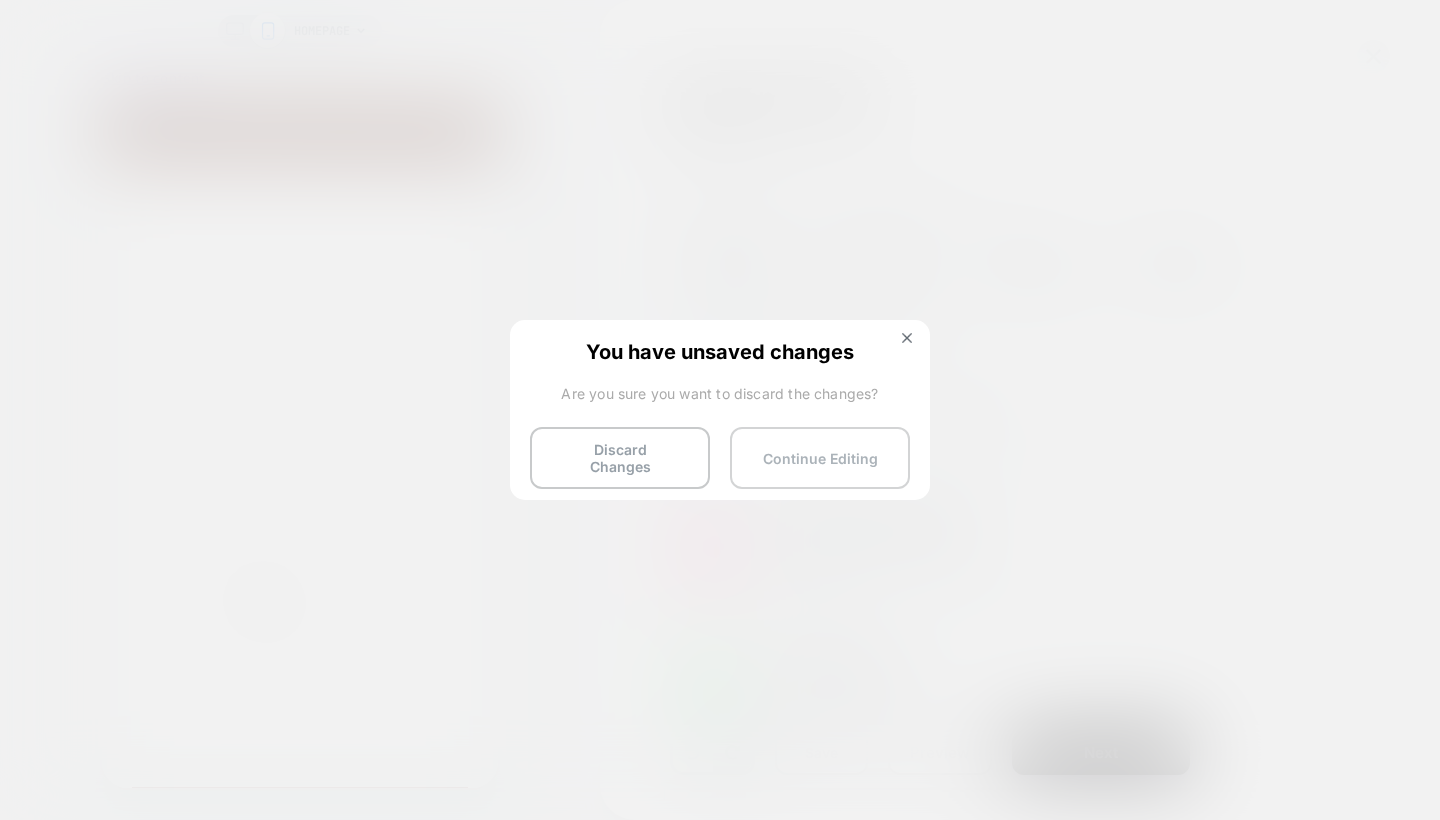 click on "Continue Editing" at bounding box center [820, 458] 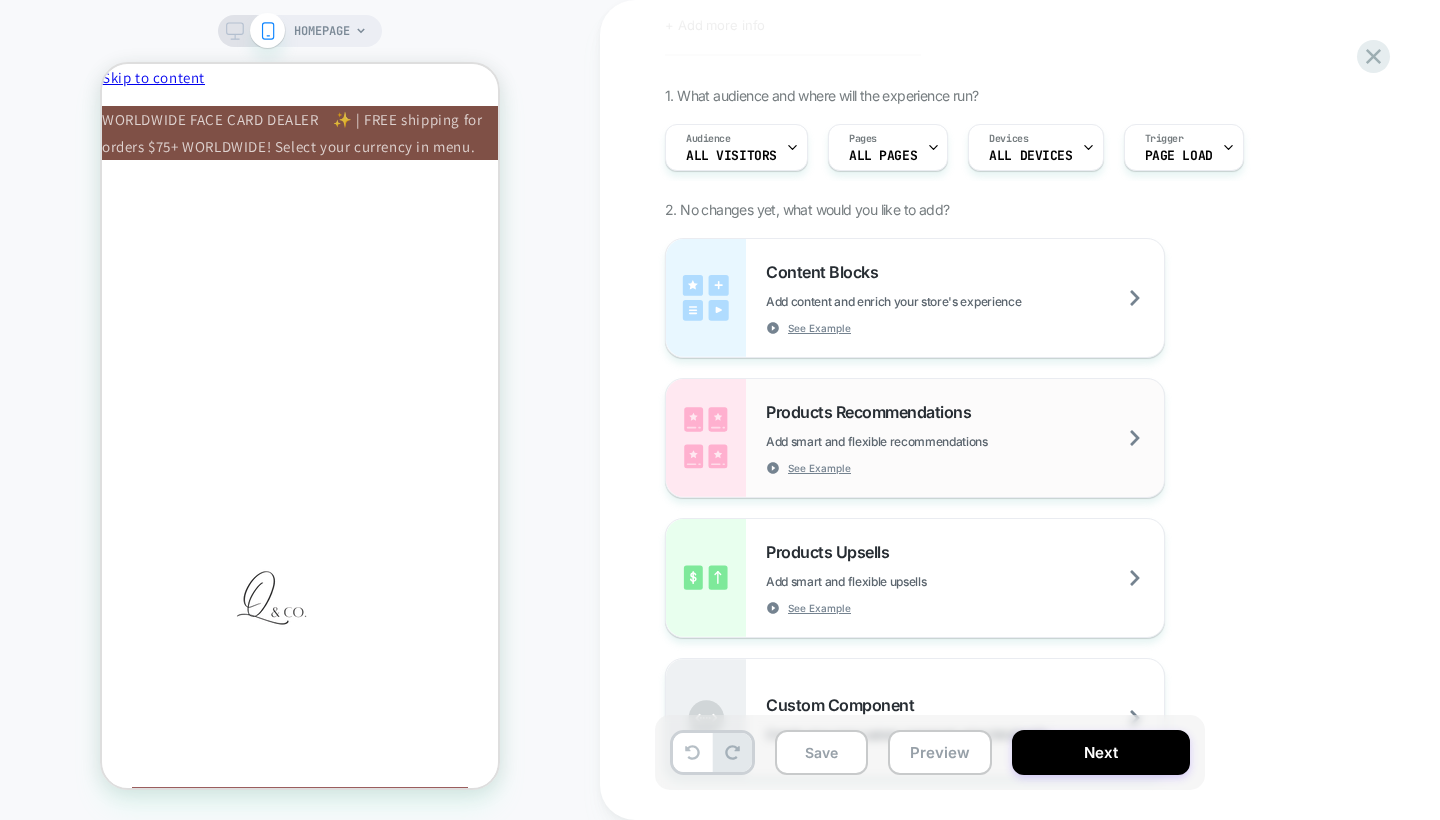 scroll, scrollTop: 266, scrollLeft: 0, axis: vertical 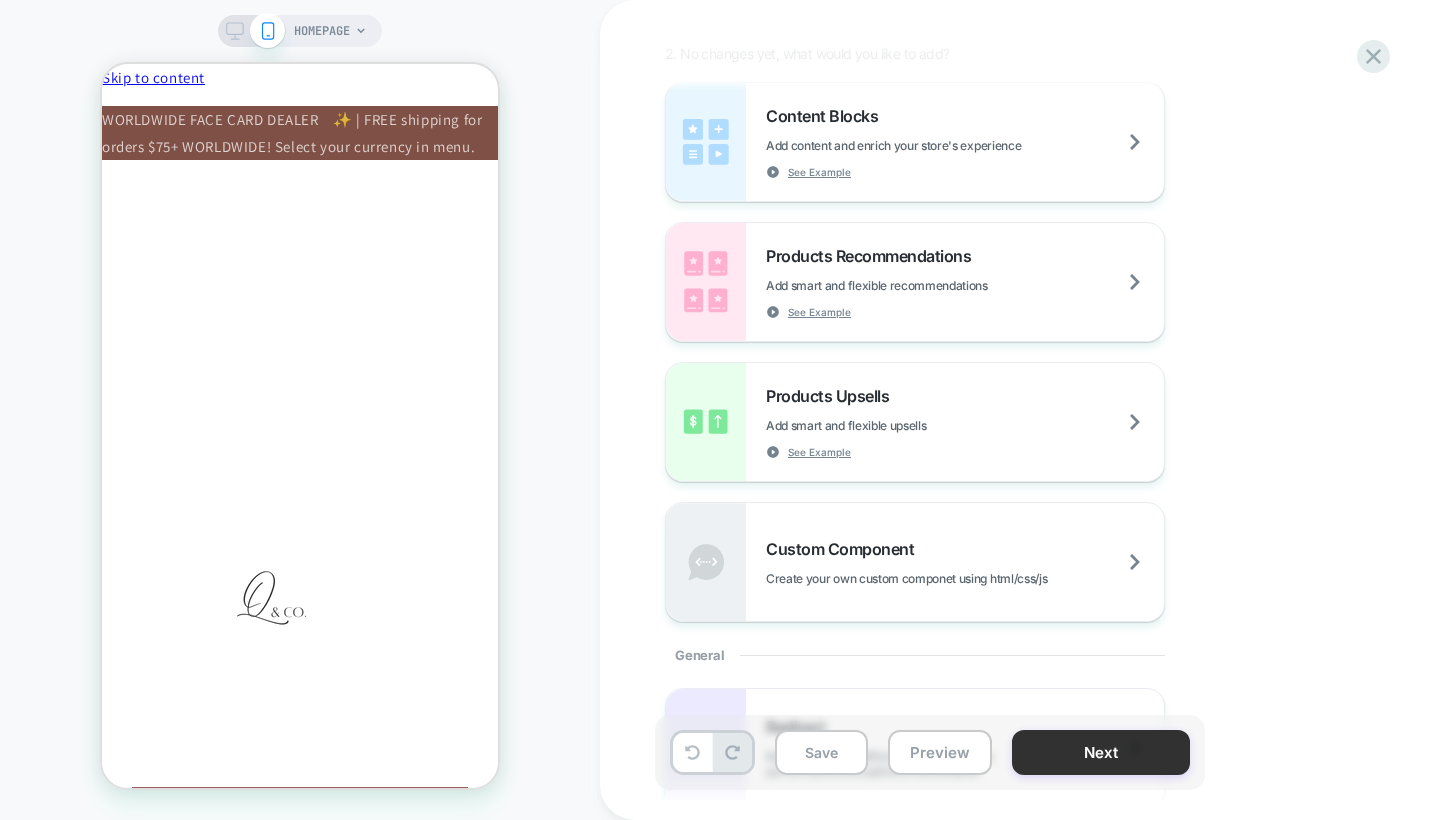click on "Next" at bounding box center [1101, 752] 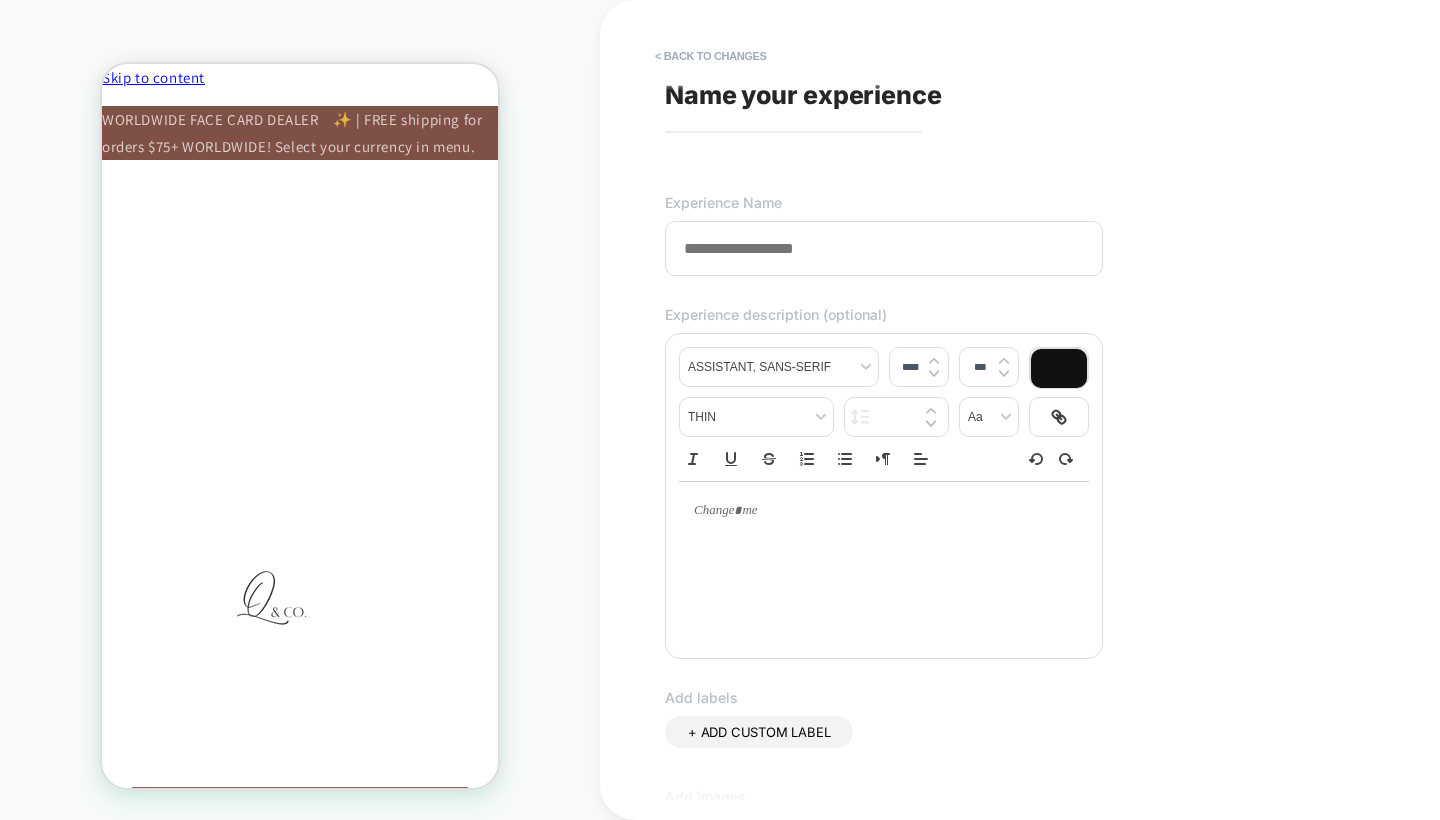 scroll, scrollTop: 0, scrollLeft: 0, axis: both 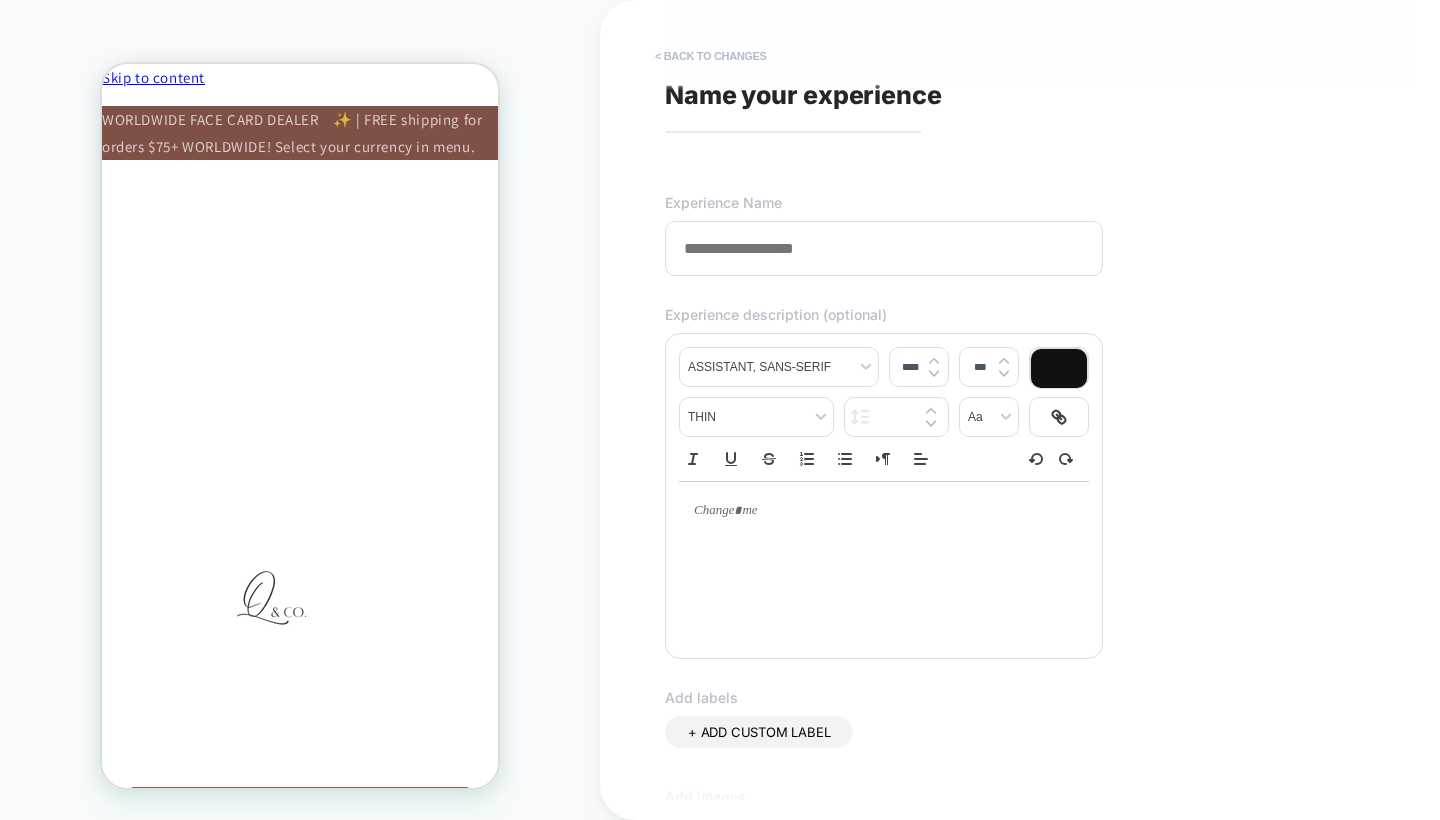 click on "< Back to changes" at bounding box center (711, 56) 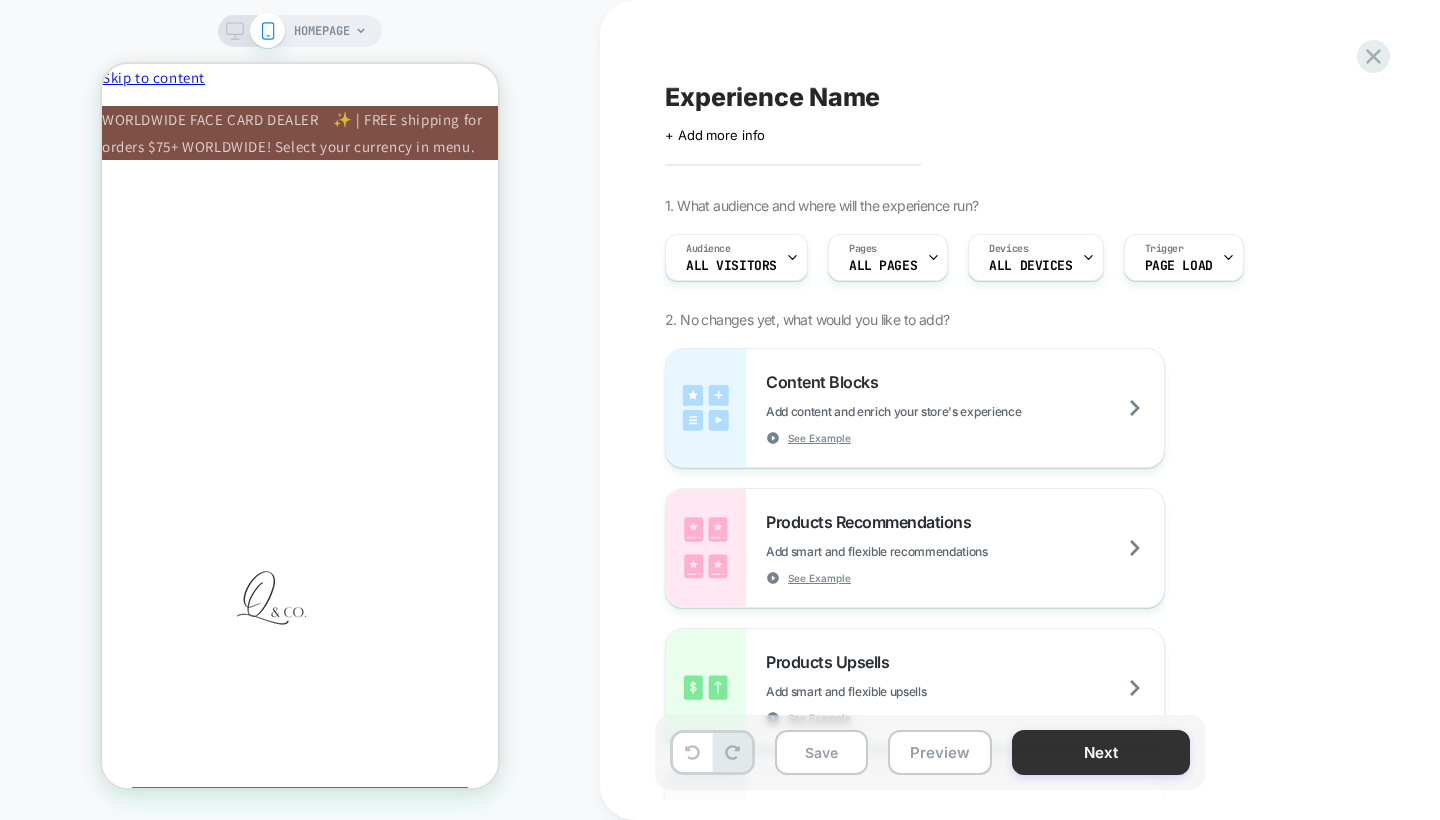 click on "Next" at bounding box center [1101, 752] 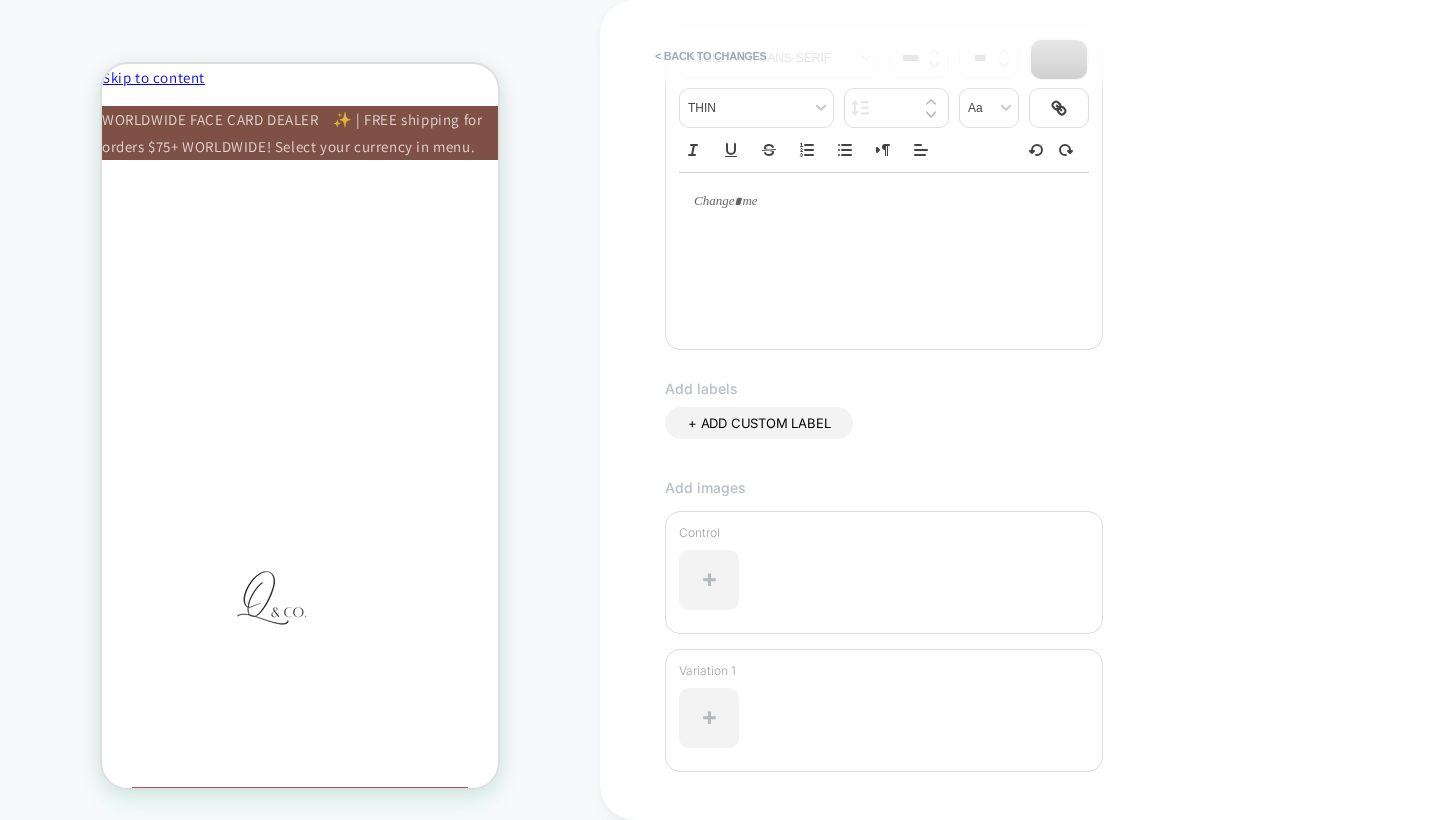 scroll, scrollTop: 430, scrollLeft: 0, axis: vertical 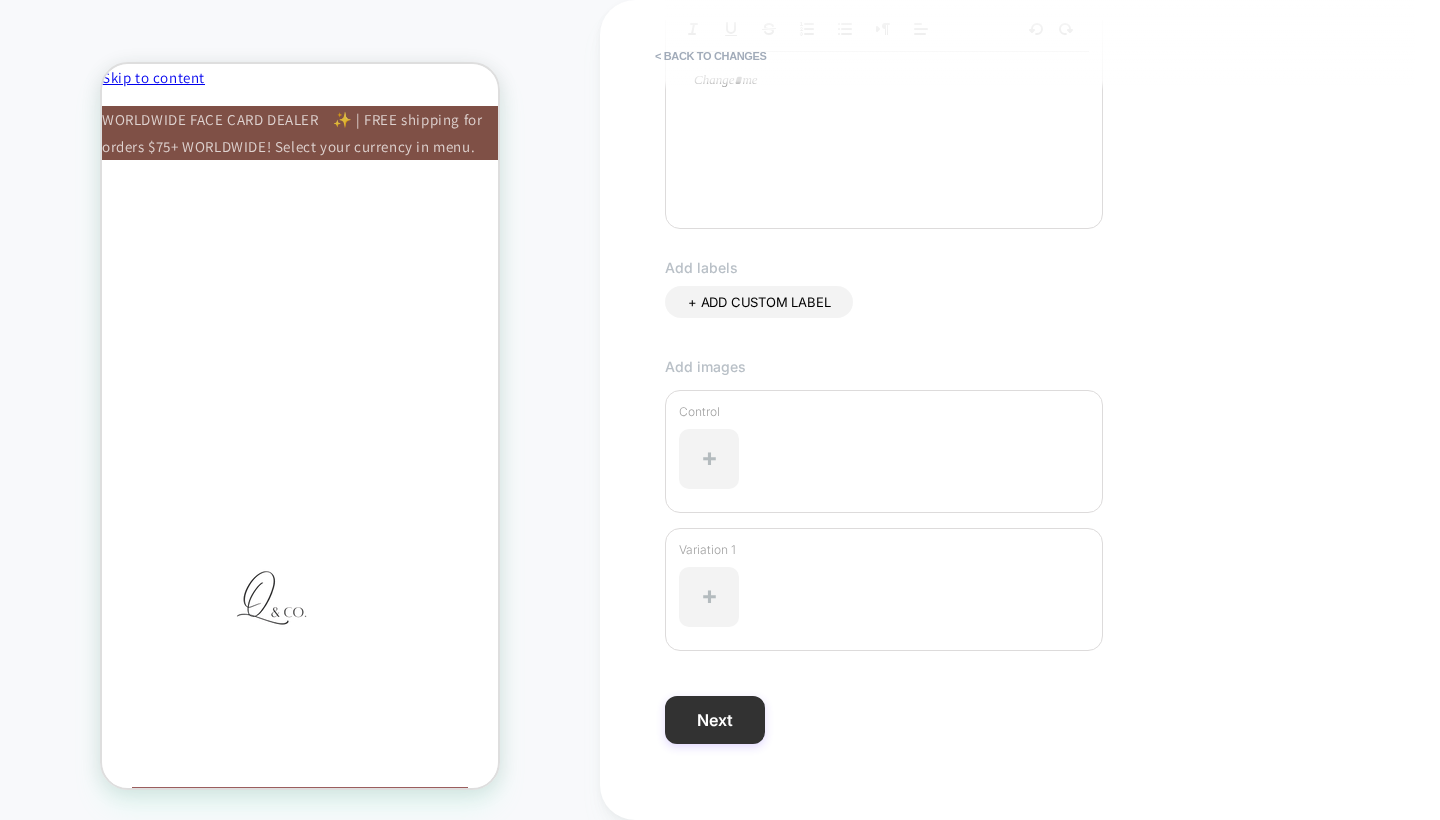 click on "Next" at bounding box center (715, 720) 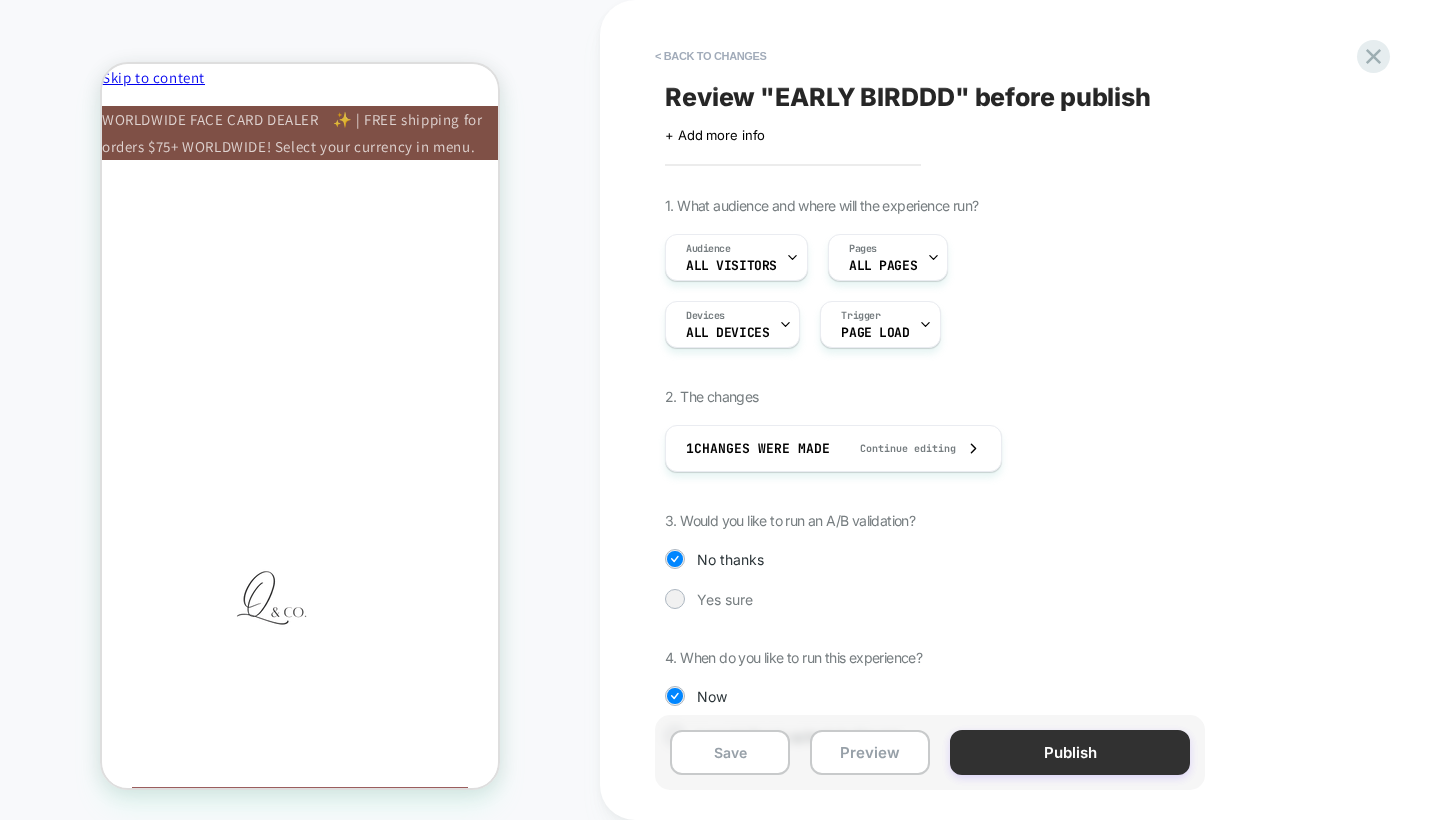 click on "Publish" at bounding box center (1070, 752) 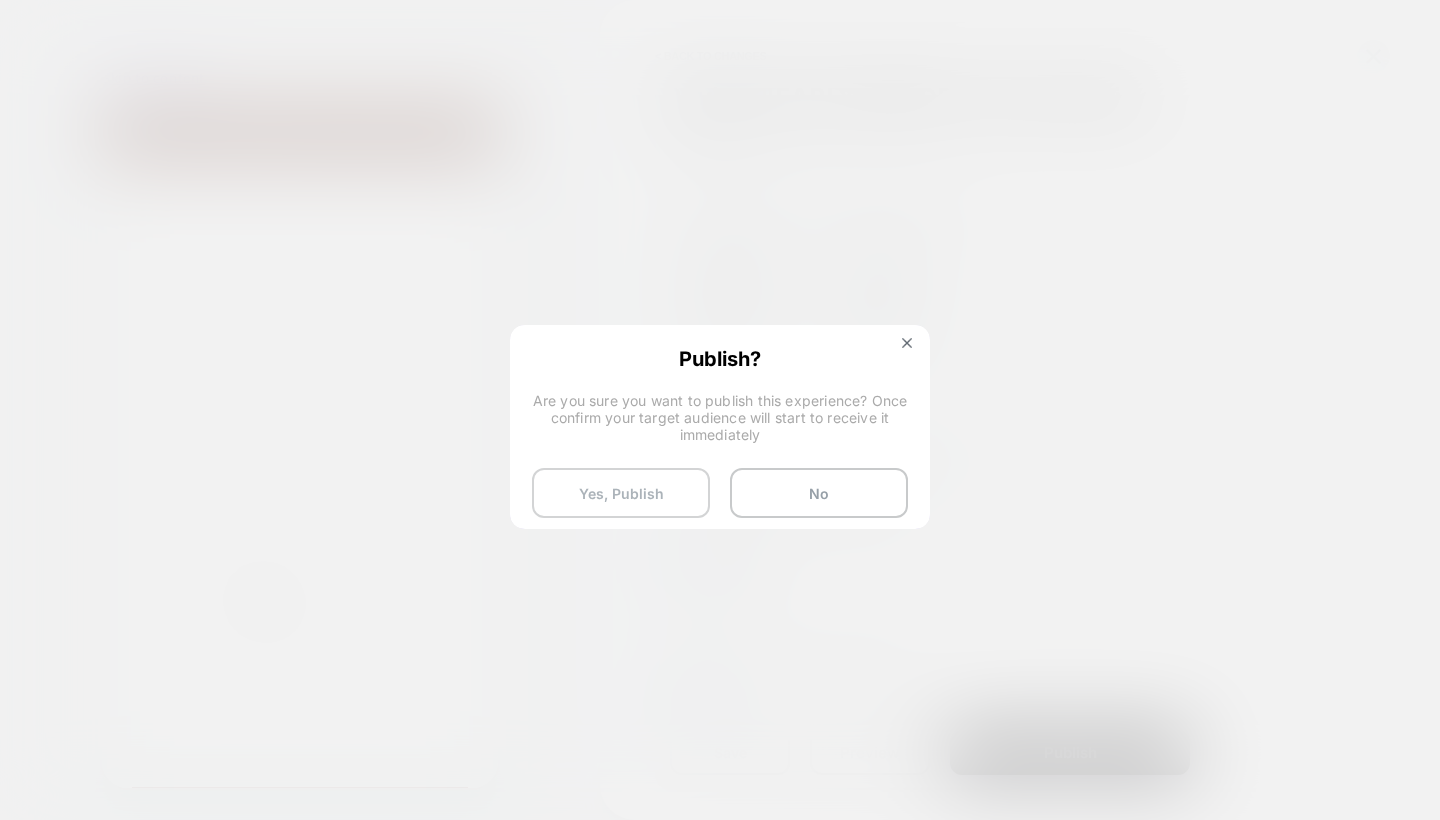 click on "Yes, Publish" at bounding box center [621, 493] 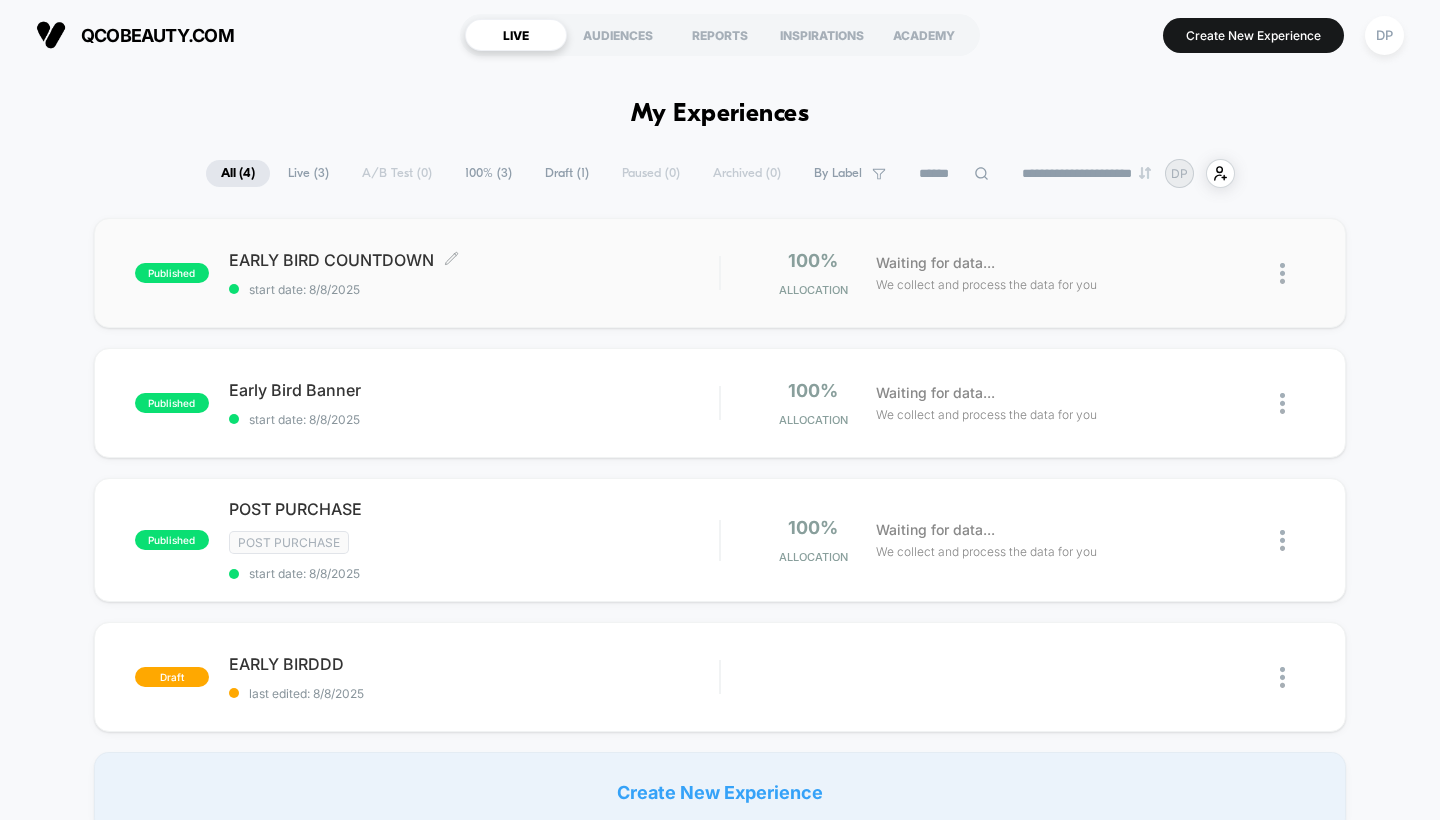 click on "EARLY BIRD COUNTDOWN Click to edit experience details" at bounding box center (474, 260) 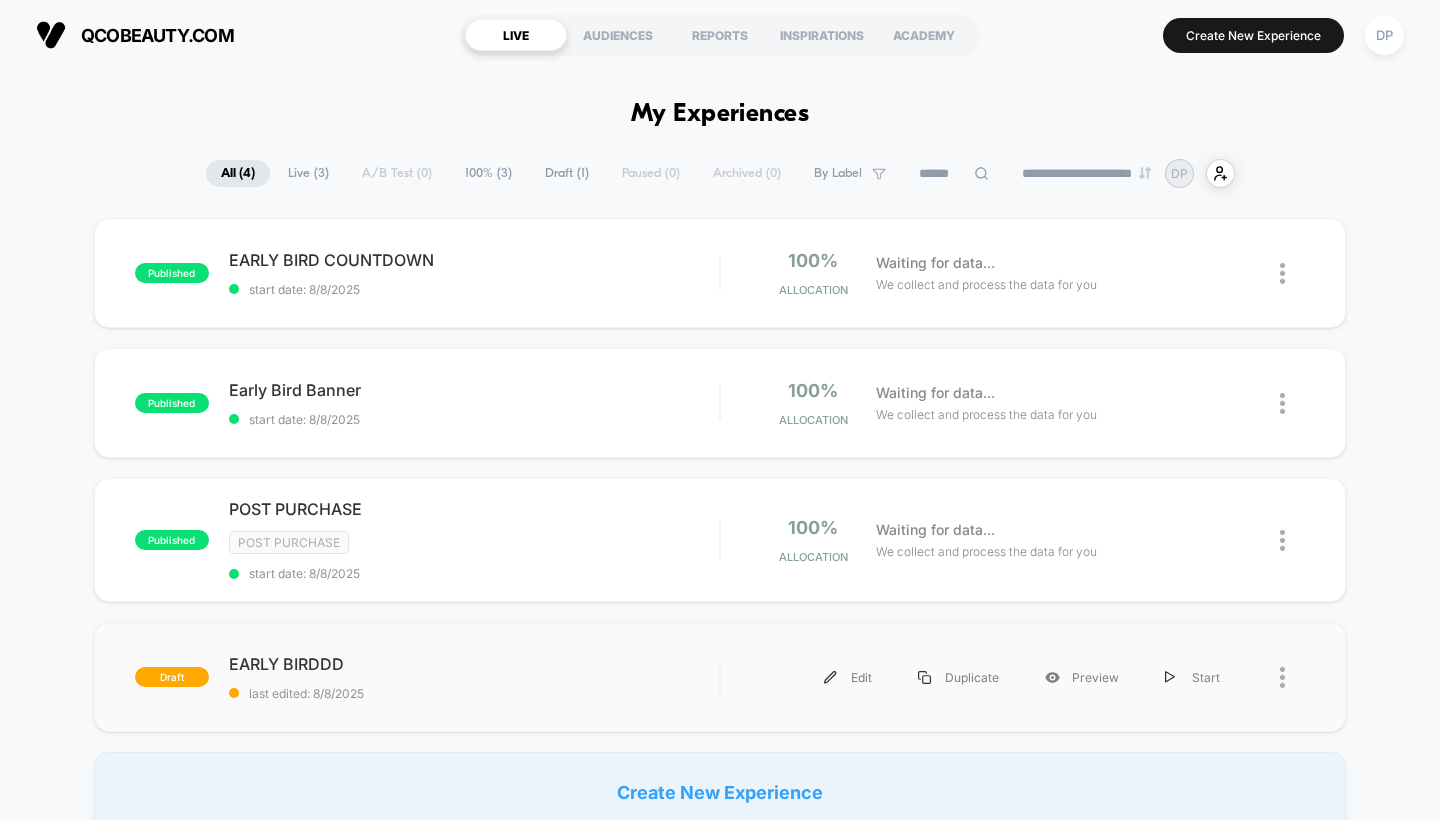 click at bounding box center [1274, 677] 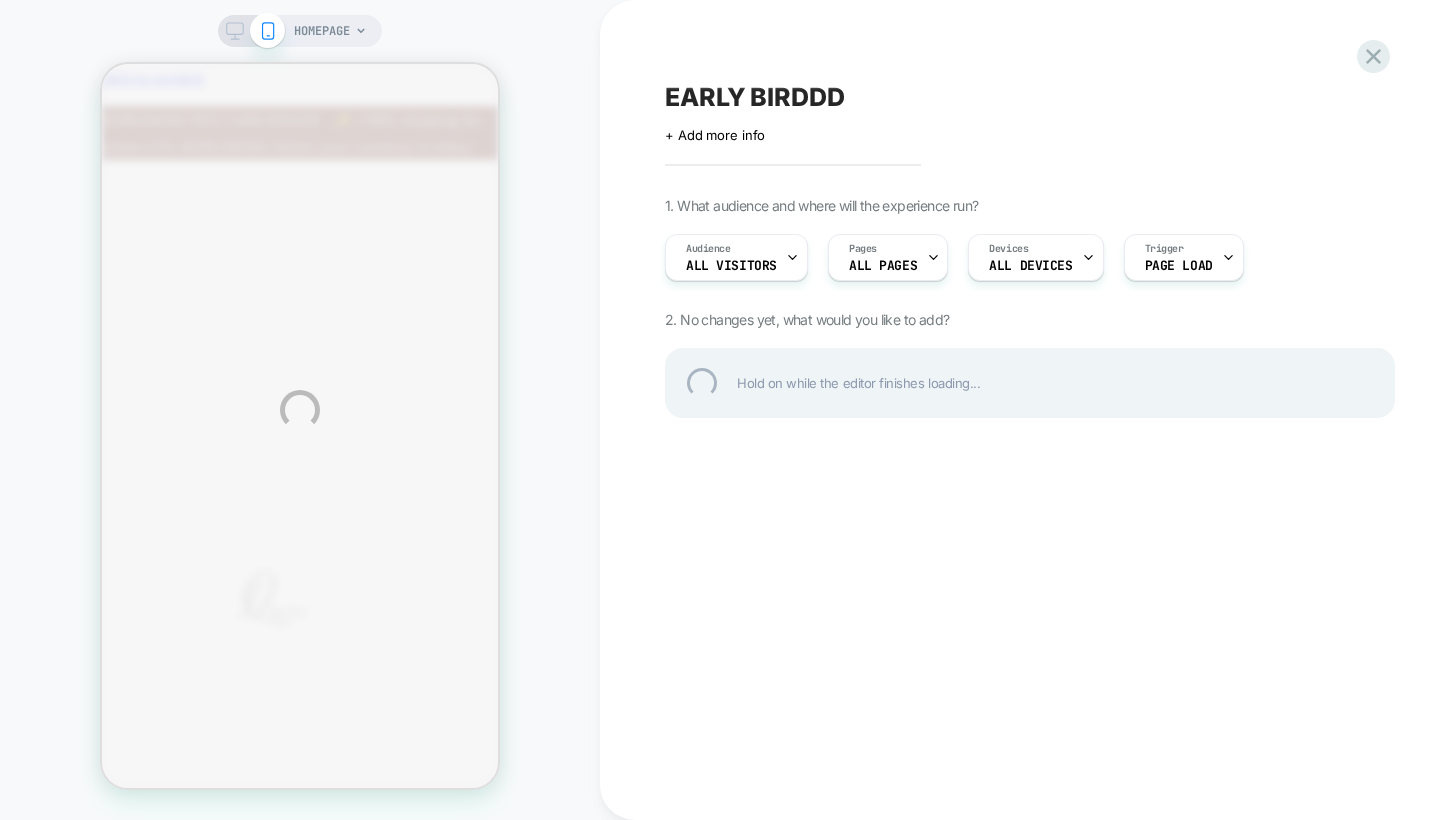 scroll, scrollTop: 0, scrollLeft: 0, axis: both 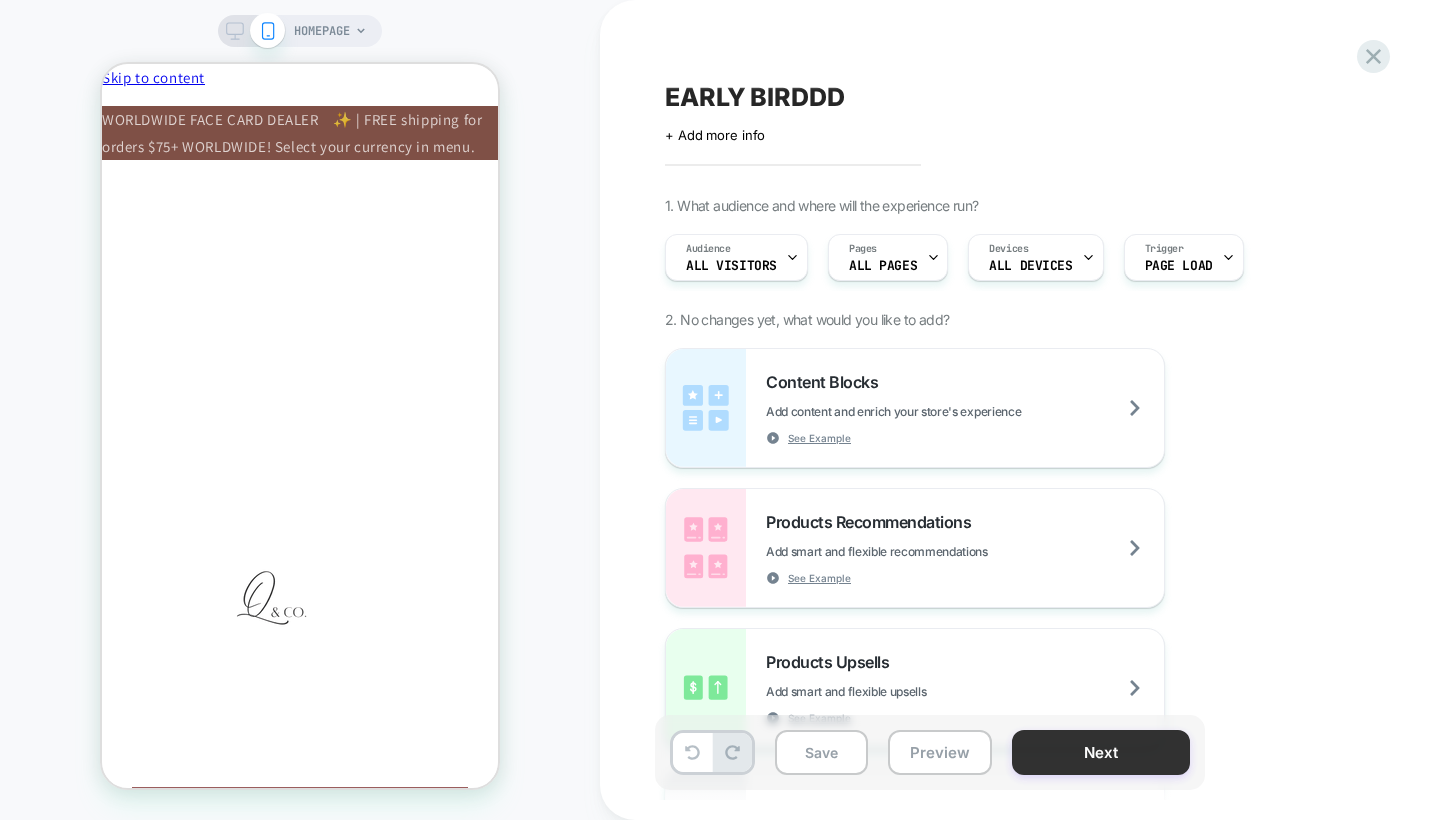 click on "Next" at bounding box center (1101, 752) 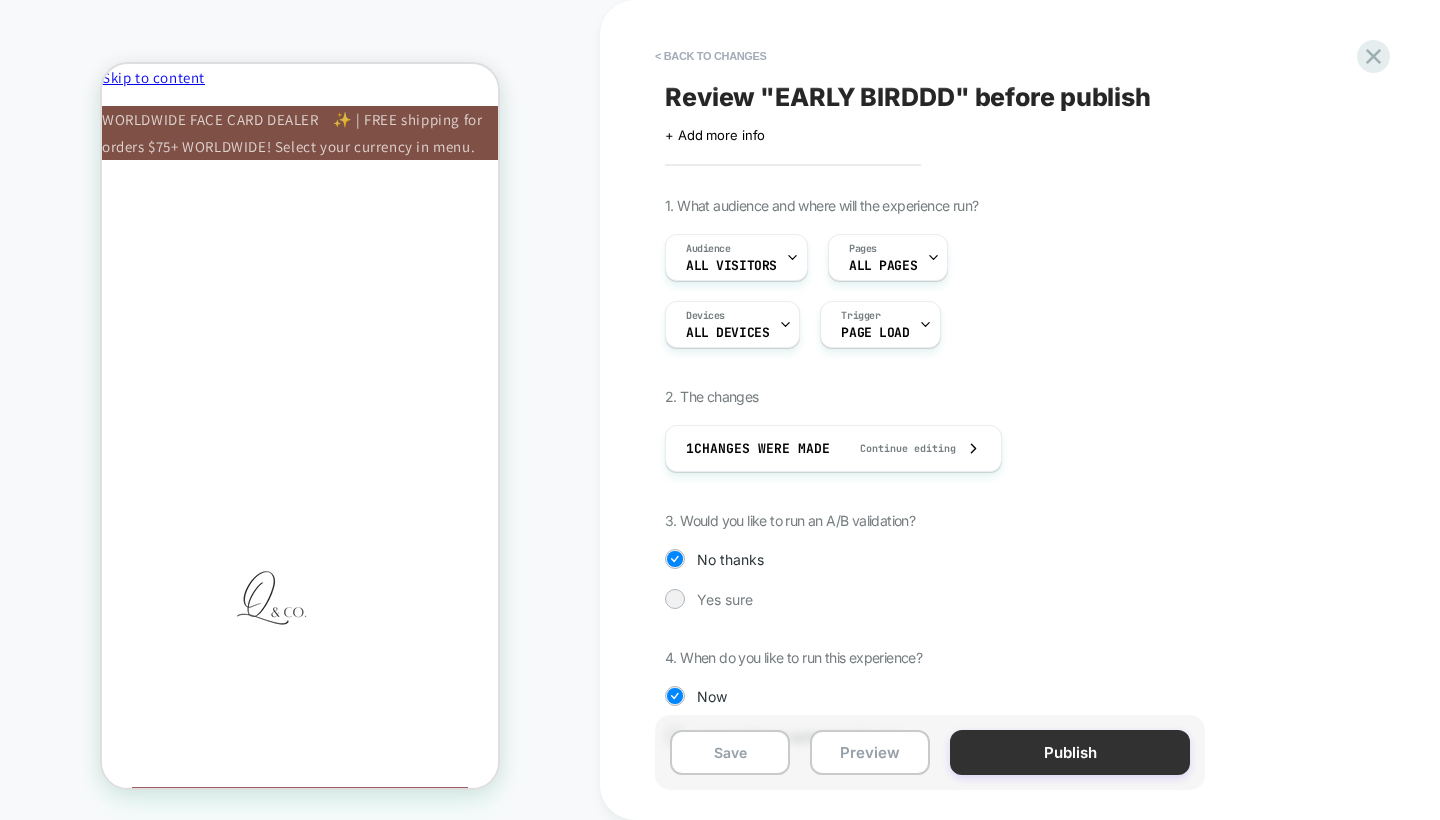 click on "Publish" at bounding box center [1070, 752] 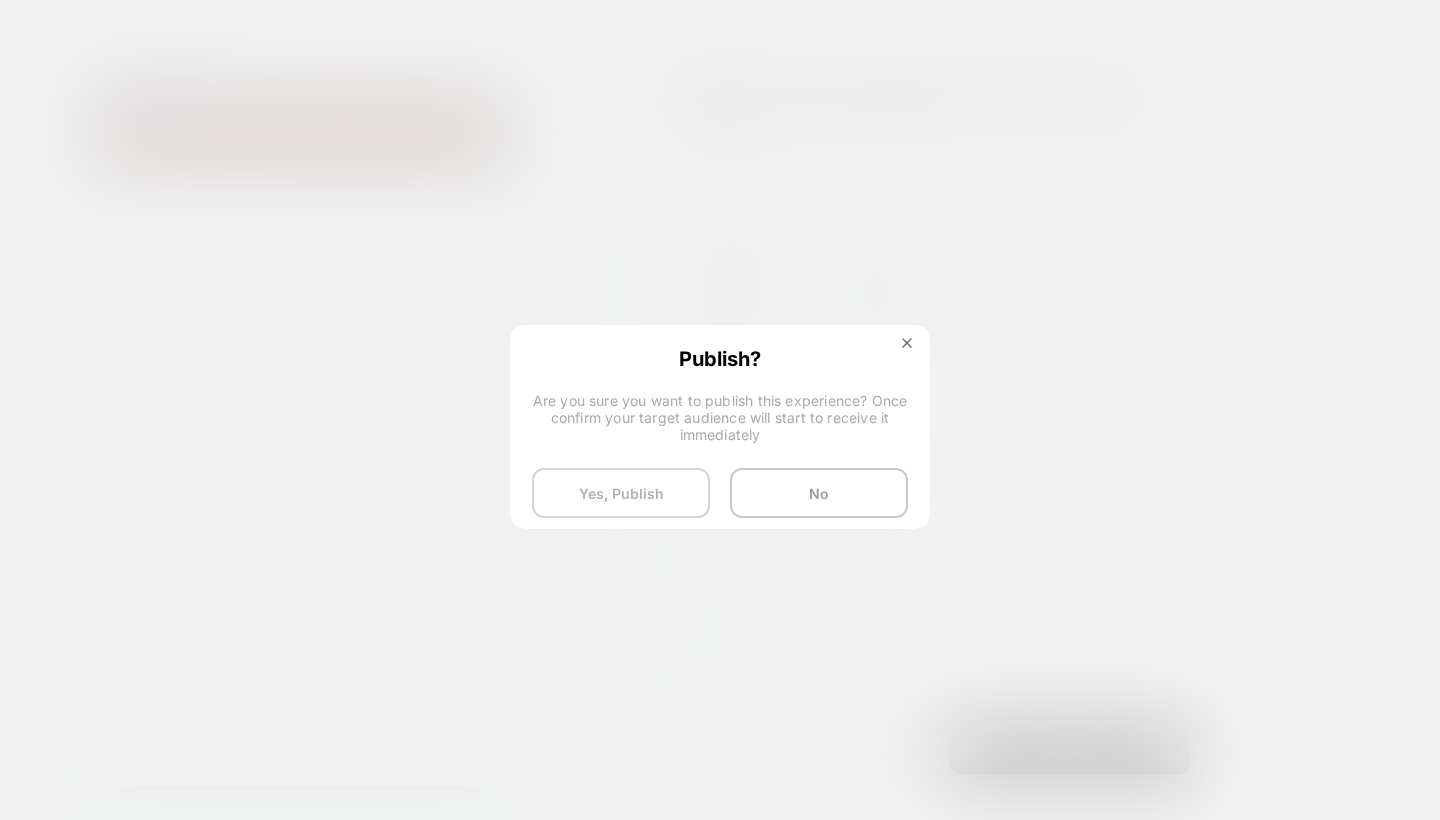 click on "Yes, Publish" at bounding box center [621, 493] 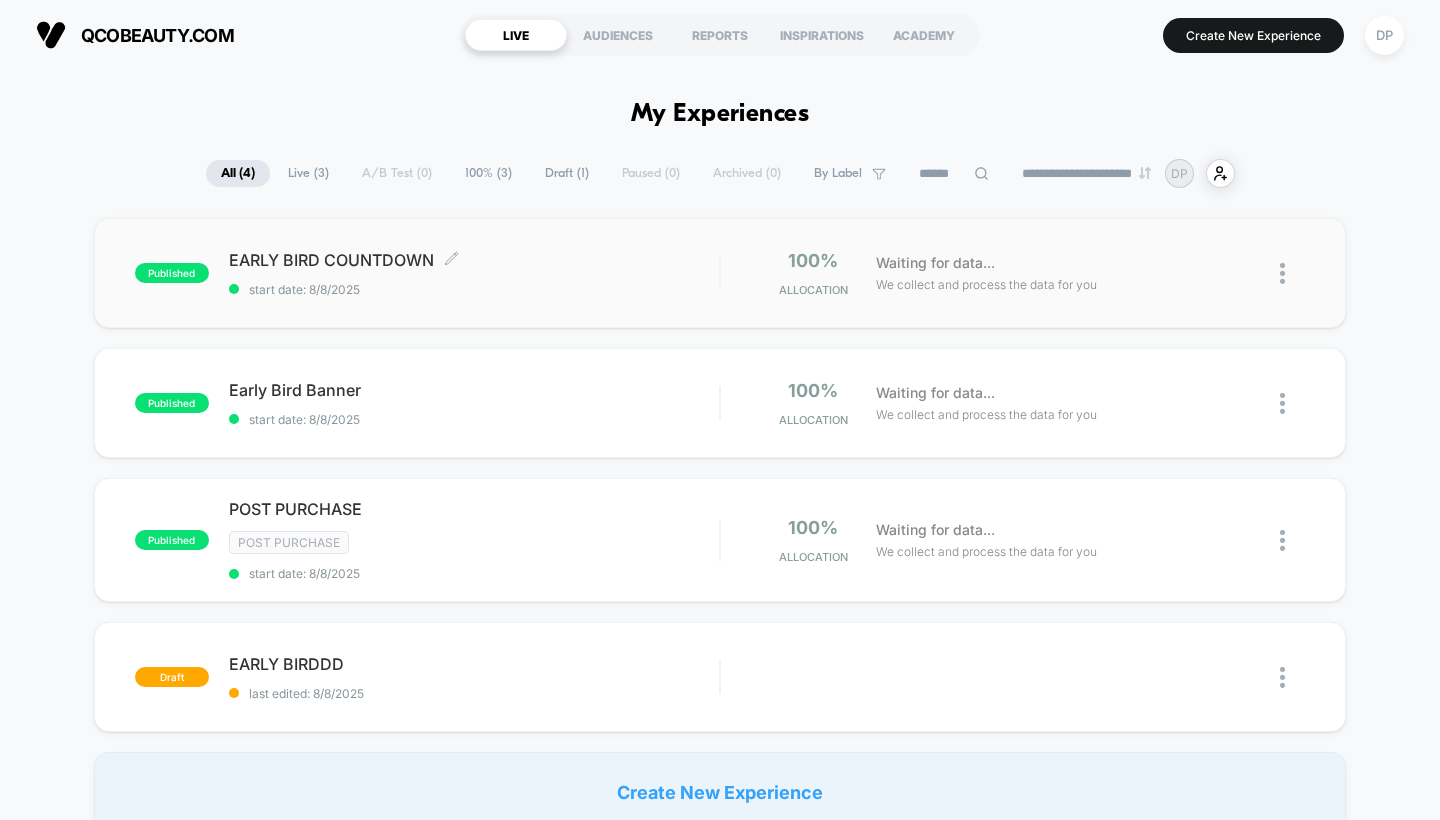 click on "EARLY BIRD COUNTDOWN Click to edit experience details Click to edit experience details start date: [DATE]" at bounding box center (474, 273) 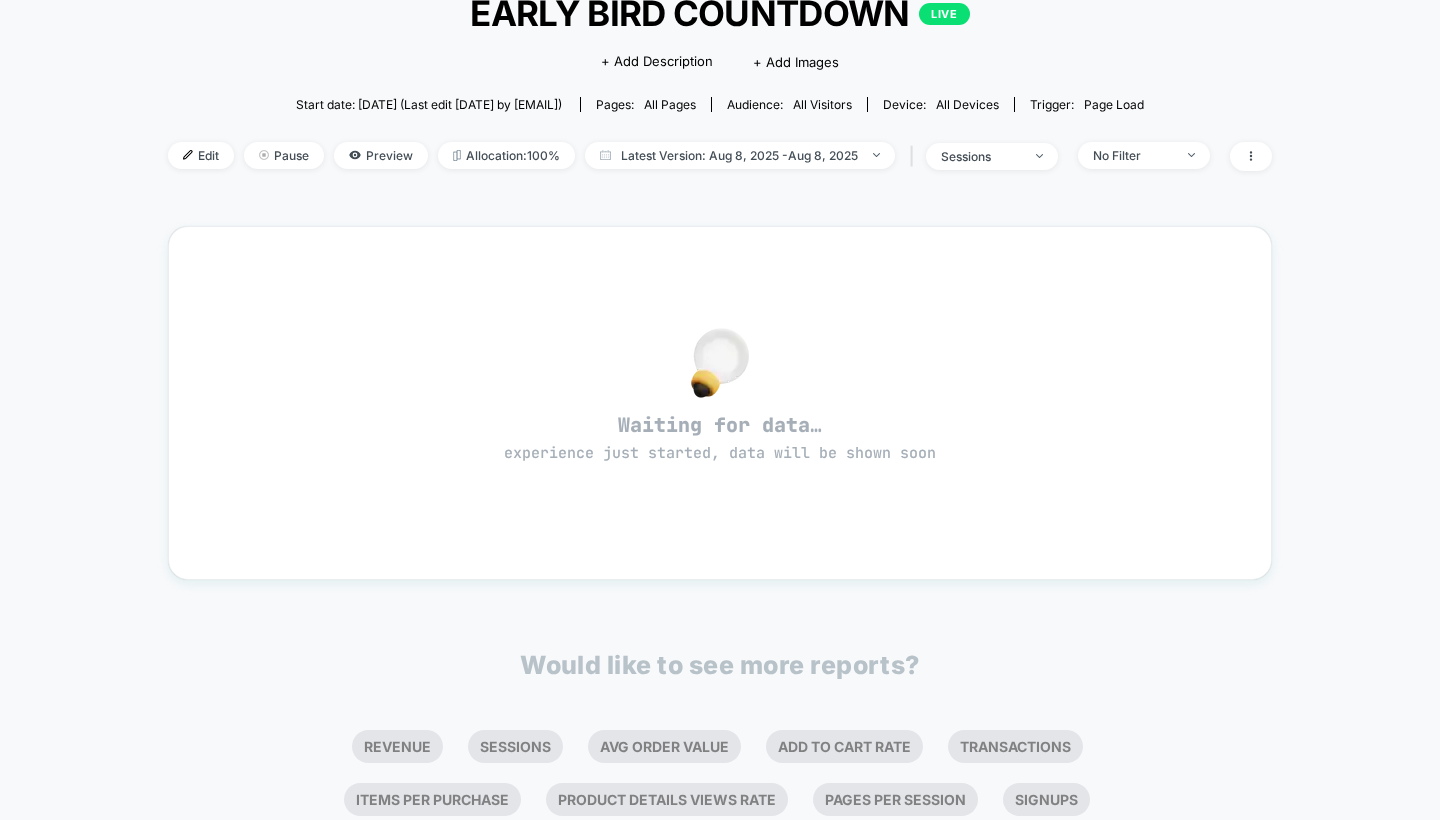scroll, scrollTop: 143, scrollLeft: 0, axis: vertical 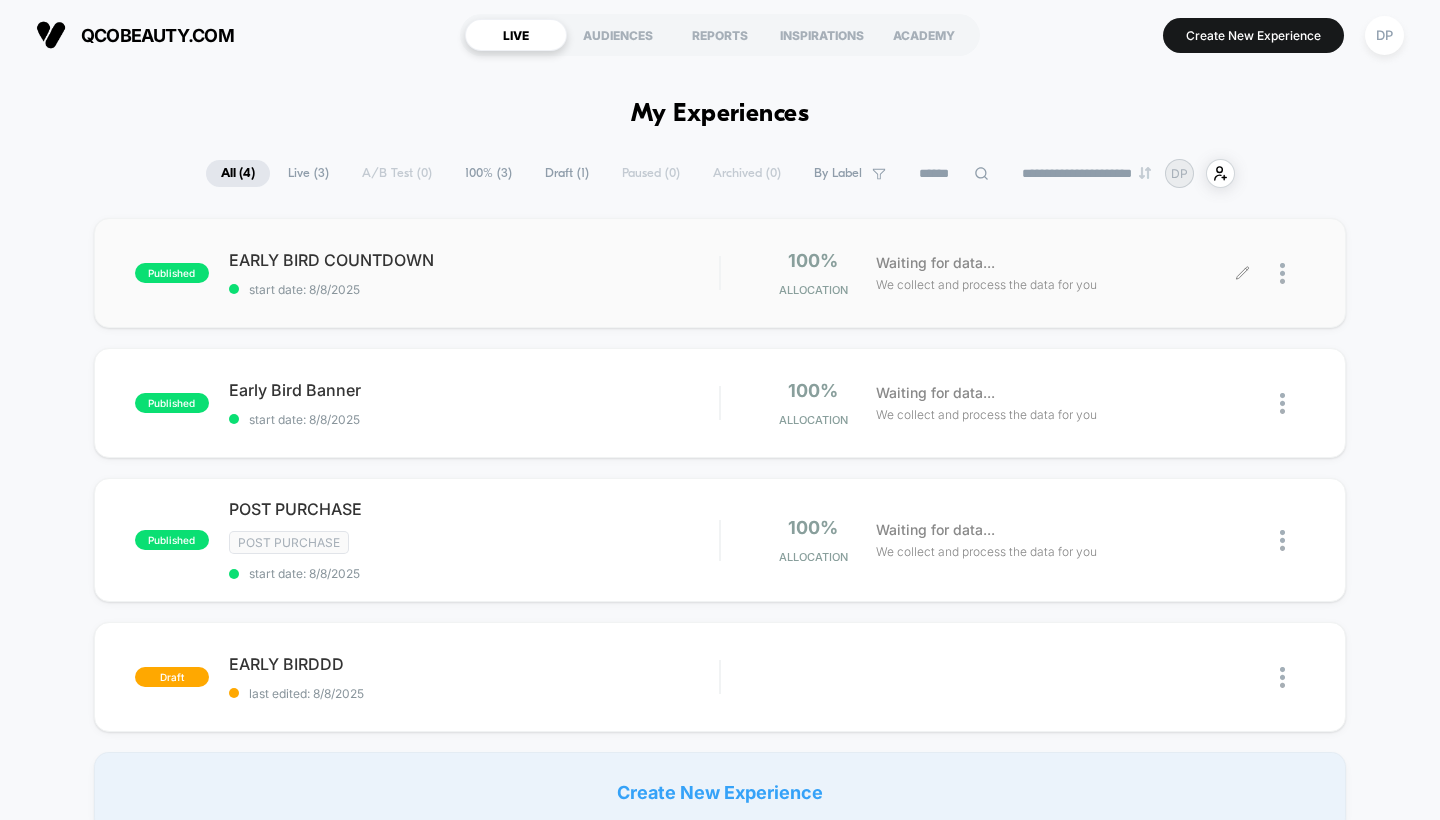 click at bounding box center [1274, 273] 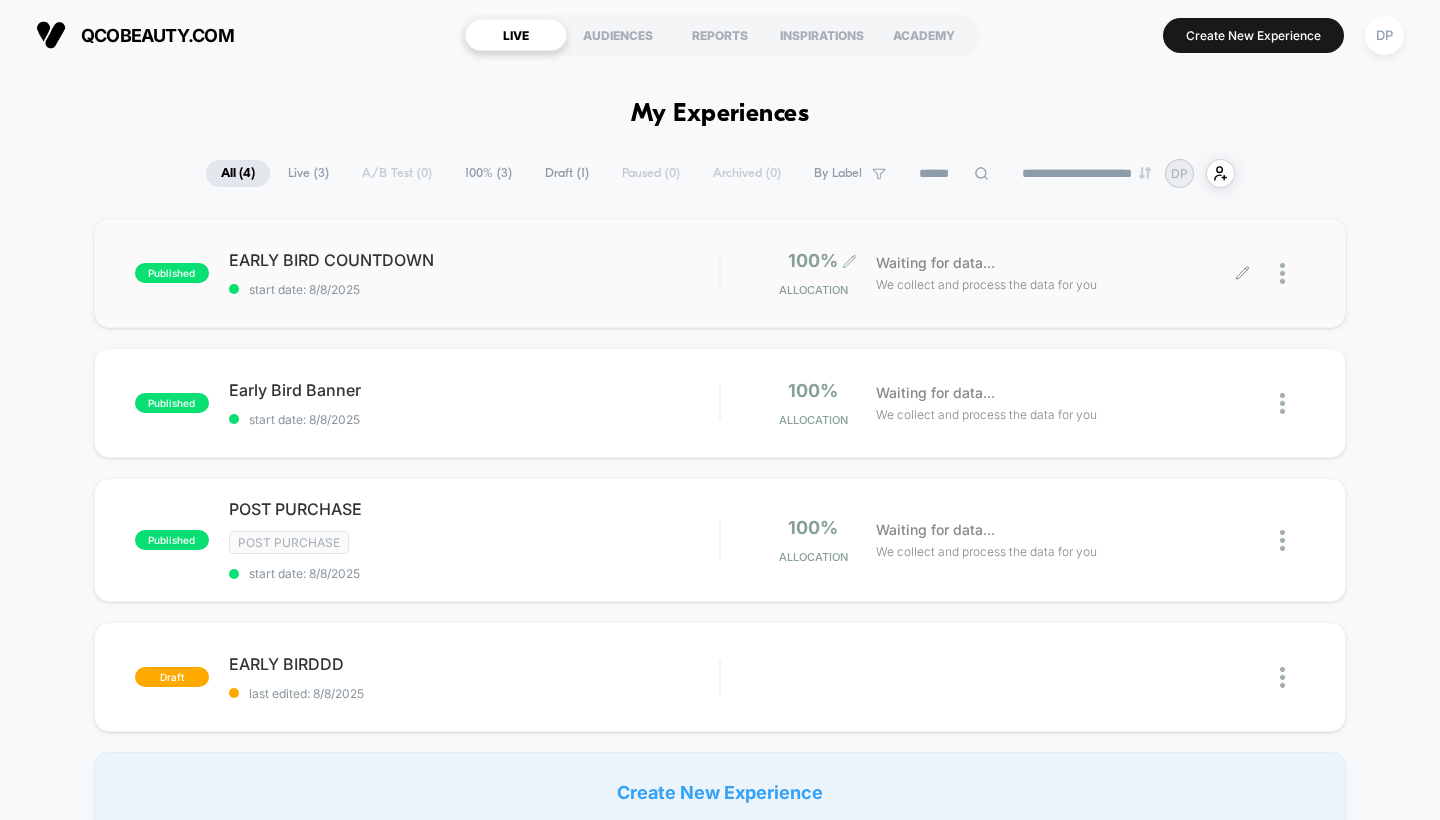 click on "100% Allocation" at bounding box center (808, 273) 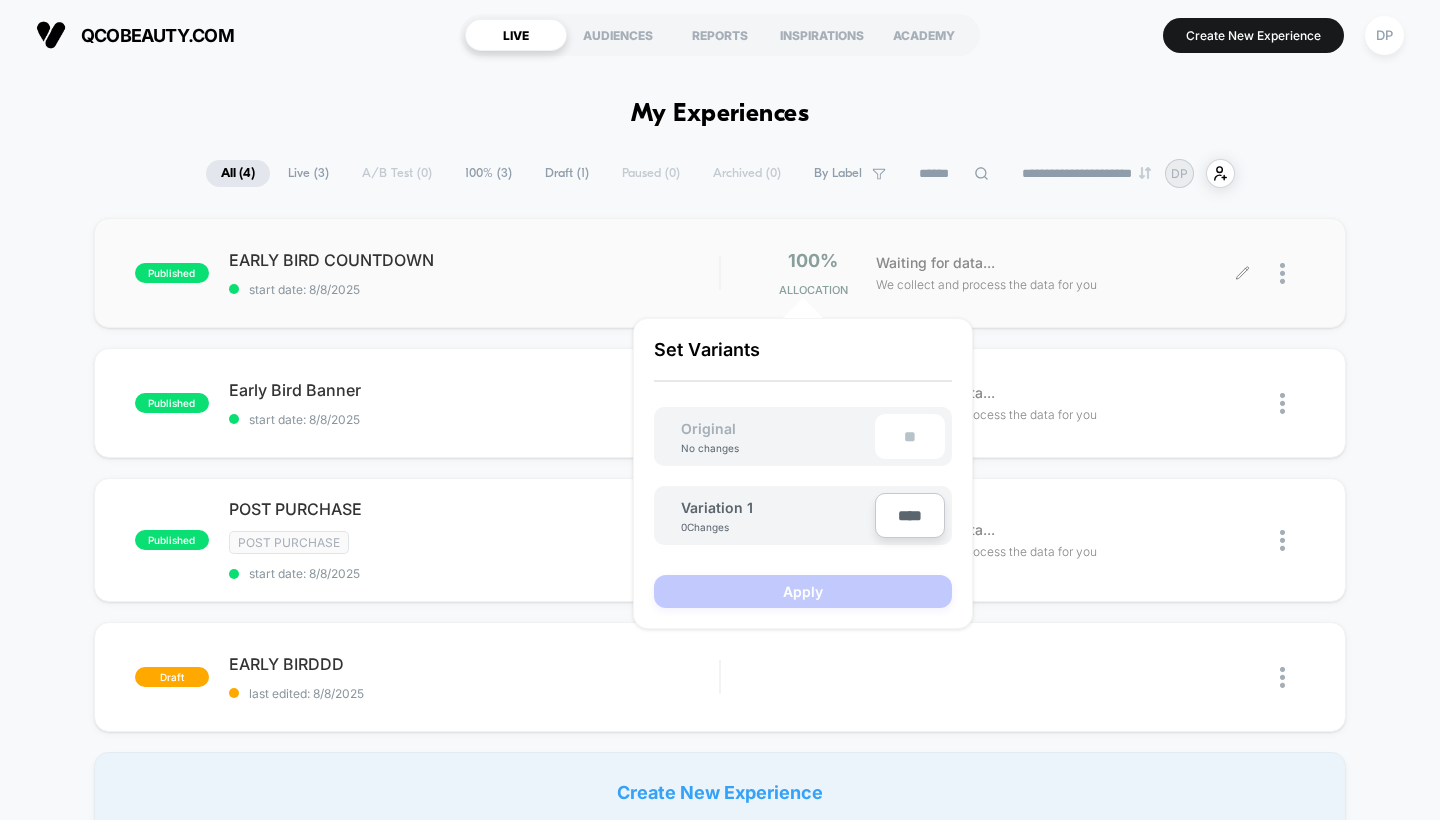 click on "EARLY BIRD COUNTDOWN" at bounding box center [474, 260] 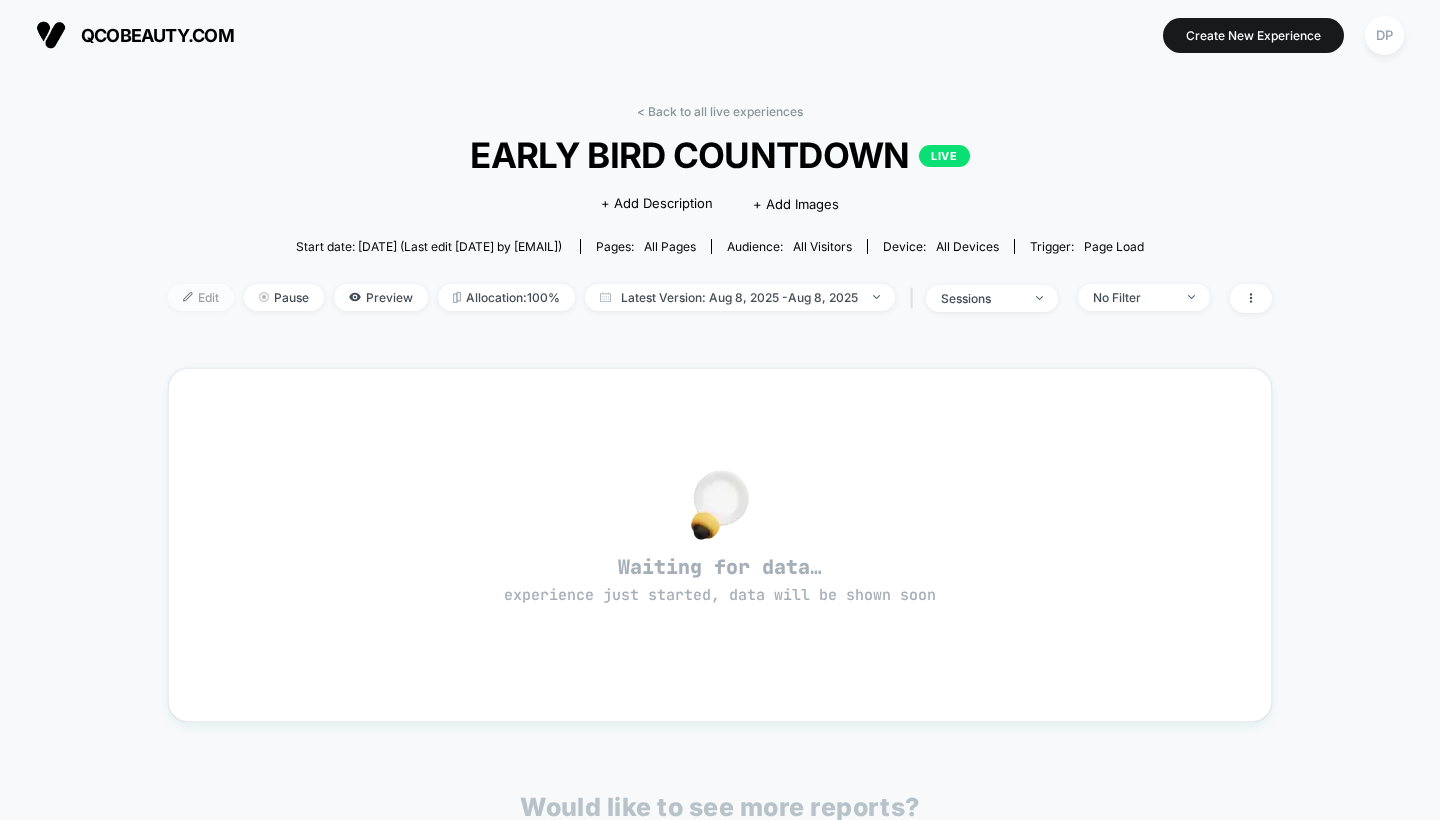 click on "Edit" at bounding box center (201, 297) 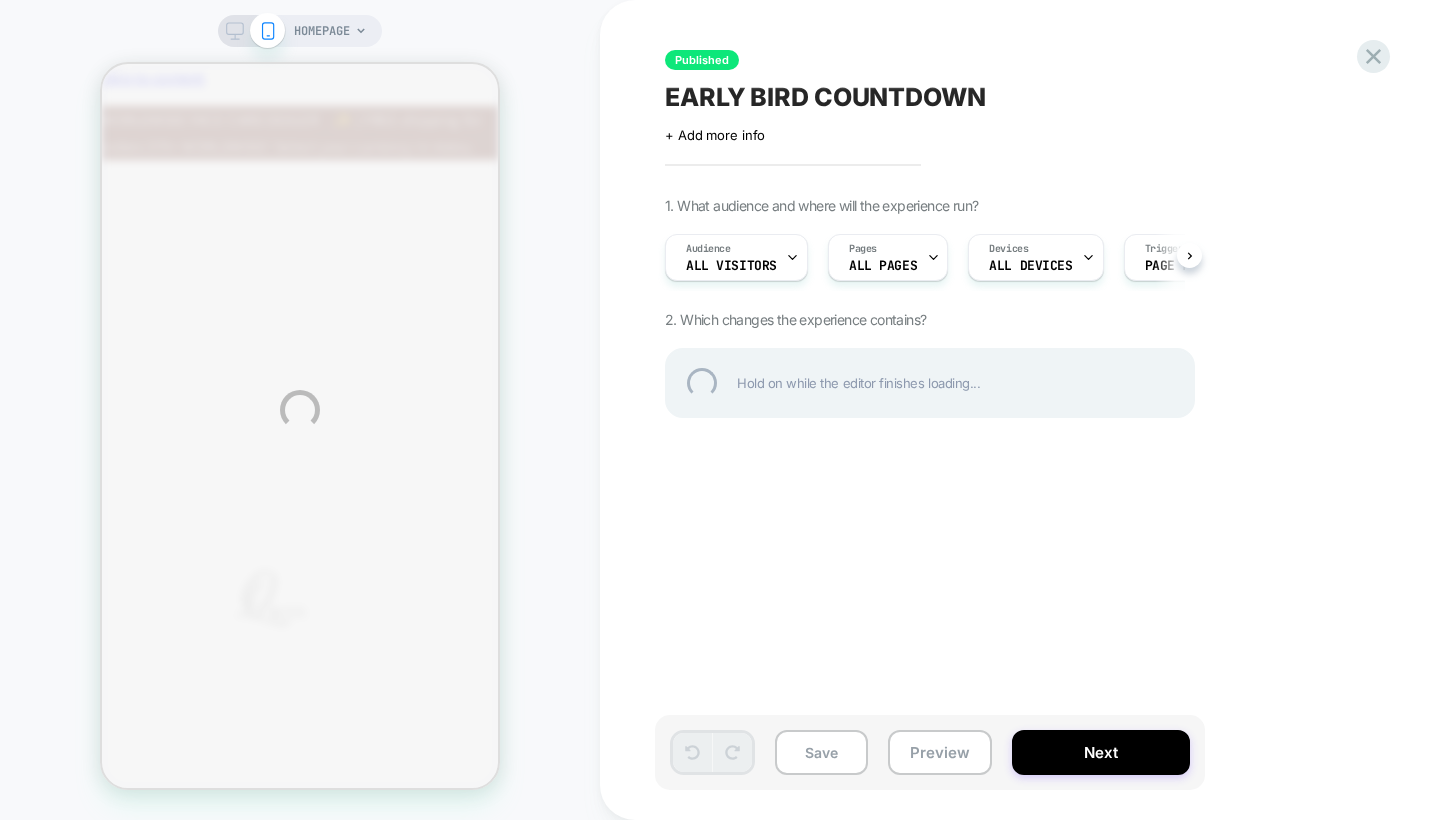 scroll, scrollTop: 0, scrollLeft: 0, axis: both 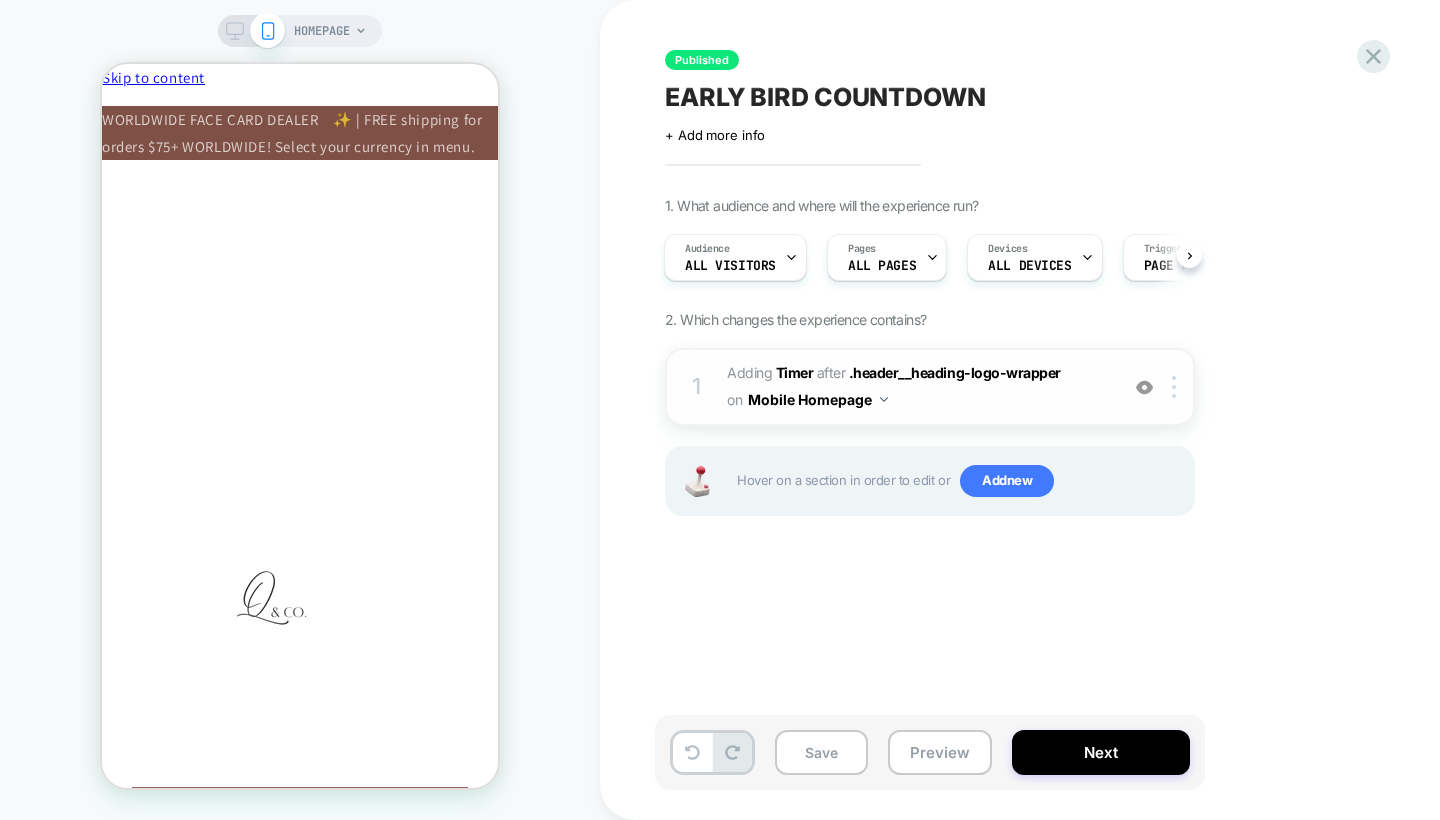 click at bounding box center [1144, 387] 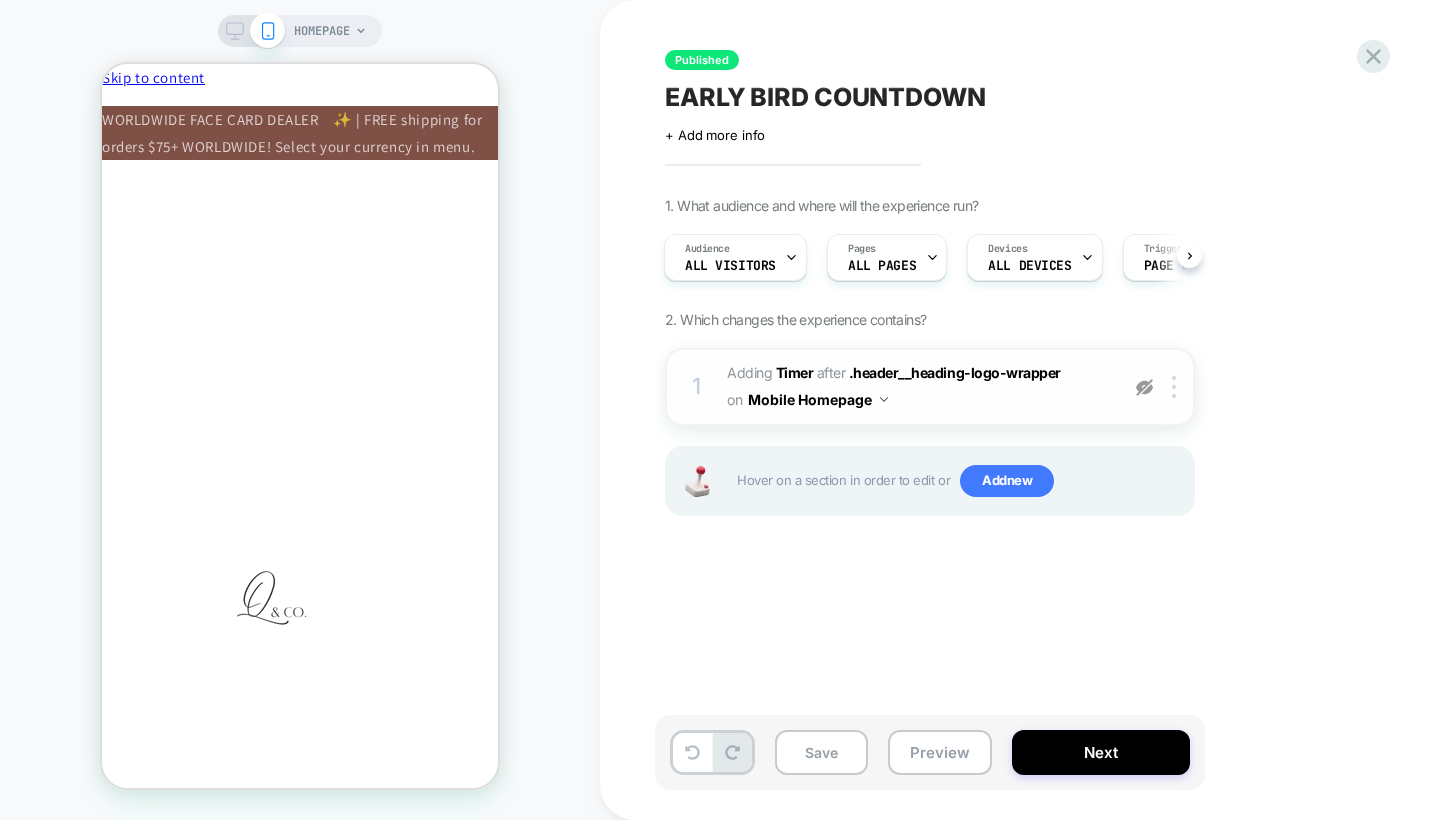 click at bounding box center (1144, 387) 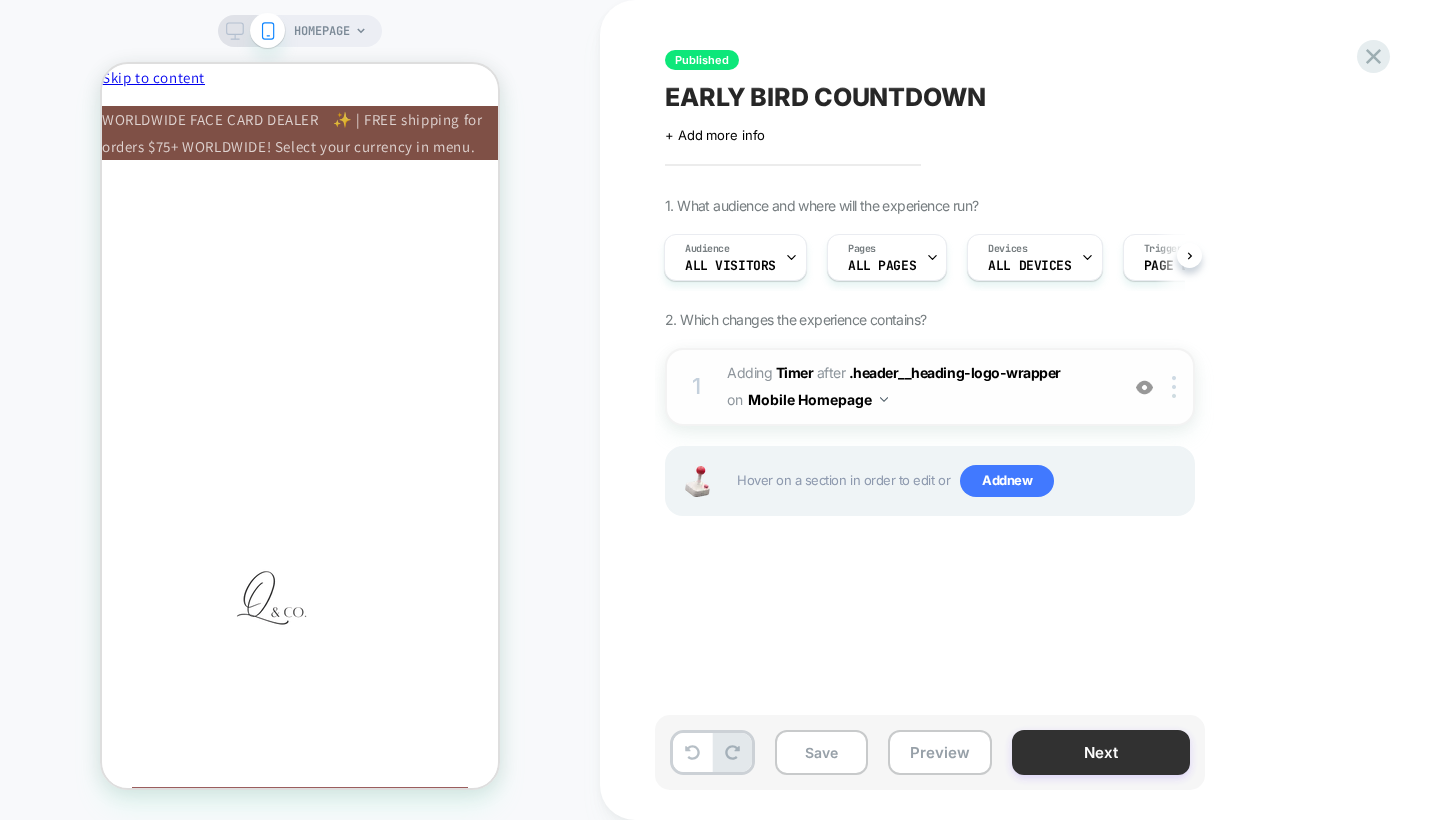 click on "Next" at bounding box center (1101, 752) 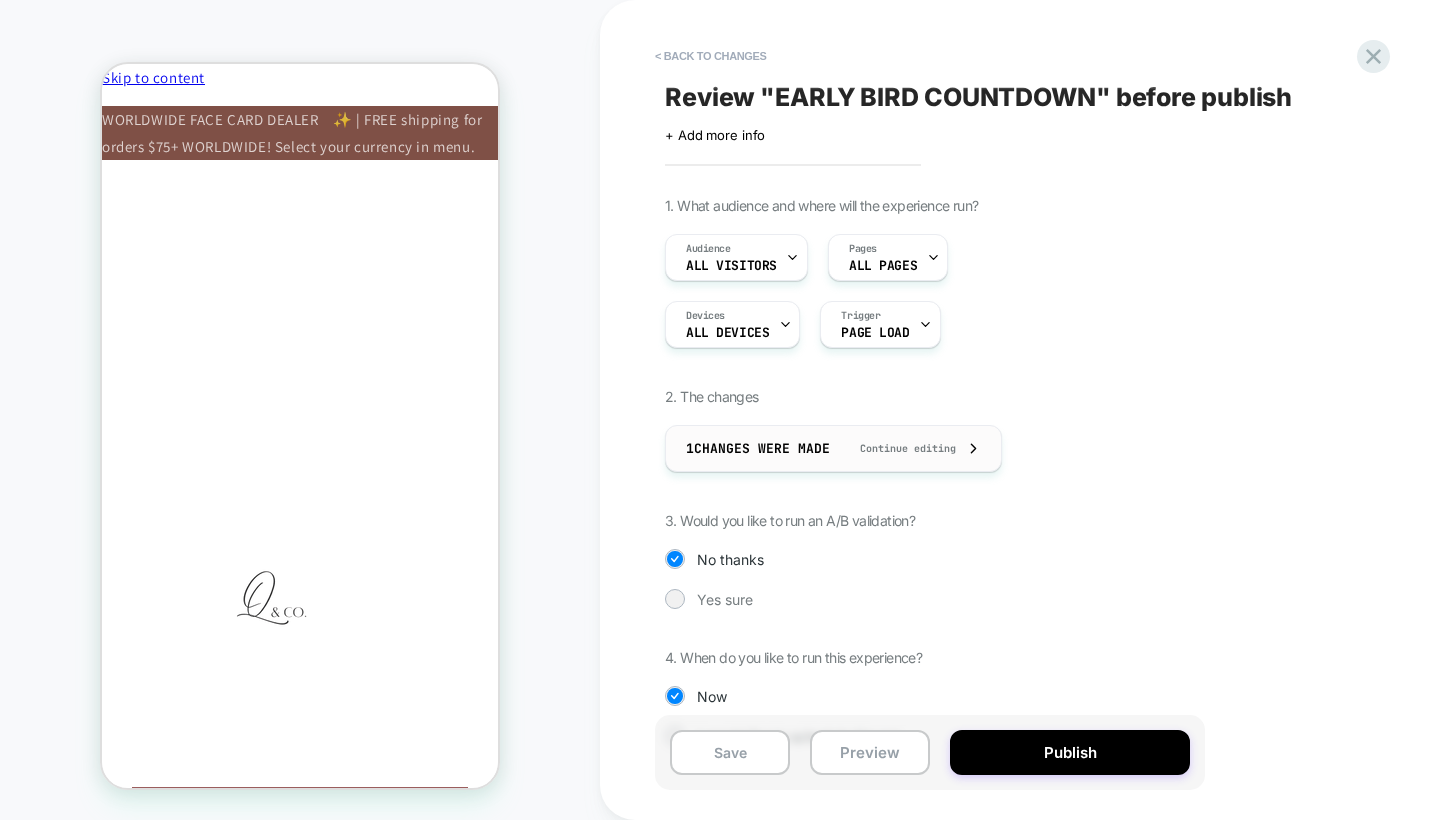 click on "Continue editing" at bounding box center [898, 448] 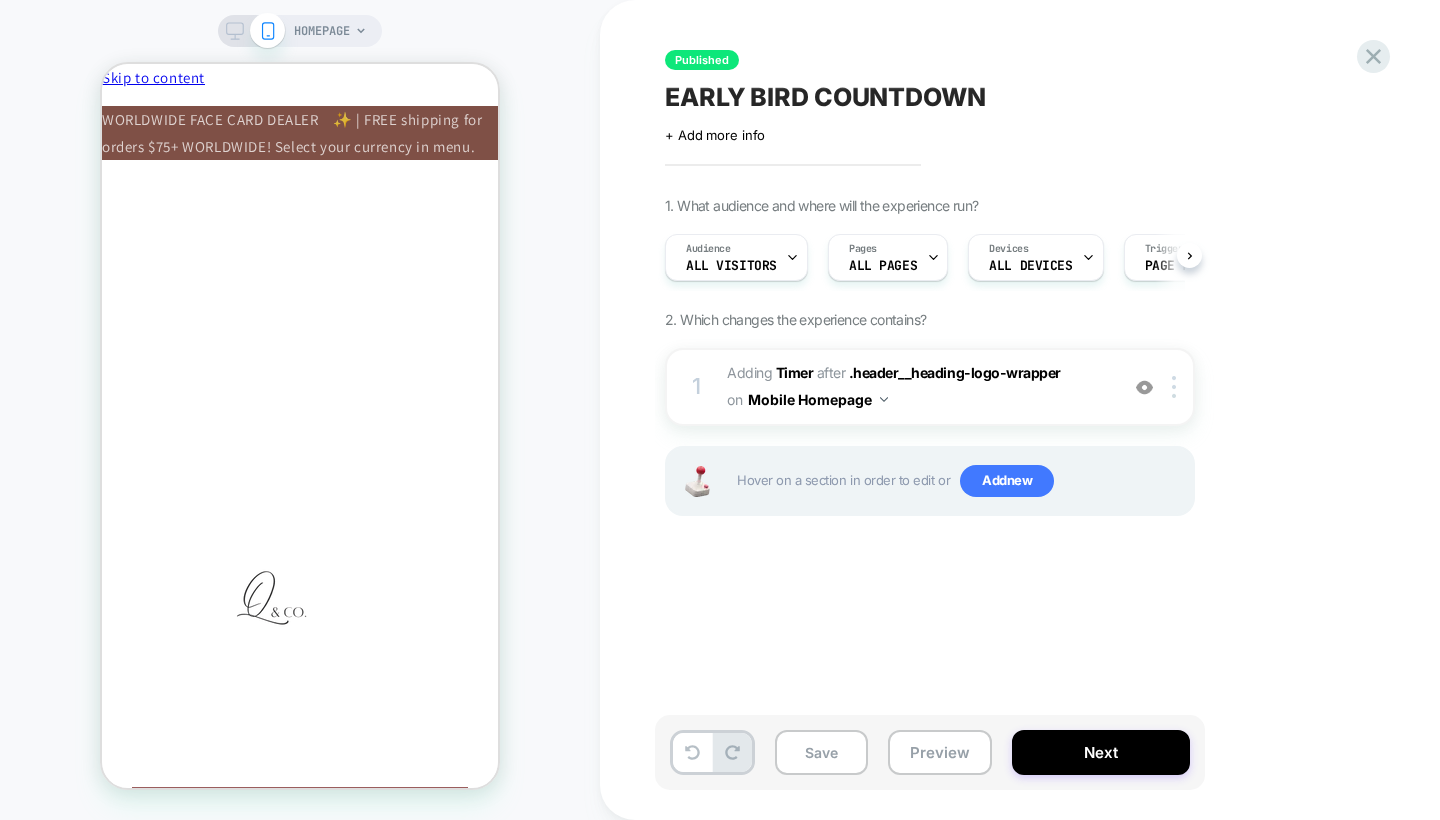 scroll, scrollTop: 0, scrollLeft: 1, axis: horizontal 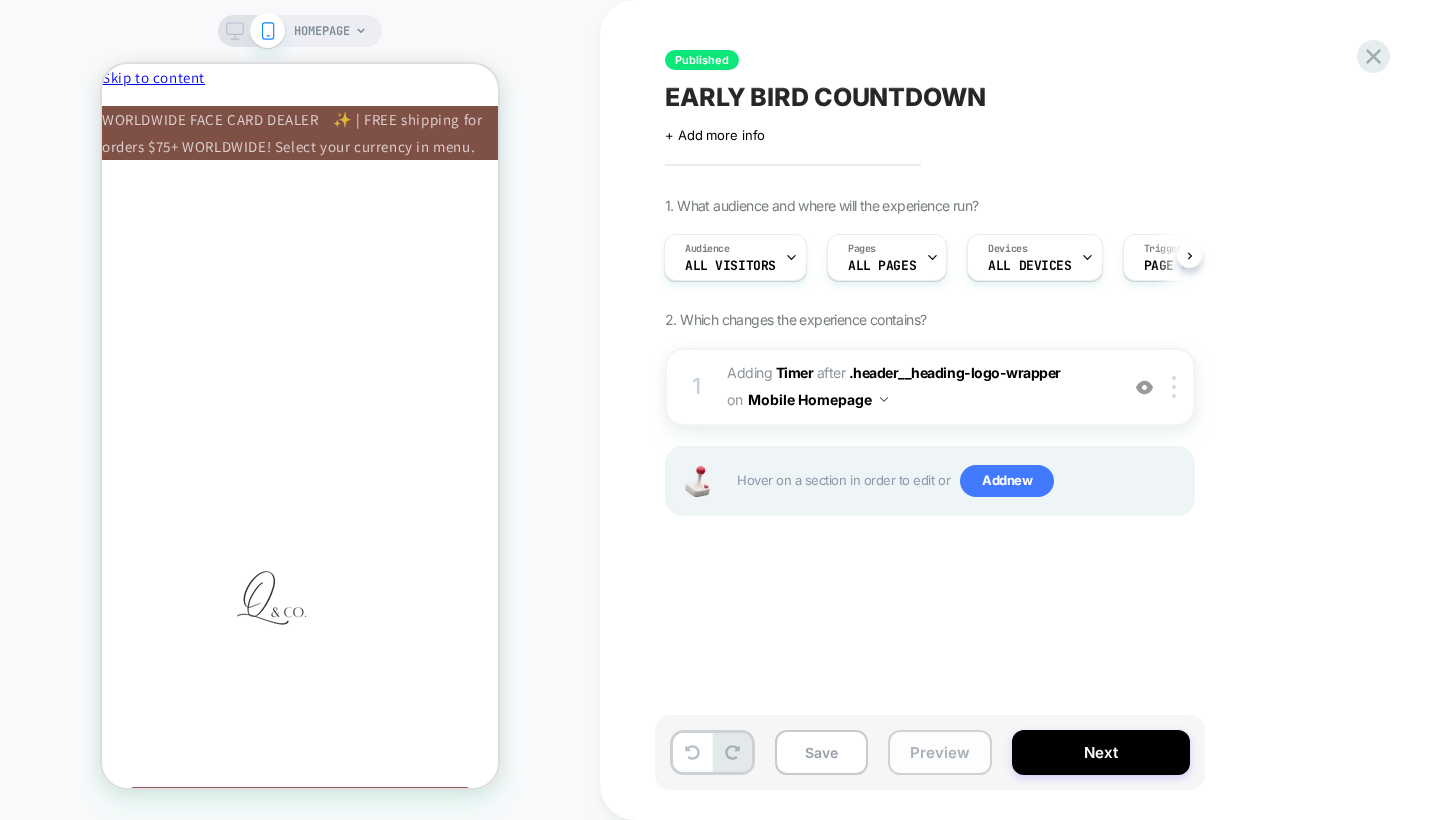 click on "Preview" at bounding box center [940, 752] 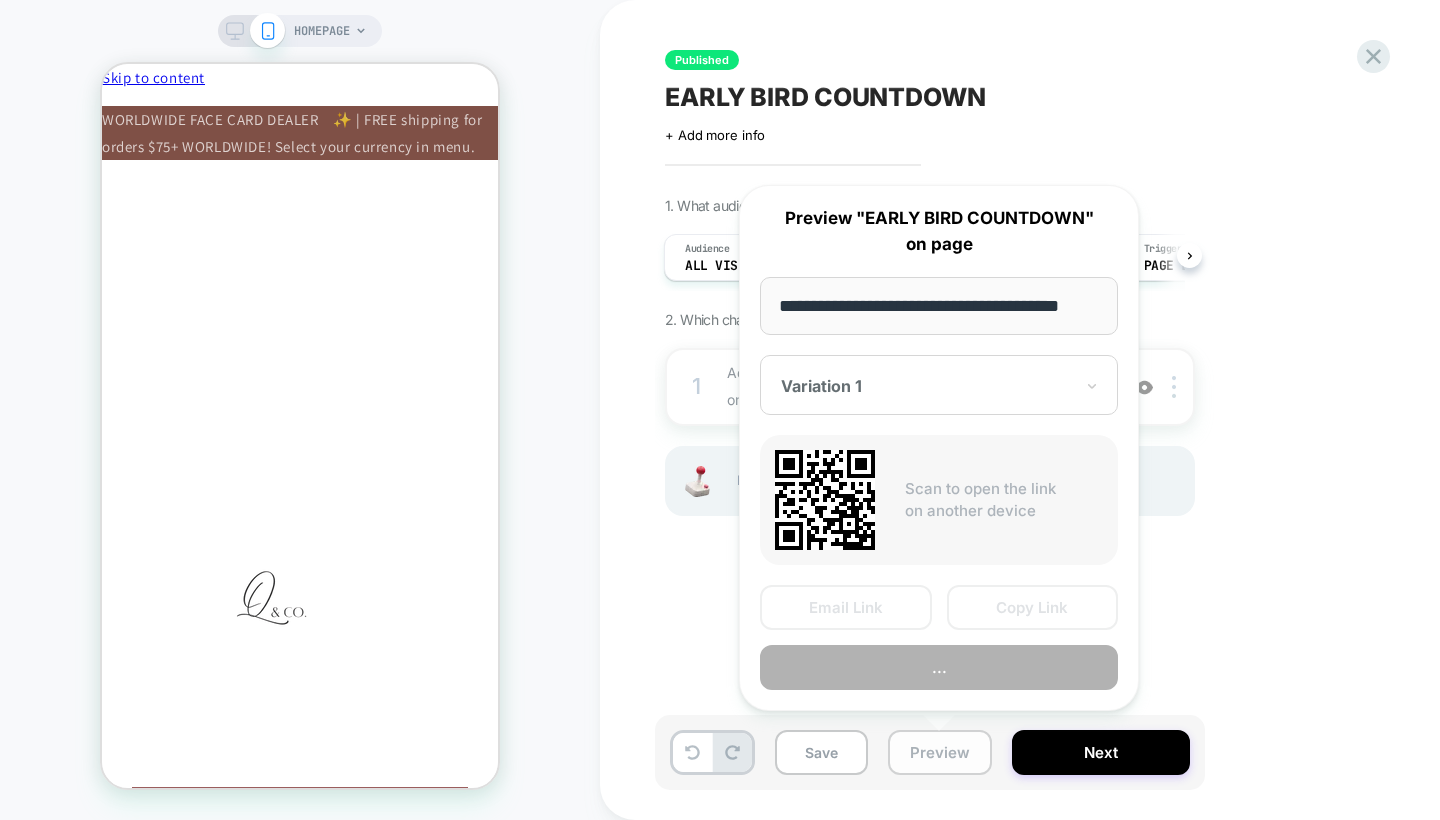 scroll, scrollTop: 0, scrollLeft: 32, axis: horizontal 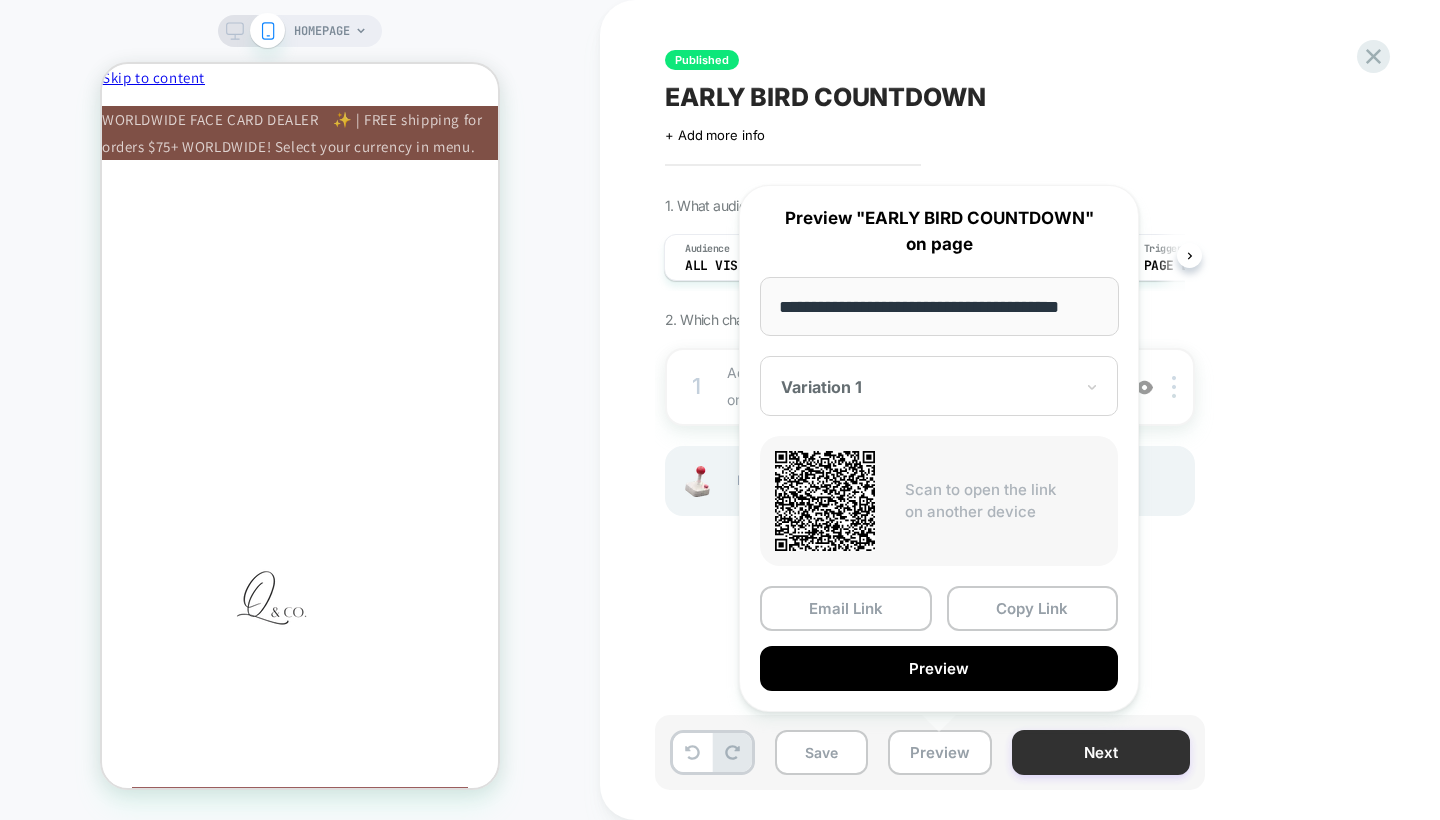 click on "Next" at bounding box center (1101, 752) 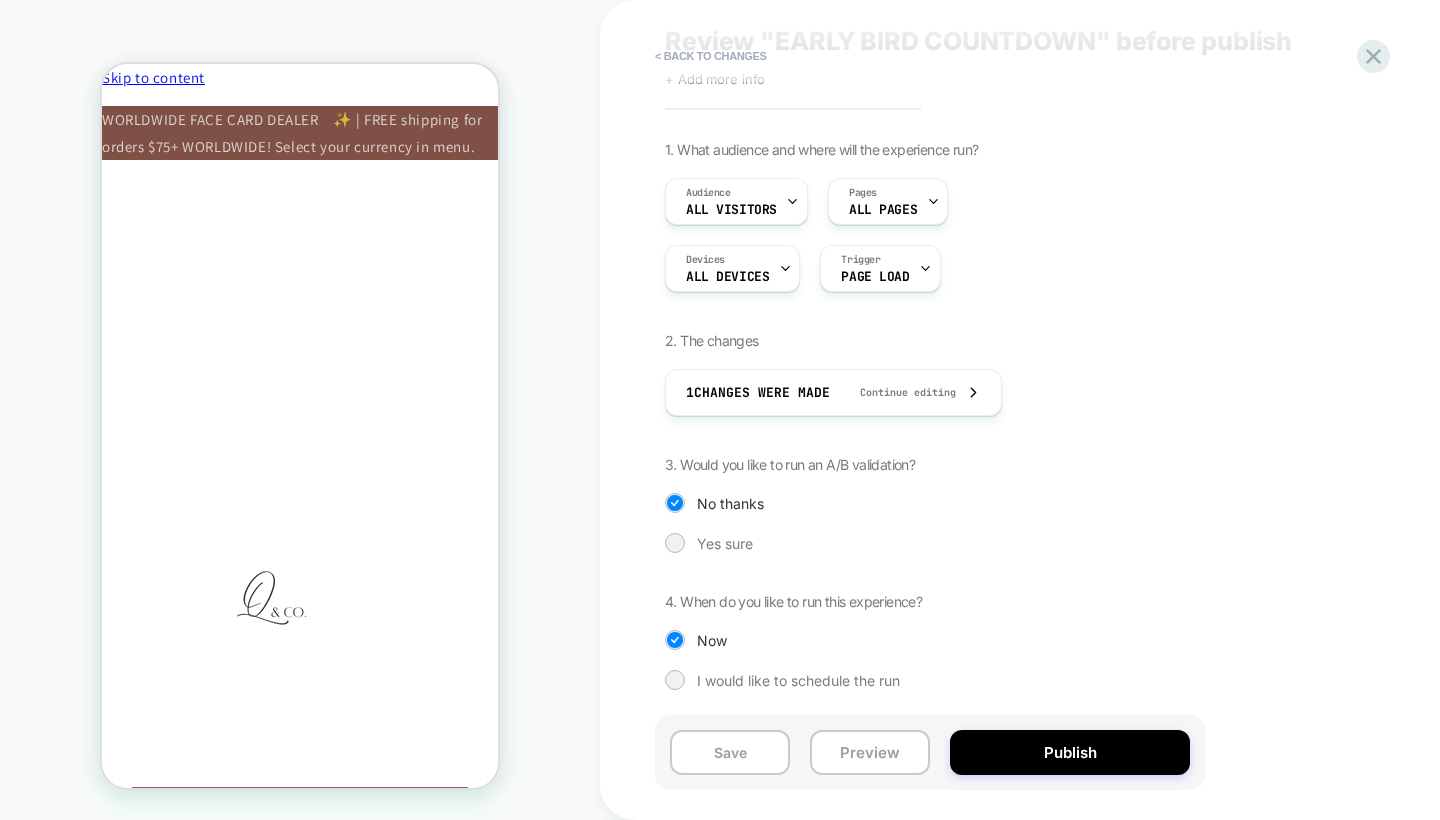 scroll, scrollTop: 56, scrollLeft: 0, axis: vertical 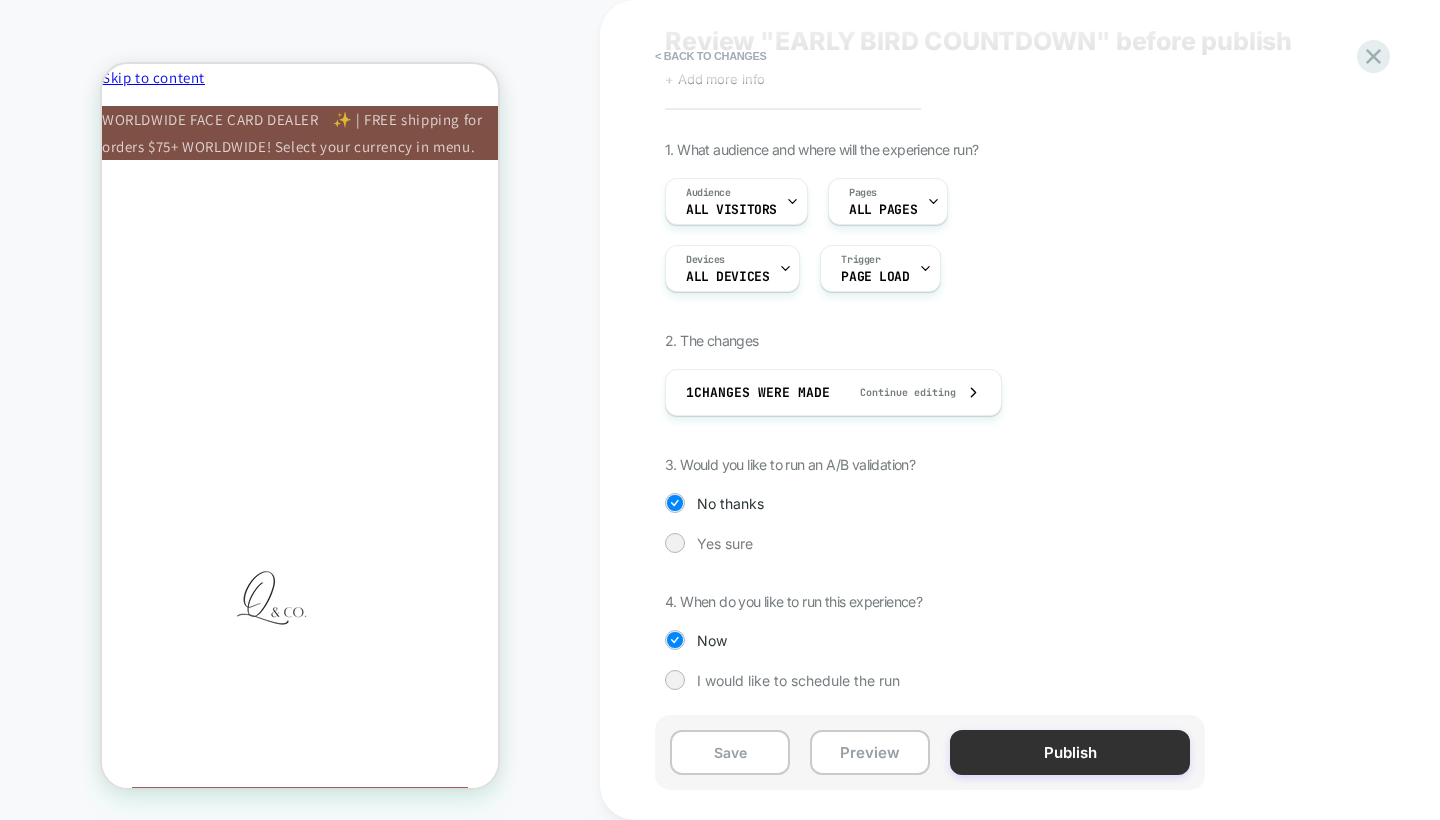 click on "Publish" at bounding box center (1070, 752) 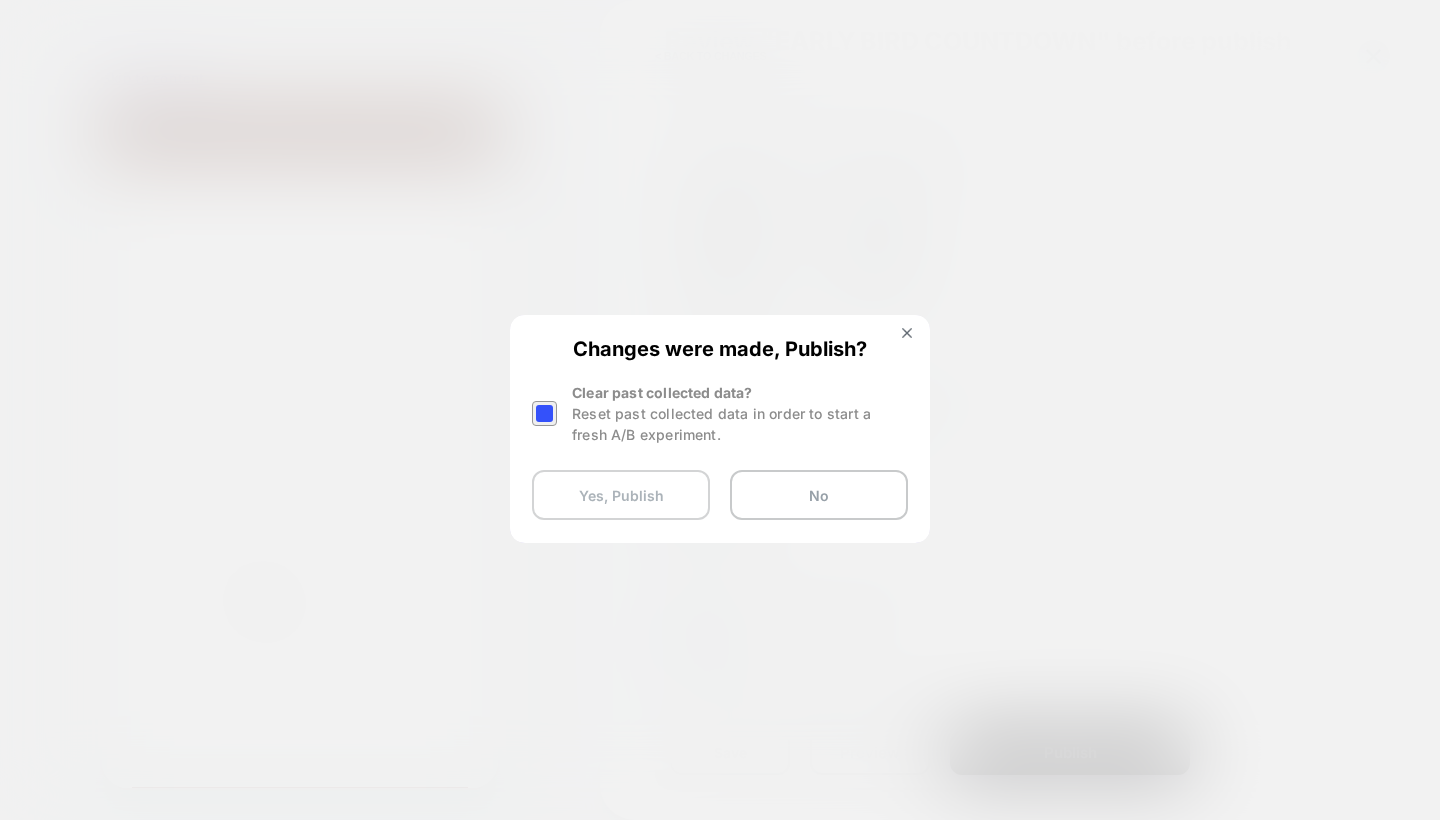click on "Yes, Publish" at bounding box center (621, 495) 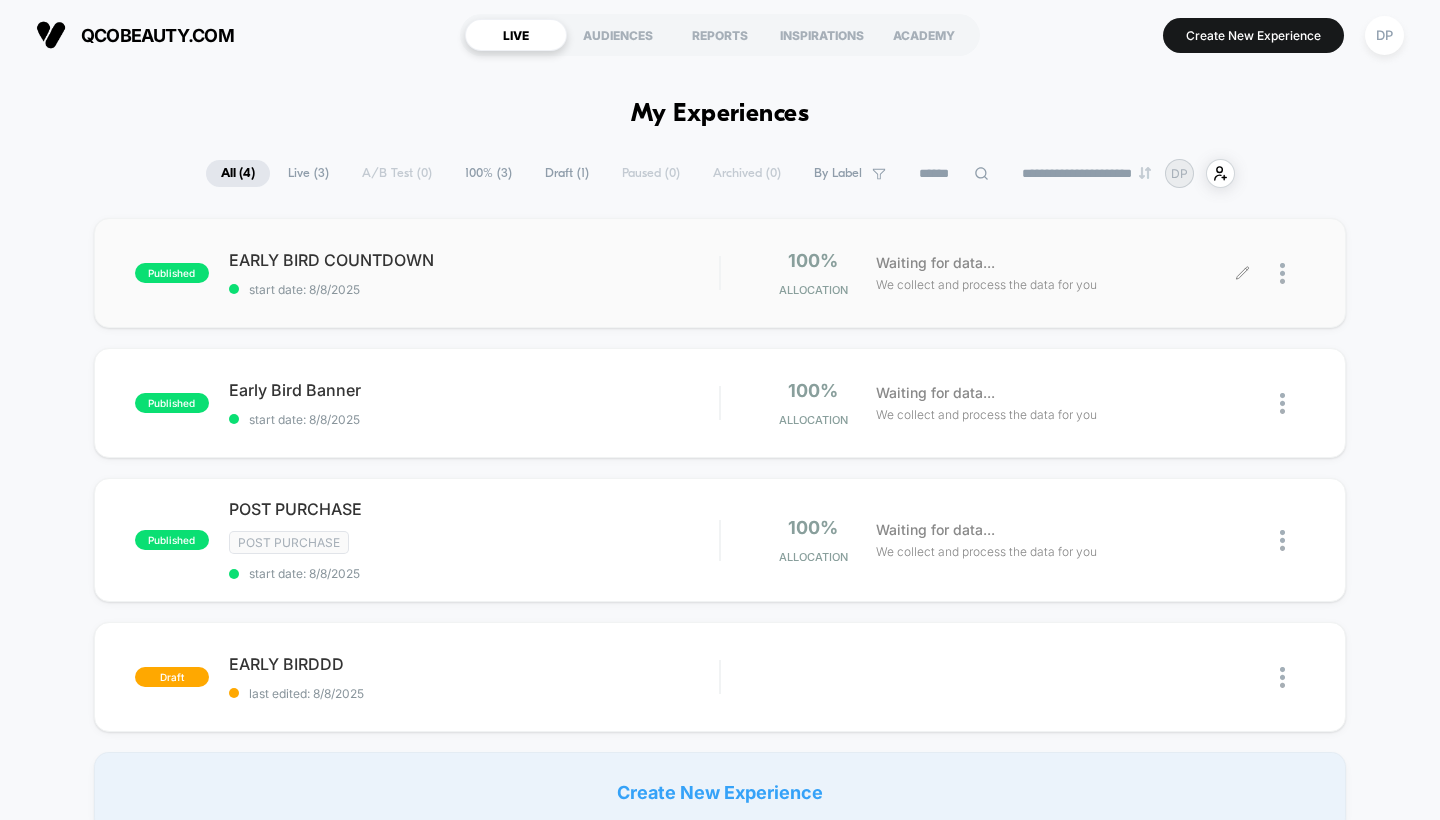 click at bounding box center (1292, 273) 